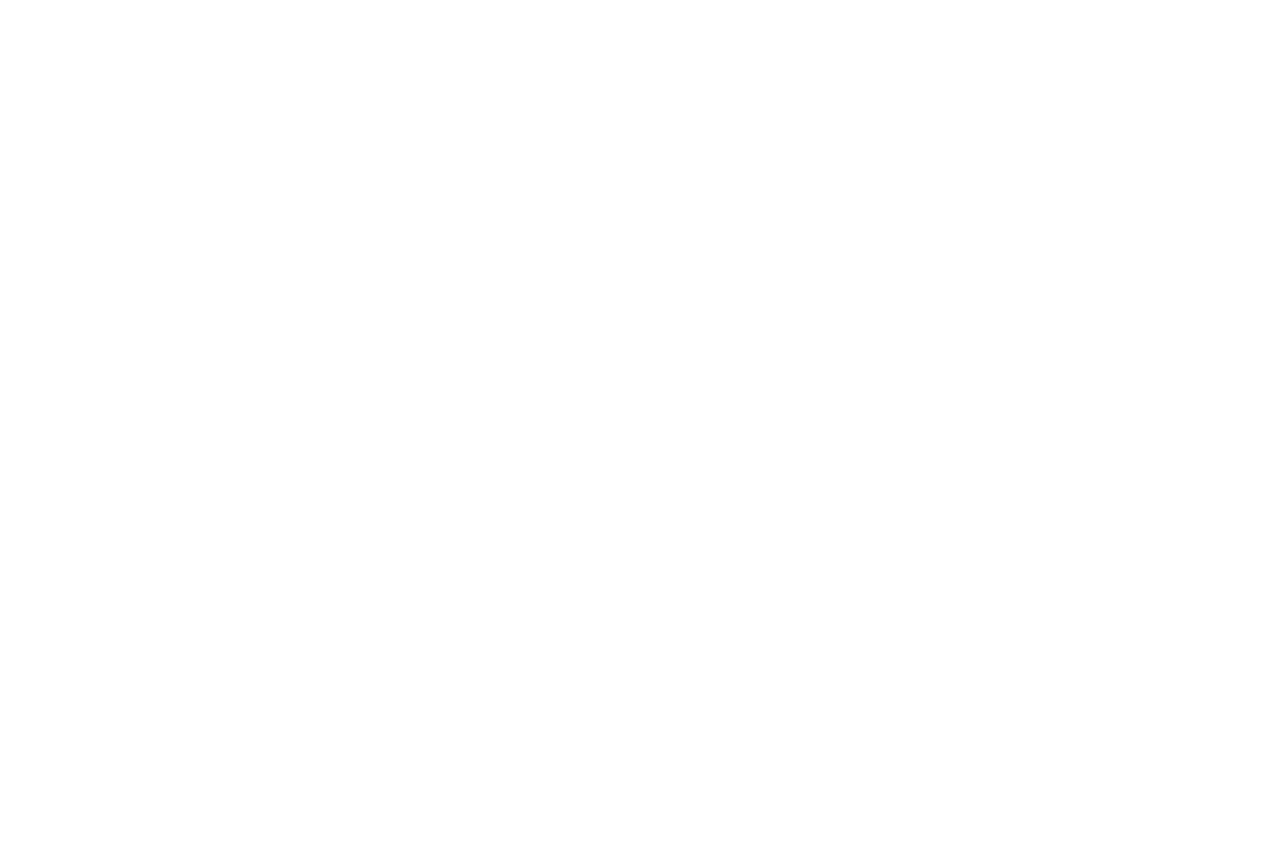 scroll, scrollTop: 0, scrollLeft: 0, axis: both 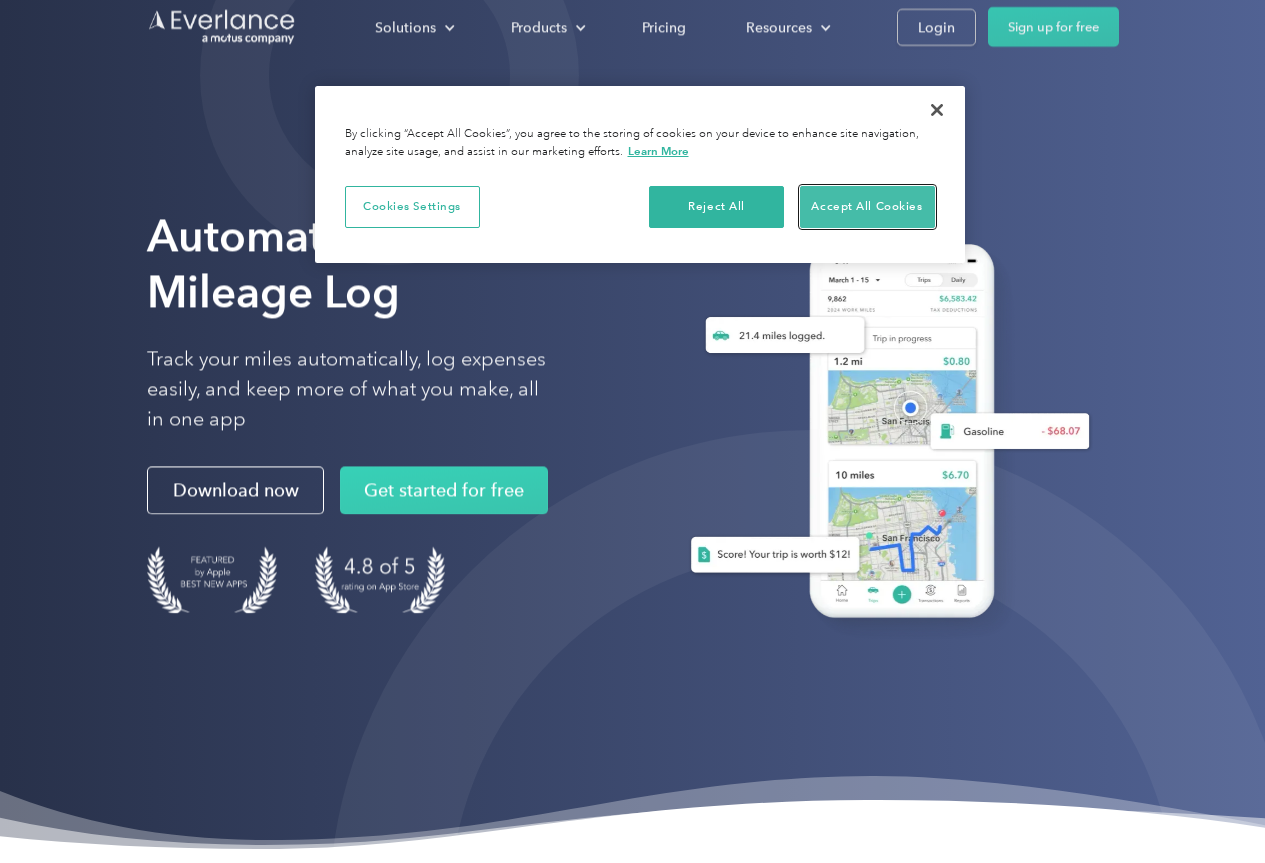 click on "Accept All Cookies" at bounding box center (867, 207) 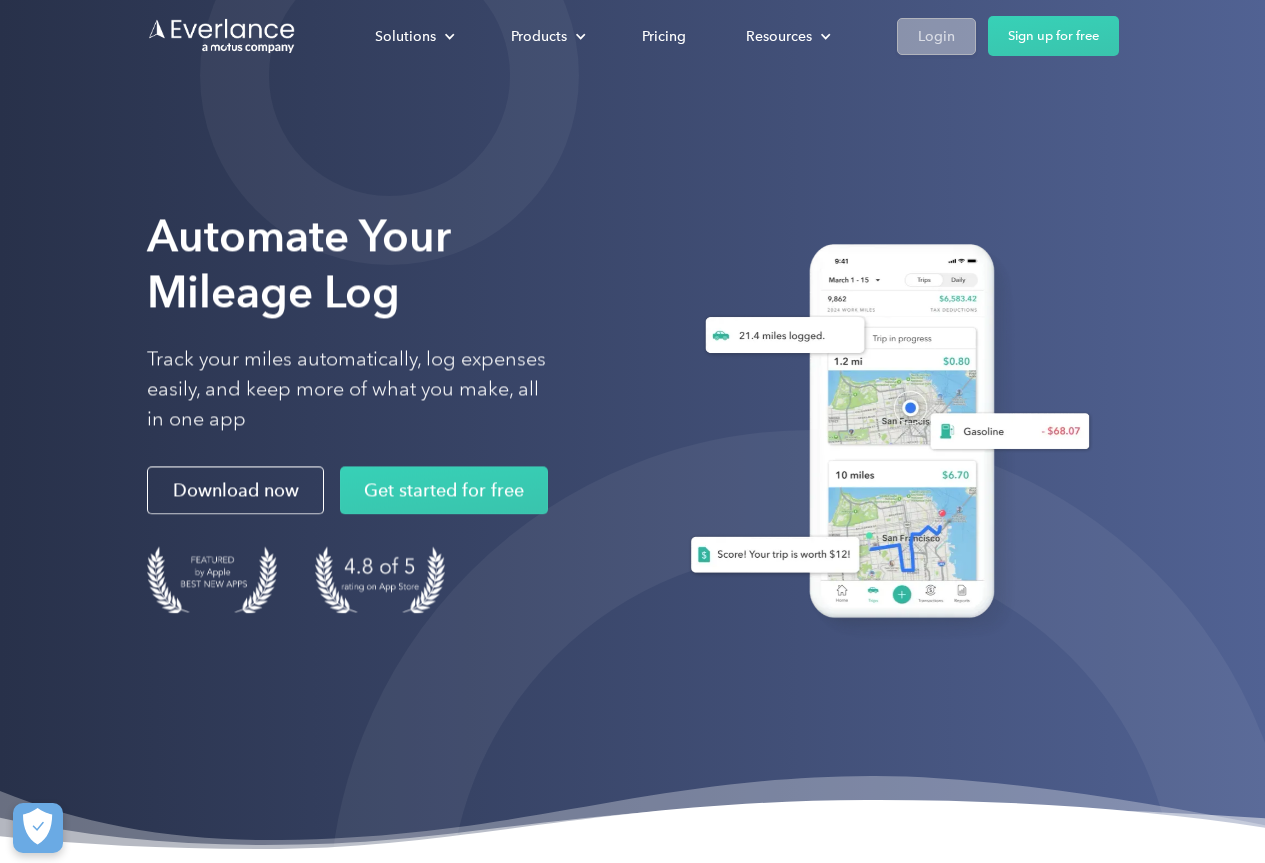 click on "Login" at bounding box center [936, 36] 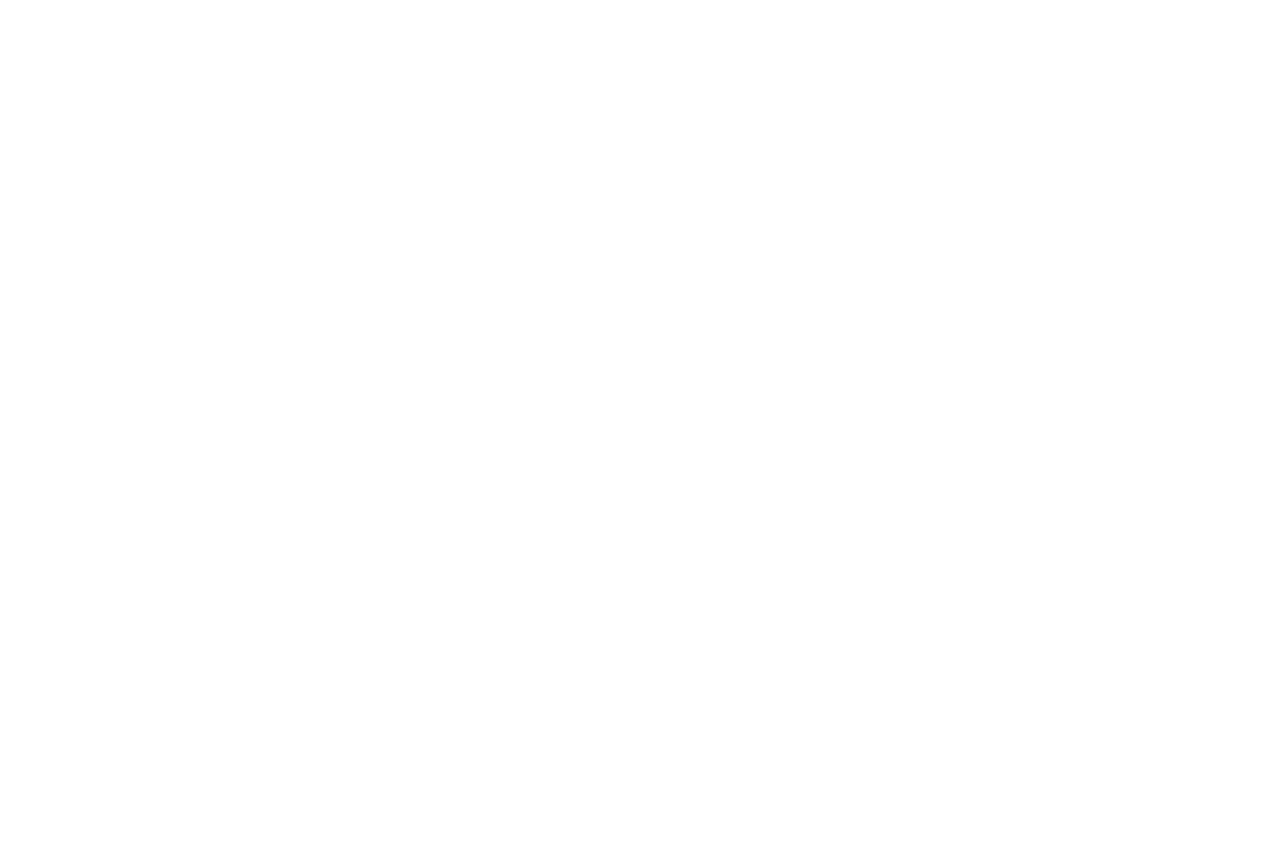 scroll, scrollTop: 0, scrollLeft: 0, axis: both 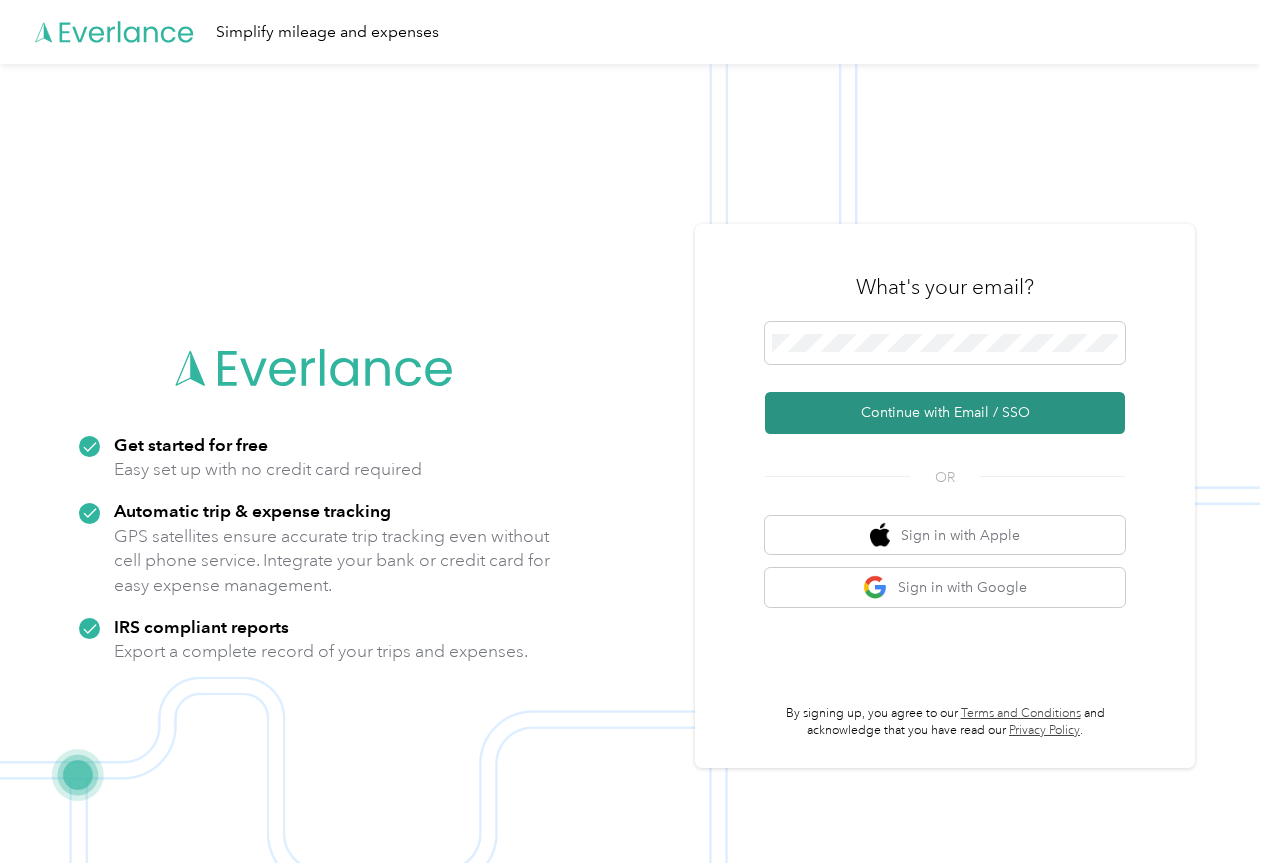 click on "Continue with Email / SSO" at bounding box center (945, 413) 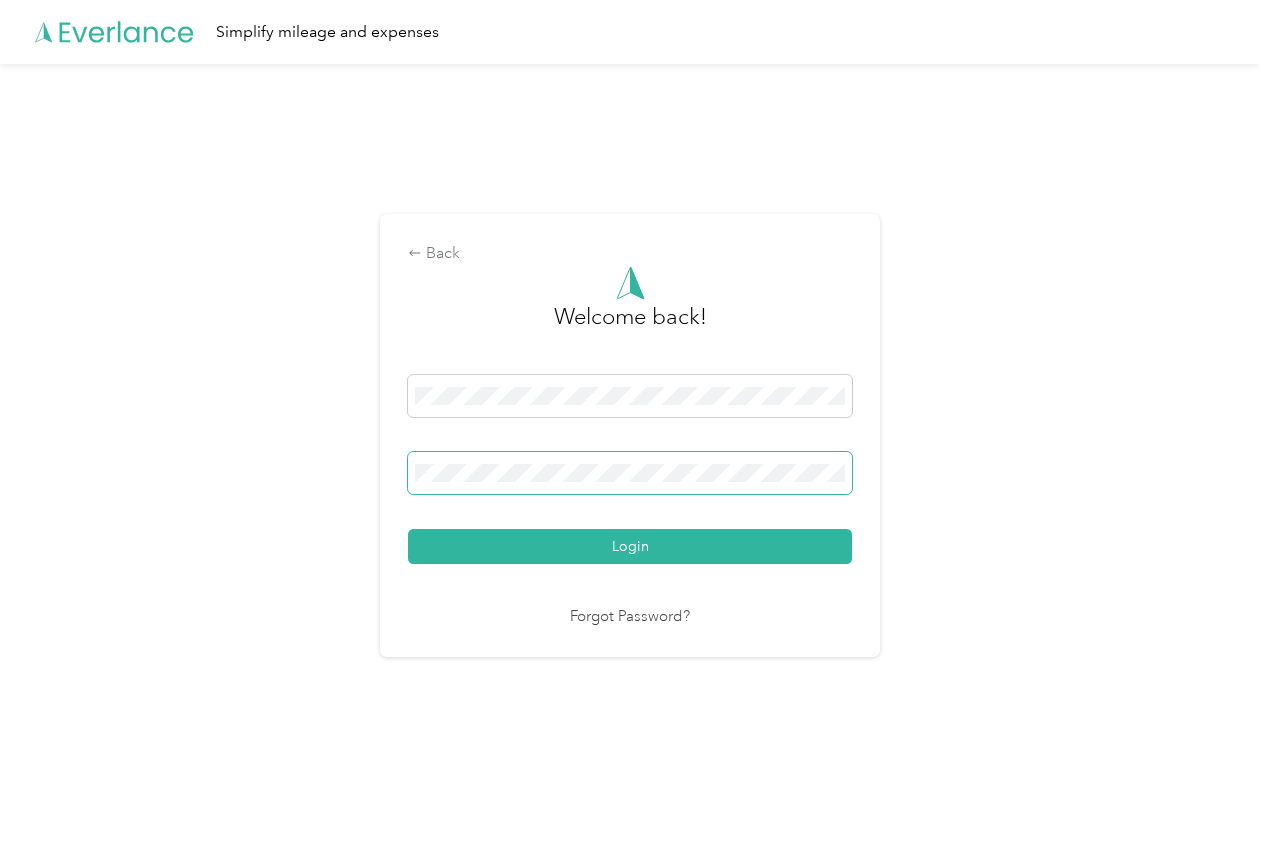 click on "Login" at bounding box center (630, 546) 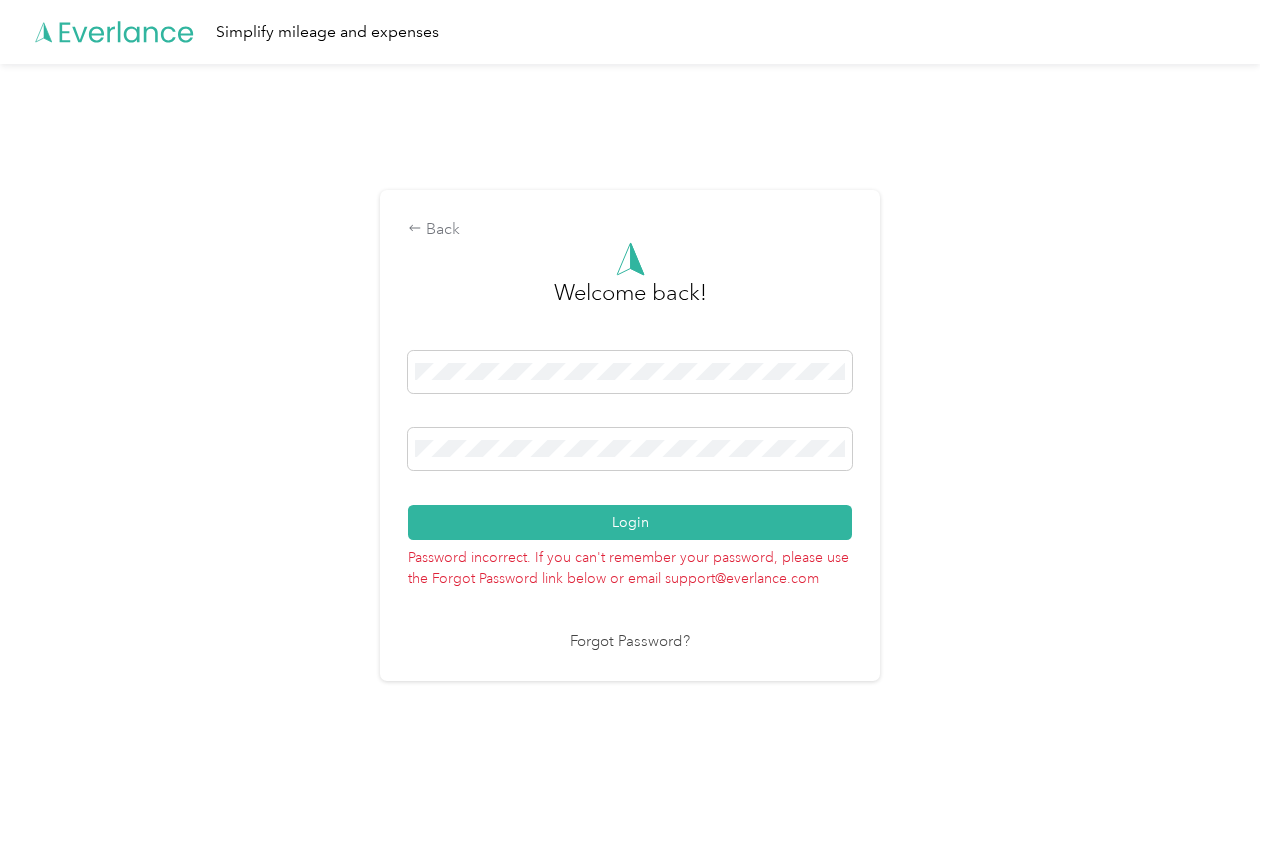 click on "Back Welcome back! Login Password incorrect. If you can't remember your password, please use the Forgot Password link below or email support@everlance.com Forgot Password?" at bounding box center (630, 443) 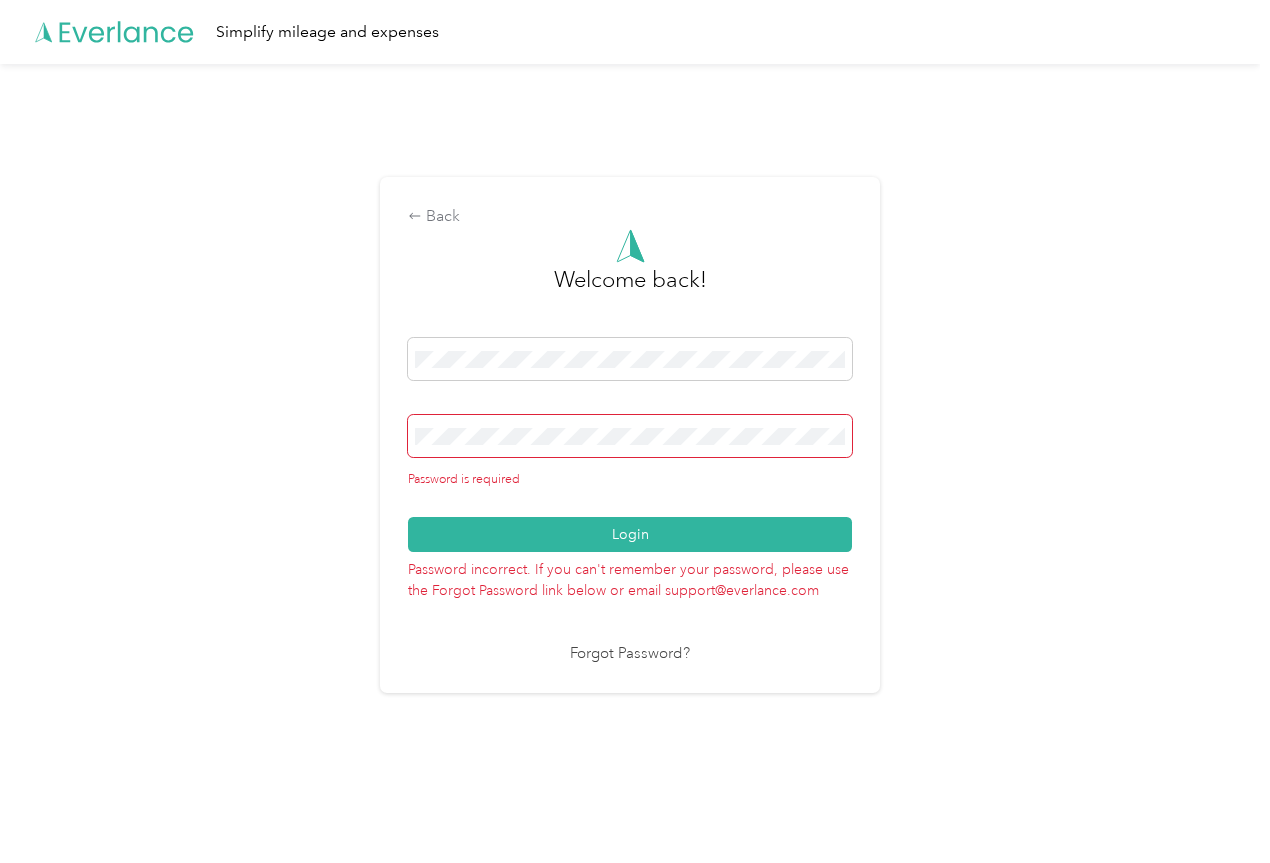 click on "Forgot Password?" at bounding box center (630, 654) 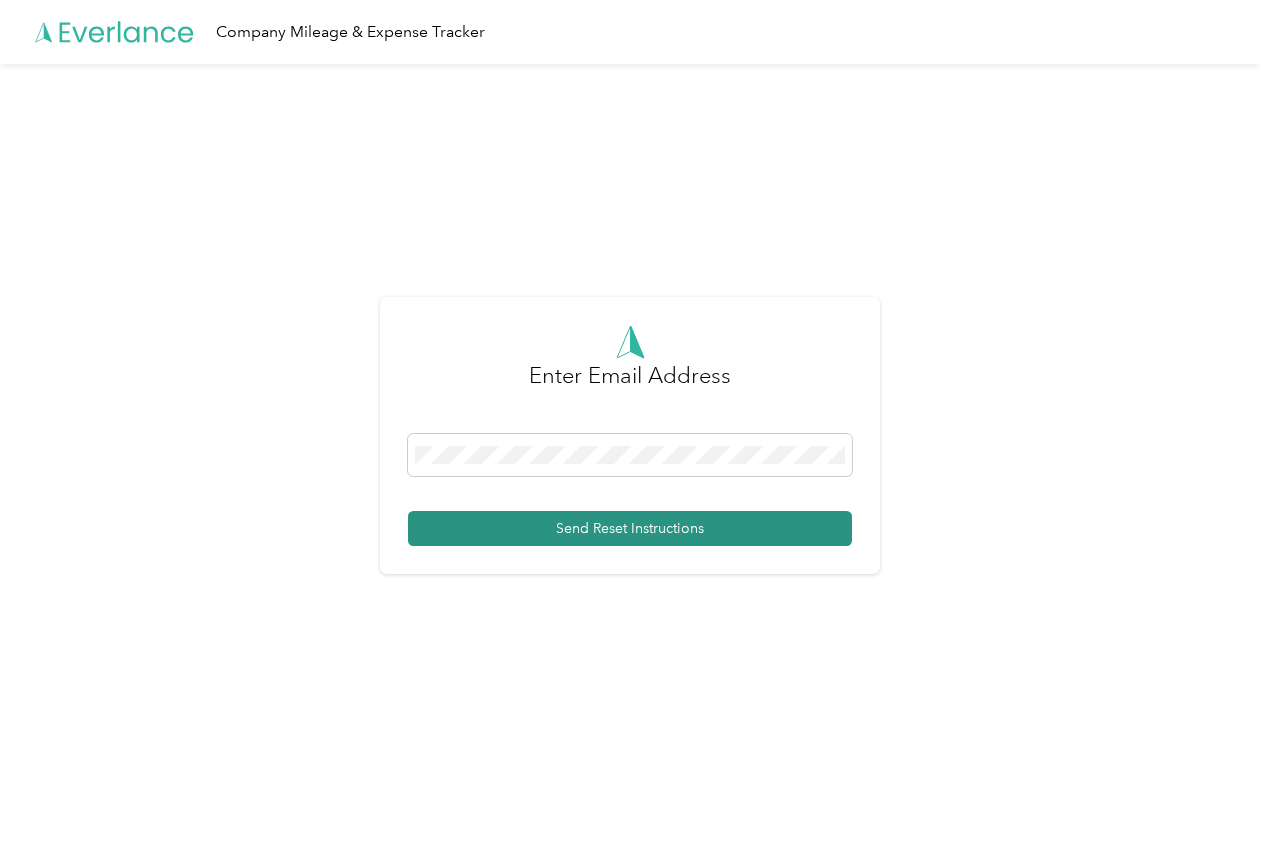 click on "Send Reset Instructions" at bounding box center [630, 528] 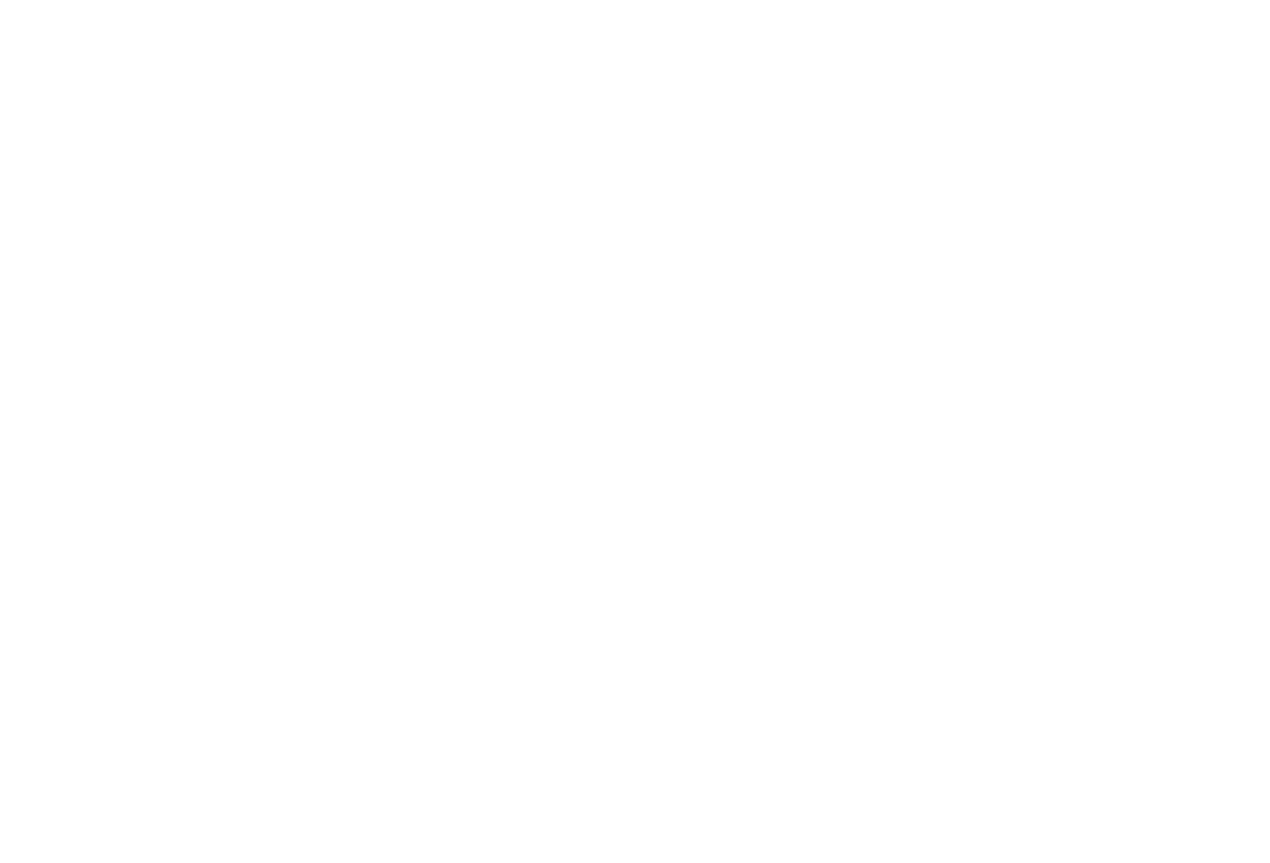 scroll, scrollTop: 0, scrollLeft: 0, axis: both 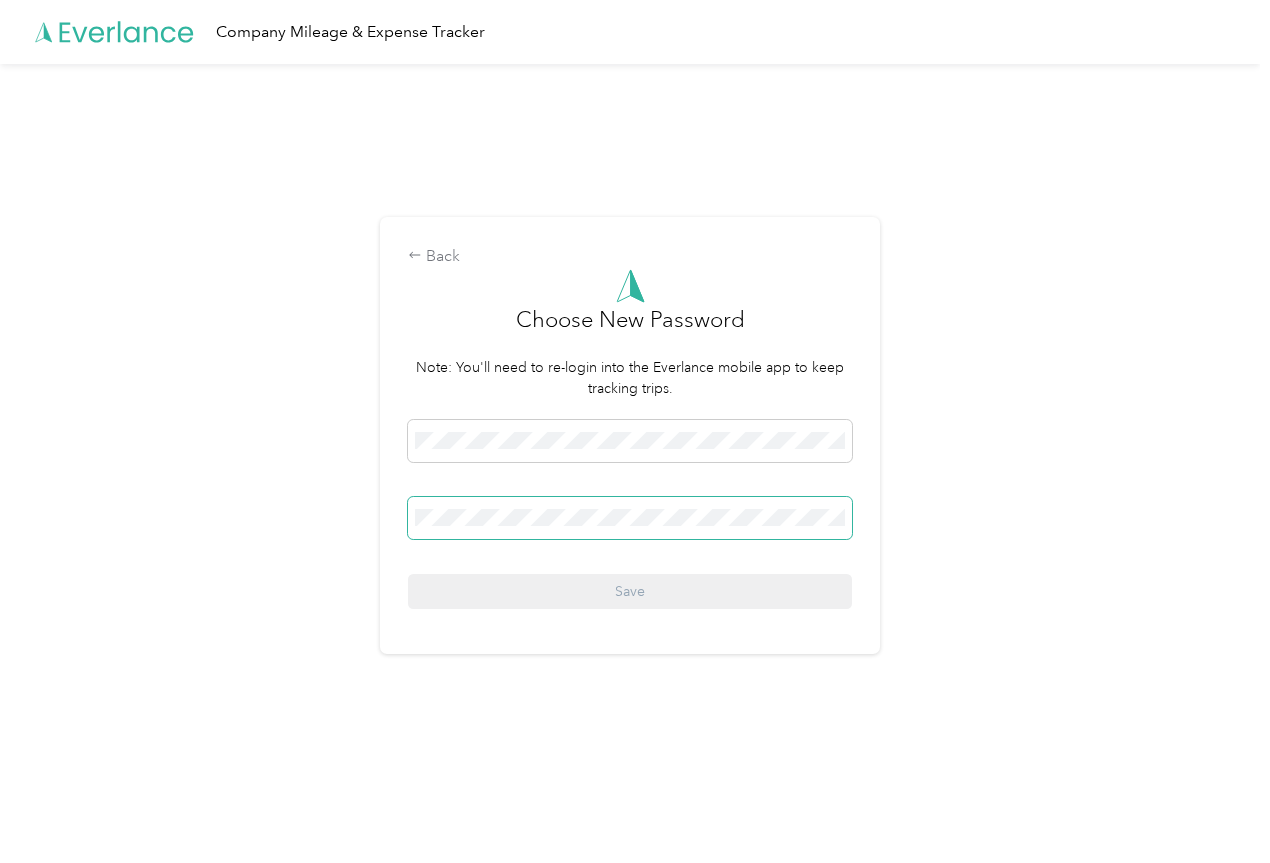 click at bounding box center [630, 518] 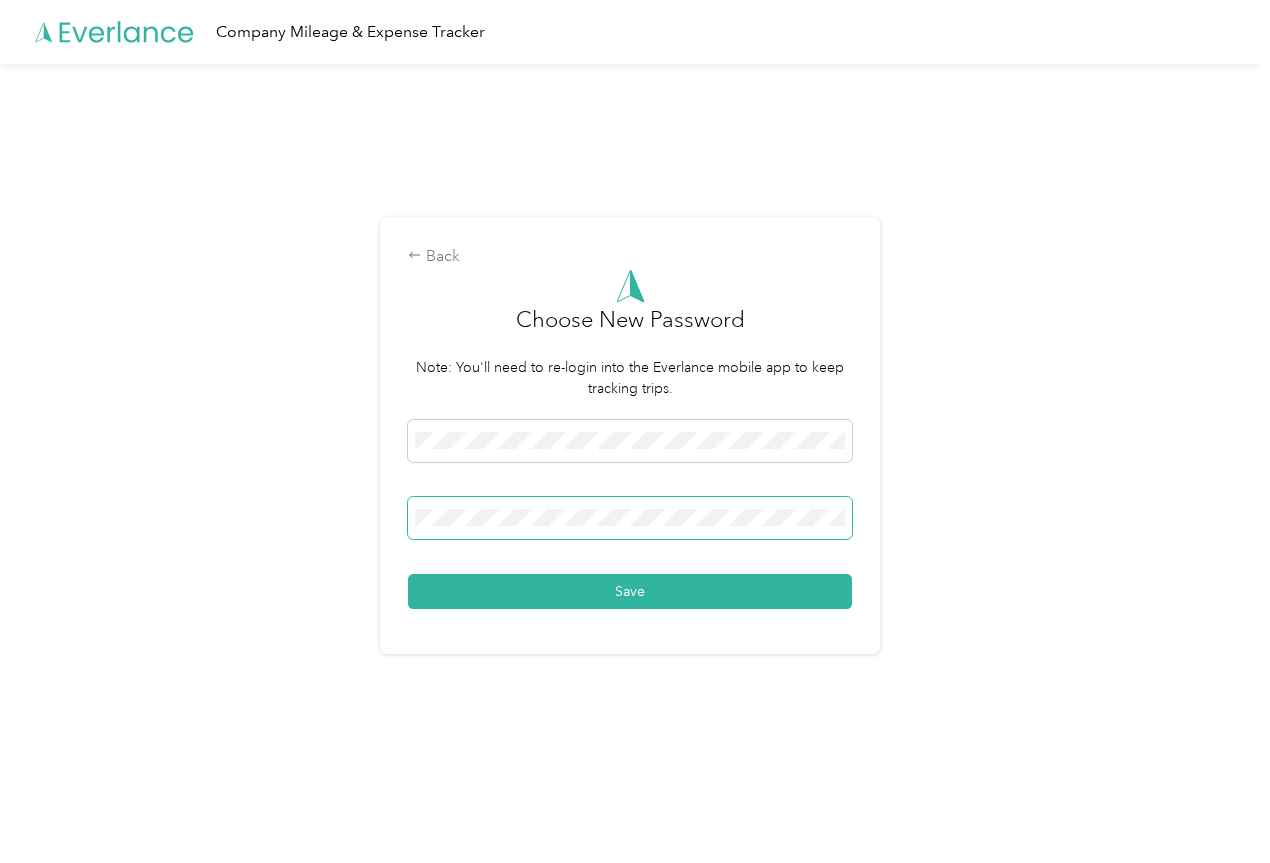click on "Save" at bounding box center [630, 591] 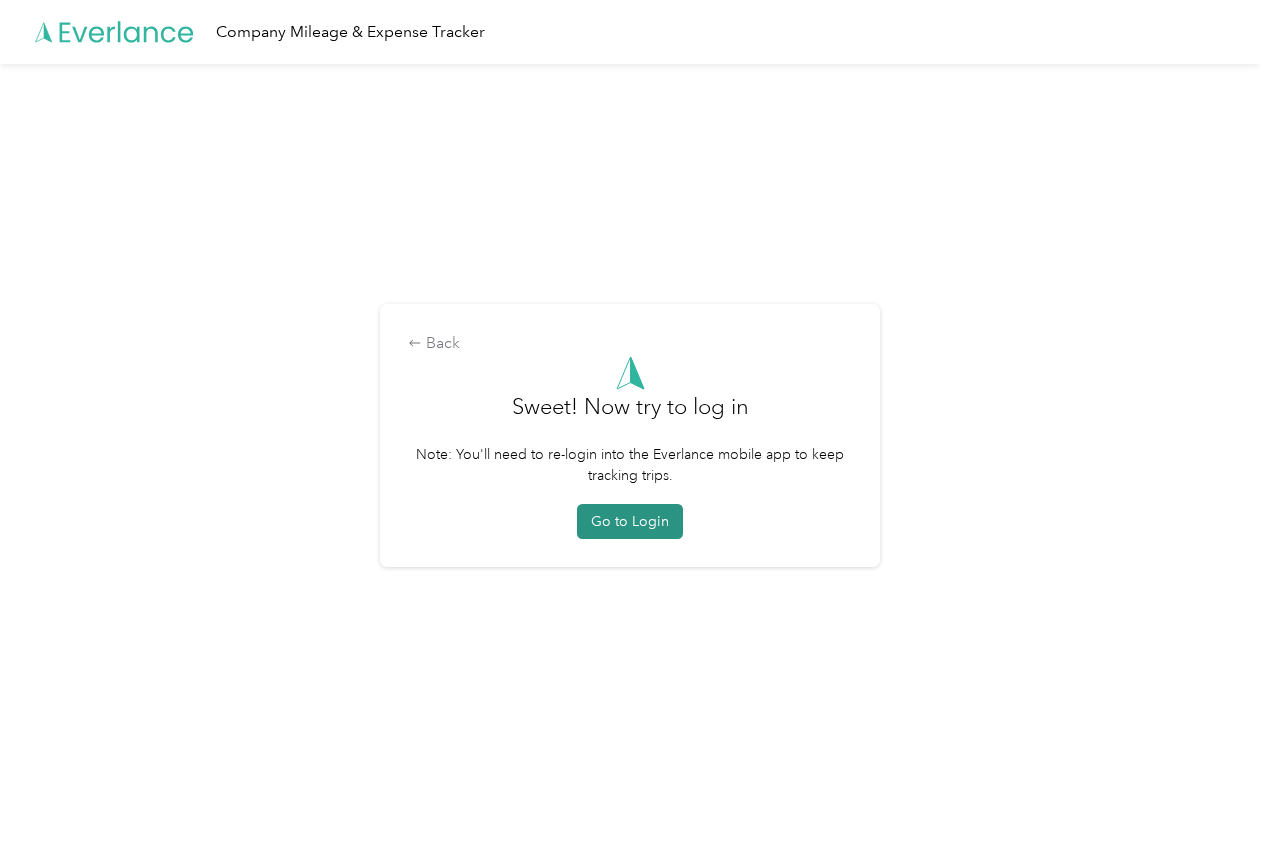click on "Go to Login" at bounding box center [630, 521] 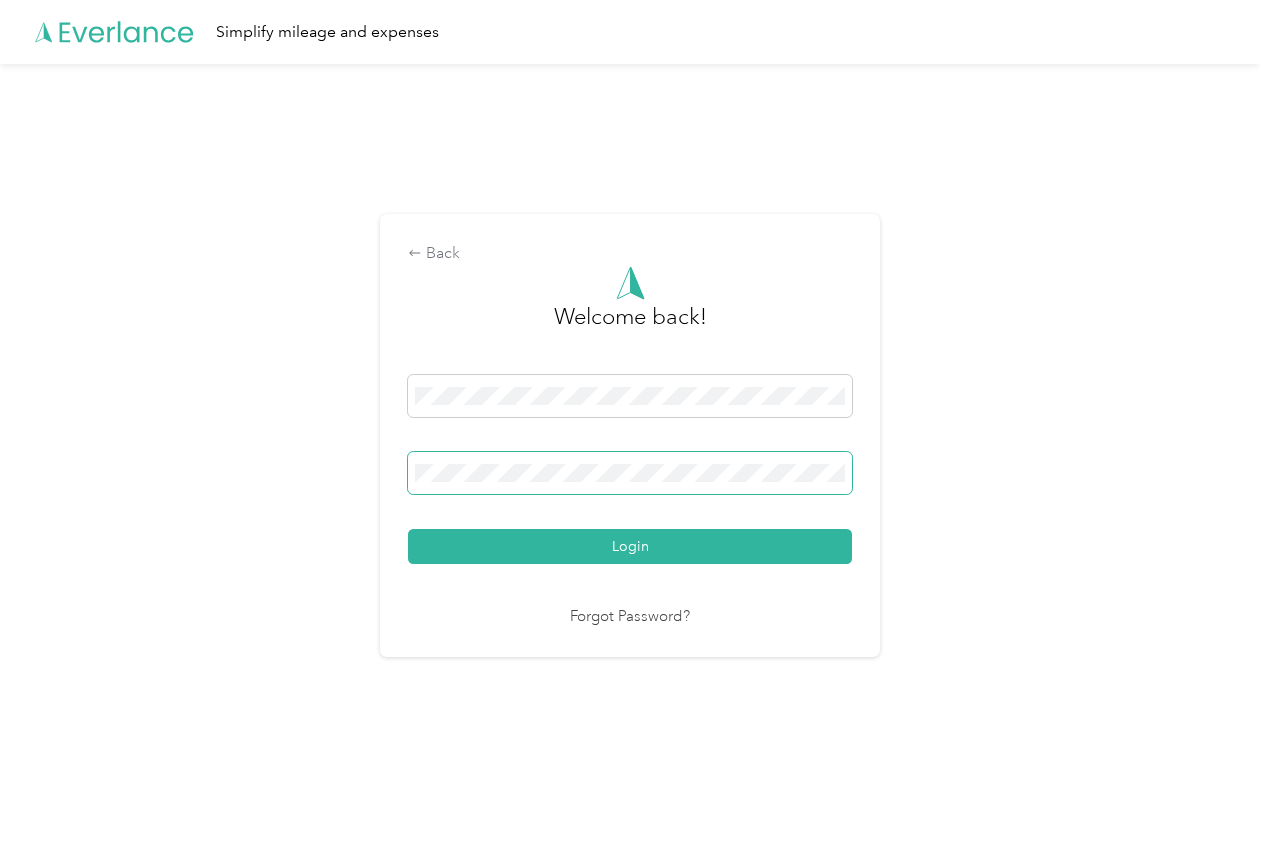 click on "Login" at bounding box center (630, 546) 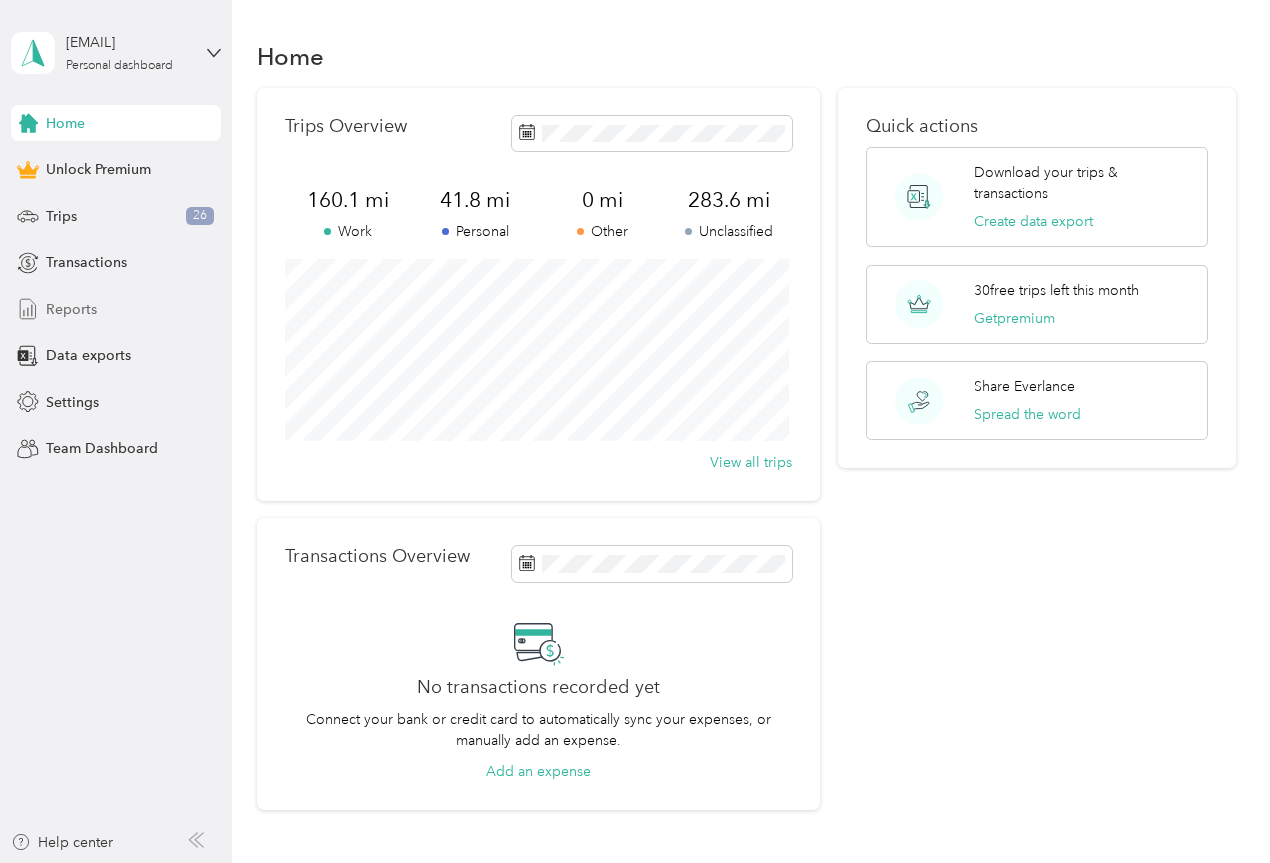 click on "Reports" at bounding box center [71, 309] 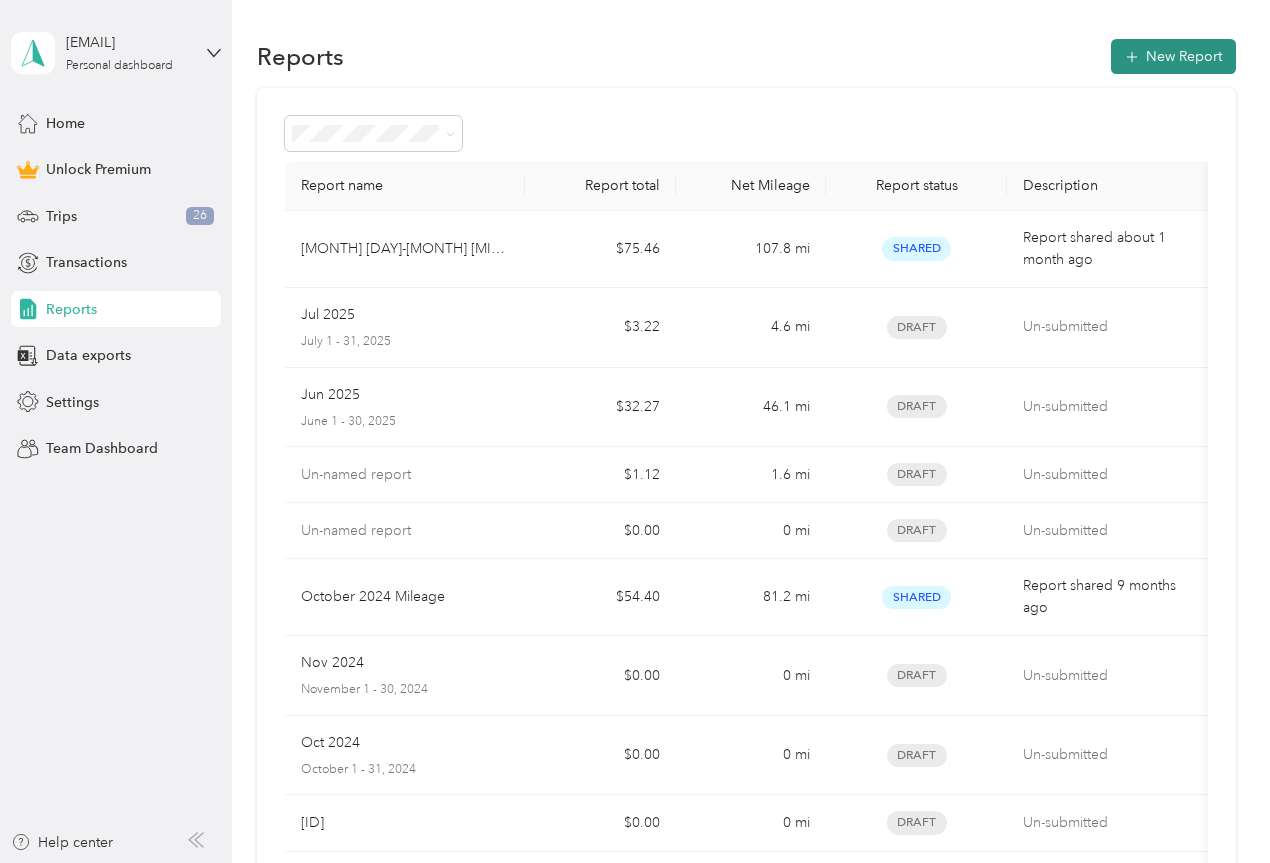 click on "New Report" at bounding box center (1173, 56) 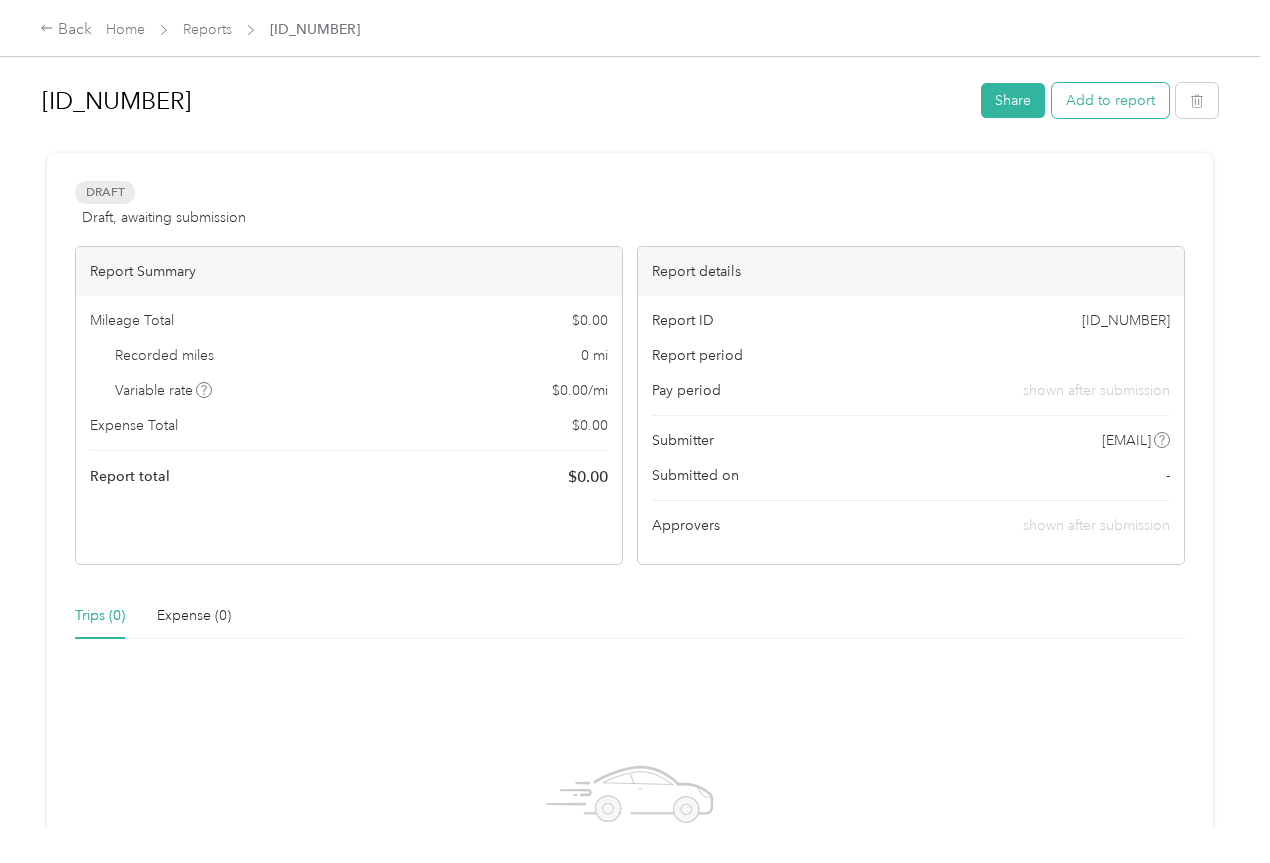 click on "Add to report" at bounding box center [1110, 100] 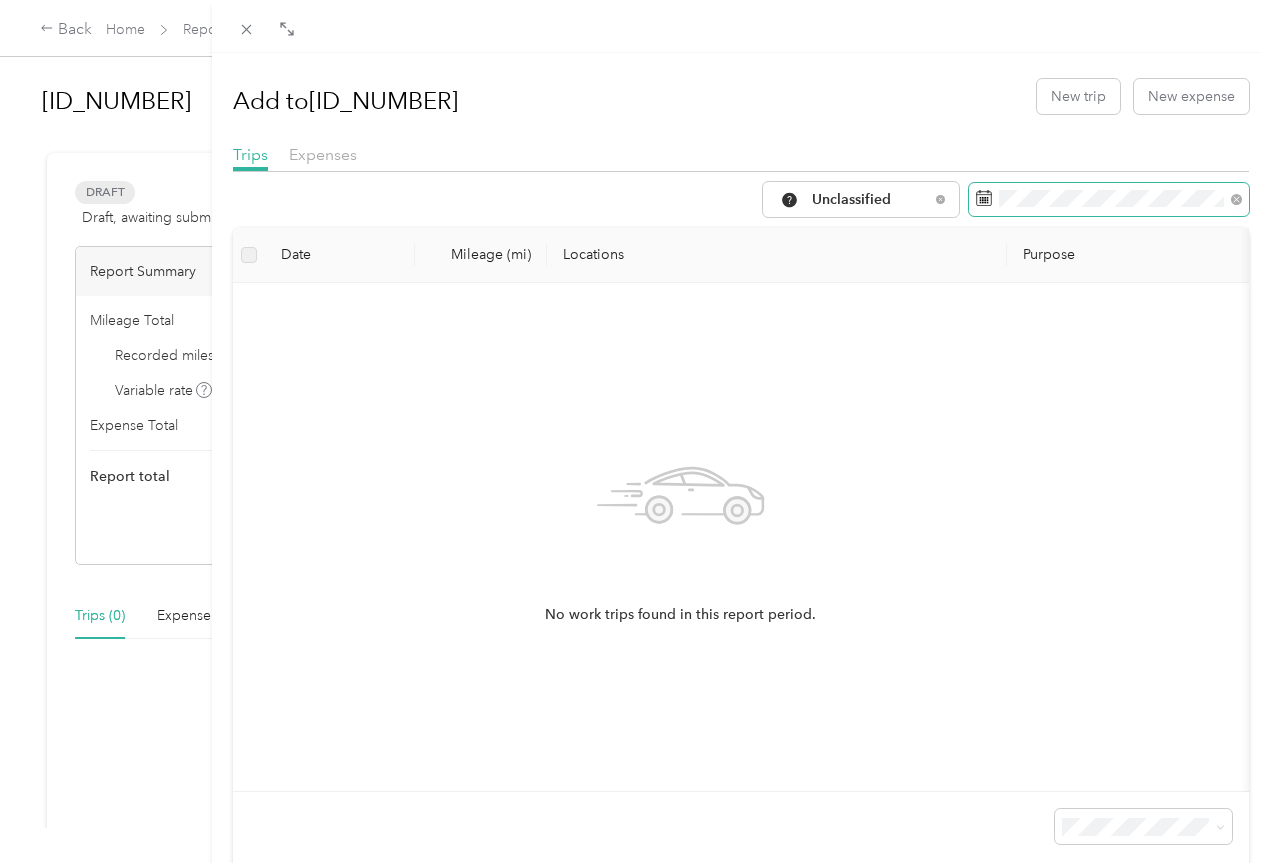 click 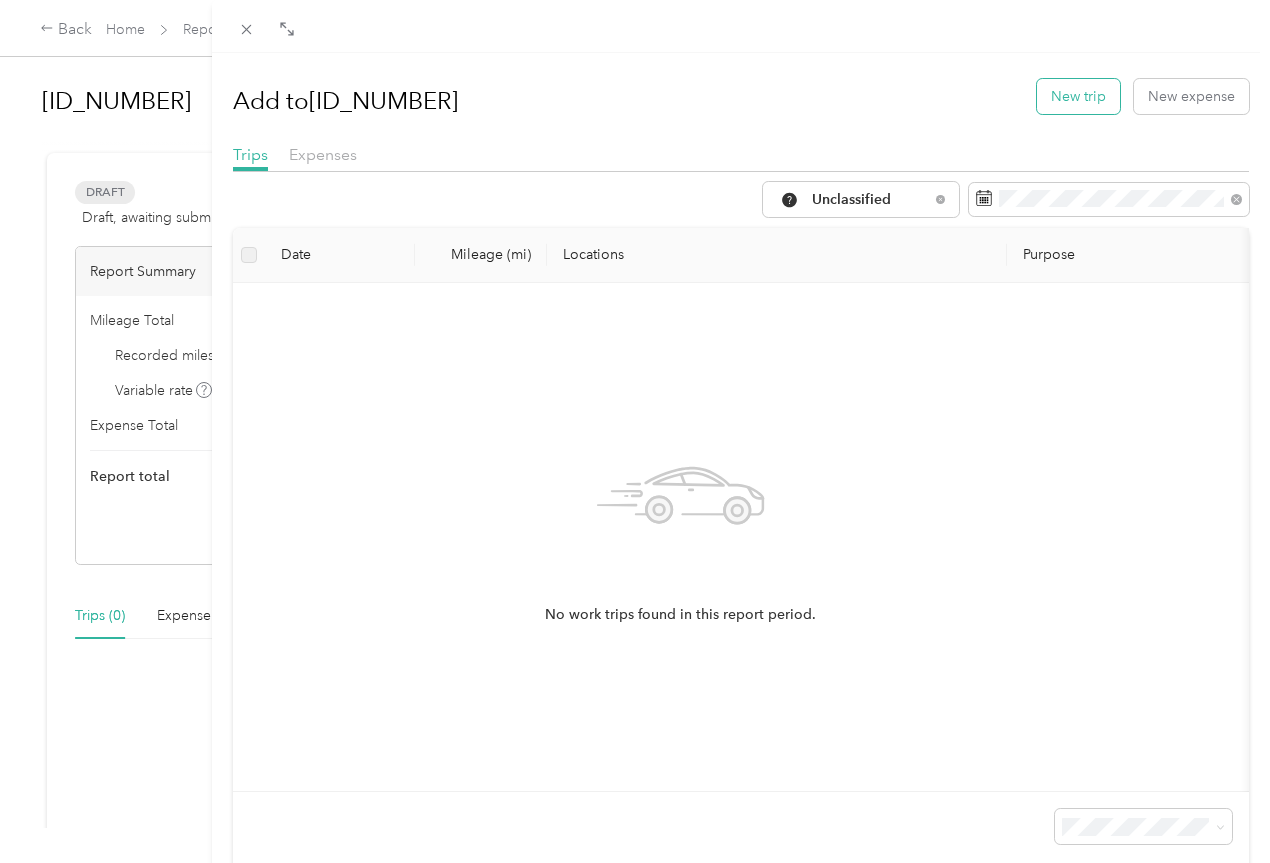 click on "New trip" at bounding box center [1078, 96] 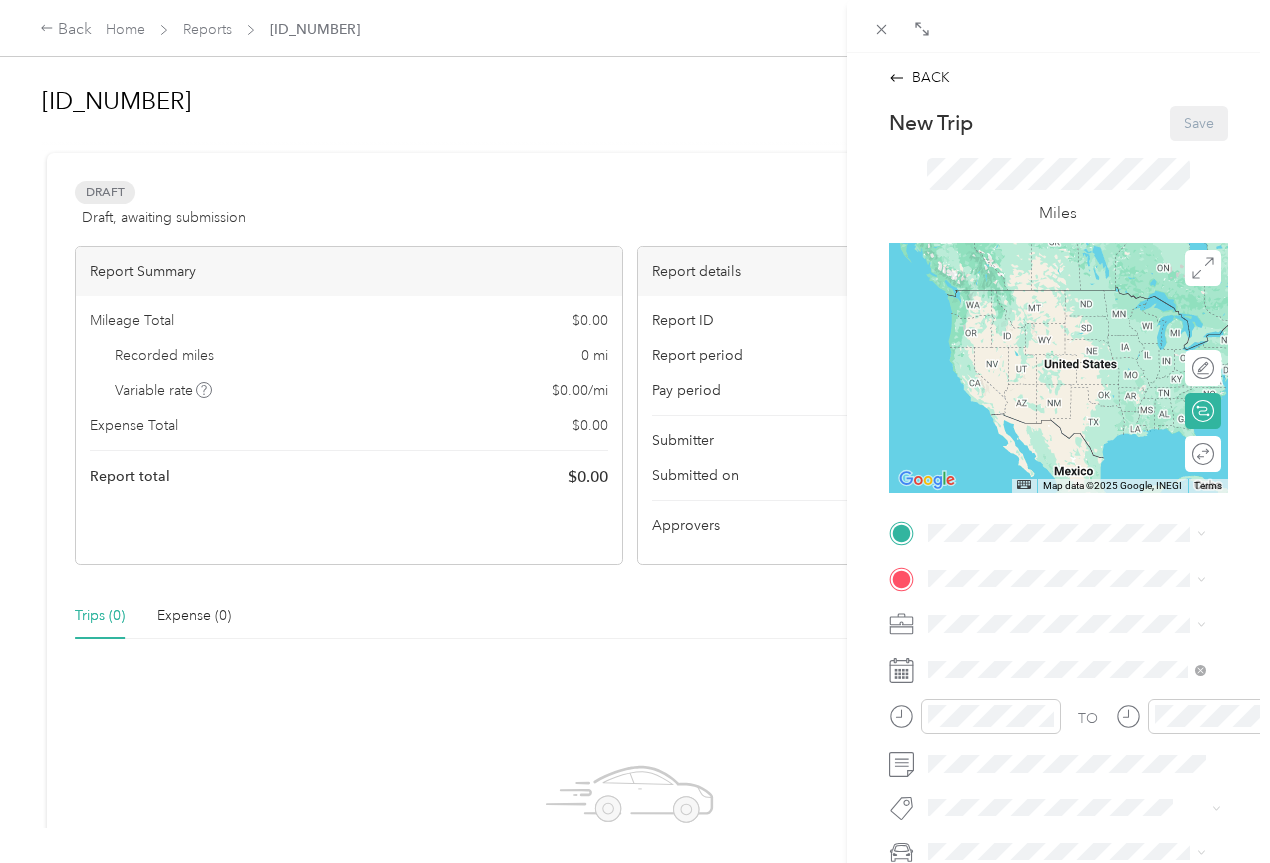 click 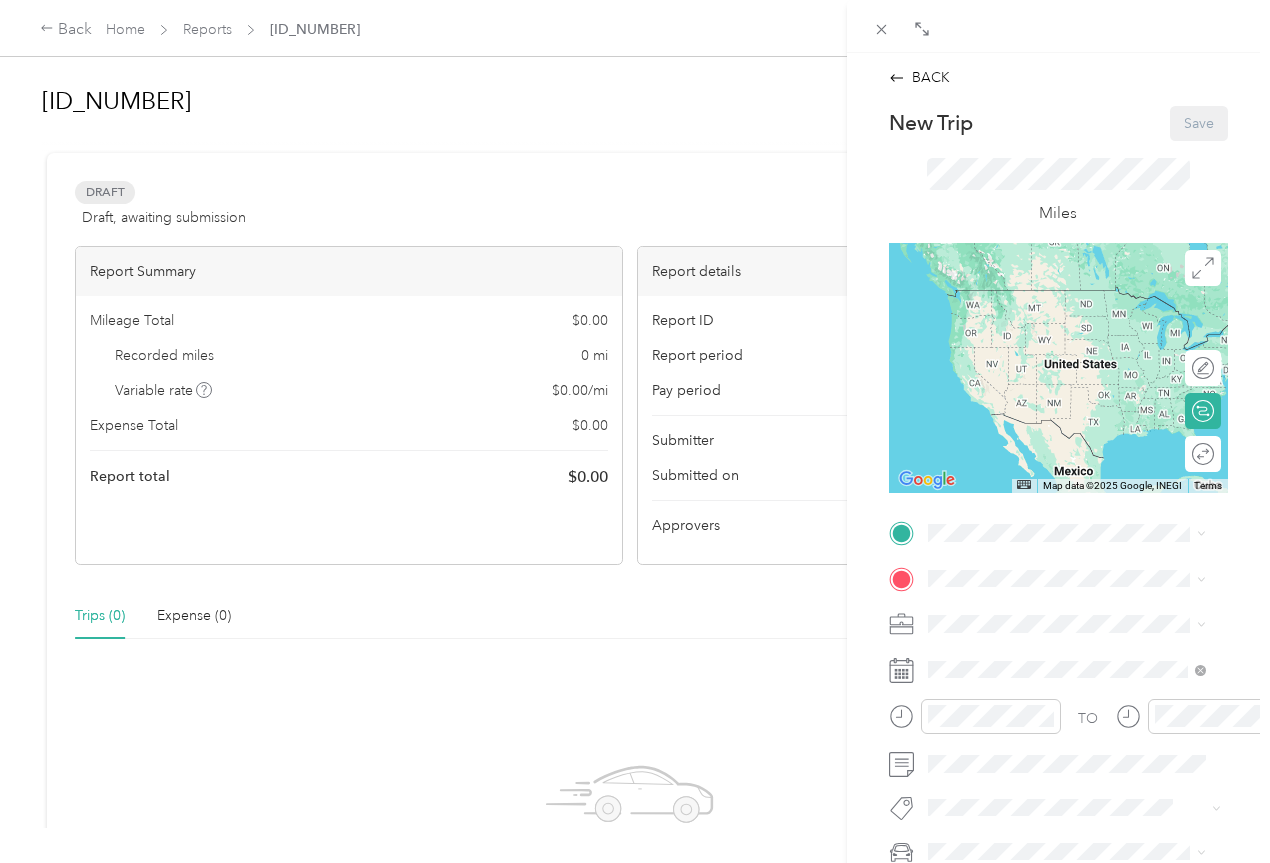 click 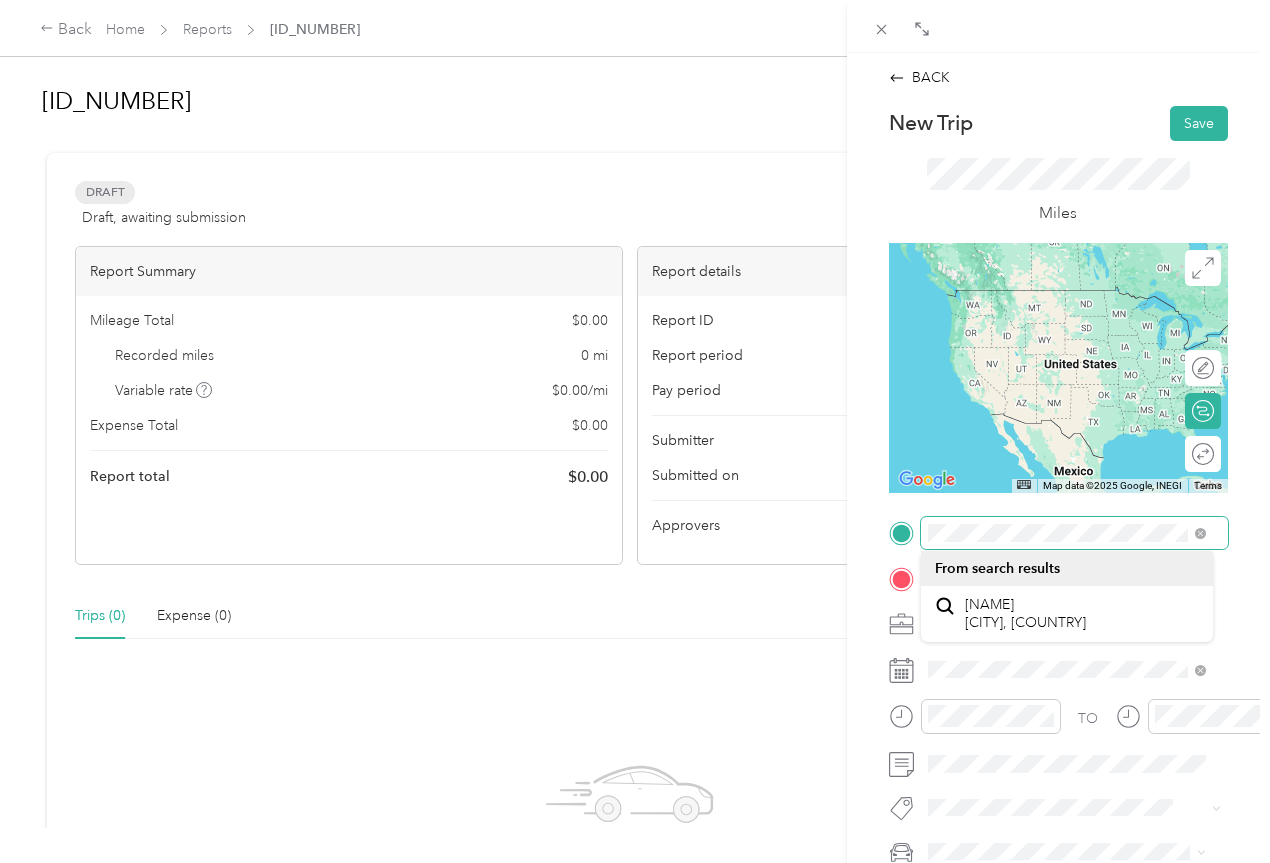 click on "BACK New Trip Save This trip cannot be edited because it is either under review, approved, or paid. Contact your Team Manager to edit it. Miles ← Move left → Move right ↑ Move up ↓ Move down + Zoom in - Zoom out Home Jump left by 75% End Jump right by 75% Page Up Jump up by 75% Page Down Jump down by 75% Map Data Map data ©2025 Google, INEGI Map data ©2025 Google, INEGI 1000 km  Click to toggle between metric and imperial units Terms Report a map error Edit route Calculate route Round trip TO Add photo" at bounding box center [635, 431] 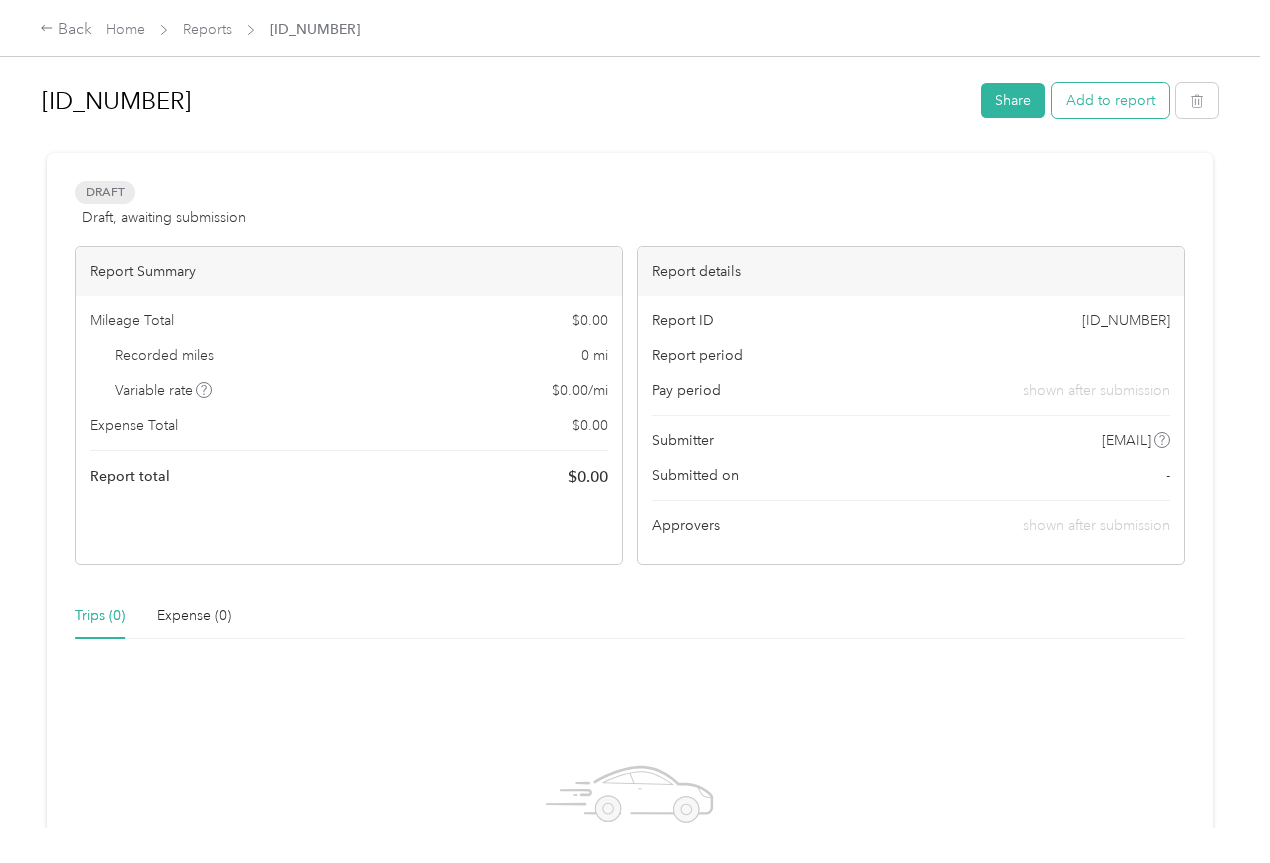 click on "Add to report" at bounding box center (1110, 100) 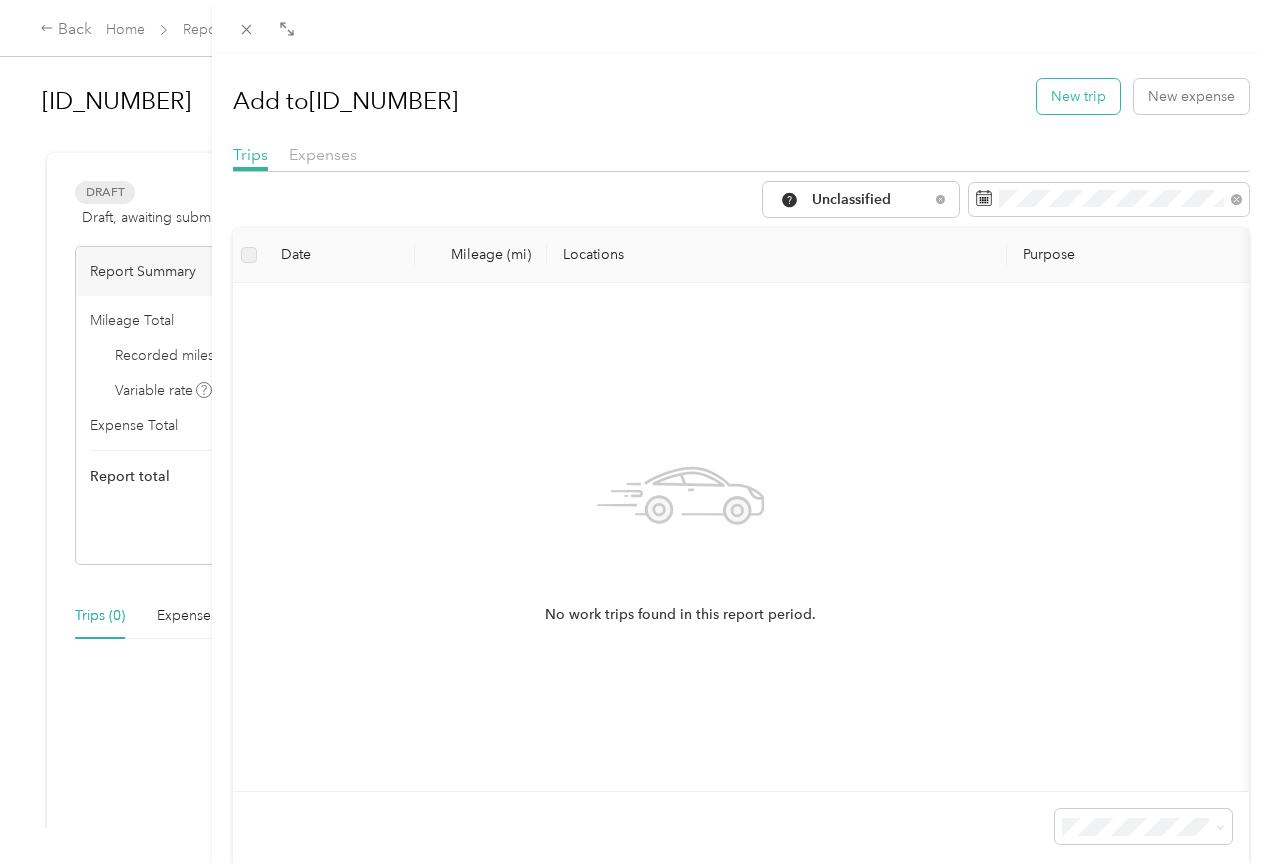 click on "New trip" at bounding box center (1078, 96) 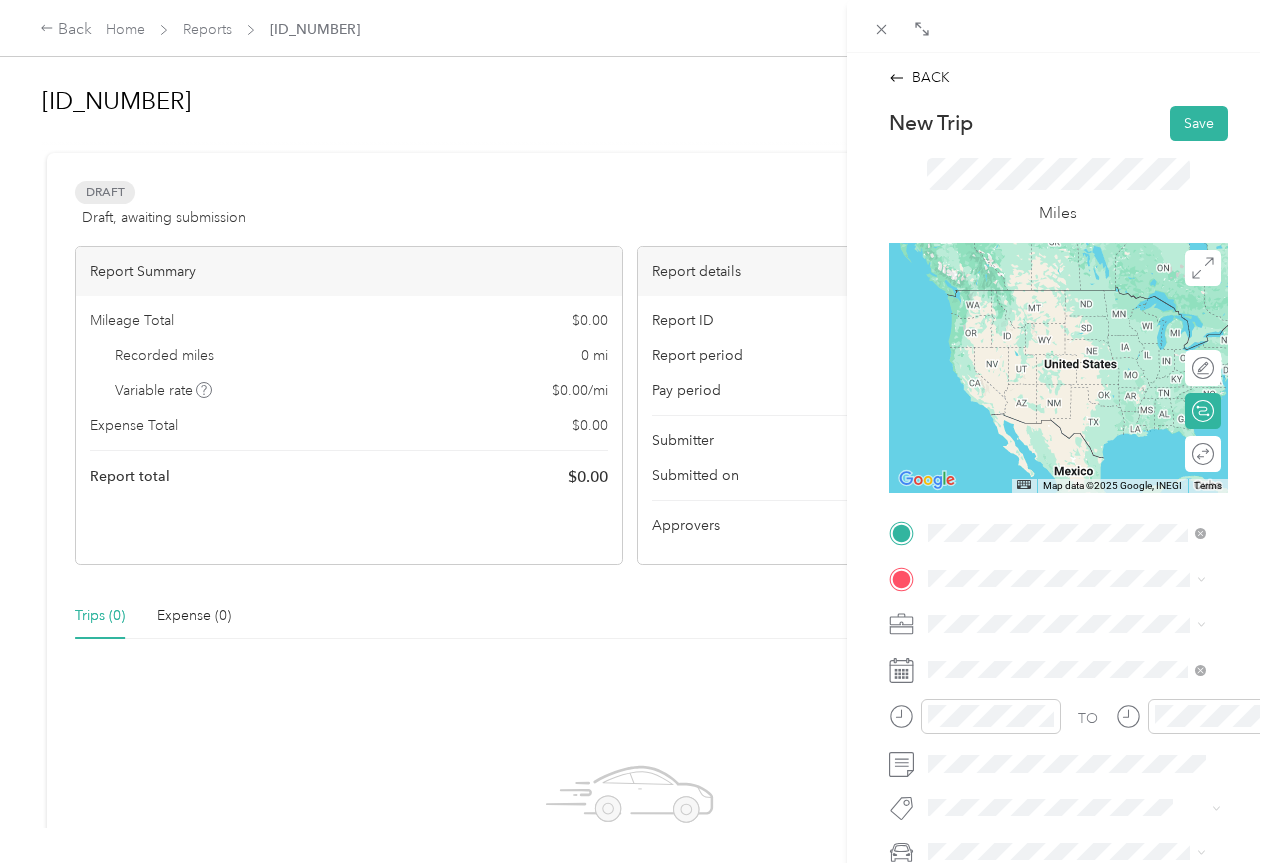 click on "[NUMBER] [STREET], [POSTAL_CODE], [CITY], [STATE], [COUNTRY]" at bounding box center (1072, 655) 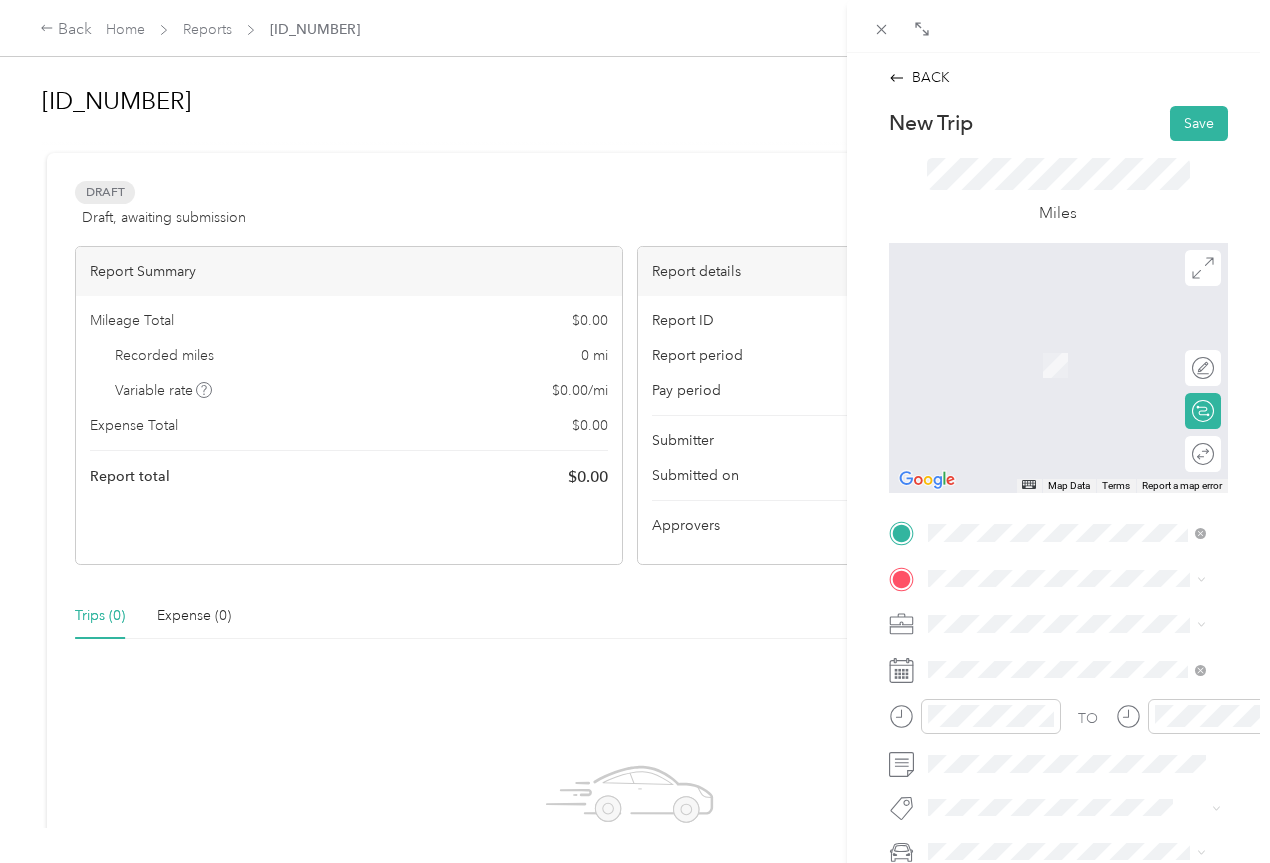 click on "[NUMBER] [STREET]
[CITY], [STATE] [POSTAL_CODE], [COUNTRY]" at bounding box center (1082, 348) 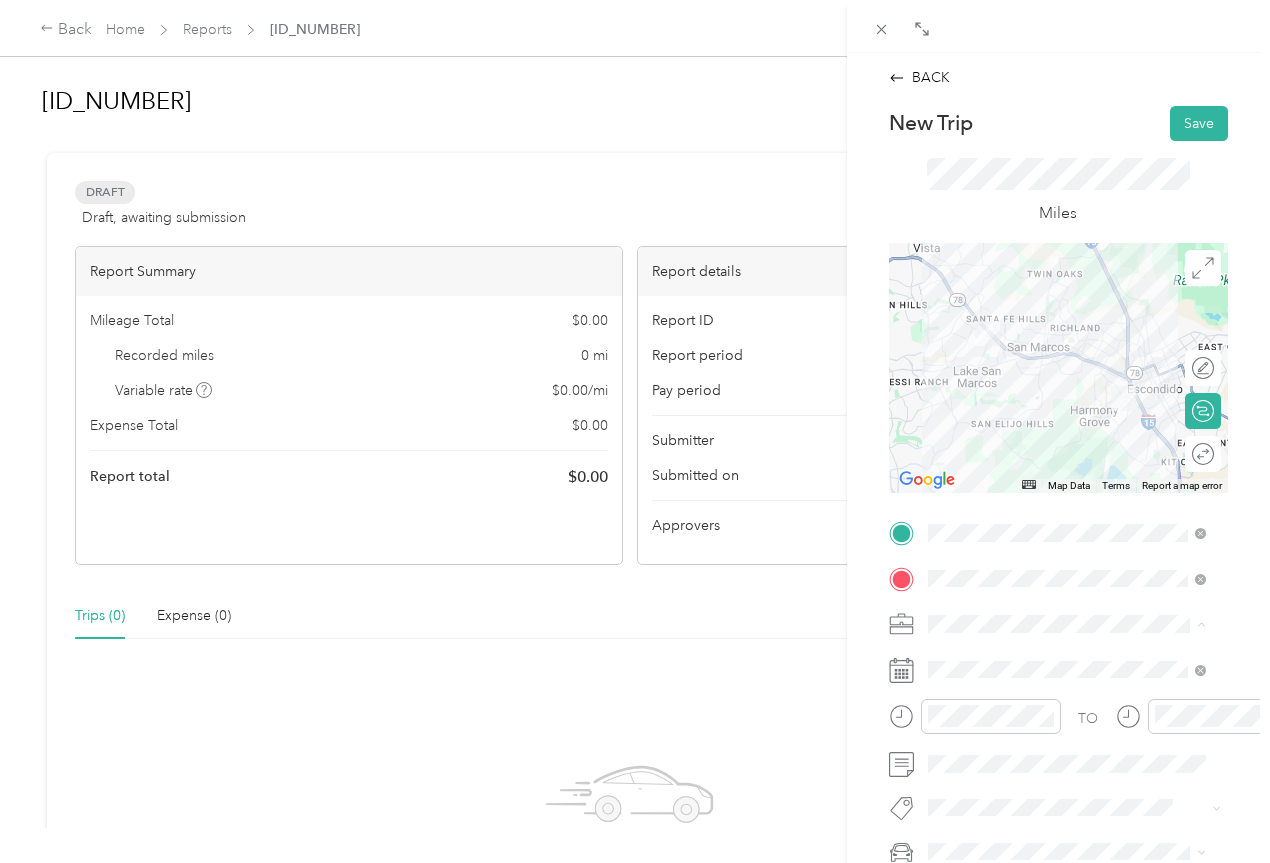 click 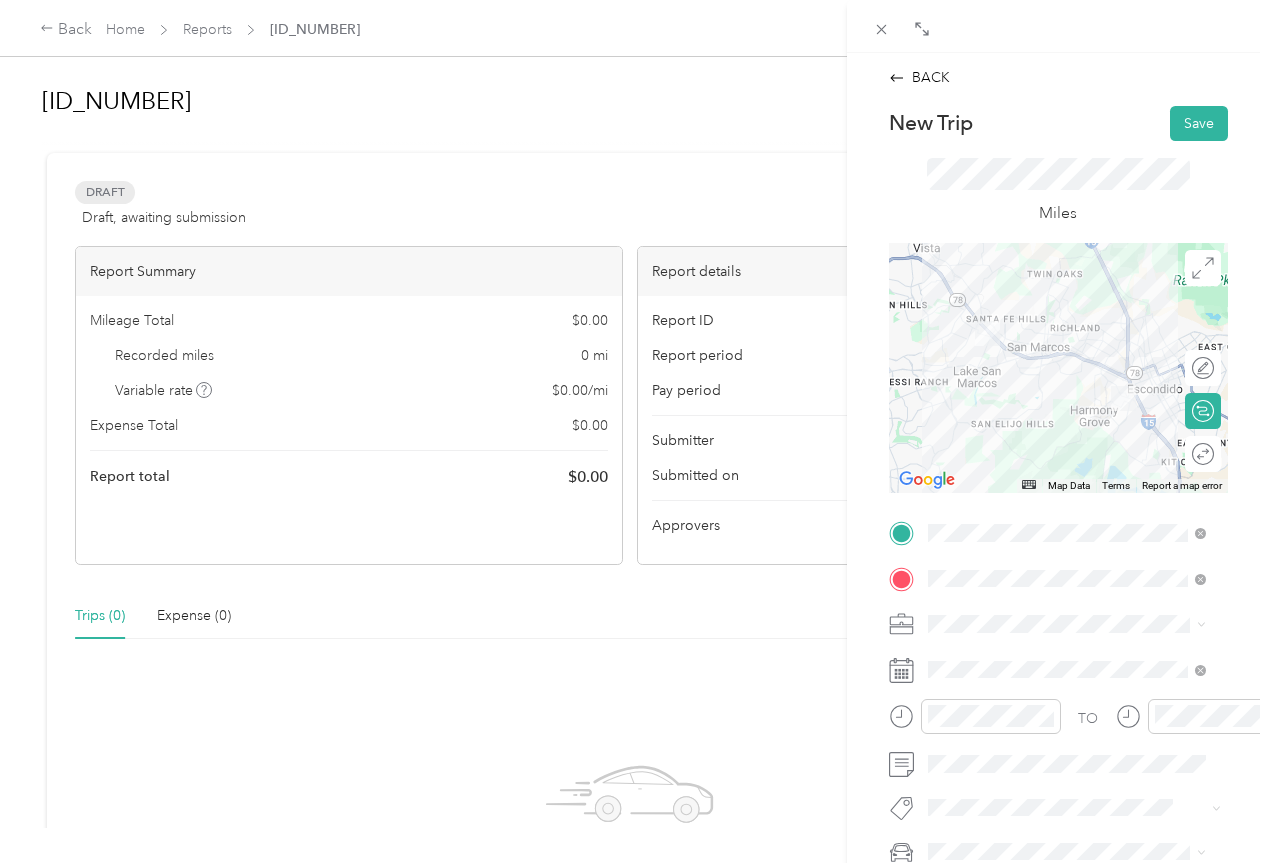 scroll, scrollTop: 100, scrollLeft: 0, axis: vertical 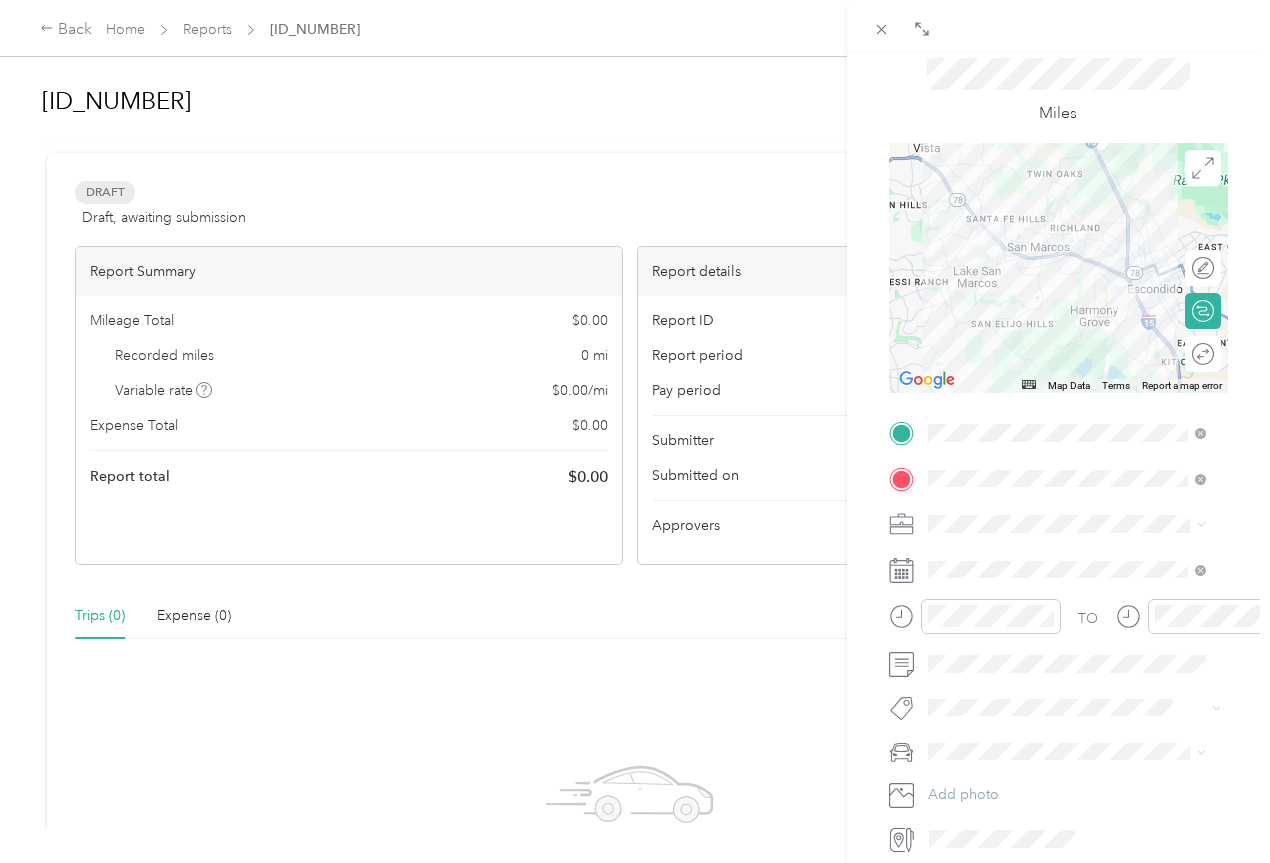 click 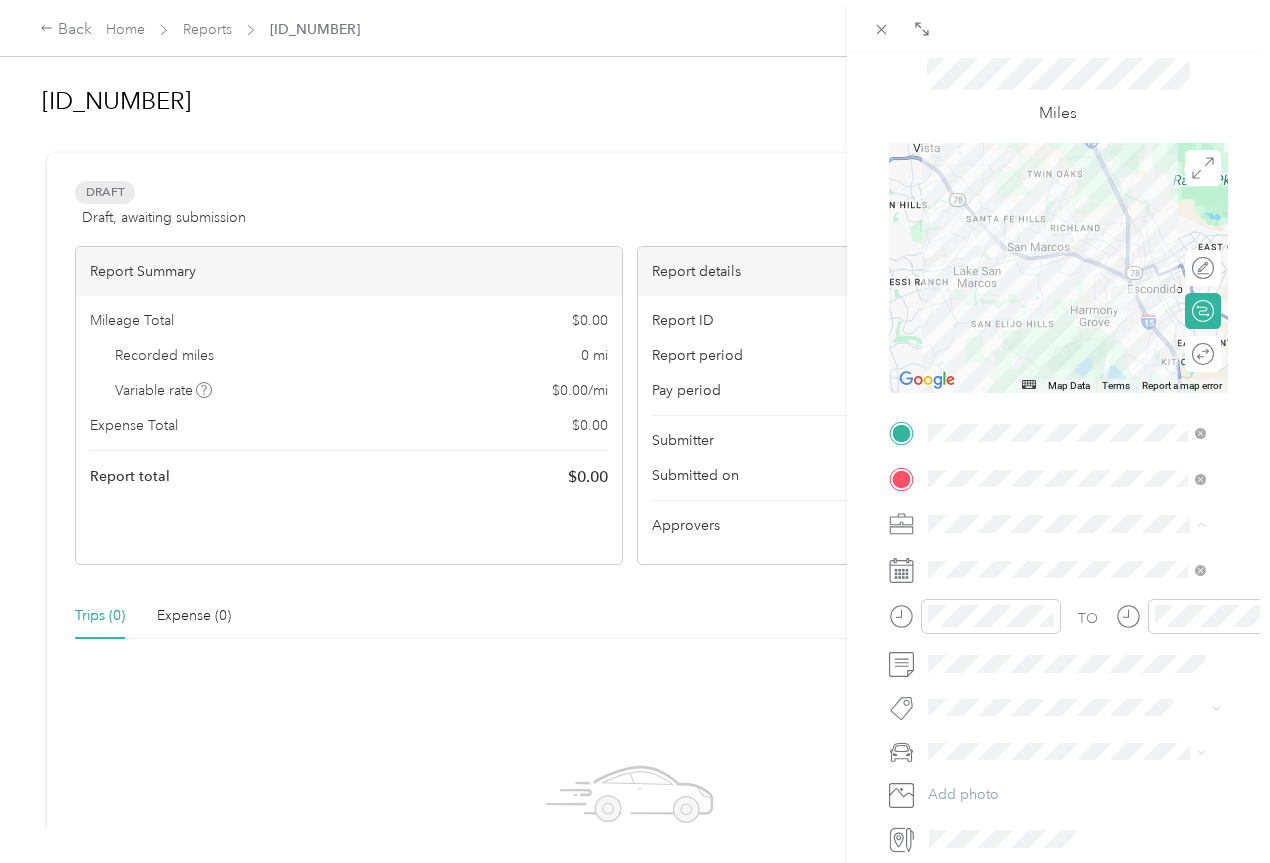 click 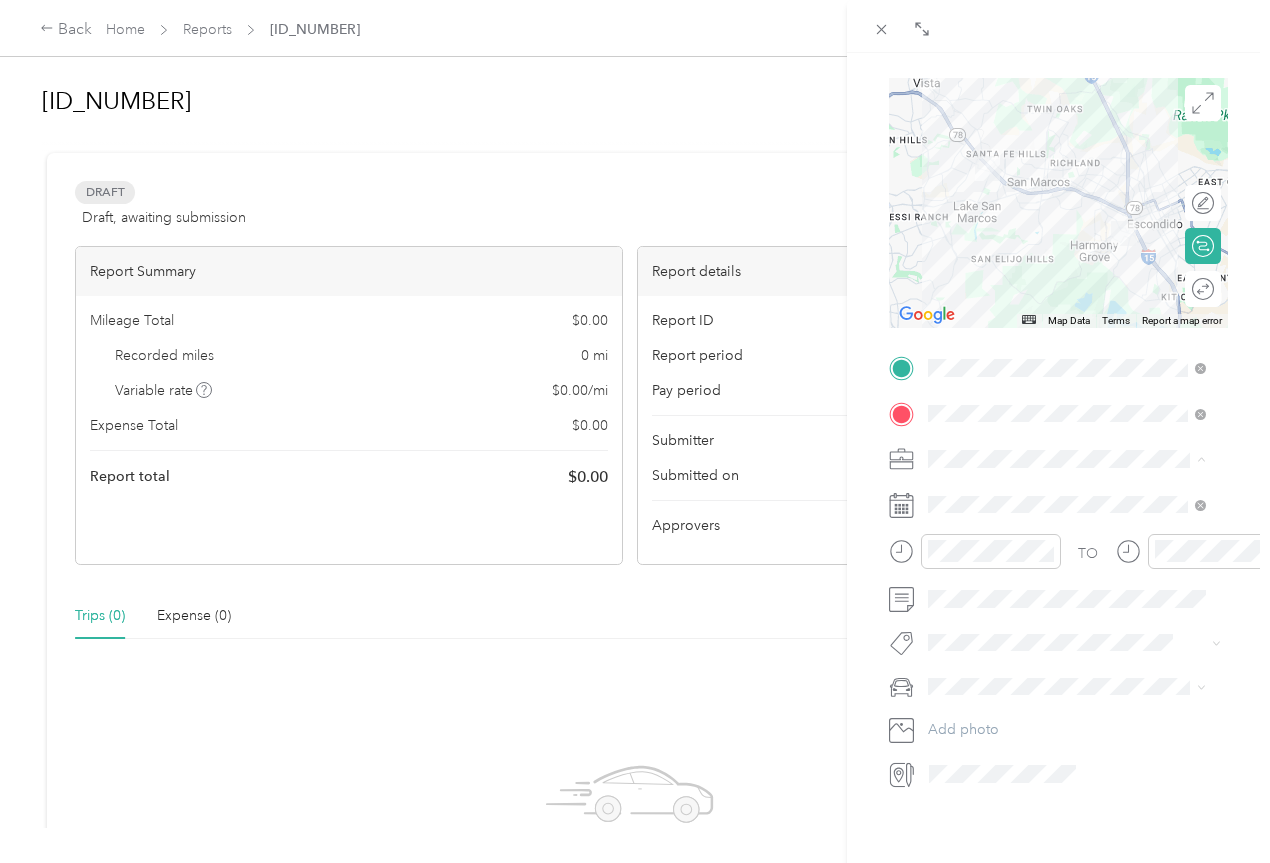 scroll, scrollTop: 200, scrollLeft: 0, axis: vertical 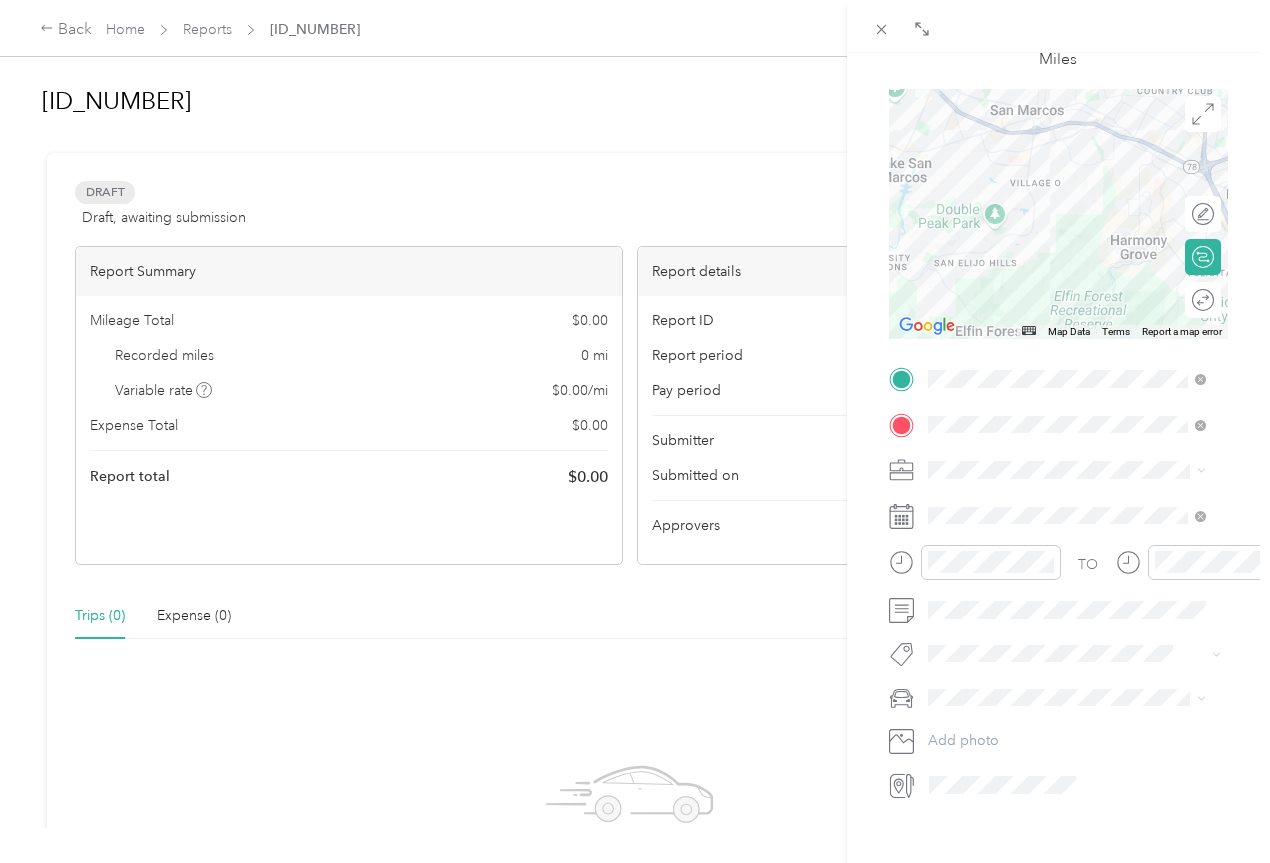 click 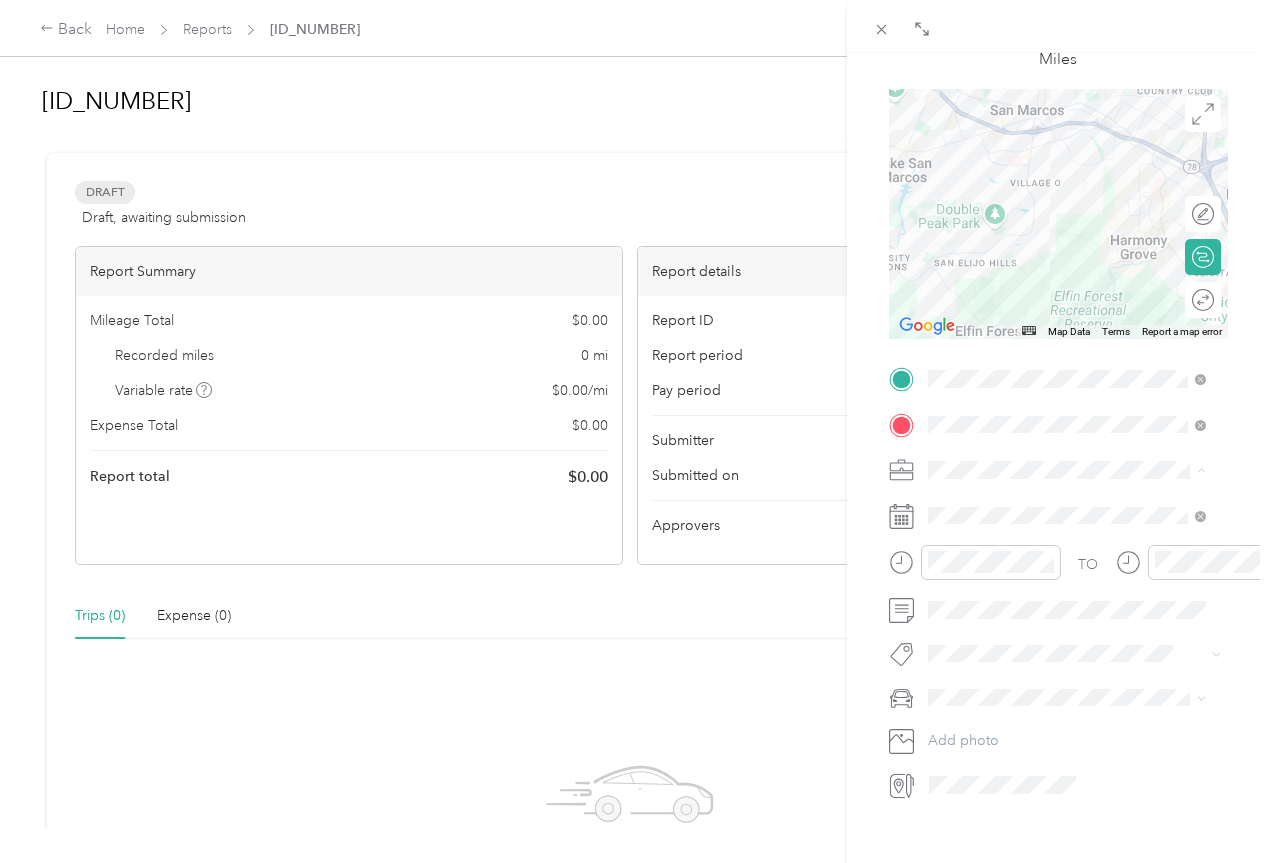 click 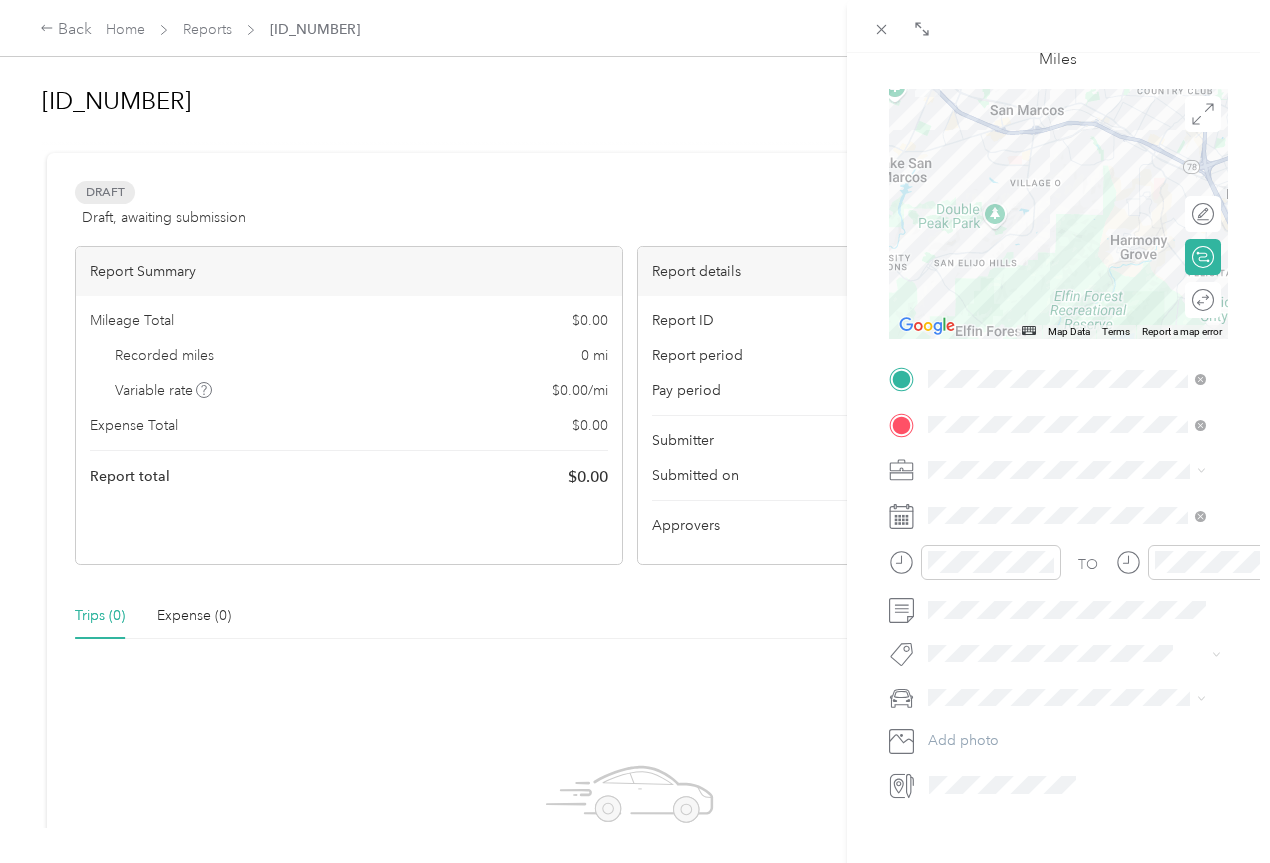 click 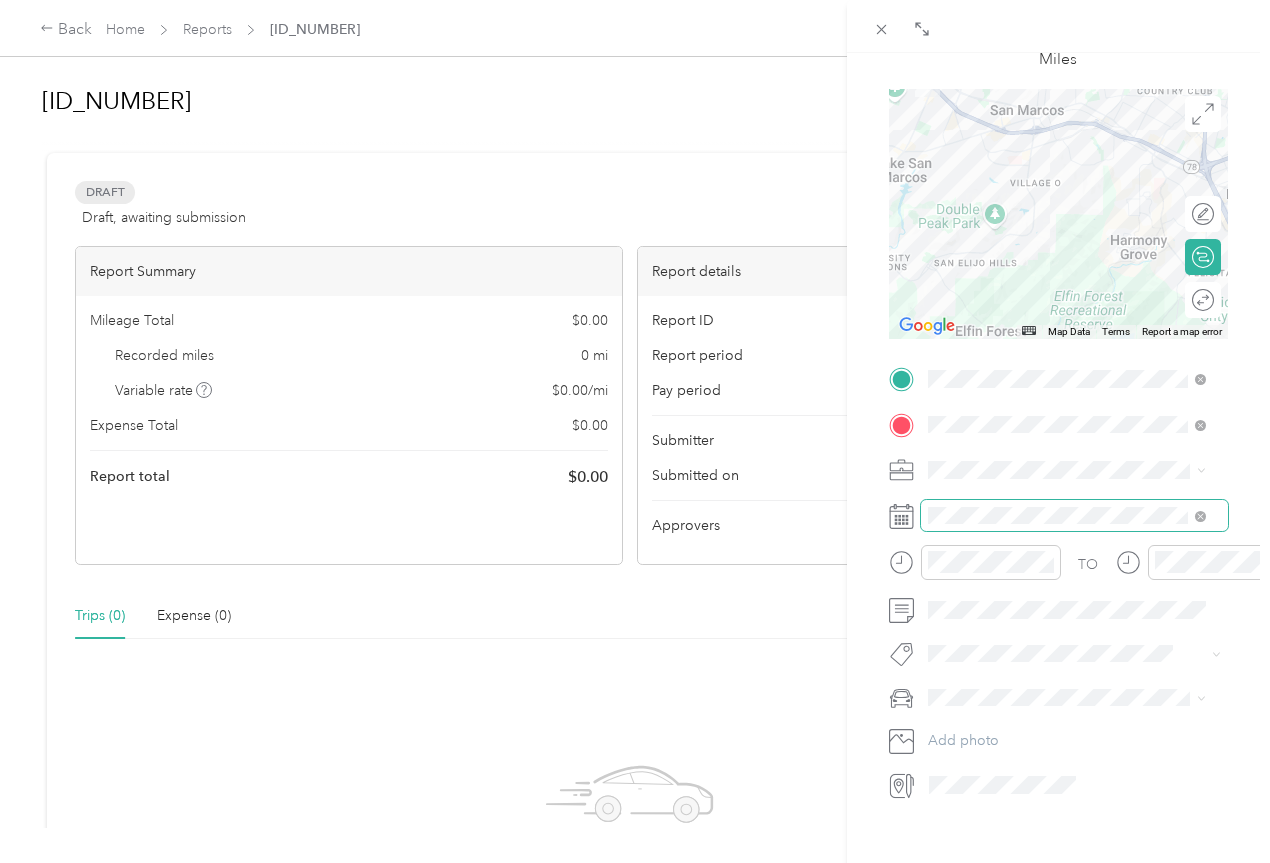 click at bounding box center [1200, 515] 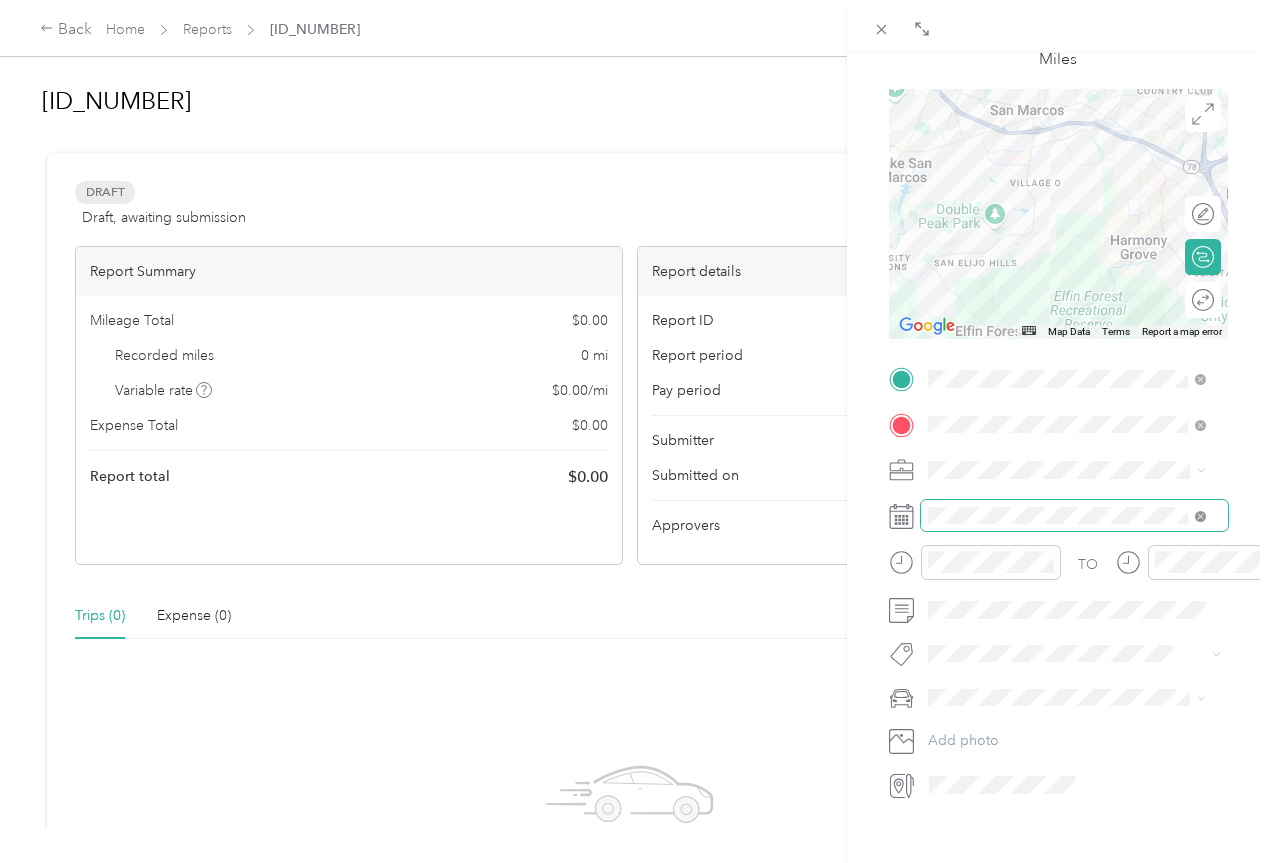 click 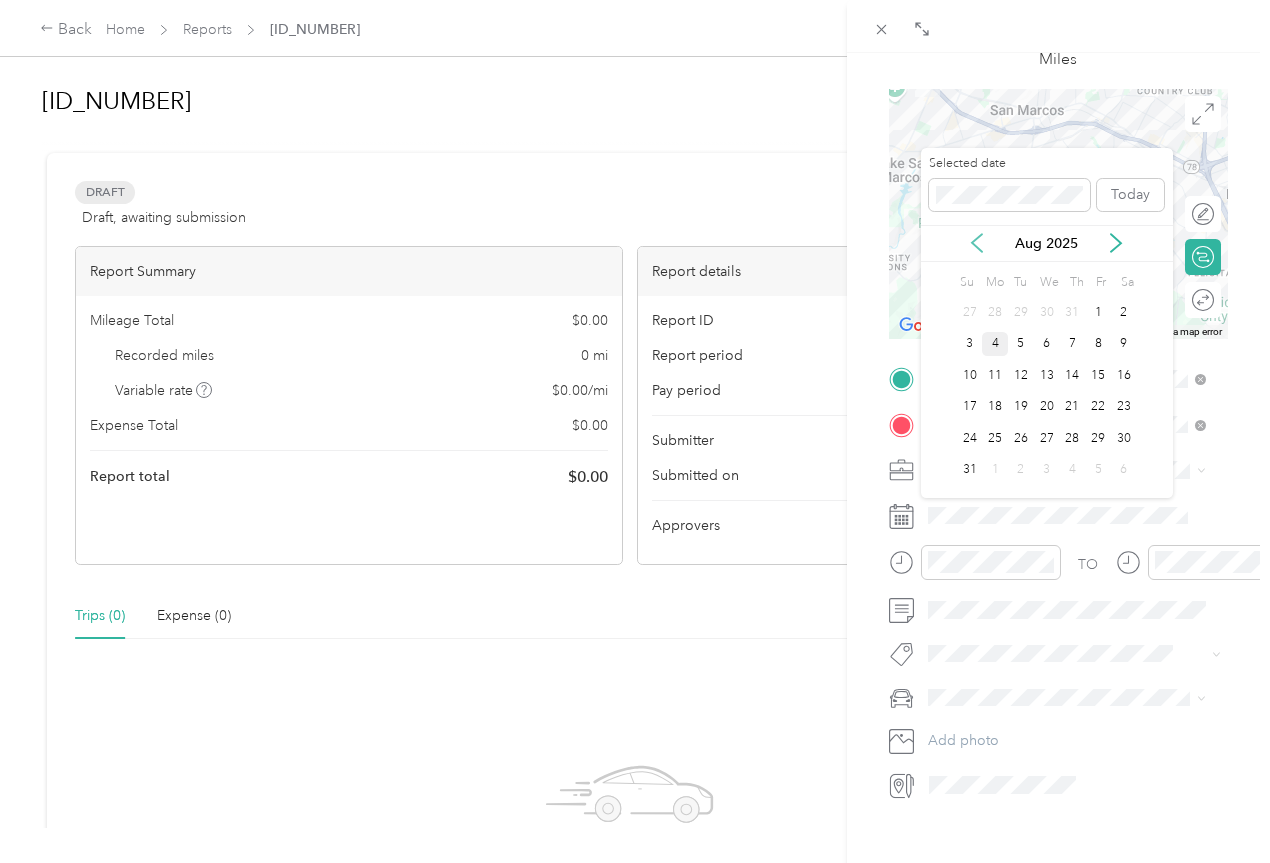 click 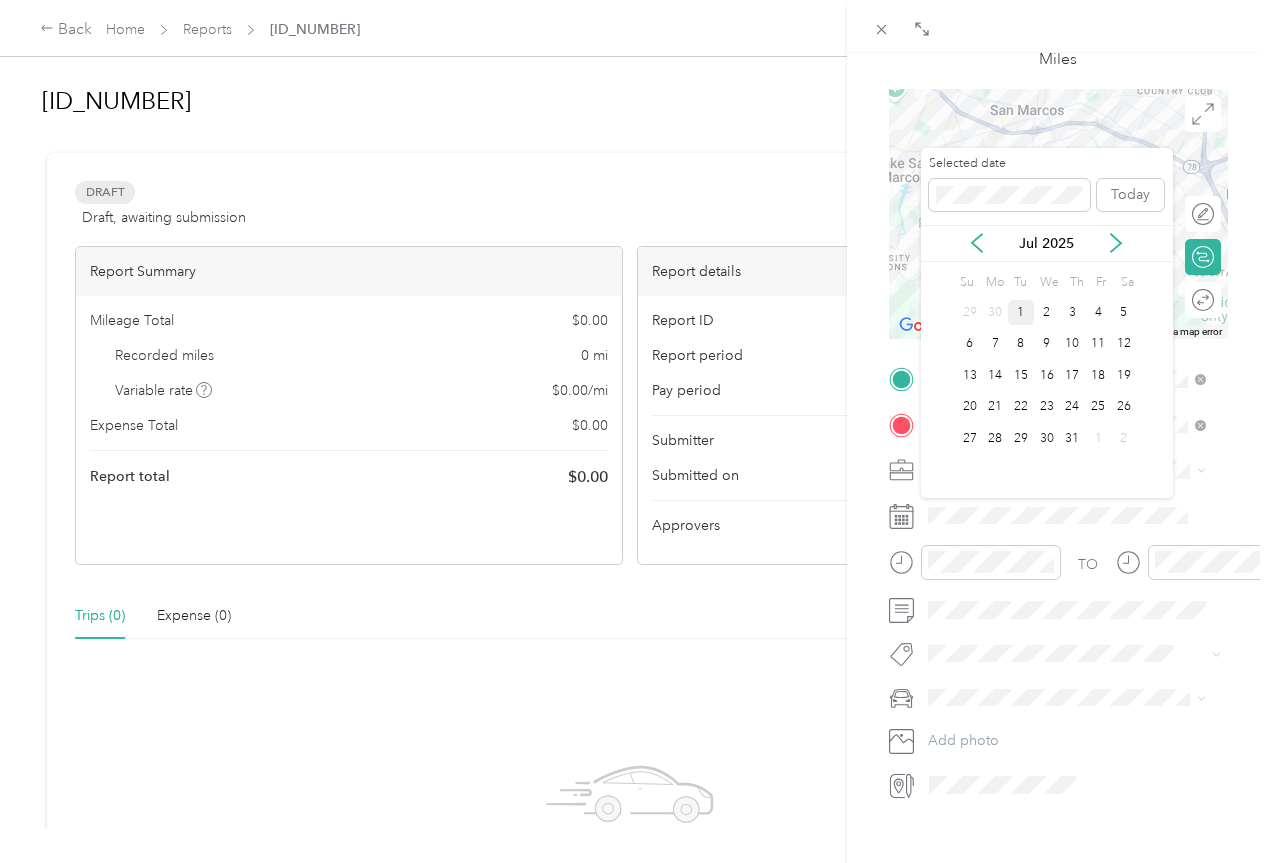 click on "1" at bounding box center (1021, 312) 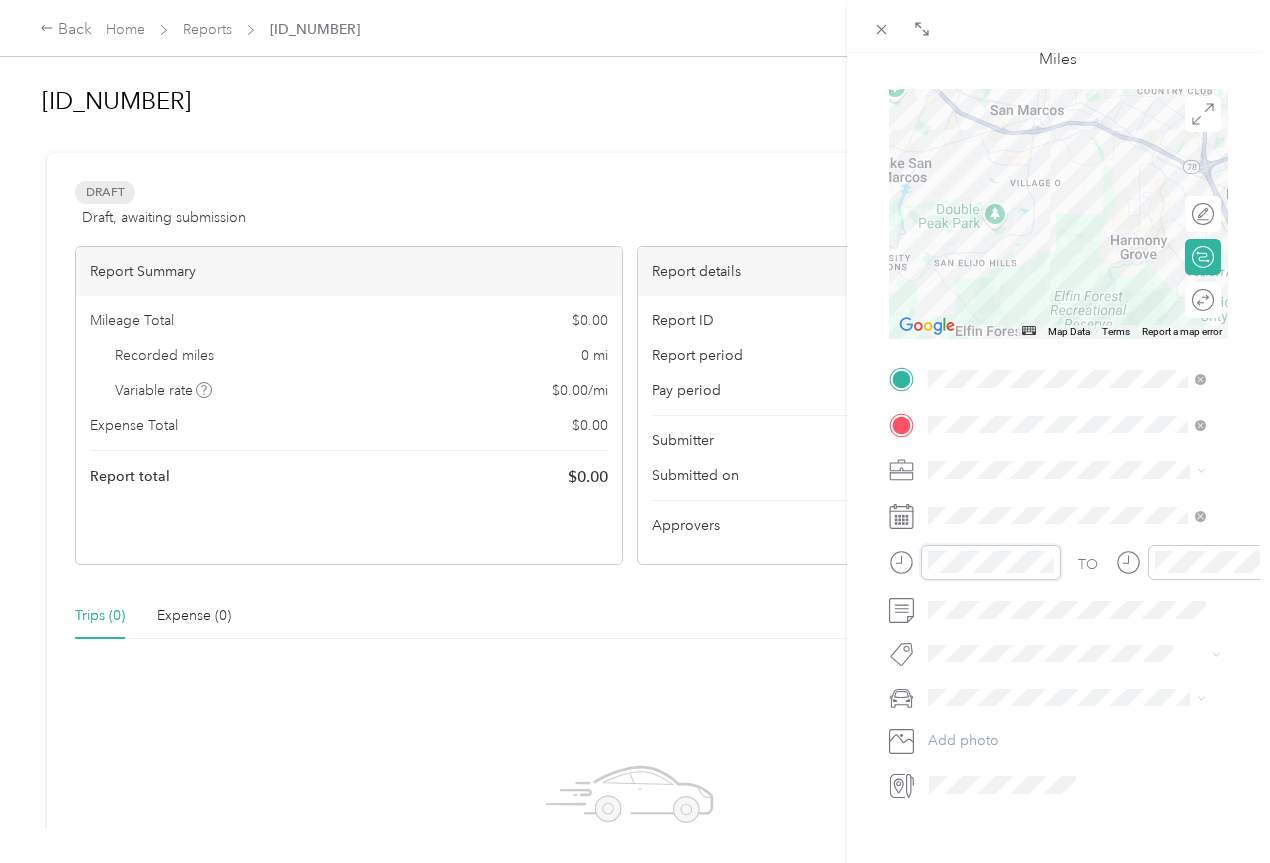 click on "BACK New Trip Save This trip cannot be edited because it is either under review, approved, or paid. Contact your Team Manager to edit it. Miles ← Move left → Move right ↑ Move up ↓ Move down + Zoom in - Zoom out Home Jump left by 75% End Jump right by 75% Page Up Jump up by 75% Page Down Jump down by 75% Map Data Map data ©2025 Google Map data ©2025 Google 2 km  Click to toggle between metric and imperial units Terms Report a map error Edit route Calculate route Round trip TO Add photo" at bounding box center [635, 431] 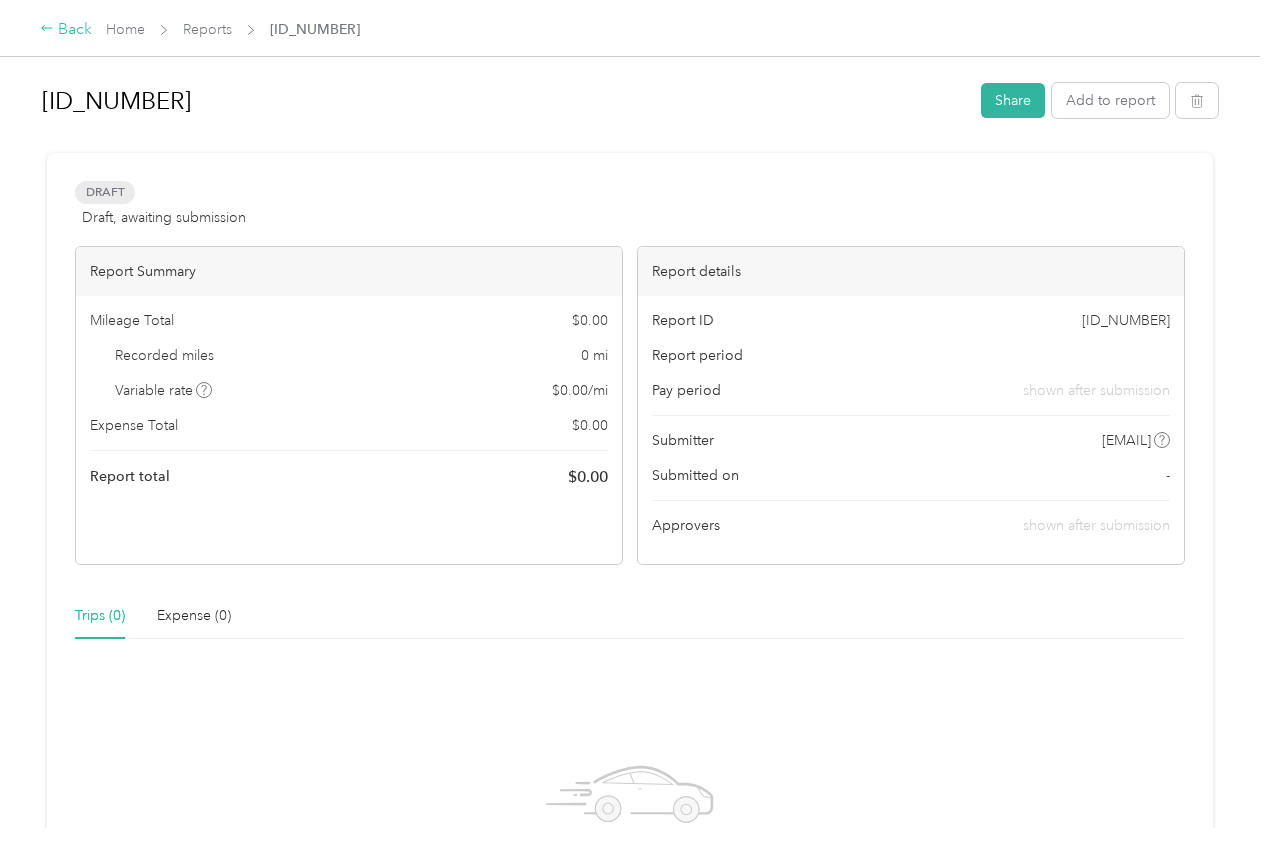 click 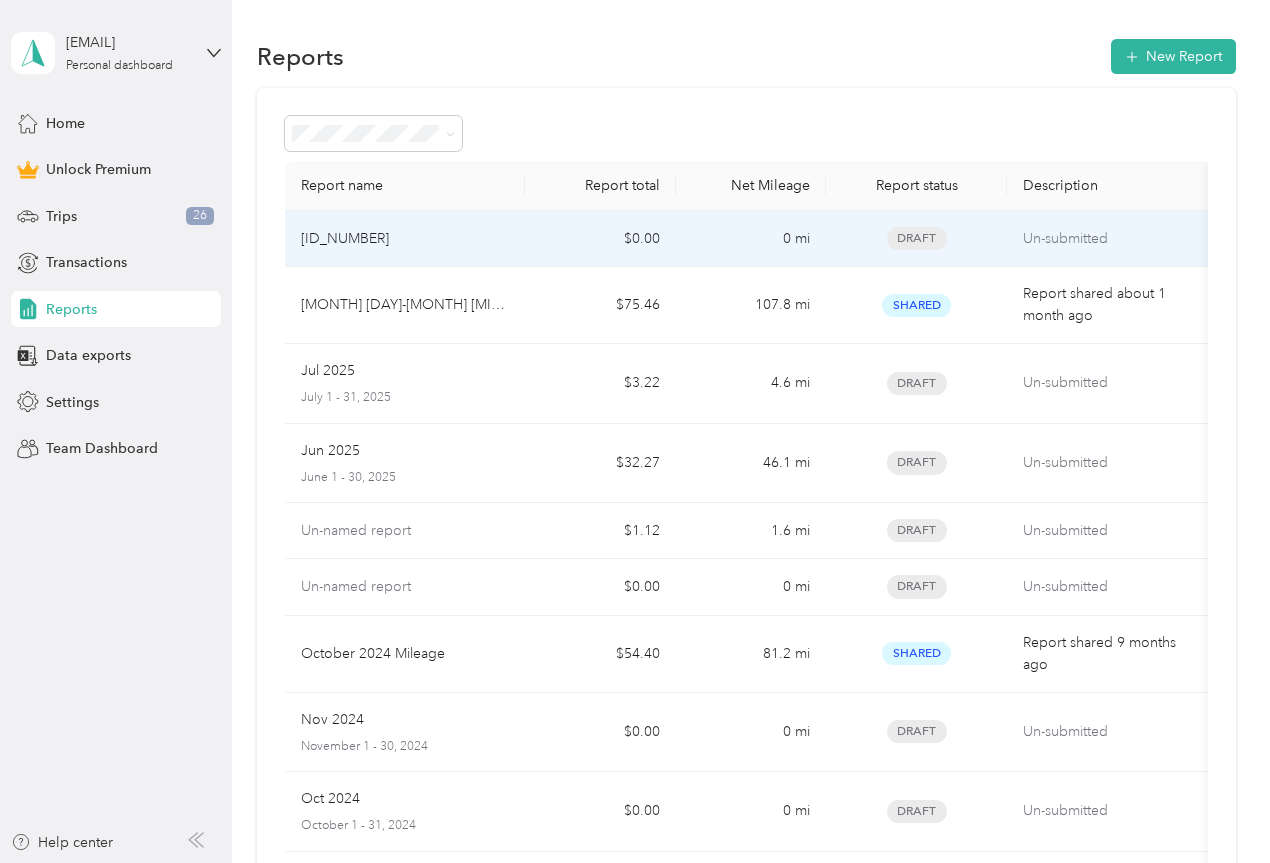 click on "Un-submitted" at bounding box center (1107, 239) 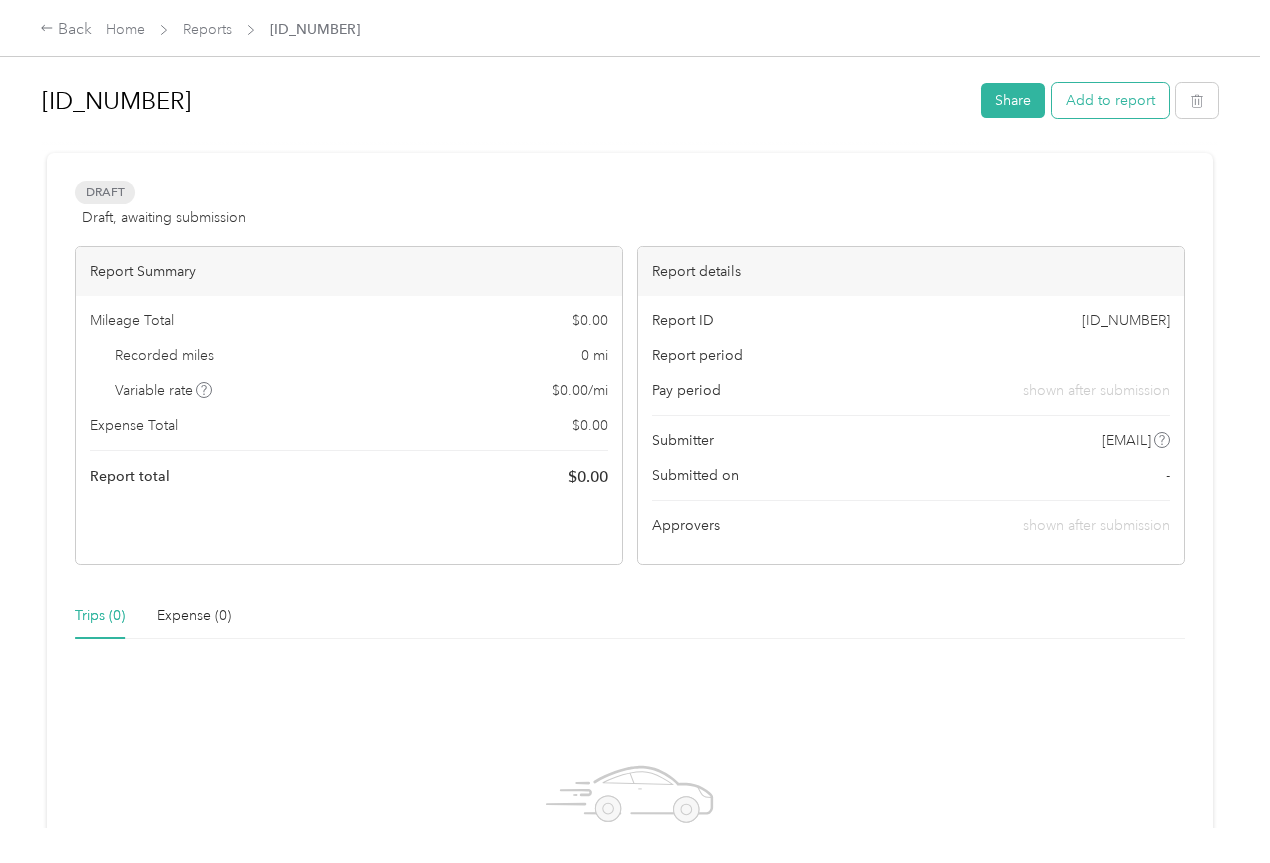 click on "Add to report" at bounding box center (1110, 100) 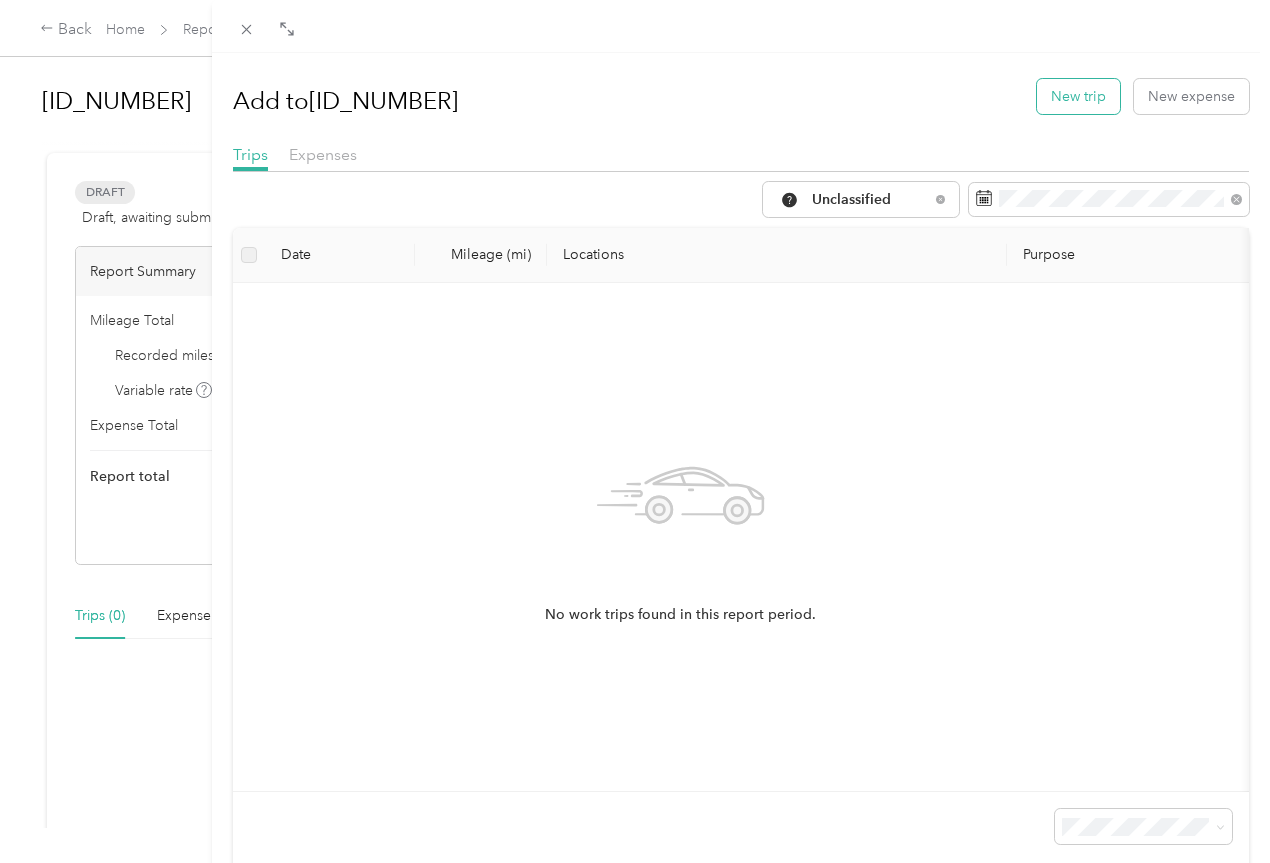 click on "New trip" at bounding box center (1078, 96) 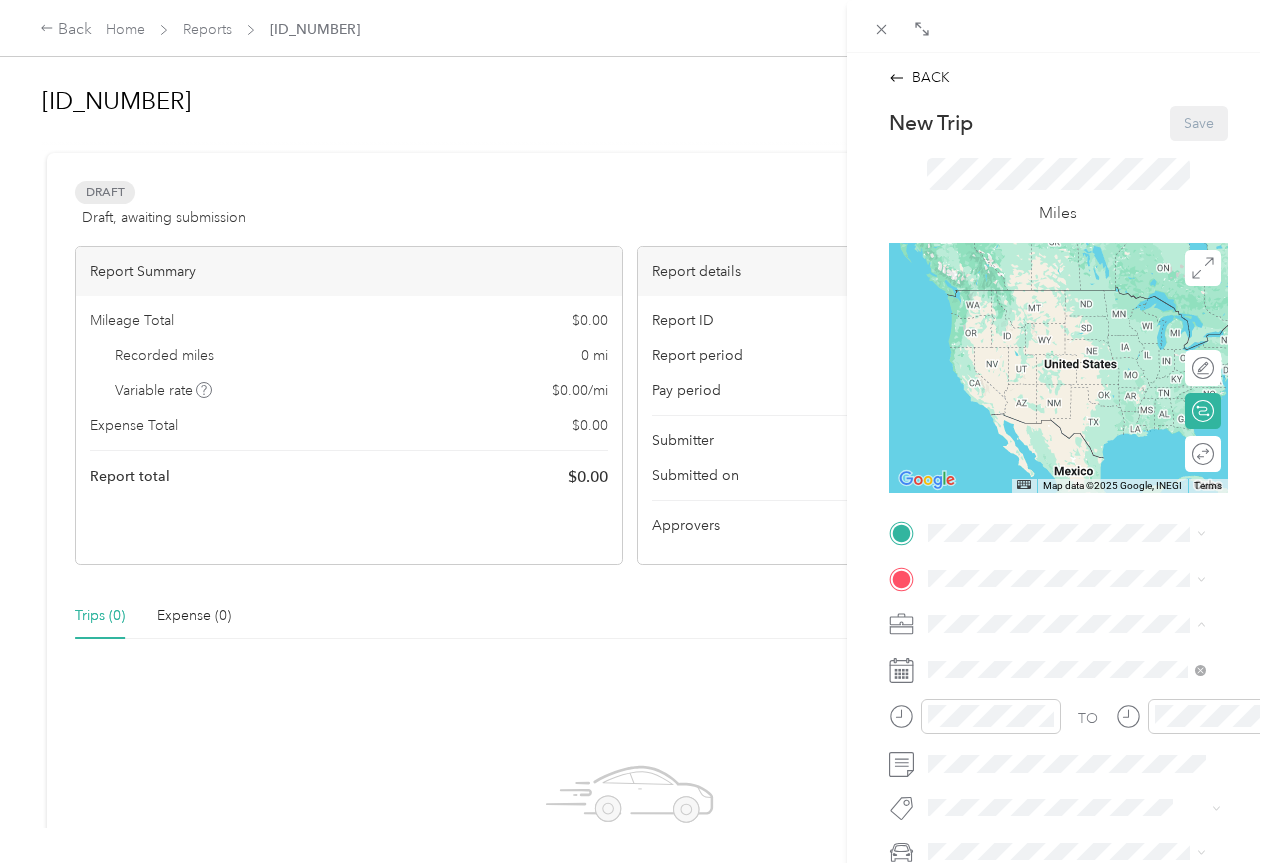 click on "BACK New Trip Save This trip cannot be edited because it is either under review, approved, or paid. Contact your Team Manager to edit it. Miles ← Move left → Move right ↑ Move up ↓ Move down + Zoom in - Zoom out Home Jump left by 75% End Jump right by 75% Page Up Jump up by 75% Page Down Jump down by 75% Map Data Map data ©2025 Google, INEGI Map data ©2025 Google, INEGI 1000 km  Click to toggle between metric and imperial units Terms Report a map error Edit route Calculate route Round trip TO Add photo" at bounding box center [635, 431] 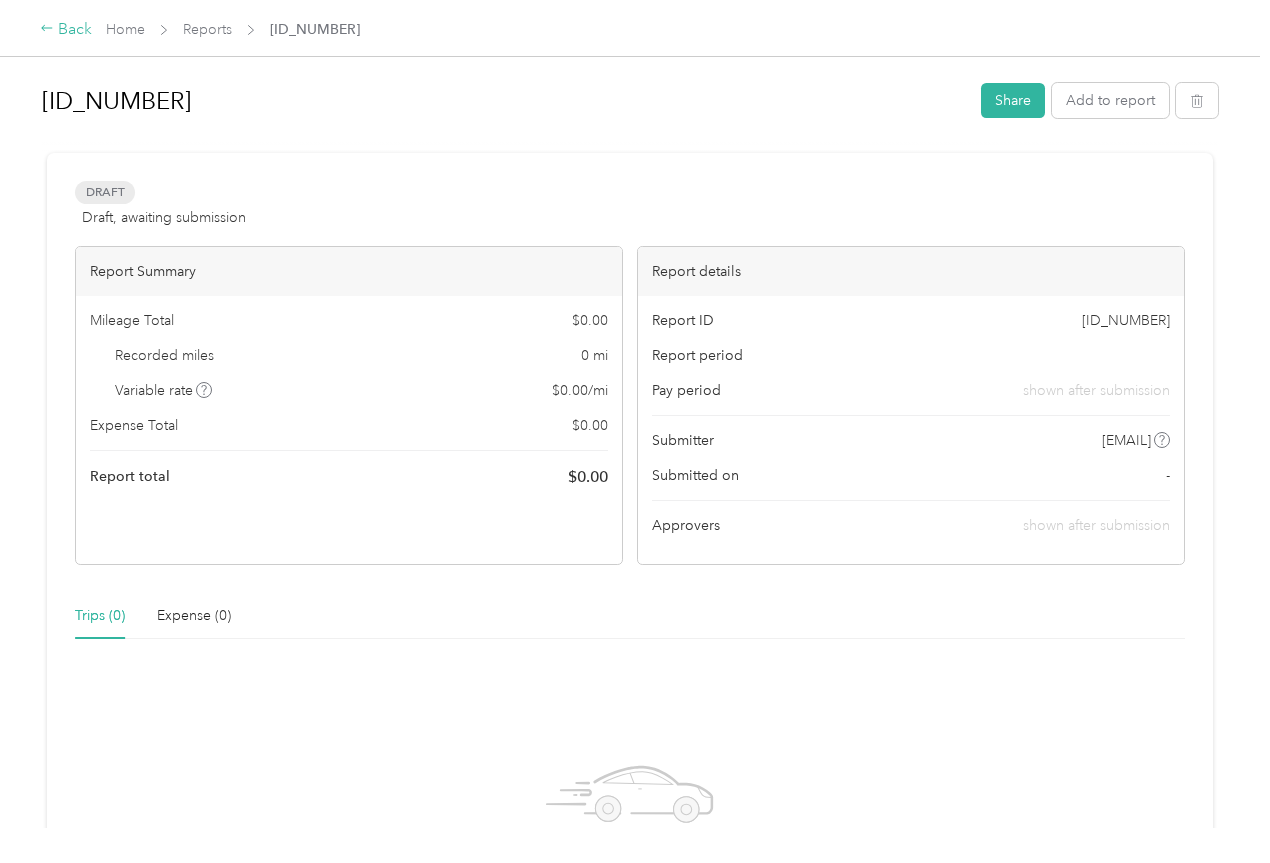 click on "Back" at bounding box center (66, 30) 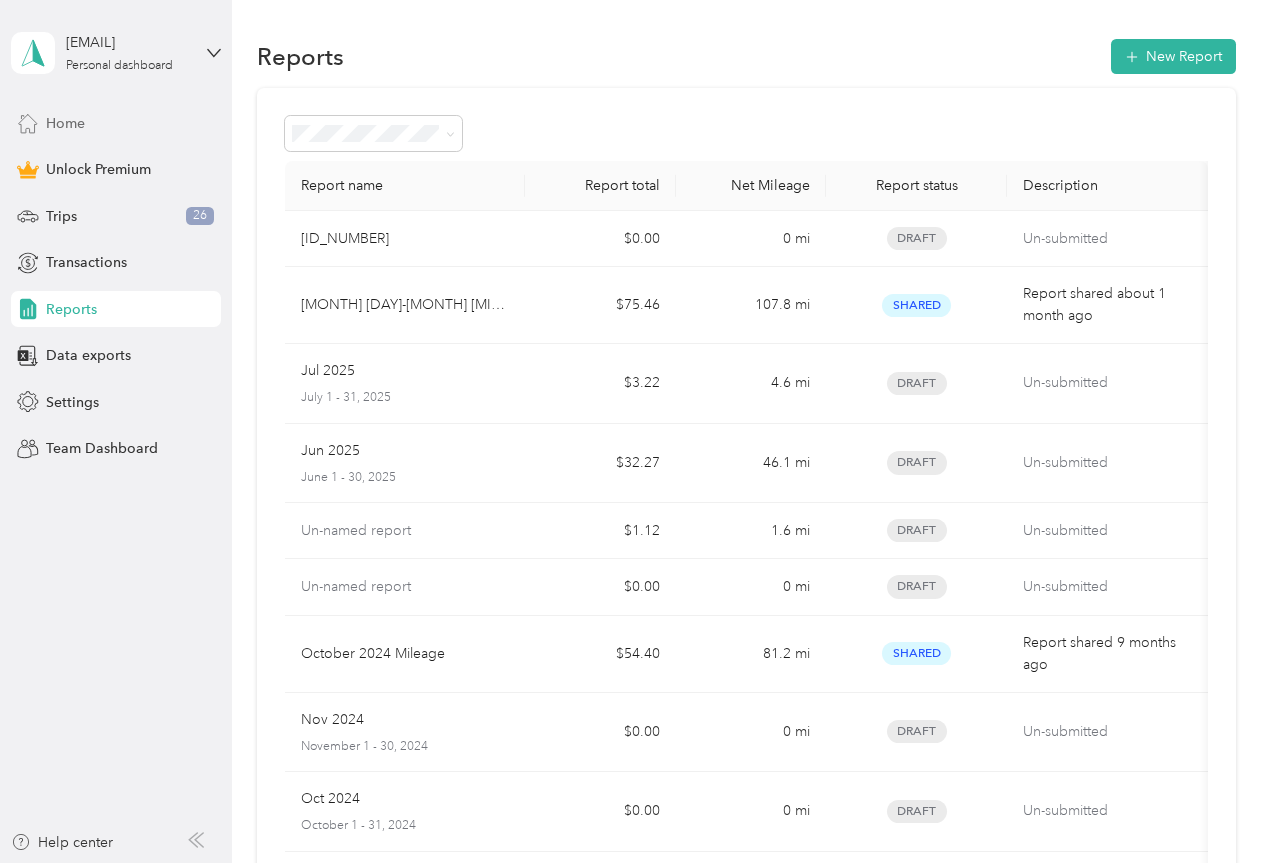 click on "Home" at bounding box center (116, 123) 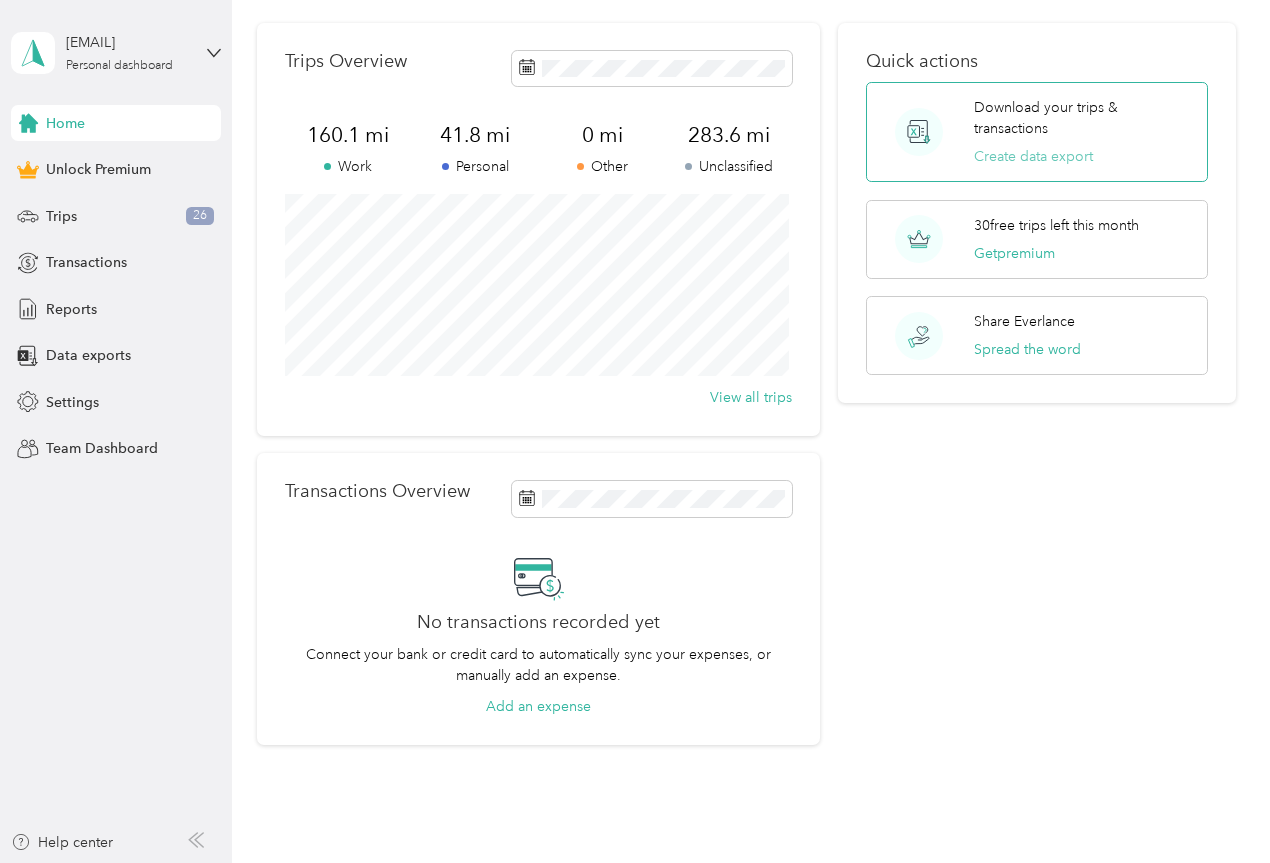 scroll, scrollTop: 100, scrollLeft: 0, axis: vertical 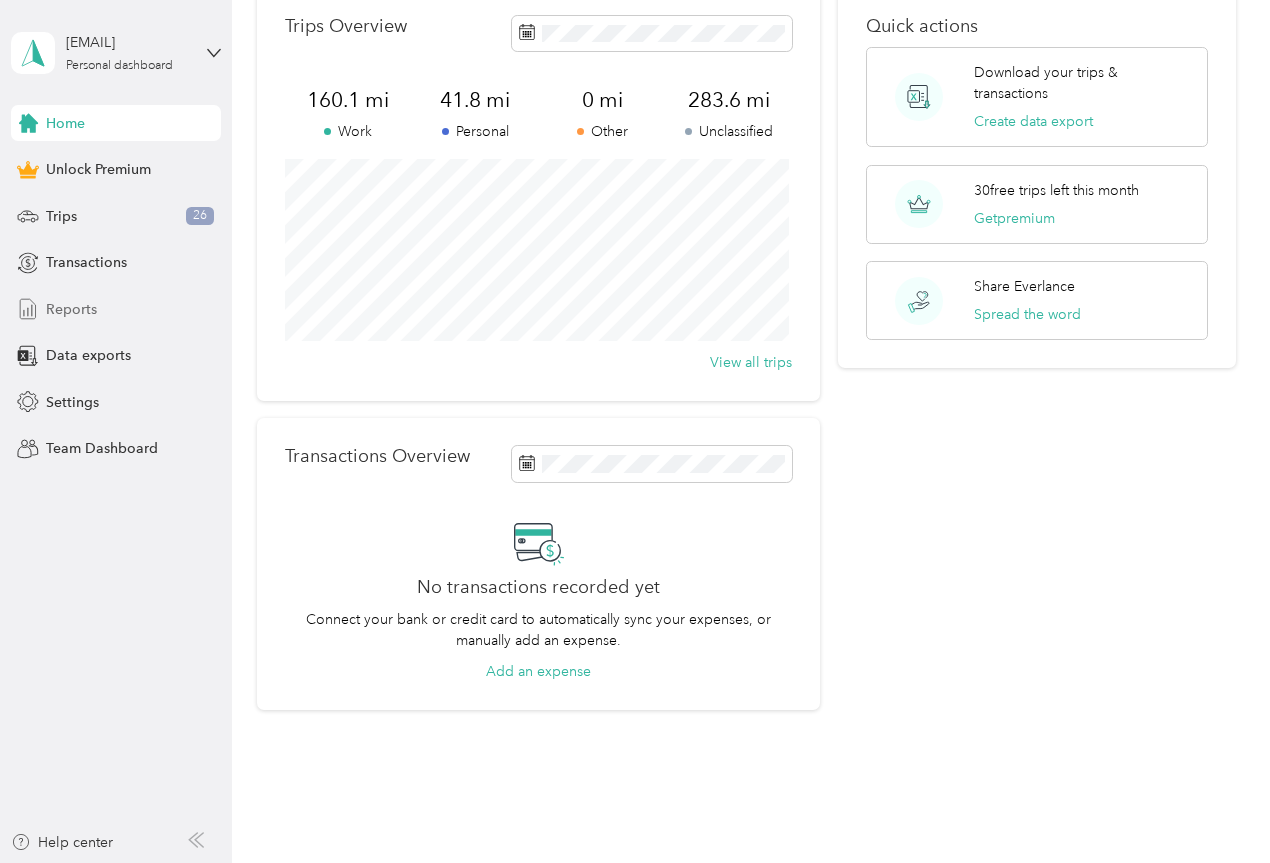 click on "Reports" at bounding box center [71, 309] 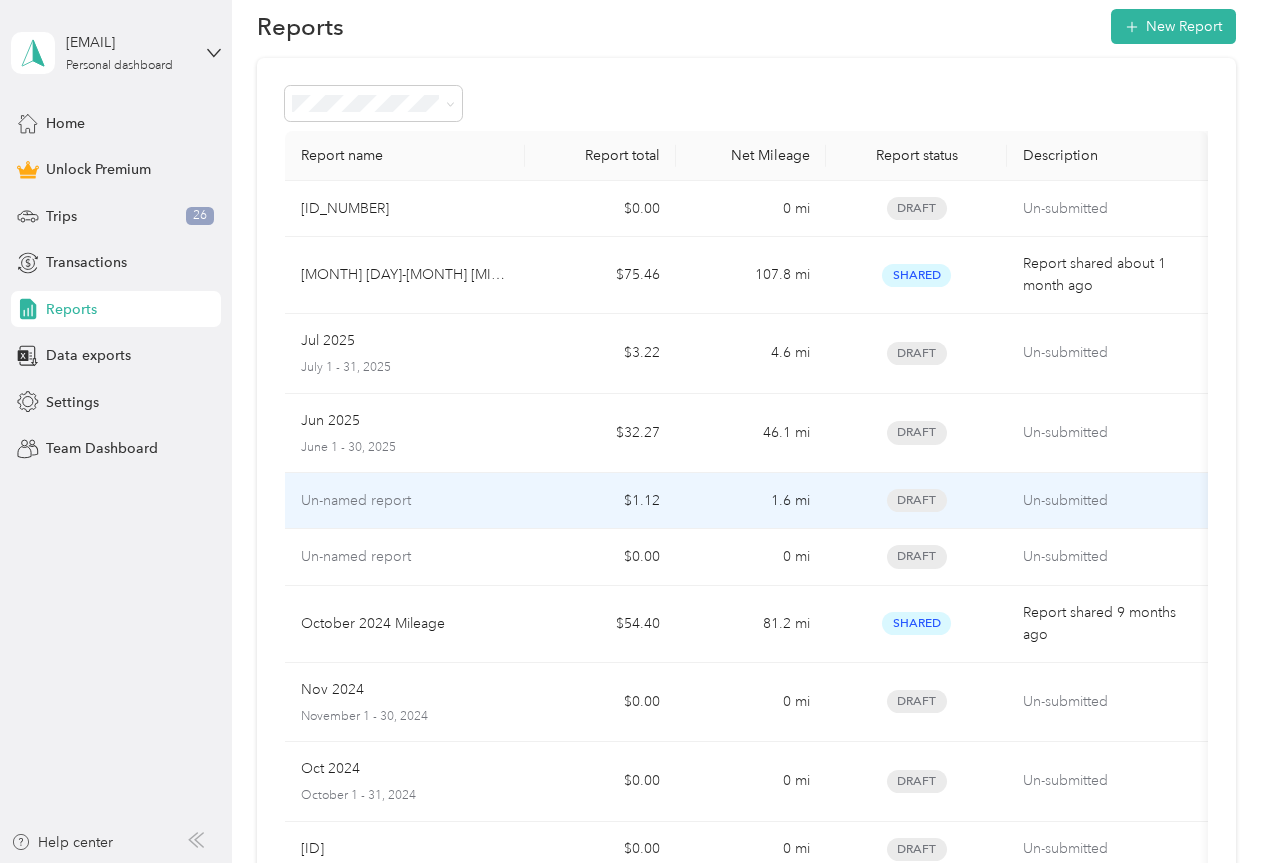 scroll, scrollTop: 0, scrollLeft: 0, axis: both 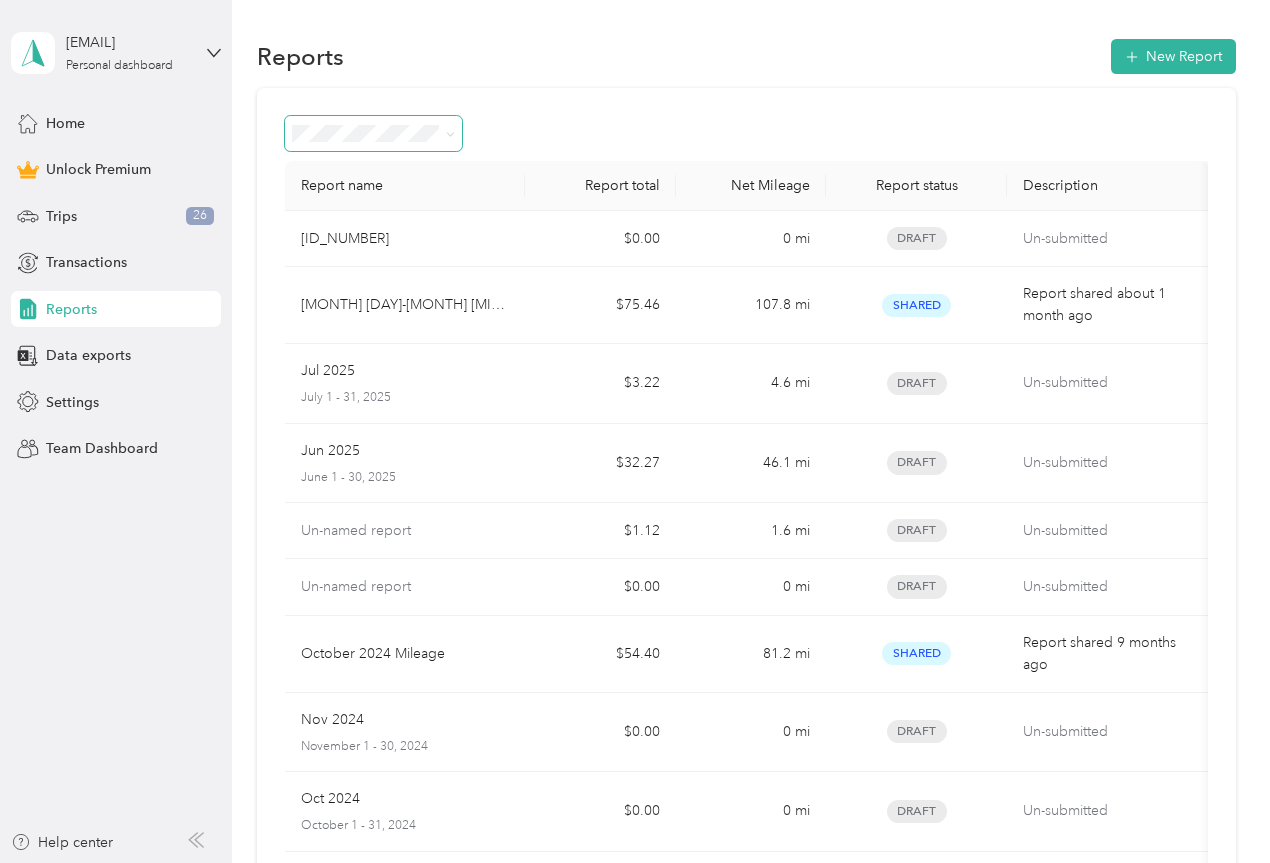 click 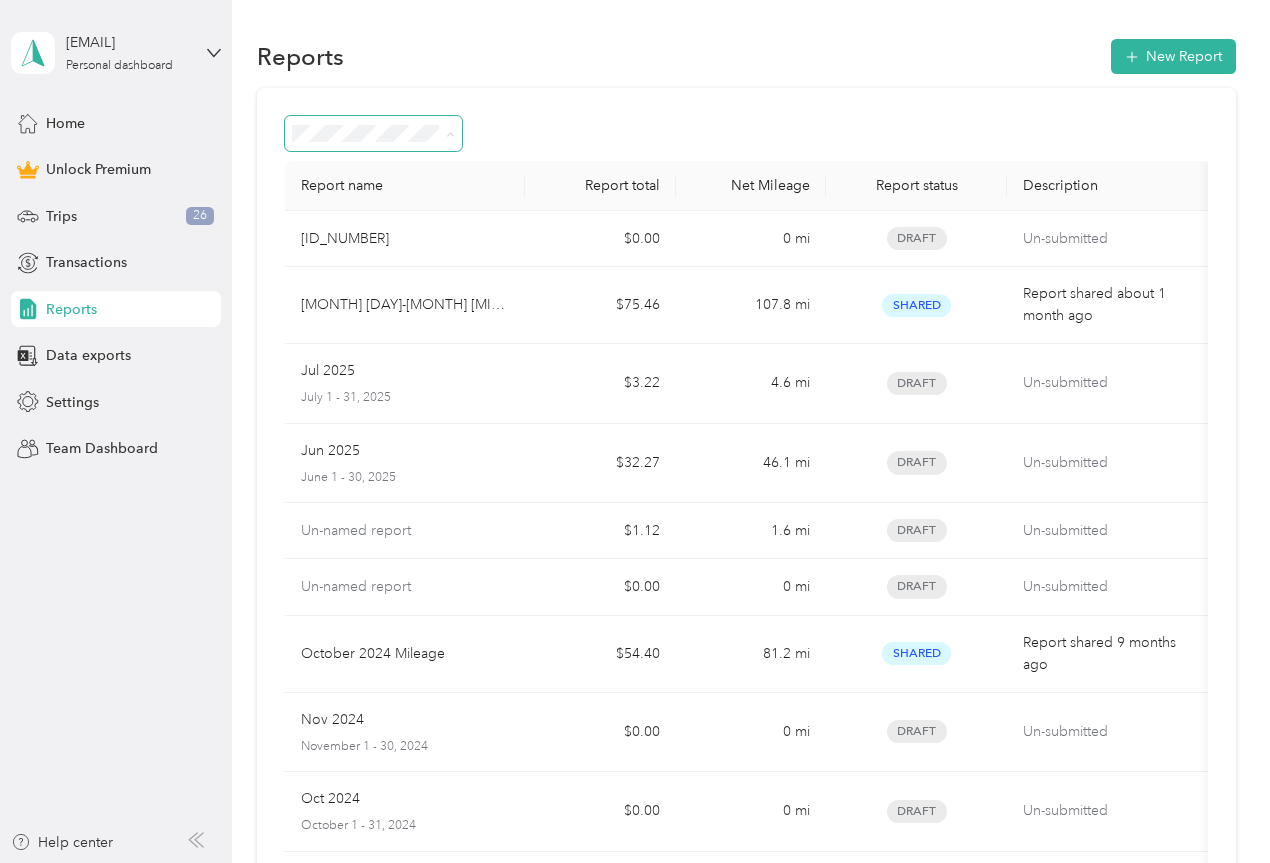 click on "Reports New Report" at bounding box center (746, 56) 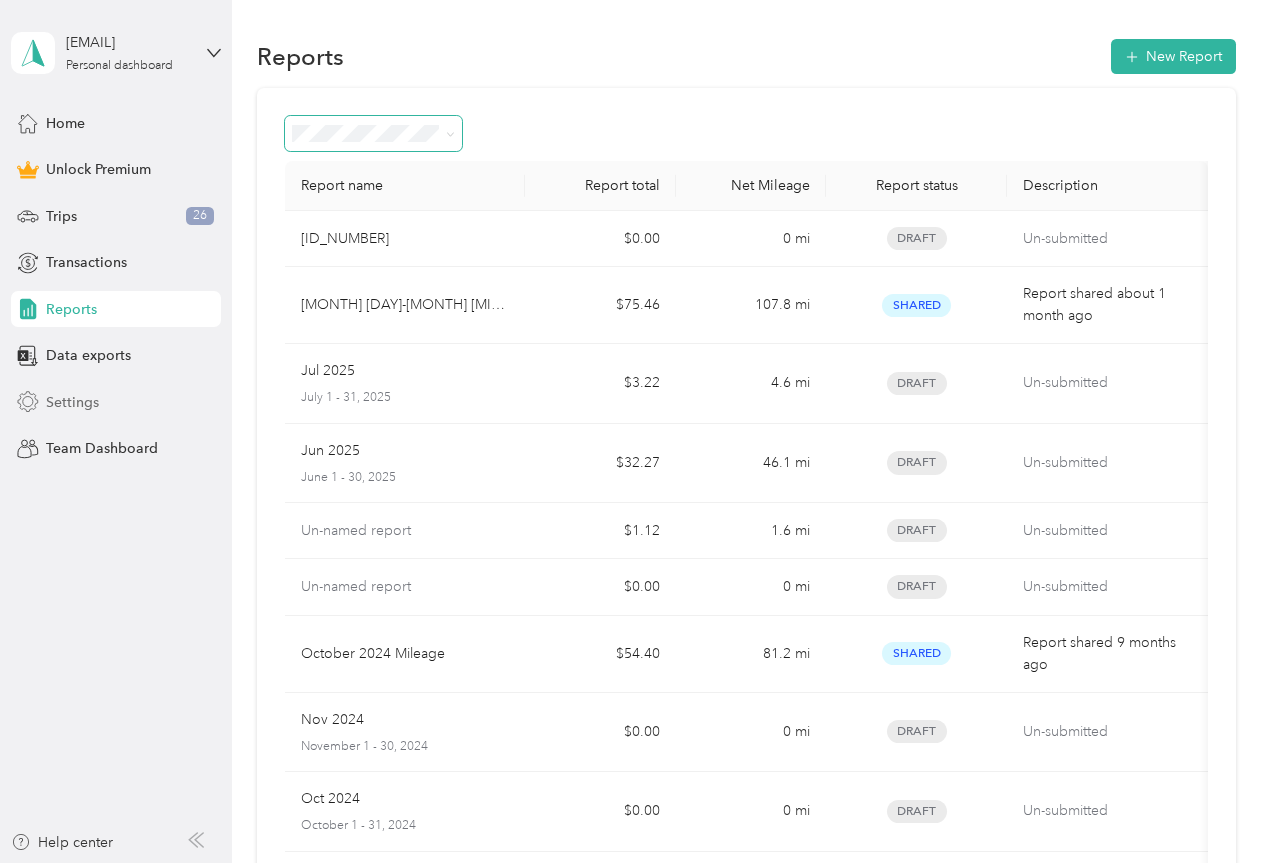 click on "Settings" at bounding box center [72, 402] 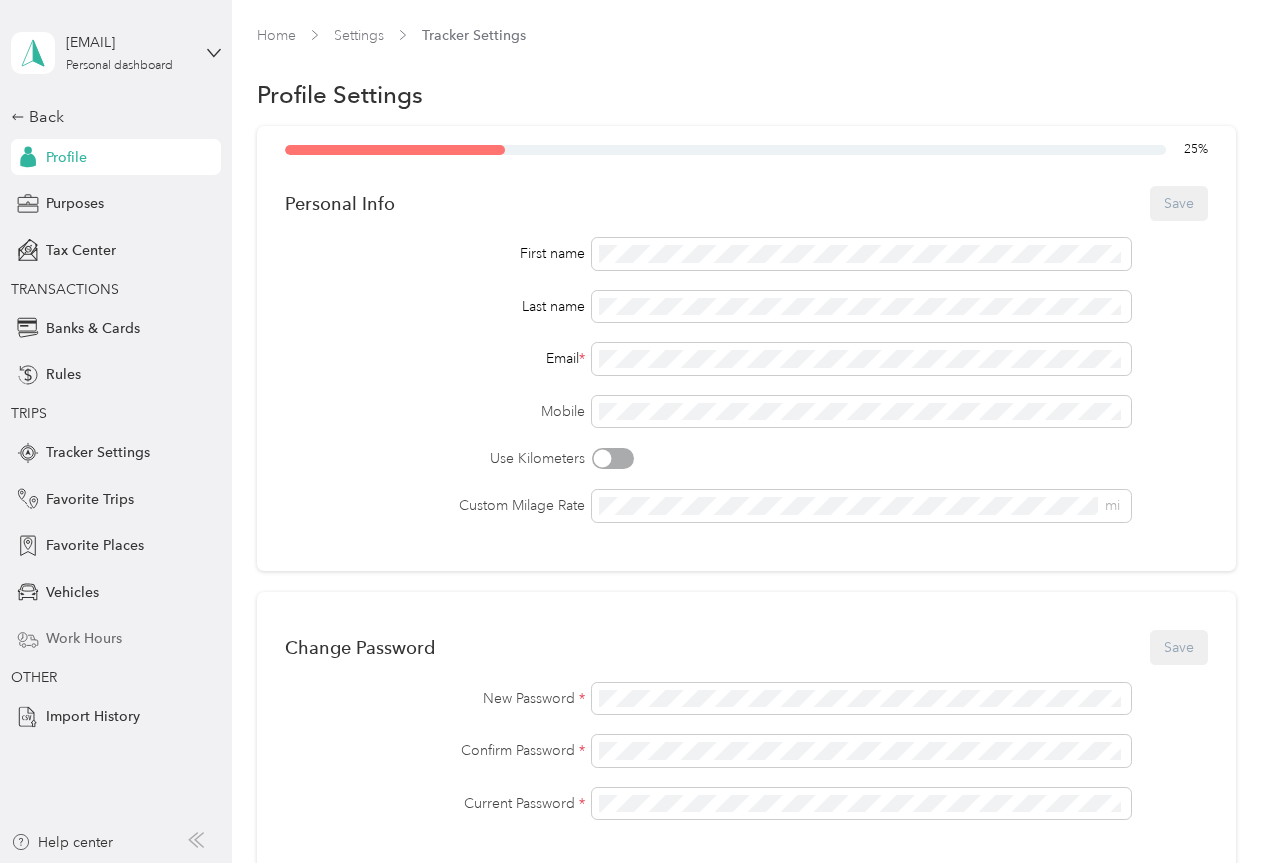 click on "Work Hours" at bounding box center [84, 638] 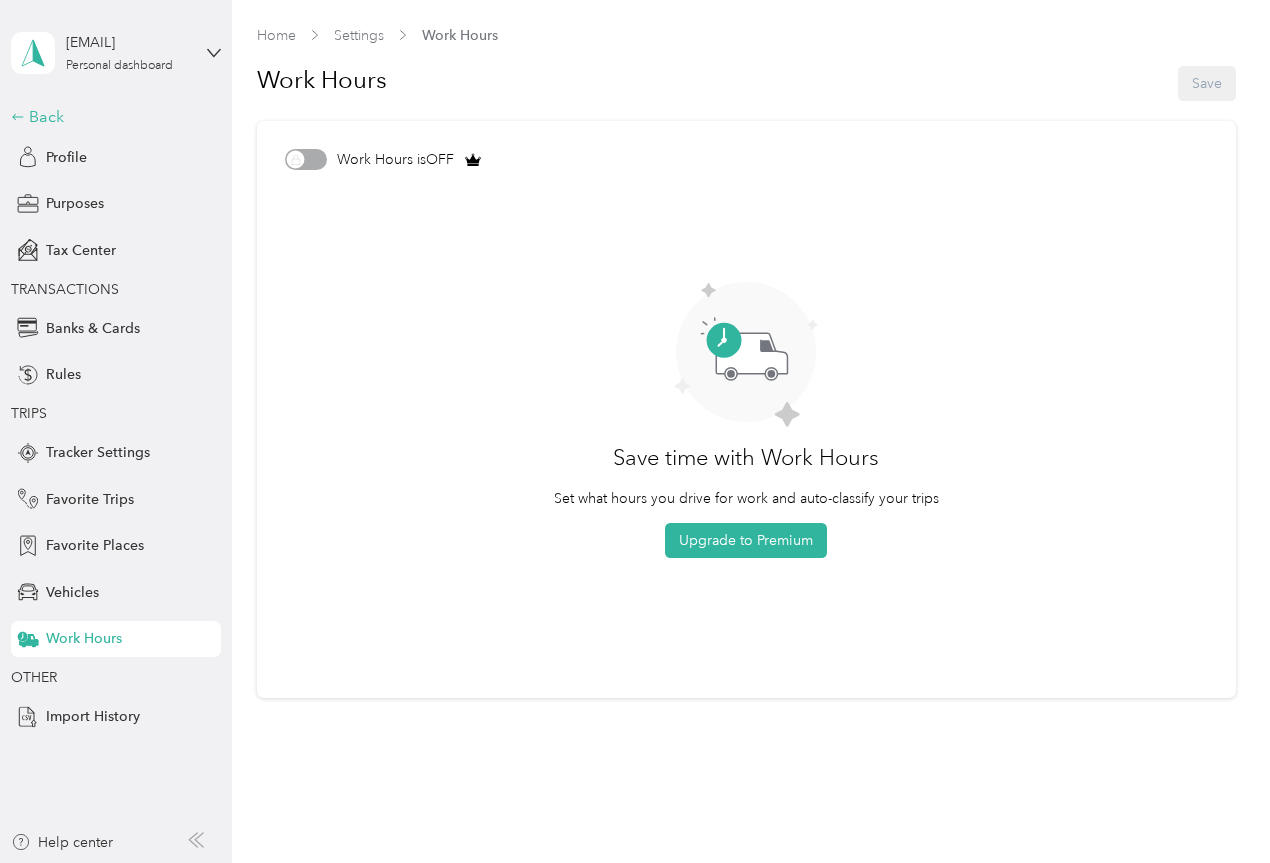 click on "Back" at bounding box center (111, 117) 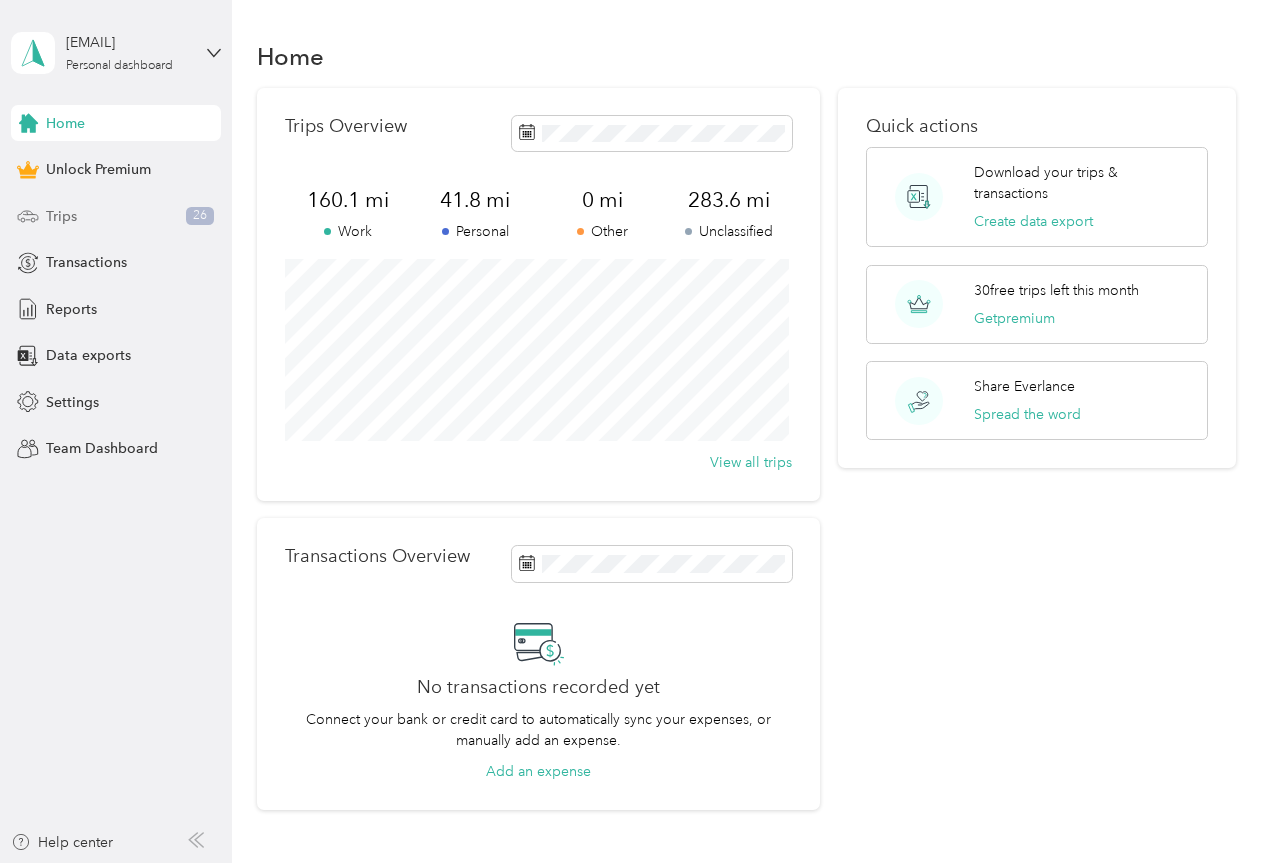 click on "Trips" at bounding box center (61, 216) 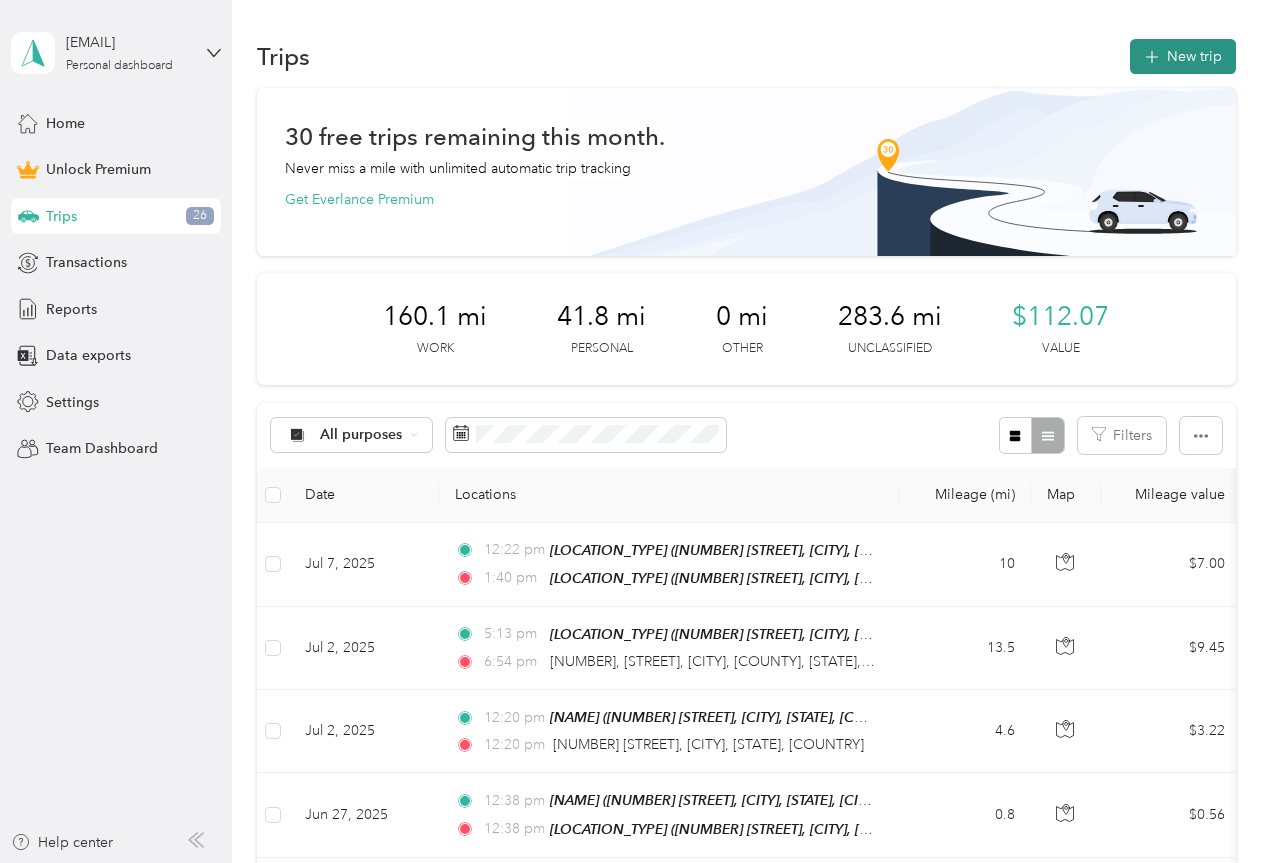 click on "New trip" at bounding box center (1183, 56) 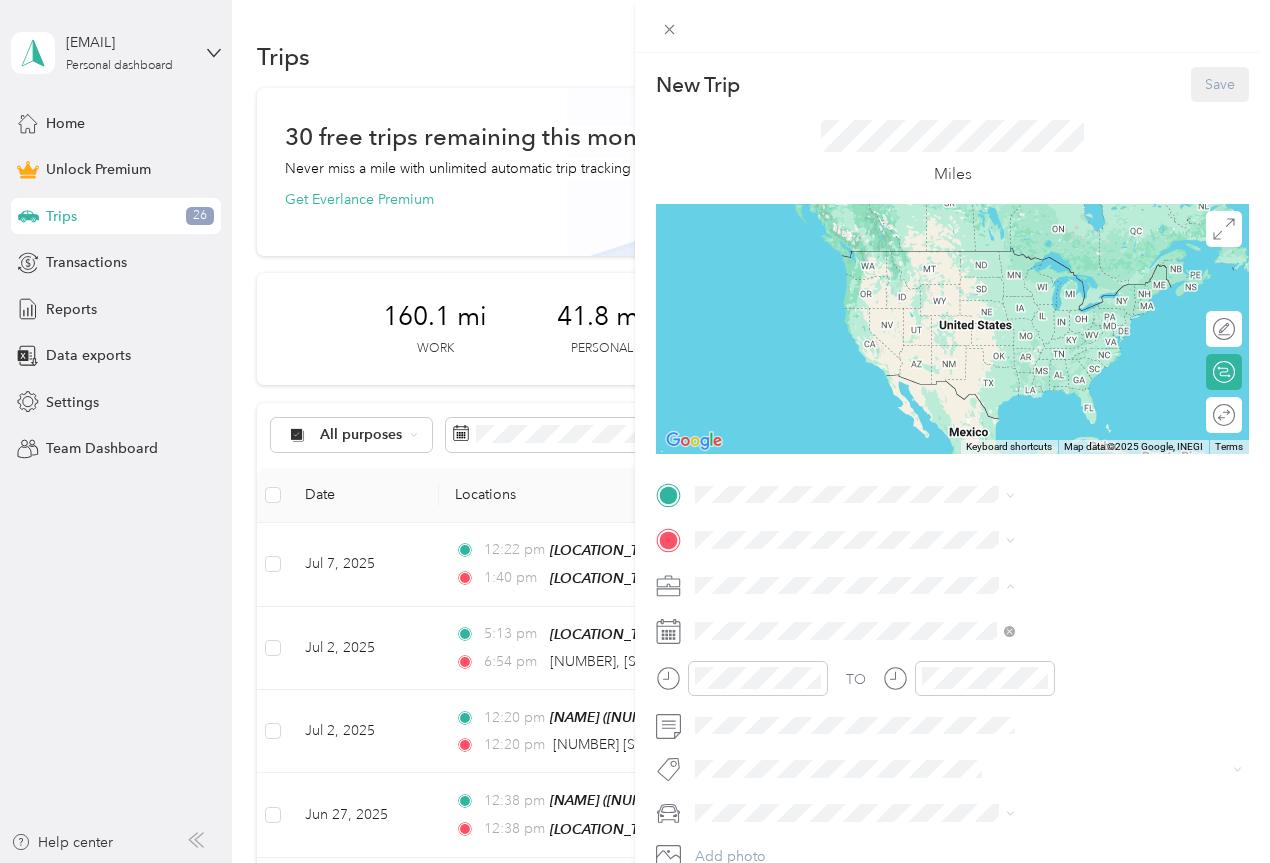 click on "New Trip Save This trip cannot be edited because it is either under review, approved, or paid. Contact your Team Manager to edit it. Miles ← Move left → Move right ↑ Move up ↓ Move down + Zoom in - Zoom out Home Jump left by 75% End Jump right by 75% Page Up Jump up by 75% Page Down Jump down by 75% Keyboard shortcuts Map Data Map data ©2025 Google, INEGI Map data ©2025 Google, INEGI 1000 km  Click to toggle between metric and imperial units Terms Report a map error Edit route Calculate route Round trip TO Add photo" at bounding box center (635, 431) 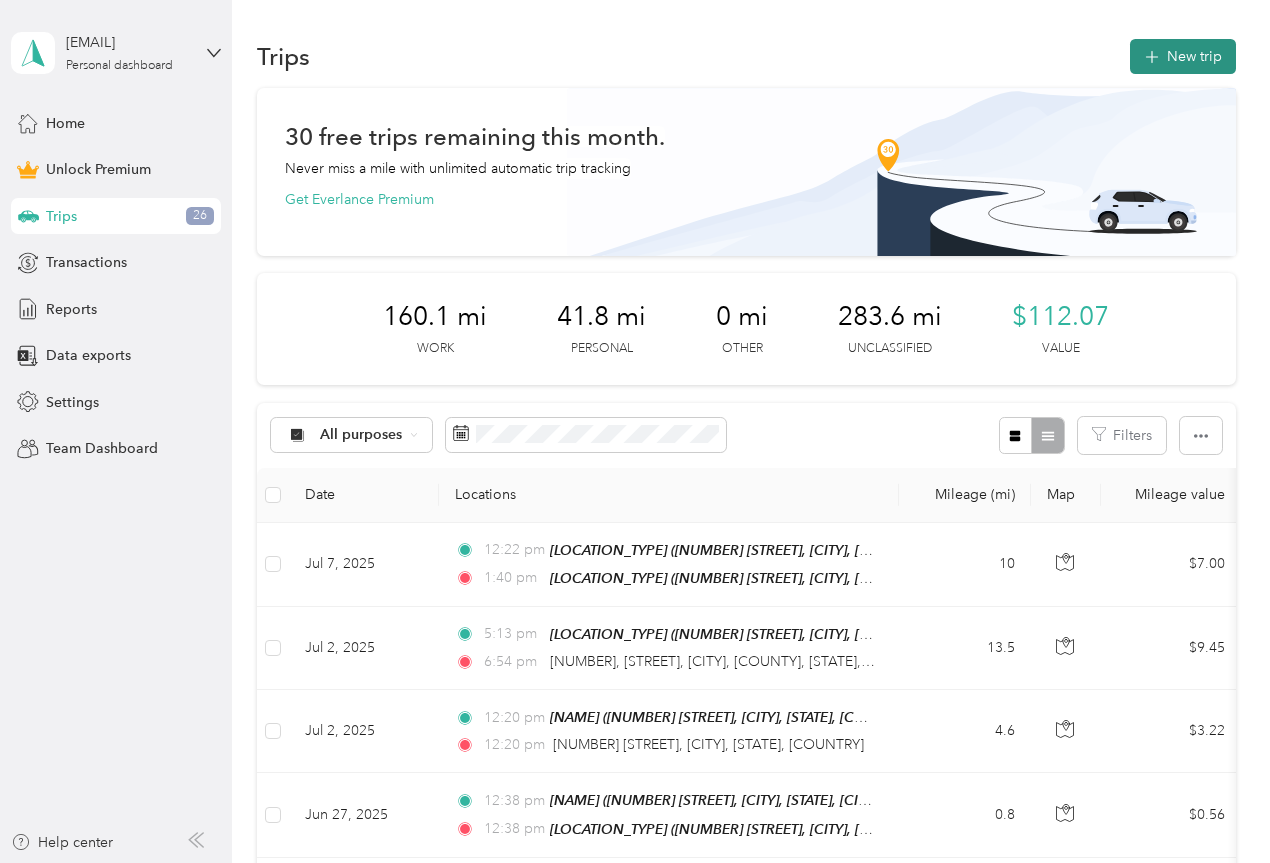 click on "New trip" at bounding box center (1183, 56) 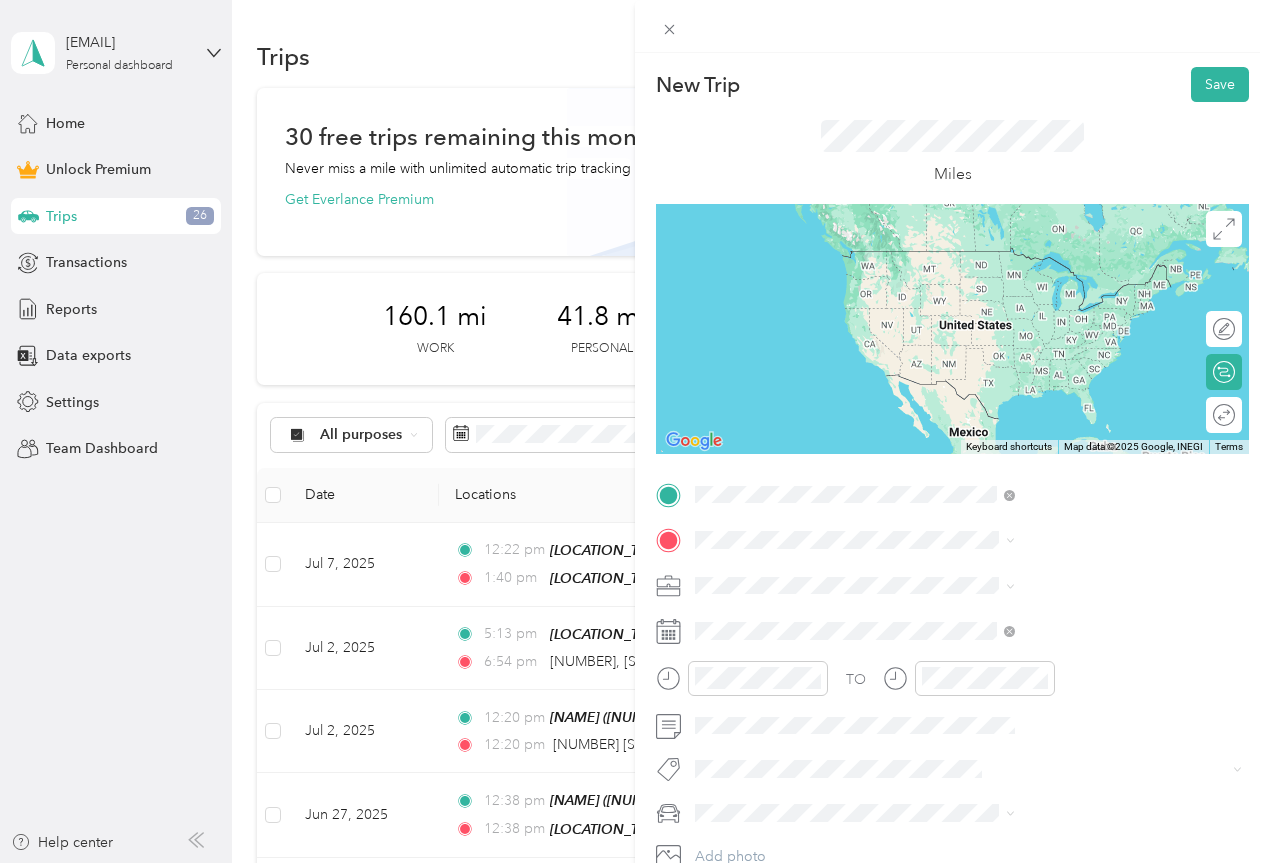 click on "[NUMBER] [STREET], [POSTAL_CODE], [CITY], [STATE], [COUNTRY]" at bounding box center [1067, 607] 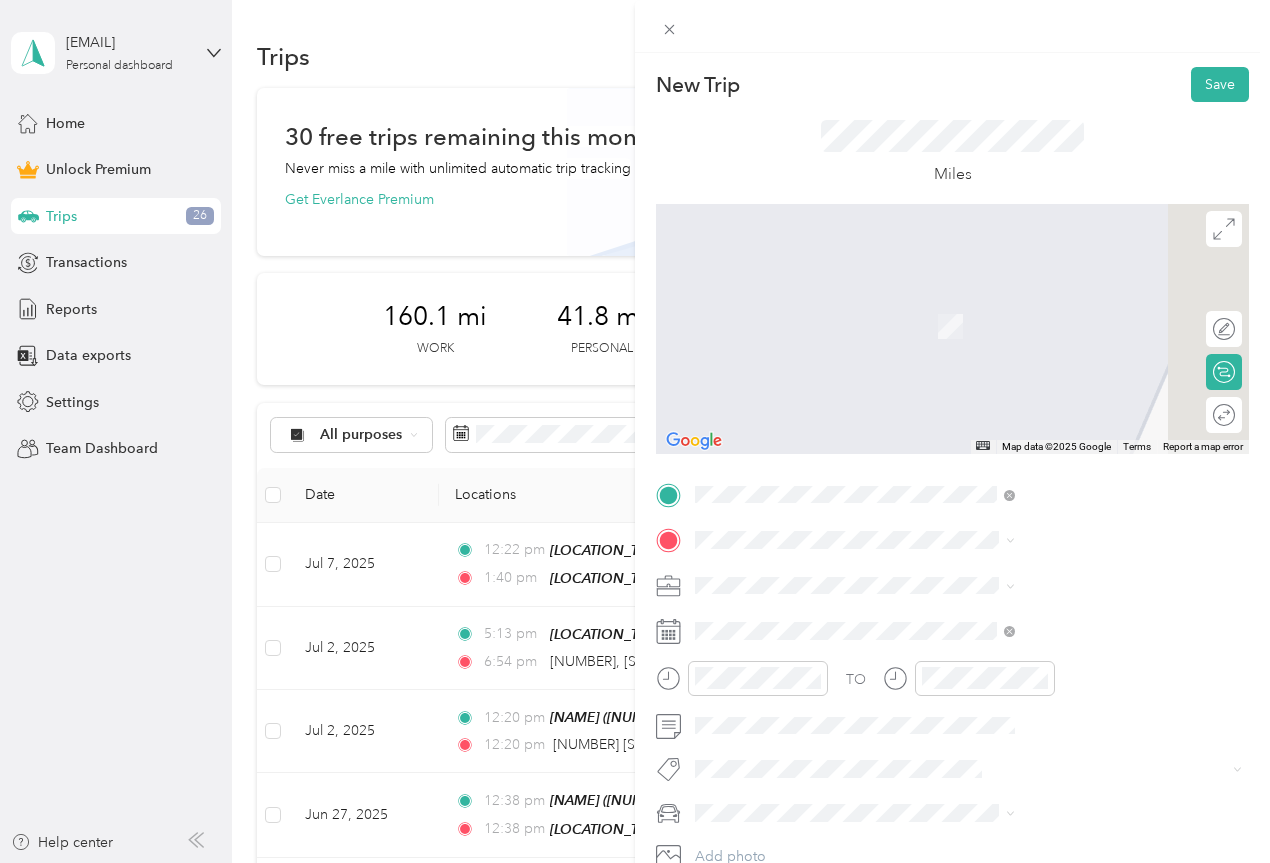 click on "[NUMBER] [STREET]
[CITY], [STATE] [POSTAL_CODE], [COUNTRY]" at bounding box center [1082, 627] 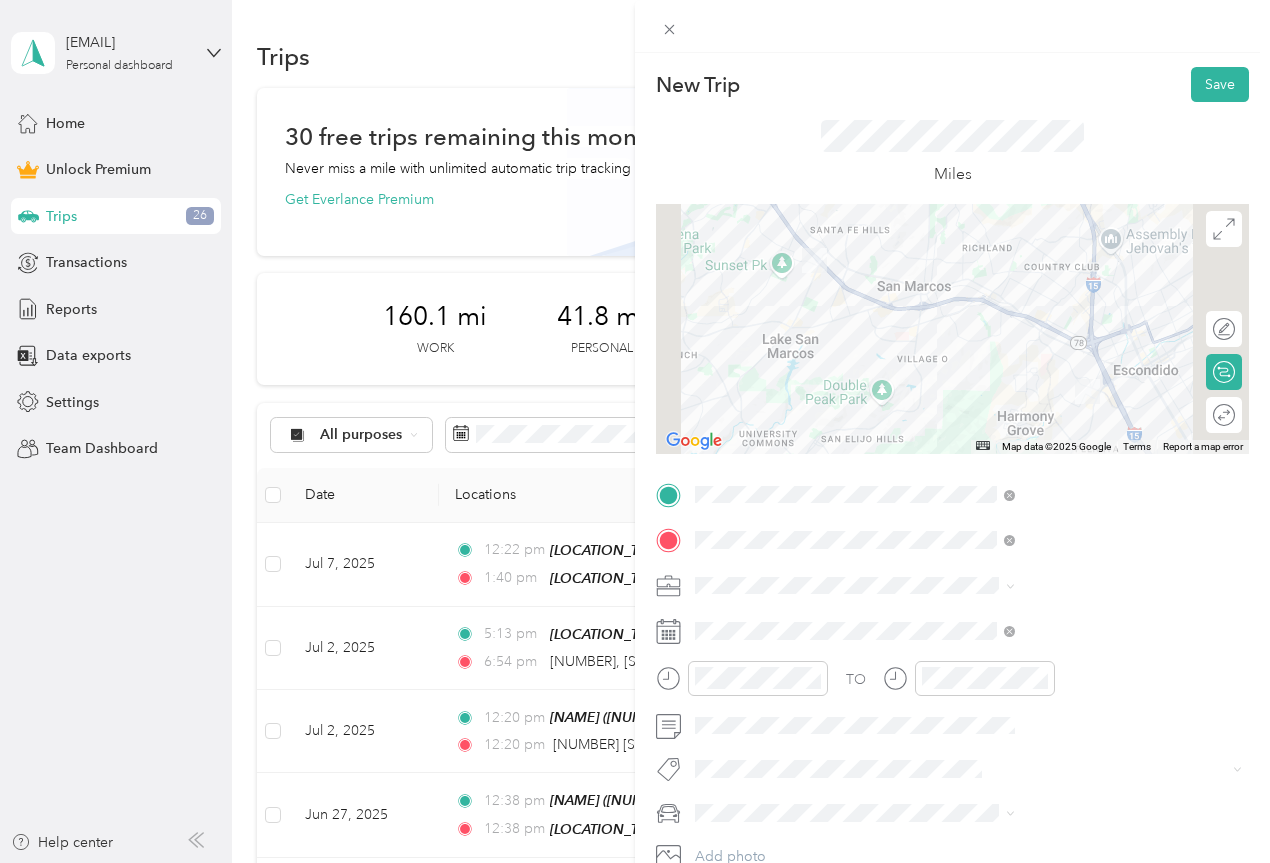click 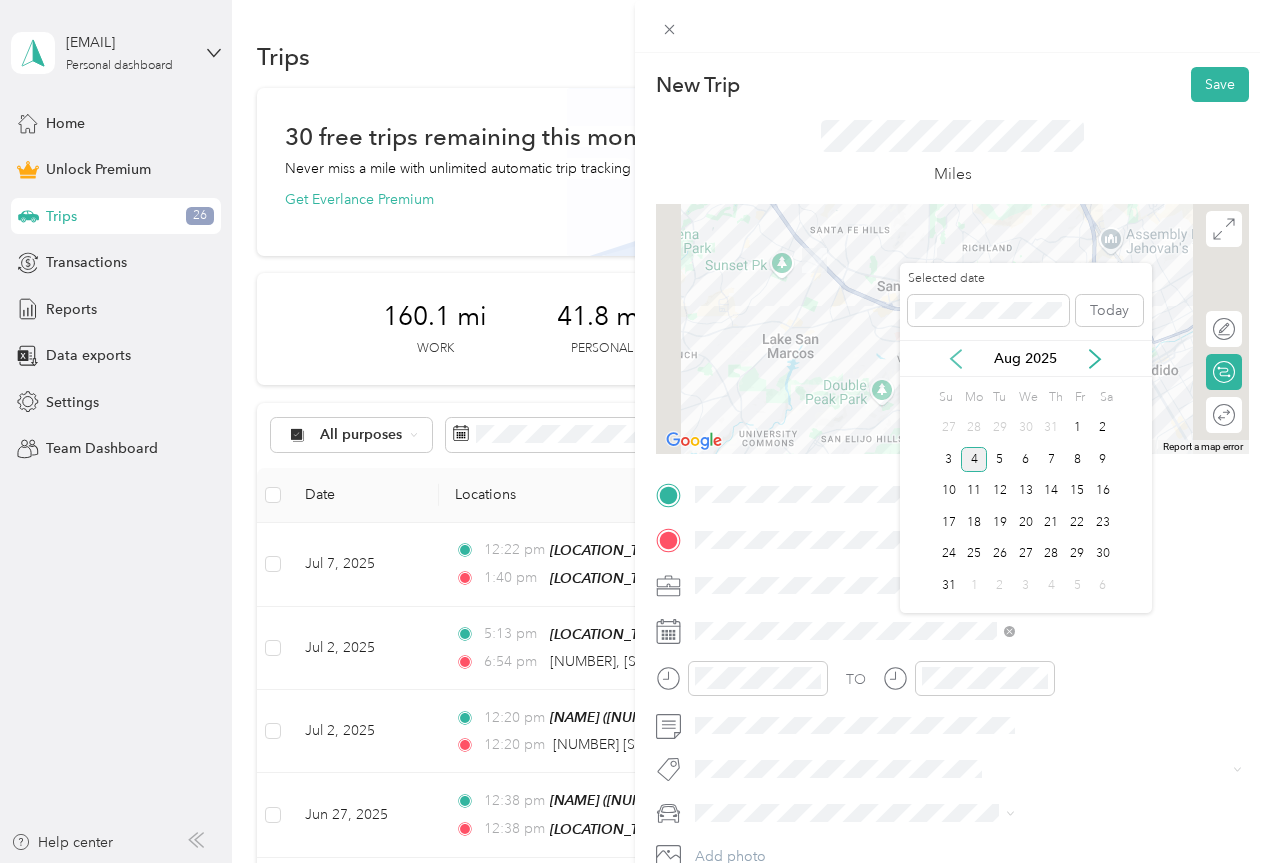 click 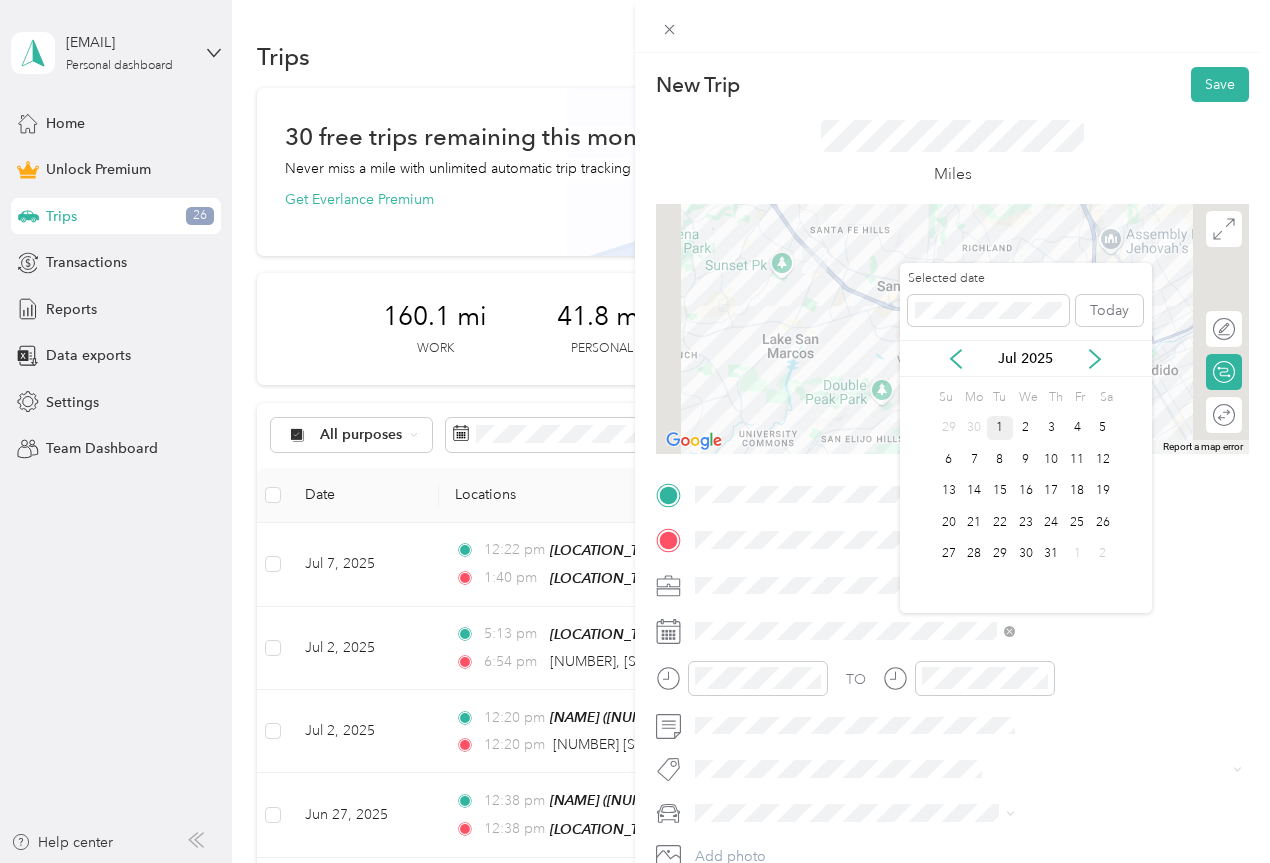 click on "1" at bounding box center (1000, 428) 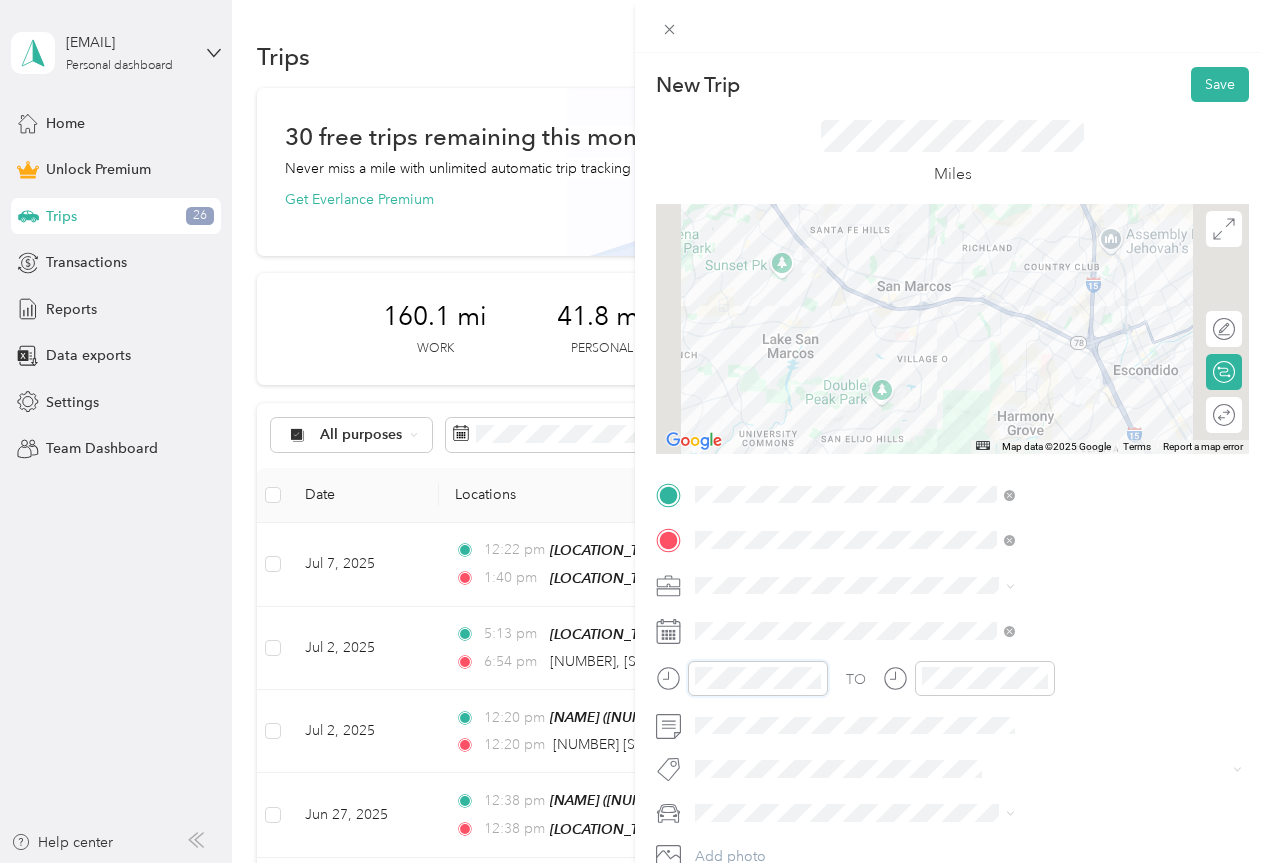 click on "New Trip Save This trip cannot be edited because it is either under review, approved, or paid. Contact your Team Manager to edit it. Miles ← Move left → Move right ↑ Move up ↓ Move down + Zoom in - Zoom out Home Jump left by 75% End Jump right by 75% Page Up Jump up by 75% Page Down Jump down by 75% Map Data Map data ©2025 Google Map data ©2025 Google 2 km  Click to toggle between metric and imperial units Terms Report a map error Edit route Calculate route Round trip TO Add photo" at bounding box center (635, 431) 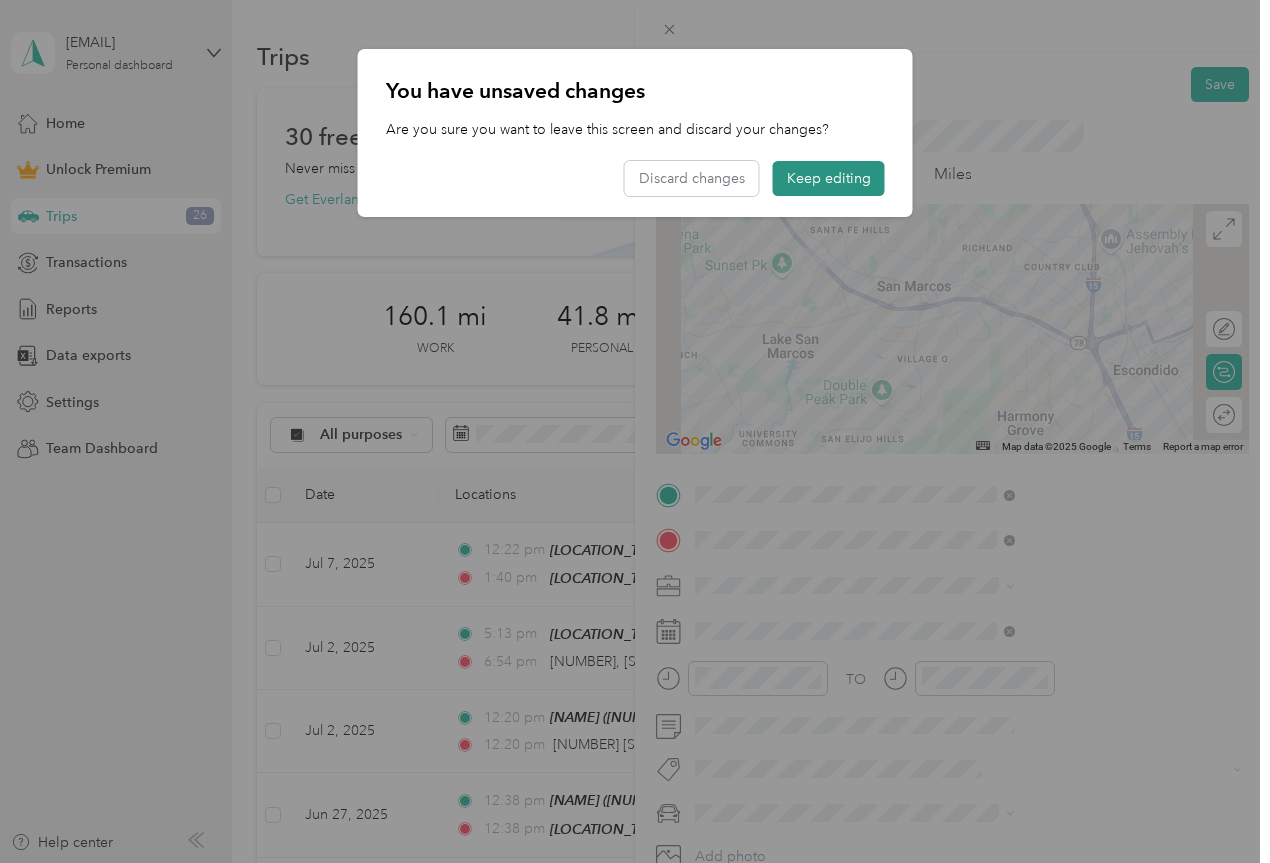 click on "Keep editing" at bounding box center (829, 178) 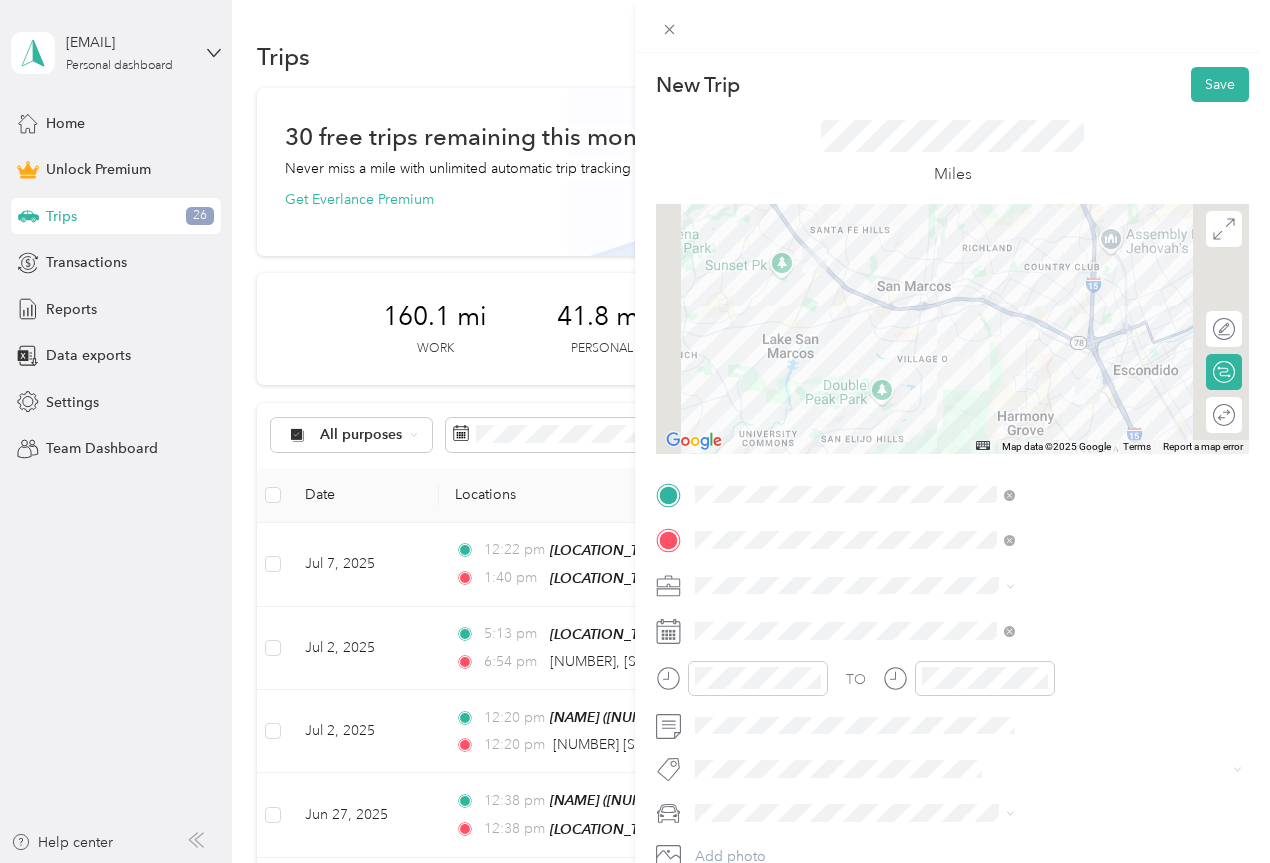 click 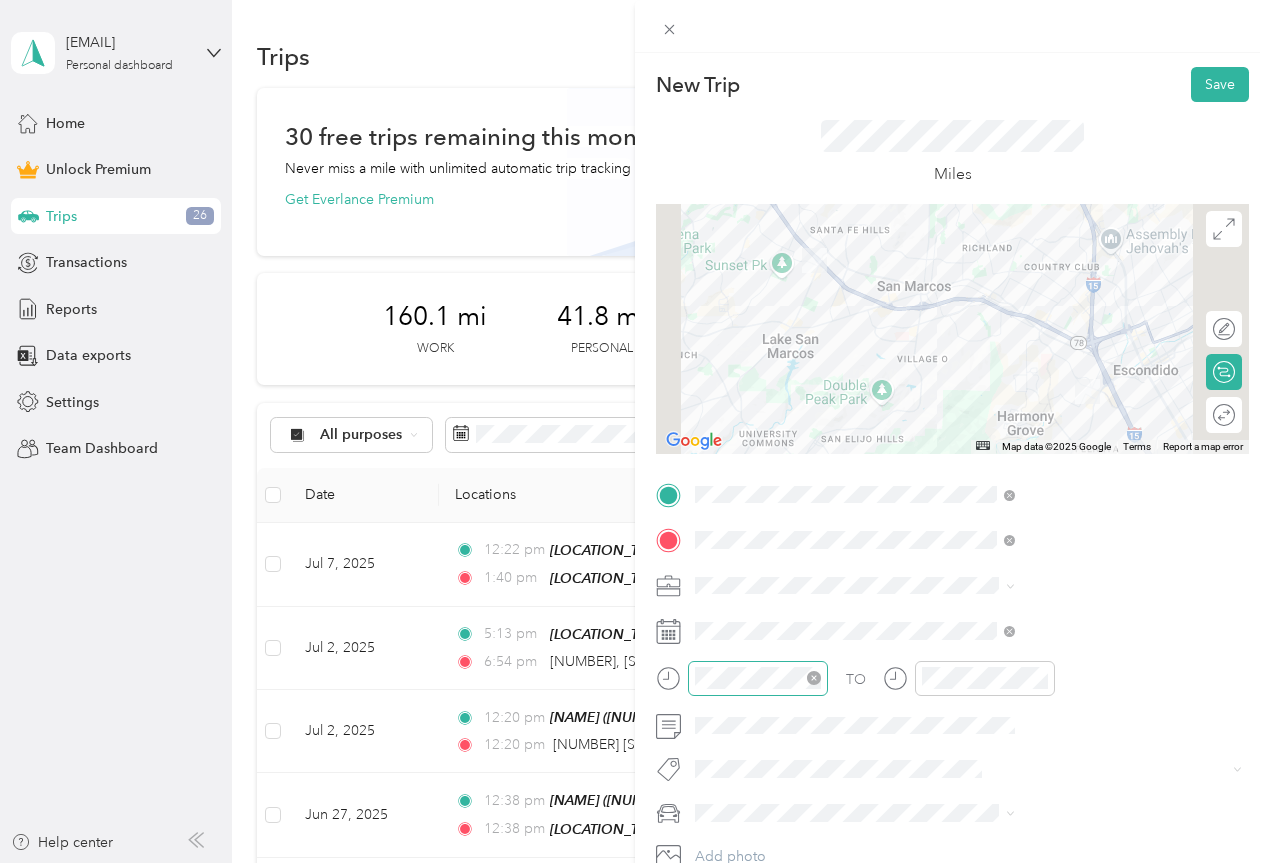 click 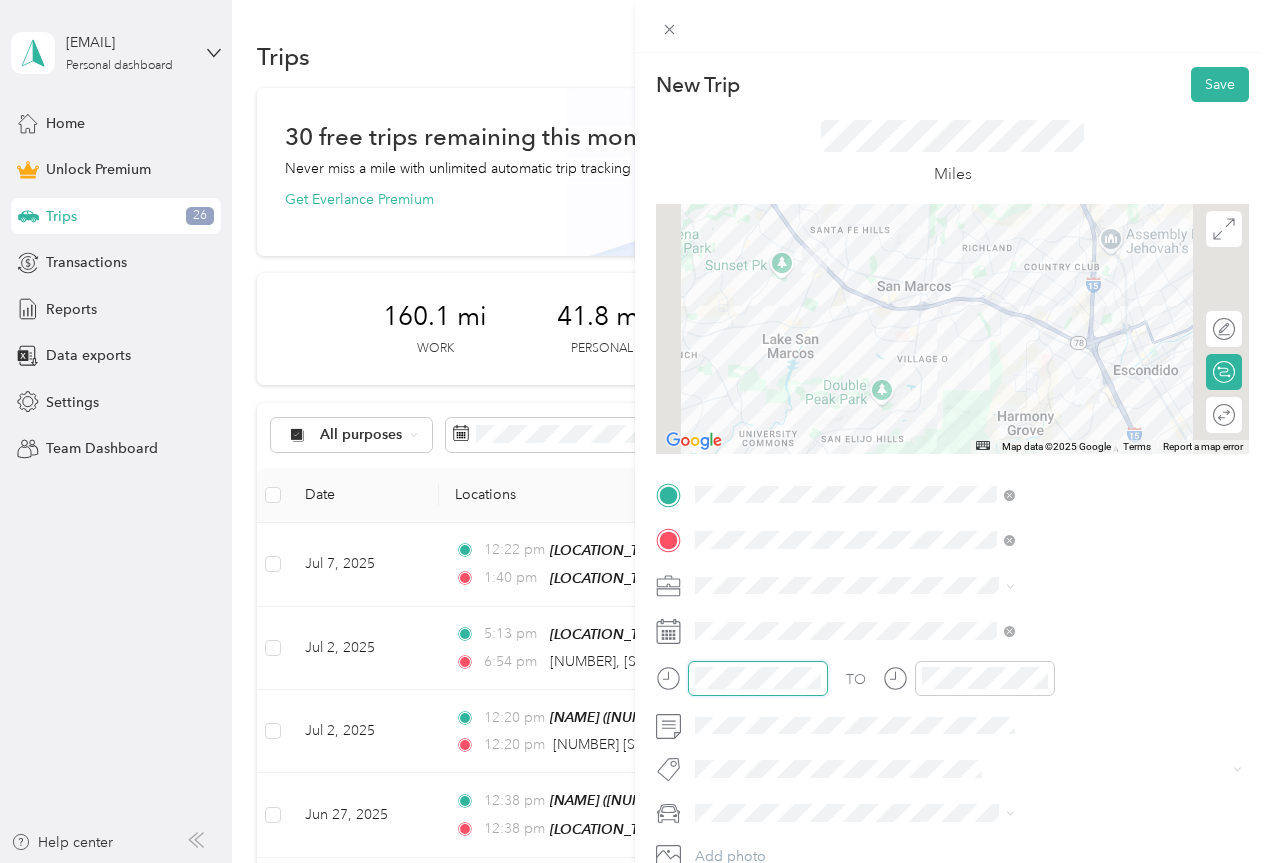 scroll, scrollTop: 1464, scrollLeft: 0, axis: vertical 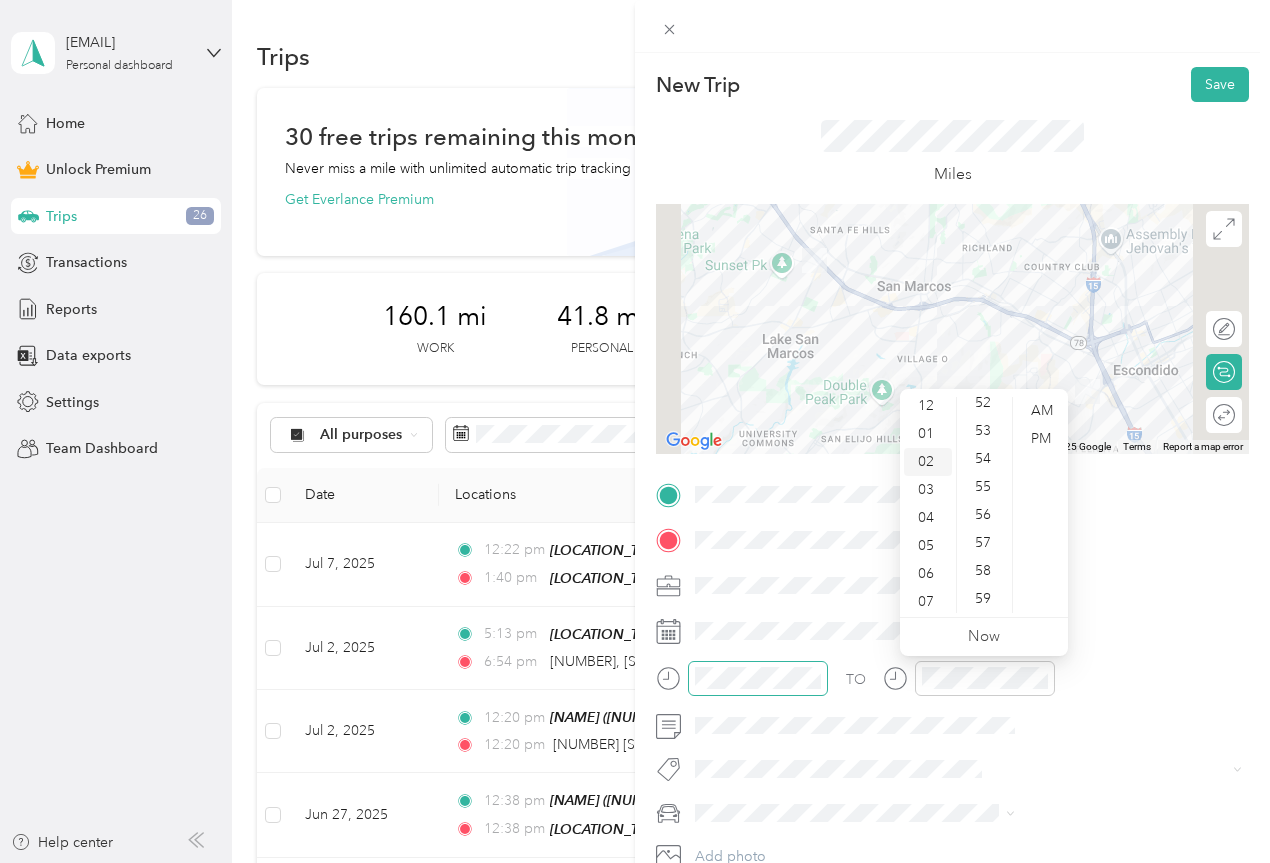 click on "02" at bounding box center (928, 462) 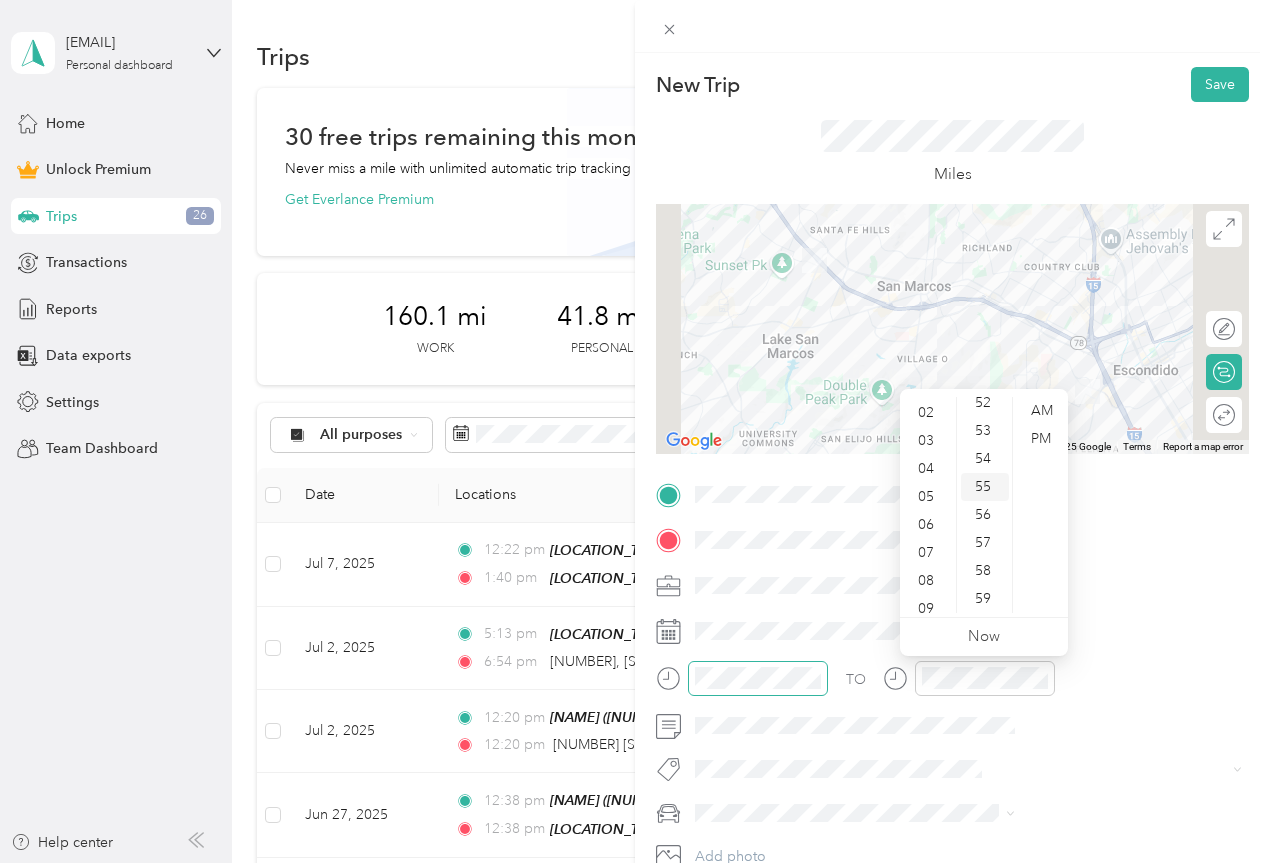 scroll, scrollTop: 56, scrollLeft: 0, axis: vertical 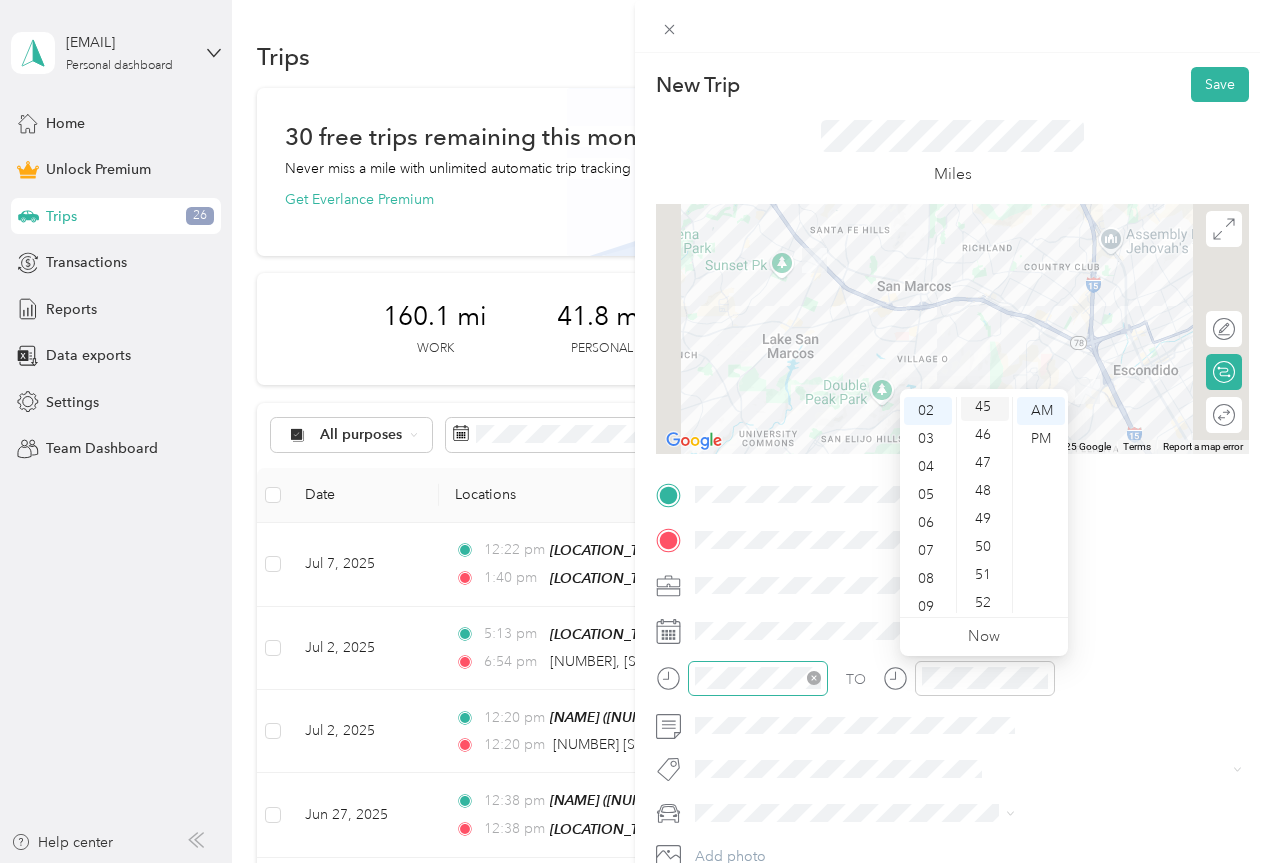 click on "45" at bounding box center (985, 407) 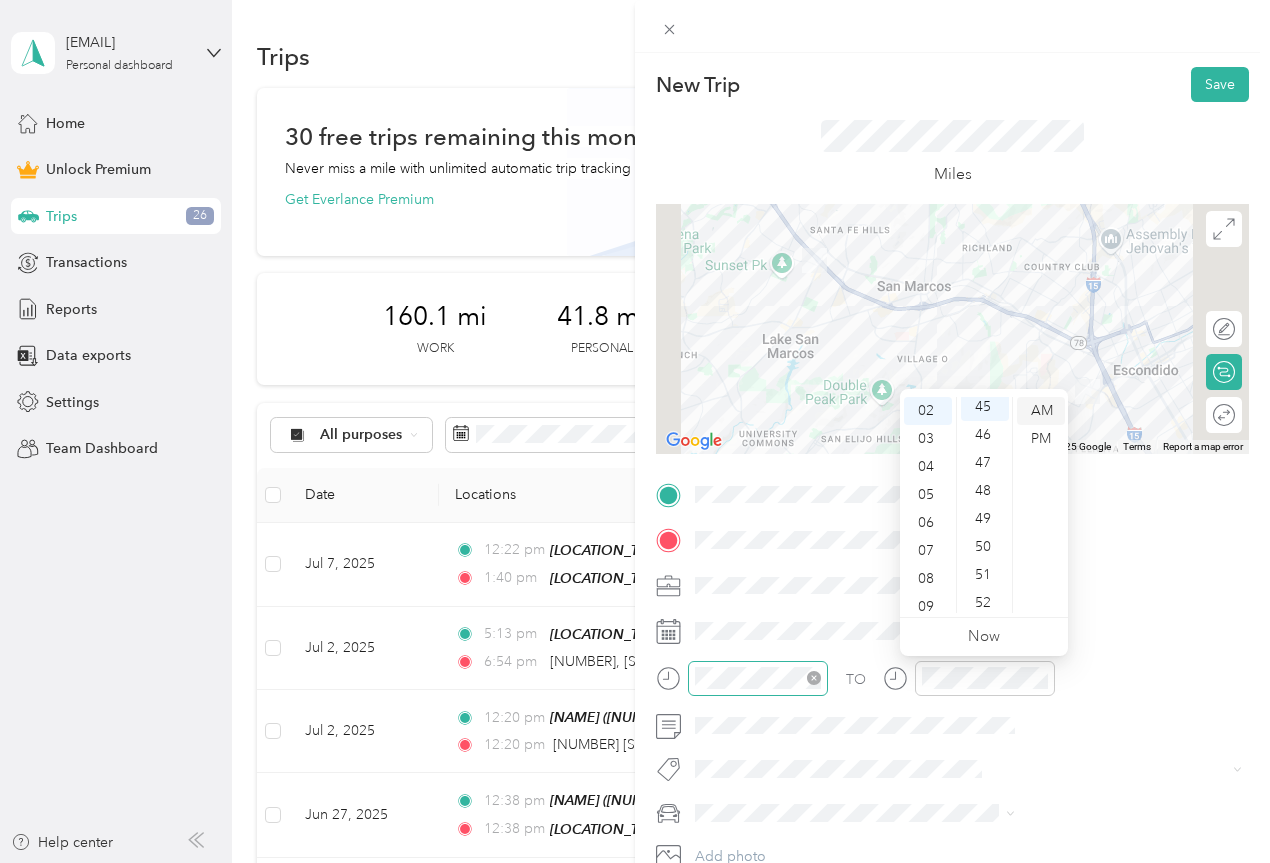 scroll, scrollTop: 1260, scrollLeft: 0, axis: vertical 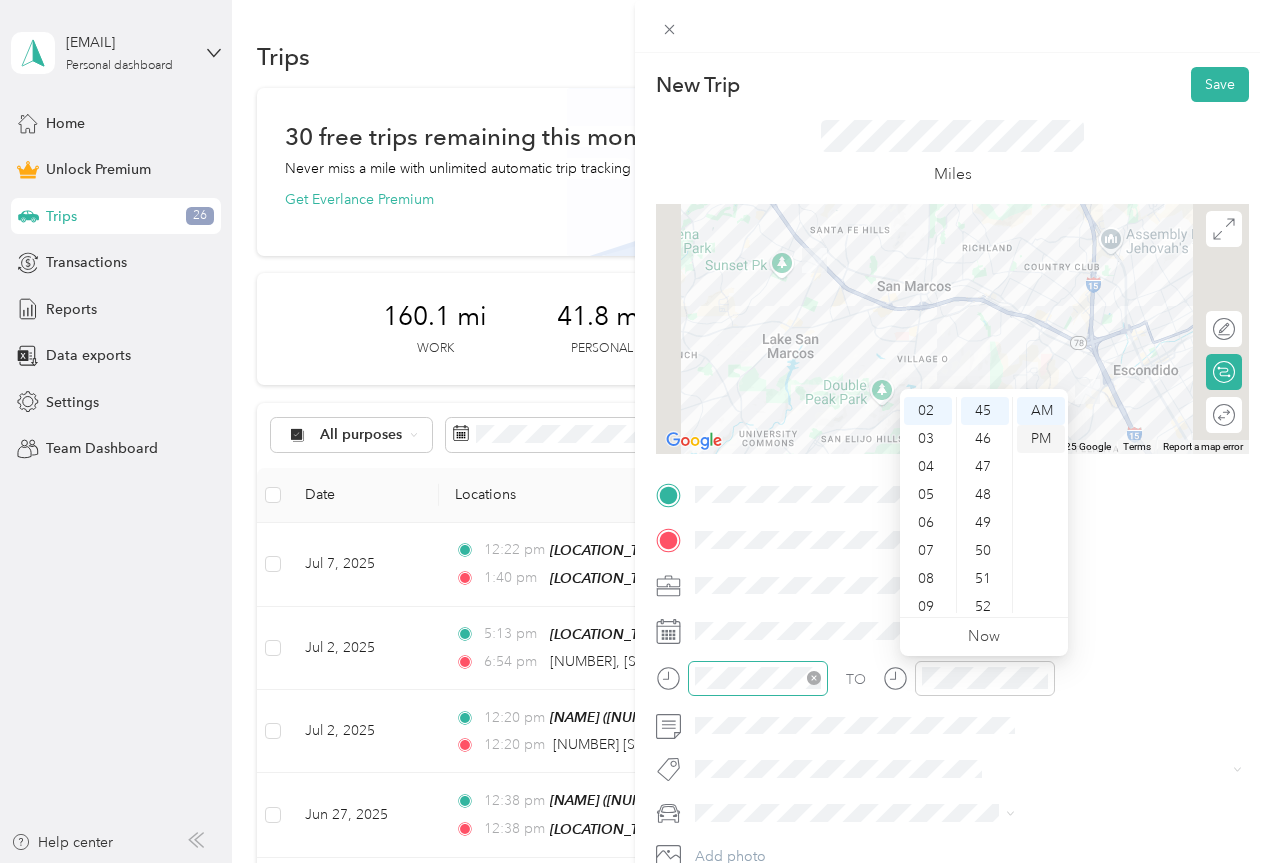 click on "PM" at bounding box center (1041, 439) 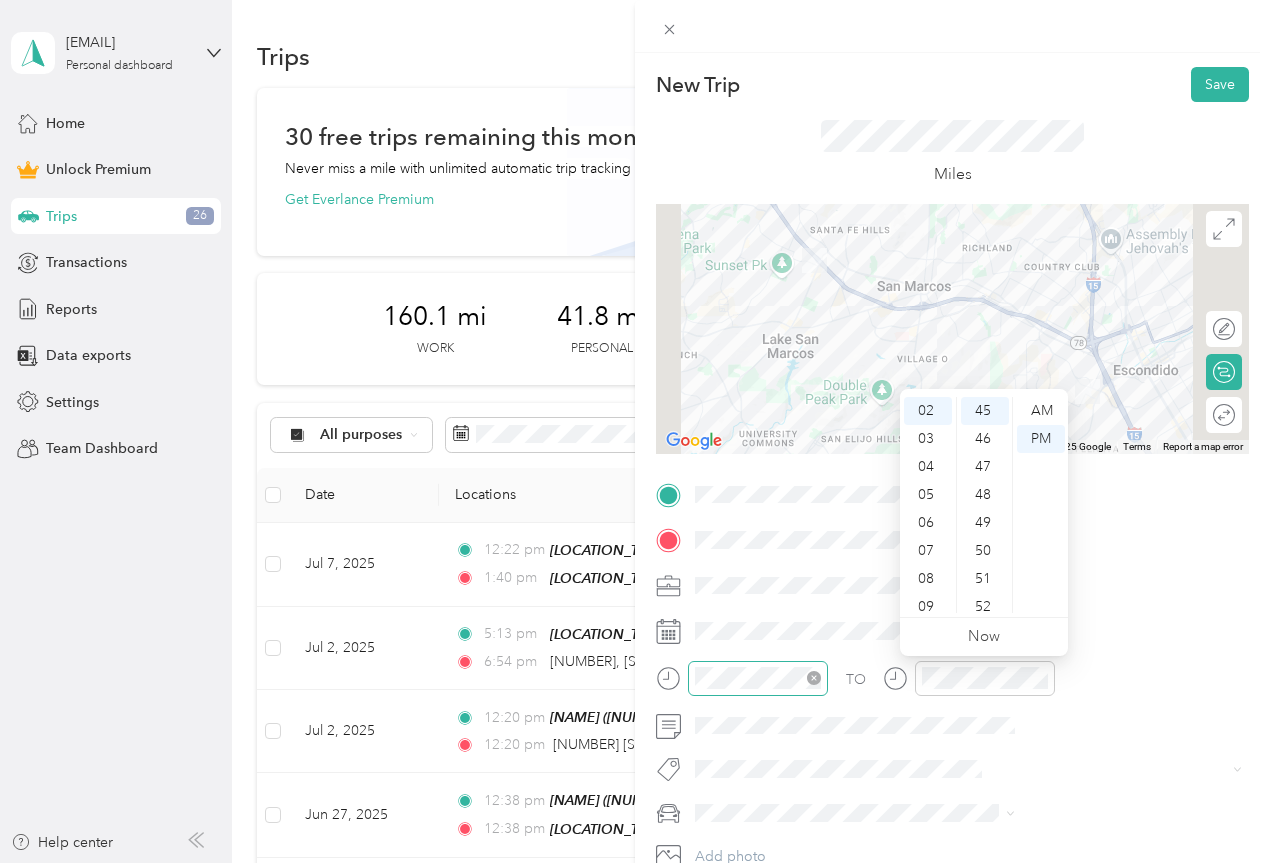 click 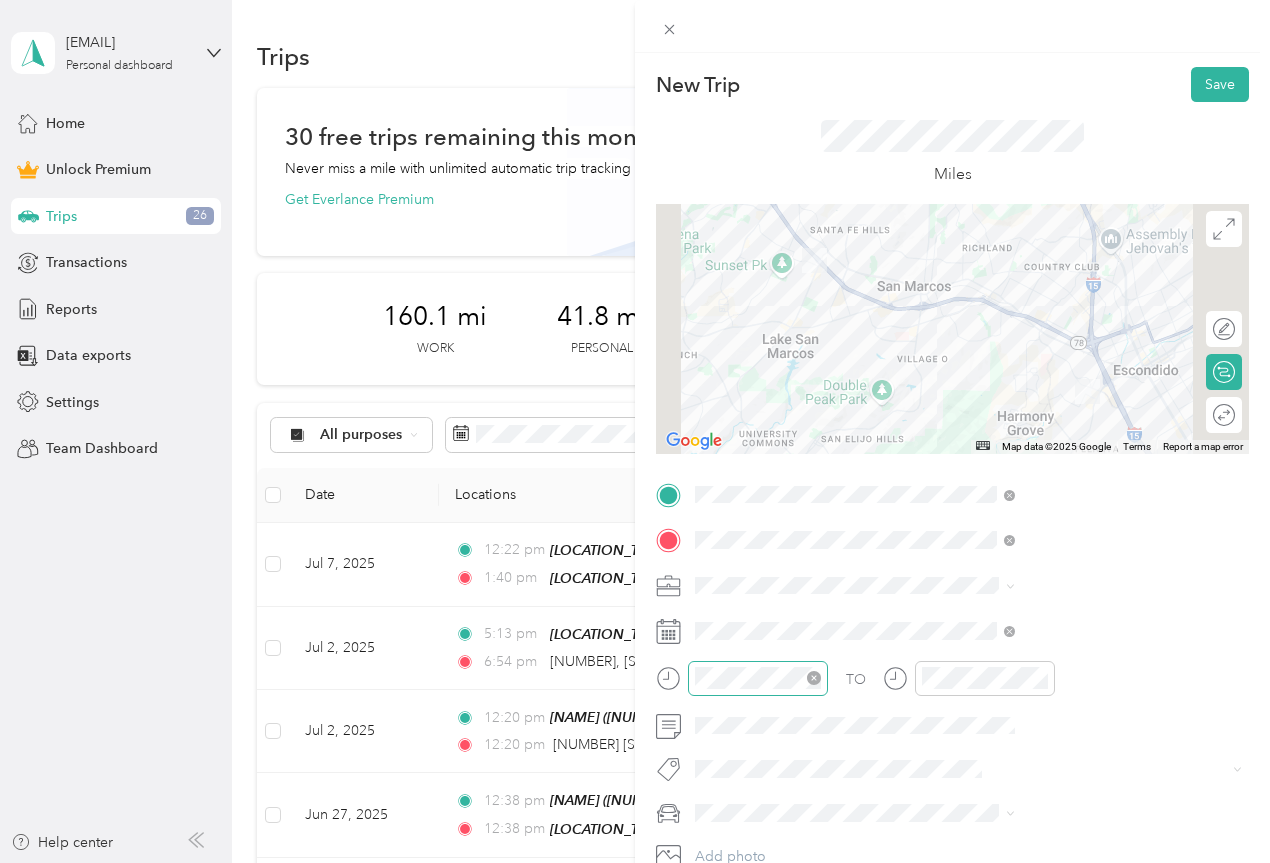 click 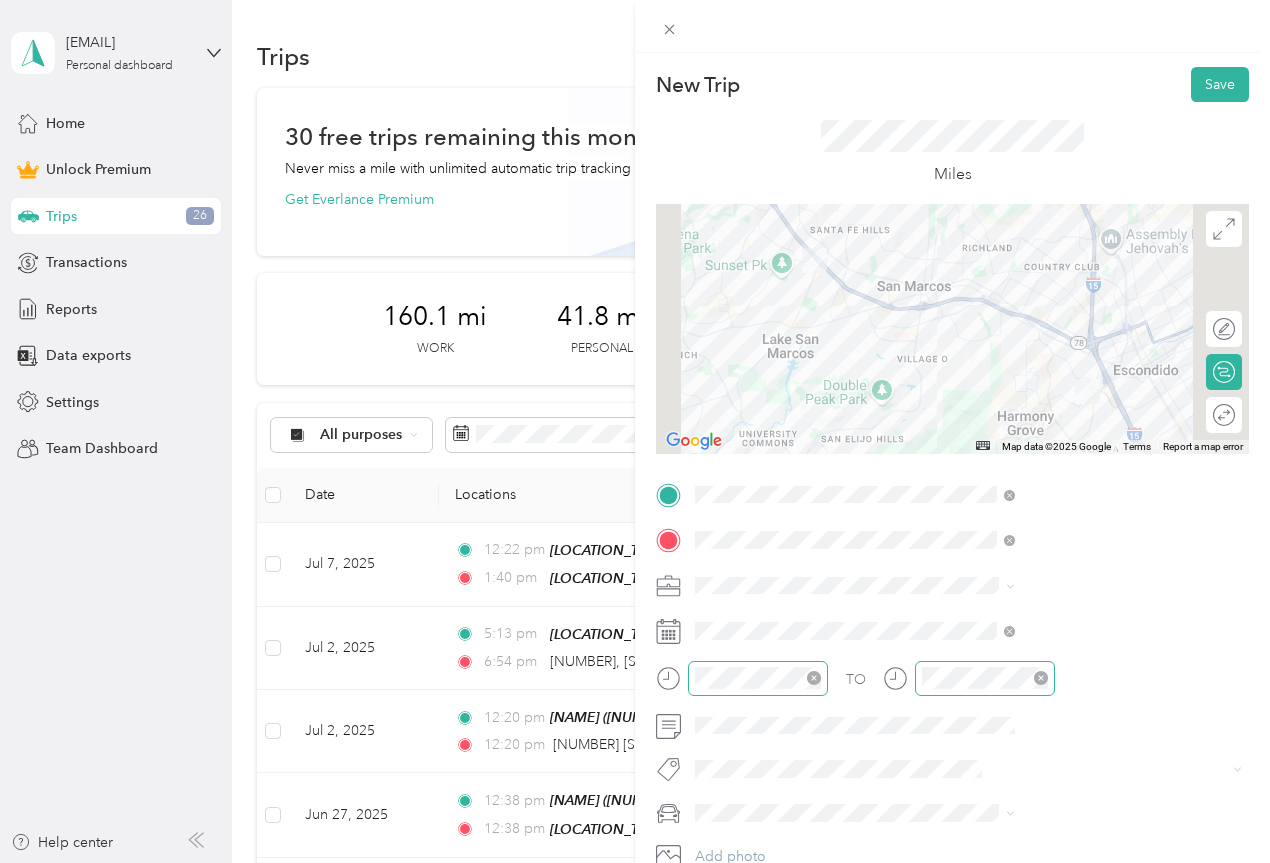 click 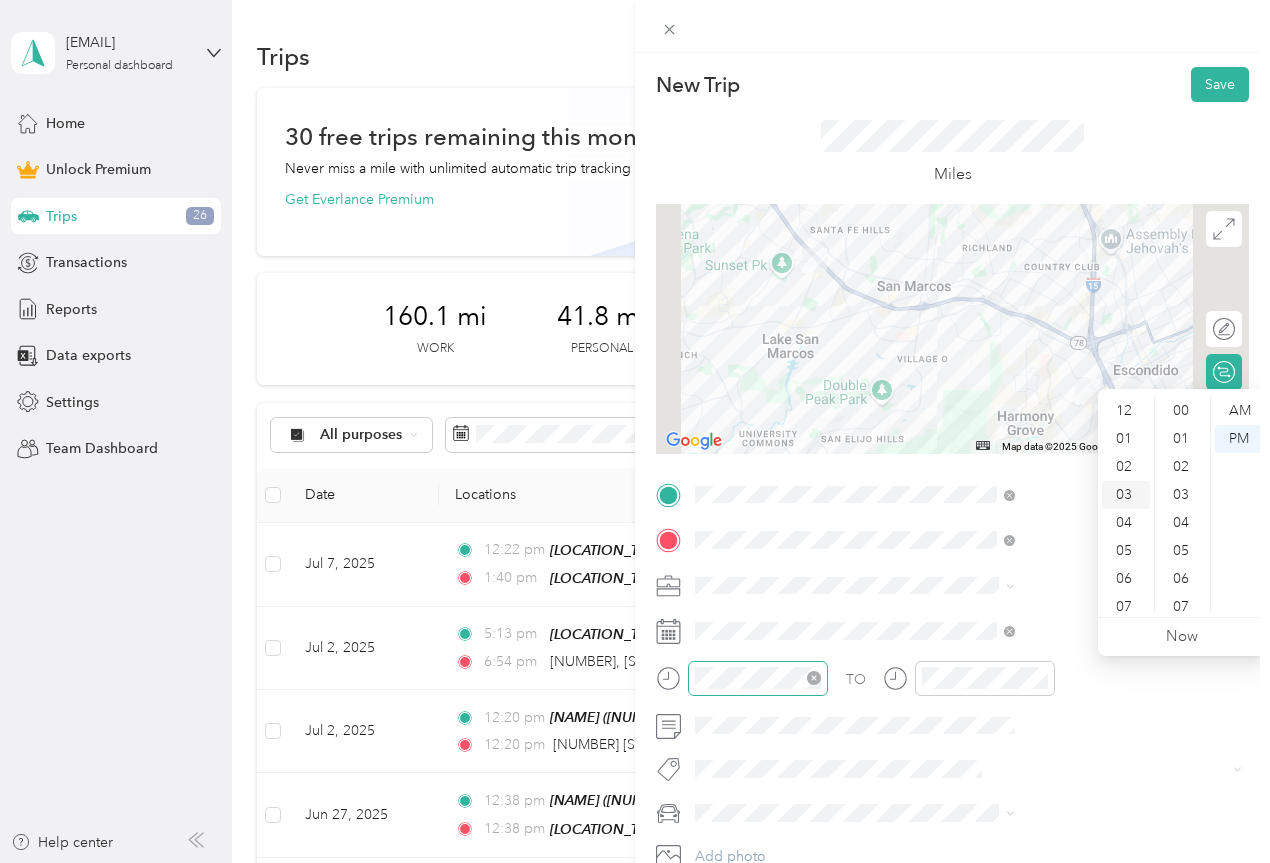 click on "03" at bounding box center (1126, 495) 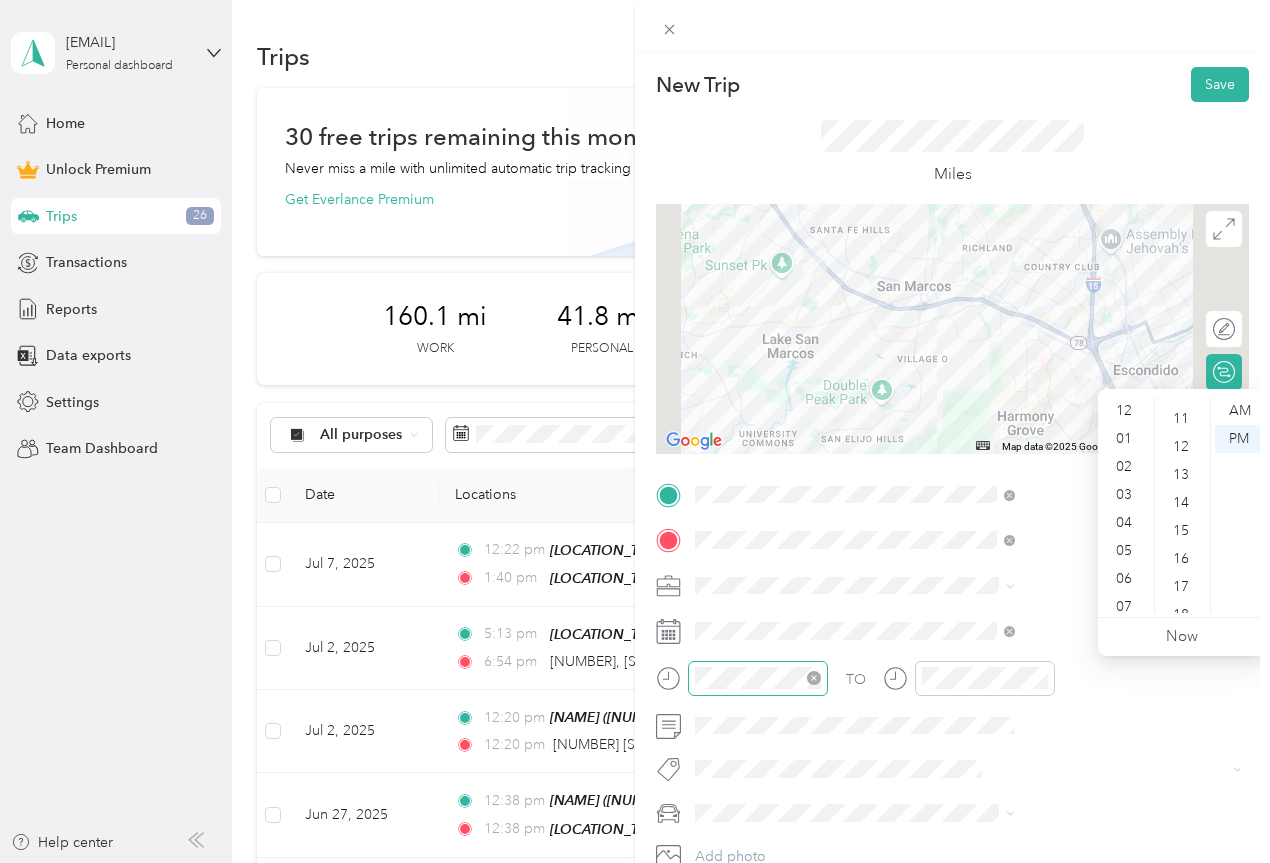 scroll, scrollTop: 400, scrollLeft: 0, axis: vertical 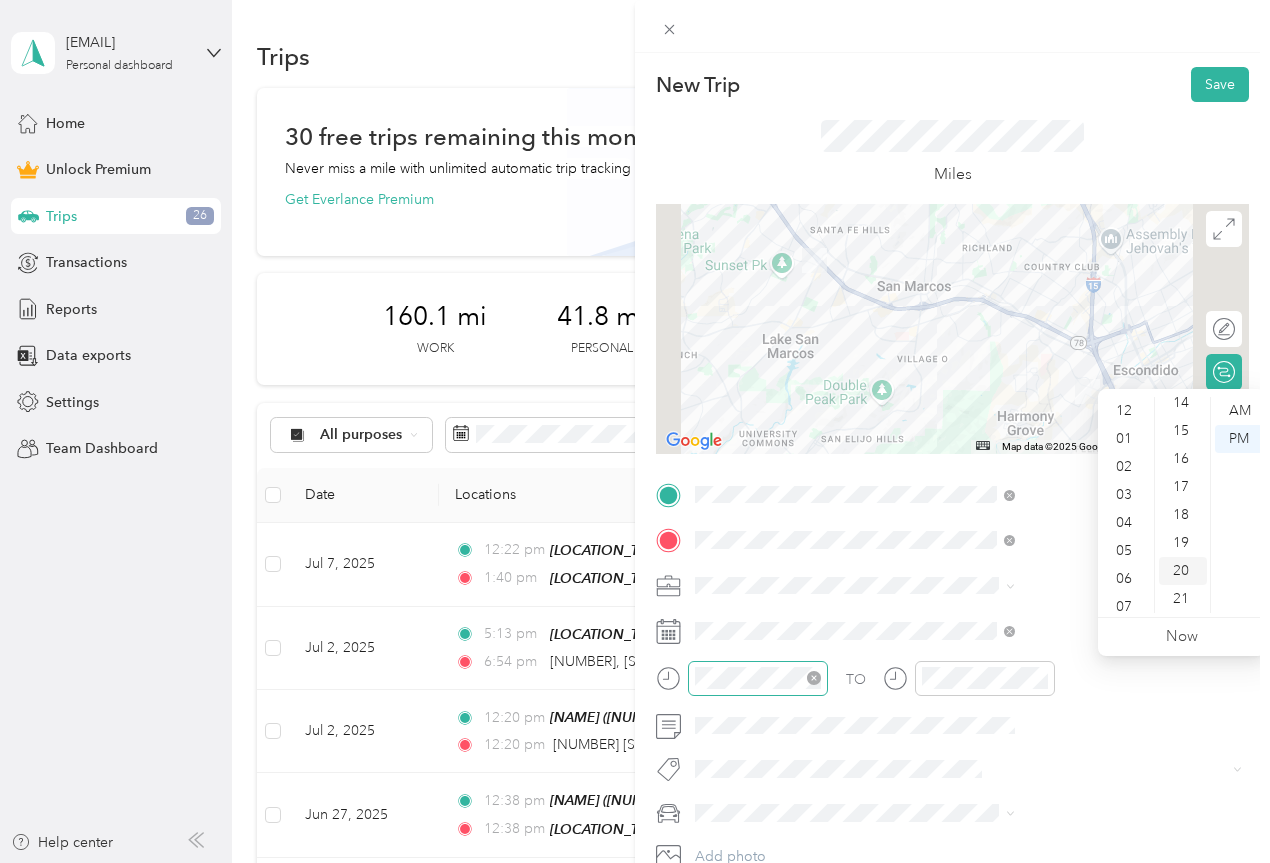 click on "20" at bounding box center (1183, 571) 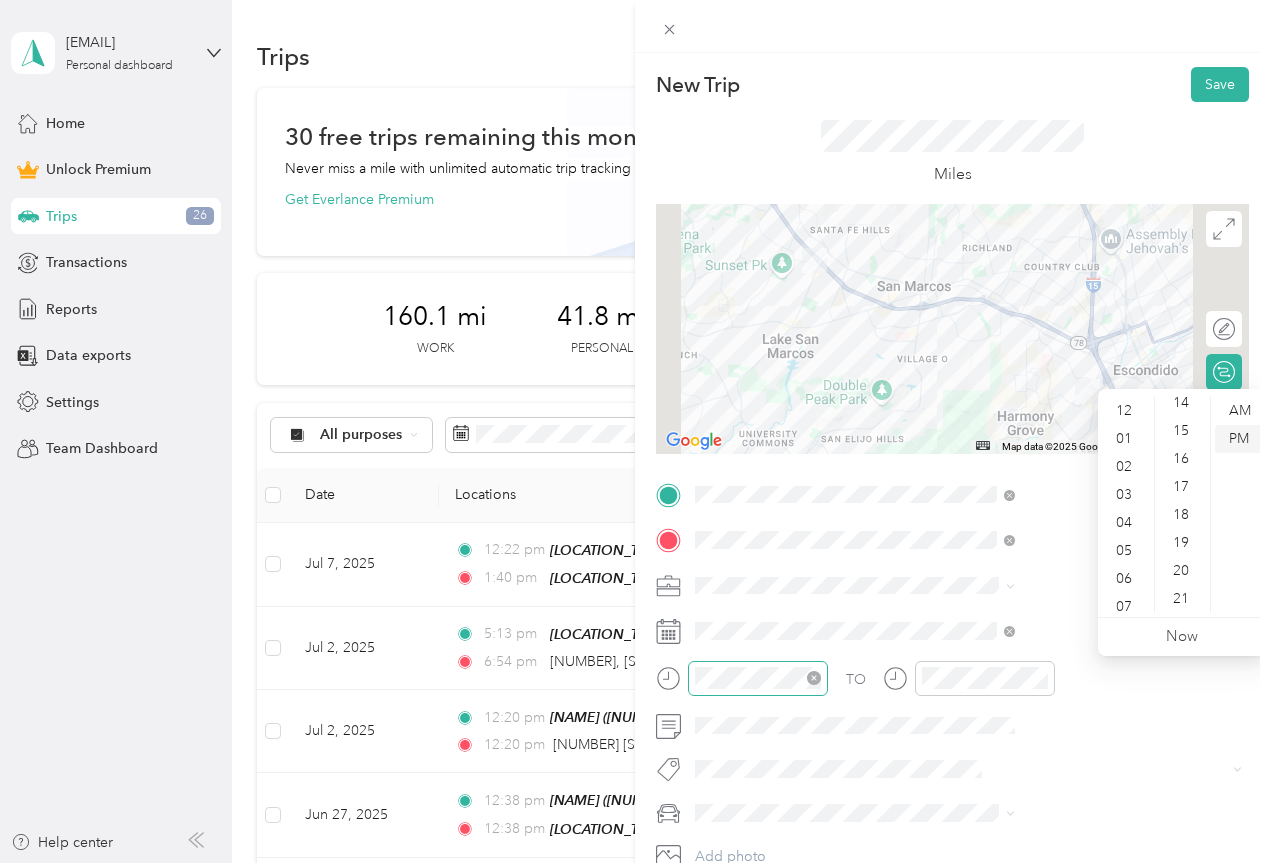click on "PM" at bounding box center [1239, 439] 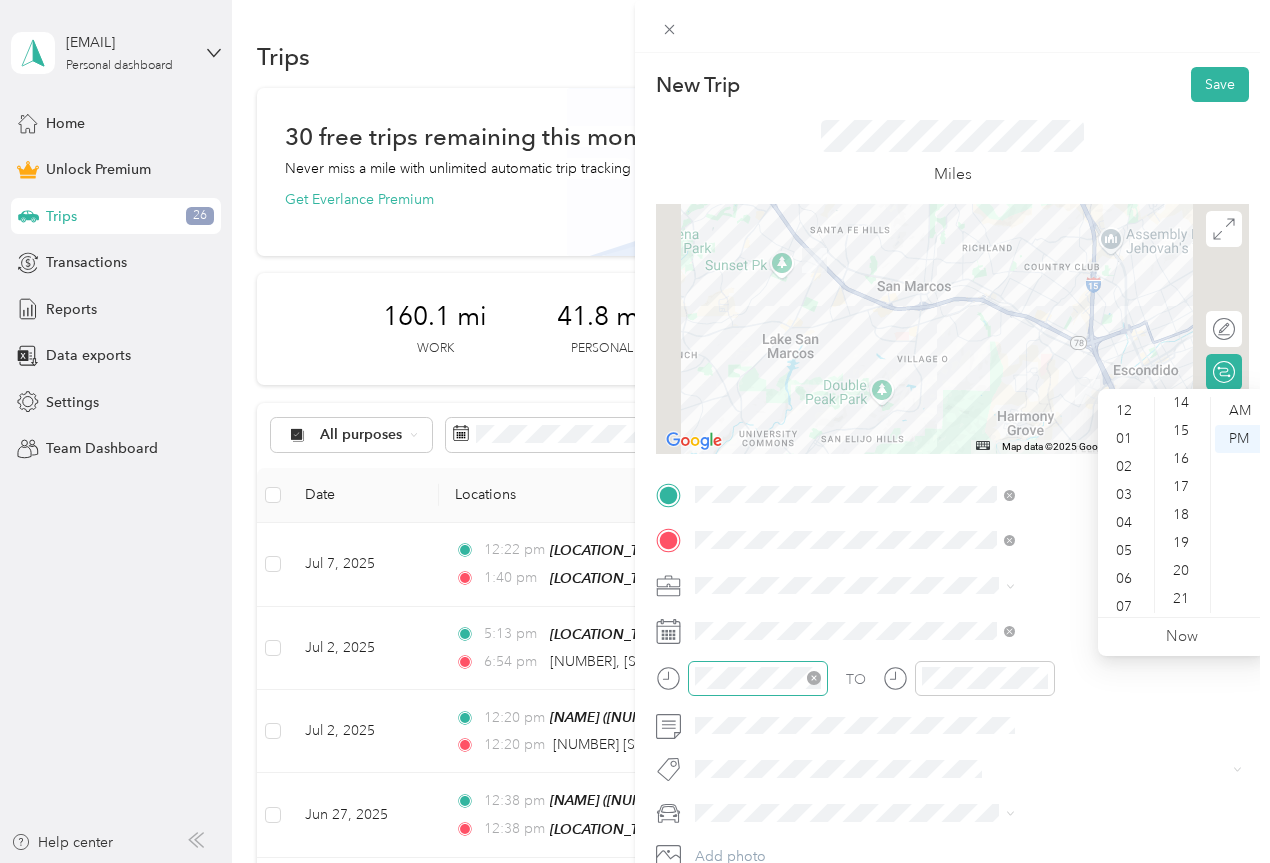 click at bounding box center [969, 685] 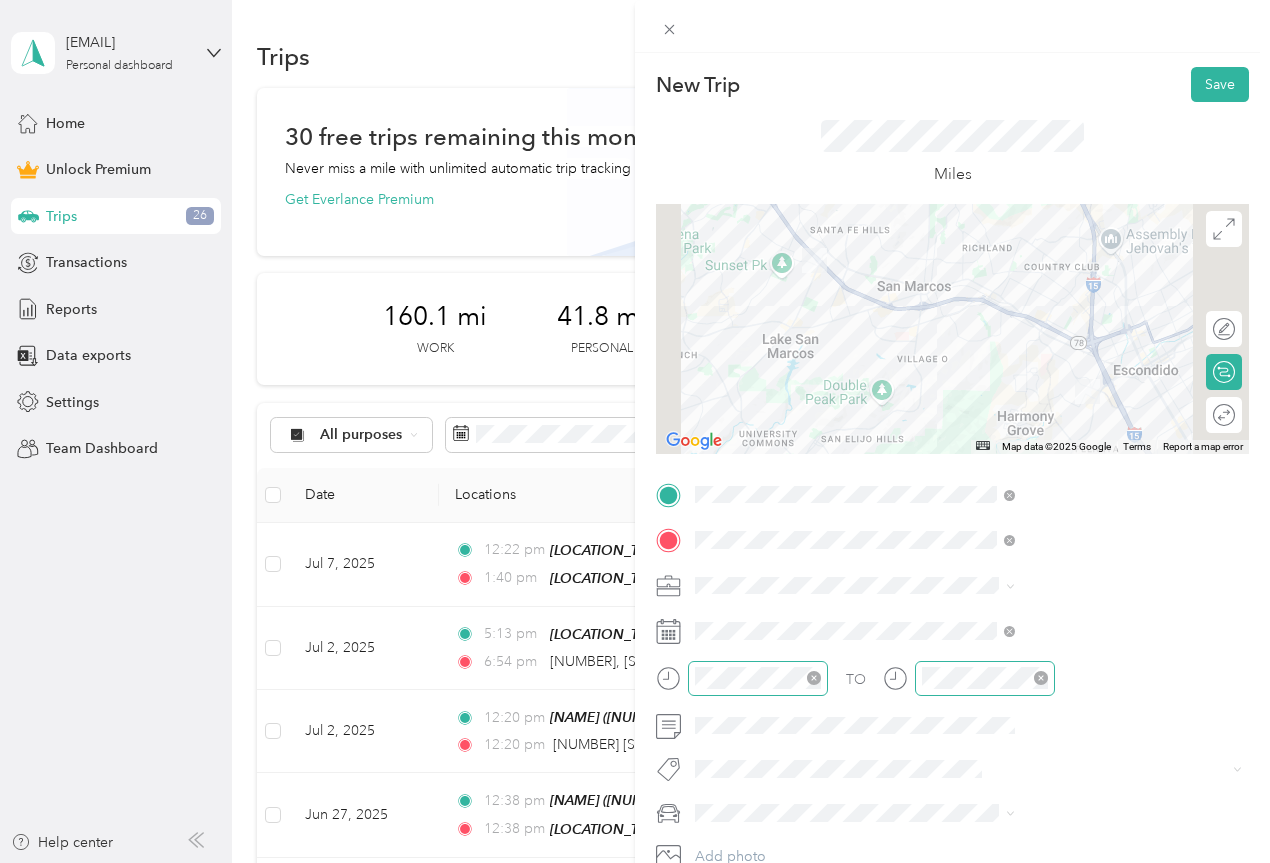 scroll, scrollTop: 100, scrollLeft: 0, axis: vertical 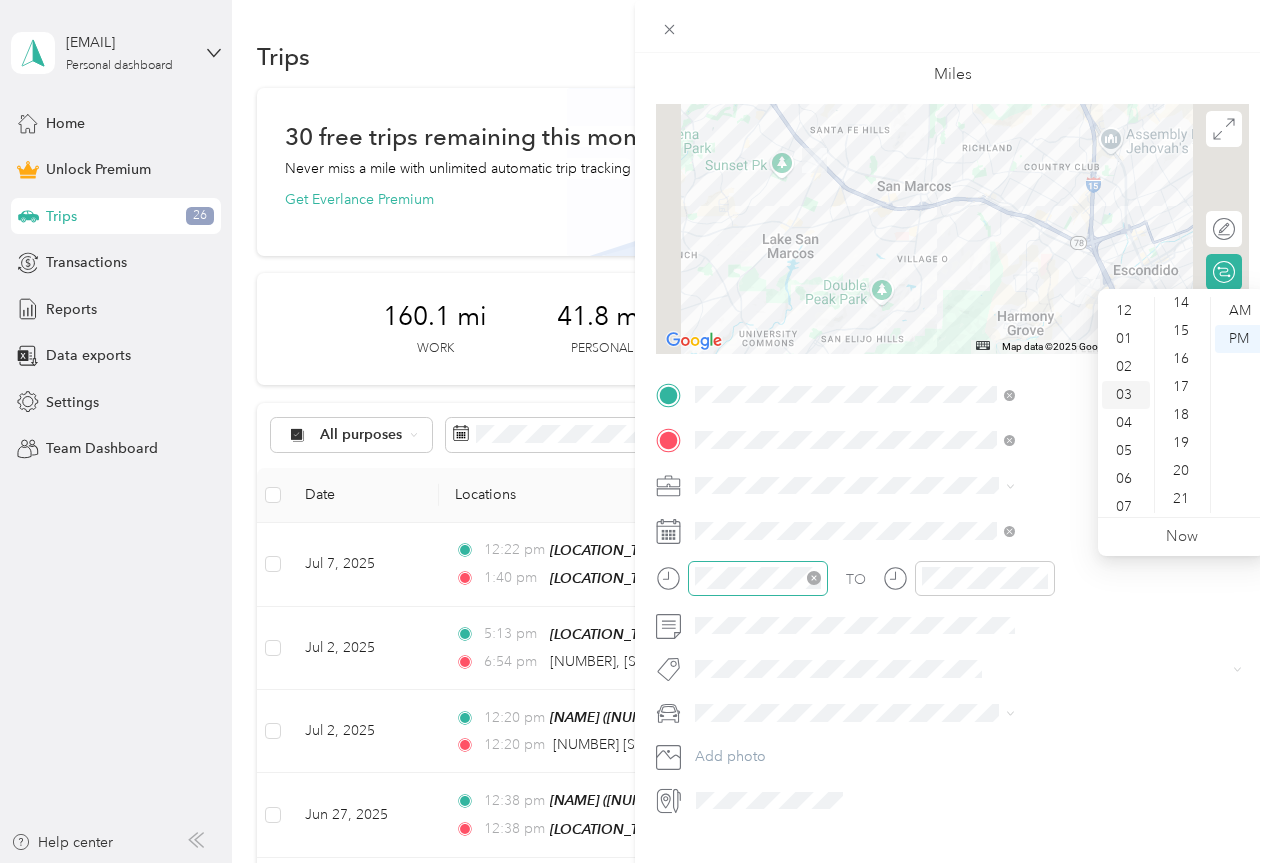click on "03" at bounding box center (1126, 395) 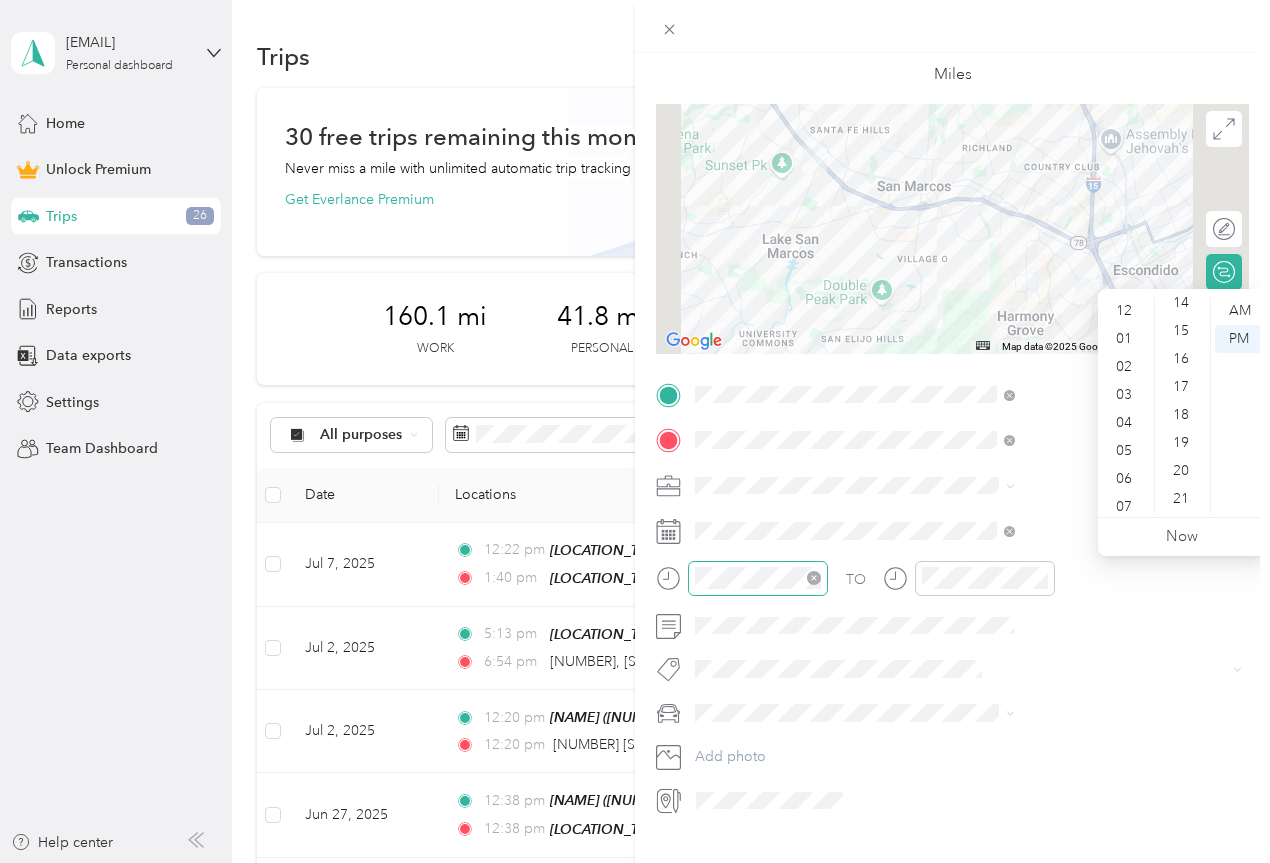 drag, startPoint x: 1188, startPoint y: 471, endPoint x: 1206, endPoint y: 378, distance: 94.72592 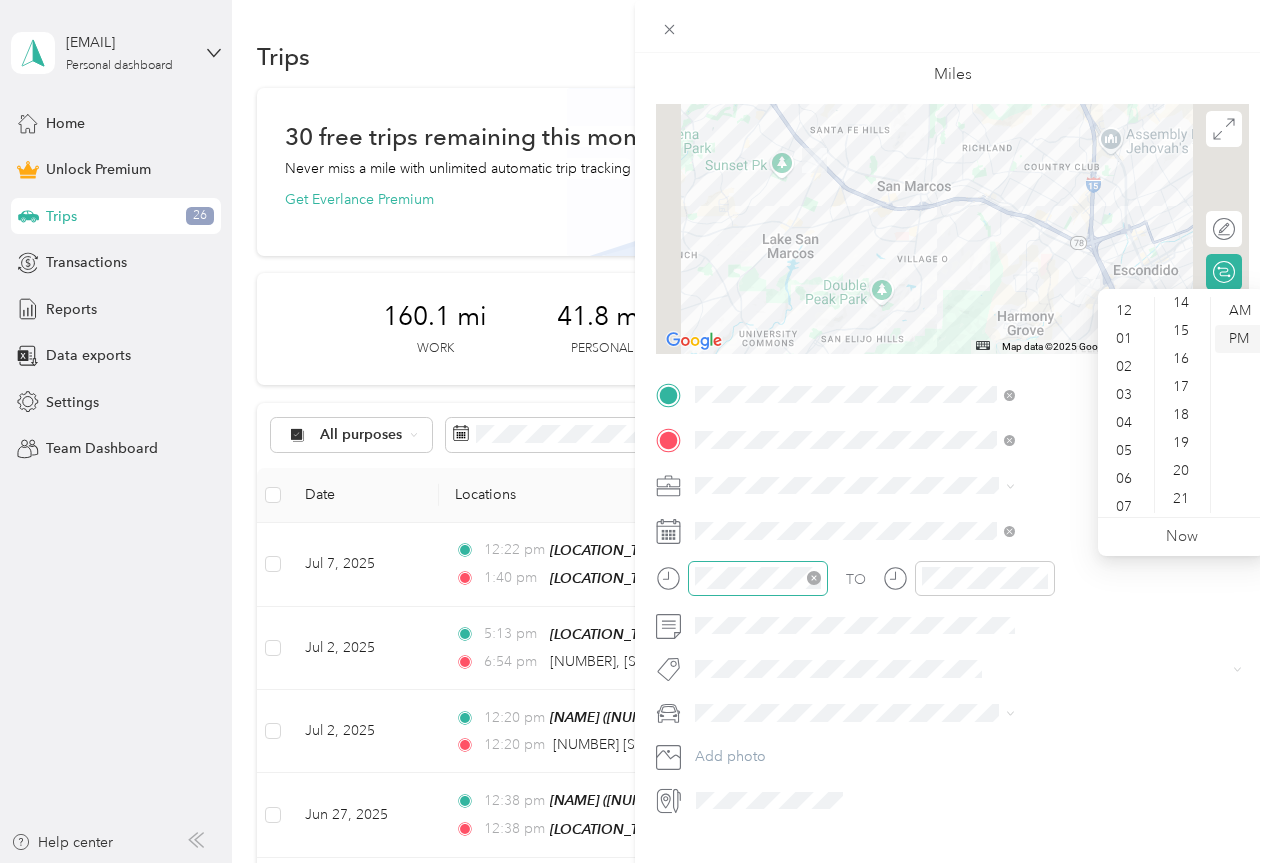 click on "PM" at bounding box center (1239, 339) 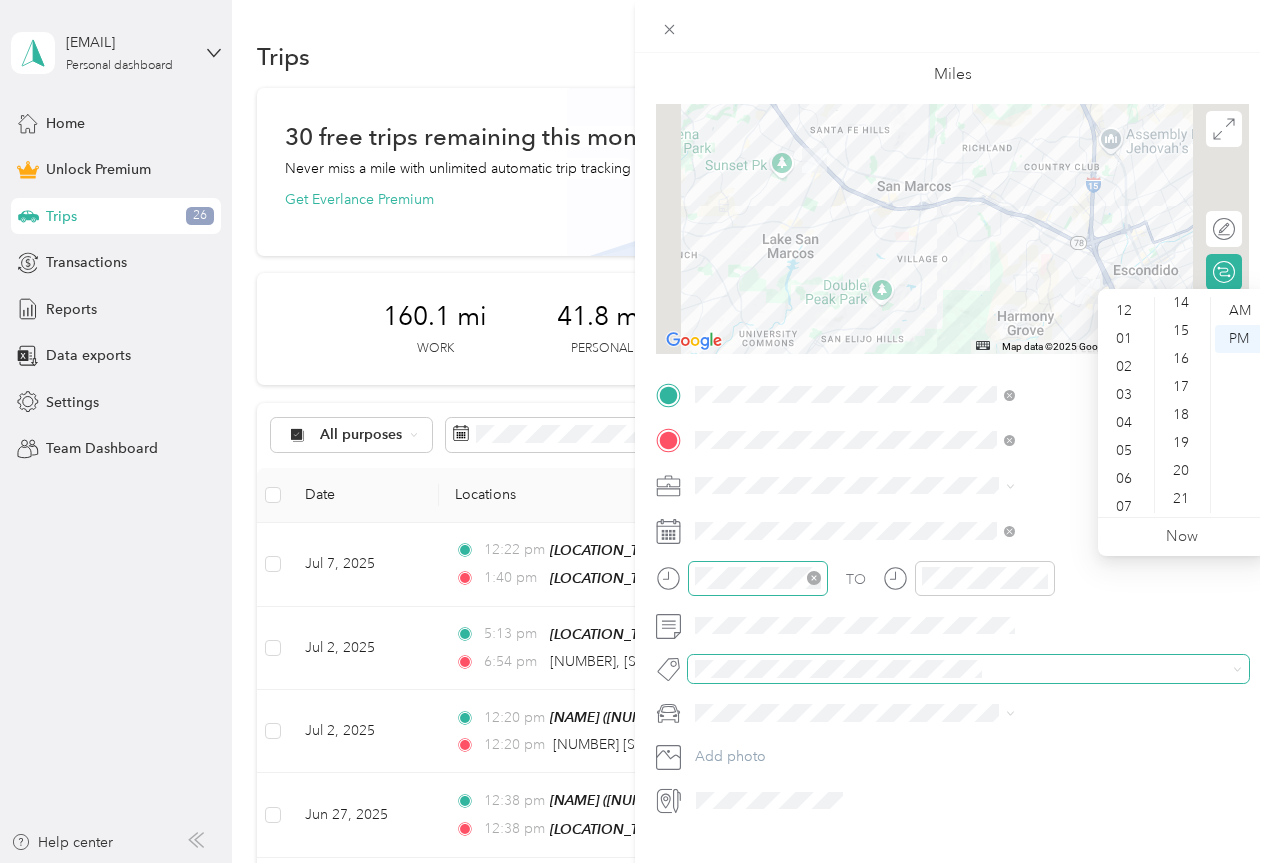 click at bounding box center [1234, 669] 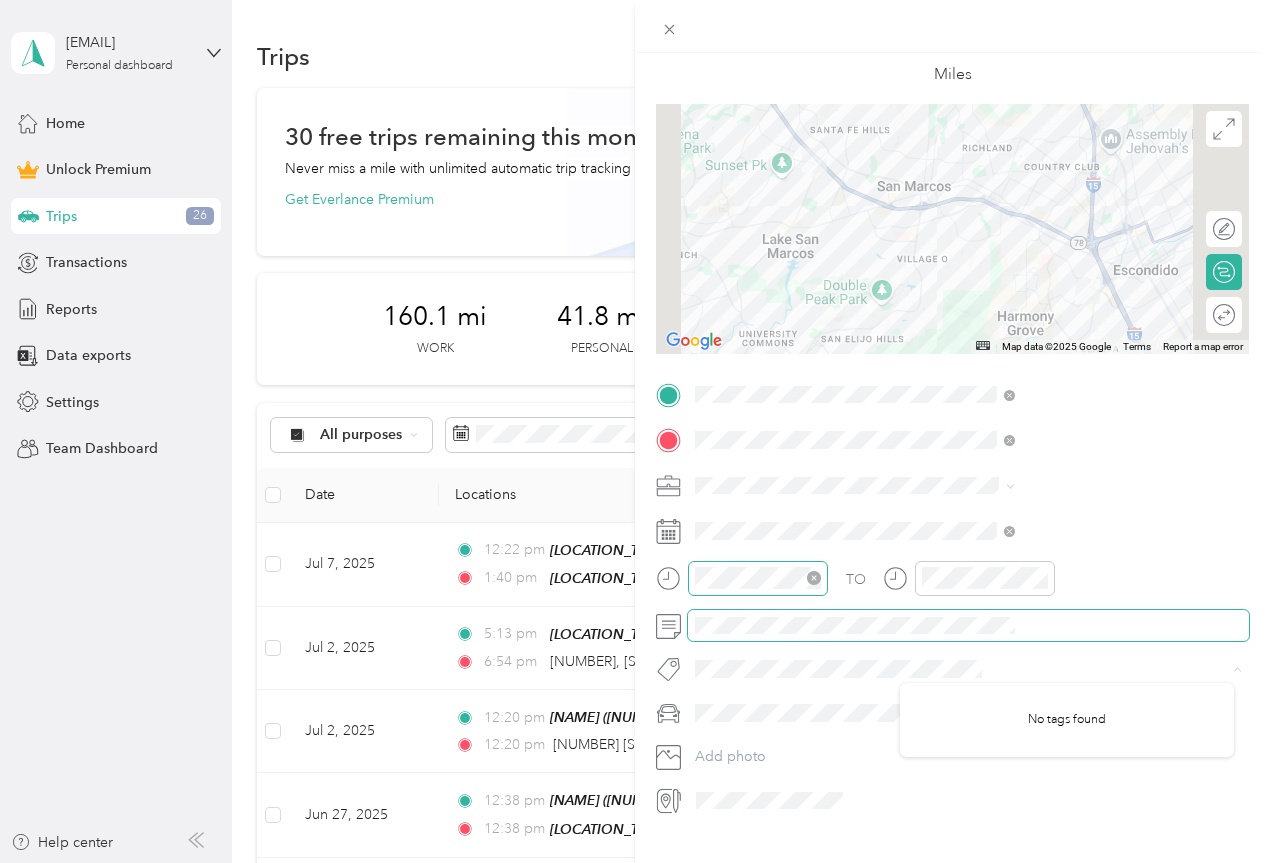 scroll, scrollTop: 141, scrollLeft: 0, axis: vertical 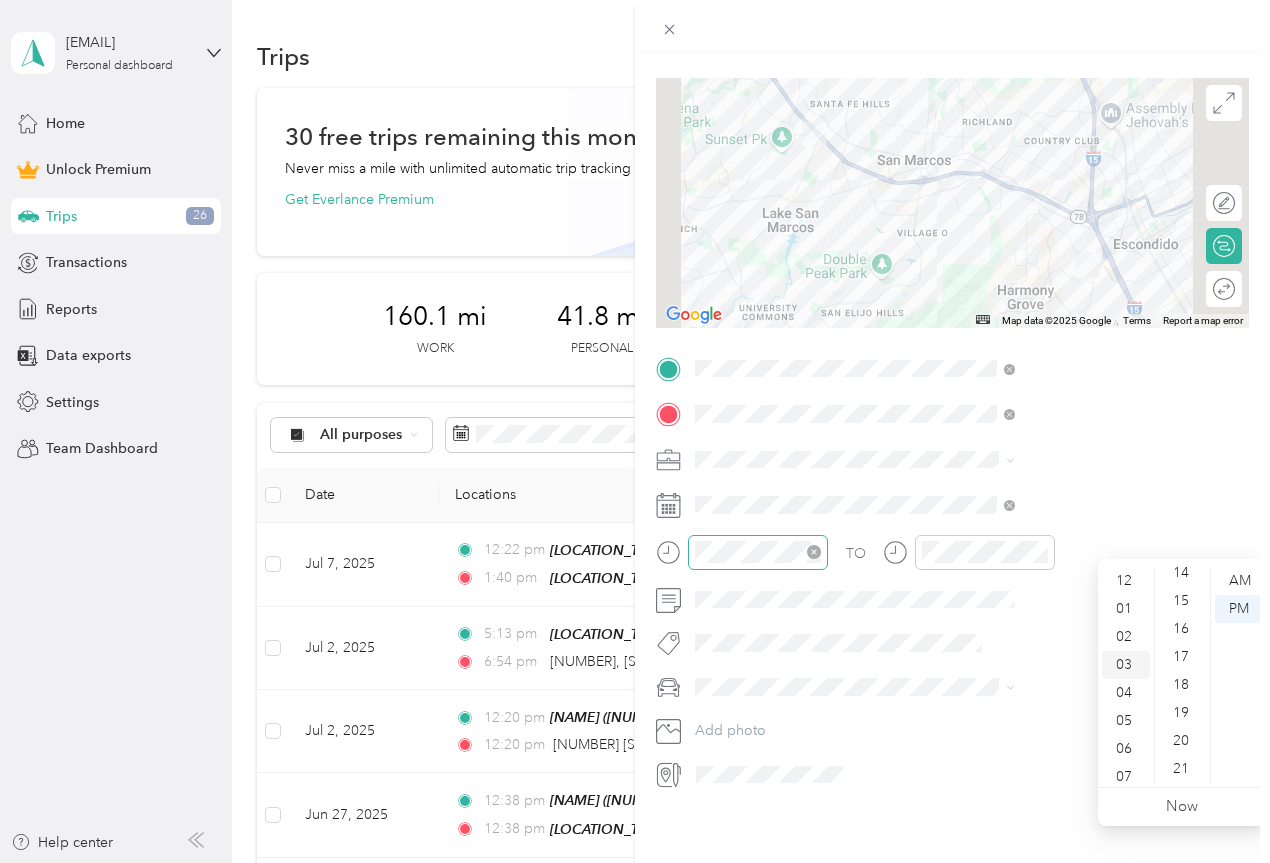 click on "03" at bounding box center (1126, 665) 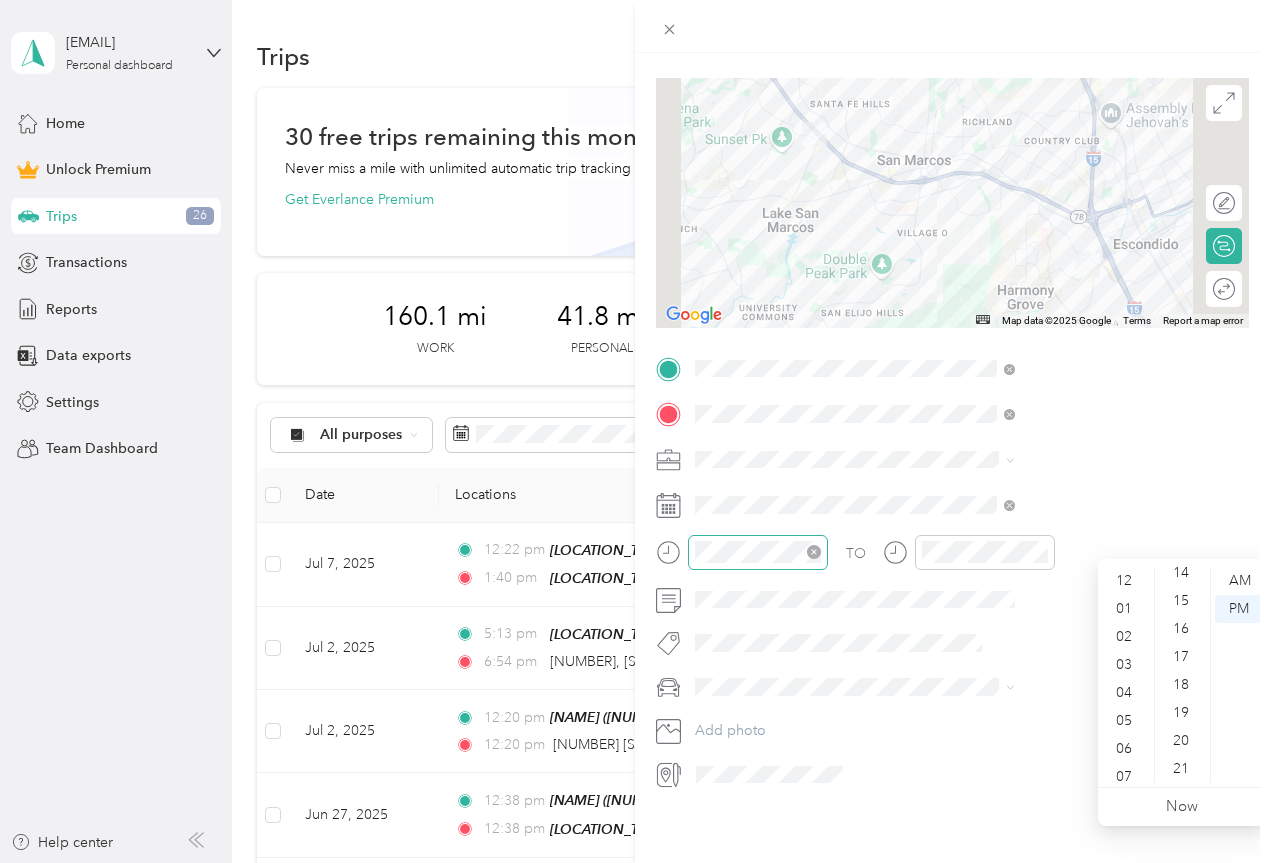 click 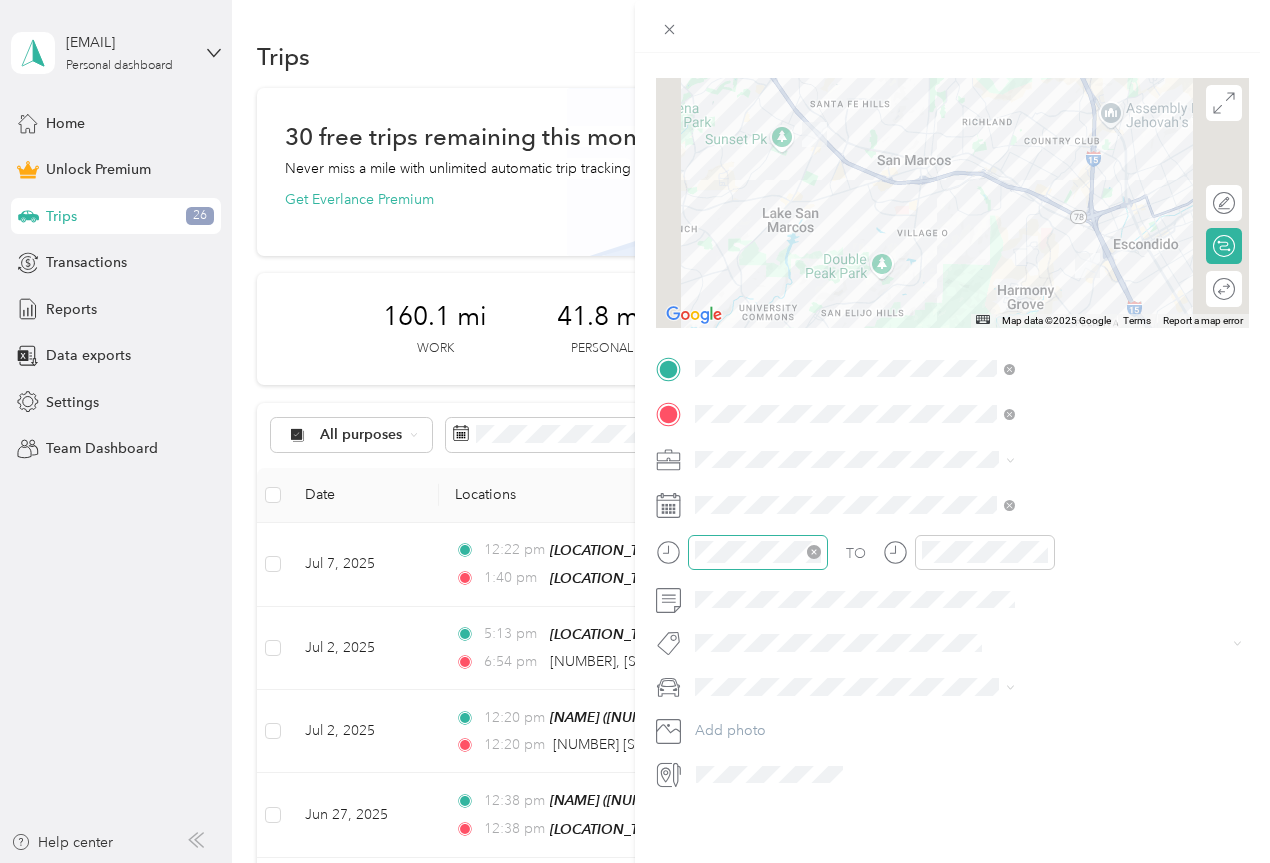 click 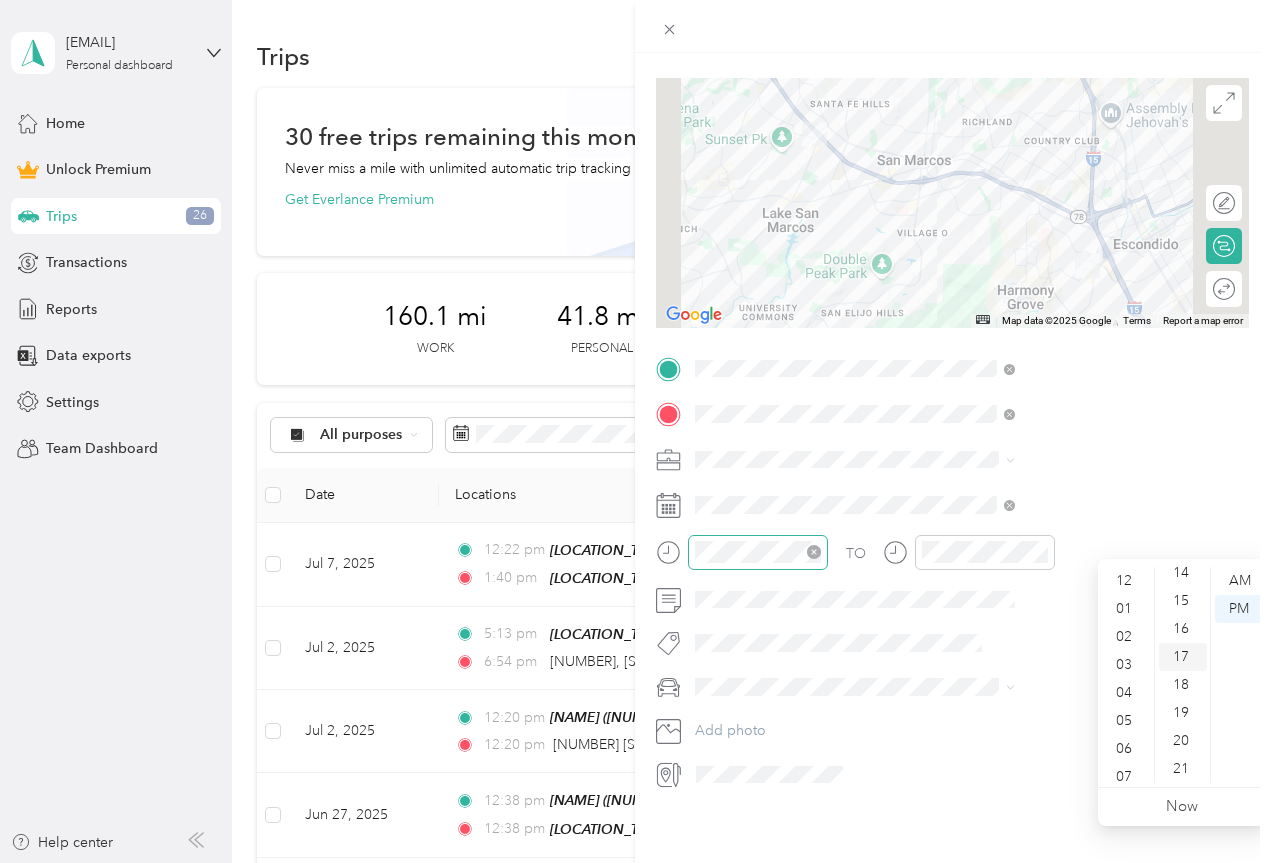 drag, startPoint x: 1118, startPoint y: 664, endPoint x: 1174, endPoint y: 643, distance: 59.808025 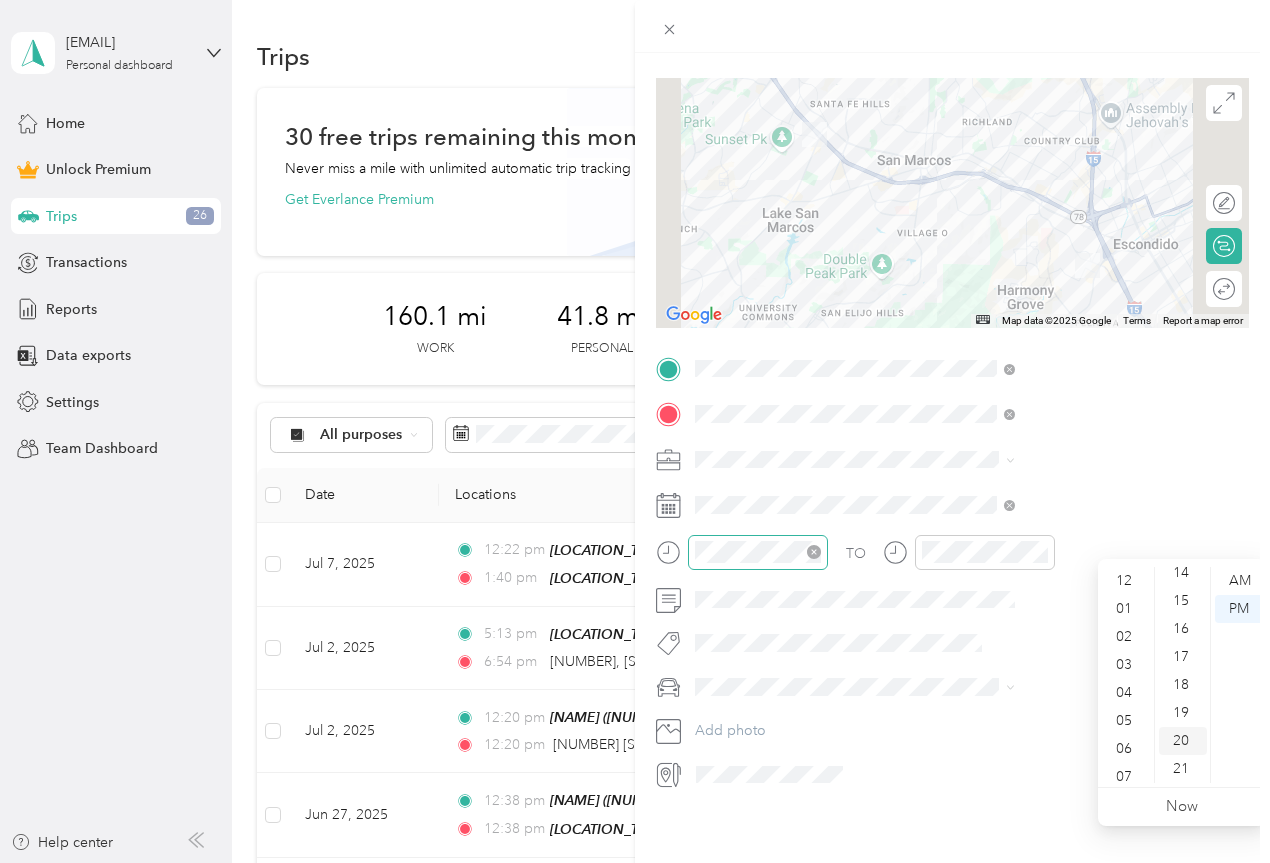 click on "20" at bounding box center (1183, 741) 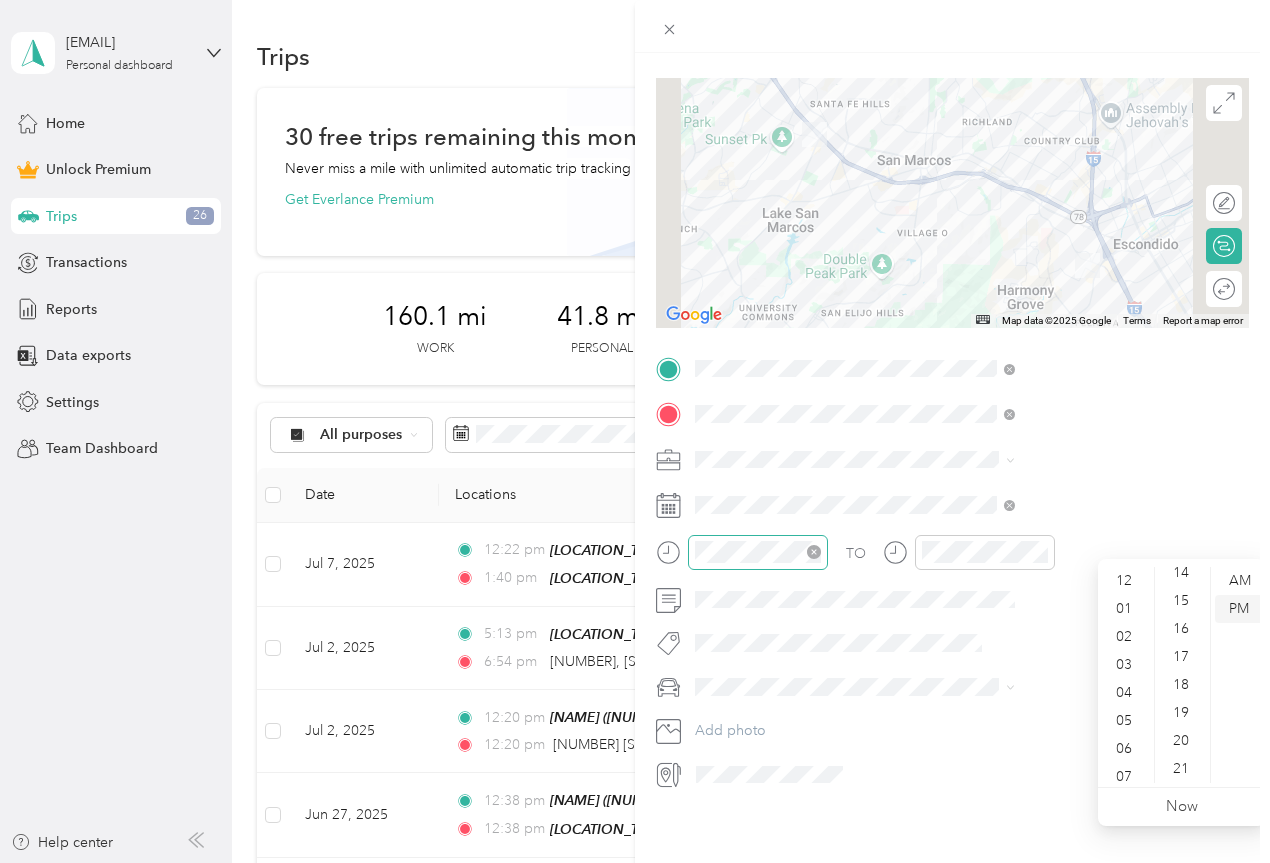 click on "PM" at bounding box center (1239, 609) 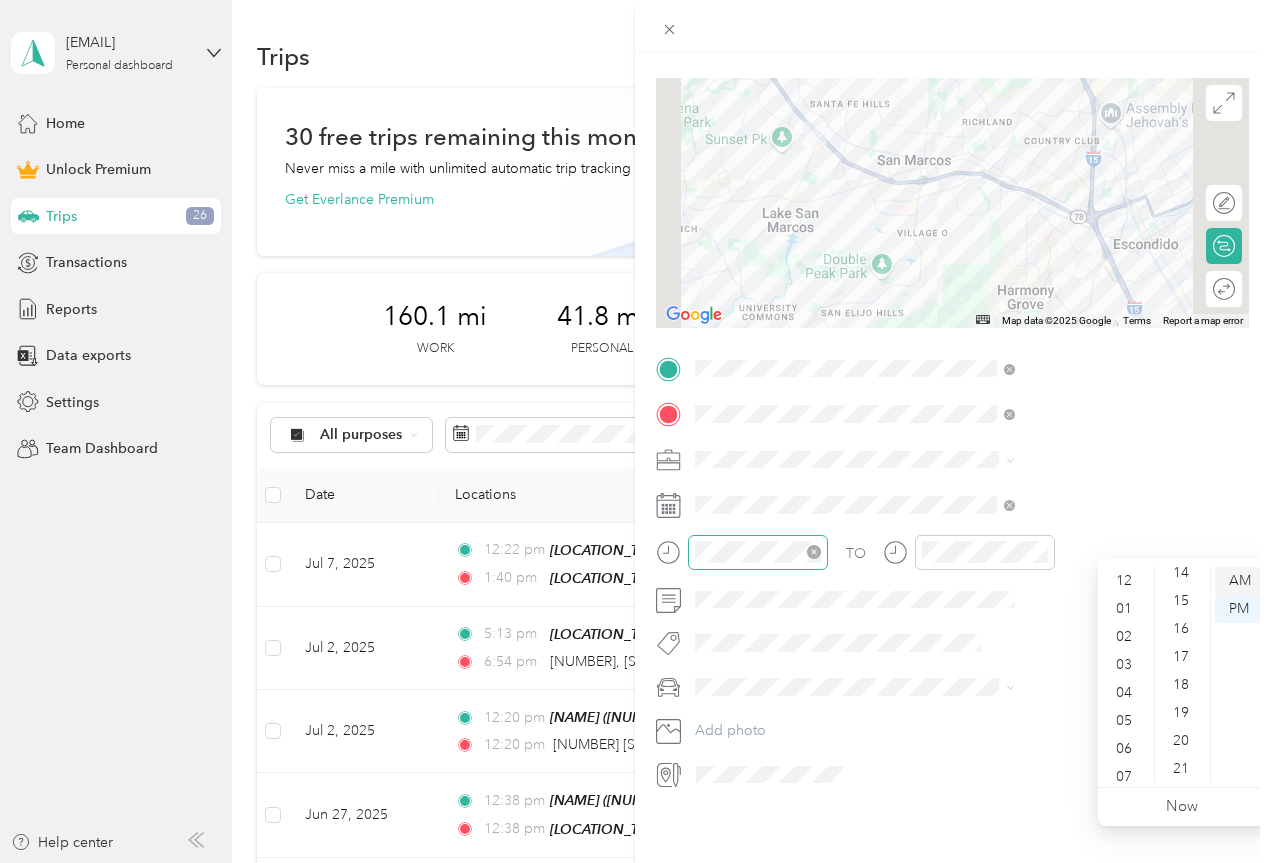 click on "AM" at bounding box center [1239, 581] 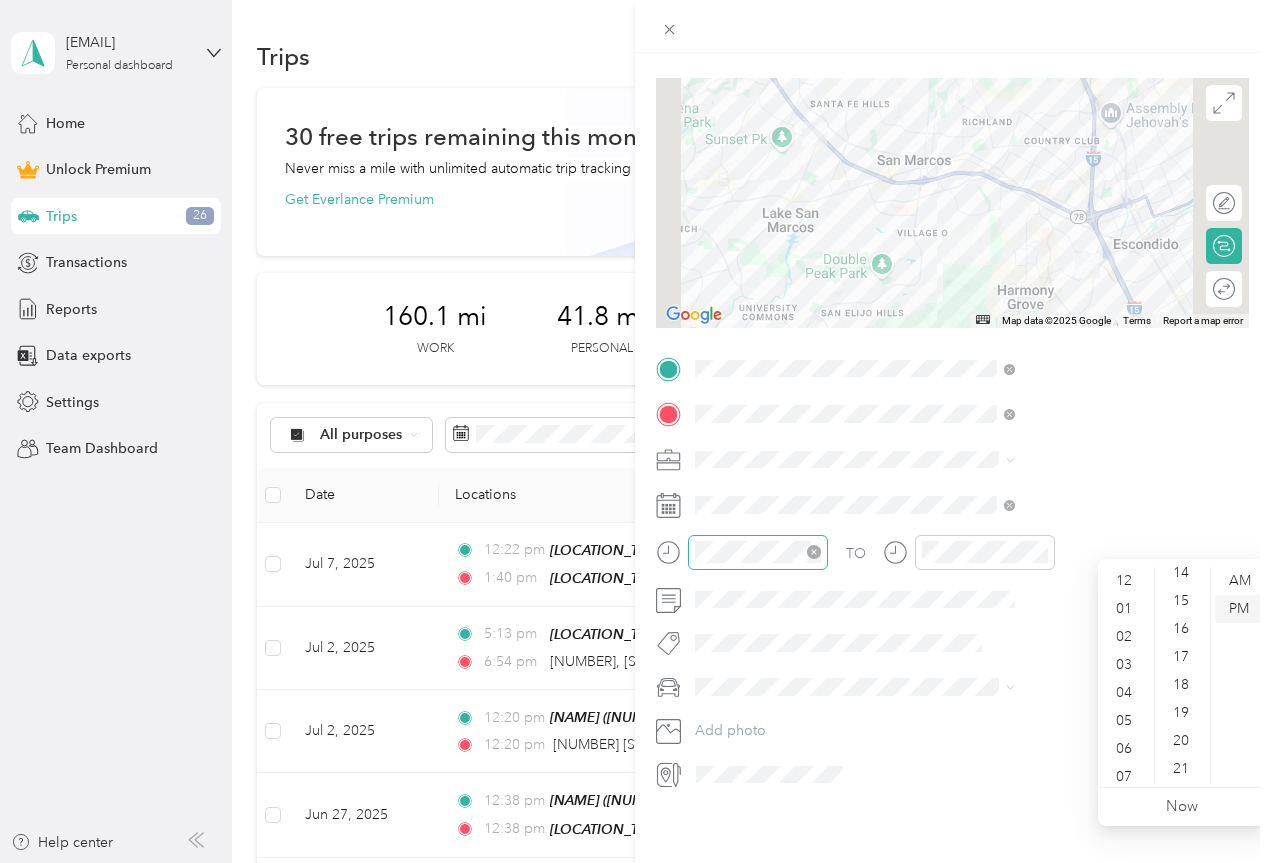 click on "PM" at bounding box center (1239, 609) 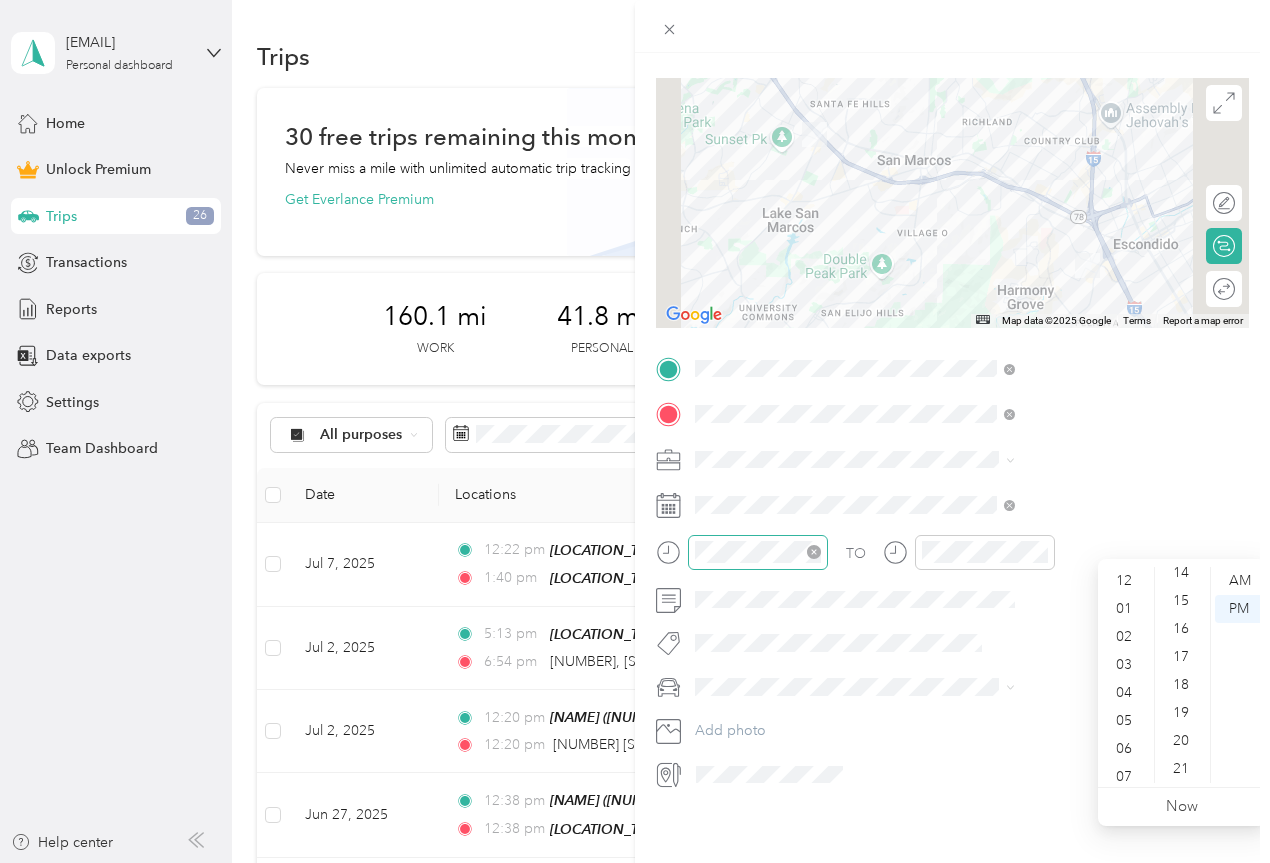 click on "New Trip Save This trip cannot be edited because it is either under review, approved, or paid. Contact your Team Manager to edit it. Miles ← Move left → Move right ↑ Move up ↓ Move down + Zoom in - Zoom out Home Jump left by 75% End Jump right by 75% Page Up Jump up by 75% Page Down Jump down by 75% Map Data Map data ©2025 Google Map data ©2025 Google 2 km  Click to toggle between metric and imperial units Terms Report a map error Edit route Calculate route Round trip TO Add photo" at bounding box center (952, 484) 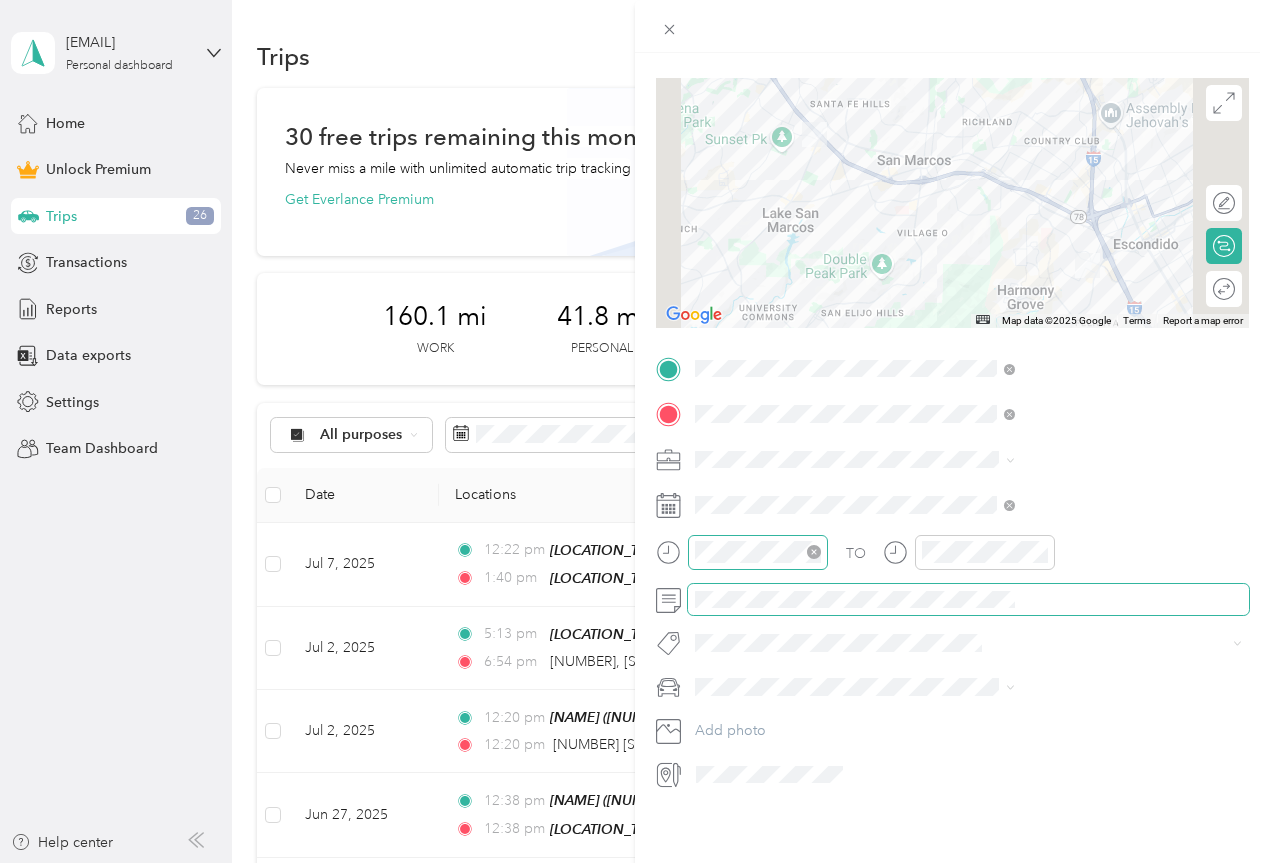 click at bounding box center [968, 600] 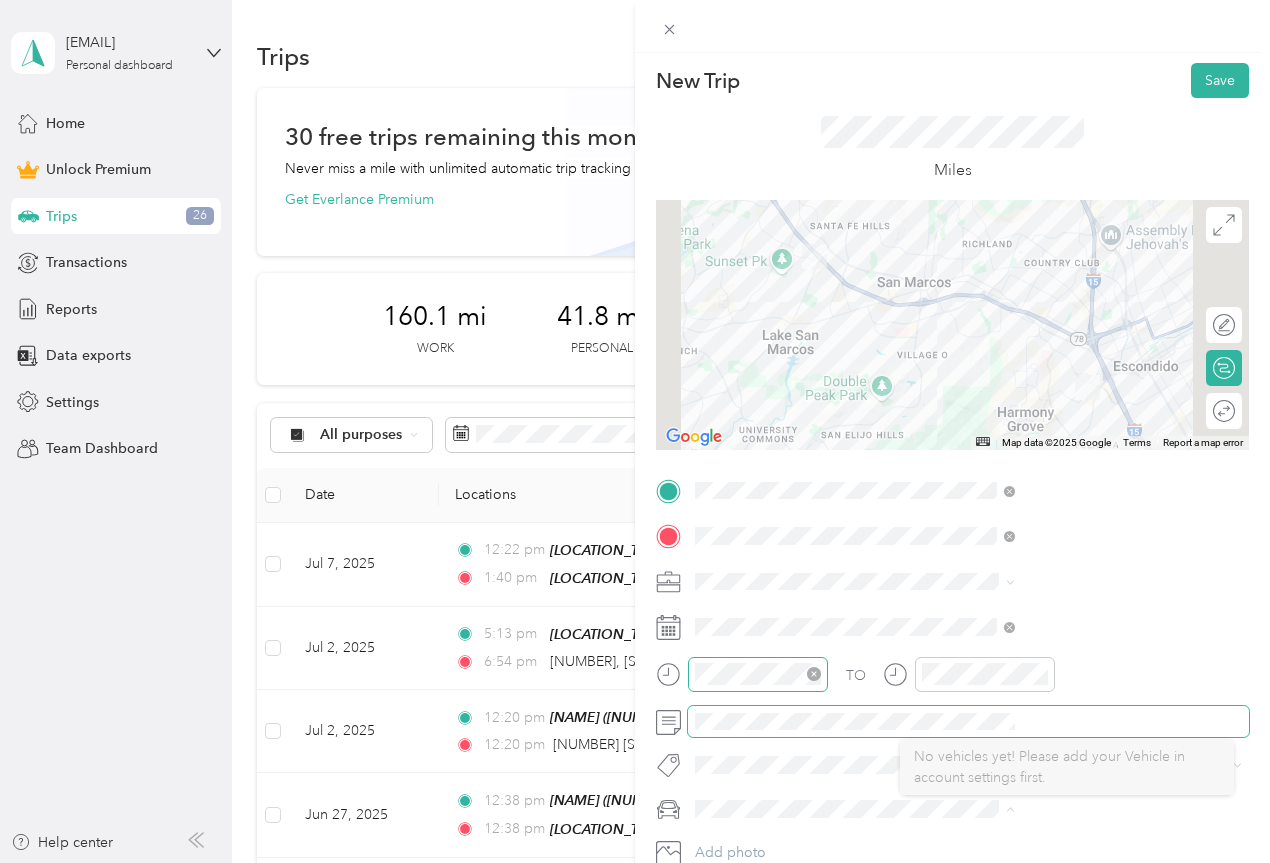 scroll, scrollTop: 0, scrollLeft: 0, axis: both 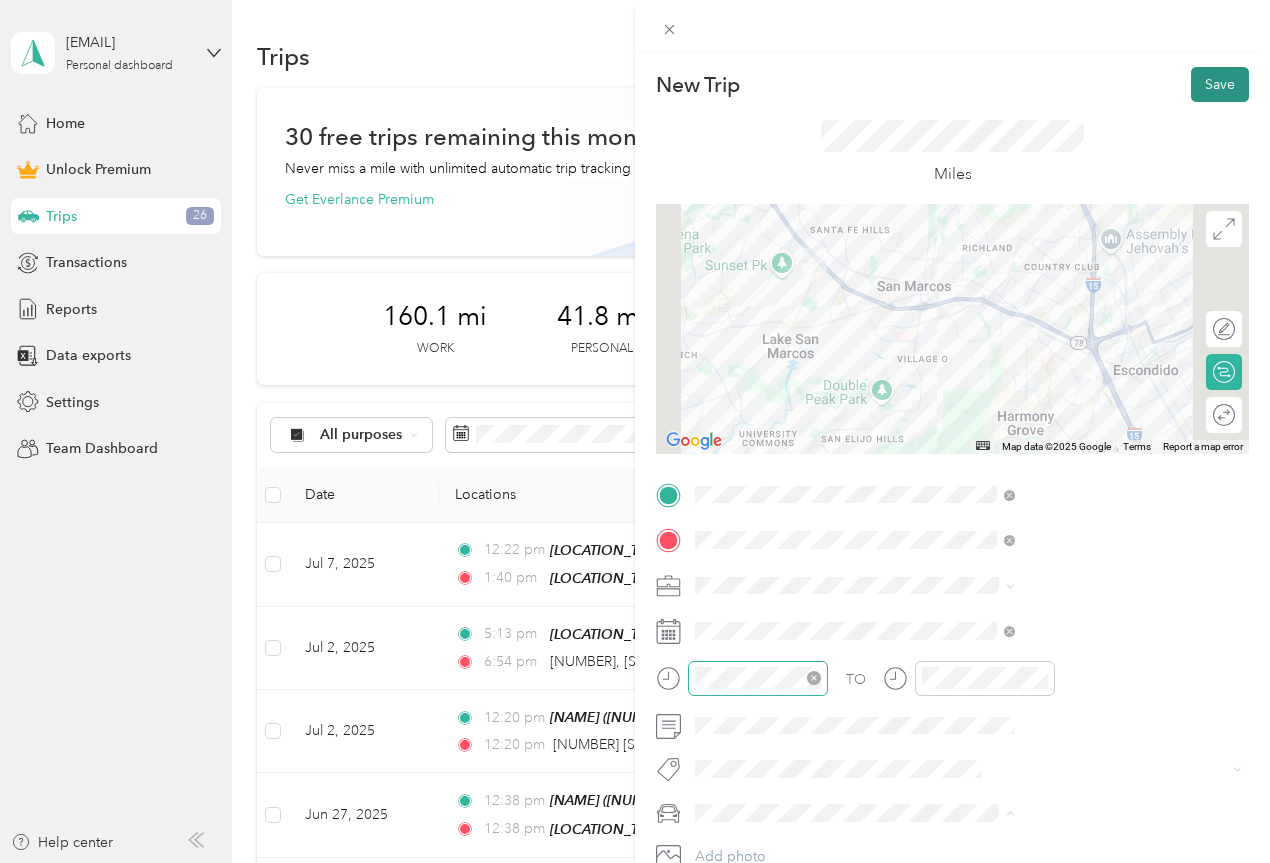 click on "Save" at bounding box center [1220, 84] 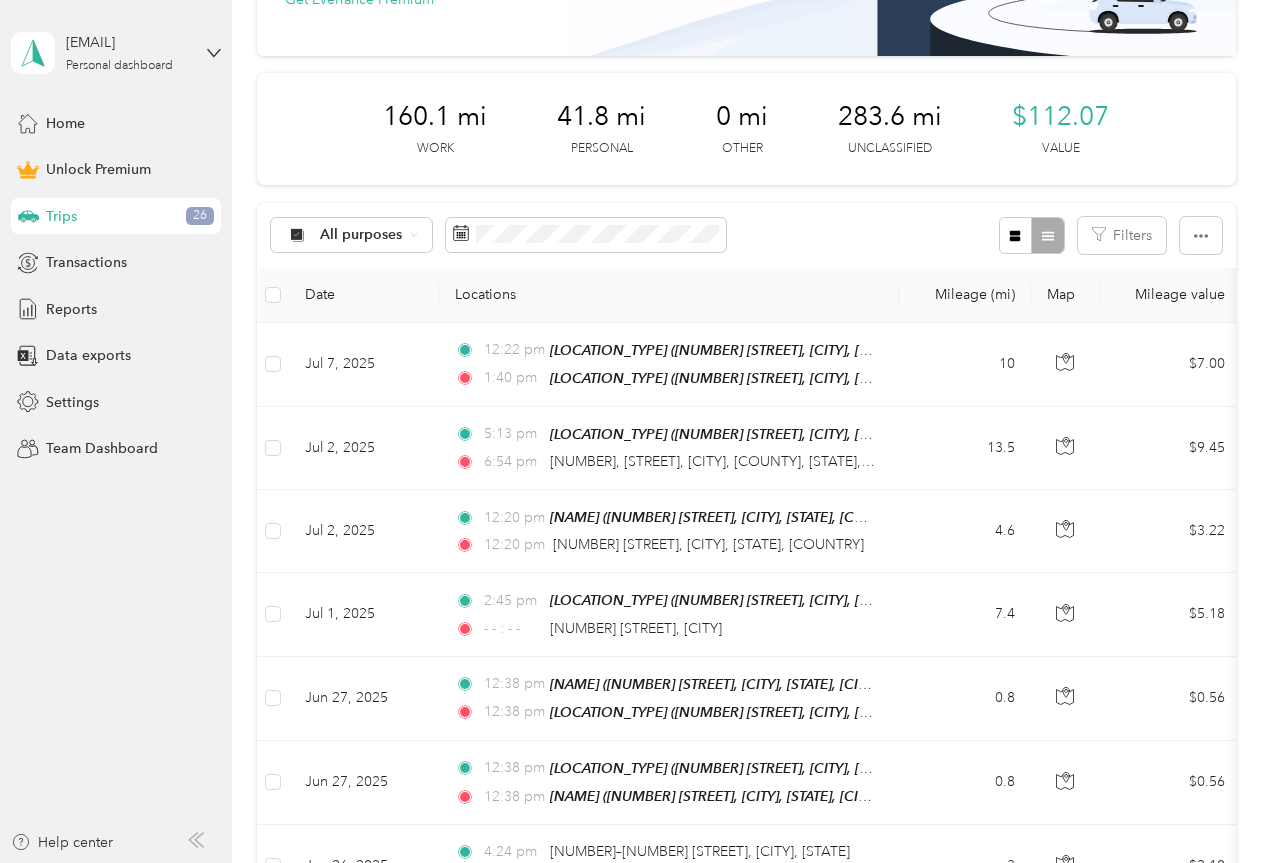 scroll, scrollTop: 0, scrollLeft: 0, axis: both 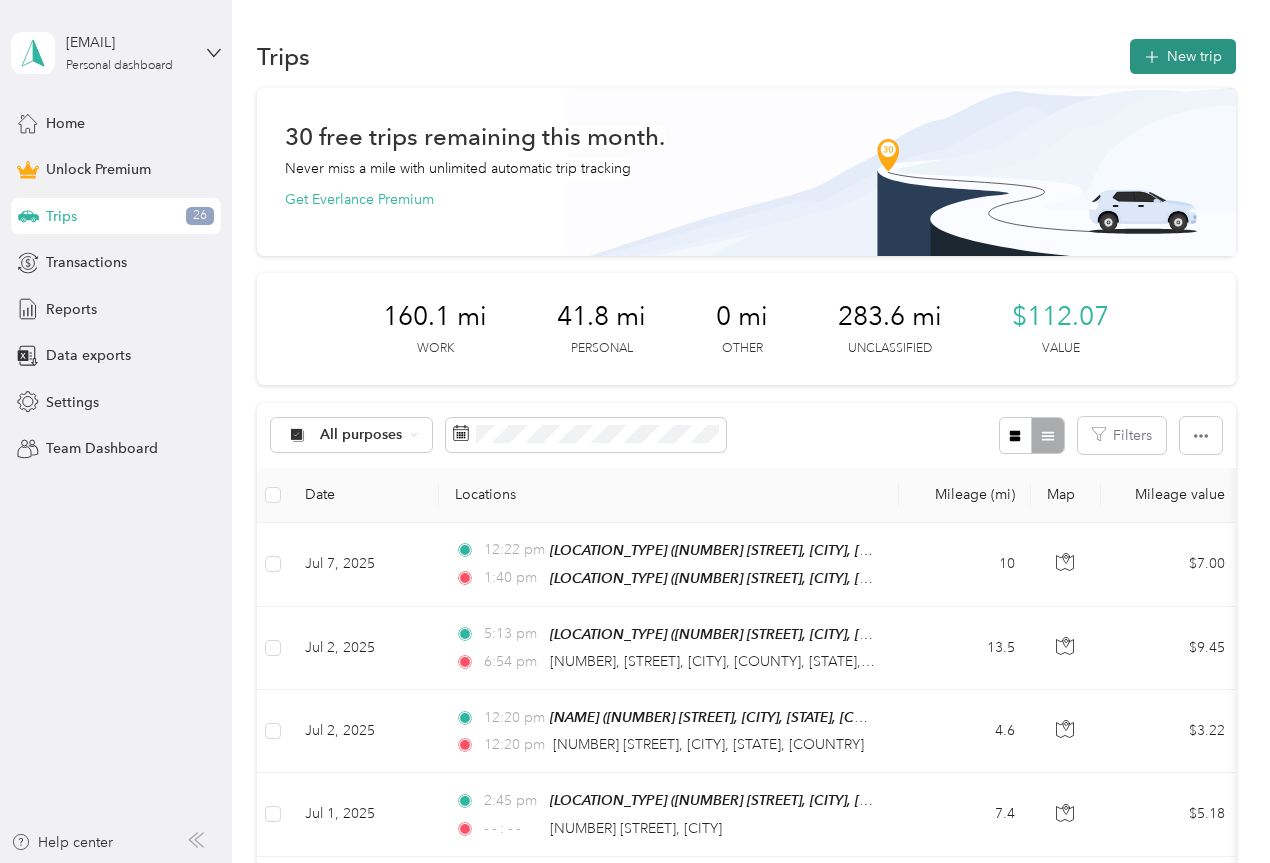 click on "New trip" at bounding box center (1183, 56) 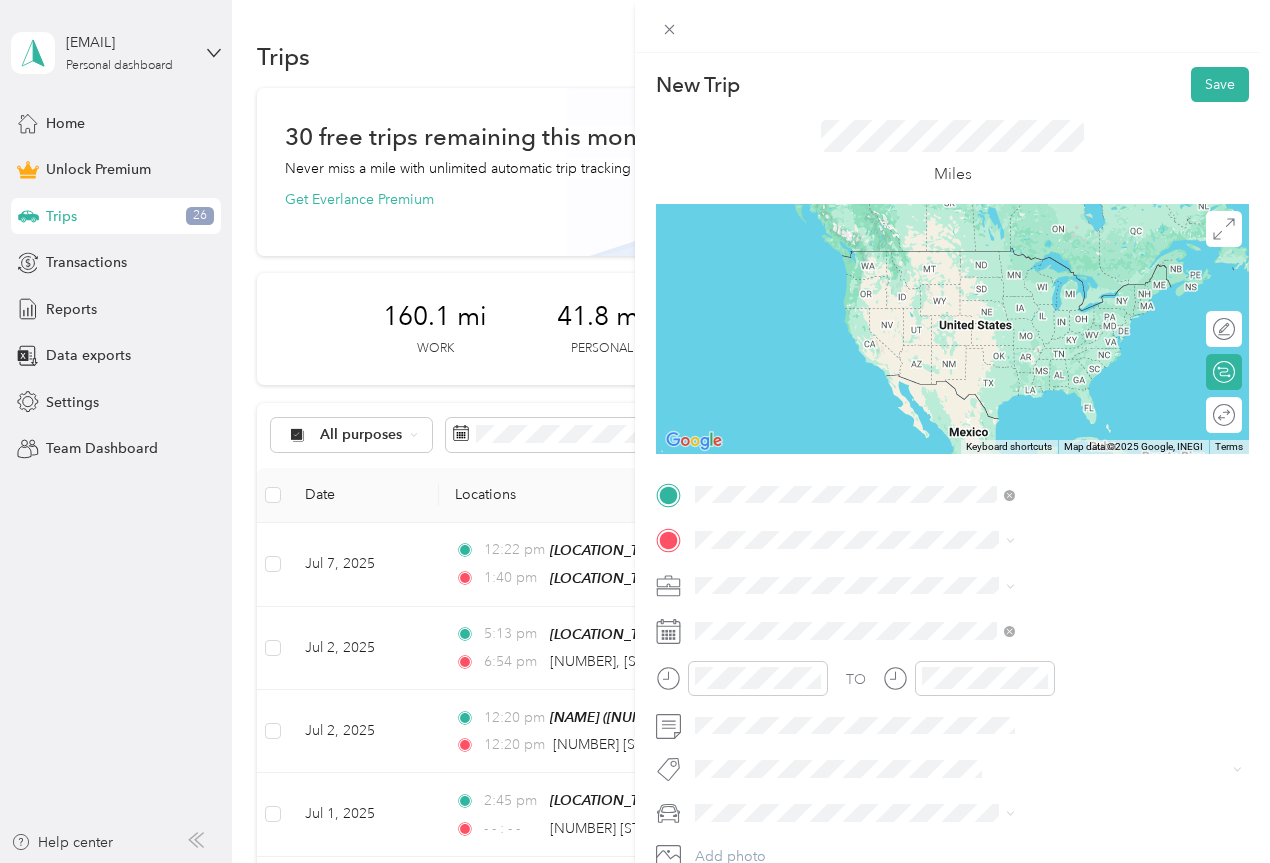 click on "[NUMBER] [STREET]
[CITY], [STATE] [POSTAL_CODE], [COUNTRY]" at bounding box center [1082, 584] 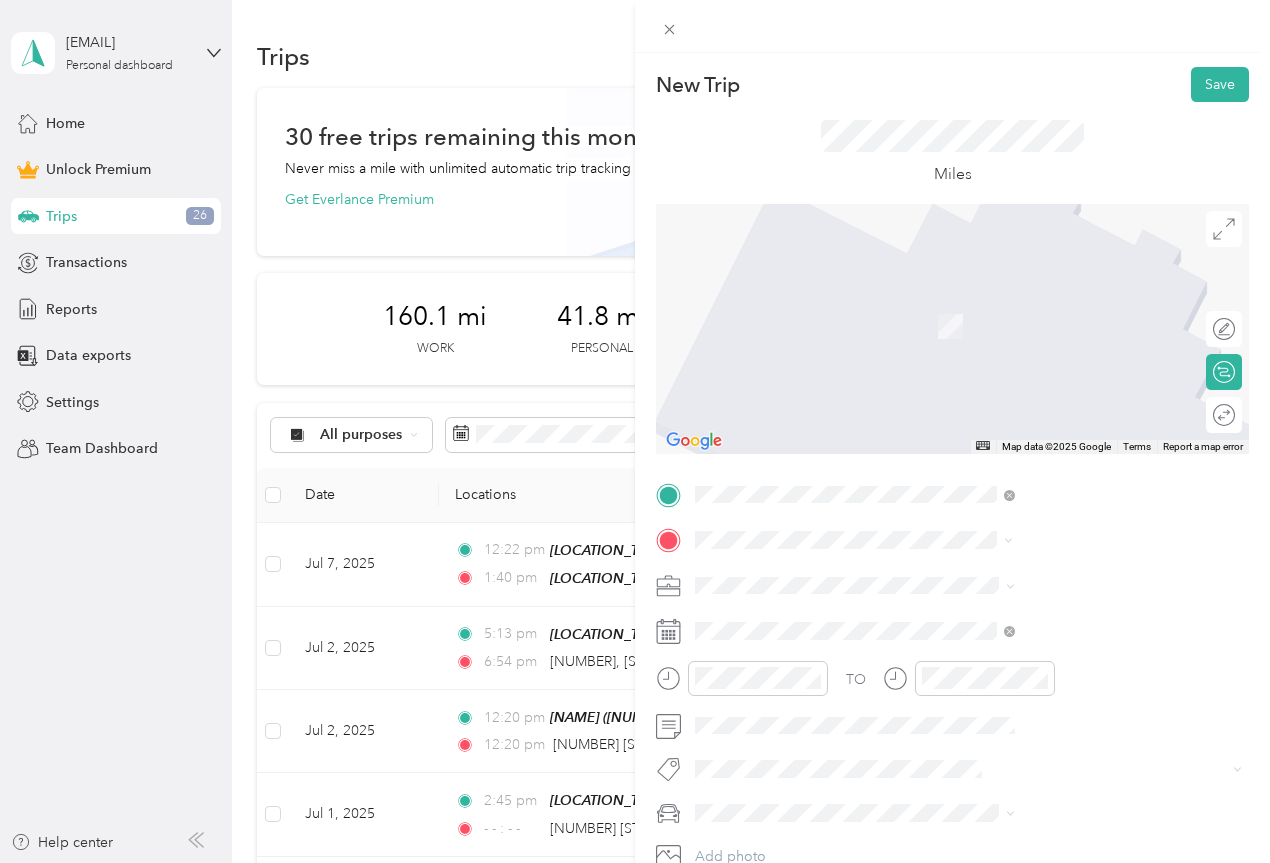 click on "[NUMBER] [STREET], [POSTAL_CODE], [CITY], [STATE], [COUNTRY]" at bounding box center (1067, 651) 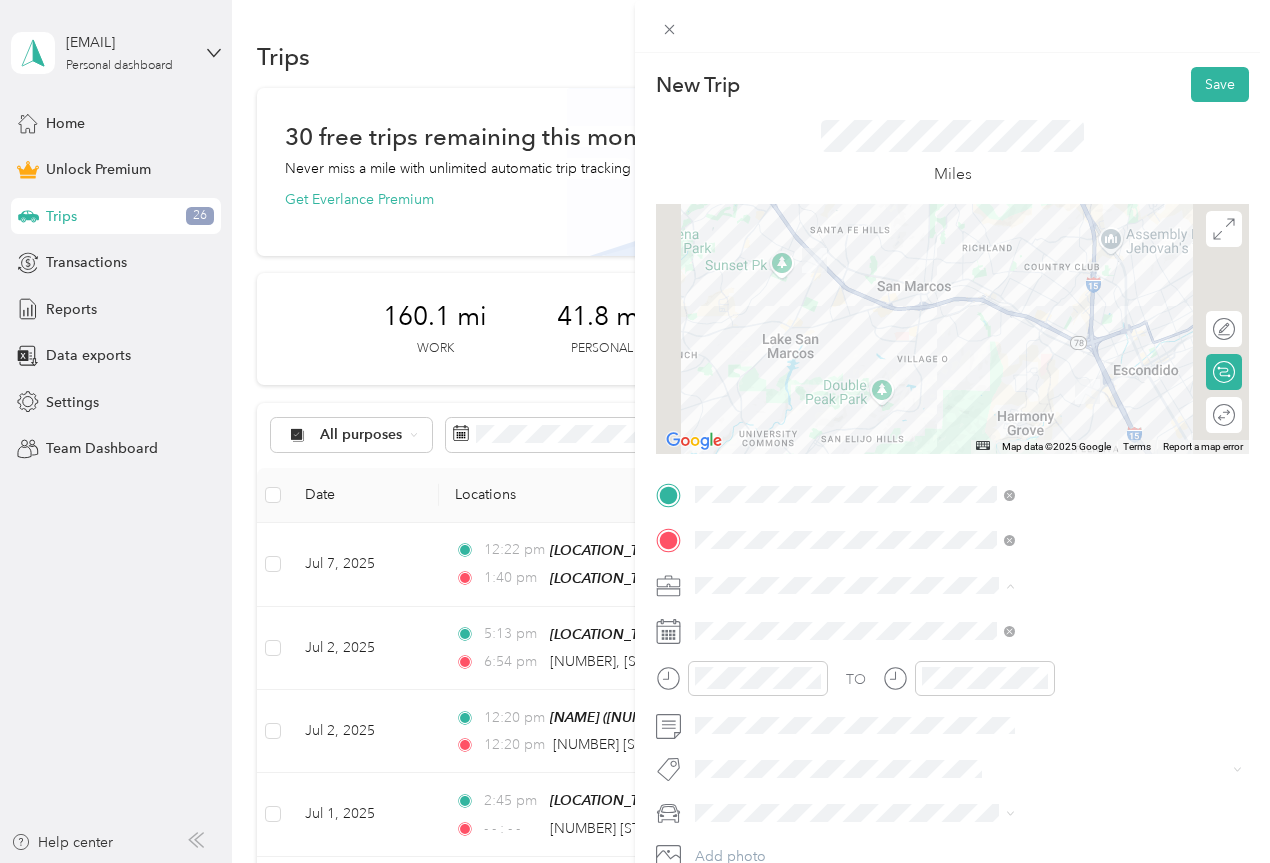 click on "Work" at bounding box center (1067, 305) 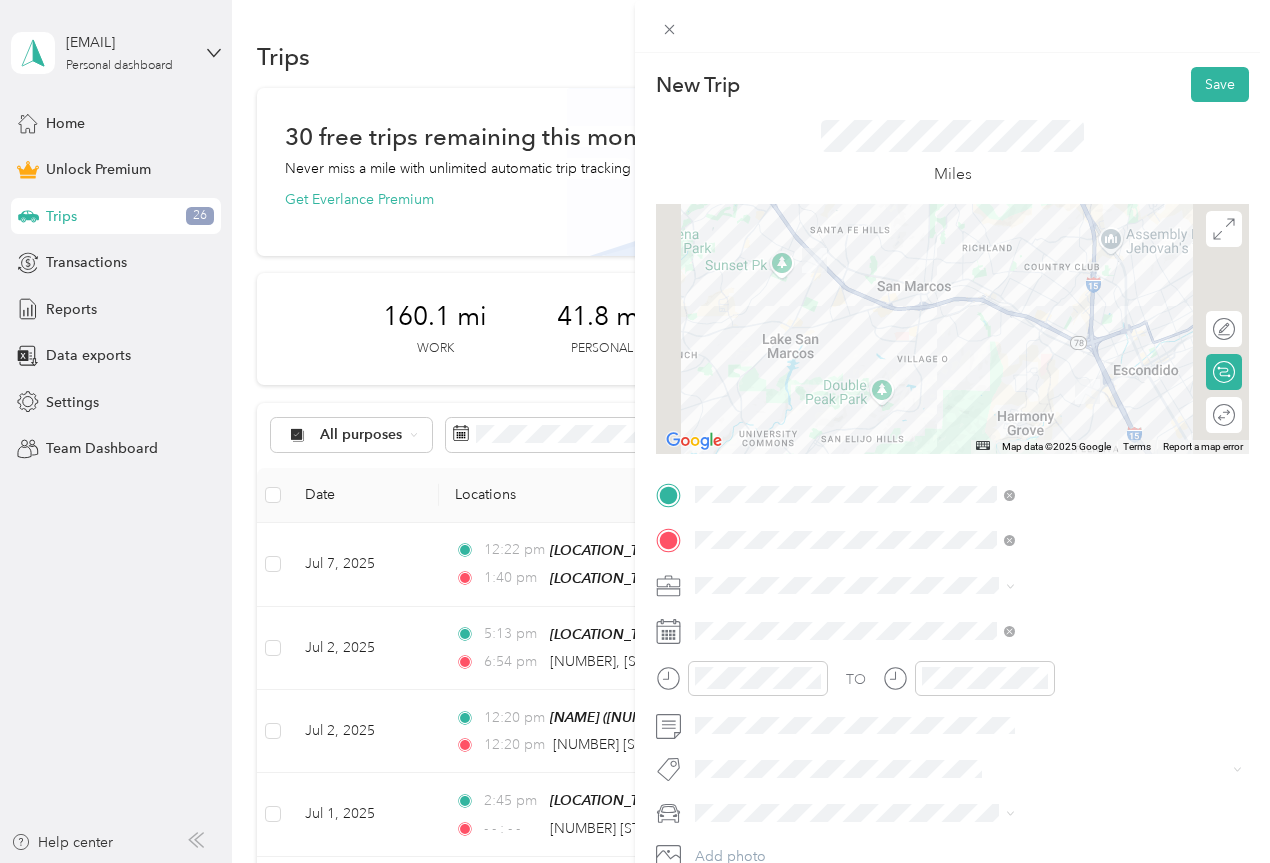 click 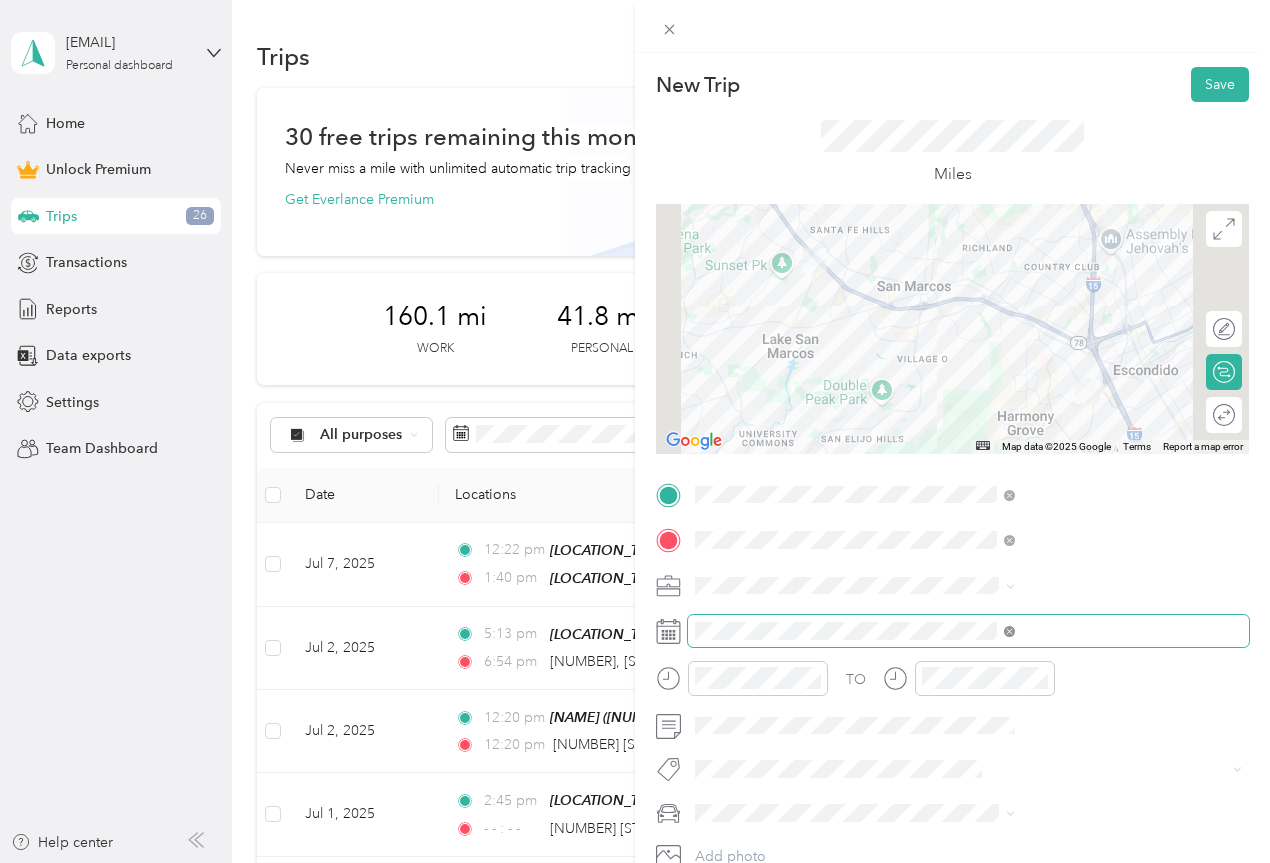 click 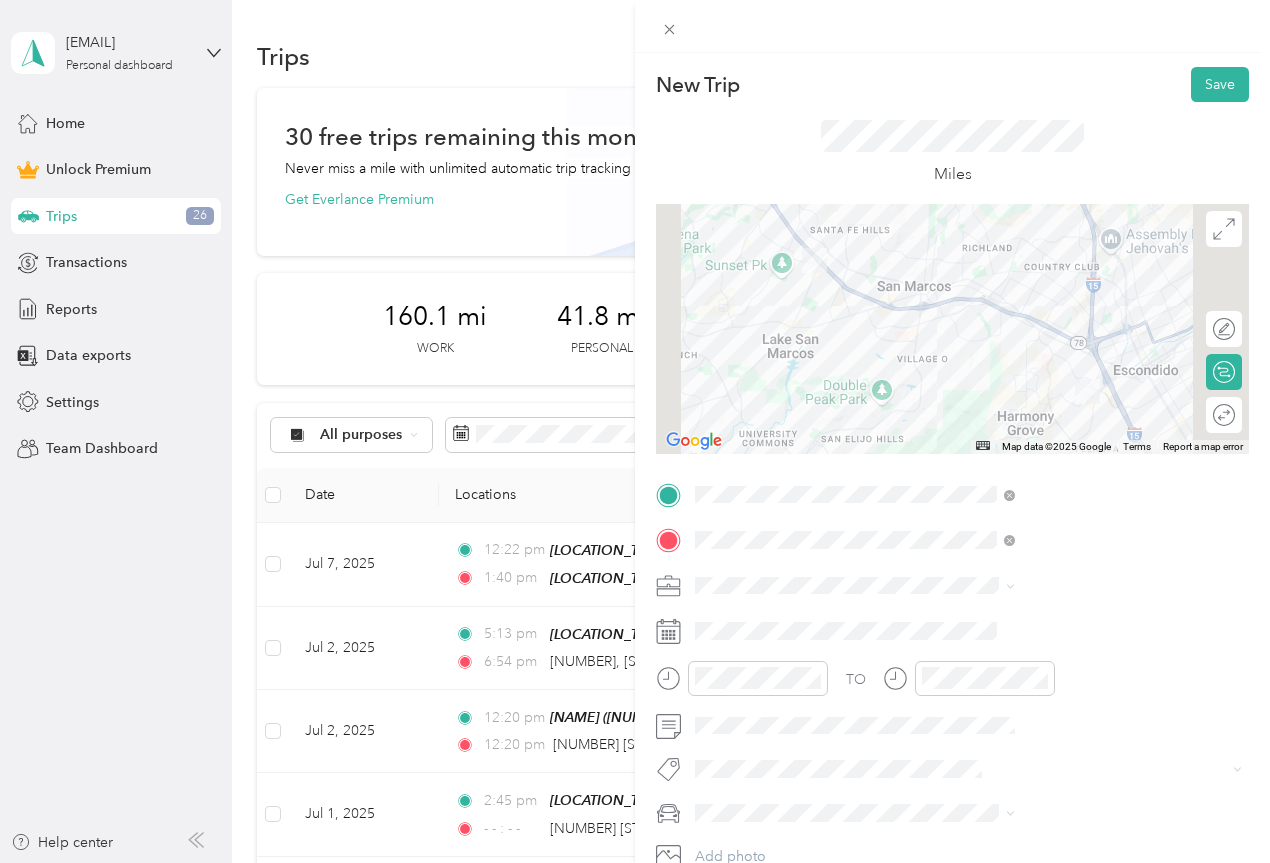 click 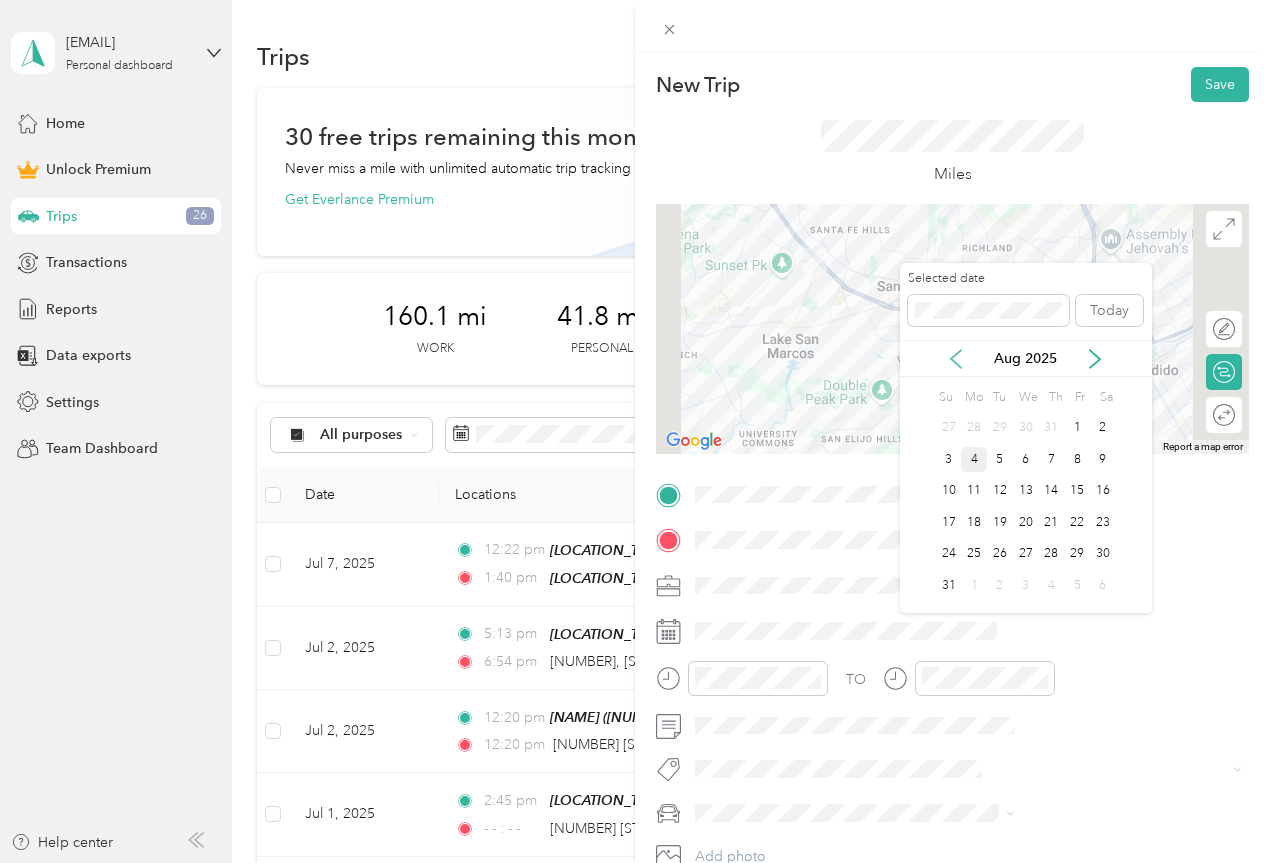 click 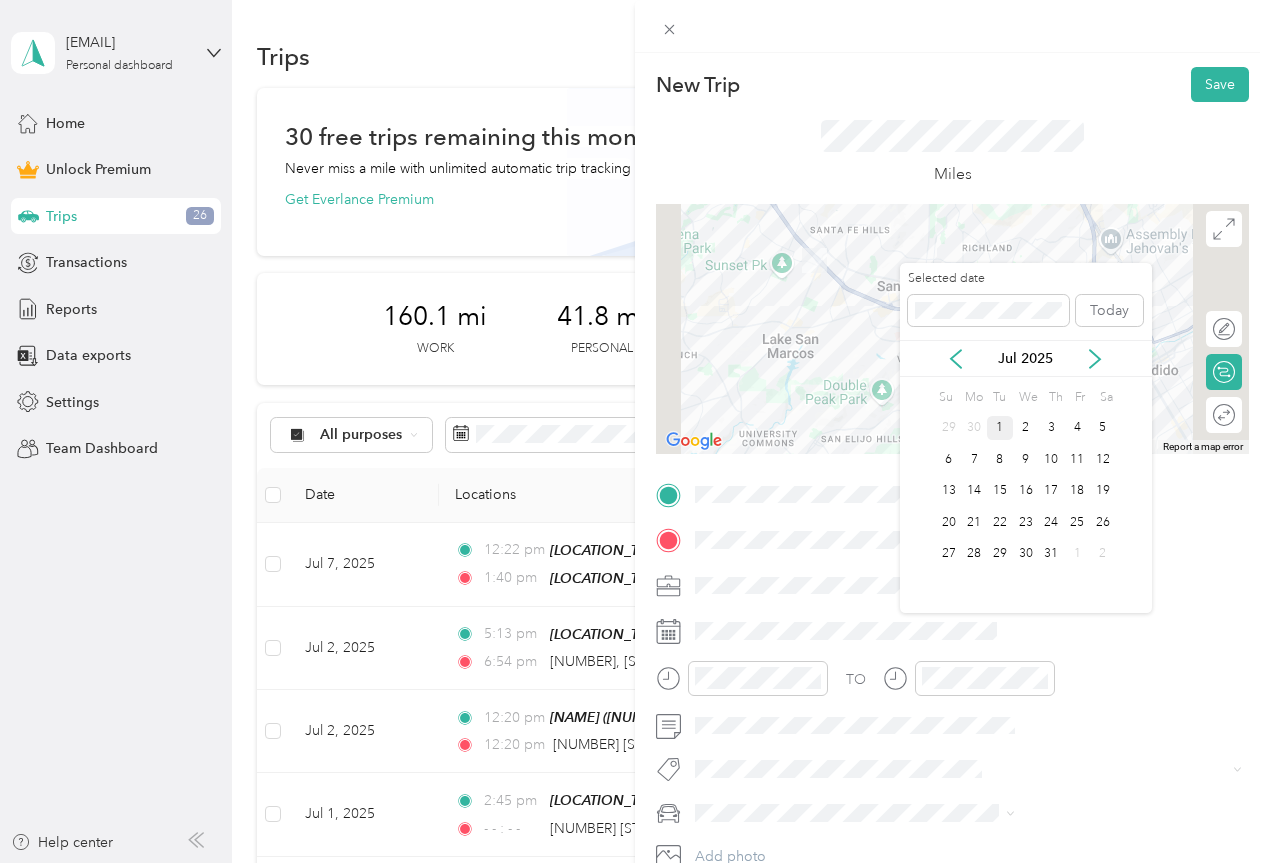 click on "1" at bounding box center (1000, 428) 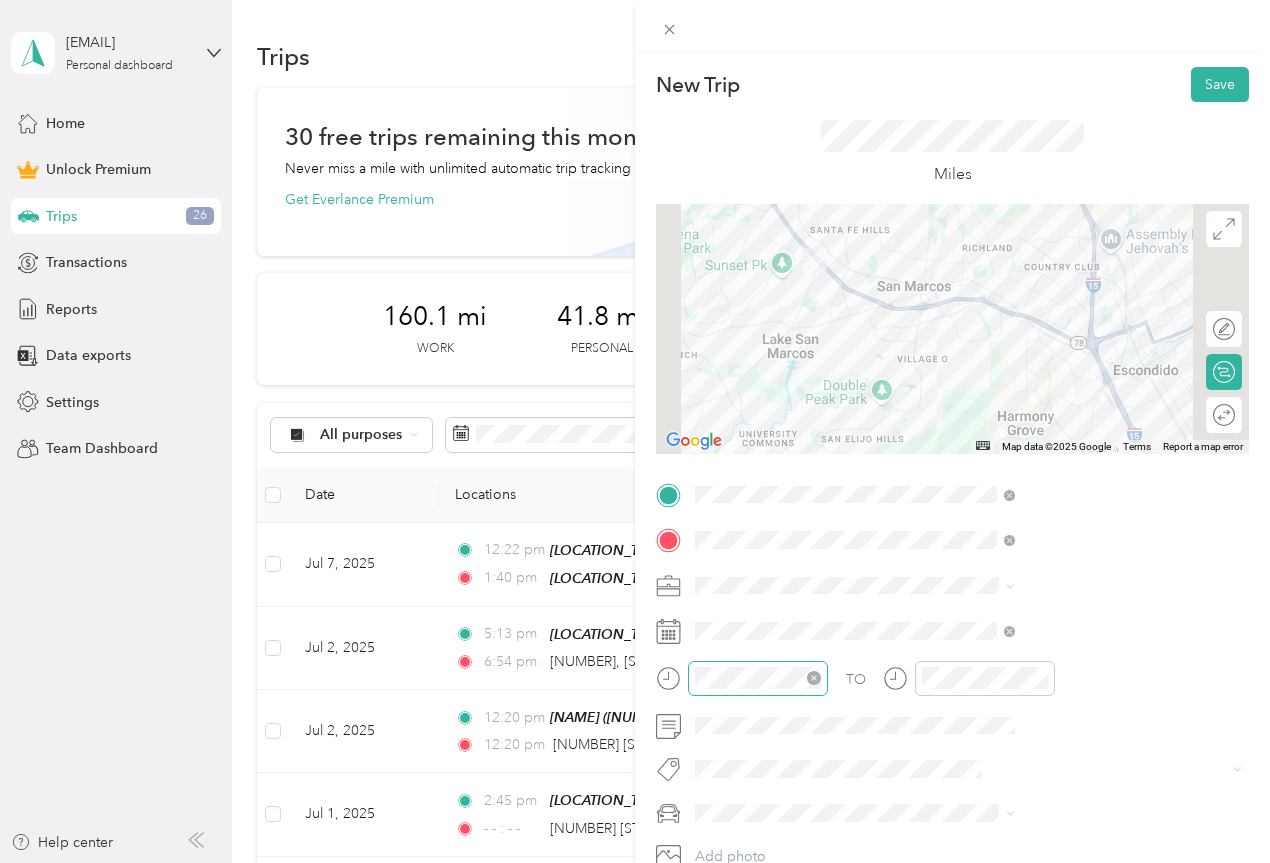 click 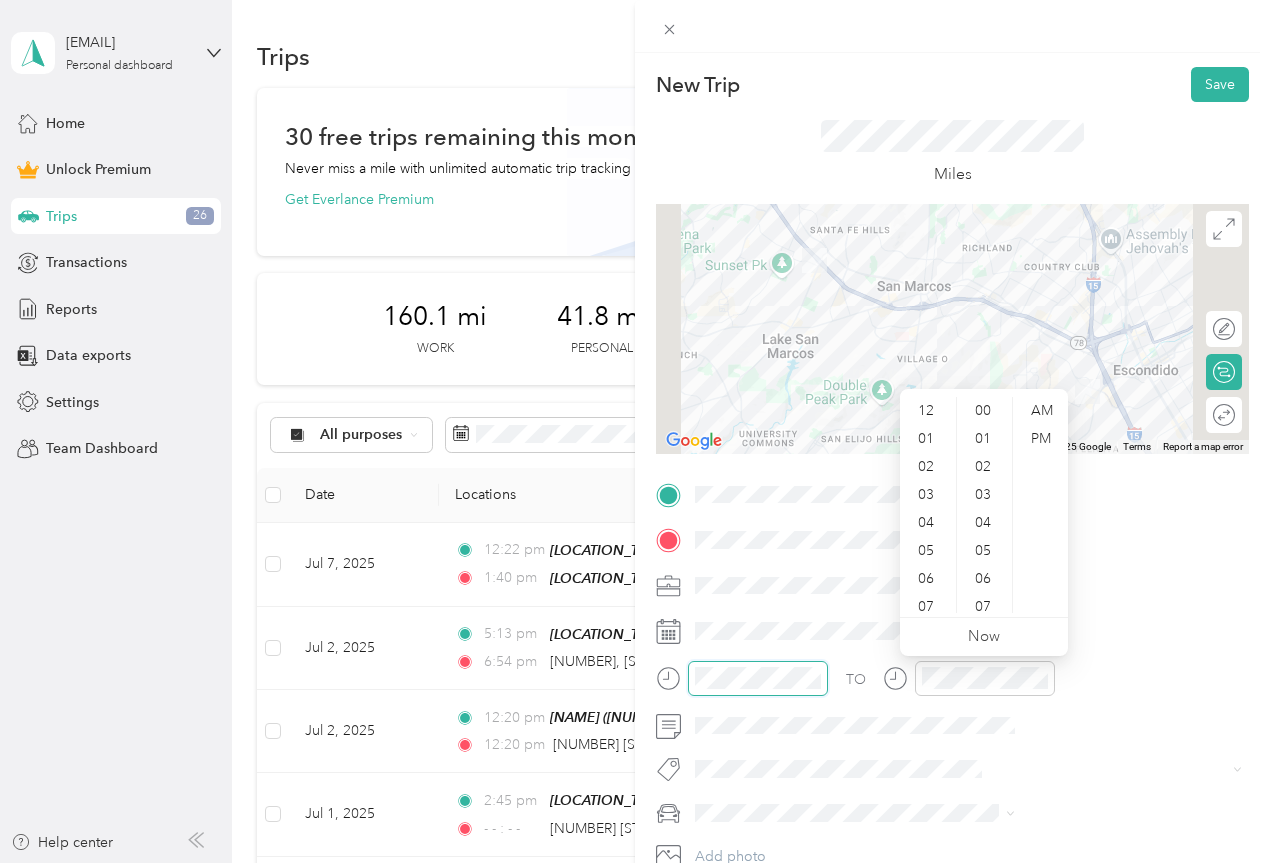 scroll, scrollTop: 140, scrollLeft: 0, axis: vertical 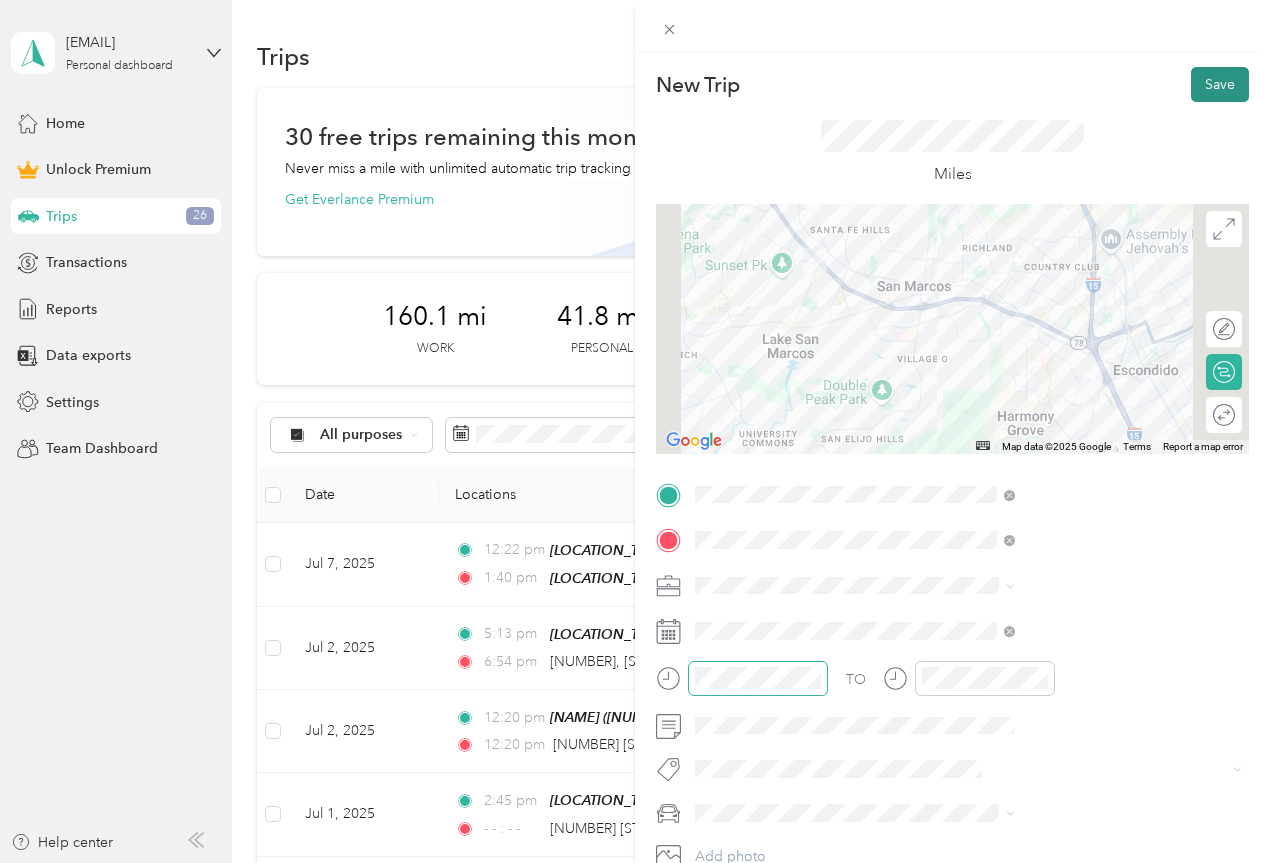 click on "Save" at bounding box center (1220, 84) 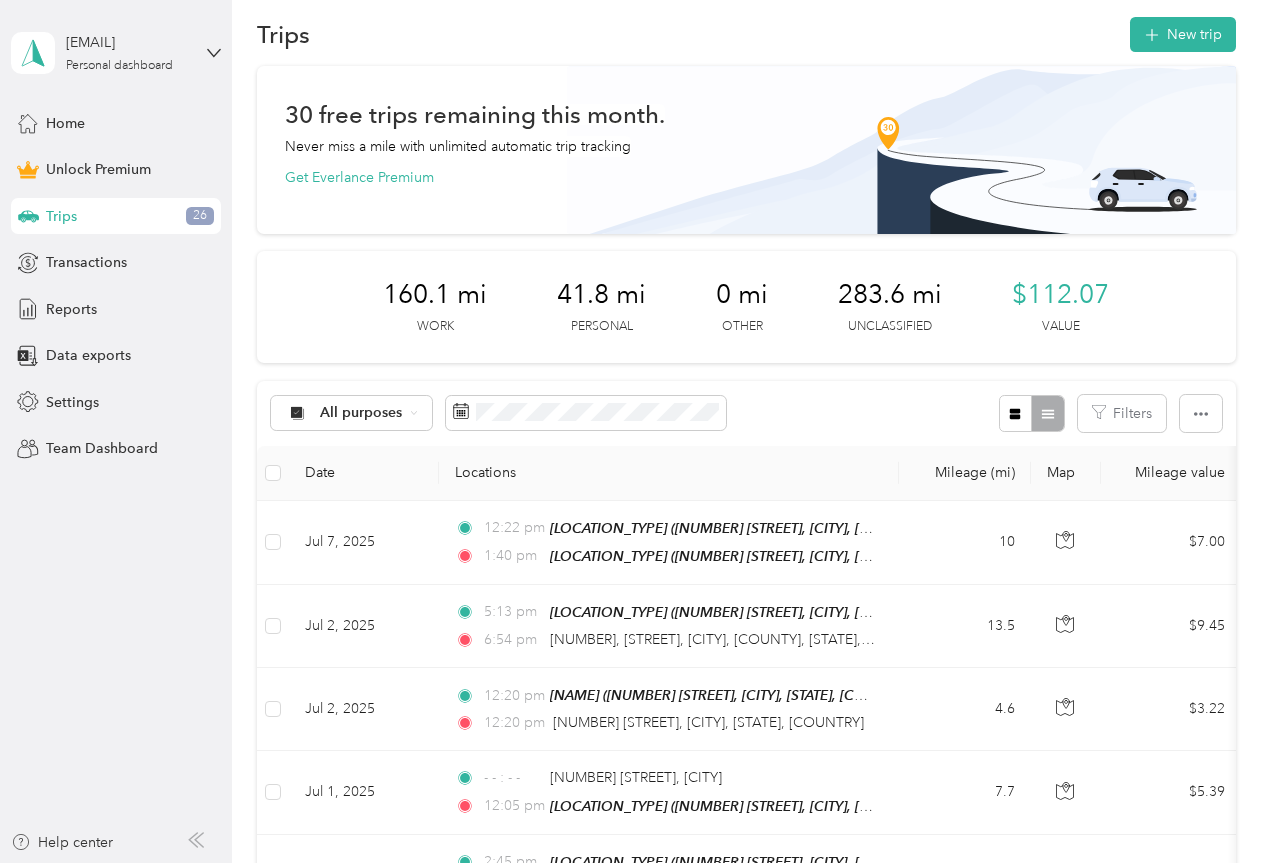 scroll, scrollTop: 0, scrollLeft: 0, axis: both 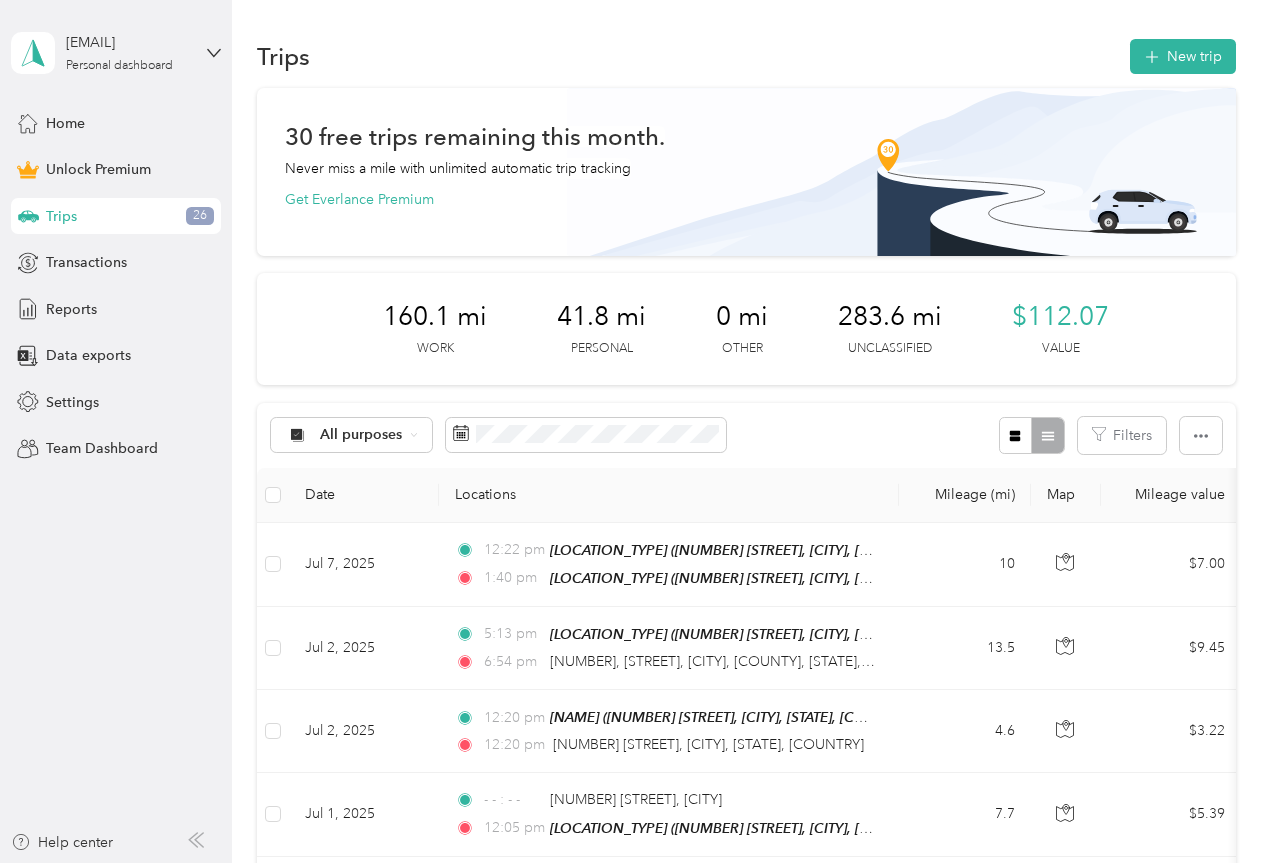 click on "Trips New trip" at bounding box center [746, 56] 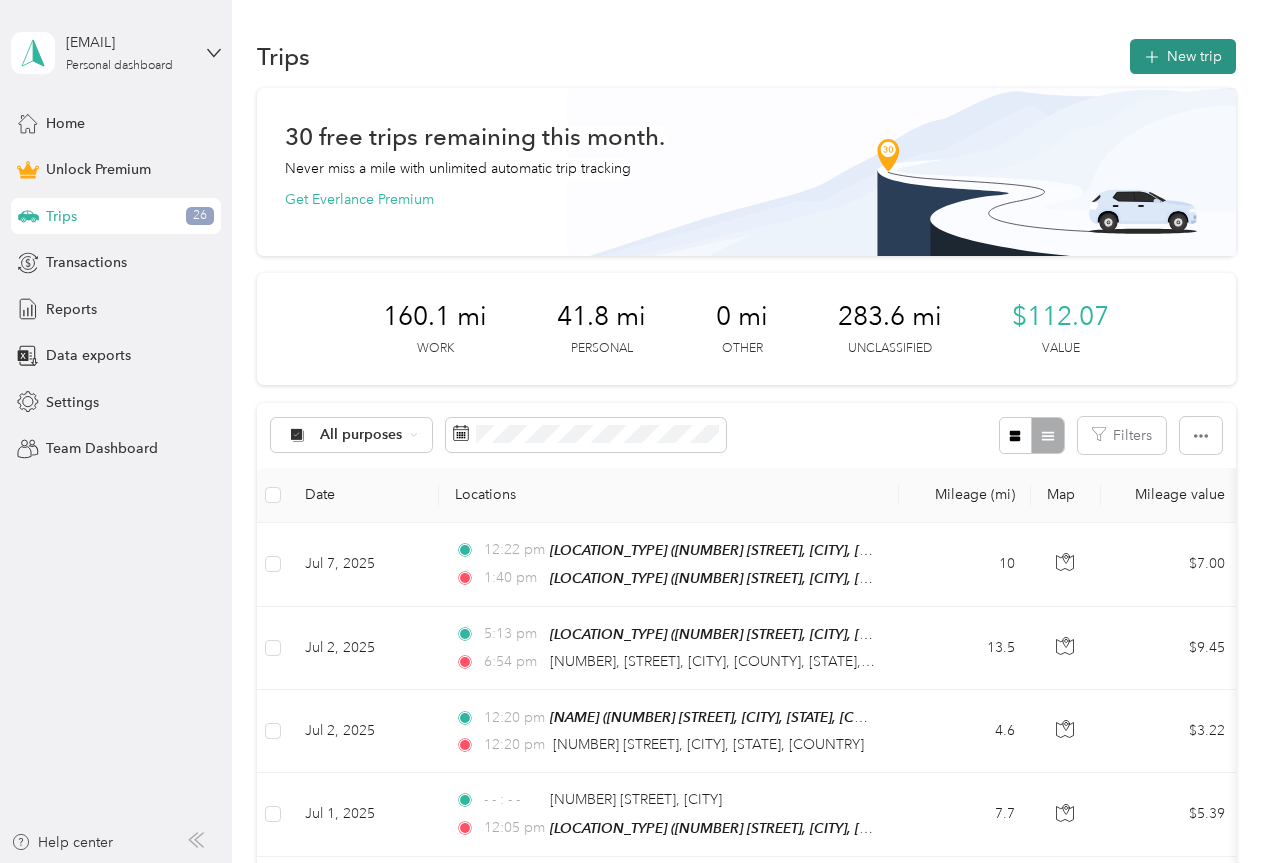 click on "New trip" at bounding box center (1183, 56) 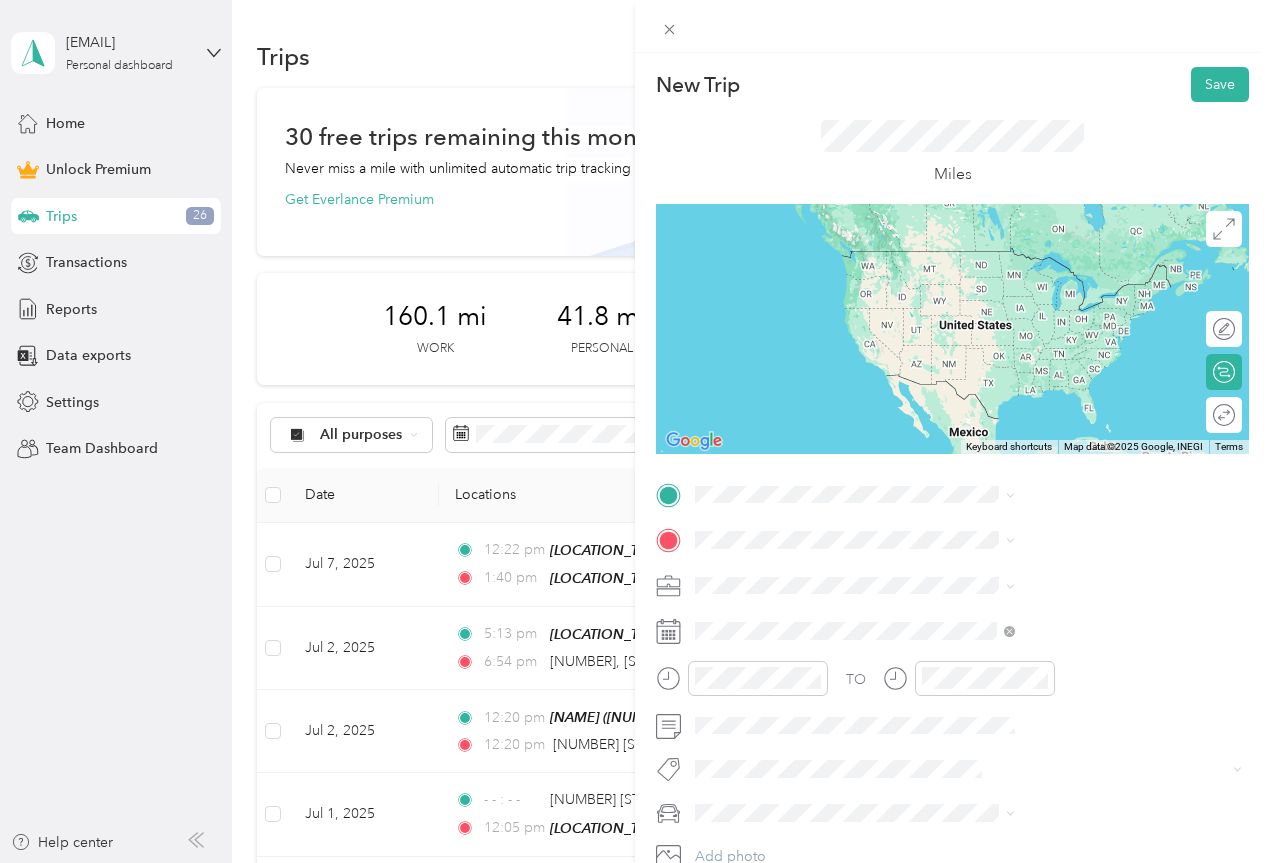 click on "[LOCATION_TYPE] [NUMBER] [STREET], [POSTAL_CODE], [CITY], [STATE], [COUNTRY]" at bounding box center [1082, 591] 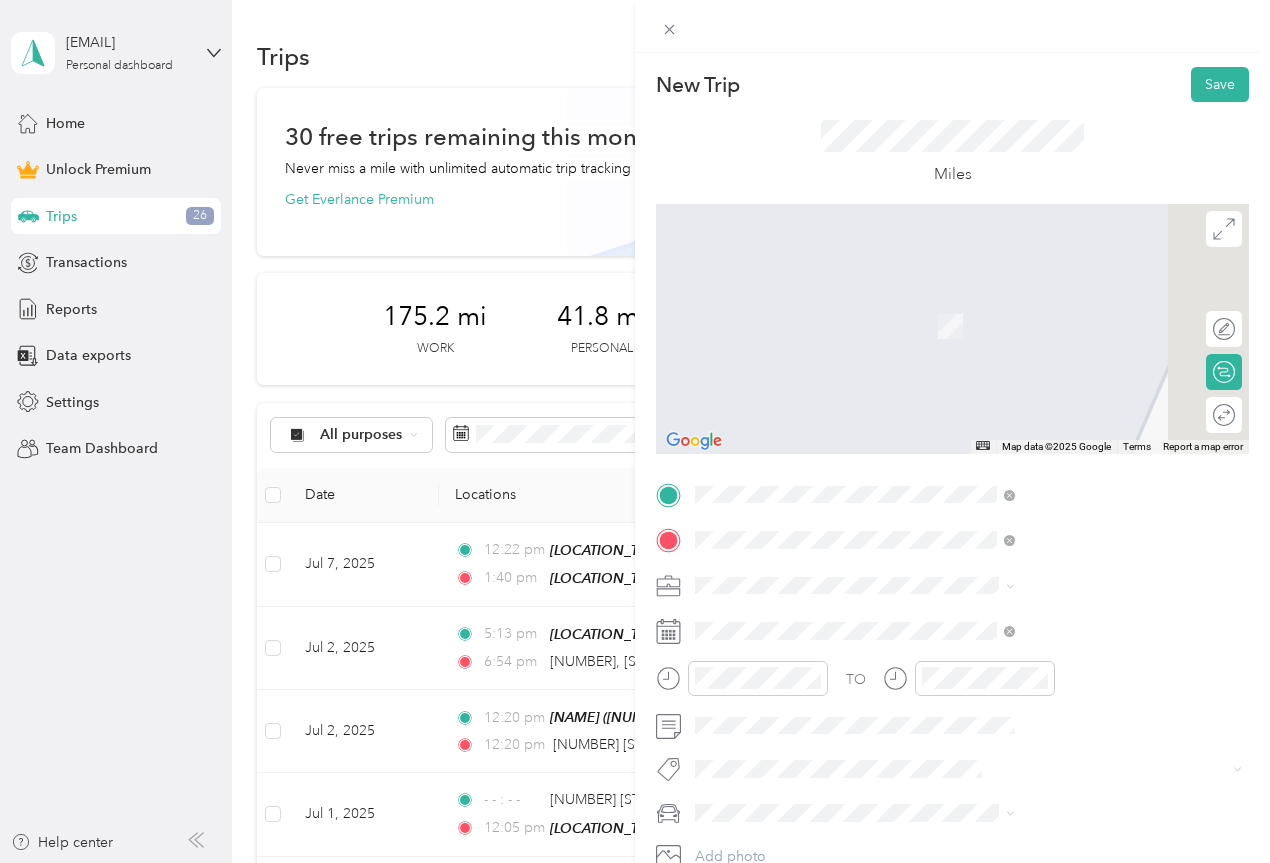 click on "[STREET_NAME]
[CITY], [STATE] [POSTAL_CODE], [COUNTRY]" at bounding box center [1082, 629] 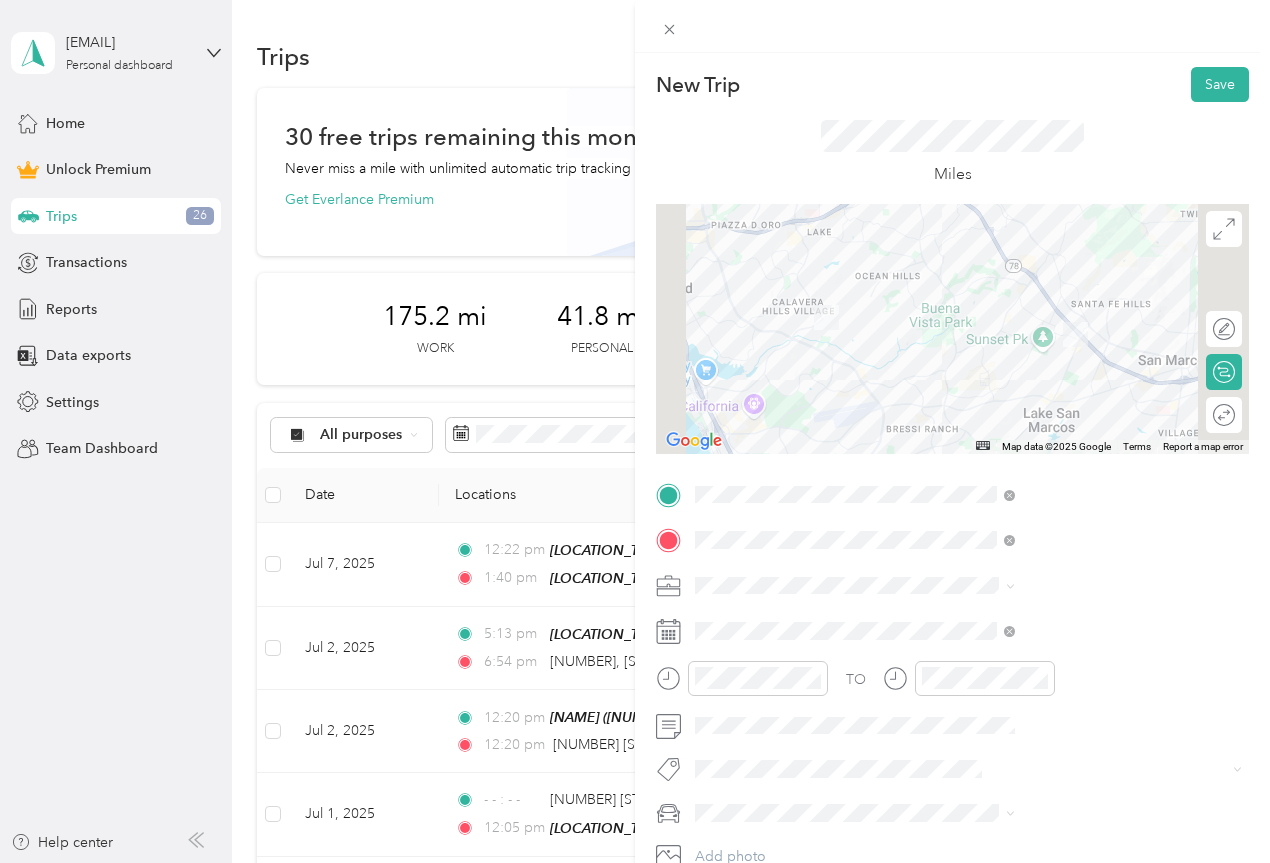 click 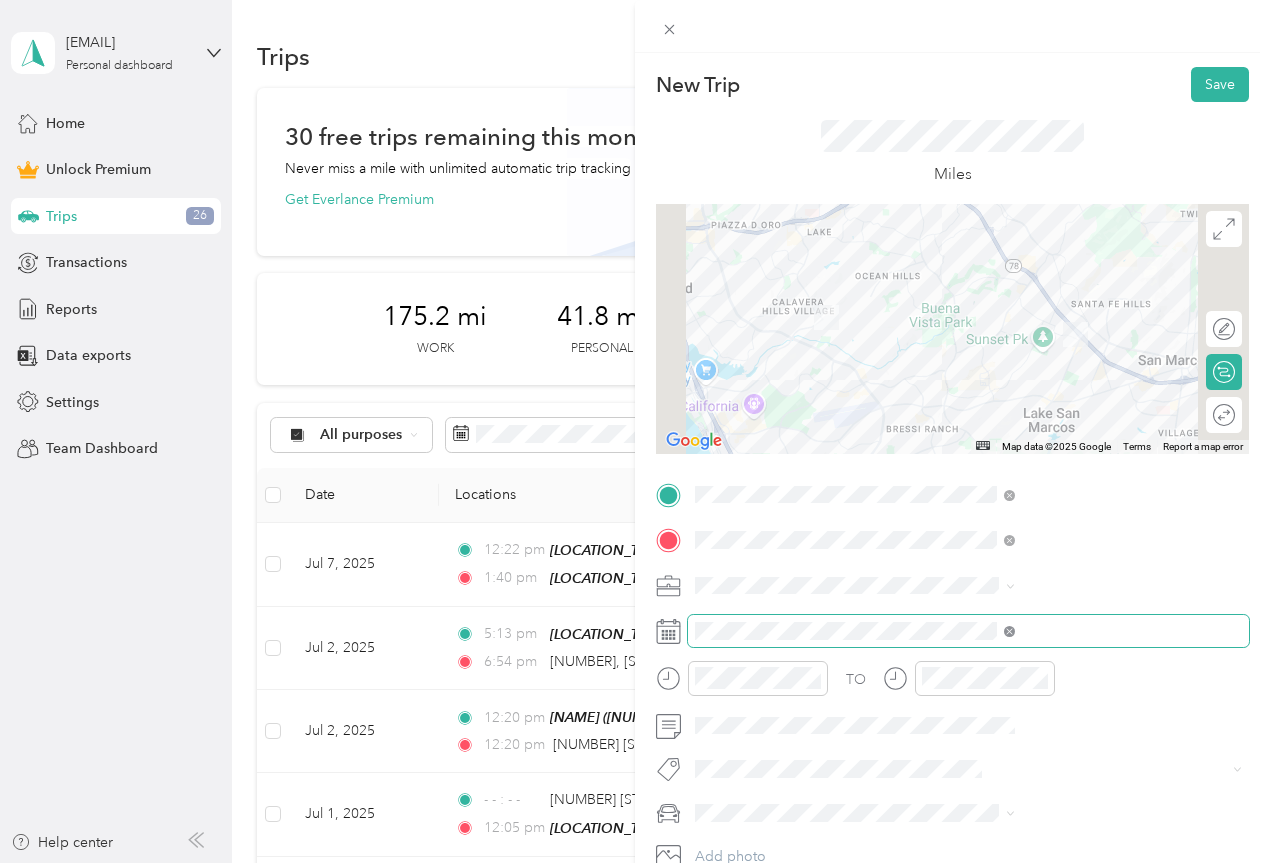 click 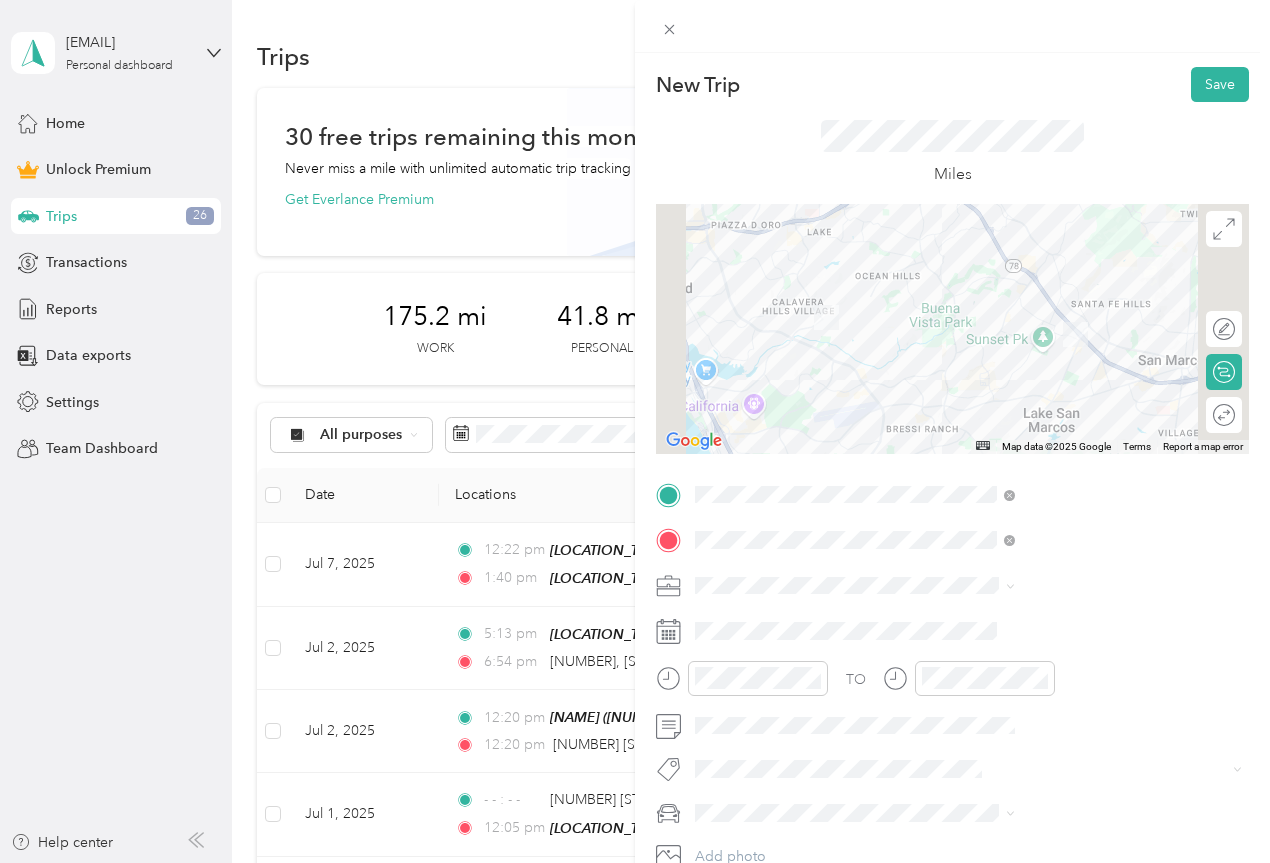 click 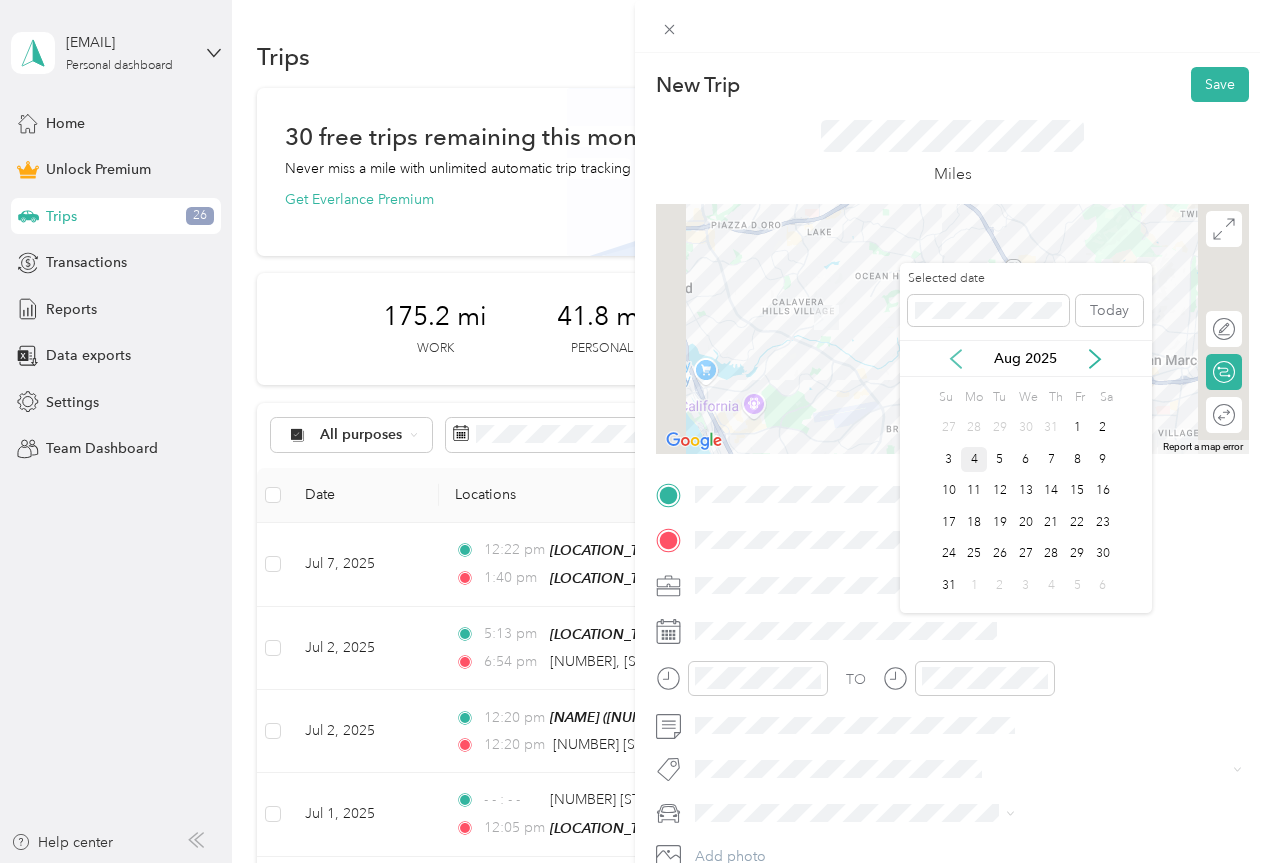 click 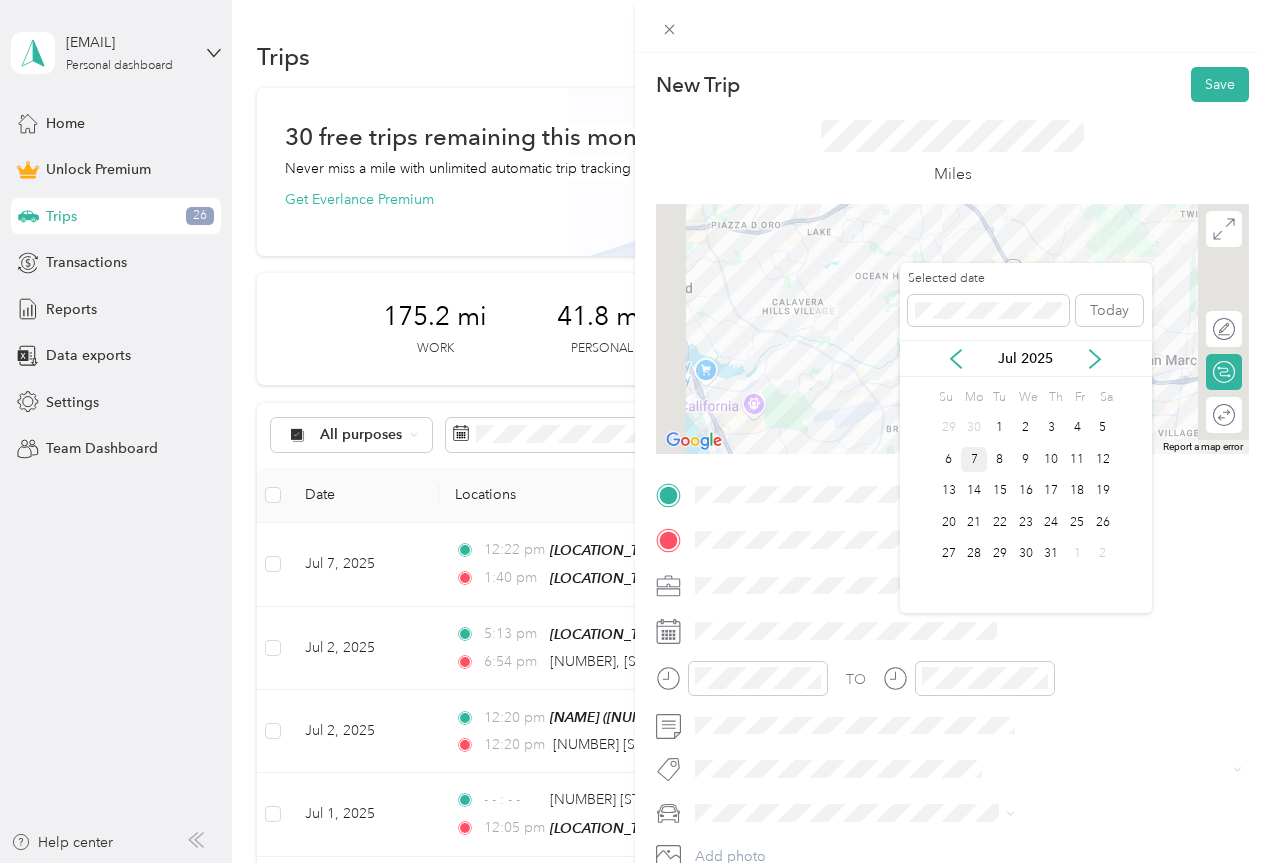 click on "7" at bounding box center [974, 459] 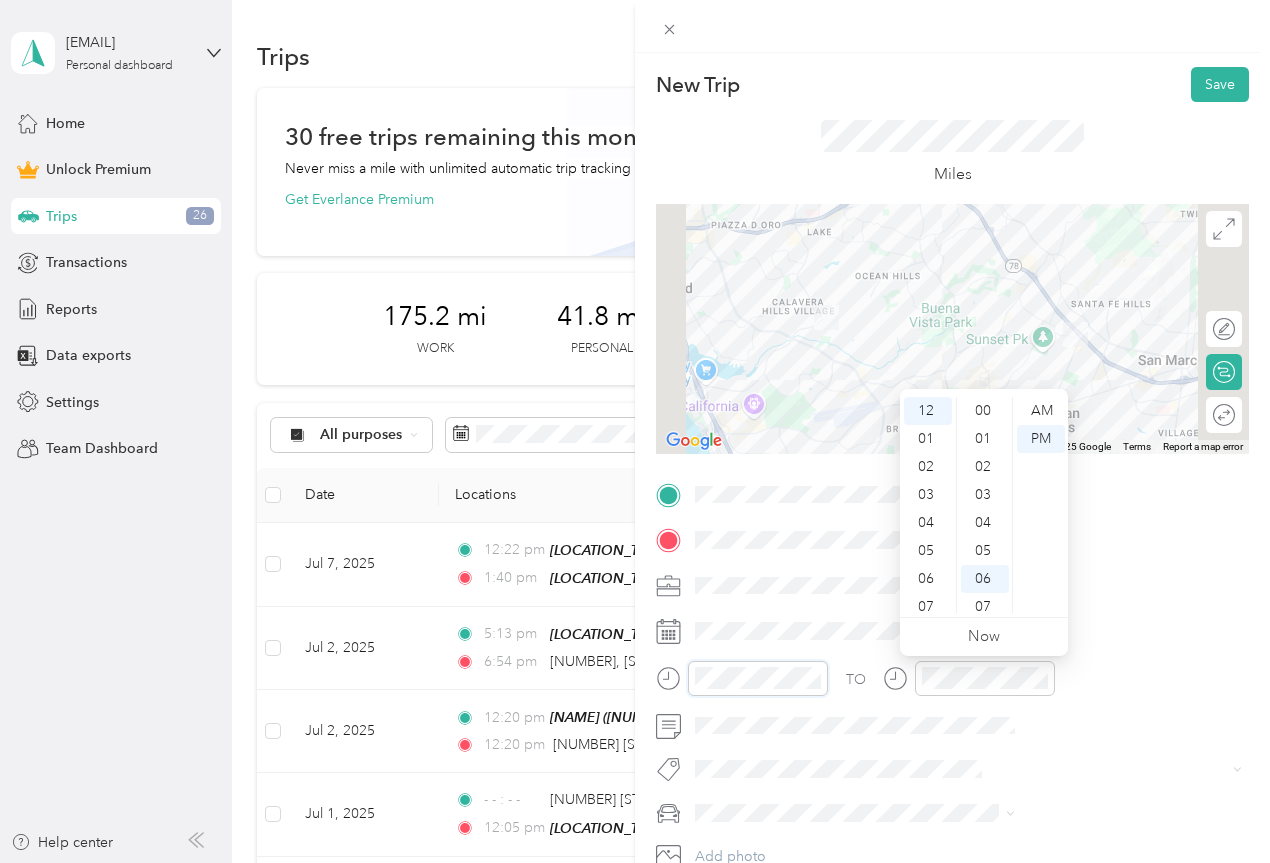 scroll, scrollTop: 168, scrollLeft: 0, axis: vertical 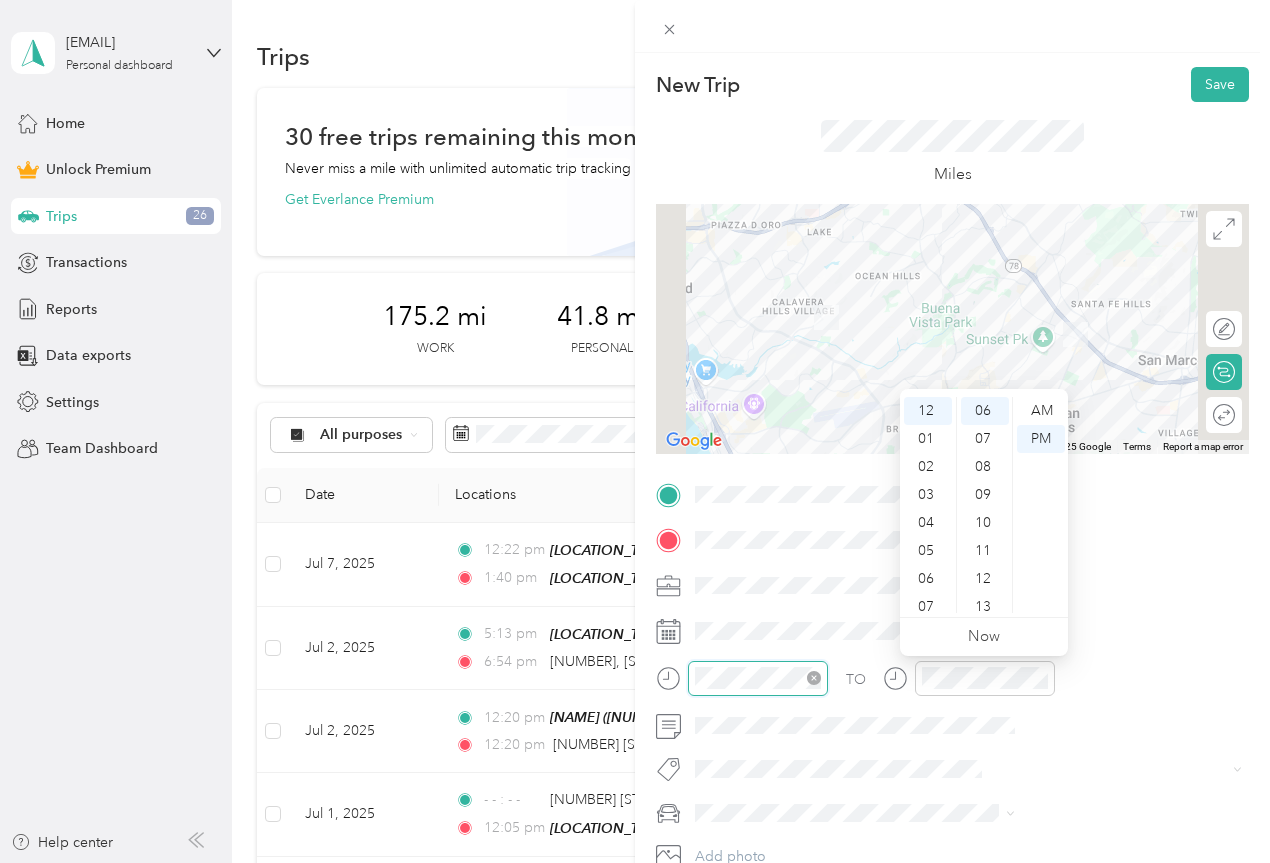 click 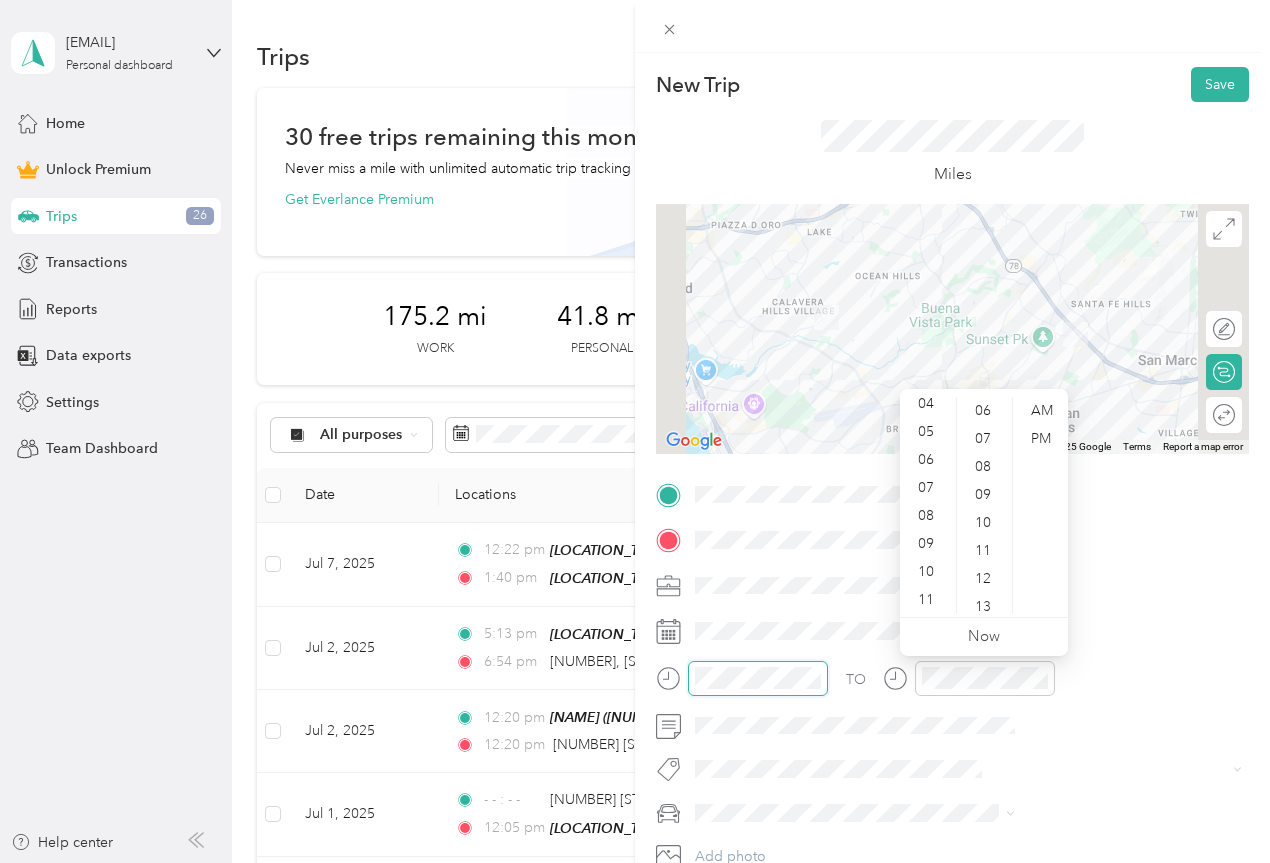 scroll, scrollTop: 120, scrollLeft: 0, axis: vertical 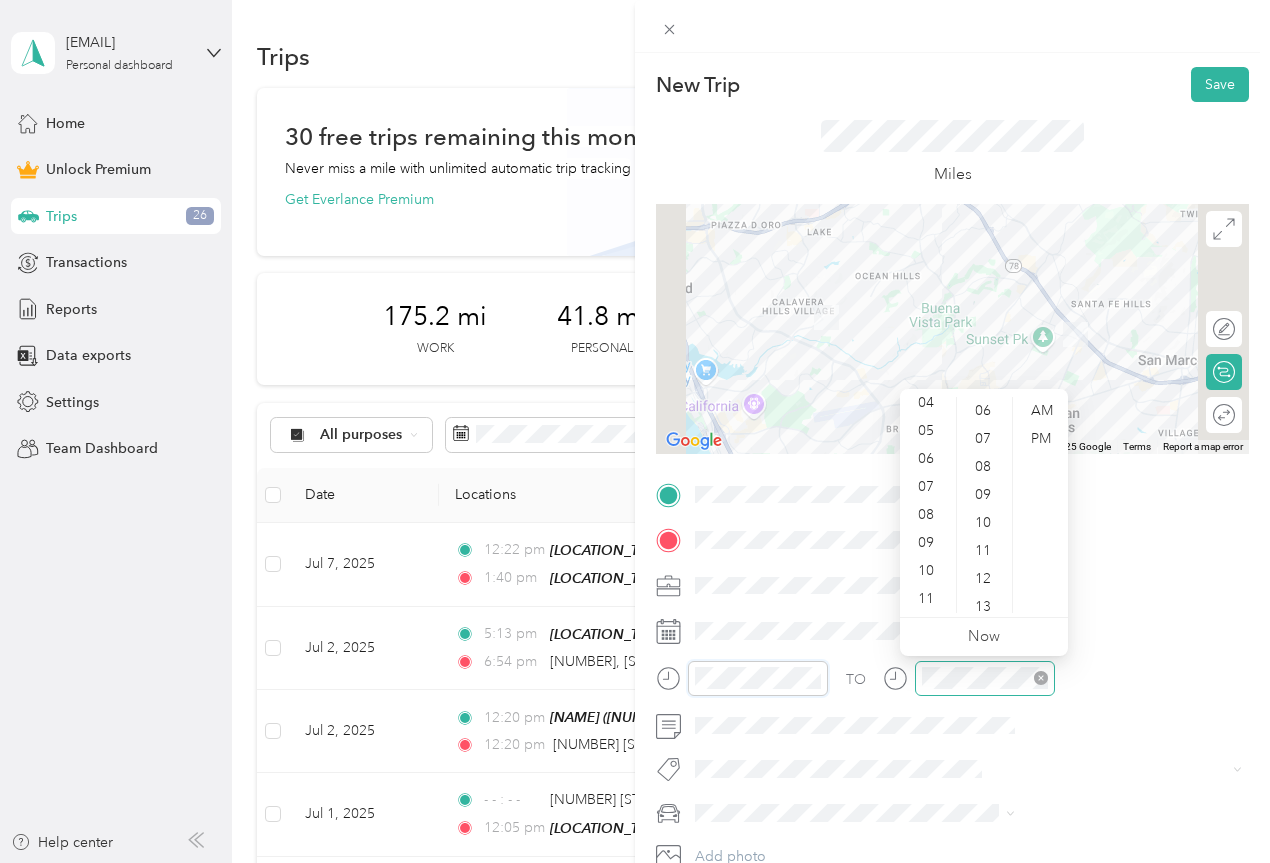 click 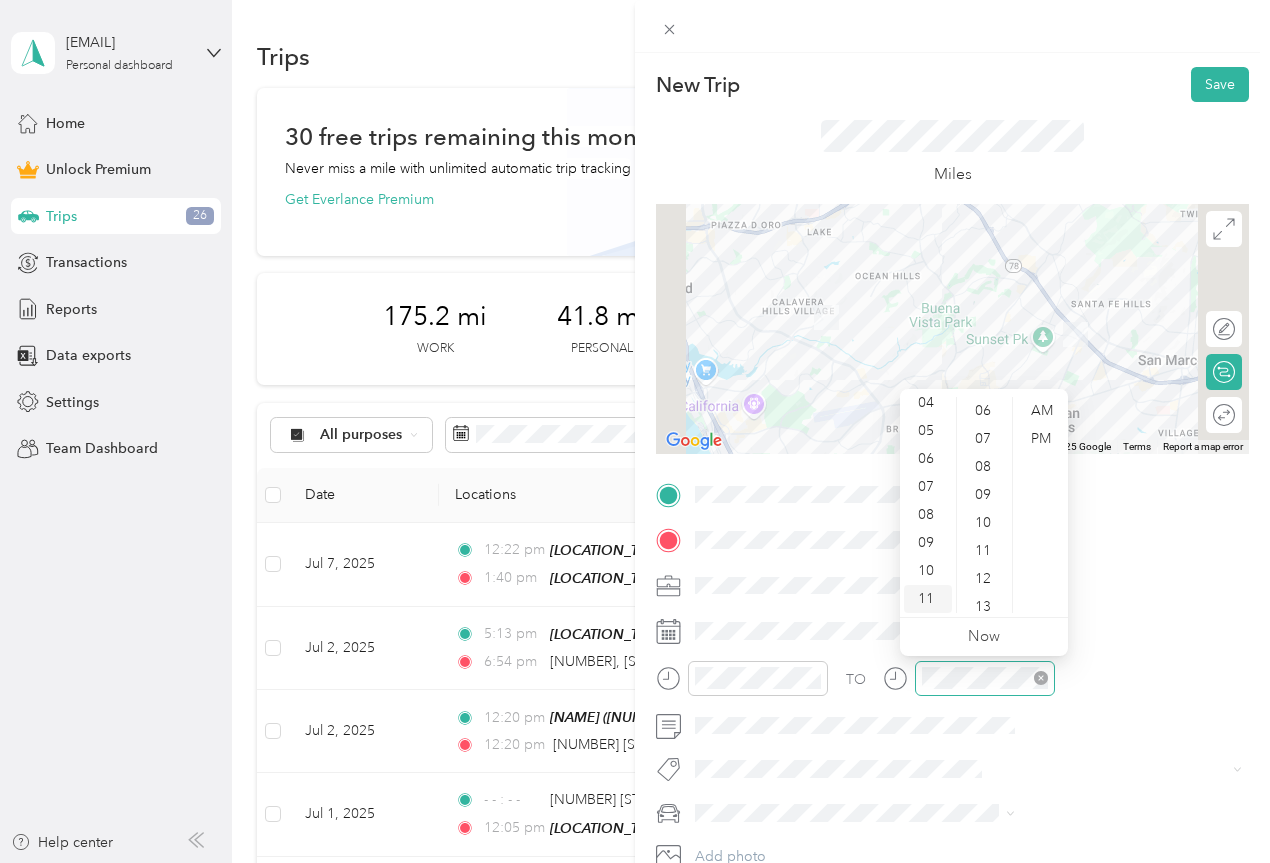 click on "11" at bounding box center (928, 599) 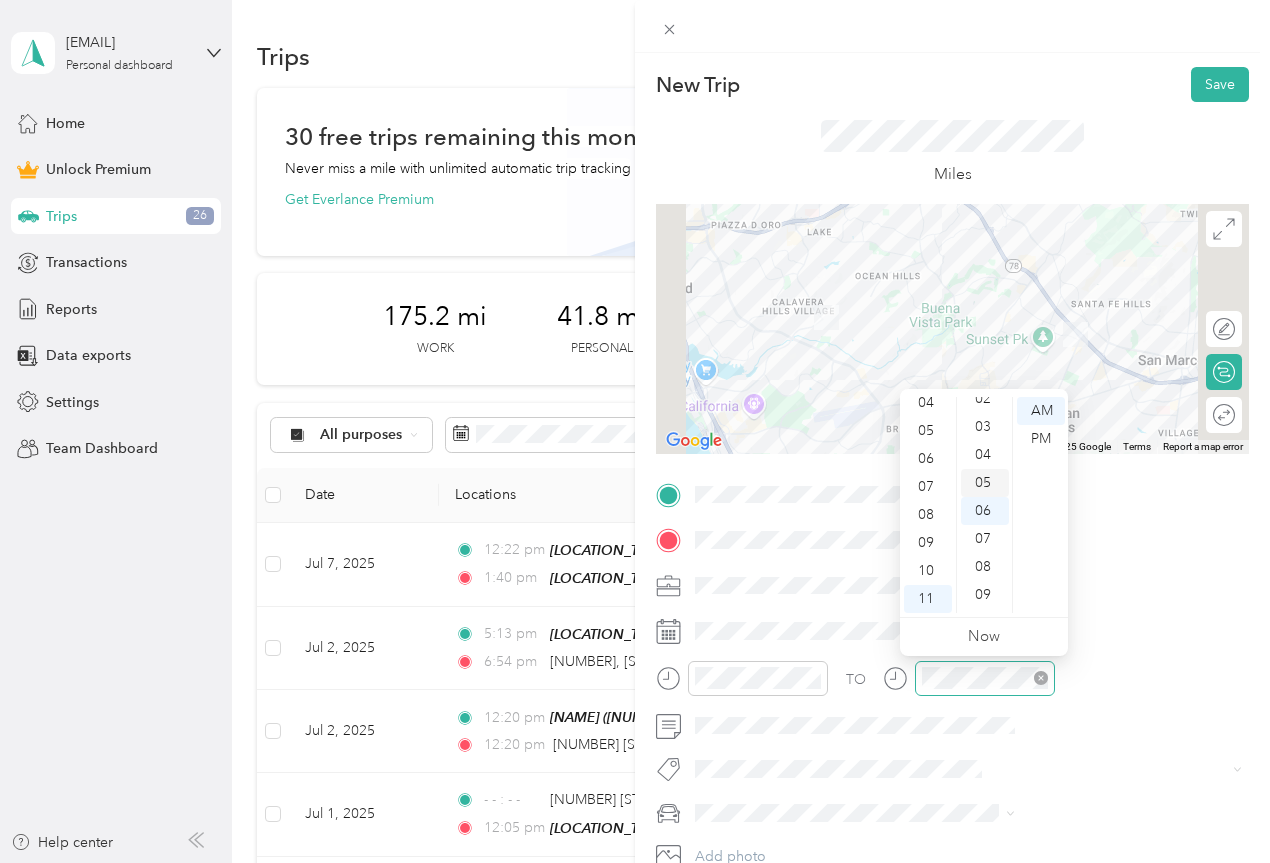 drag, startPoint x: 991, startPoint y: 482, endPoint x: 1033, endPoint y: 429, distance: 67.62396 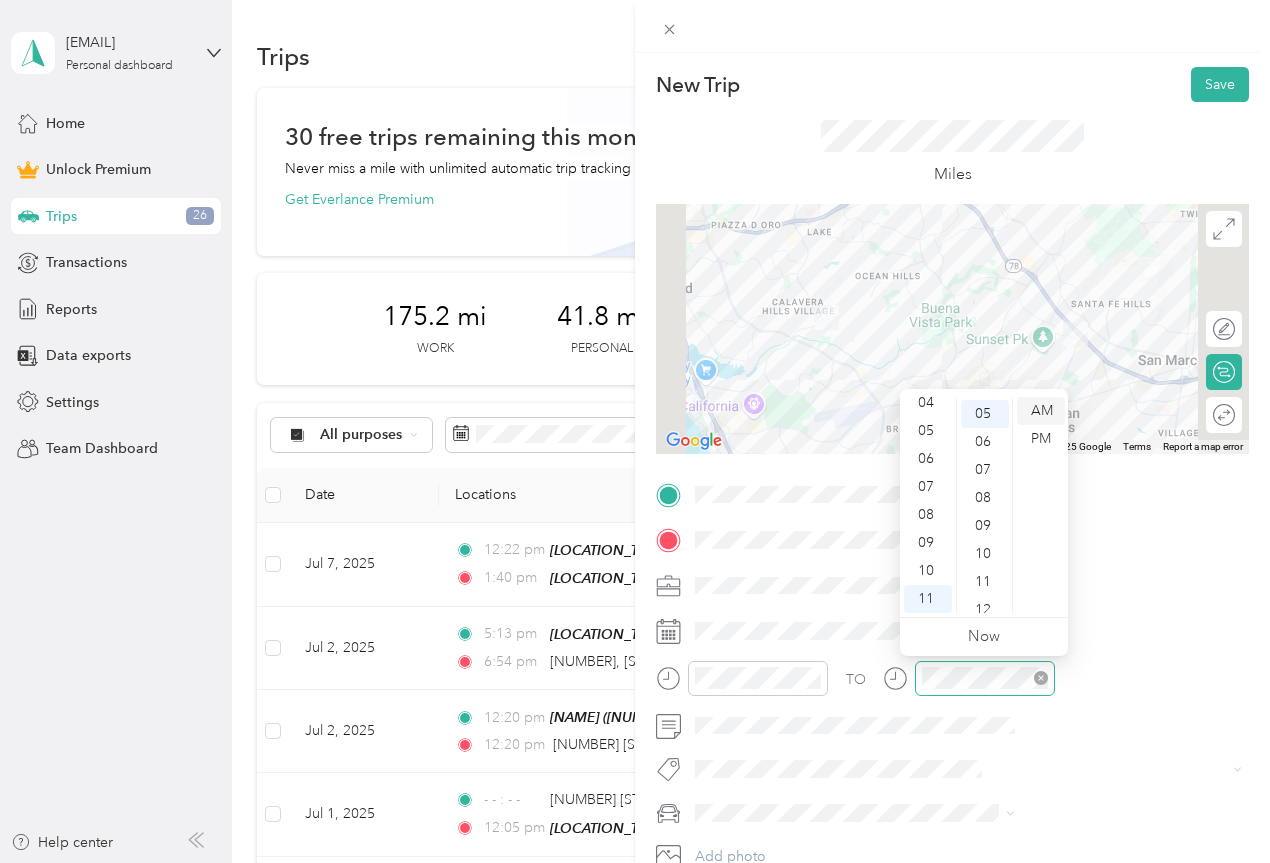 scroll, scrollTop: 140, scrollLeft: 0, axis: vertical 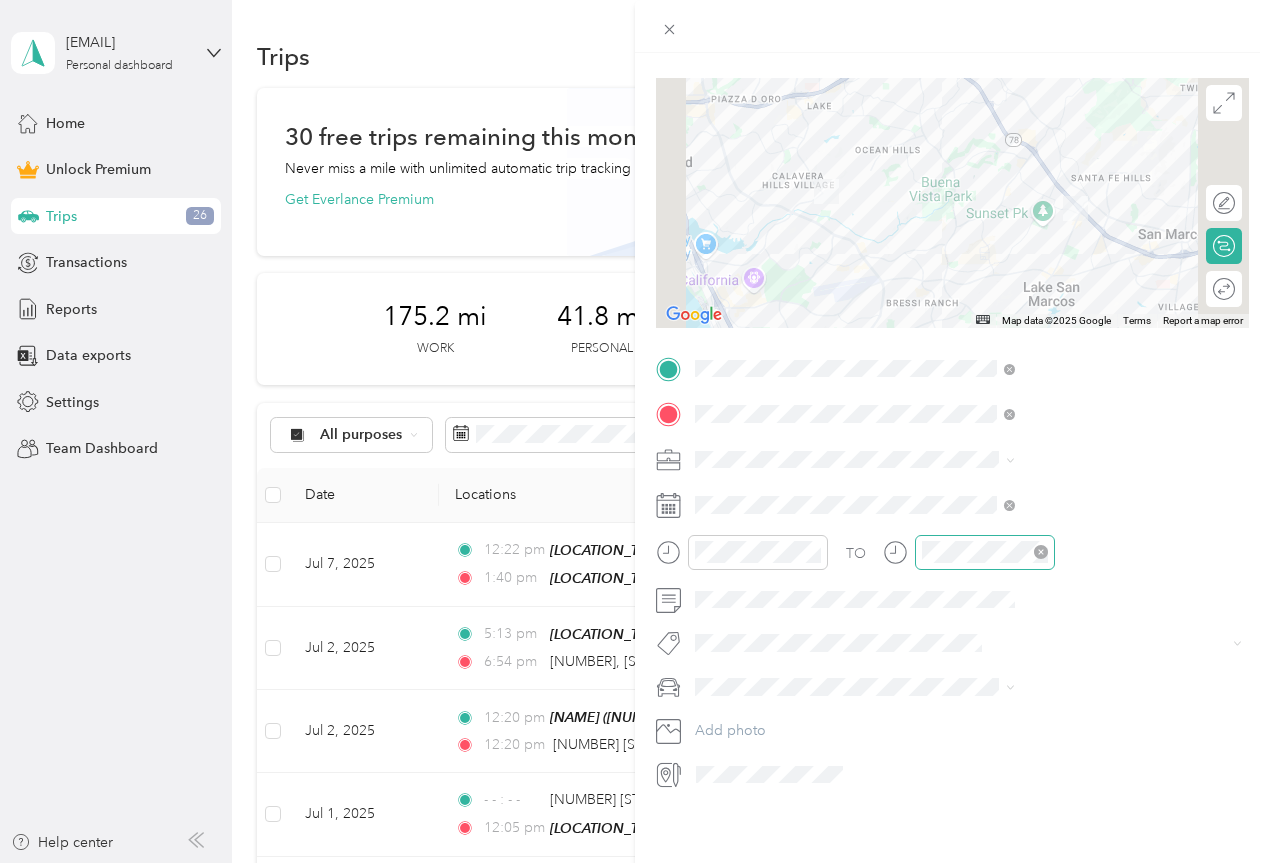 click on "Work" at bounding box center (1067, 473) 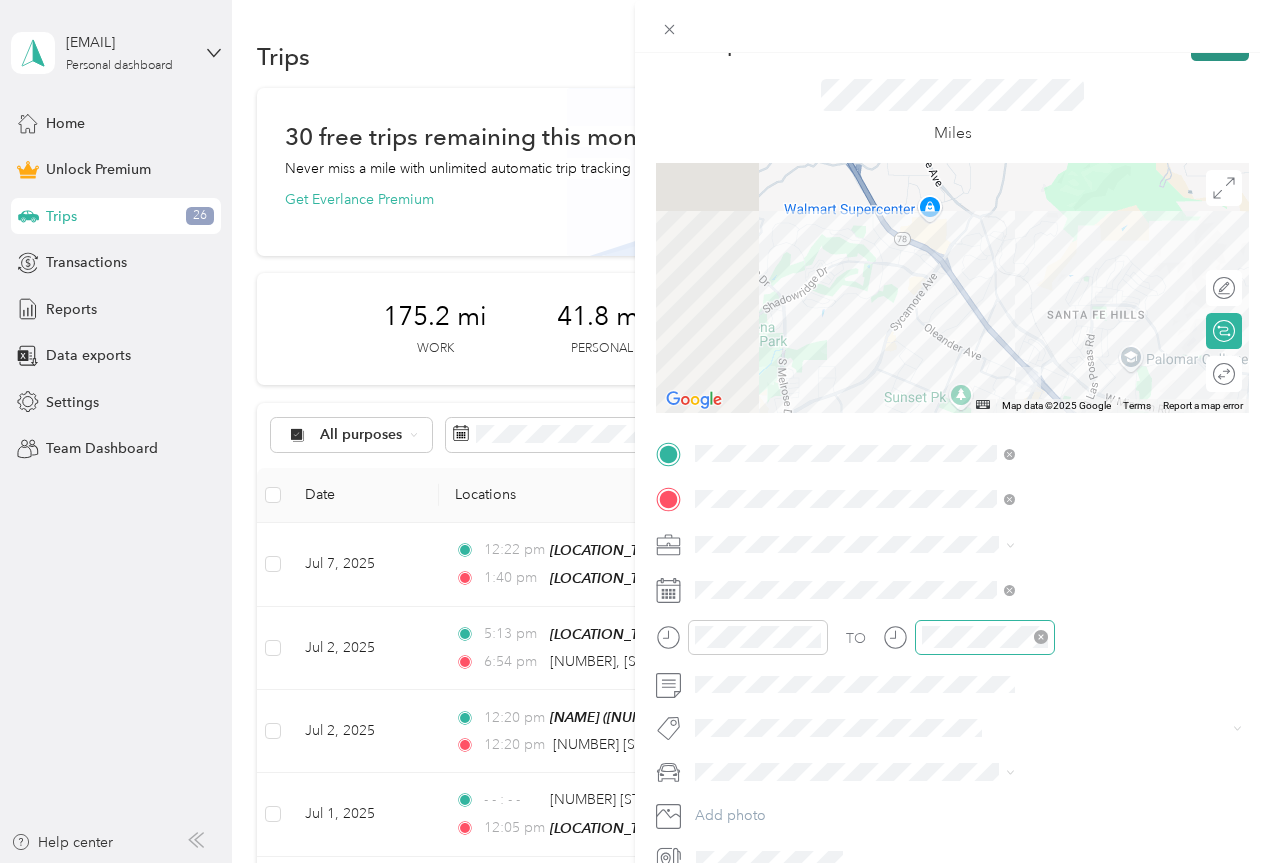 scroll, scrollTop: 0, scrollLeft: 0, axis: both 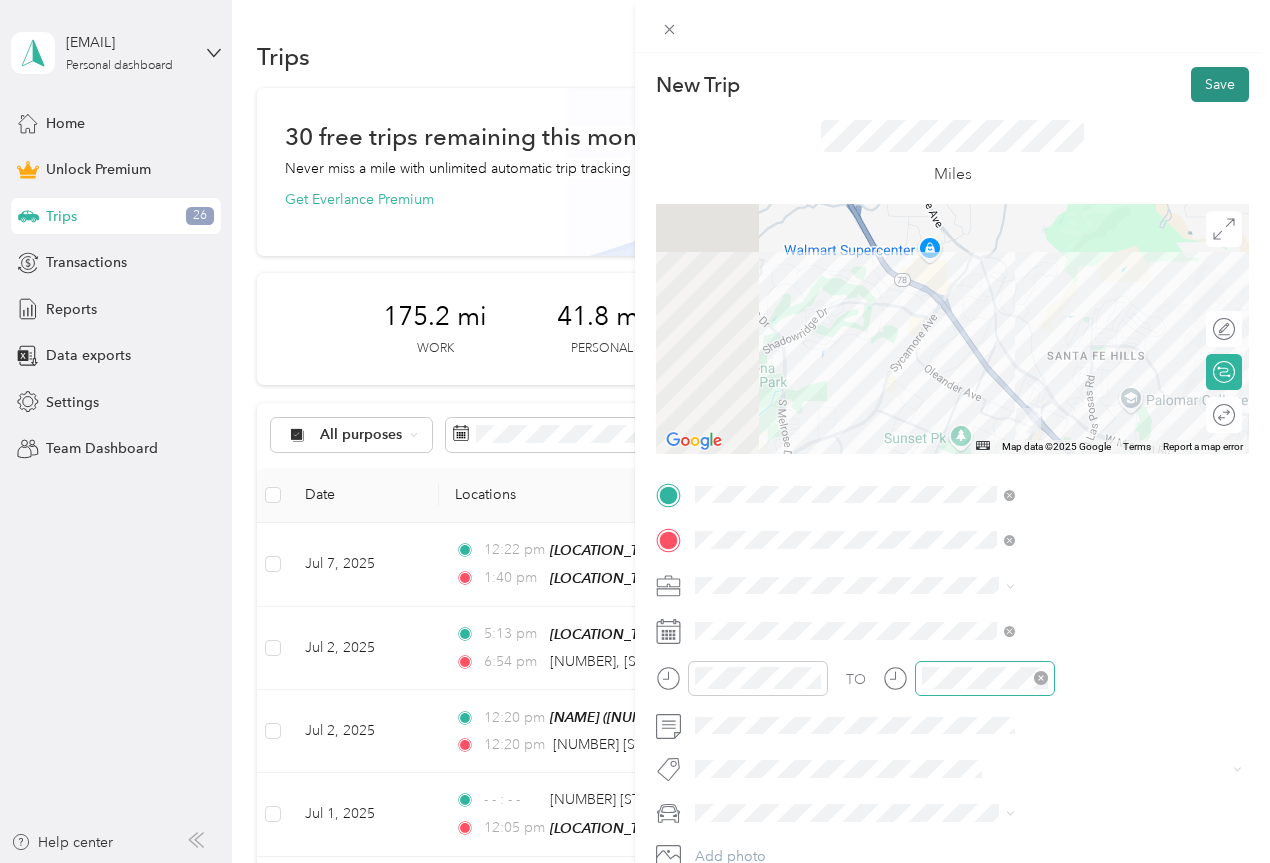 click on "Save" at bounding box center [1220, 84] 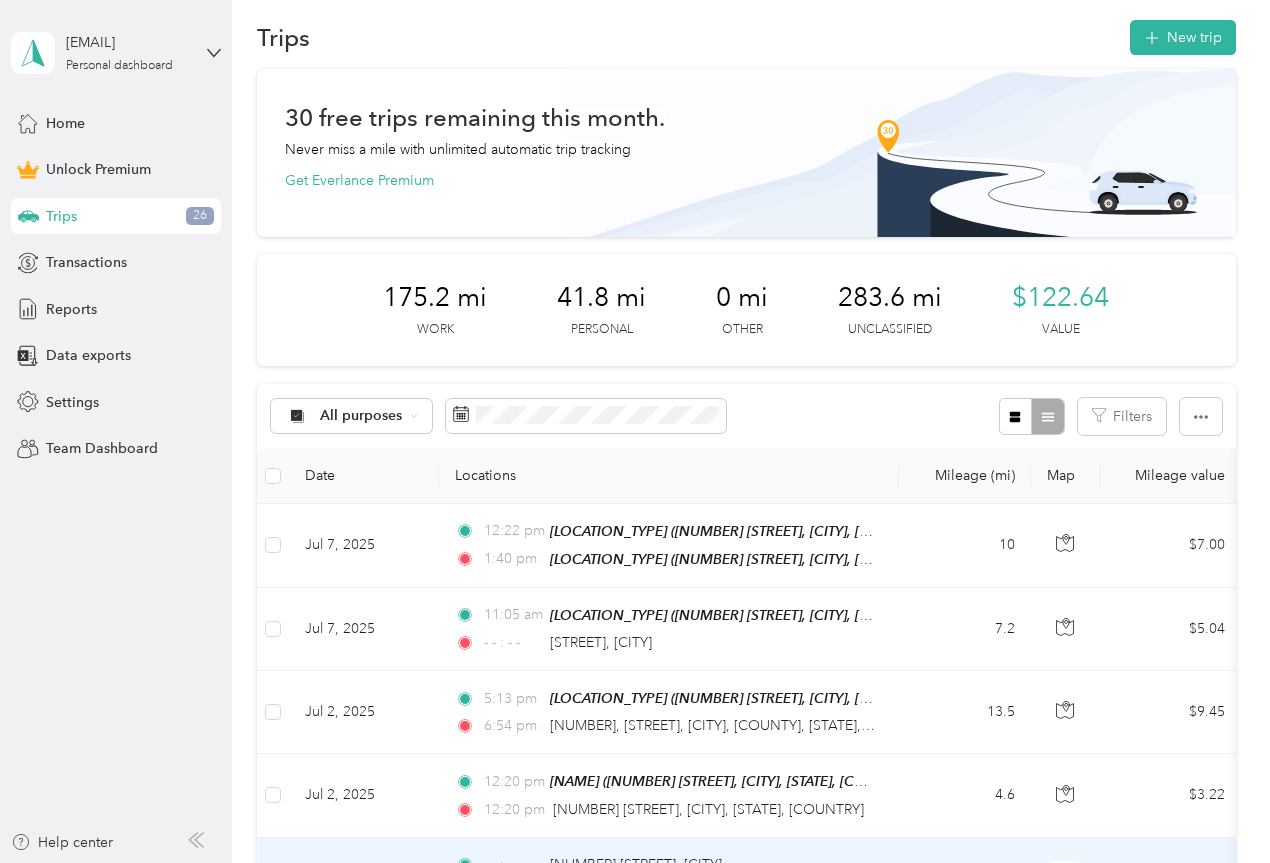 scroll, scrollTop: 0, scrollLeft: 0, axis: both 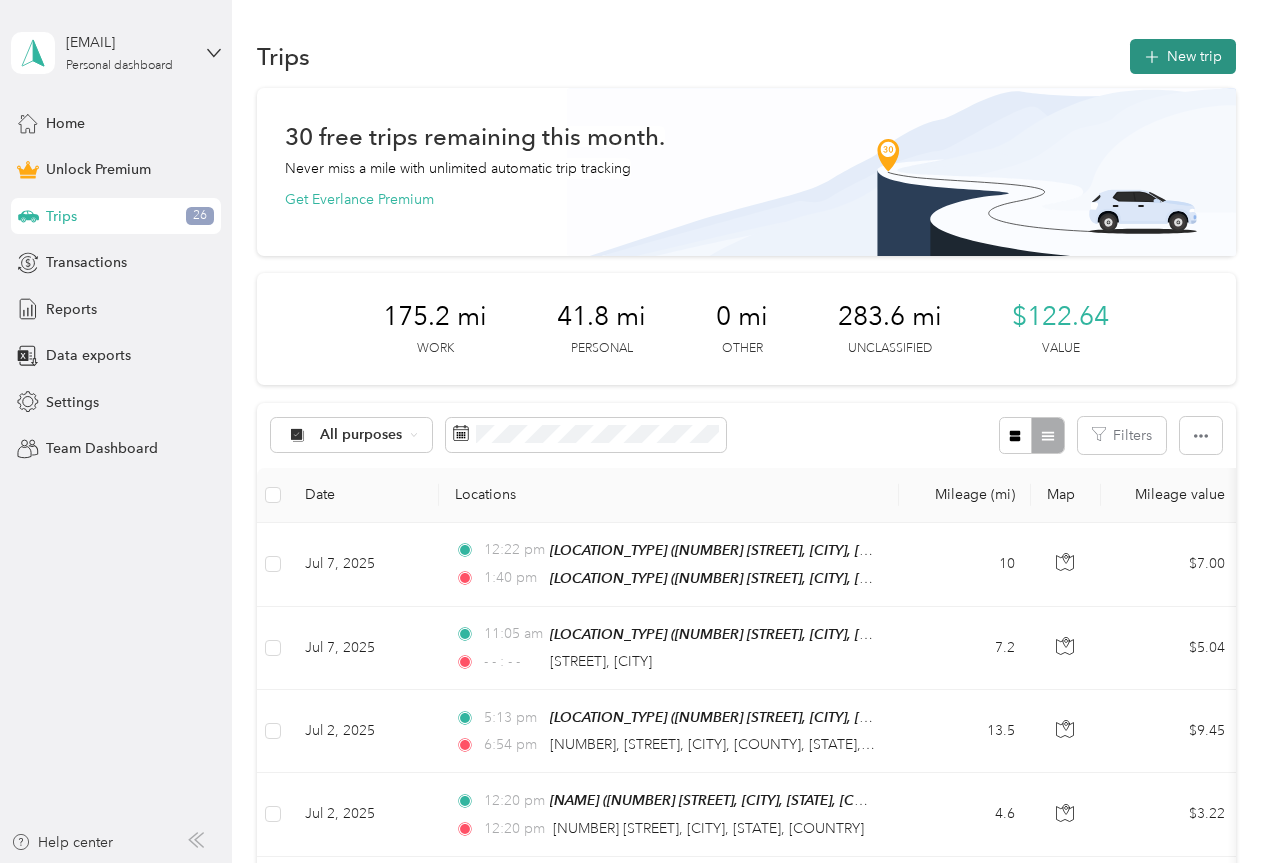 click on "New trip" at bounding box center (1183, 56) 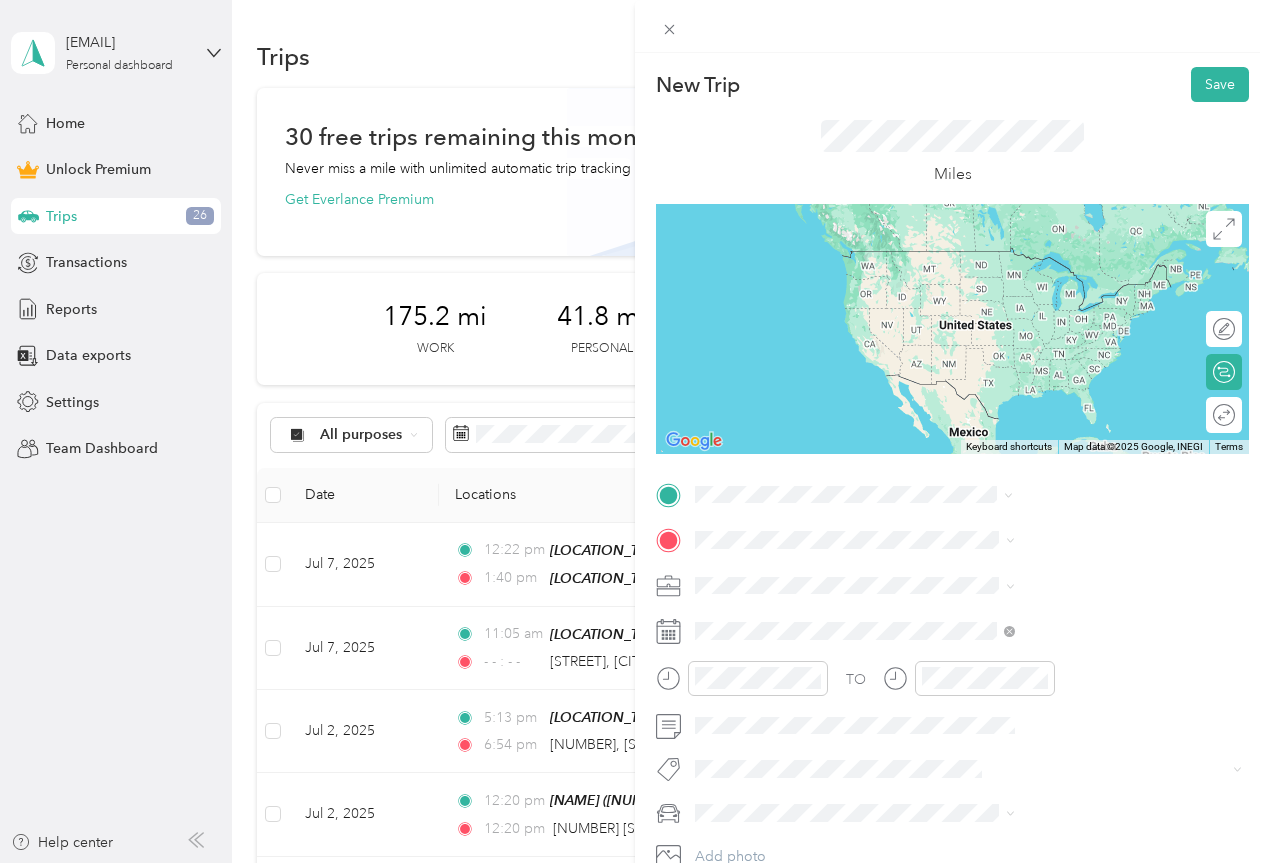 click on "[STREET_NAME]
[CITY], [STATE] [POSTAL_CODE], [COUNTRY]" at bounding box center (1082, 583) 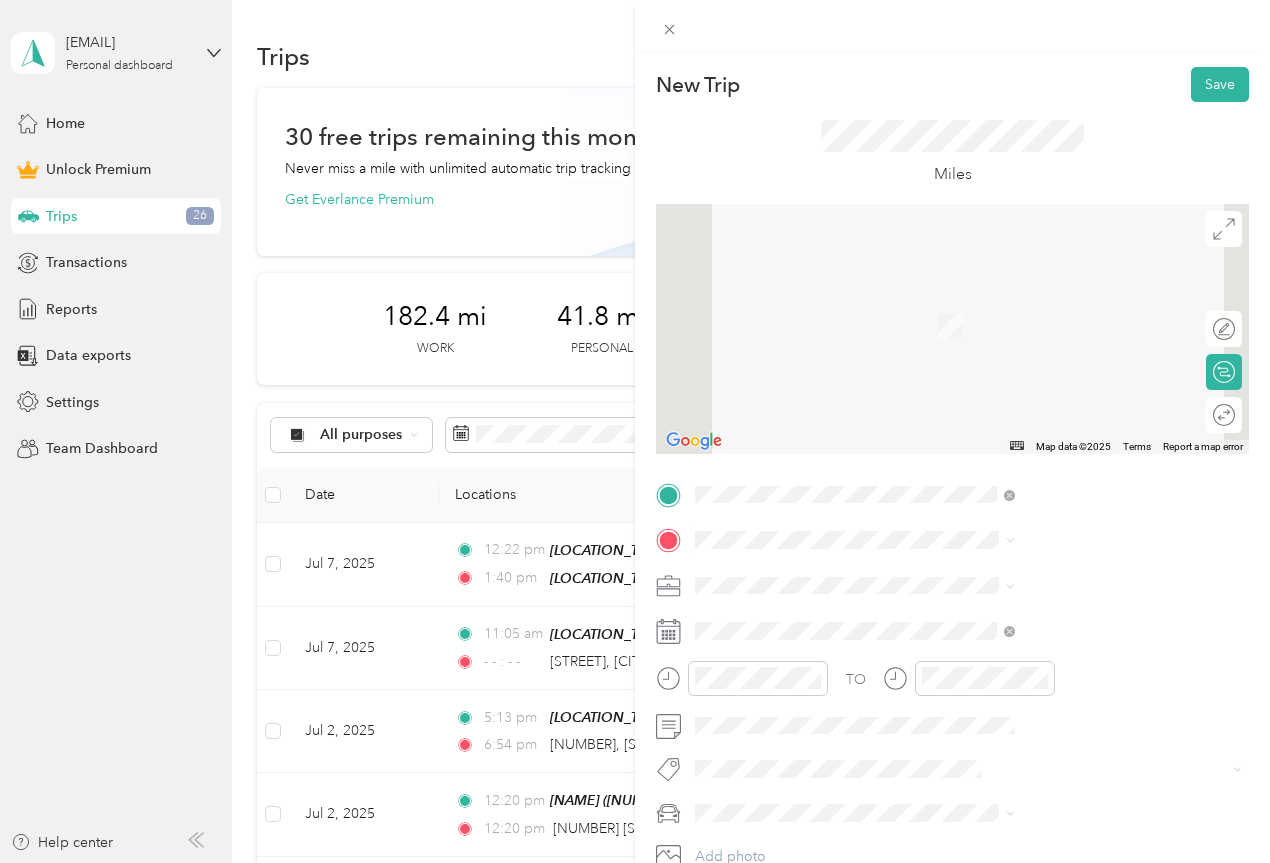 click on "[NUMBER] [STREET]
[CITY], [STATE] [POSTAL_CODE], [COUNTRY]" at bounding box center [1082, 620] 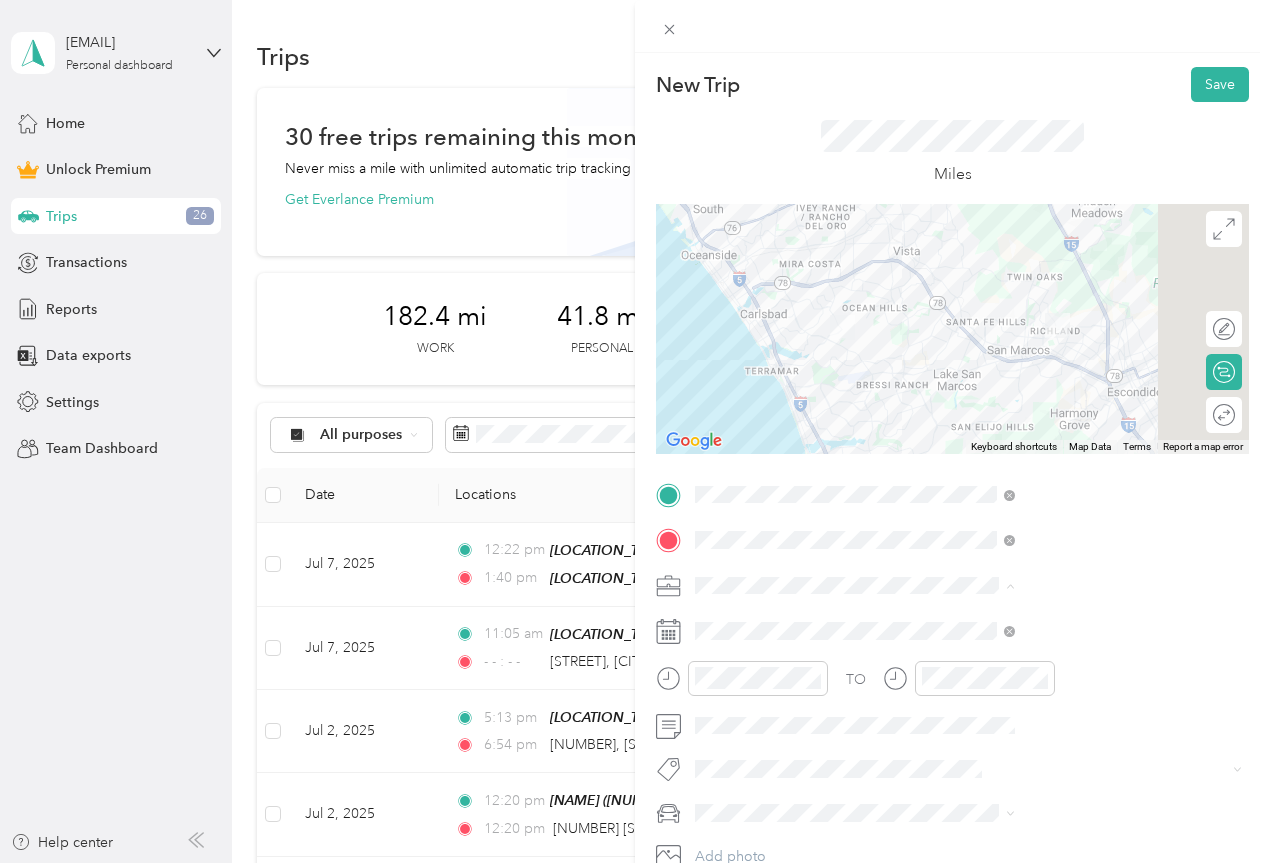 click on "Work" at bounding box center [1067, 305] 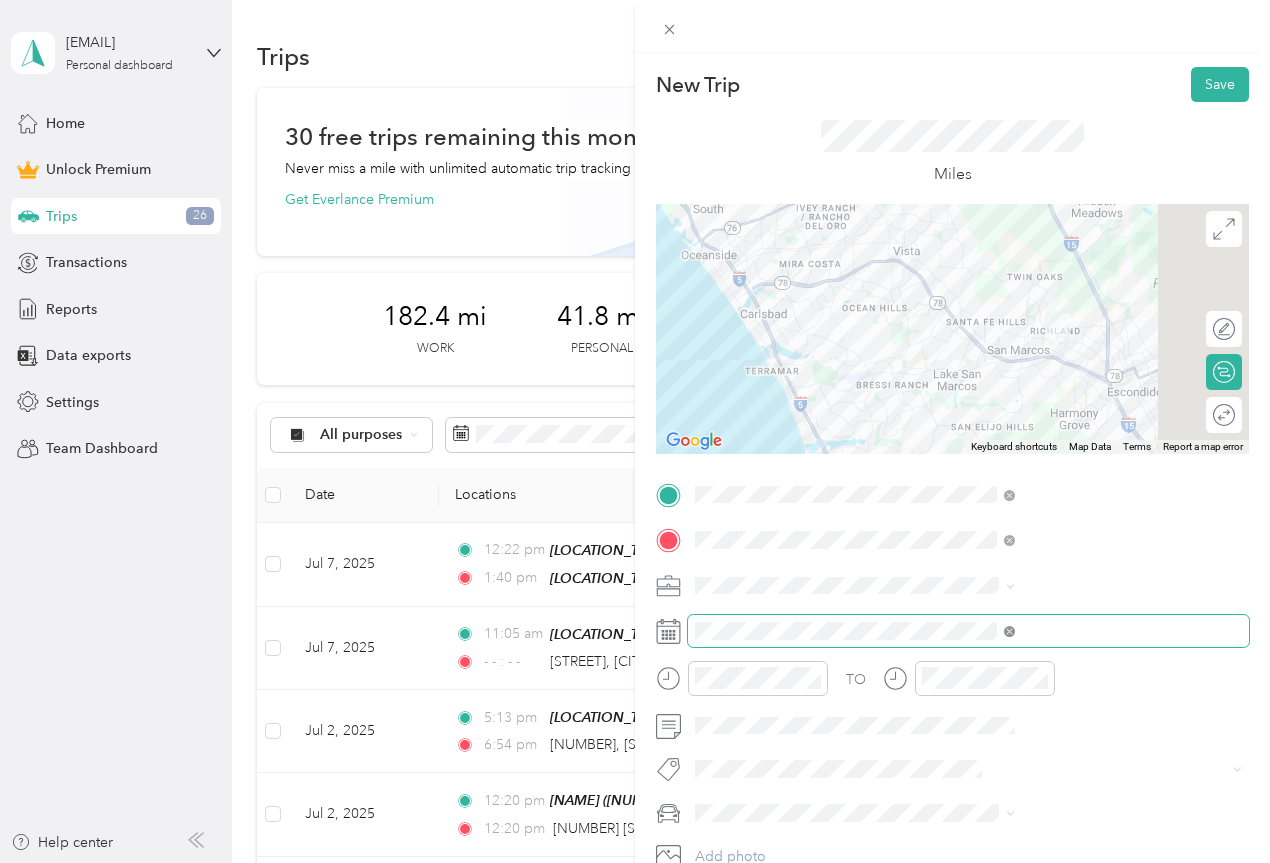 click 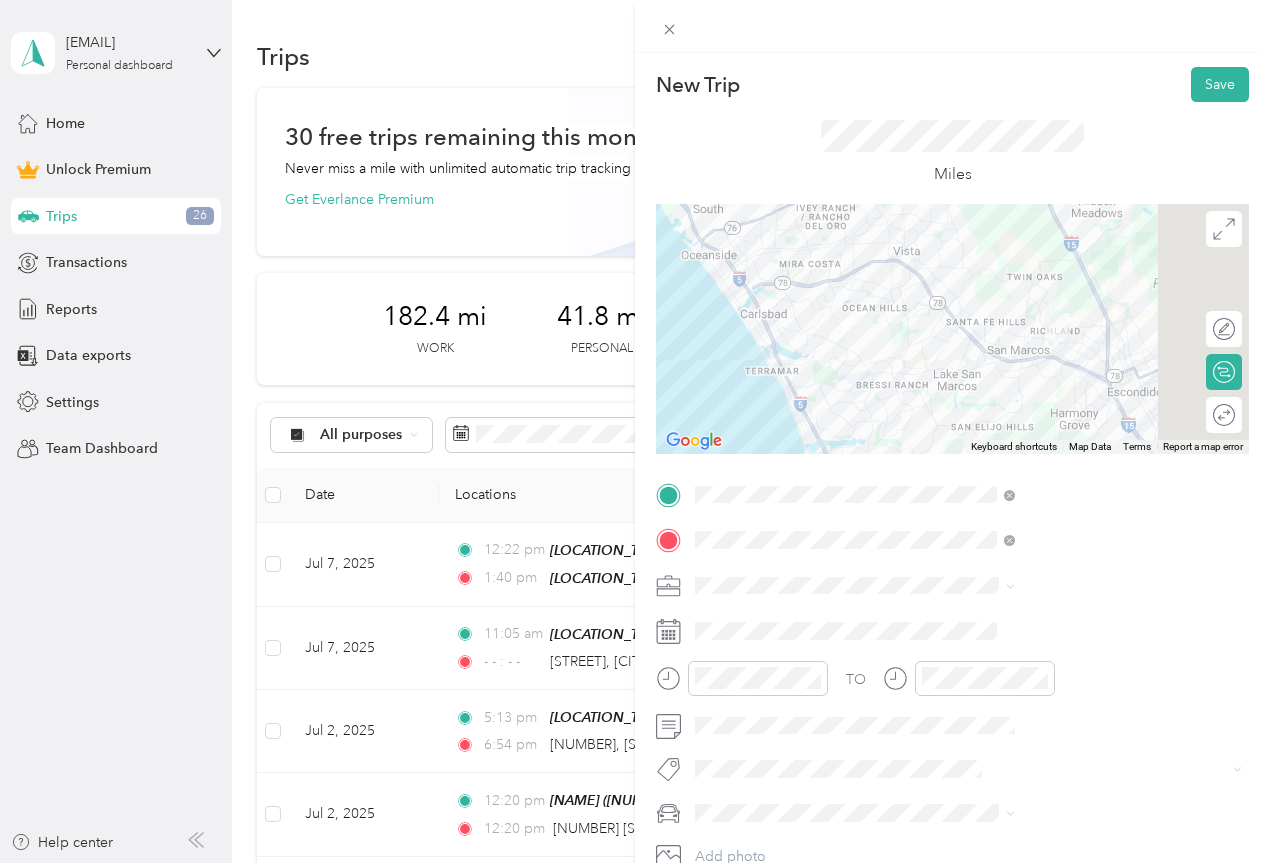 click 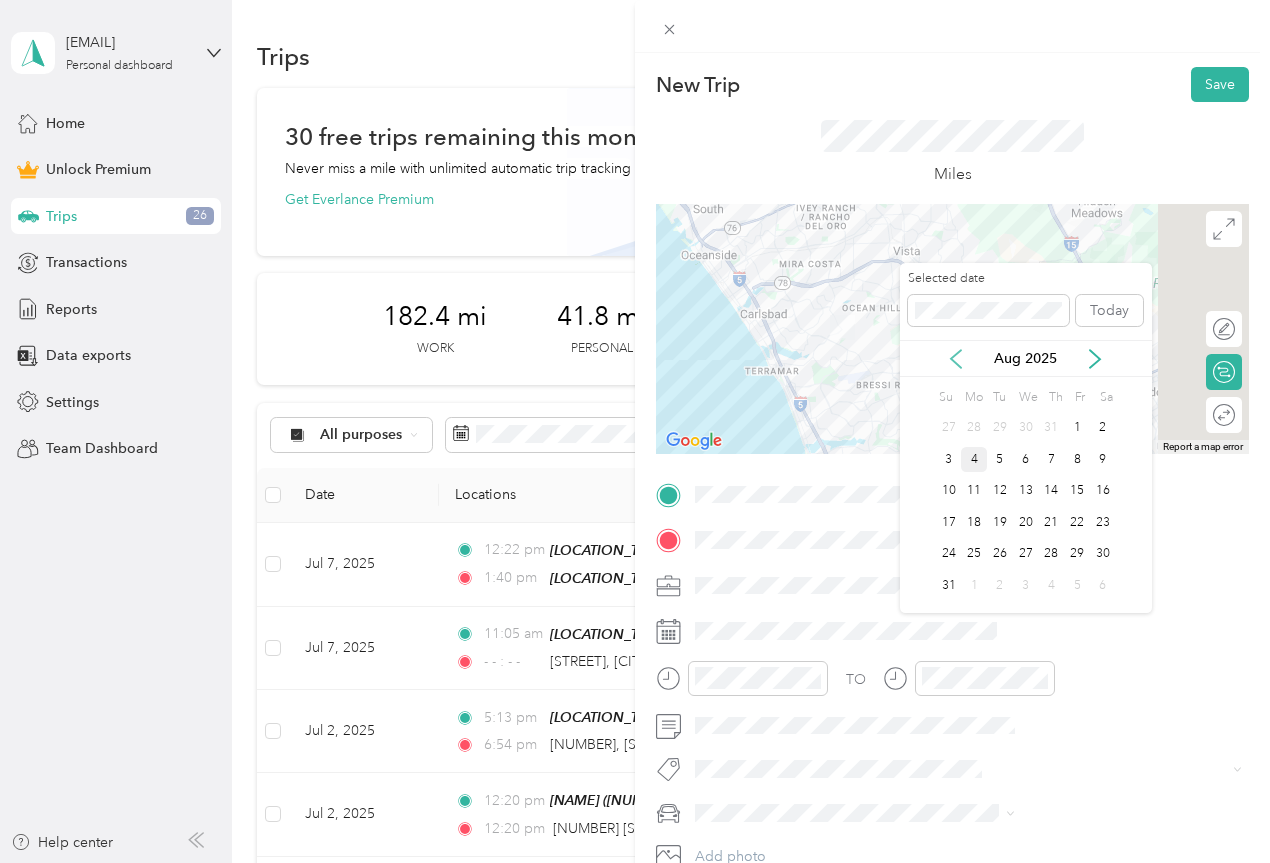 click 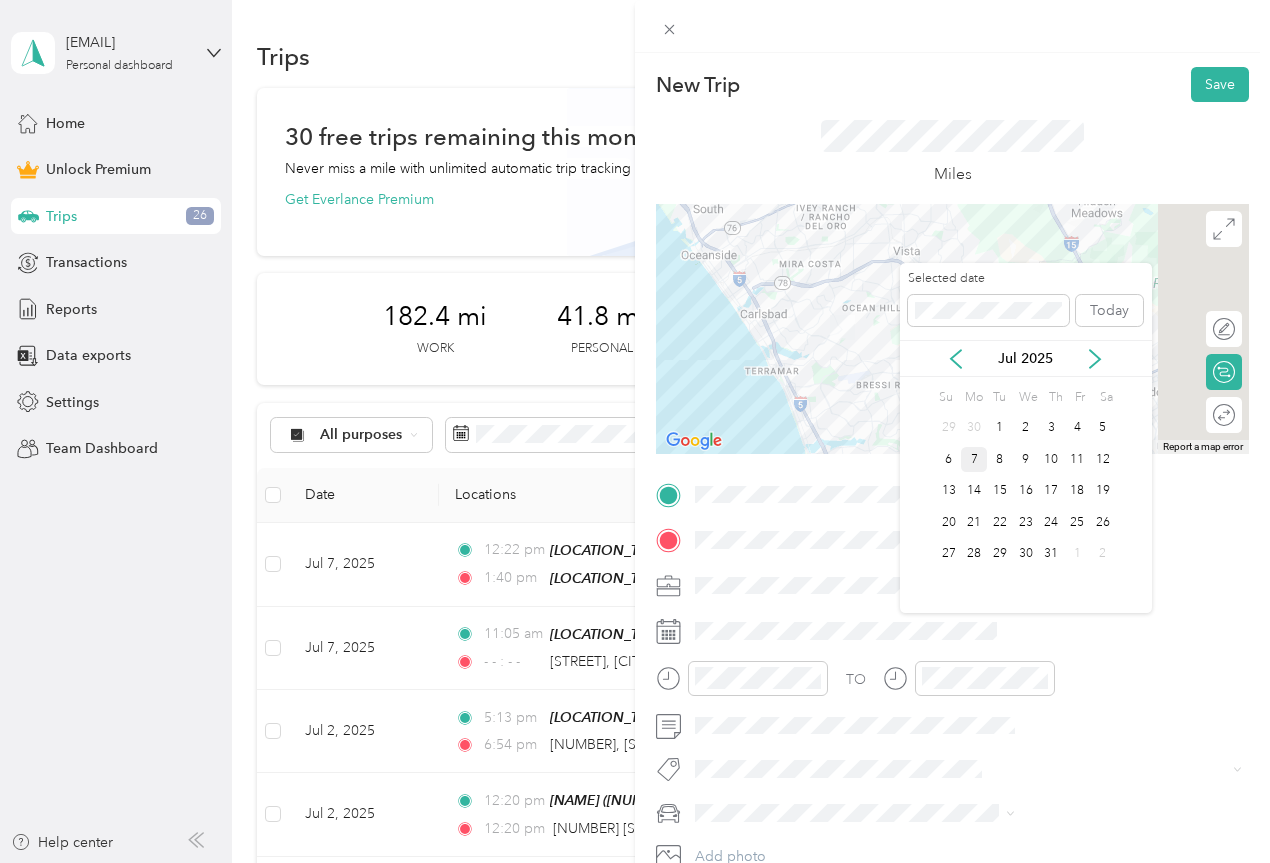 click on "7" at bounding box center (974, 459) 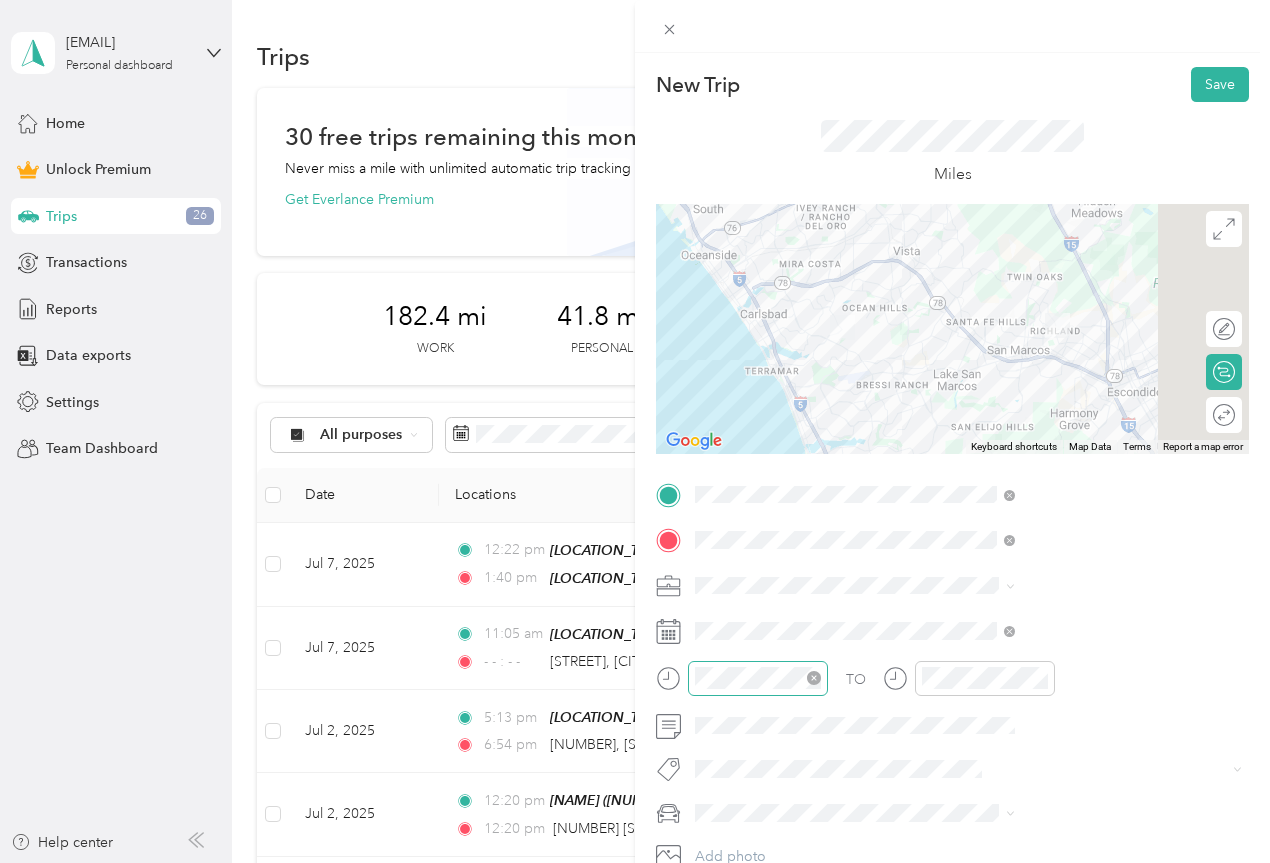 click 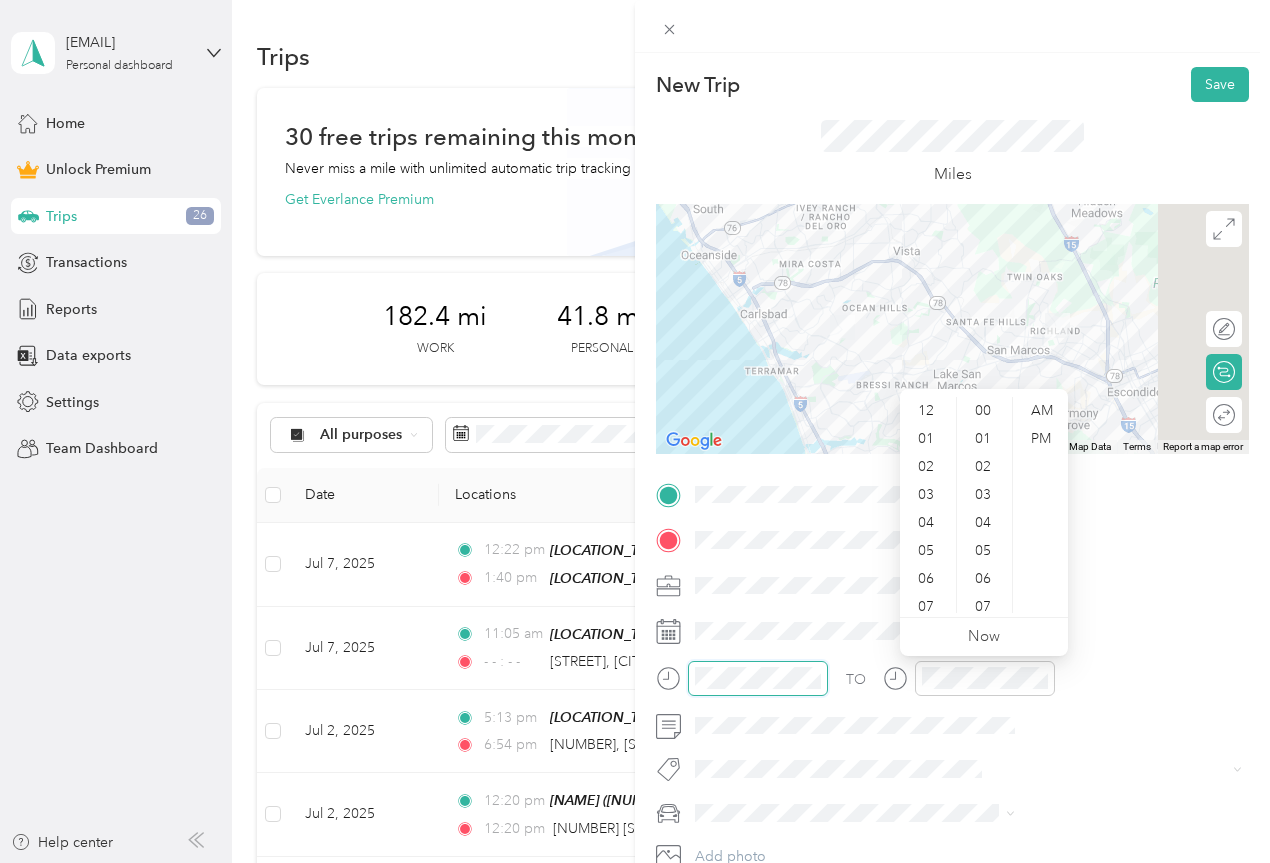 scroll, scrollTop: 224, scrollLeft: 0, axis: vertical 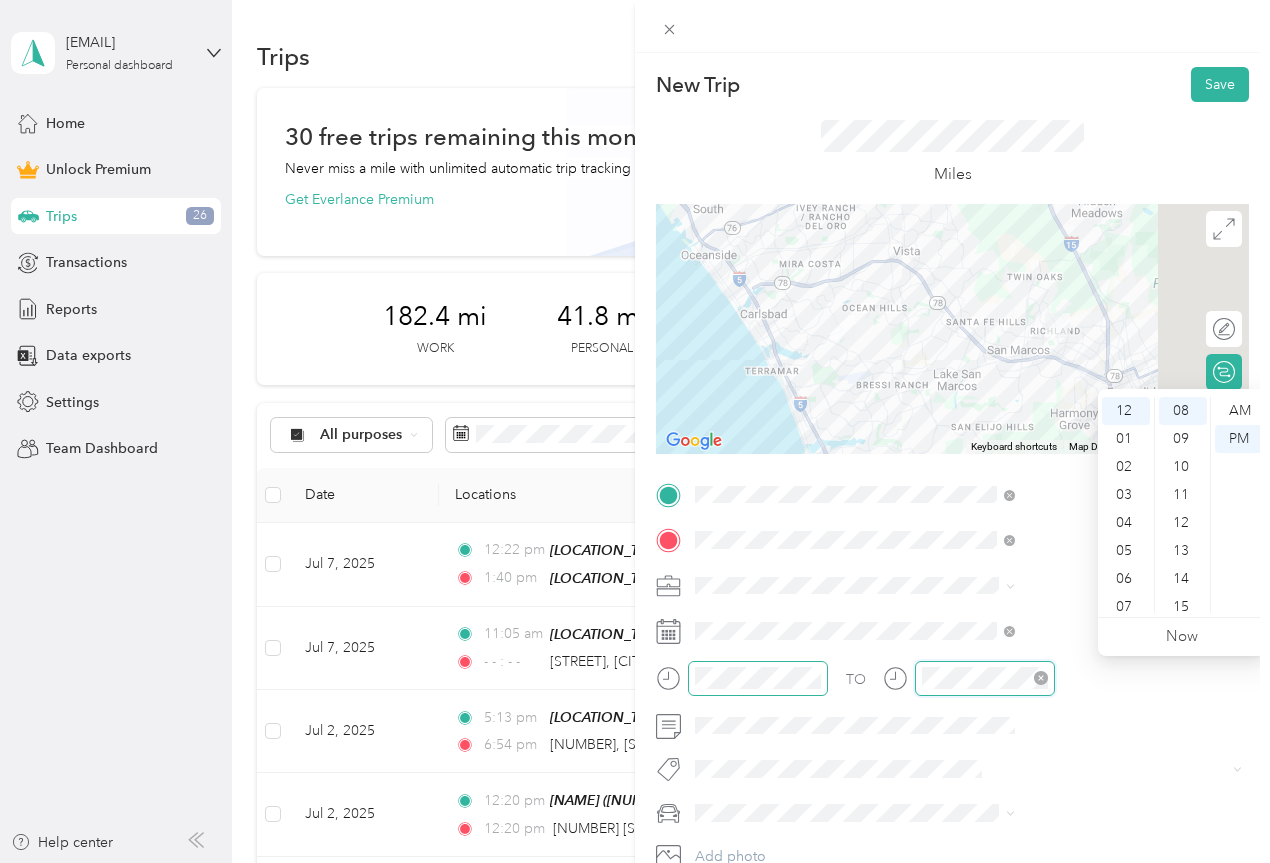 click 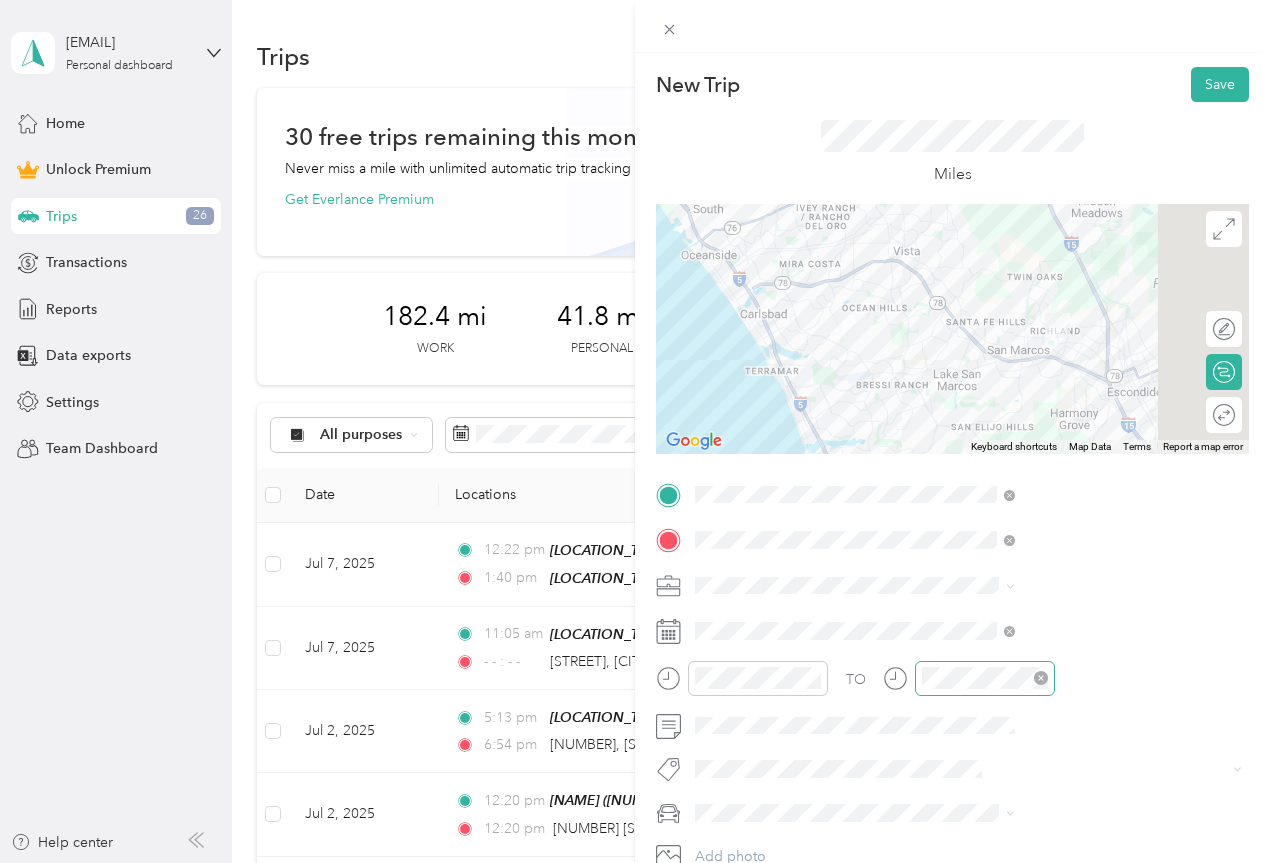 click 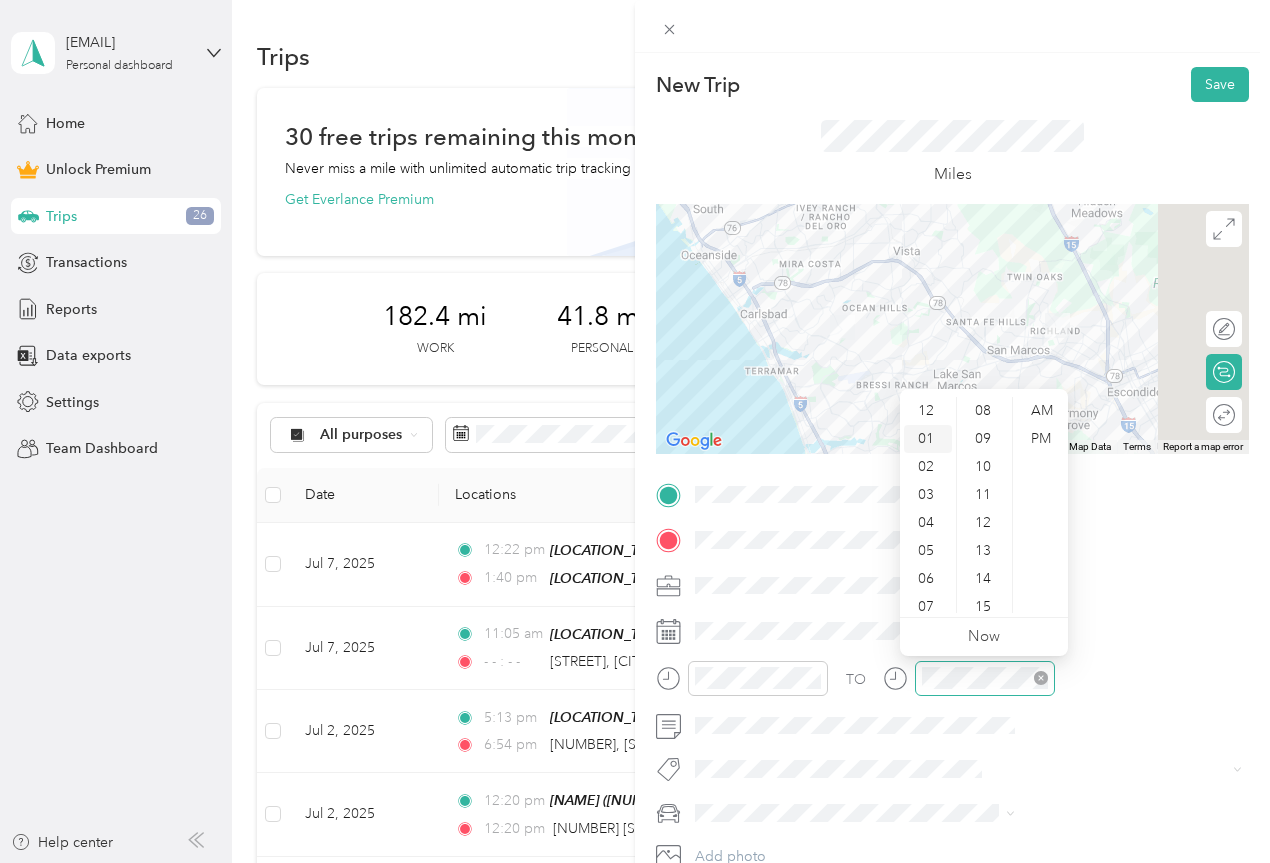 click on "01" at bounding box center [928, 439] 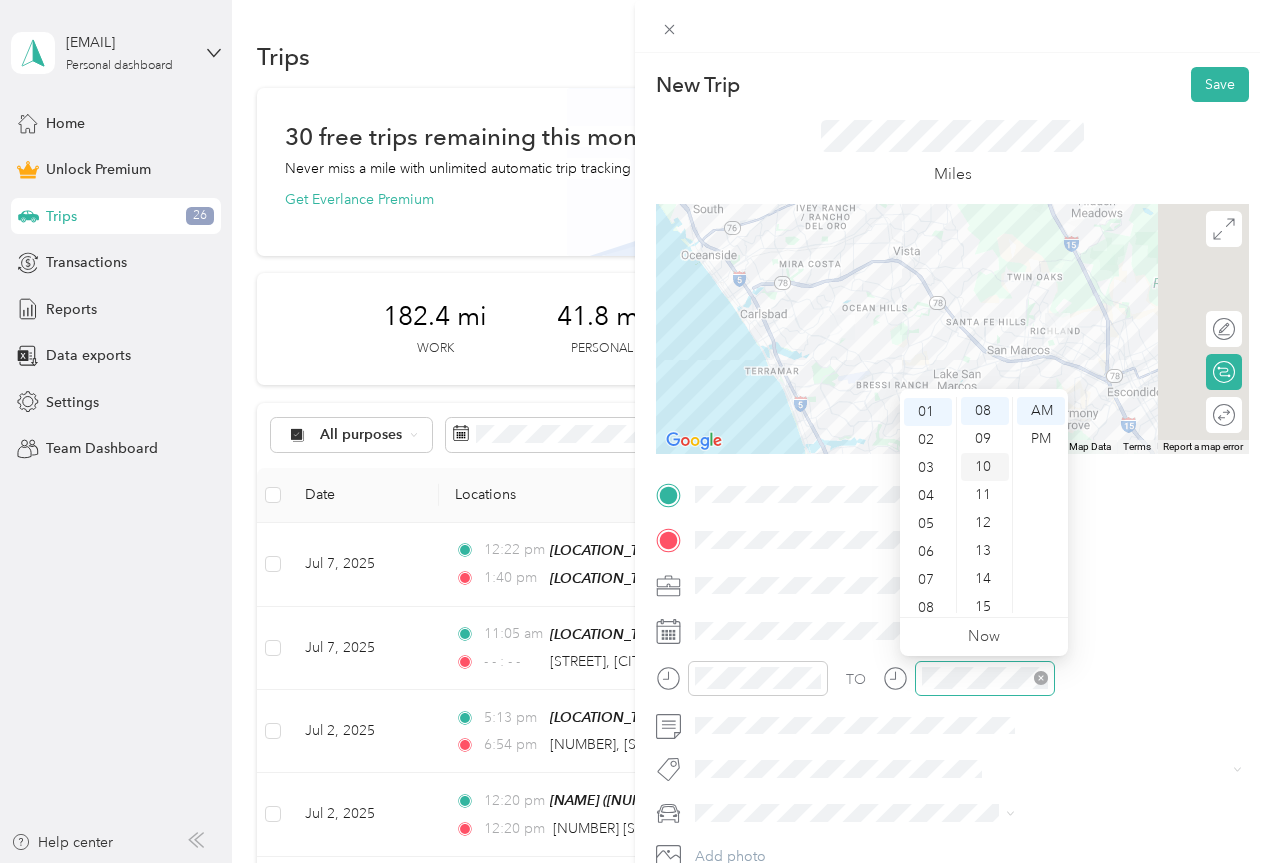 scroll, scrollTop: 28, scrollLeft: 0, axis: vertical 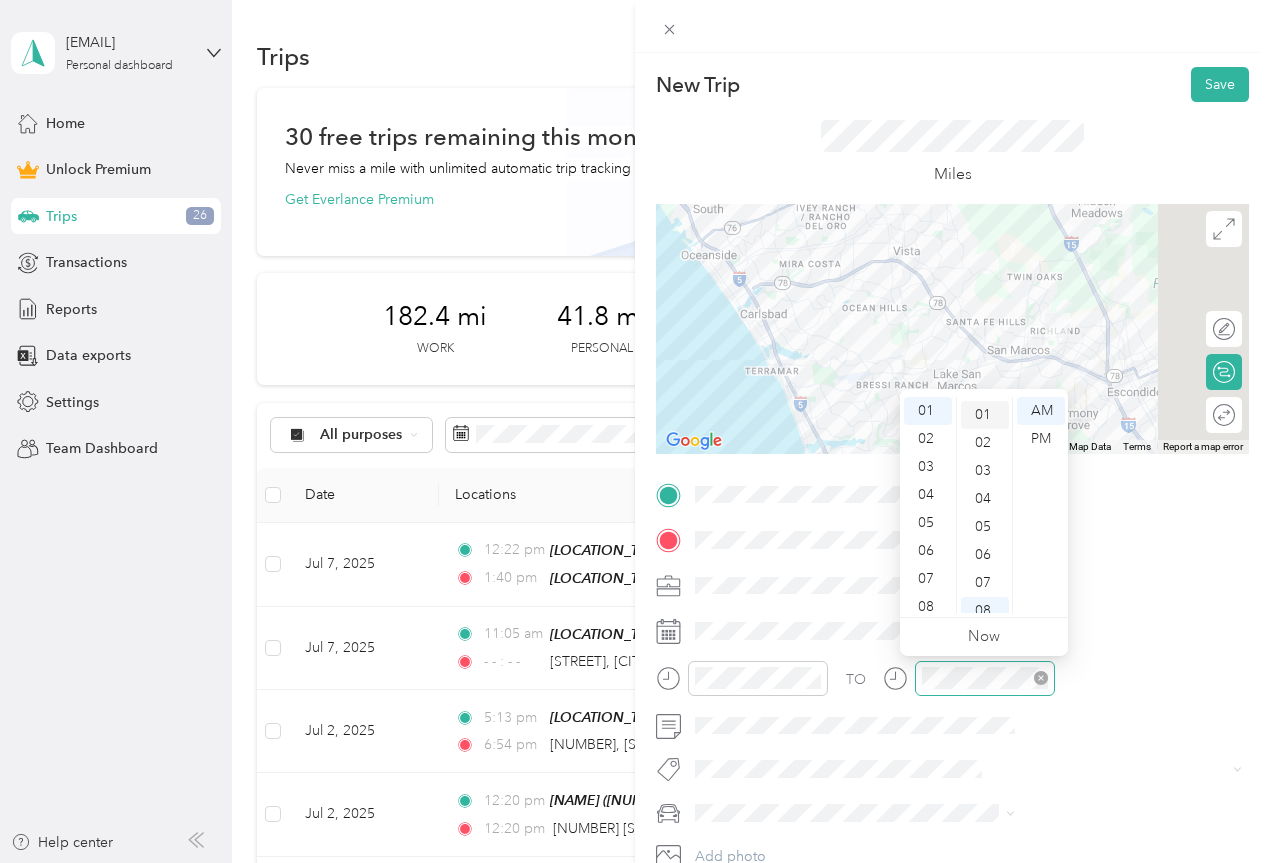 click on "01" at bounding box center (985, 415) 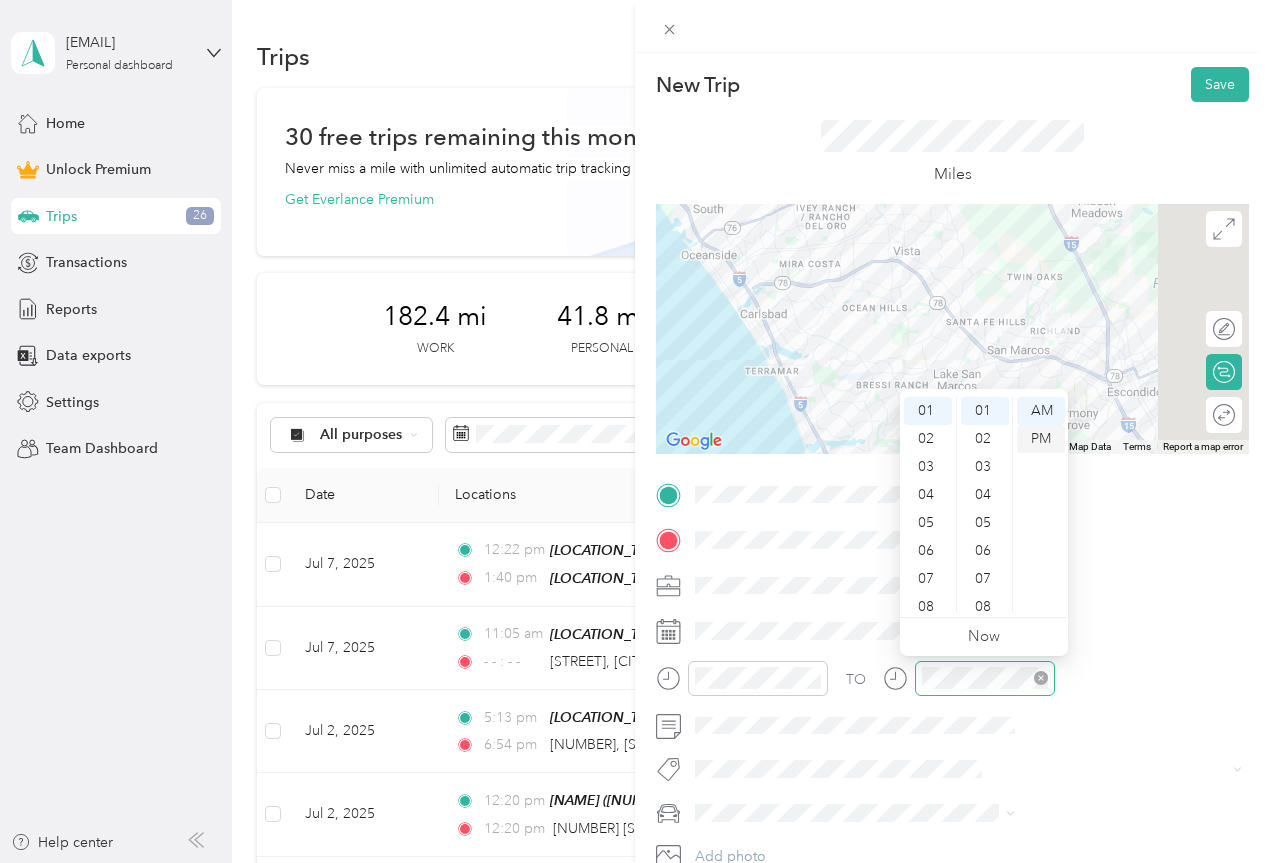 click on "PM" at bounding box center (1041, 439) 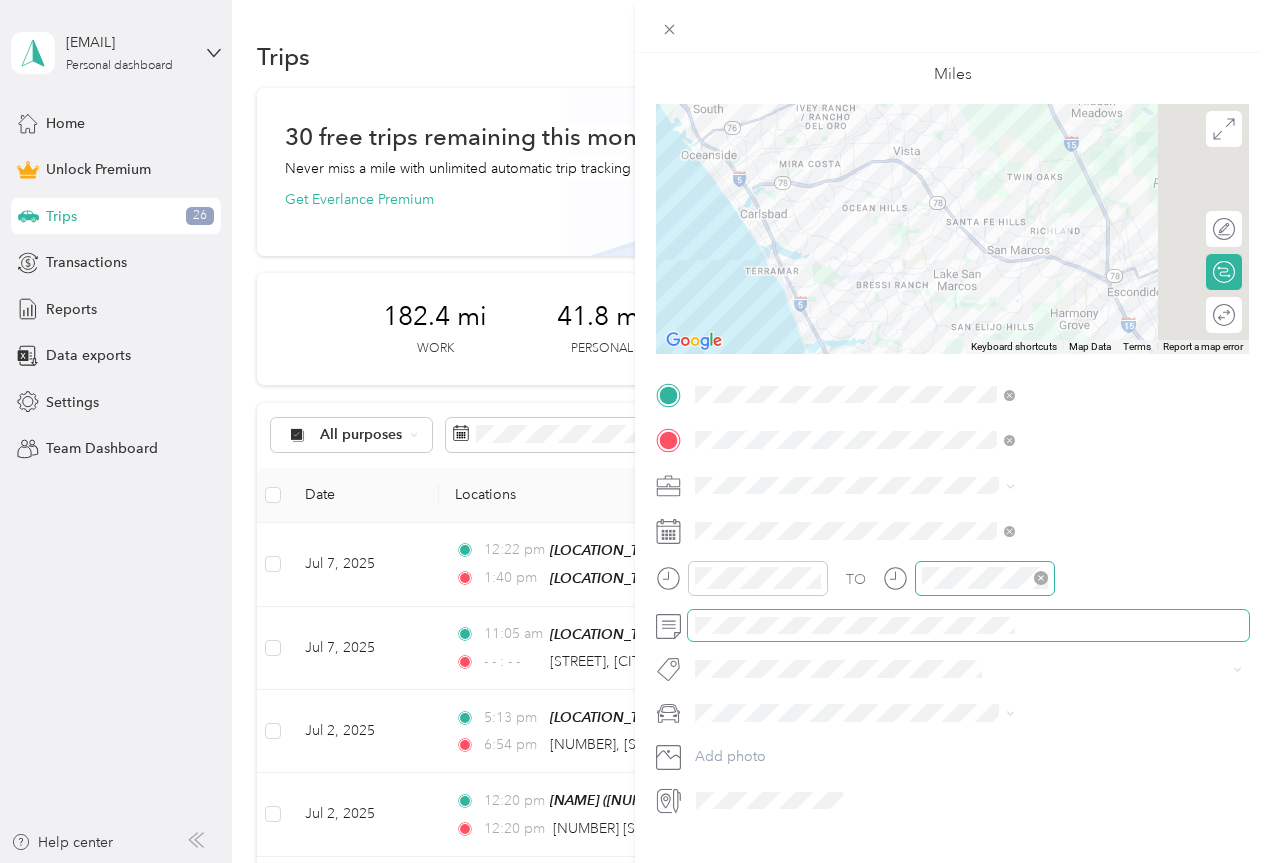 scroll, scrollTop: 0, scrollLeft: 0, axis: both 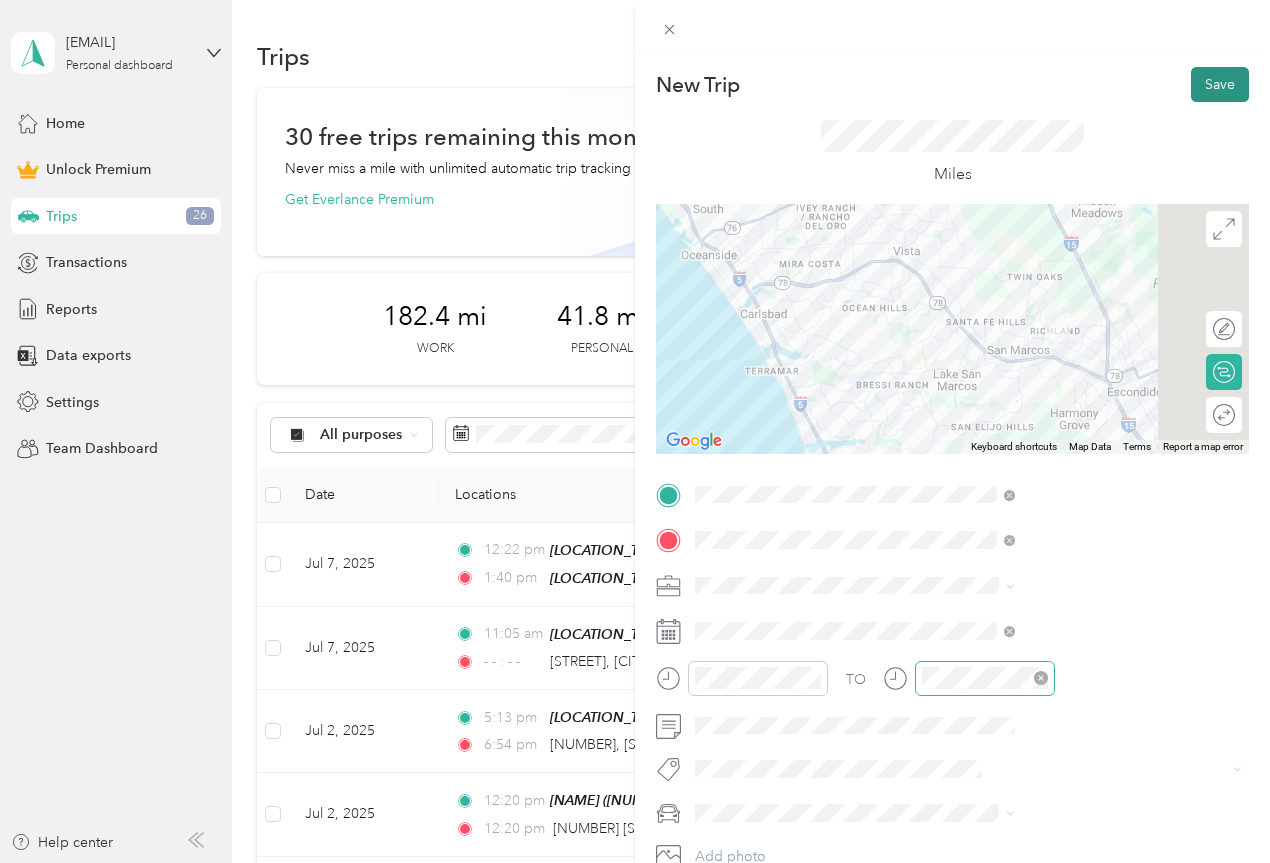 click on "Save" at bounding box center [1220, 84] 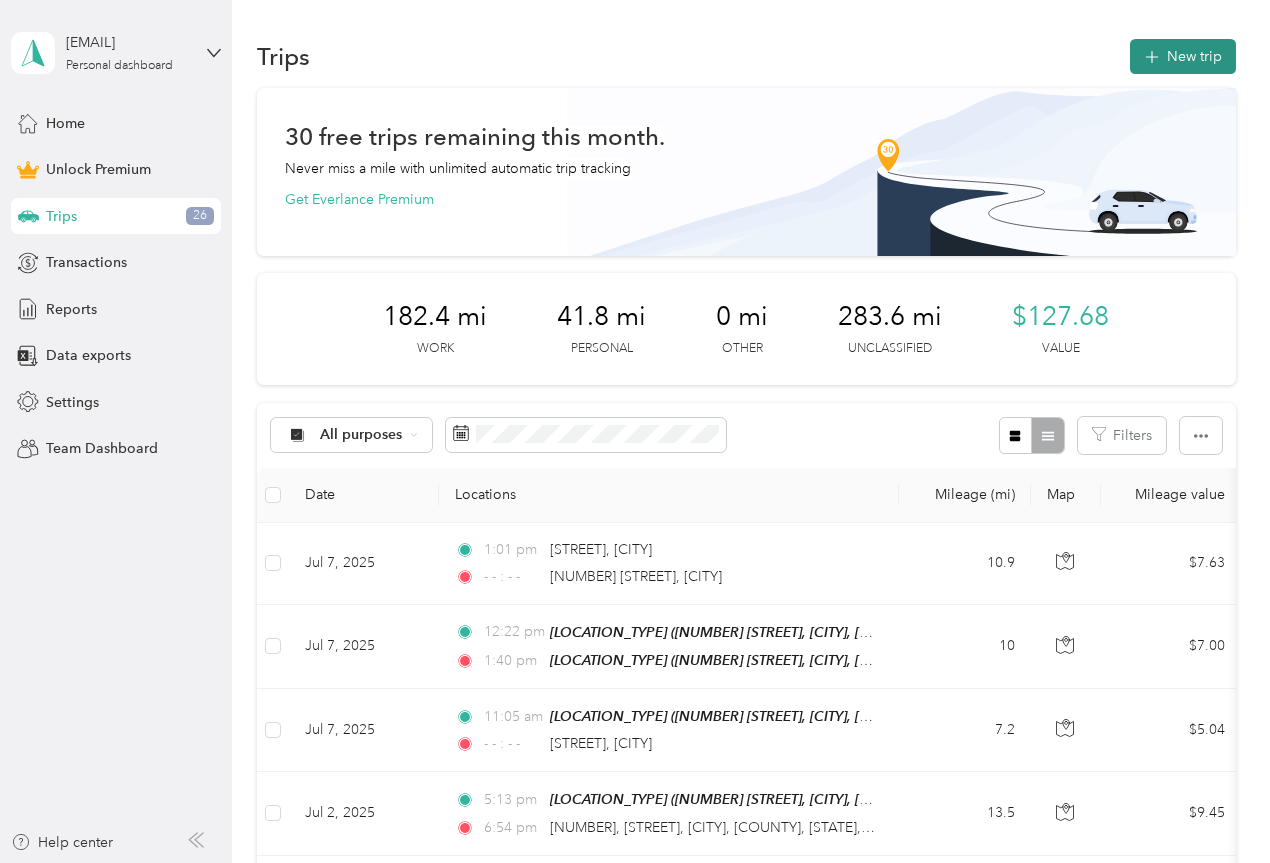 click on "New trip" at bounding box center (1183, 56) 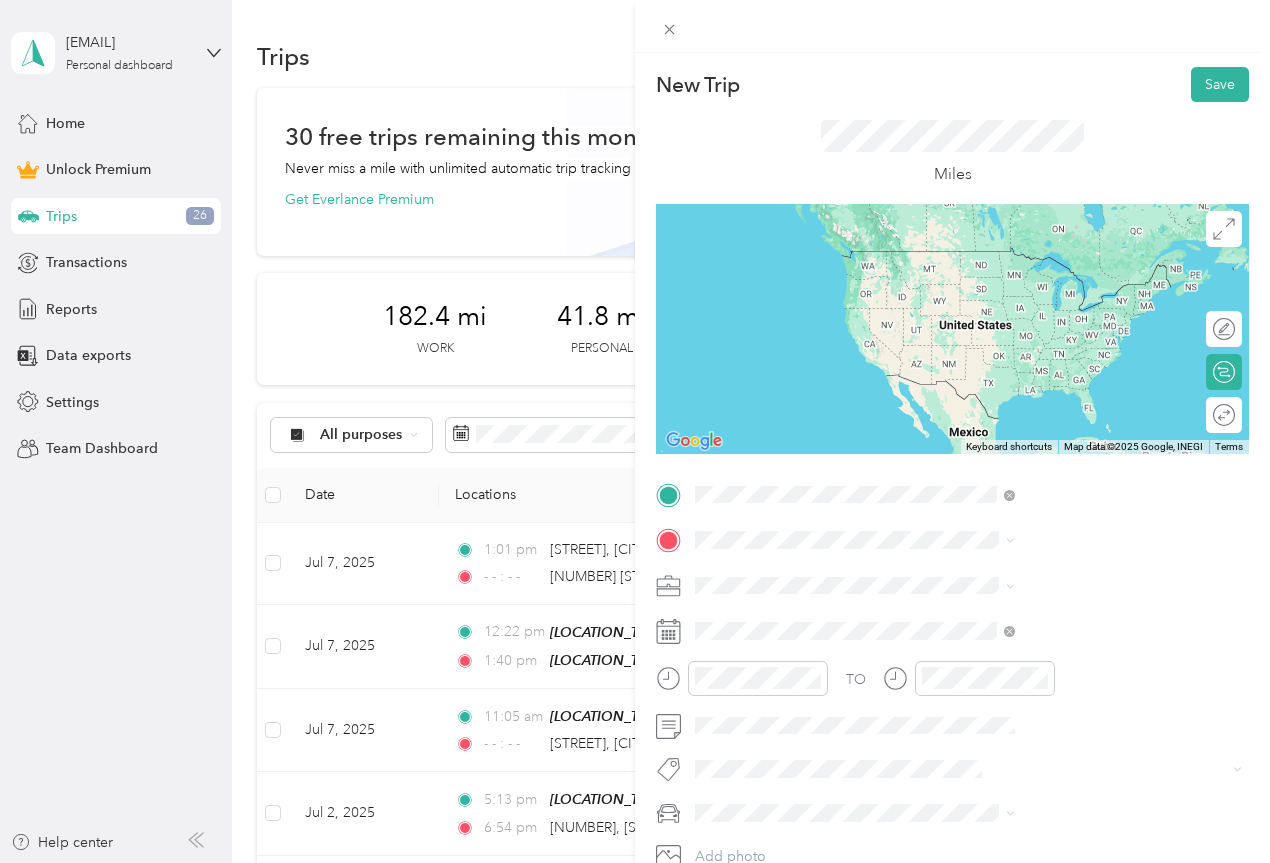 click on "[NUMBER] [STREET]
[CITY], [STATE] [POSTAL_CODE], [COUNTRY]" at bounding box center (1082, 584) 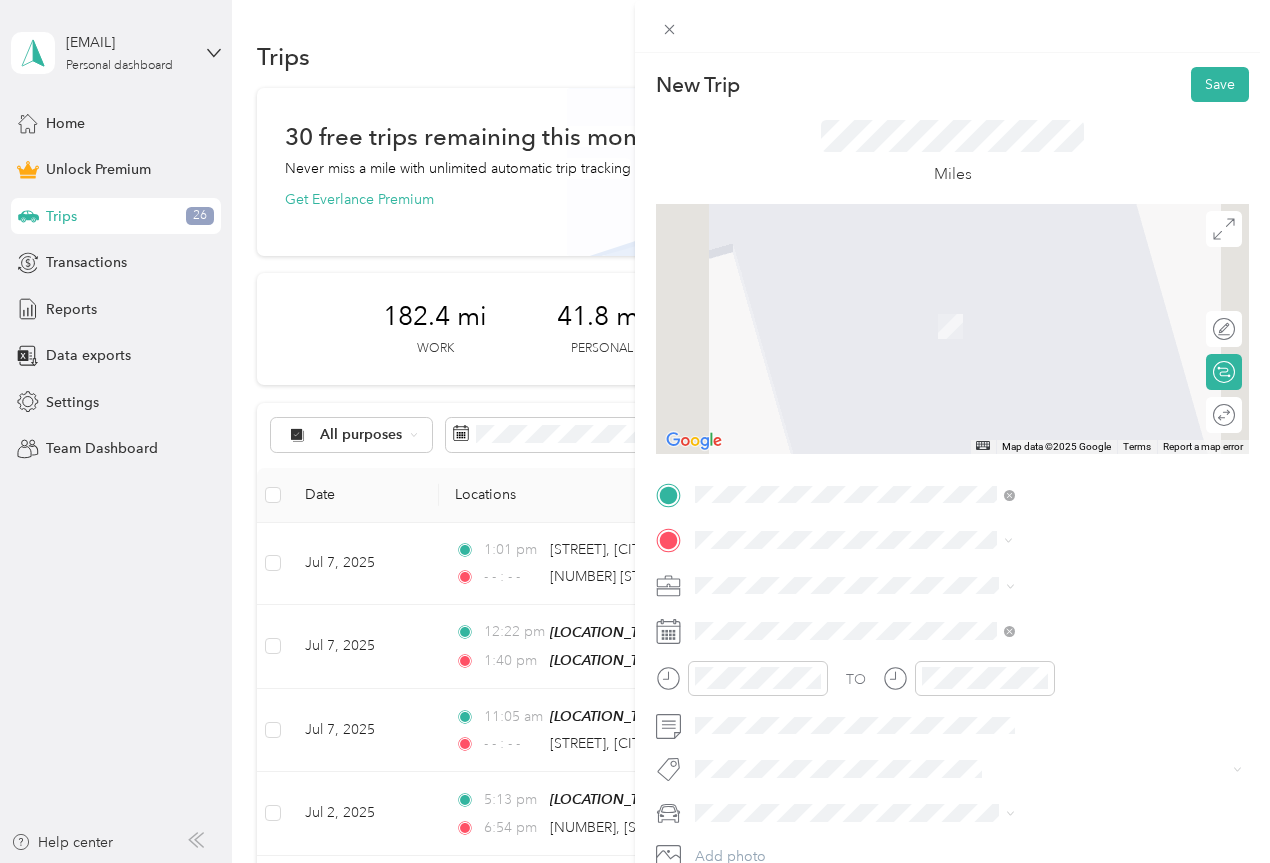 click on "[NUMBER] [STREET], [POSTAL_CODE], [CITY], [STATE], [COUNTRY]" at bounding box center (1067, 652) 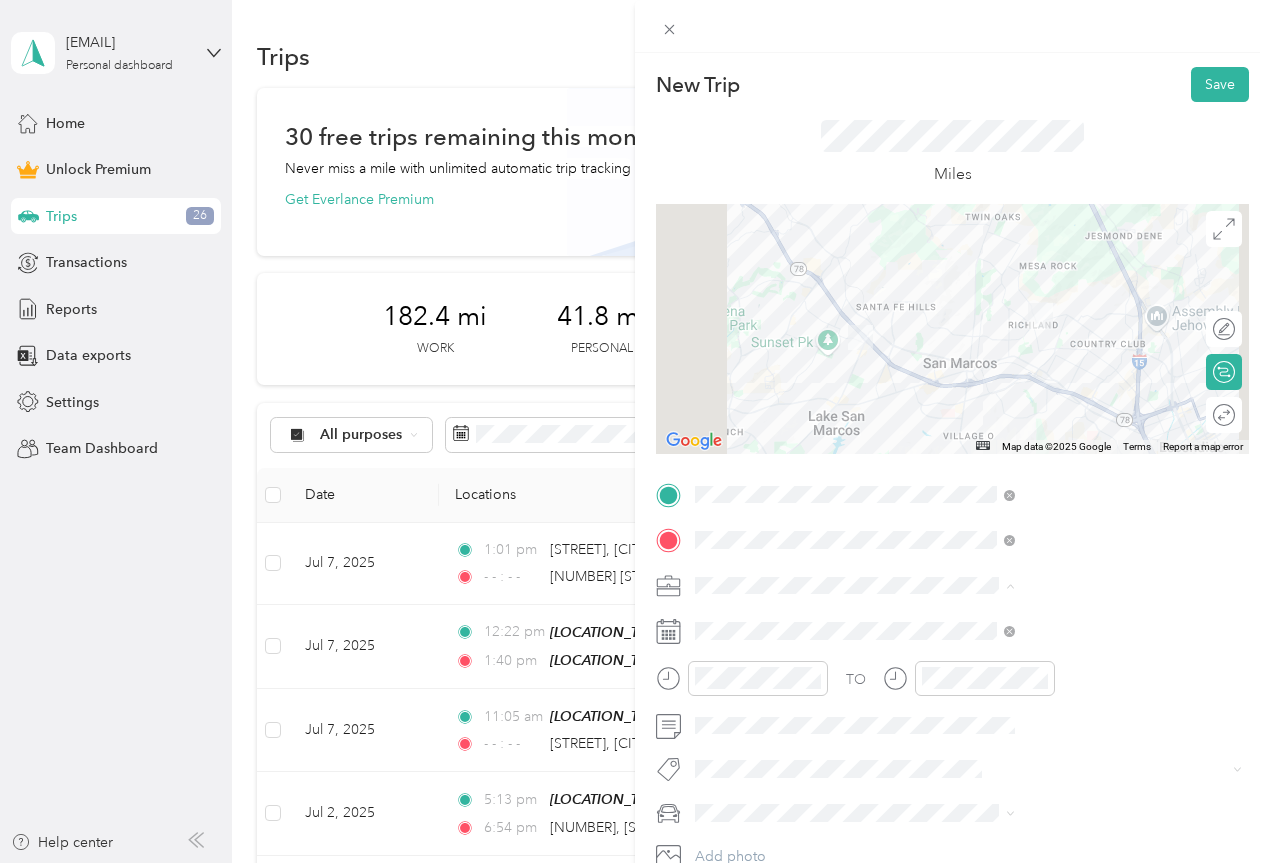 click on "Work" at bounding box center (931, 305) 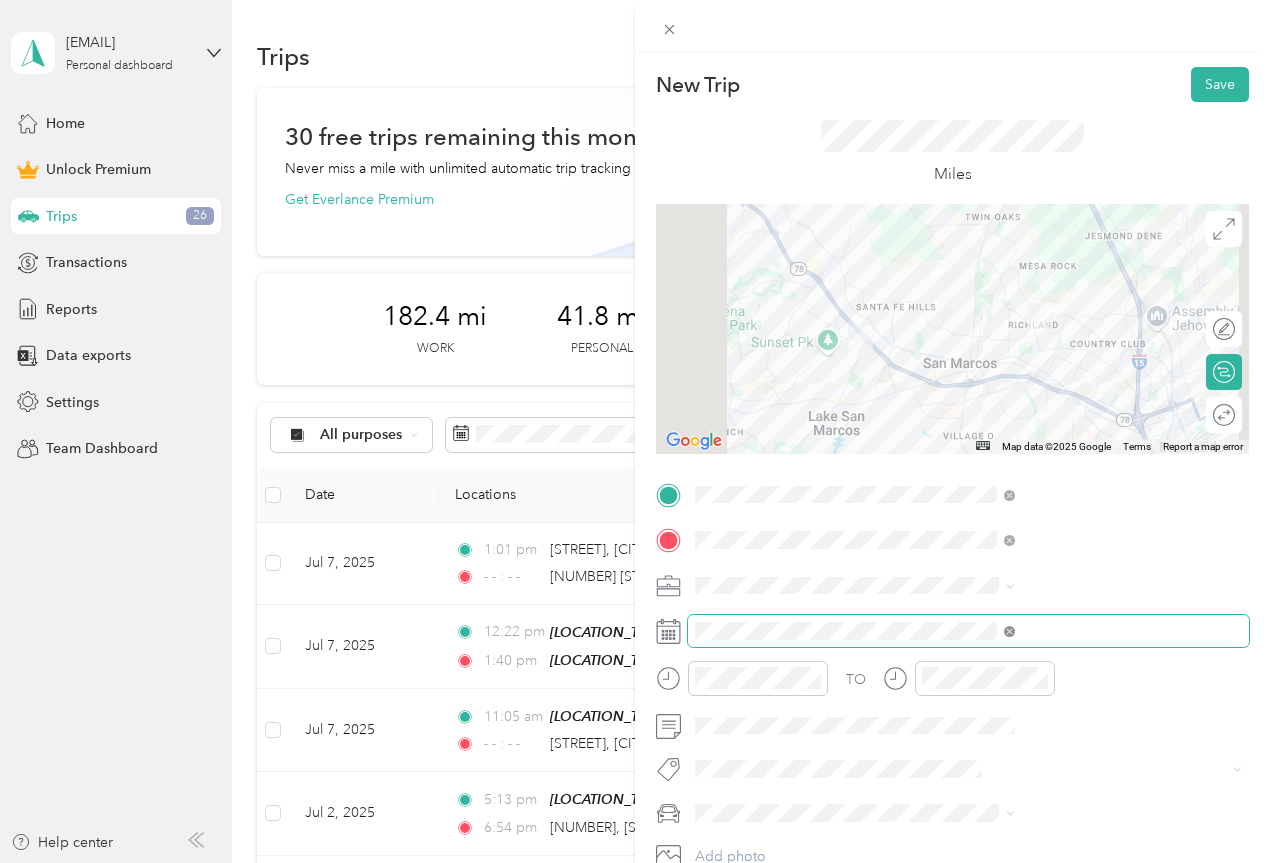 click 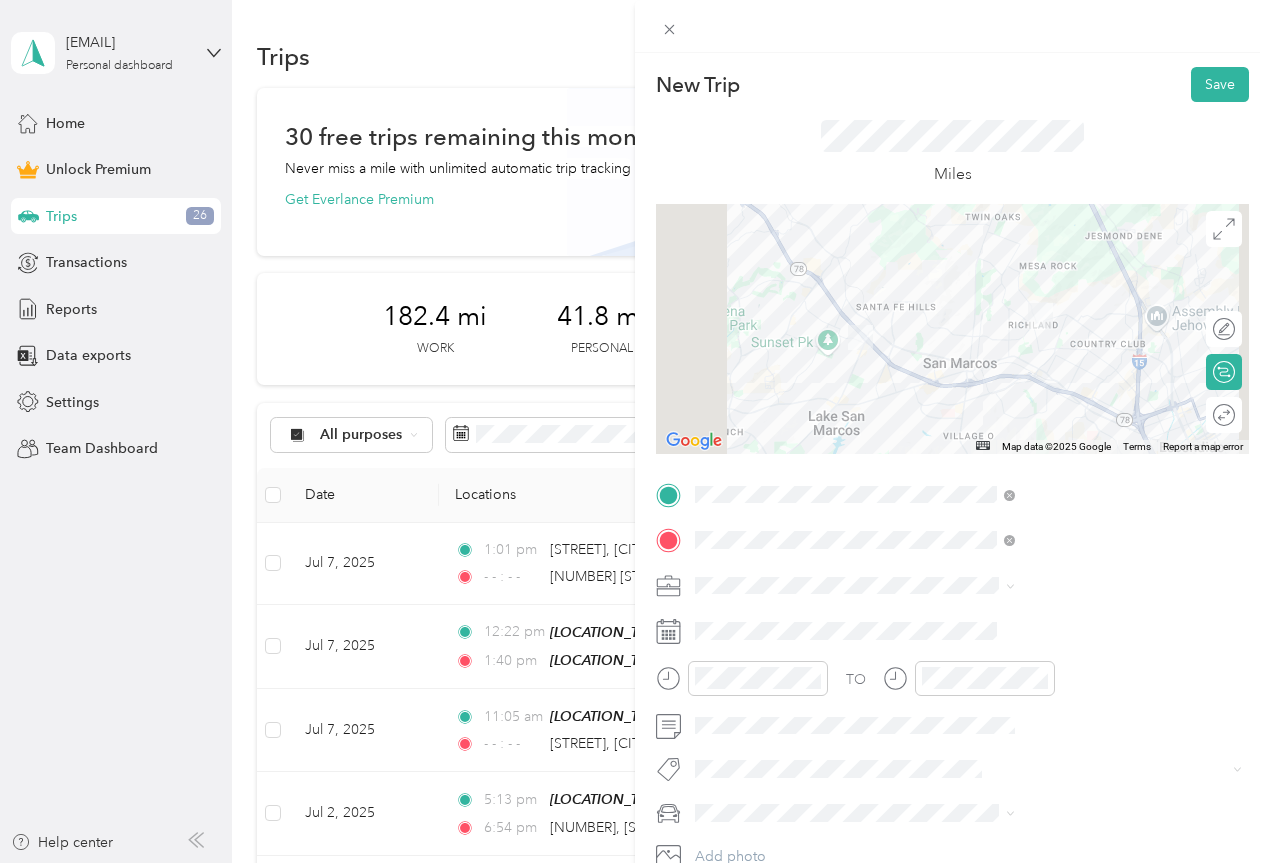 click 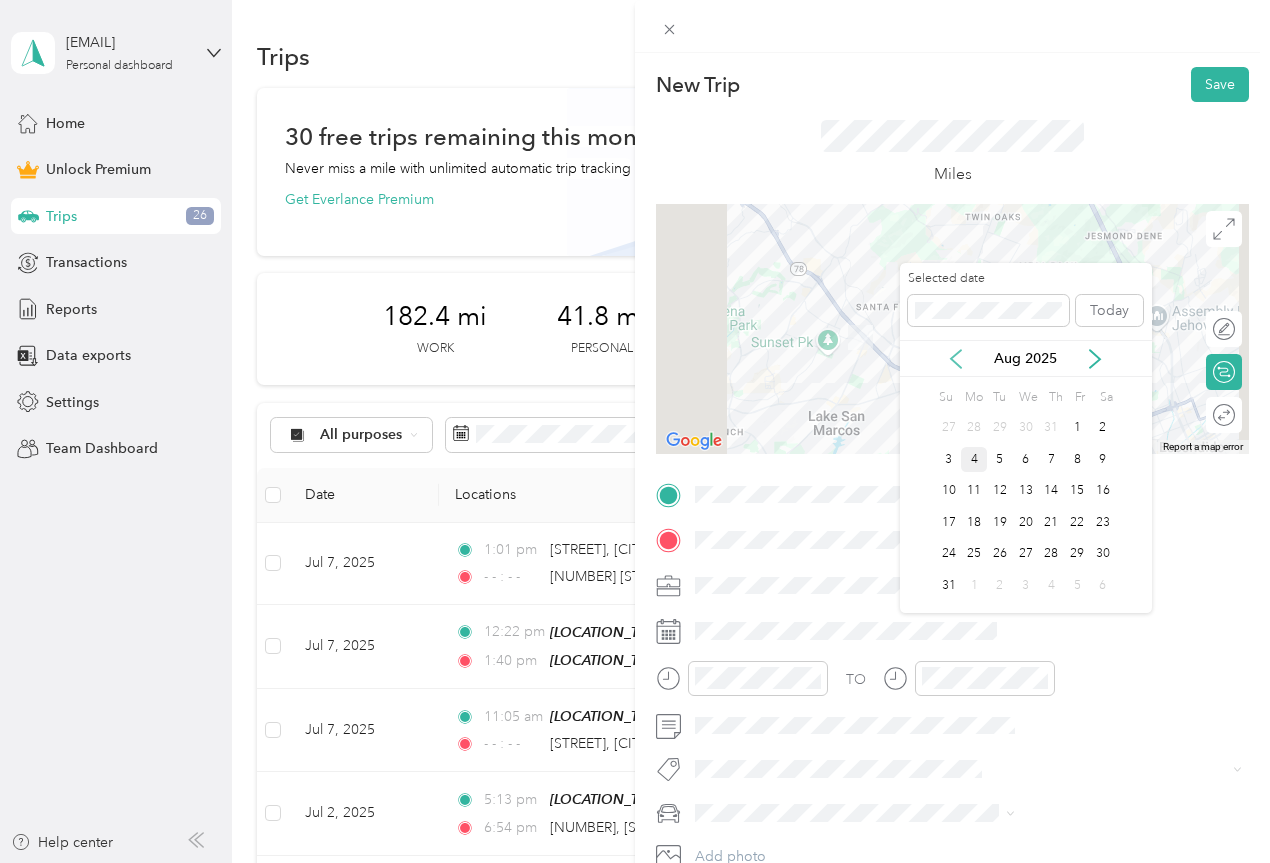 click 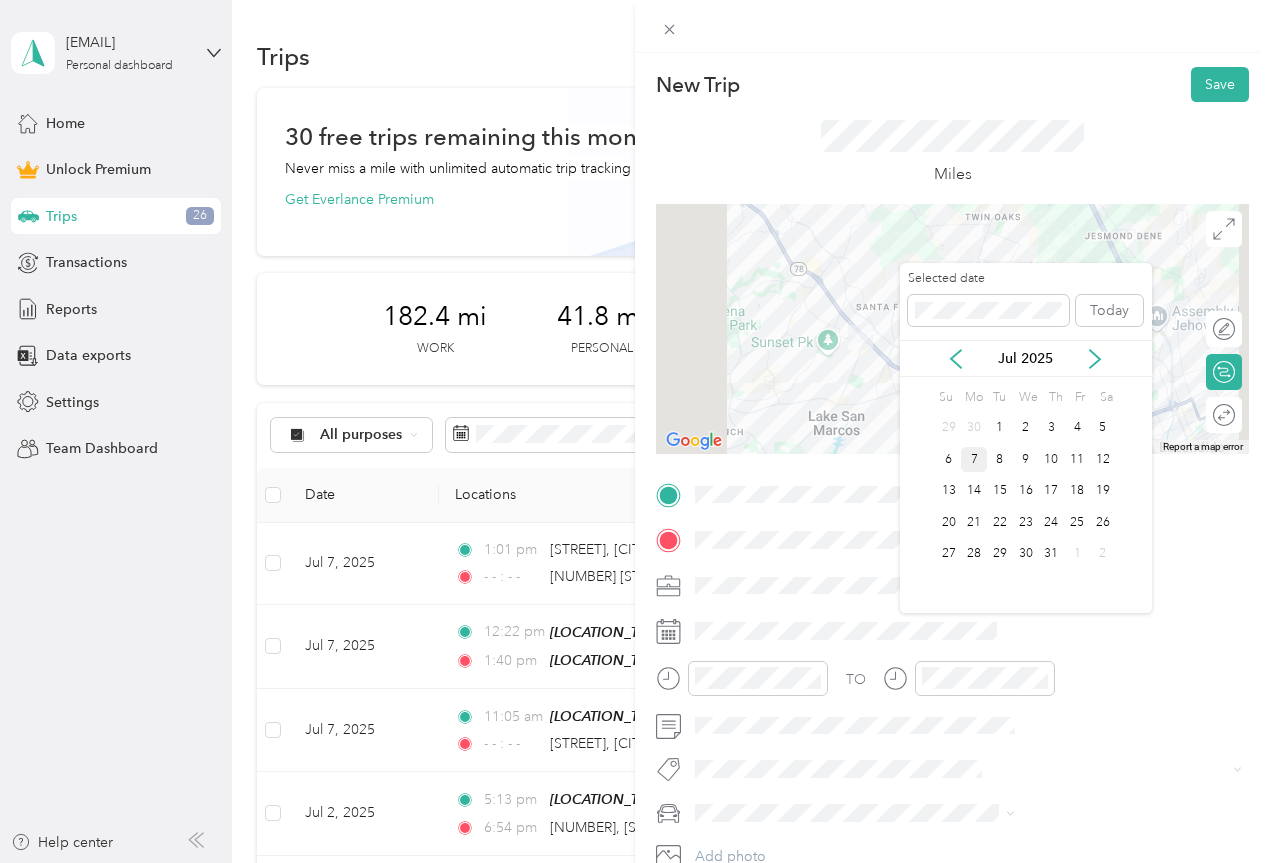 click on "7" at bounding box center [974, 459] 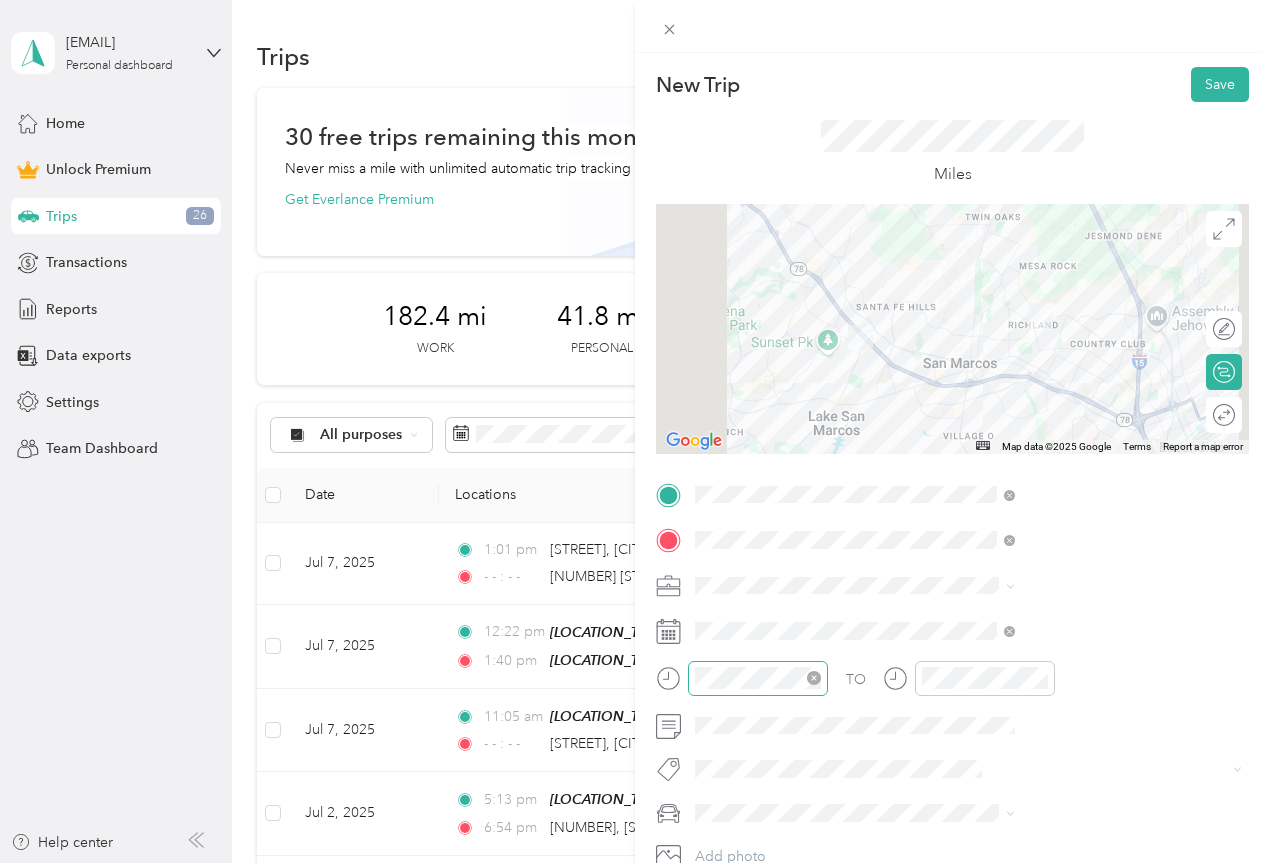 click 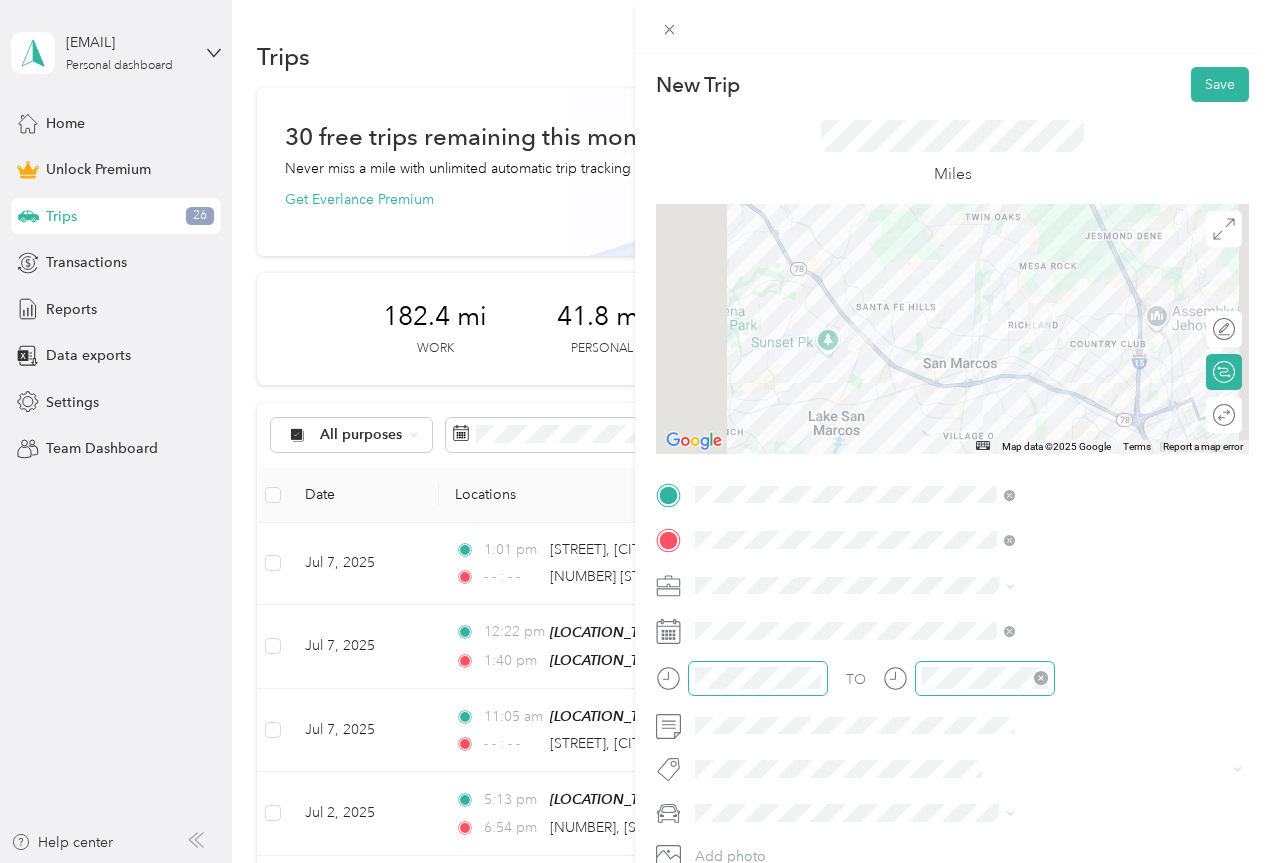 click 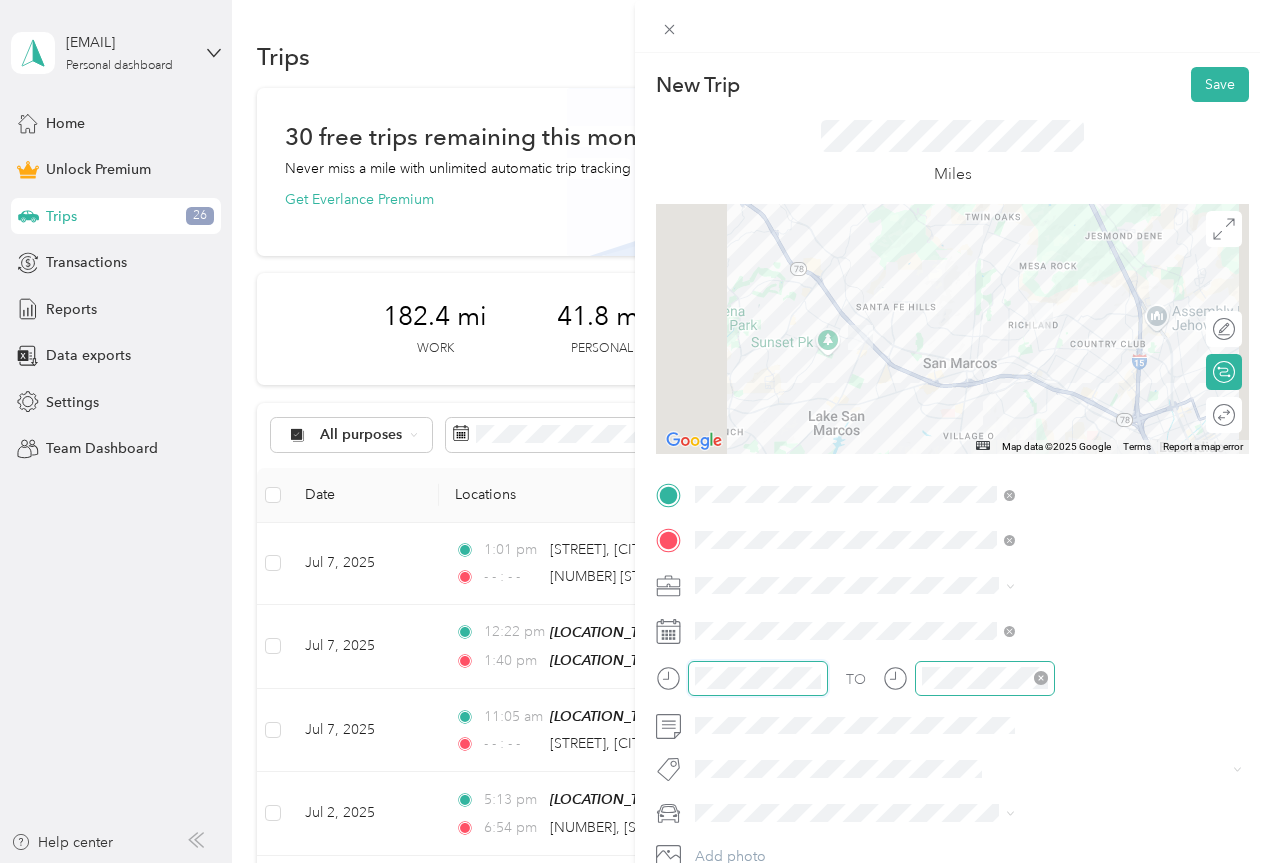 scroll, scrollTop: 252, scrollLeft: 0, axis: vertical 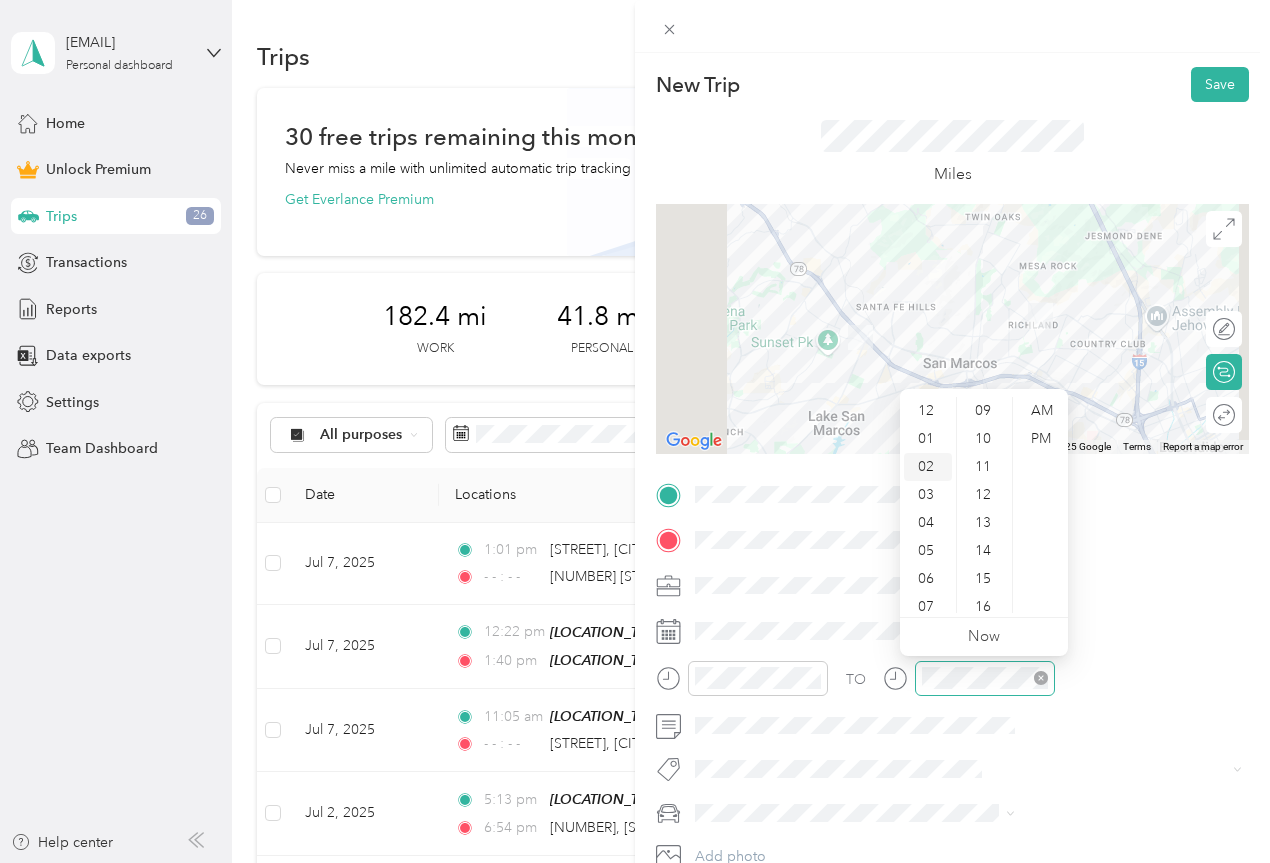 click on "02" at bounding box center [928, 467] 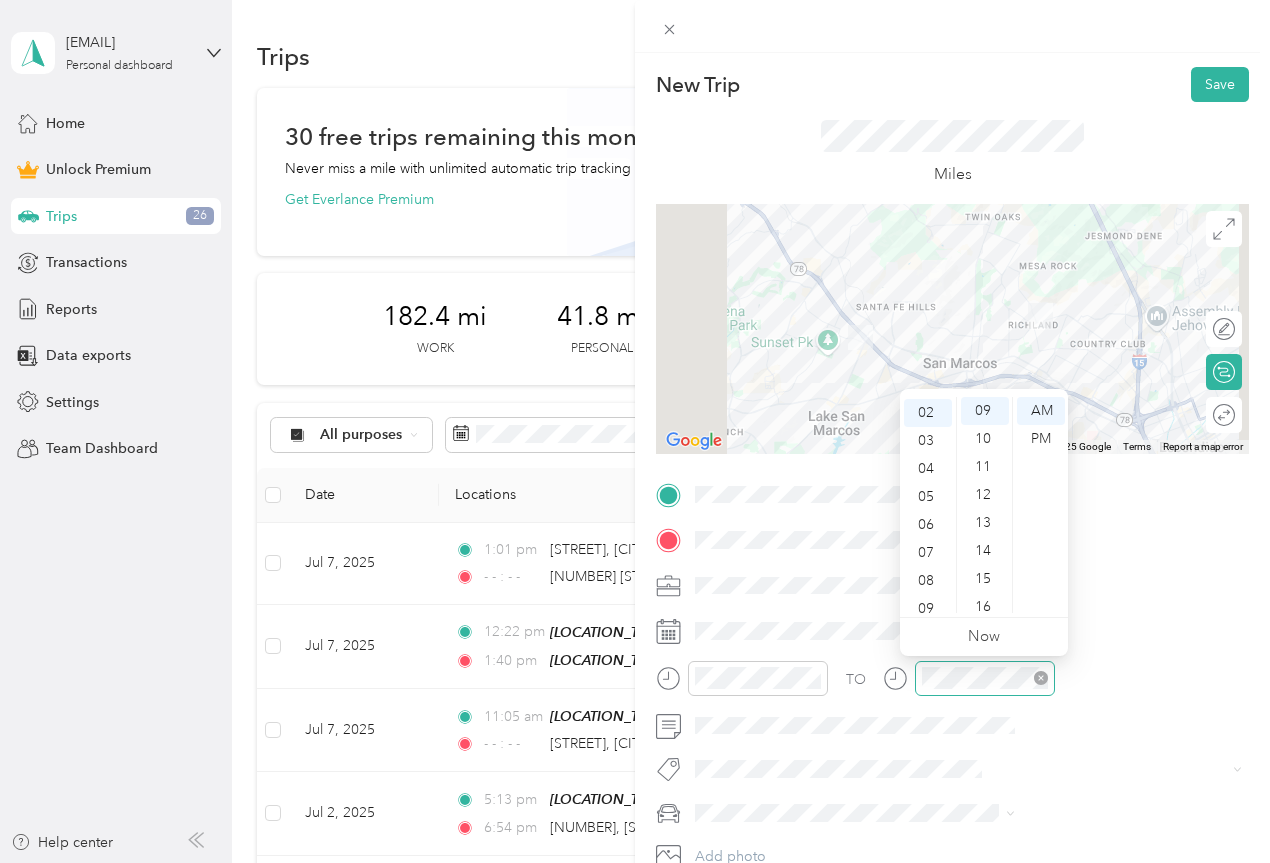 scroll, scrollTop: 56, scrollLeft: 0, axis: vertical 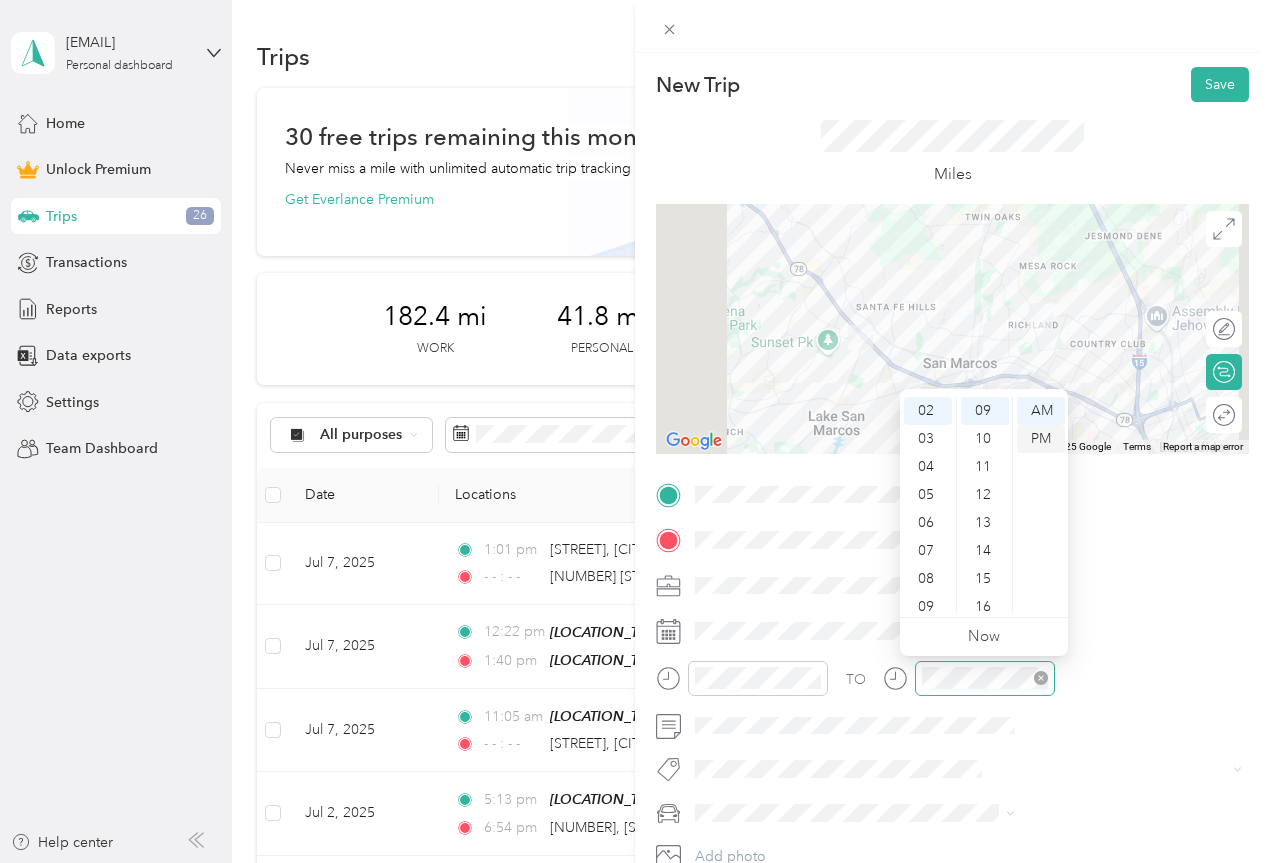 click on "PM" at bounding box center (1041, 439) 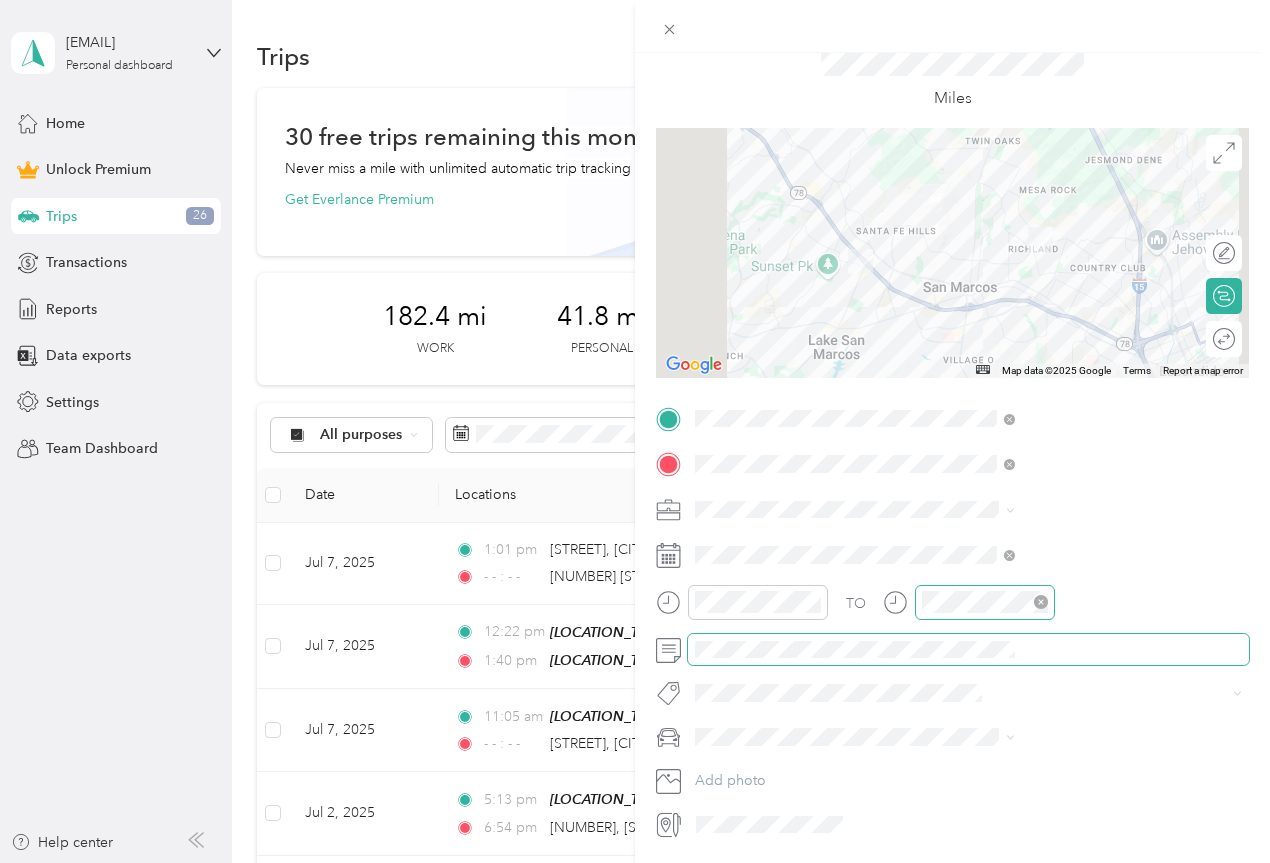 scroll, scrollTop: 0, scrollLeft: 0, axis: both 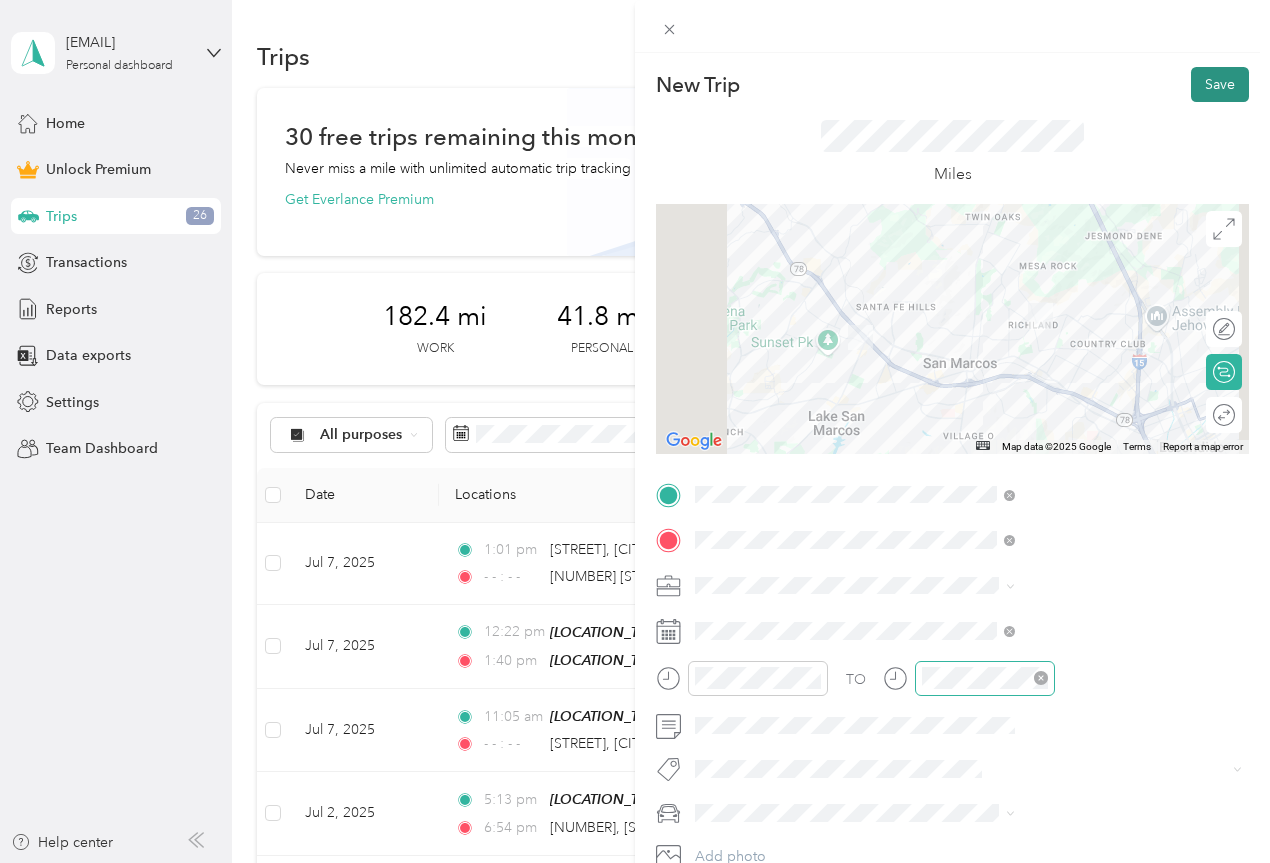 click on "Save" at bounding box center [1220, 84] 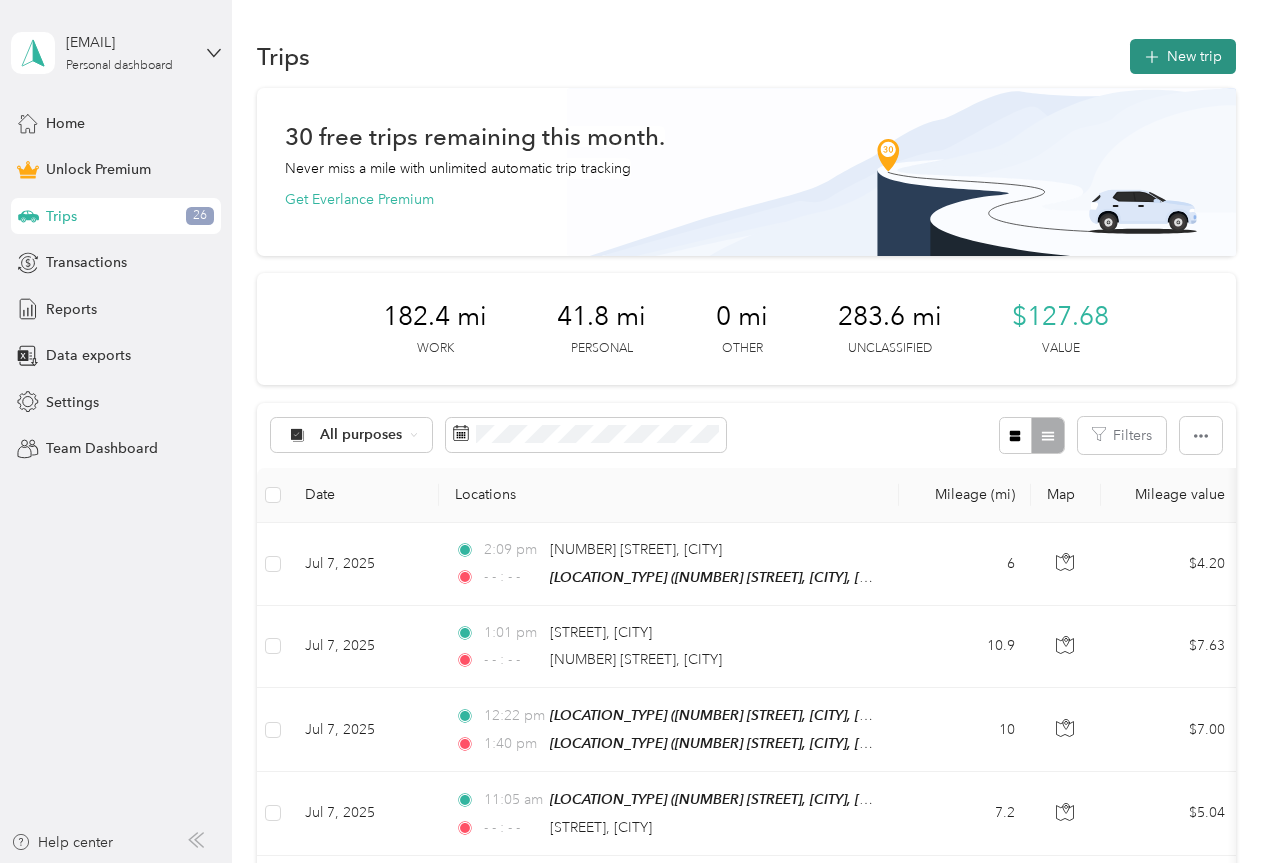 click on "New trip" at bounding box center [1183, 56] 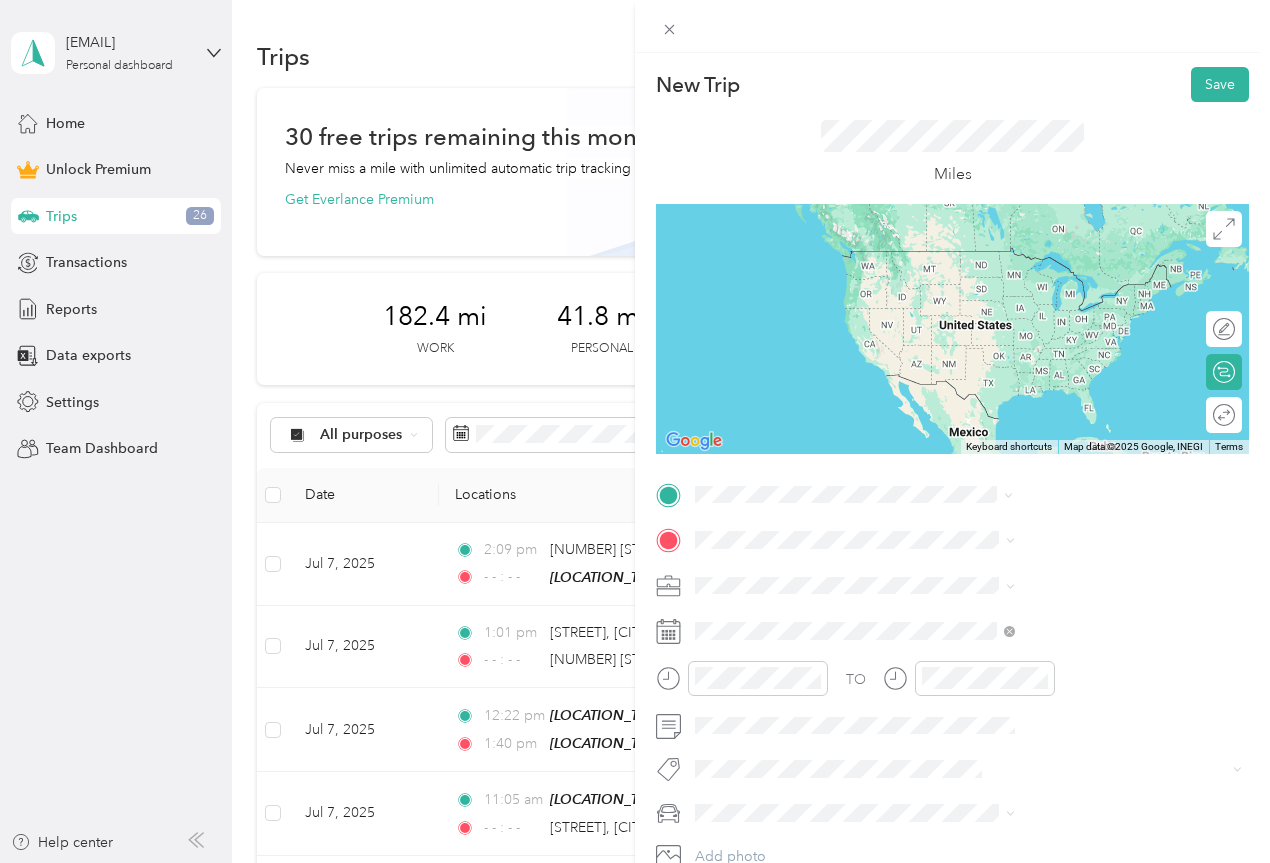 click on "[NUMBER] [STREET], [POSTAL_CODE], [CITY], [STATE], [COUNTRY]" at bounding box center [1067, 607] 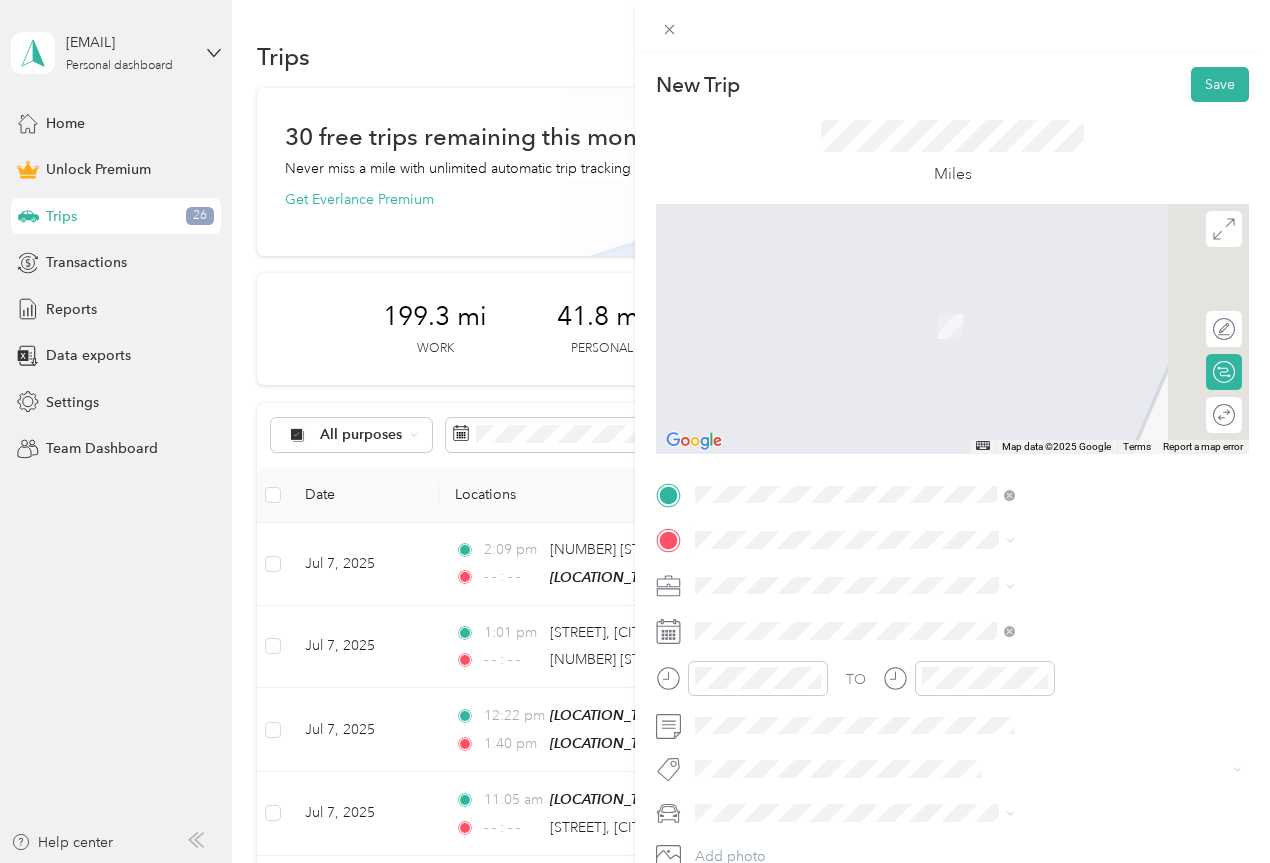 click on "[NUMBER] [STREET]
[CITY], [STATE] [POSTAL_CODE], [COUNTRY]" at bounding box center [1082, 623] 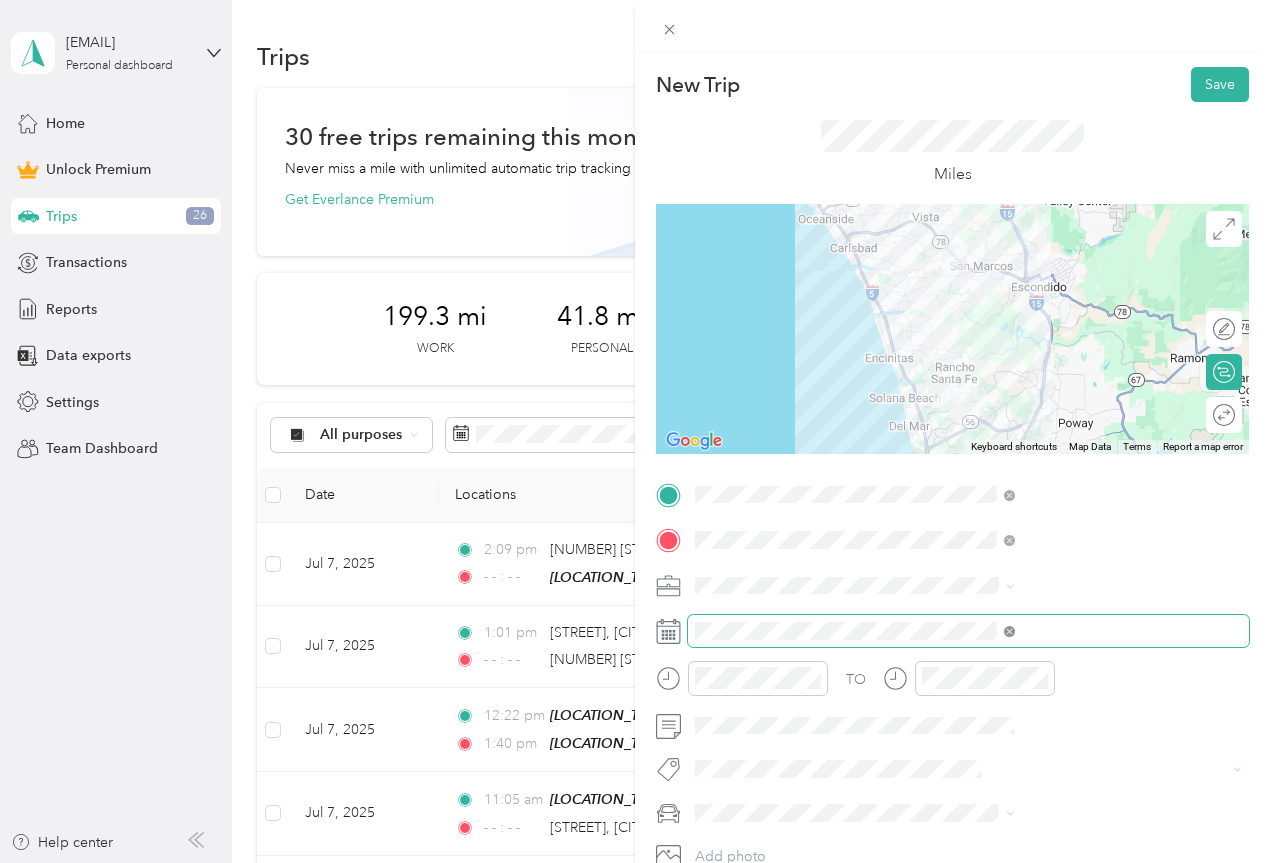 click 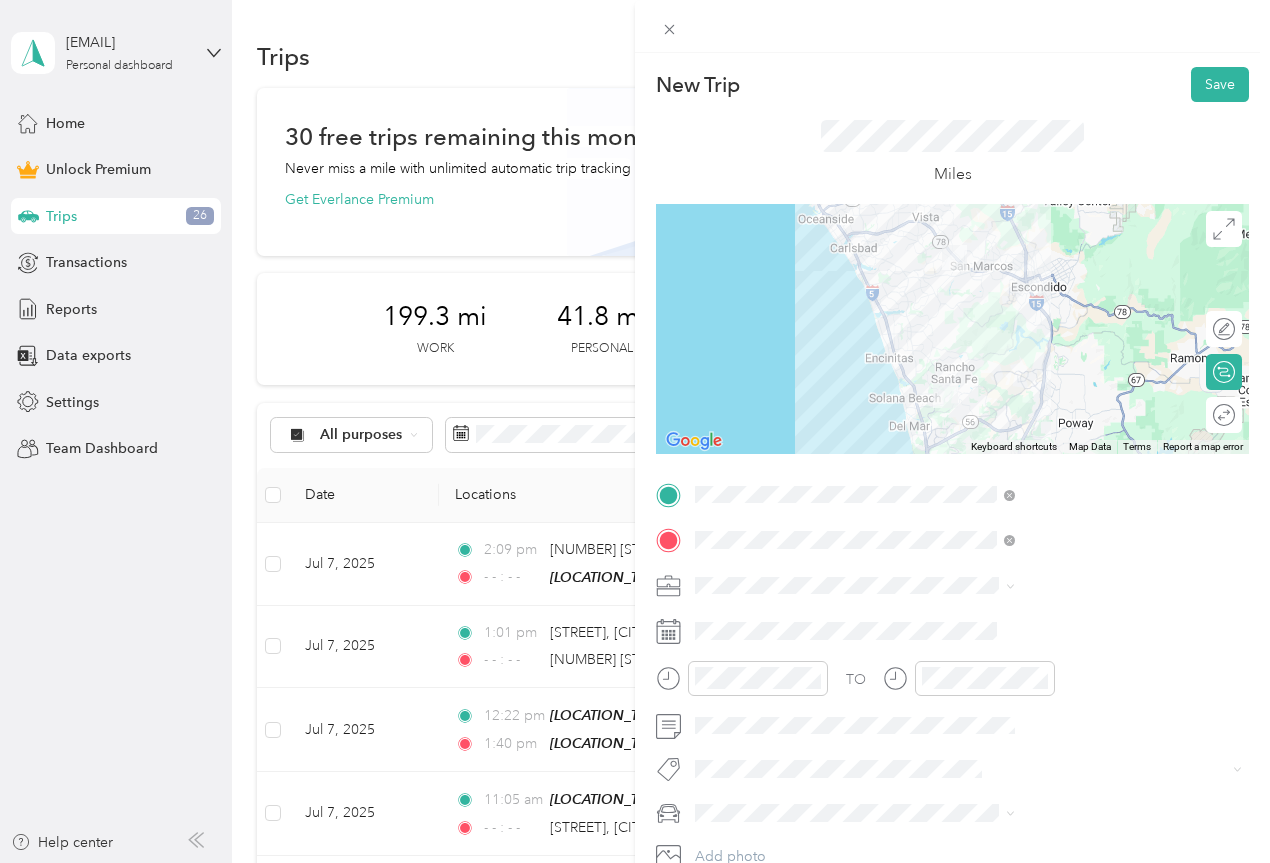 click 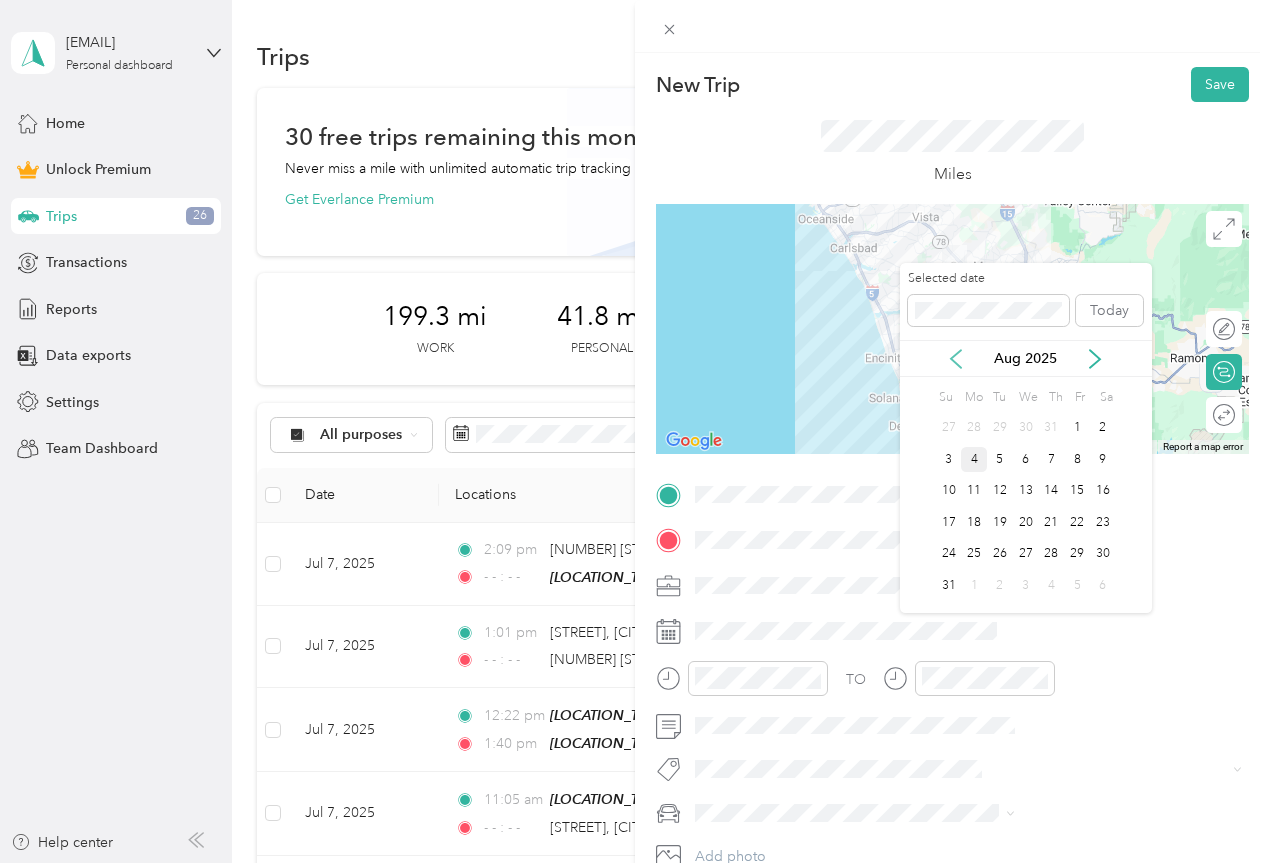 click 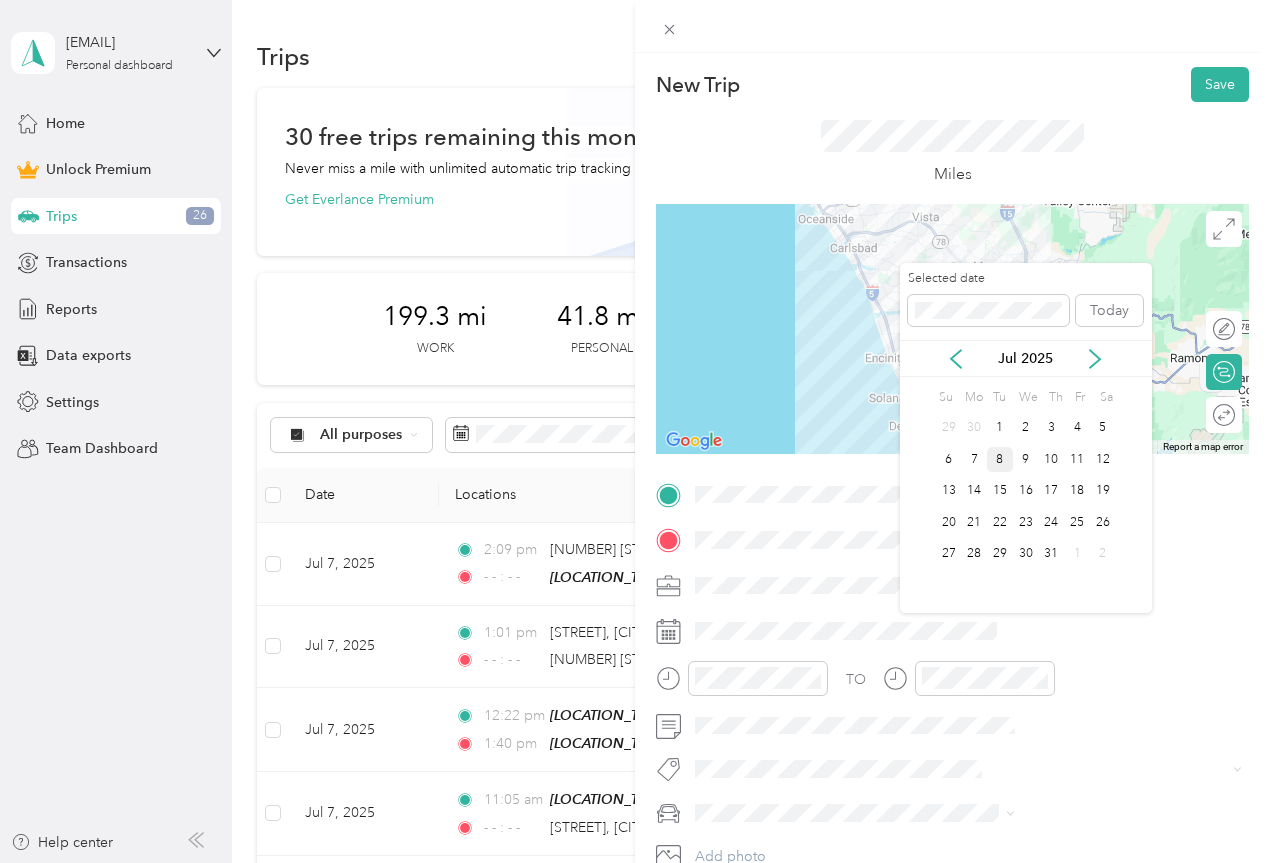 click on "8" at bounding box center (1000, 459) 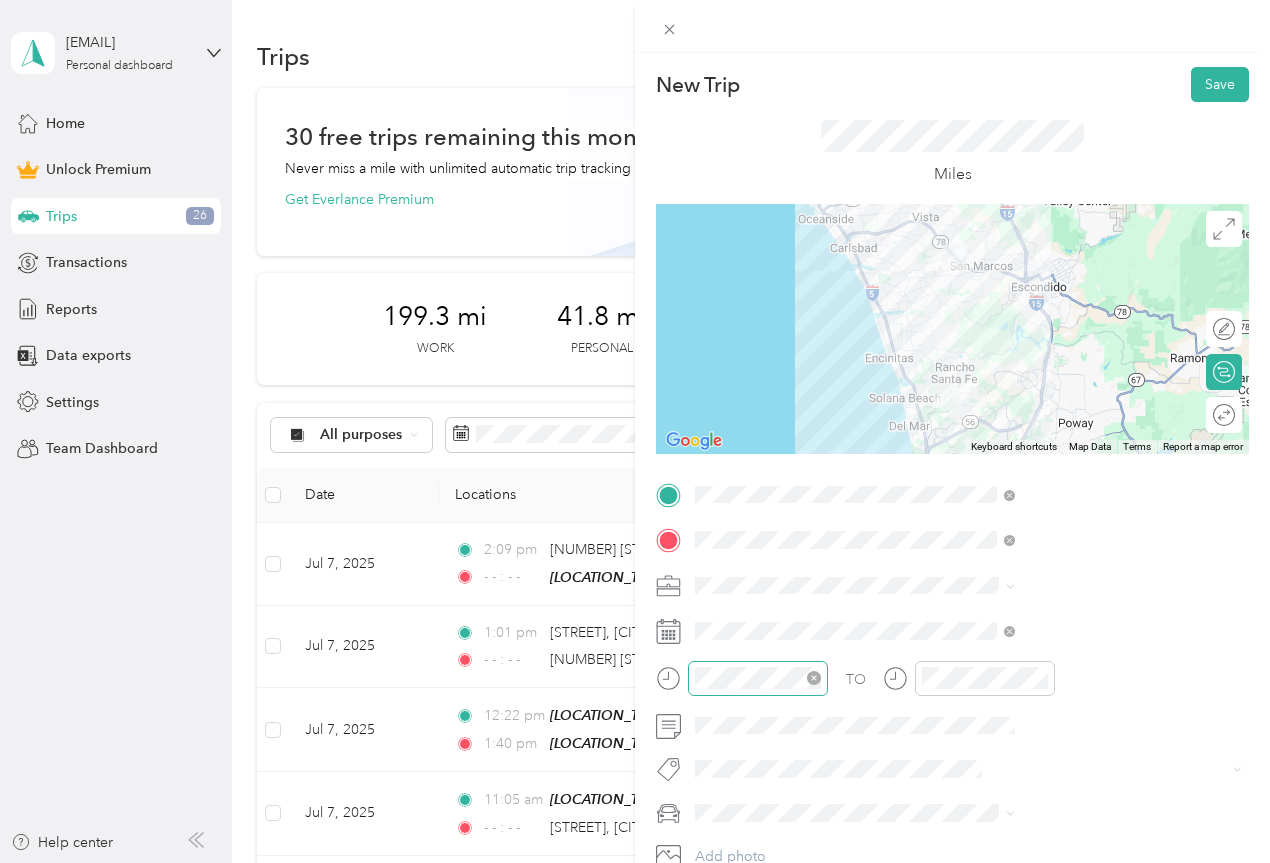click 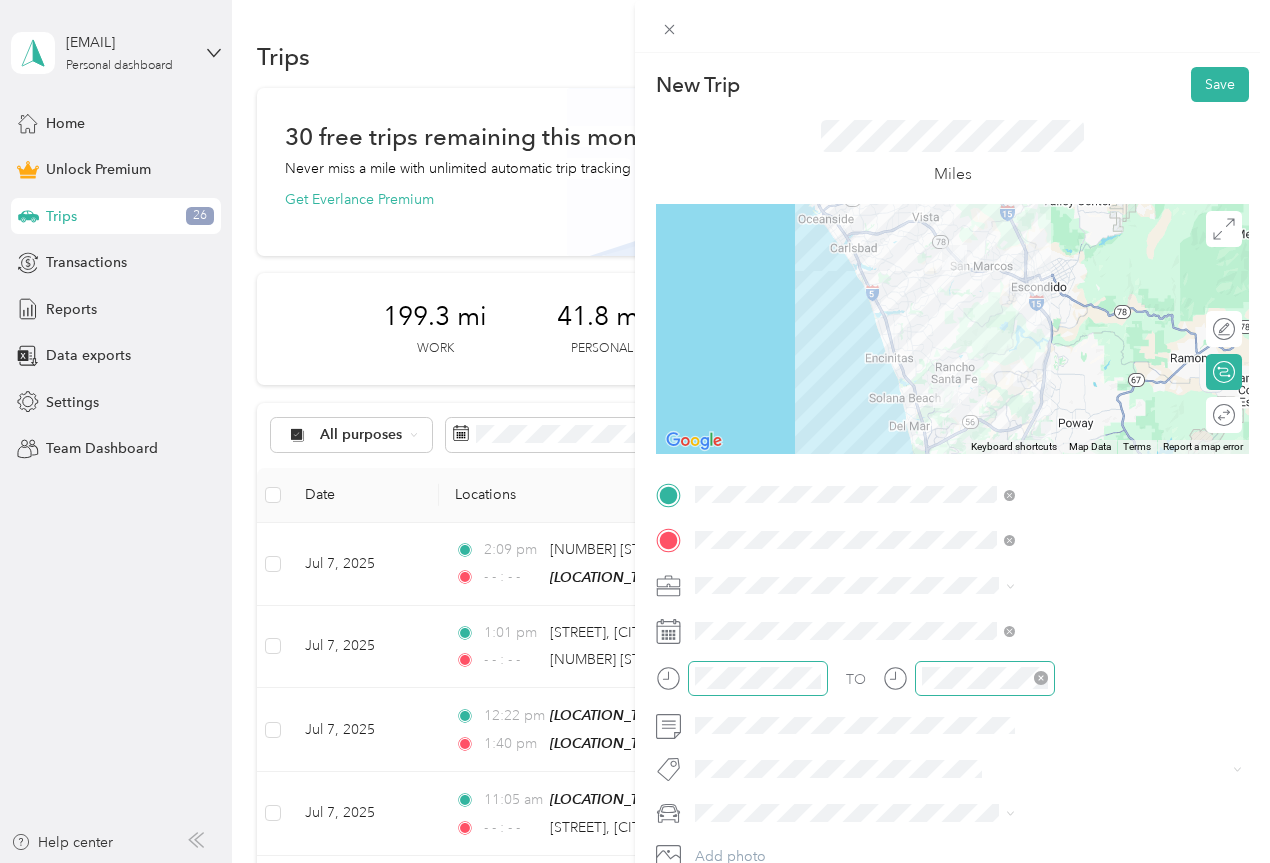 click 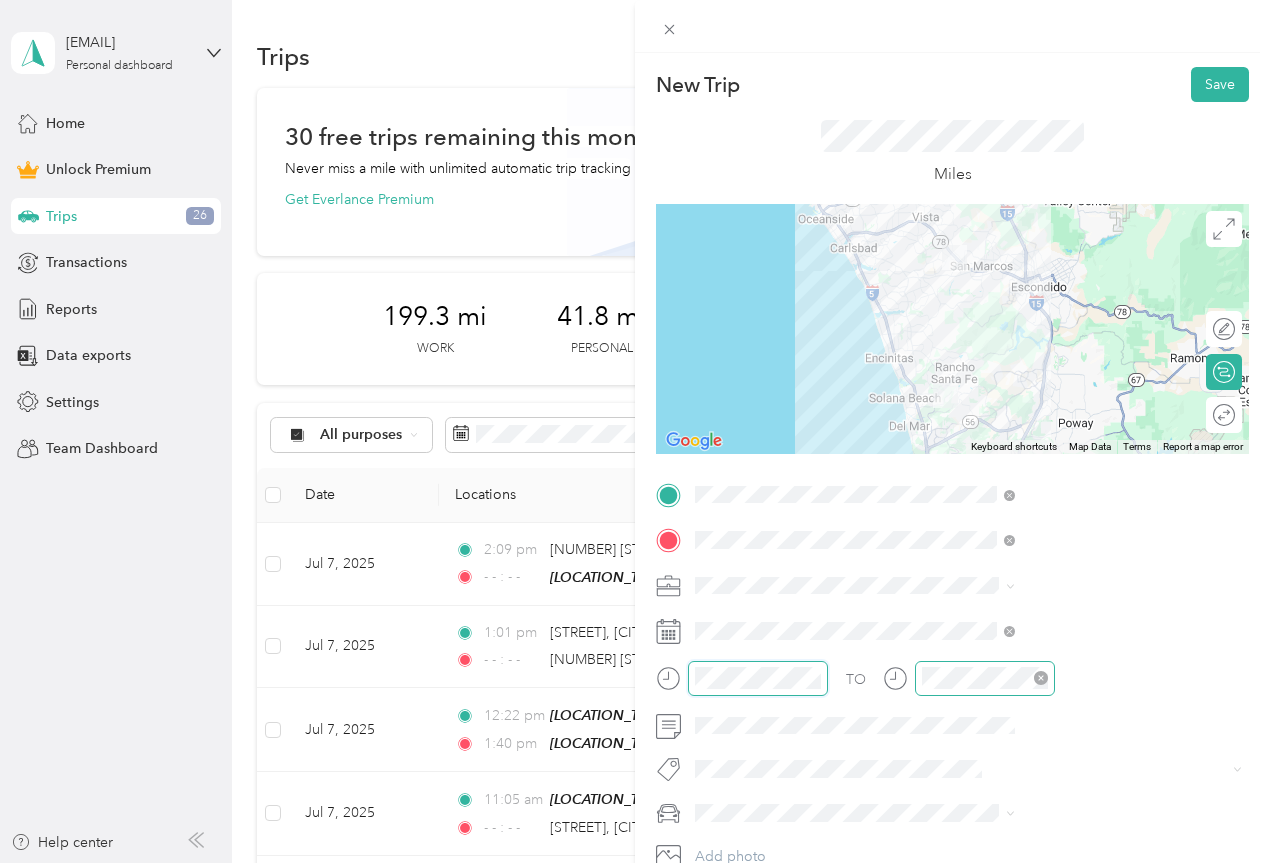 scroll, scrollTop: 280, scrollLeft: 0, axis: vertical 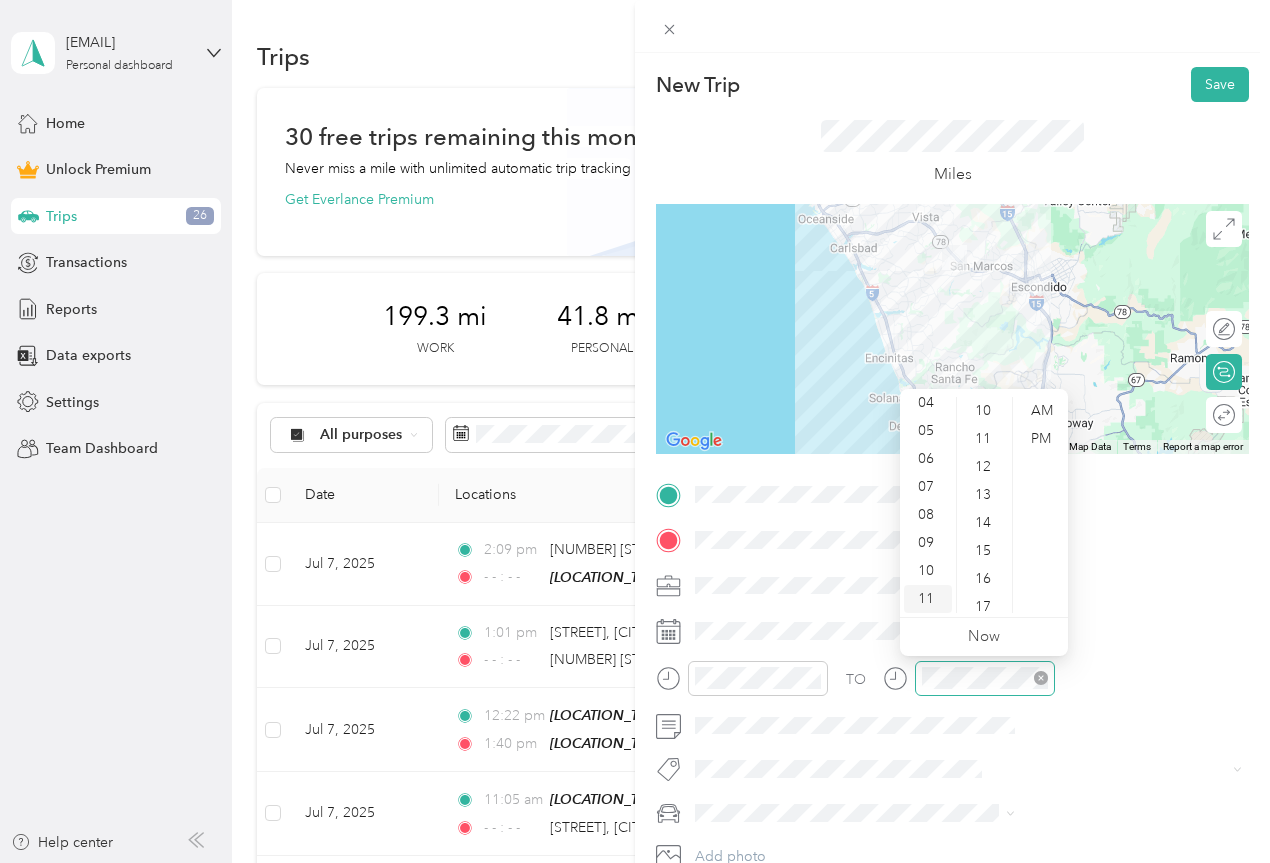 click on "11" at bounding box center (928, 599) 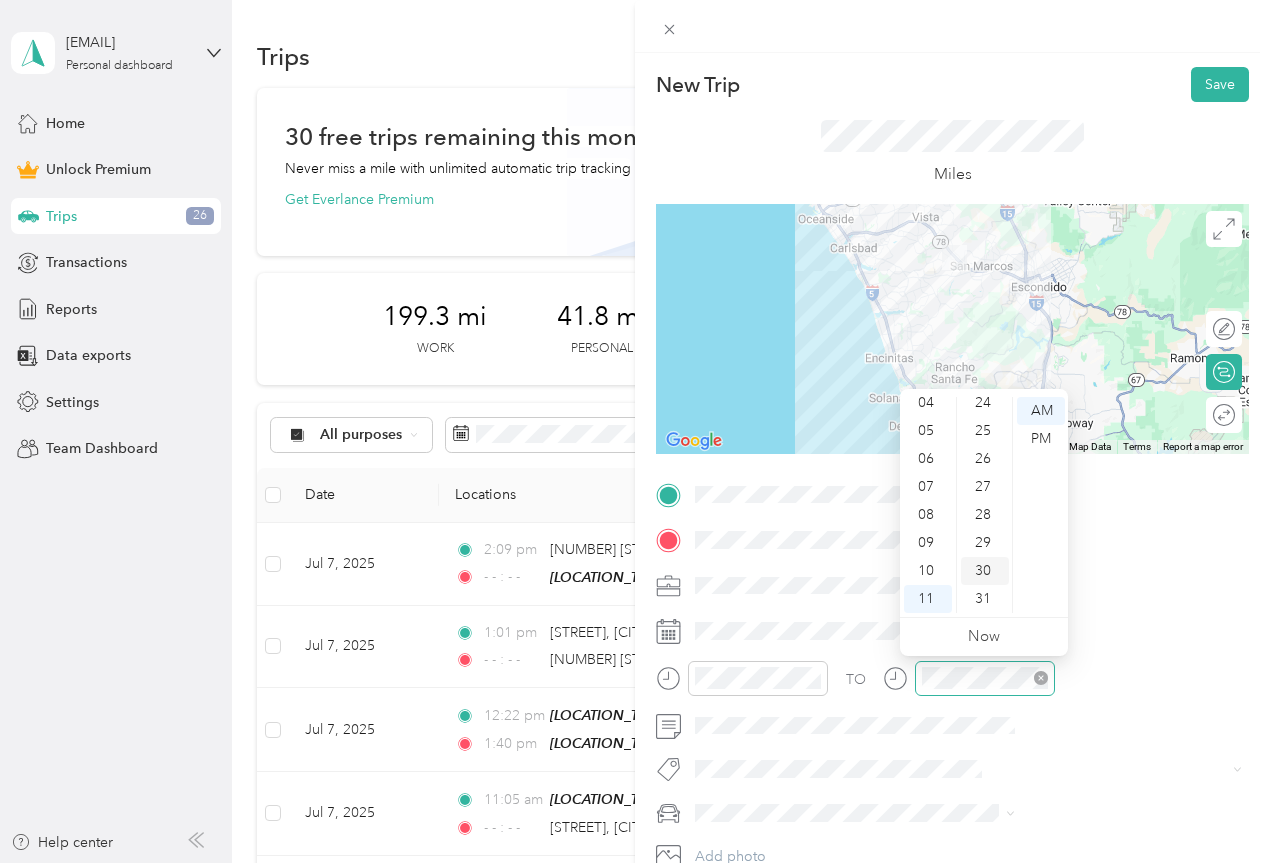 click on "30" at bounding box center (985, 571) 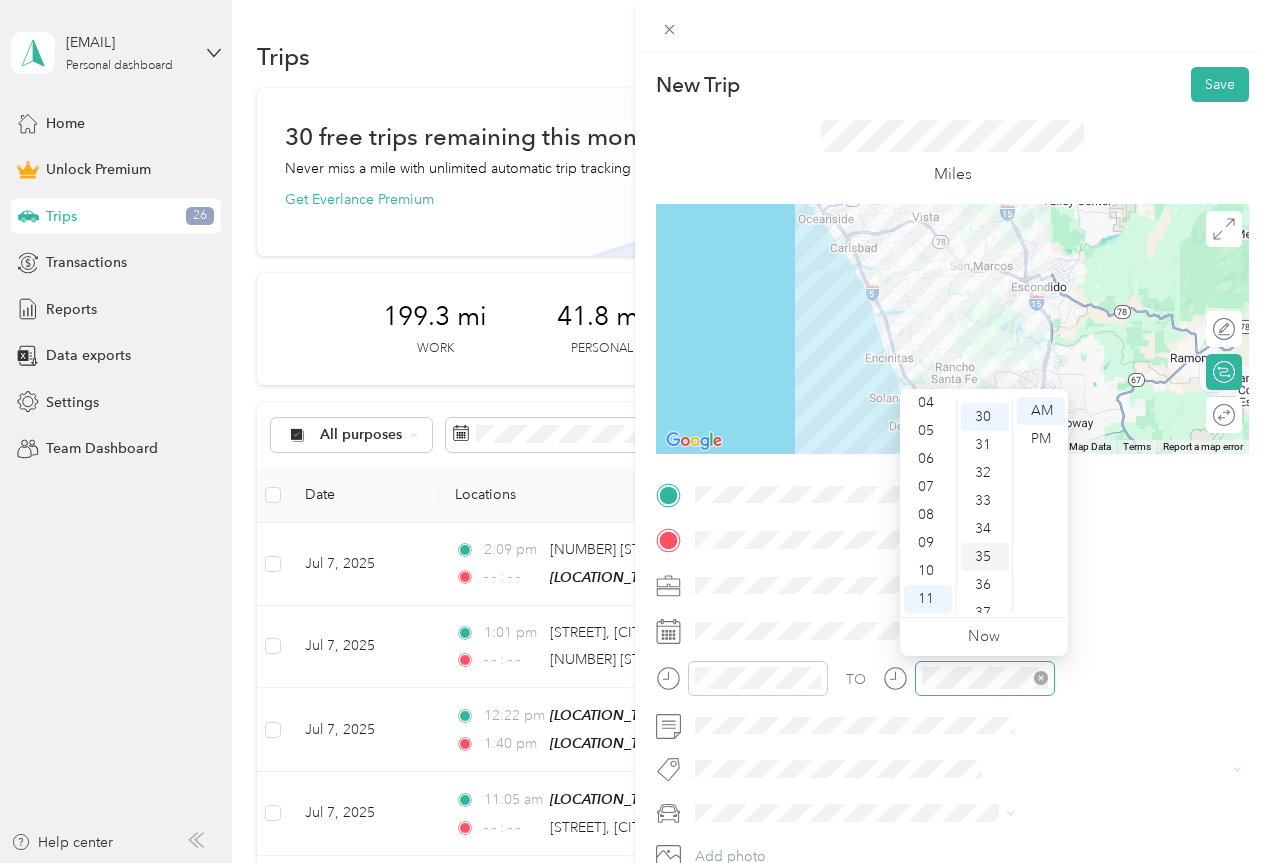 scroll, scrollTop: 840, scrollLeft: 0, axis: vertical 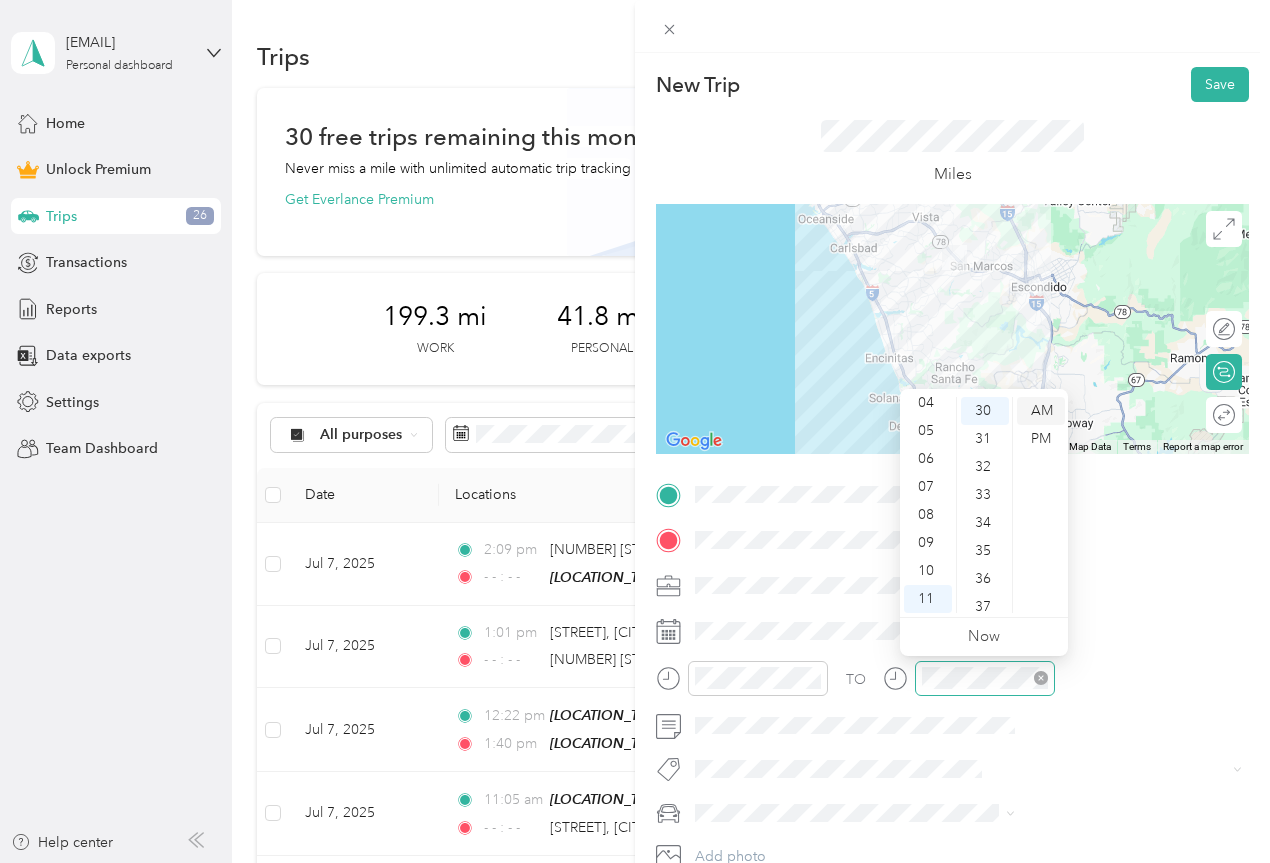 click on "AM" at bounding box center [1041, 411] 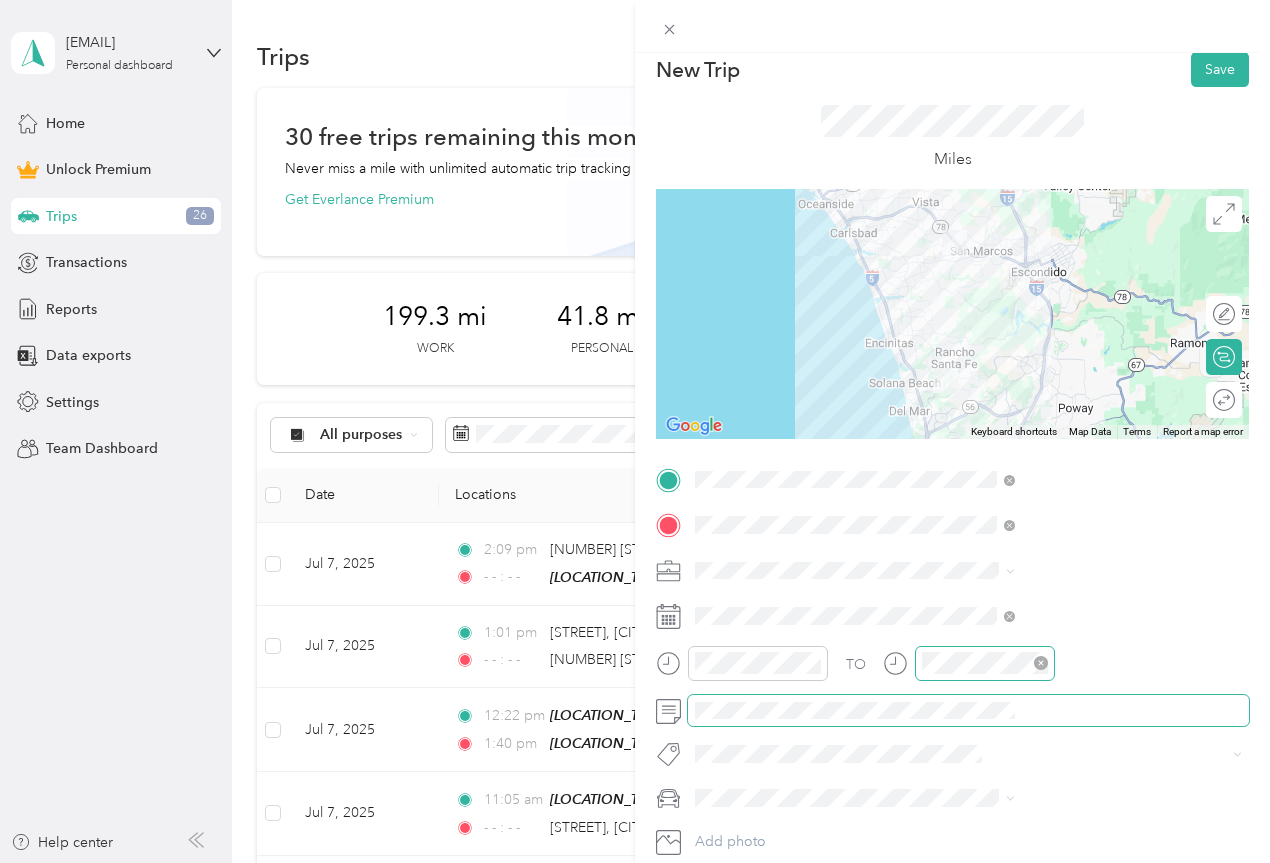 scroll, scrollTop: 0, scrollLeft: 0, axis: both 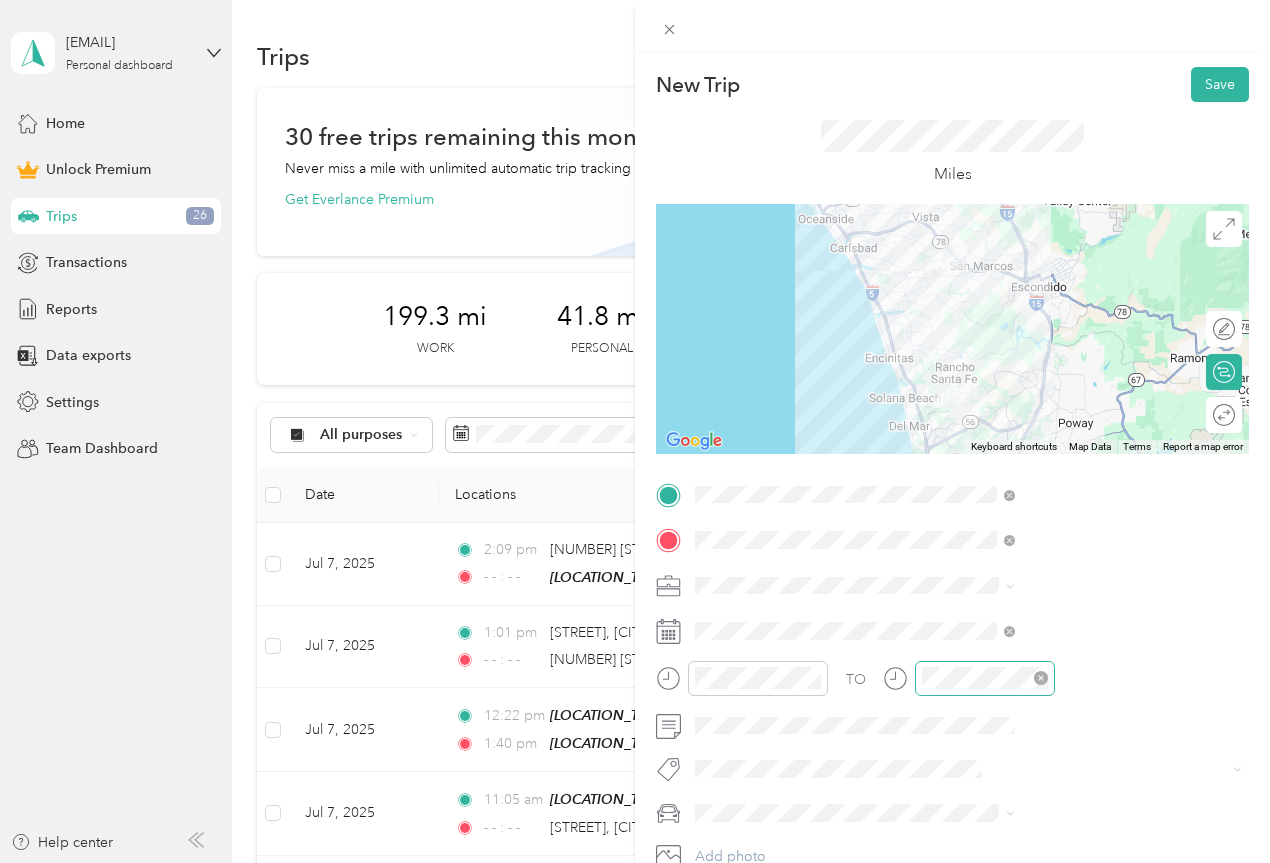 click at bounding box center (968, 586) 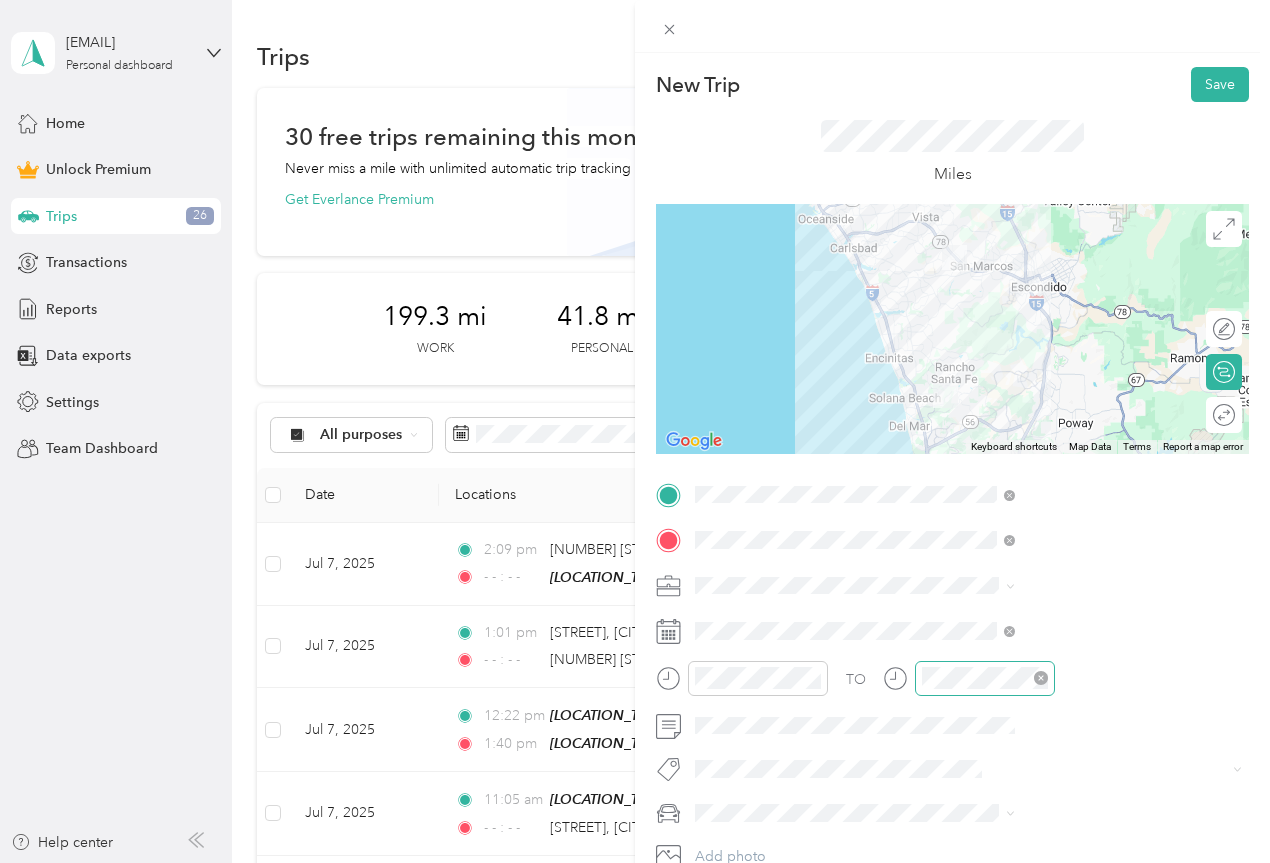 click on "Work" at bounding box center [1067, 302] 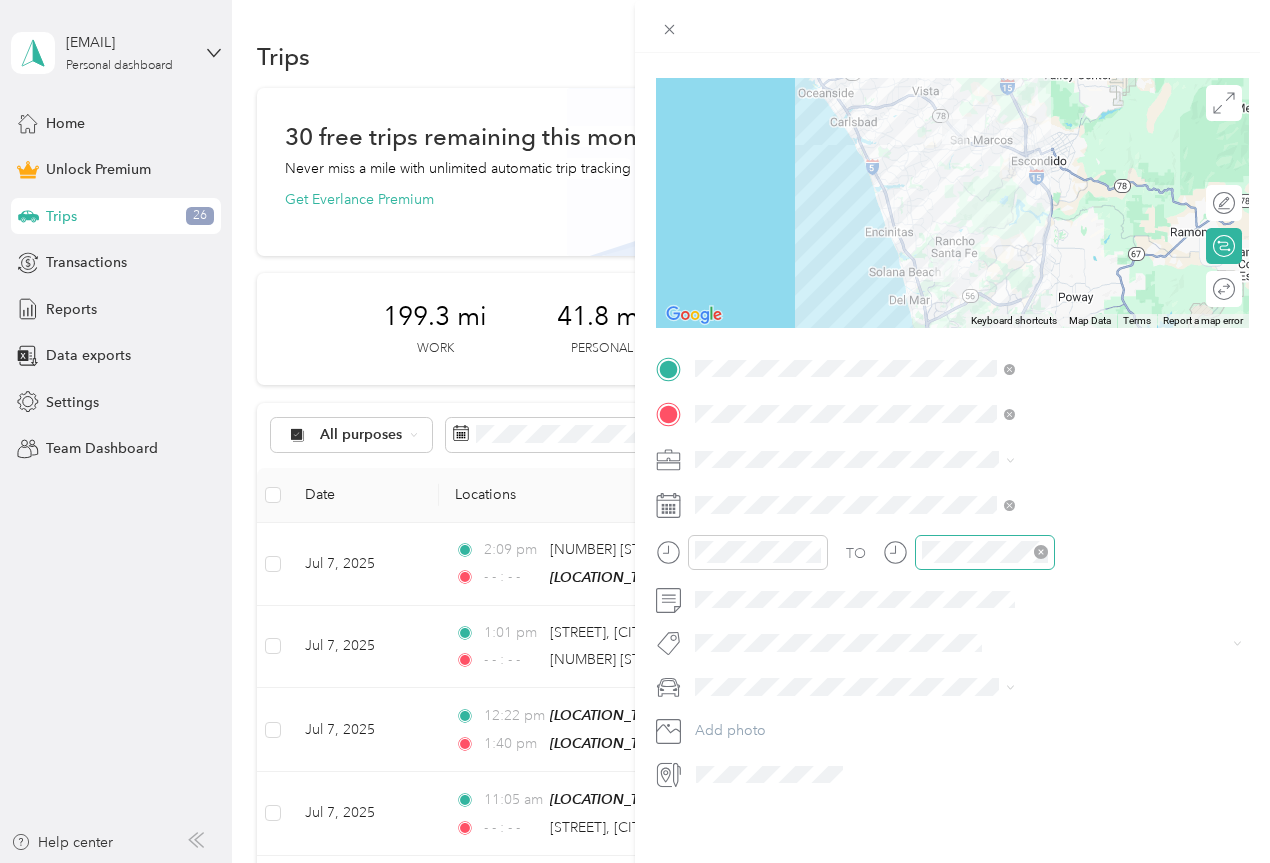 scroll, scrollTop: 141, scrollLeft: 0, axis: vertical 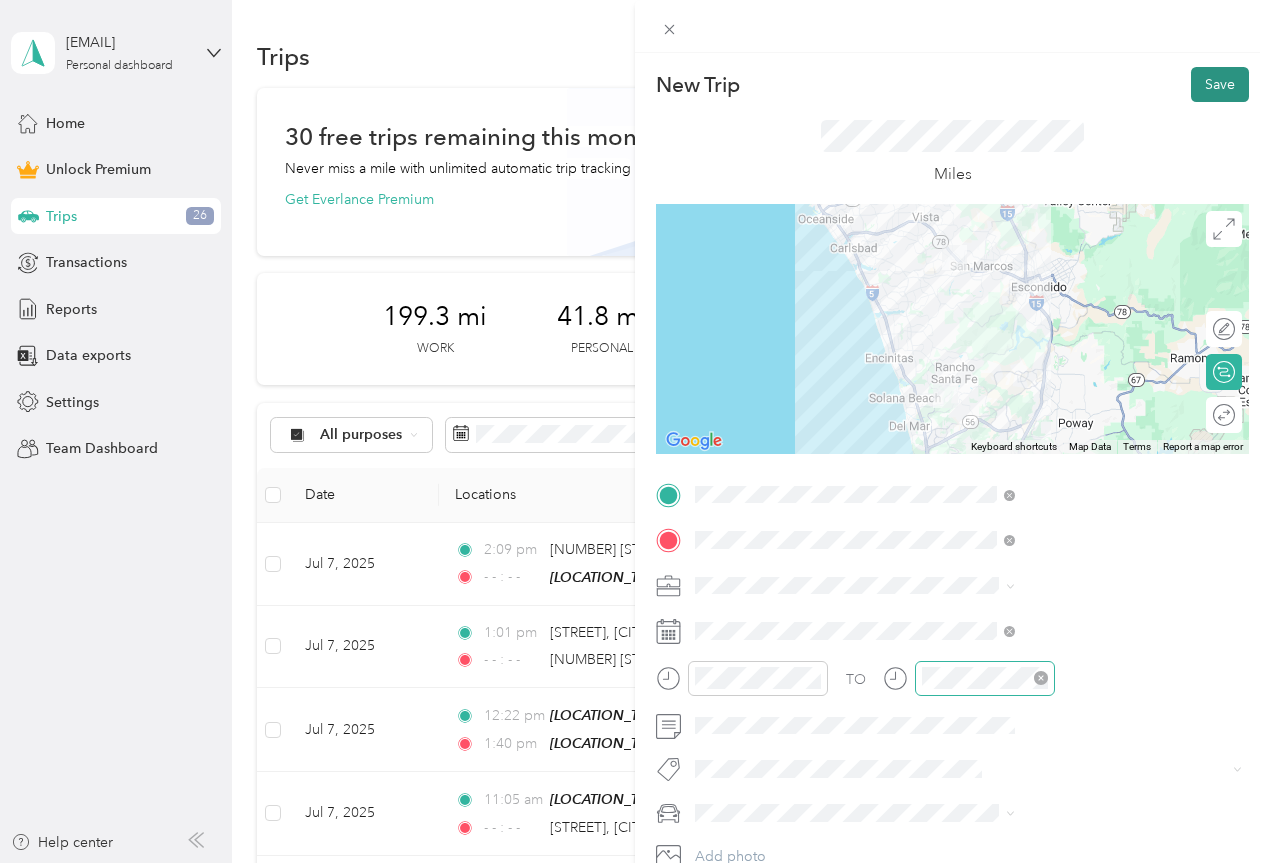 click on "Save" at bounding box center [1220, 84] 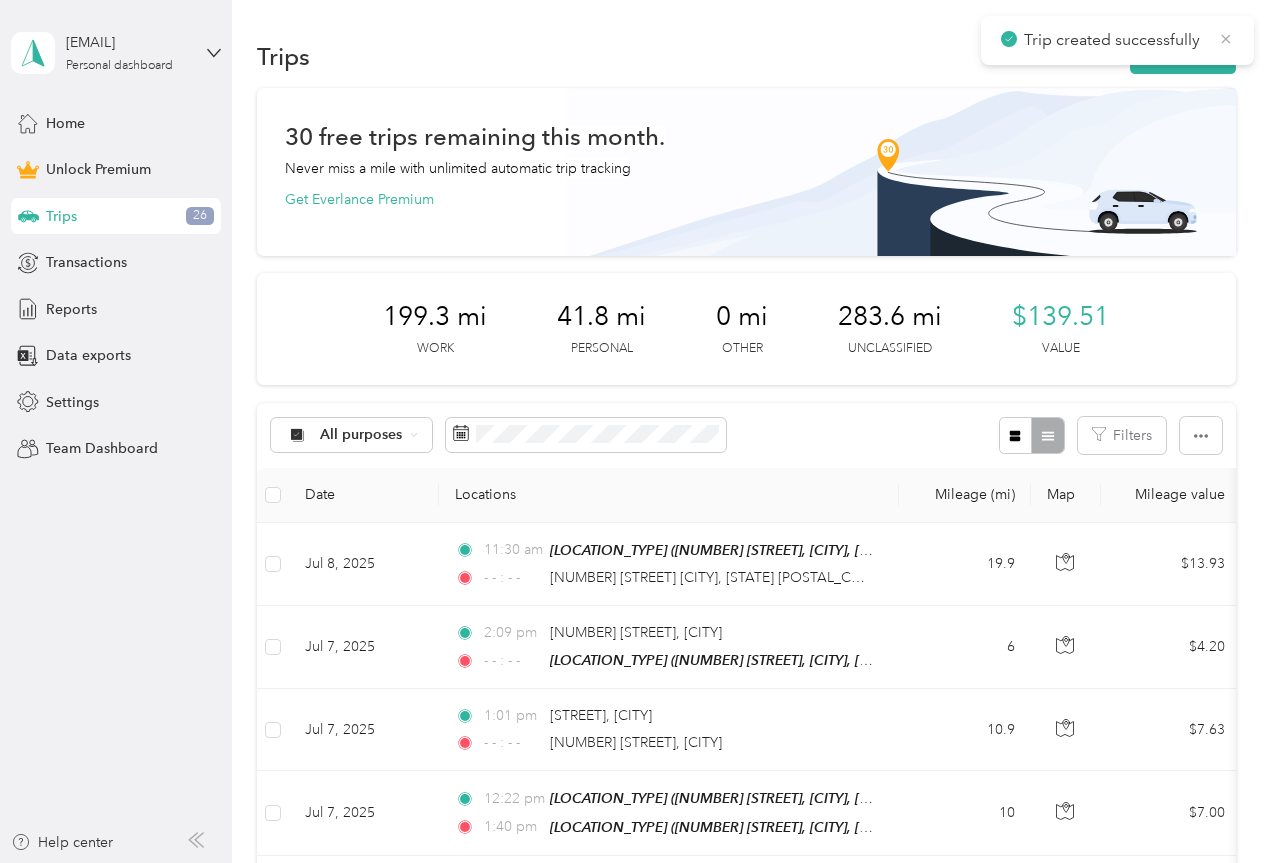 click 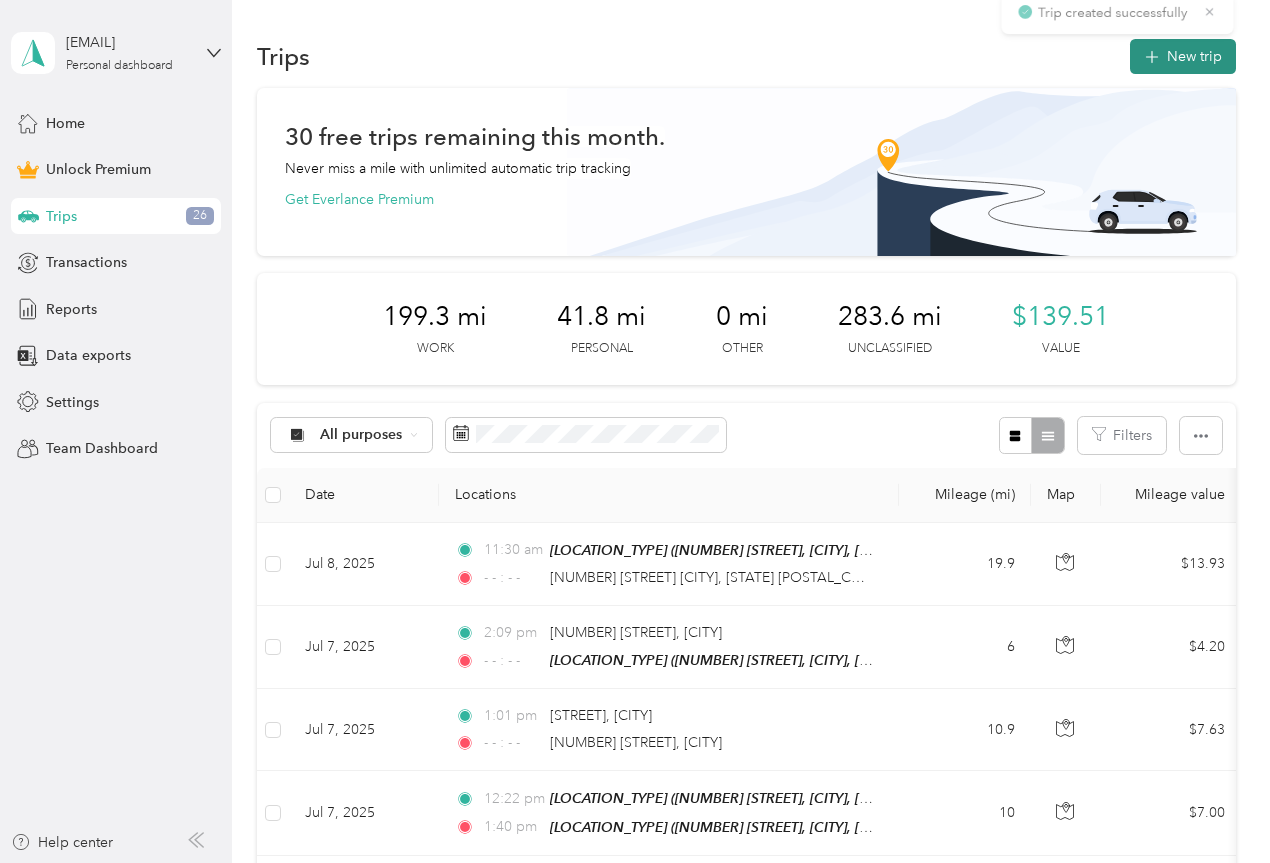 click on "New trip" at bounding box center (1183, 56) 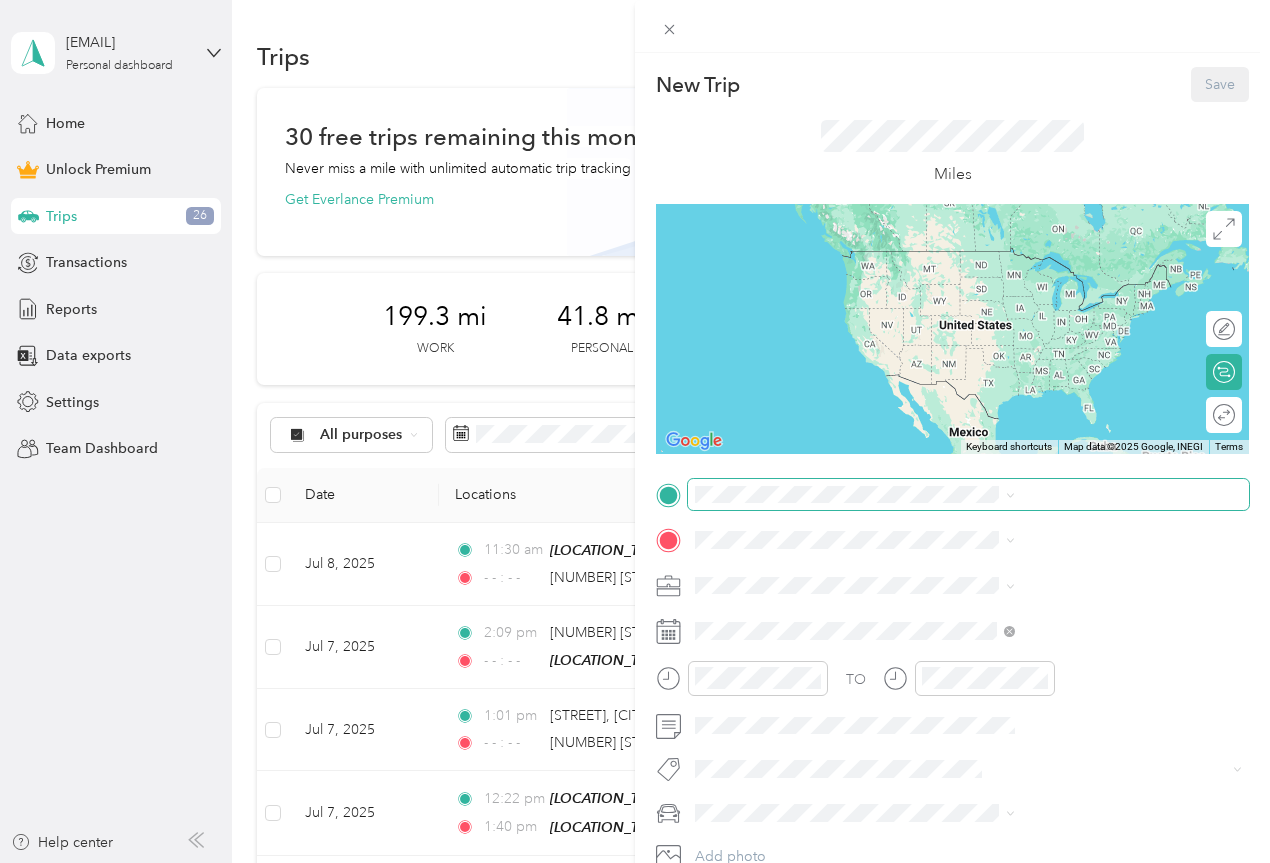 click at bounding box center [968, 495] 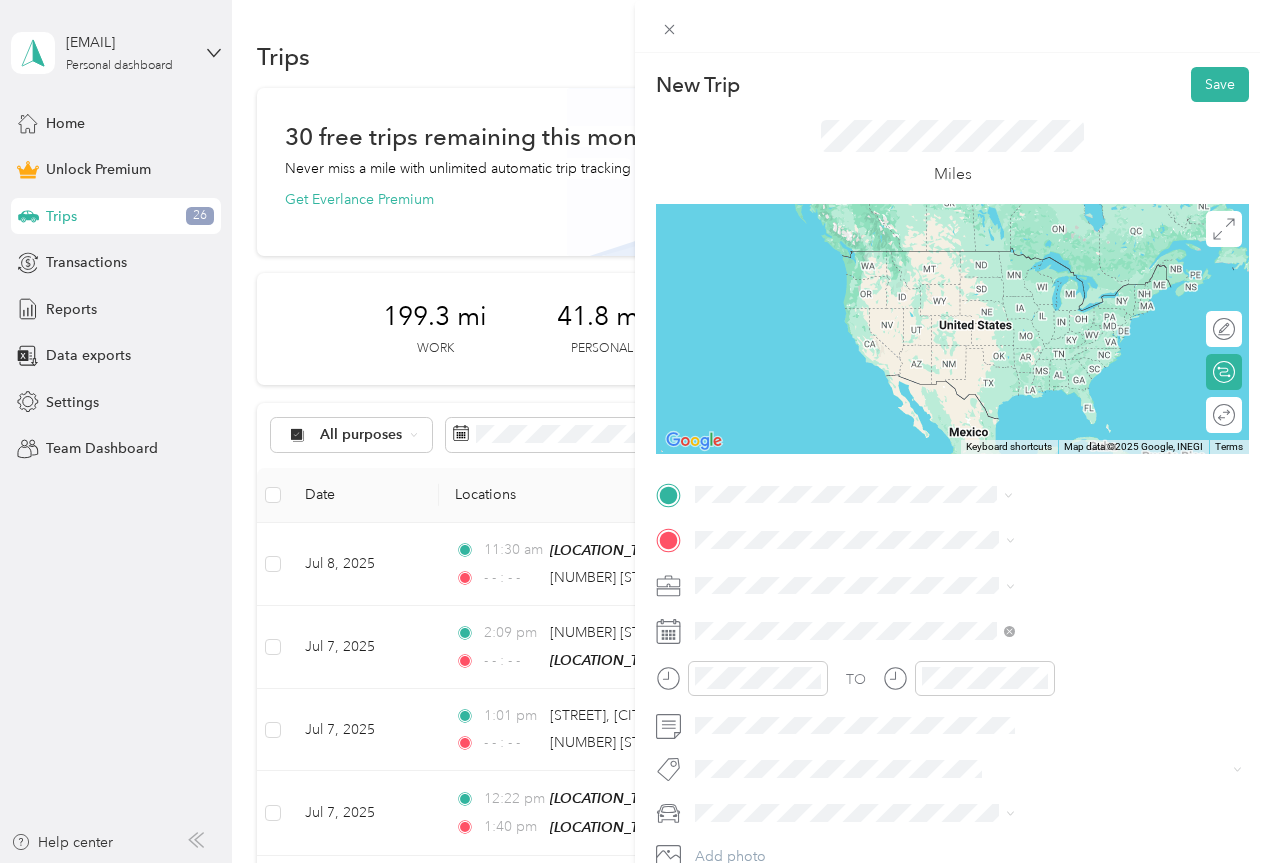 click on "[NUMBER] [STREET]
[CITY], [STATE] [POSTAL_CODE], [COUNTRY]" at bounding box center (1082, 584) 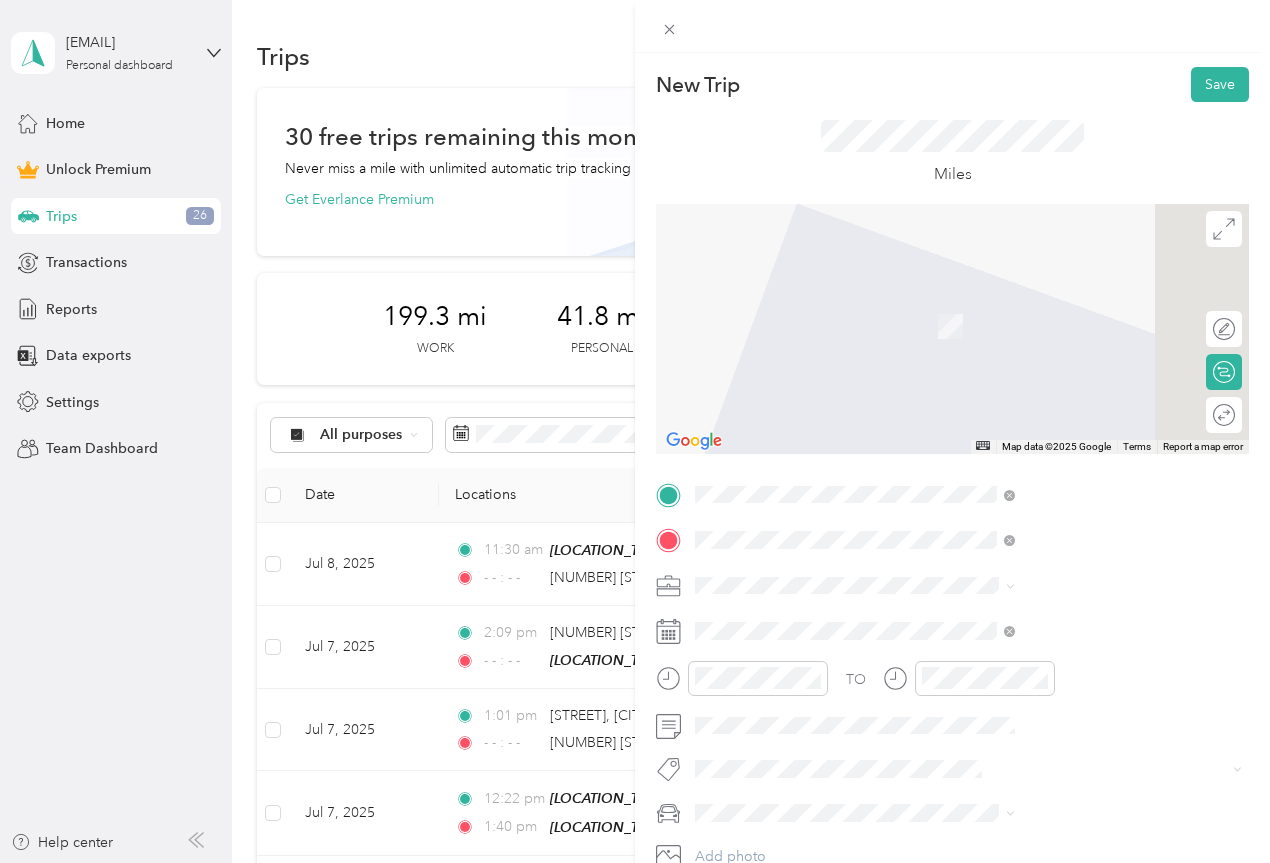 click on "[NUMBER] [STREET], [POSTAL_CODE], [CITY], [STATE], [COUNTRY]" at bounding box center [1067, 652] 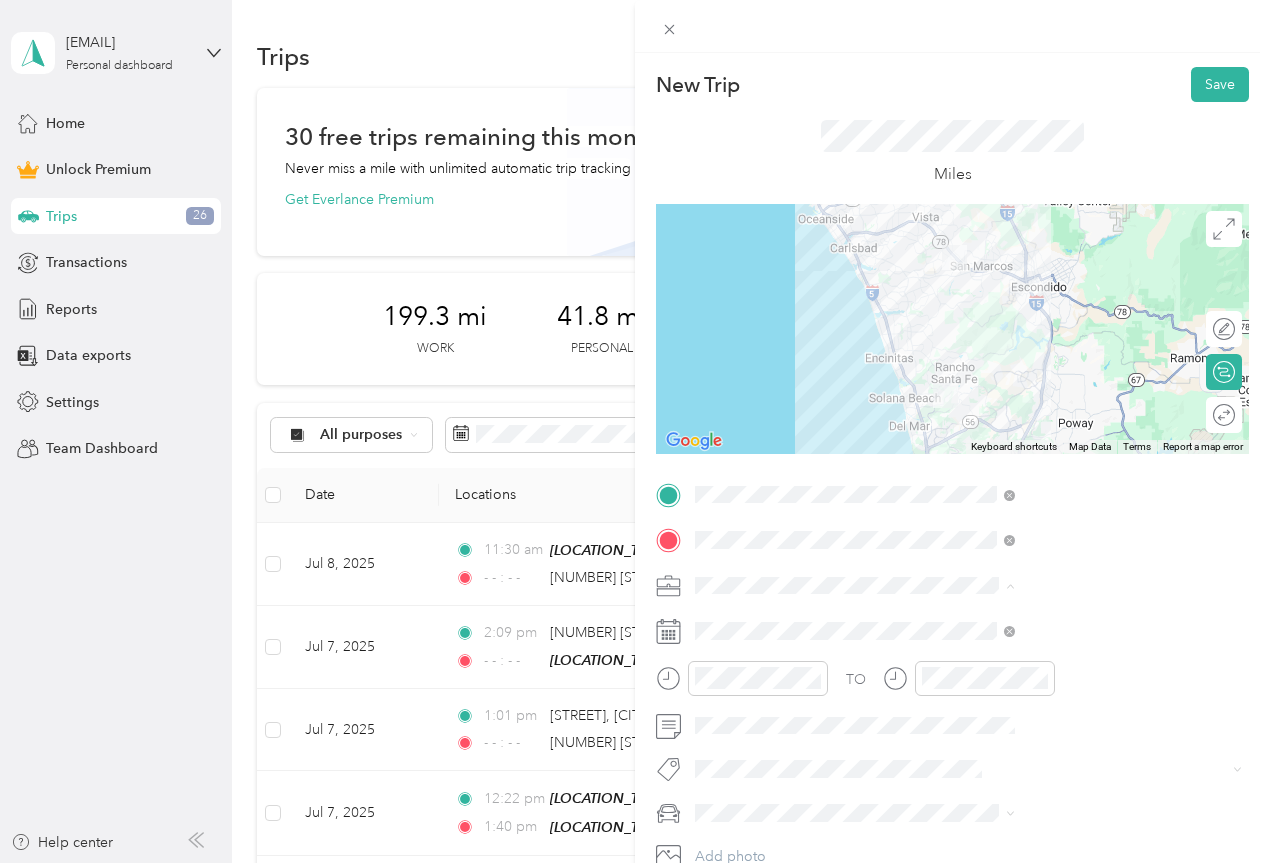 click on "Work" at bounding box center (931, 305) 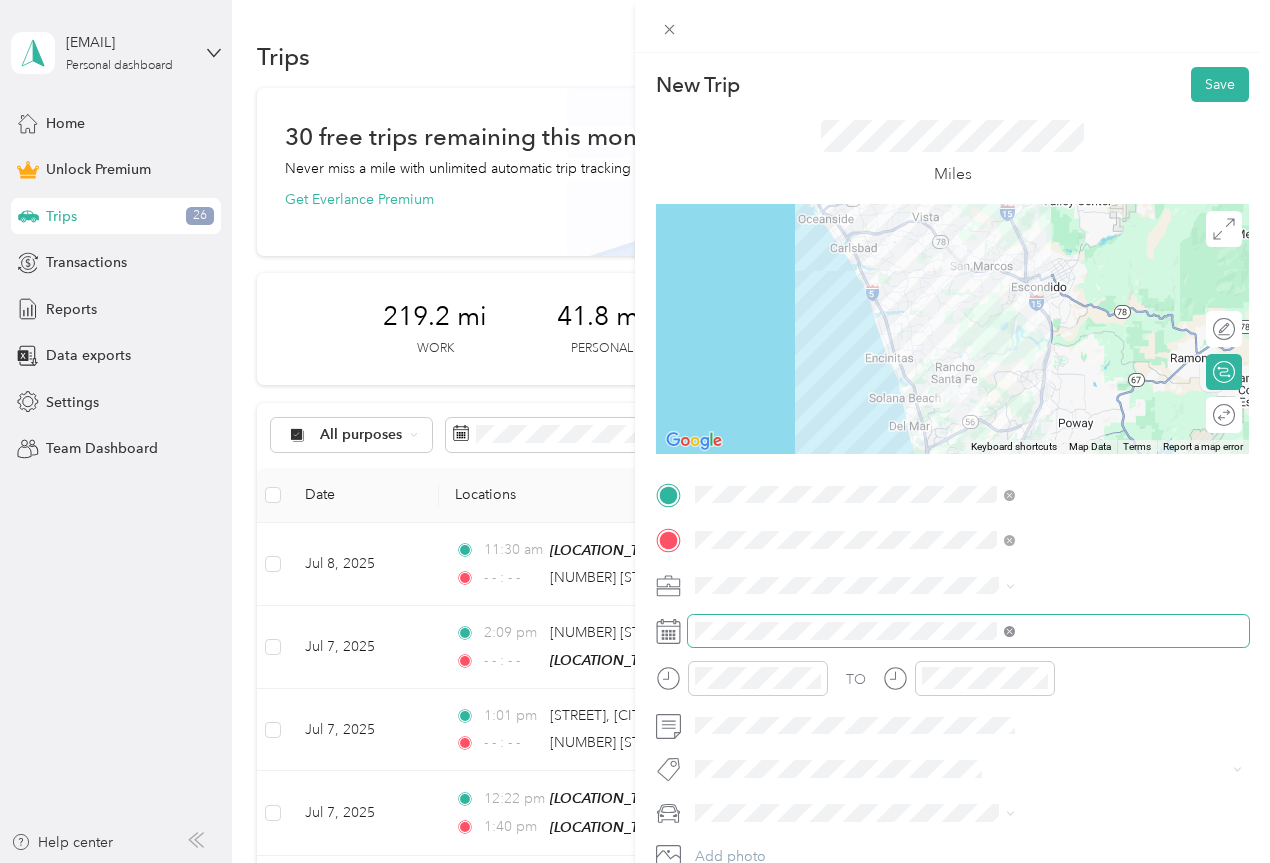 click 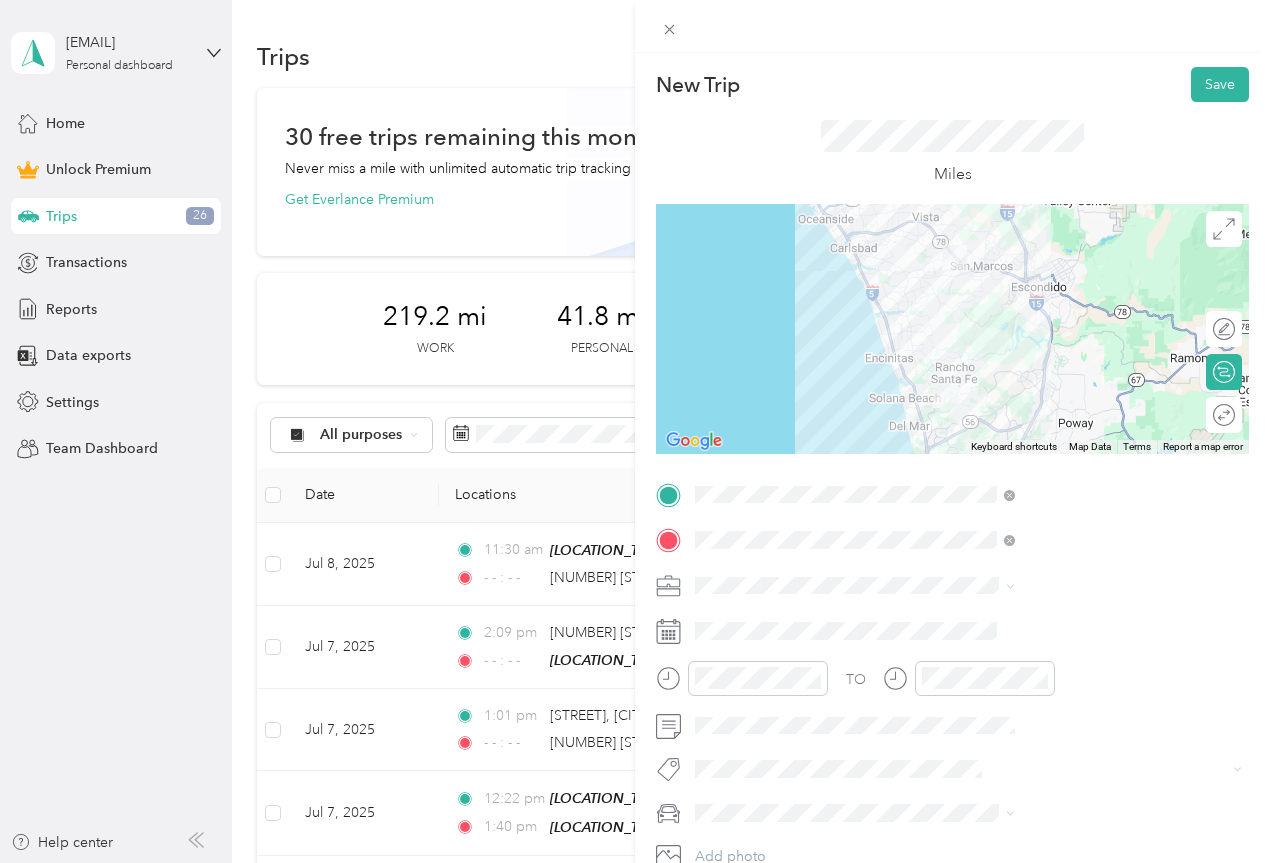 click 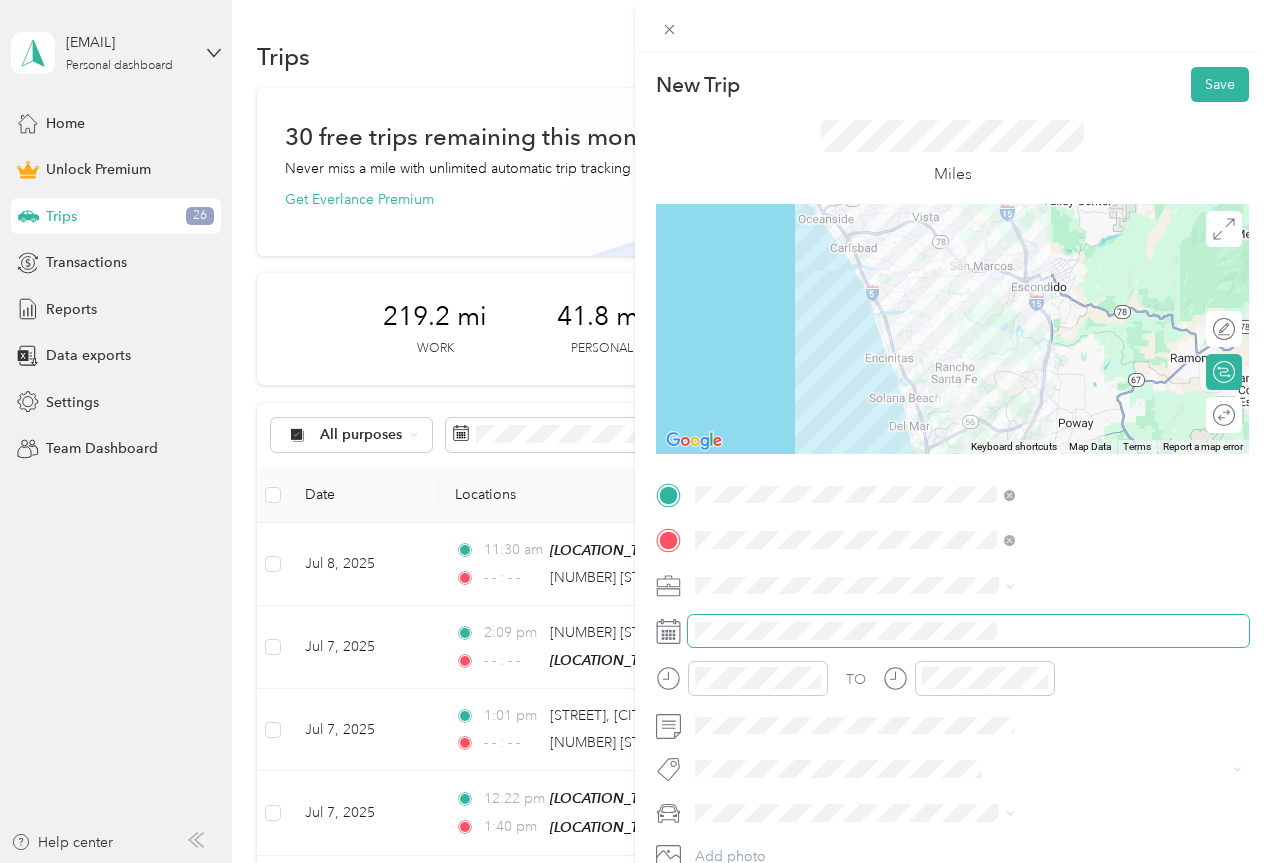 click at bounding box center (968, 631) 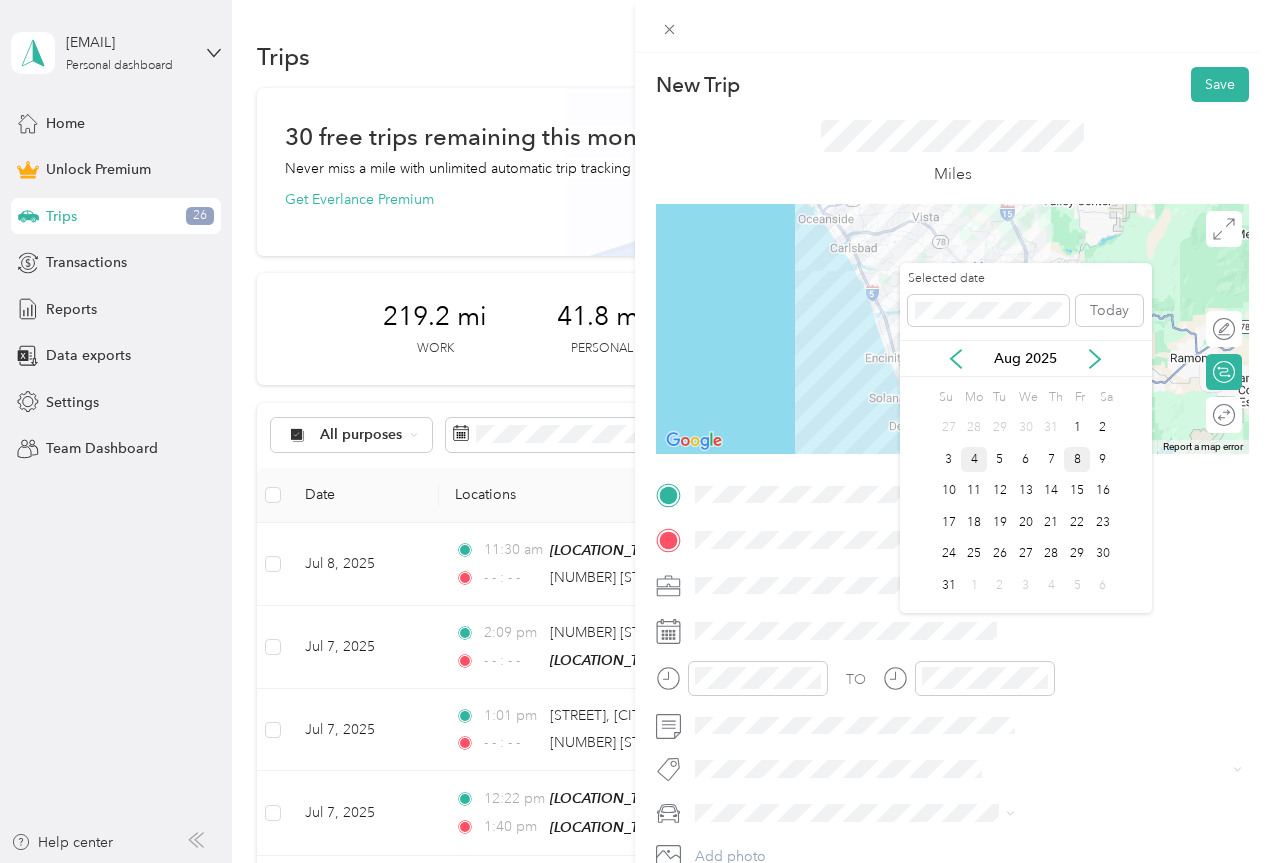 click on "8" at bounding box center [1077, 459] 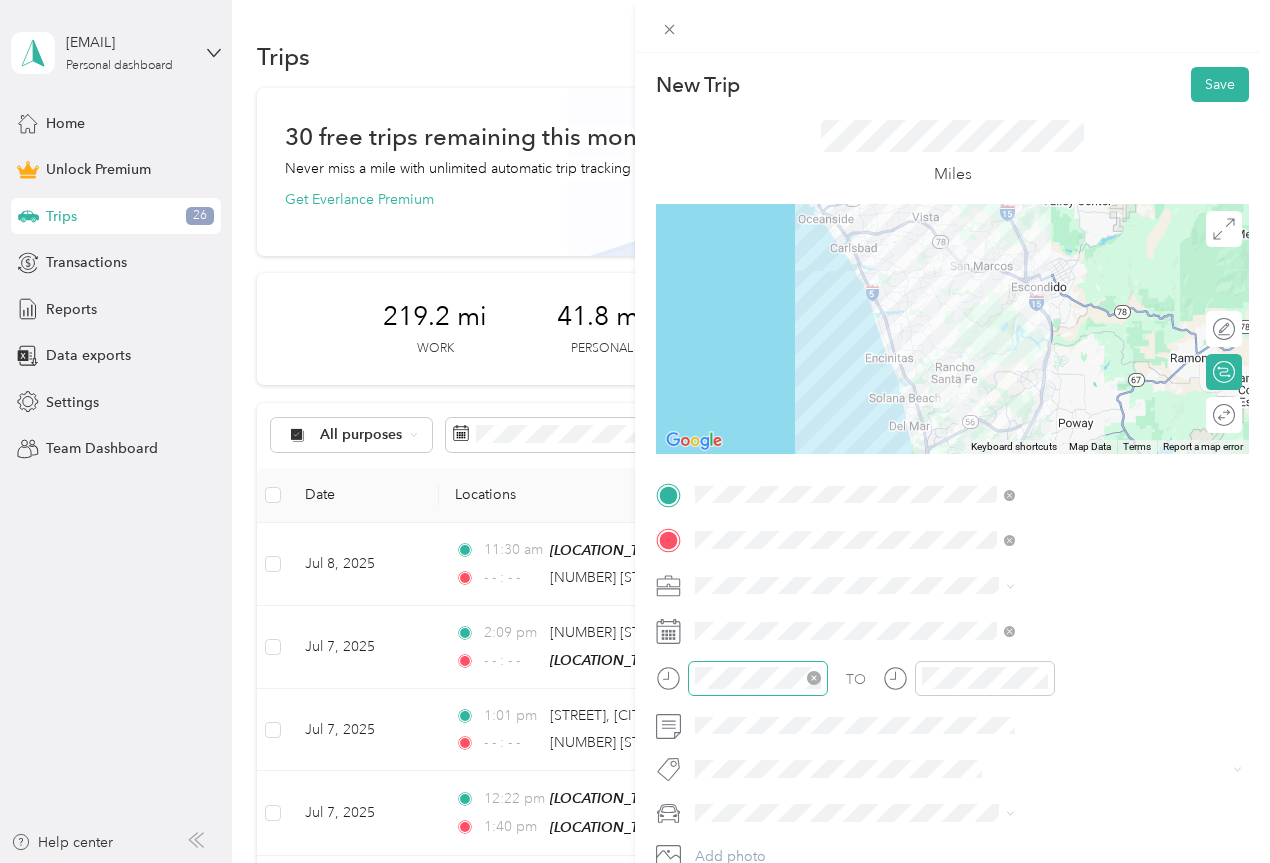 click 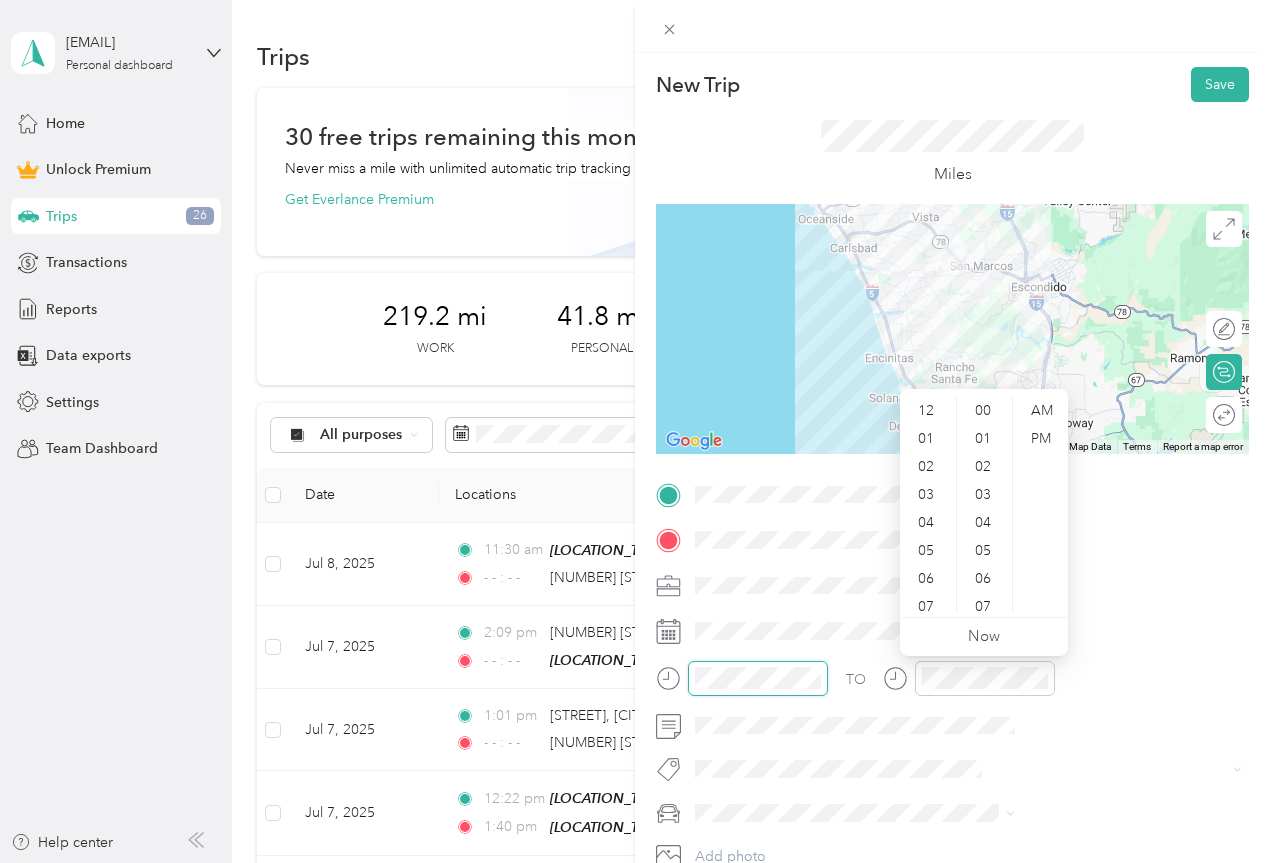 scroll, scrollTop: 336, scrollLeft: 0, axis: vertical 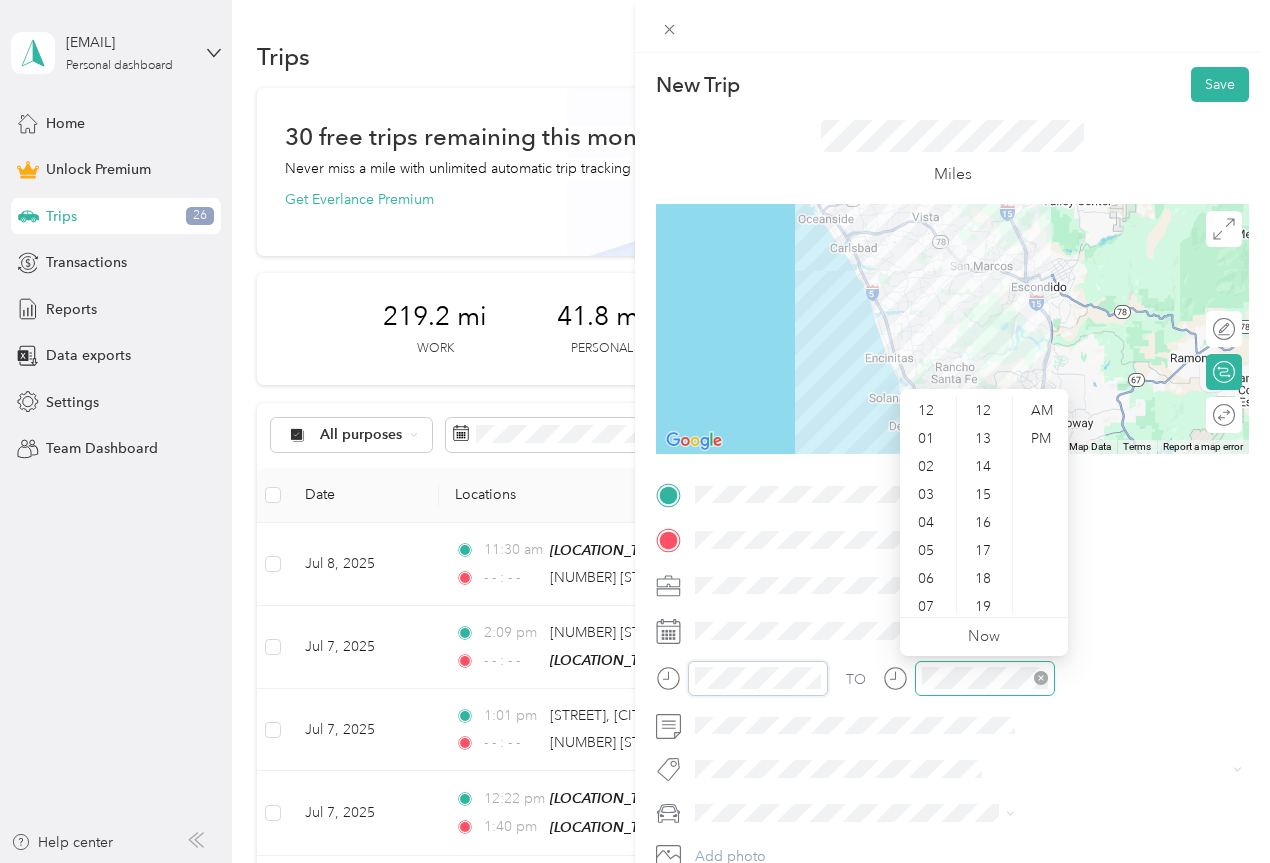 click 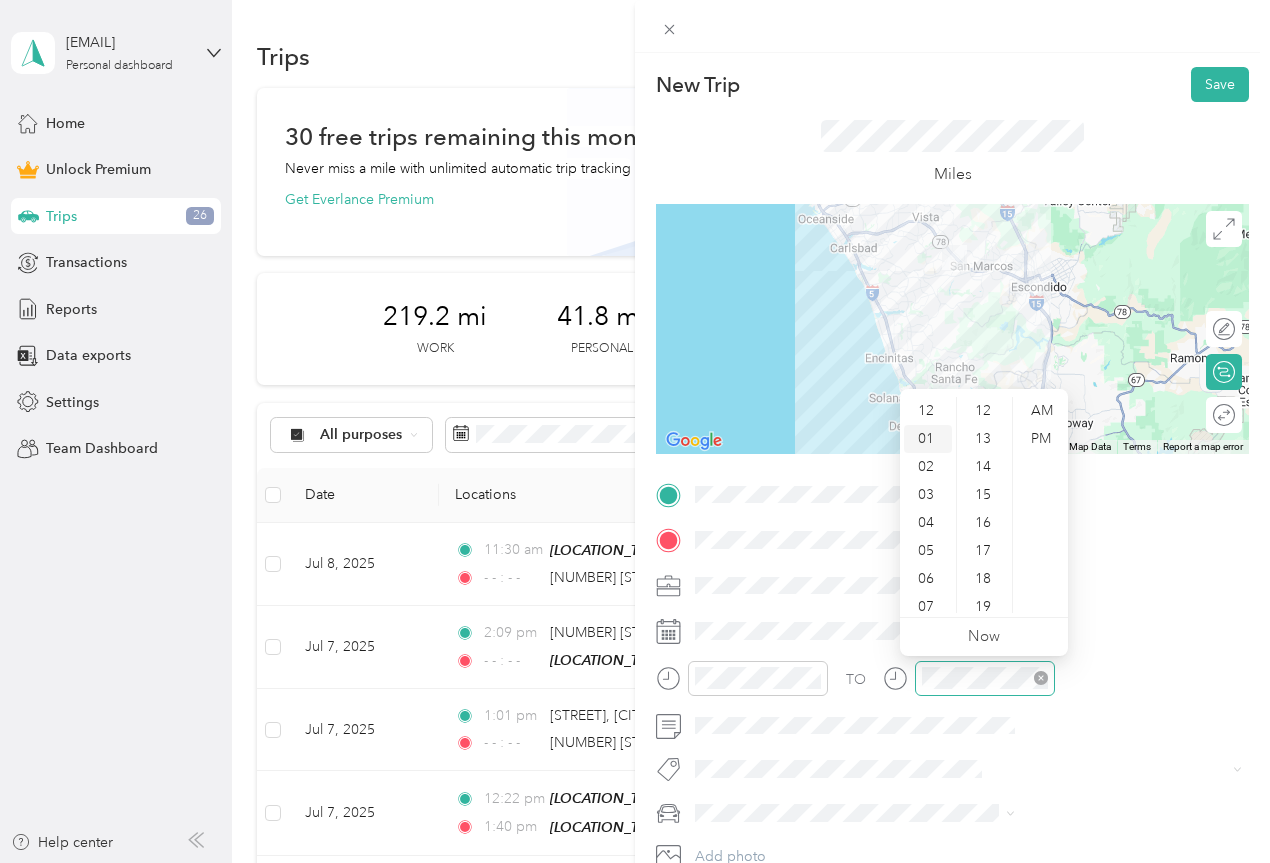 click on "01" at bounding box center [928, 439] 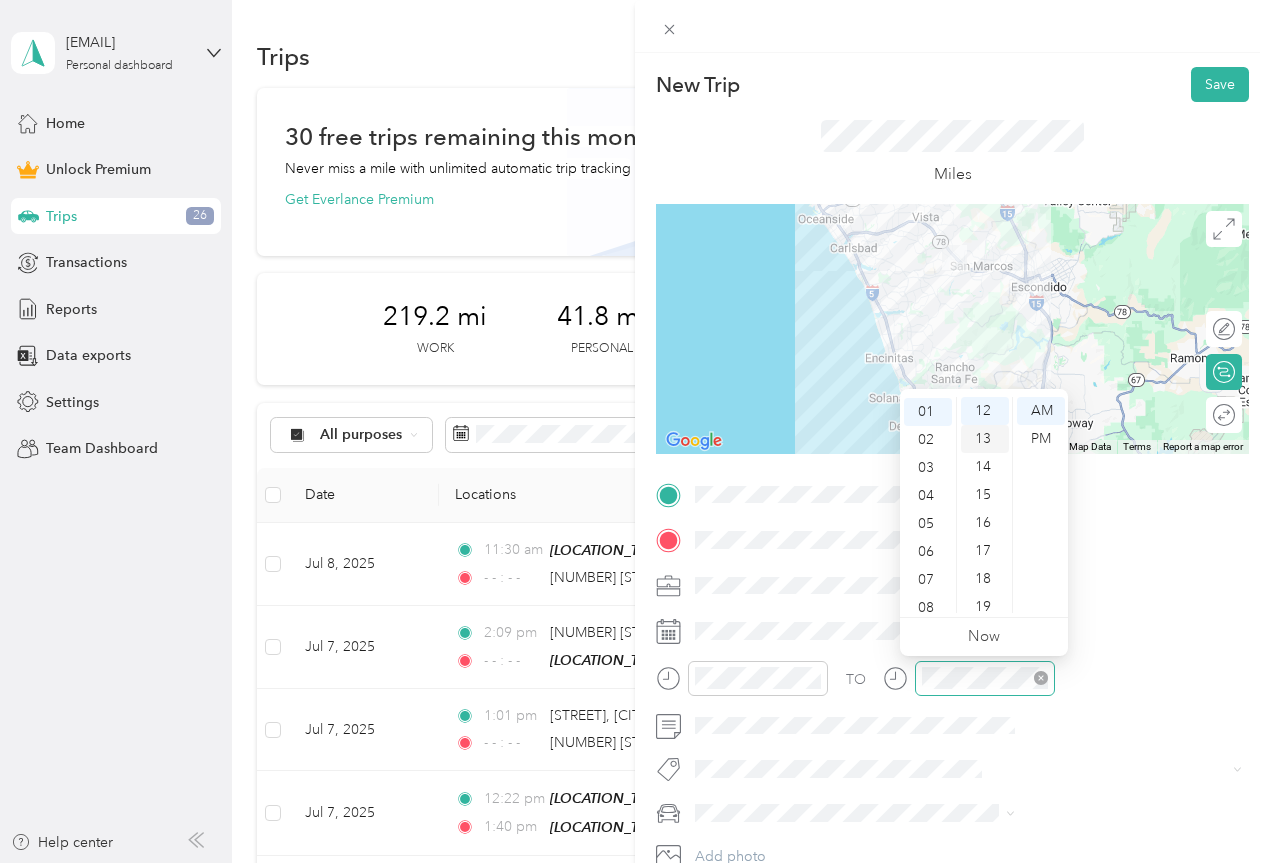 scroll, scrollTop: 28, scrollLeft: 0, axis: vertical 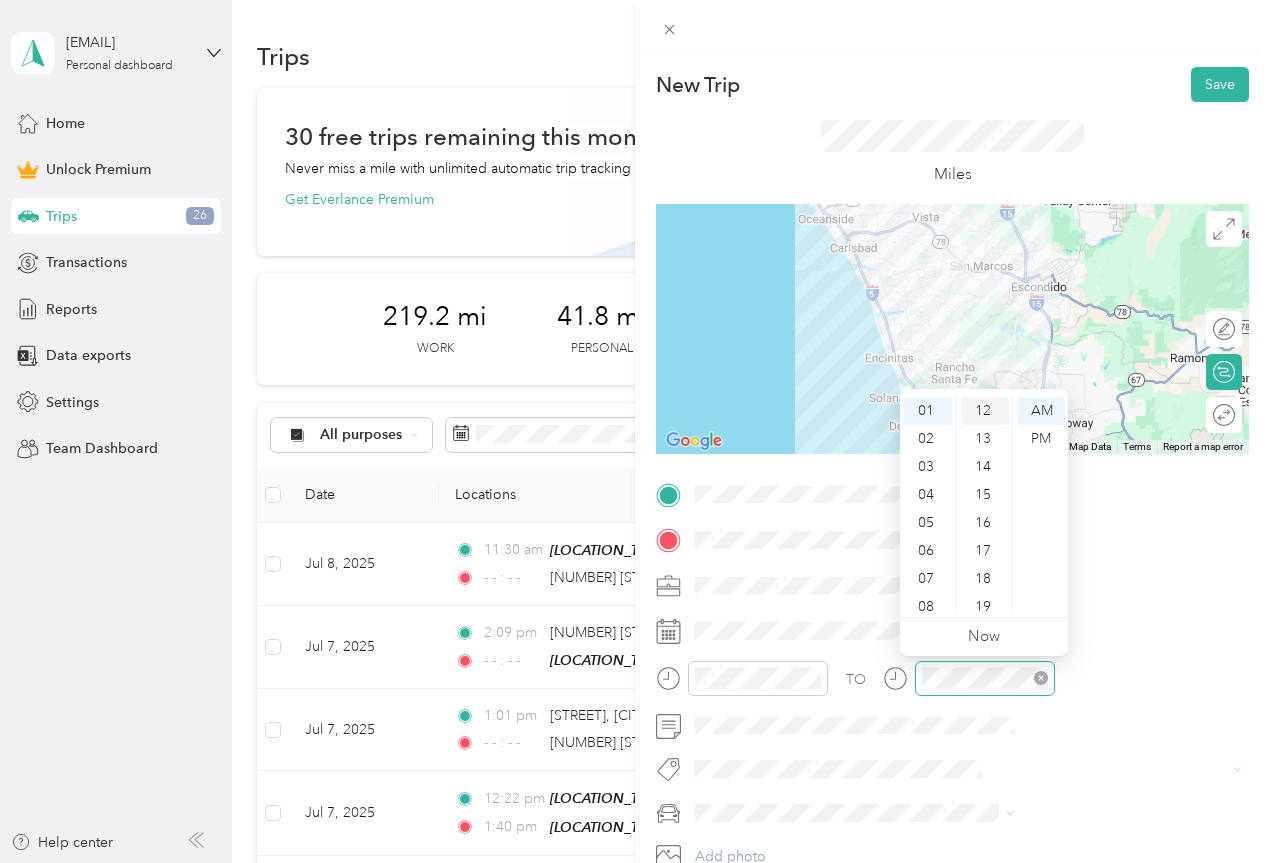 click on "12" at bounding box center [985, 411] 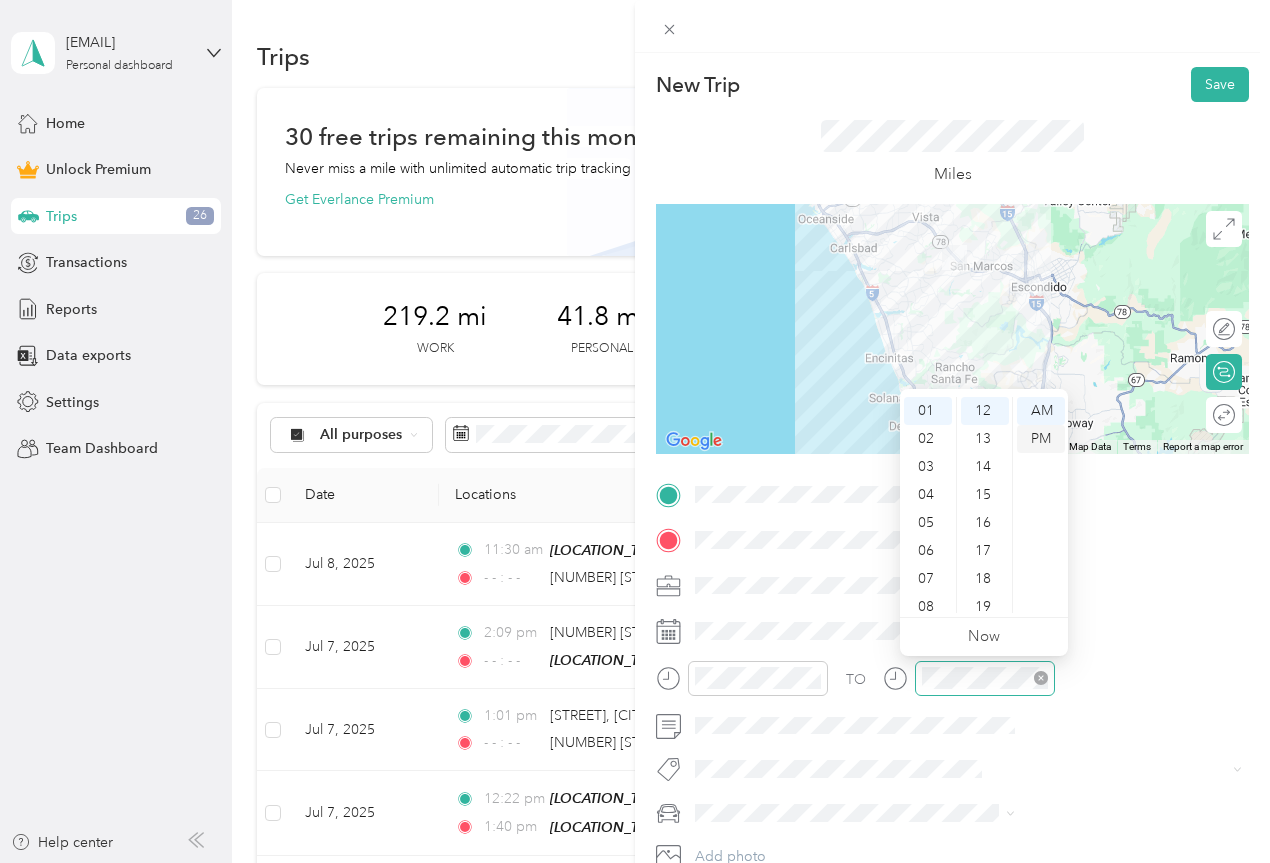 click on "PM" at bounding box center (1041, 439) 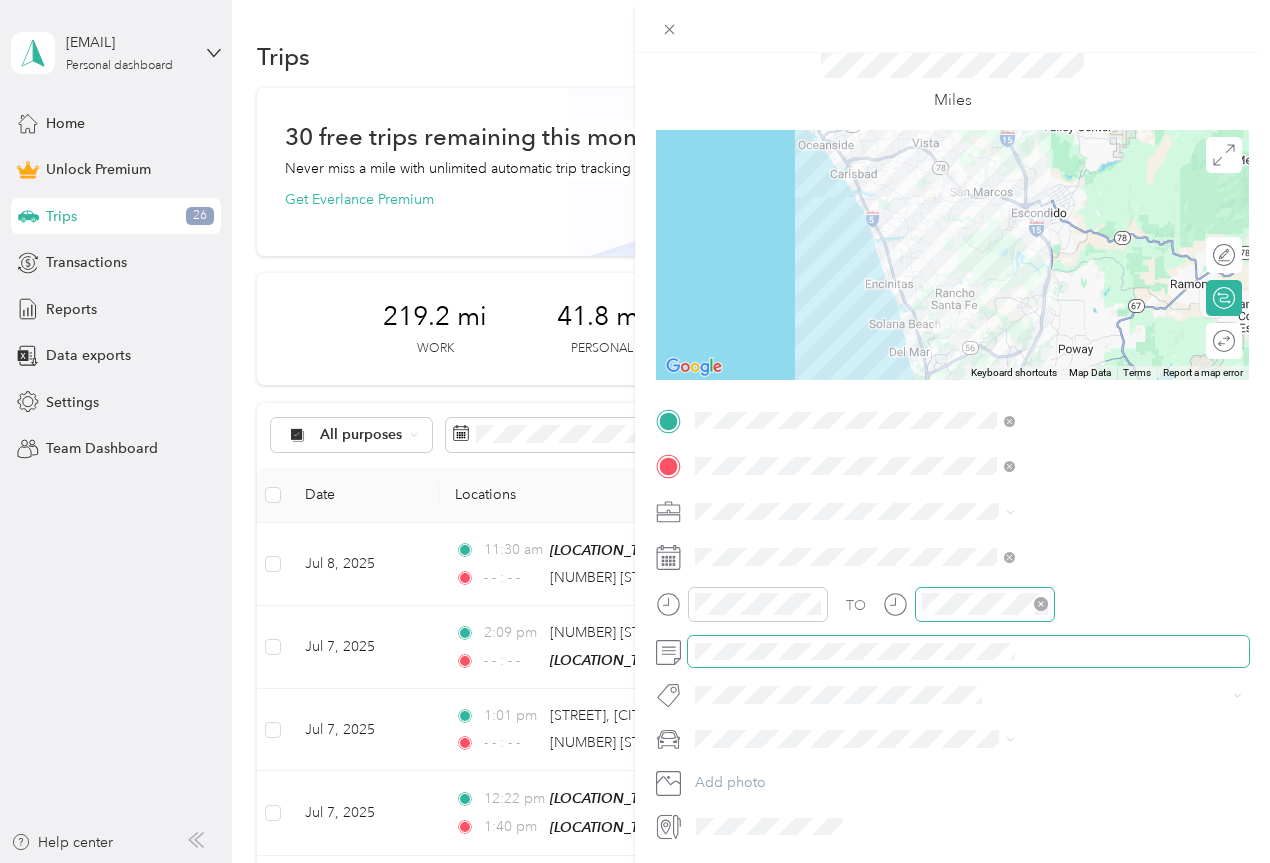 scroll, scrollTop: 0, scrollLeft: 0, axis: both 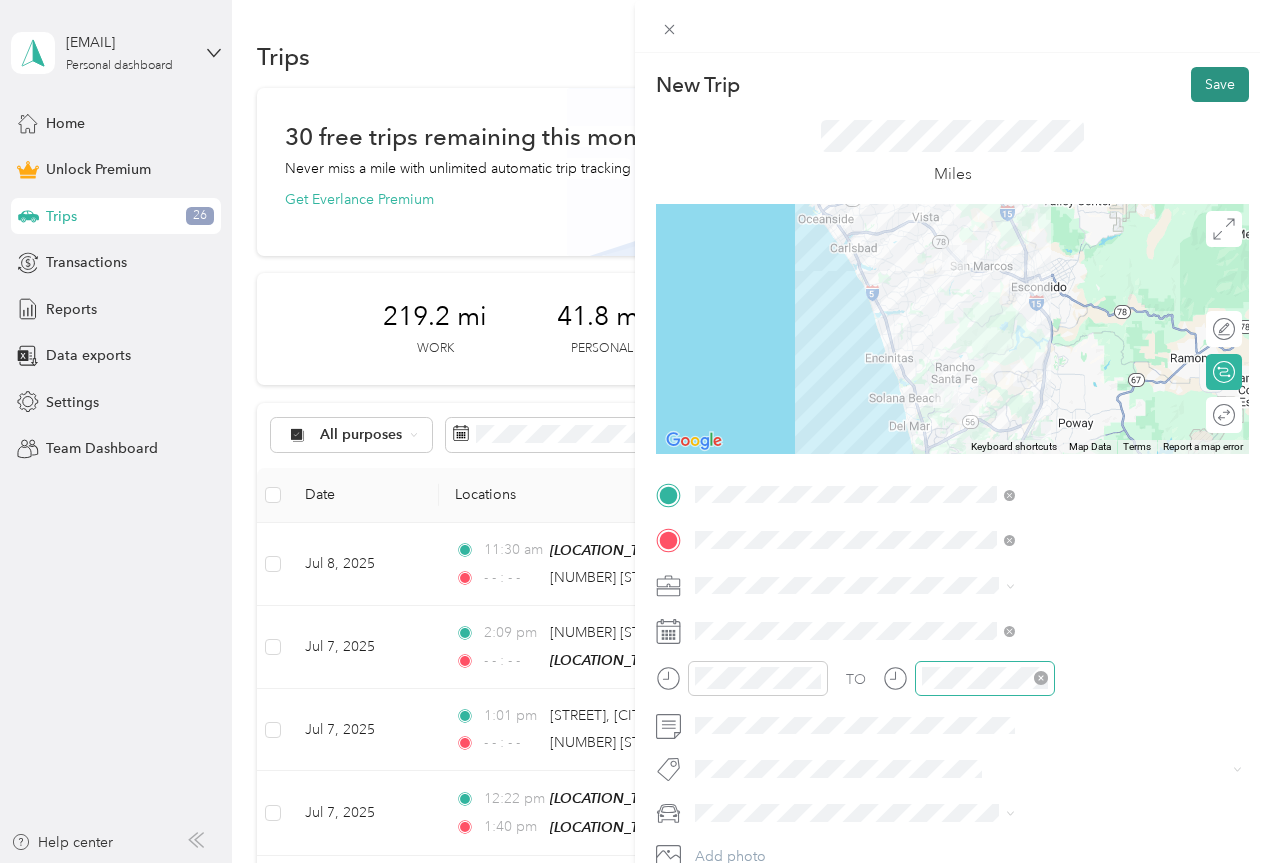 click on "Save" at bounding box center (1220, 84) 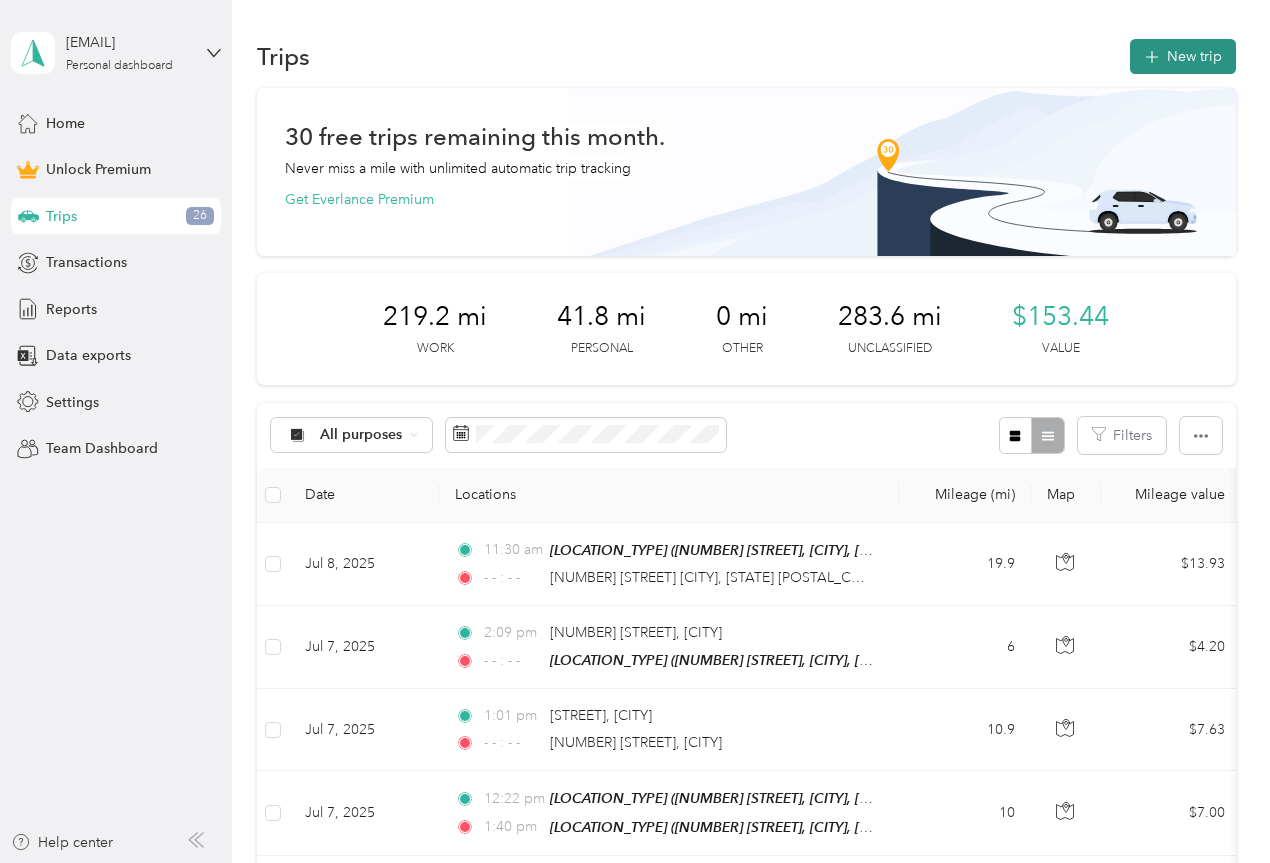 click on "New trip" at bounding box center [1183, 56] 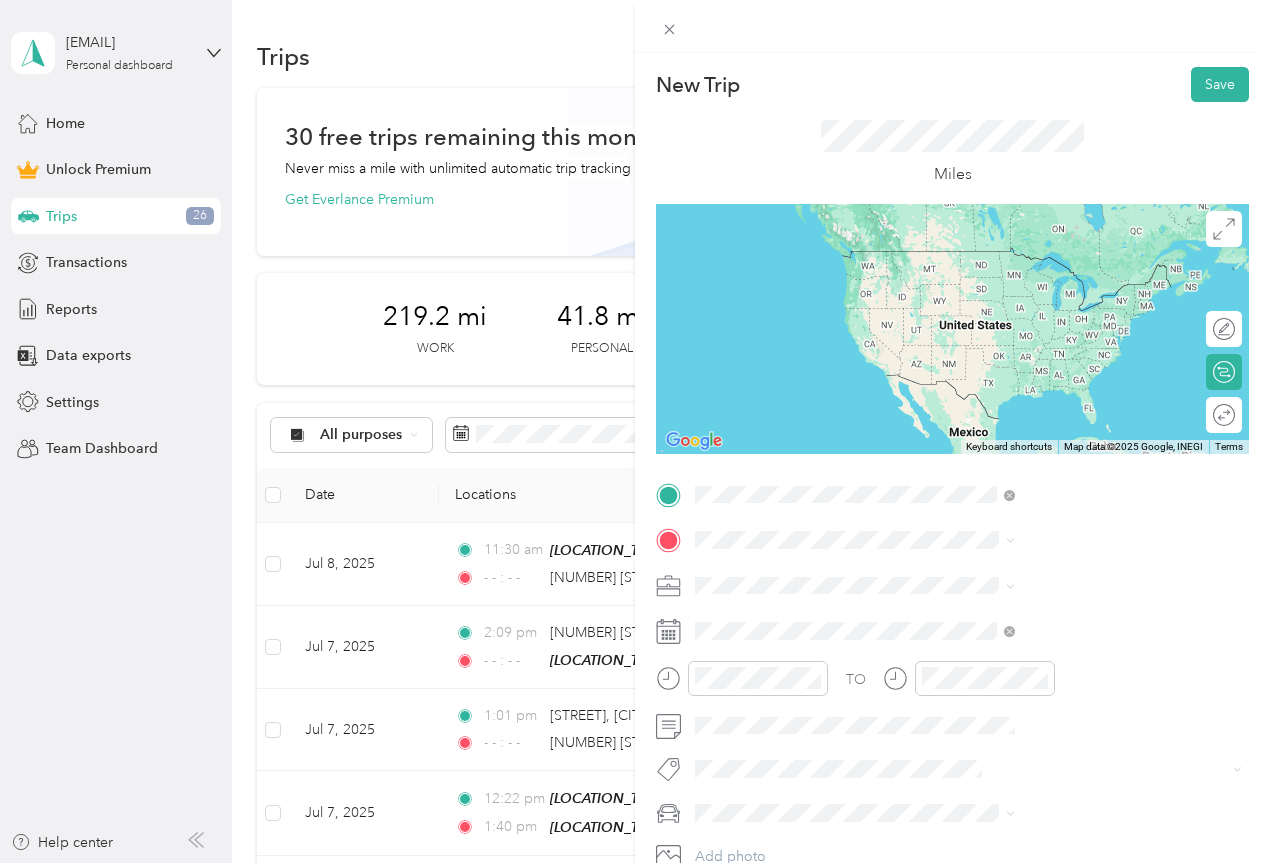 click on "[NUMBER] [STREET], [POSTAL_CODE], [CITY], [STATE], [COUNTRY]" at bounding box center (1067, 607) 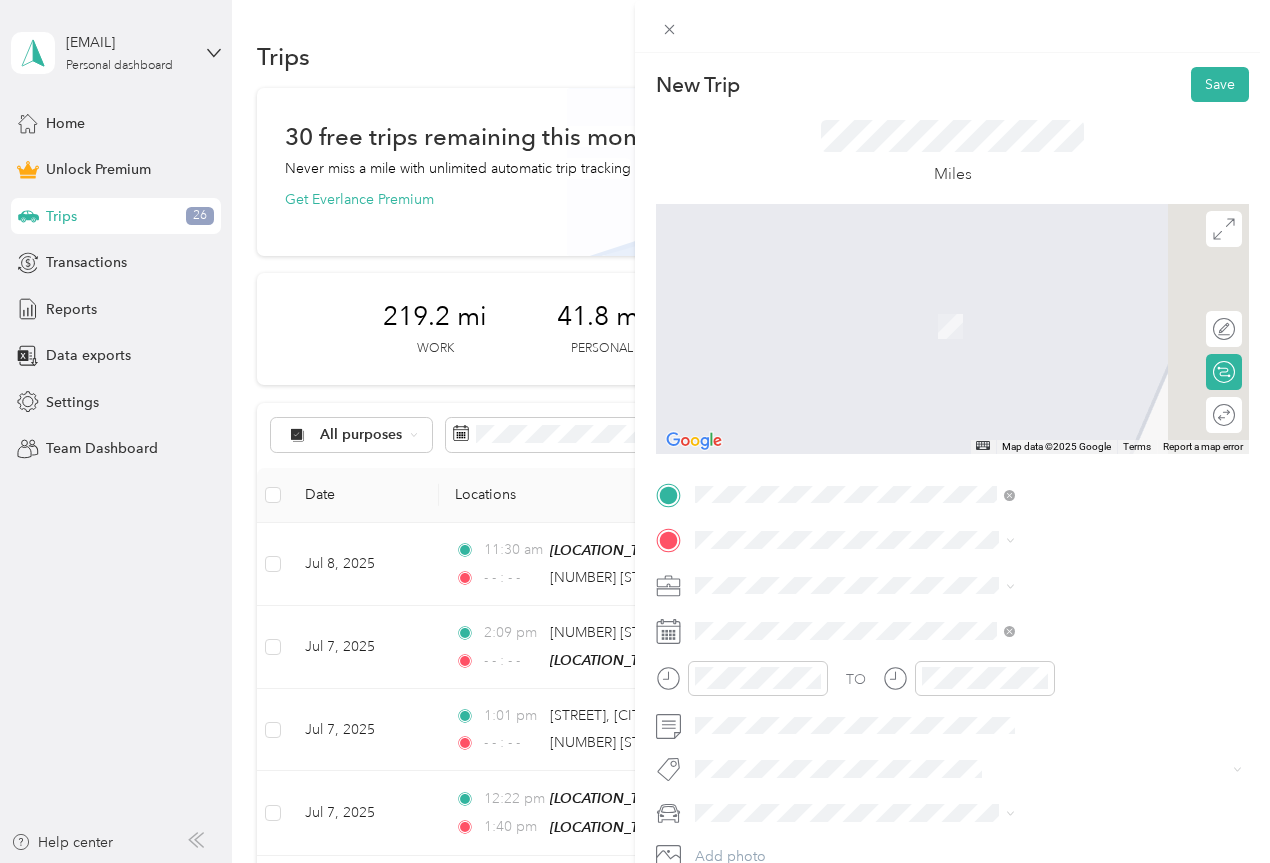 click on "Work" at bounding box center (931, 304) 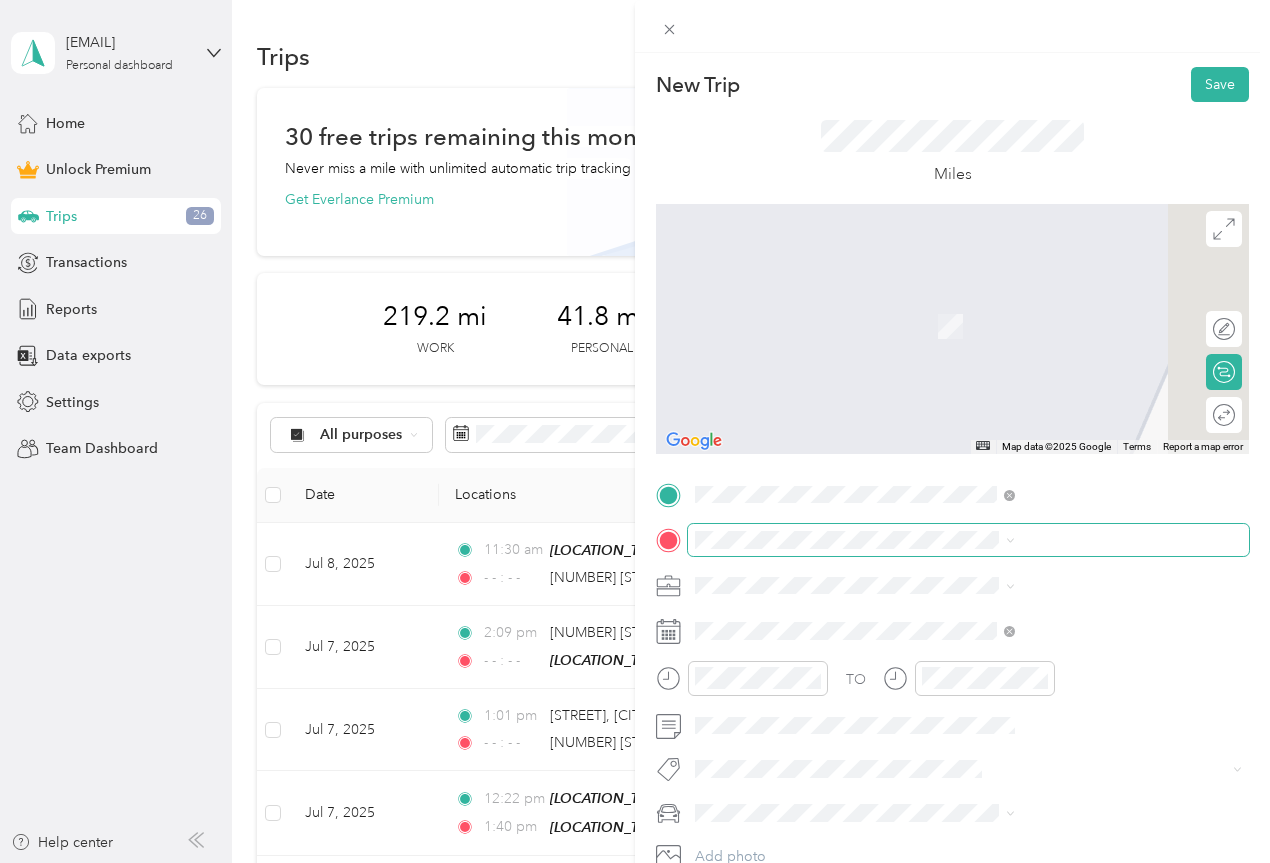 click at bounding box center (968, 540) 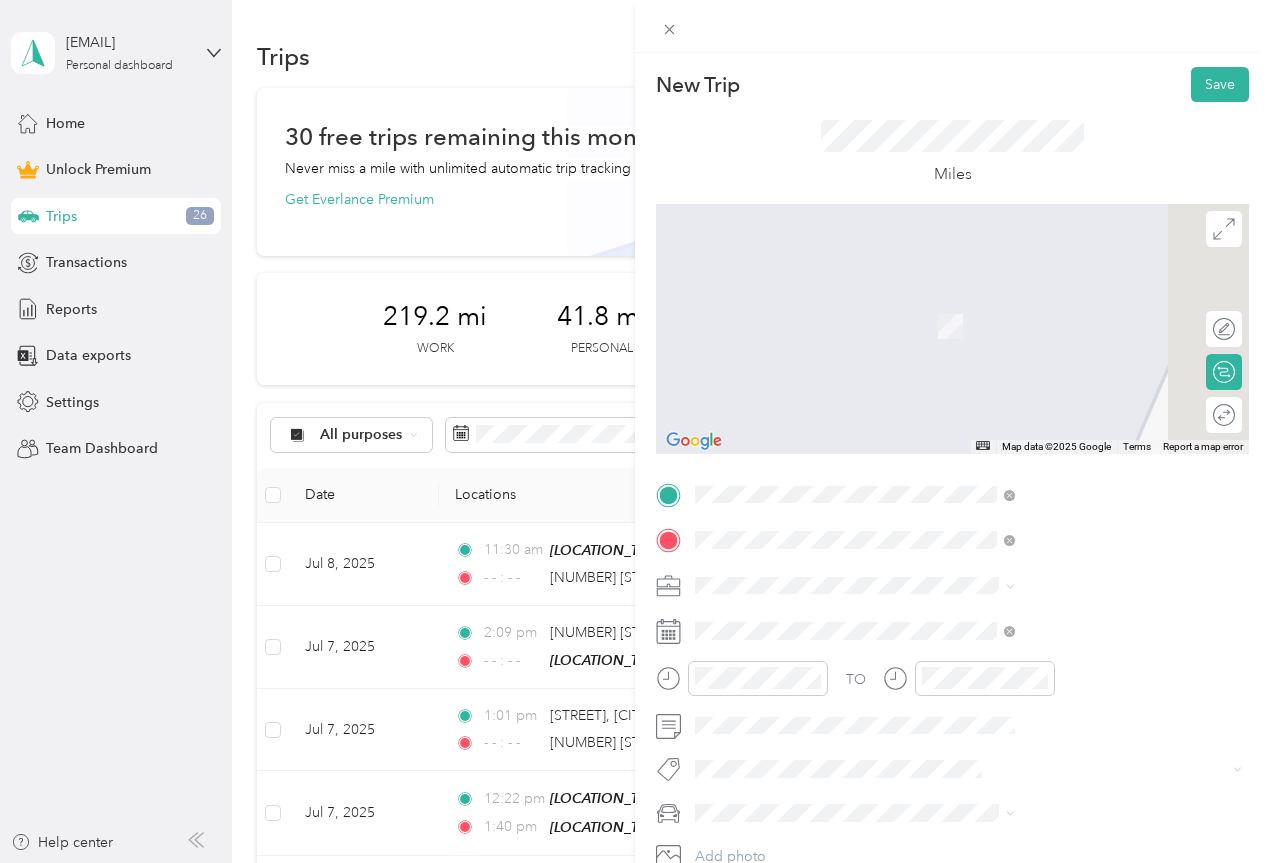 click on "[NUMBER] [STREET]
[CITY], [STATE] [POSTAL_CODE], [COUNTRY]" at bounding box center [1082, 629] 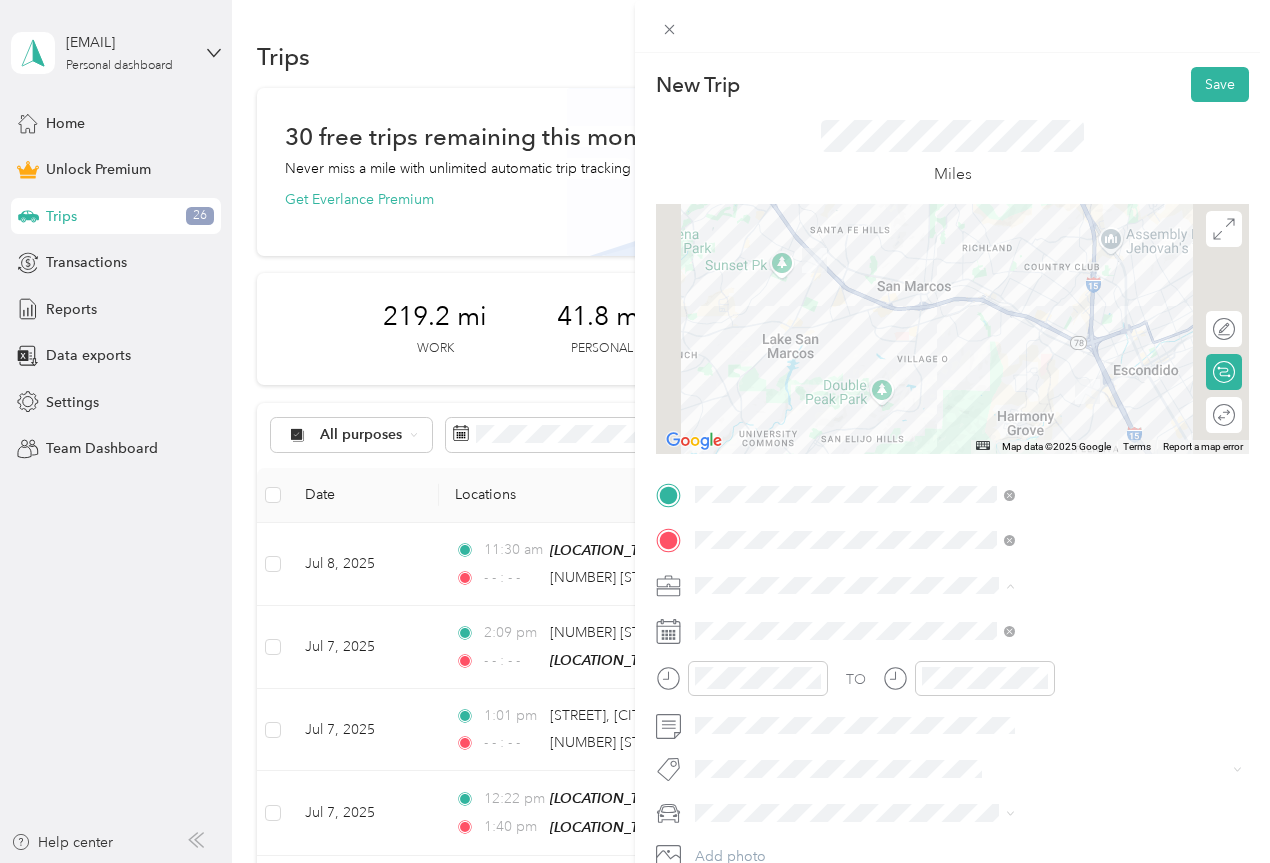 click on "Work" at bounding box center (1056, 305) 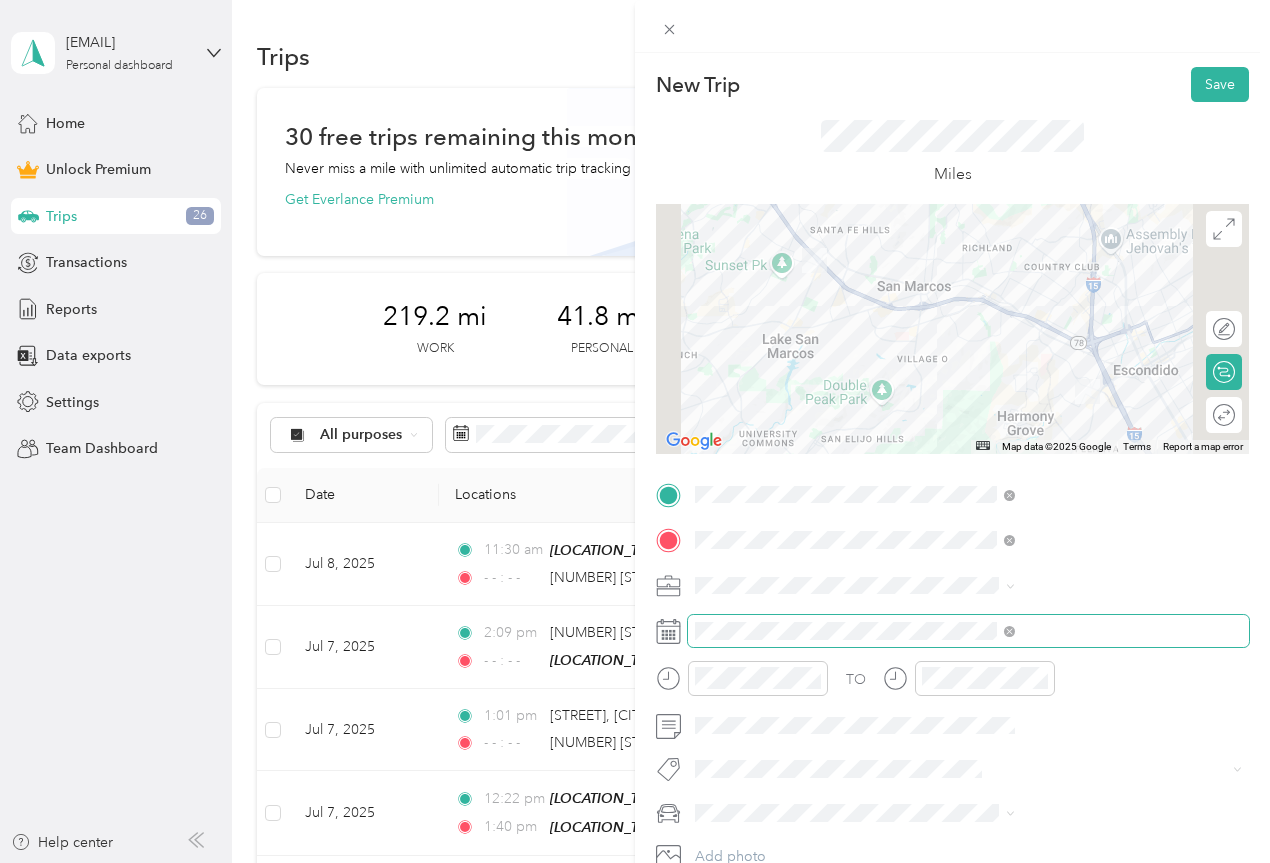 click at bounding box center [968, 631] 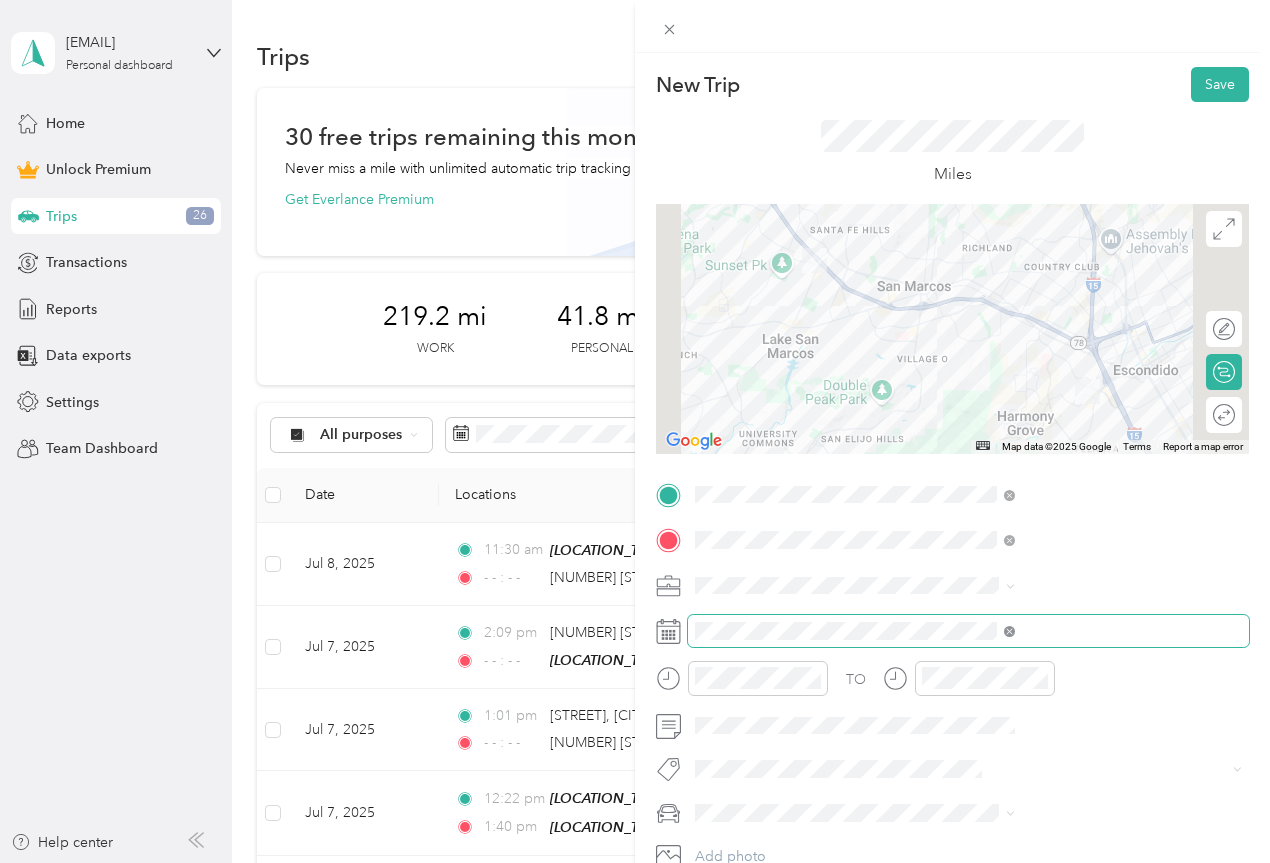 click 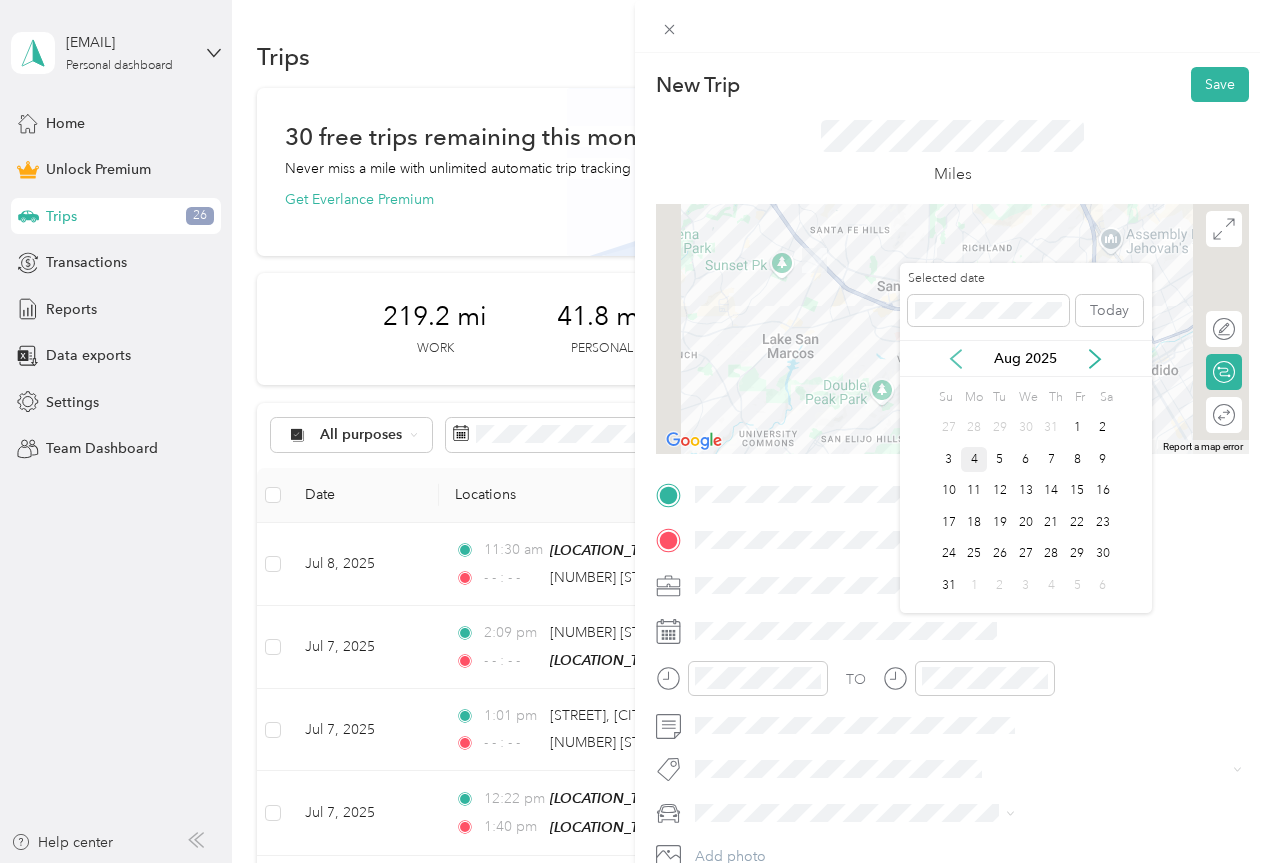 click 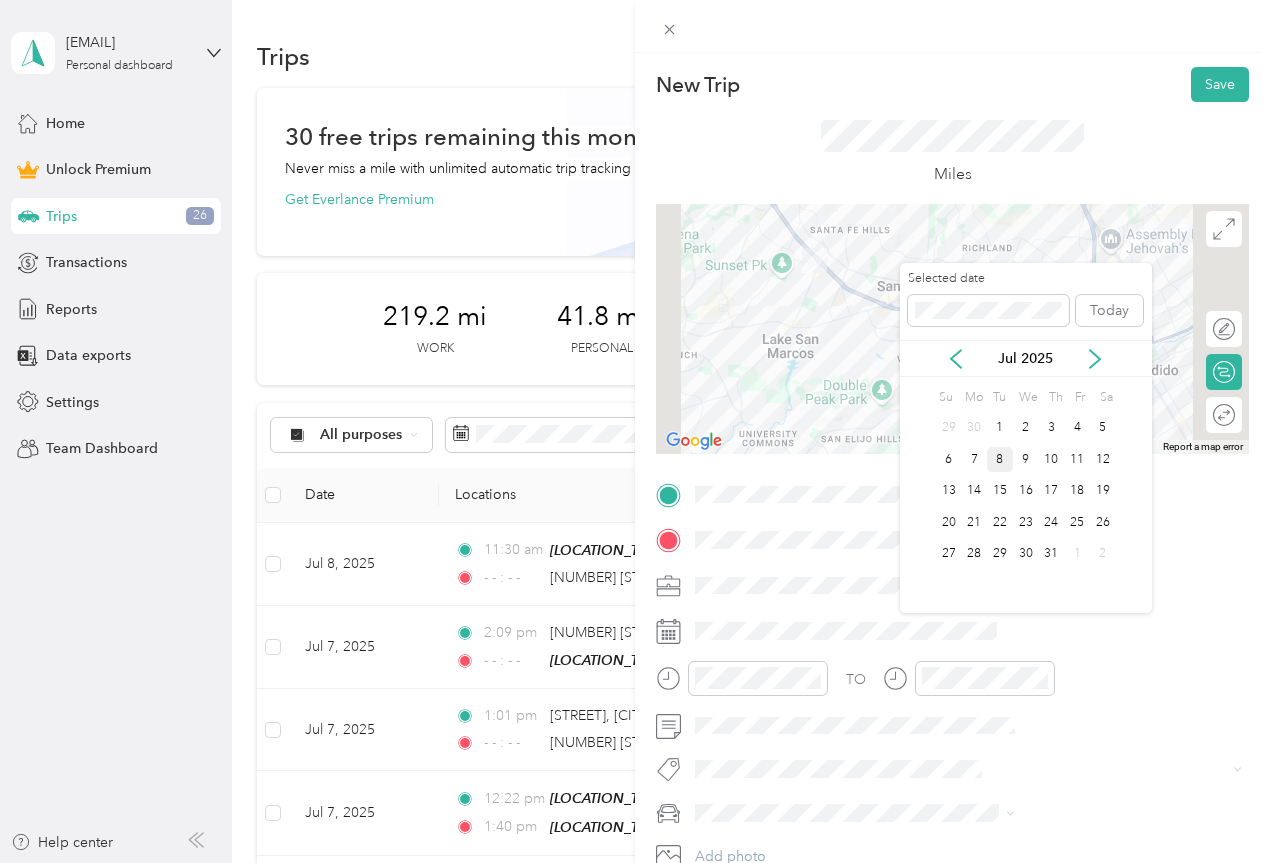 click on "8" at bounding box center (1000, 459) 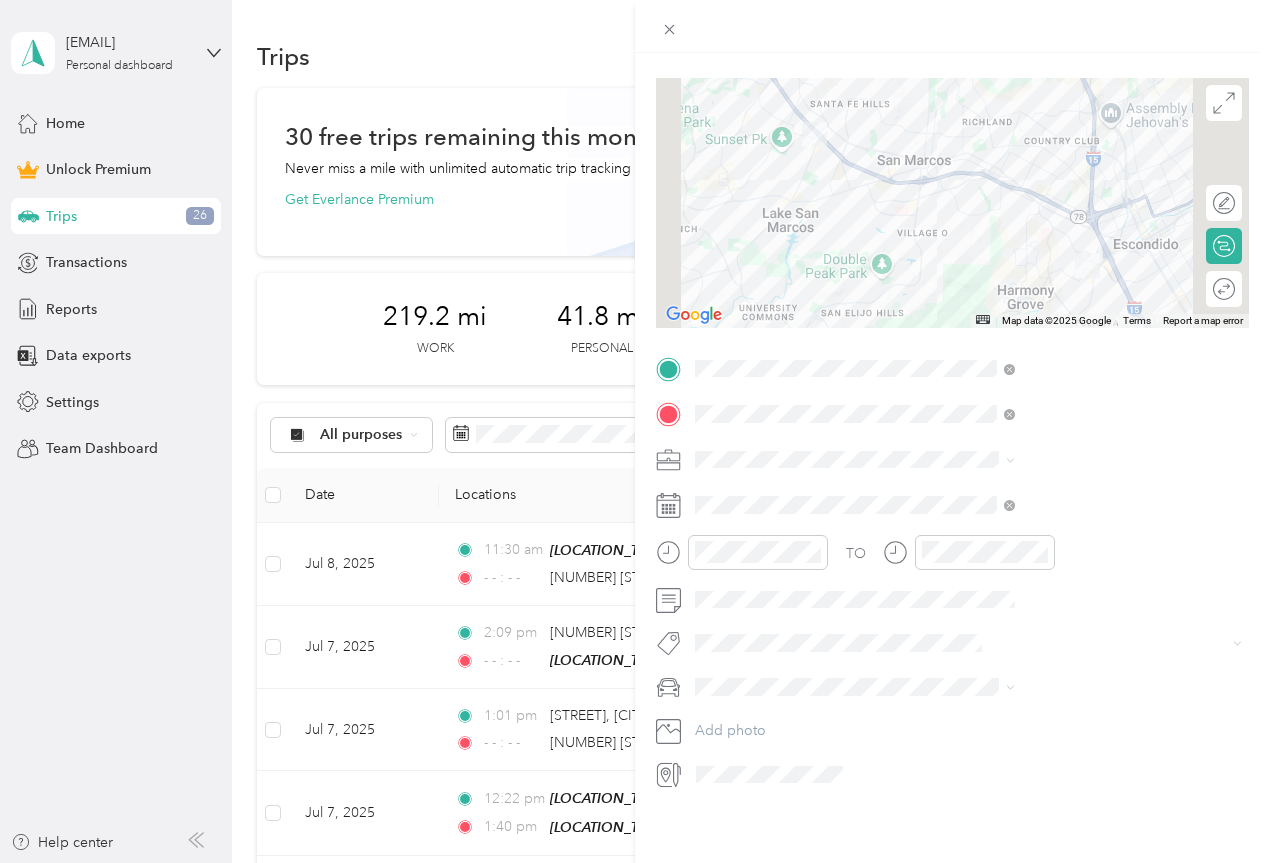 scroll, scrollTop: 141, scrollLeft: 0, axis: vertical 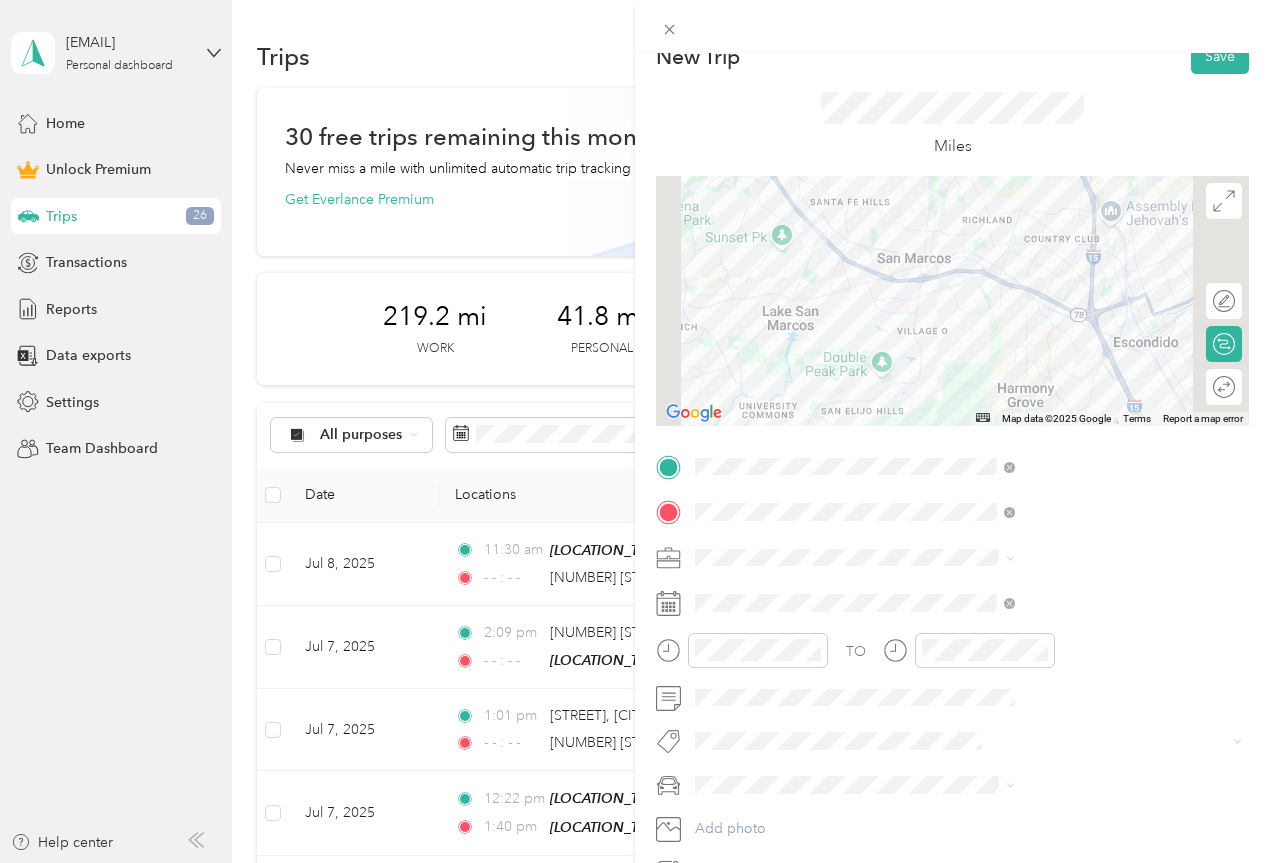 click on "New Trip Save This trip cannot be edited because it is either under review, approved, or paid. Contact your Team Manager to edit it. Miles ← Move left → Move right ↑ Move up ↓ Move down + Zoom in - Zoom out Home Jump left by 75% End Jump right by 75% Page Up Jump up by 75% Page Down Jump down by 75% Map Data Map data ©2025 Google Map data ©2025 Google 2 km  Click to toggle between metric and imperial units Terms Report a map error Edit route Calculate route Round trip TO Add photo" at bounding box center [635, 431] 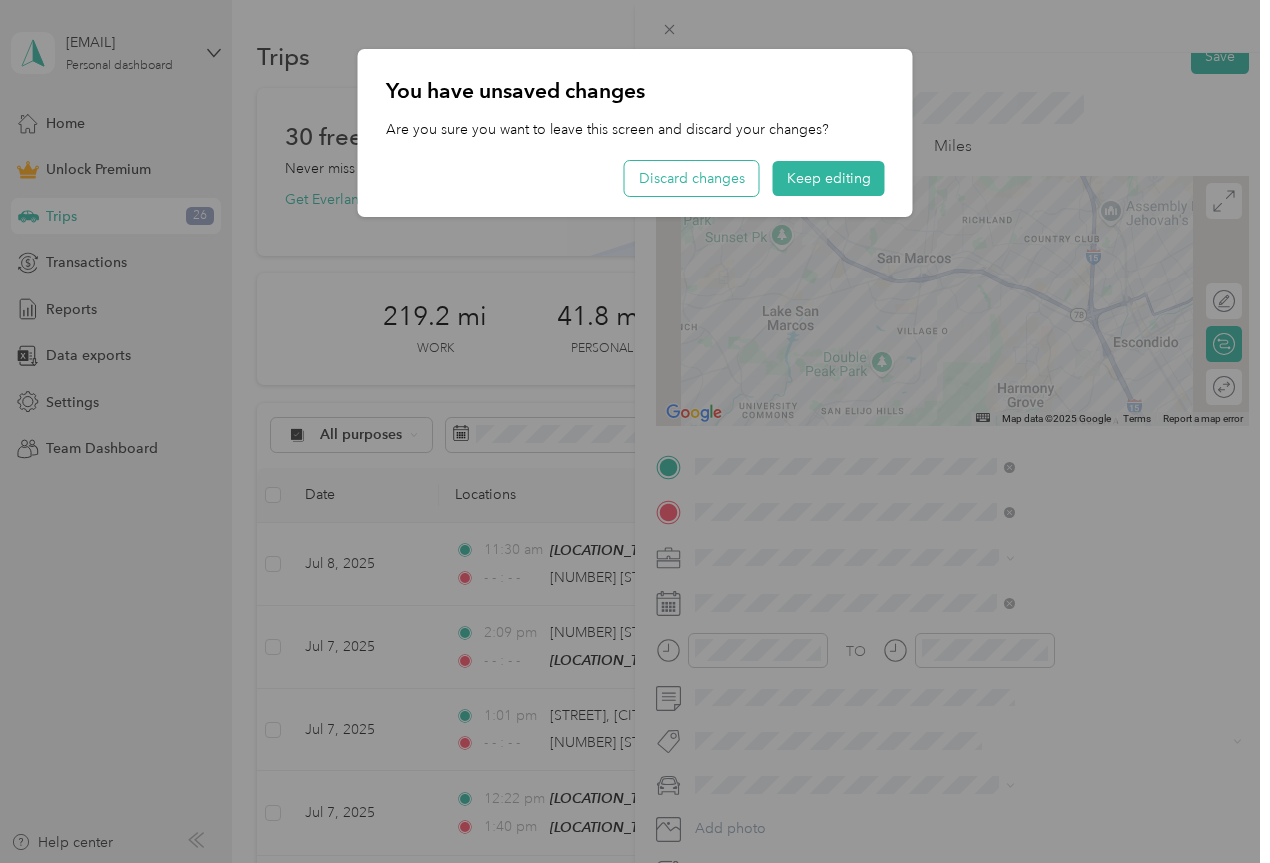 click on "Discard changes" at bounding box center [692, 178] 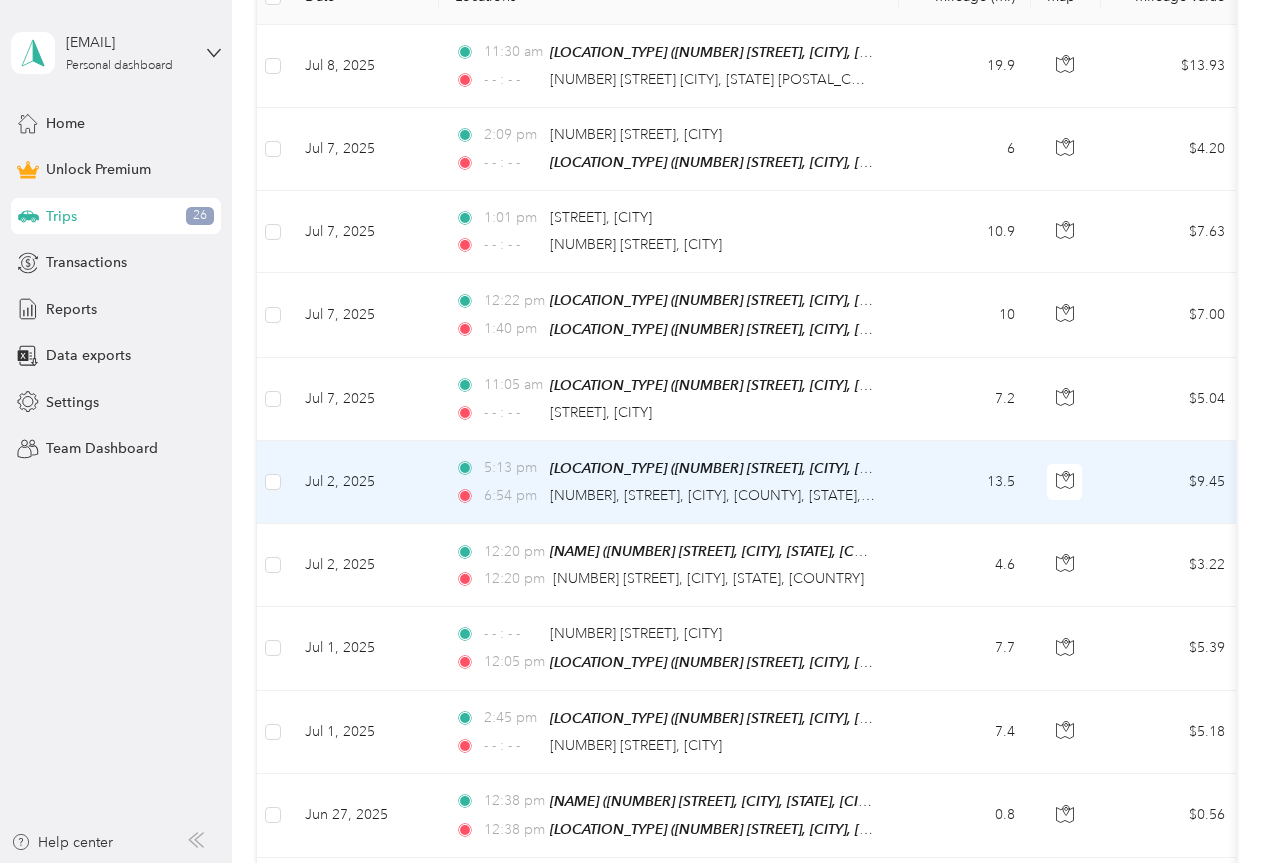 scroll, scrollTop: 600, scrollLeft: 0, axis: vertical 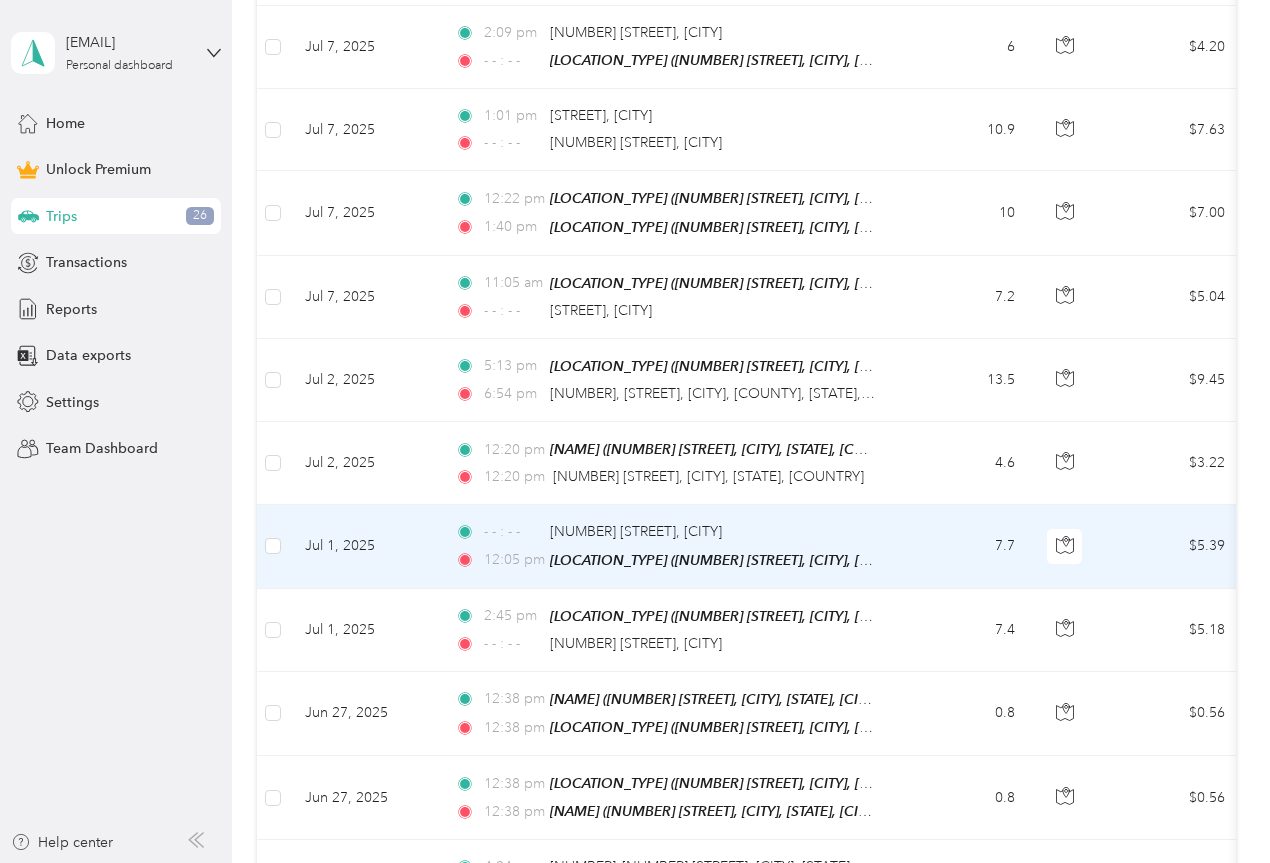click on "12:05 pm" at bounding box center (512, 560) 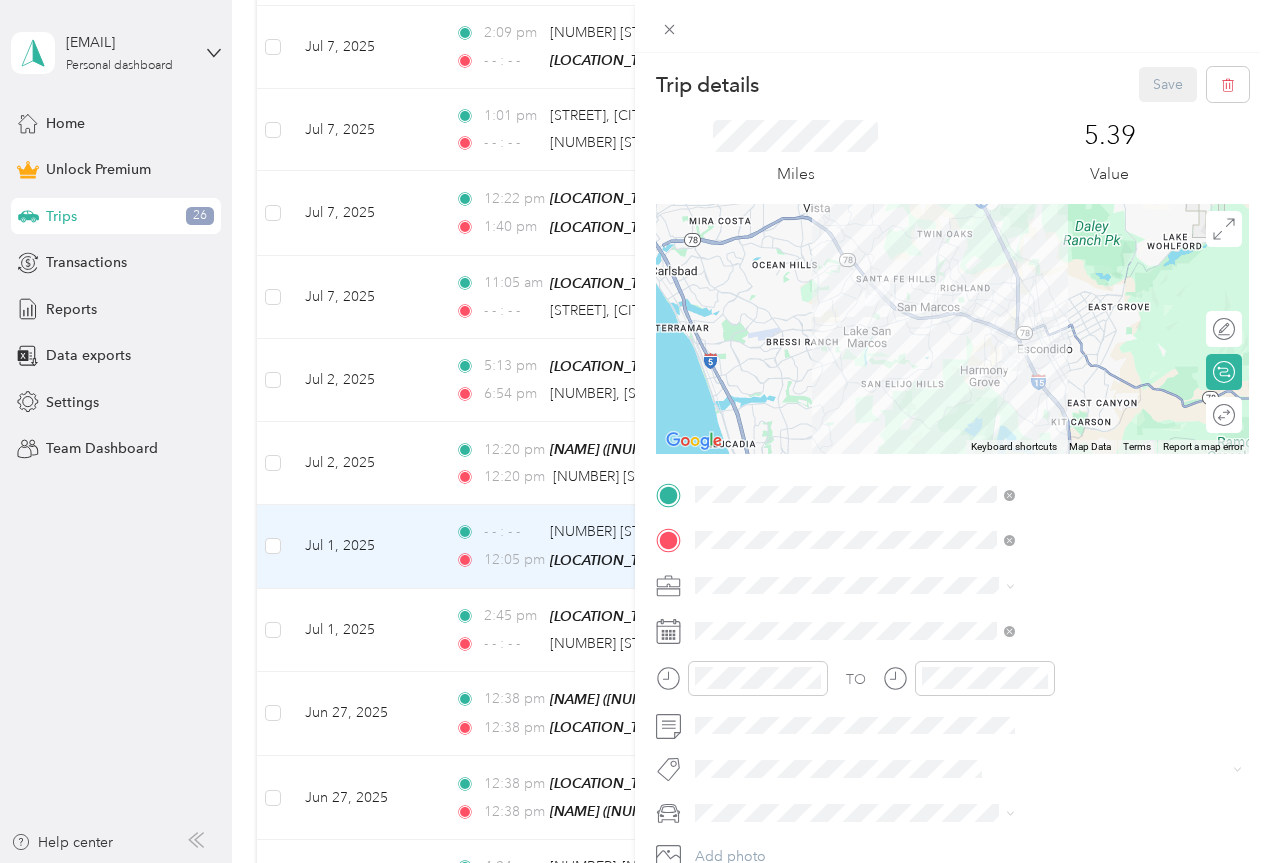click on "Trip details Save This trip cannot be edited because it is either under review, approved, or paid. Contact your Team Manager to edit it. Miles [NUMBER] Value  ← Move left → Move right ↑ Move up ↓ Move down + Zoom in - Zoom out Home Jump left by 75% End Jump right by 75% Page Up Jump up by 75% Page Down Jump down by 75% Keyboard shortcuts Map Data Map data ©2025 Google, INEGI Map data ©2025 Google [NUMBER] km  Click to toggle between metric and imperial units Terms Report a map error Edit route Calculate route Round trip TO Add photo" at bounding box center [635, 431] 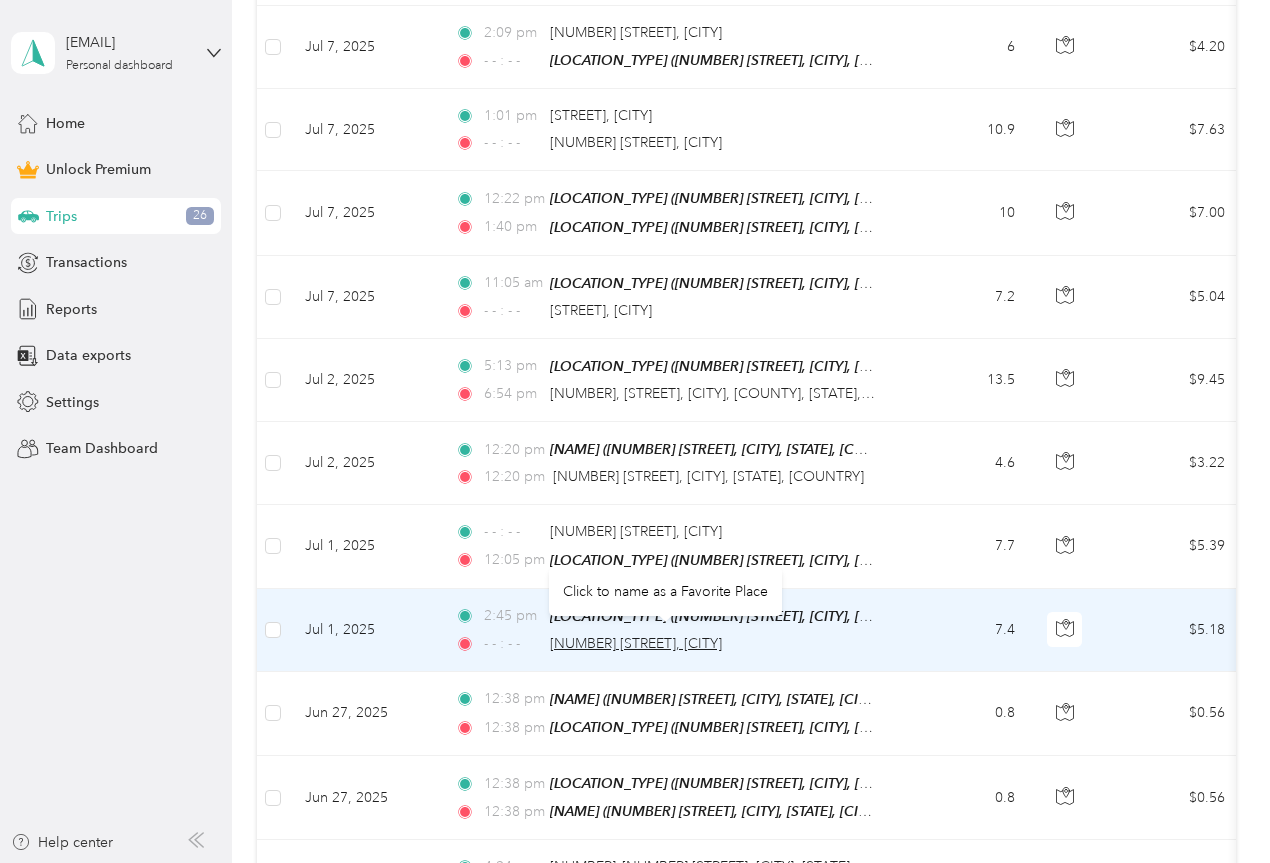 click on "[NUMBER] [STREET], [CITY]" at bounding box center [636, 643] 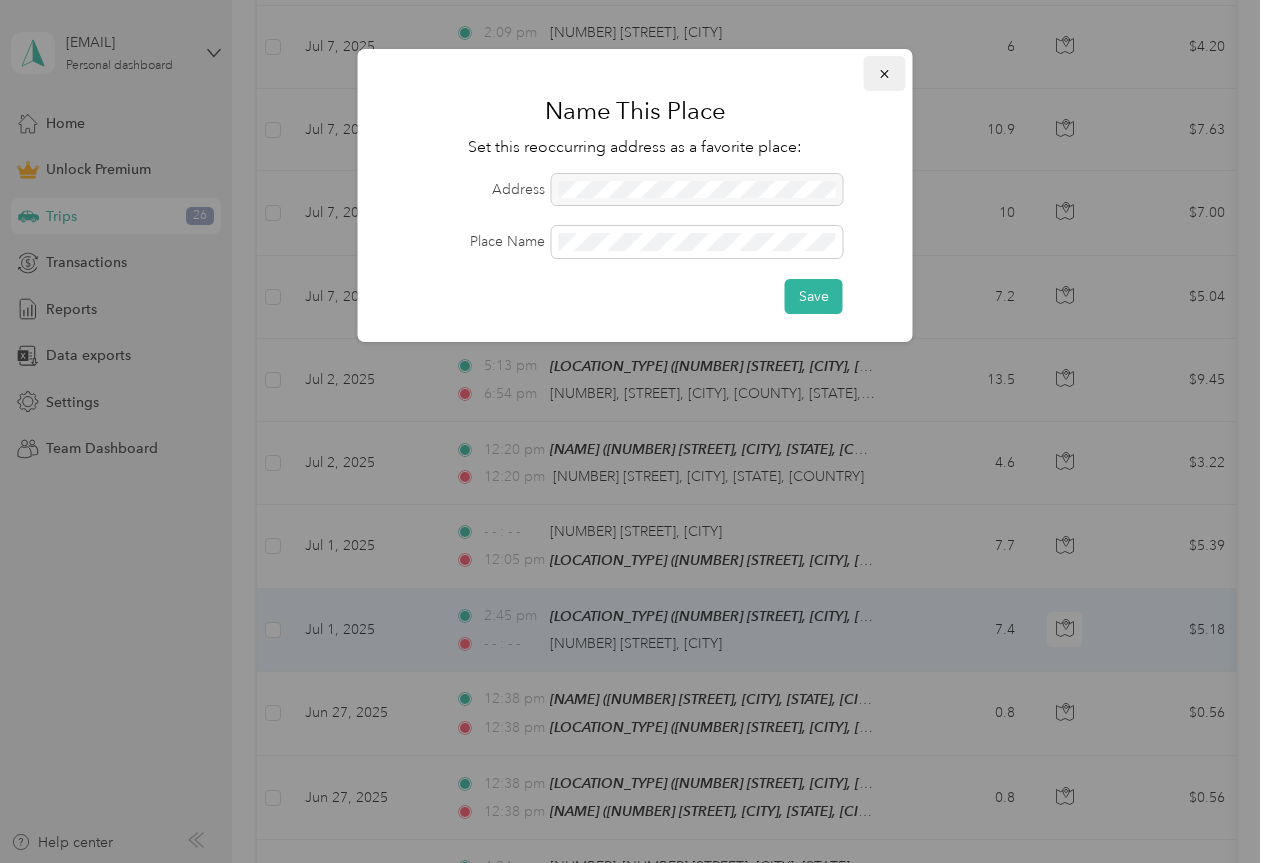 click 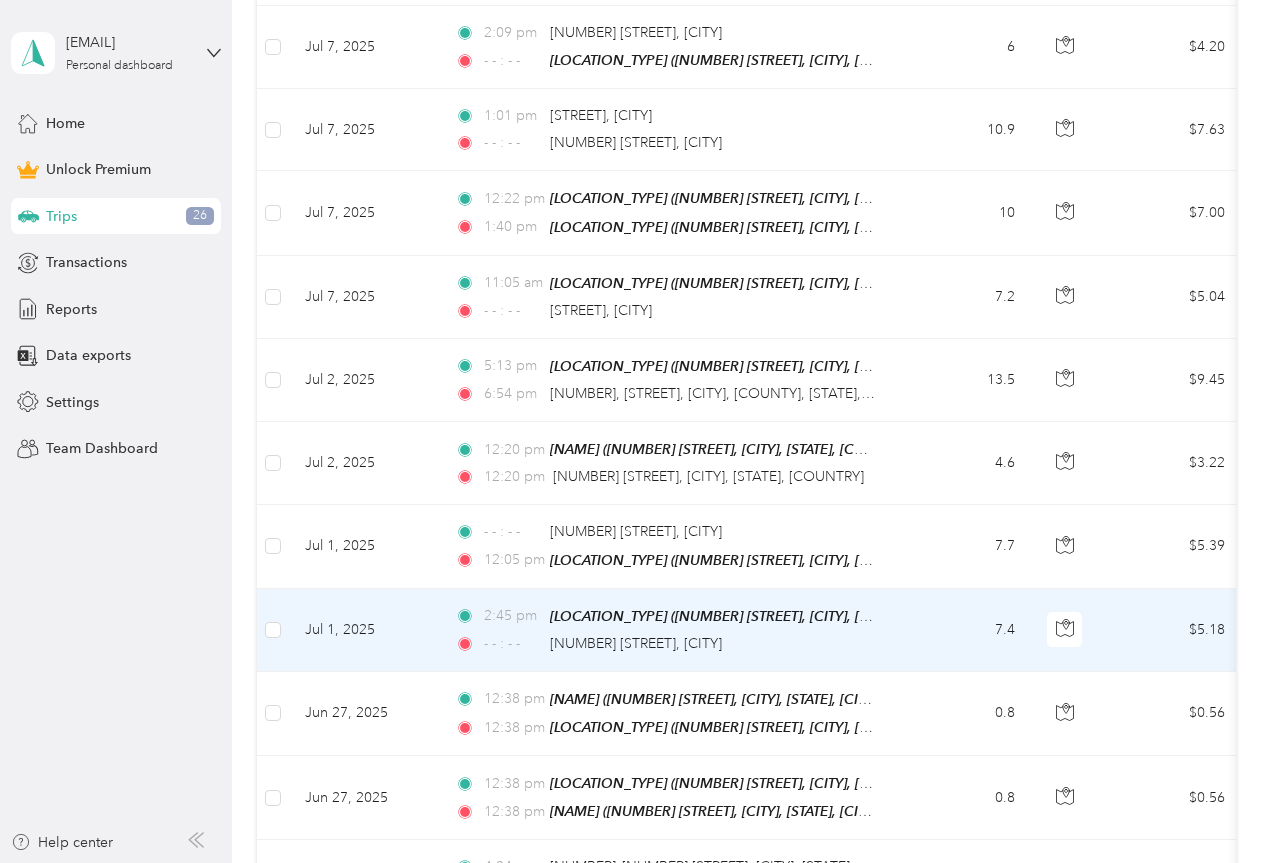 click on "7.4" at bounding box center [965, 630] 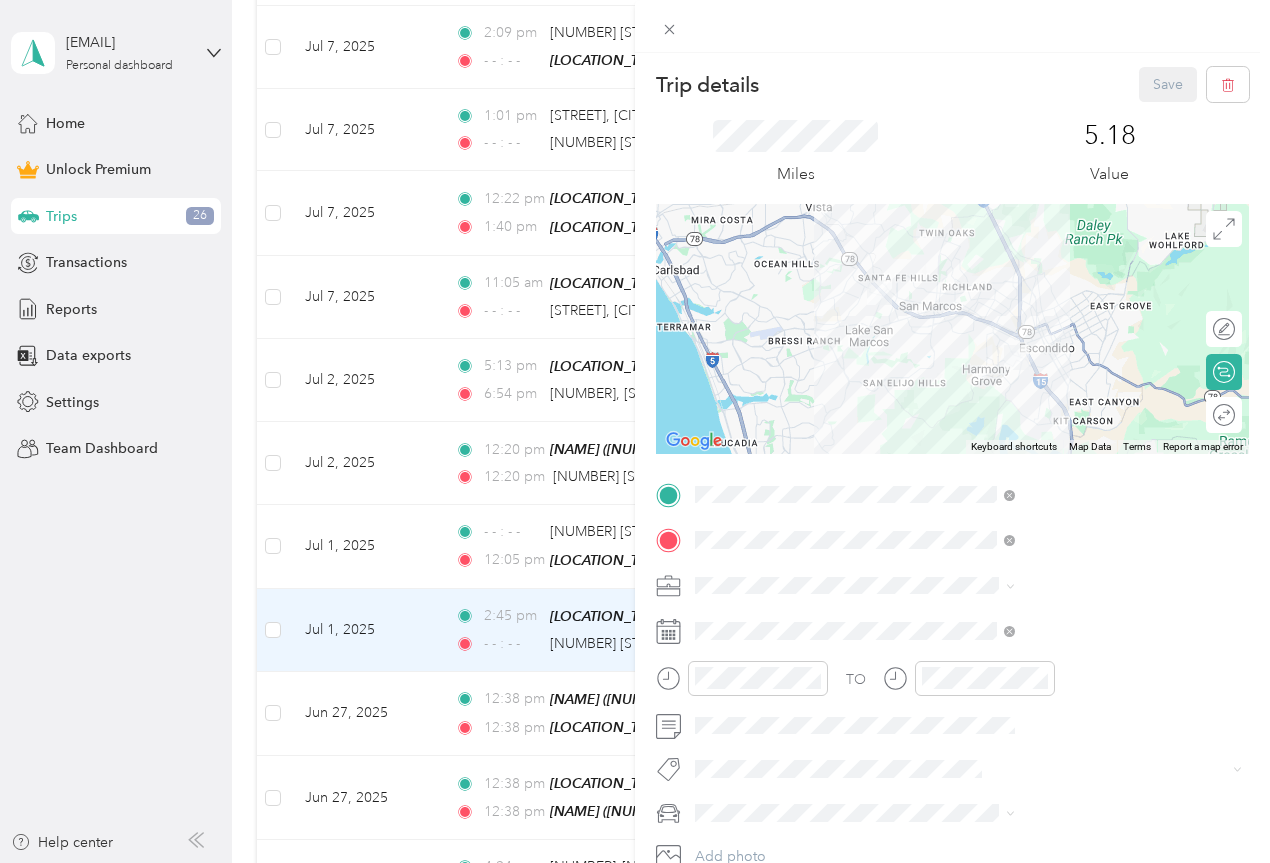 click on "Trip details Save This trip cannot be edited because it is either under review, approved, or paid. Contact your Team Manager to edit it. Miles [NUMBER] Value  ← Move left → Move right ↑ Move up ↓ Move down + Zoom in - Zoom out Home Jump left by 75% End Jump right by 75% Page Up Jump up by 75% Page Down Jump down by 75% Keyboard shortcuts Map Data Map data ©2025 Google, INEGI Map data ©2025 Google, INEGI 5 km  Click to toggle between metric and imperial units Terms Report a map error Edit route Calculate route Round trip TO Add photo" at bounding box center (635, 431) 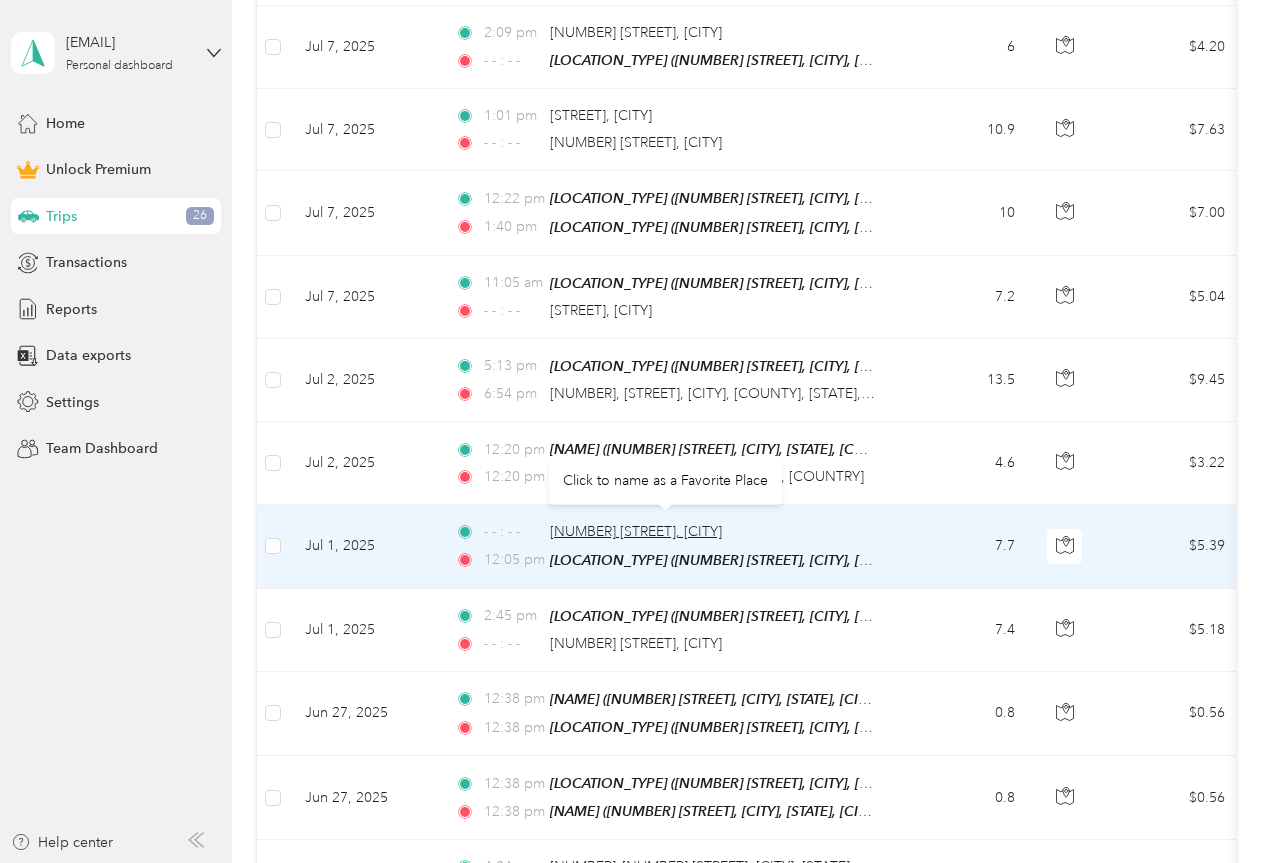 click on "[NUMBER] [STREET], [CITY]" at bounding box center [636, 531] 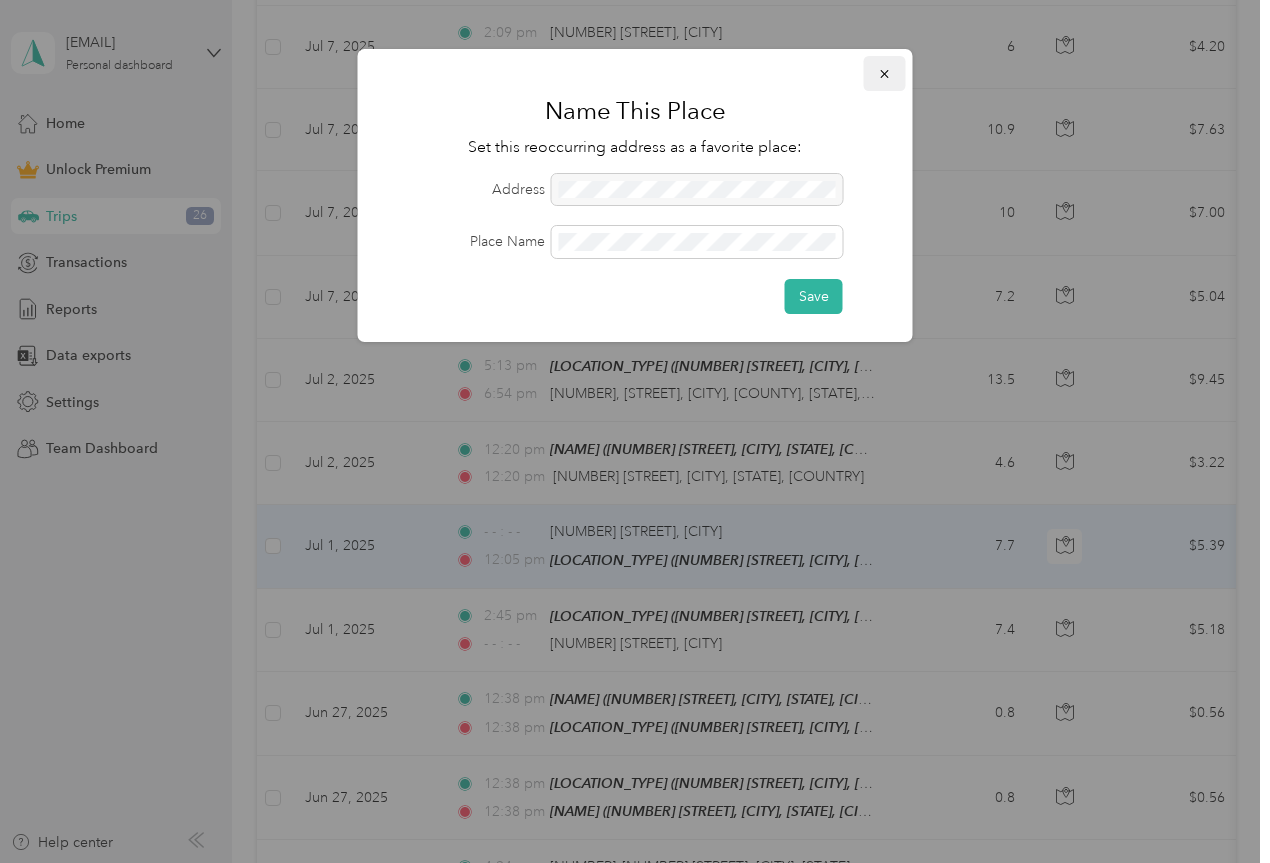 click 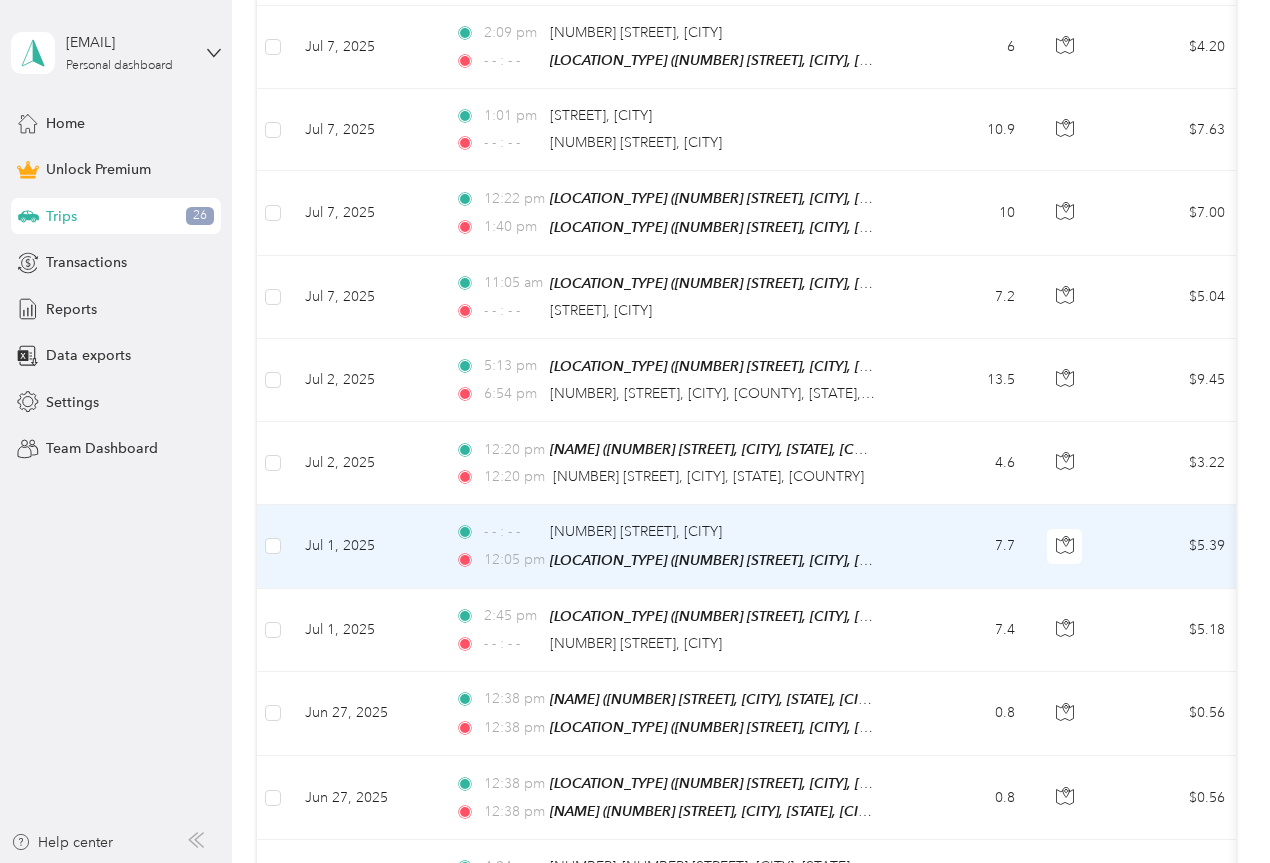 click on "- - : - - [NUMBER] [STREET], [CITY] [TIME] [LOCATION_TYPE] ([NUMBER] [STREET], [CITY], [STATE])" at bounding box center [669, 546] 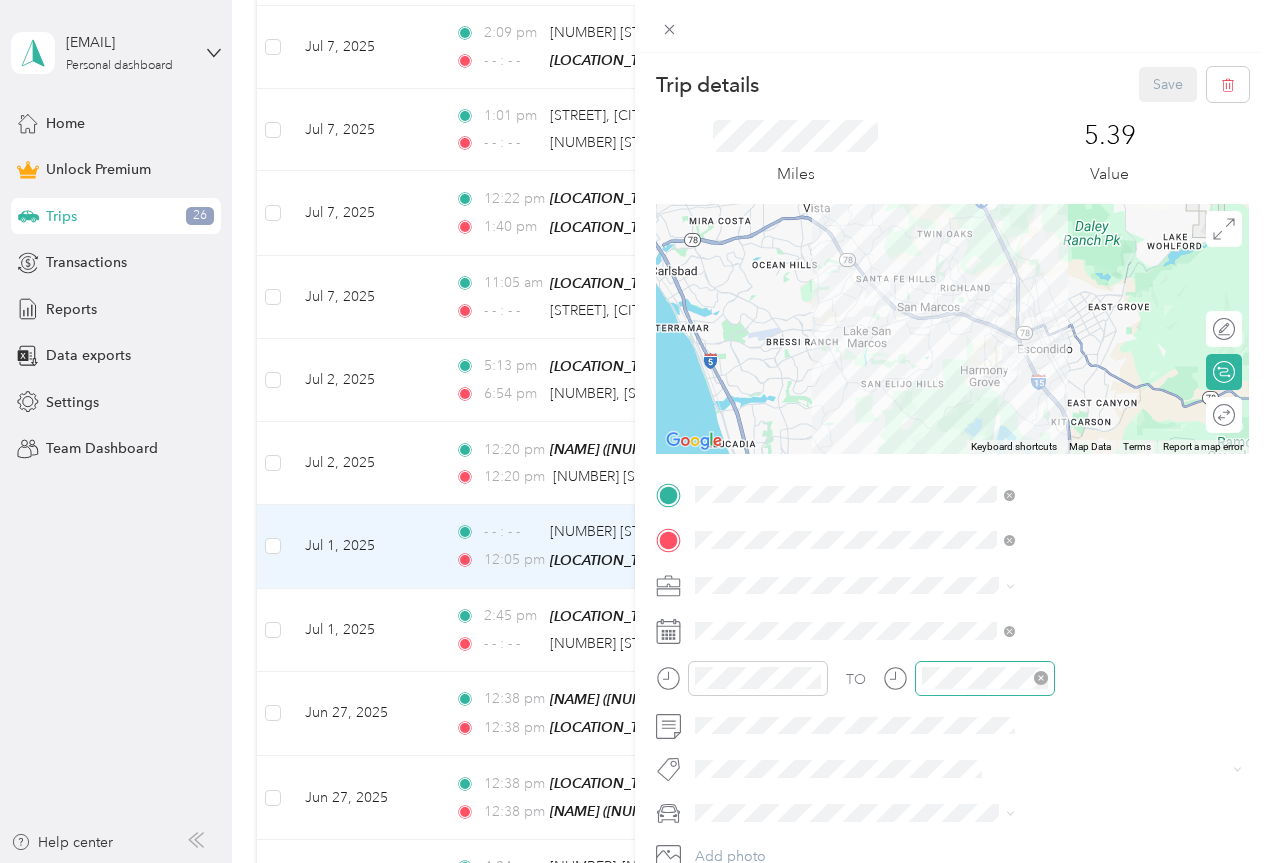 click 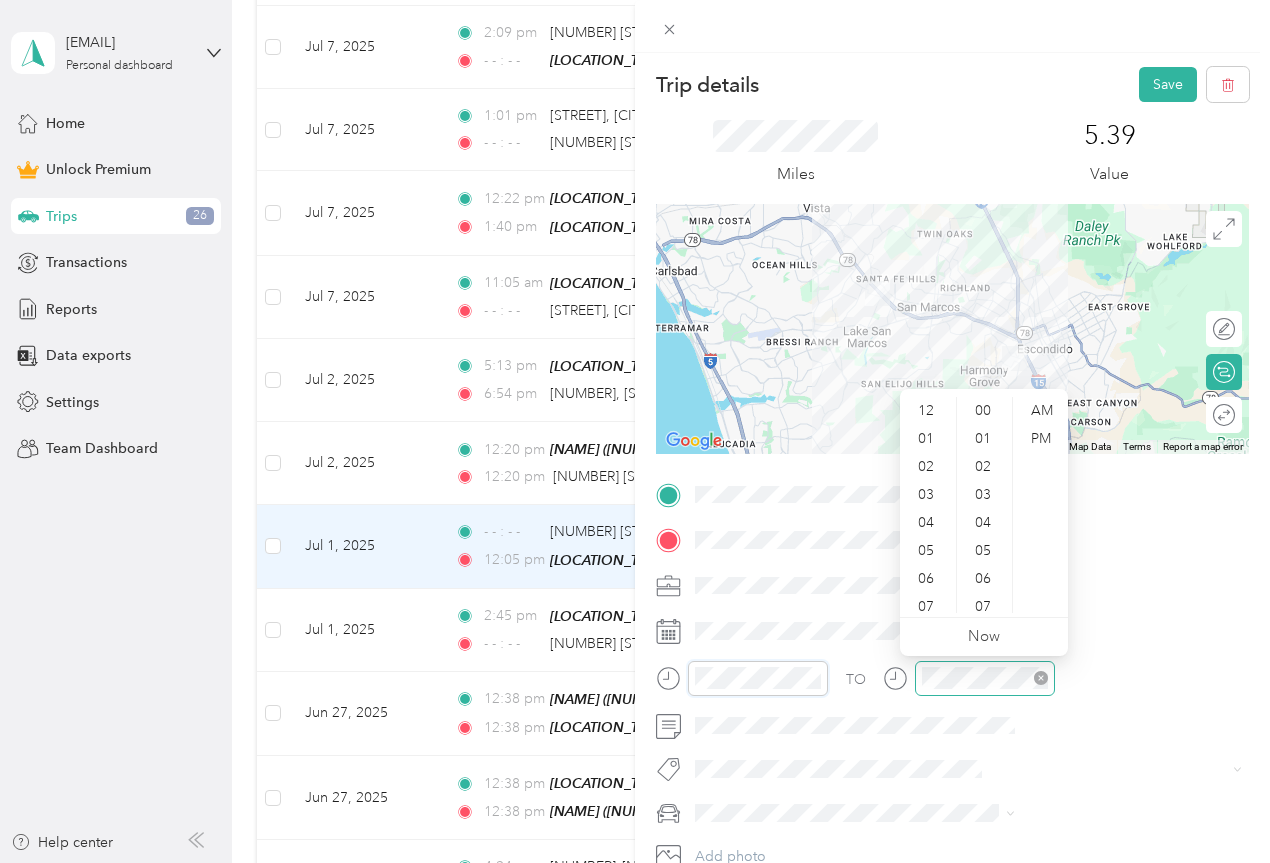 scroll, scrollTop: 420, scrollLeft: 0, axis: vertical 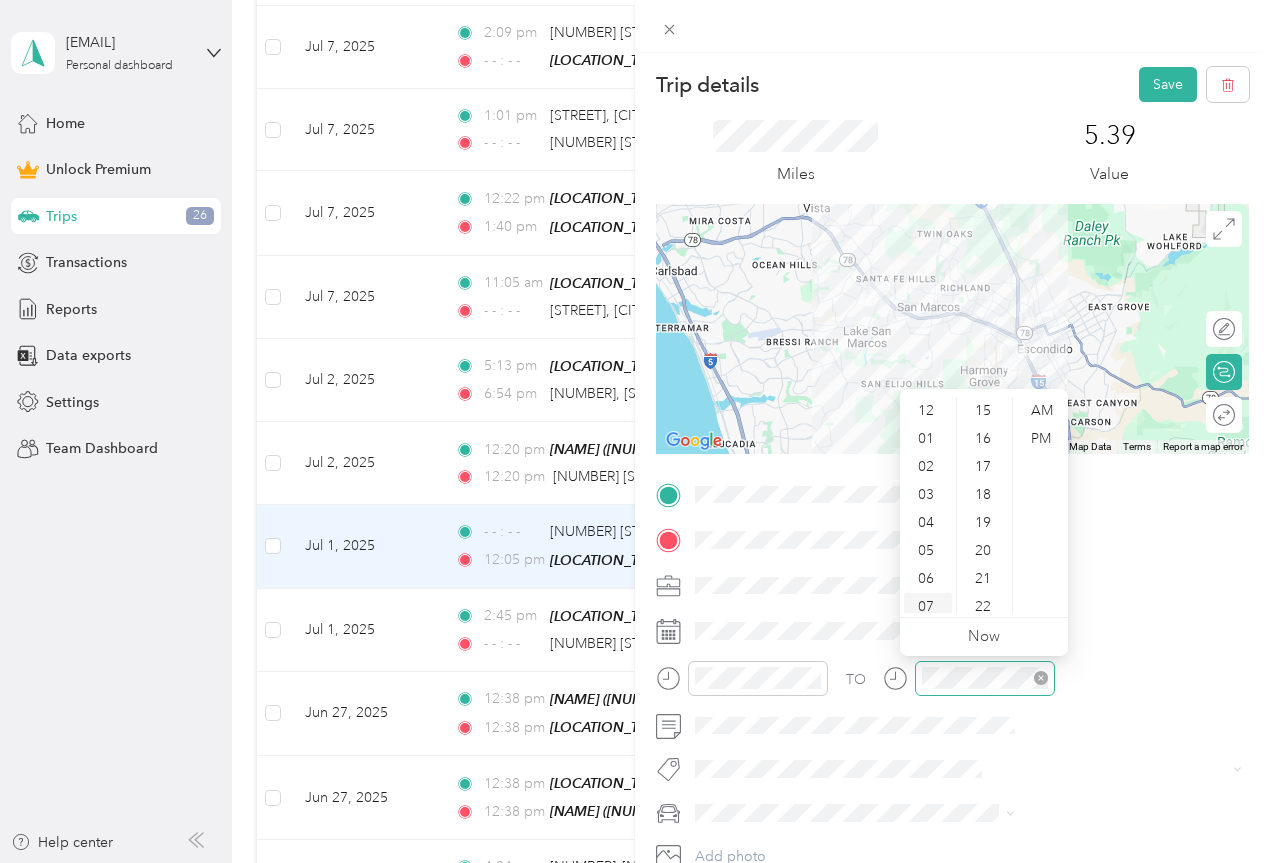 drag, startPoint x: 924, startPoint y: 526, endPoint x: 938, endPoint y: 523, distance: 14.3178215 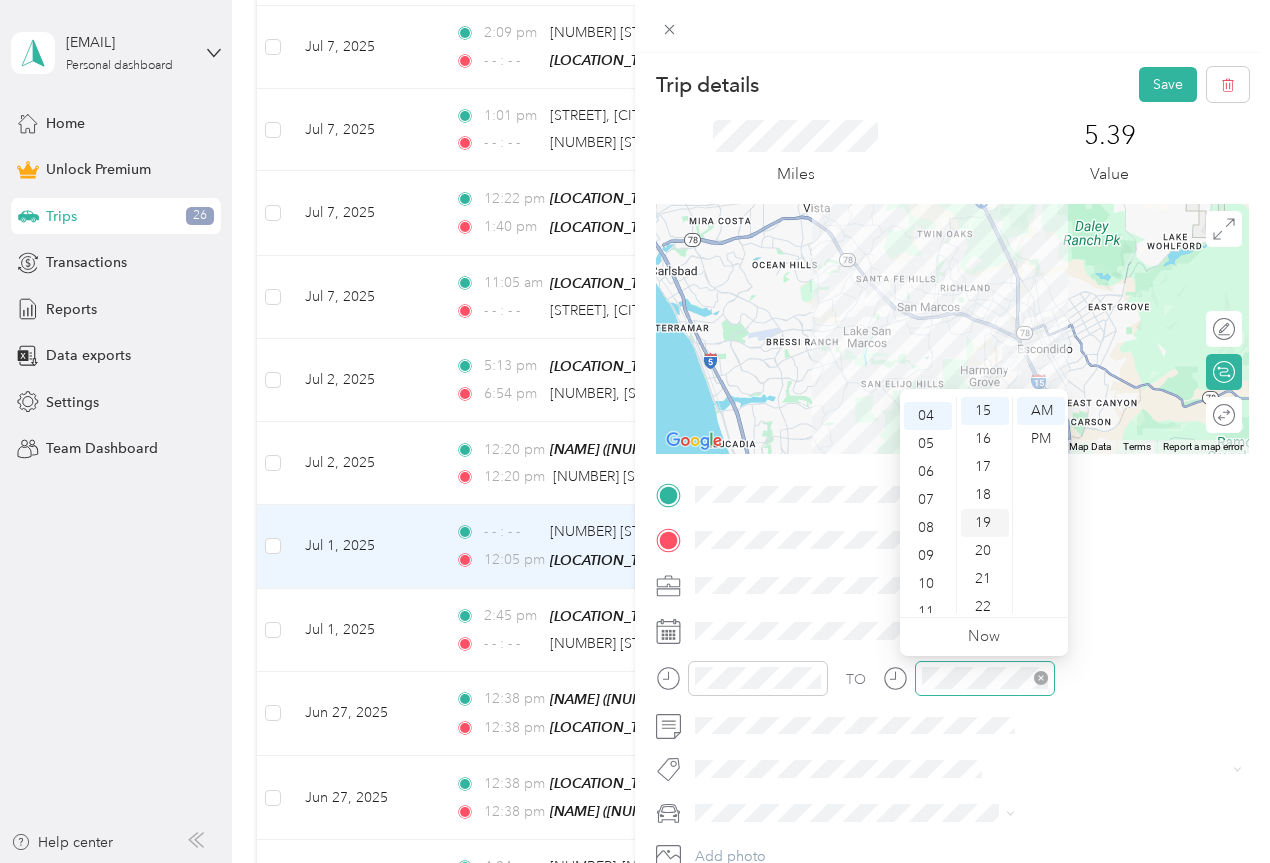 scroll, scrollTop: 112, scrollLeft: 0, axis: vertical 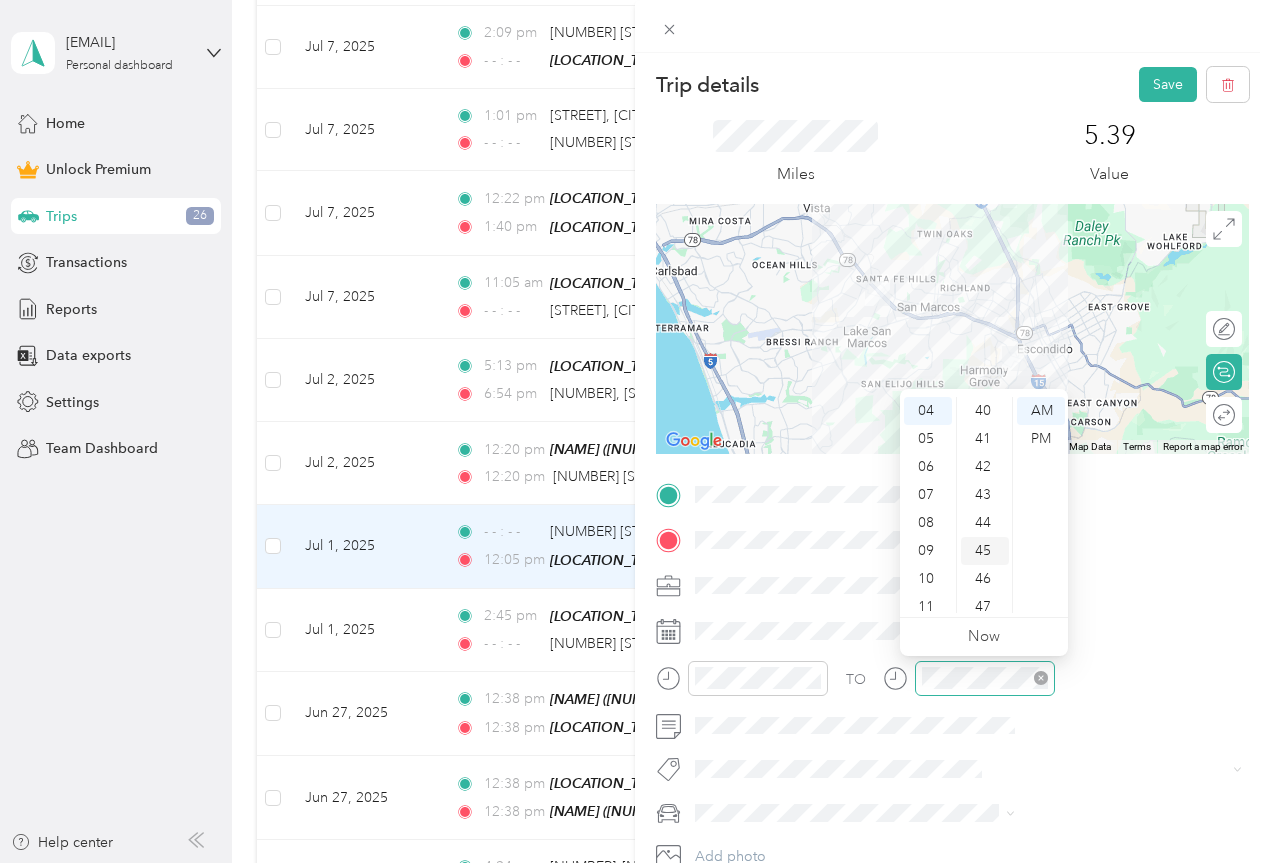 click on "45" at bounding box center [985, 551] 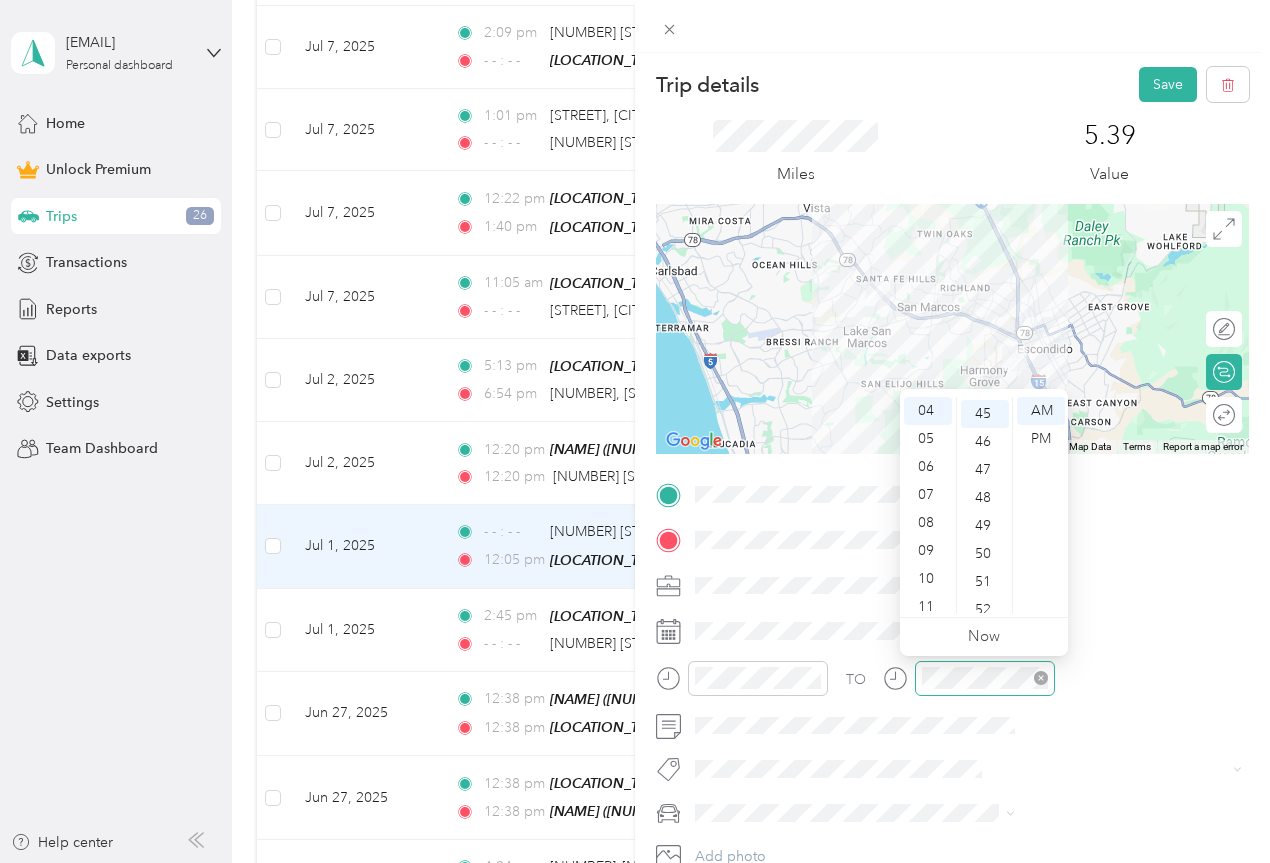 scroll, scrollTop: 1260, scrollLeft: 0, axis: vertical 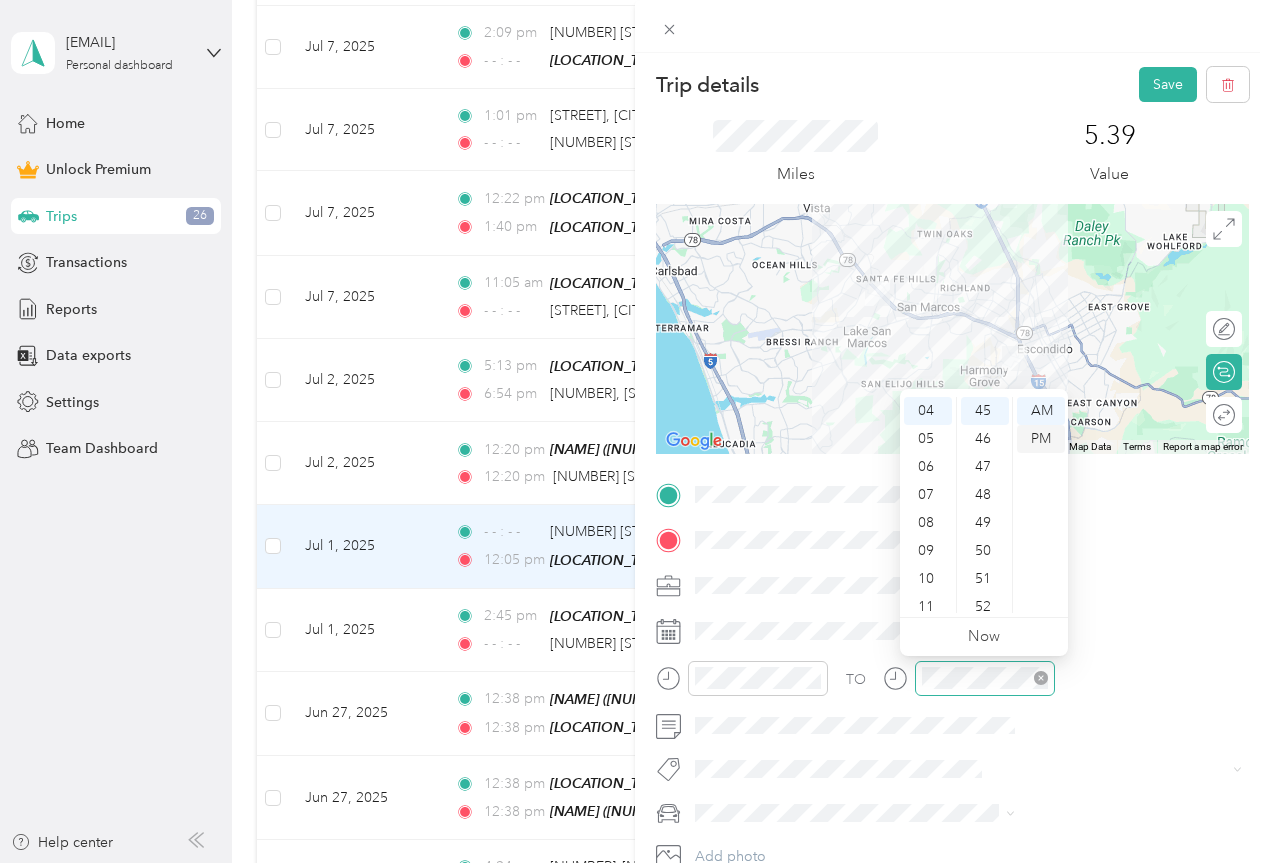 click on "PM" at bounding box center [1041, 439] 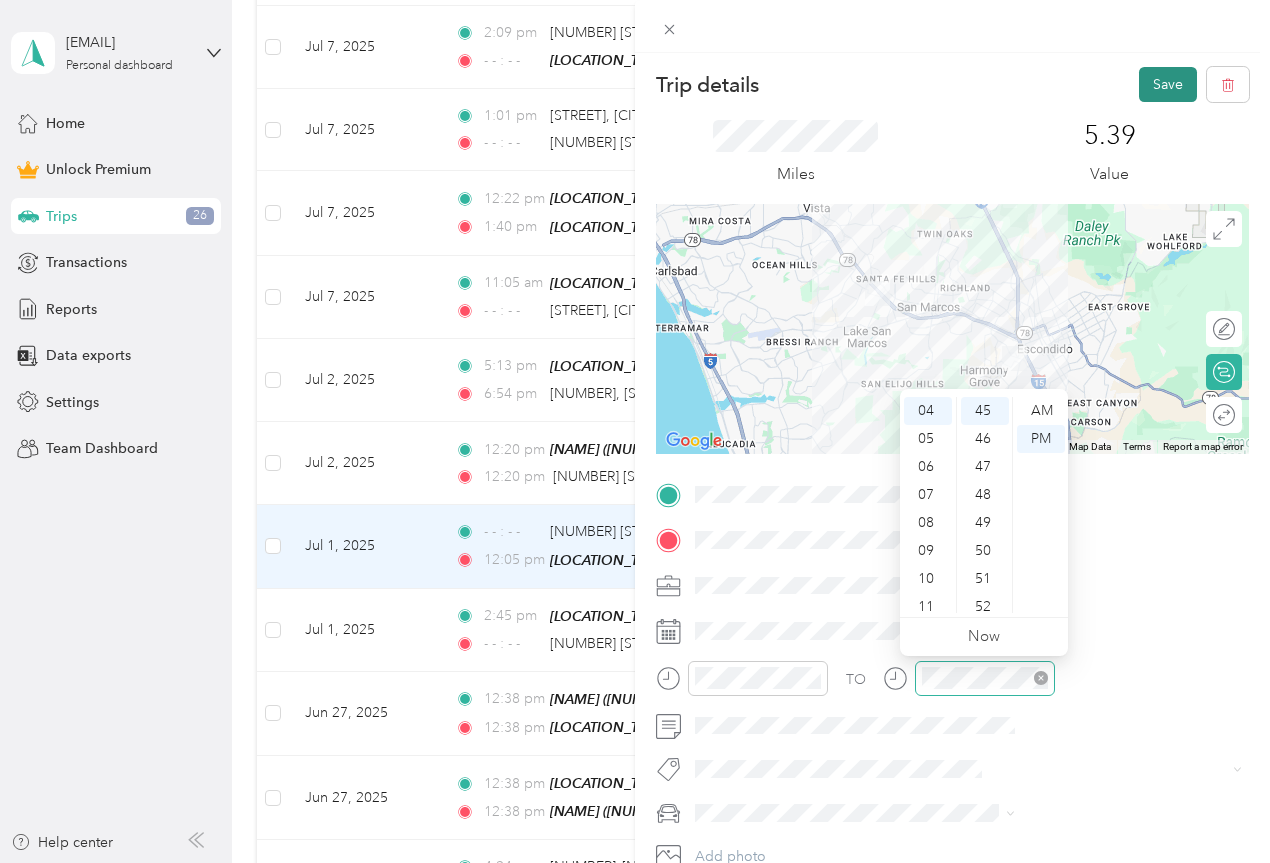 click on "Save" at bounding box center (1168, 84) 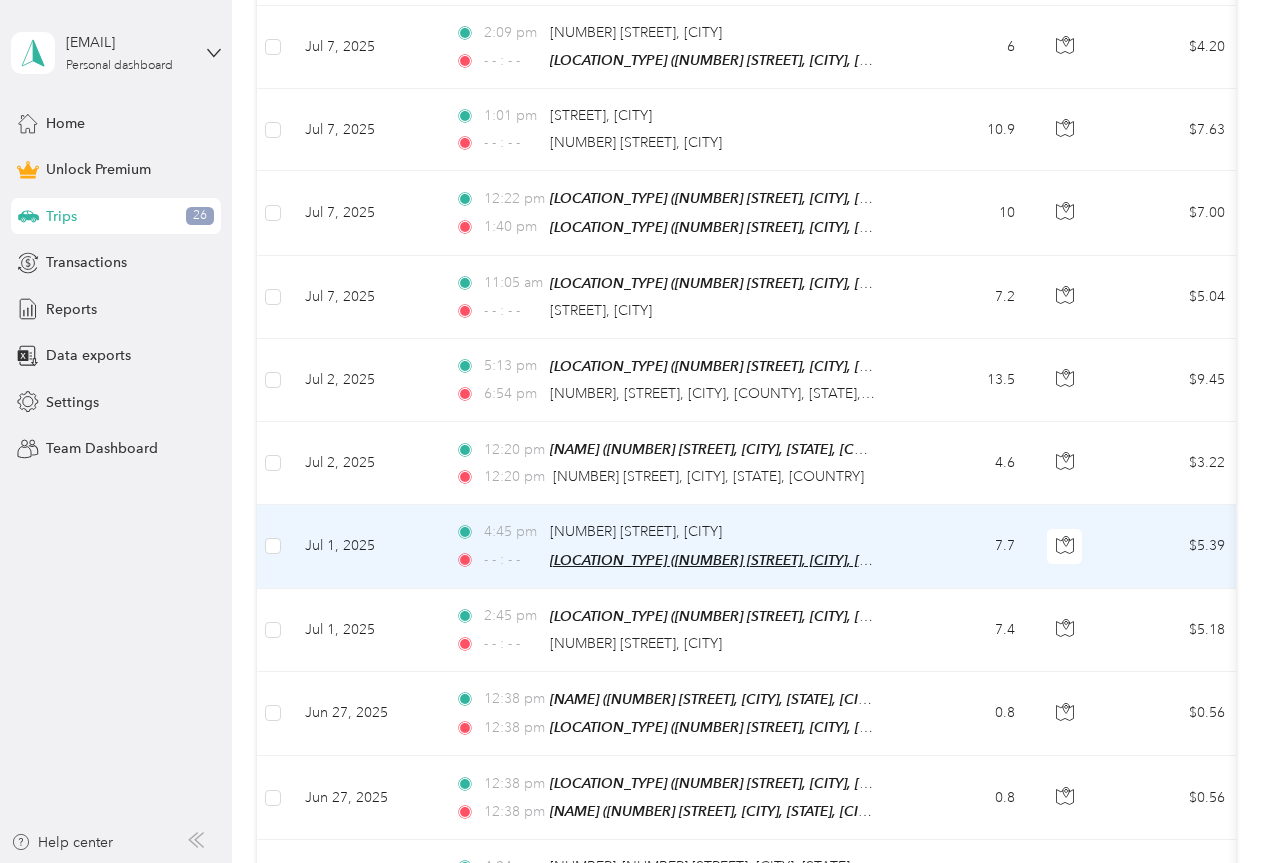 scroll, scrollTop: 500, scrollLeft: 0, axis: vertical 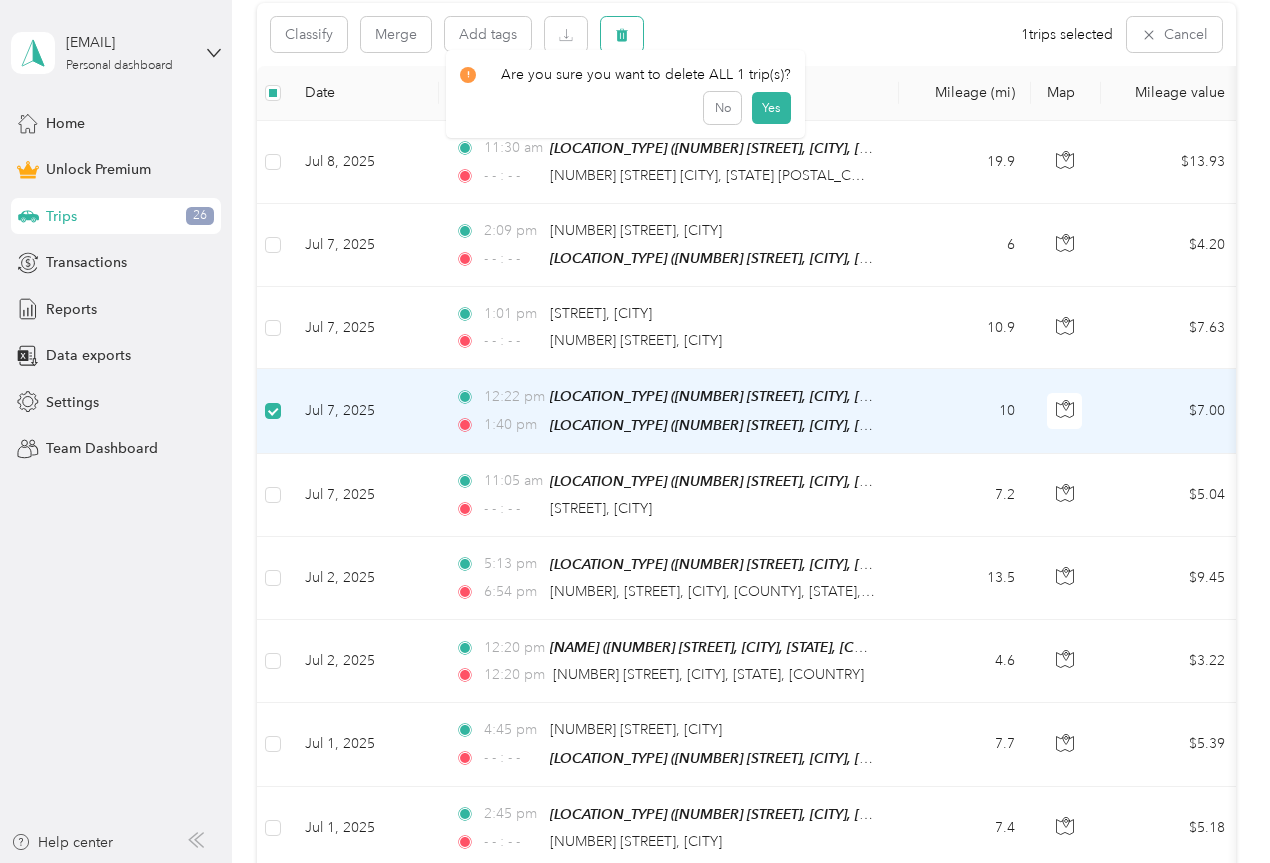 click 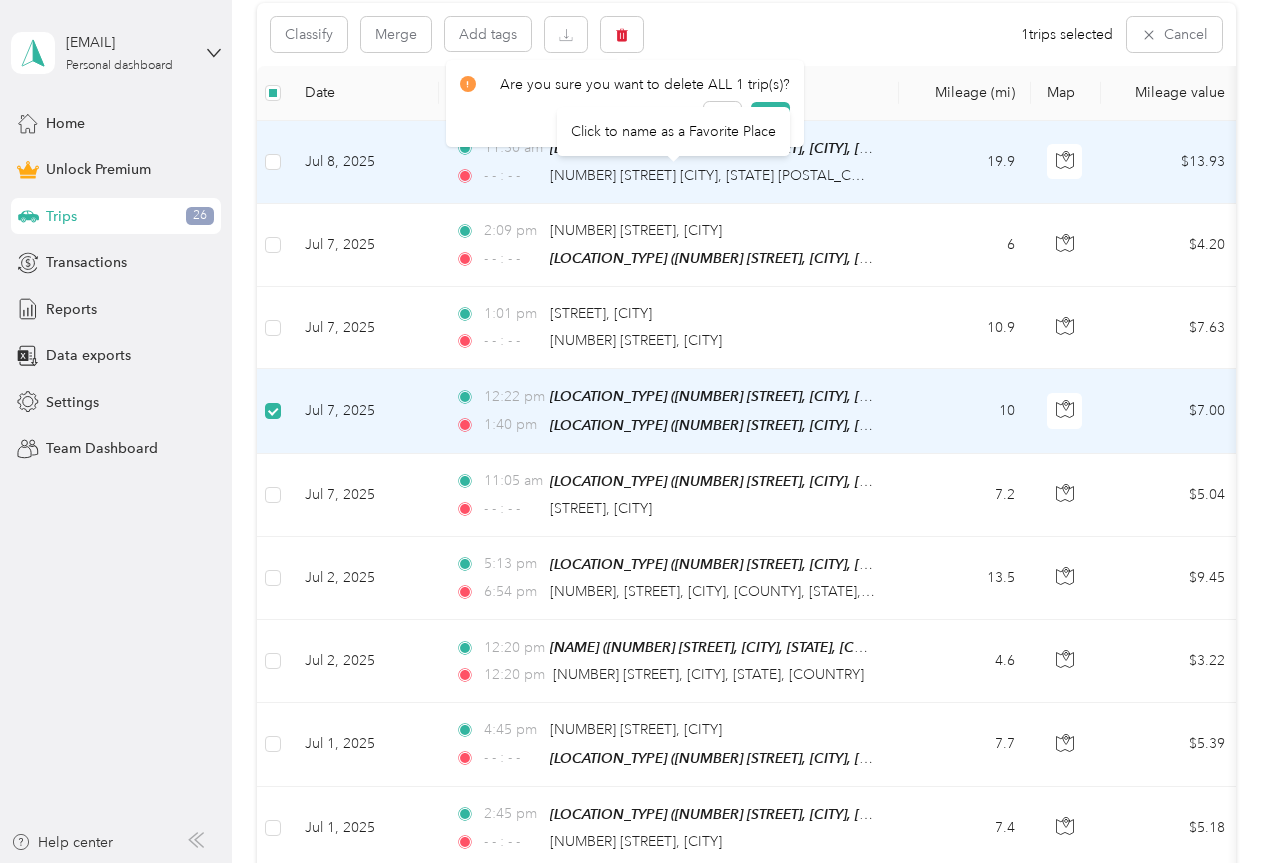 click on "Click to name as a Favorite Place" at bounding box center [673, 131] 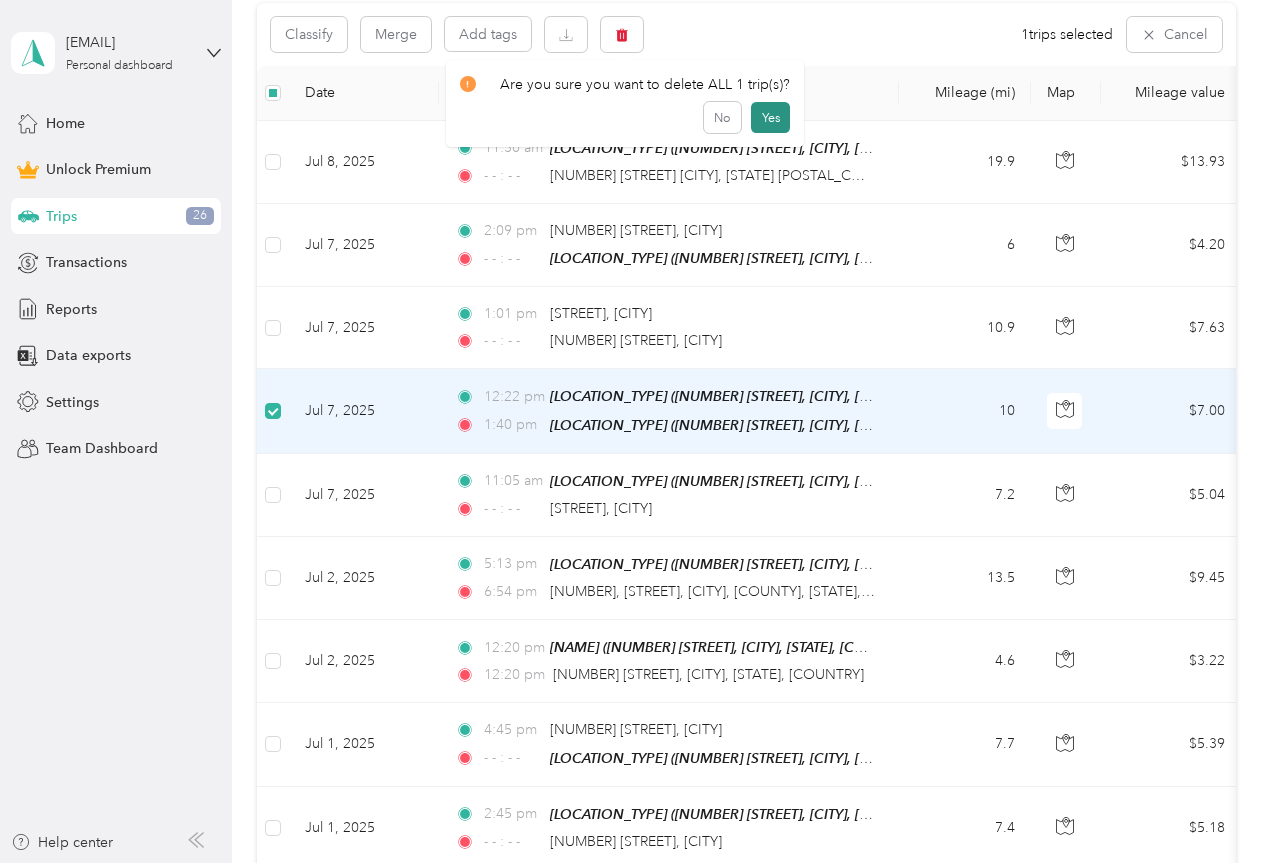 click on "Yes" at bounding box center (770, 118) 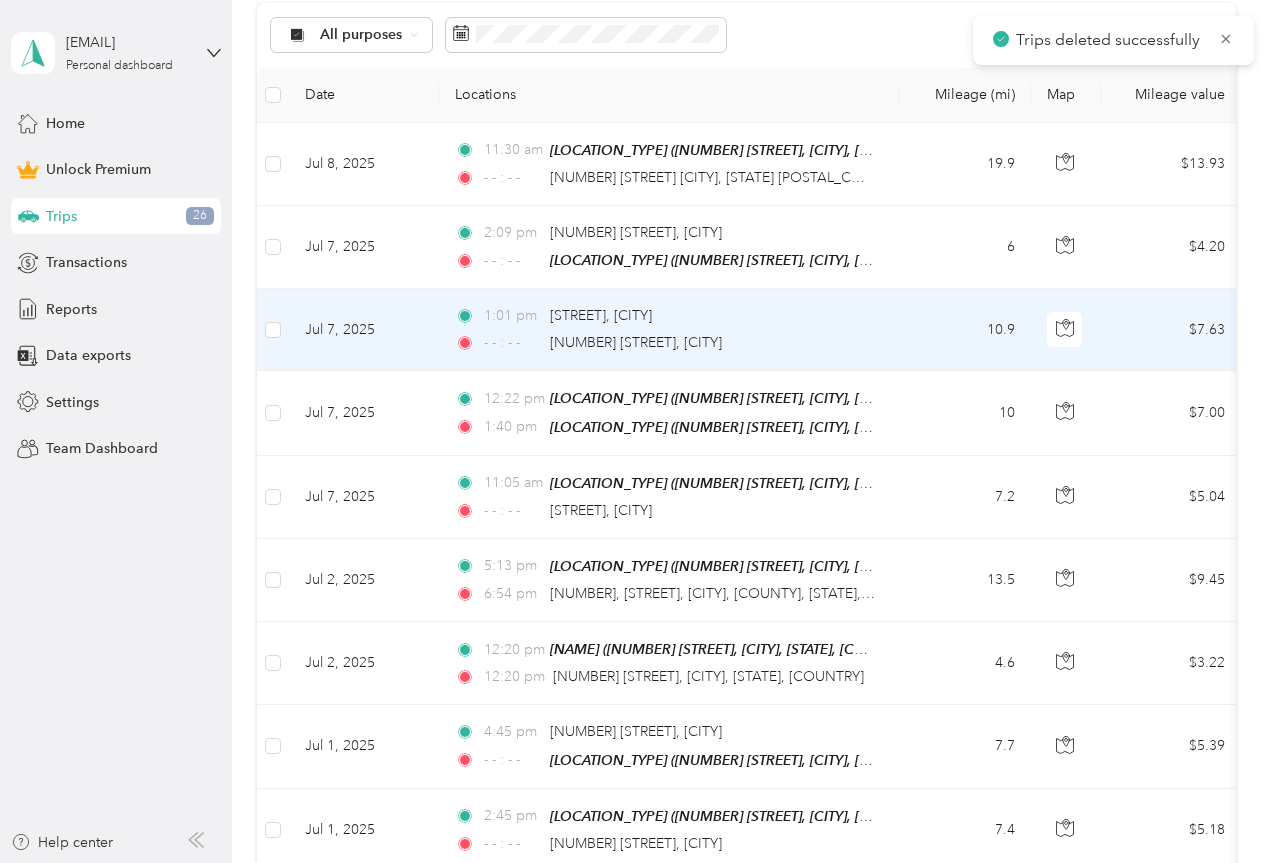 scroll, scrollTop: 402, scrollLeft: 0, axis: vertical 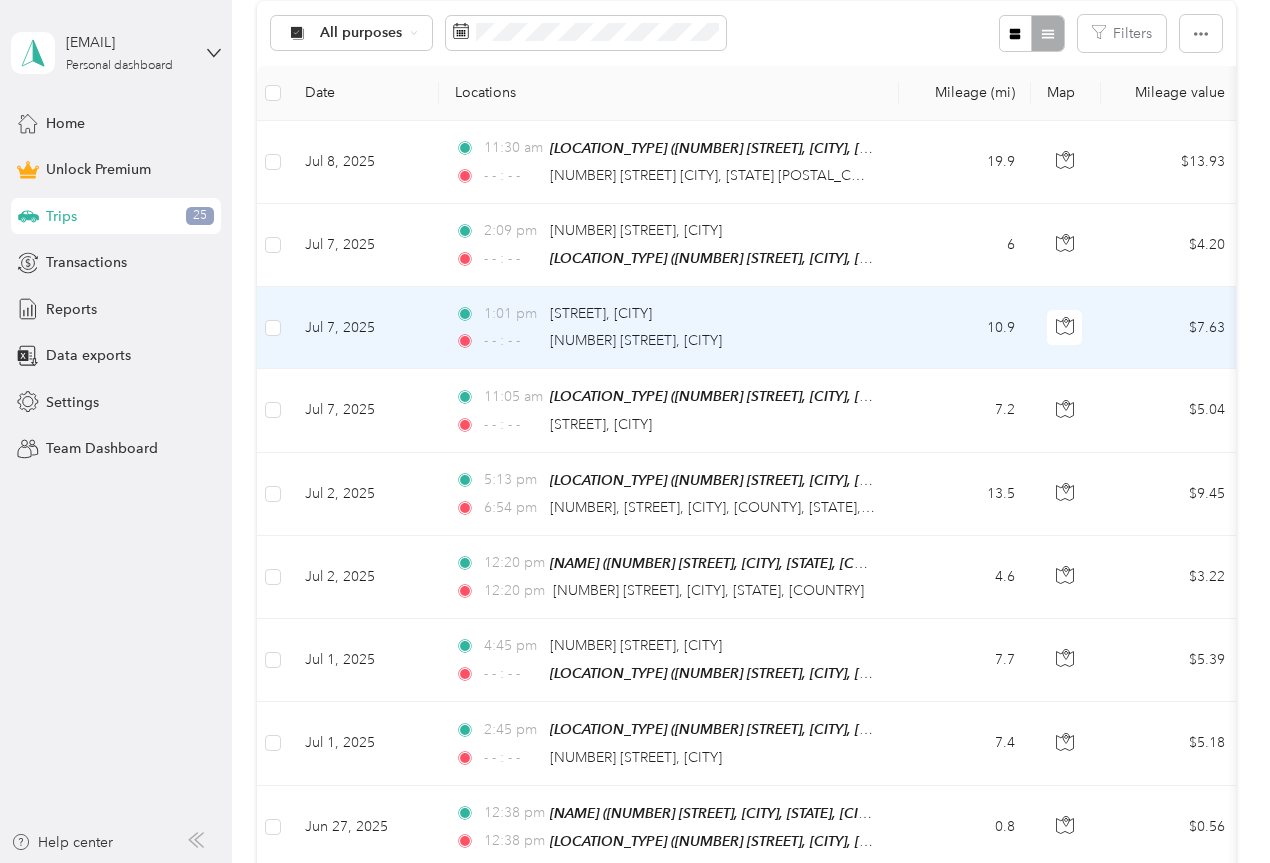 click on "$7.63" at bounding box center (1171, 328) 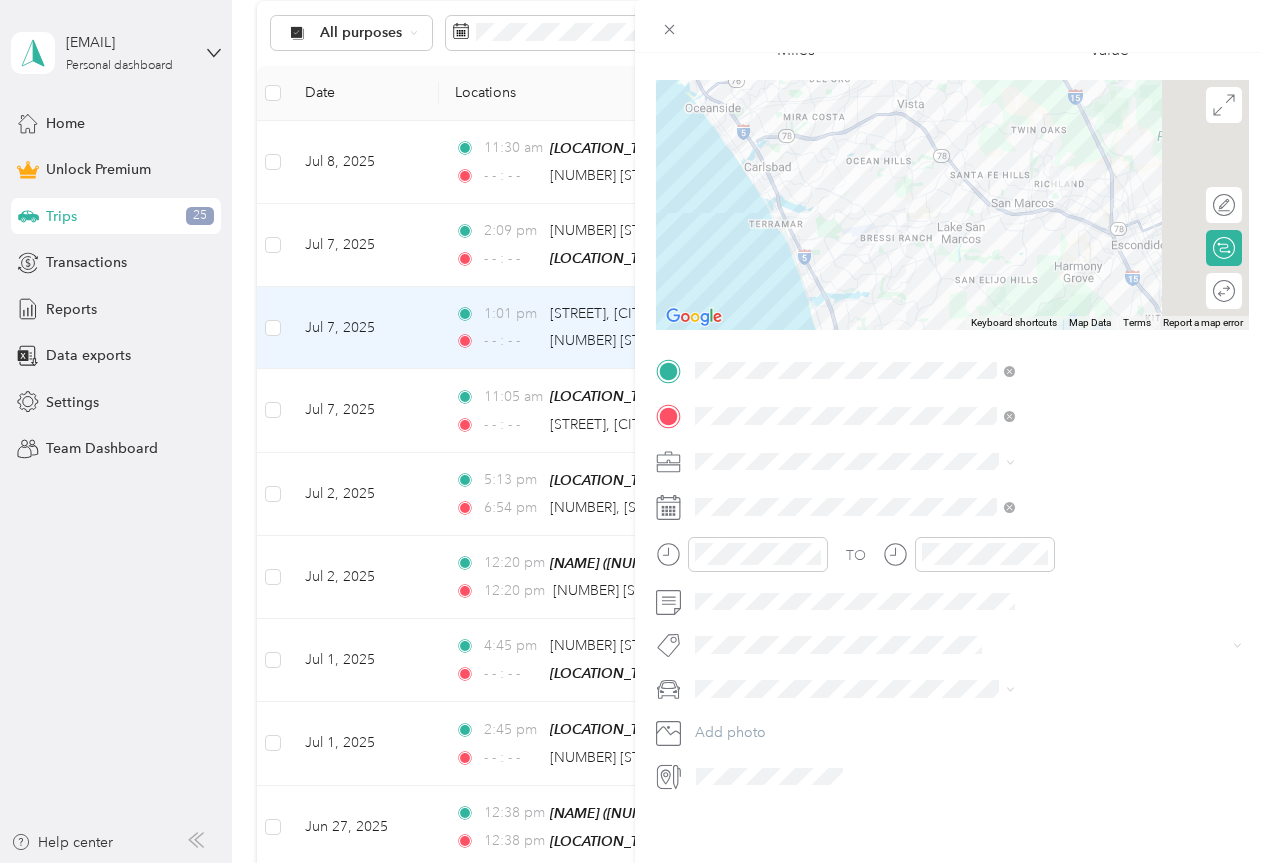 scroll, scrollTop: 141, scrollLeft: 0, axis: vertical 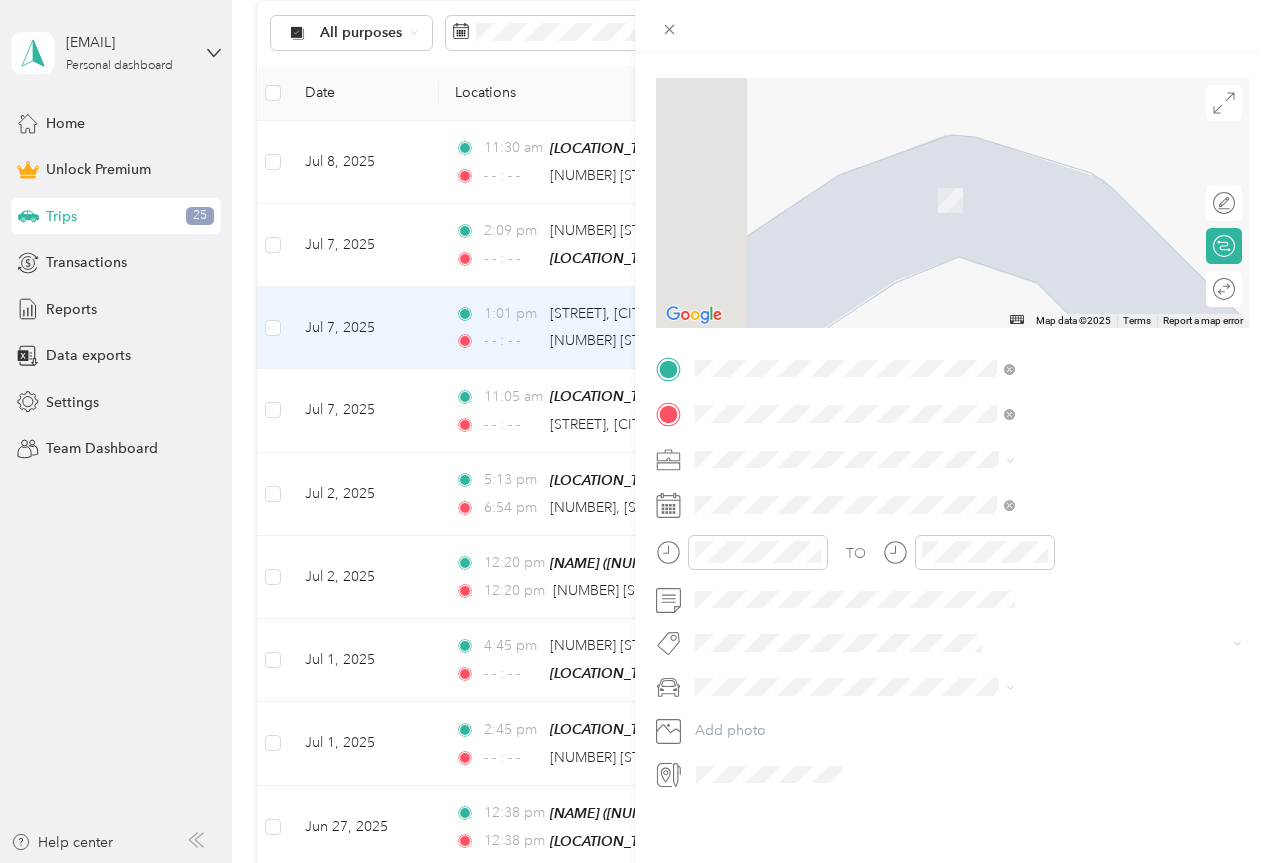 click on "[NUMBER] [STREET], [POSTAL_CODE], [CITY], [STATE], [COUNTRY]" at bounding box center (1067, 511) 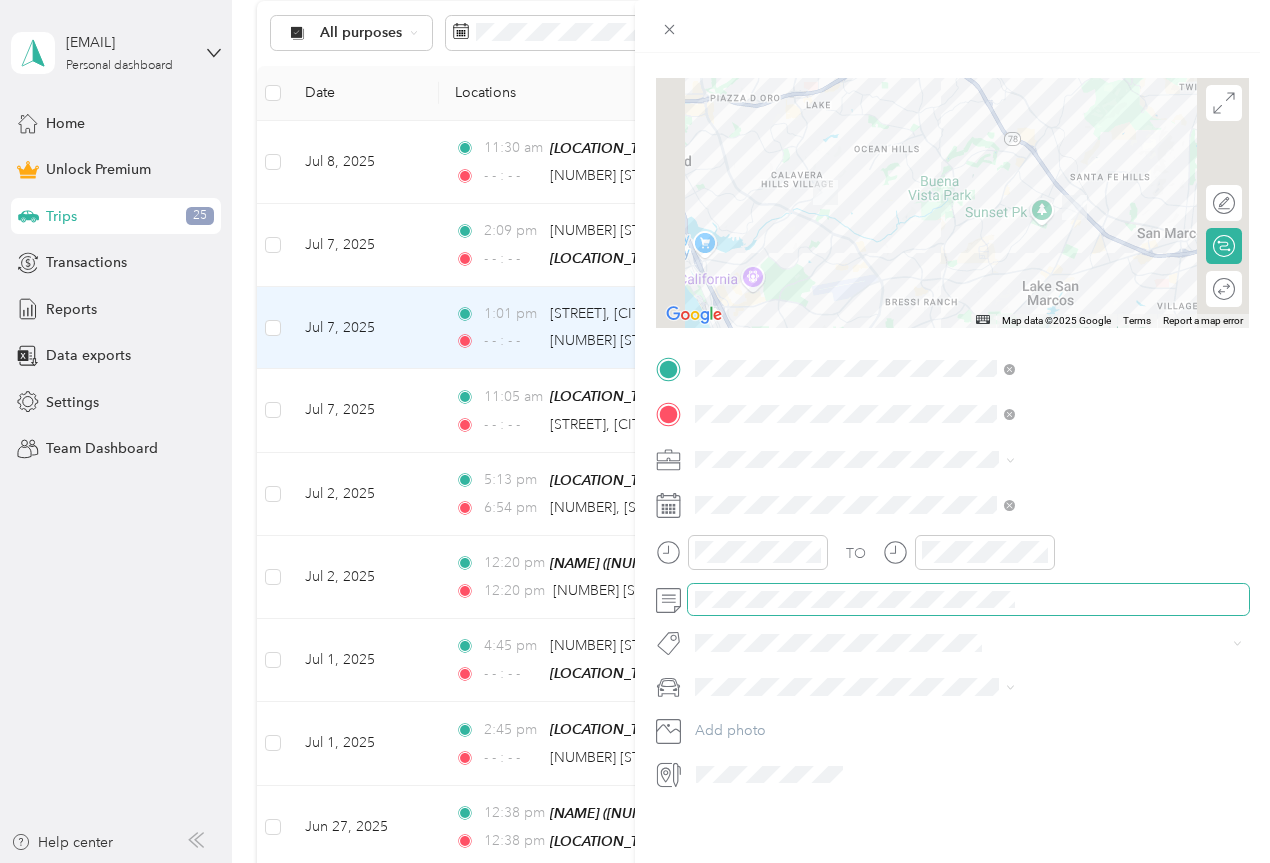 click on "Trip details Save This trip cannot be edited because it is either under review, approved, or paid. Contact your Team Manager to edit it. Miles ← Move left → Move right ↑ Move up ↓ Move down + Zoom in - Zoom out Home Jump left by 75% End Jump right by 75% Page Up Jump up by 75% Page Down Jump down by 75% Map Data Map data ©2025 Google Map data ©2025 Google 2 km  Click to toggle between metric and imperial units Terms Report a map error Edit route Calculate route Round trip TO Add photo" at bounding box center (635, 431) 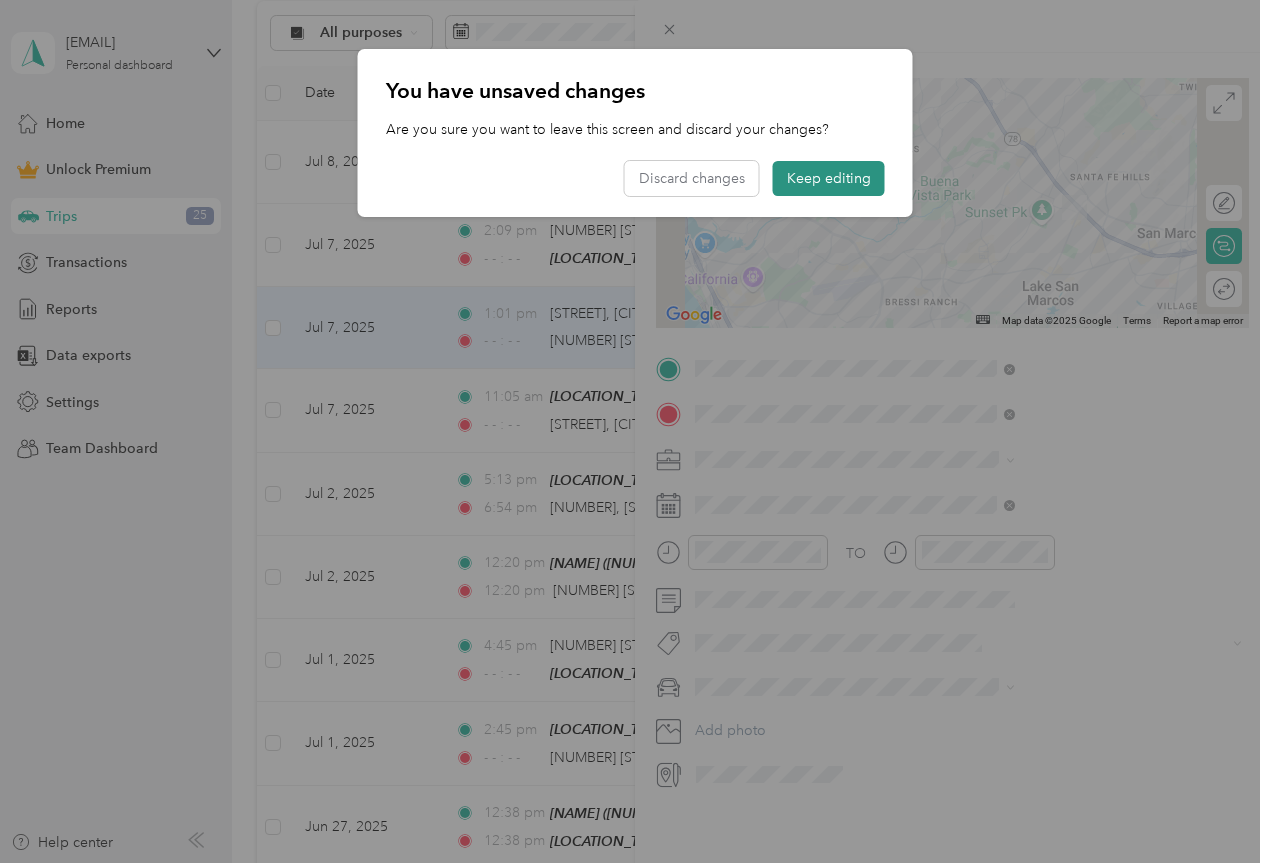 click on "Keep editing" at bounding box center (829, 178) 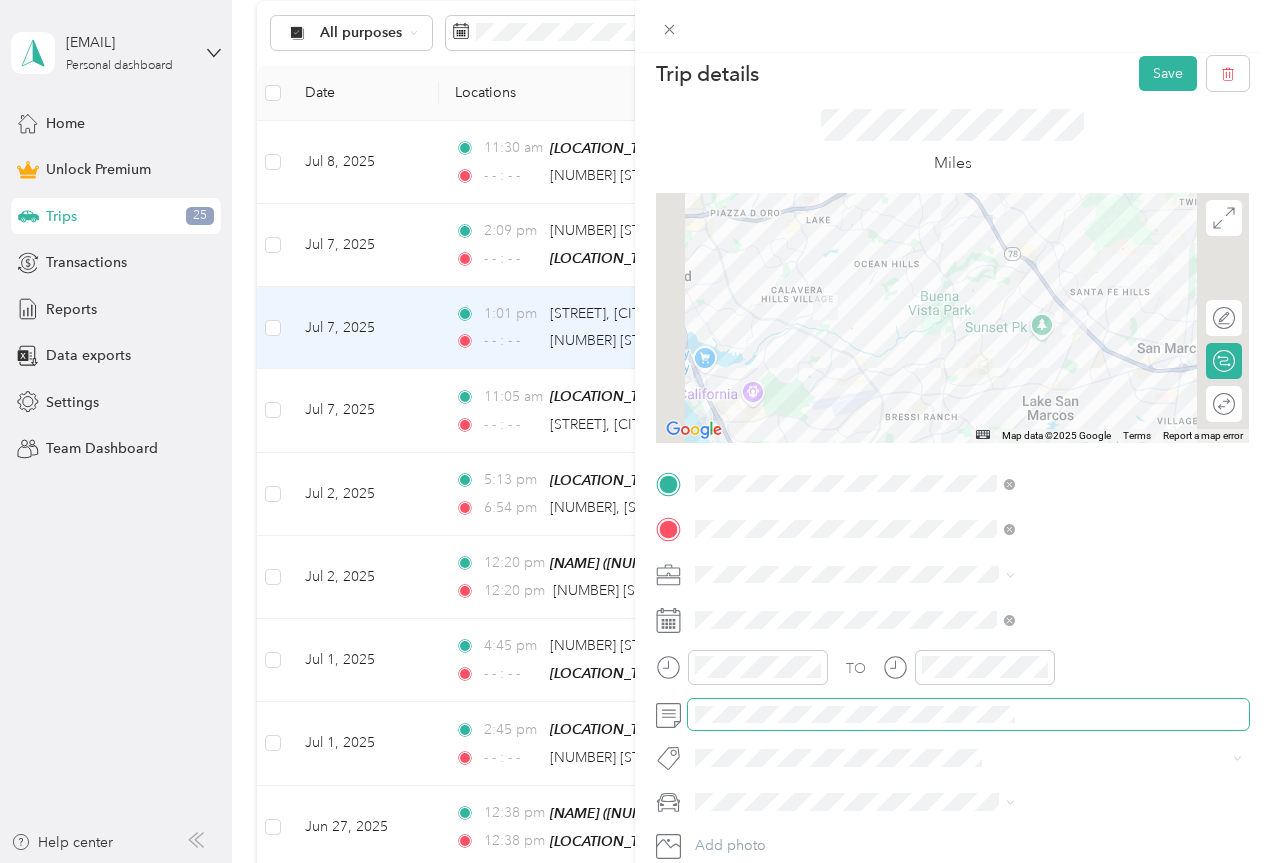 scroll, scrollTop: 0, scrollLeft: 0, axis: both 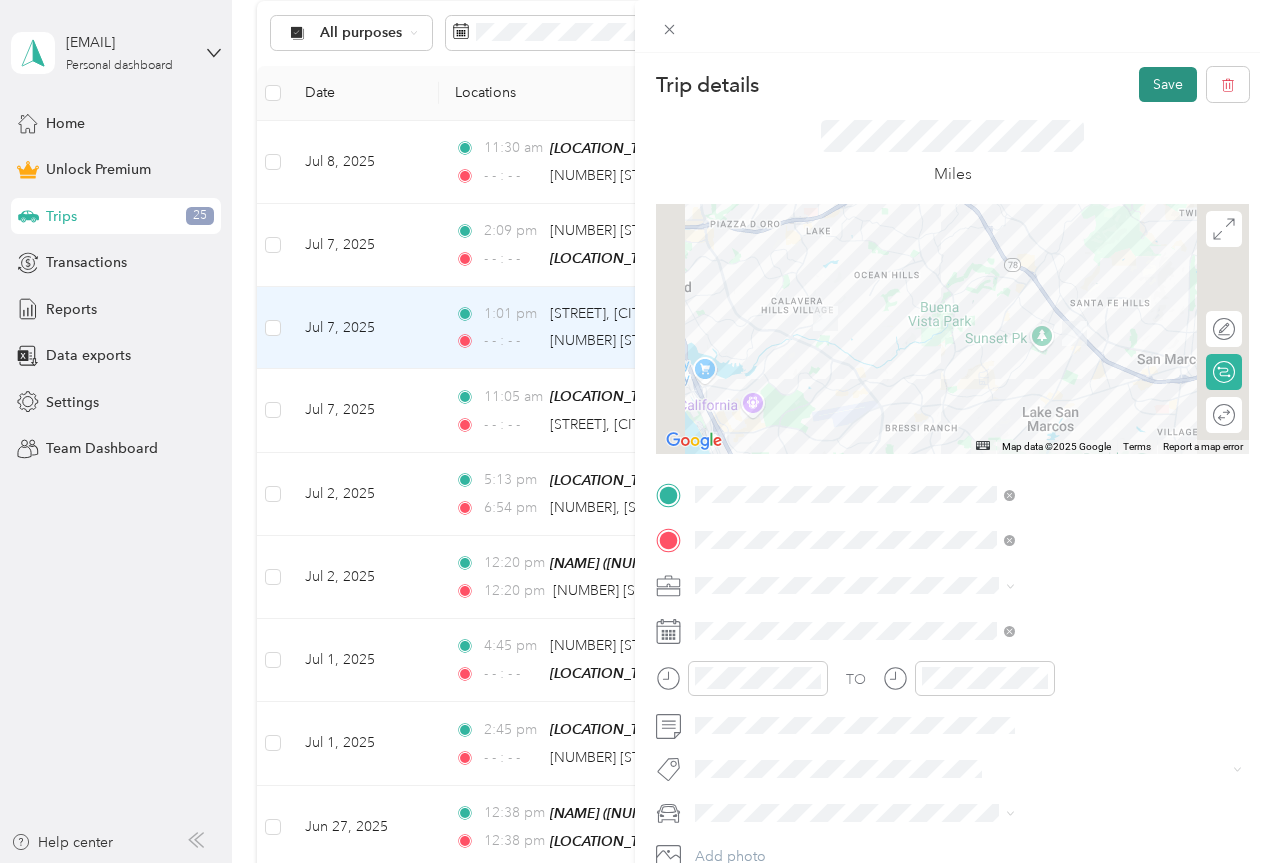 click on "Save" at bounding box center [1168, 84] 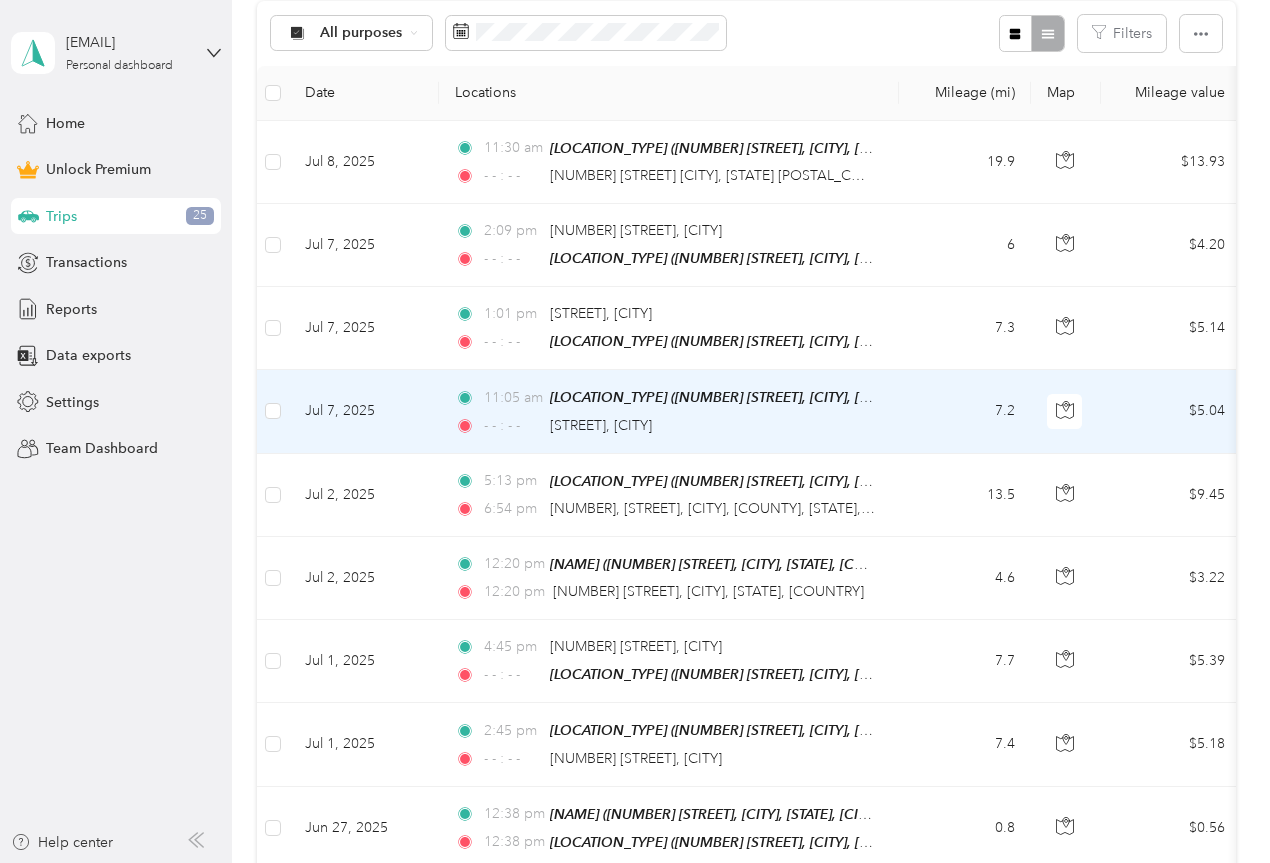 click on "$5.04" at bounding box center (1171, 411) 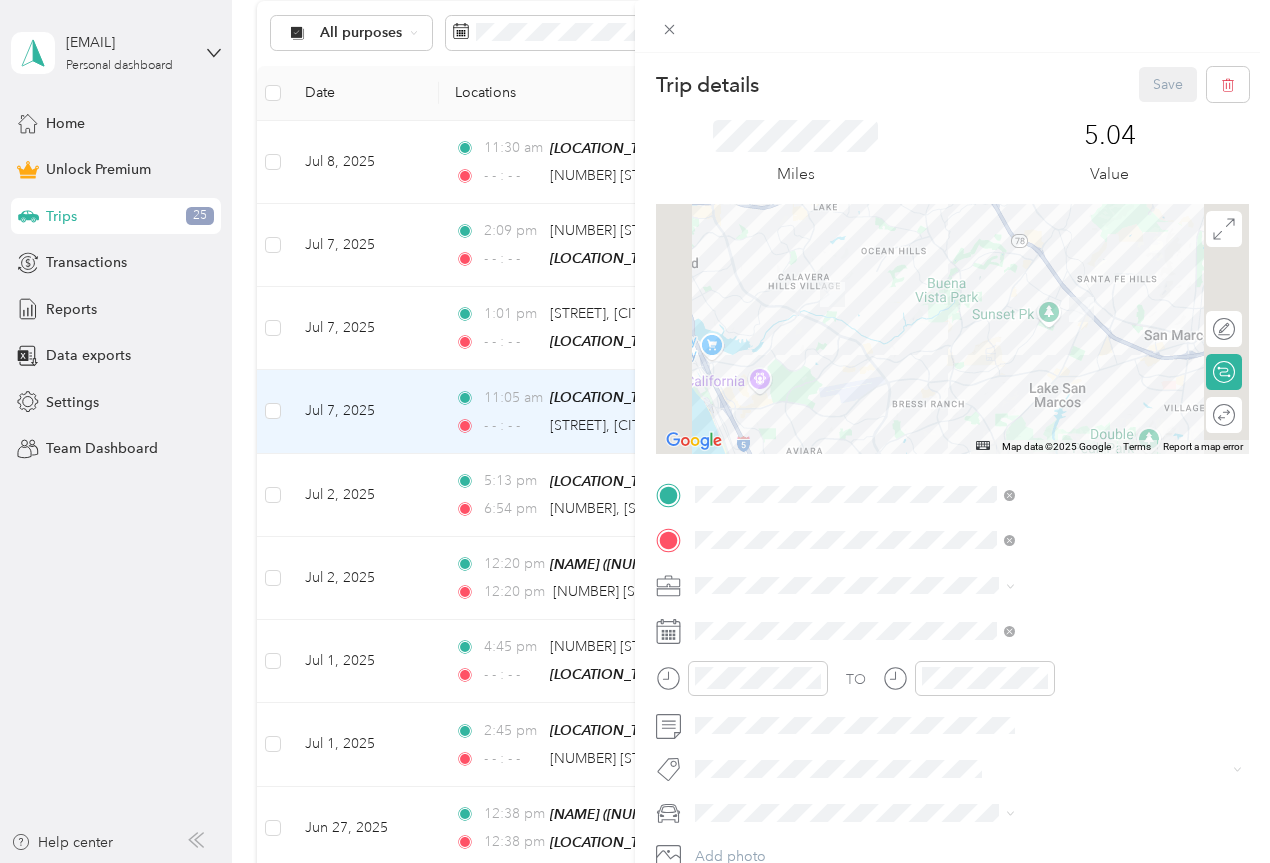 click on "Trip details Save This trip cannot be edited because it is either under review, approved, or paid. Contact your Team Manager to edit it. Miles [NUMBER] Value  ← Move left → Move right ↑ Move up ↓ Move down + Zoom in - Zoom out Home Jump left by 75% End Jump right by 75% Page Up Jump up by 75% Page Down Jump down by 75% Keyboard shortcuts Map Data Map data ©2025 Google, INEGI Map data ©2025 Google [NUMBER] km  Click to toggle between metric and imperial units Terms Report a map error Edit route Calculate route Round trip TO Add photo" at bounding box center [635, 431] 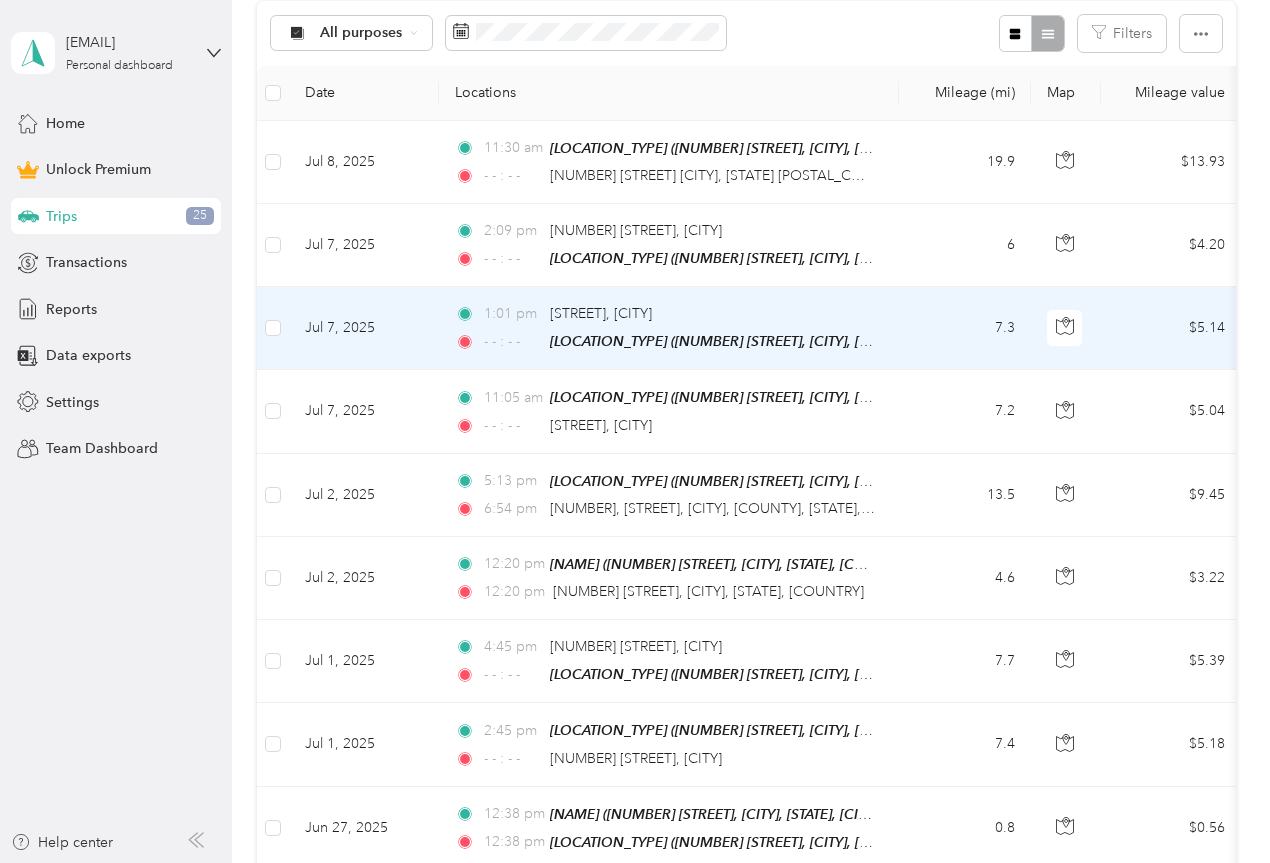 click on "$5.14" at bounding box center [1171, 328] 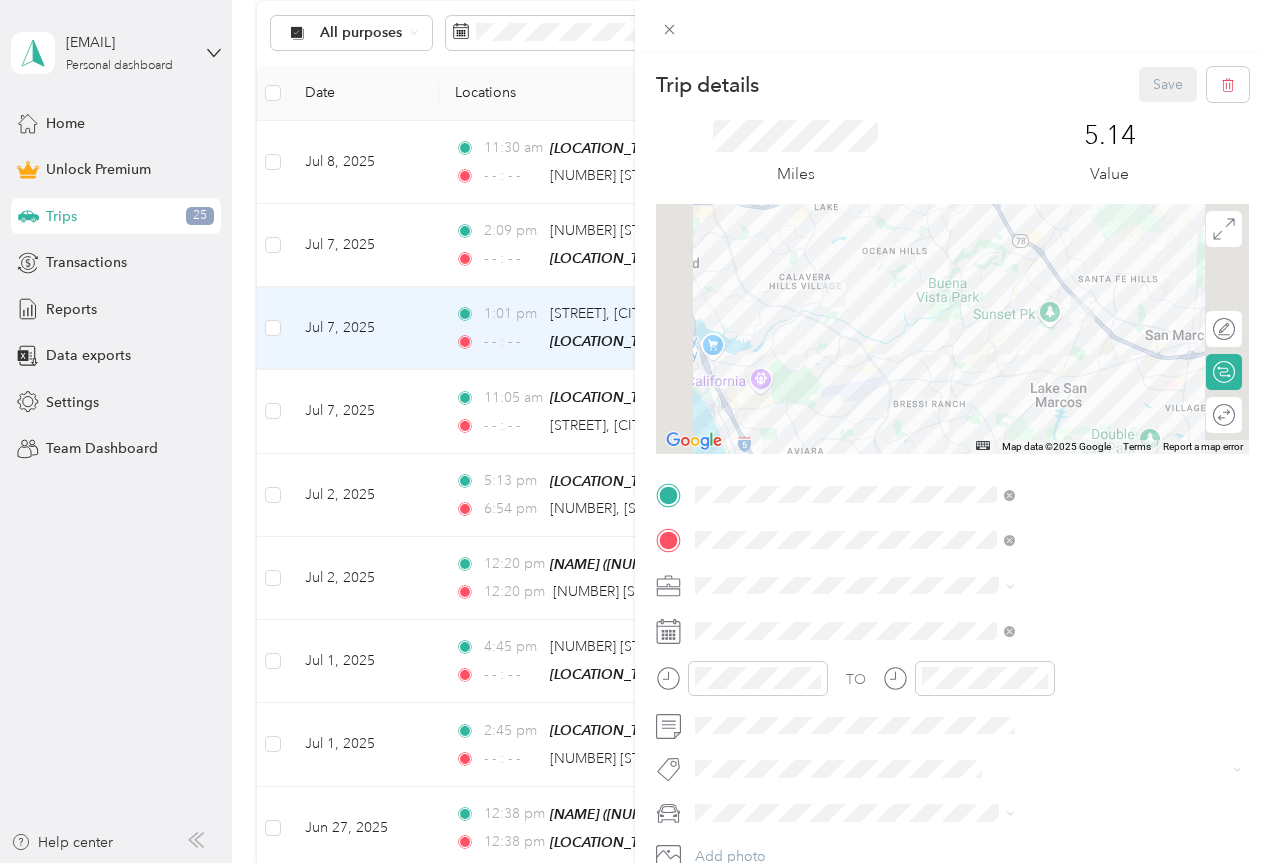 click on "Trip details Save This trip cannot be edited because it is either under review, approved, or paid. Contact your Team Manager to edit it. Miles [NUMBER] Value  ← Move left → Move right ↑ Move up ↓ Move down + Zoom in - Zoom out Home Jump left by 75% End Jump right by 75% Page Up Jump up by 75% Page Down Jump down by 75% Keyboard shortcuts Map Data Map data ©2025 Google Map data ©2025 Google [NUMBER] km  Click to toggle between metric and imperial units Terms Report a map error Edit route Calculate route Round trip TO Add photo" at bounding box center (635, 431) 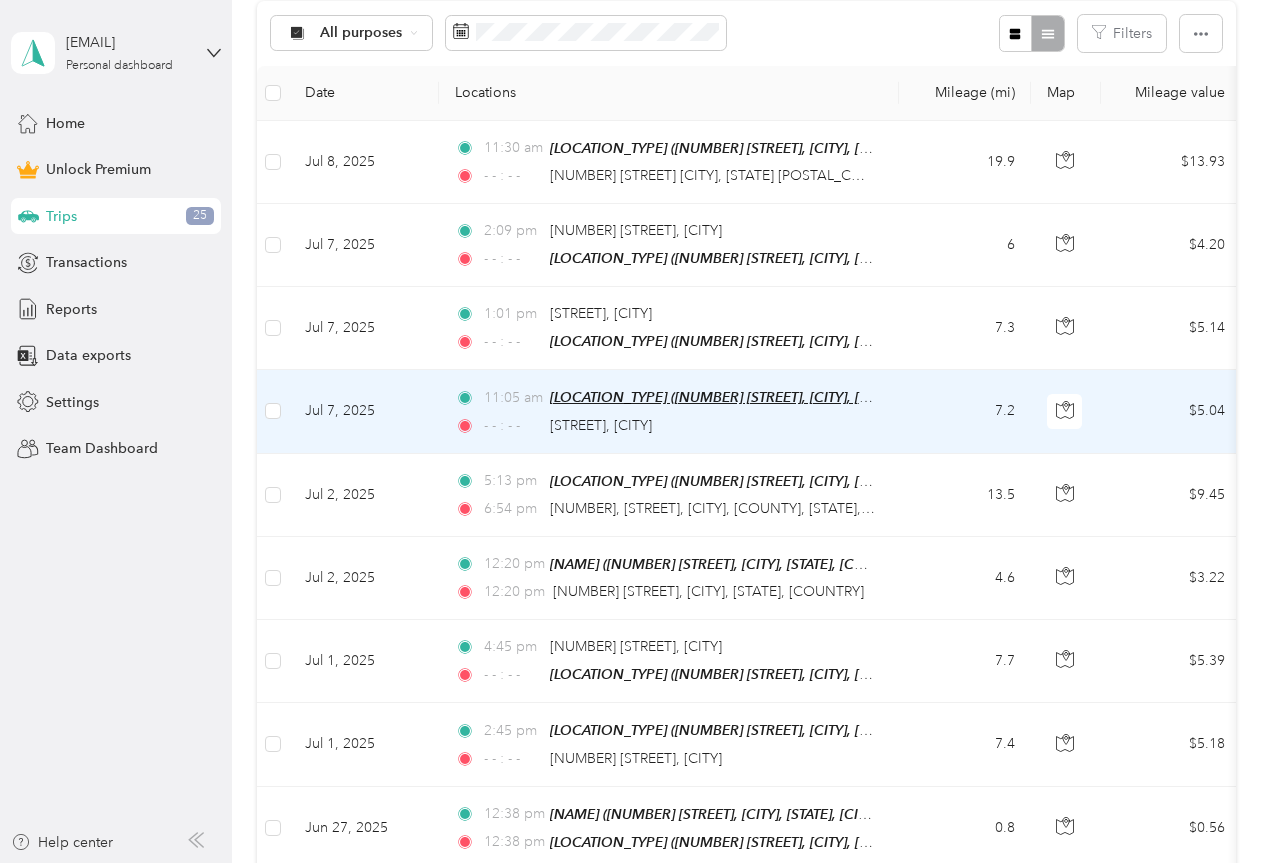 click on "[LOCATION_TYPE] ([NUMBER] [STREET], [CITY], [STATE])" at bounding box center (727, 397) 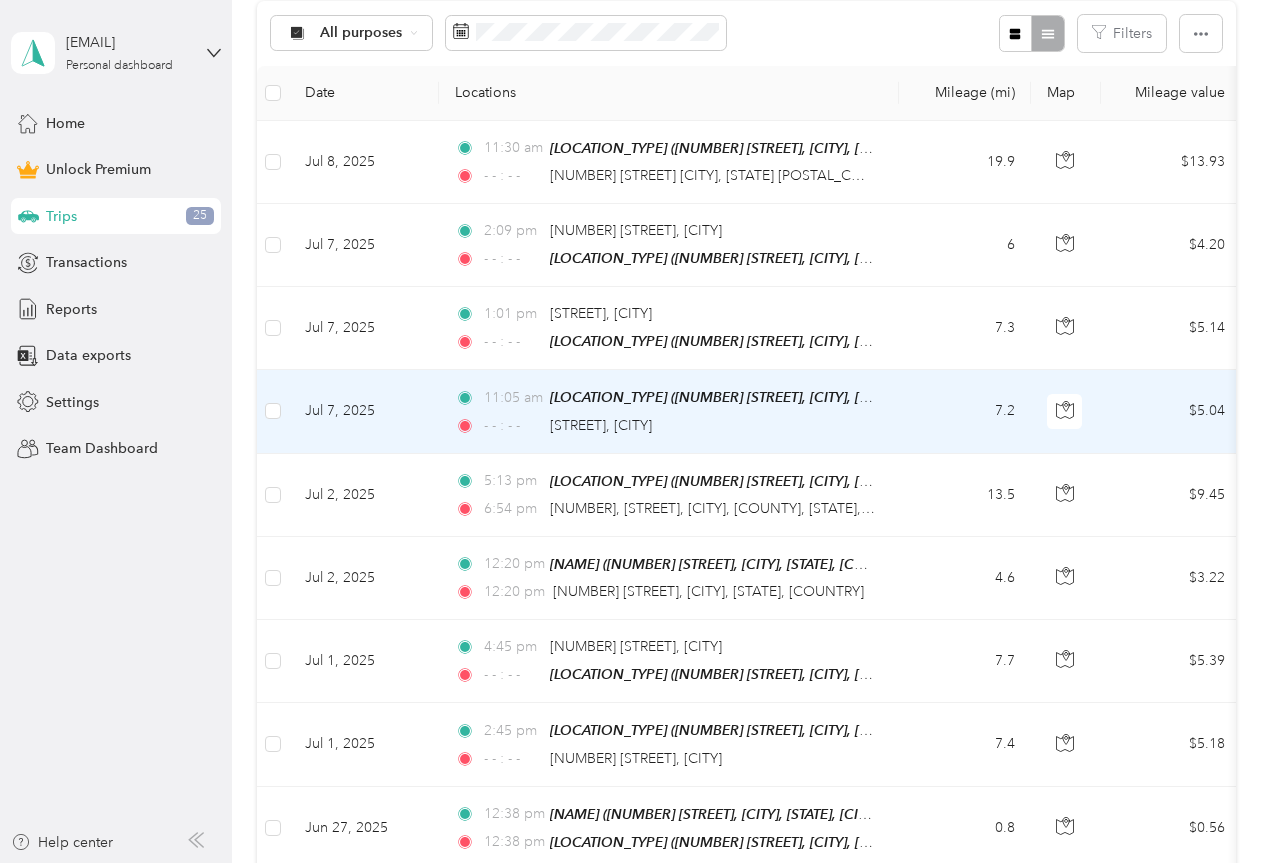 click on "$5.04" at bounding box center (1171, 411) 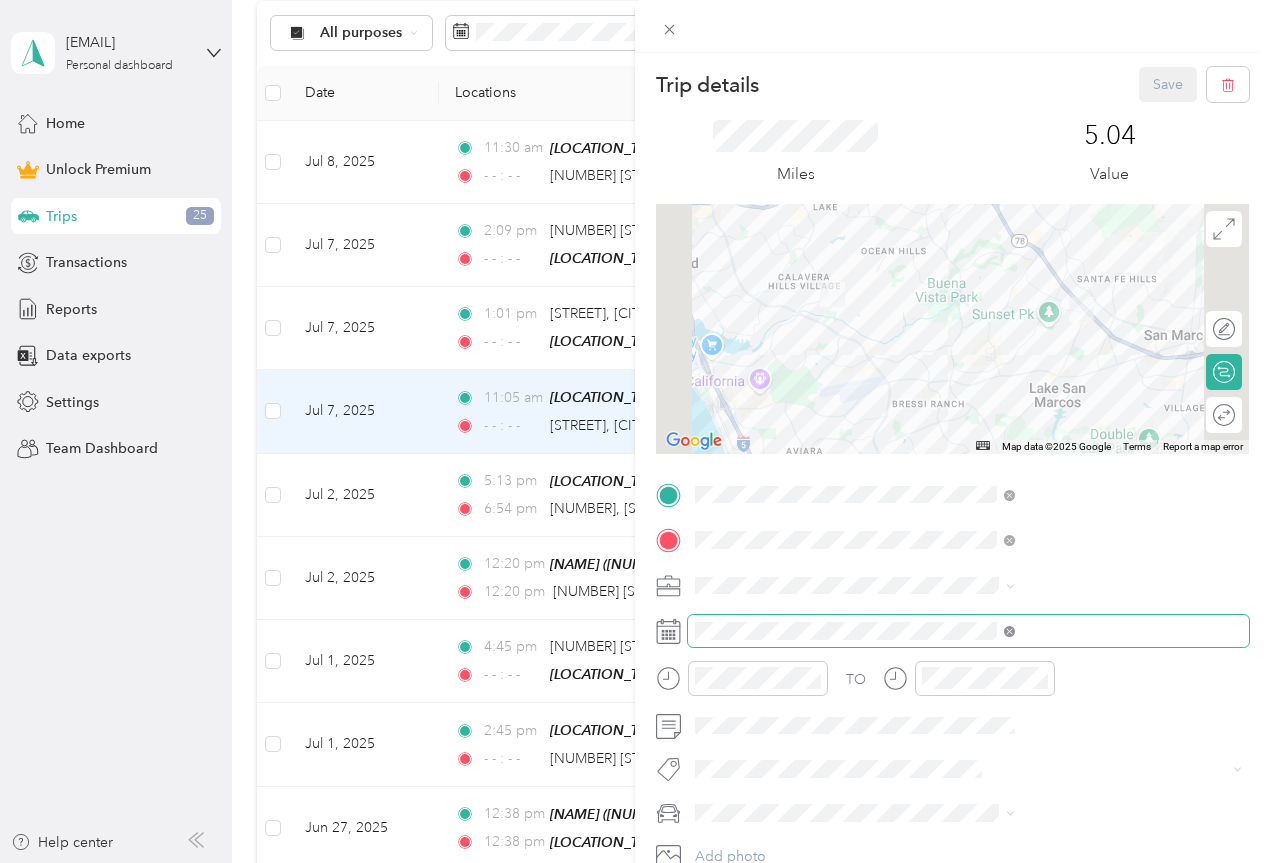 click 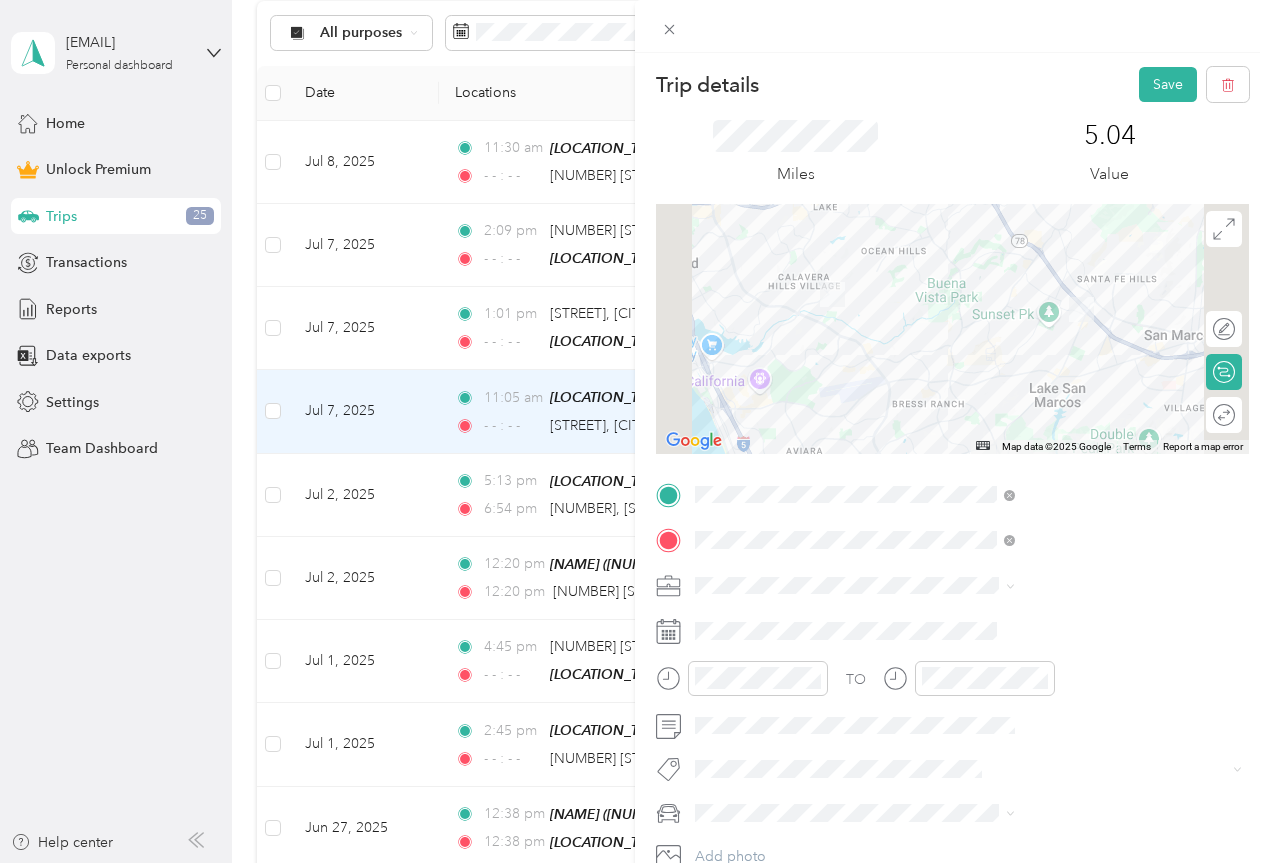 click 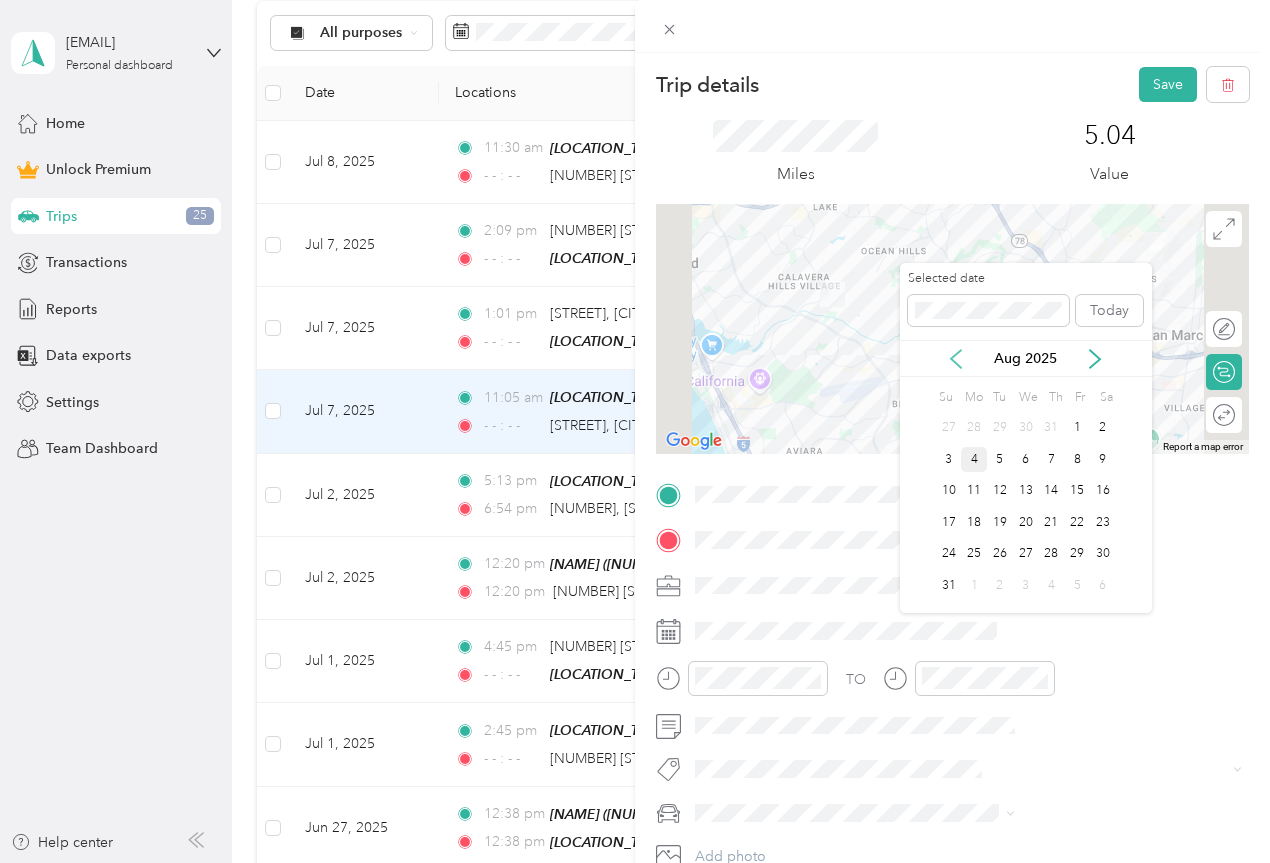 click 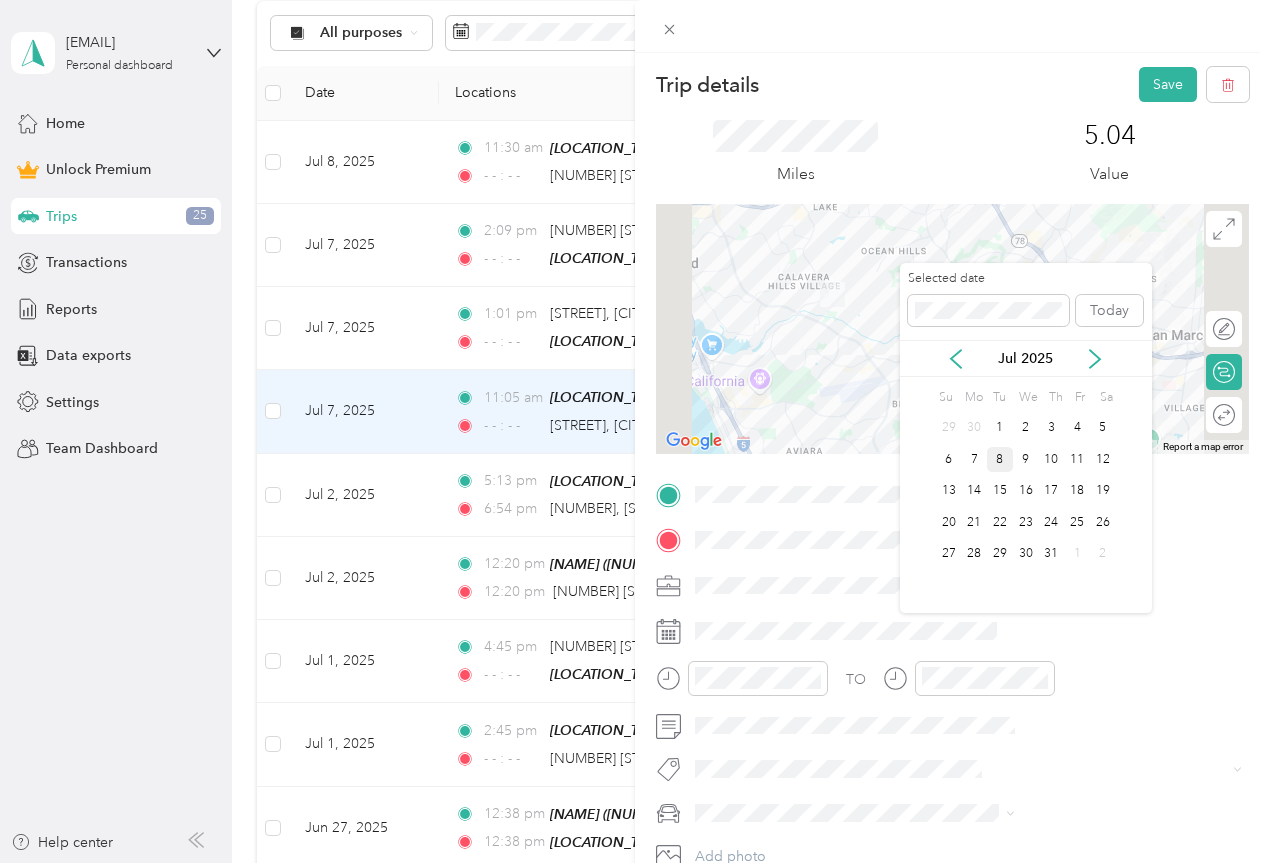 click on "8" at bounding box center [1000, 459] 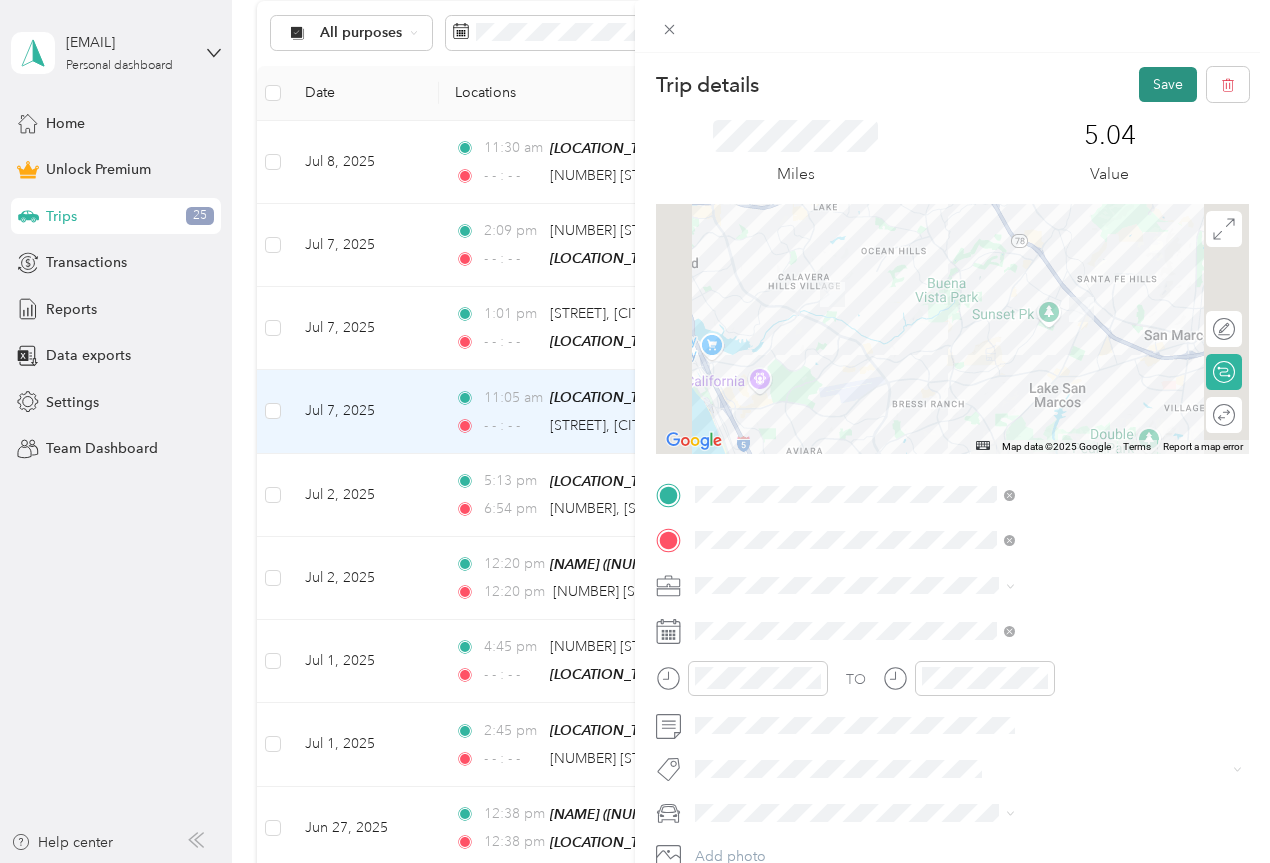click on "Save" at bounding box center (1168, 84) 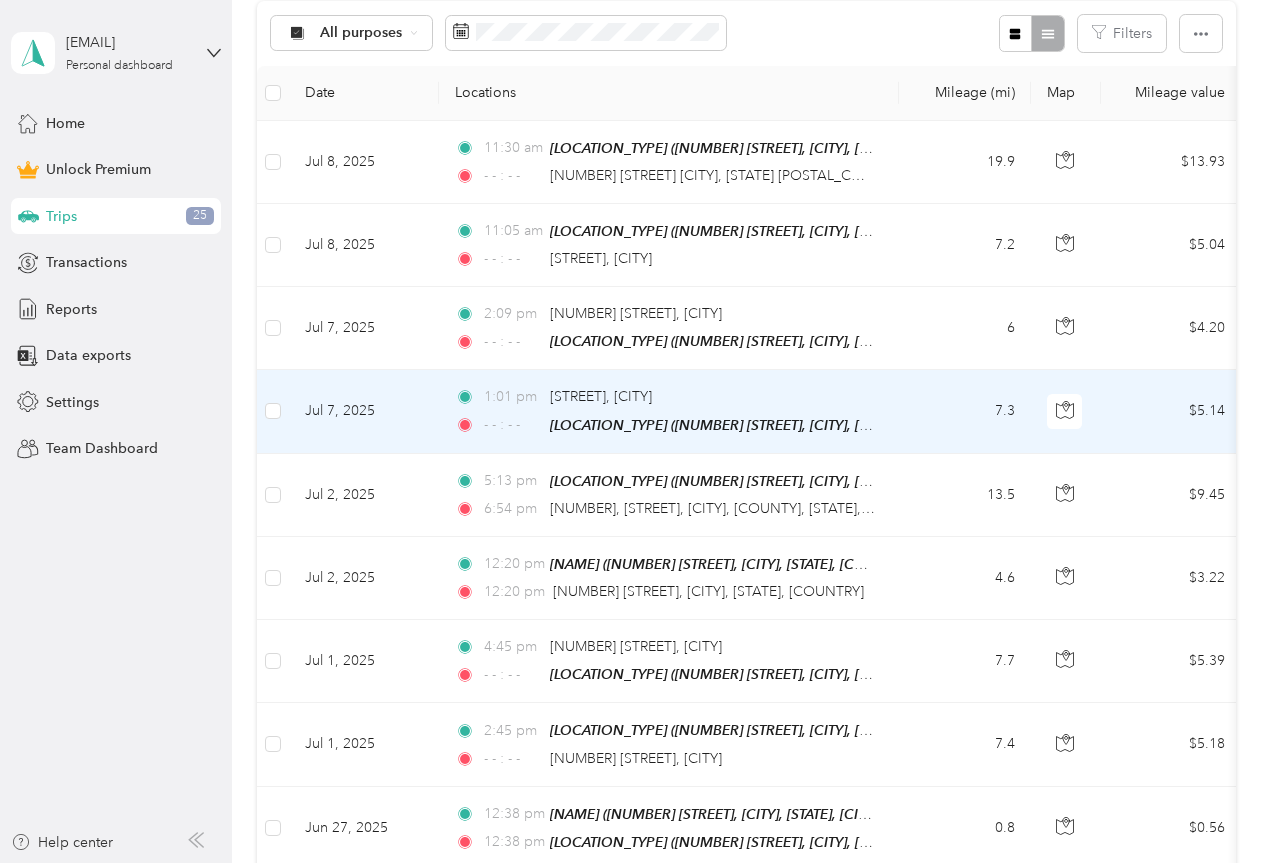 click on "$5.14" at bounding box center (1171, 411) 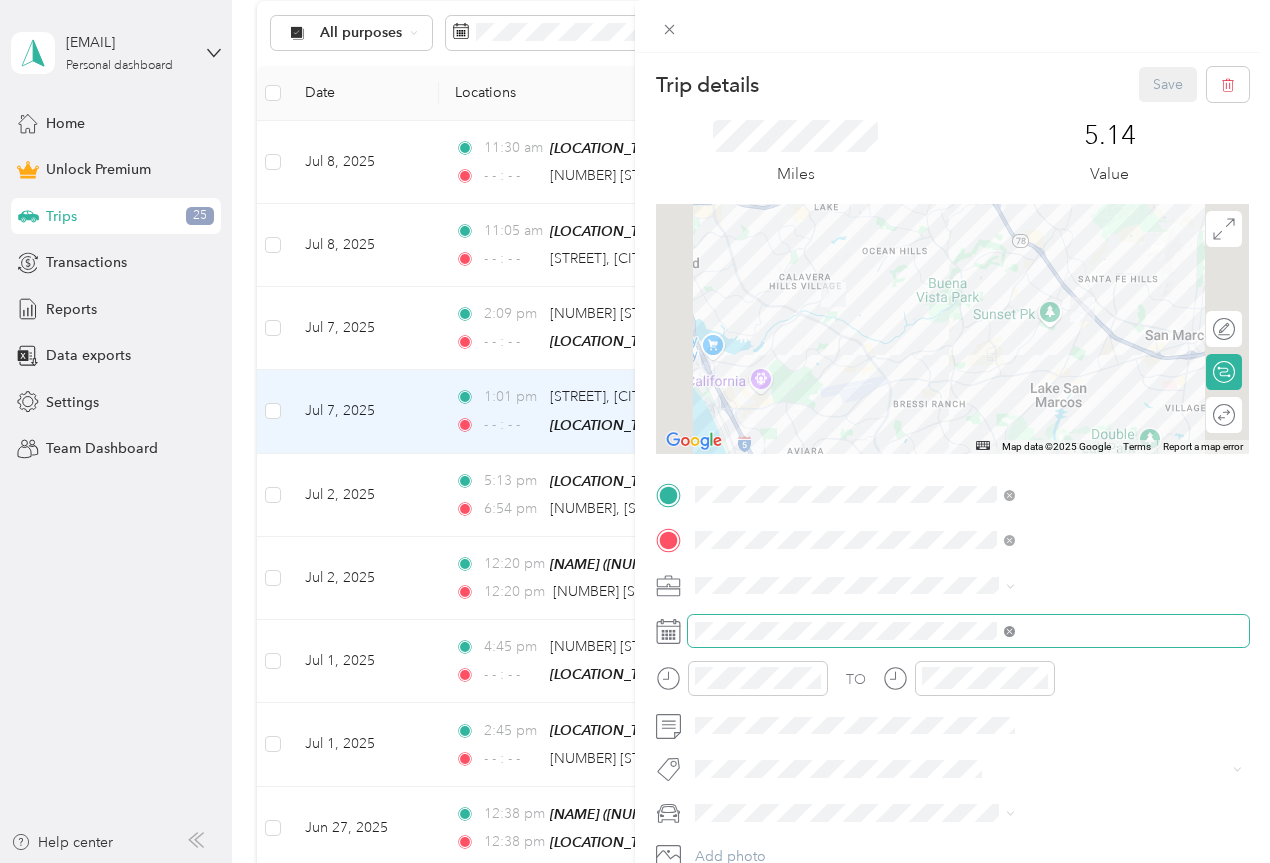 click 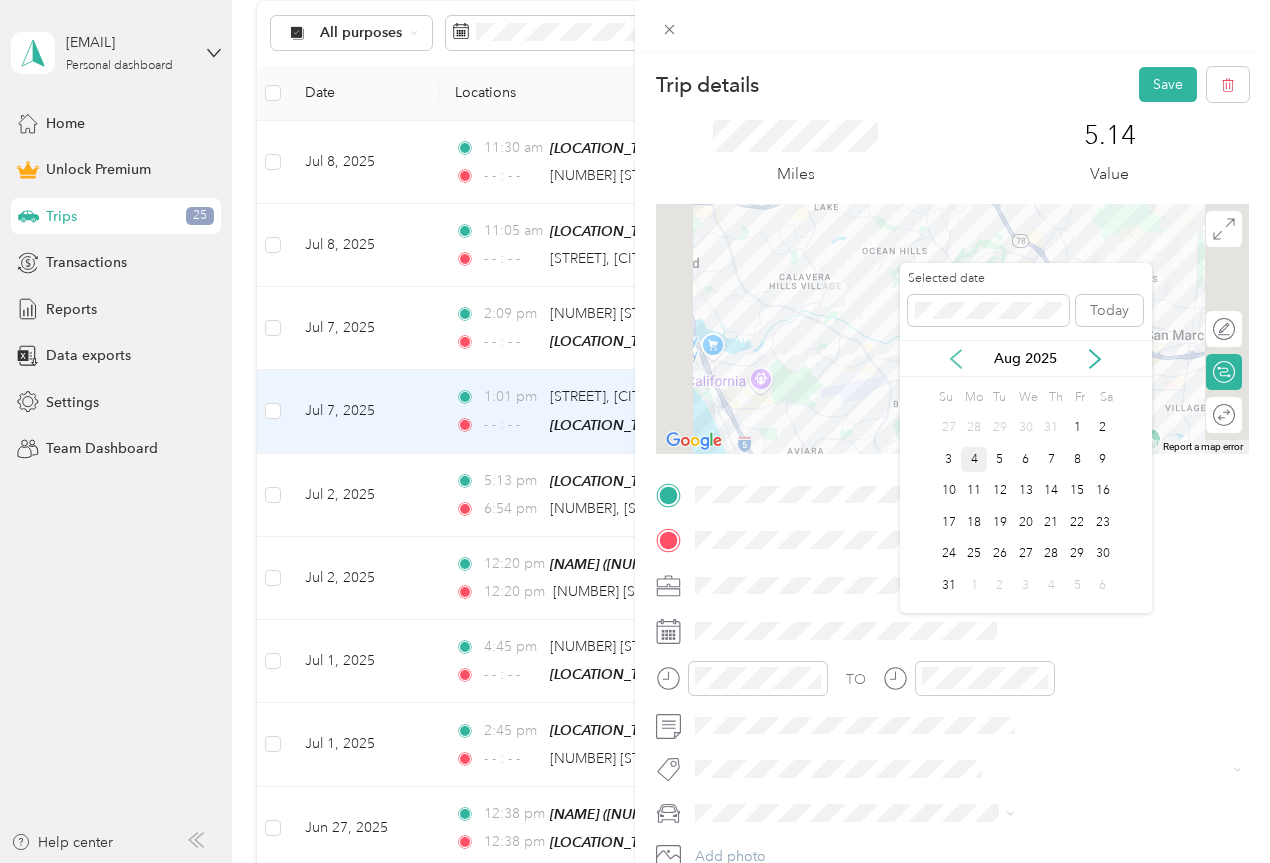 click 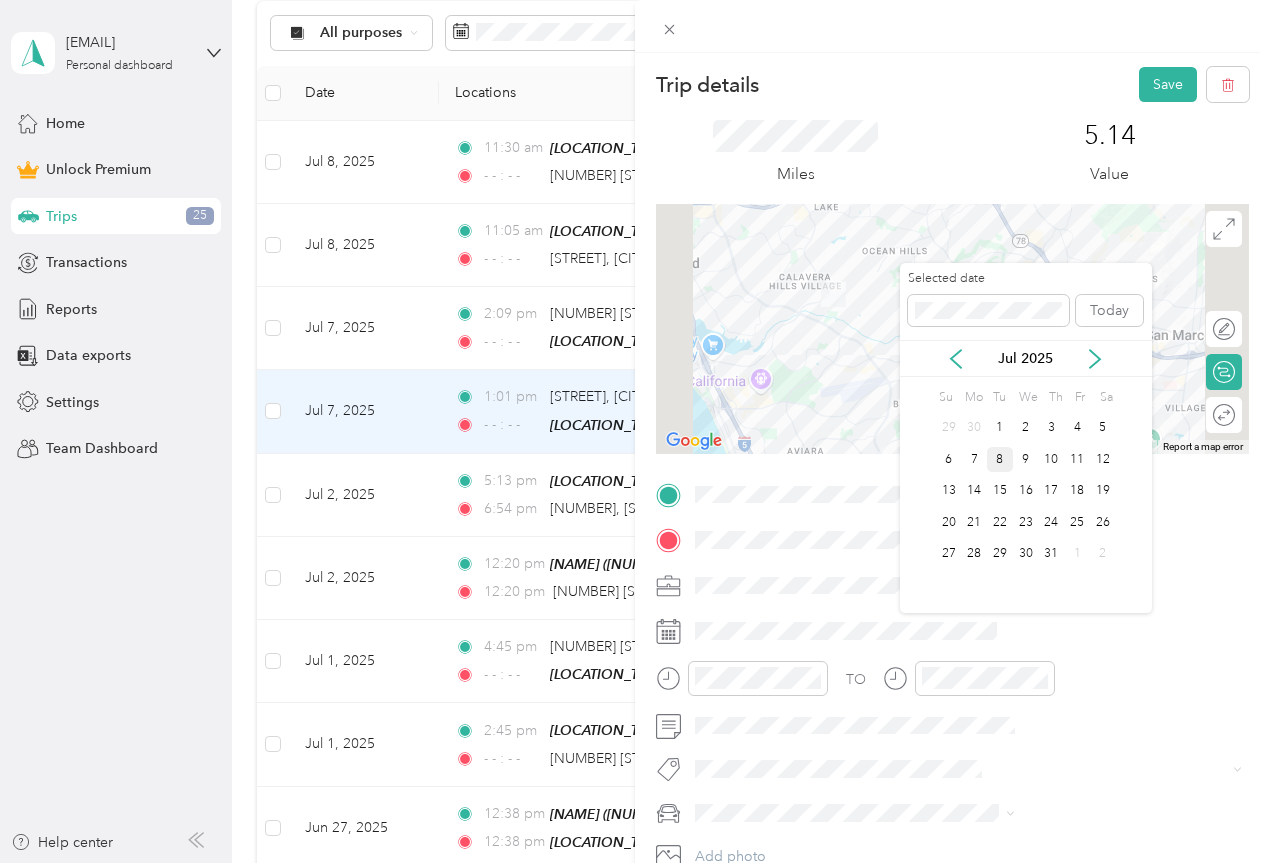click on "8" at bounding box center [1000, 459] 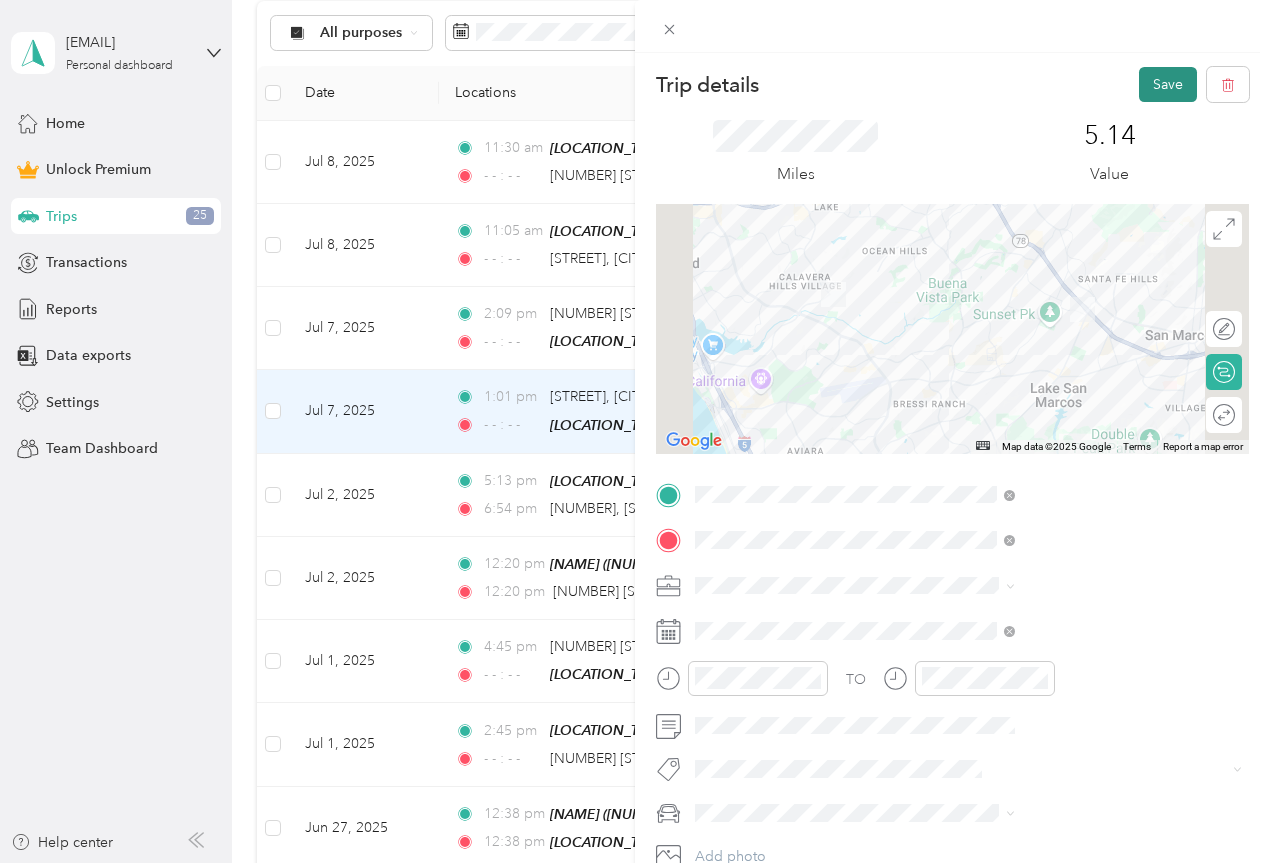click on "Save" at bounding box center [1168, 84] 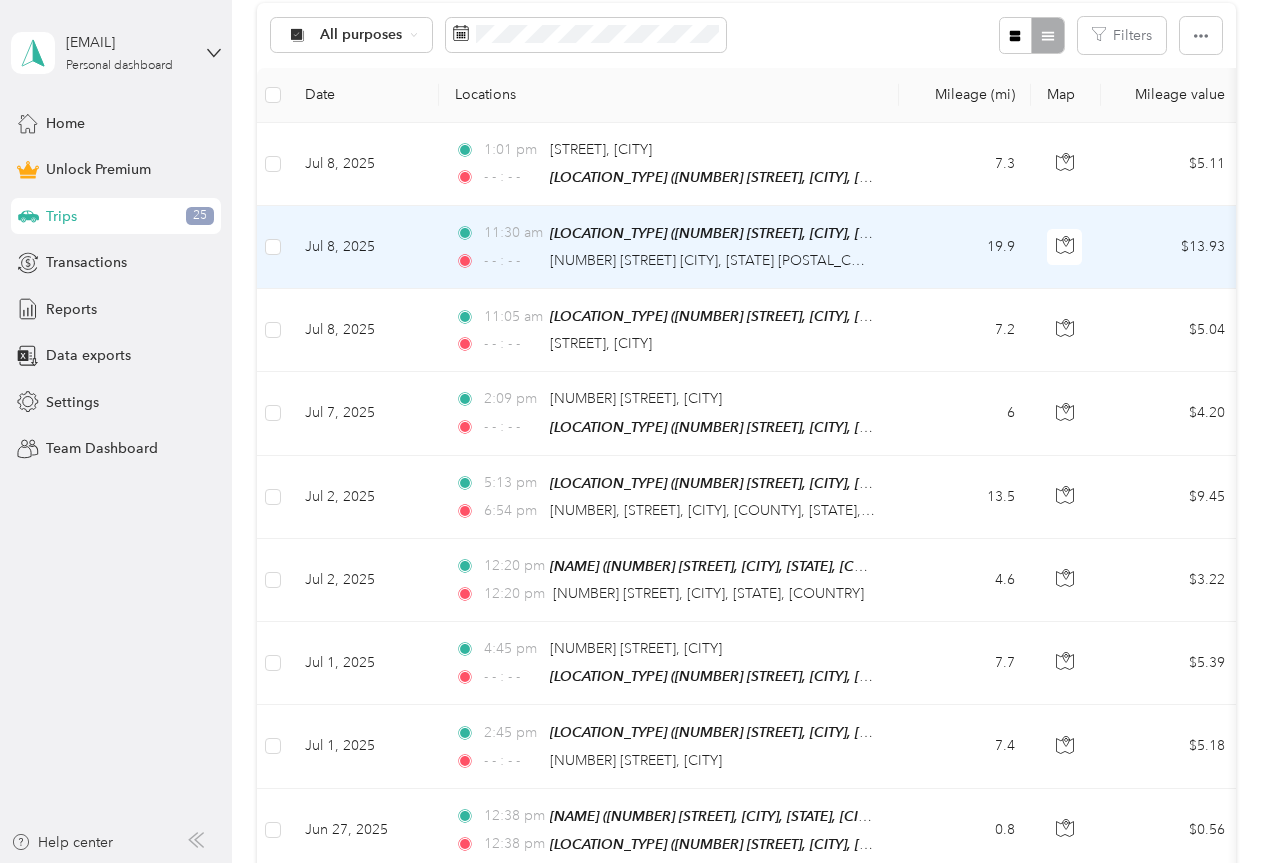 scroll, scrollTop: 402, scrollLeft: 0, axis: vertical 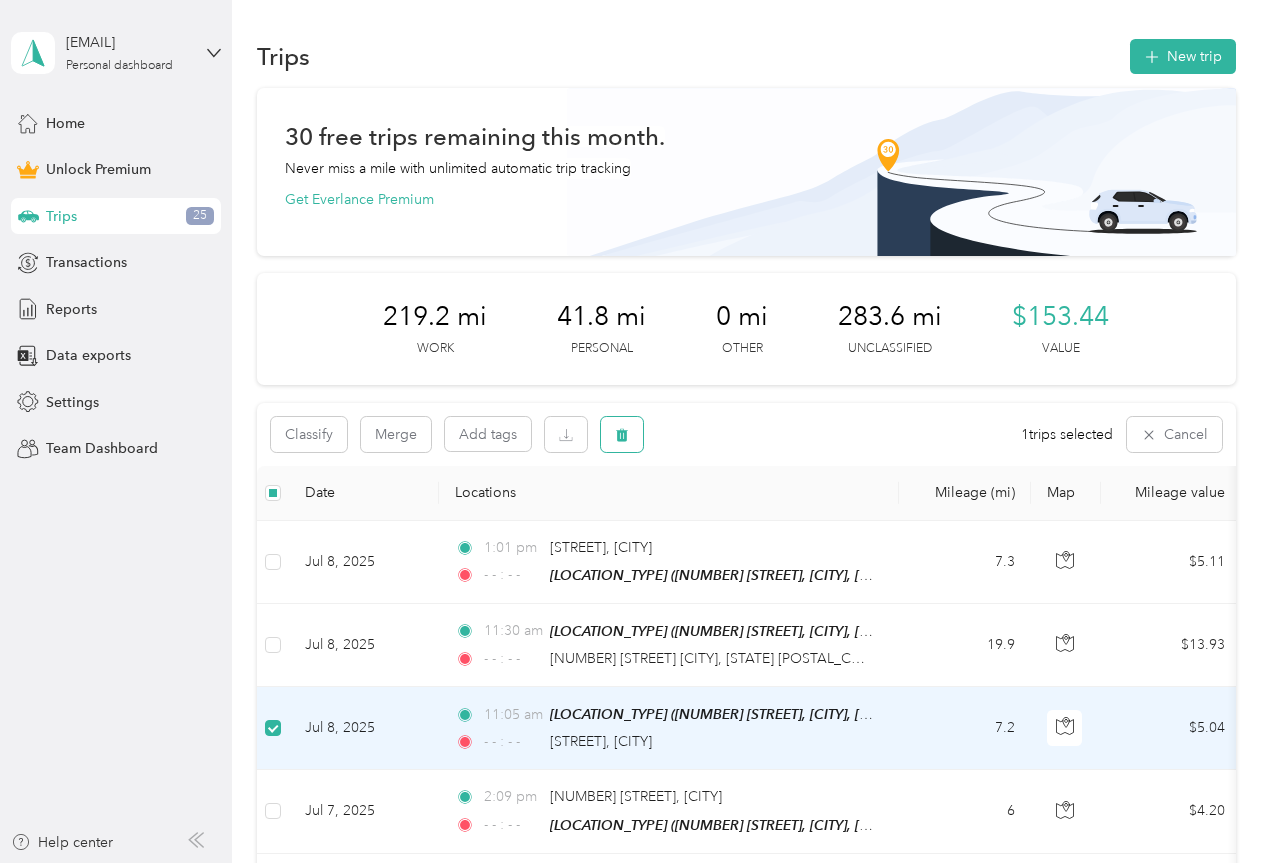 click at bounding box center (622, 434) 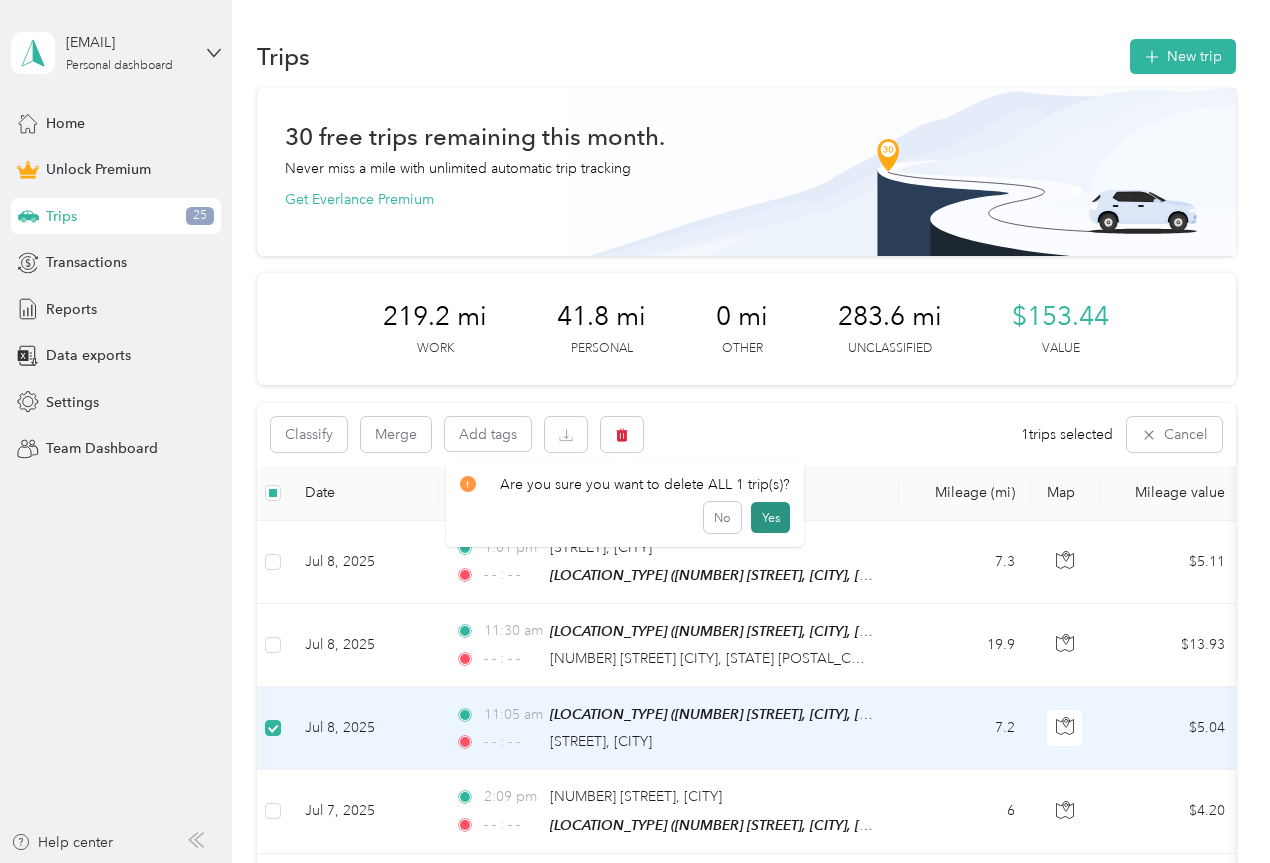 click on "Yes" at bounding box center [770, 518] 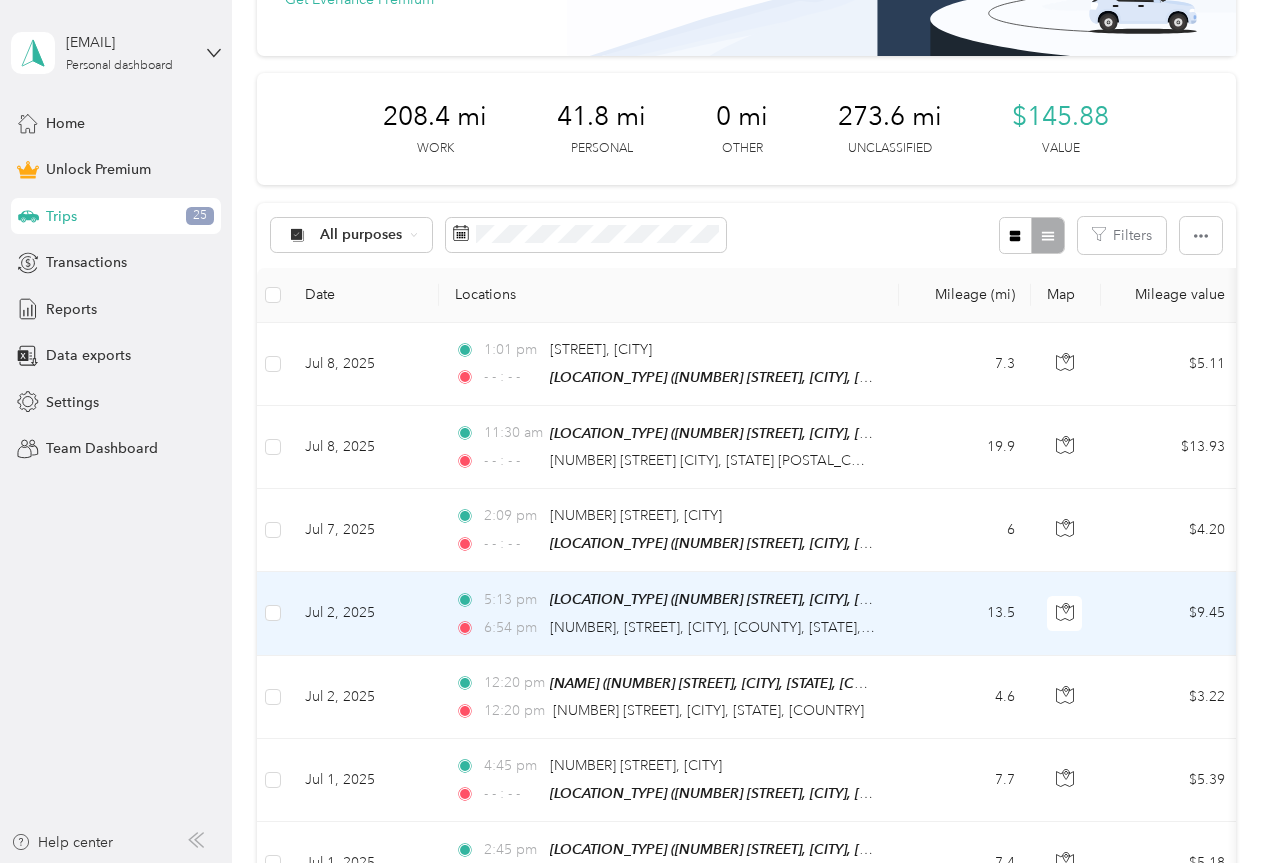 scroll, scrollTop: 300, scrollLeft: 0, axis: vertical 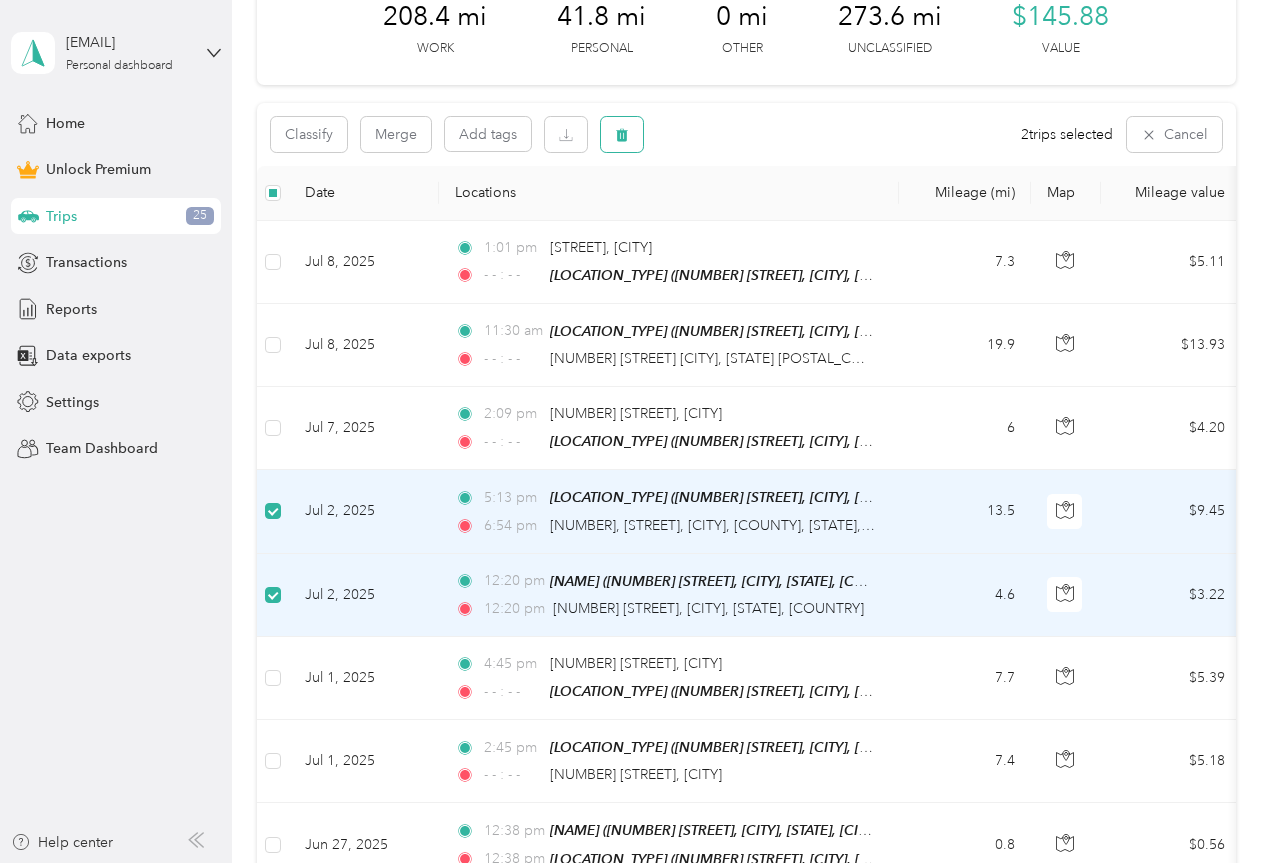 click 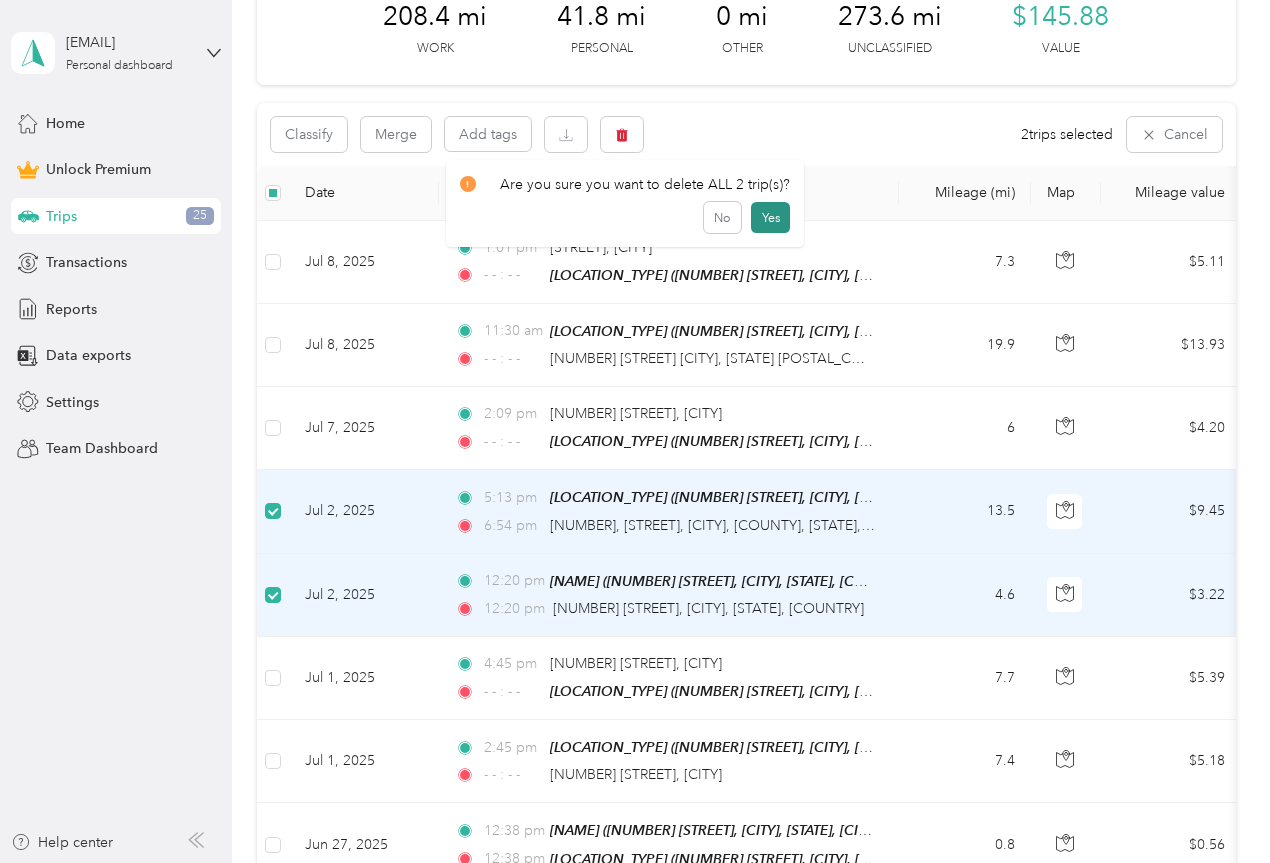 click on "Yes" at bounding box center [770, 218] 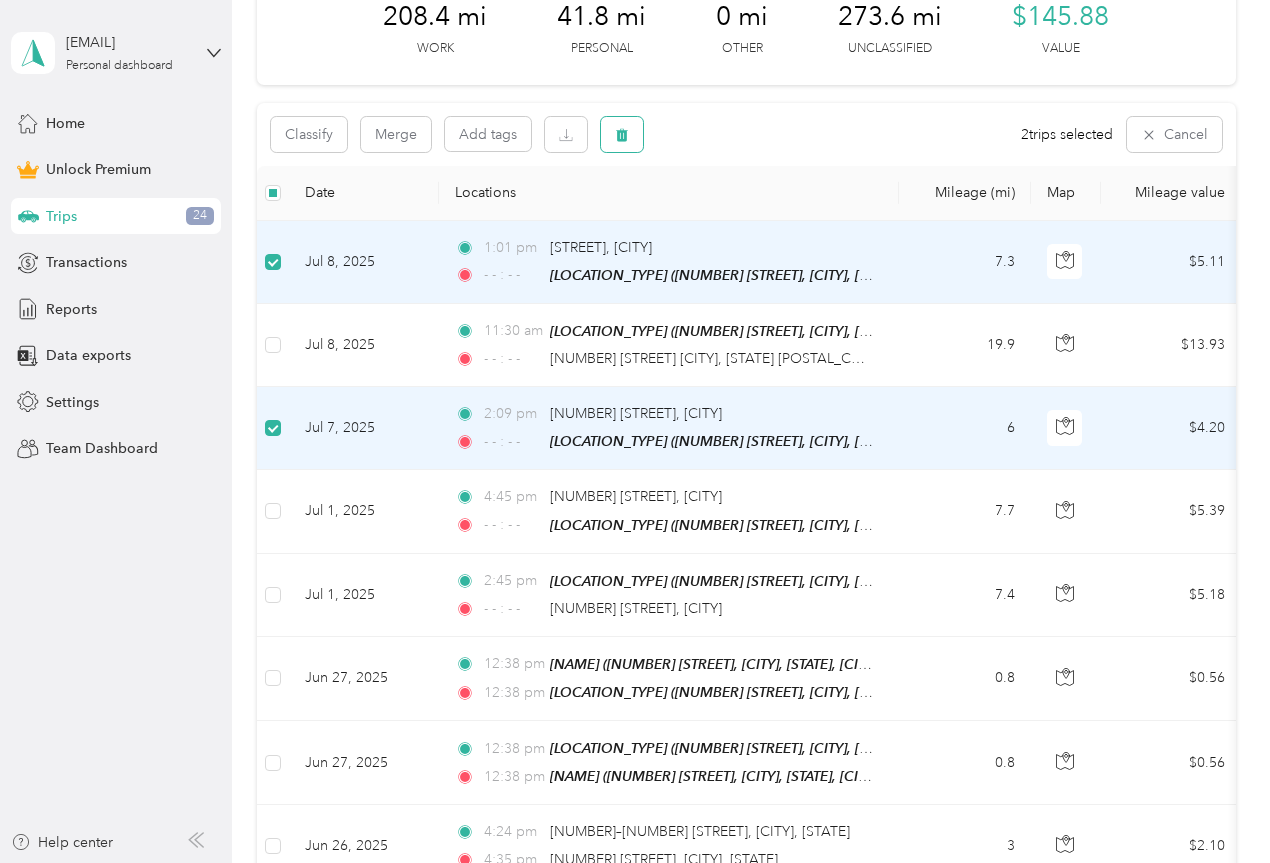 click at bounding box center [622, 134] 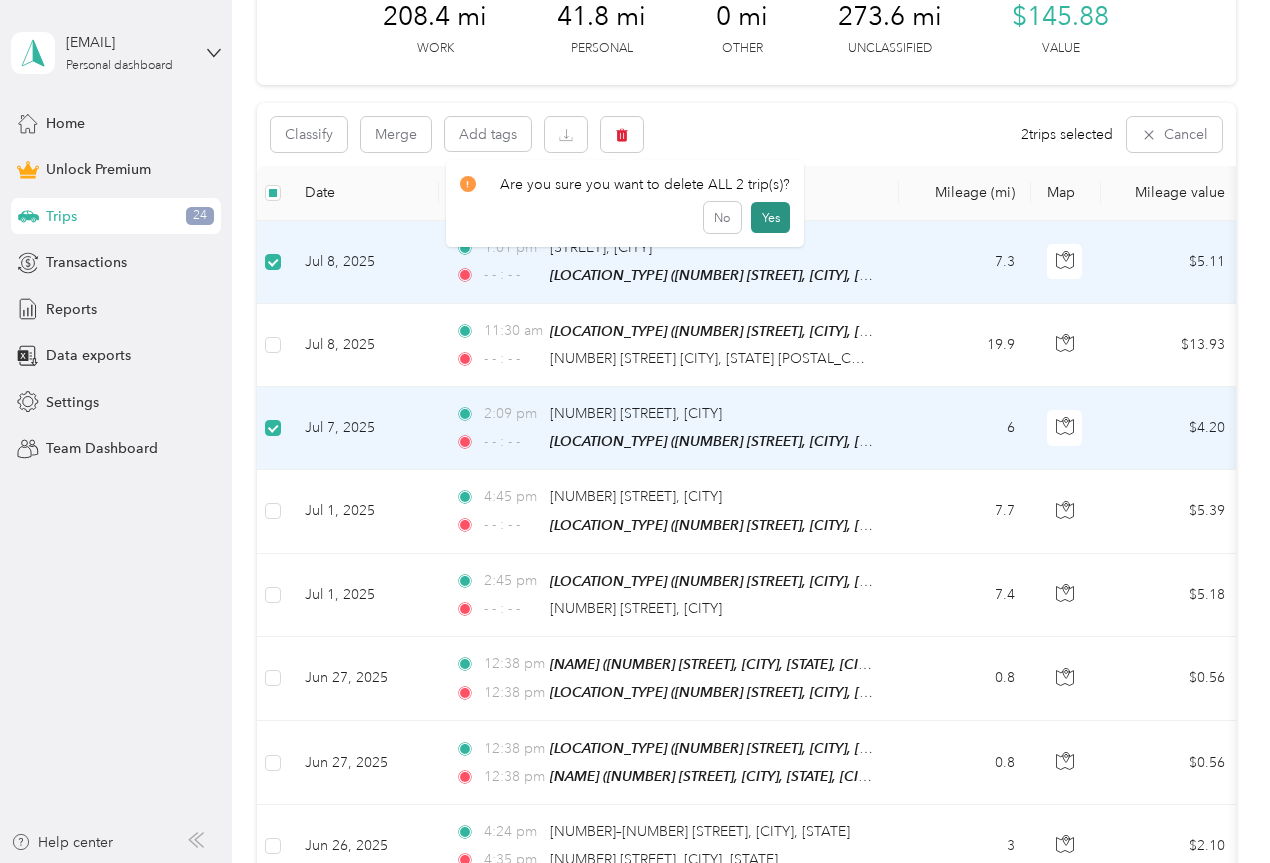 click on "Yes" at bounding box center (770, 218) 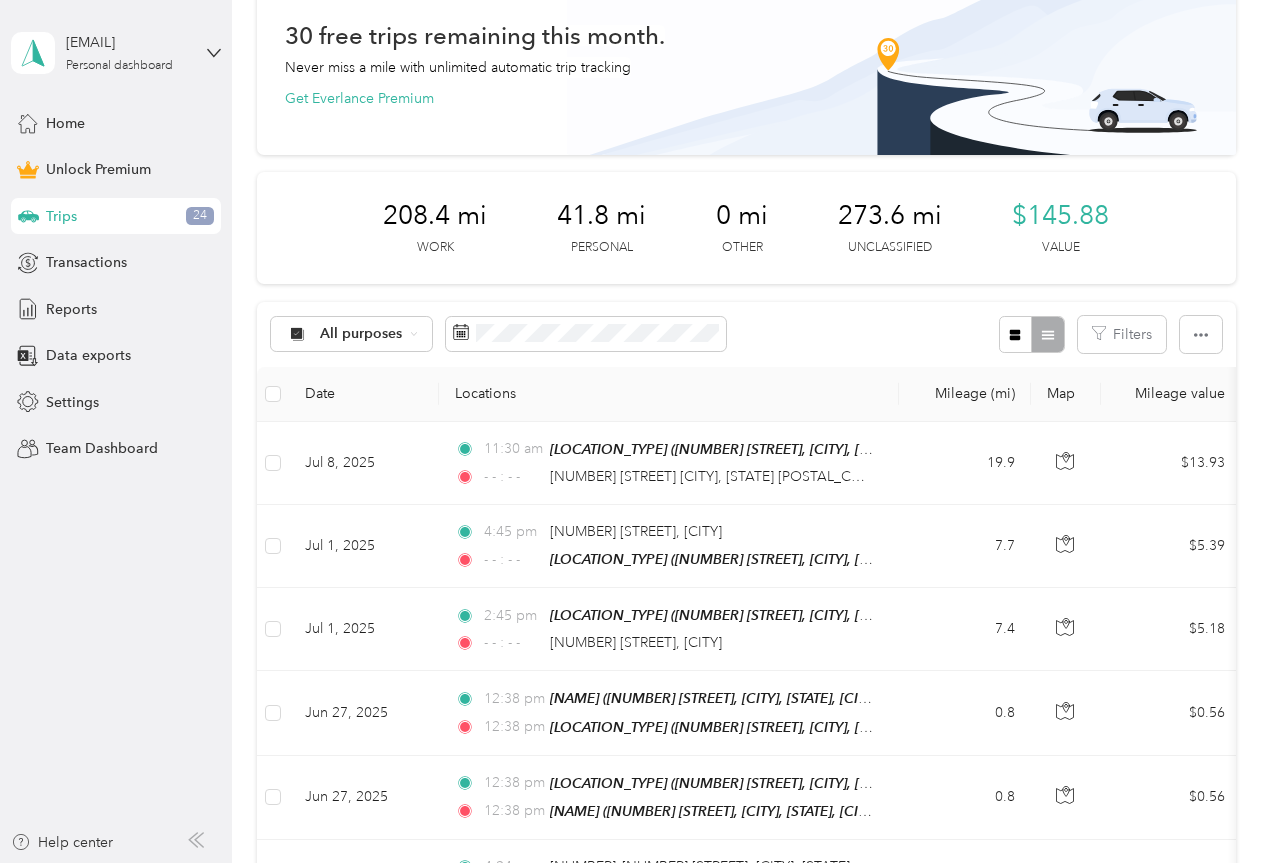 scroll, scrollTop: 0, scrollLeft: 0, axis: both 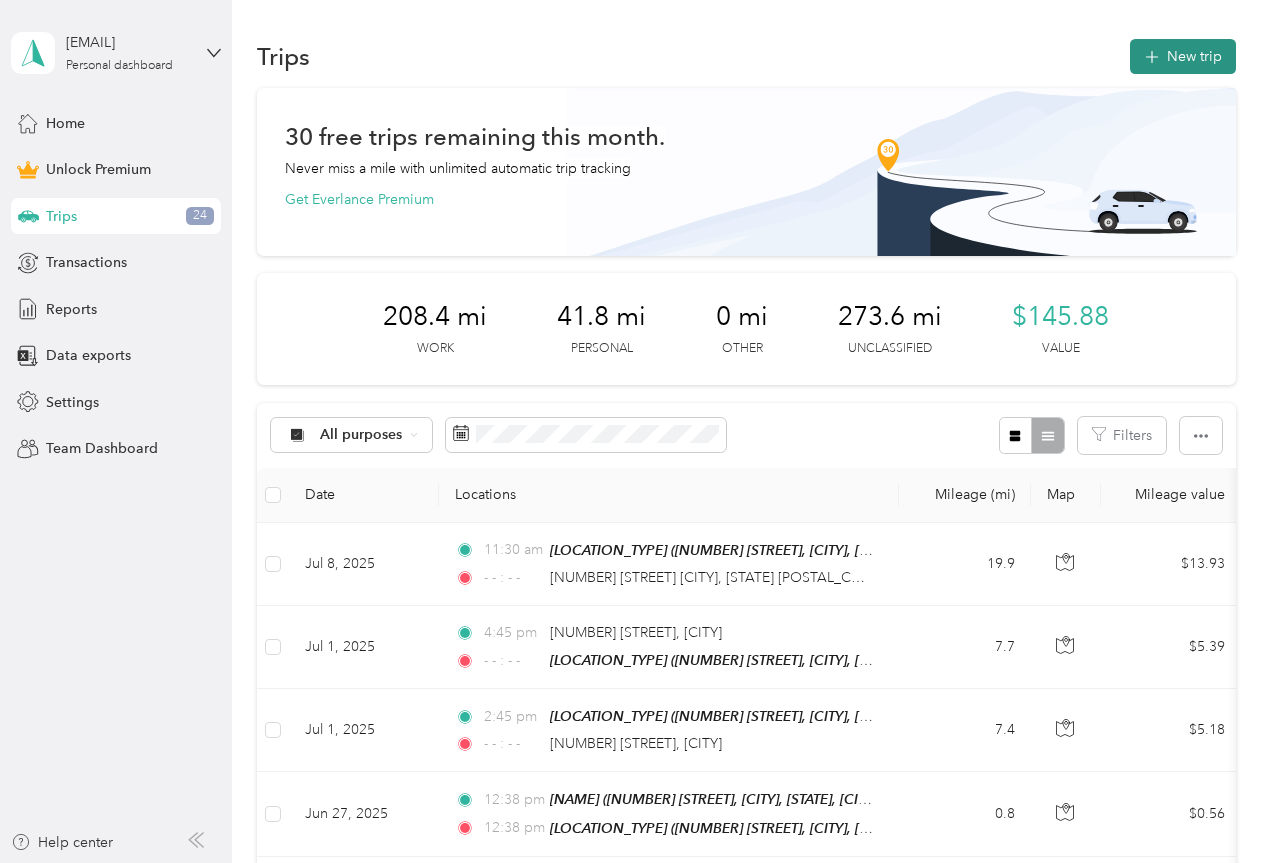 click on "New trip" at bounding box center [1183, 56] 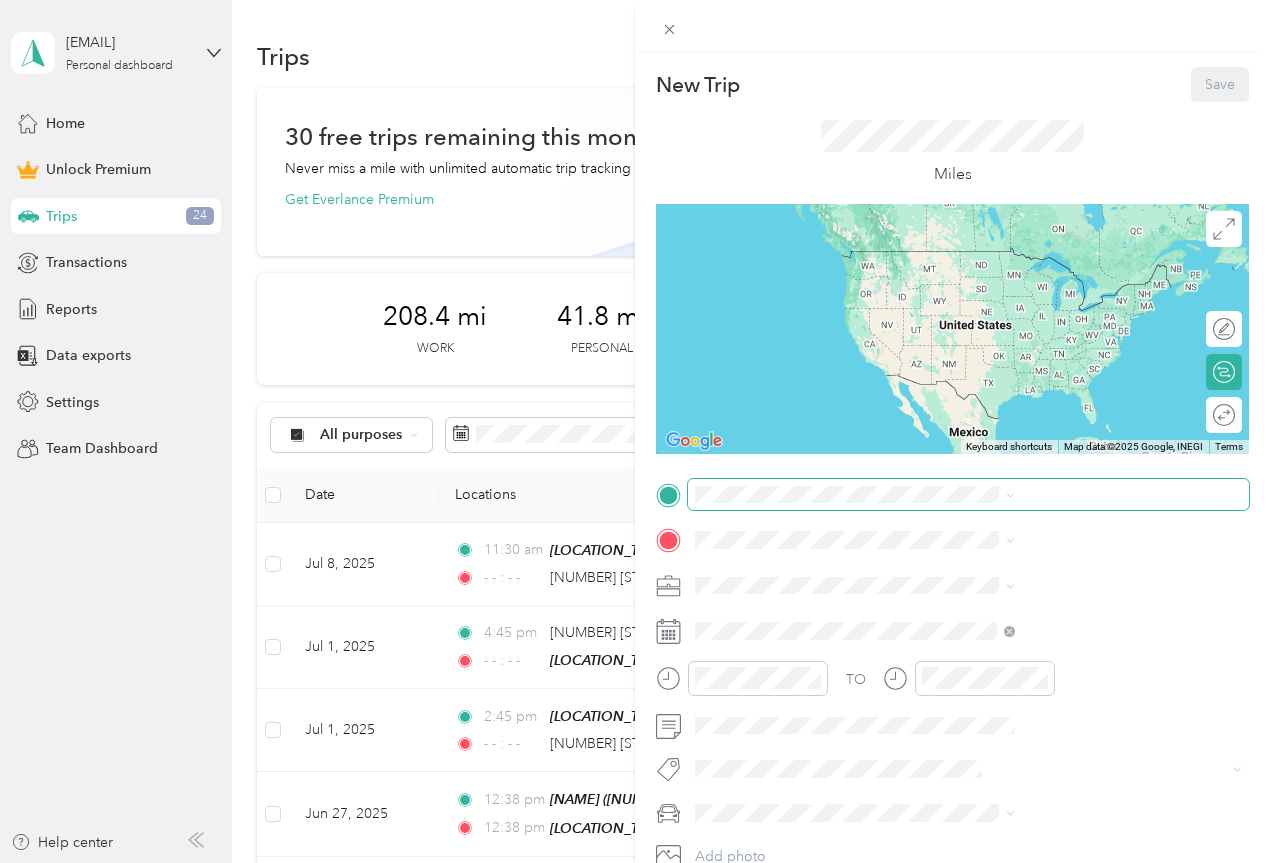 click at bounding box center (968, 495) 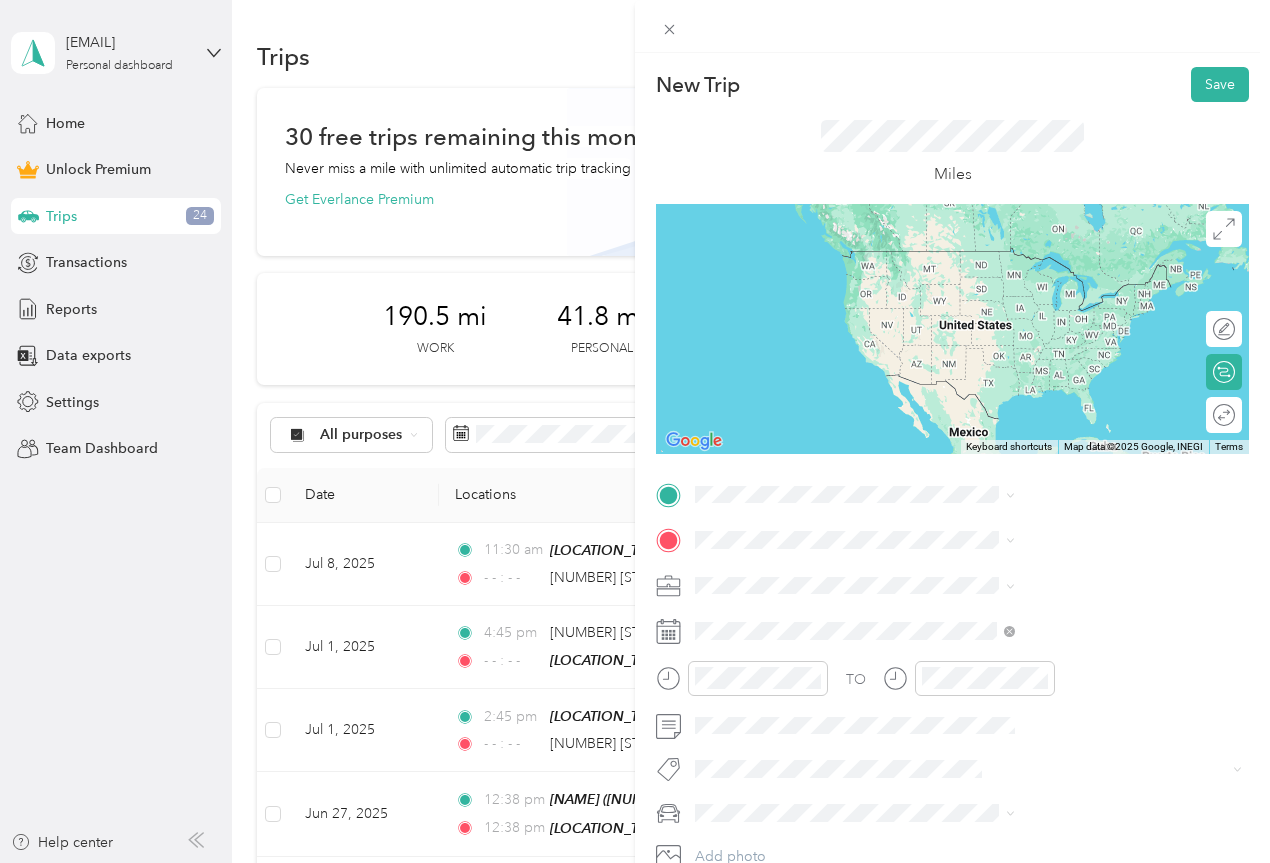 click on "[NUMBER] [STREET]
[CITY], [STATE] [POSTAL_CODE], [COUNTRY]" at bounding box center (1082, 581) 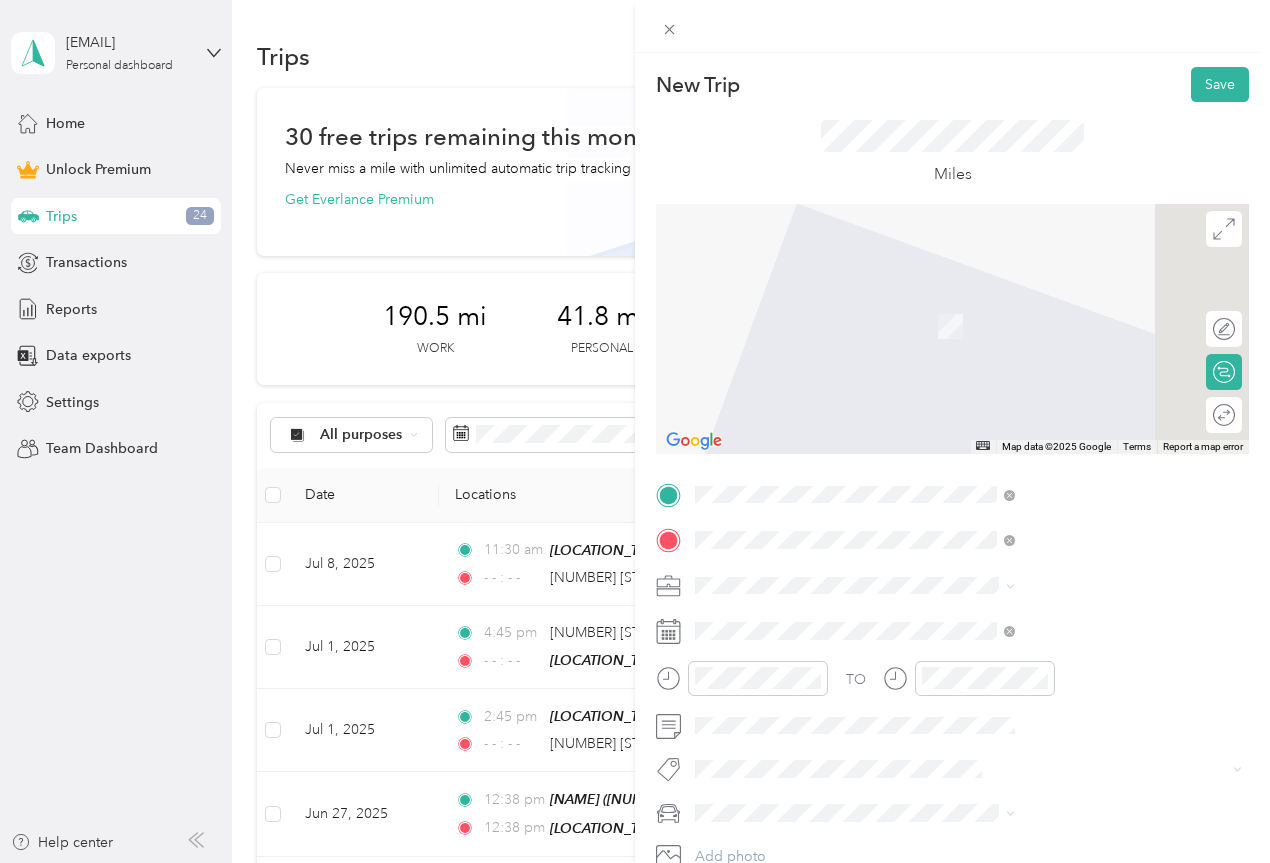 click on "[NUMBER] [STREET], [POSTAL_CODE], [CITY], [STATE], [COUNTRY]" at bounding box center [1067, 652] 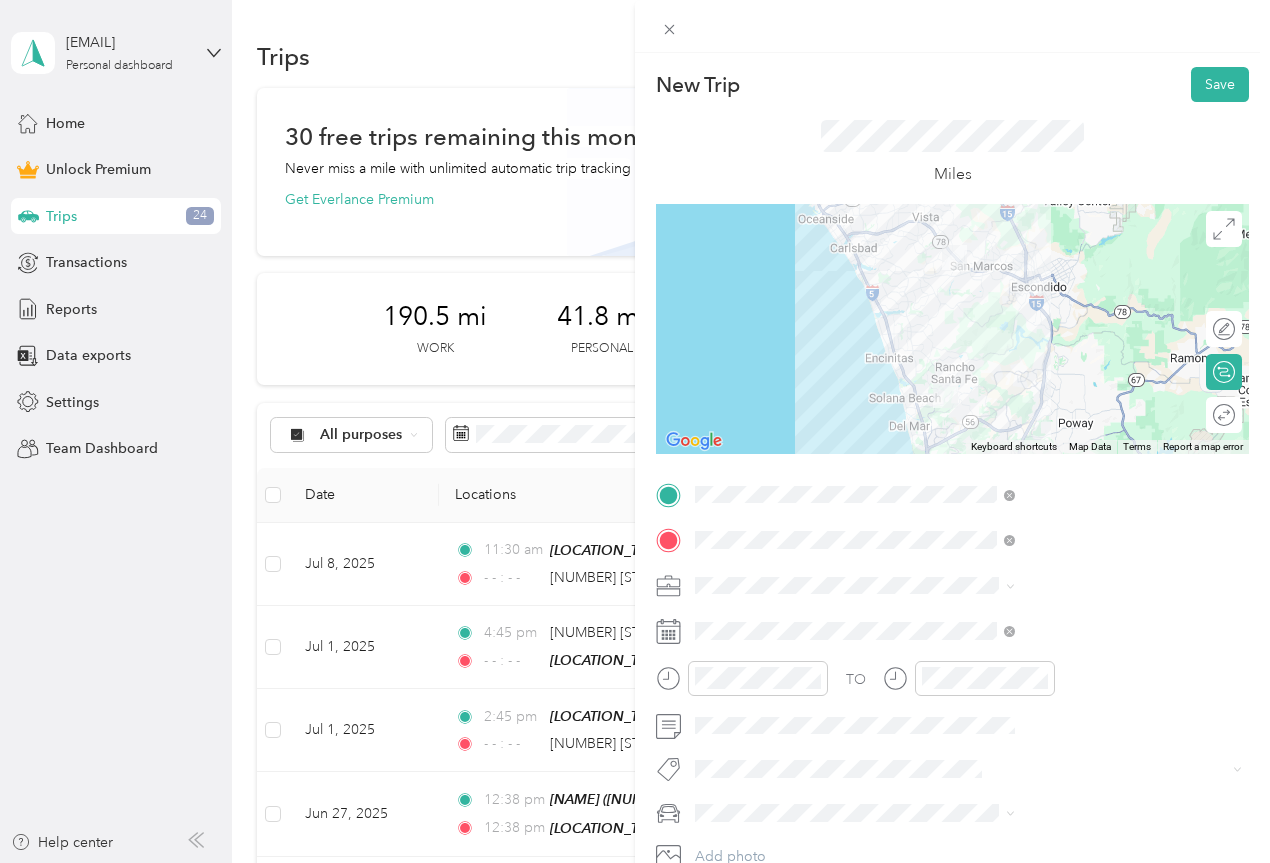 click on "Work" at bounding box center [1067, 305] 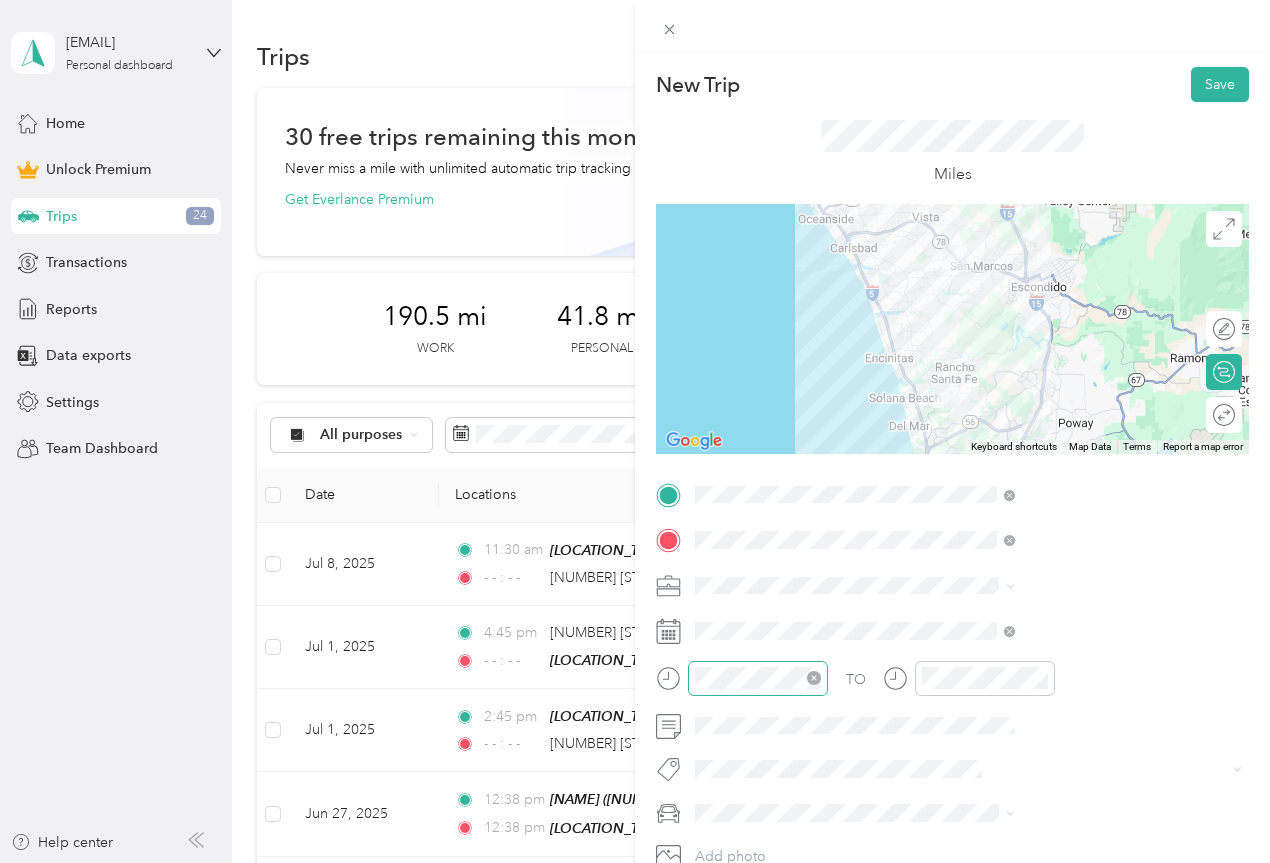 click 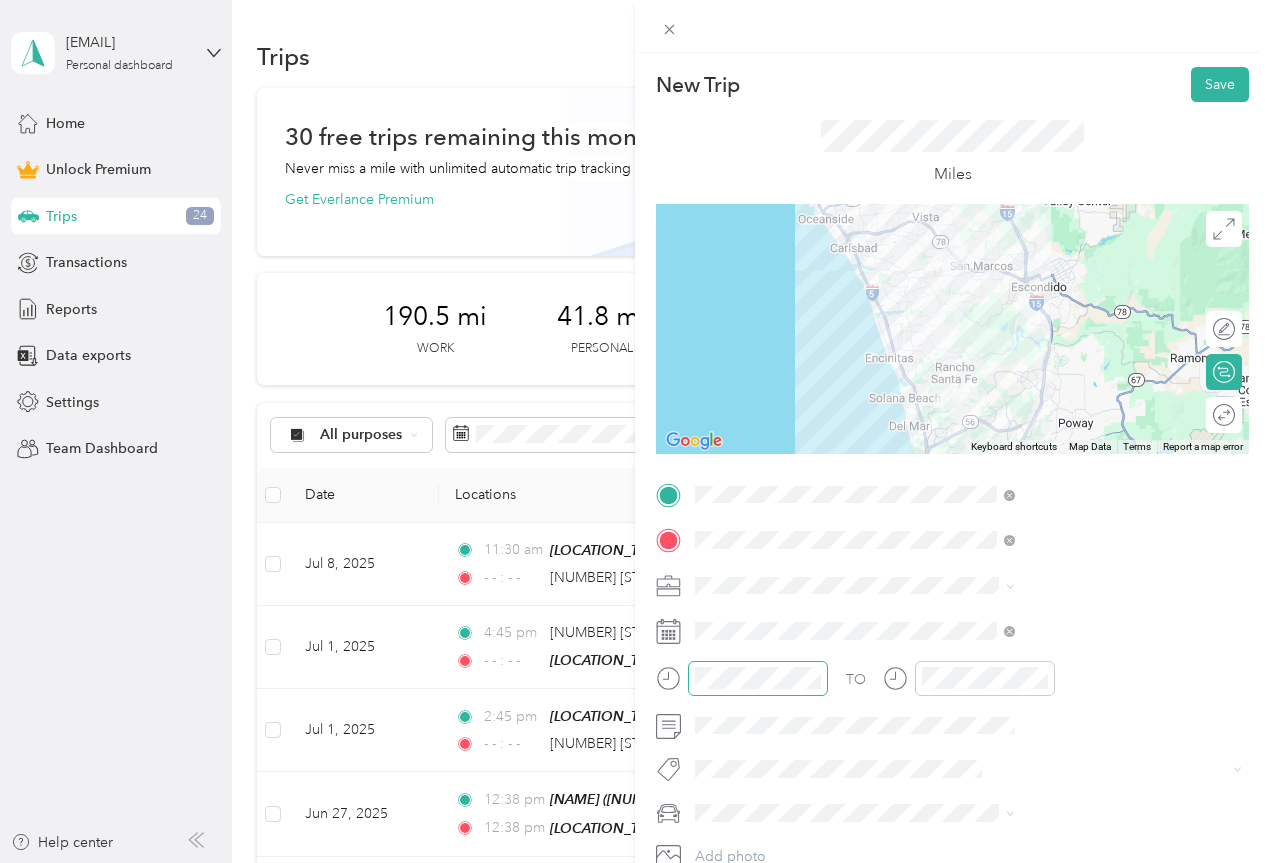 click 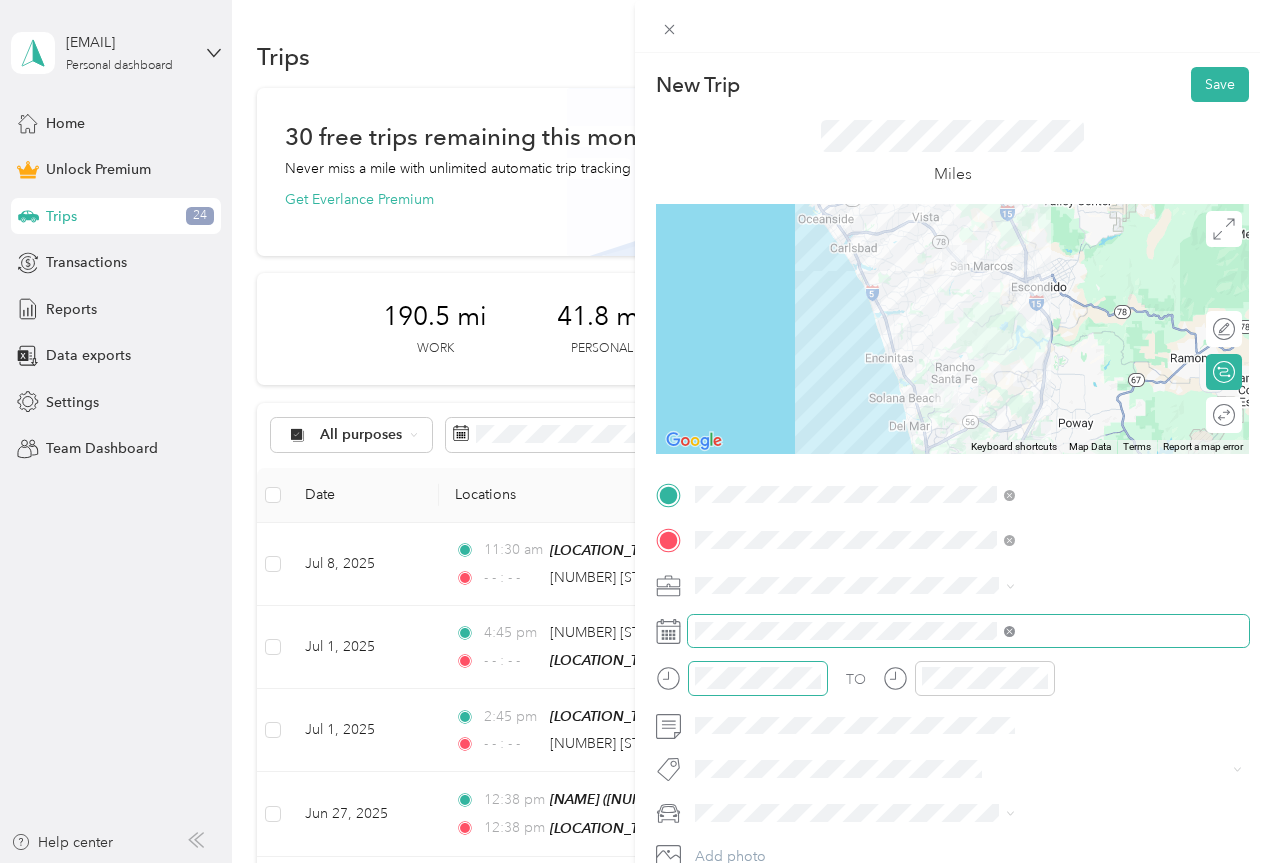 click 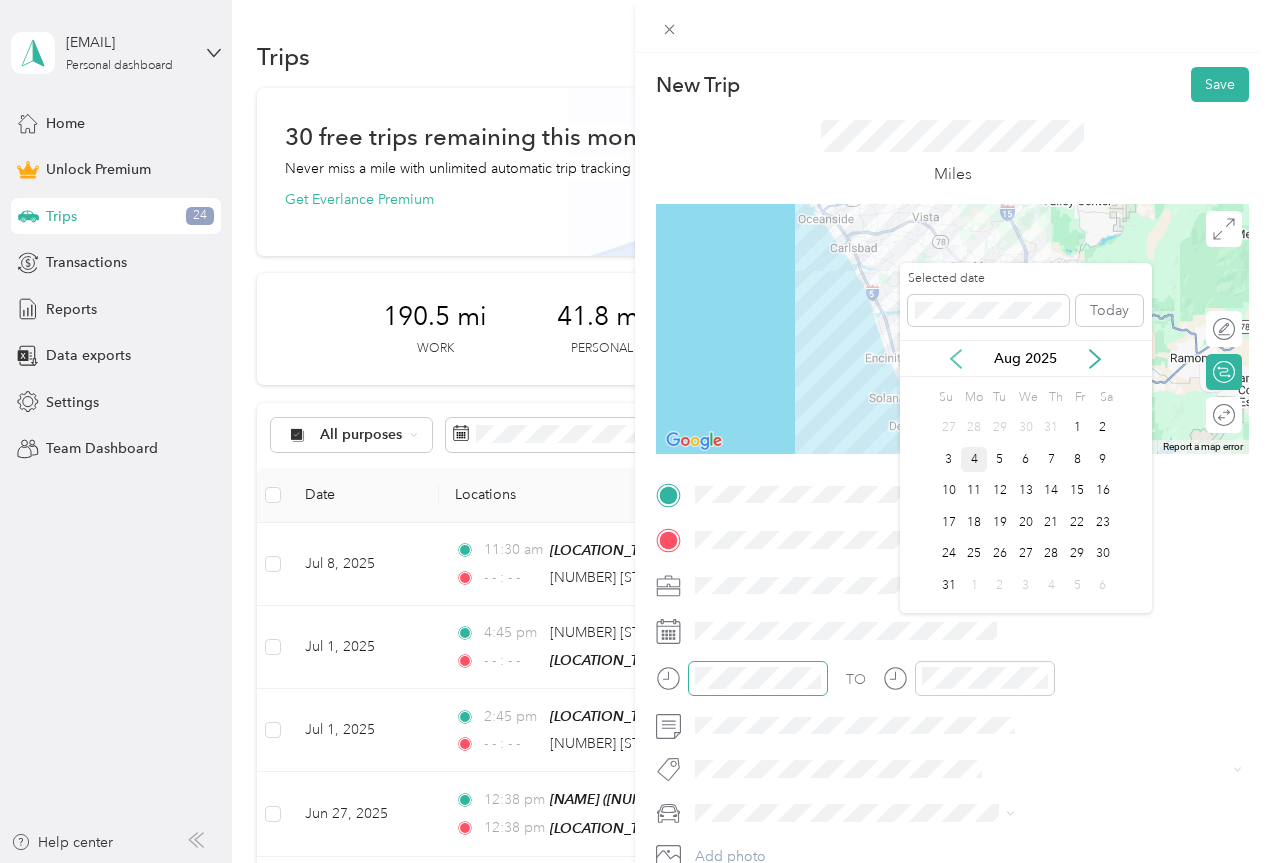 click 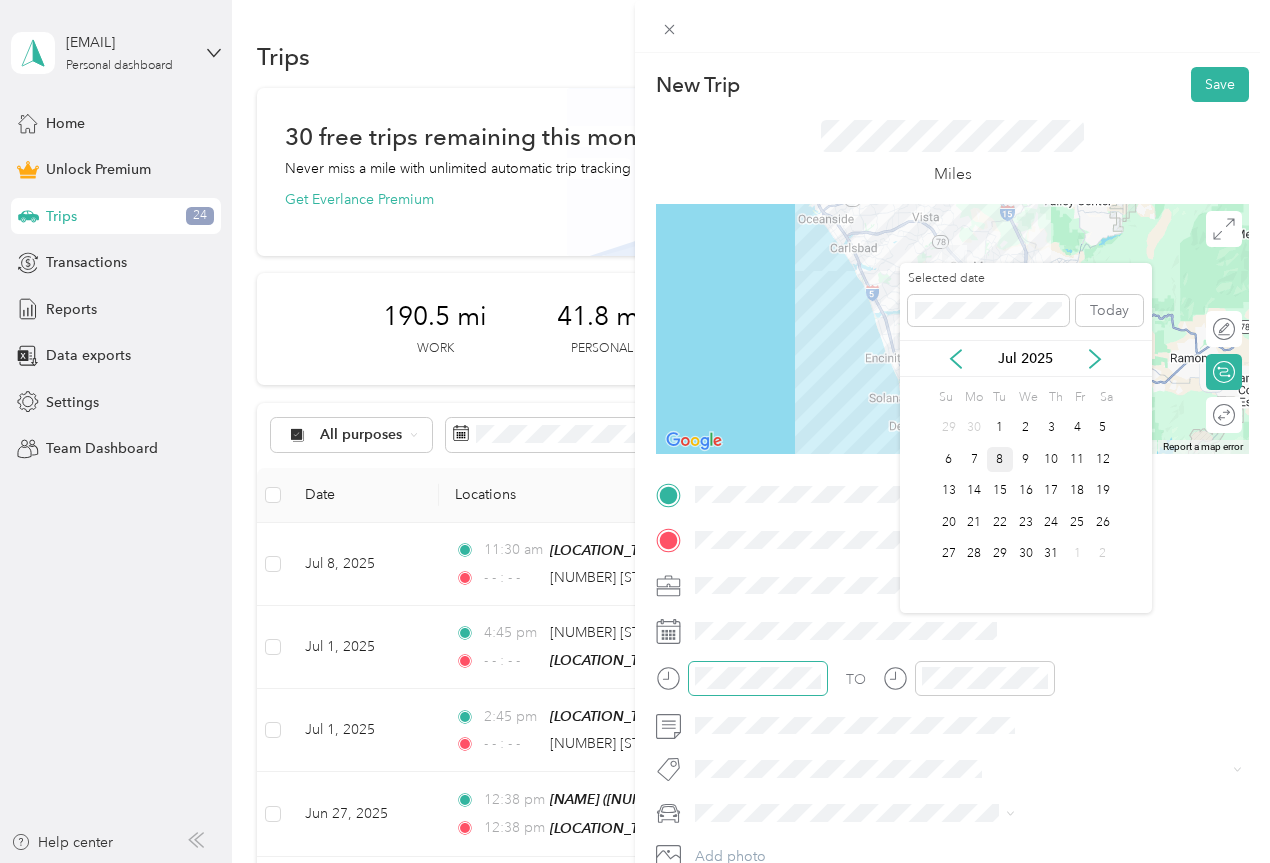 click on "8" at bounding box center [1000, 459] 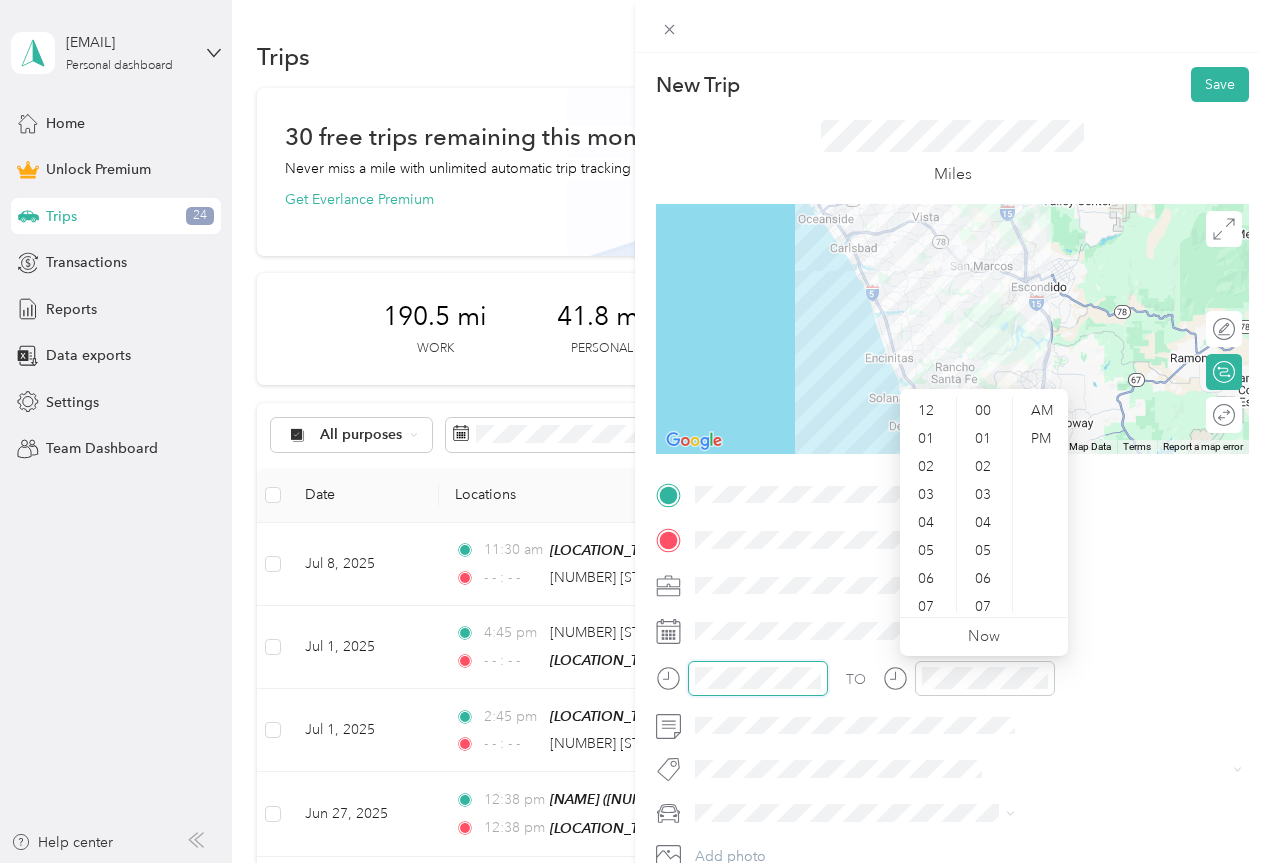 scroll, scrollTop: 1344, scrollLeft: 0, axis: vertical 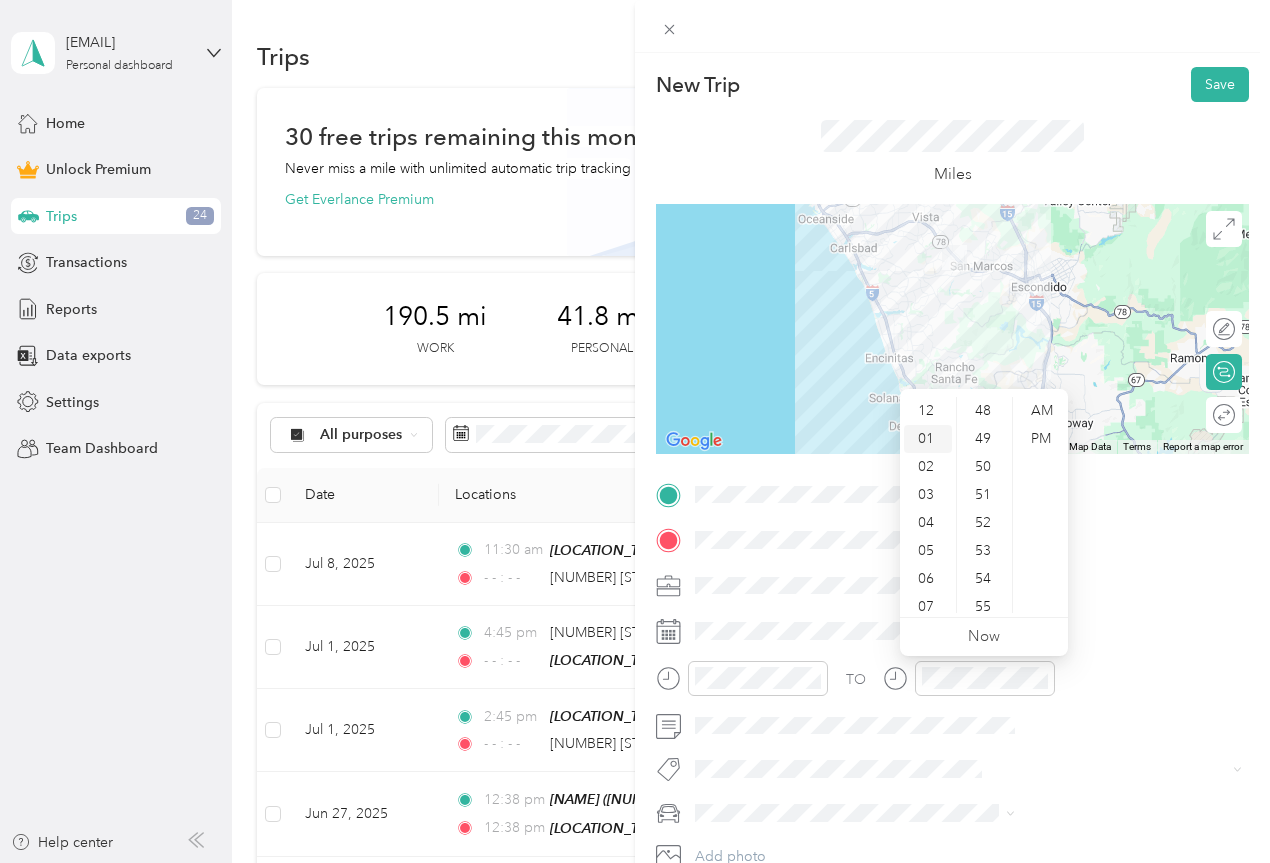 click on "01" at bounding box center (928, 439) 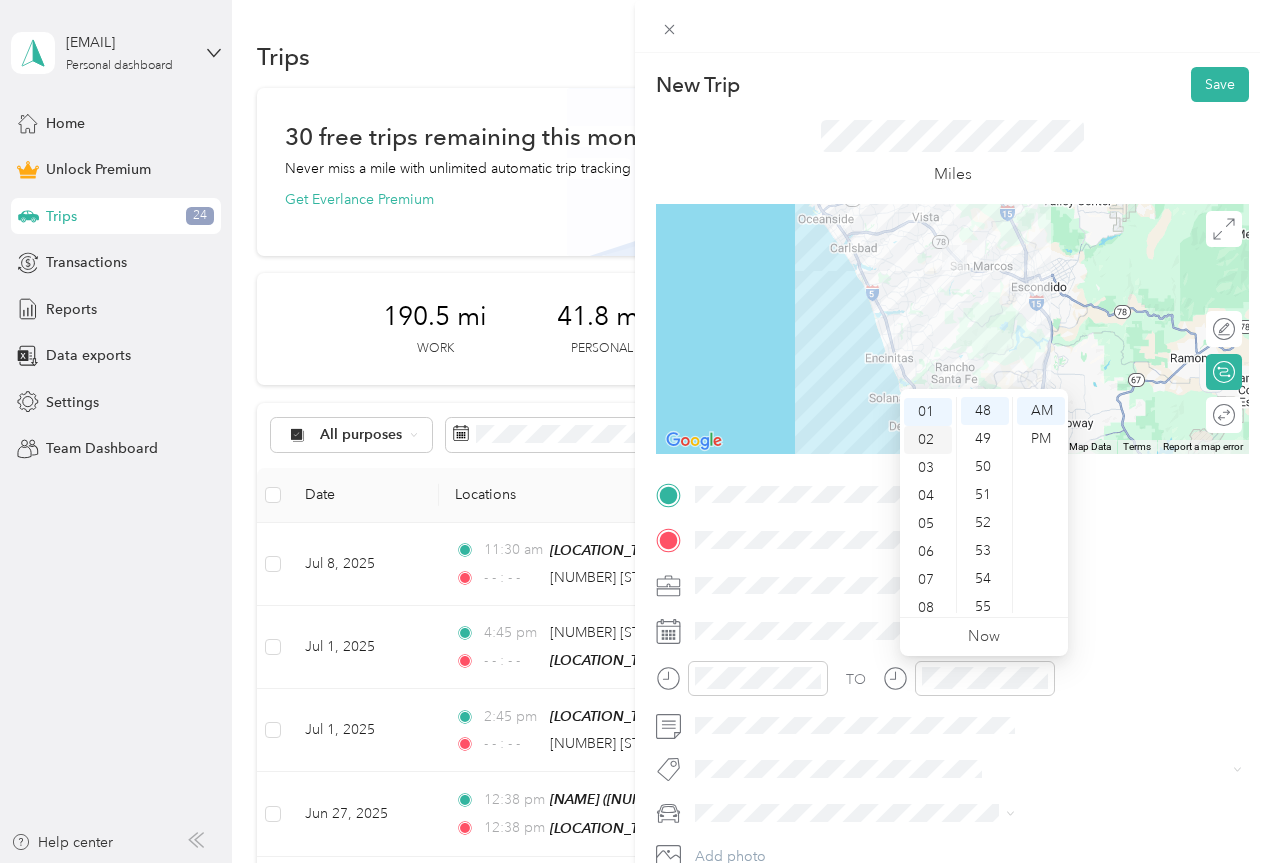 scroll, scrollTop: 28, scrollLeft: 0, axis: vertical 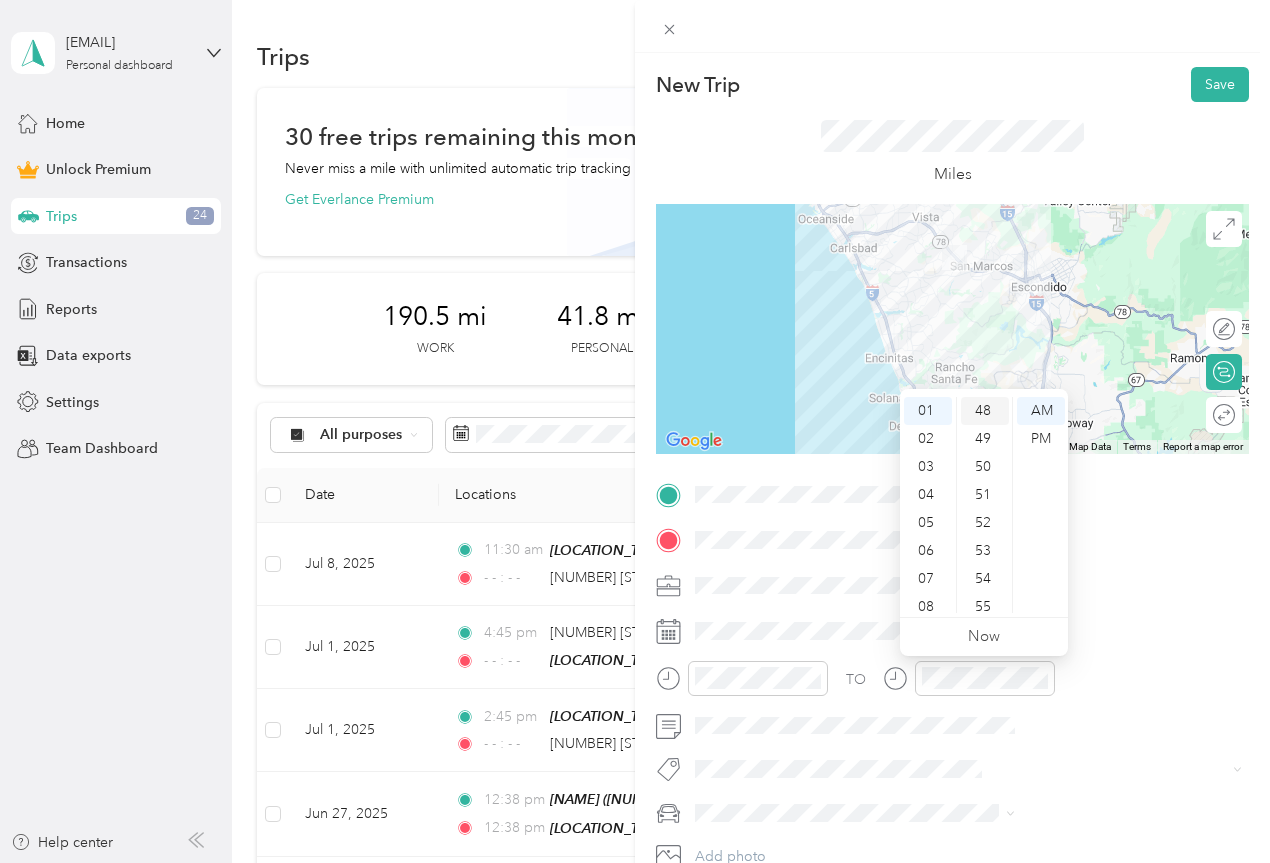 click on "48" at bounding box center [985, 411] 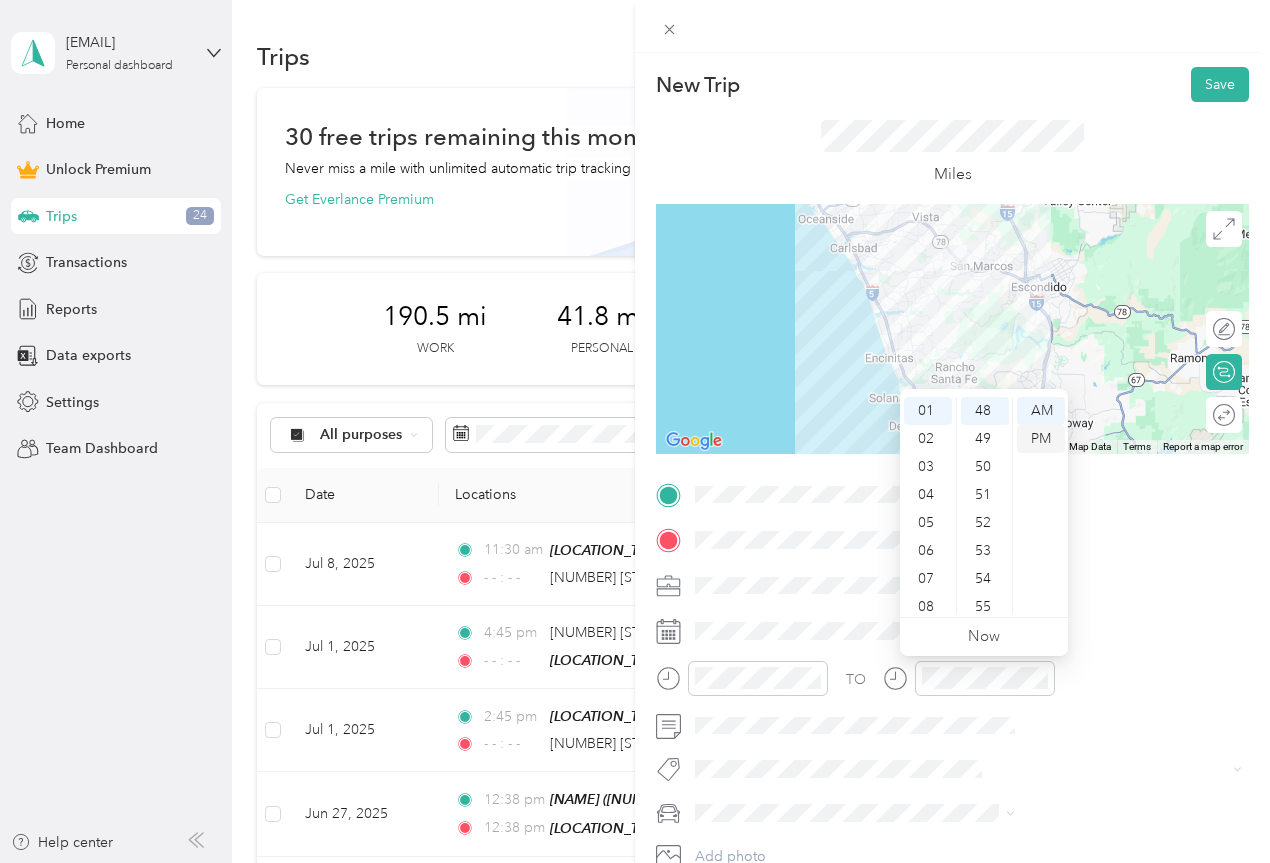 click on "PM" at bounding box center (1041, 439) 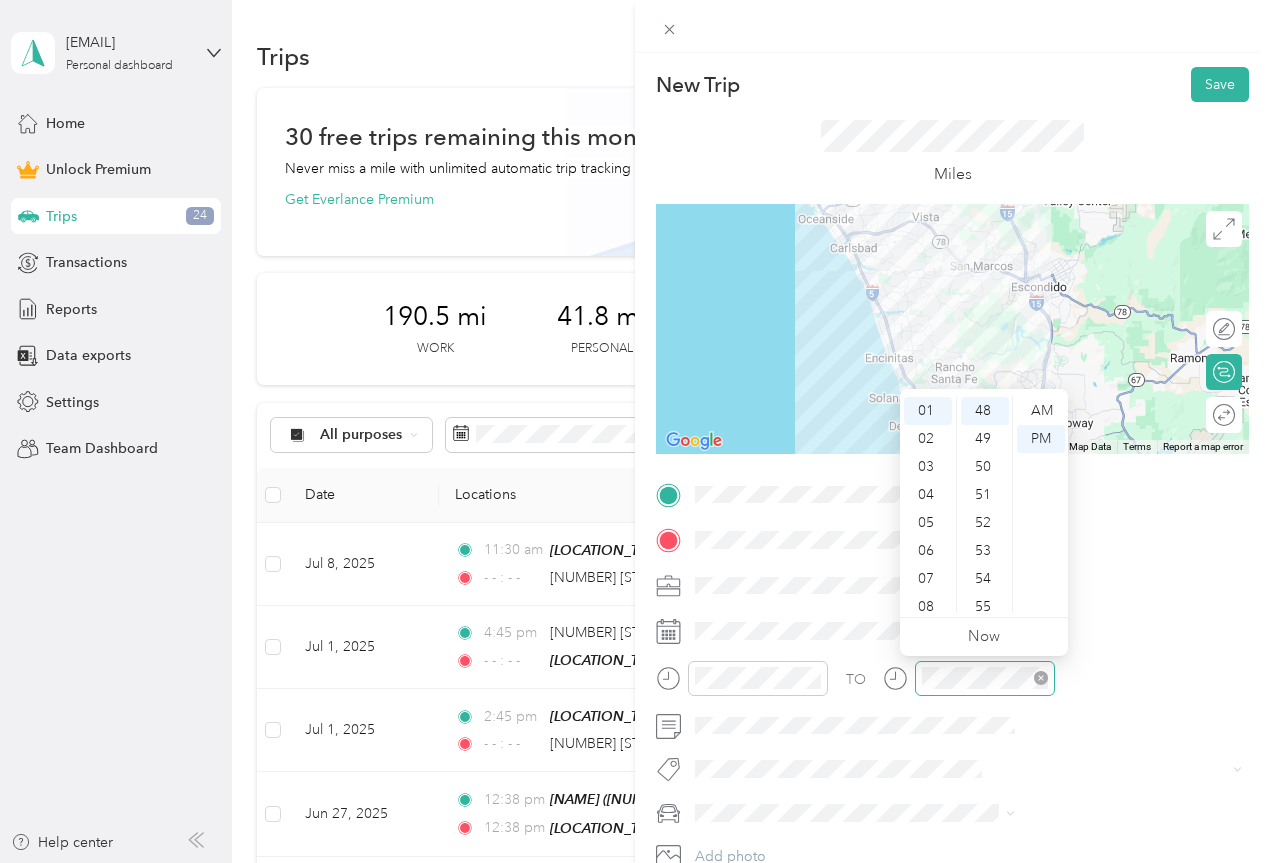 click 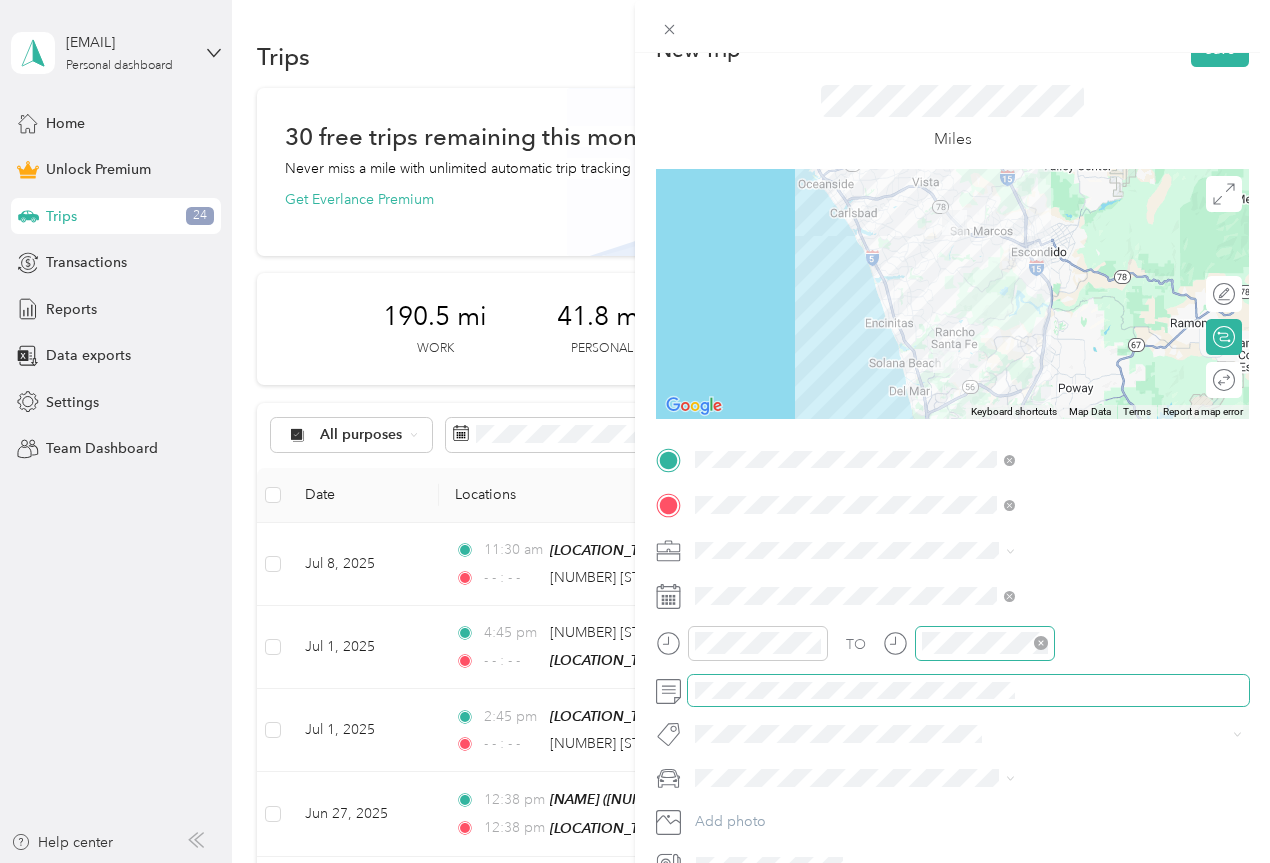scroll, scrollTop: 0, scrollLeft: 0, axis: both 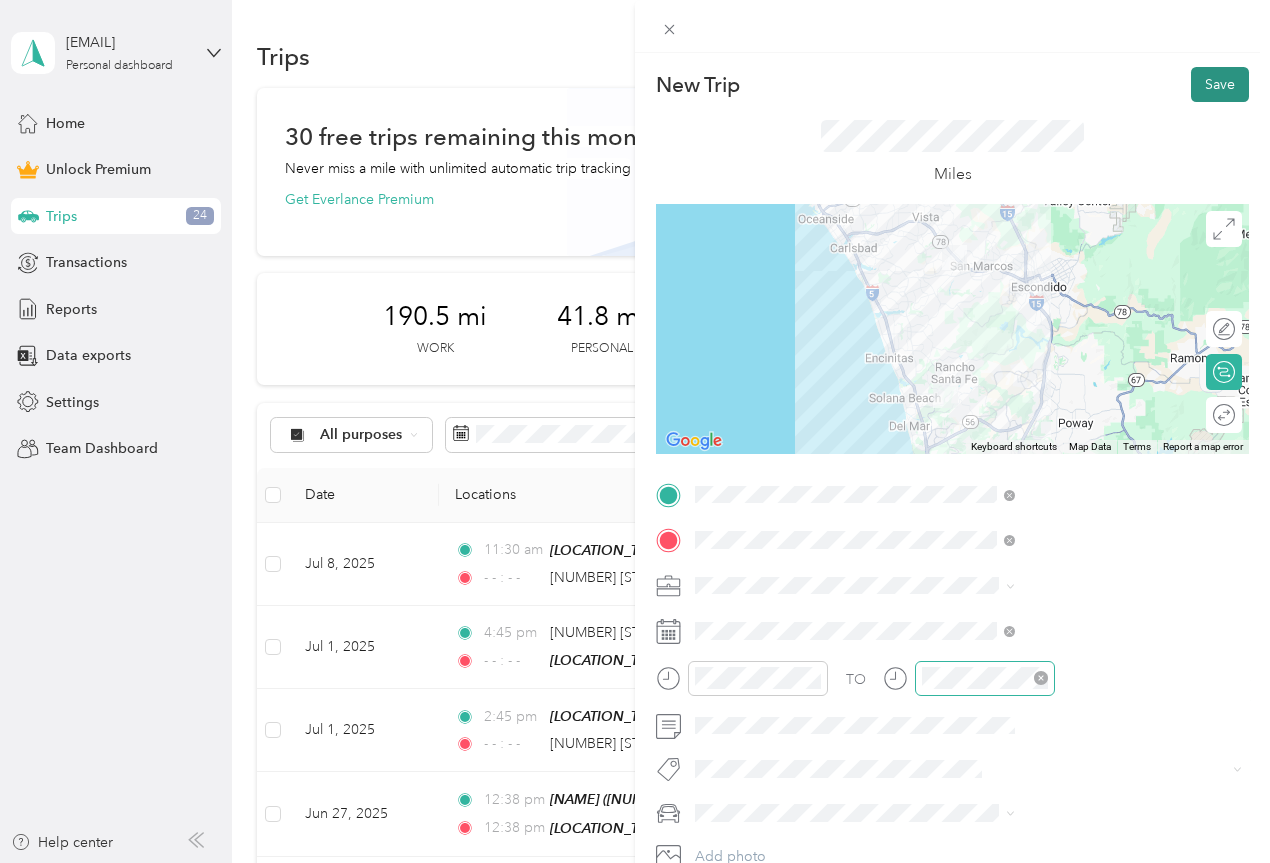 click on "Save" at bounding box center (1220, 84) 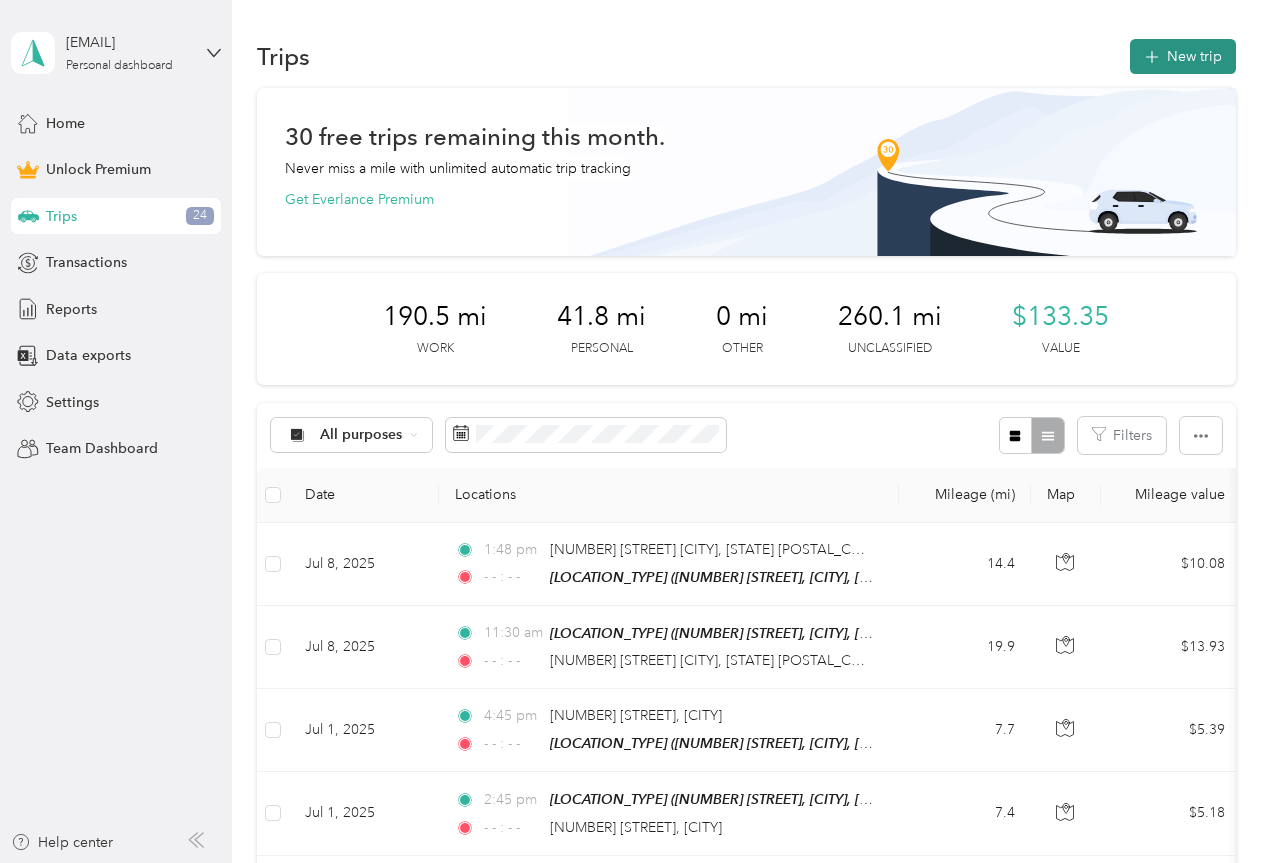 click on "New trip" at bounding box center (1183, 56) 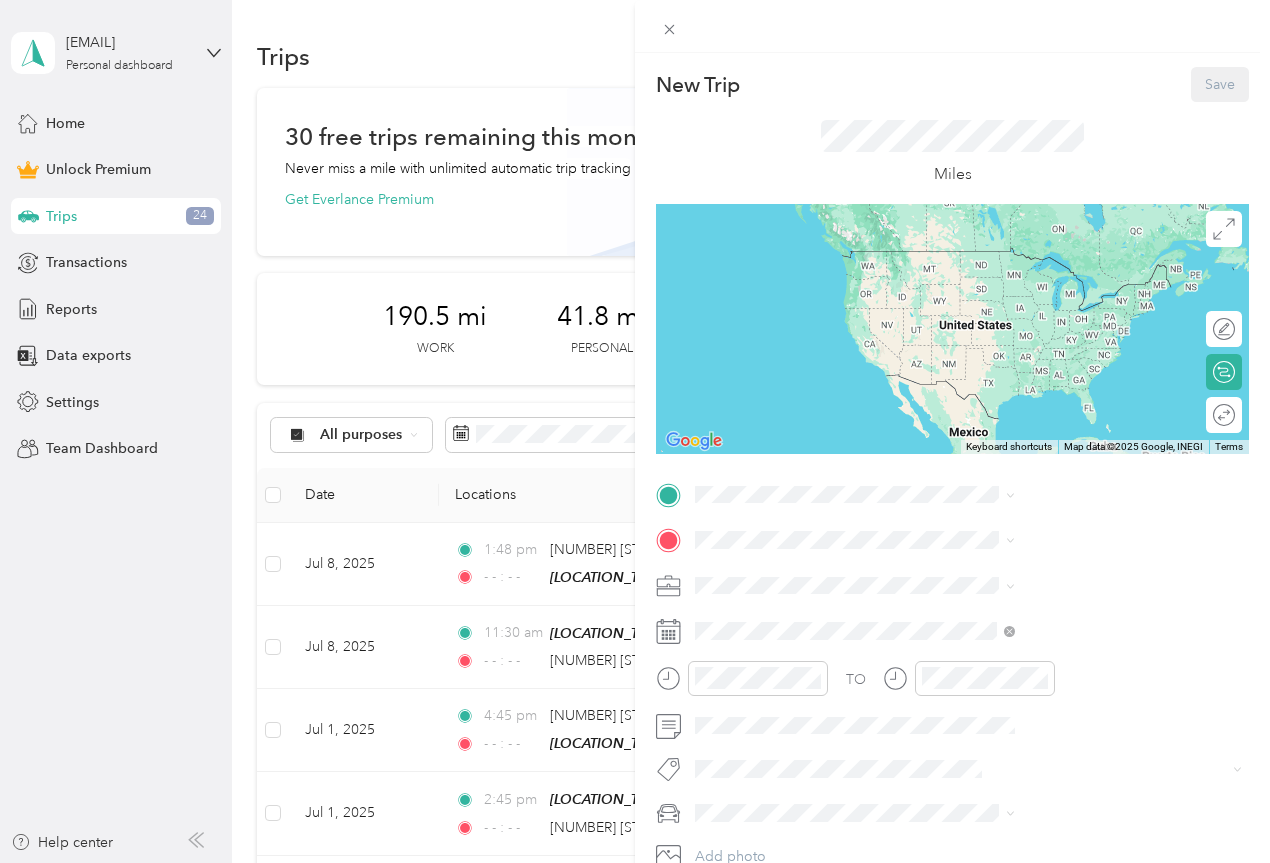 click on "[NUMBER] [STREET], [POSTAL_CODE], [CITY], [STATE], [COUNTRY]" at bounding box center (1067, 708) 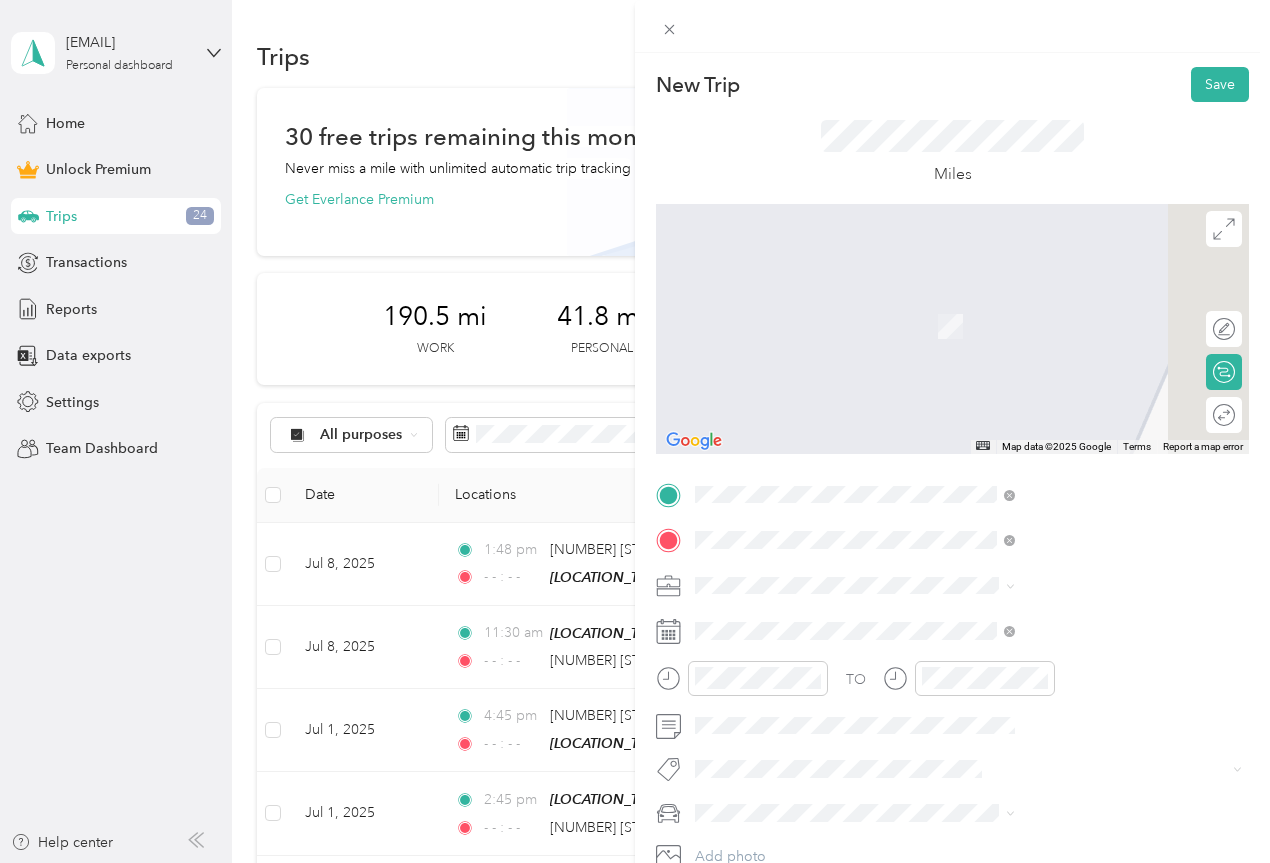 click on "[NUMBER] [STREET]
[CITY], [STATE] [POSTAL_CODE], [COUNTRY]" at bounding box center (1082, 703) 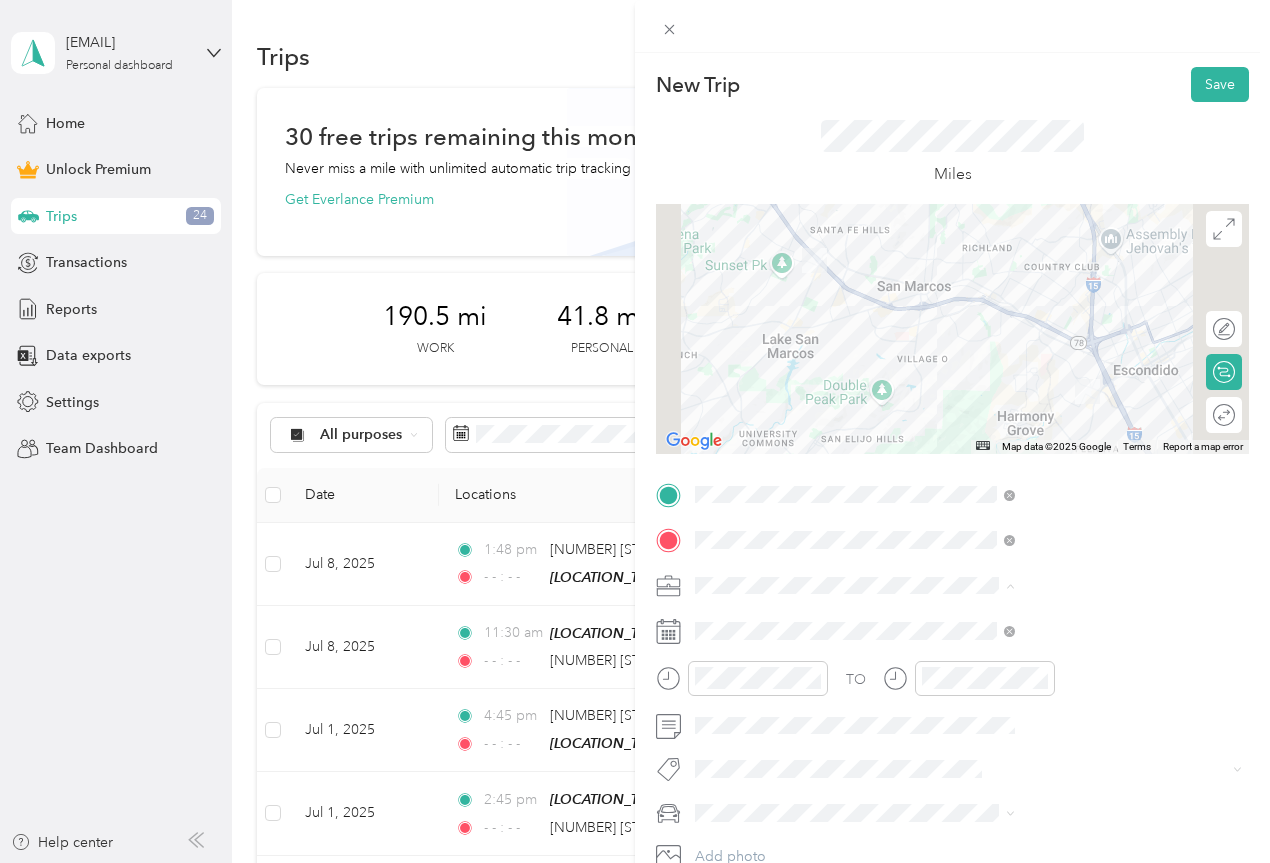 click on "Work" at bounding box center (1067, 305) 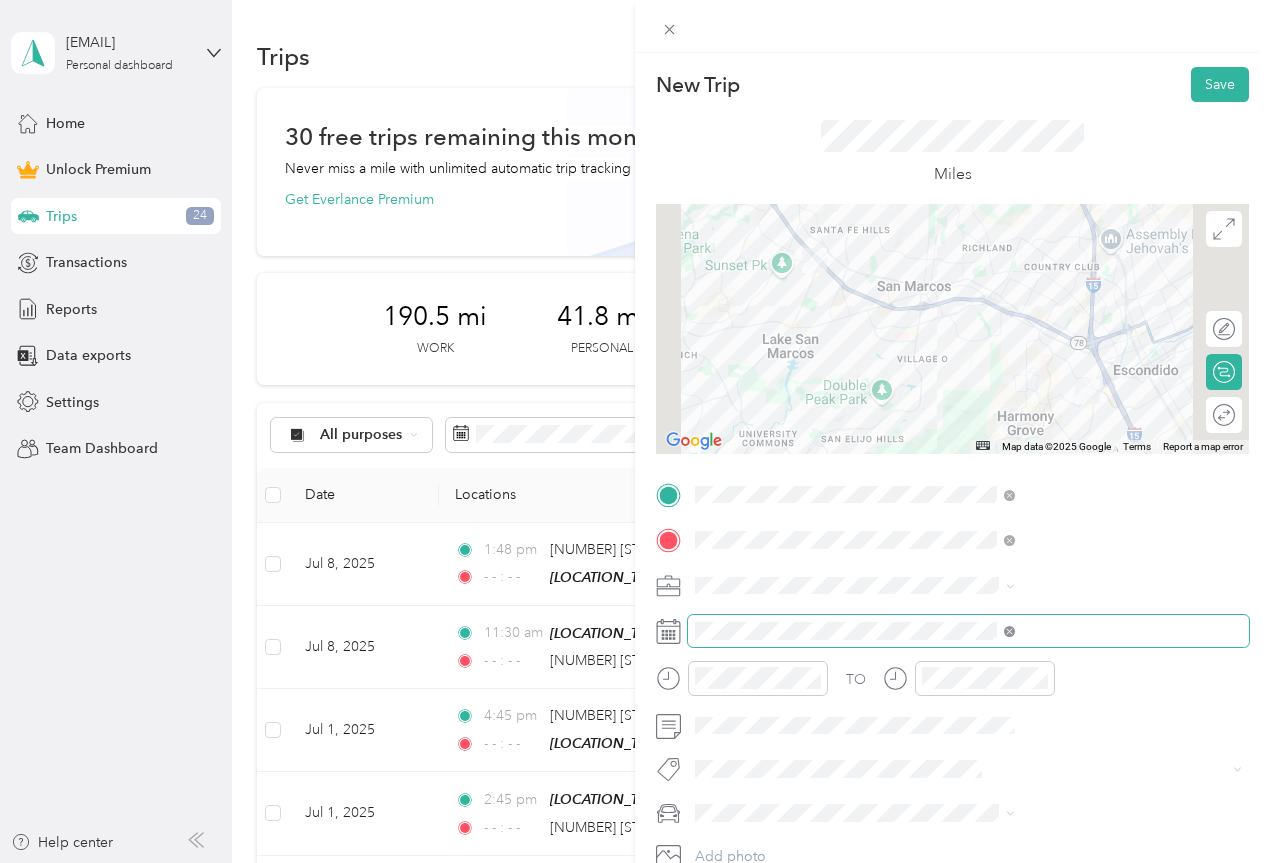 click 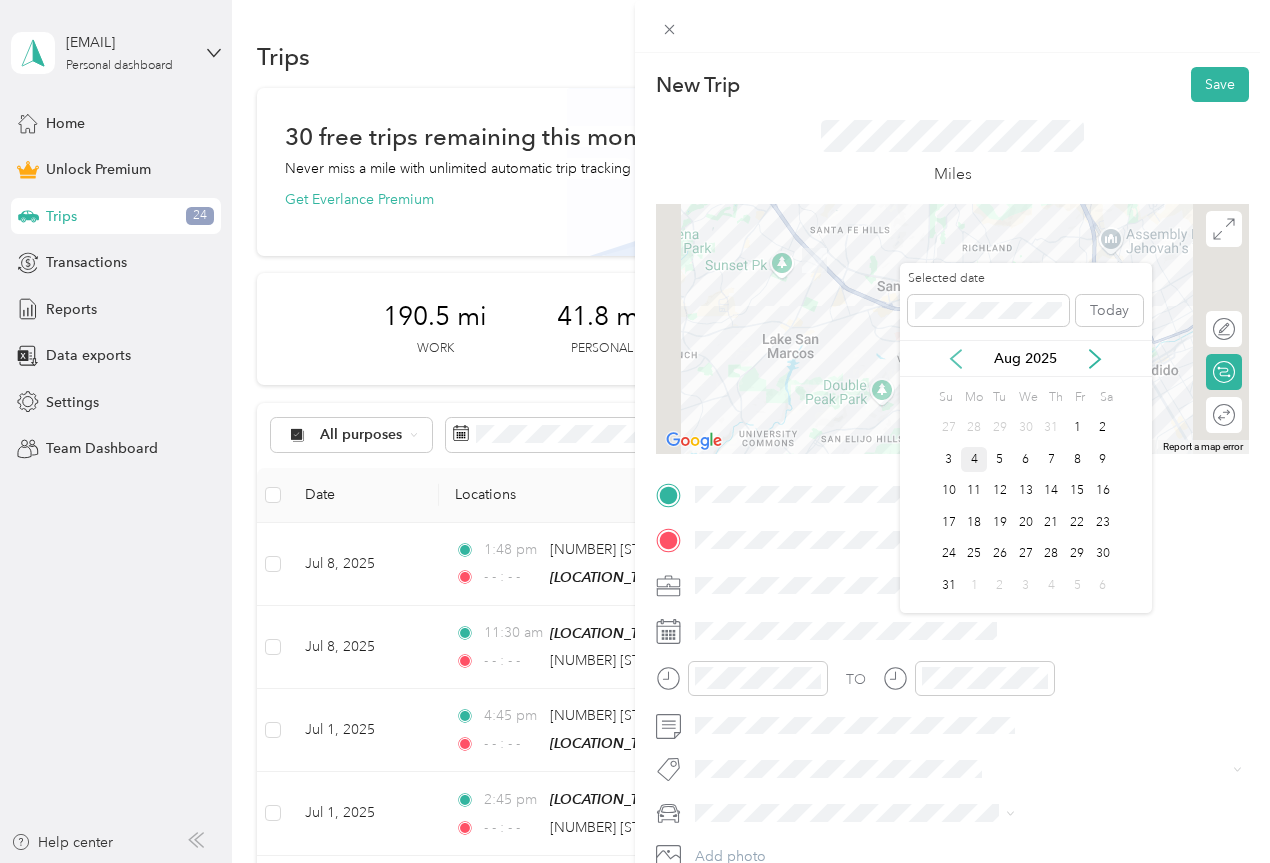 click 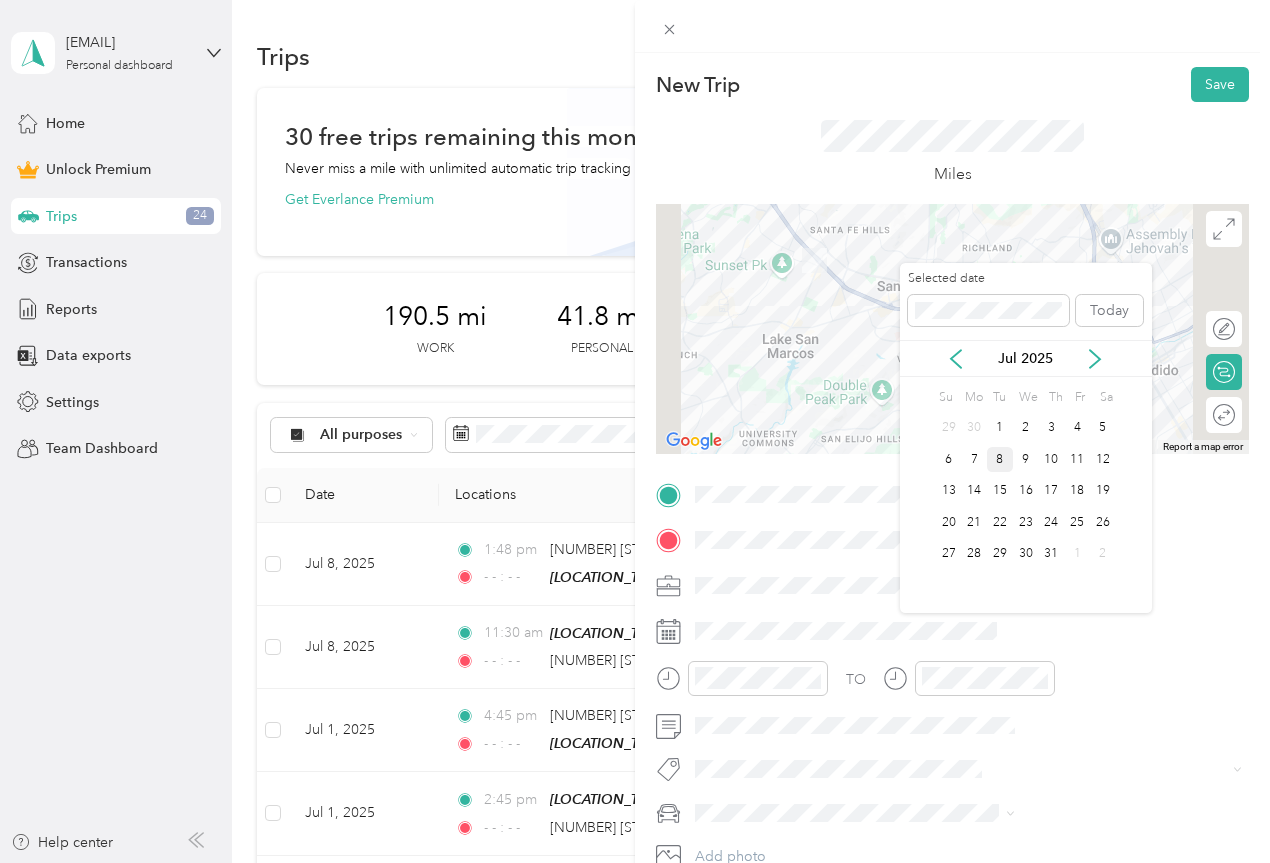 click on "8" at bounding box center (1000, 459) 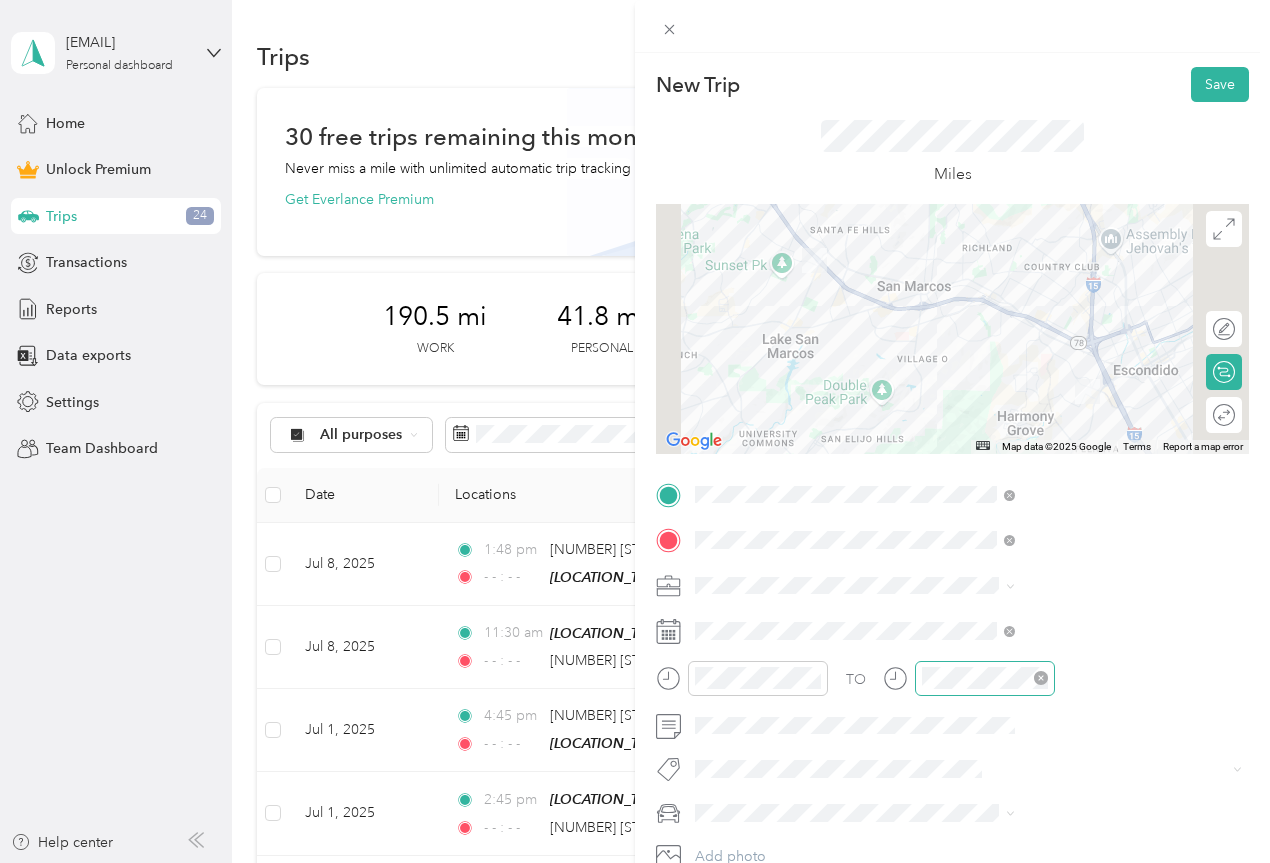 click 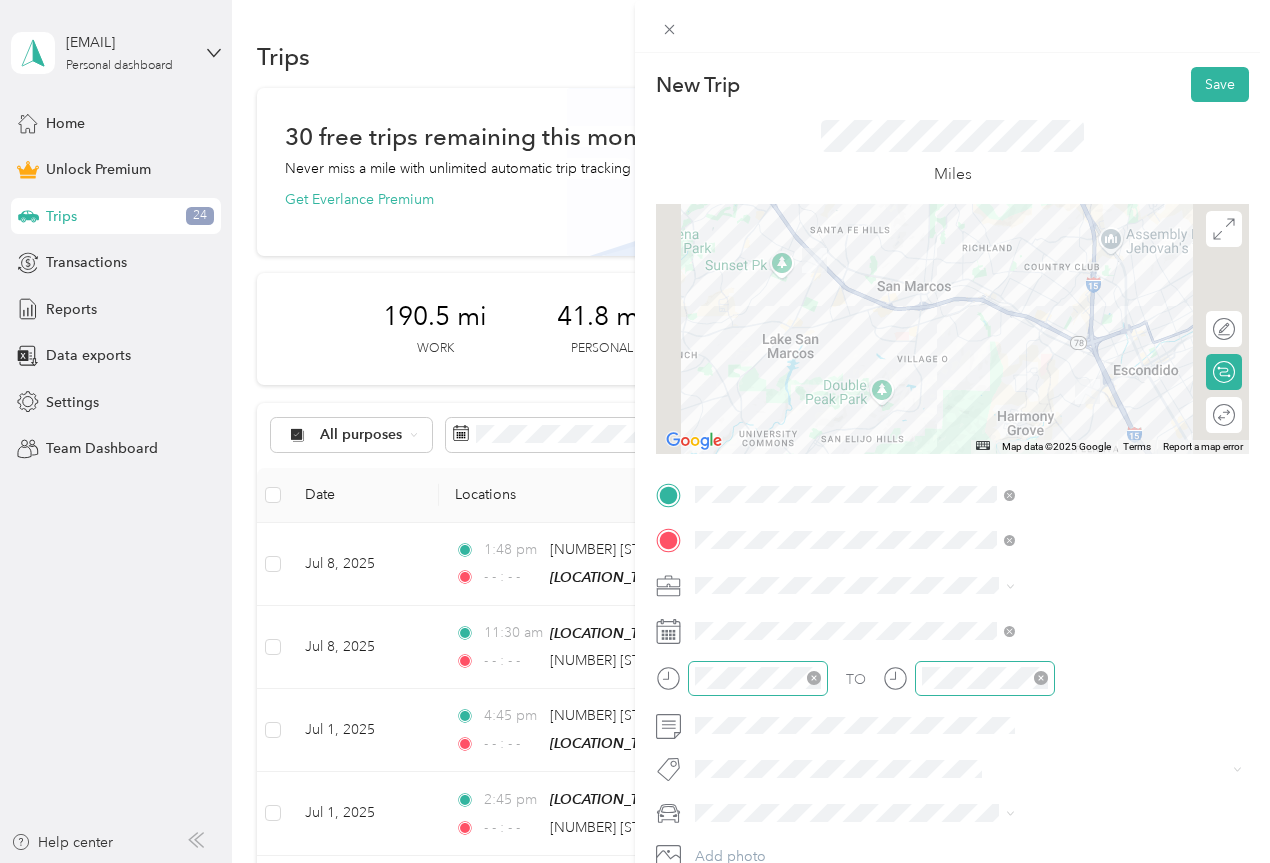click 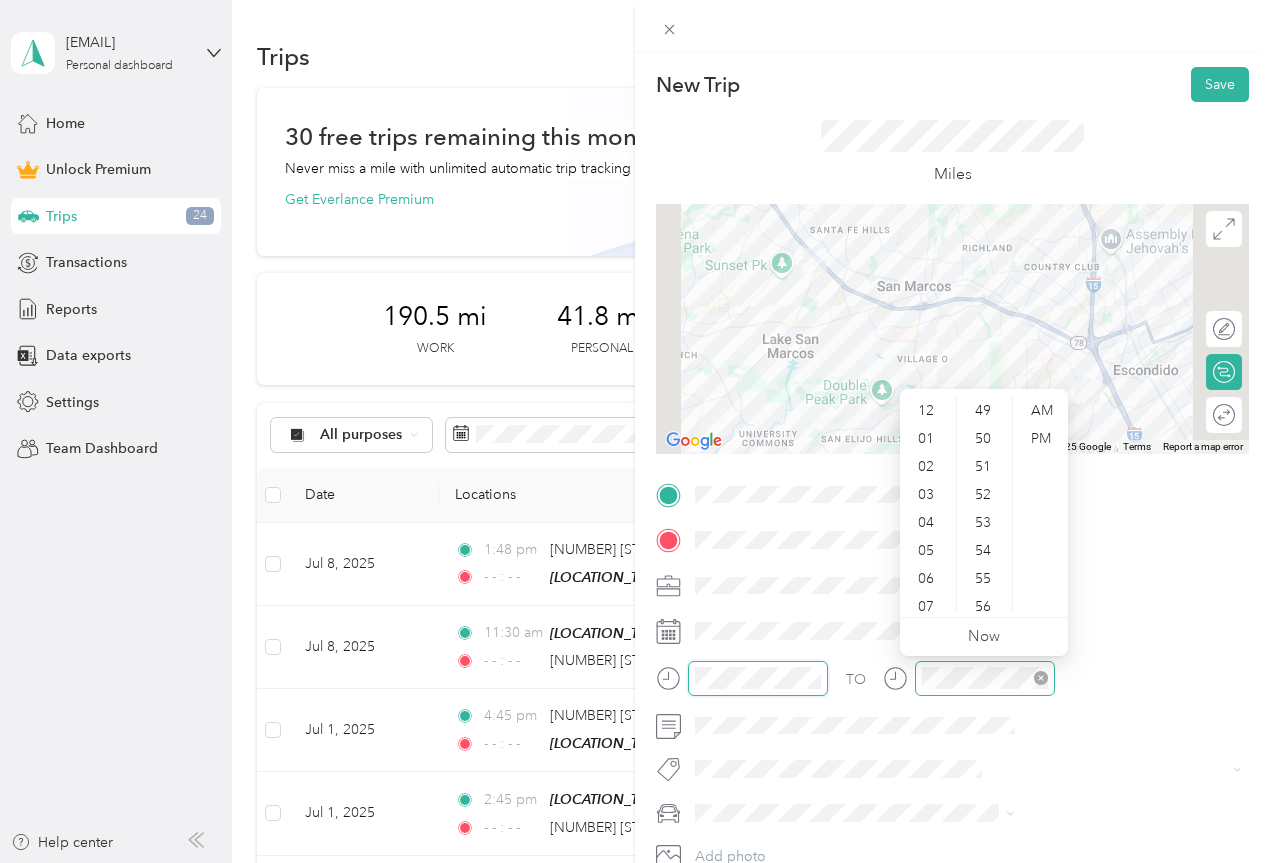 scroll, scrollTop: 1372, scrollLeft: 0, axis: vertical 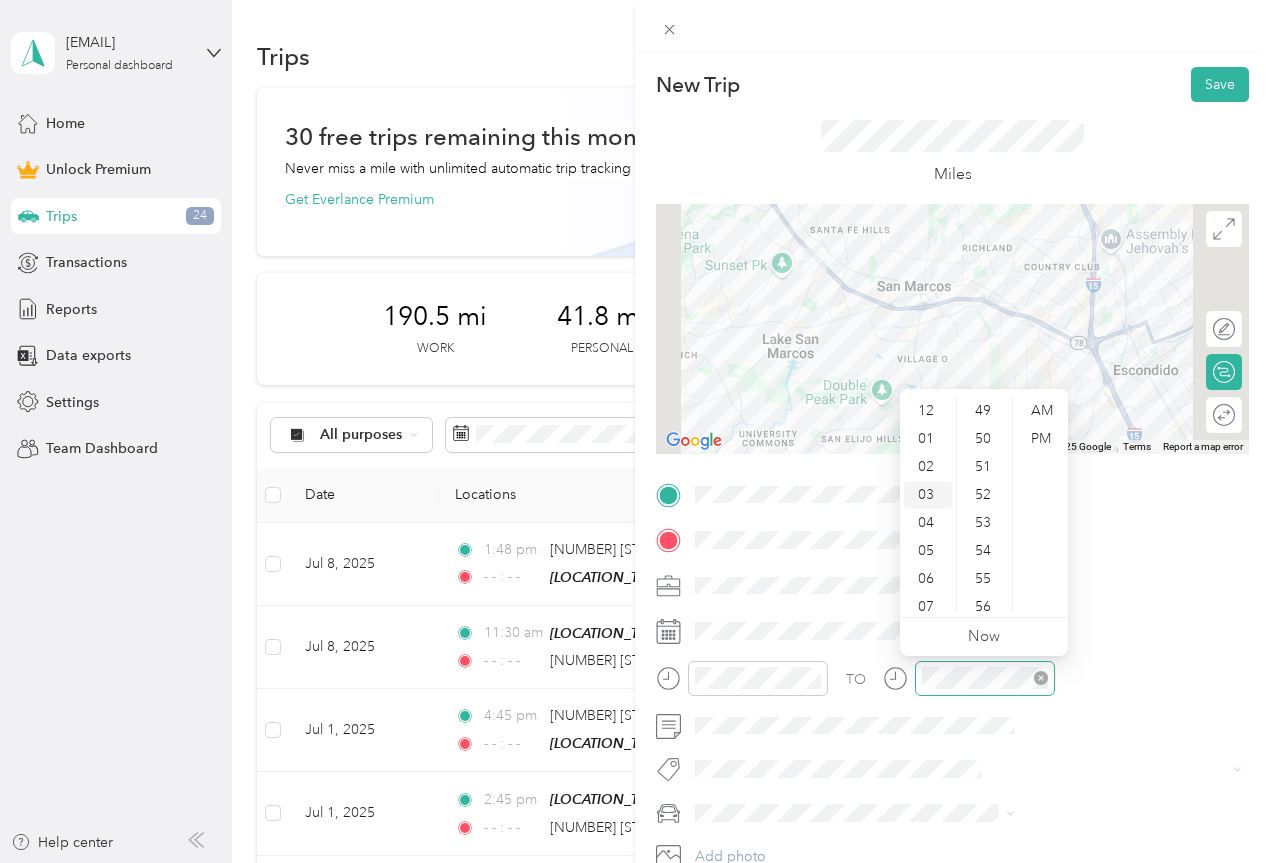 click on "03" at bounding box center [928, 495] 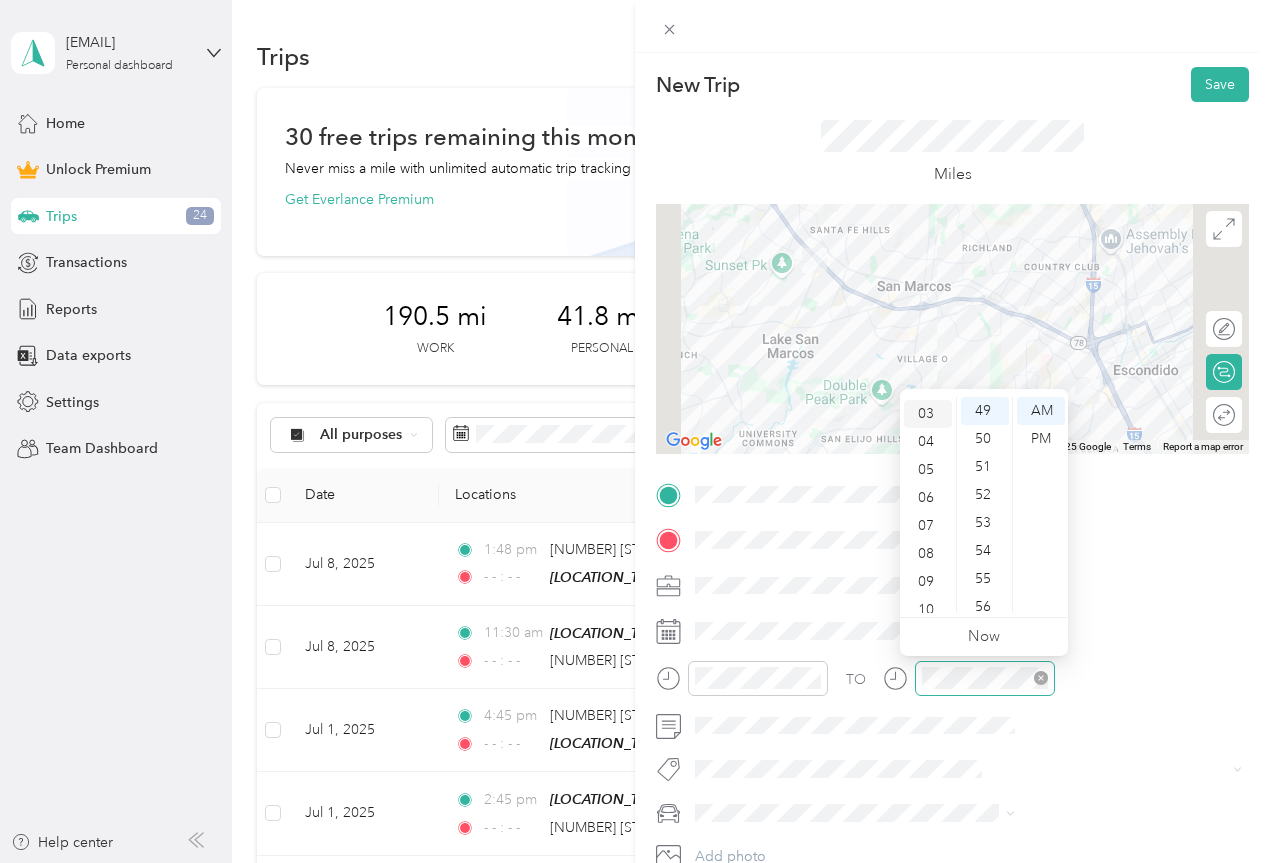 scroll, scrollTop: 84, scrollLeft: 0, axis: vertical 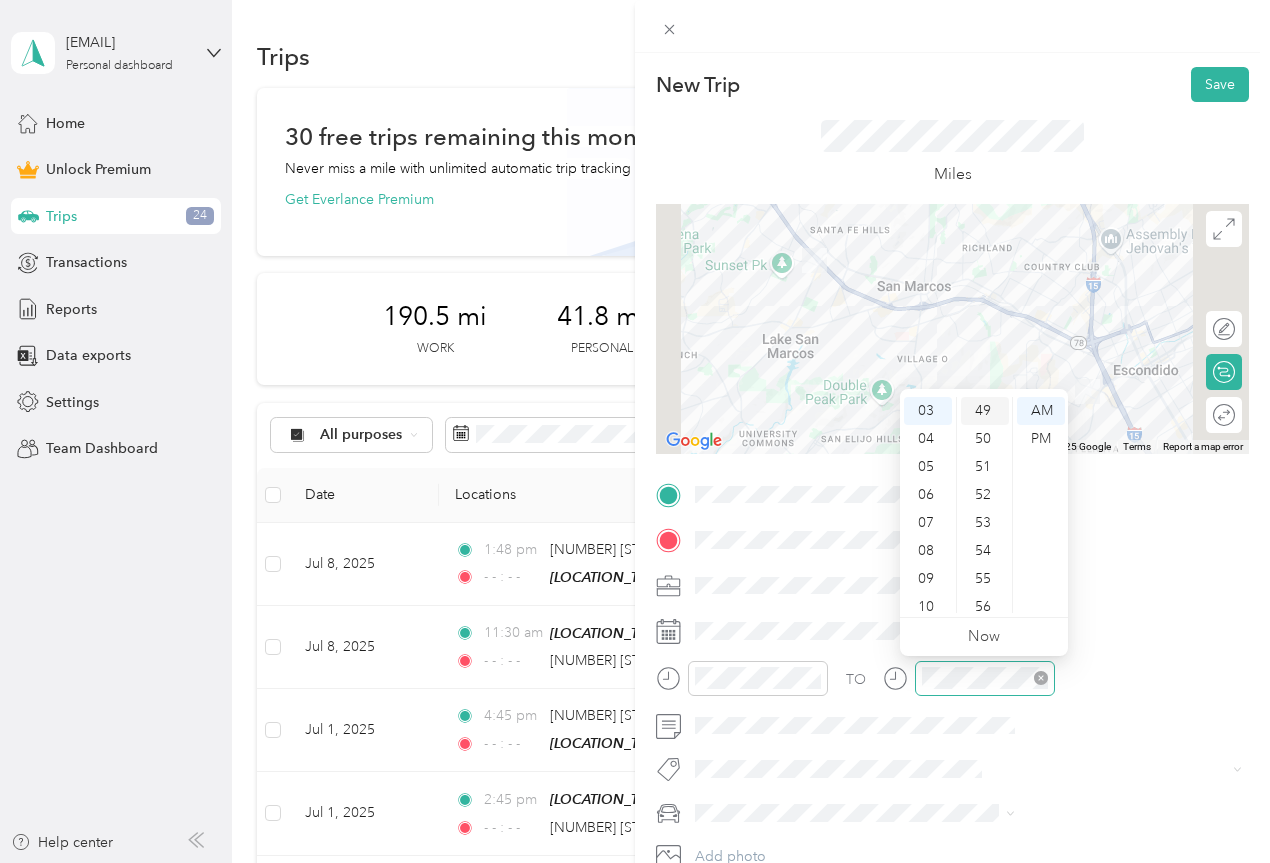 click on "49" at bounding box center [985, 411] 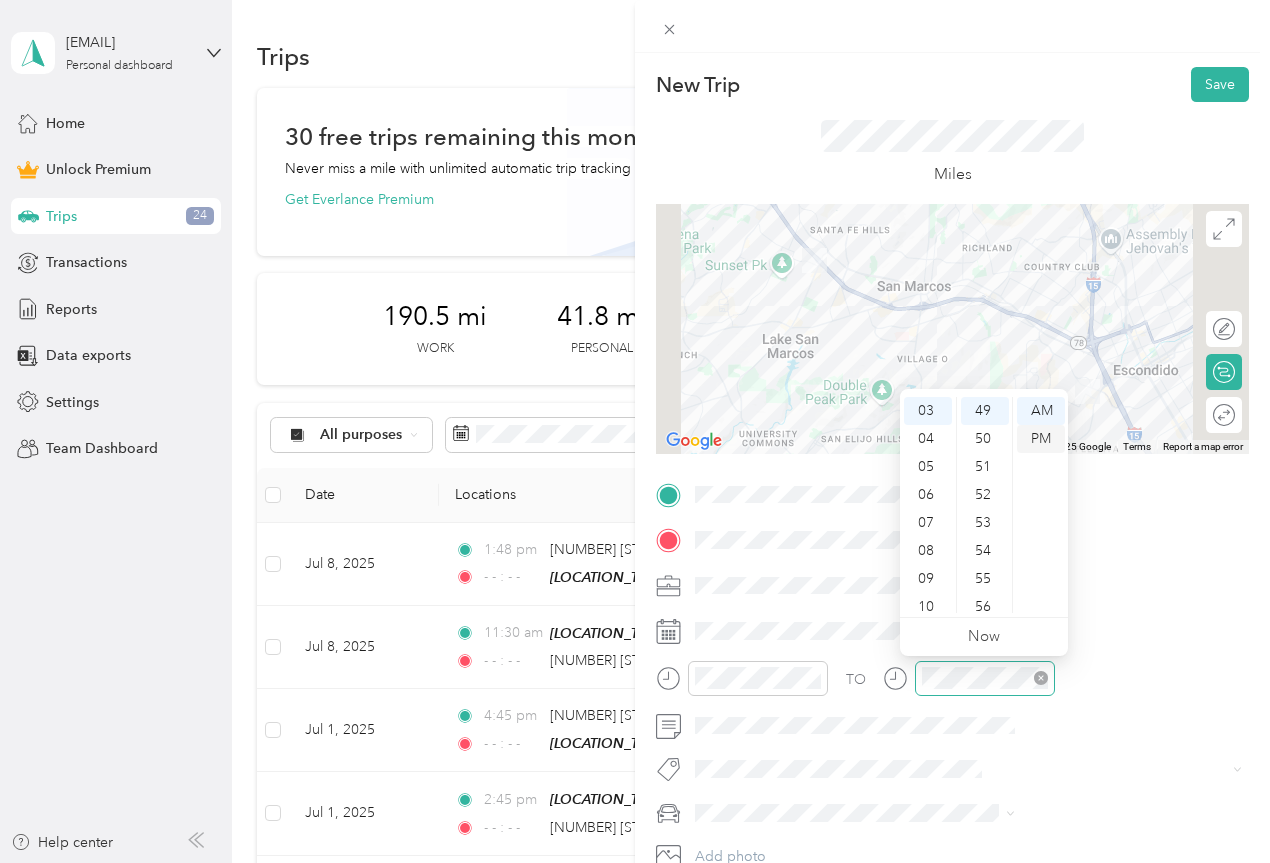 click on "PM" at bounding box center (1041, 439) 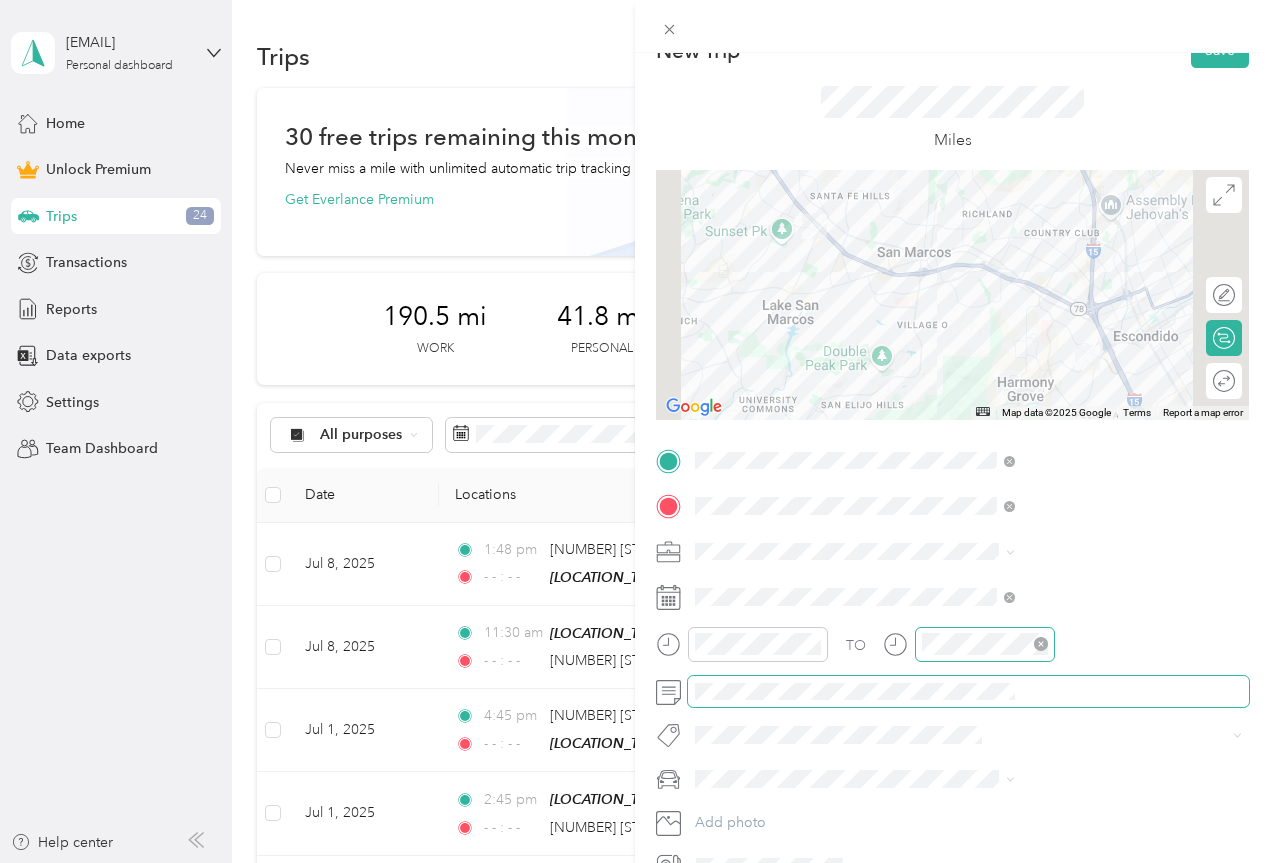 scroll, scrollTop: 0, scrollLeft: 0, axis: both 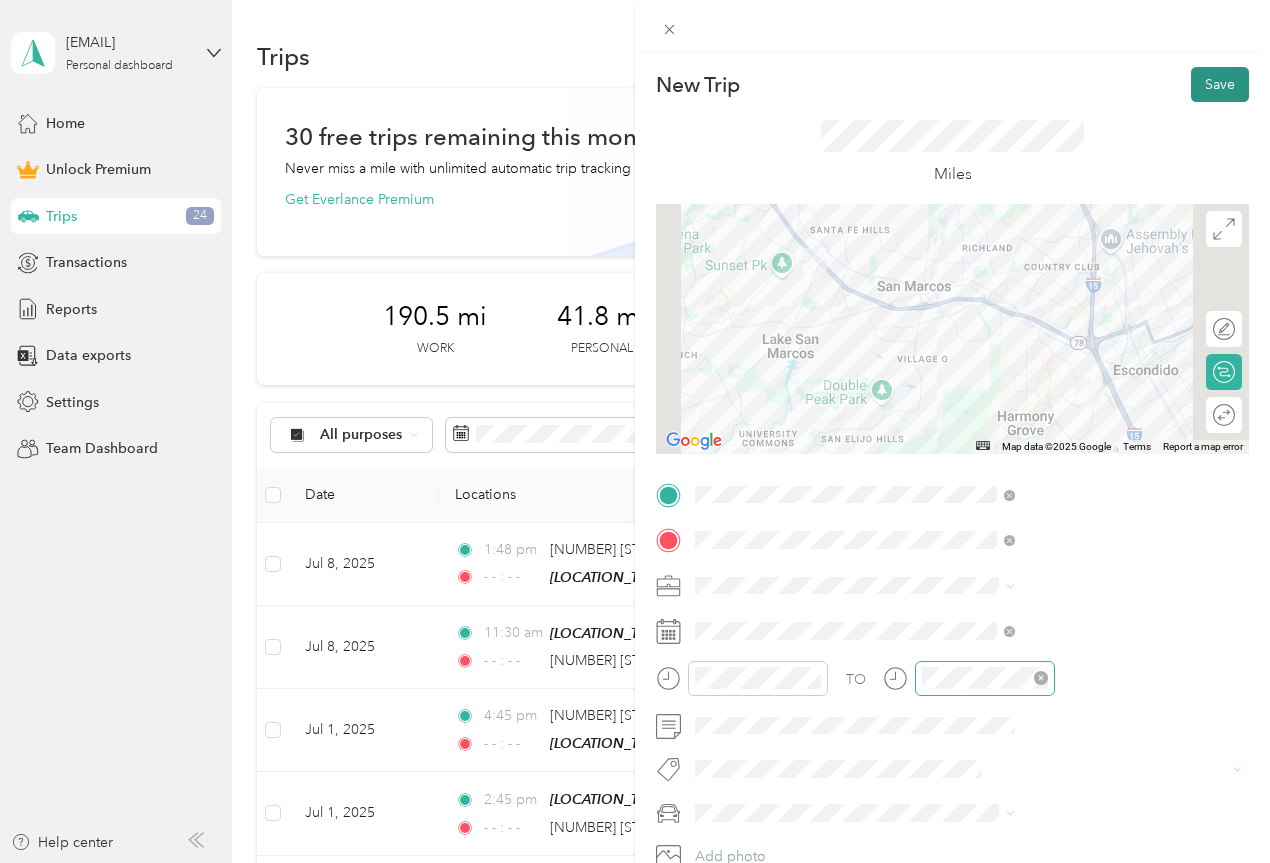 click on "Save" at bounding box center (1220, 84) 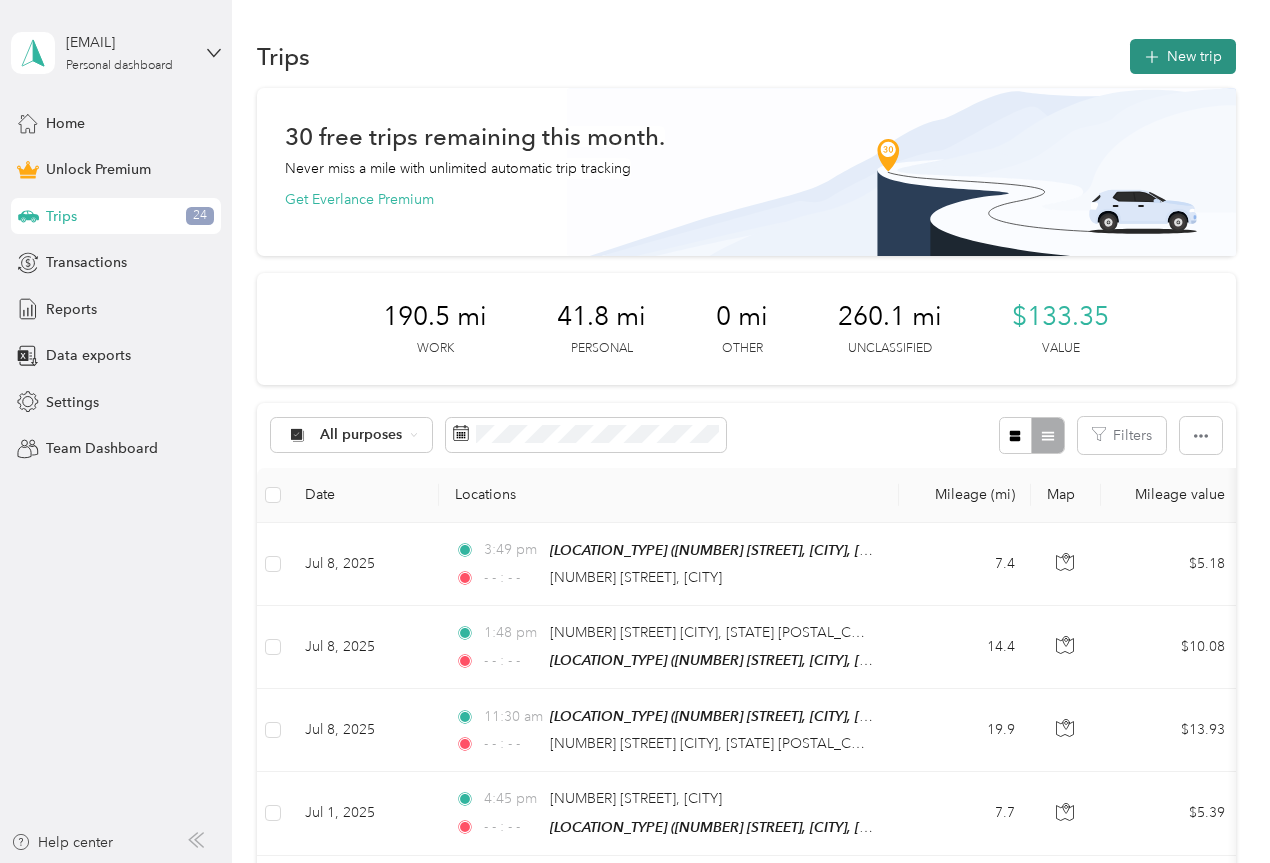 click on "New trip" at bounding box center (1183, 56) 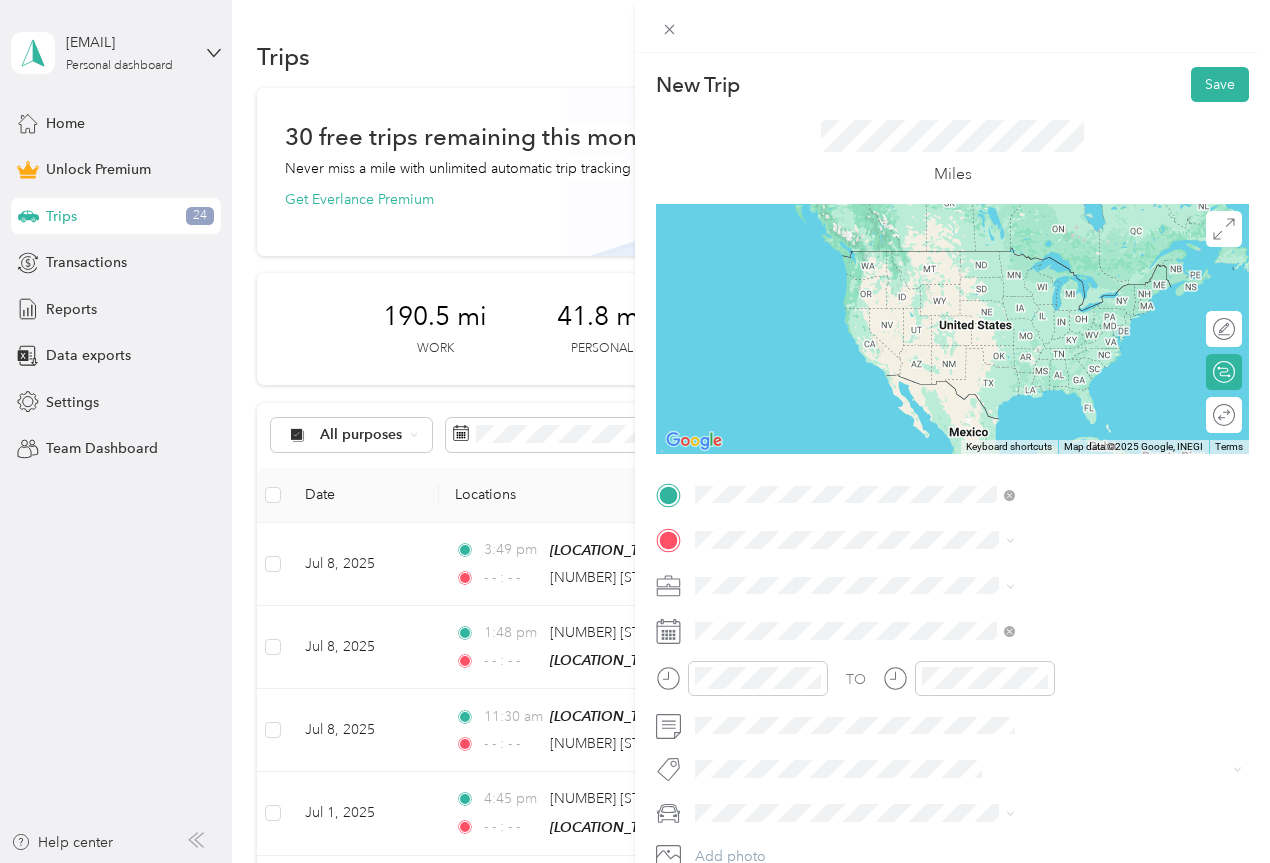 click on "[NUMBER] [STREET]
[CITY], [STATE] [POSTAL_CODE], [COUNTRY]" at bounding box center (1082, 584) 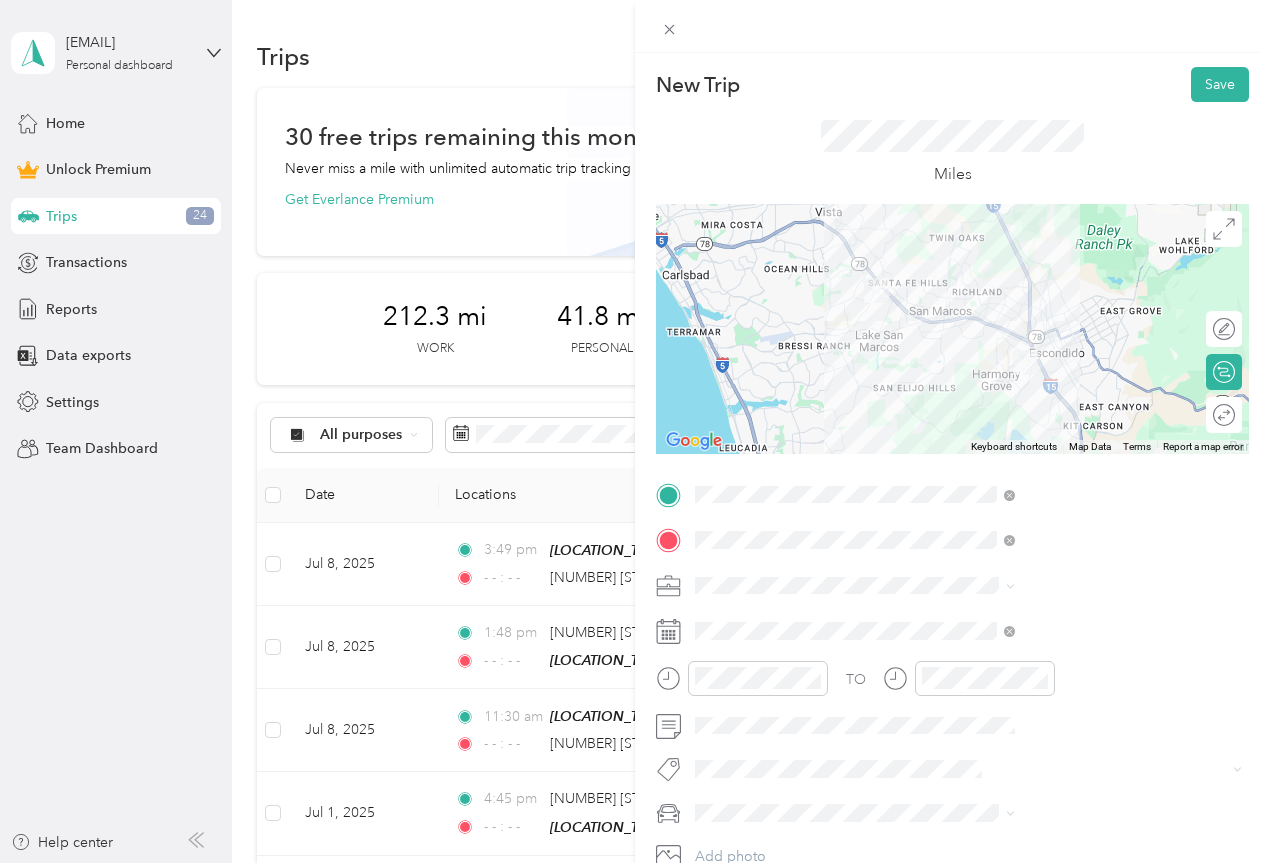 click on "From your Favorite places" at bounding box center [1067, 568] 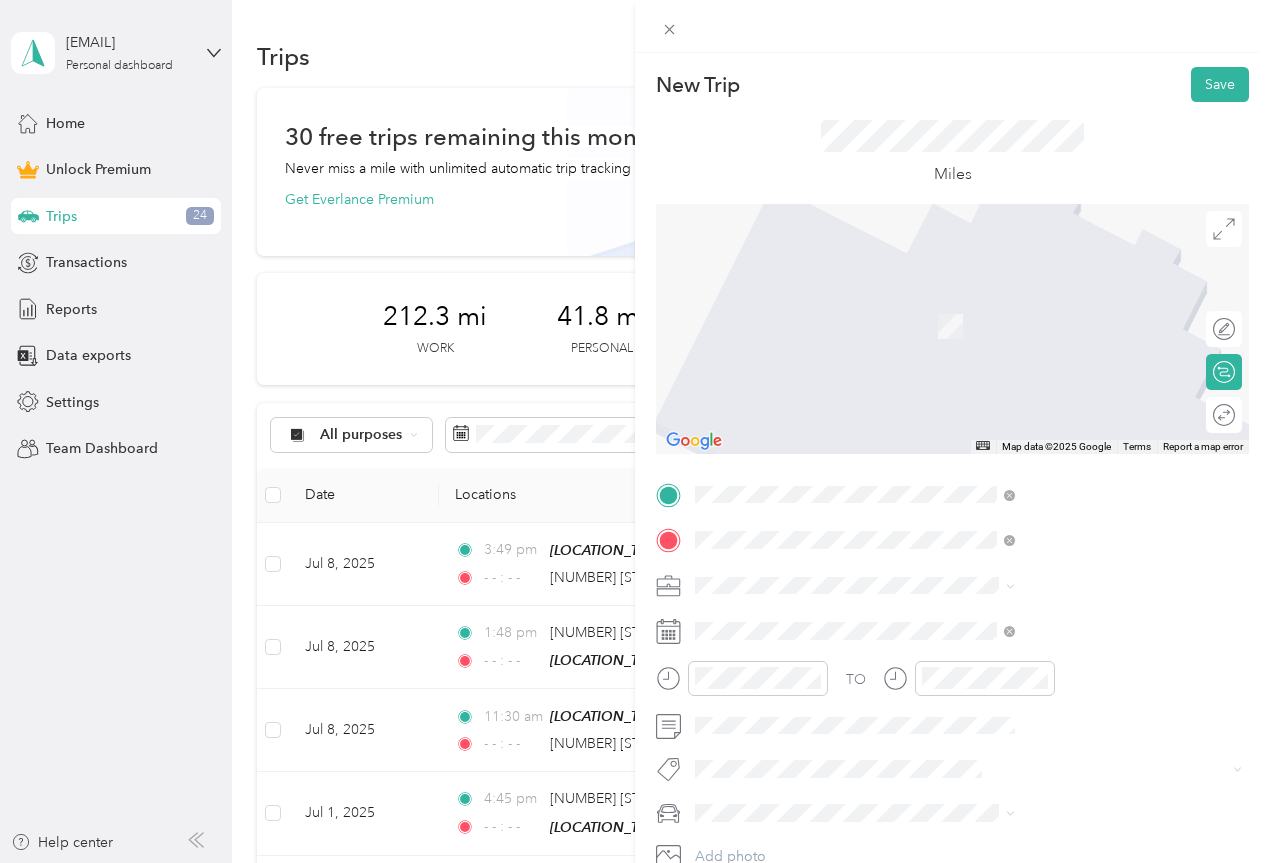 click on "[STREET_NAME]
[CITY], [STATE] [POSTAL_CODE], [COUNTRY]" at bounding box center (1082, 629) 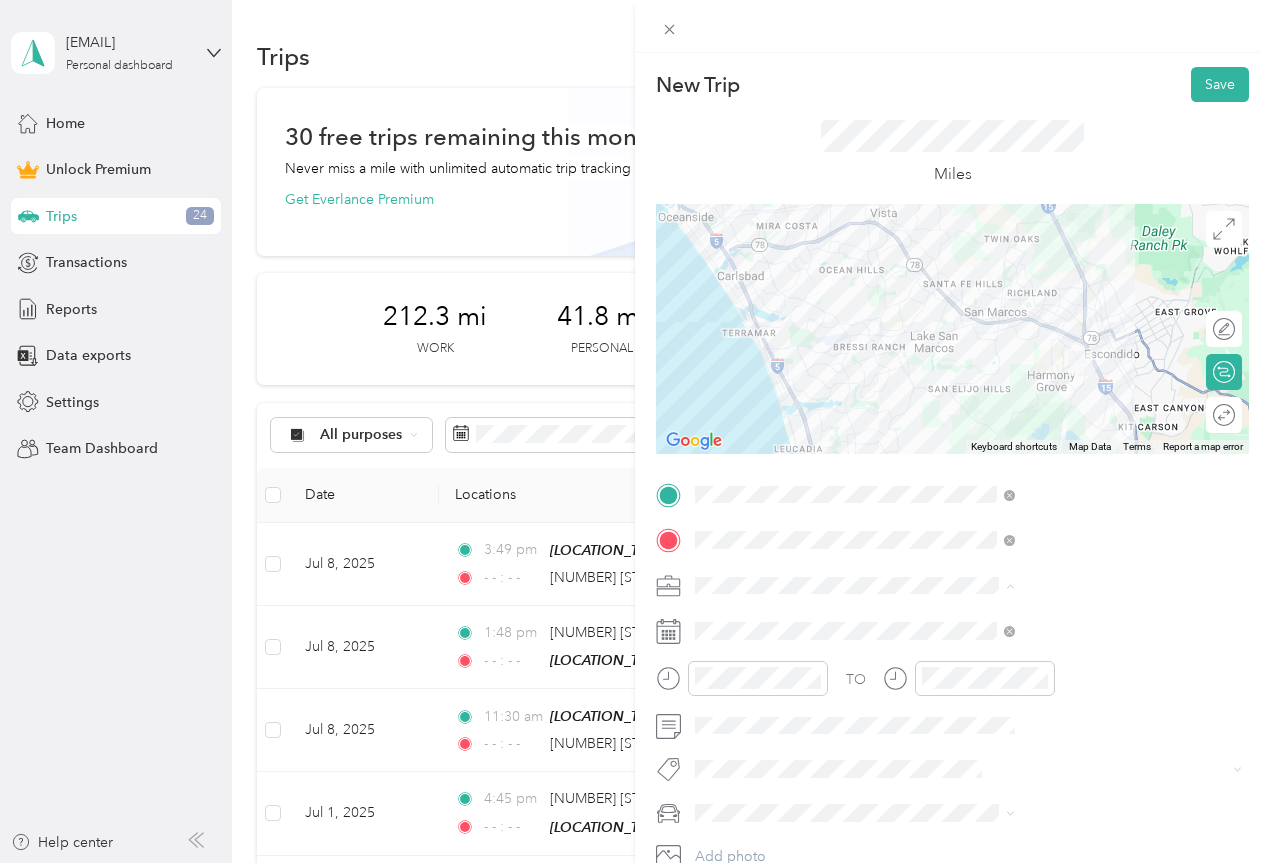 click on "Work" at bounding box center (1067, 305) 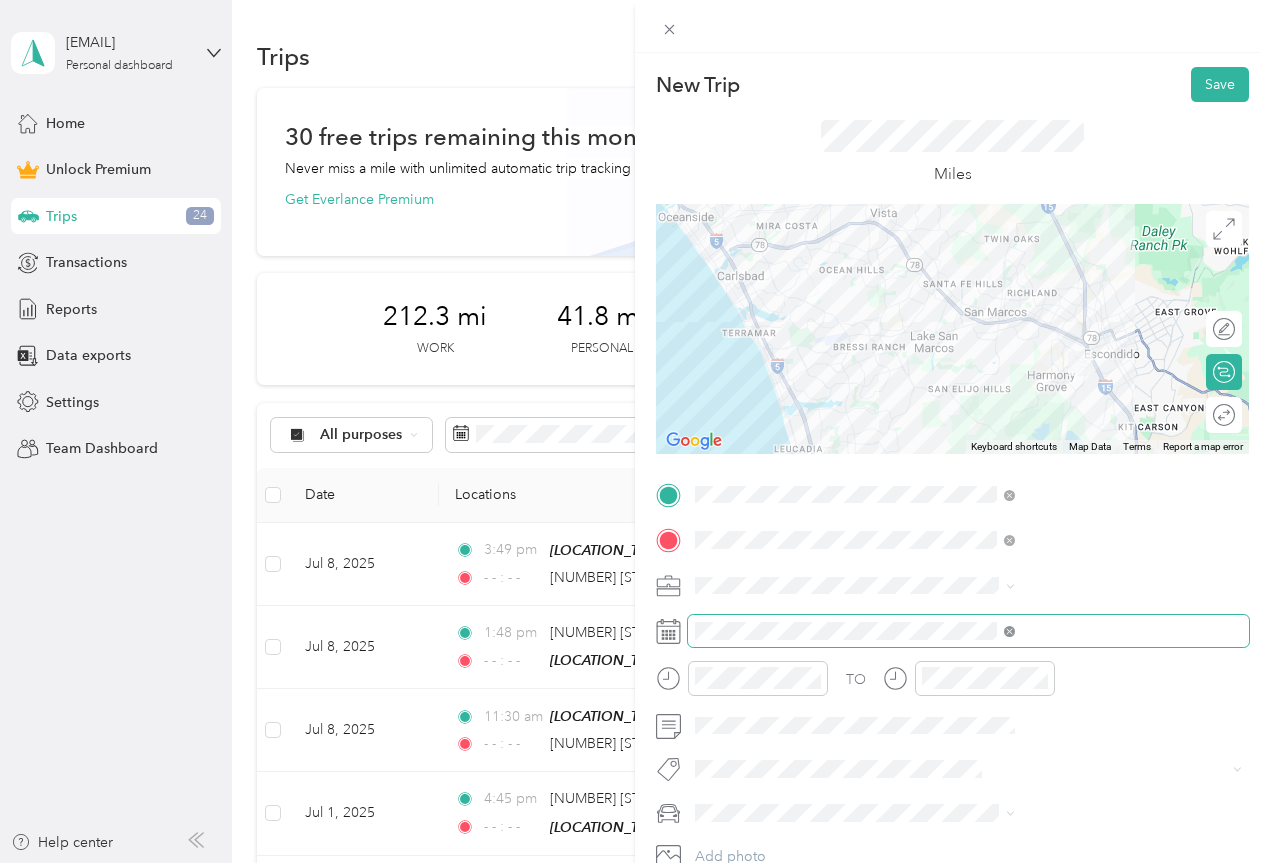 click 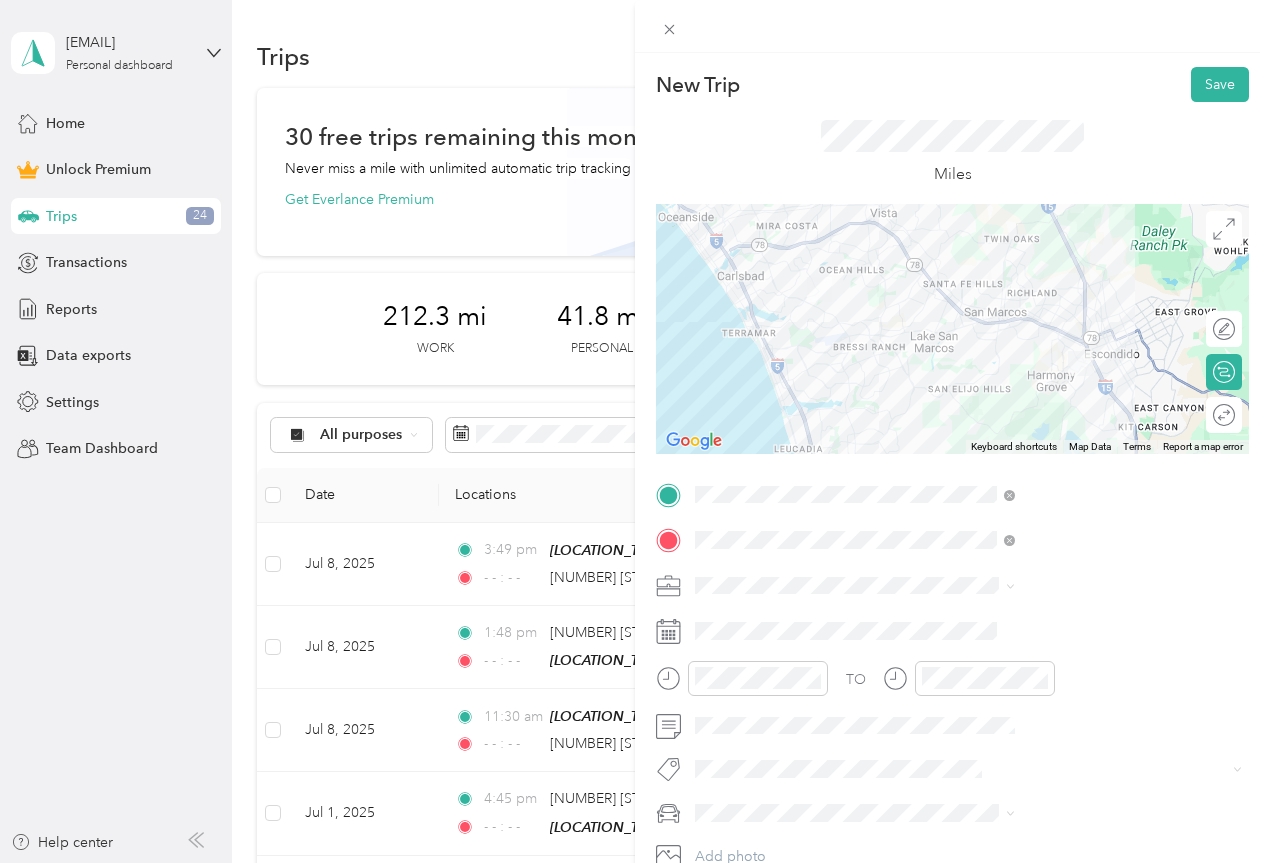 click 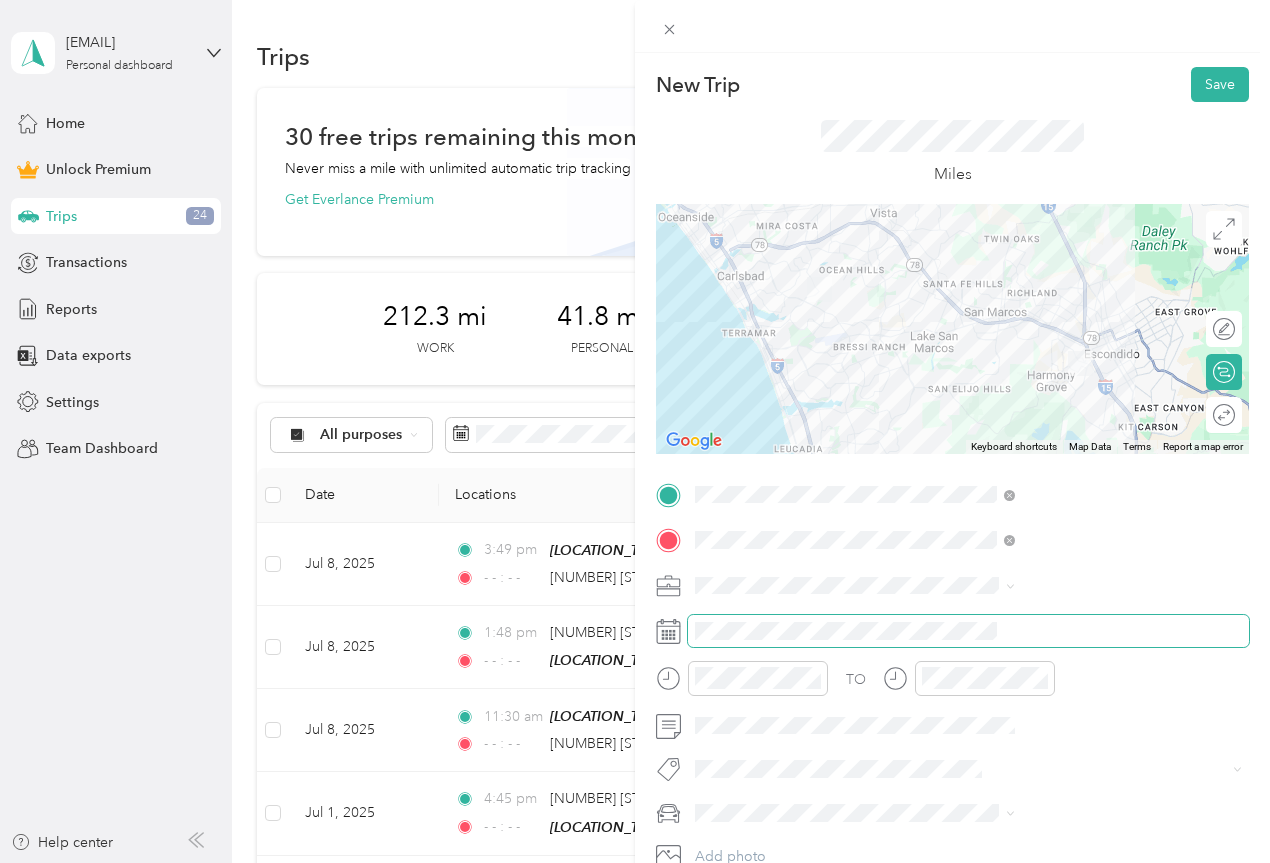 click at bounding box center [968, 631] 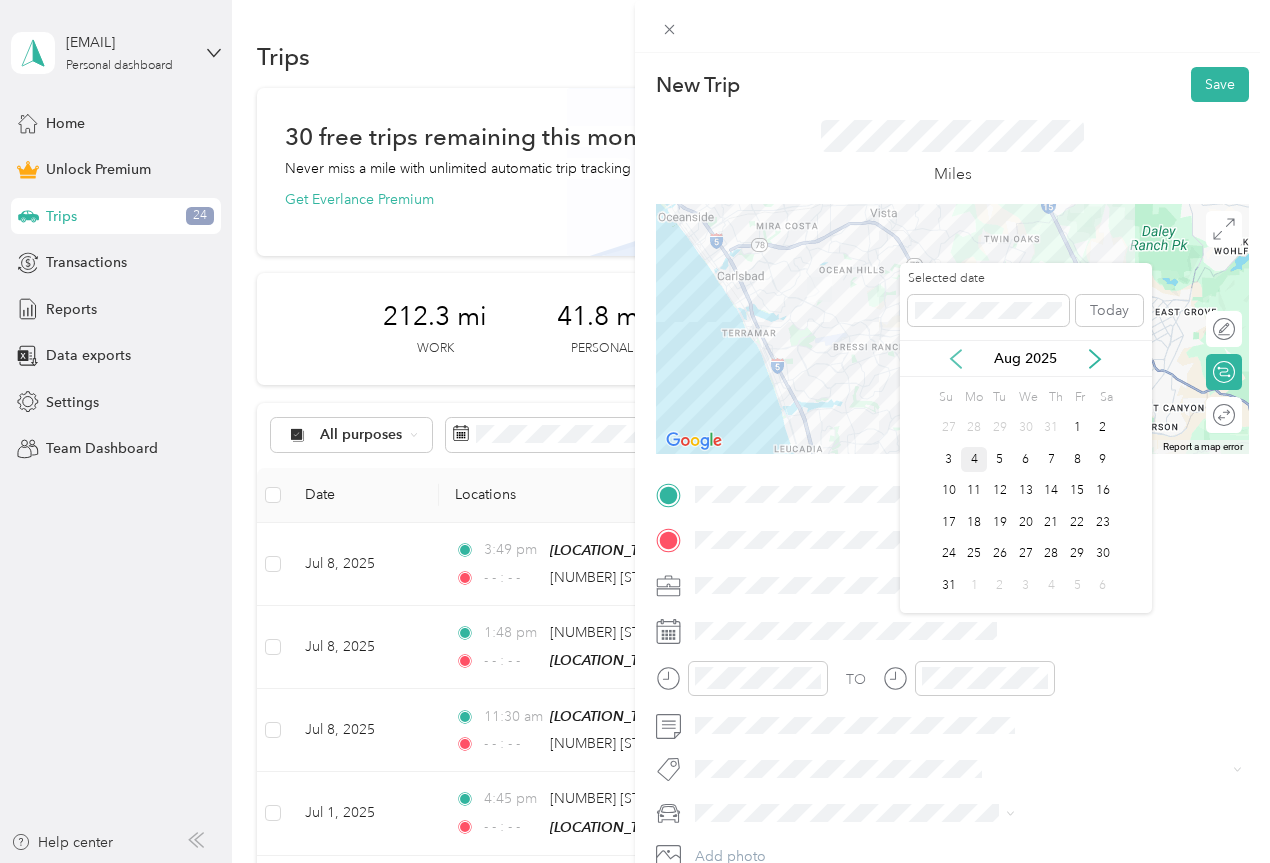 click 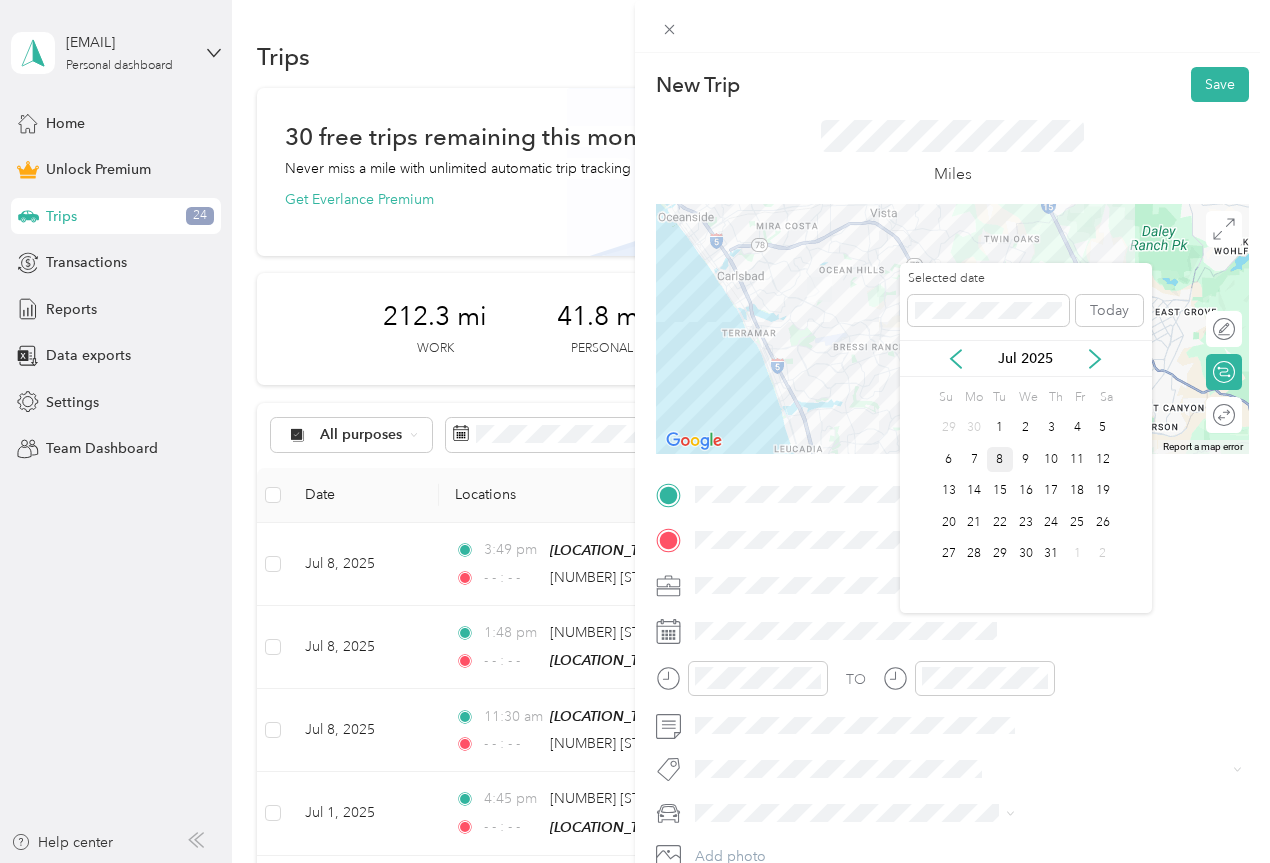 click on "8" at bounding box center (1000, 459) 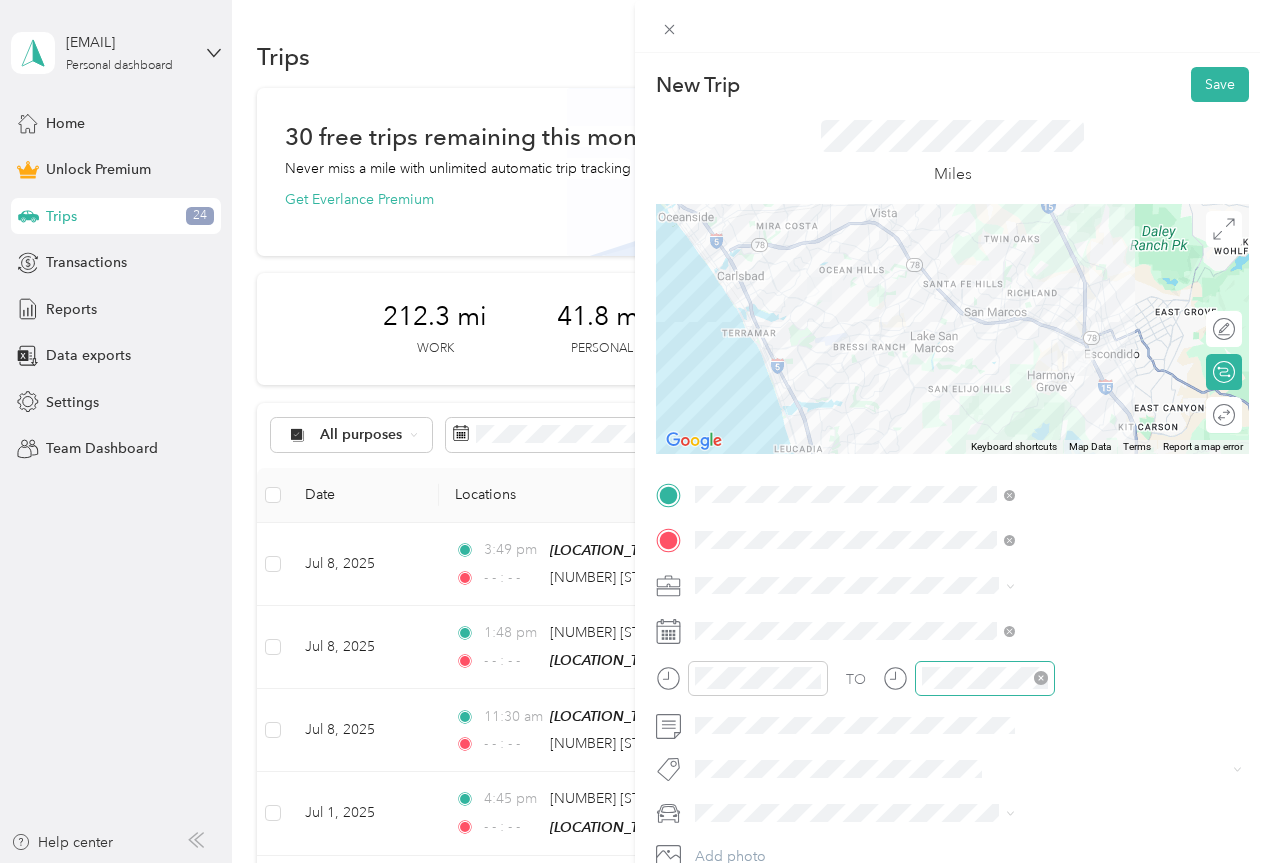 click 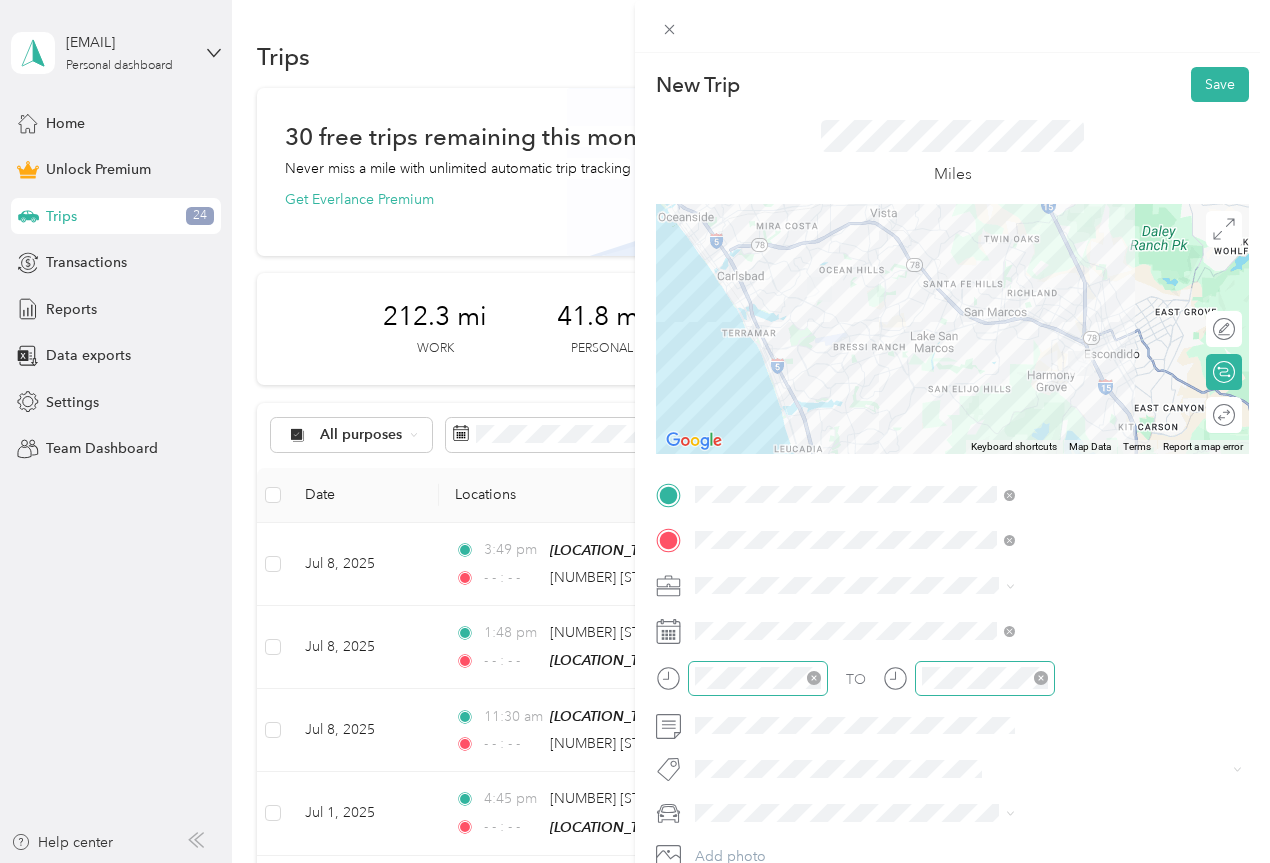 click 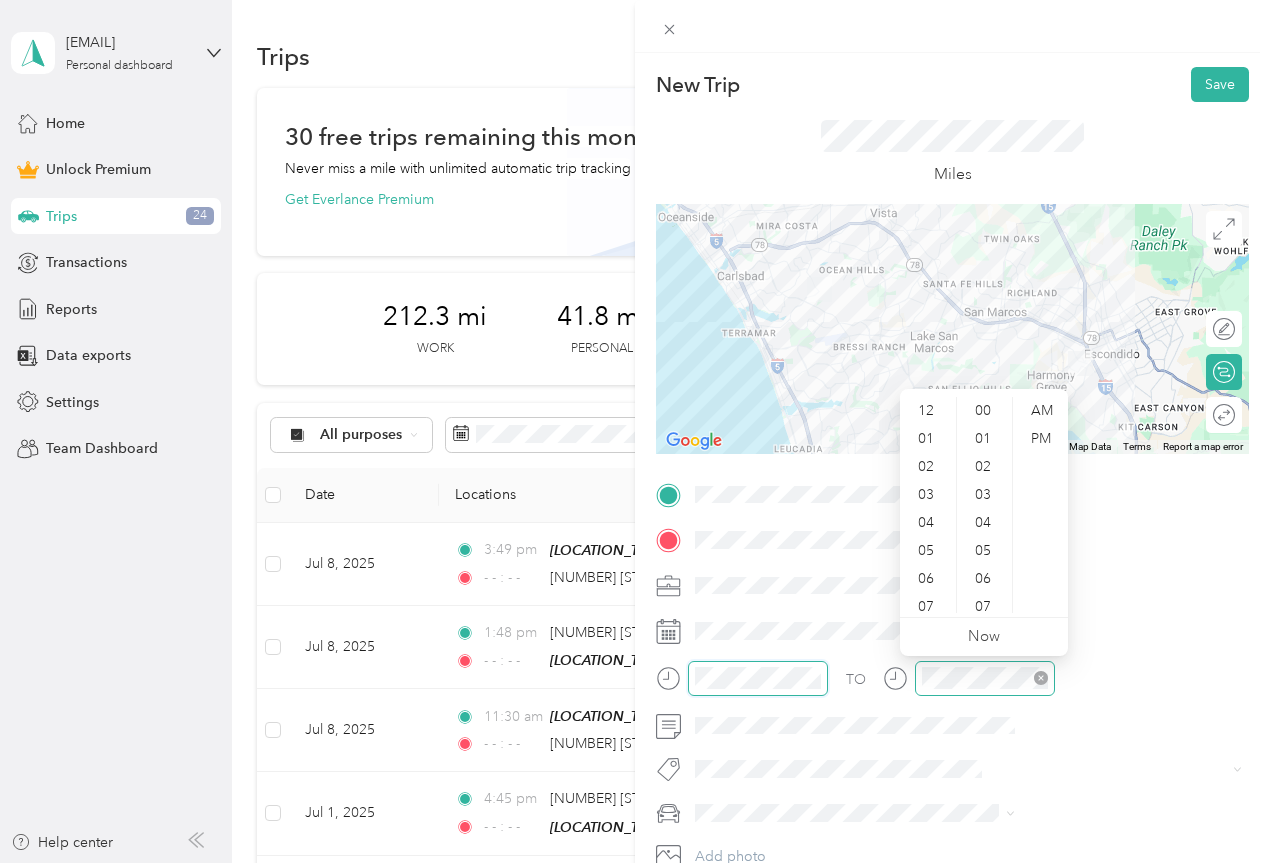 scroll, scrollTop: 1400, scrollLeft: 0, axis: vertical 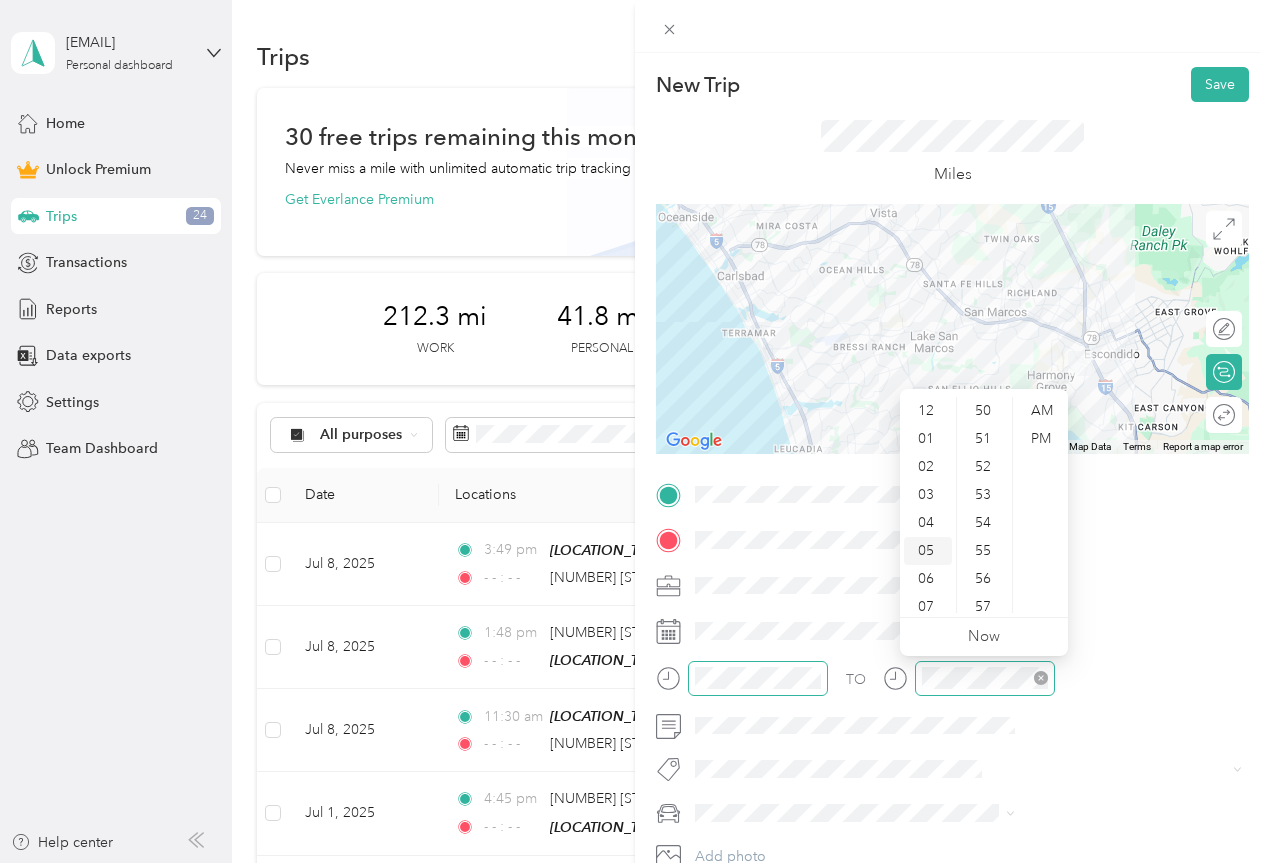 click on "05" at bounding box center [928, 551] 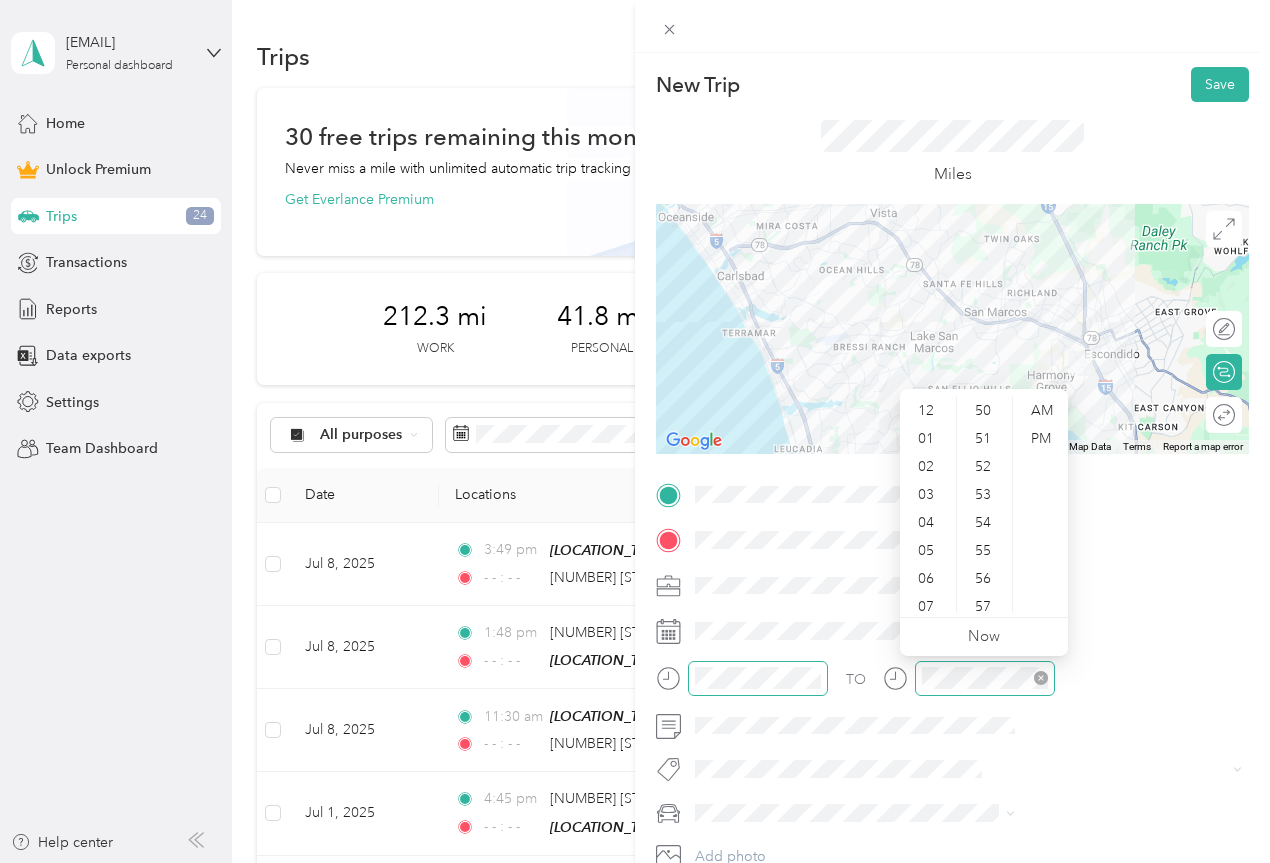 scroll, scrollTop: 120, scrollLeft: 0, axis: vertical 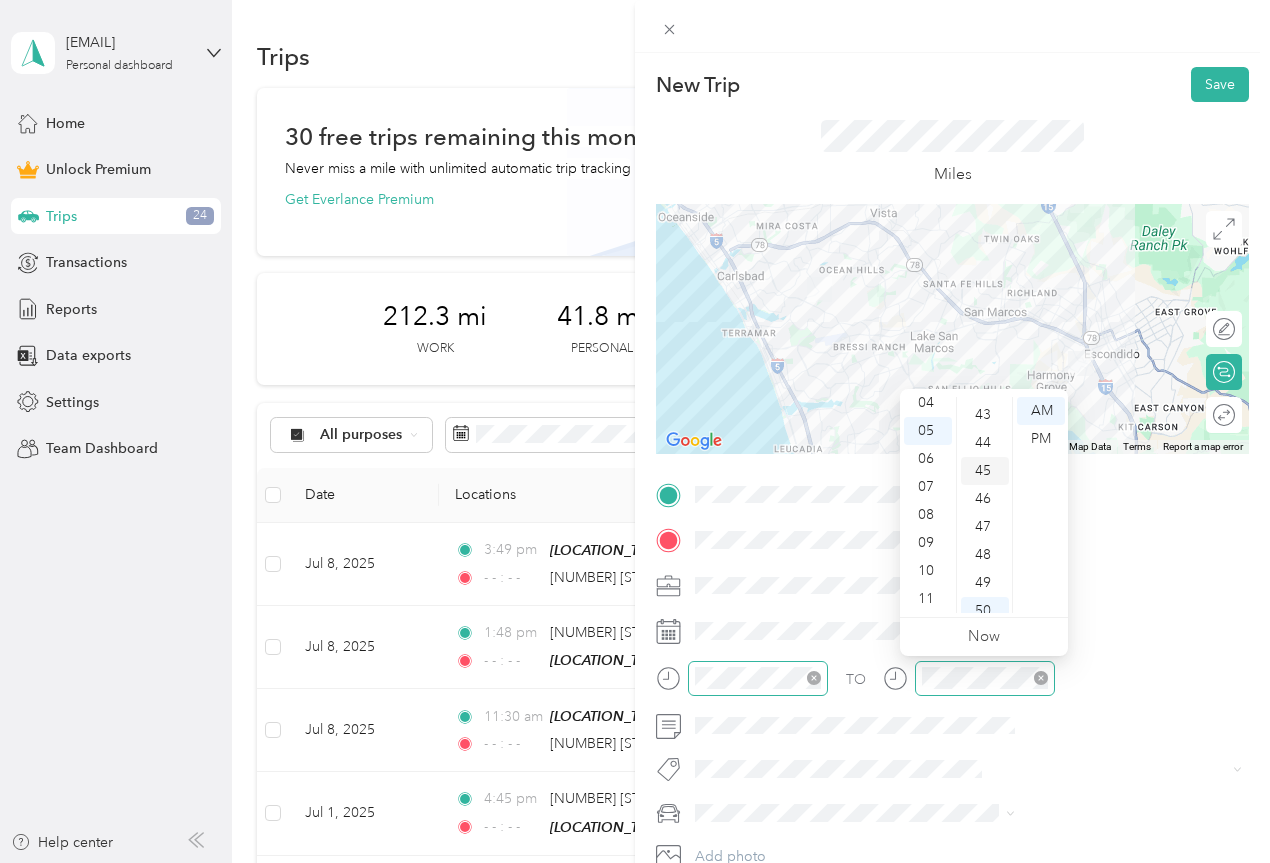 click on "45" at bounding box center [985, 471] 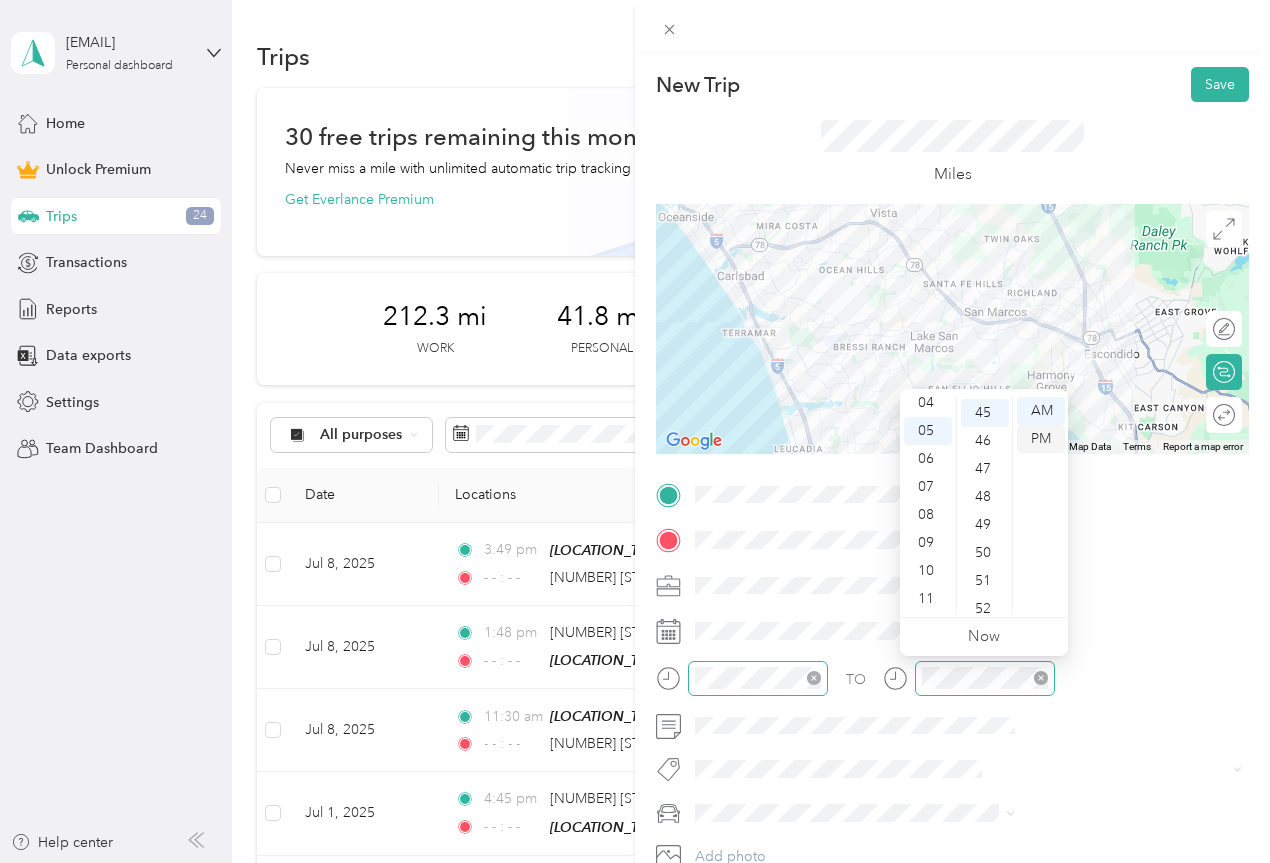 scroll, scrollTop: 1260, scrollLeft: 0, axis: vertical 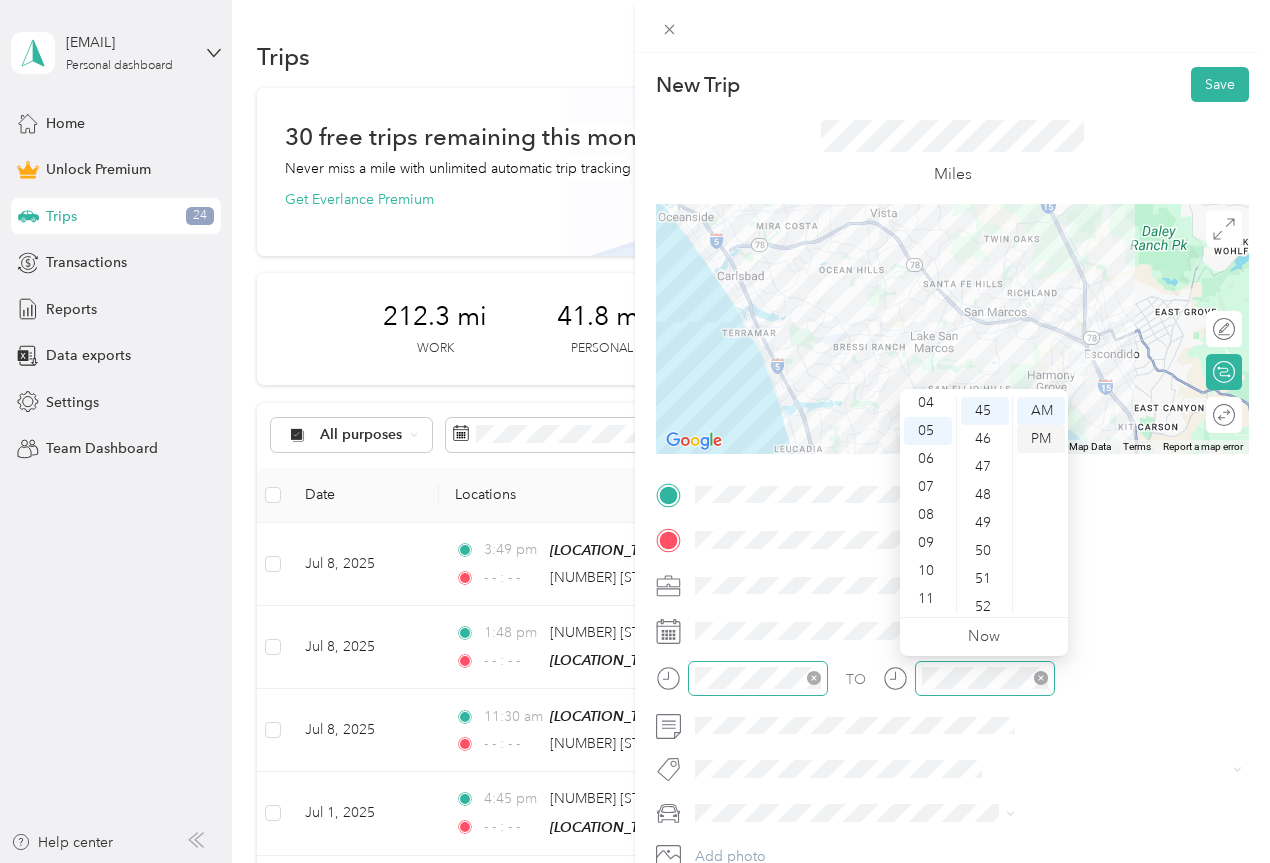 click on "PM" at bounding box center [1041, 439] 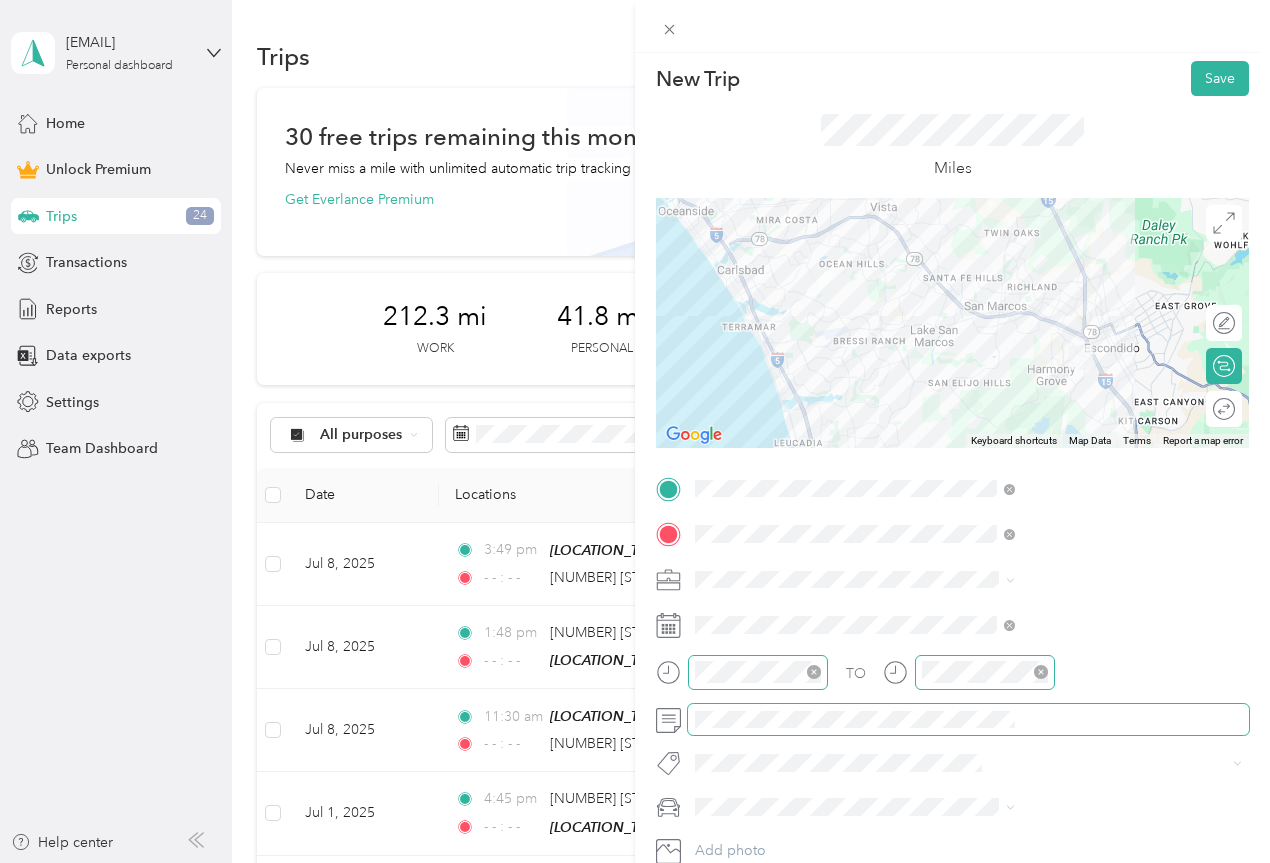 scroll, scrollTop: 0, scrollLeft: 0, axis: both 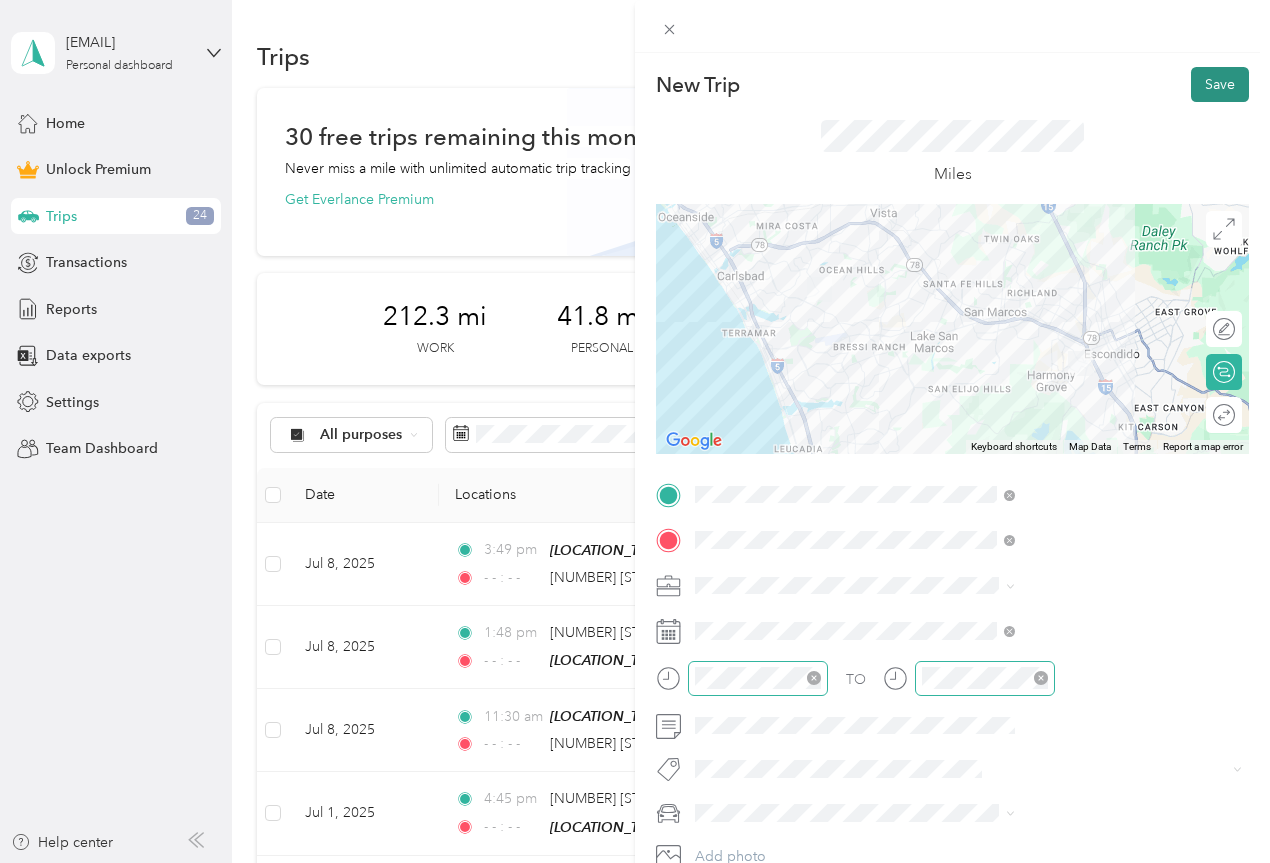 click on "Save" at bounding box center [1220, 84] 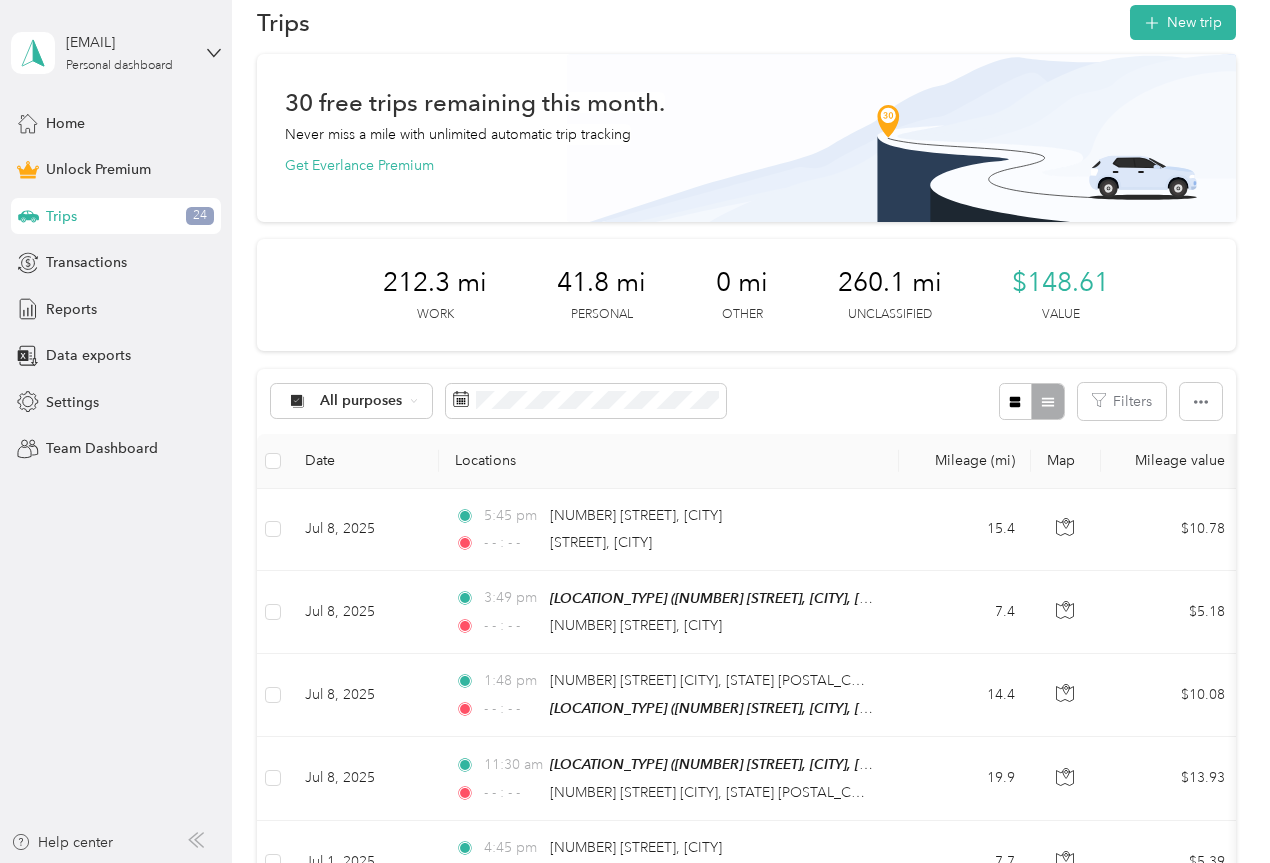 scroll, scrollTop: 0, scrollLeft: 0, axis: both 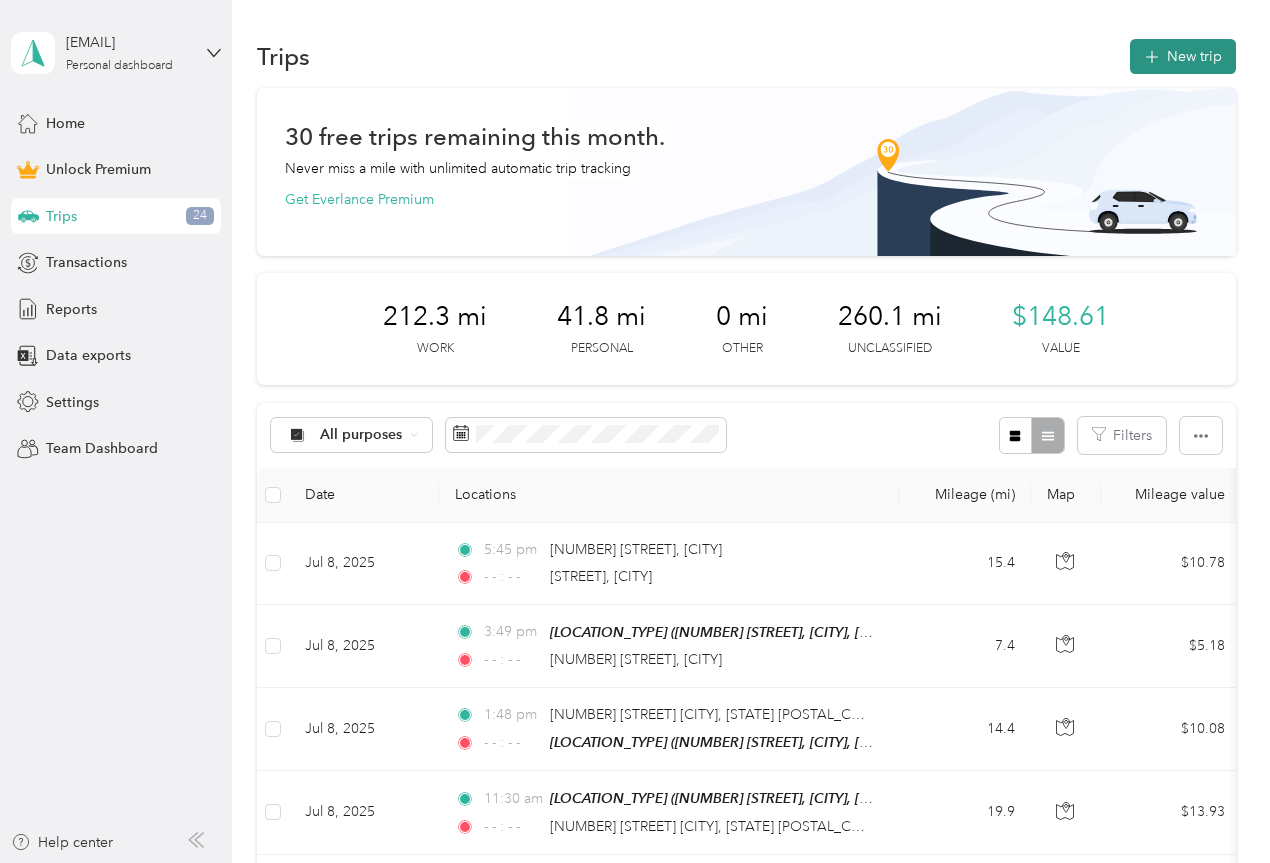 click on "New trip" at bounding box center (1183, 56) 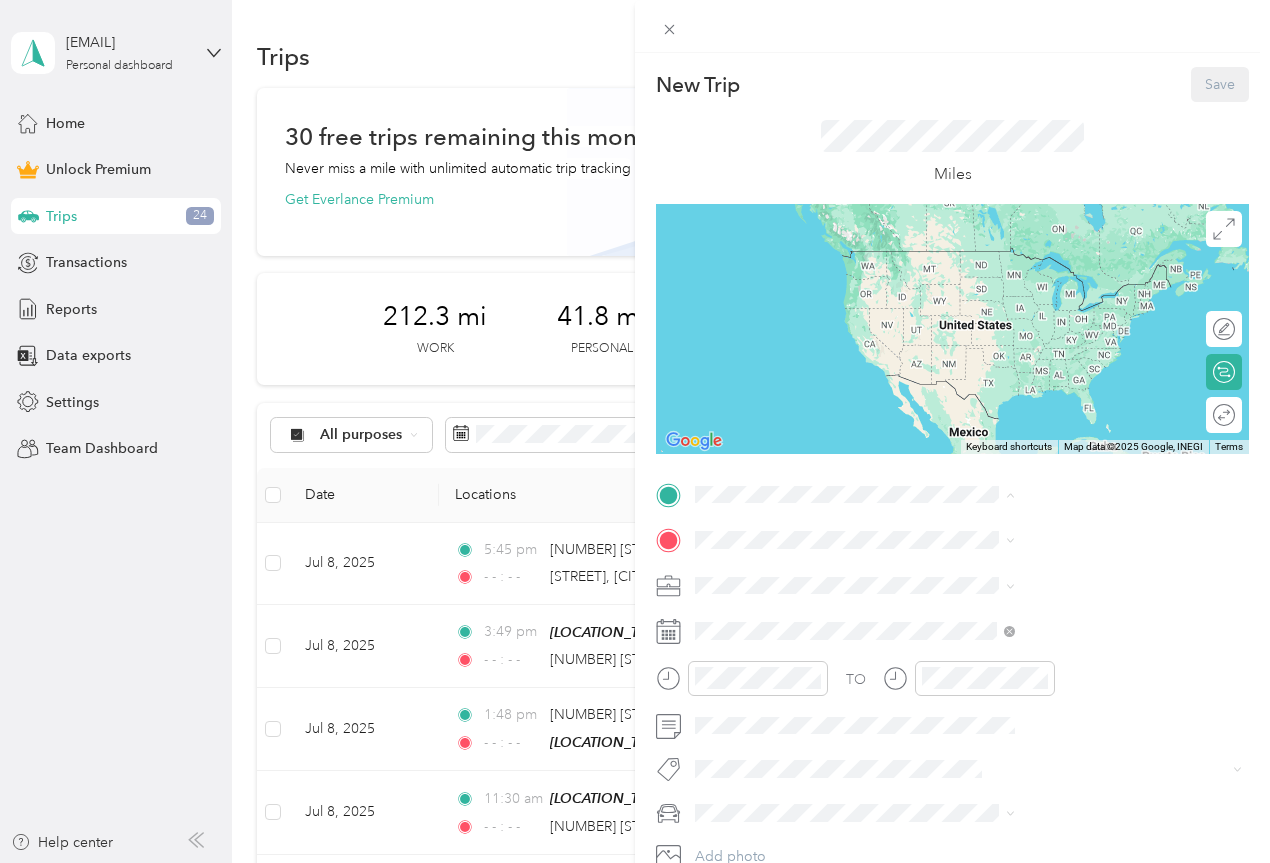 click on "[NUMBER] [STREET], [POSTAL_CODE], [CITY], [STATE], [COUNTRY]" at bounding box center [1067, 712] 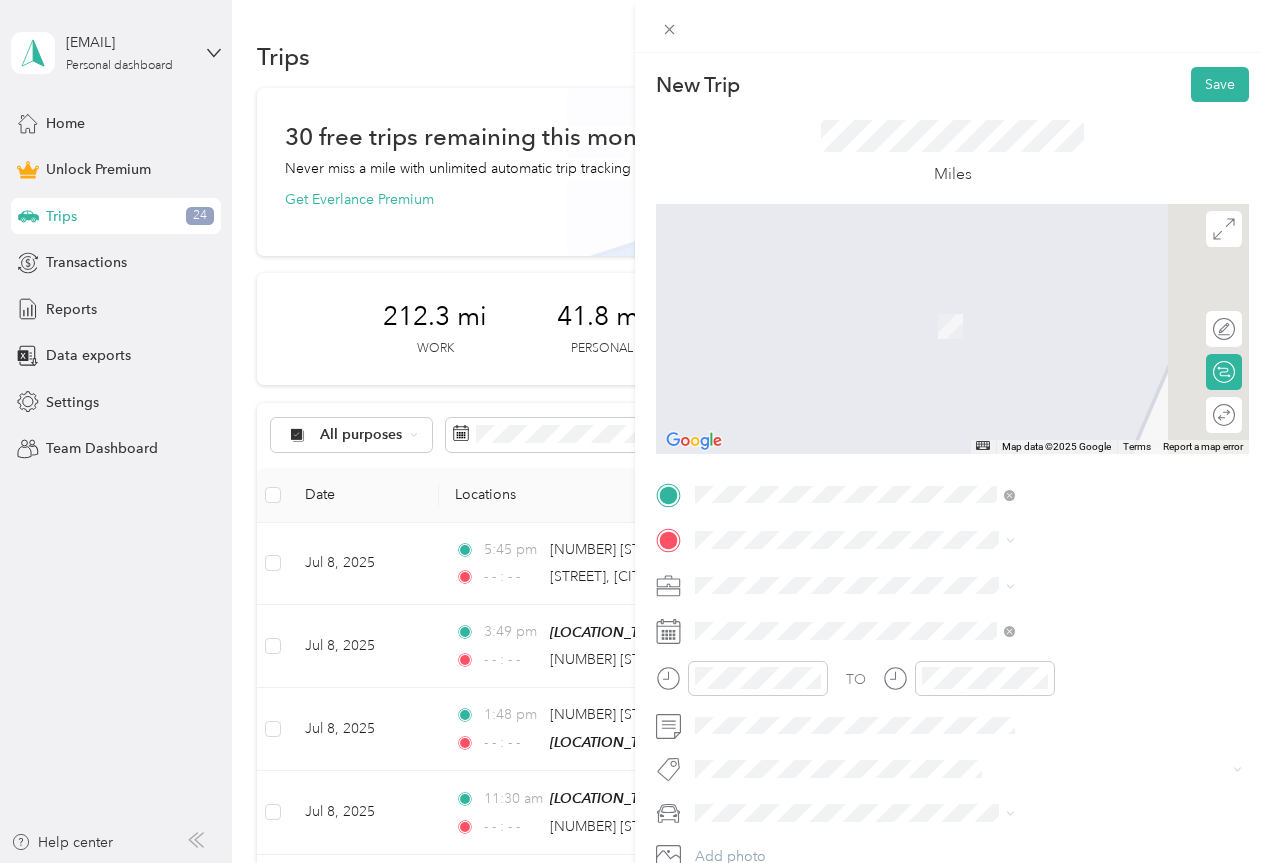 click on "[STREET_NAME]
[CITY], [STATE] [POSTAL_CODE], [COUNTRY]" at bounding box center [1082, 758] 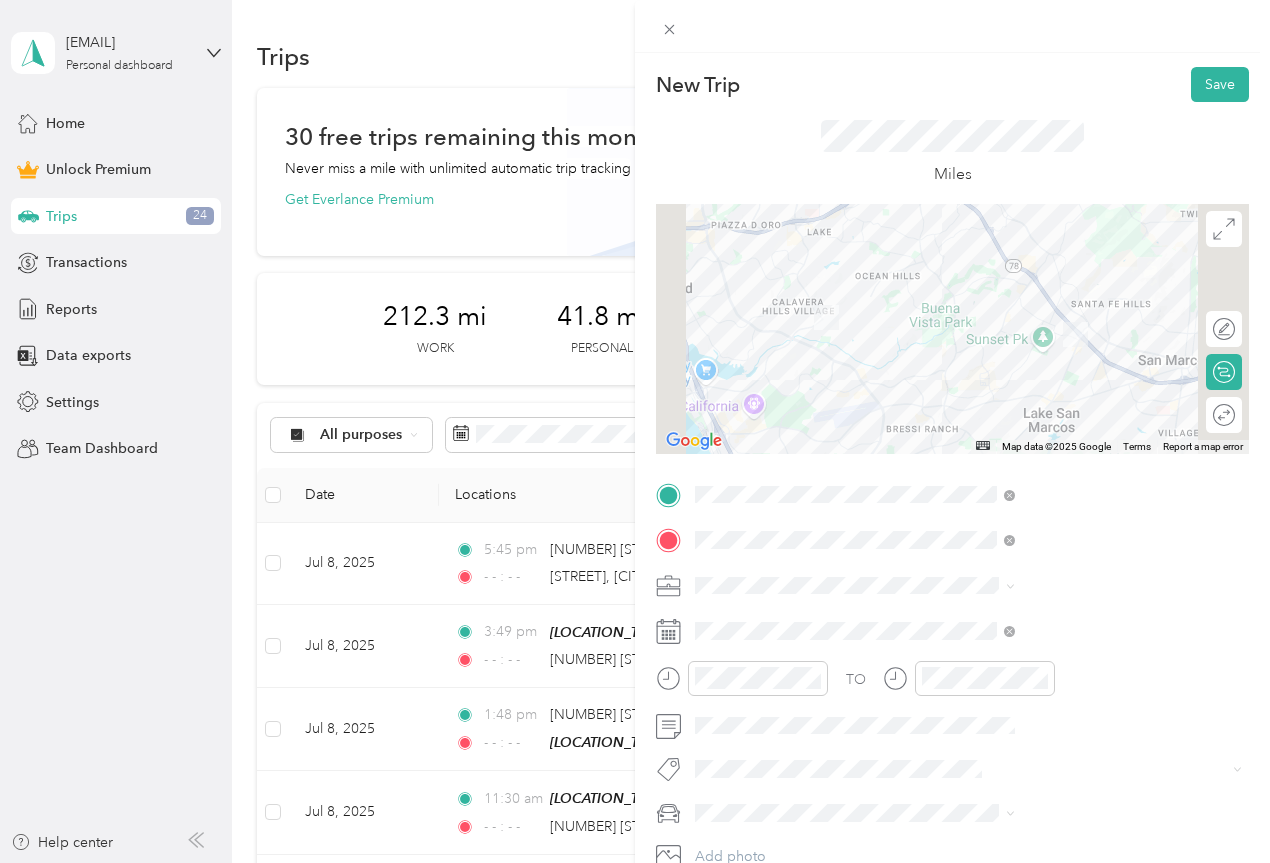 click on "Work Personal Home Services Other Charity Medical Moving Commute" at bounding box center [1067, 427] 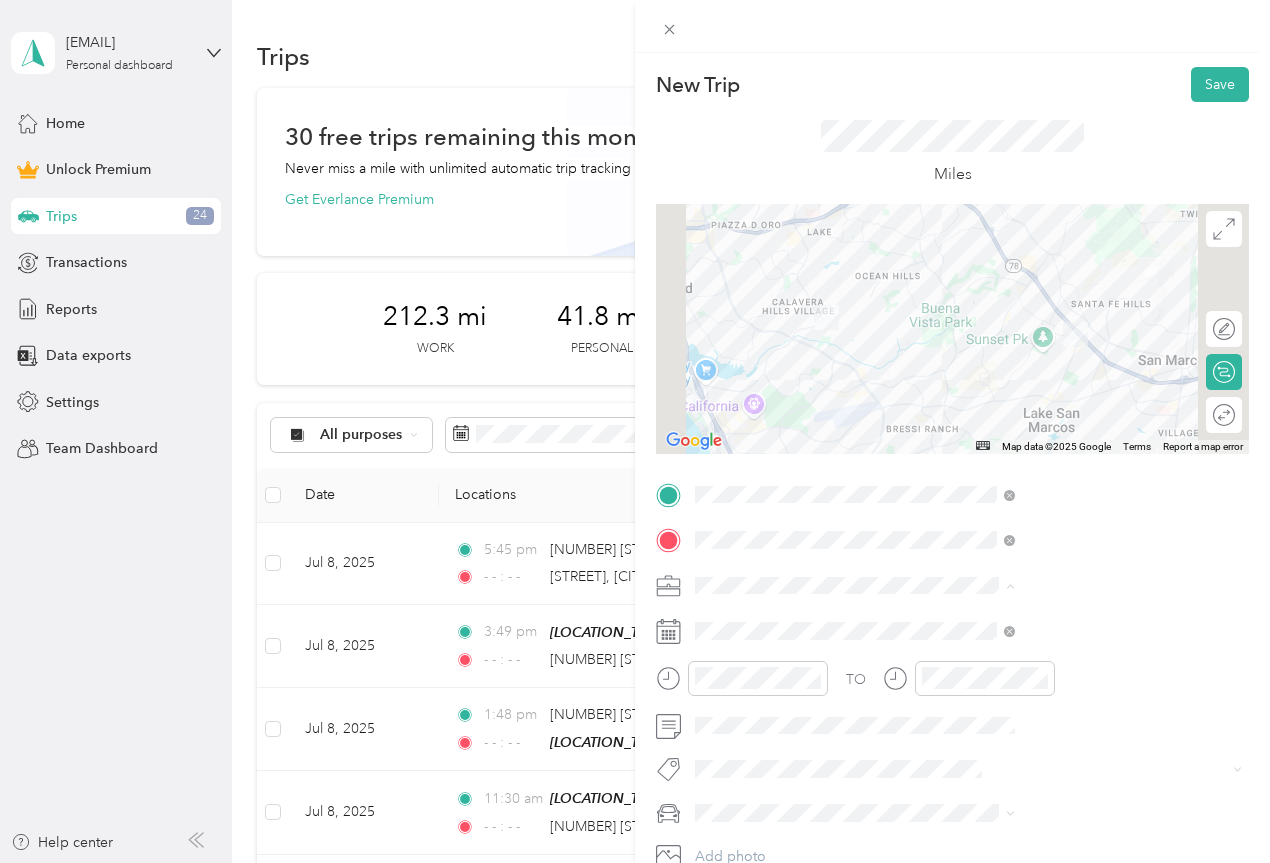 click on "Work" at bounding box center (1067, 305) 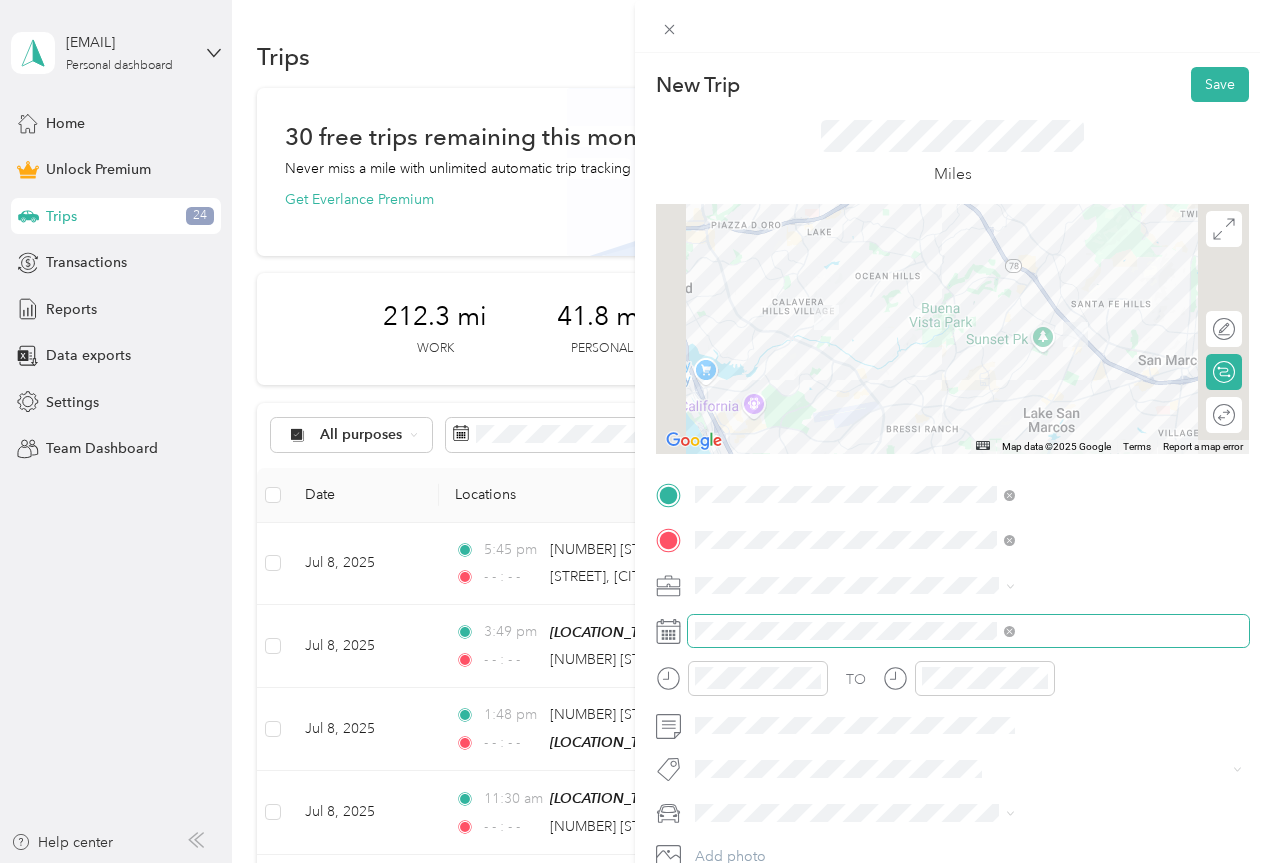 click at bounding box center (1009, 630) 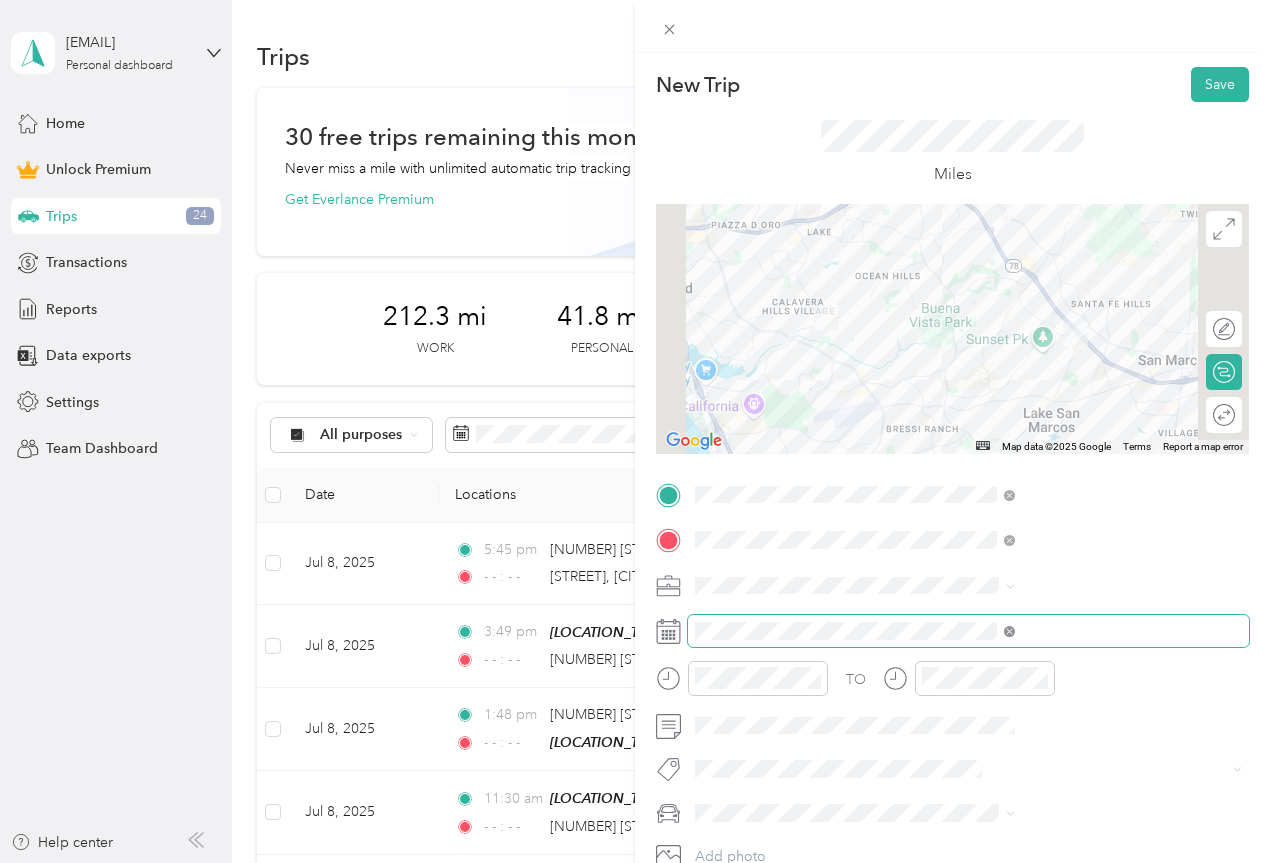 click 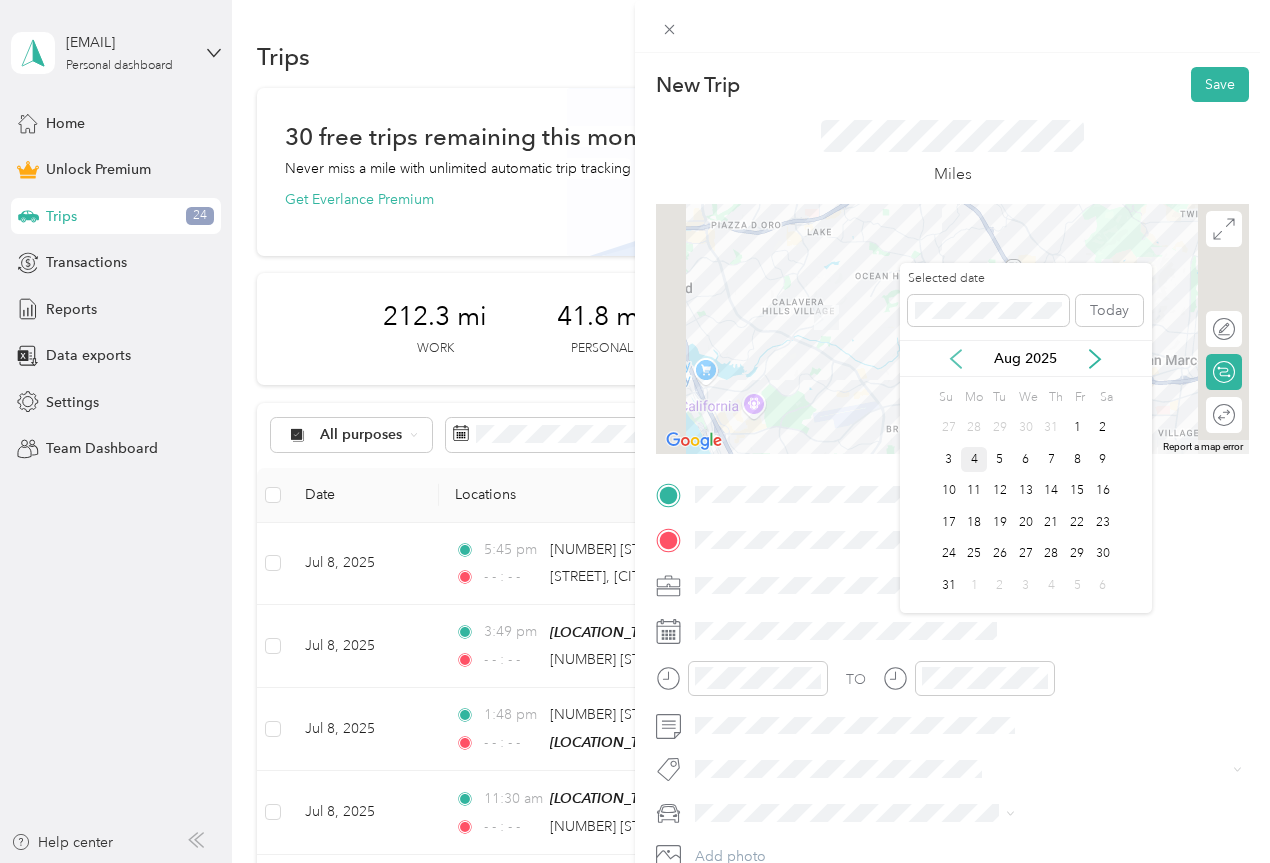 click 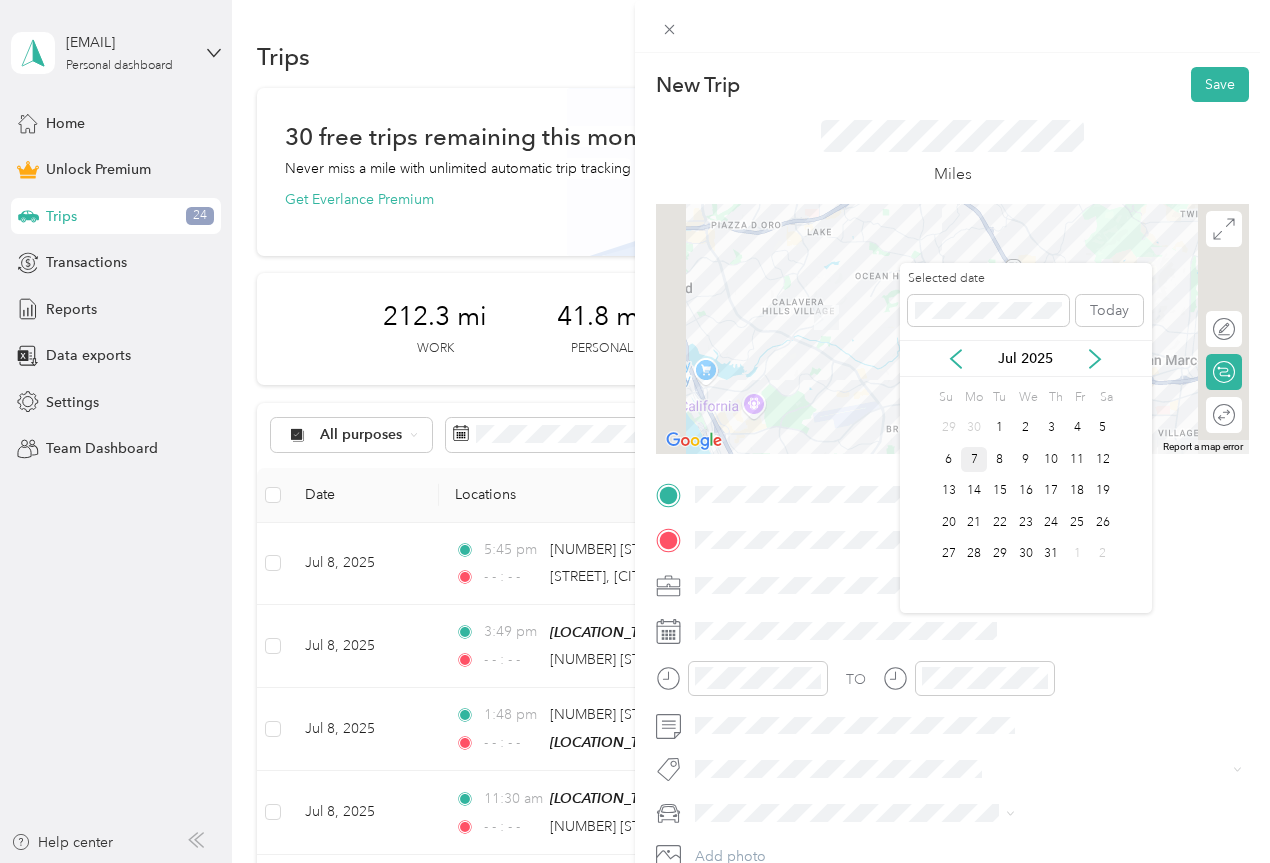 click on "7" at bounding box center (974, 459) 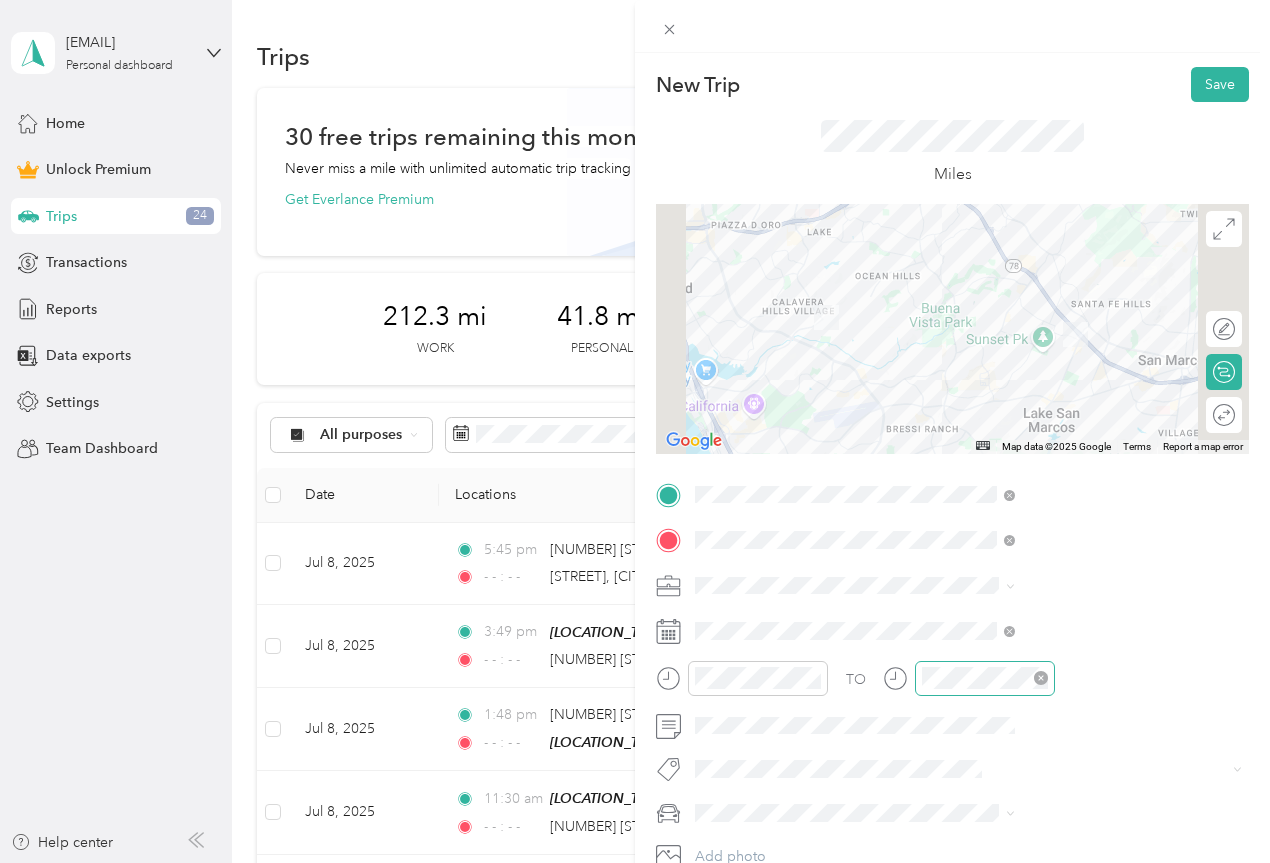 click 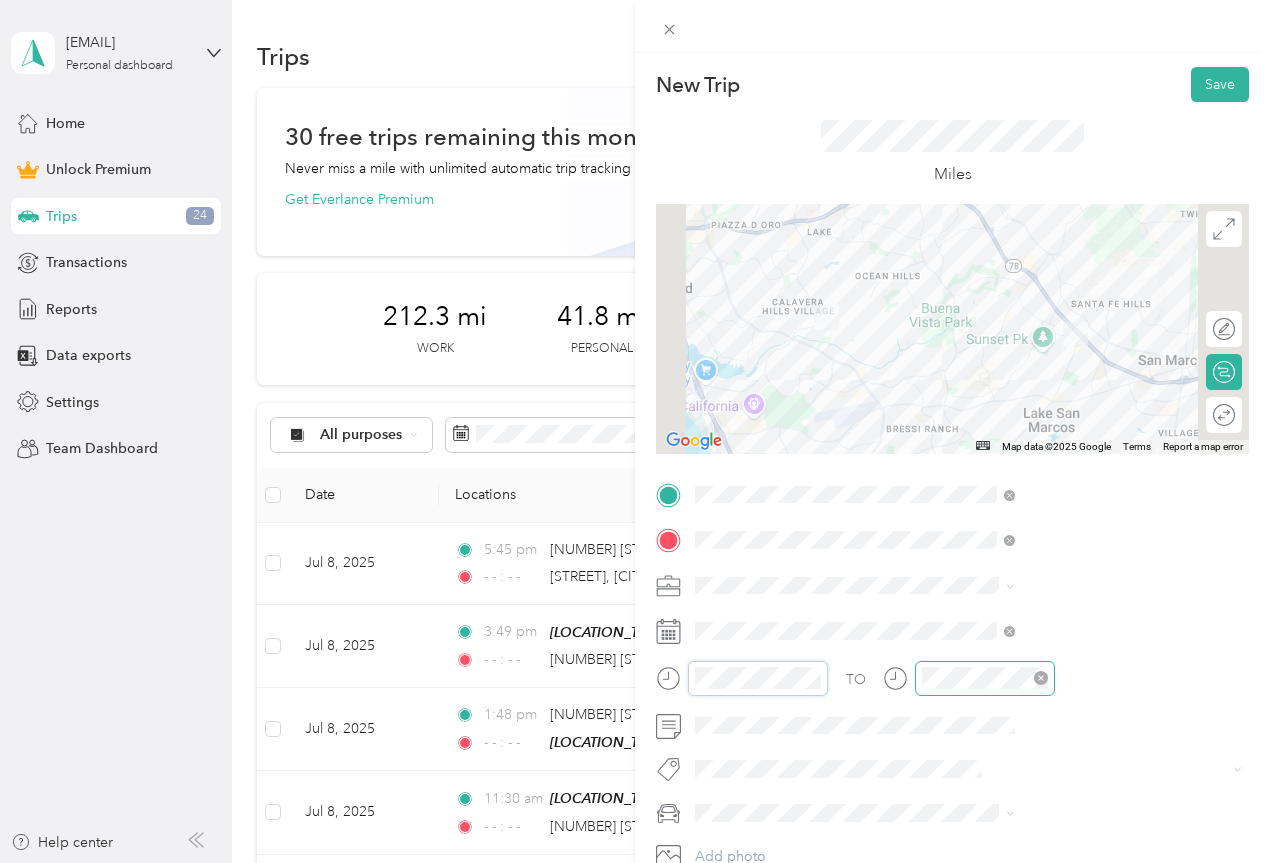 click on "New Trip Save This trip cannot be edited because it is either under review, approved, or paid. Contact your Team Manager to edit it. Miles ← Move left → Move right ↑ Move up ↓ Move down + Zoom in - Zoom out Home Jump left by 75% End Jump right by 75% Page Up Jump up by 75% Page Down Jump down by 75% Map Data Map data ©2025 Google Map data ©2025 Google 2 km  Click to toggle between metric and imperial units Terms Report a map error Edit route Calculate route Round trip TO Add photo" at bounding box center [635, 431] 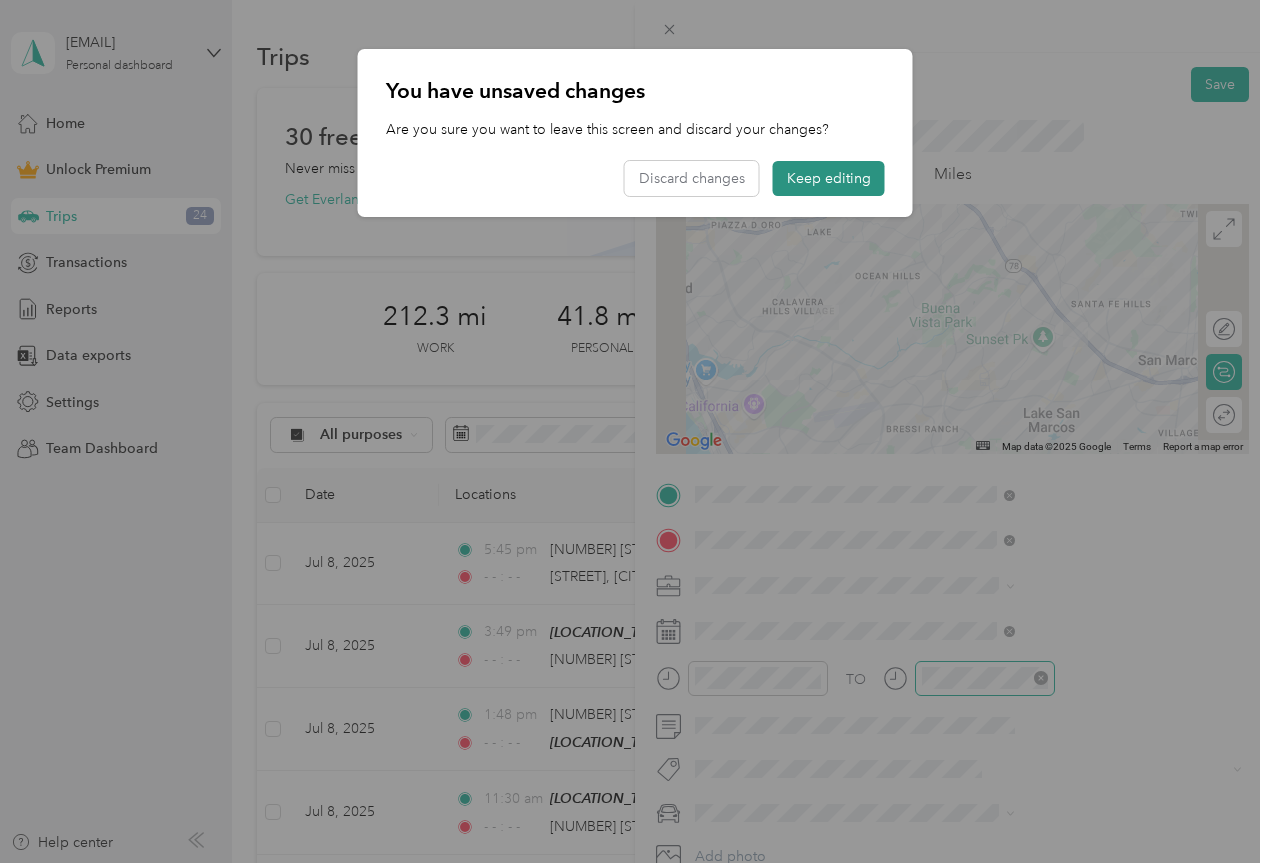 click on "Keep editing" at bounding box center [829, 178] 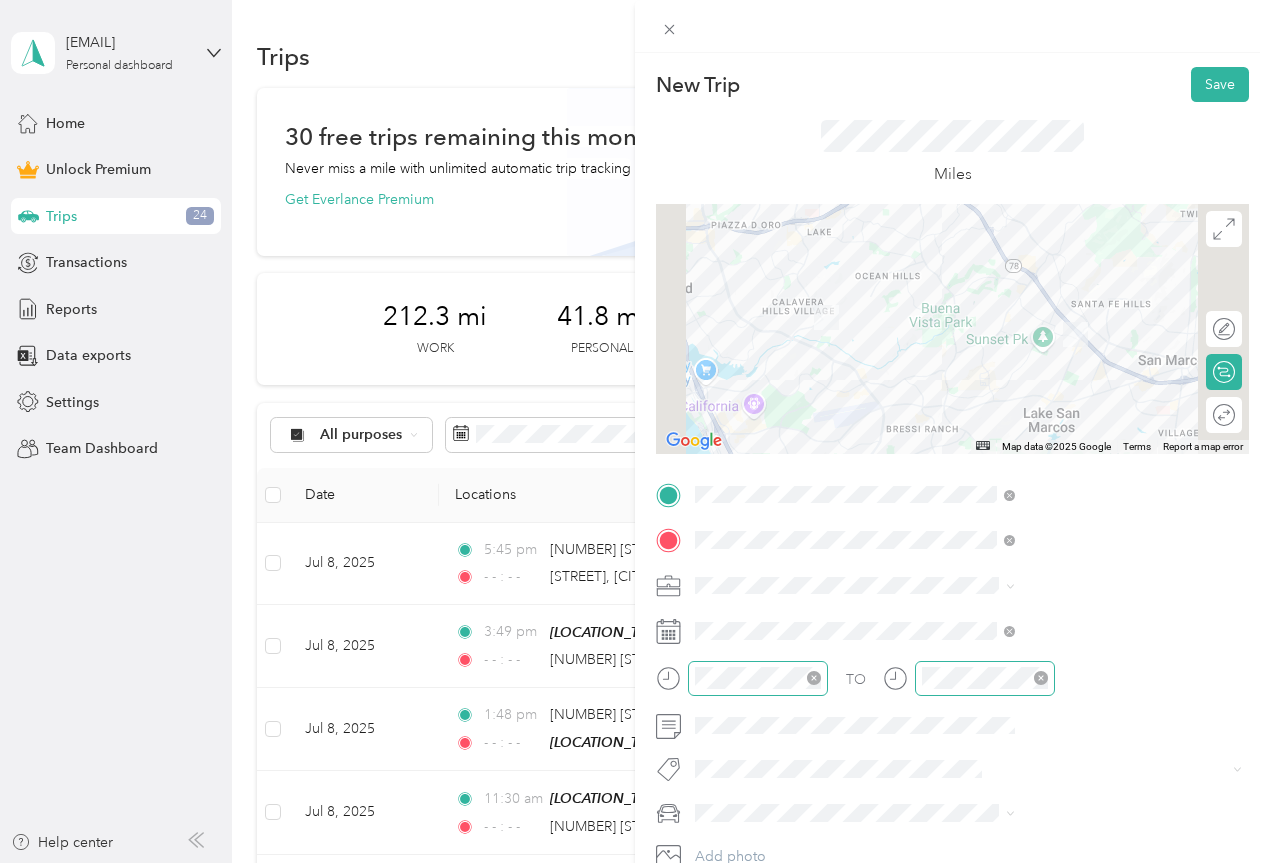 click 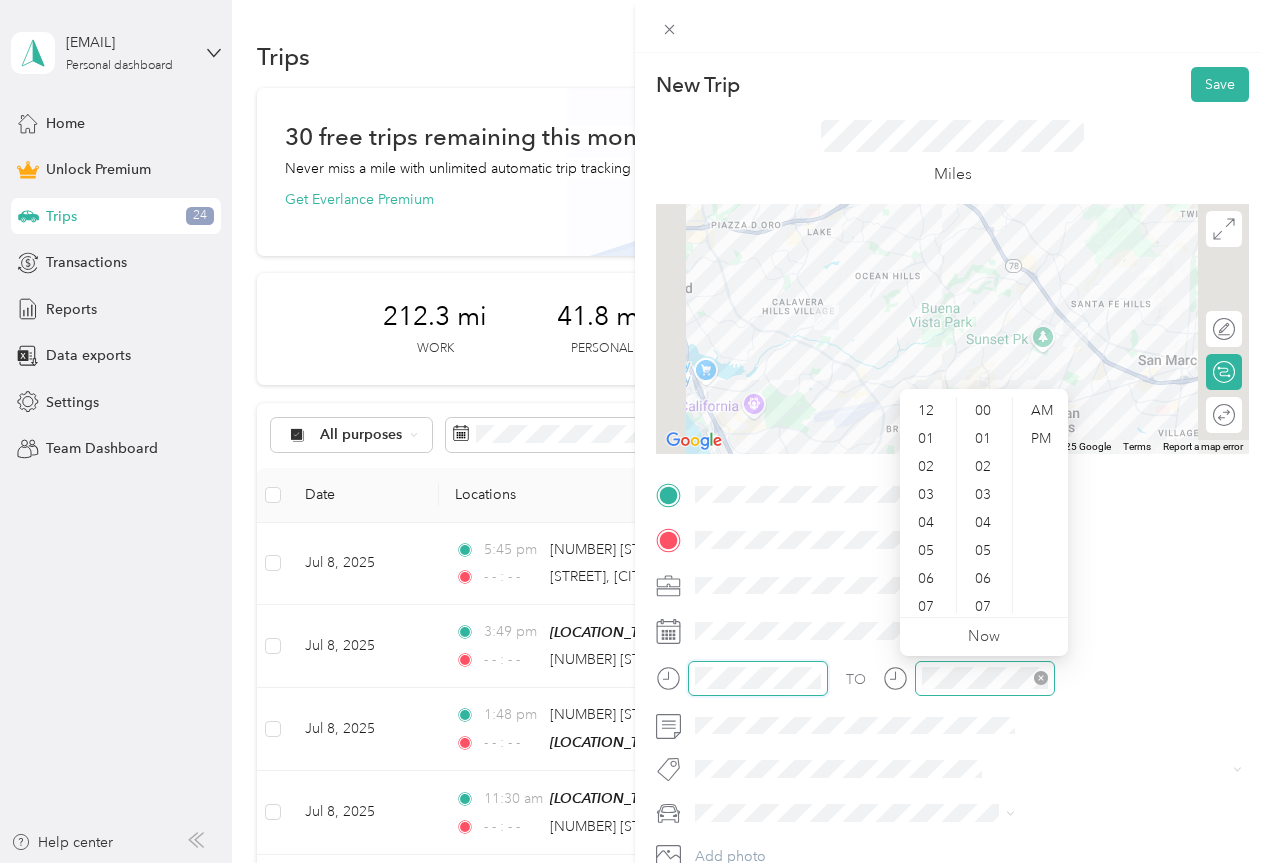 scroll, scrollTop: 1456, scrollLeft: 0, axis: vertical 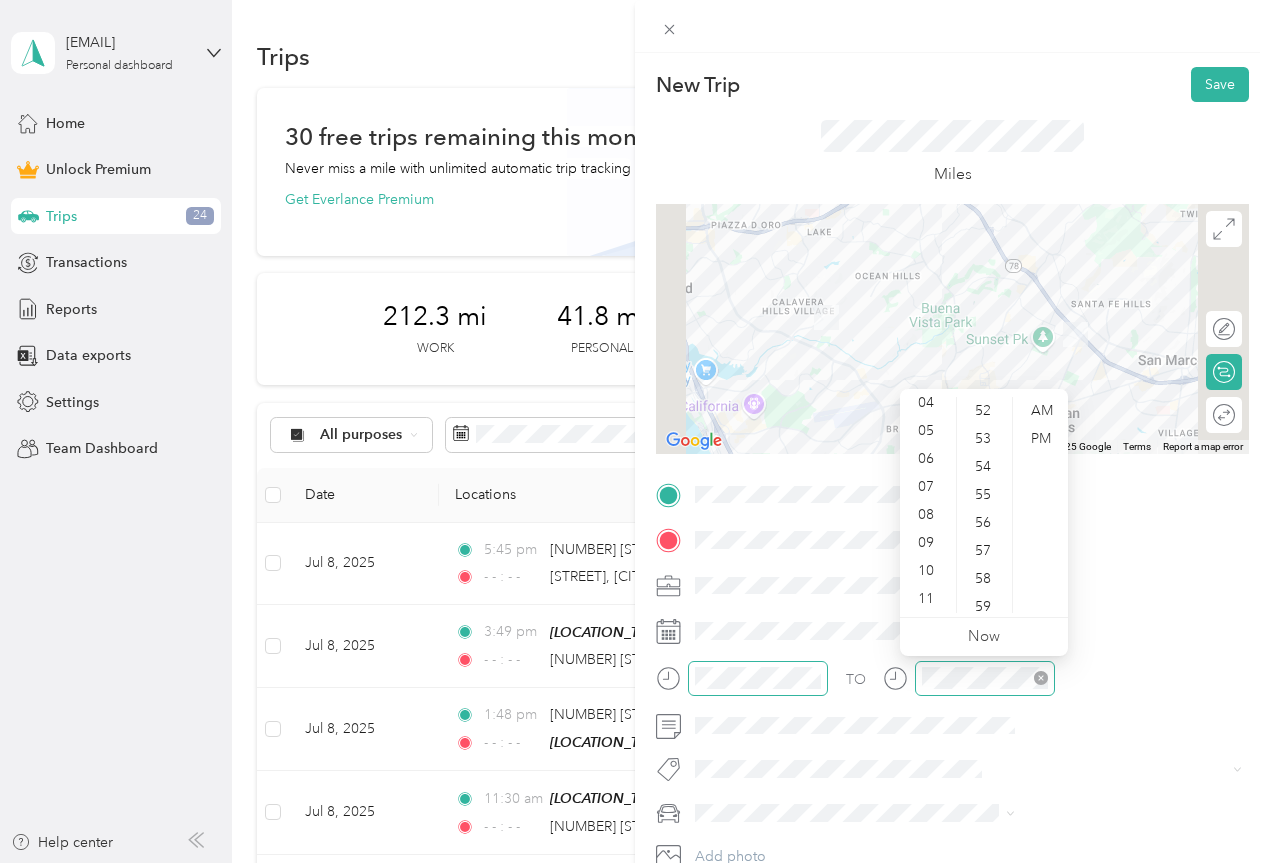 drag, startPoint x: 932, startPoint y: 597, endPoint x: 956, endPoint y: 531, distance: 70.2282 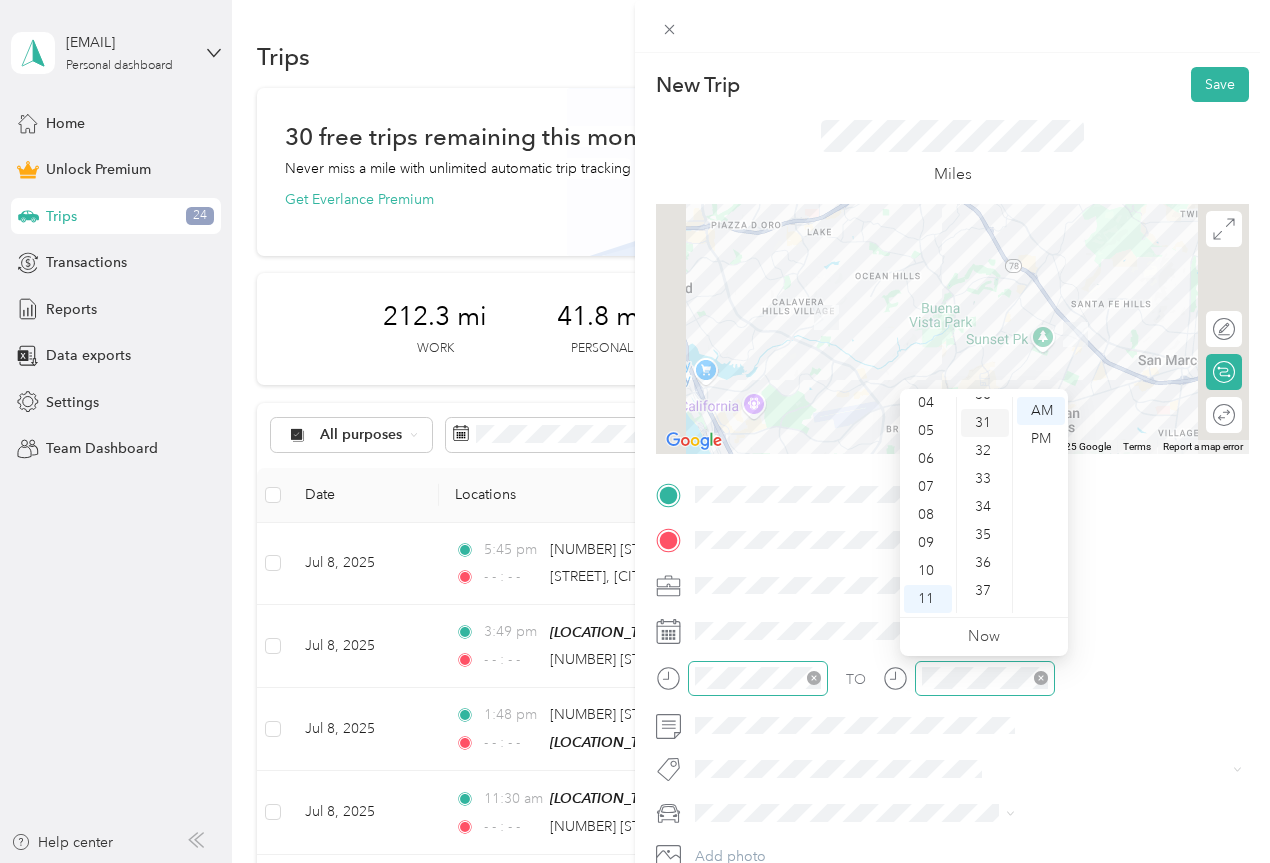 click on "31" at bounding box center (985, 423) 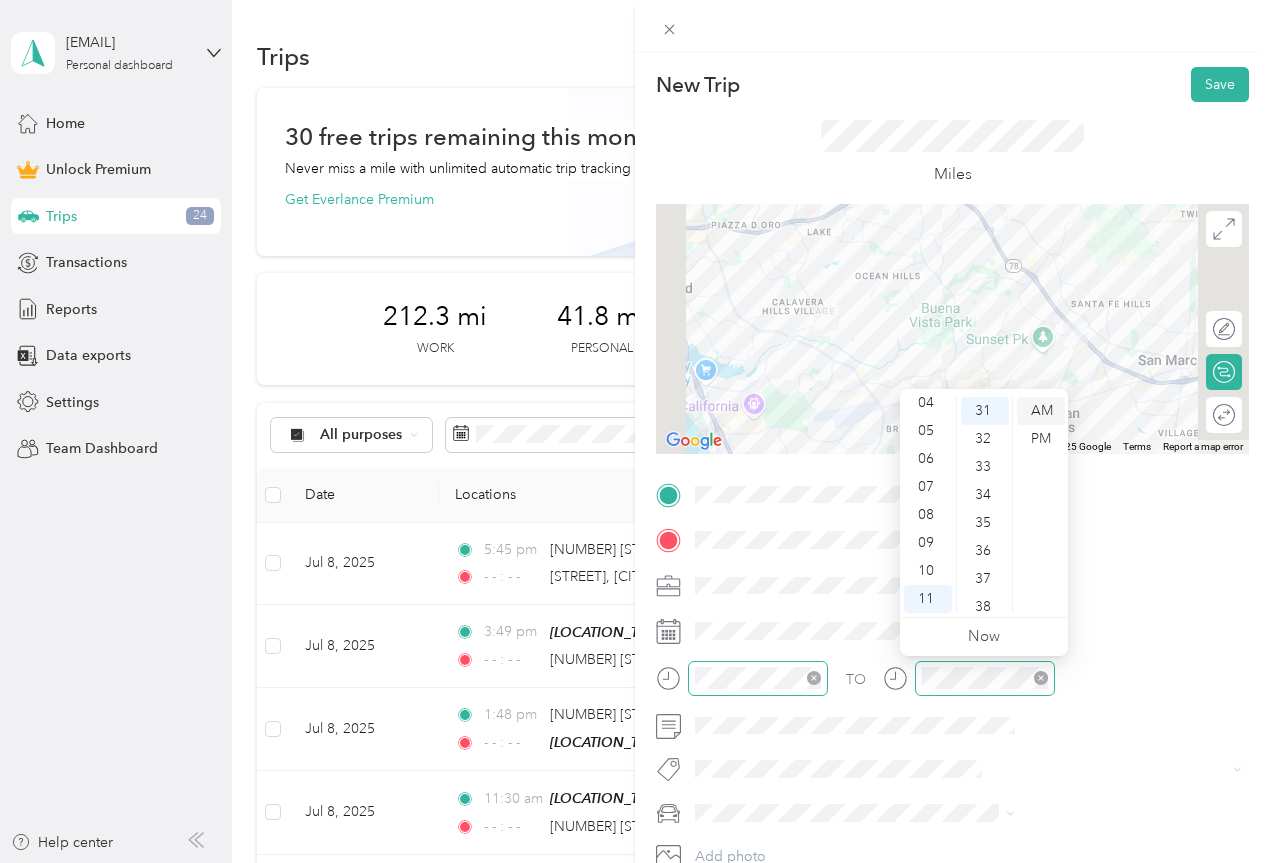 click on "AM" at bounding box center (1041, 411) 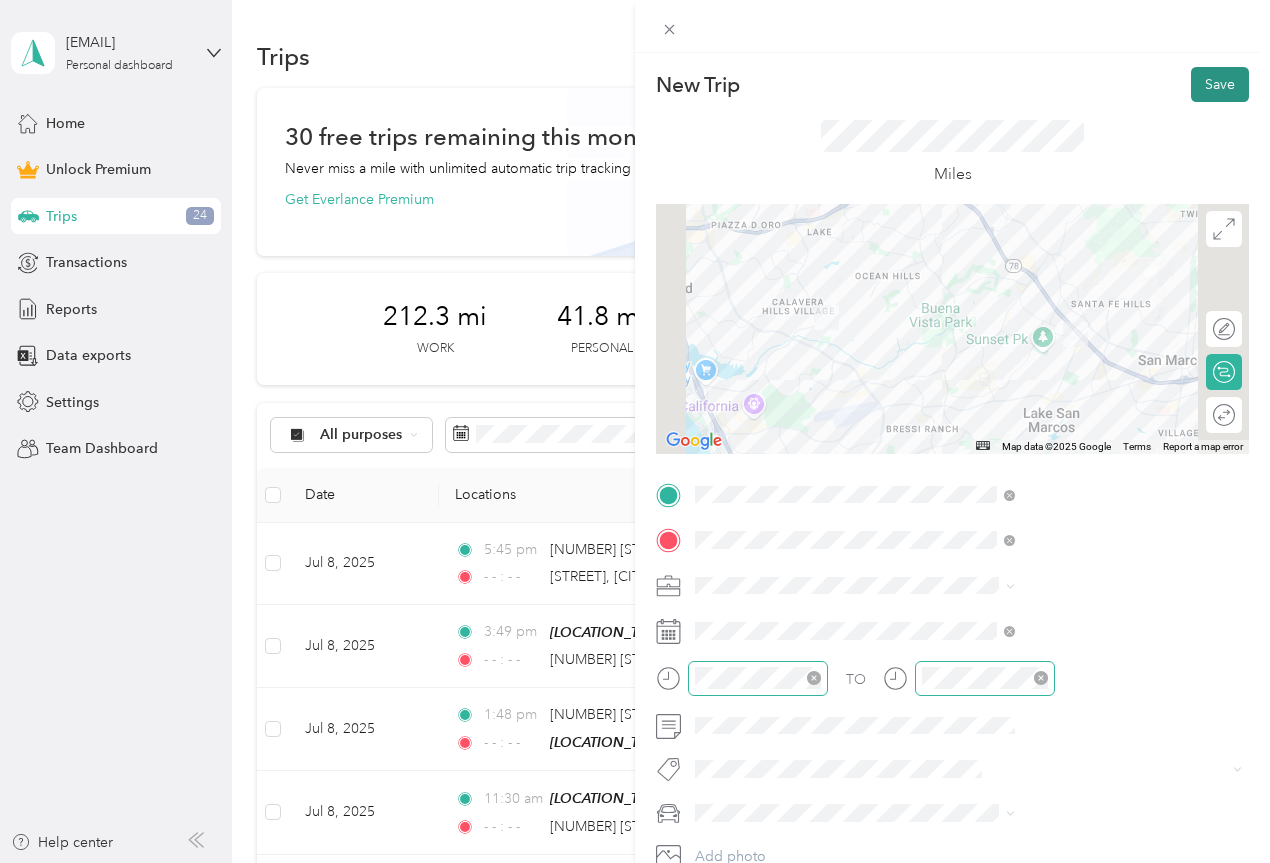click on "Save" at bounding box center (1220, 84) 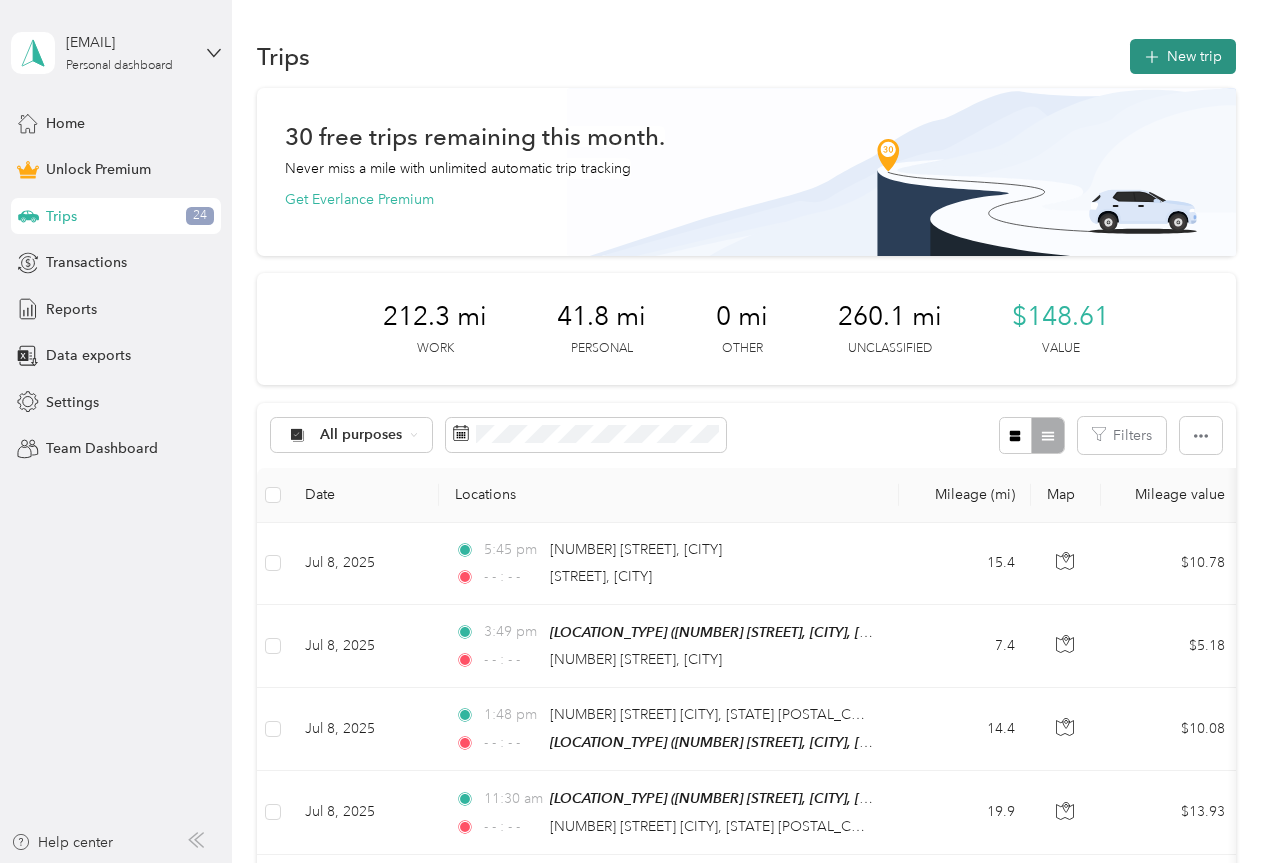 click on "New trip" at bounding box center [1183, 56] 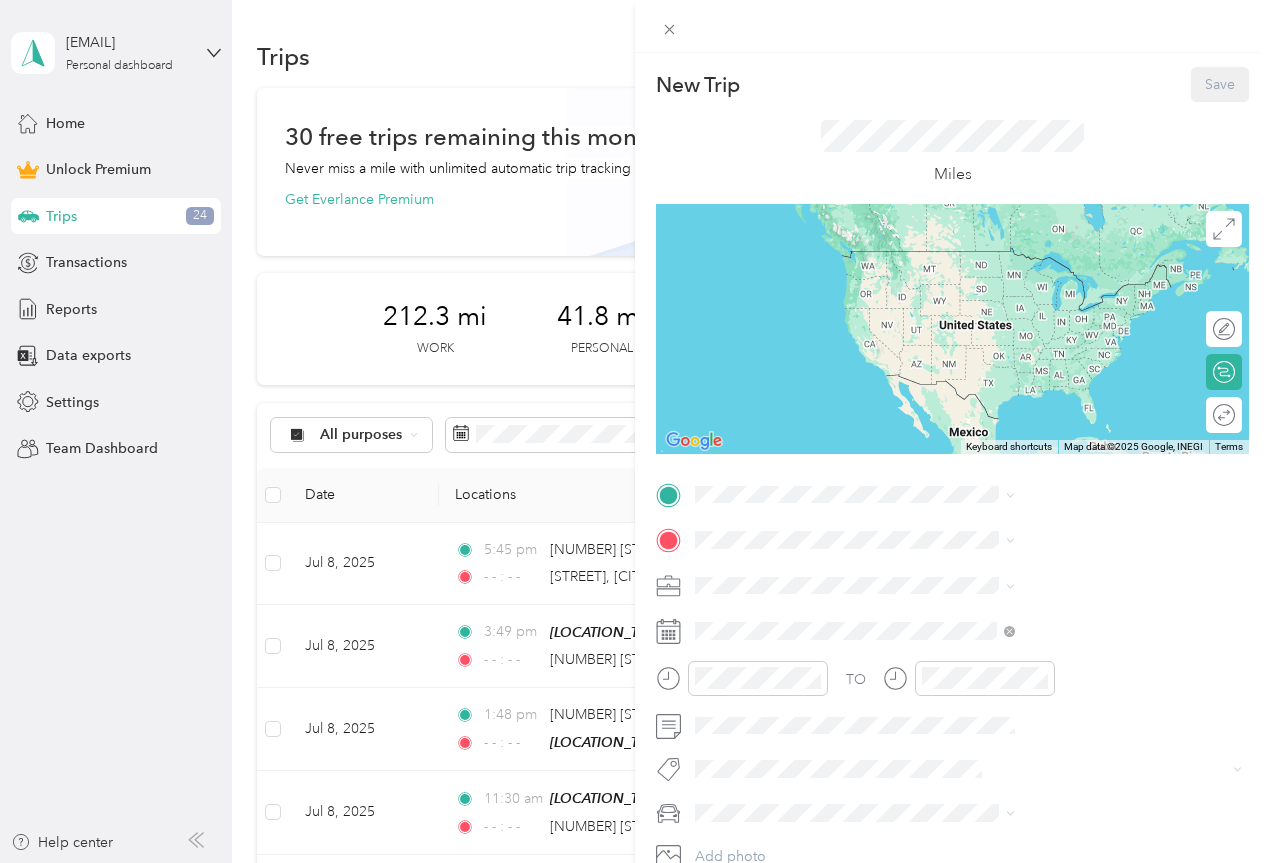 click on "New Trip Save This trip cannot be edited because it is either under review, approved, or paid. Contact your Team Manager to edit it. Miles ← Move left → Move right ↑ Move up ↓ Move down + Zoom in - Zoom out Home Jump left by 75% End Jump right by 75% Page Up Jump up by 75% Page Down Jump down by 75% Keyboard shortcuts Map Data Map data ©2025 Google, INEGI Map data ©2025 Google, INEGI 1000 km  Click to toggle between metric and imperial units Terms Report a map error Edit route Calculate route Round trip TO Add photo" at bounding box center (635, 431) 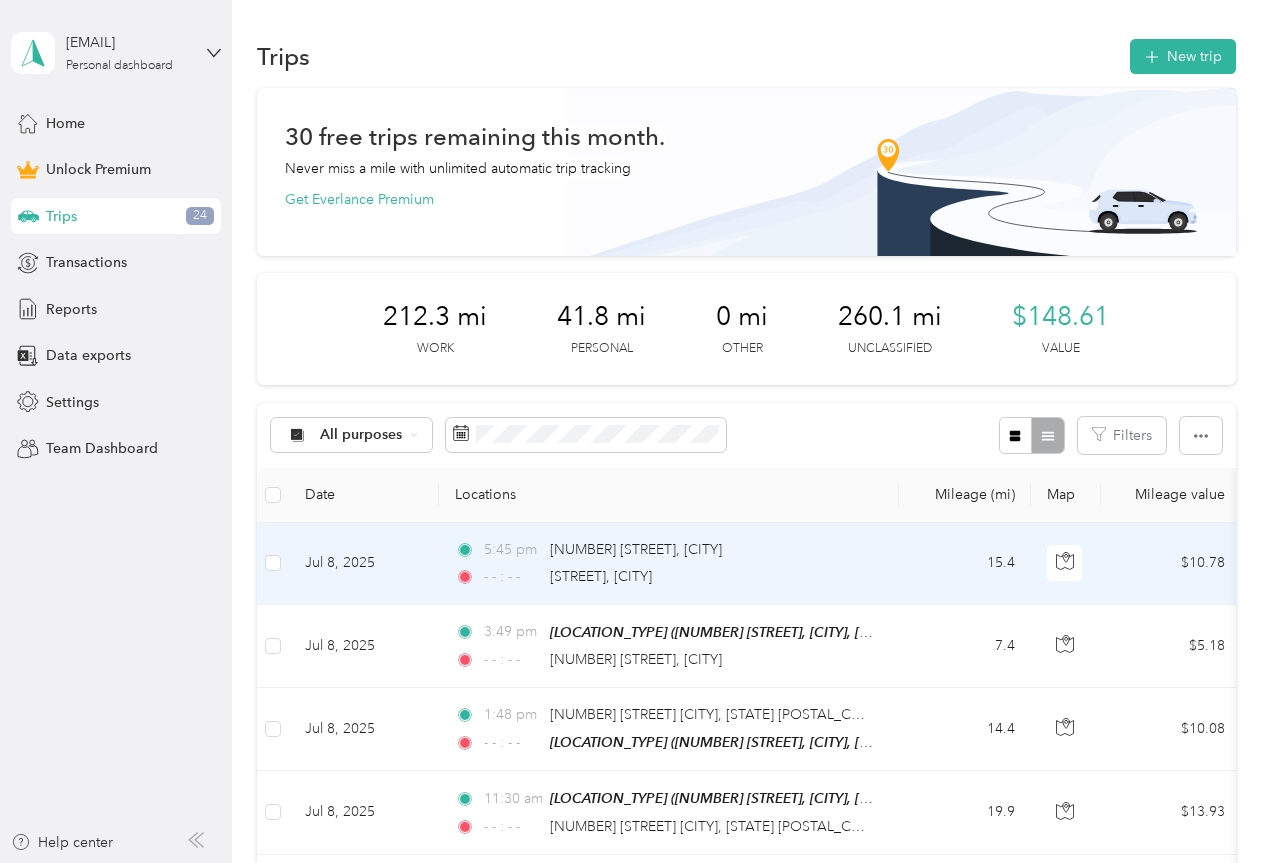 click on "15.4" at bounding box center (965, 564) 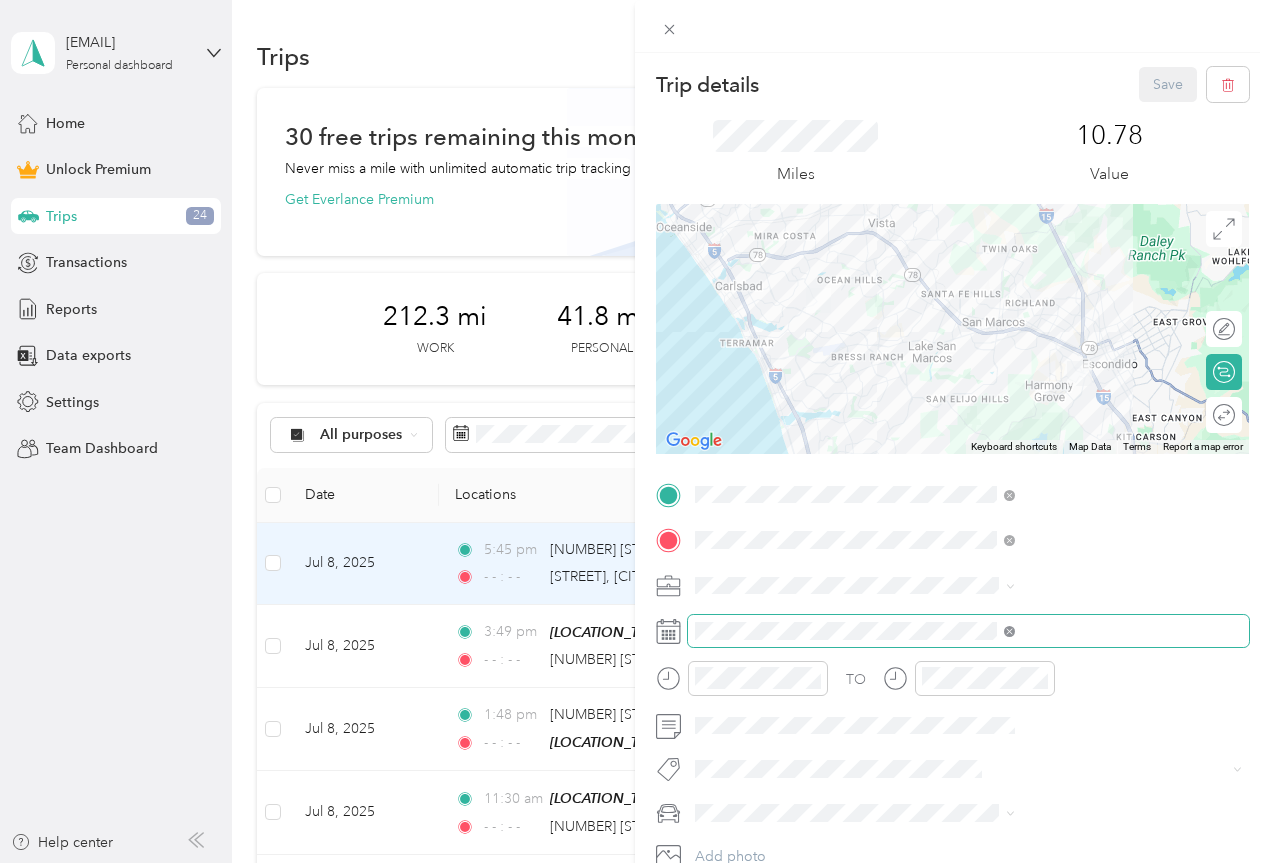 click 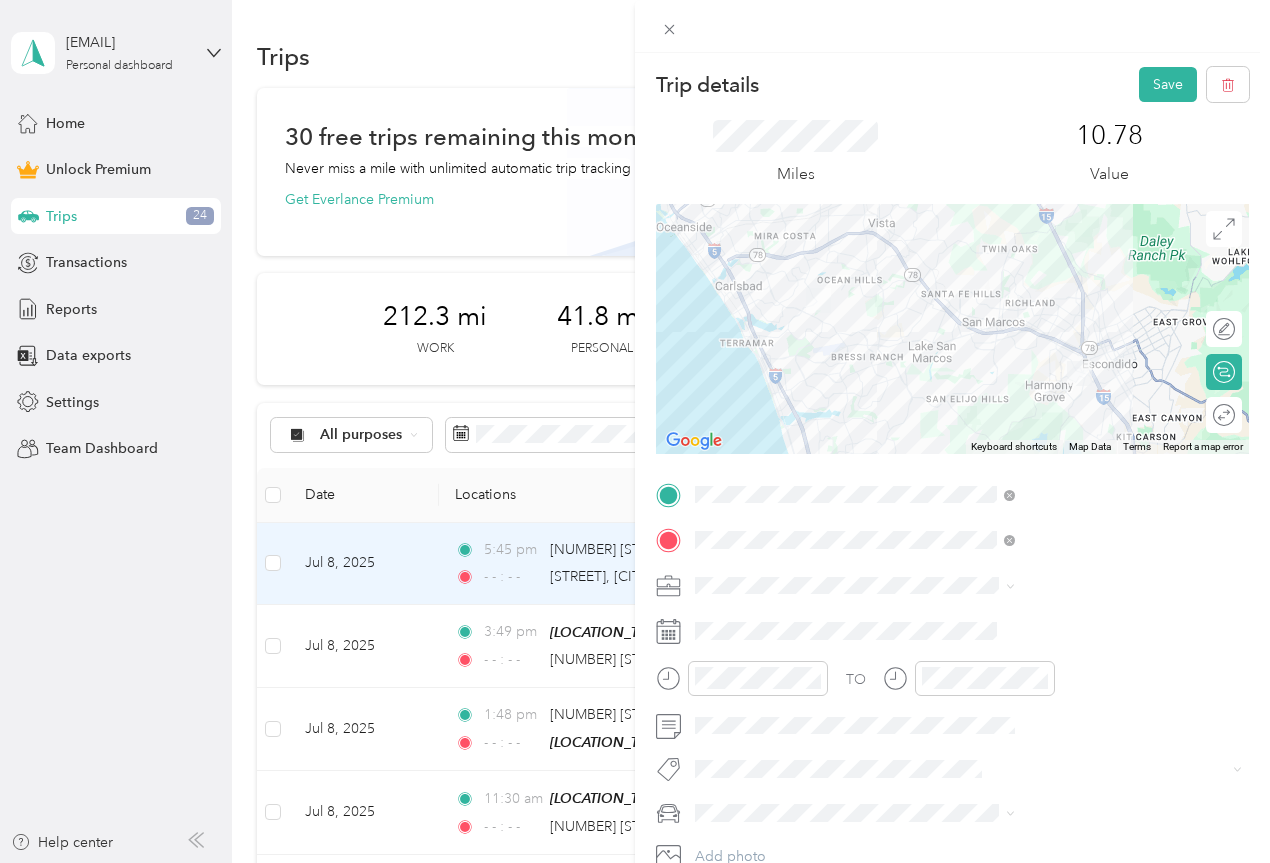 click 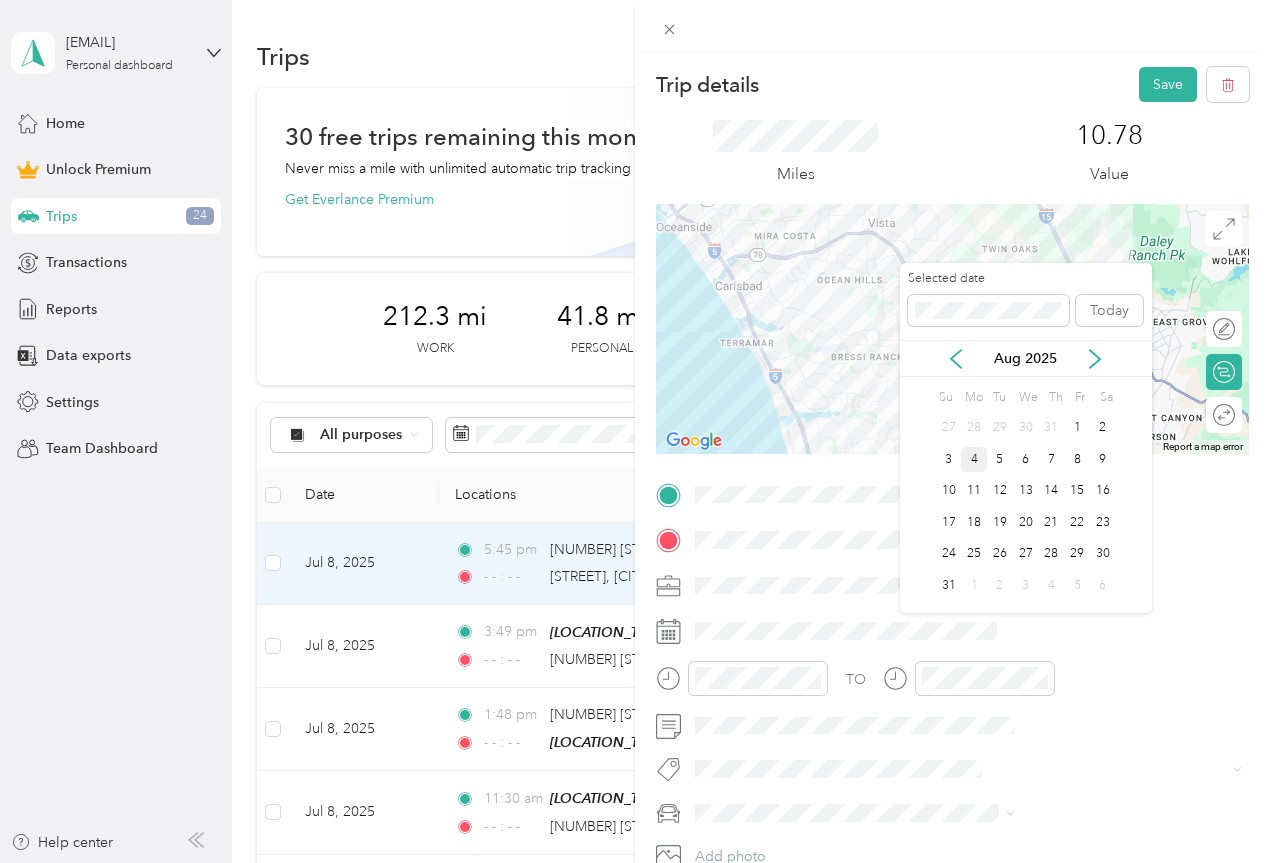 click on "Aug 2025" at bounding box center [1026, 358] 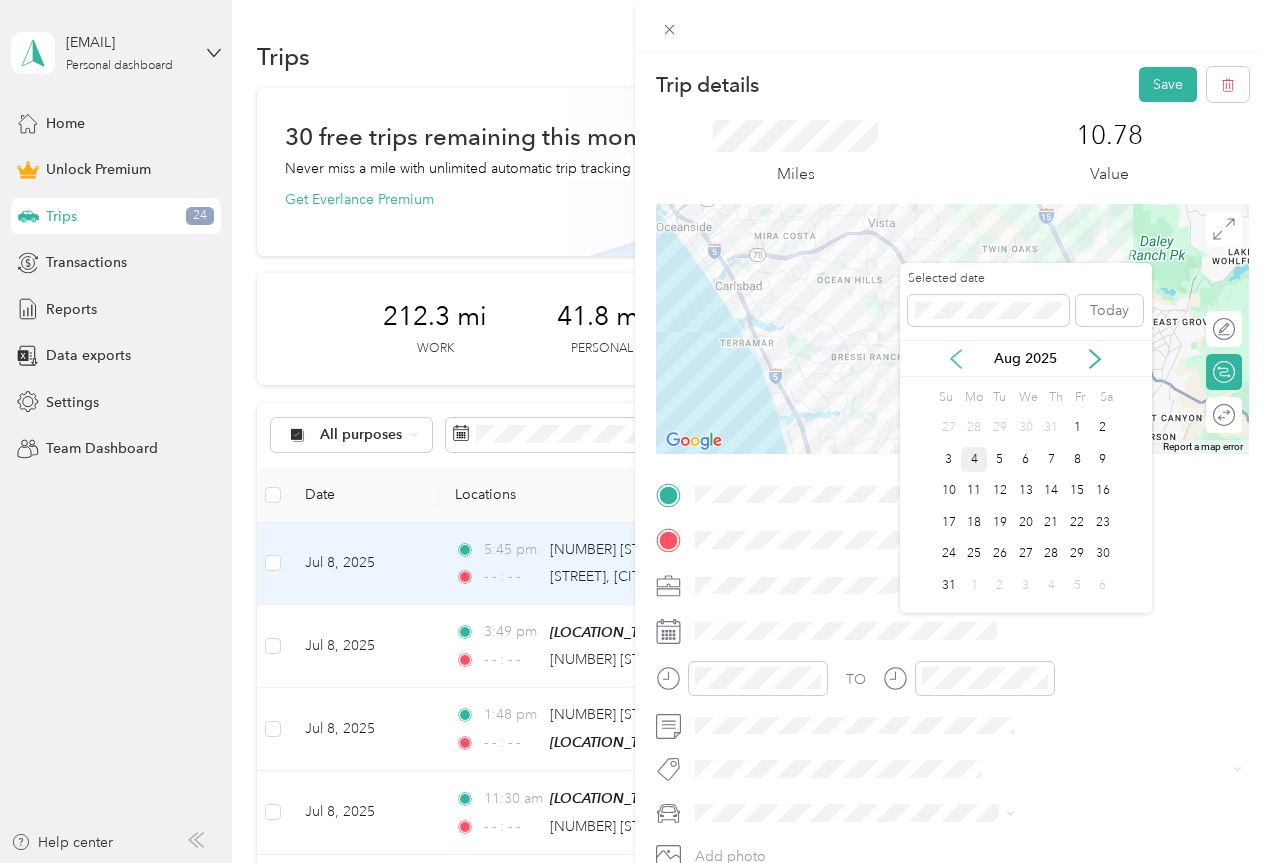 click 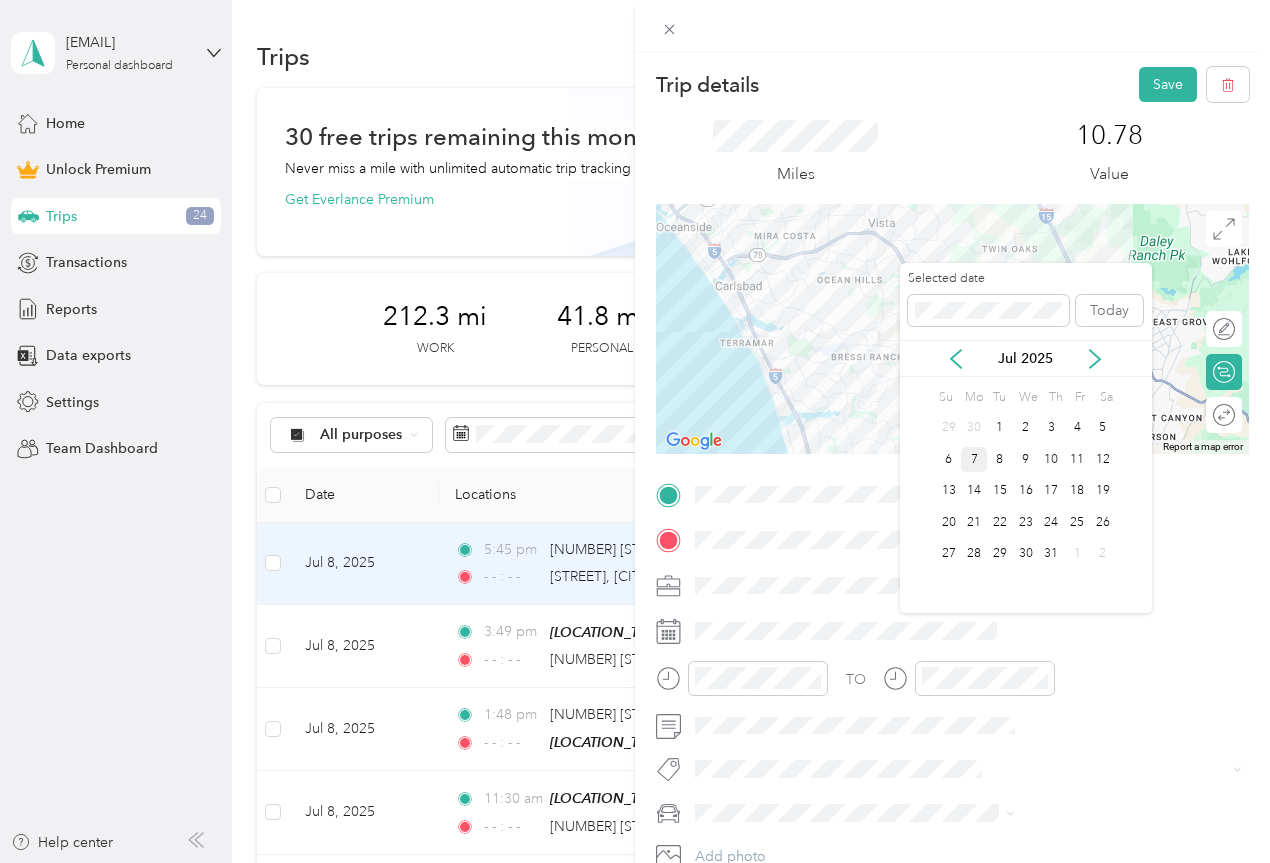 click on "7" at bounding box center [974, 459] 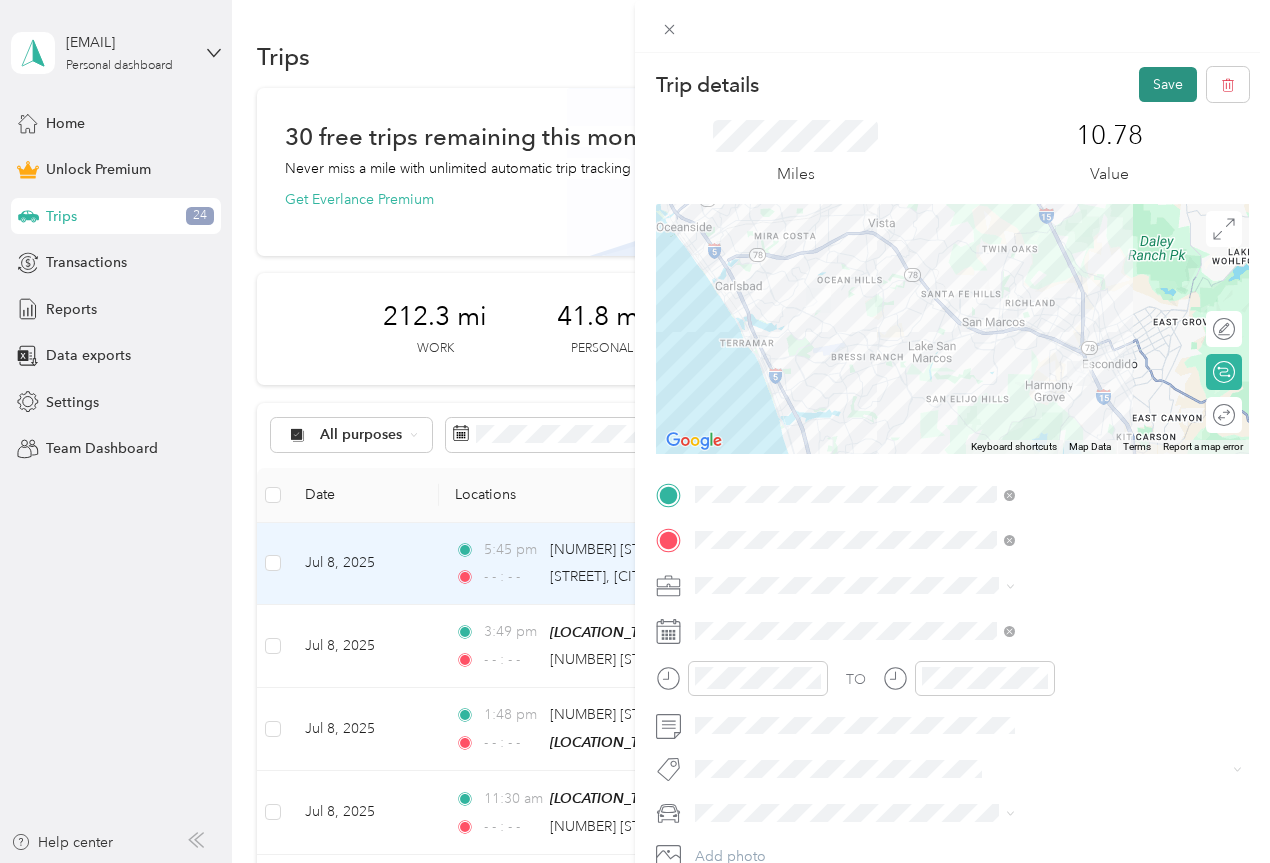 click on "Save" at bounding box center (1168, 84) 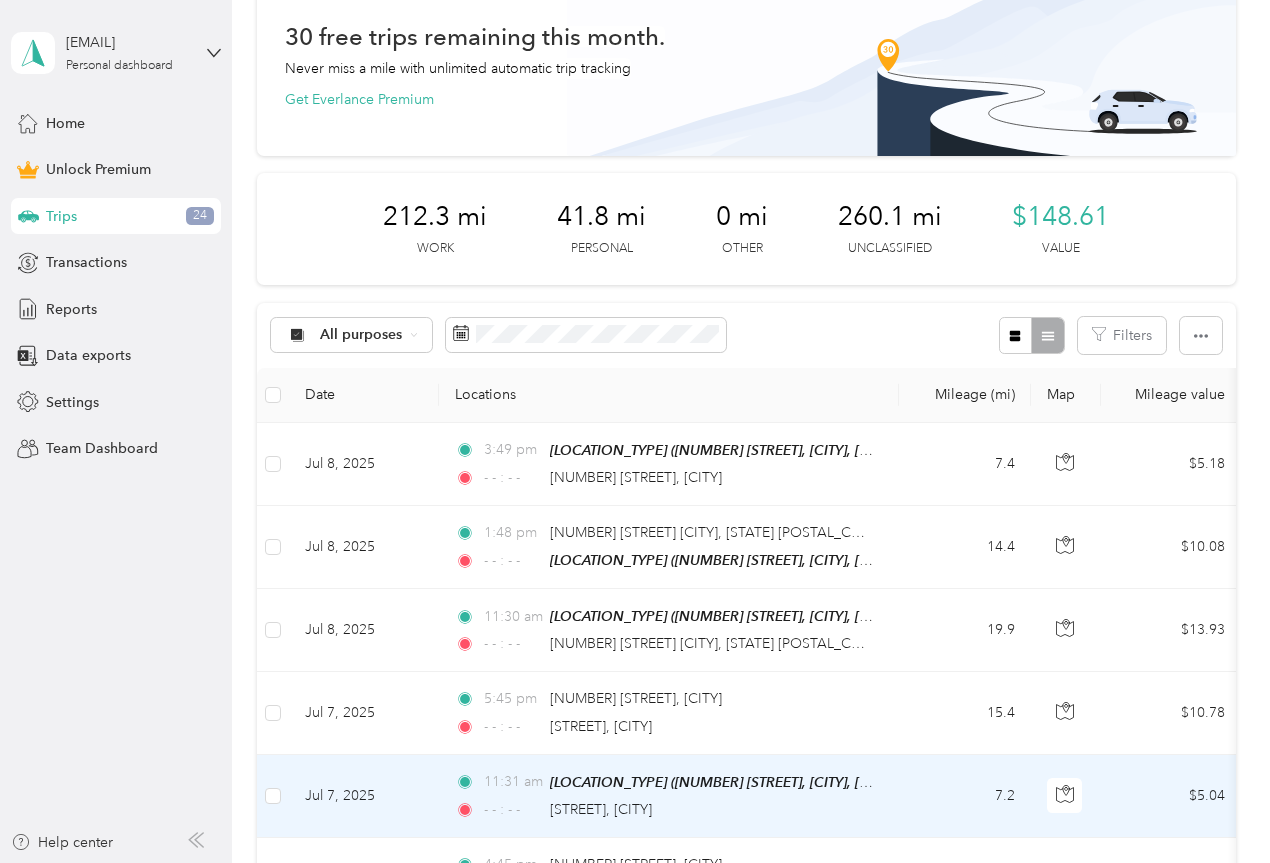scroll, scrollTop: 200, scrollLeft: 0, axis: vertical 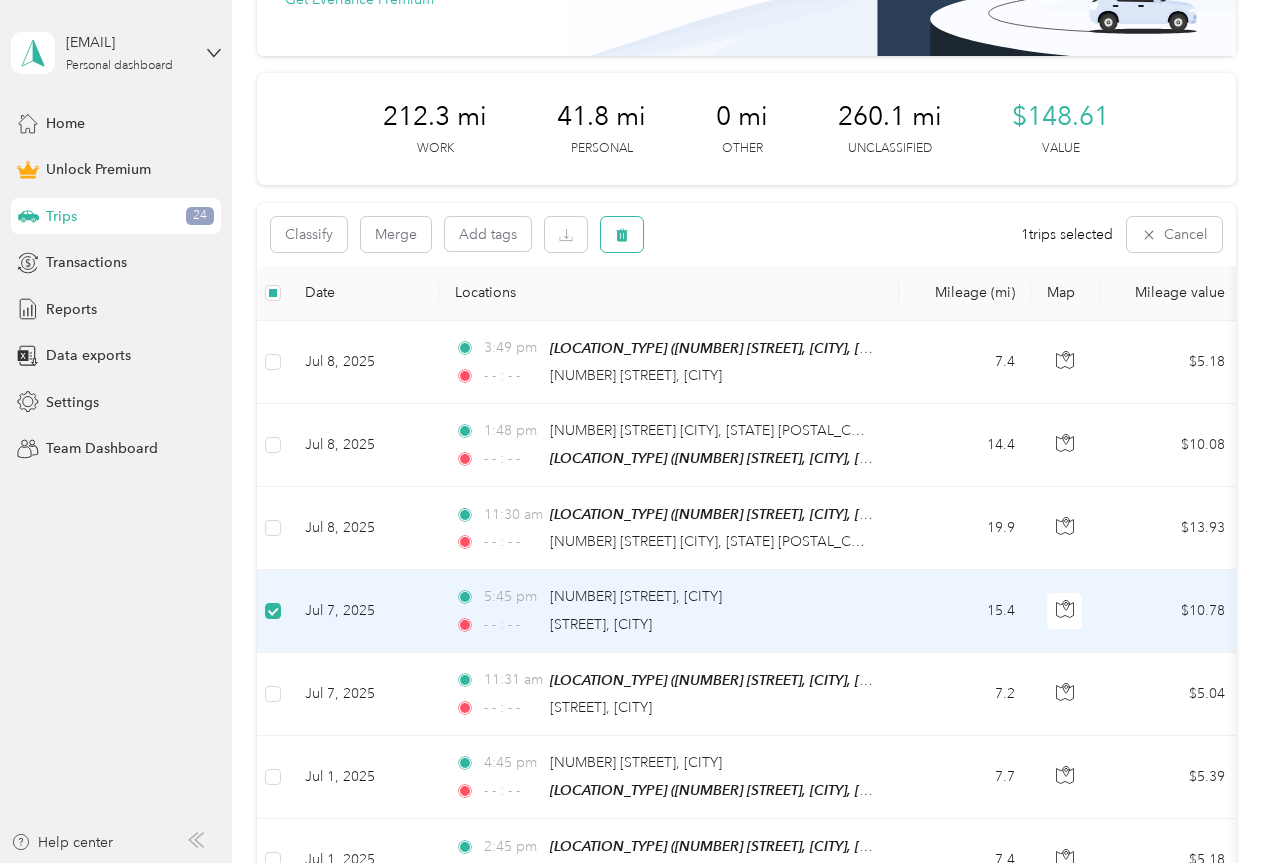 click 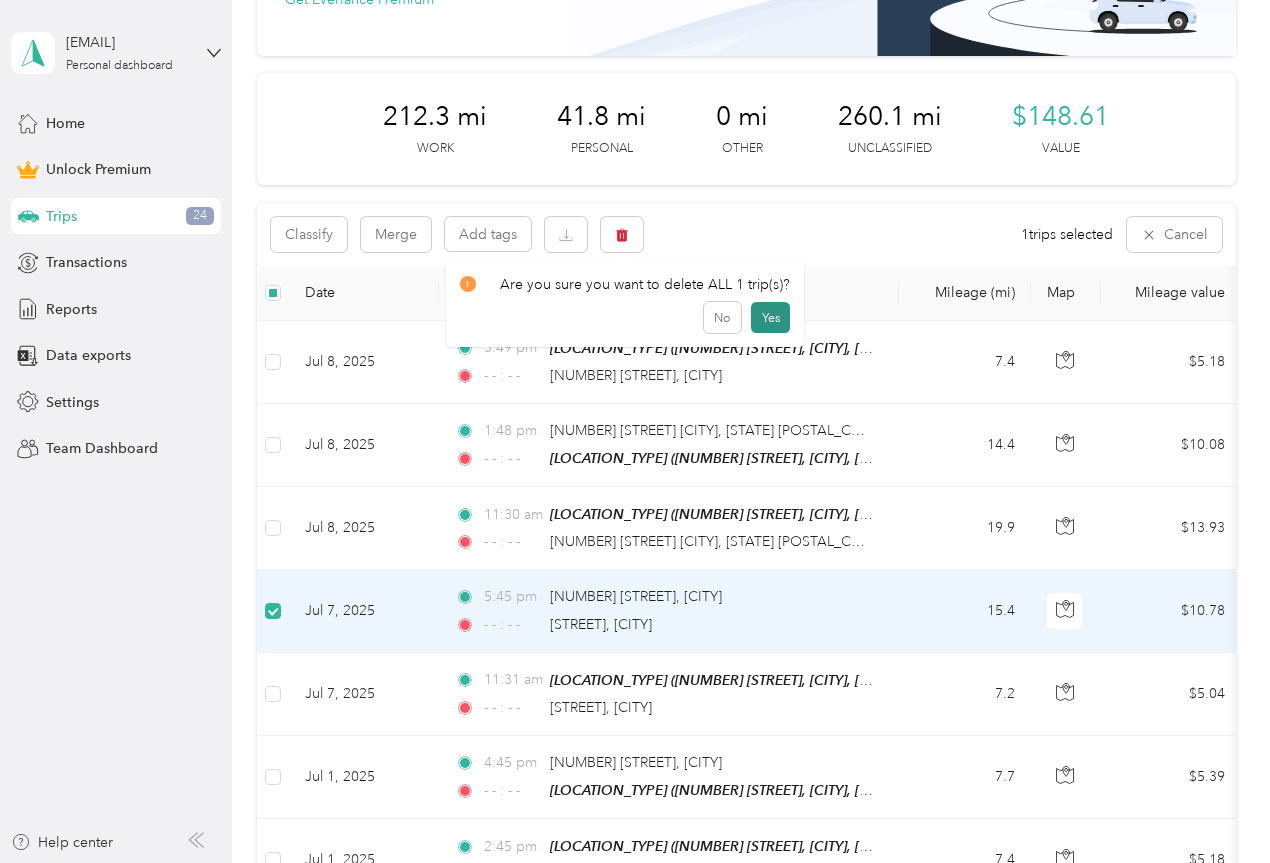 click on "Yes" at bounding box center (770, 318) 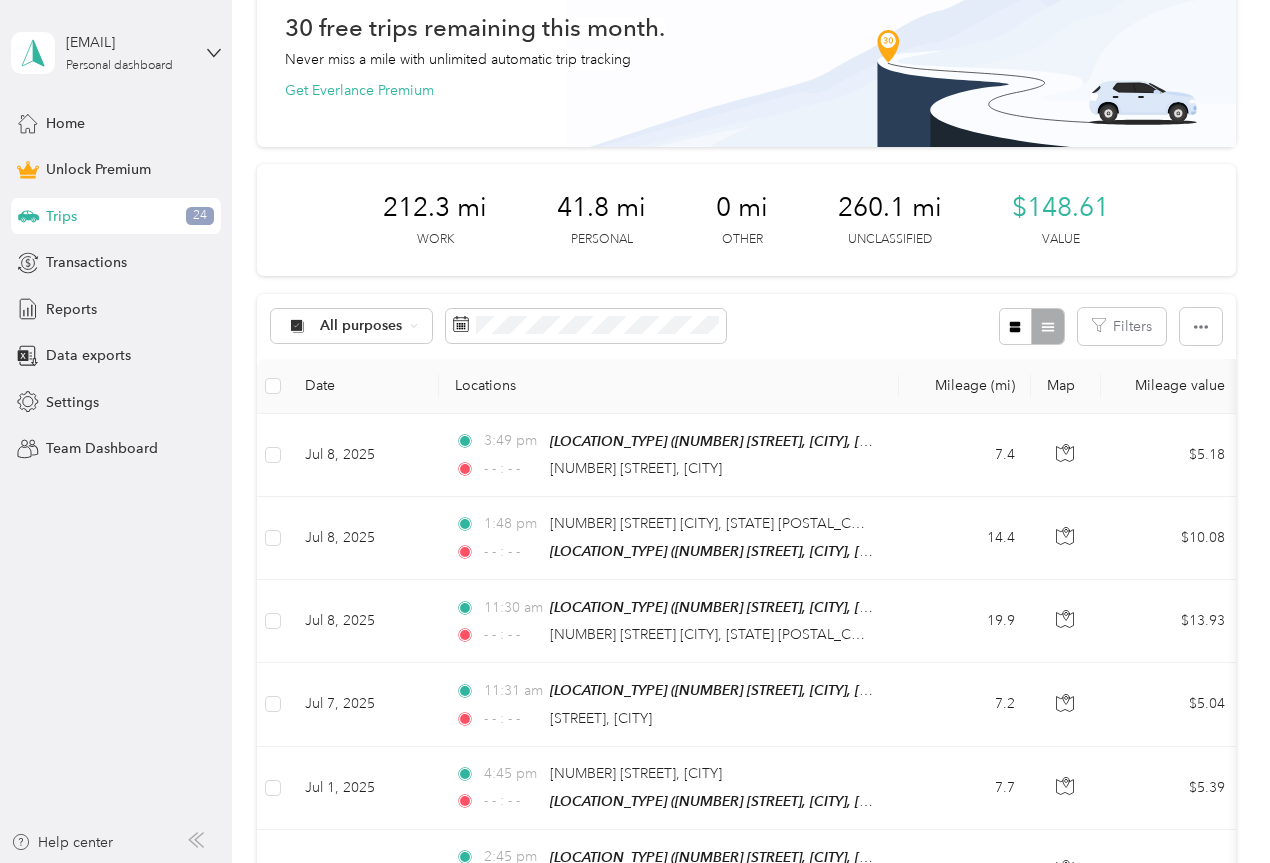 scroll, scrollTop: 0, scrollLeft: 0, axis: both 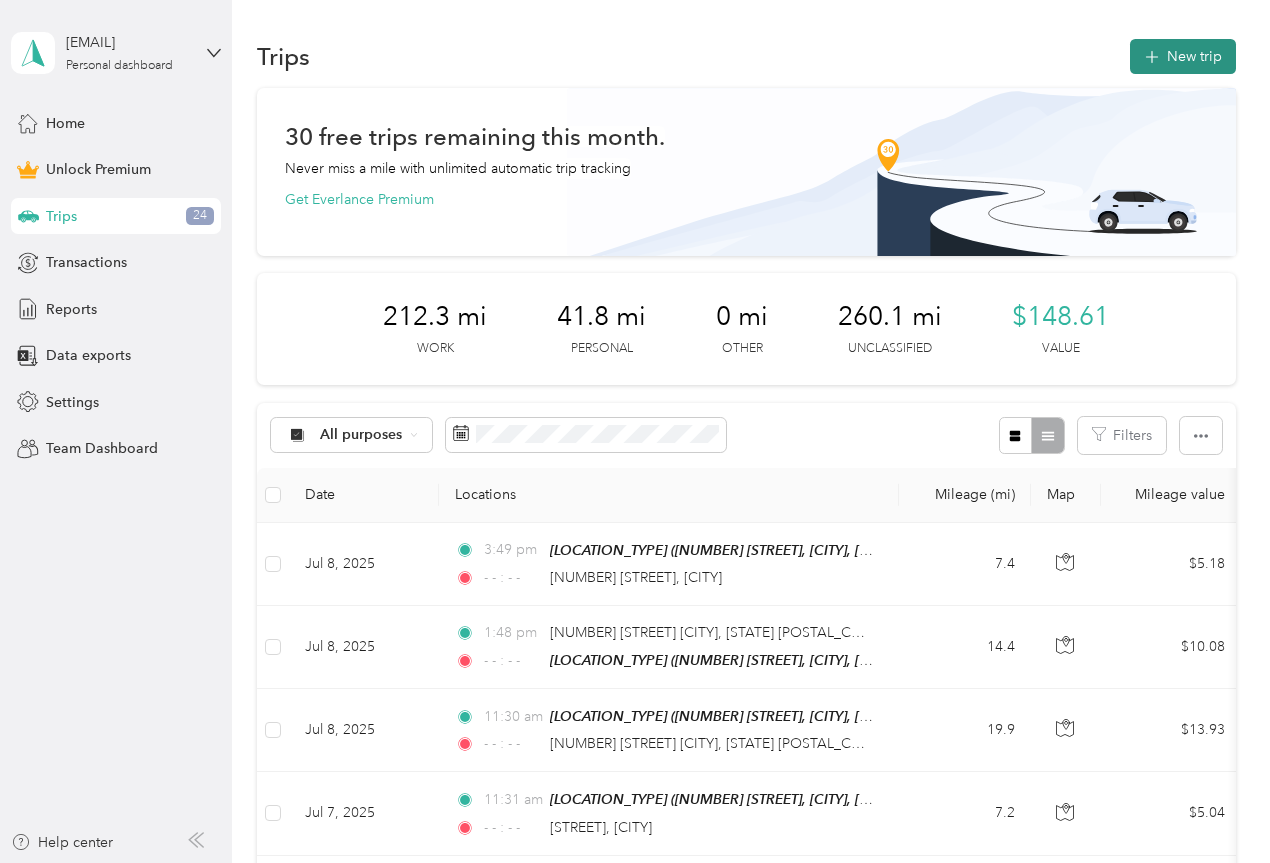 click on "New trip" at bounding box center [1183, 56] 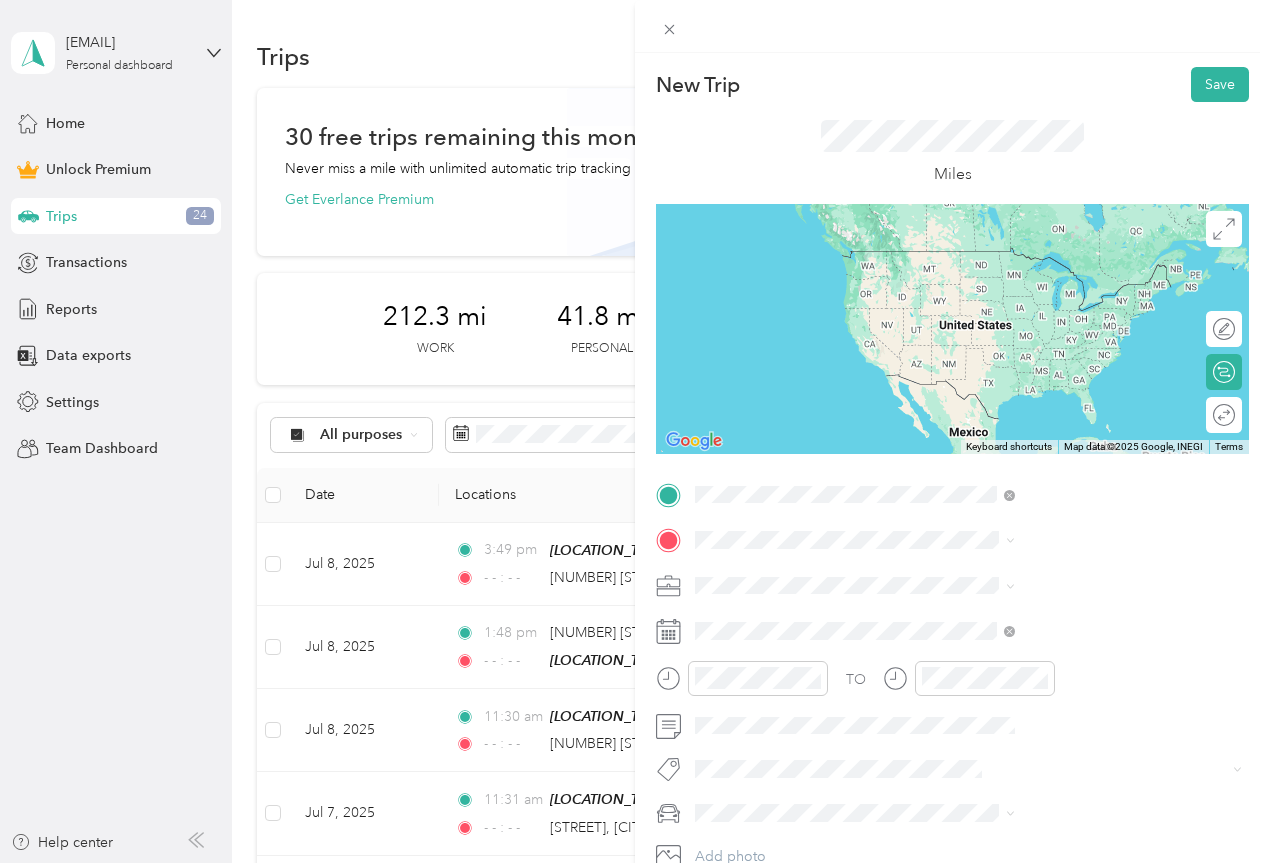 click on "[STREET_NAME]
[CITY], [STATE] [POSTAL_CODE], [COUNTRY]" at bounding box center (1082, 640) 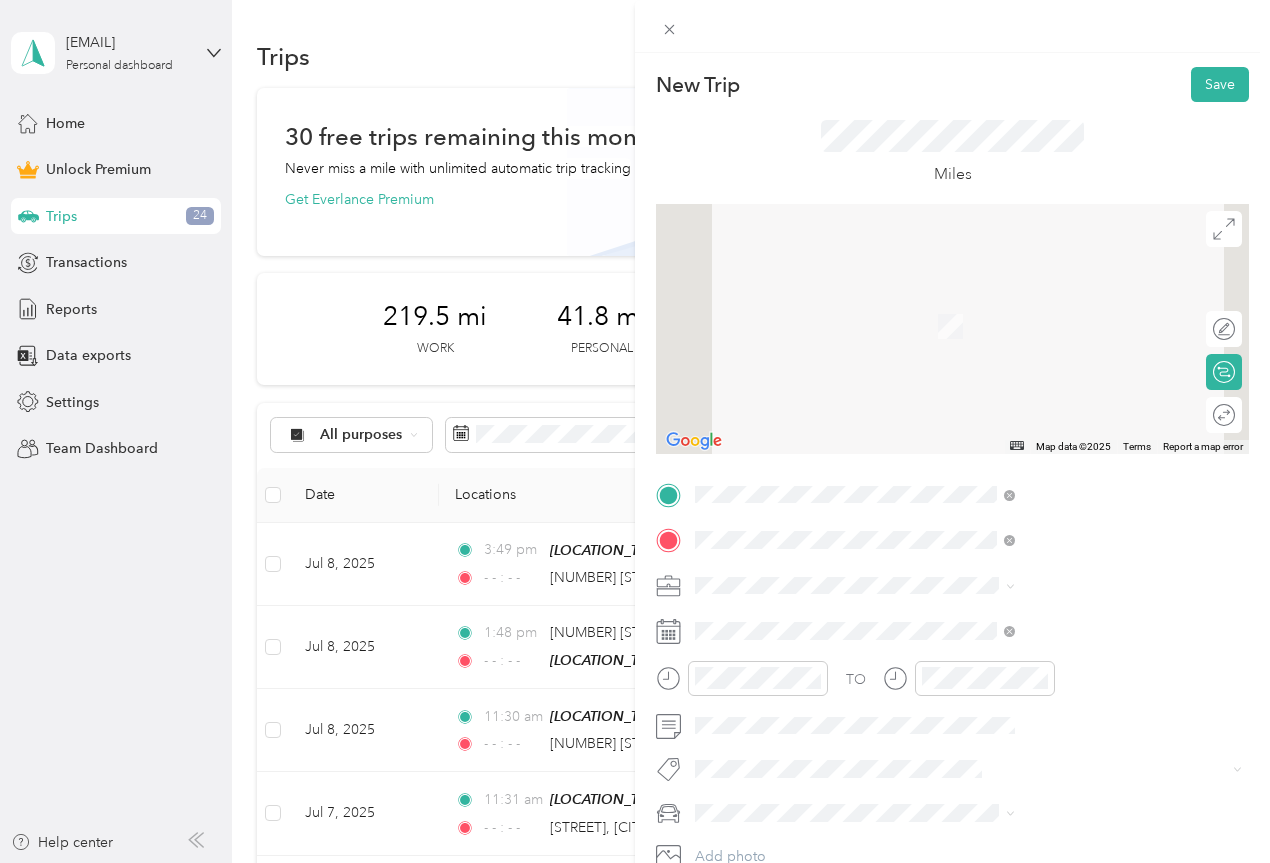 click on "[NUMBER] [STREET]
[CITY], [STATE] [POSTAL_CODE], [COUNTRY]" at bounding box center [1082, 629] 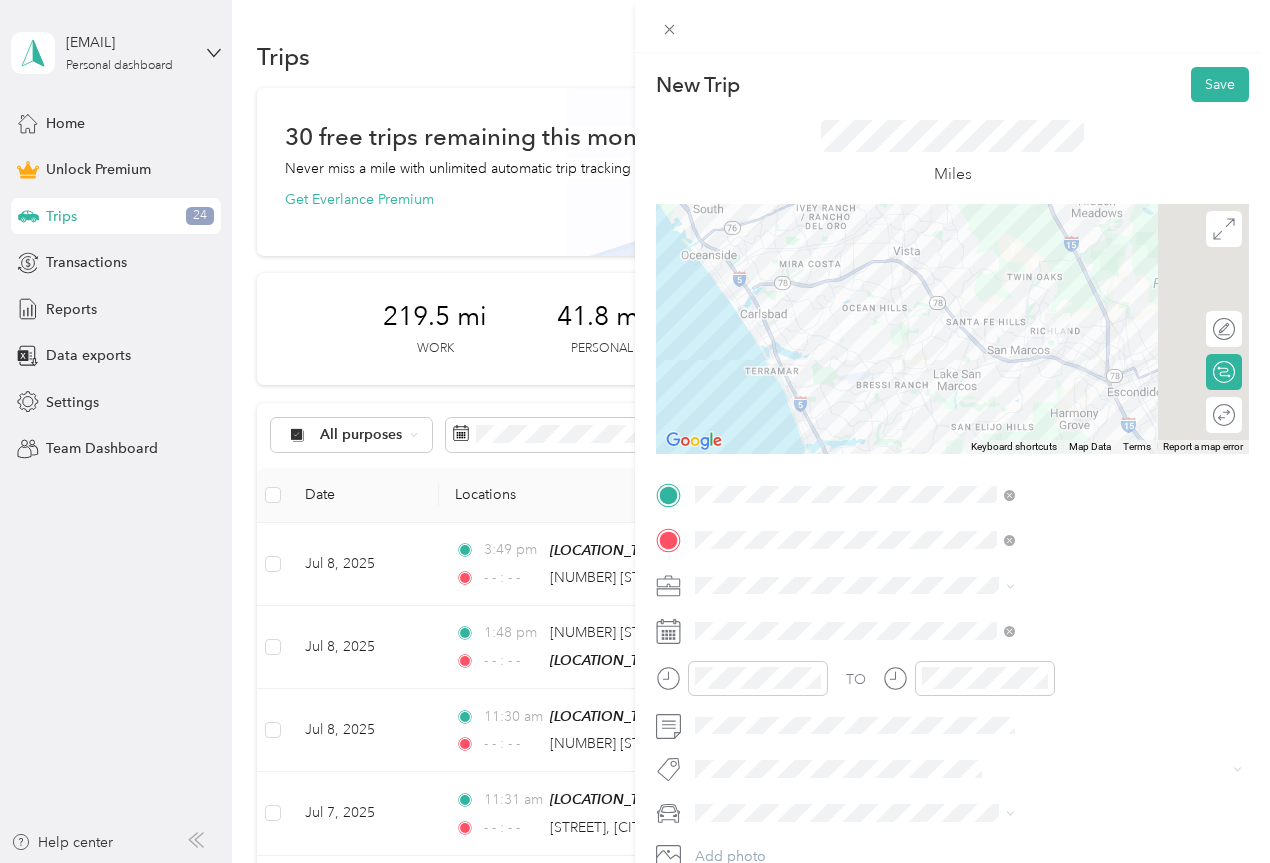 click on "Work" at bounding box center (931, 305) 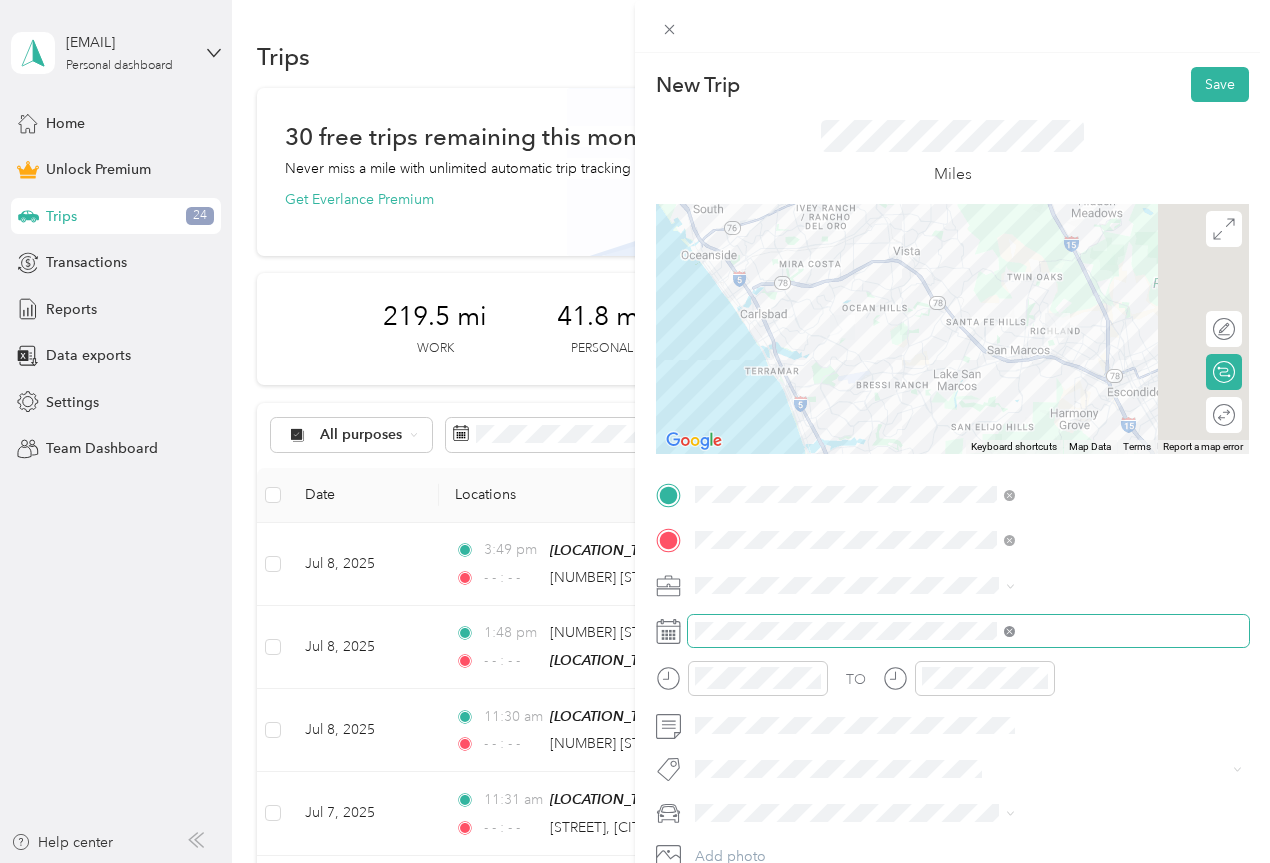 click 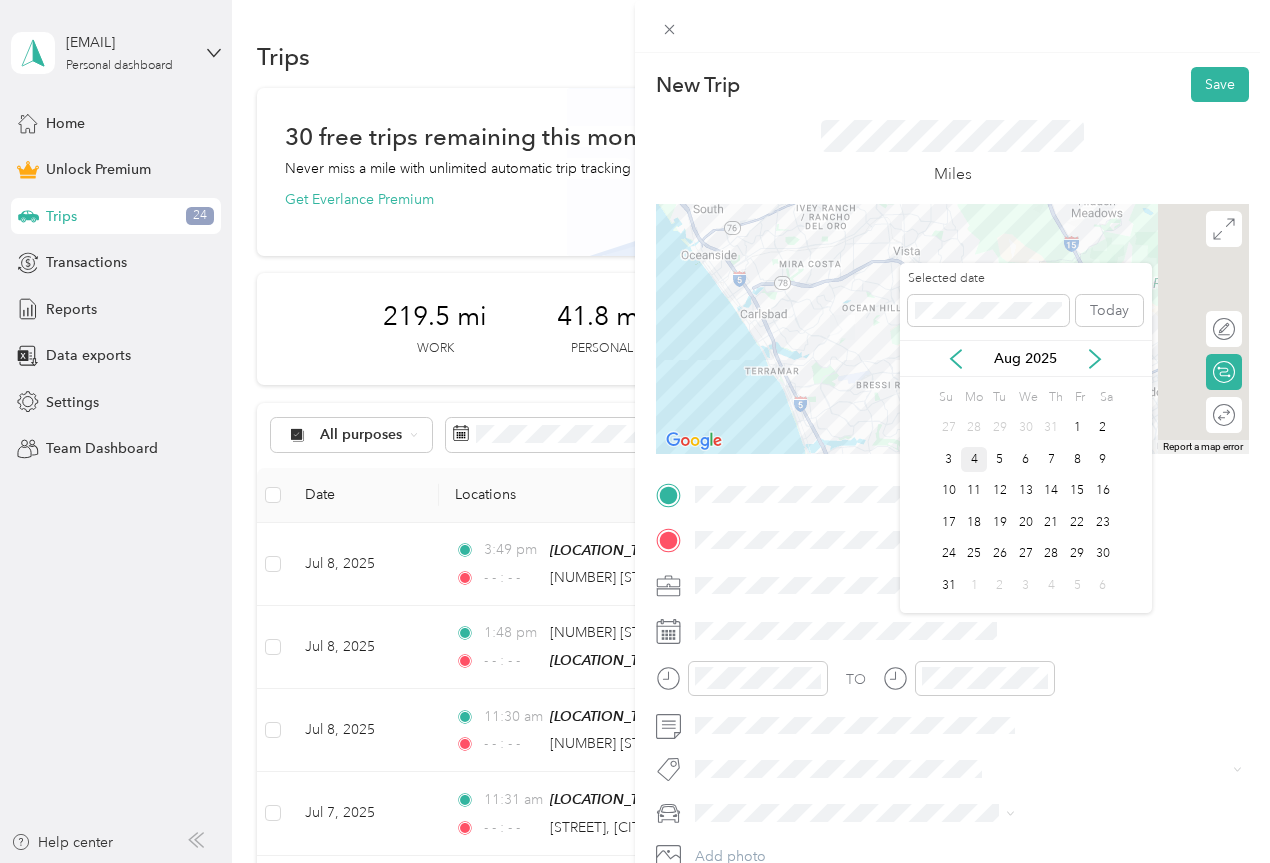 click on "Aug 2025" at bounding box center [1026, 358] 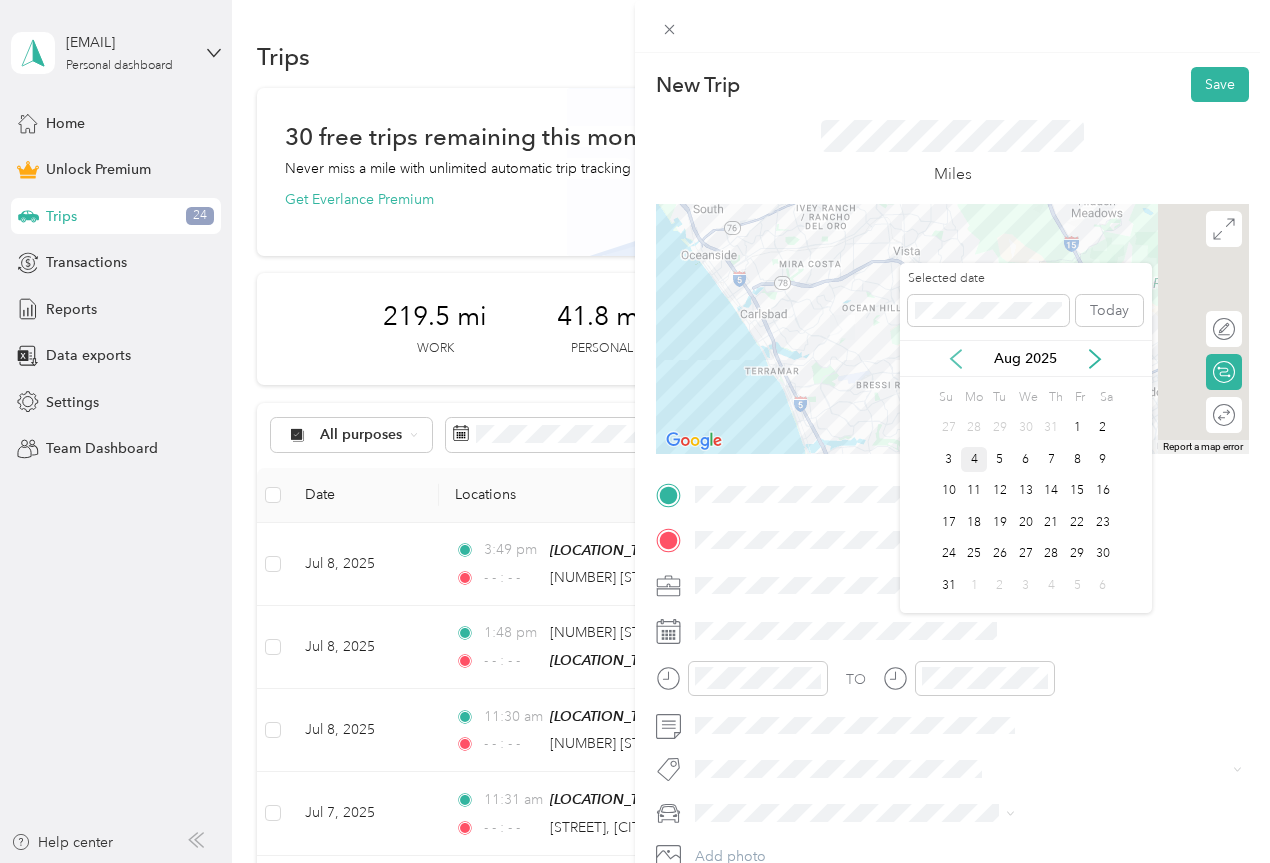click 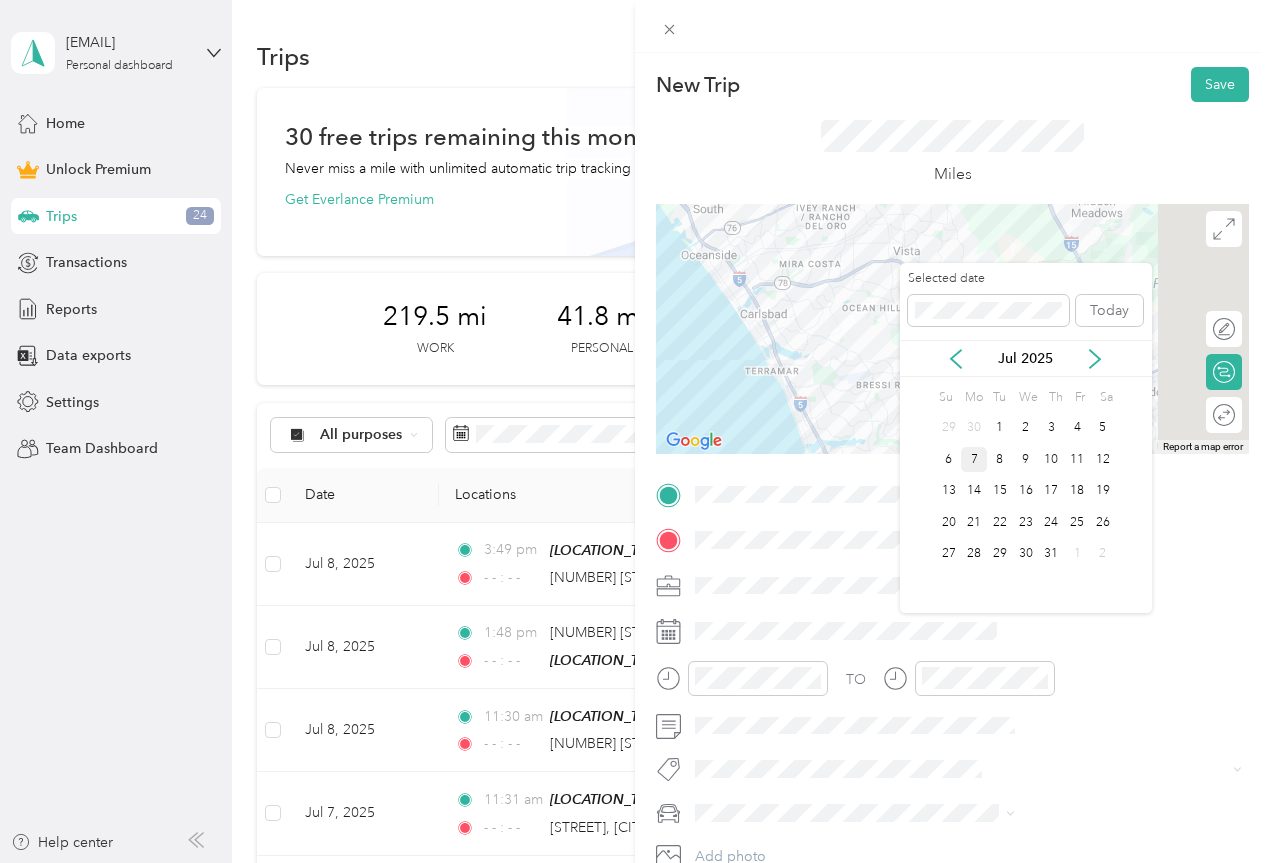 click on "7" at bounding box center [974, 459] 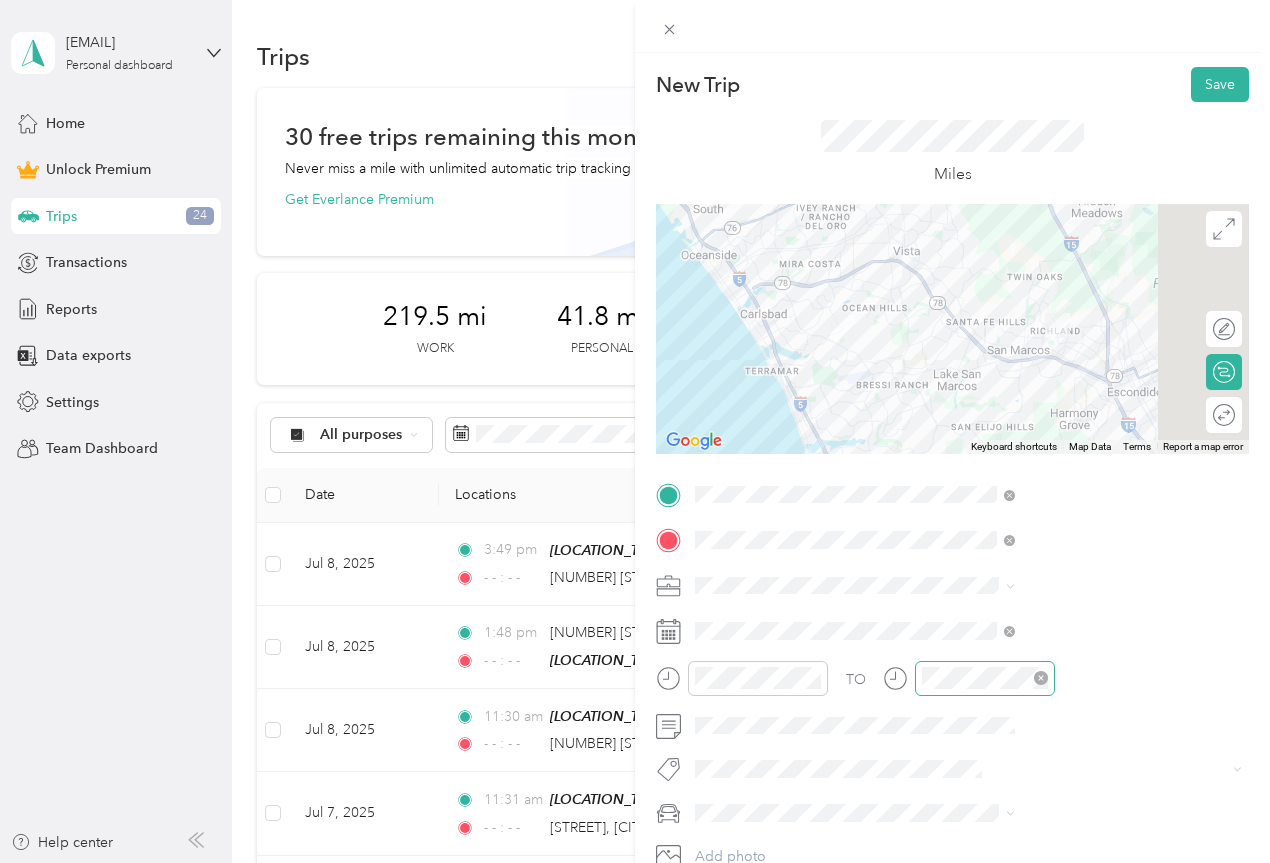 click 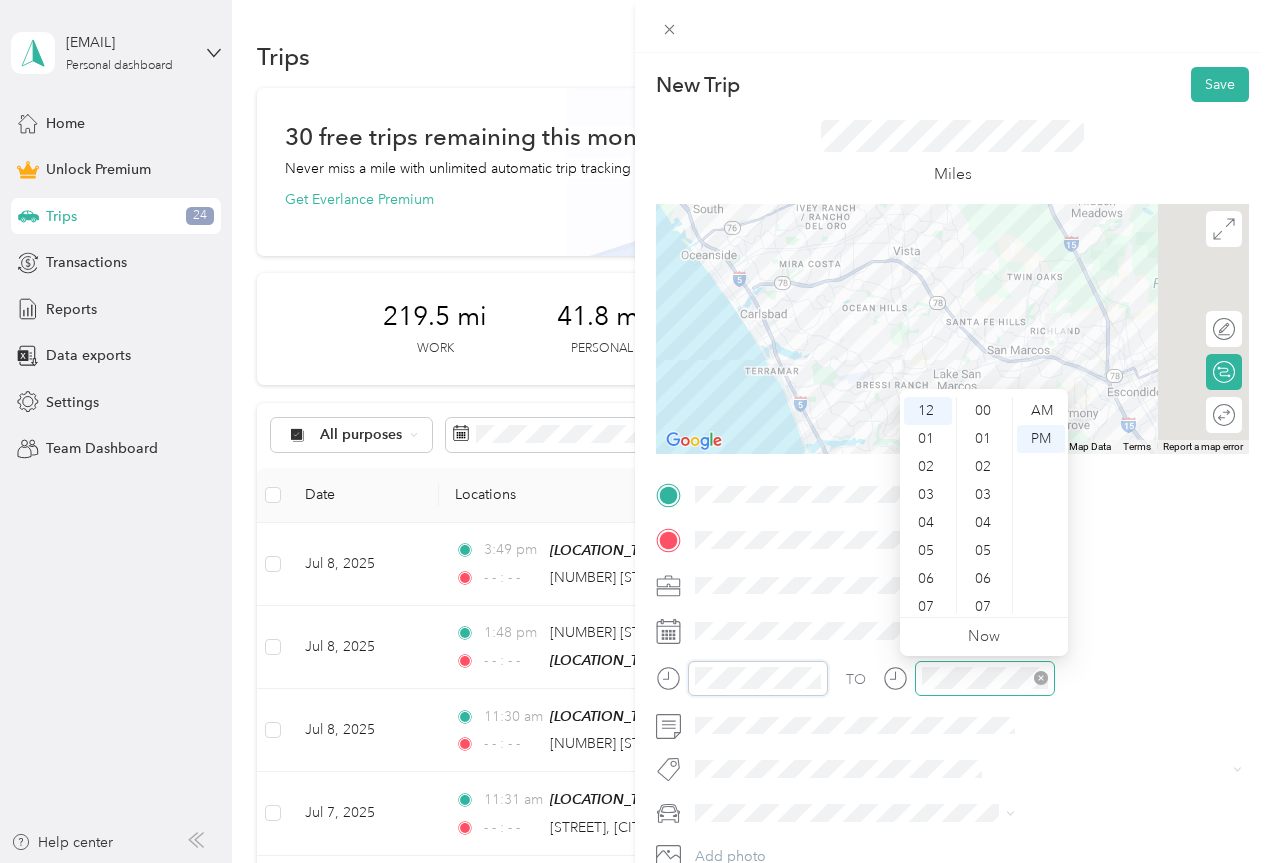 scroll, scrollTop: 1464, scrollLeft: 0, axis: vertical 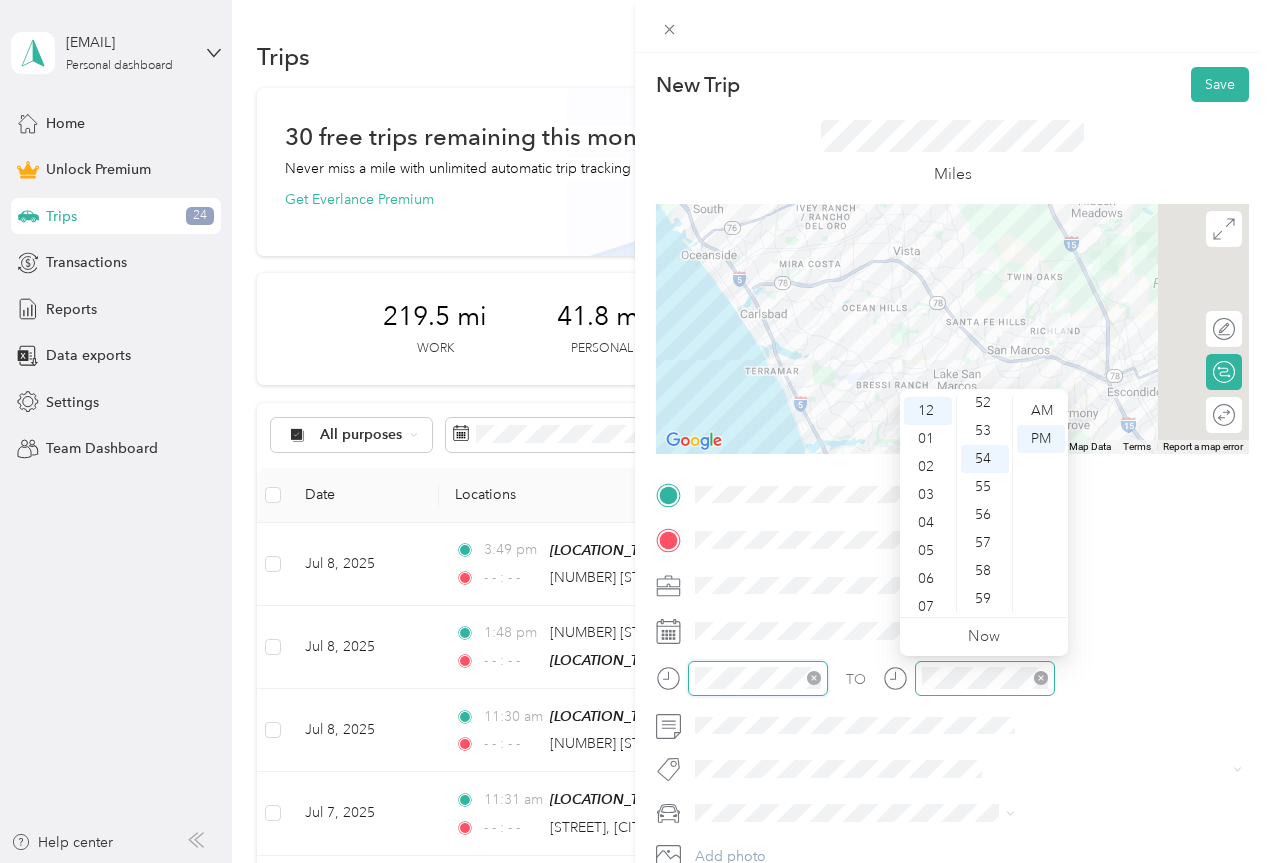 click 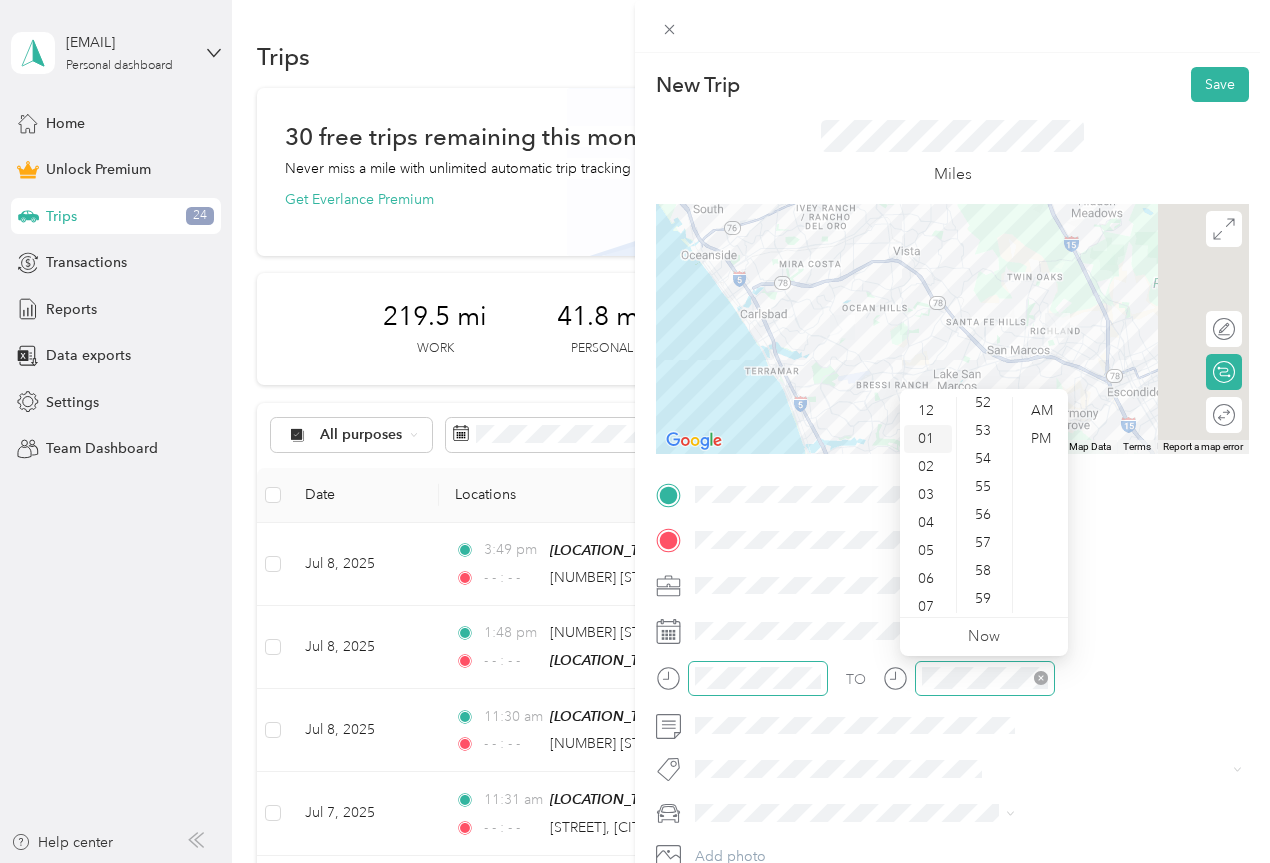 click on "01" at bounding box center (928, 439) 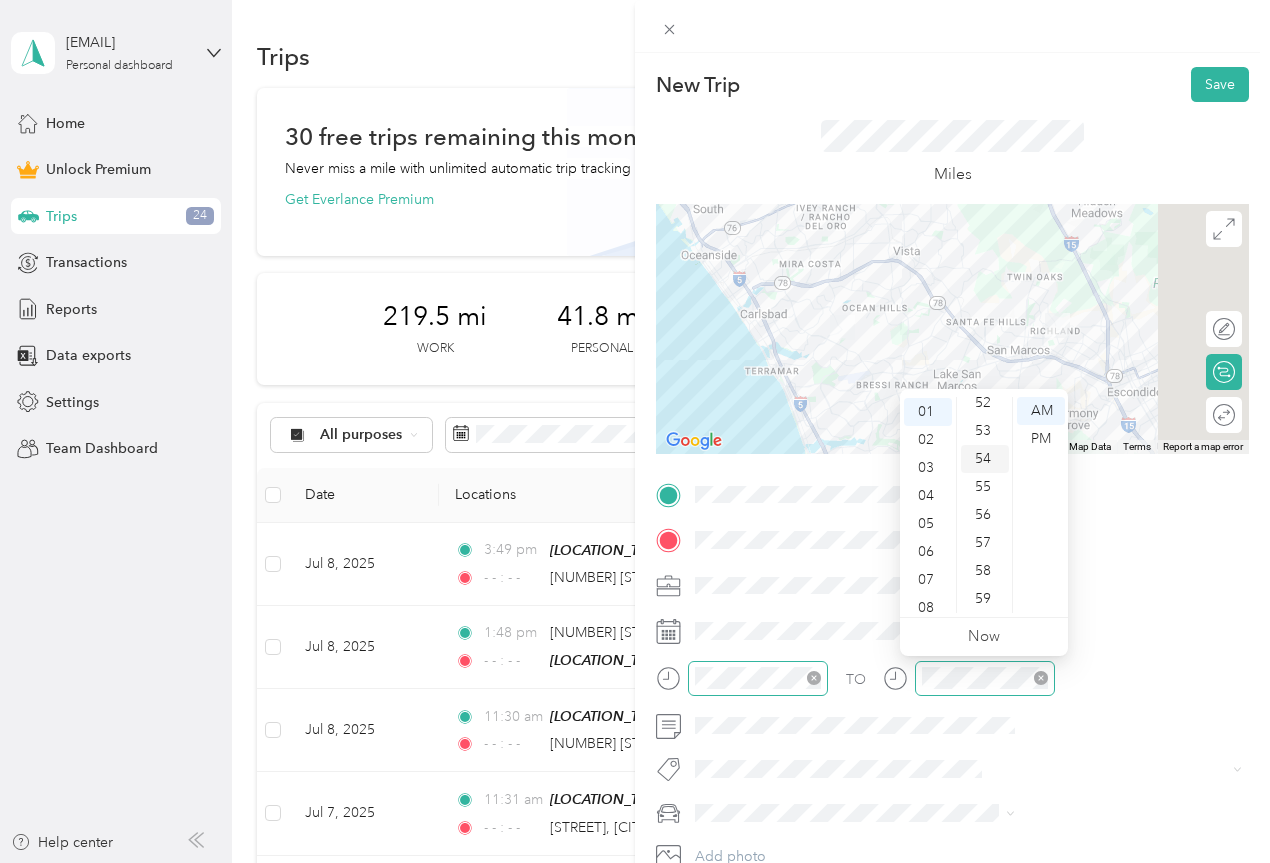scroll, scrollTop: 28, scrollLeft: 0, axis: vertical 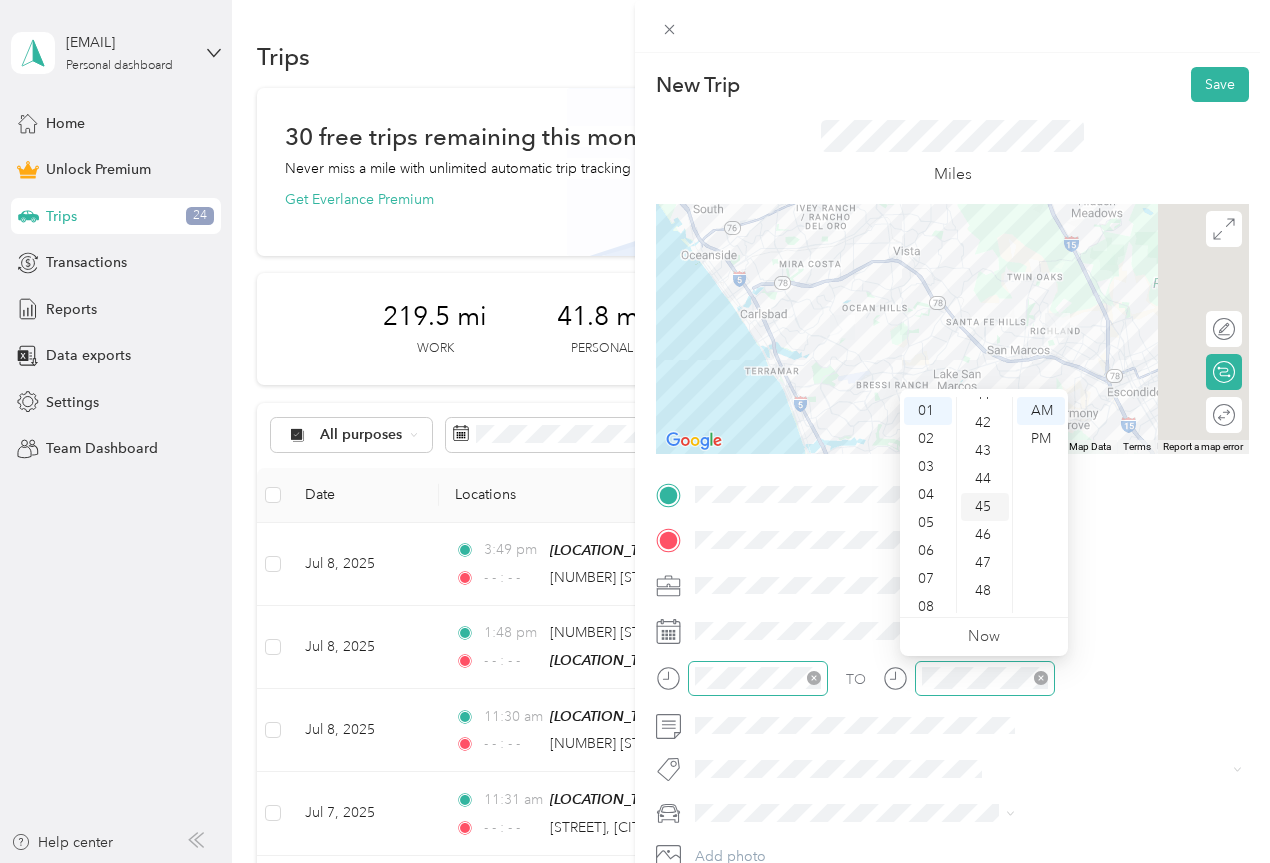 click on "45" at bounding box center [985, 507] 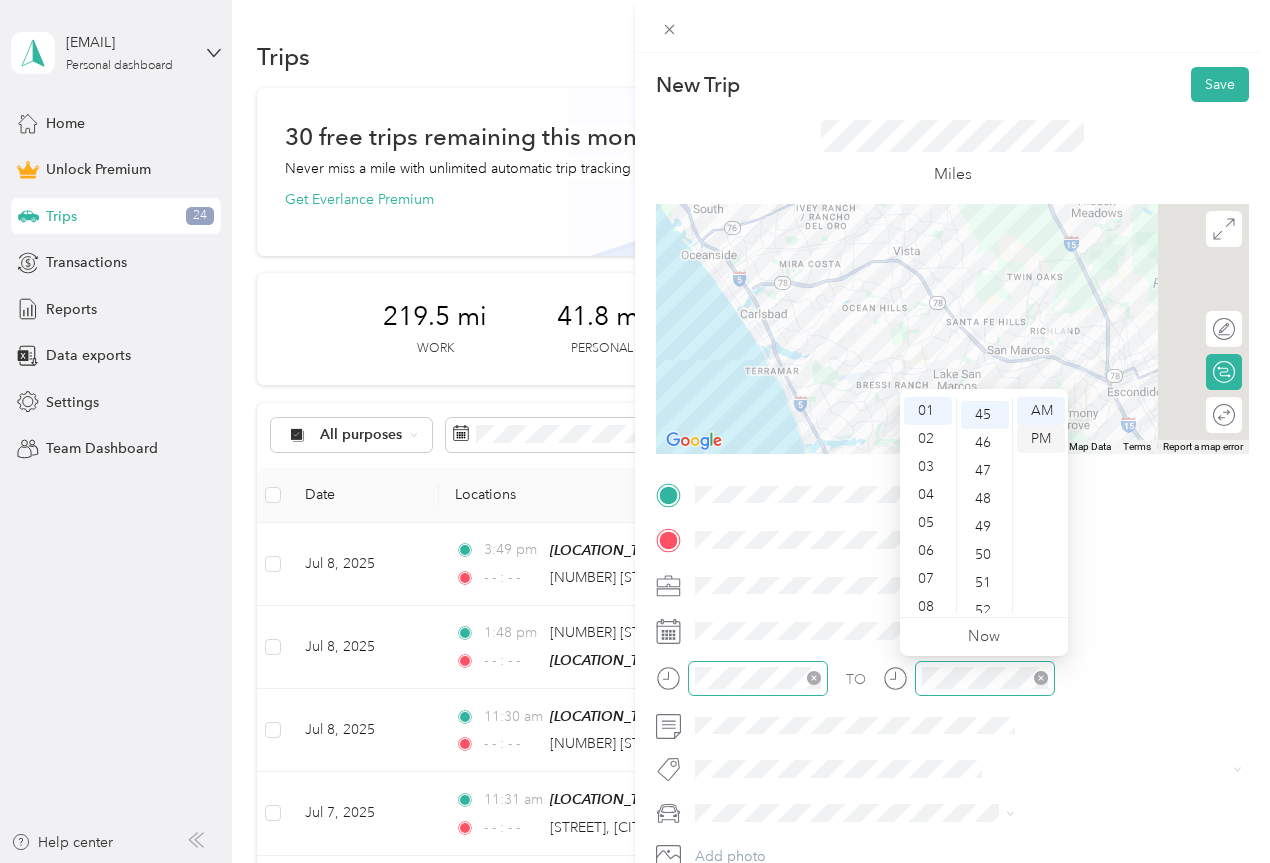 scroll, scrollTop: 1260, scrollLeft: 0, axis: vertical 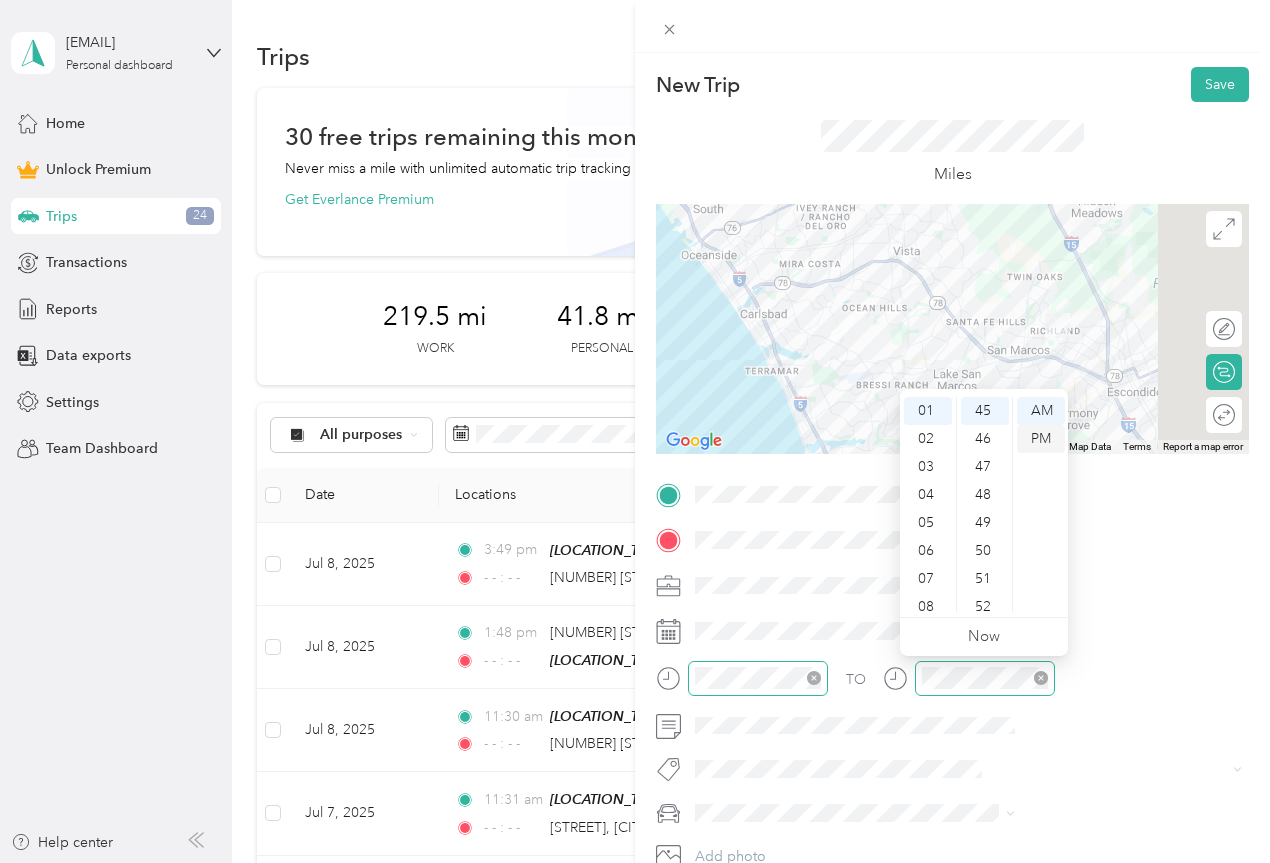click on "PM" at bounding box center [1041, 439] 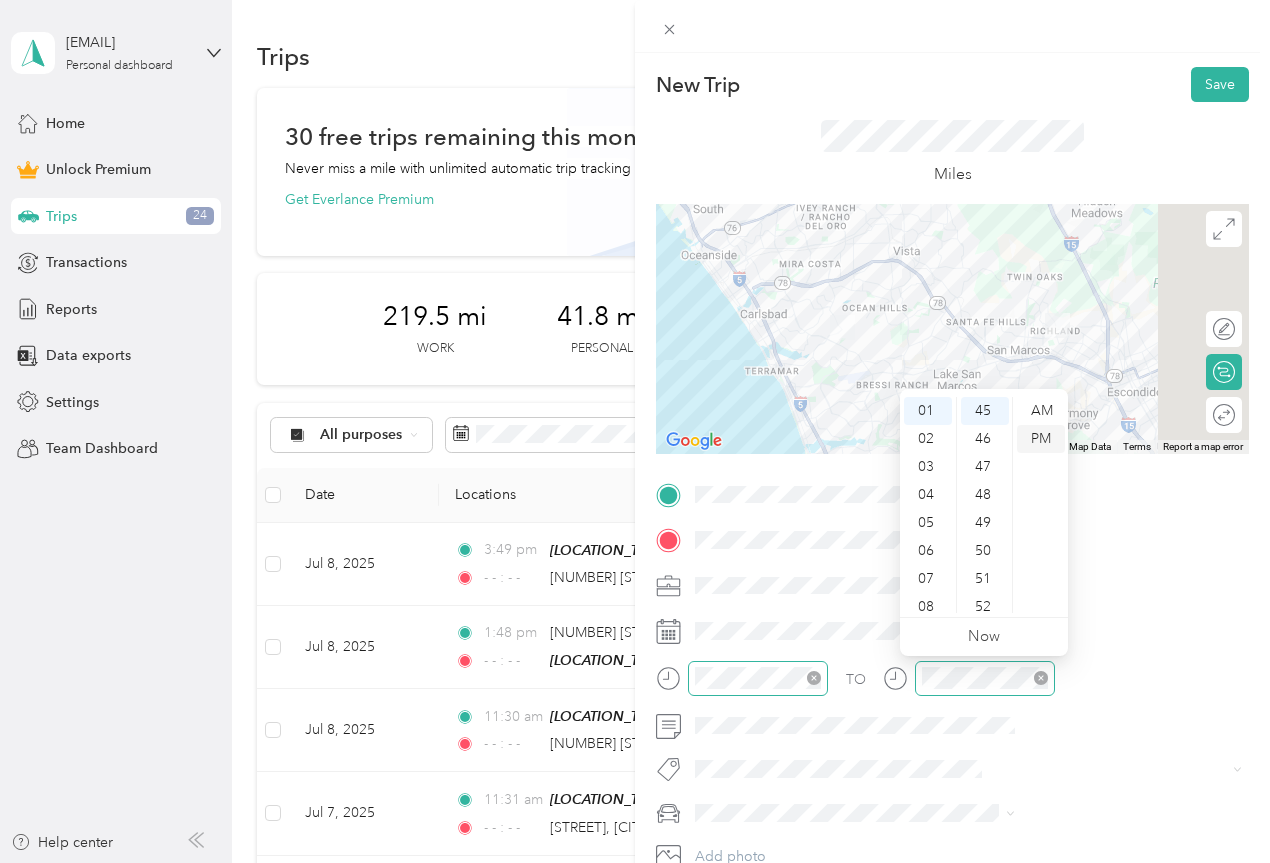 click on "PM" at bounding box center (1041, 439) 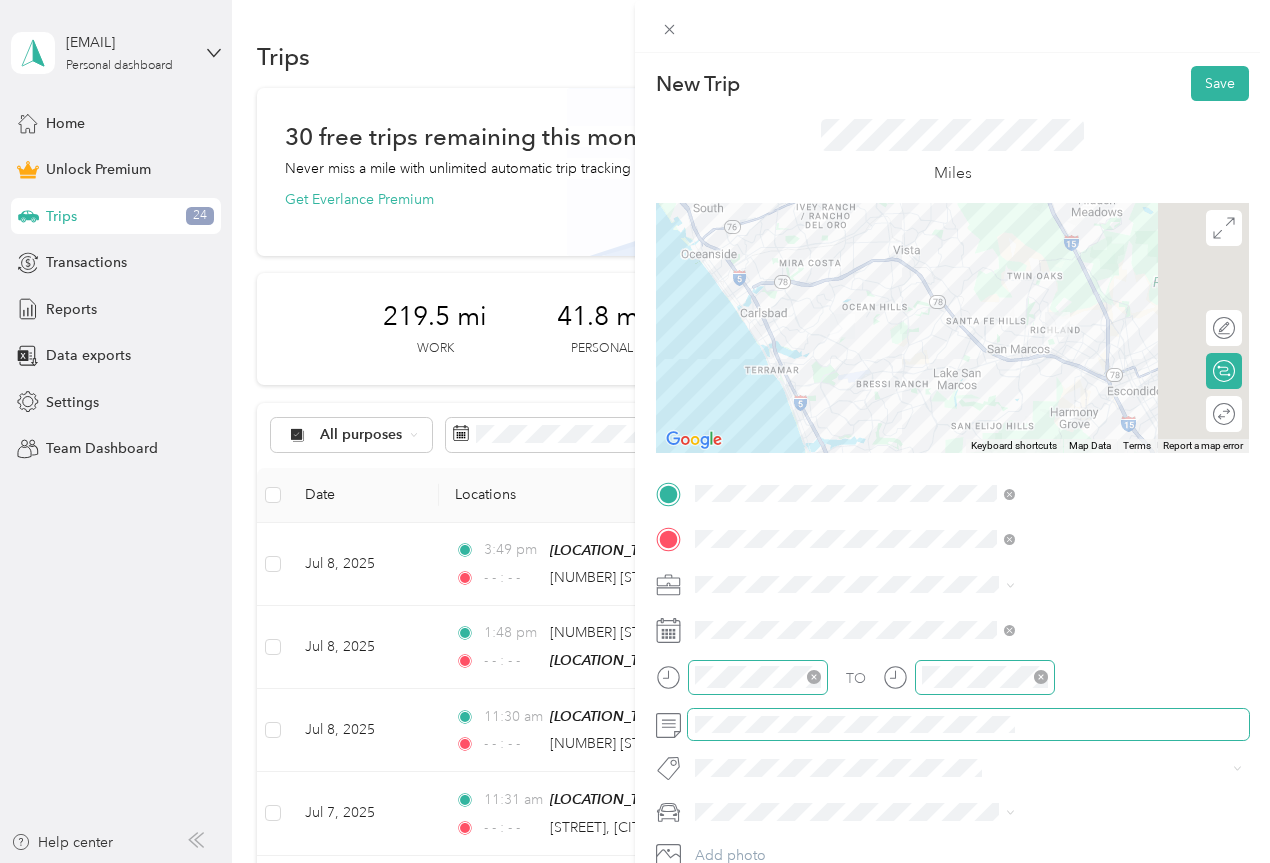 scroll, scrollTop: 0, scrollLeft: 0, axis: both 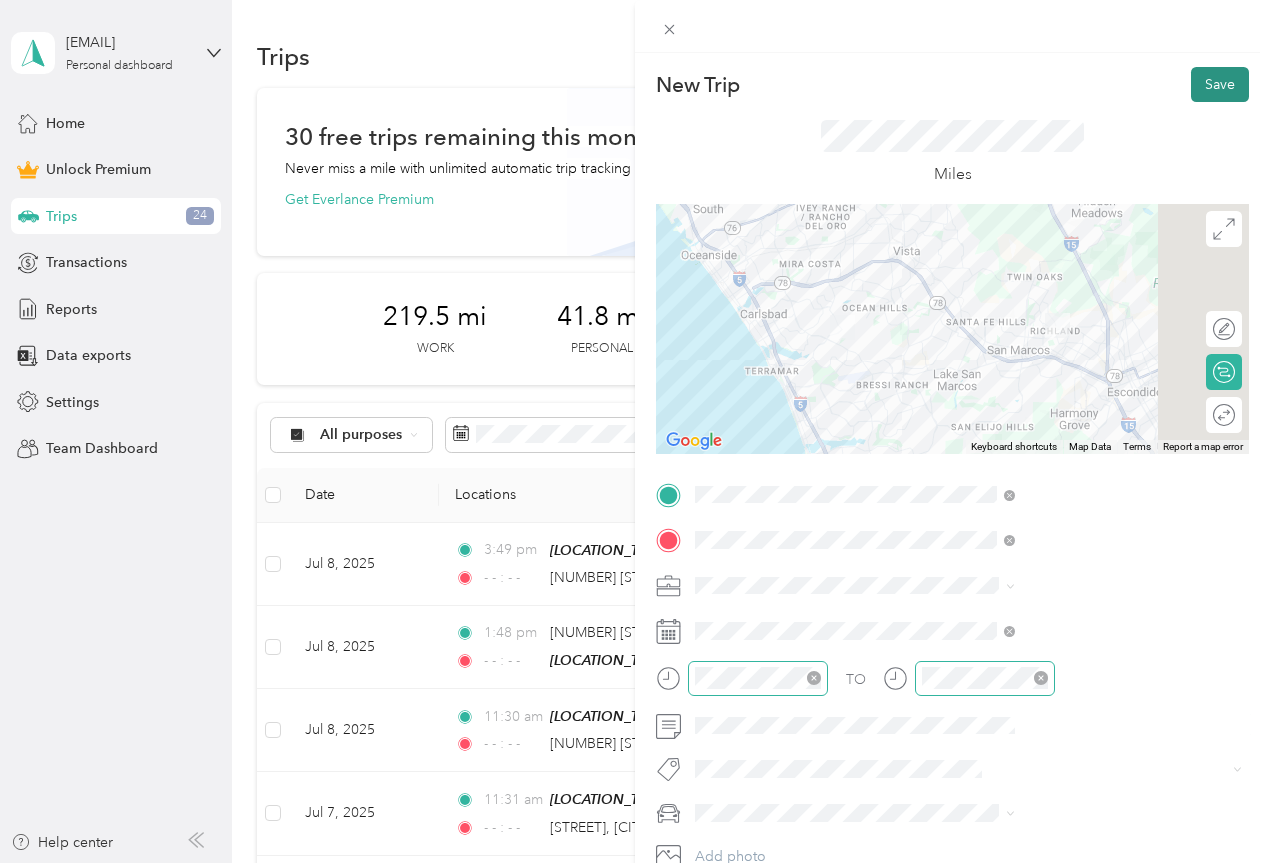 click on "Save" at bounding box center (1220, 84) 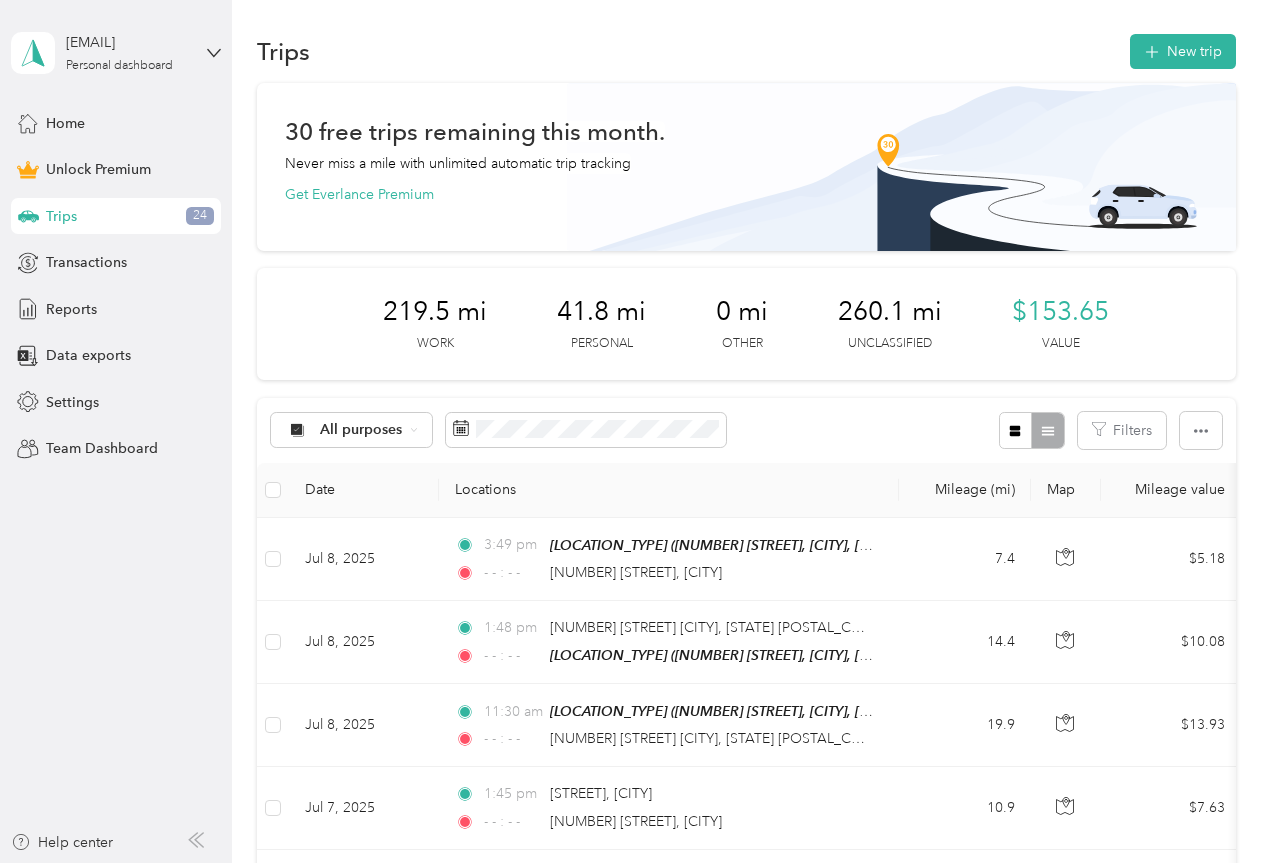 scroll, scrollTop: 0, scrollLeft: 0, axis: both 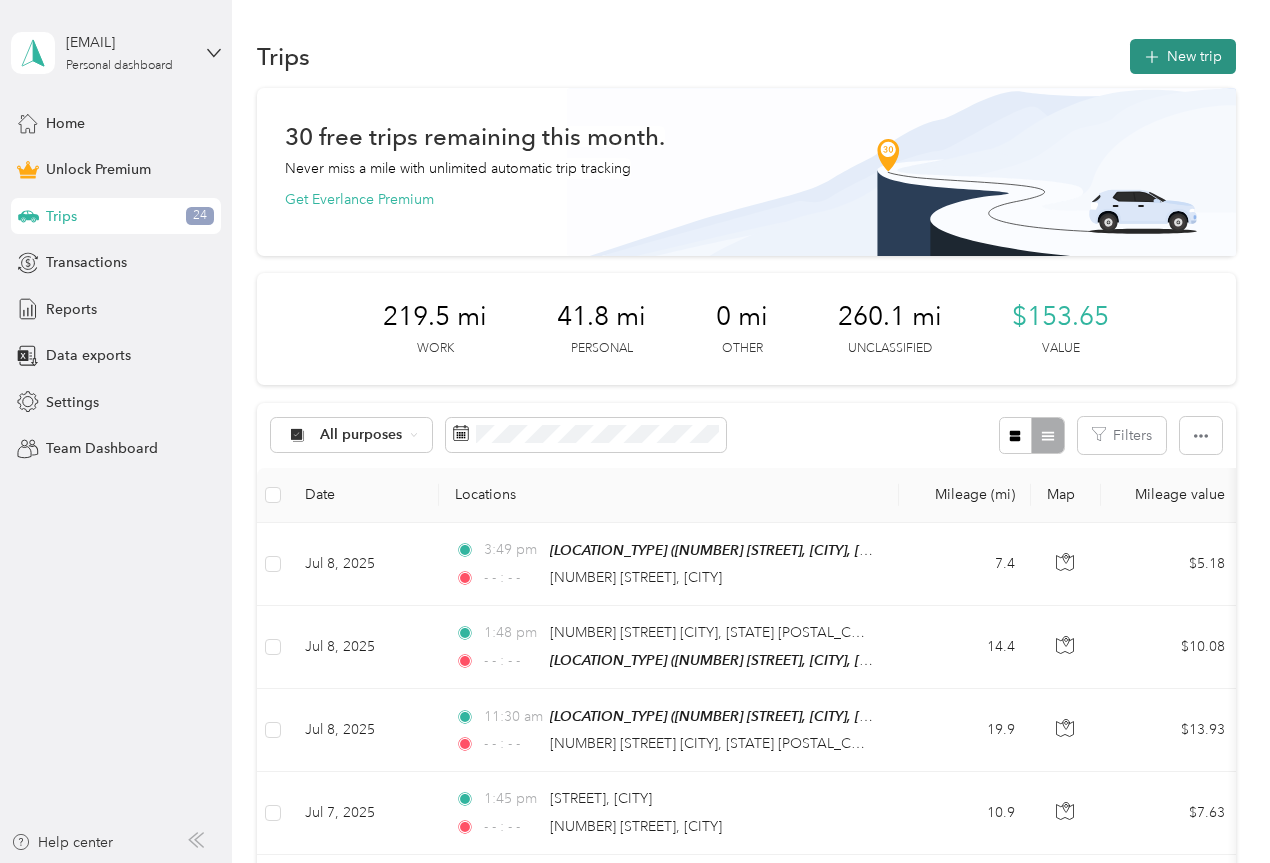 click on "New trip" at bounding box center (1183, 56) 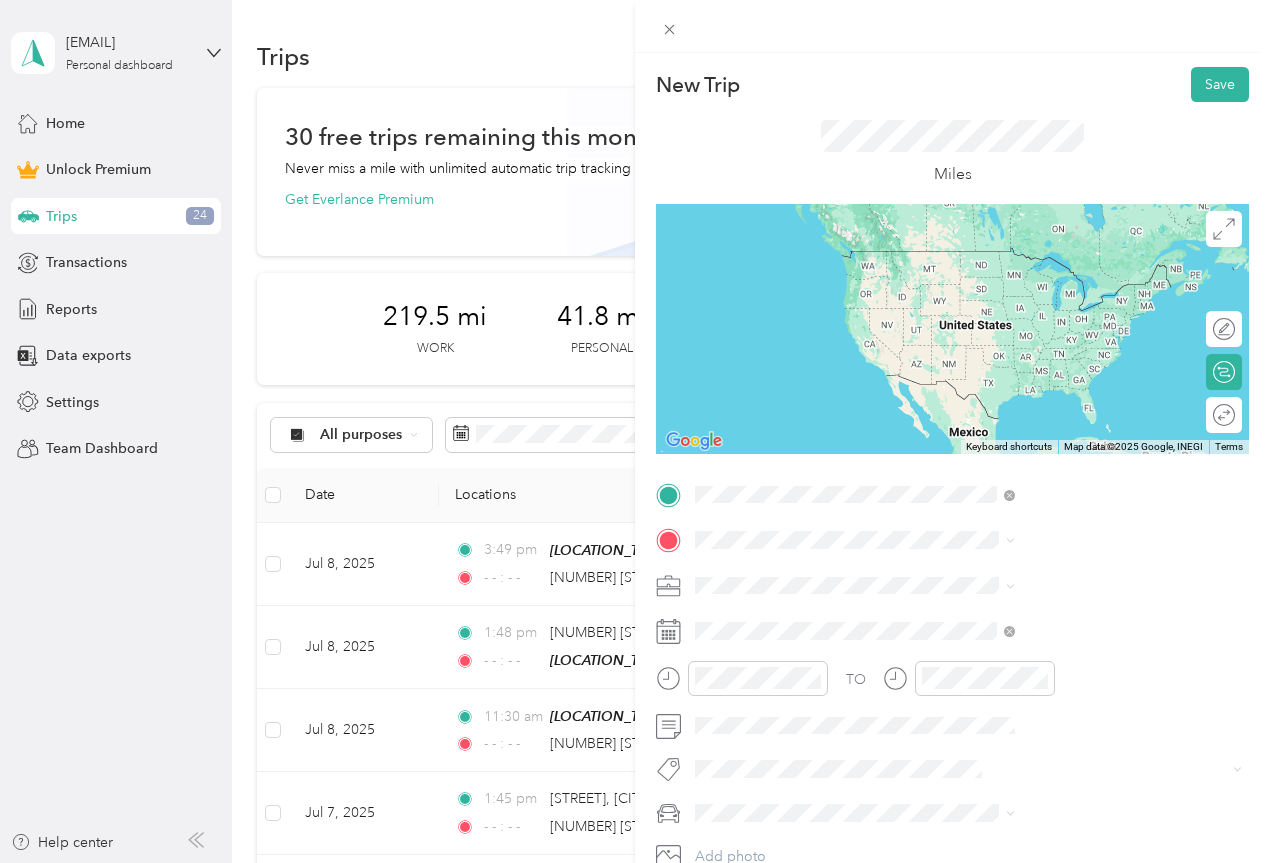 click on "[NUMBER] [STREET]
[CITY], [STATE] [POSTAL_CODE], [COUNTRY]" at bounding box center (1082, 584) 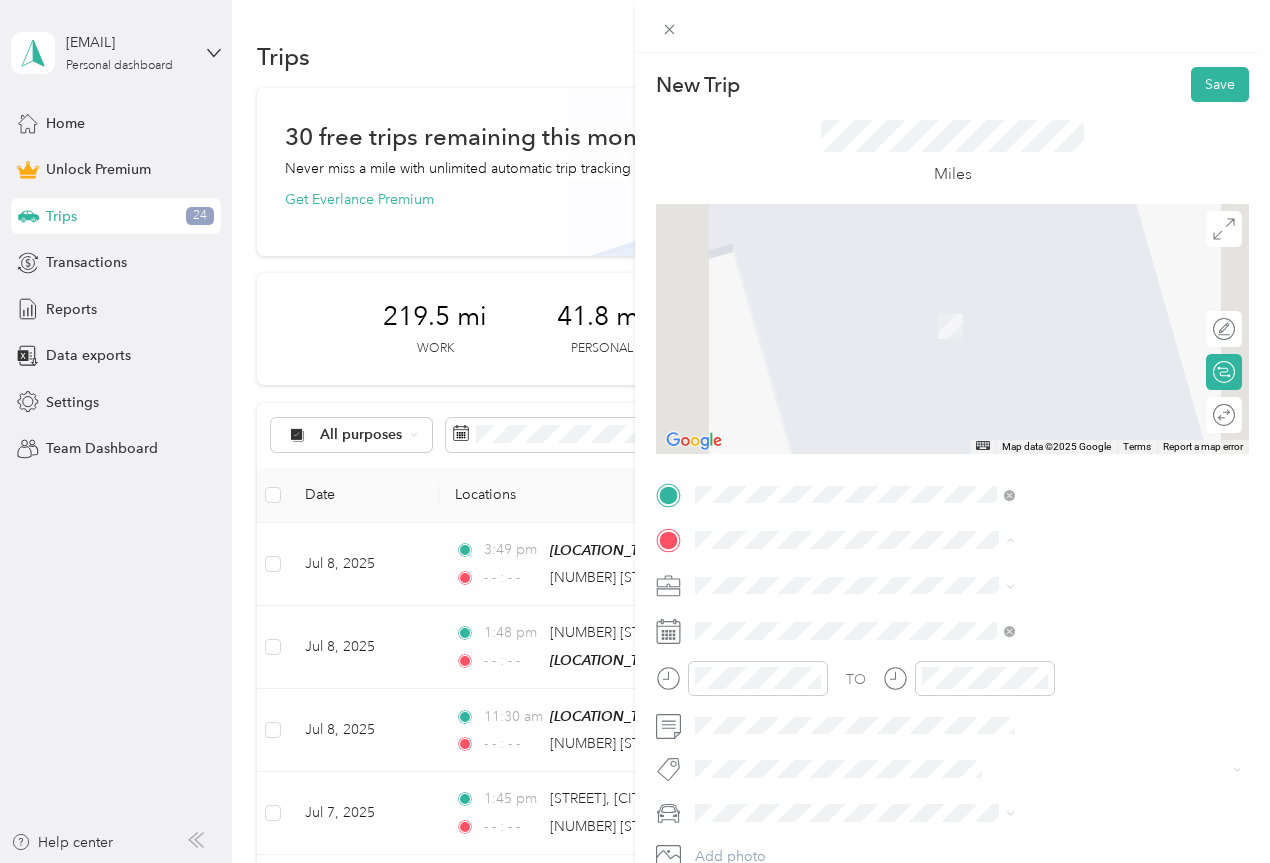 click on "[LOCATION_TYPE] [NUMBER] [STREET], [POSTAL_CODE], [CITY], [STATE], [COUNTRY]" at bounding box center (1082, 746) 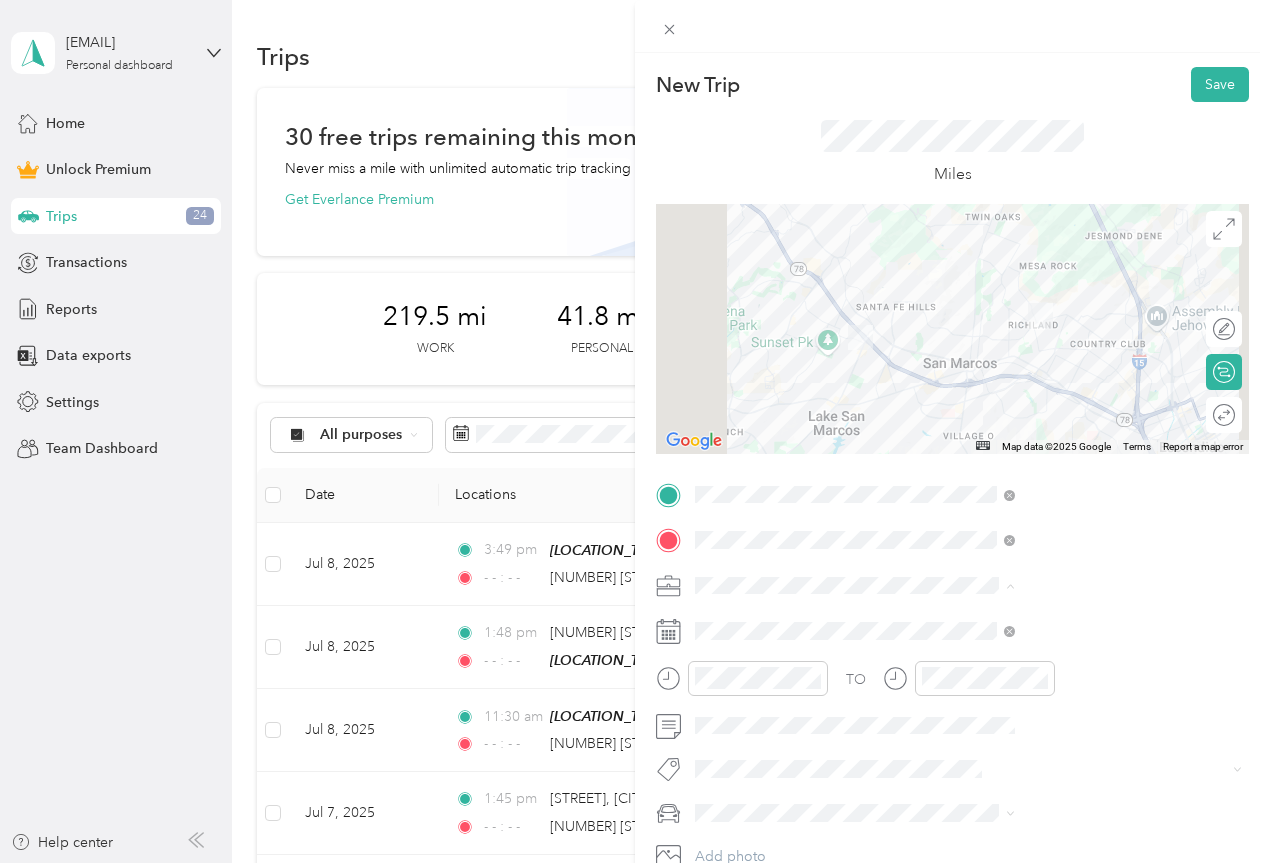 click on "Work" at bounding box center [931, 305] 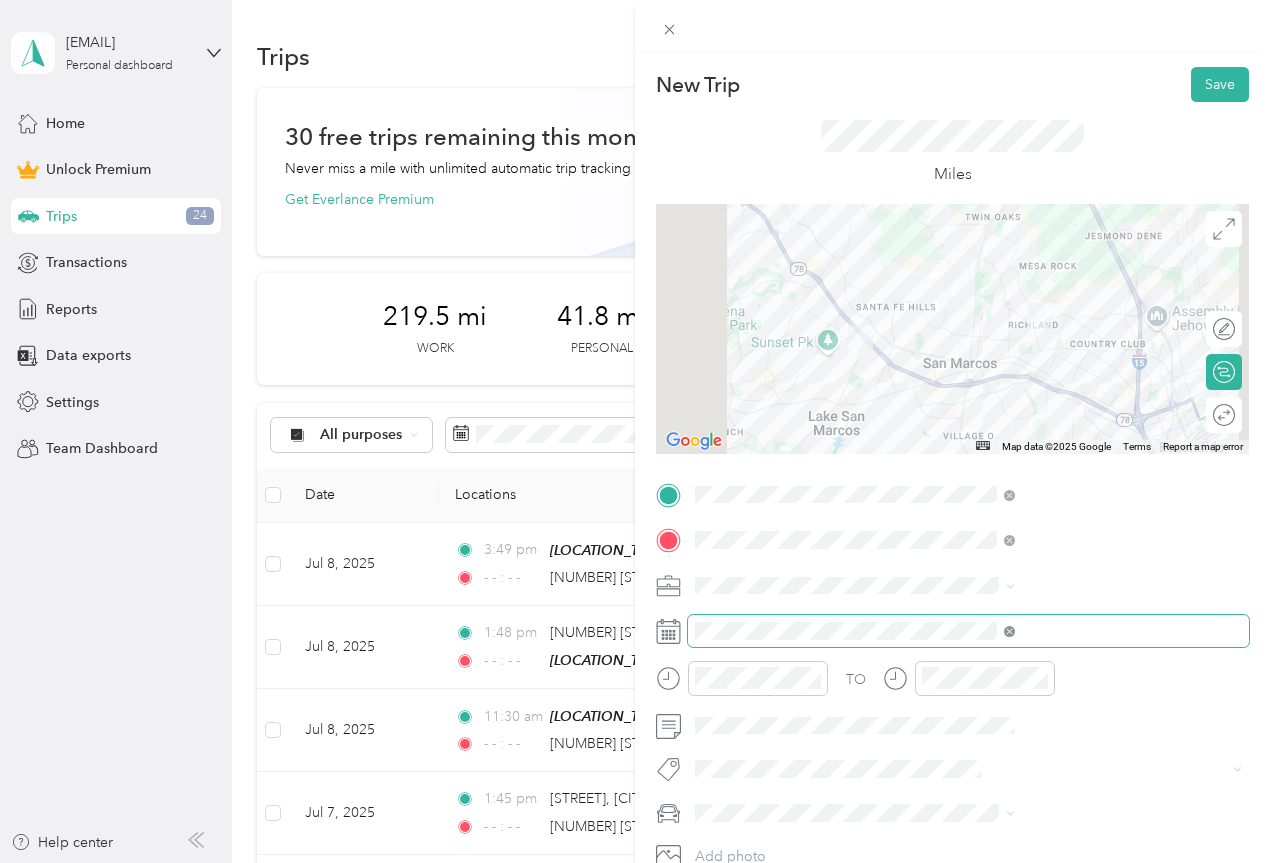 click 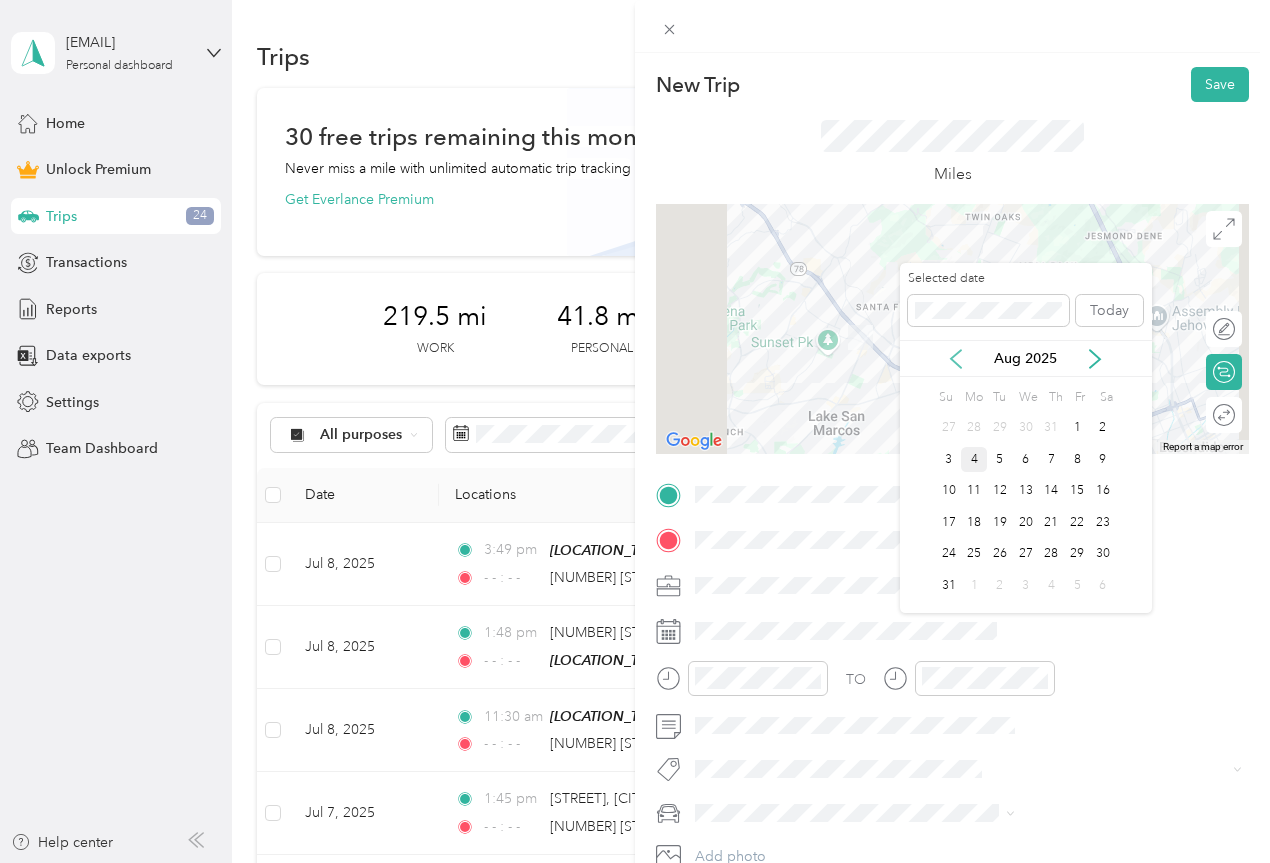 click 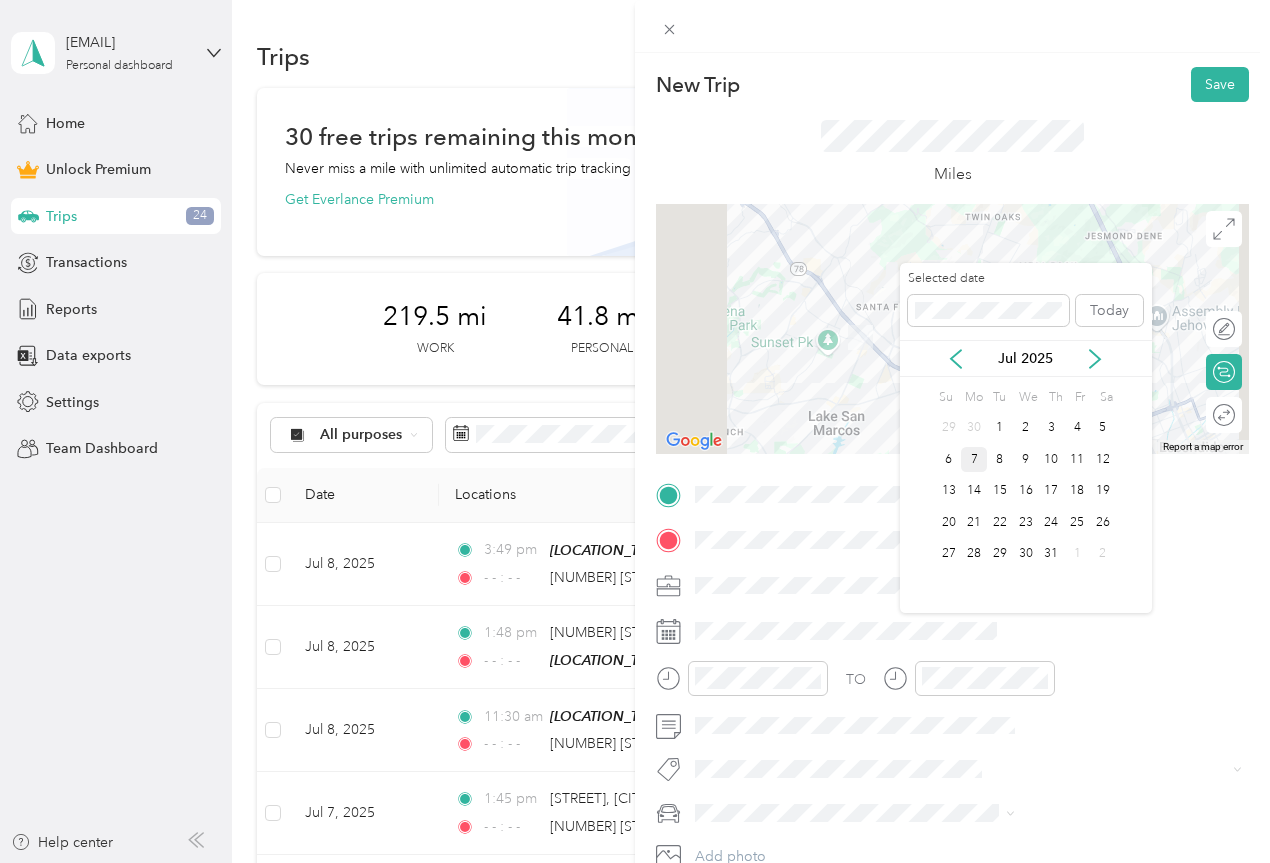 click on "7" at bounding box center [974, 459] 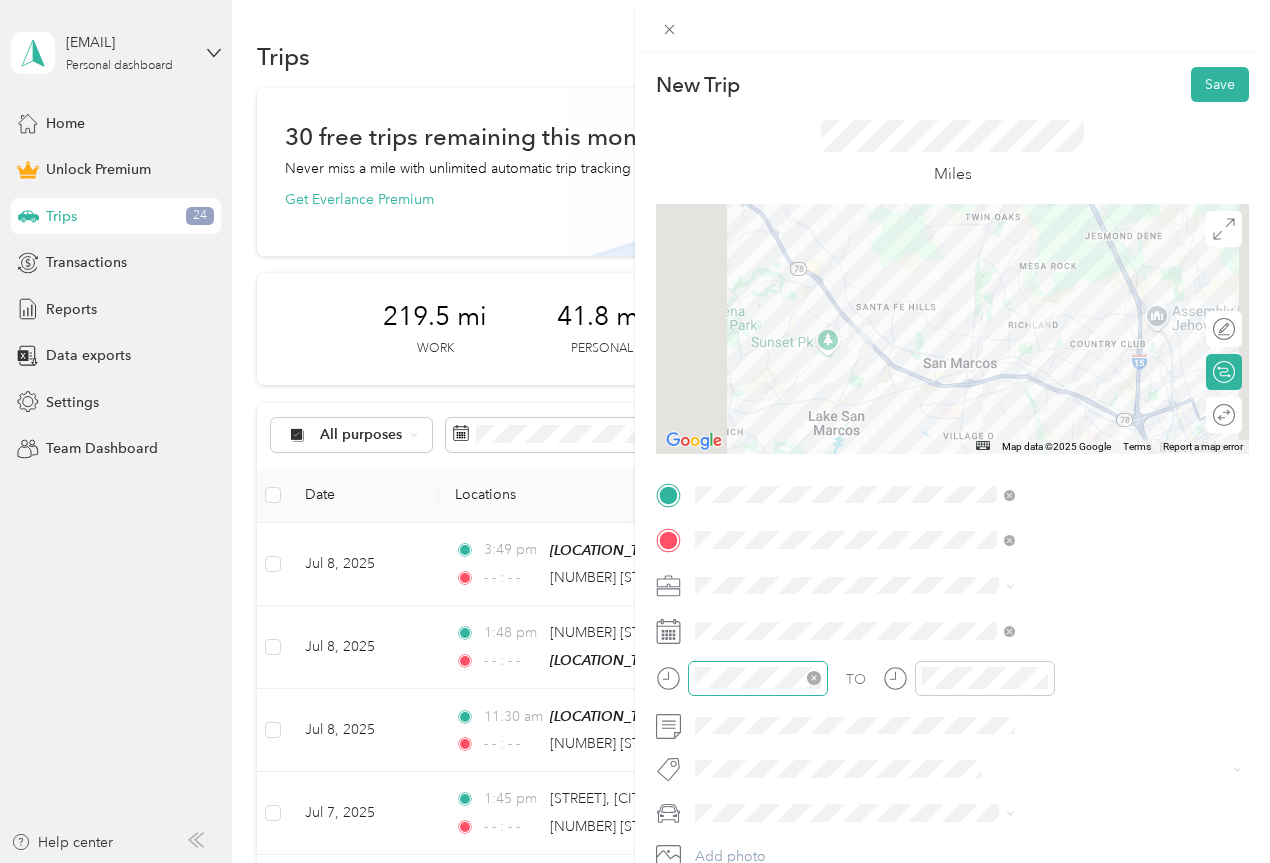 click 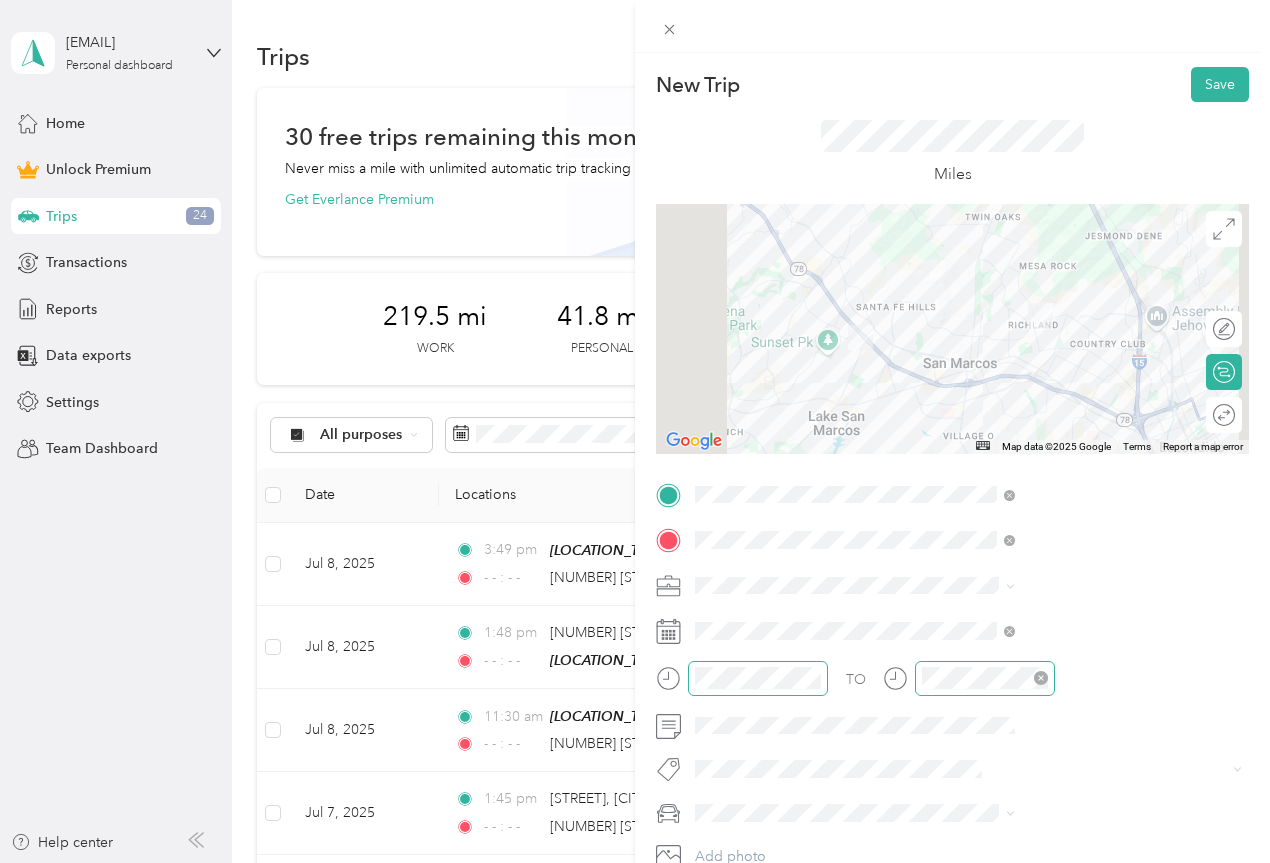 click 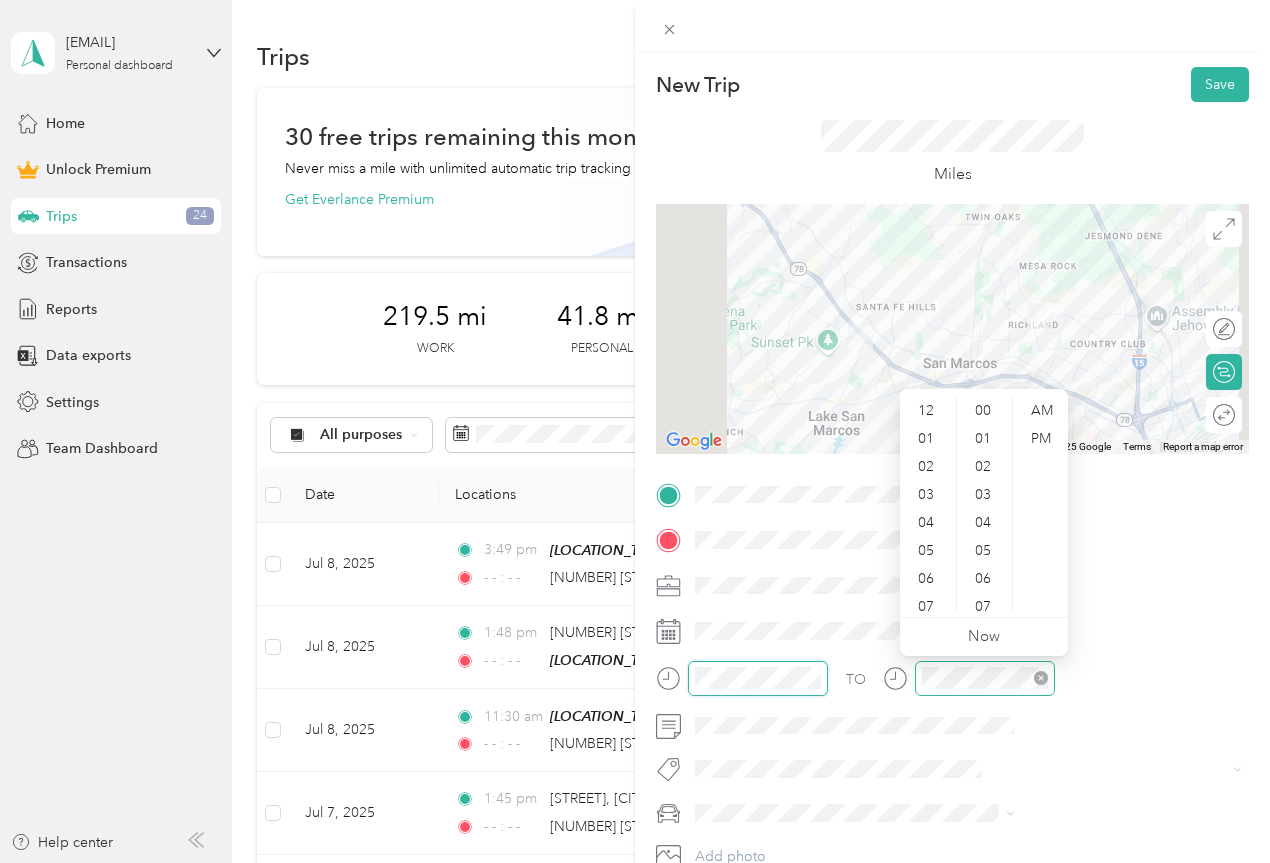 scroll, scrollTop: 1464, scrollLeft: 0, axis: vertical 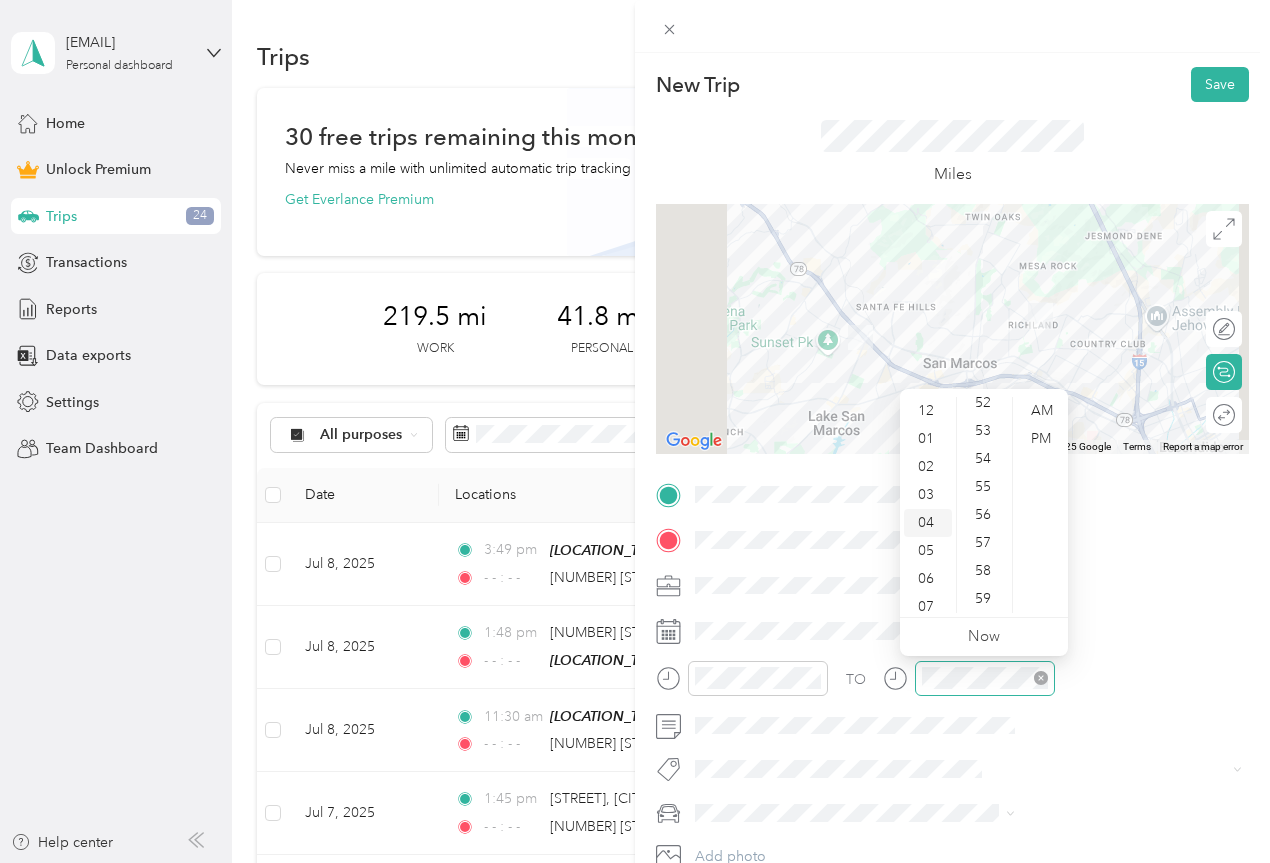 click on "04" at bounding box center [928, 523] 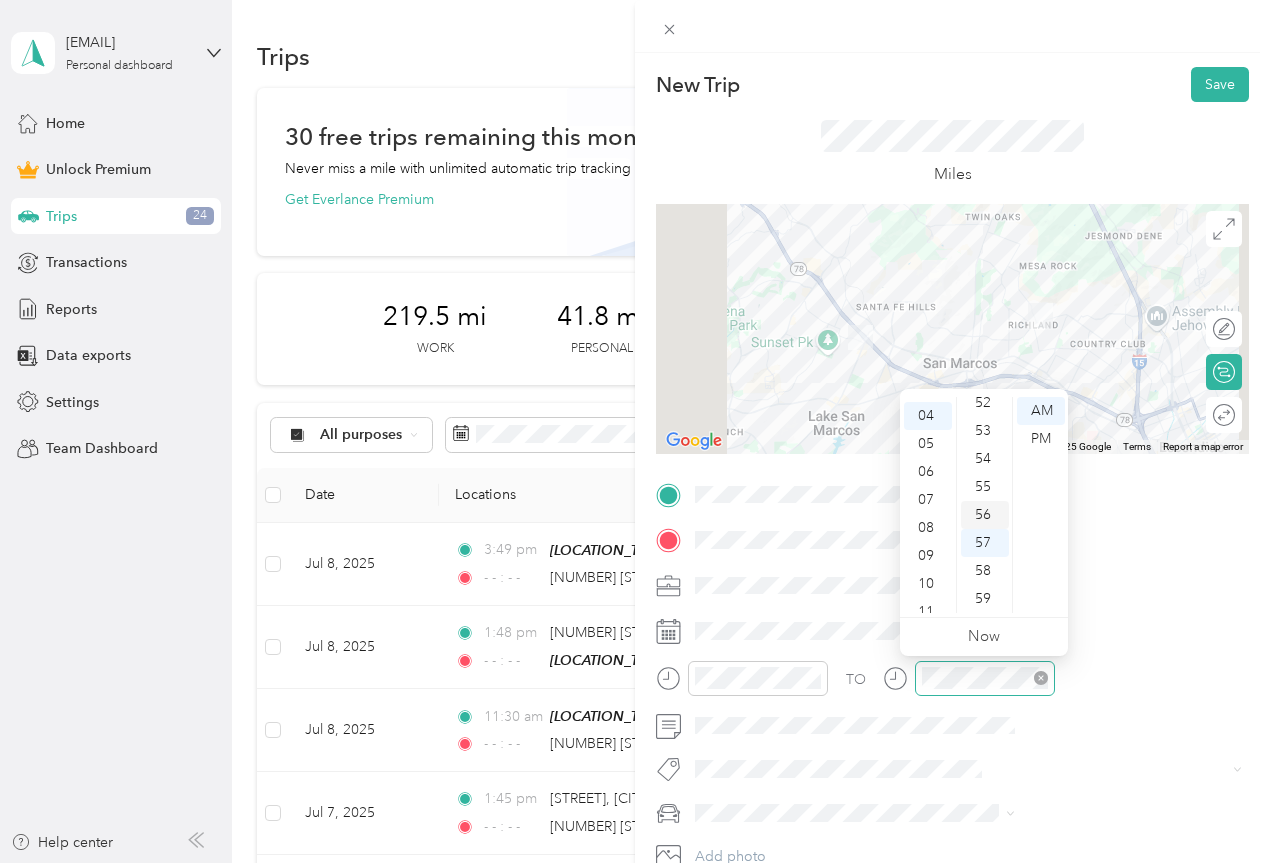 scroll, scrollTop: 112, scrollLeft: 0, axis: vertical 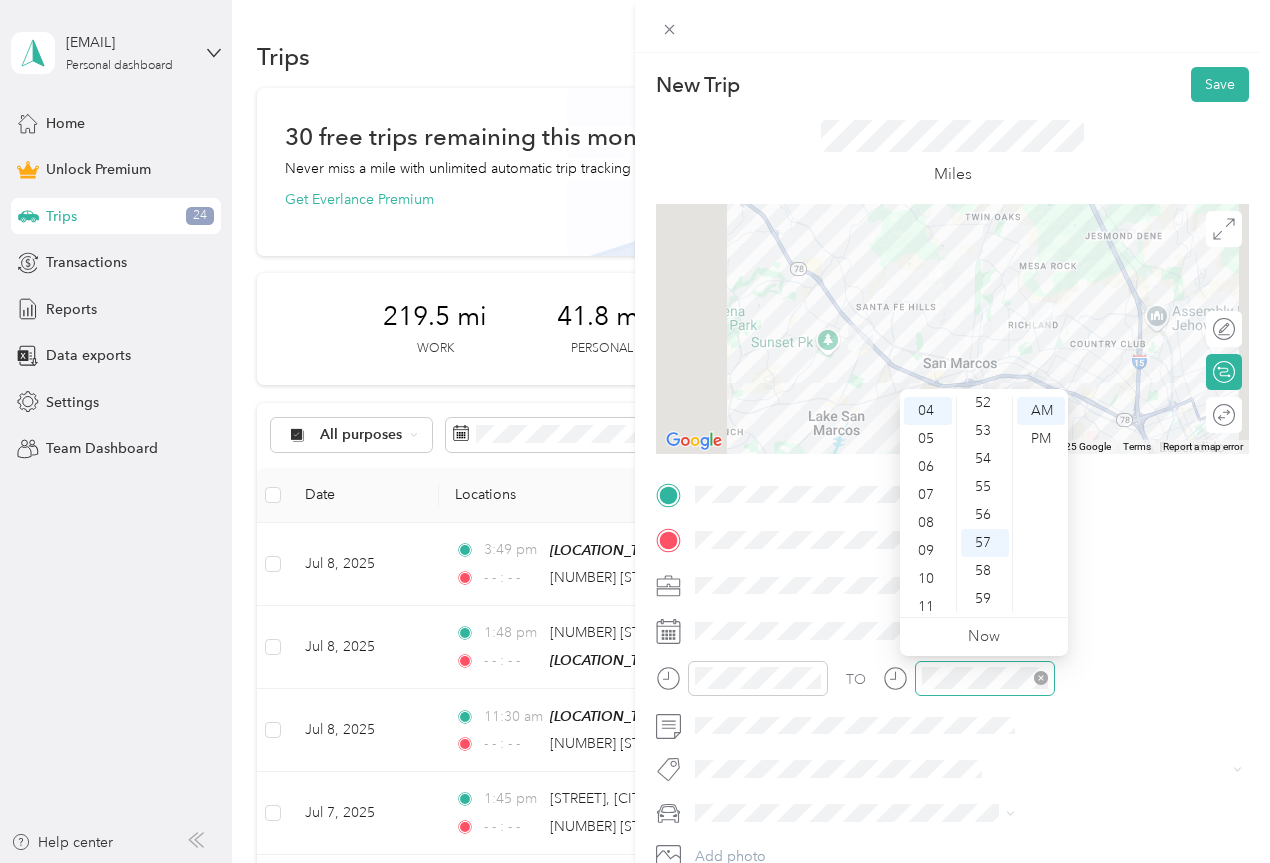 drag, startPoint x: 980, startPoint y: 429, endPoint x: 1079, endPoint y: 426, distance: 99.04544 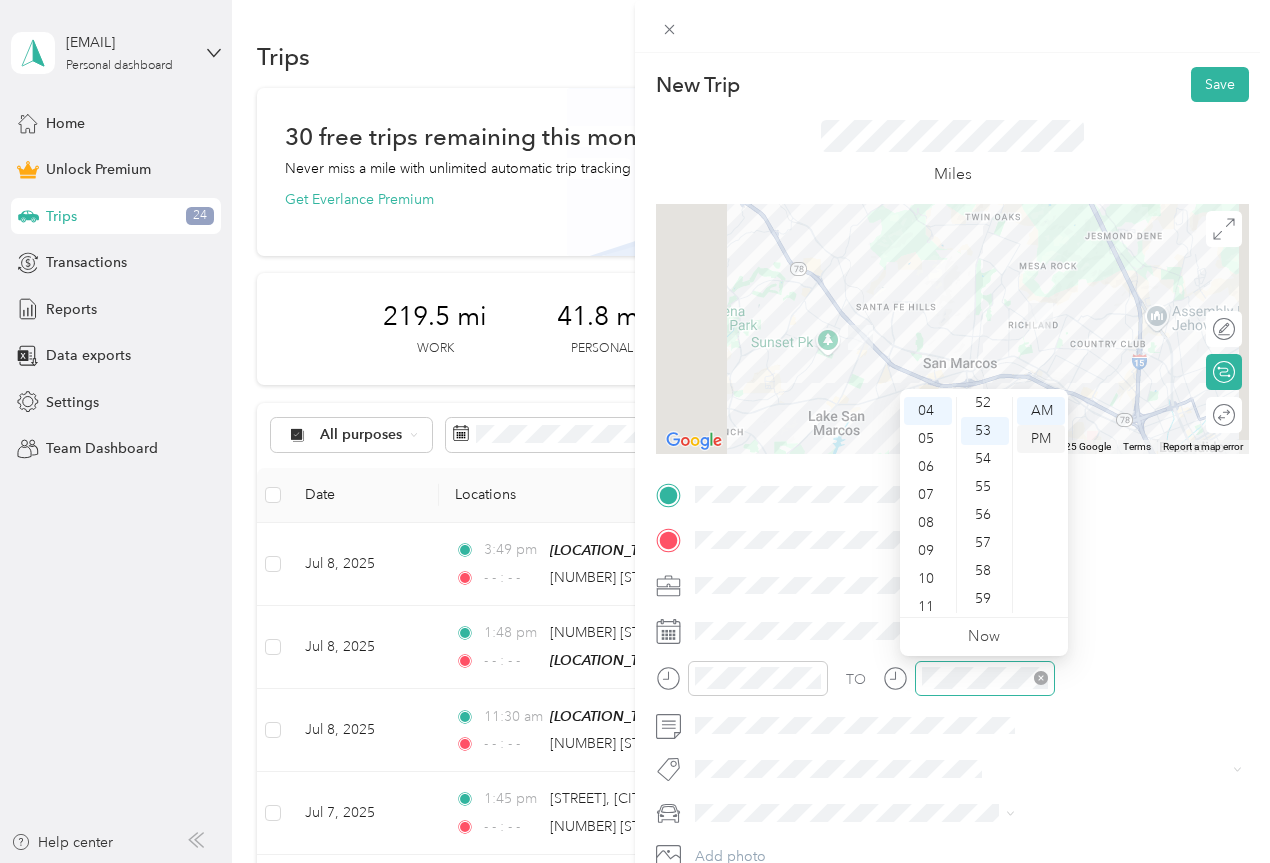click on "PM" at bounding box center [1041, 439] 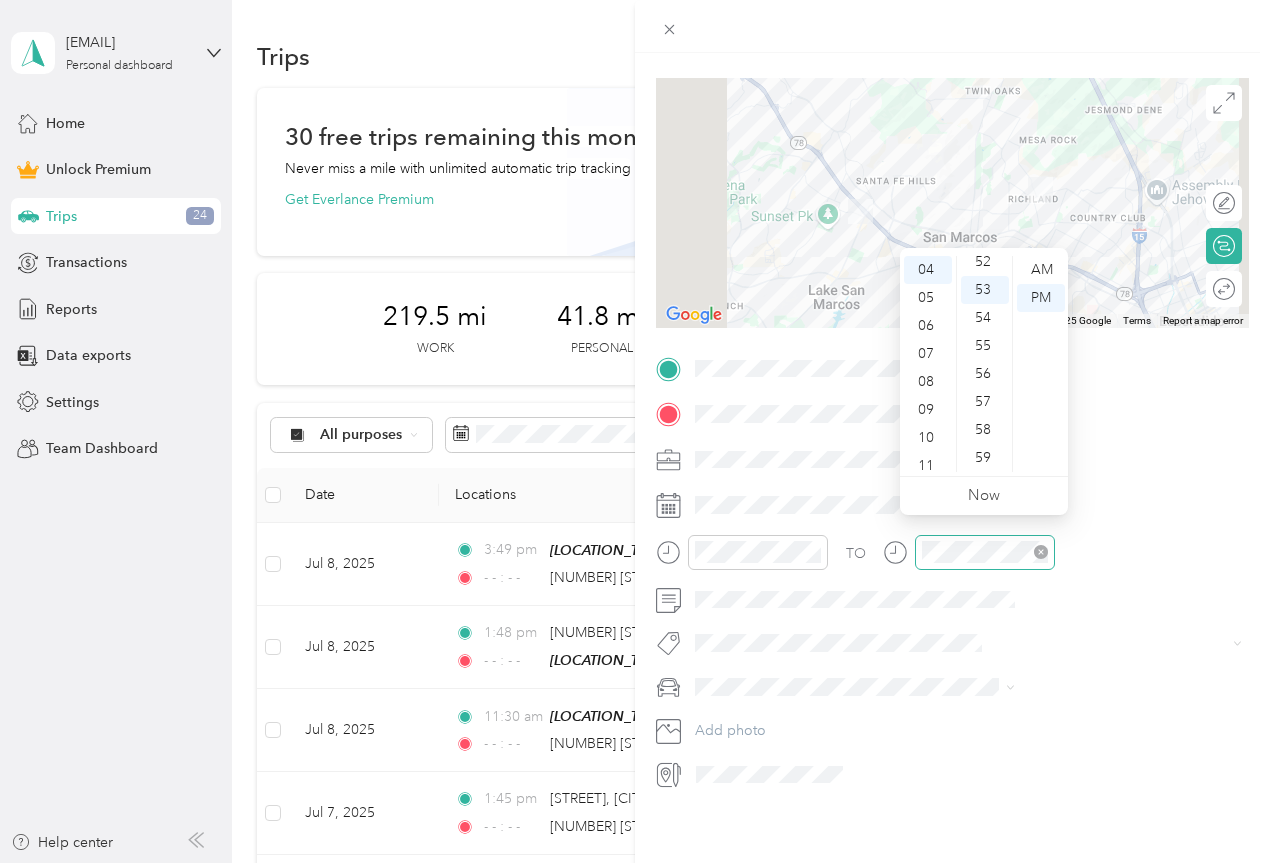 scroll, scrollTop: 141, scrollLeft: 0, axis: vertical 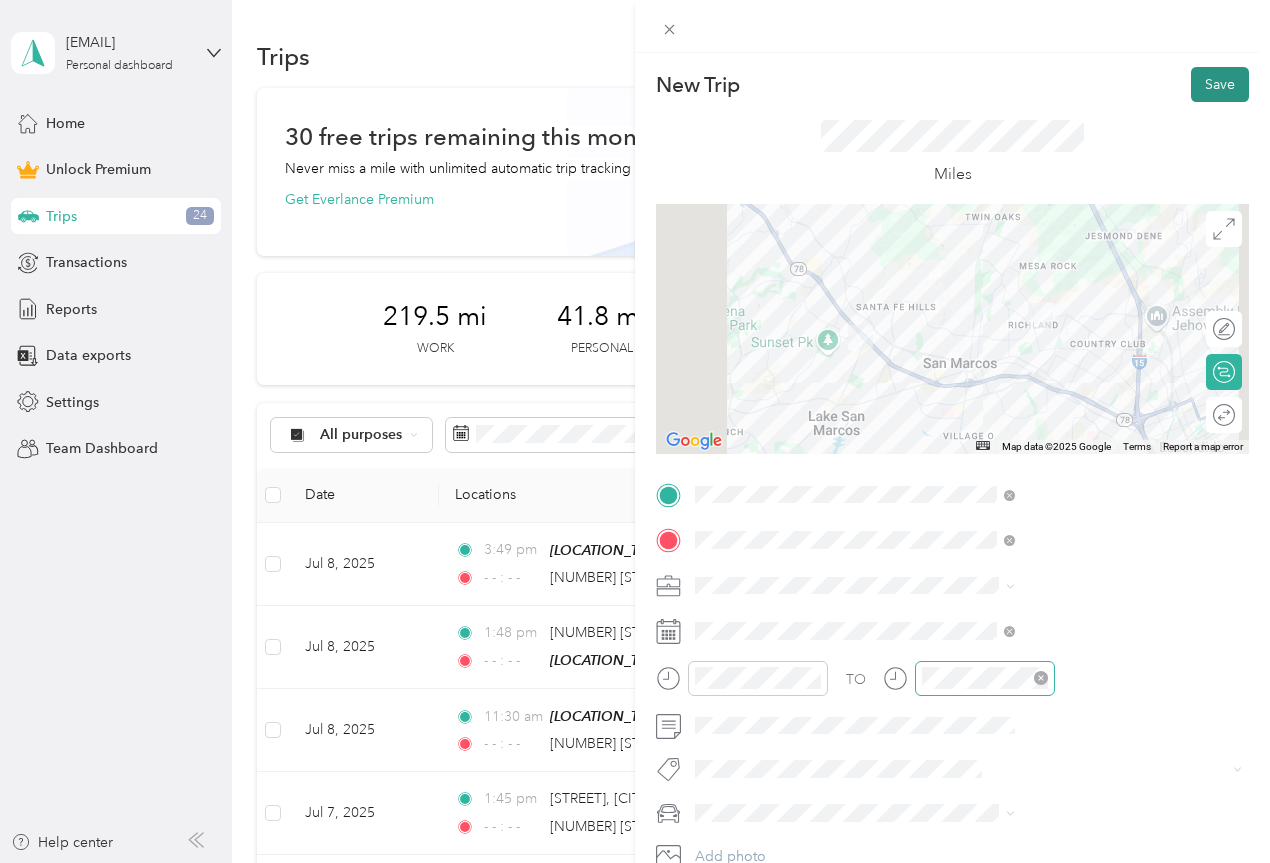 click on "Save" at bounding box center [1220, 84] 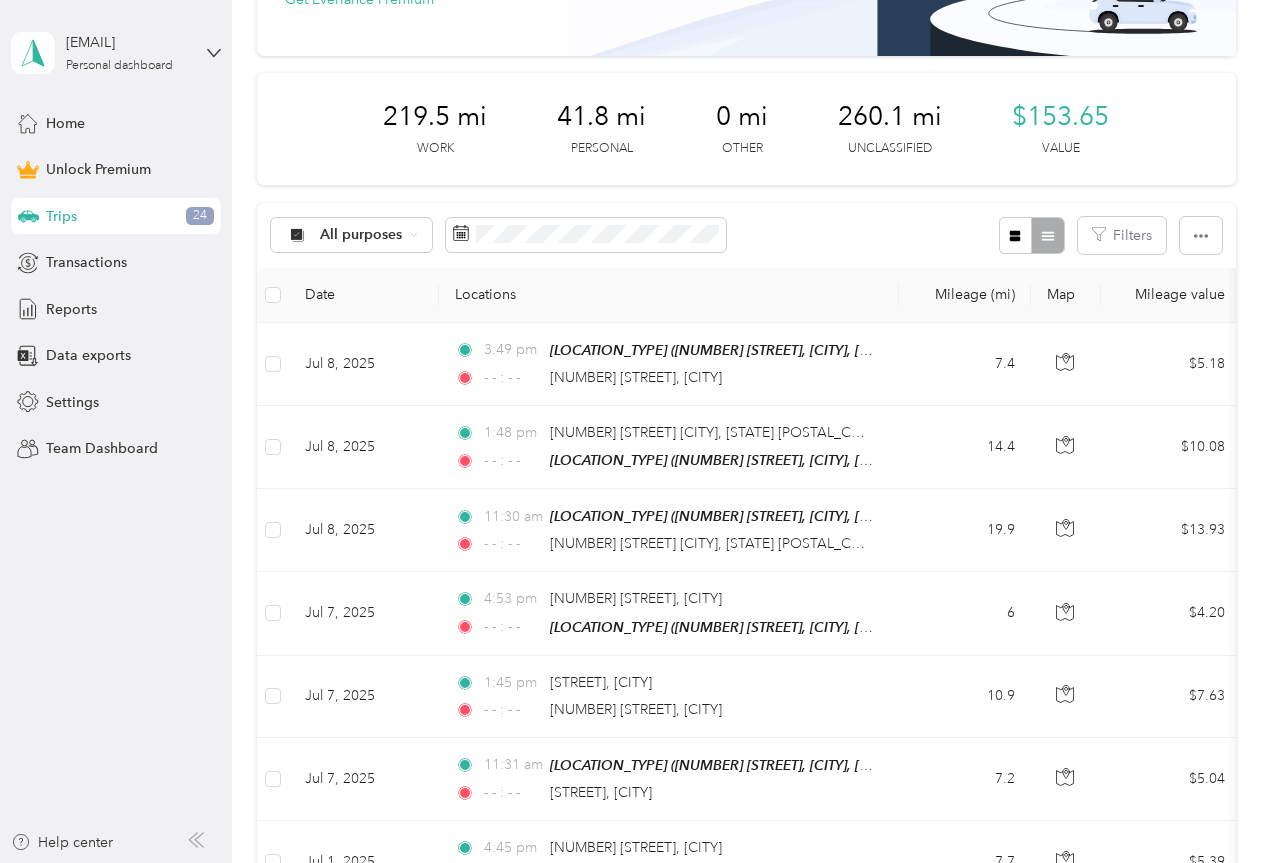 scroll, scrollTop: 0, scrollLeft: 0, axis: both 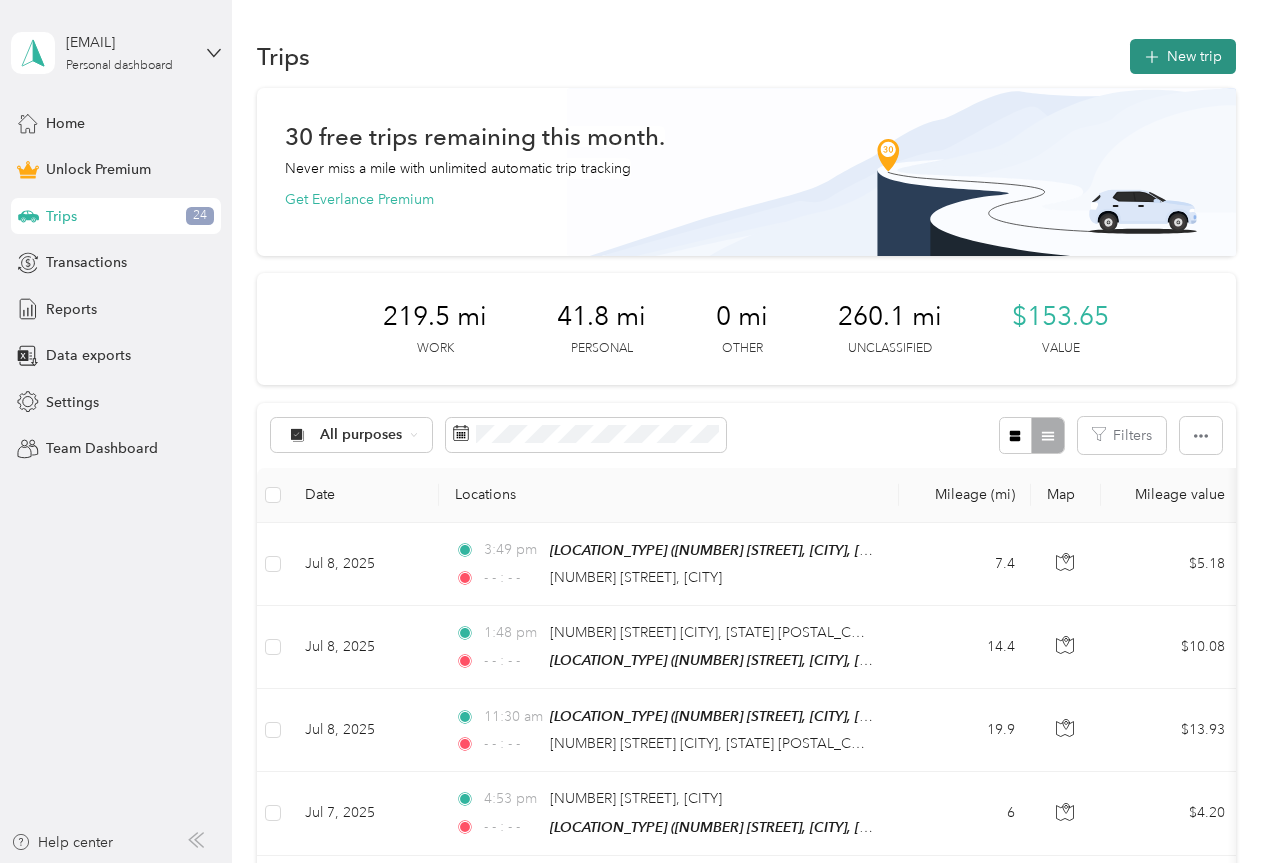 click on "New trip" at bounding box center (1183, 56) 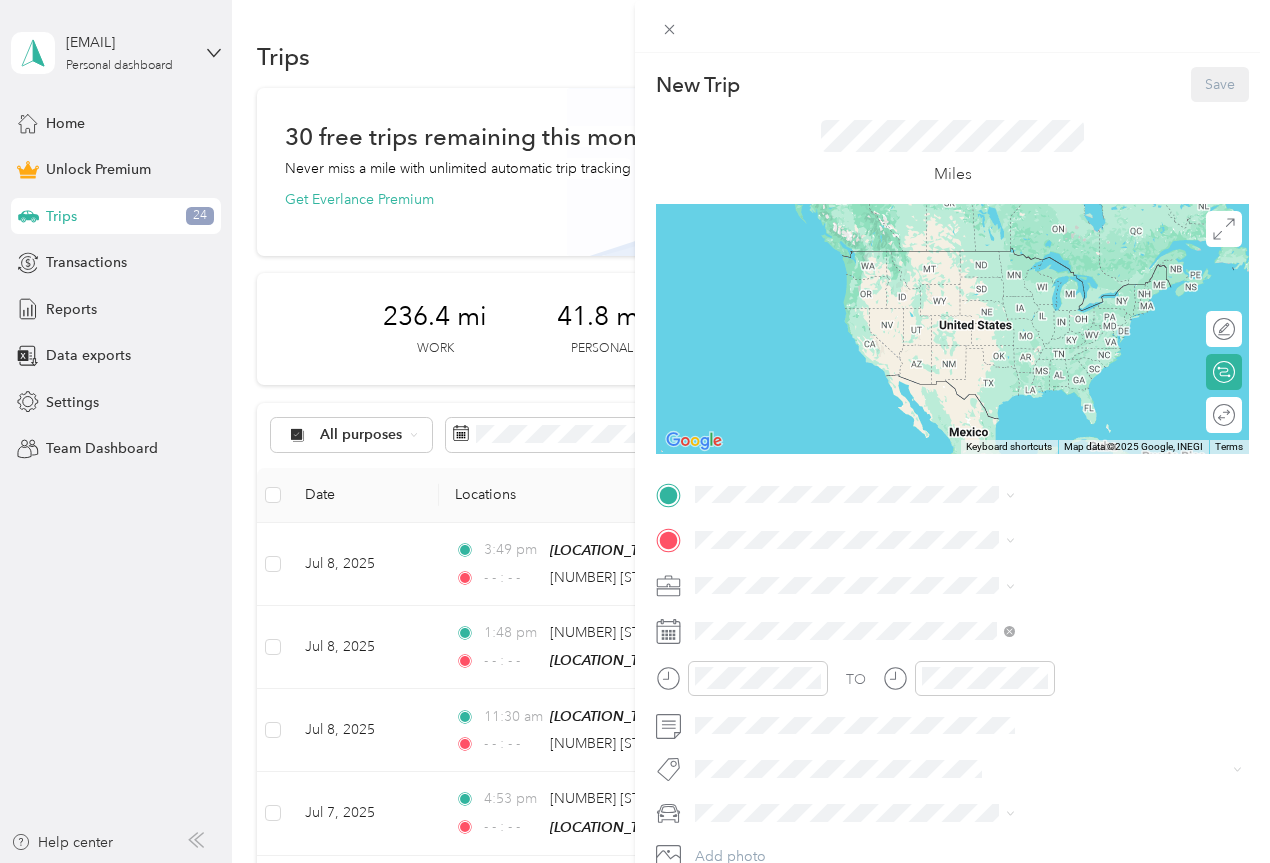 click on "[NUMBER] [STREET], [POSTAL_CODE], [CITY], [STATE], [COUNTRY]" at bounding box center [1067, 712] 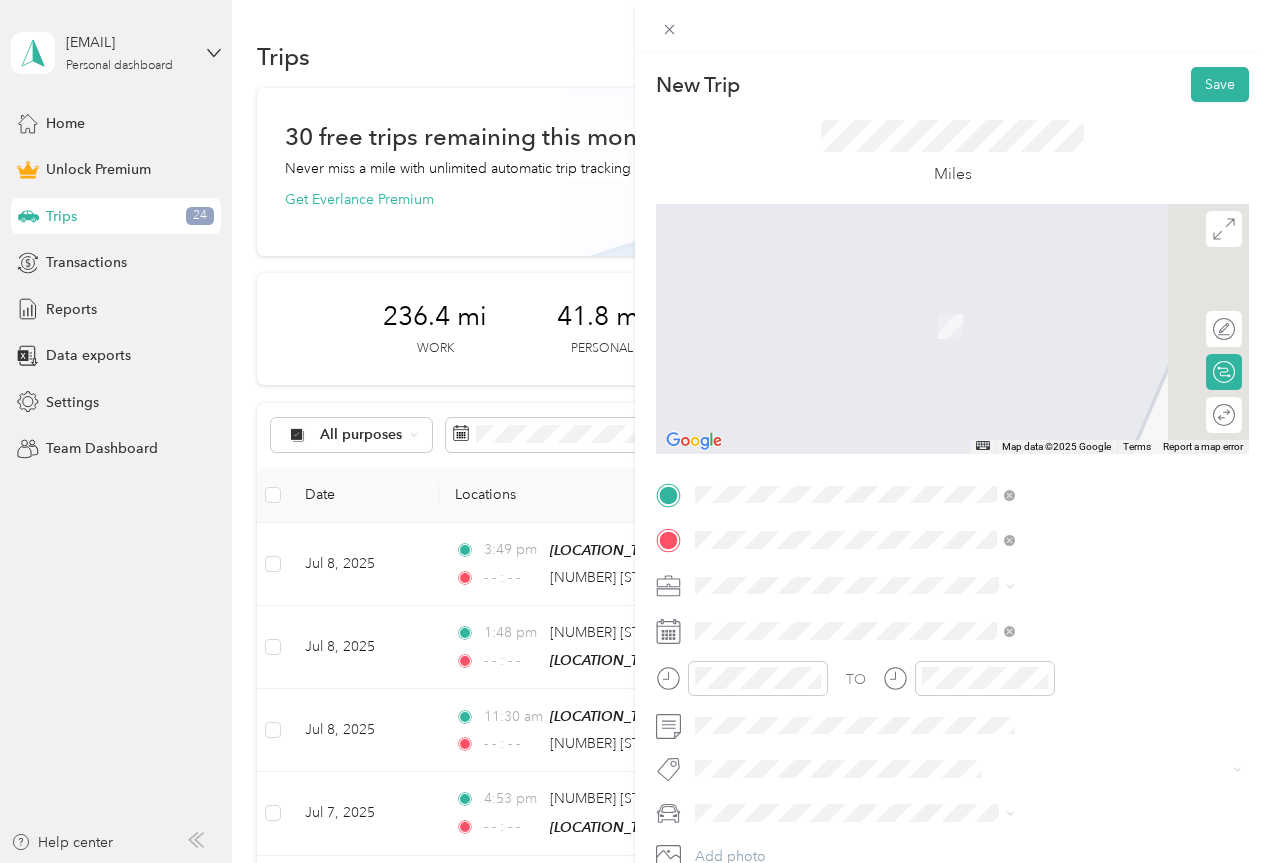 click on "[NUMBER] [STREET]
[CITY], [STATE] [POSTAL_CODE], [COUNTRY]" at bounding box center [1082, 629] 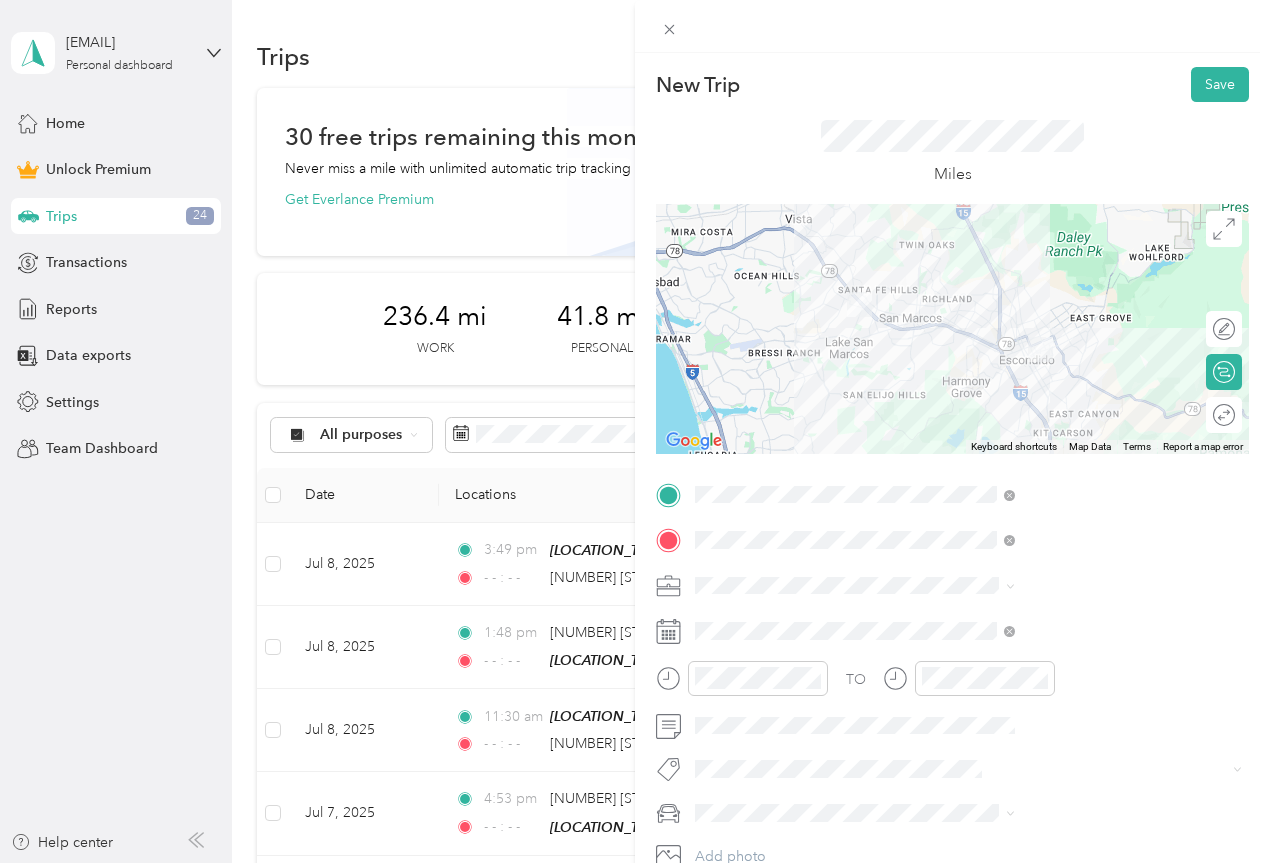 click at bounding box center [968, 586] 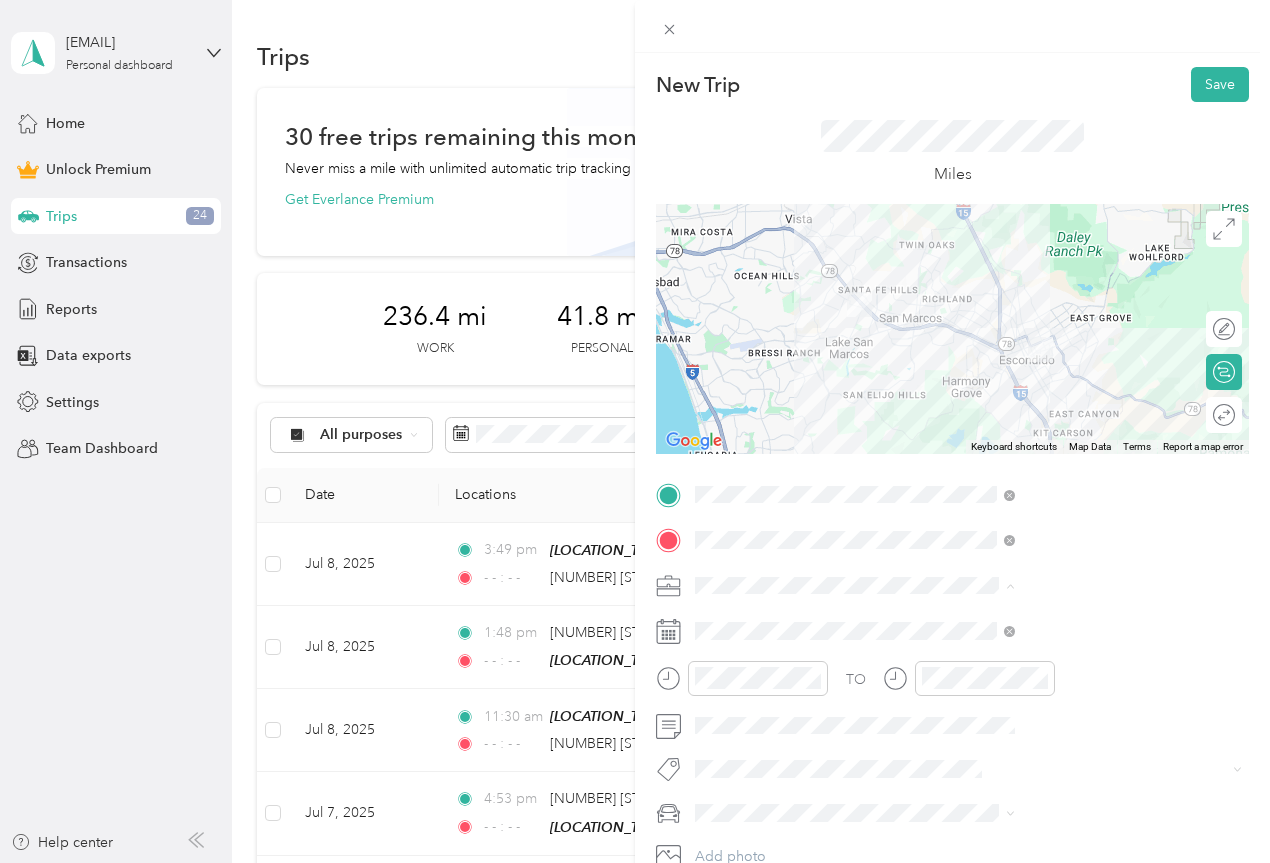 click on "Work" at bounding box center [931, 305] 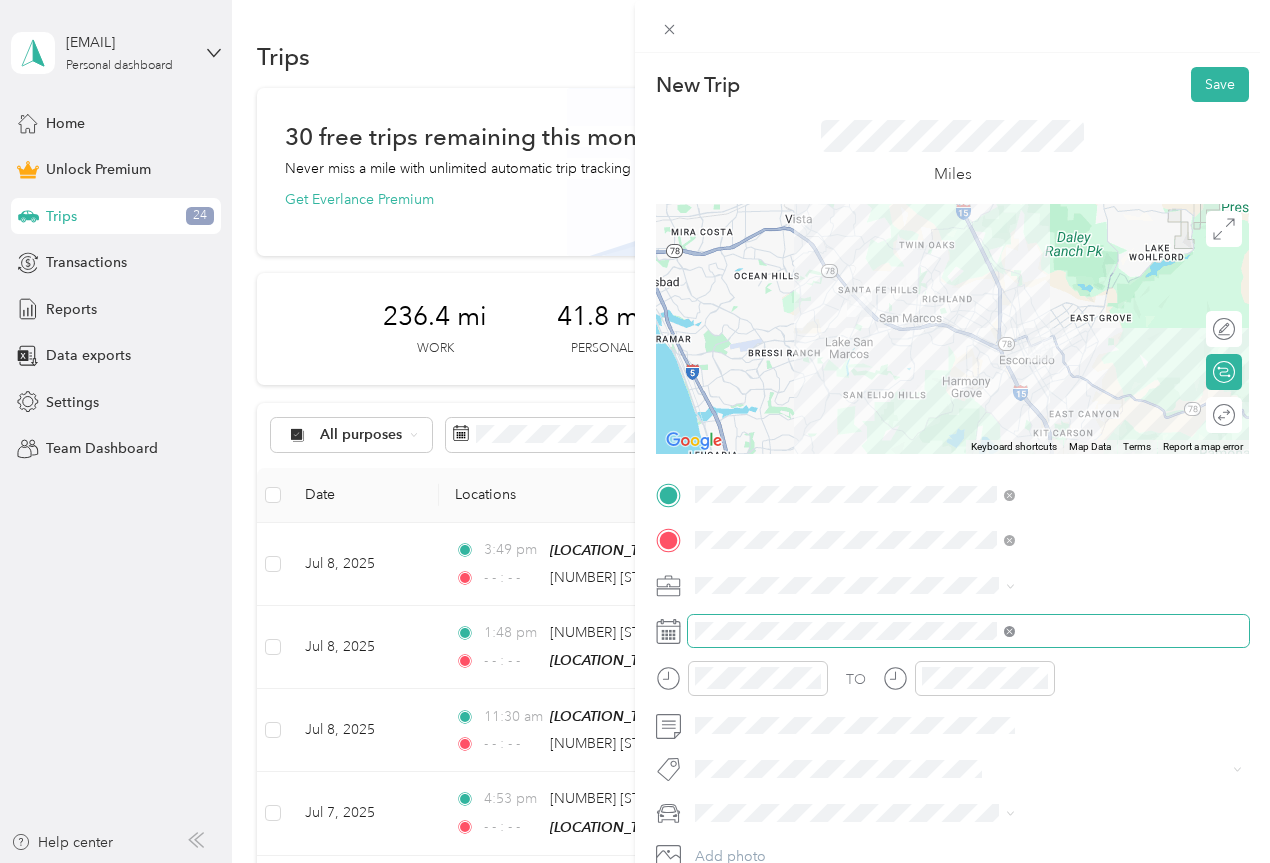 click 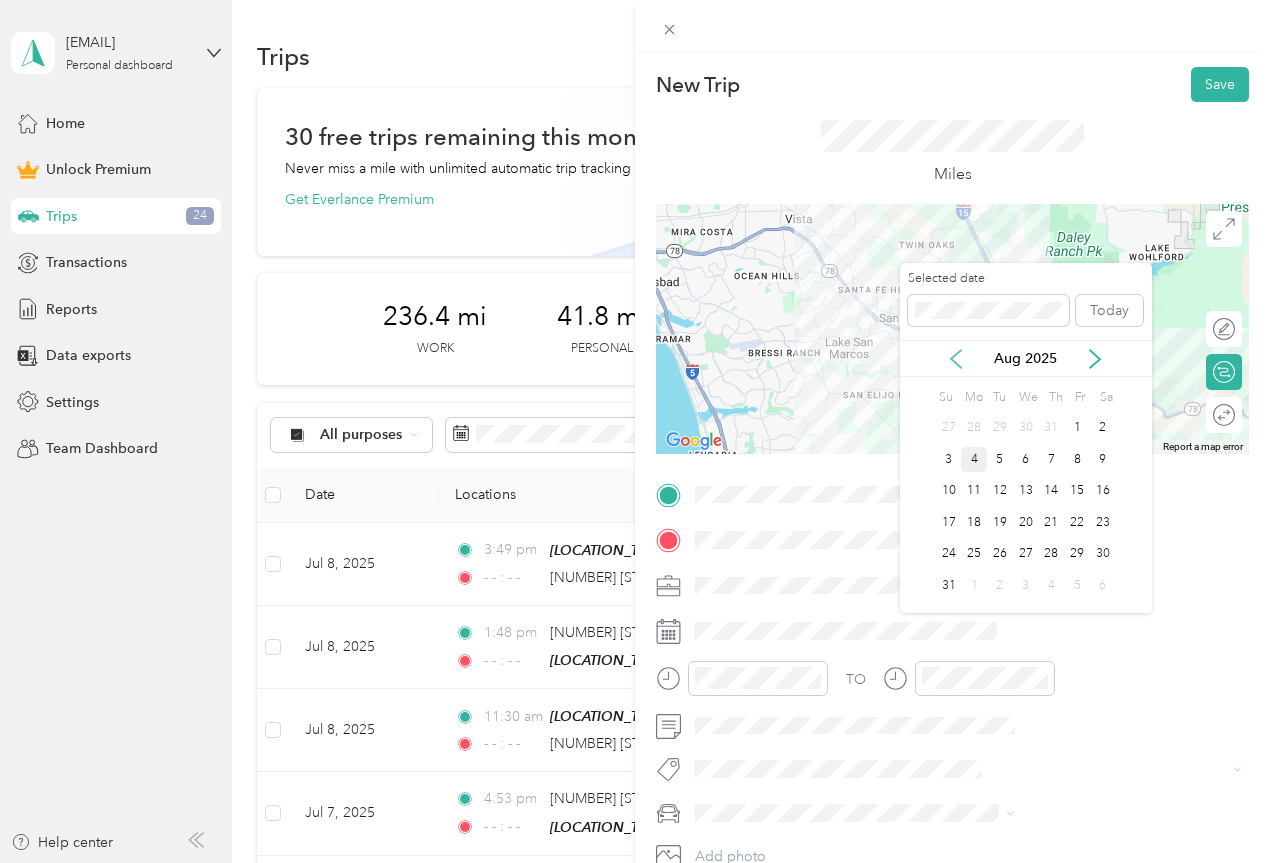 click 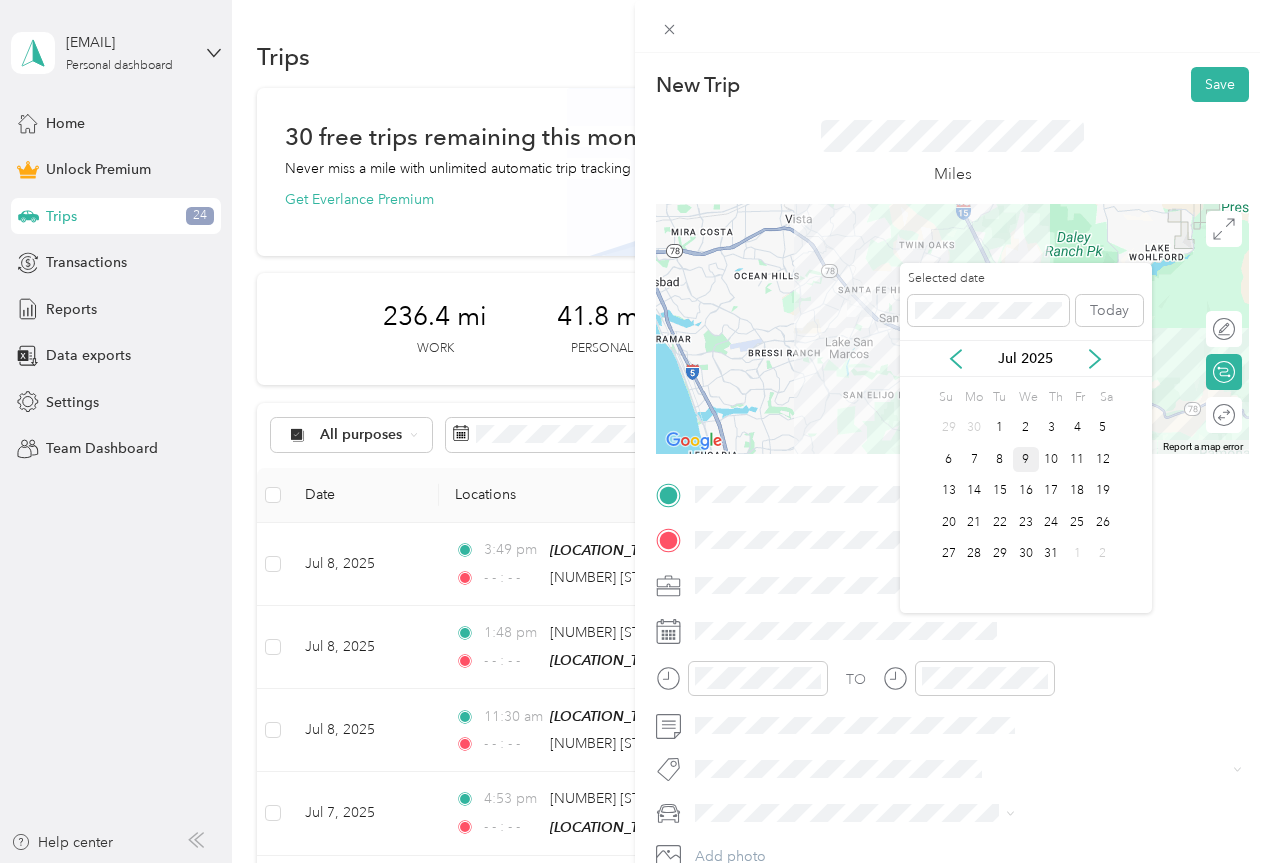 click on "9" at bounding box center (1026, 459) 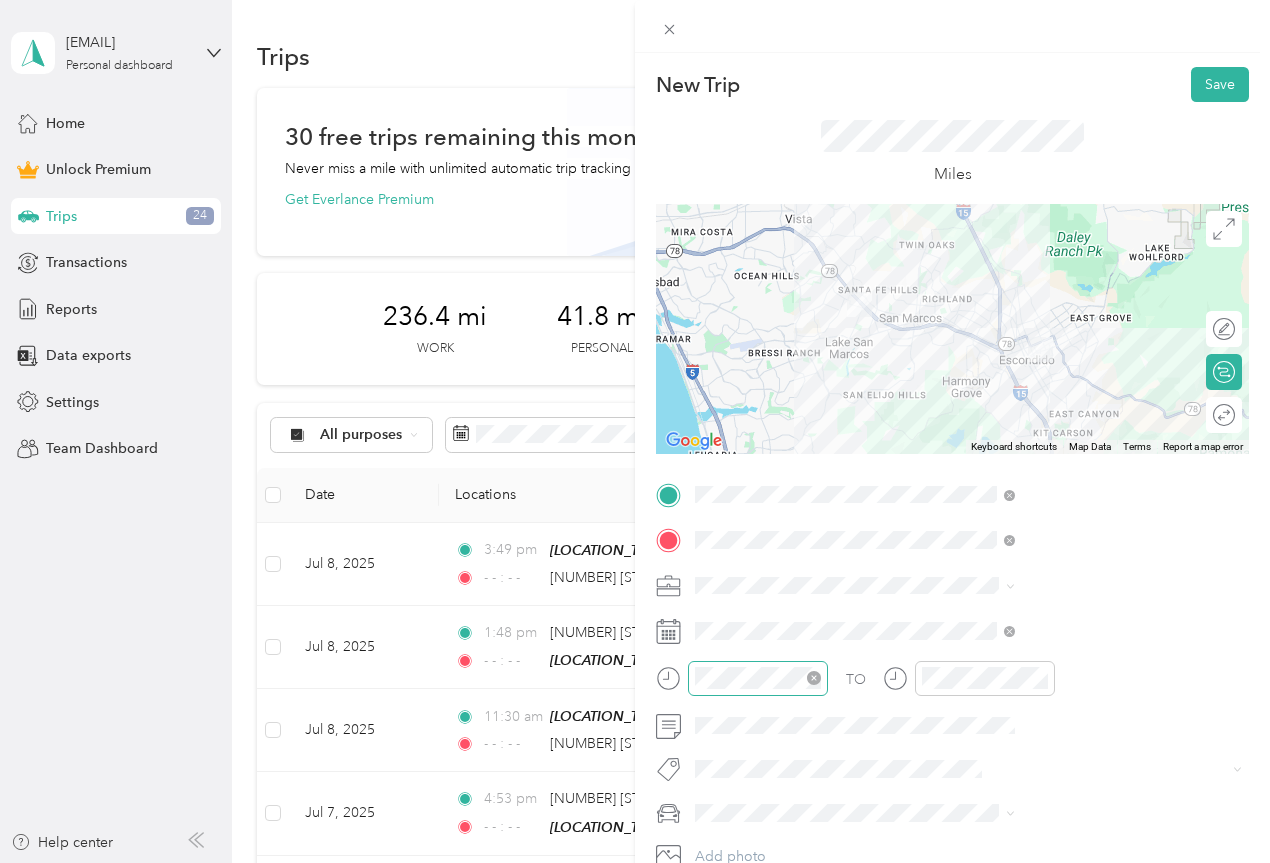 click 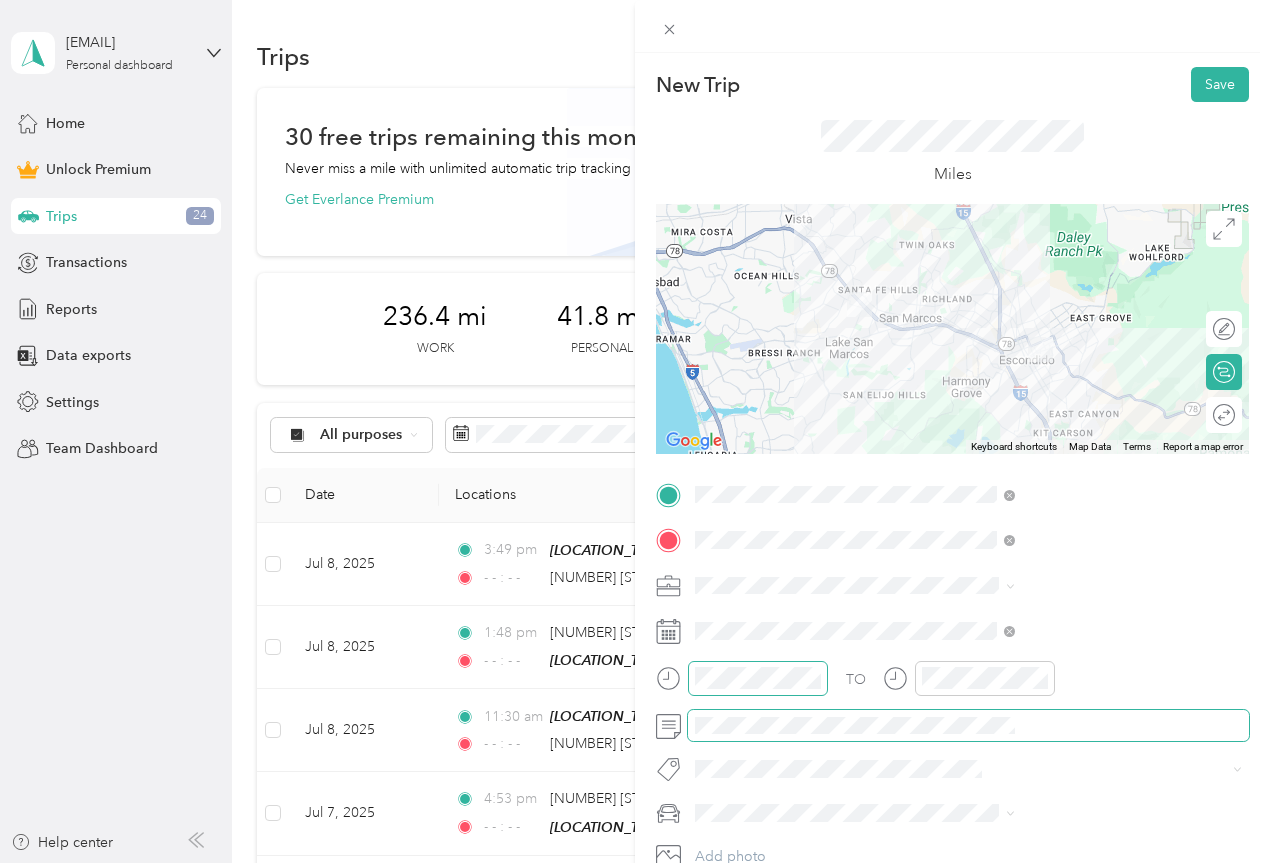 drag, startPoint x: 1253, startPoint y: 679, endPoint x: 973, endPoint y: 710, distance: 281.71085 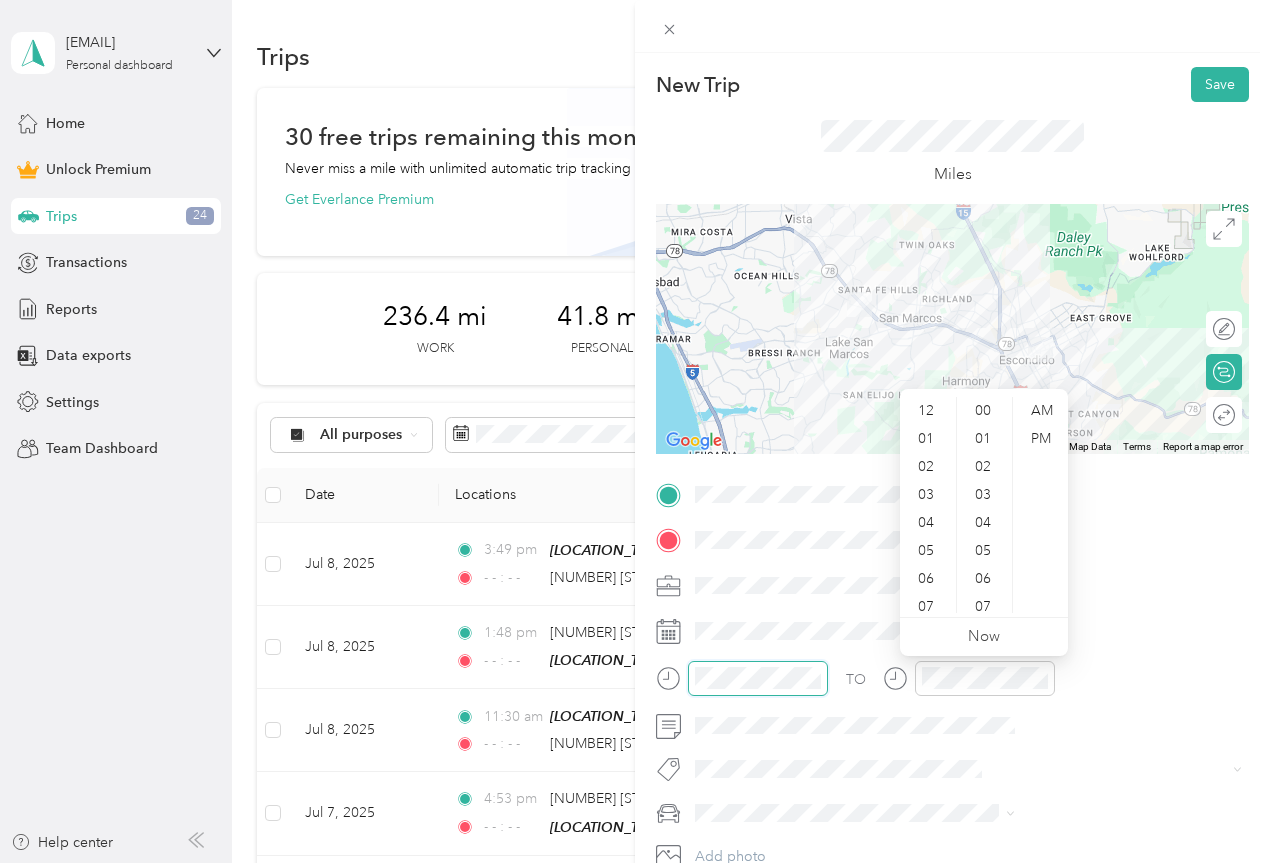 scroll, scrollTop: 1464, scrollLeft: 0, axis: vertical 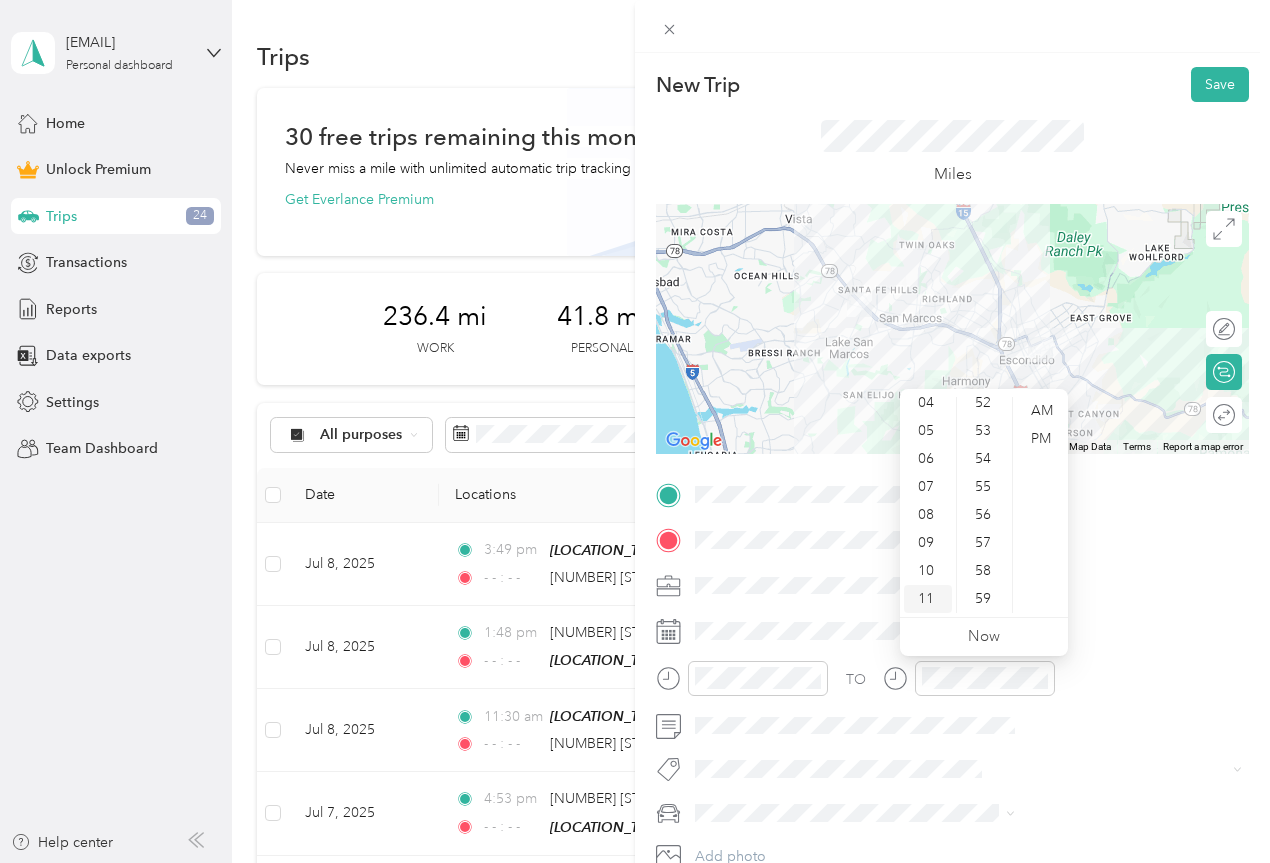 click on "11" at bounding box center (928, 599) 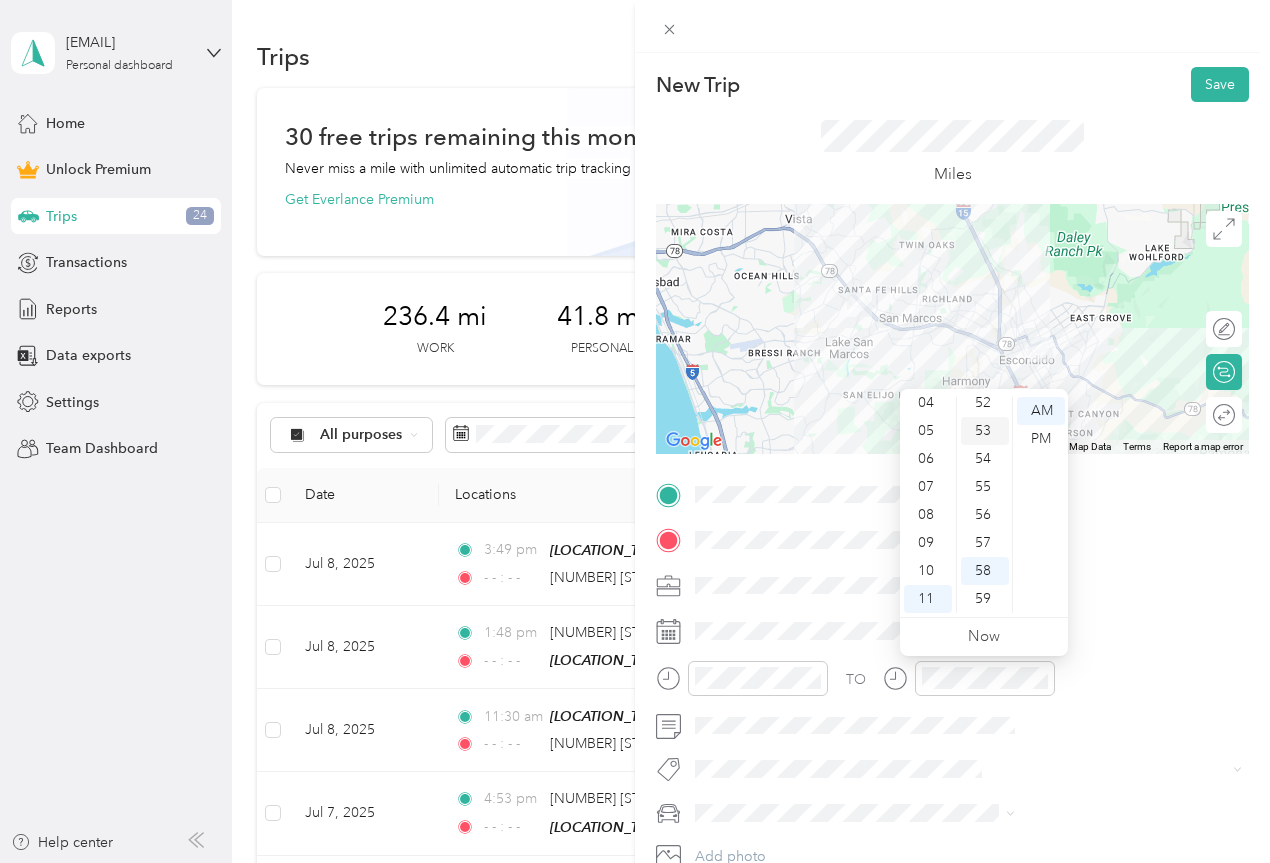 click on "53" at bounding box center [985, 431] 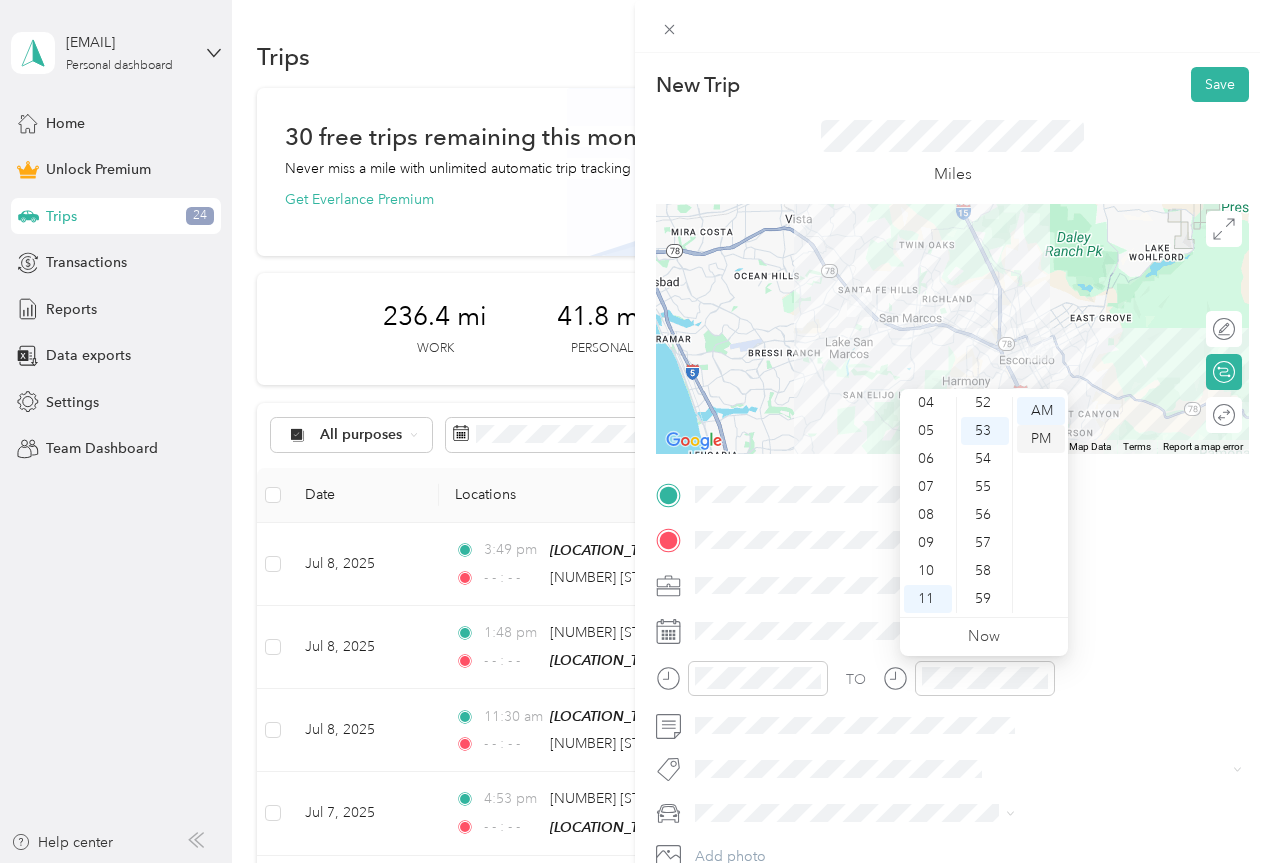 click on "PM" at bounding box center (1041, 439) 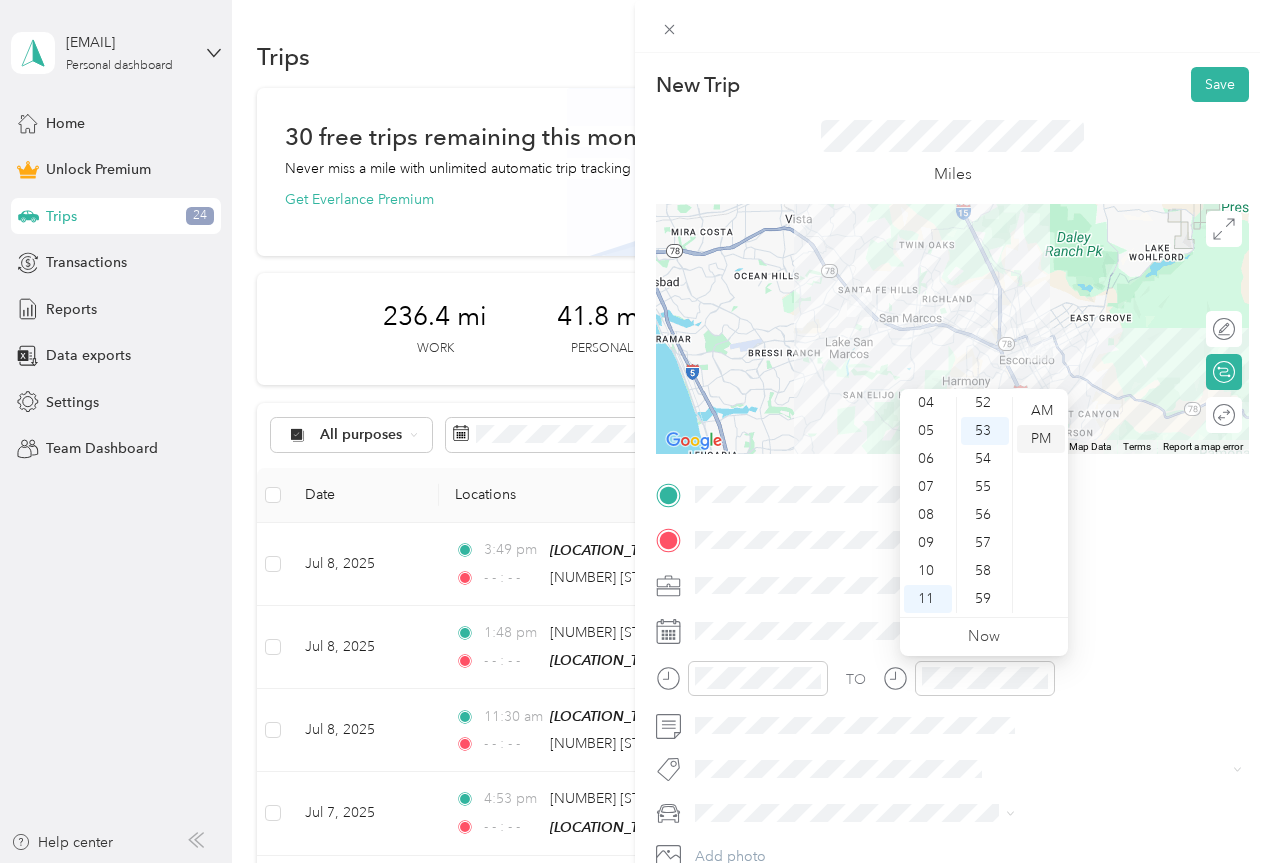 click on "PM" at bounding box center (1041, 439) 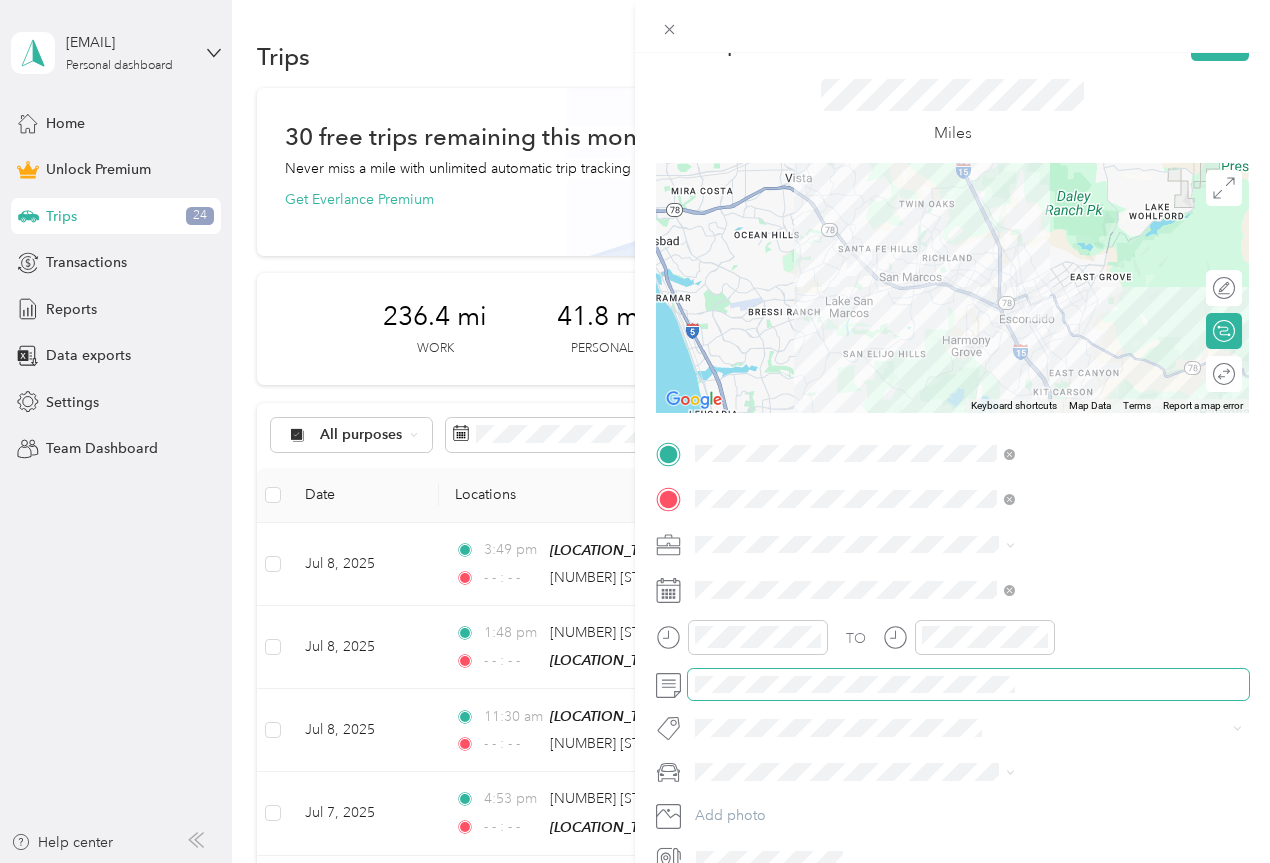 scroll, scrollTop: 0, scrollLeft: 0, axis: both 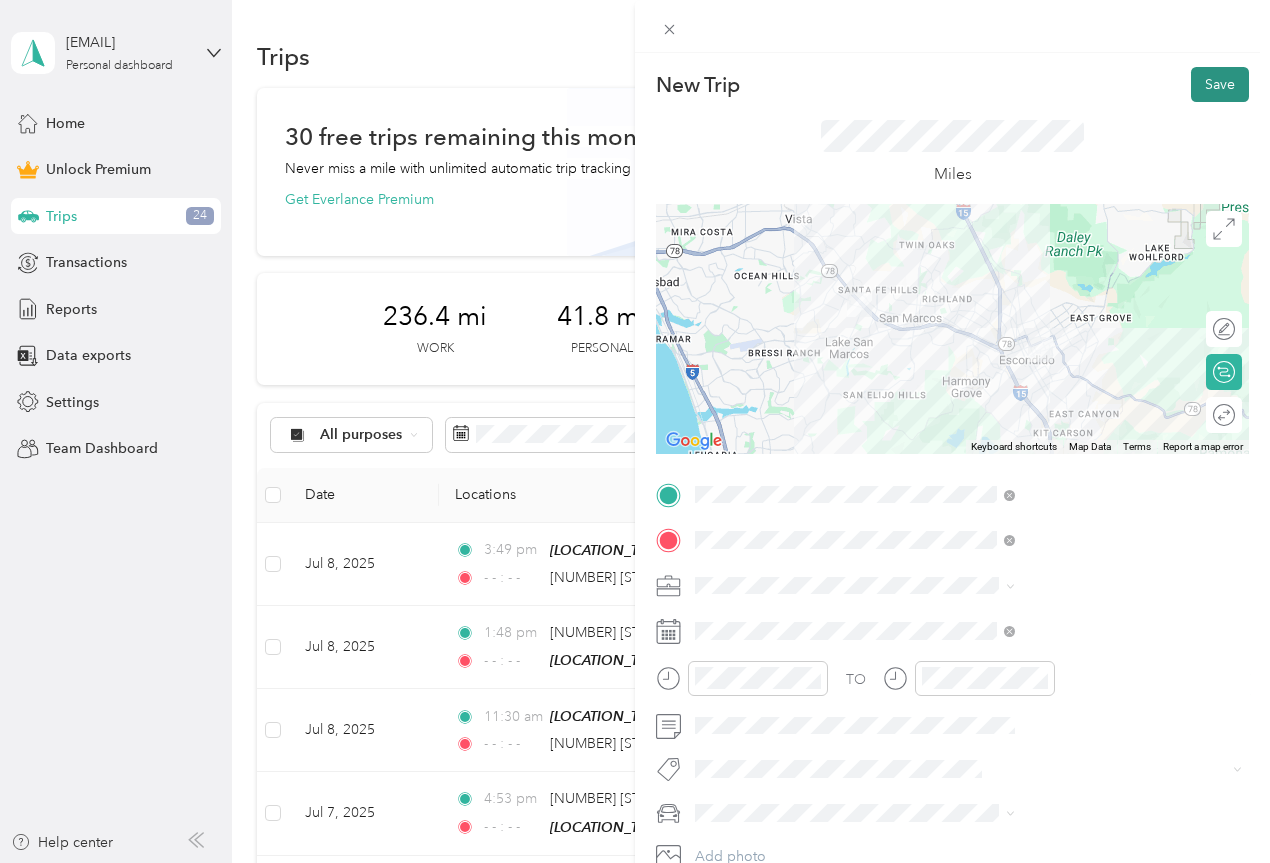 click on "Save" at bounding box center [1220, 84] 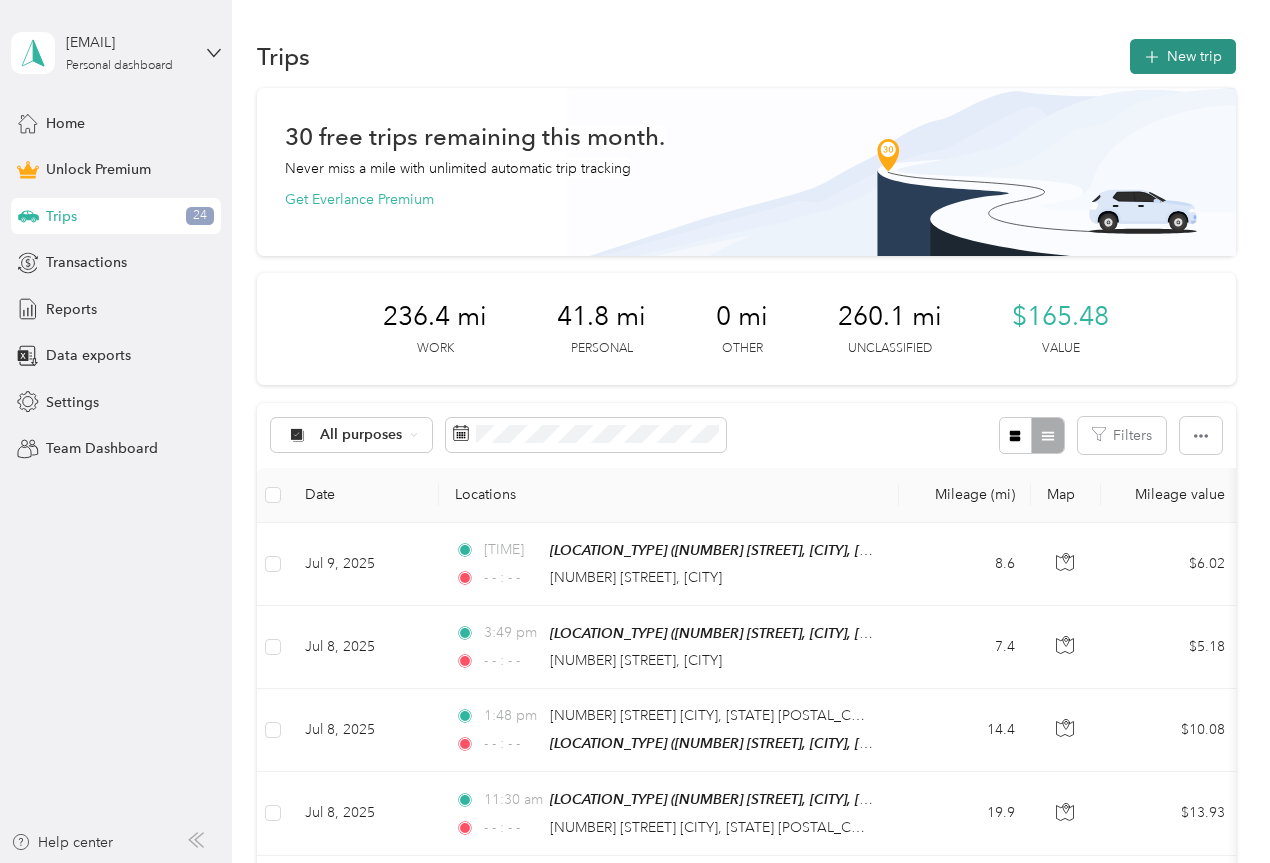 click on "New trip" at bounding box center (1183, 56) 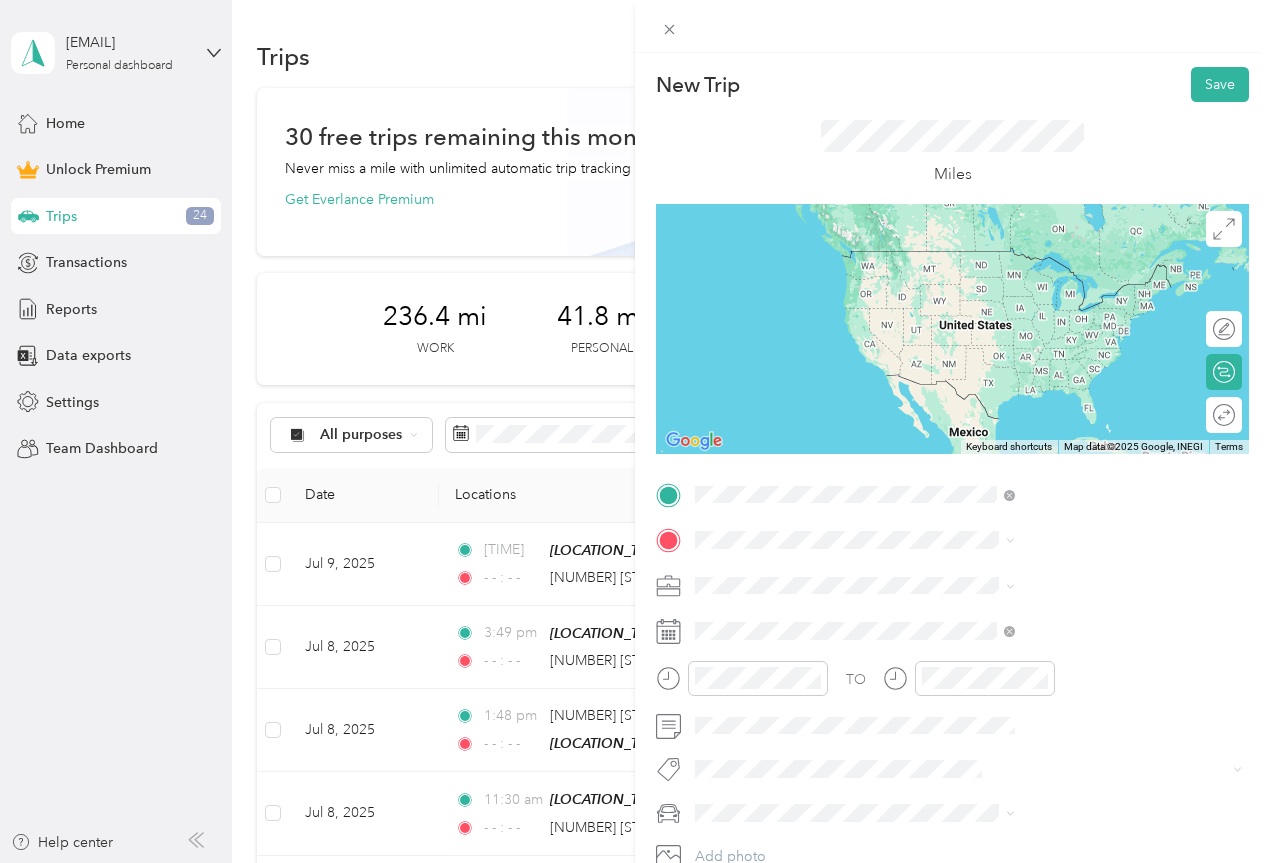 click on "[NUMBER] [STREET]
[CITY], [STATE] [POSTAL_CODE], [COUNTRY]" at bounding box center (1082, 584) 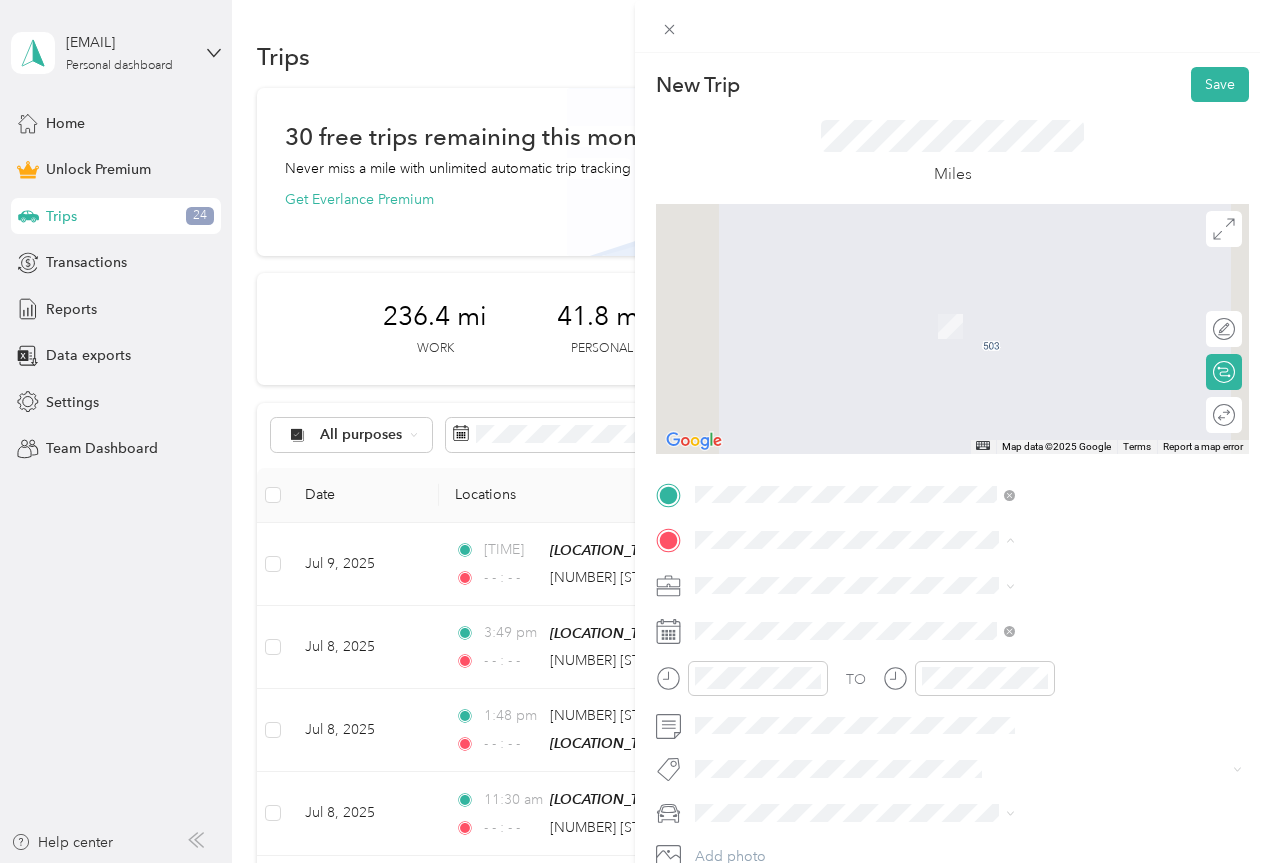 click on "[NUMBER] [STREET], [POSTAL_CODE], [CITY], [STATE], [COUNTRY]" at bounding box center (1067, 757) 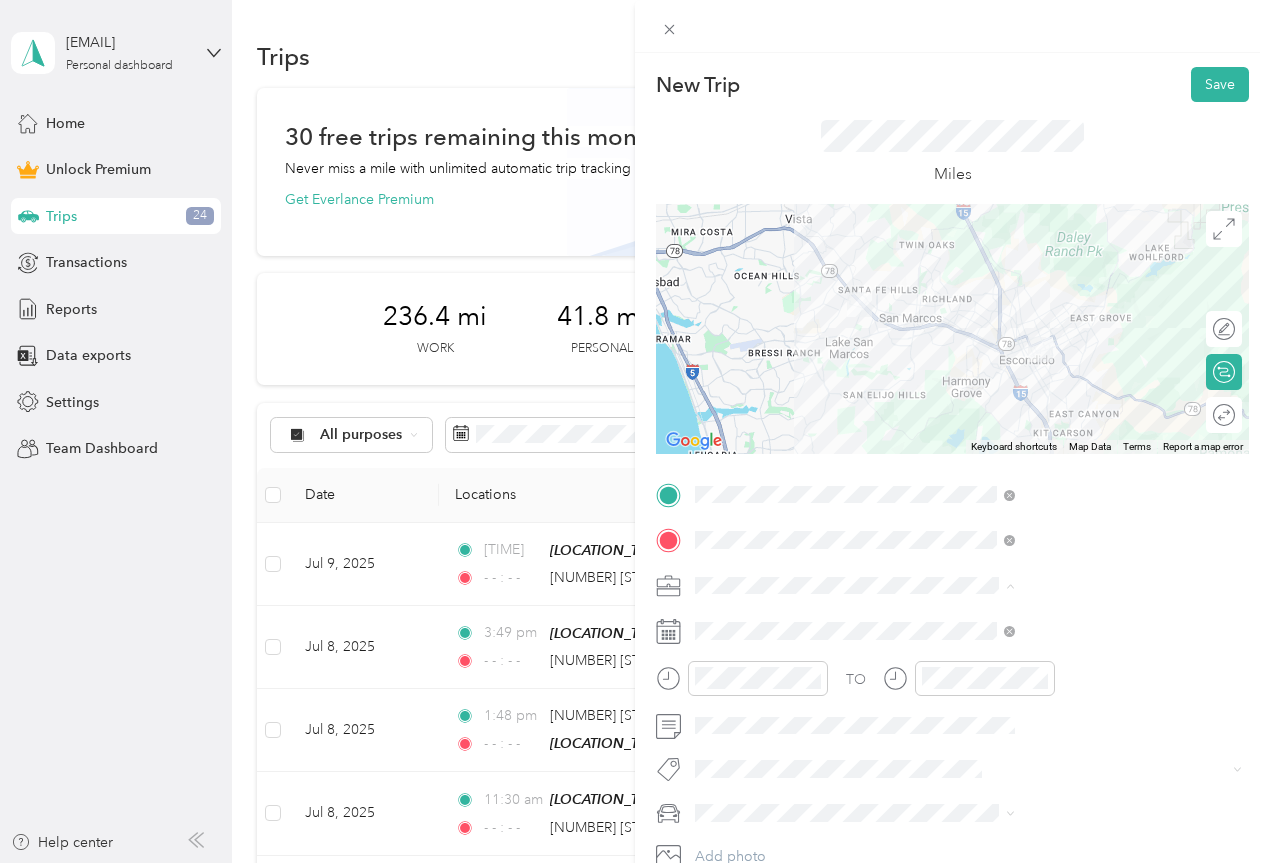 click on "Work Personal Home Services Other Charity Medical Moving Commute" at bounding box center [1067, 428] 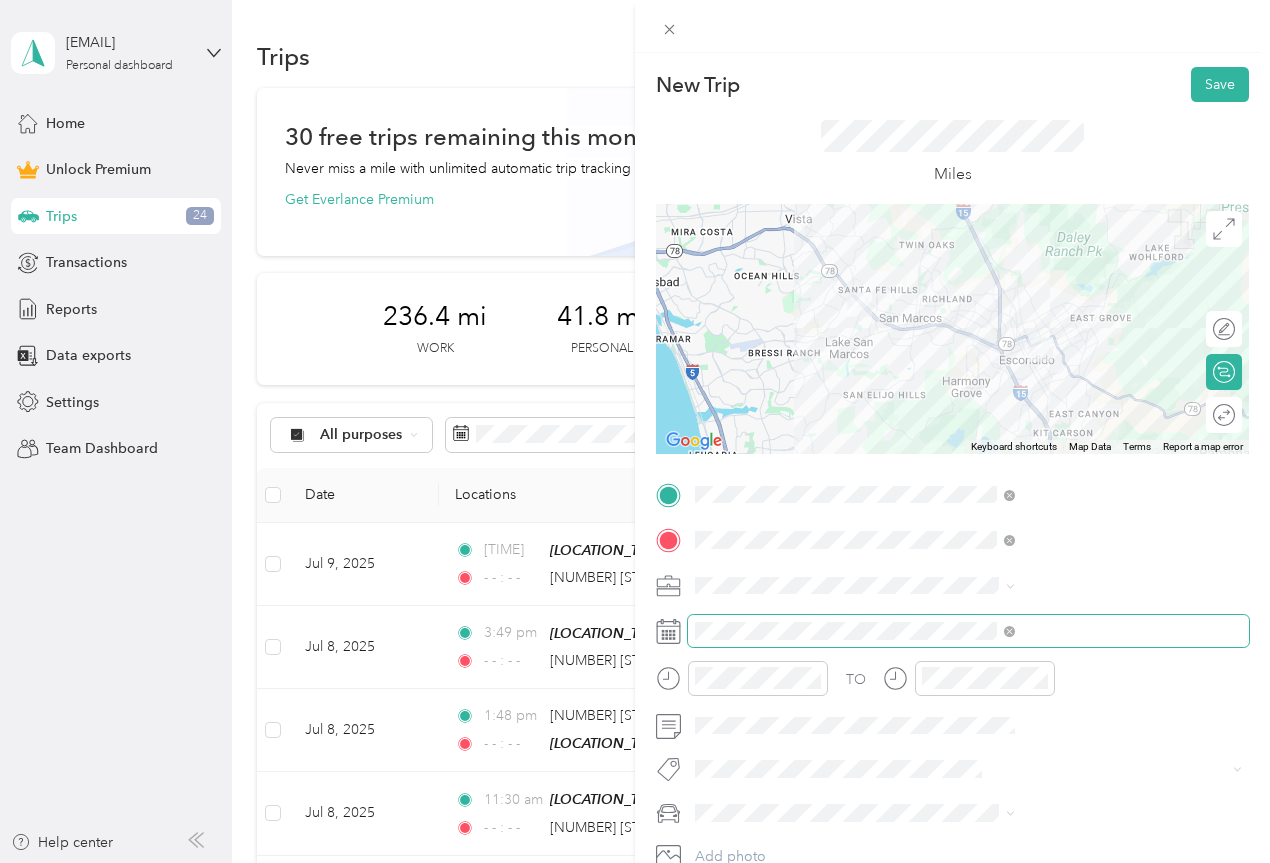 click 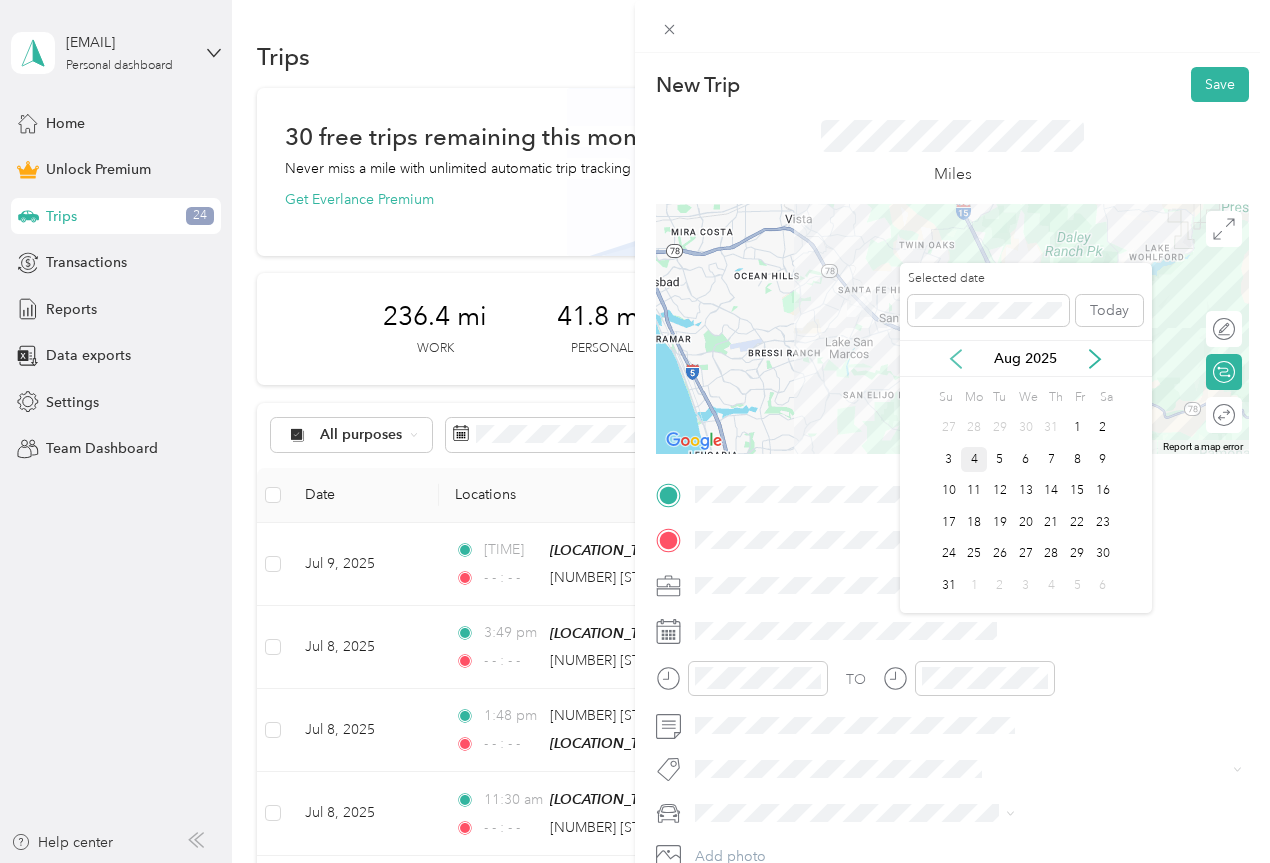 click 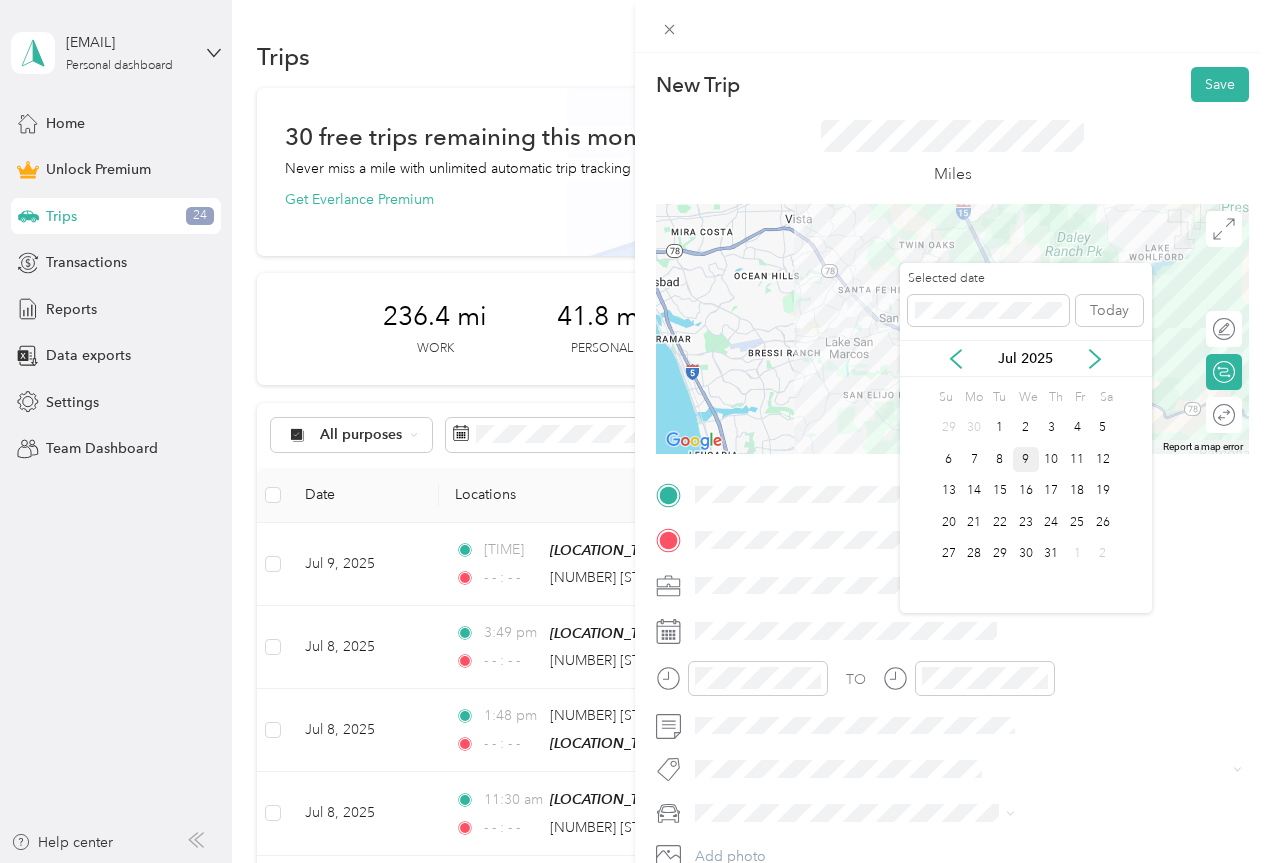 click on "9" at bounding box center [1026, 459] 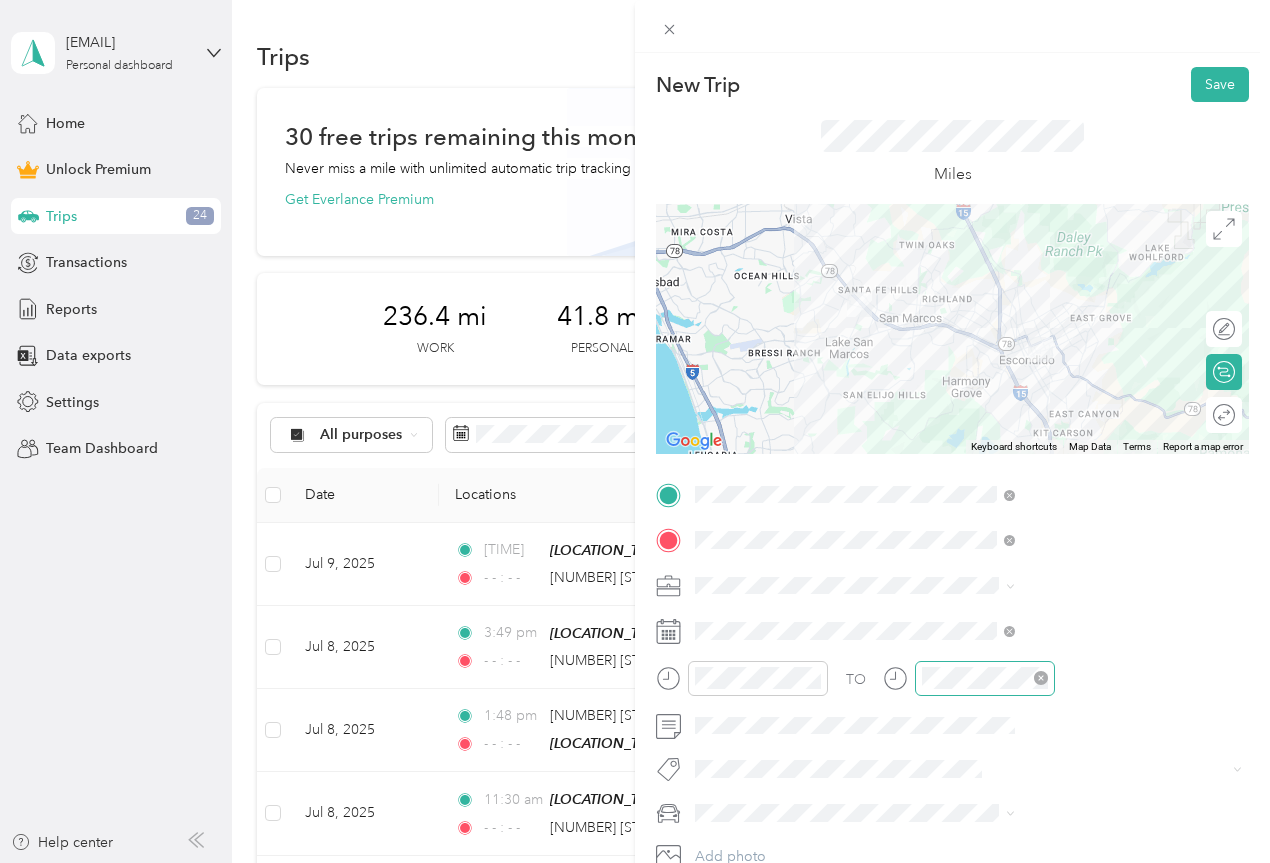click 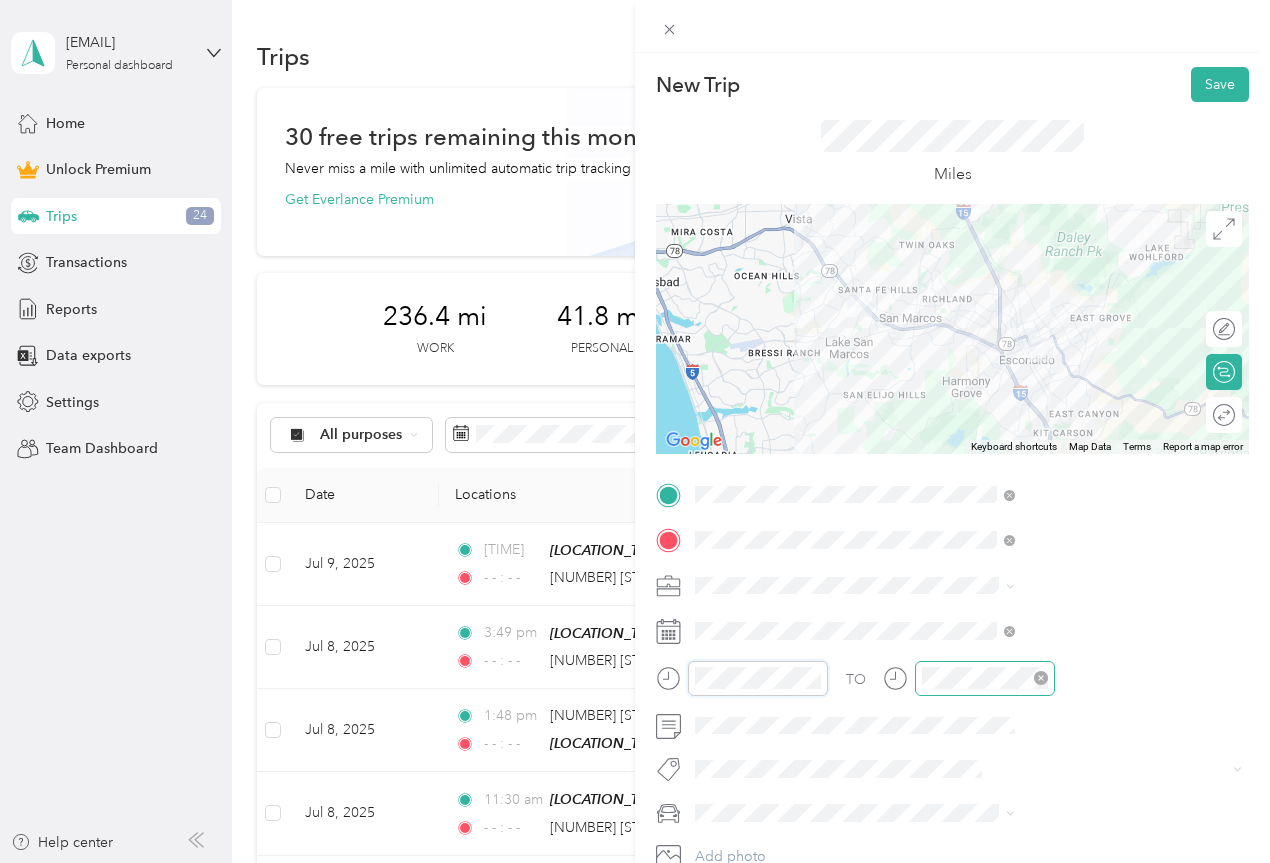 click on "New Trip Save This trip cannot be edited because it is either under review, approved, or paid. Contact your Team Manager to edit it. Miles ← Move left → Move right ↑ Move up ↓ Move down + Zoom in - Zoom out Home Jump left by 75% End Jump right by 75% Page Up Jump up by 75% Page Down Jump down by 75% Keyboard shortcuts Map Data Map data ©2025 Google, INEGI Map data ©2025 Google, INEGI 5 km  Click to toggle between metric and imperial units Terms Report a map error Edit route Calculate route Round trip TO Add photo" at bounding box center (635, 431) 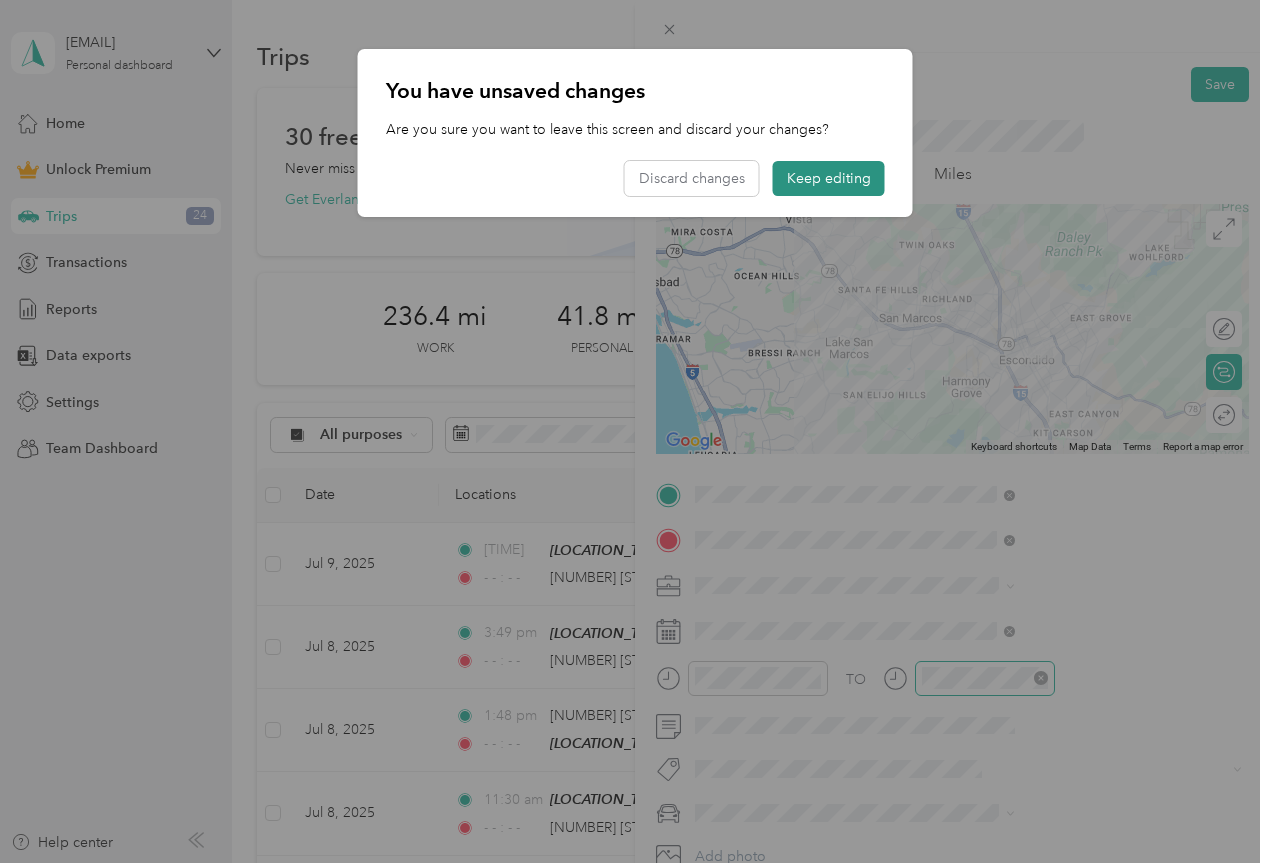 click on "Keep editing" at bounding box center [829, 178] 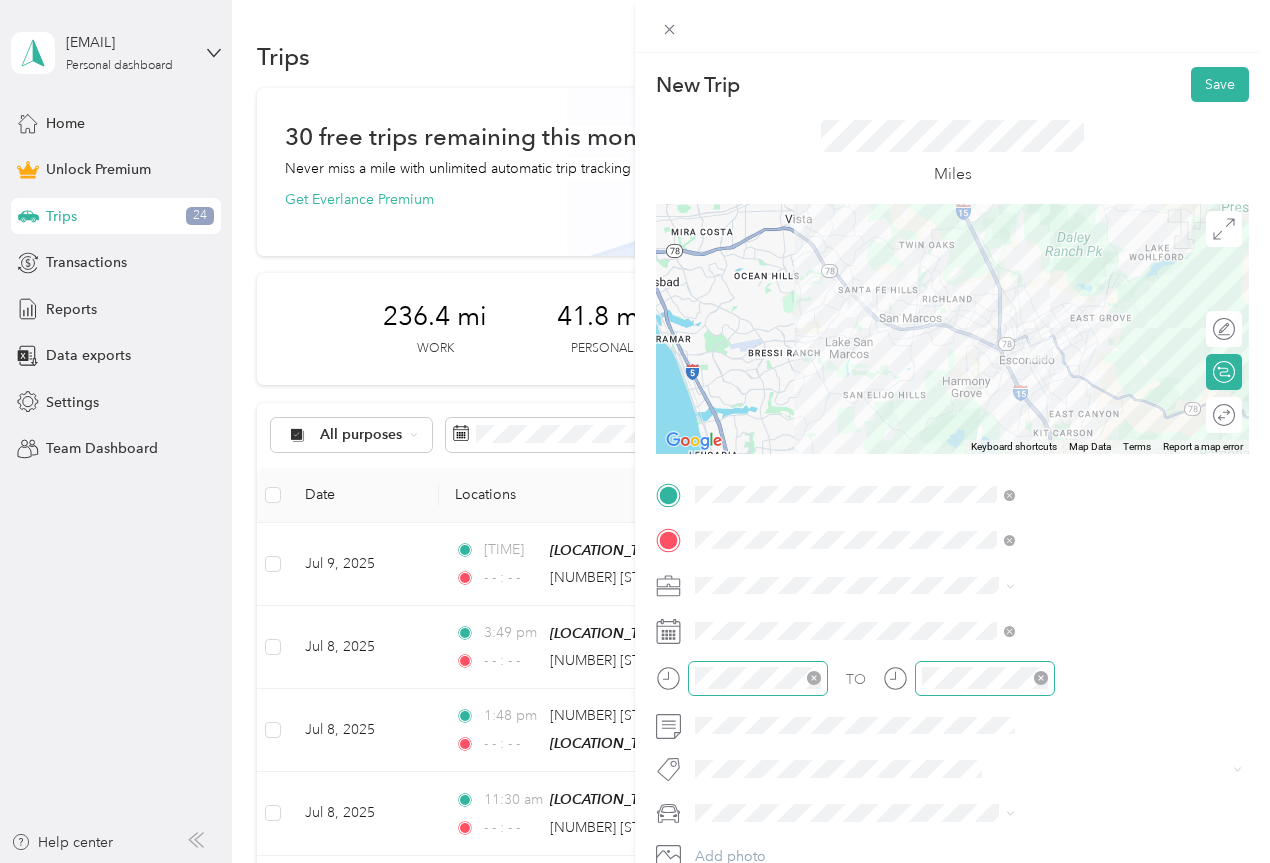 click 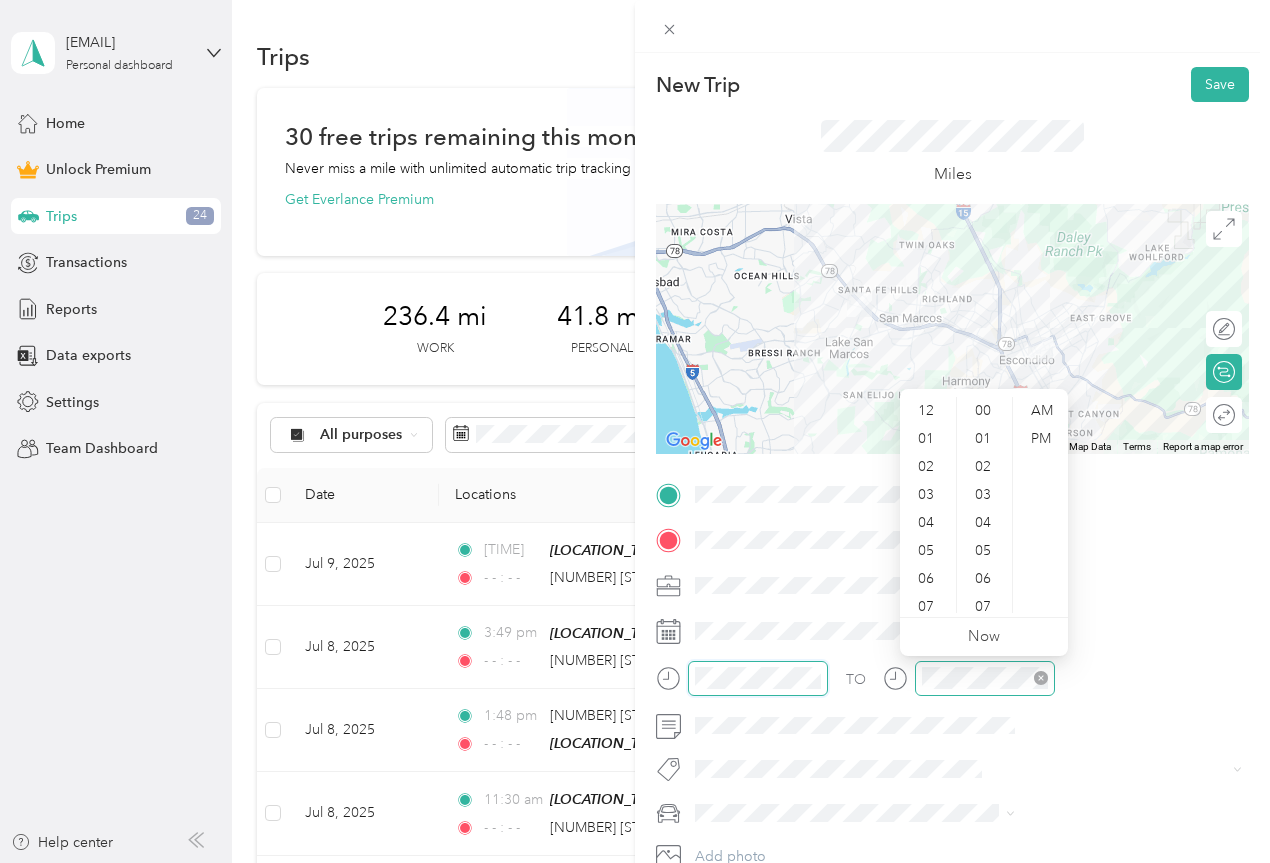 scroll, scrollTop: 1464, scrollLeft: 0, axis: vertical 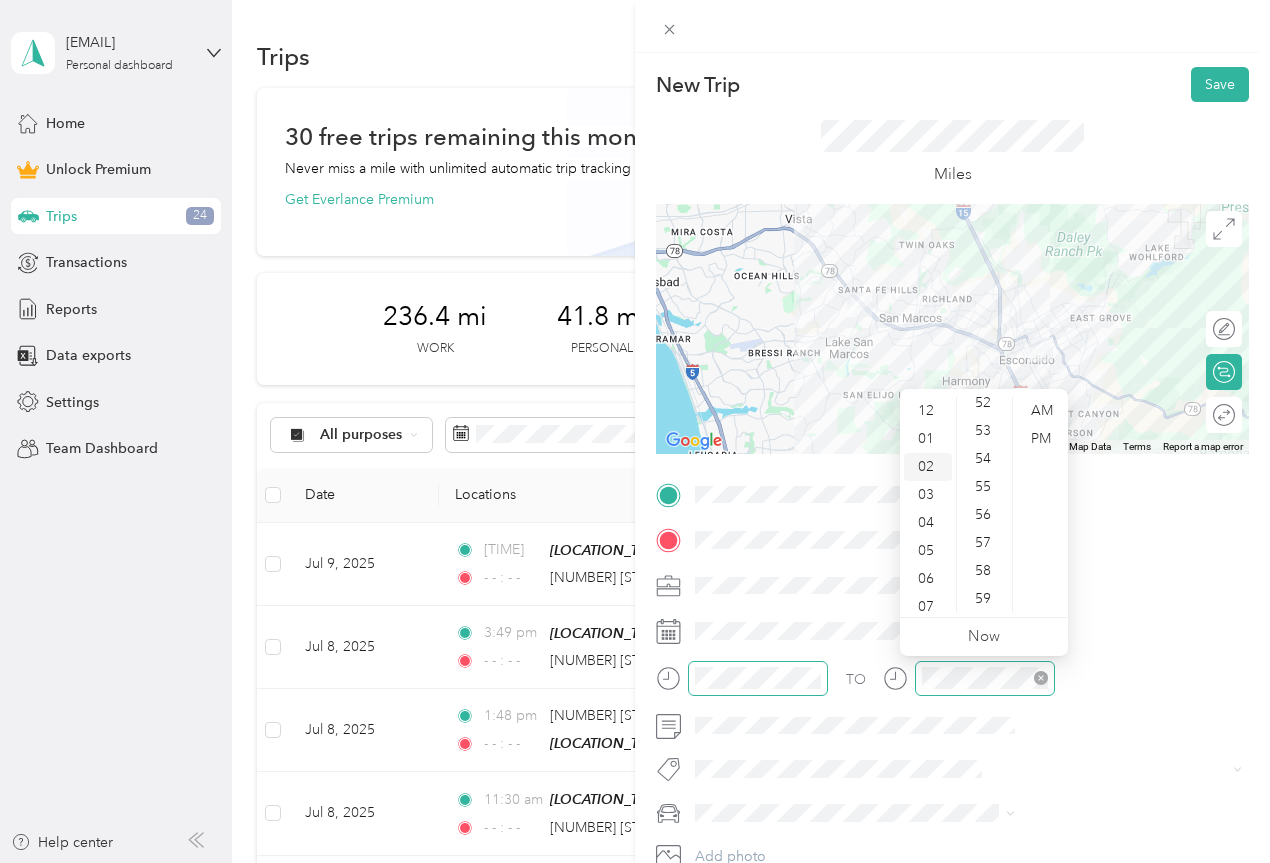 click on "02" at bounding box center [928, 467] 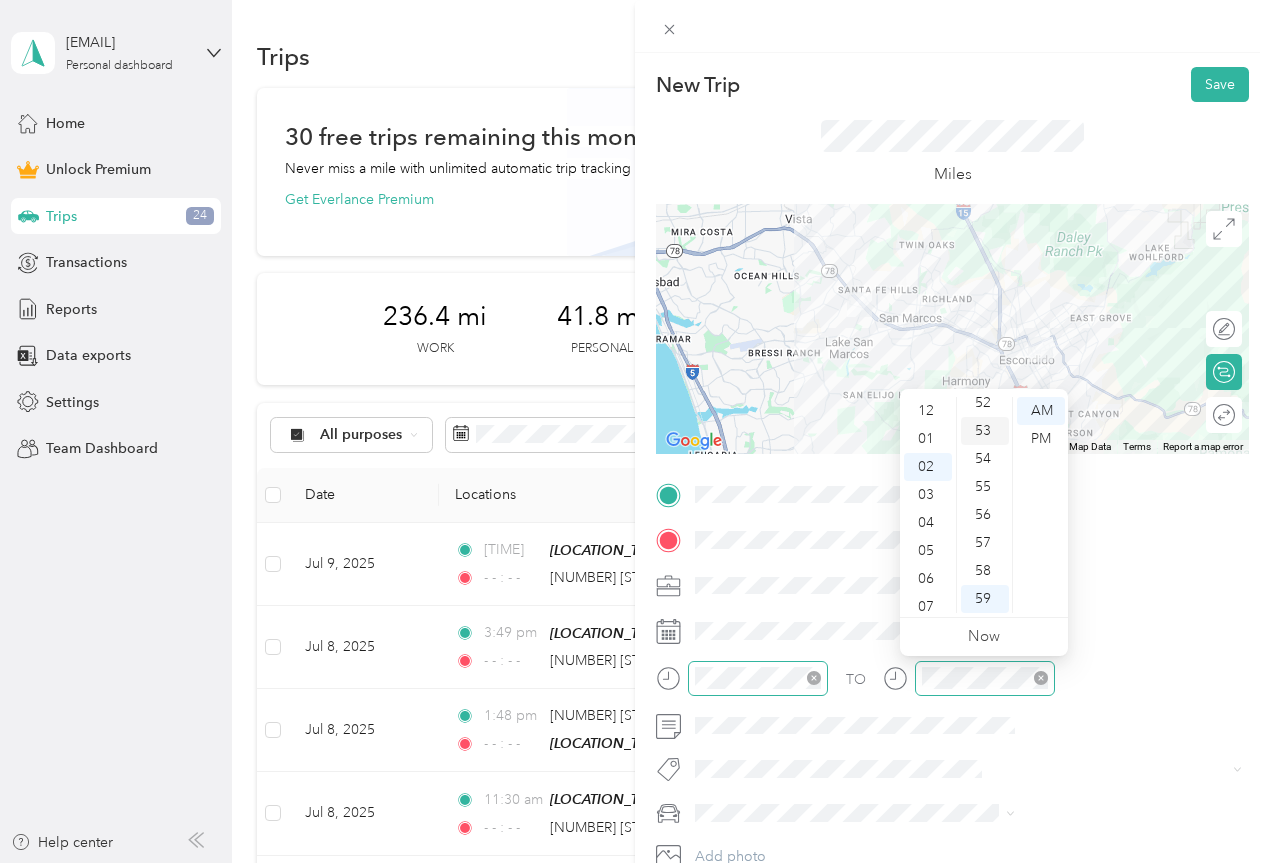 scroll, scrollTop: 56, scrollLeft: 0, axis: vertical 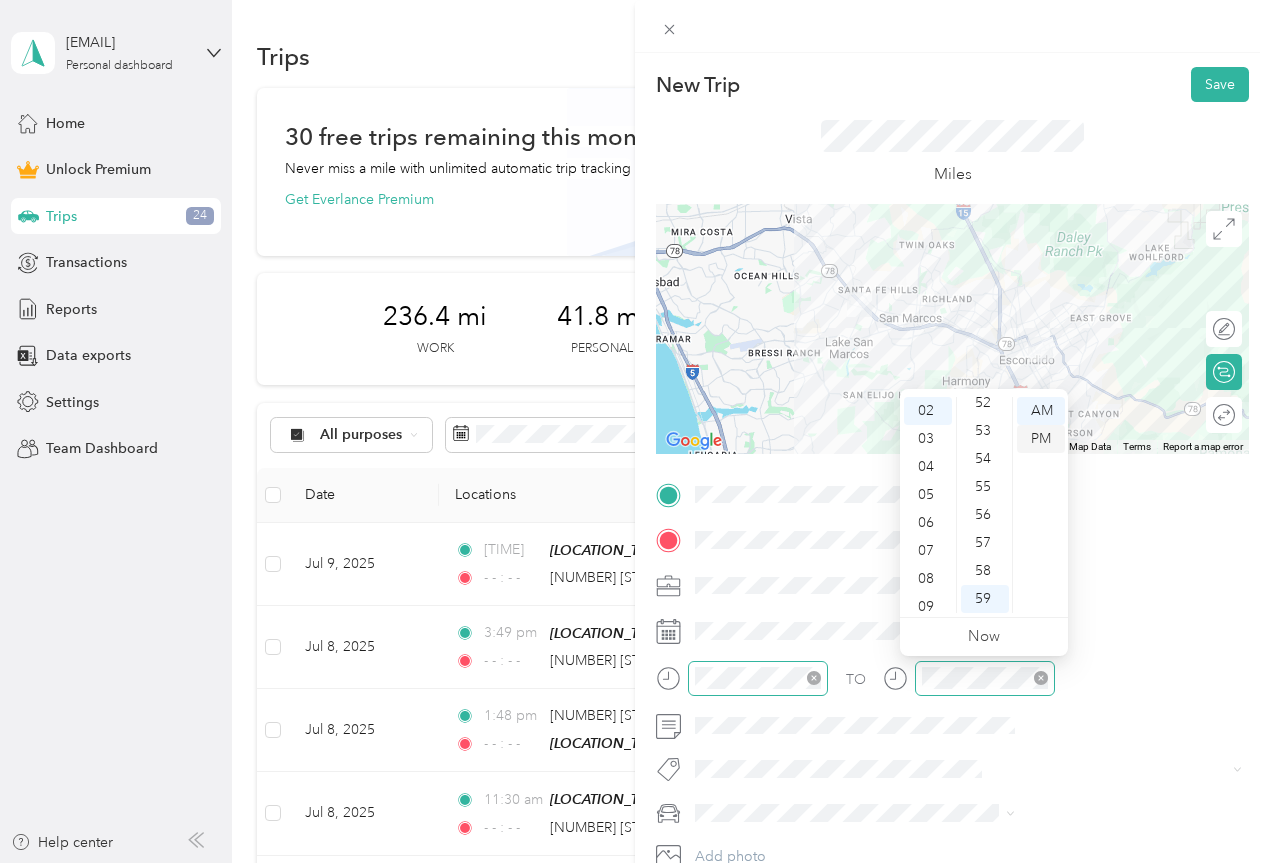 drag, startPoint x: 990, startPoint y: 462, endPoint x: 1039, endPoint y: 443, distance: 52.554733 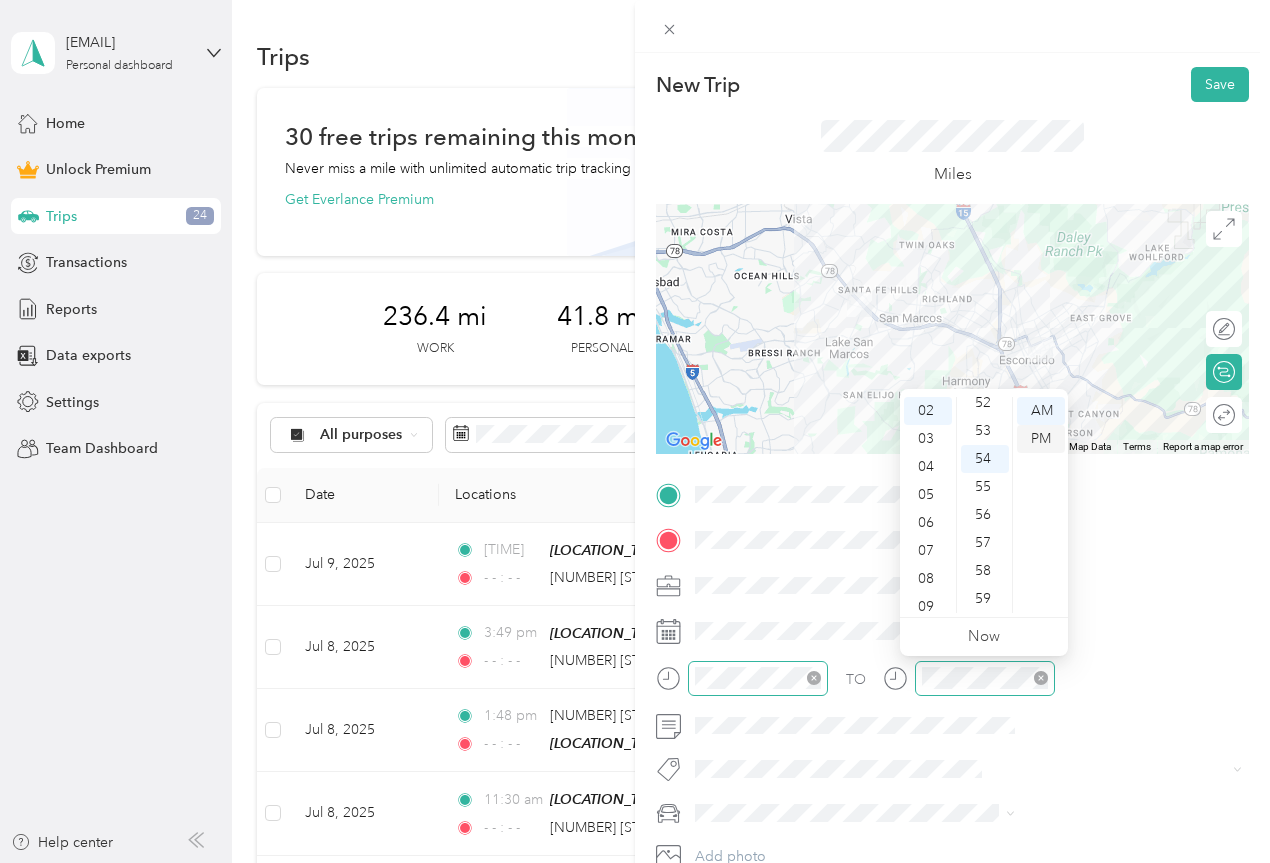 click on "PM" at bounding box center (1041, 439) 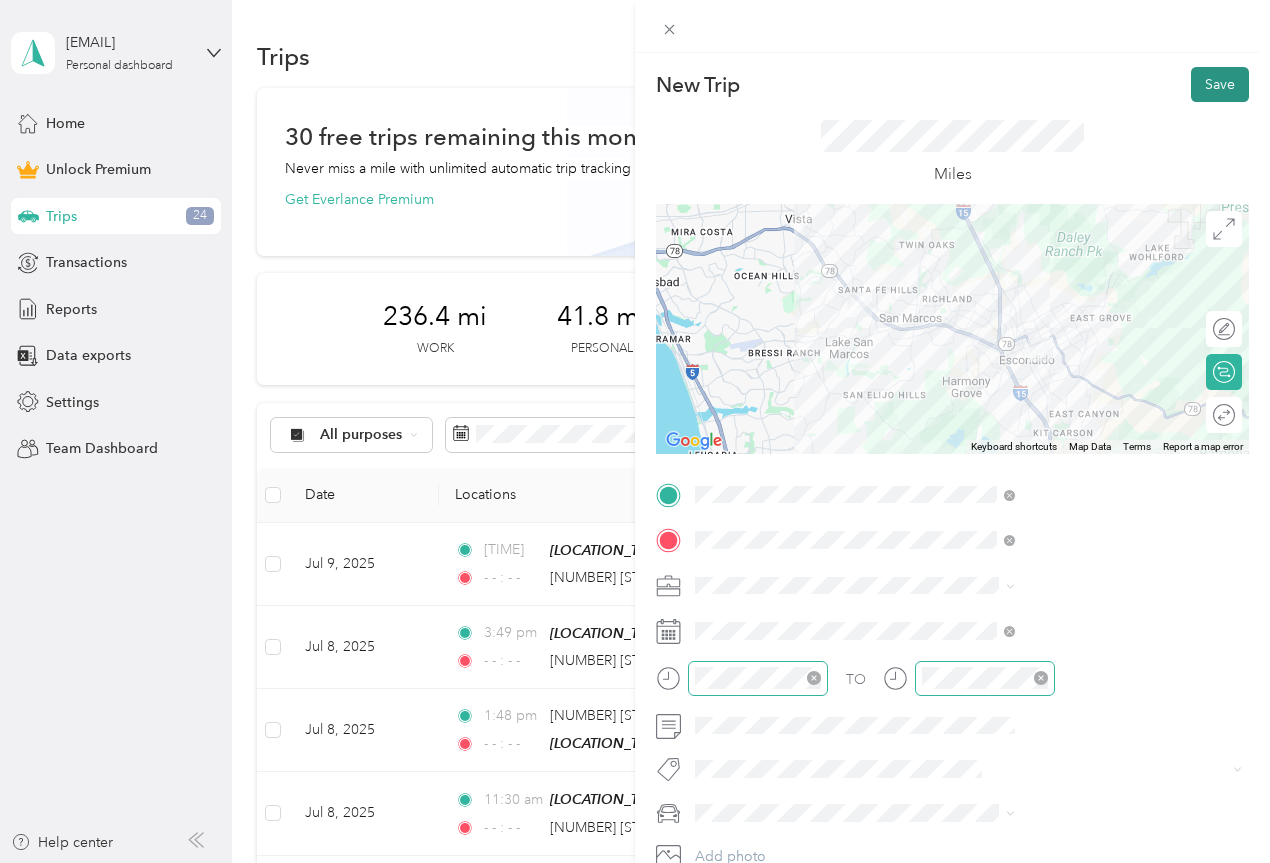 click on "Save" at bounding box center [1220, 84] 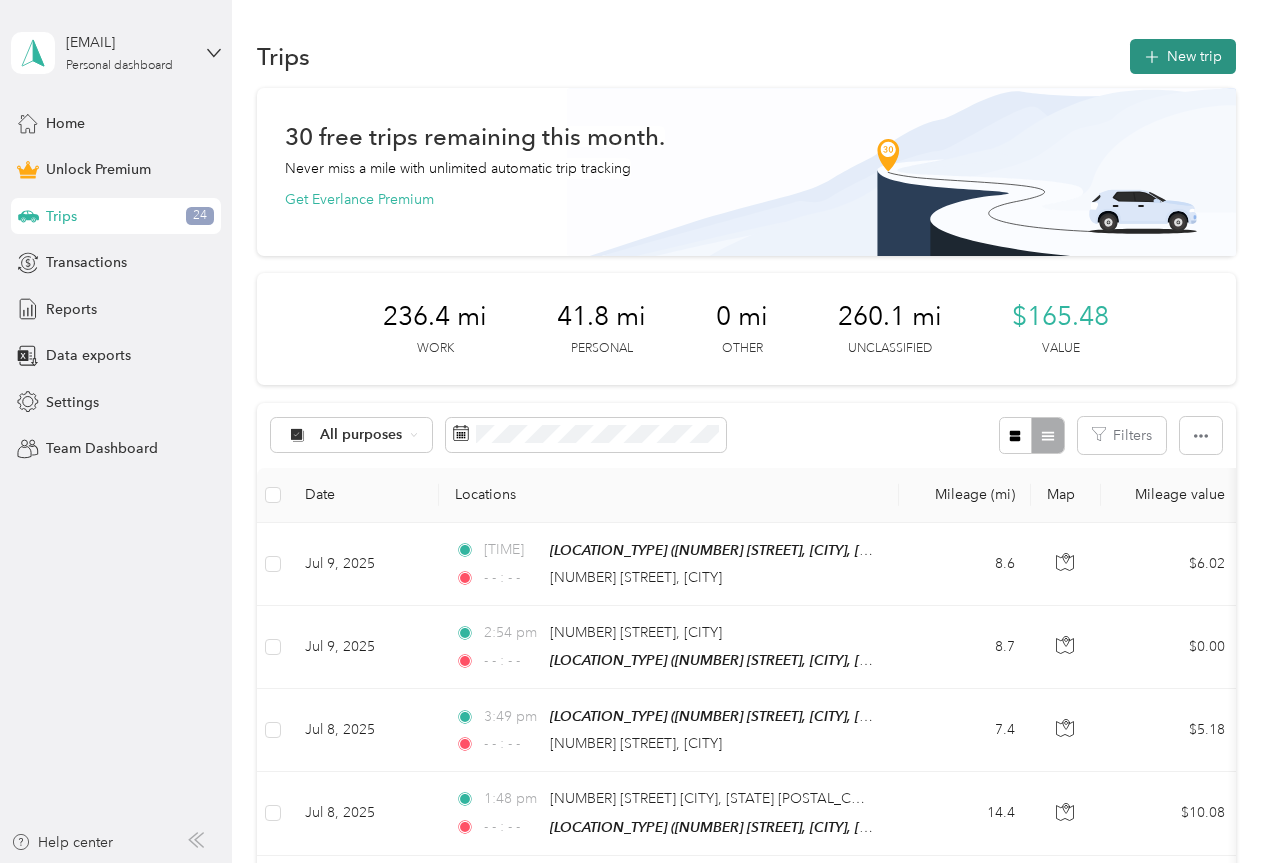 click on "New trip" at bounding box center (1183, 56) 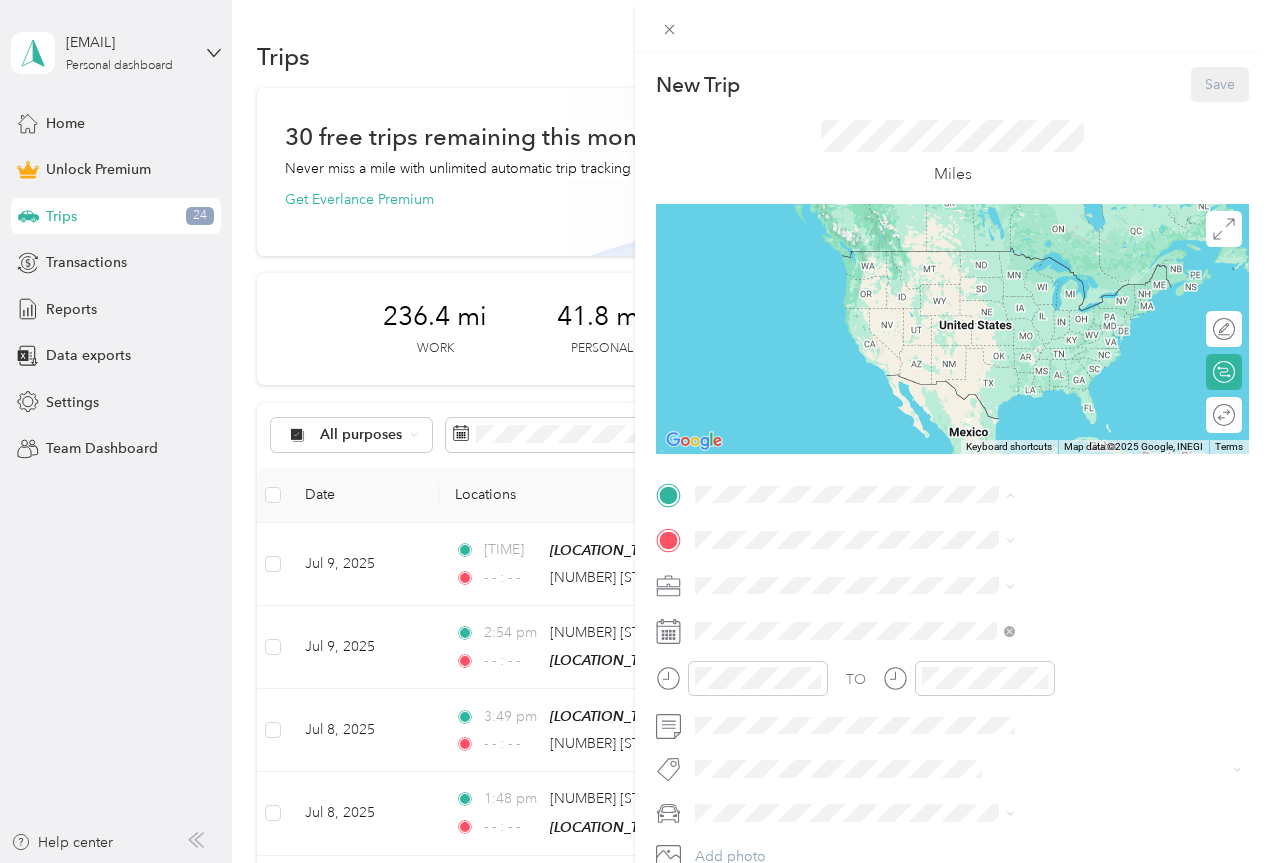 click on "[LOCATION_TYPE] [NUMBER] [STREET], [POSTAL_CODE], [CITY], [STATE], [COUNTRY]" at bounding box center (1082, 701) 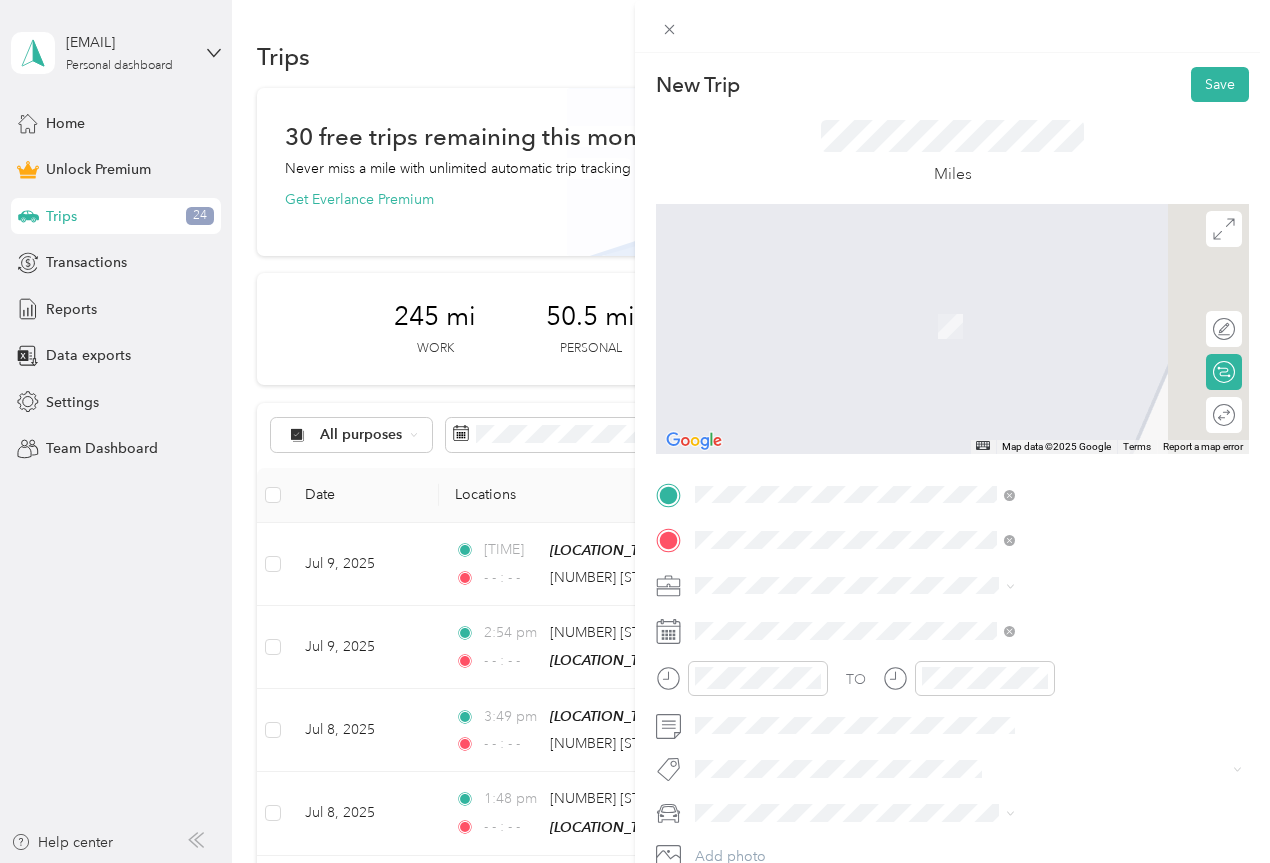 click on "[NUMBER] [STREET]
[CITY], [STATE] [POSTAL_CODE], [COUNTRY]" at bounding box center [1082, 629] 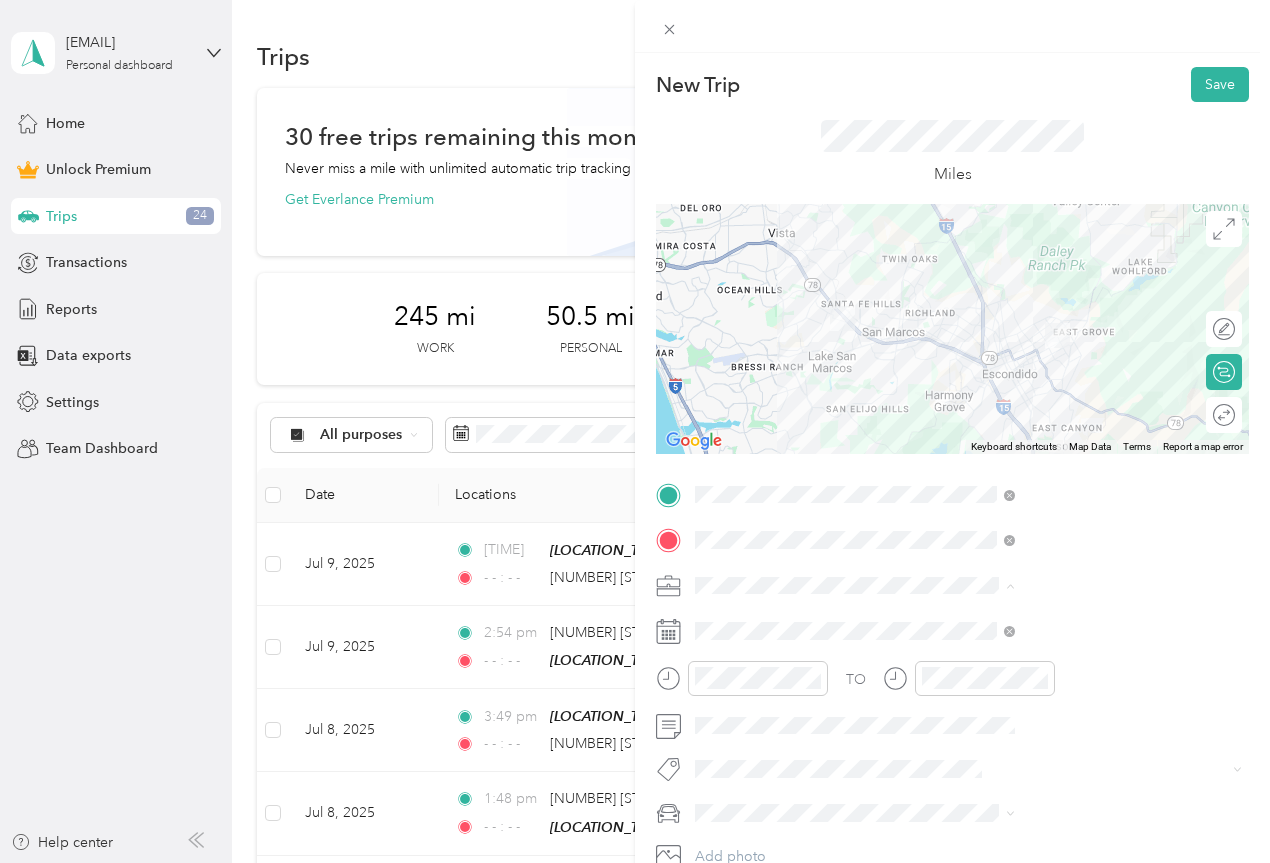 click on "Work" at bounding box center [1067, 305] 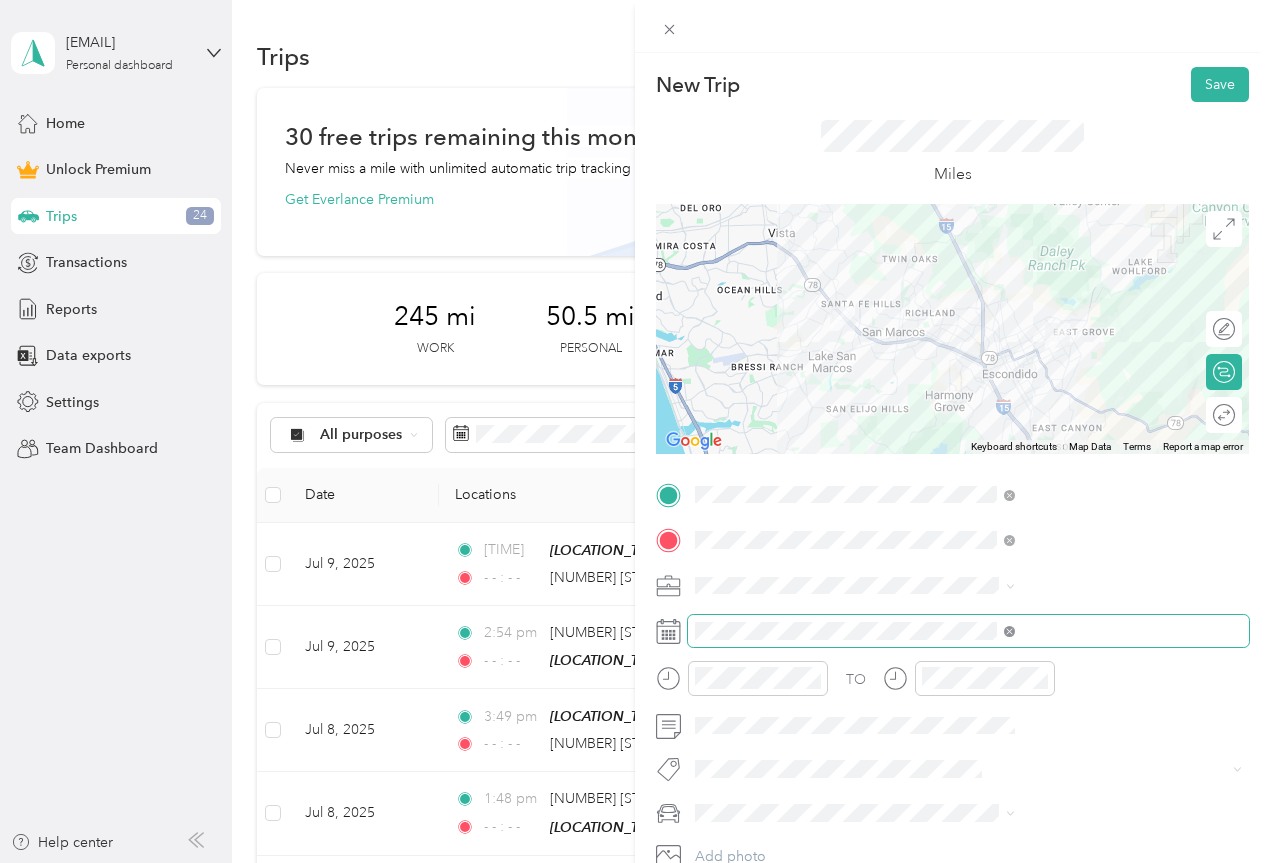 click 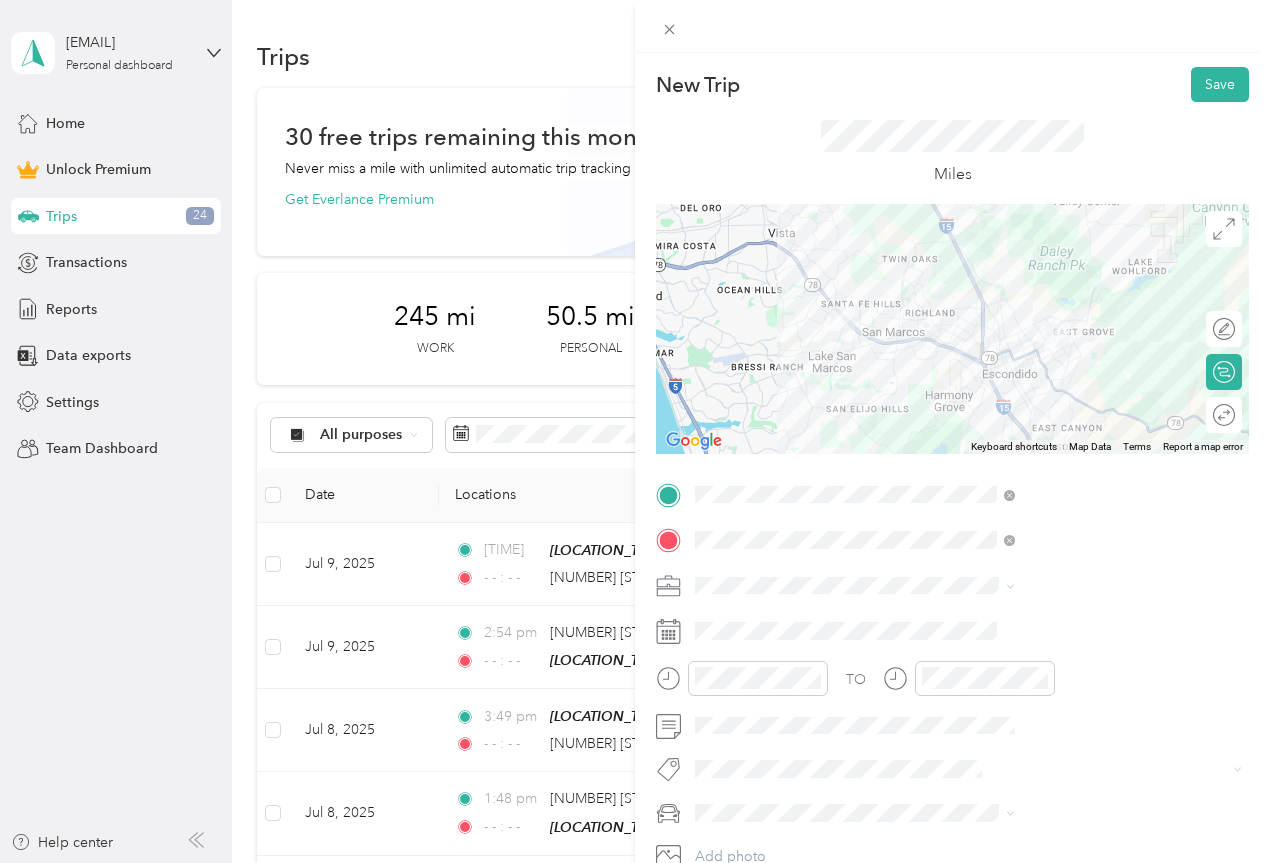 click 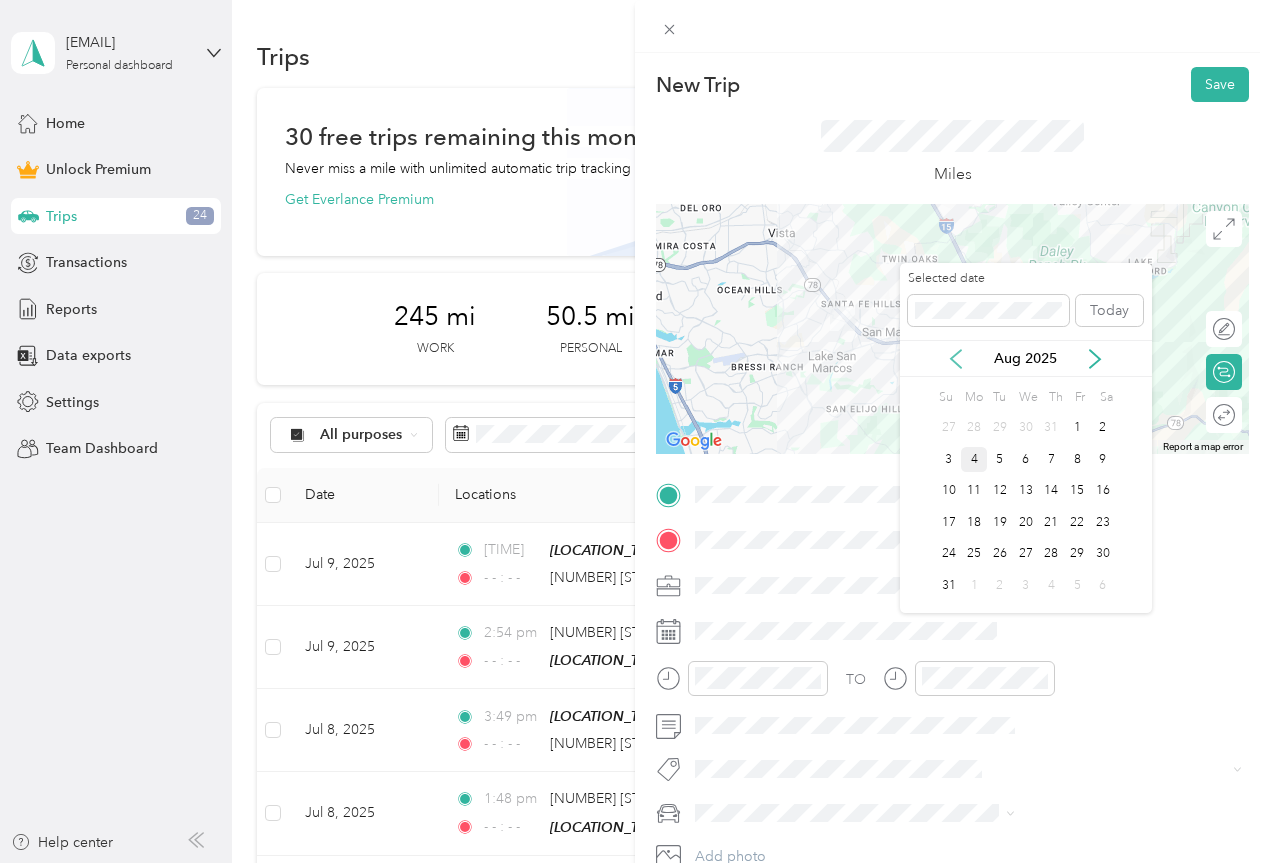 click 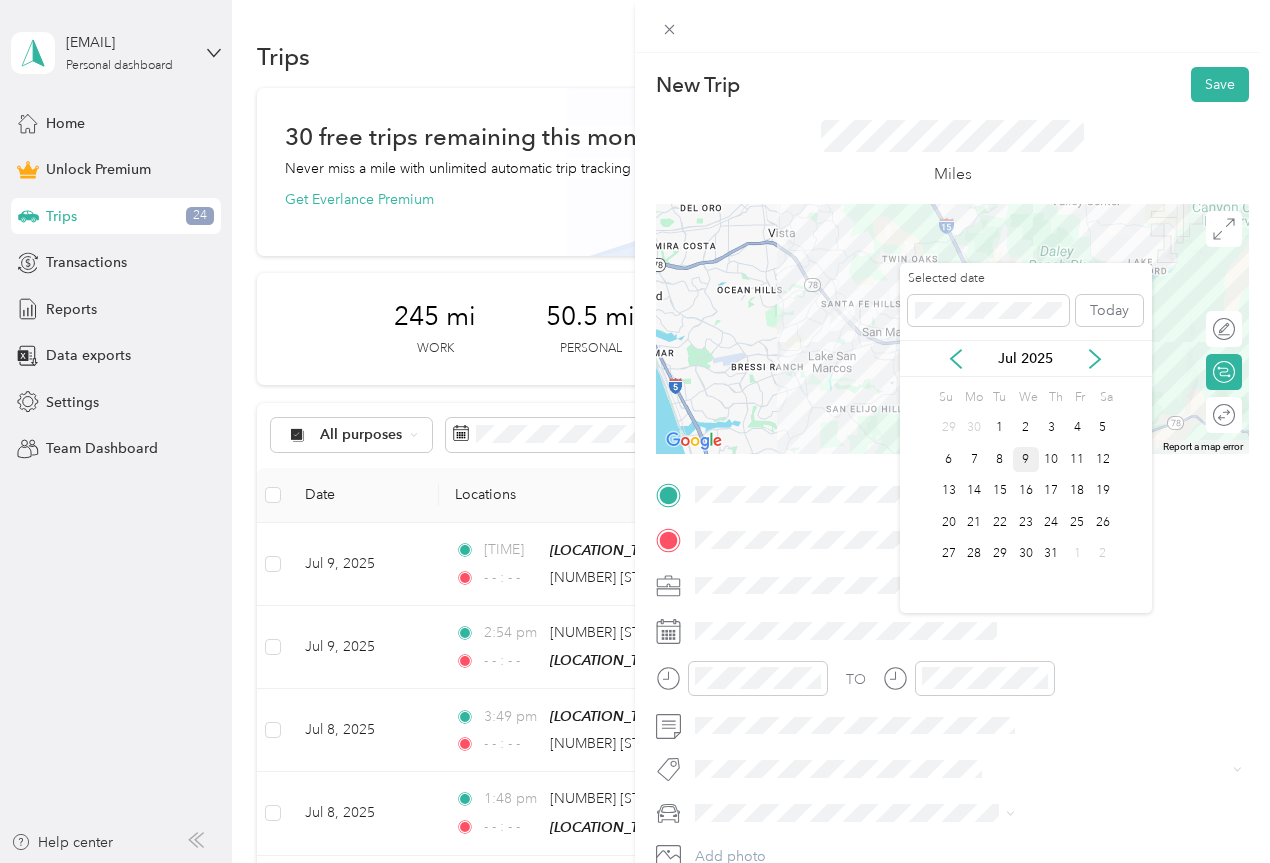 click on "9" at bounding box center [1026, 459] 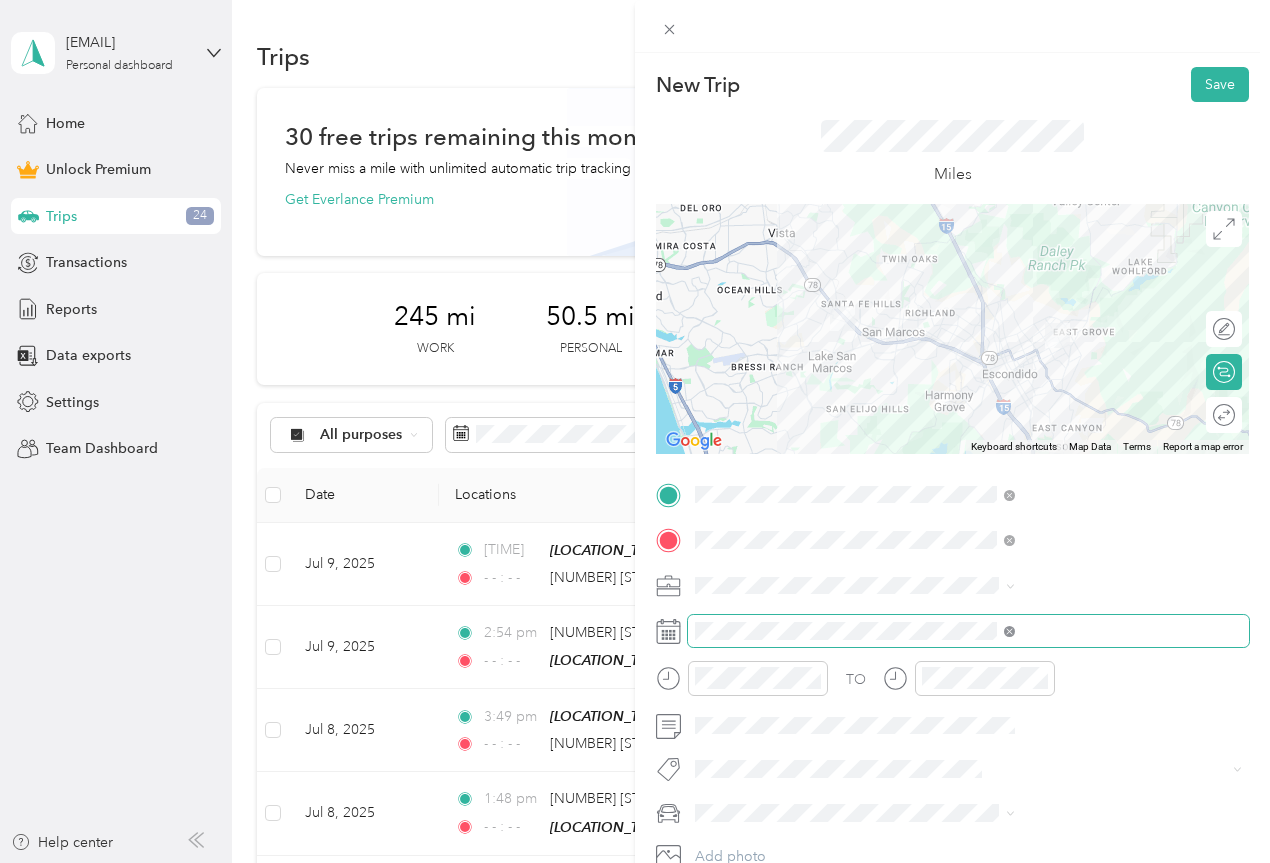 click 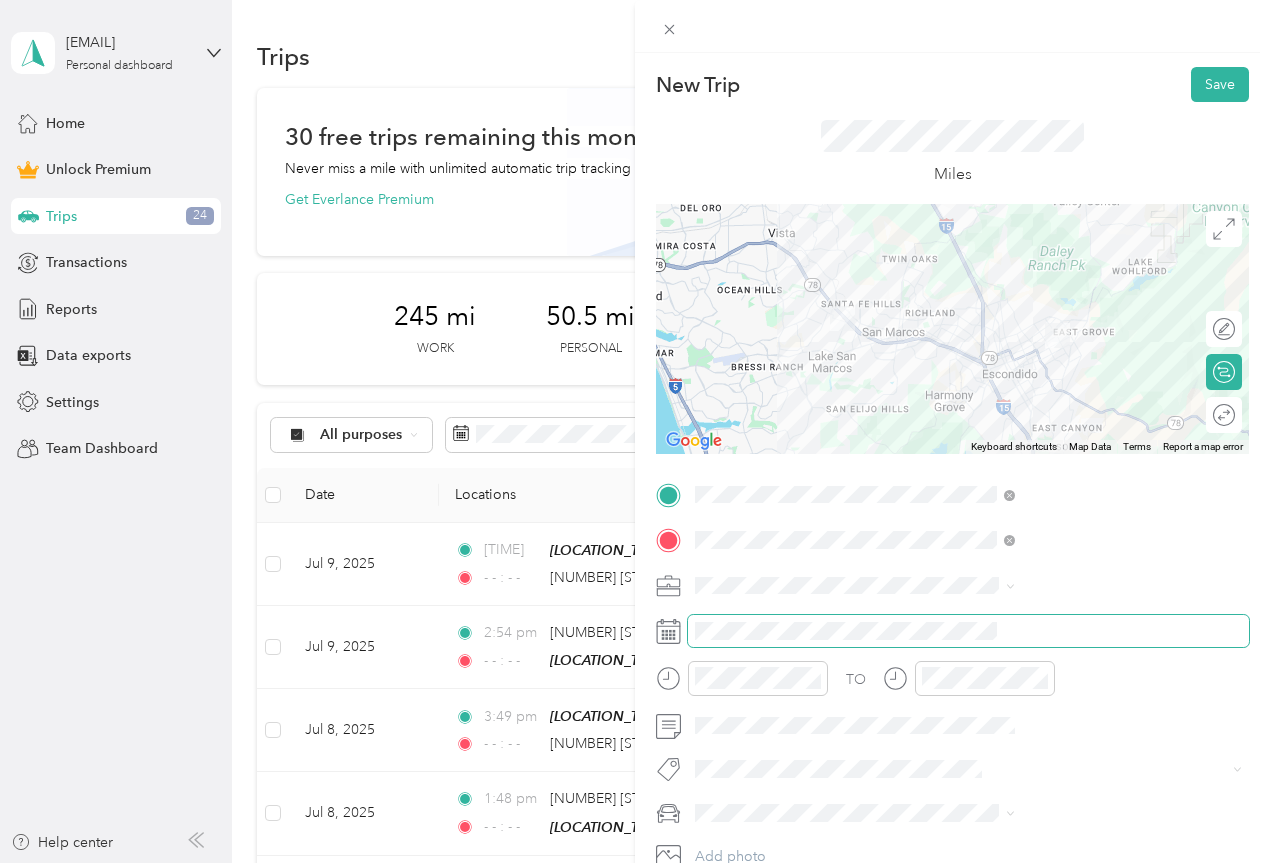 click at bounding box center (968, 631) 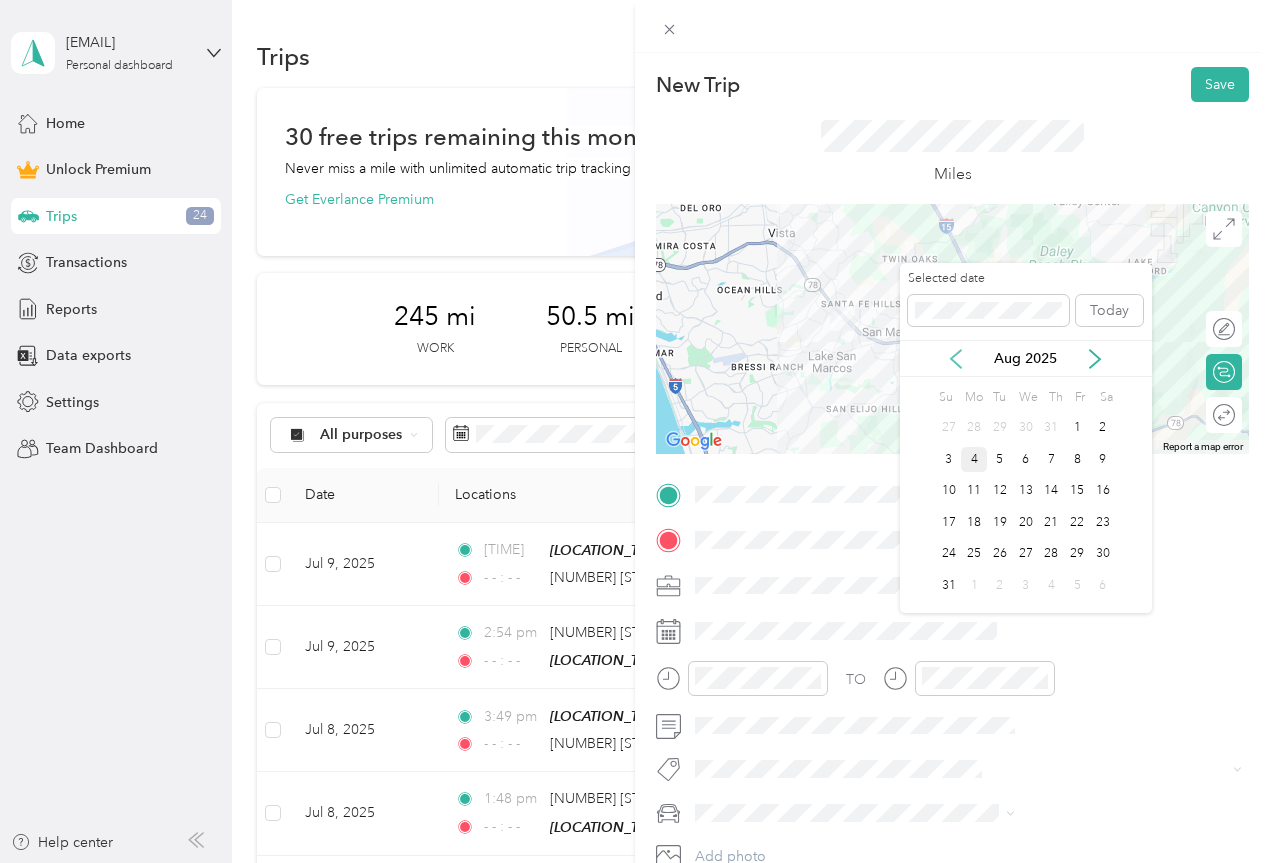 click 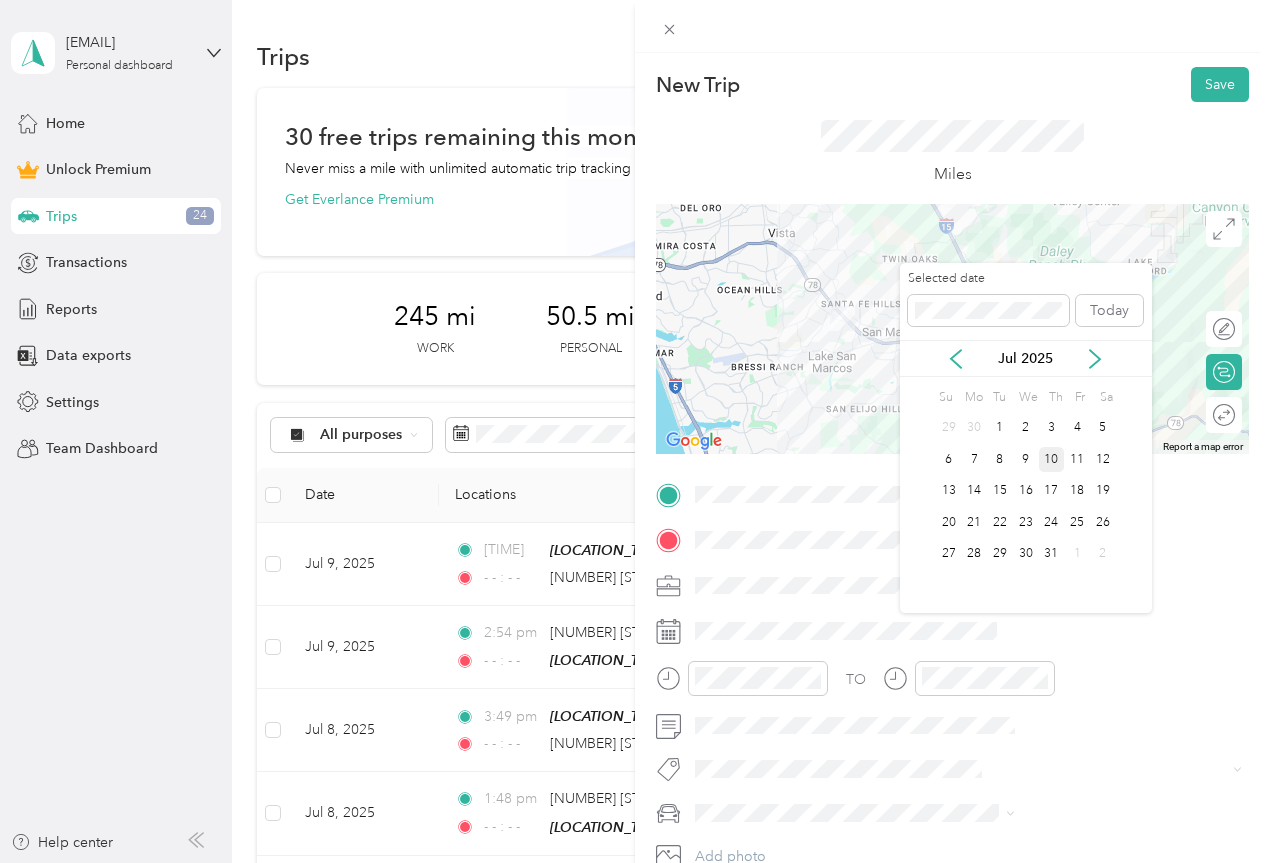 click on "10" at bounding box center [1052, 459] 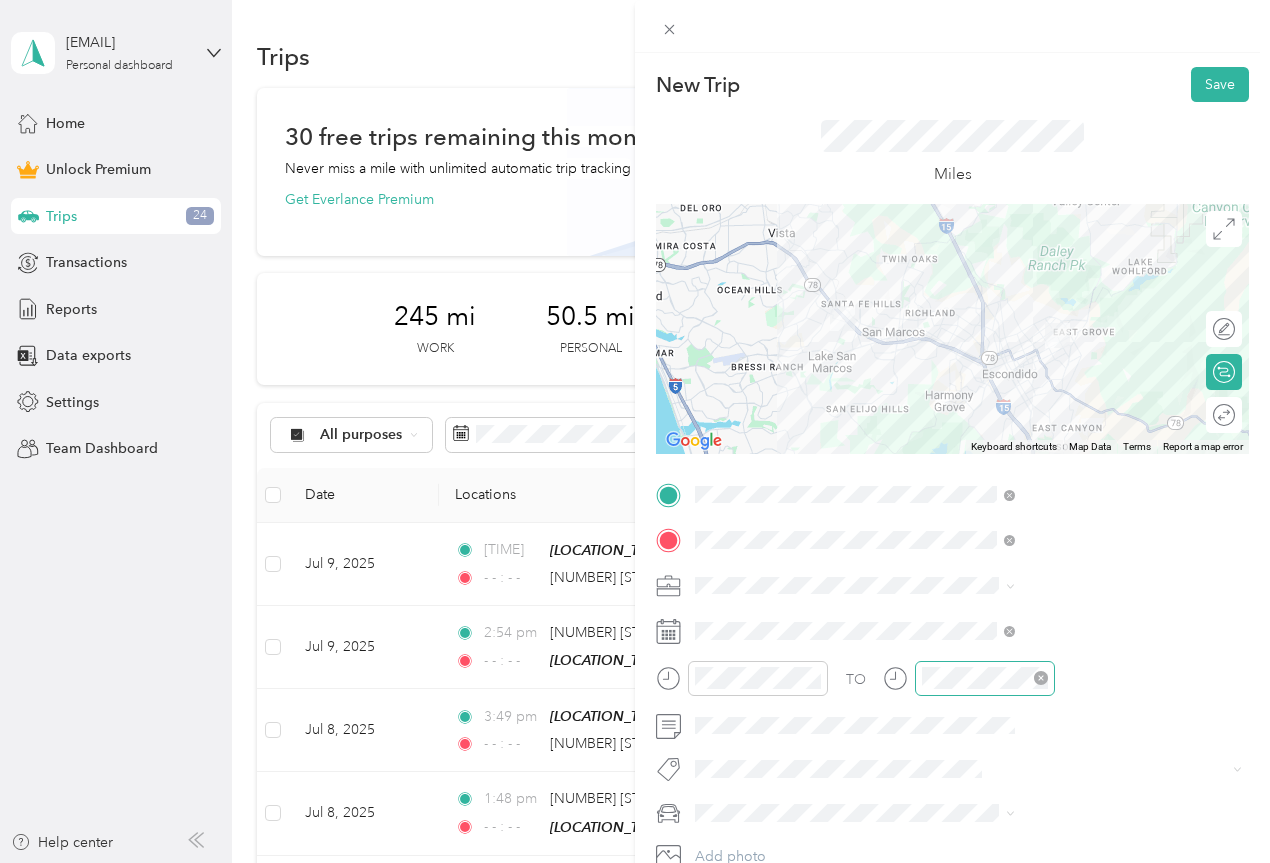 click 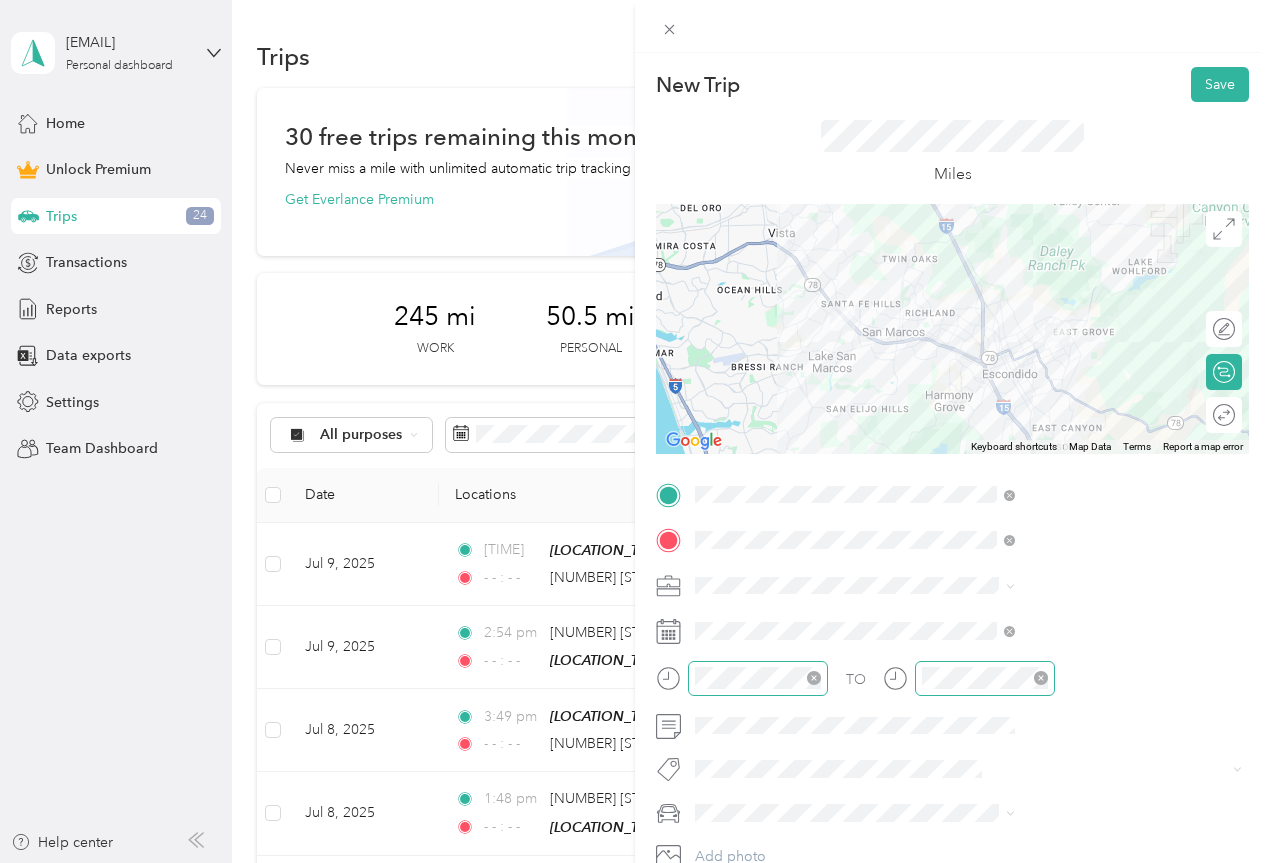 click 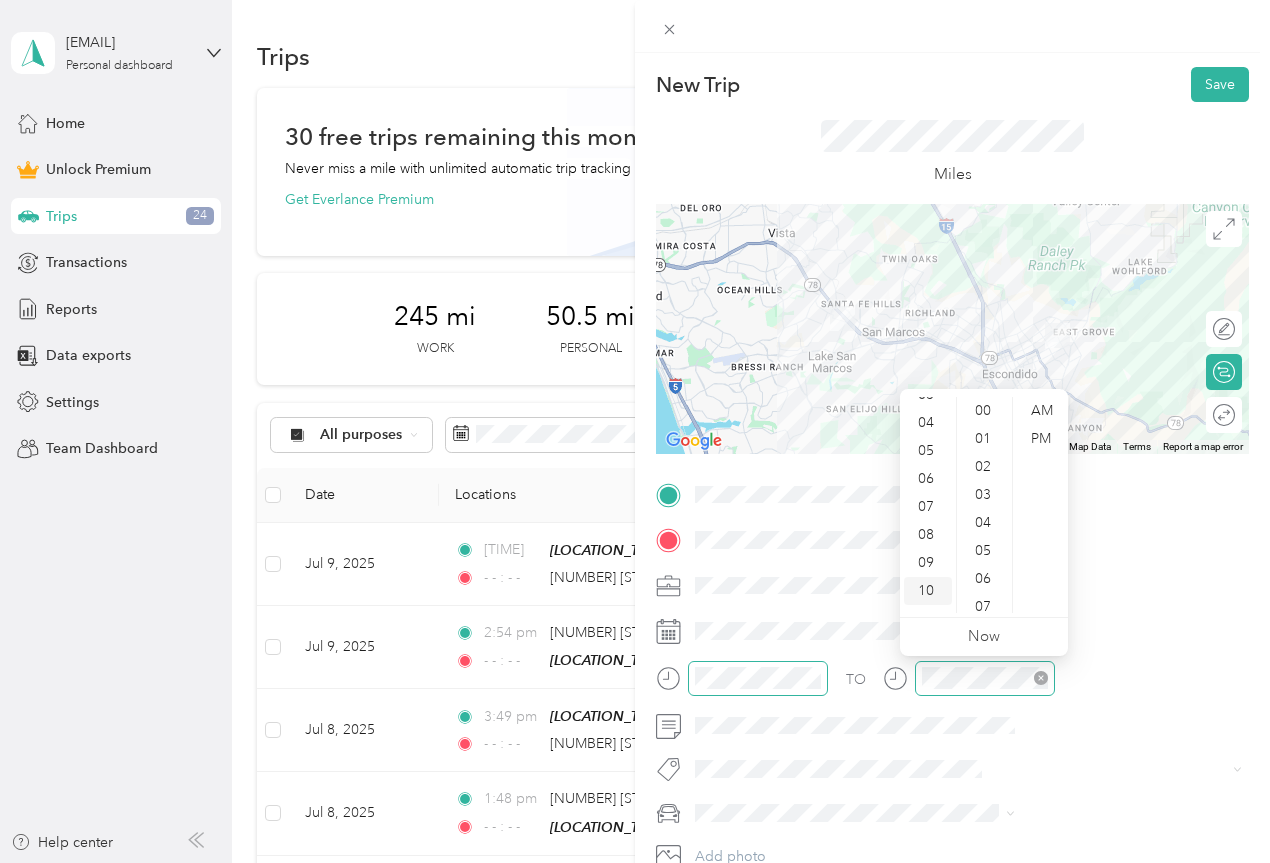 click on "10" at bounding box center (928, 591) 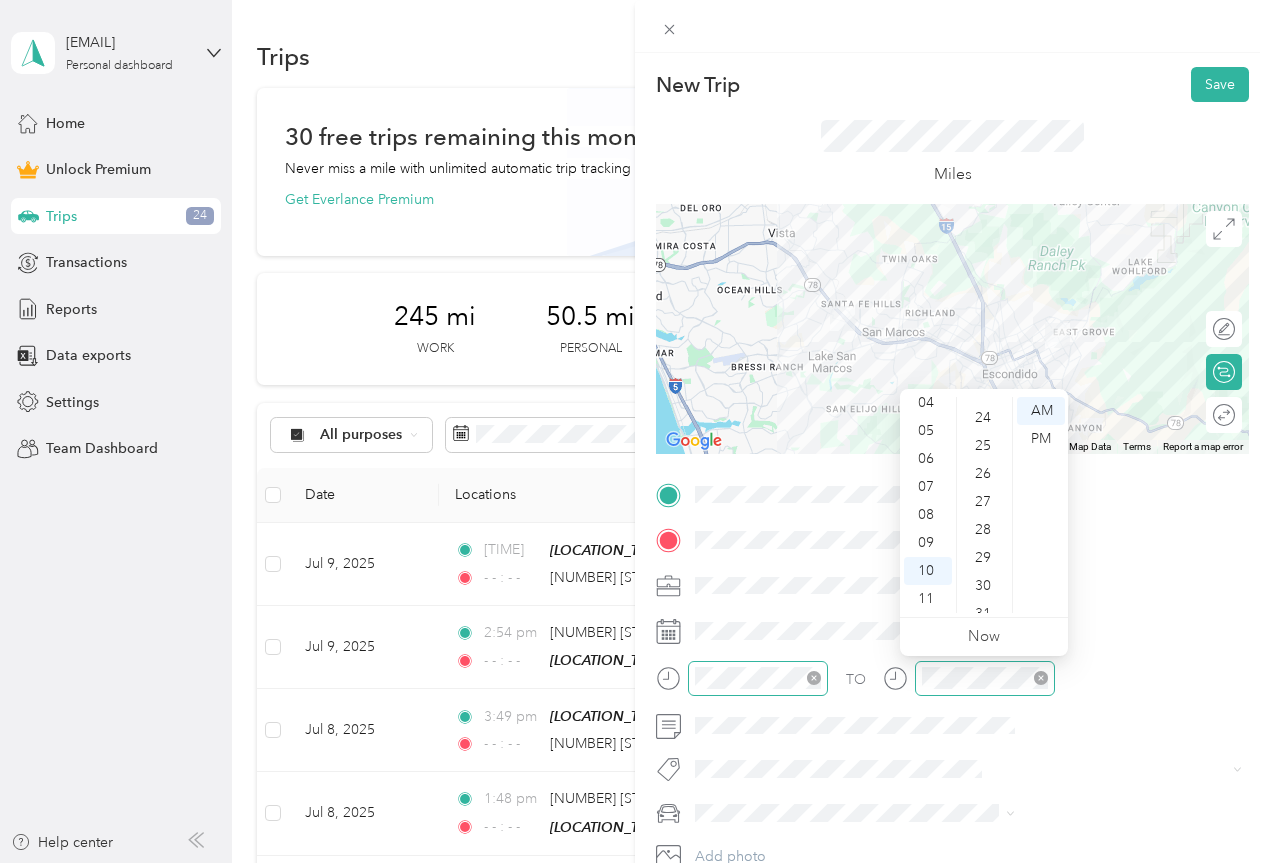 scroll, scrollTop: 700, scrollLeft: 0, axis: vertical 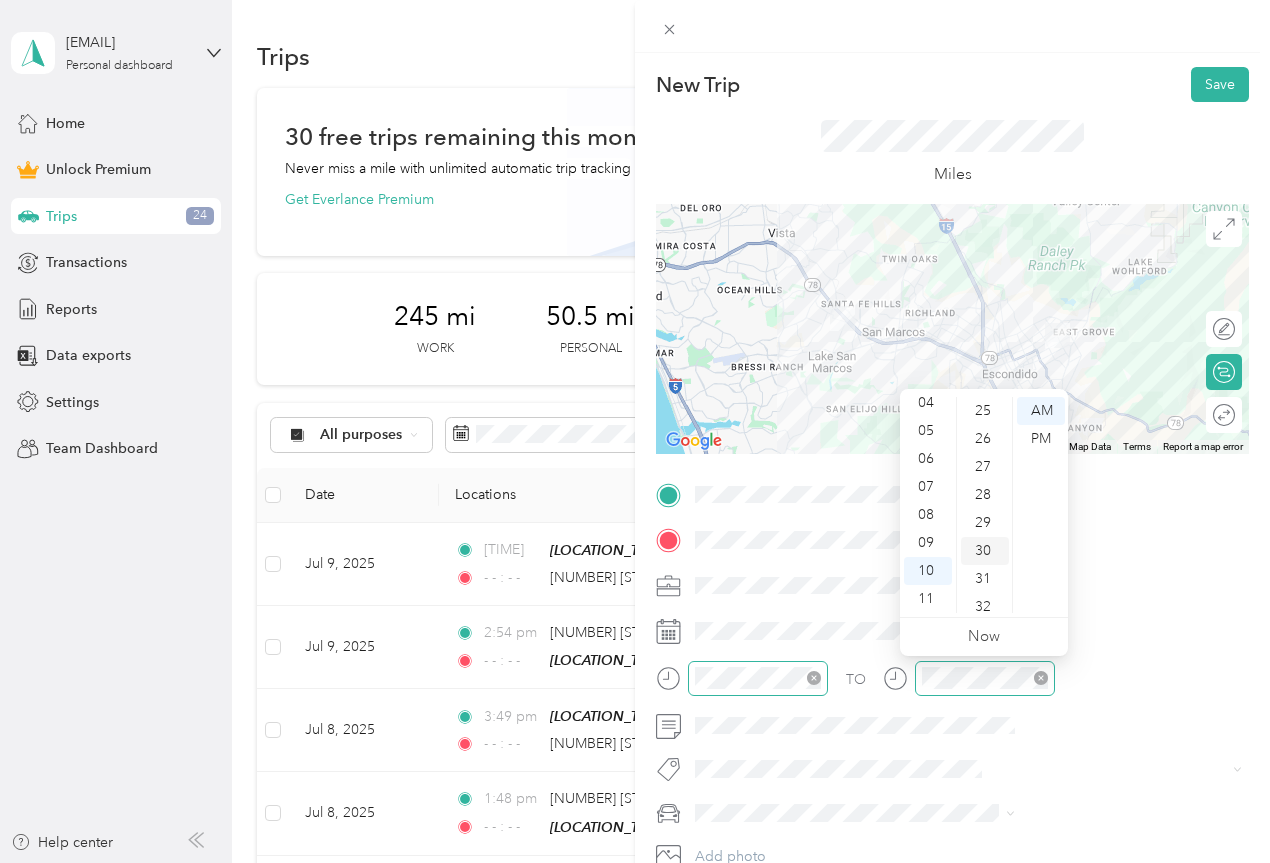 click on "30" at bounding box center [985, 551] 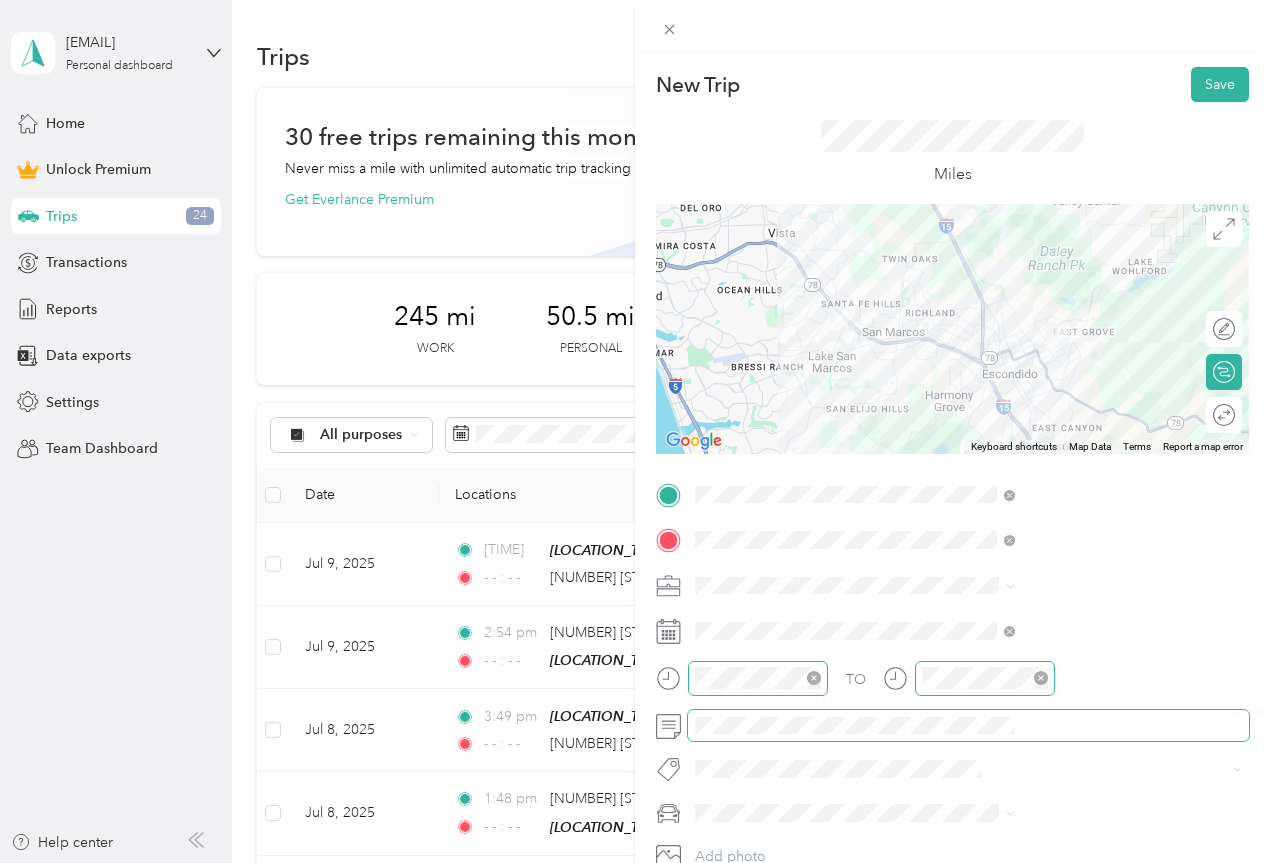 scroll, scrollTop: 141, scrollLeft: 0, axis: vertical 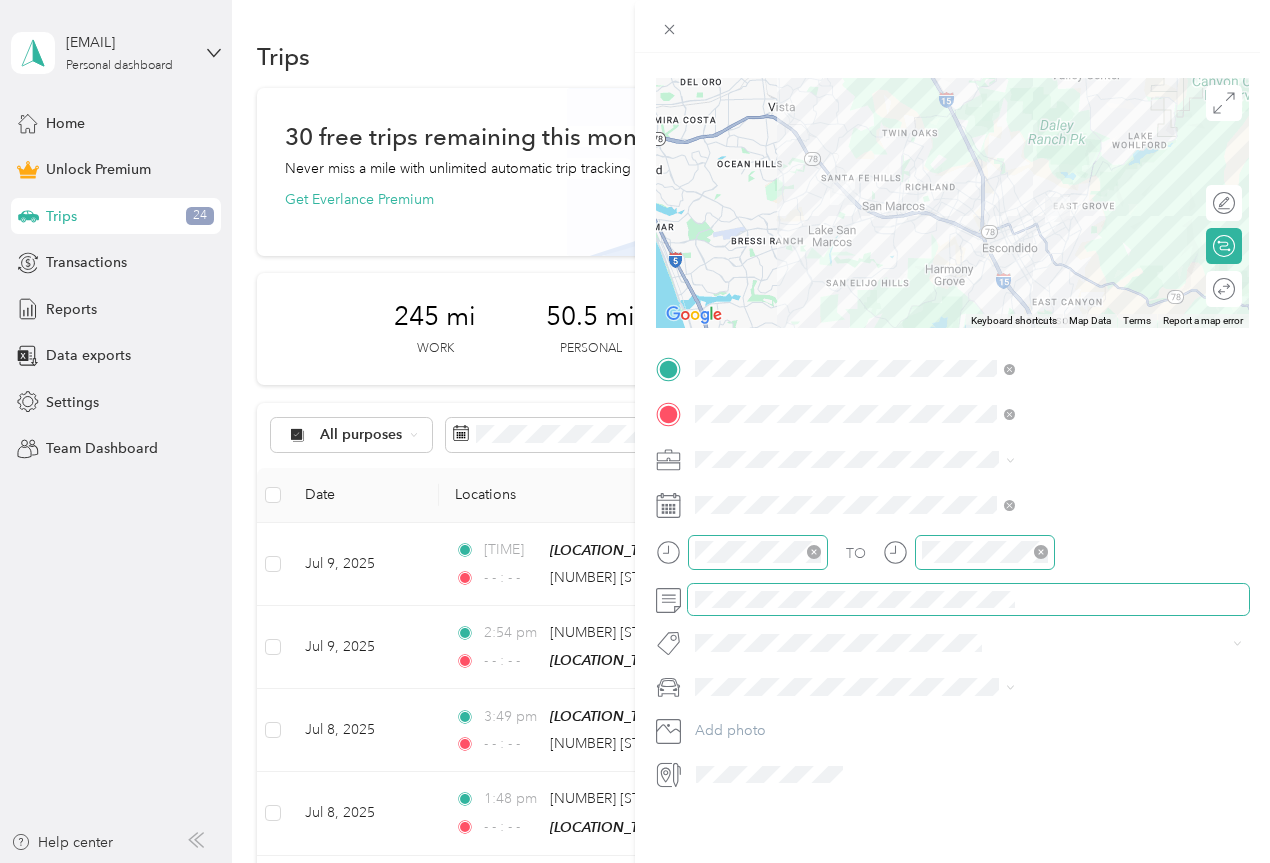 click 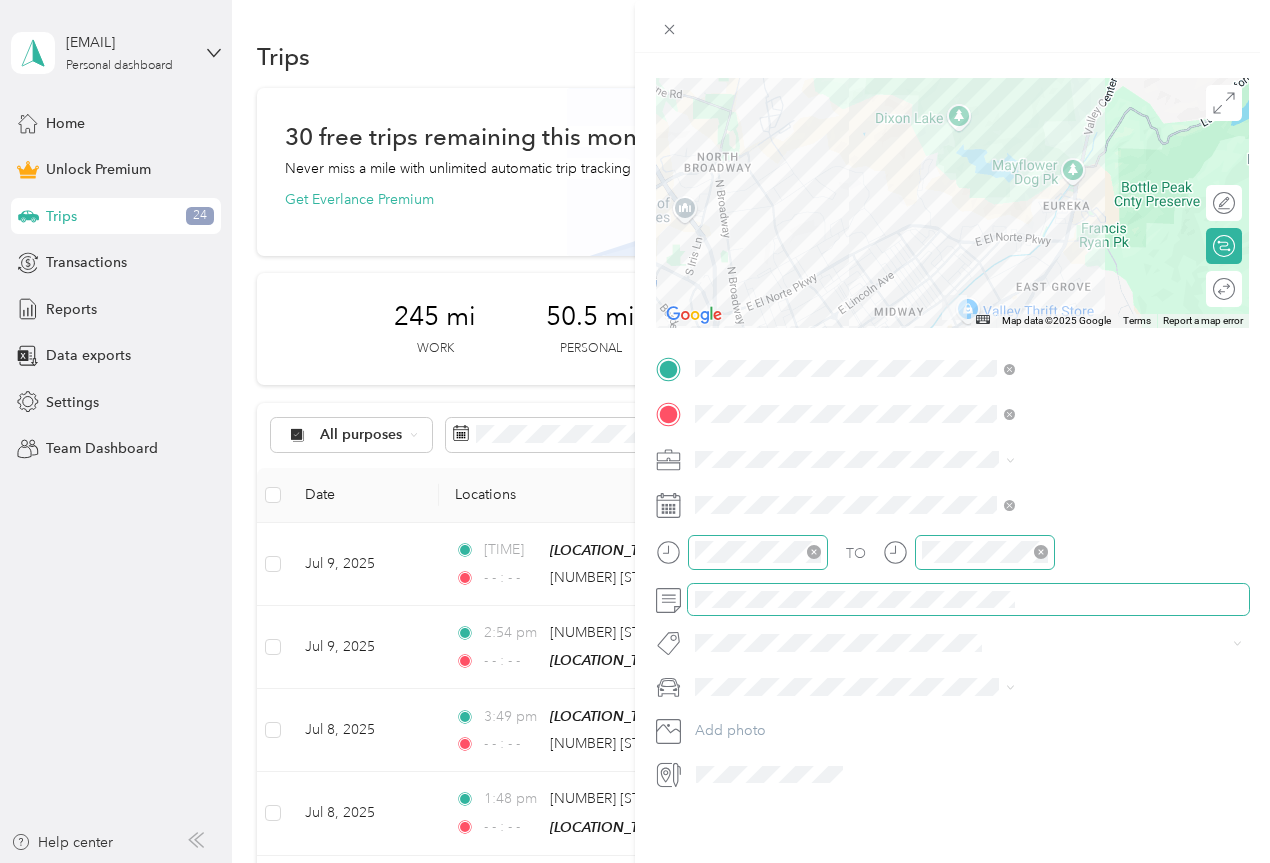 scroll, scrollTop: 0, scrollLeft: 0, axis: both 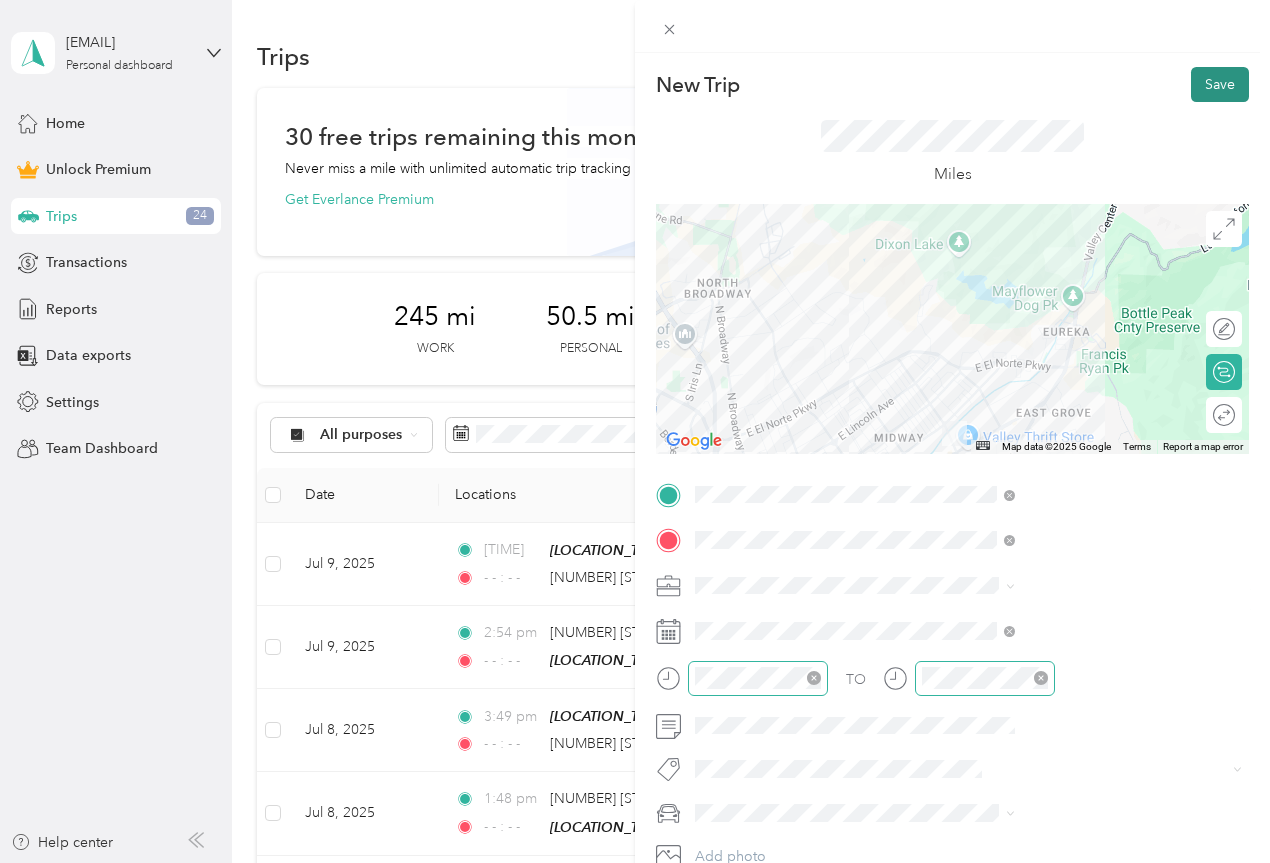 click on "Save" at bounding box center (1220, 84) 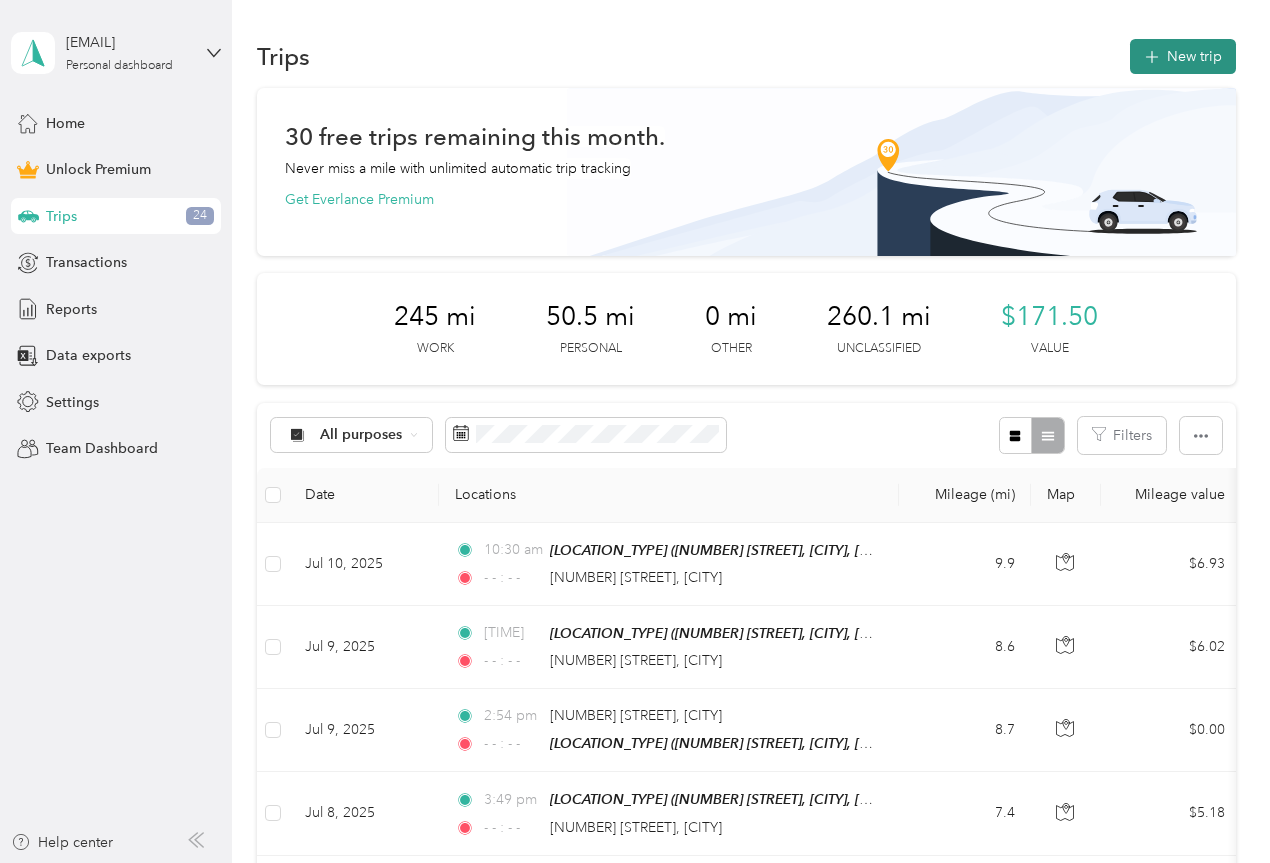 click on "New trip" at bounding box center (1183, 56) 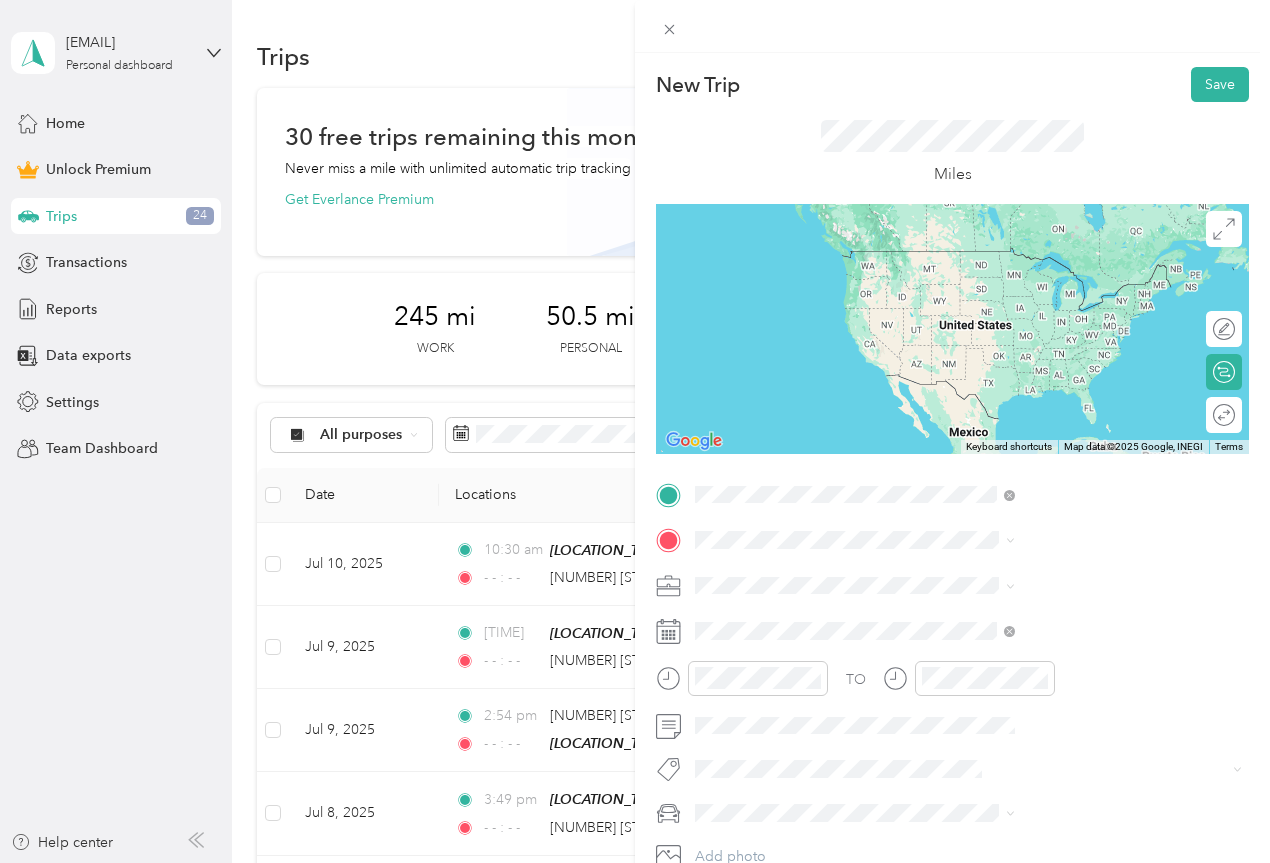click on "[NUMBER] [STREET]
[CITY], [STATE] [POSTAL_CODE], [COUNTRY]" at bounding box center (1082, 584) 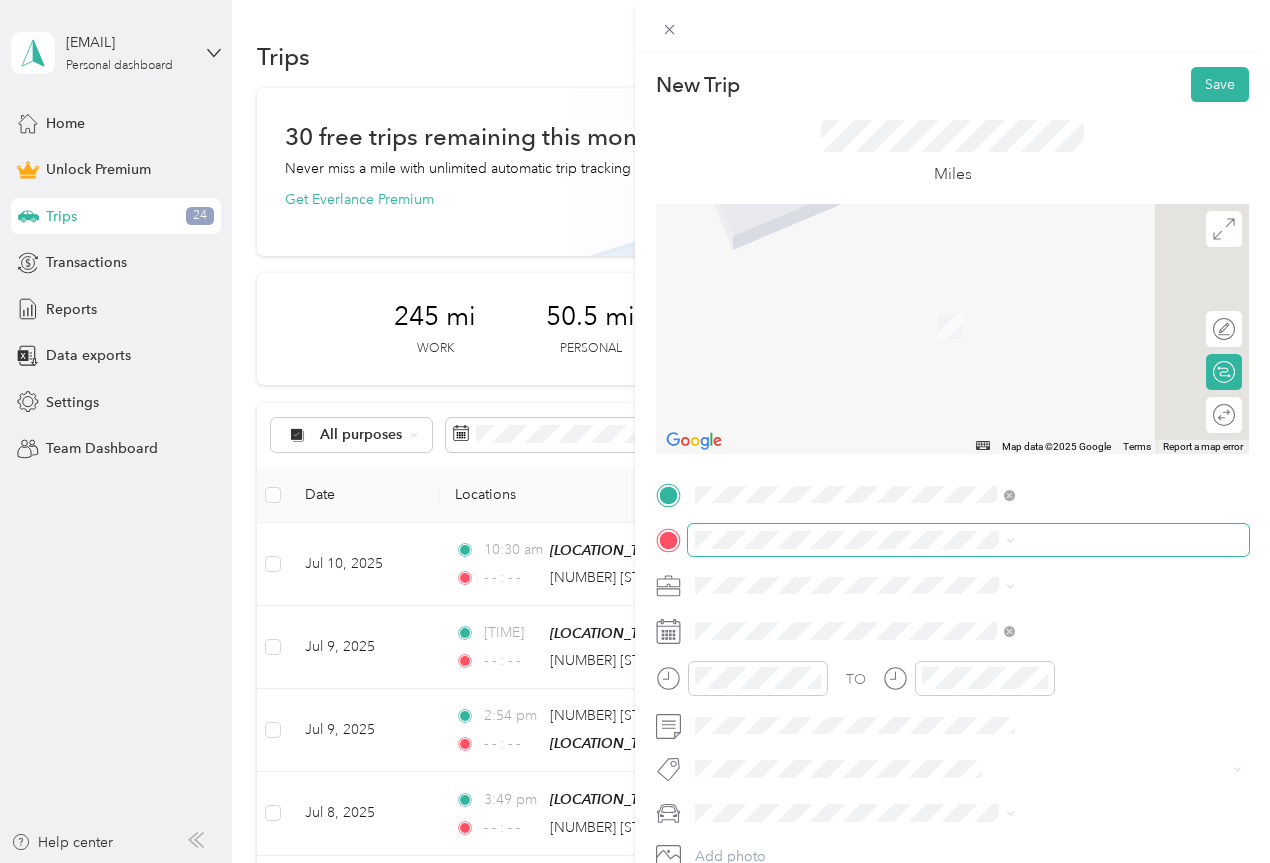 click at bounding box center [968, 540] 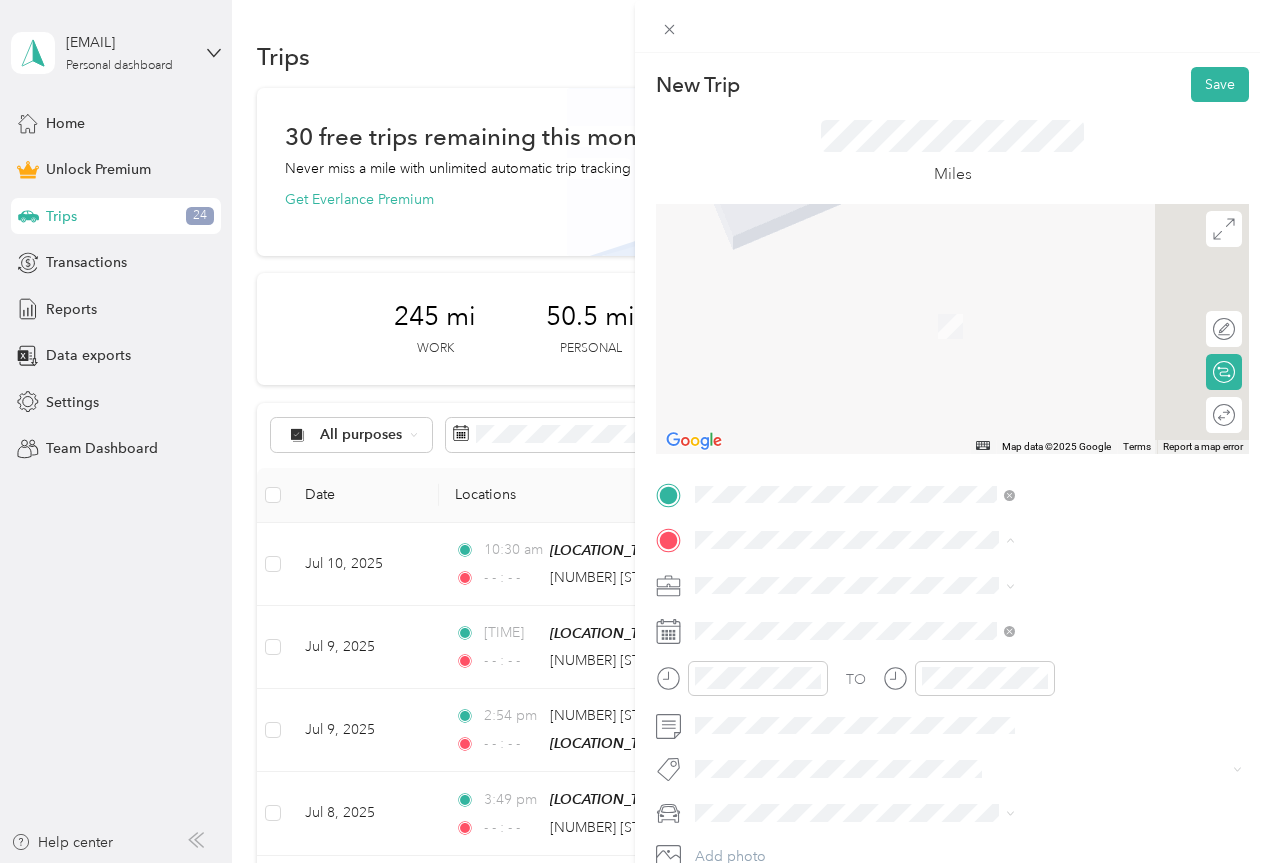drag, startPoint x: 977, startPoint y: 752, endPoint x: 989, endPoint y: 685, distance: 68.06615 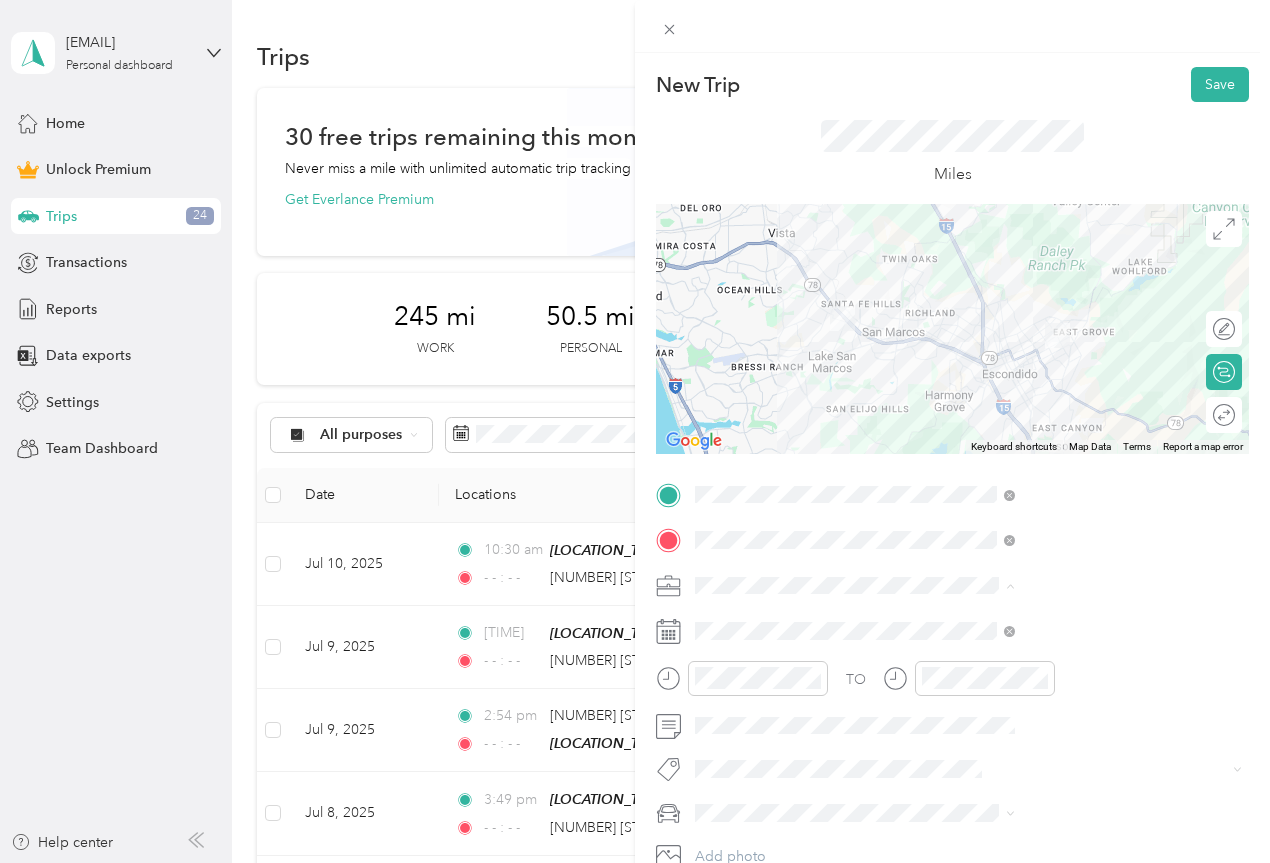 click on "Work" at bounding box center (1067, 305) 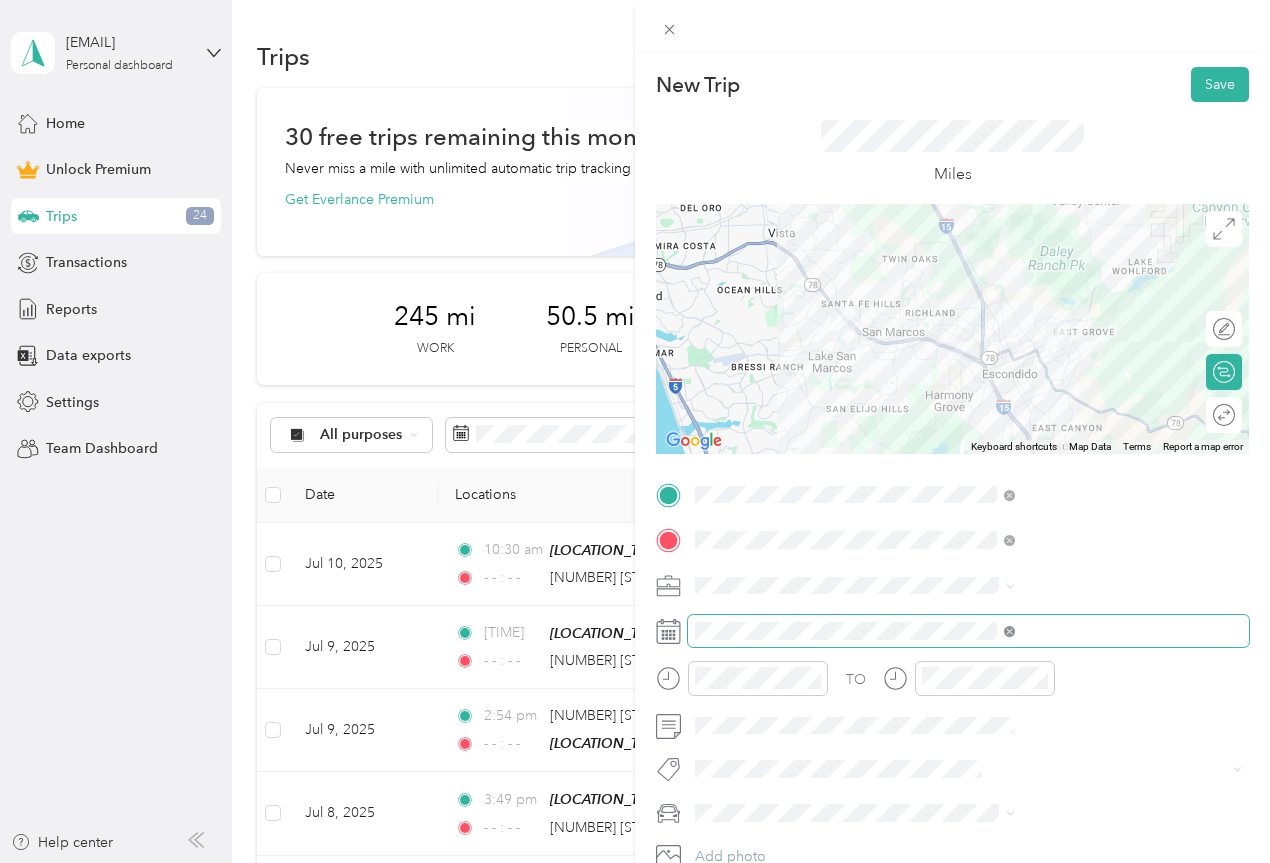 click at bounding box center (1009, 630) 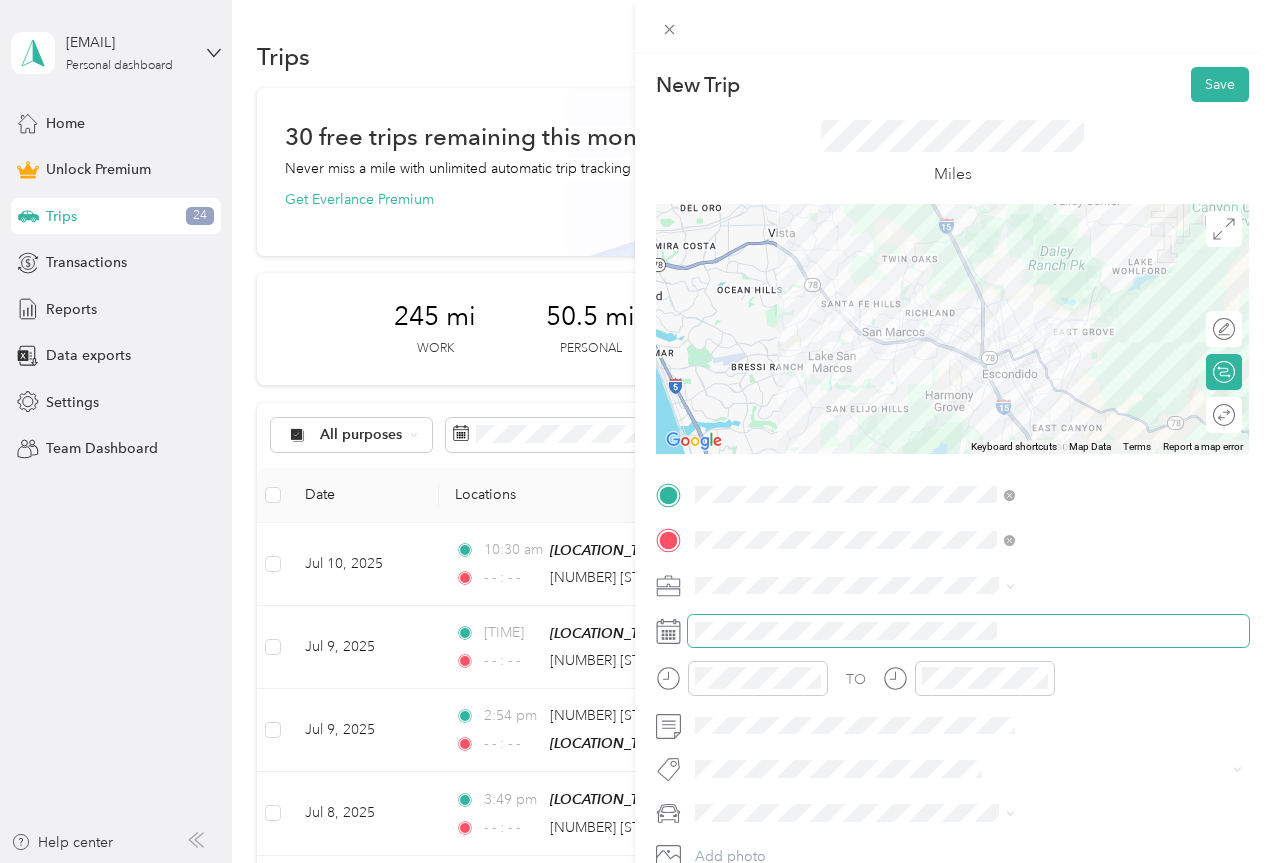 click at bounding box center [968, 631] 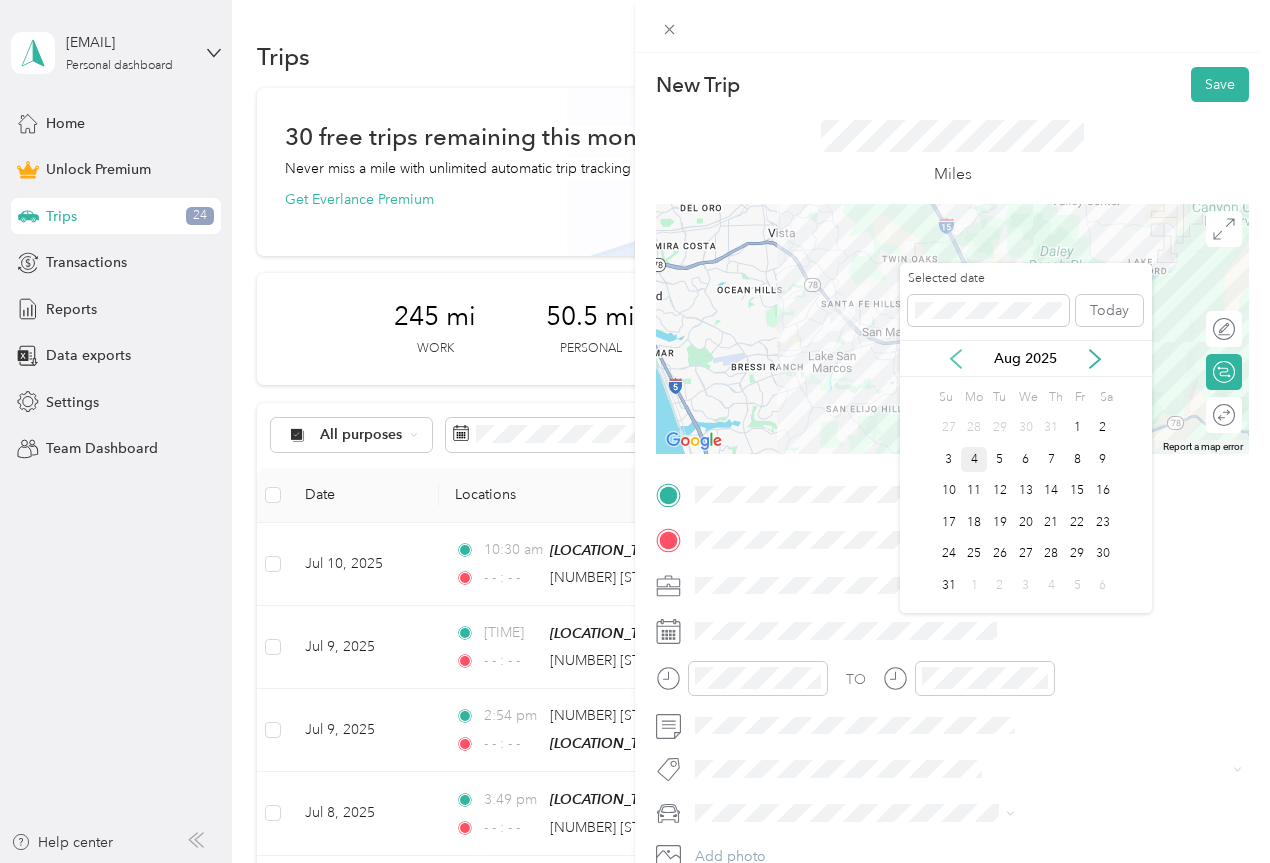click 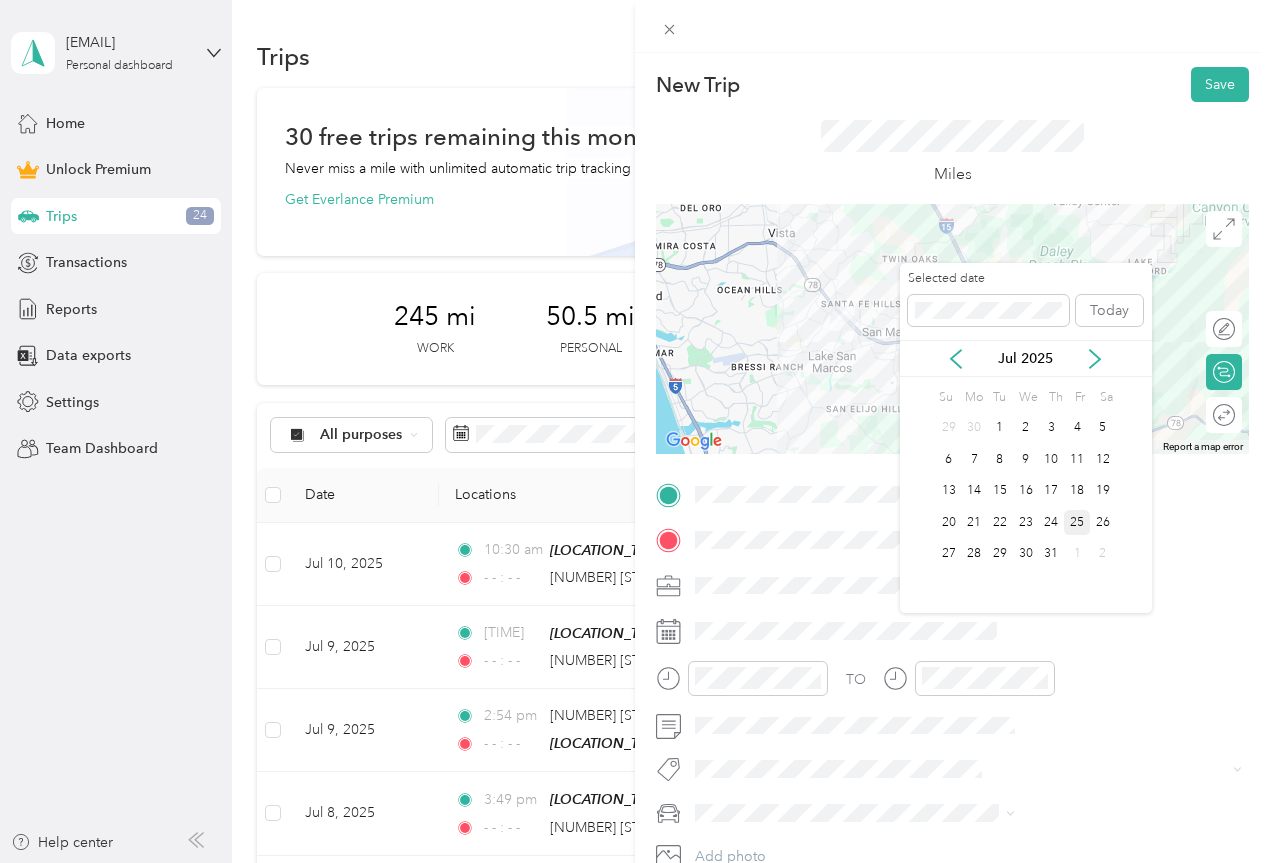 drag, startPoint x: 1059, startPoint y: 457, endPoint x: 1067, endPoint y: 505, distance: 48.6621 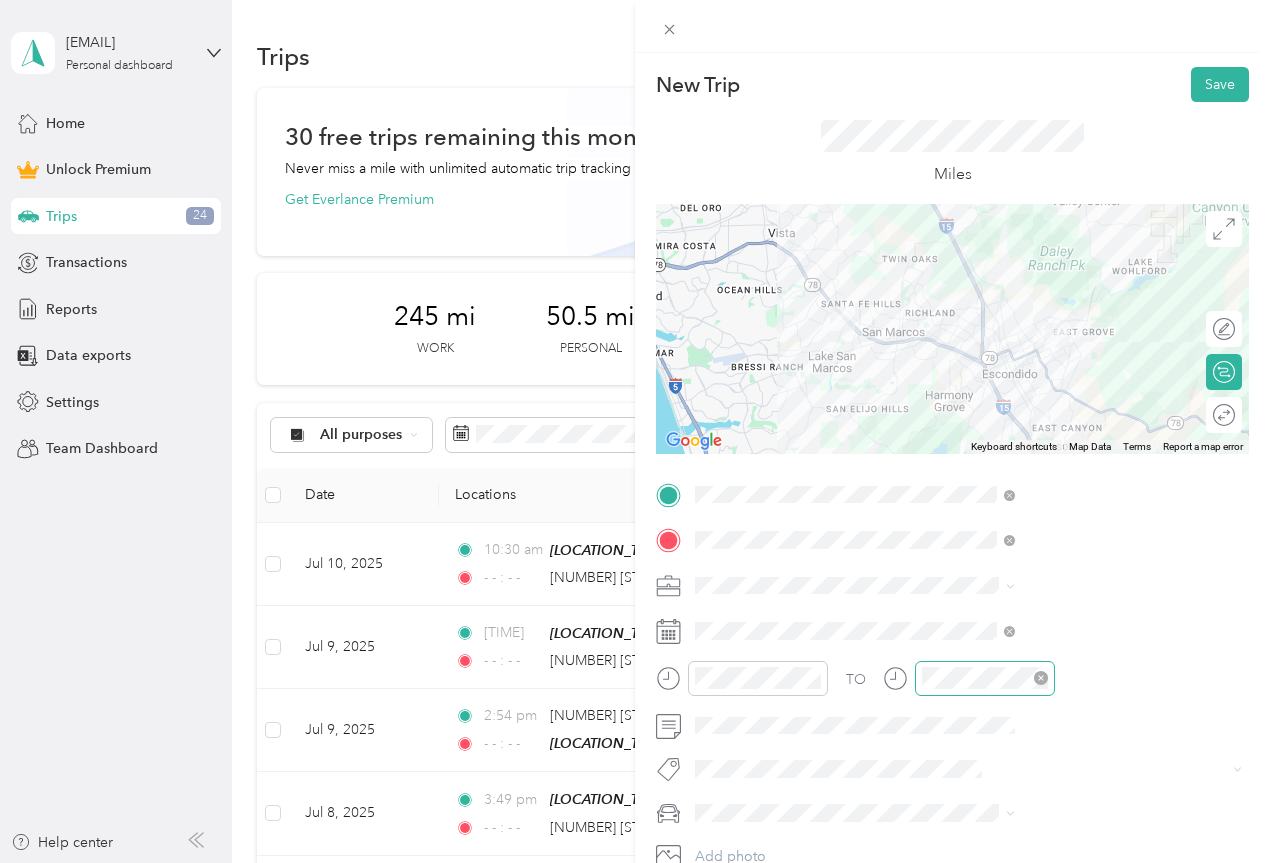 click 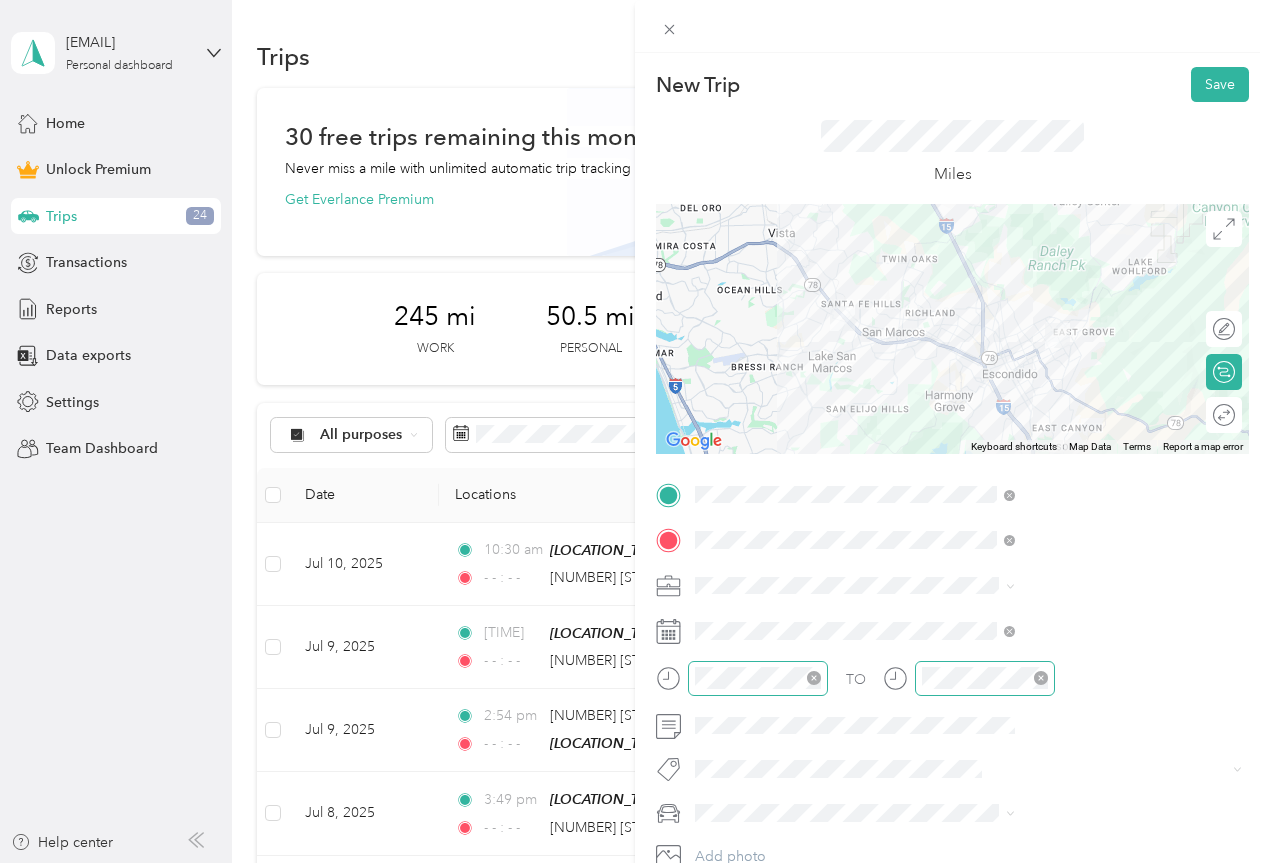 click 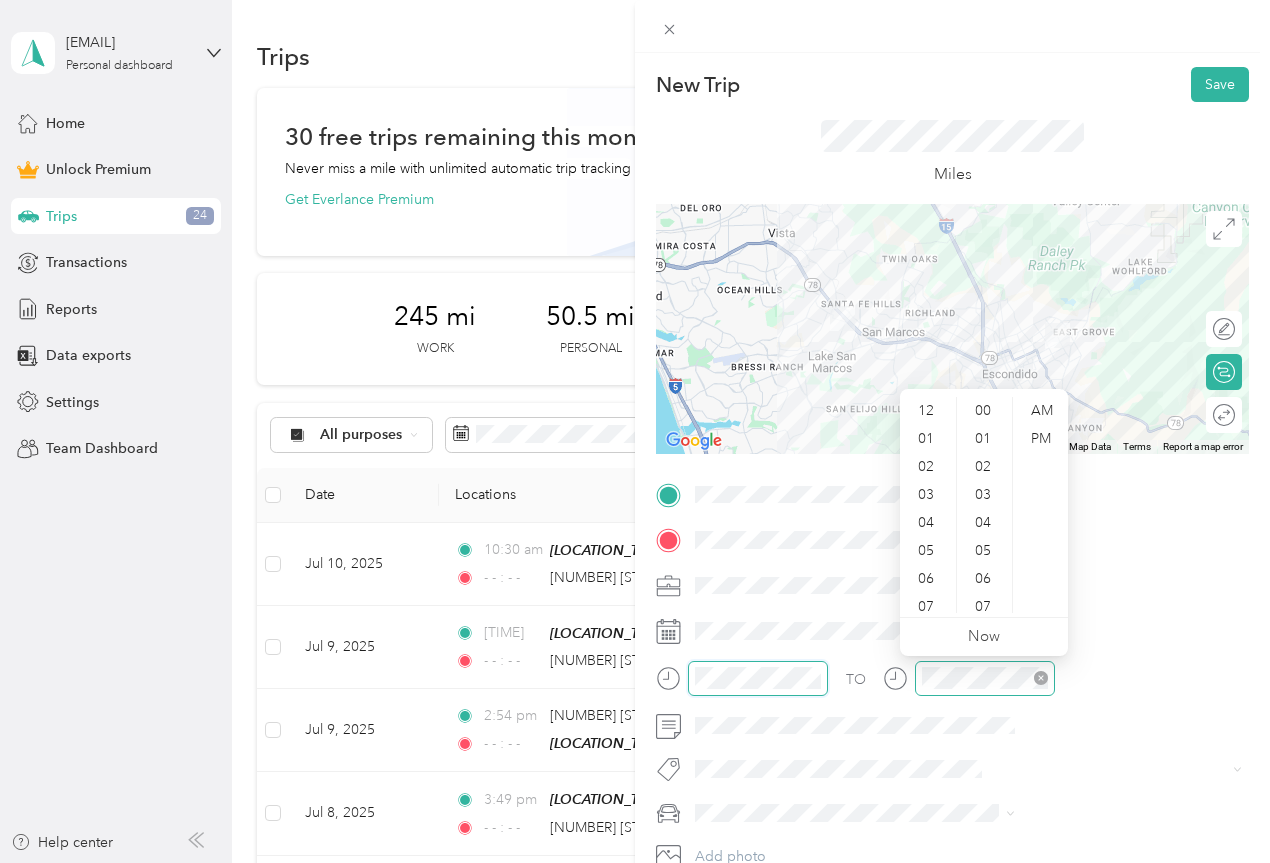 scroll, scrollTop: 56, scrollLeft: 0, axis: vertical 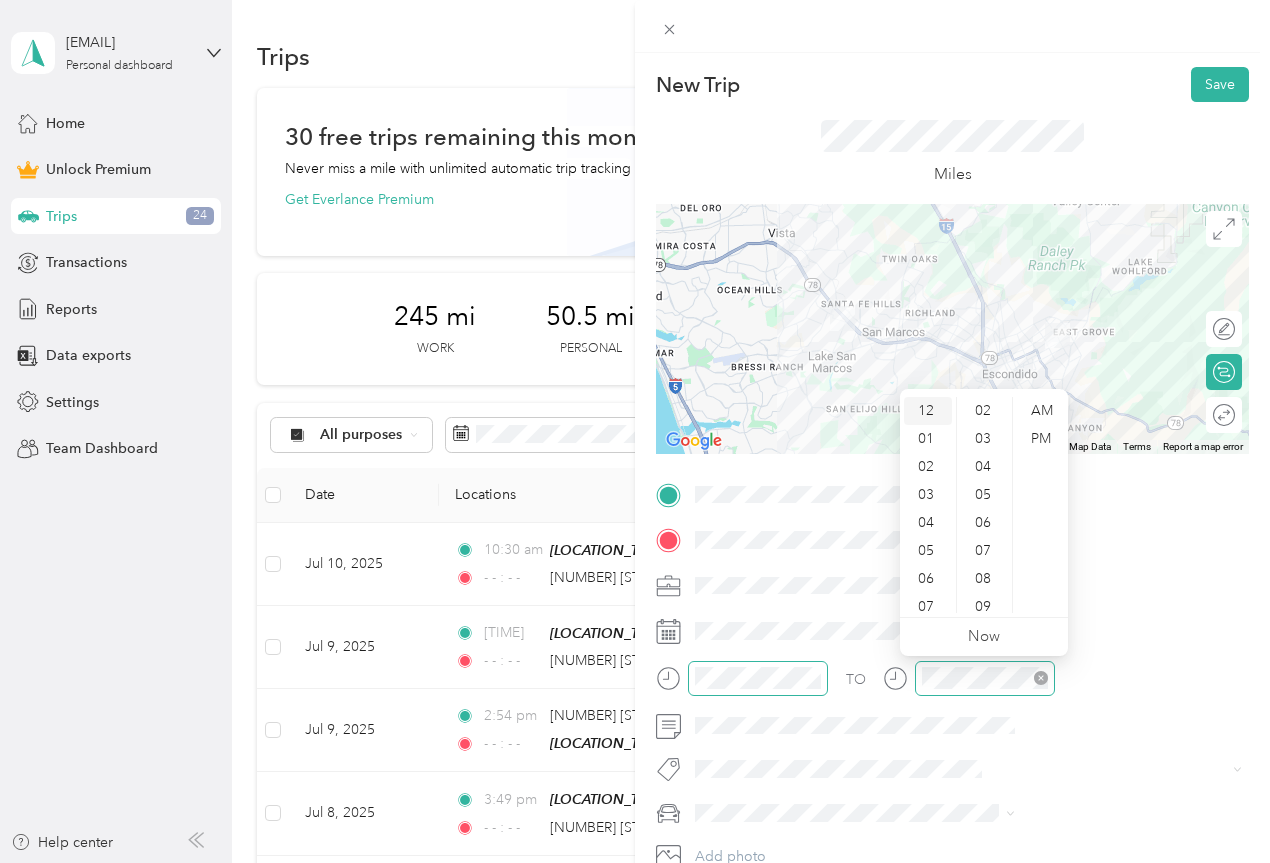 click on "12" at bounding box center (928, 411) 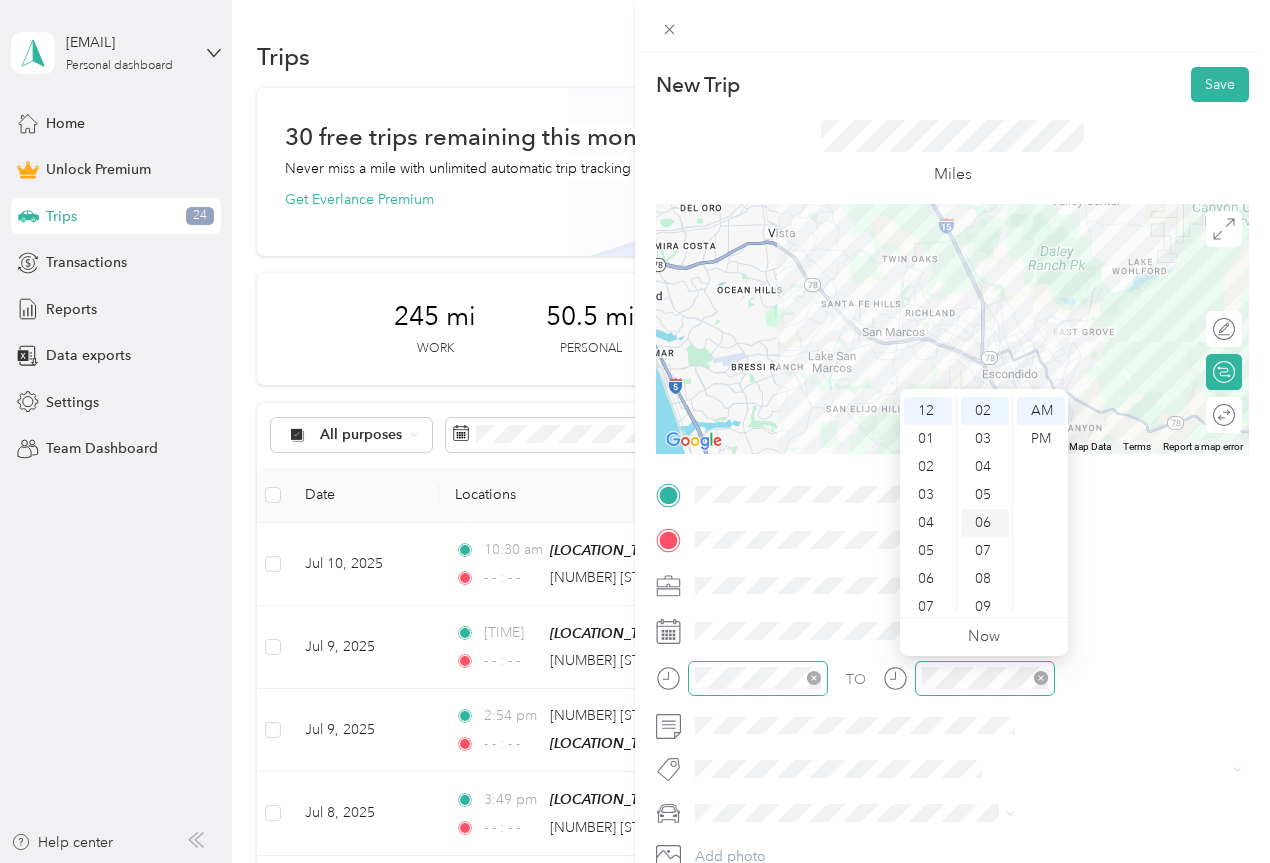 click on "05" at bounding box center (985, 495) 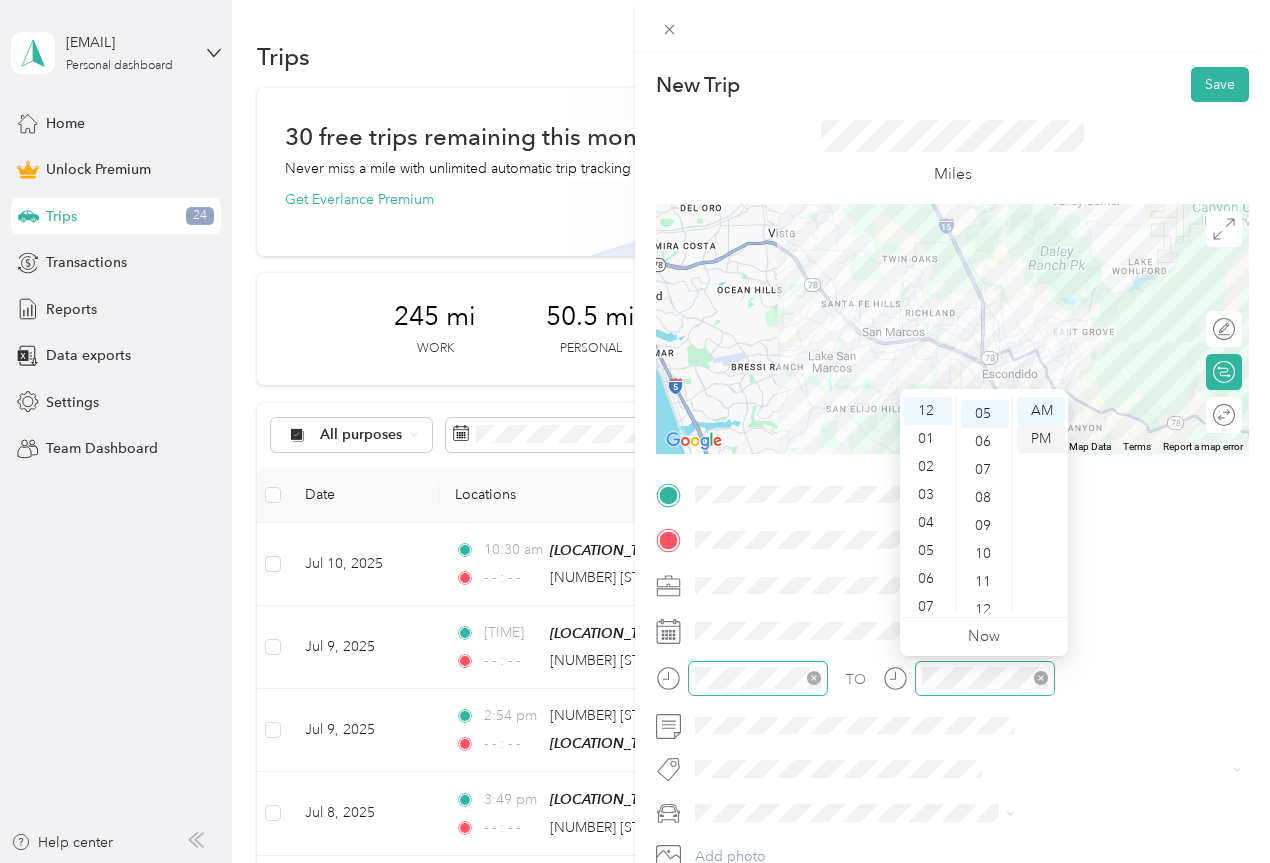 scroll, scrollTop: 140, scrollLeft: 0, axis: vertical 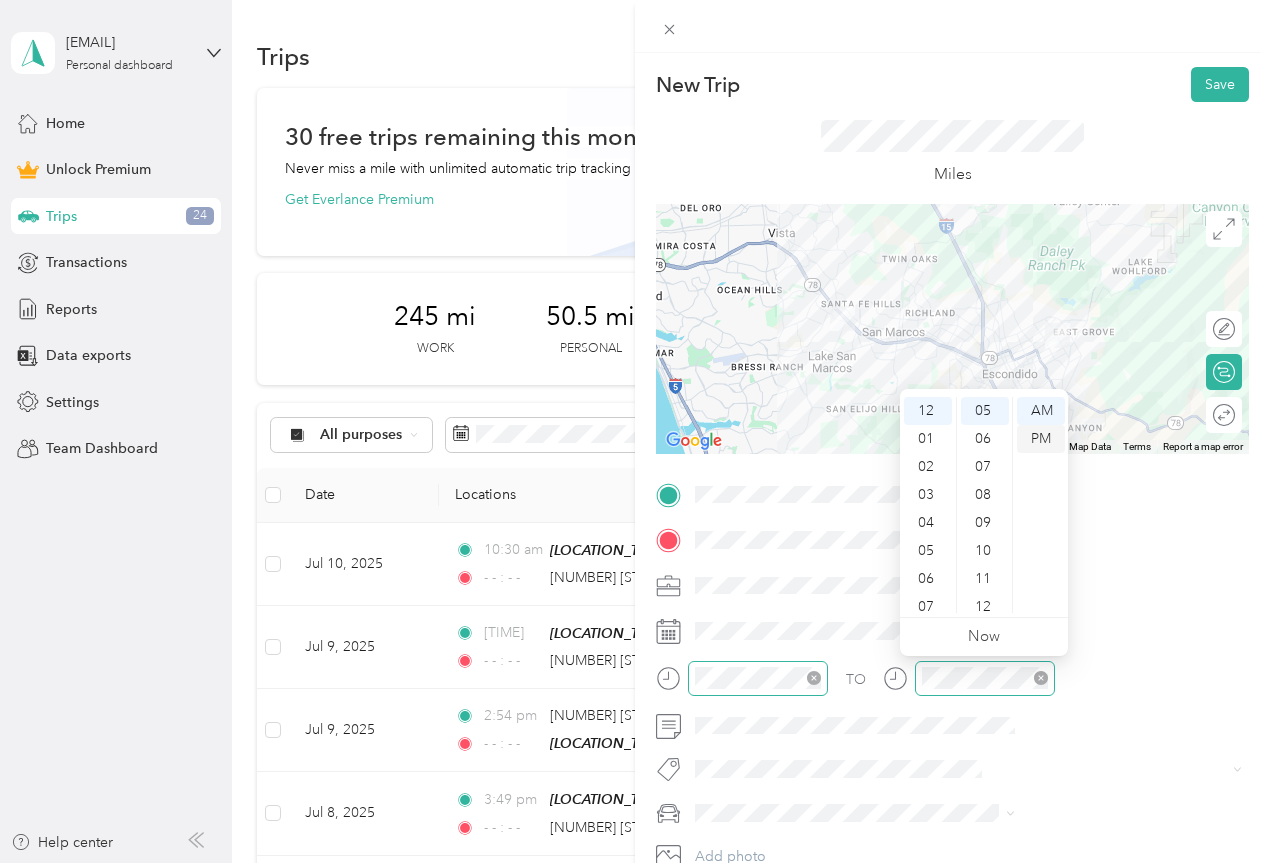 click on "PM" at bounding box center [1041, 439] 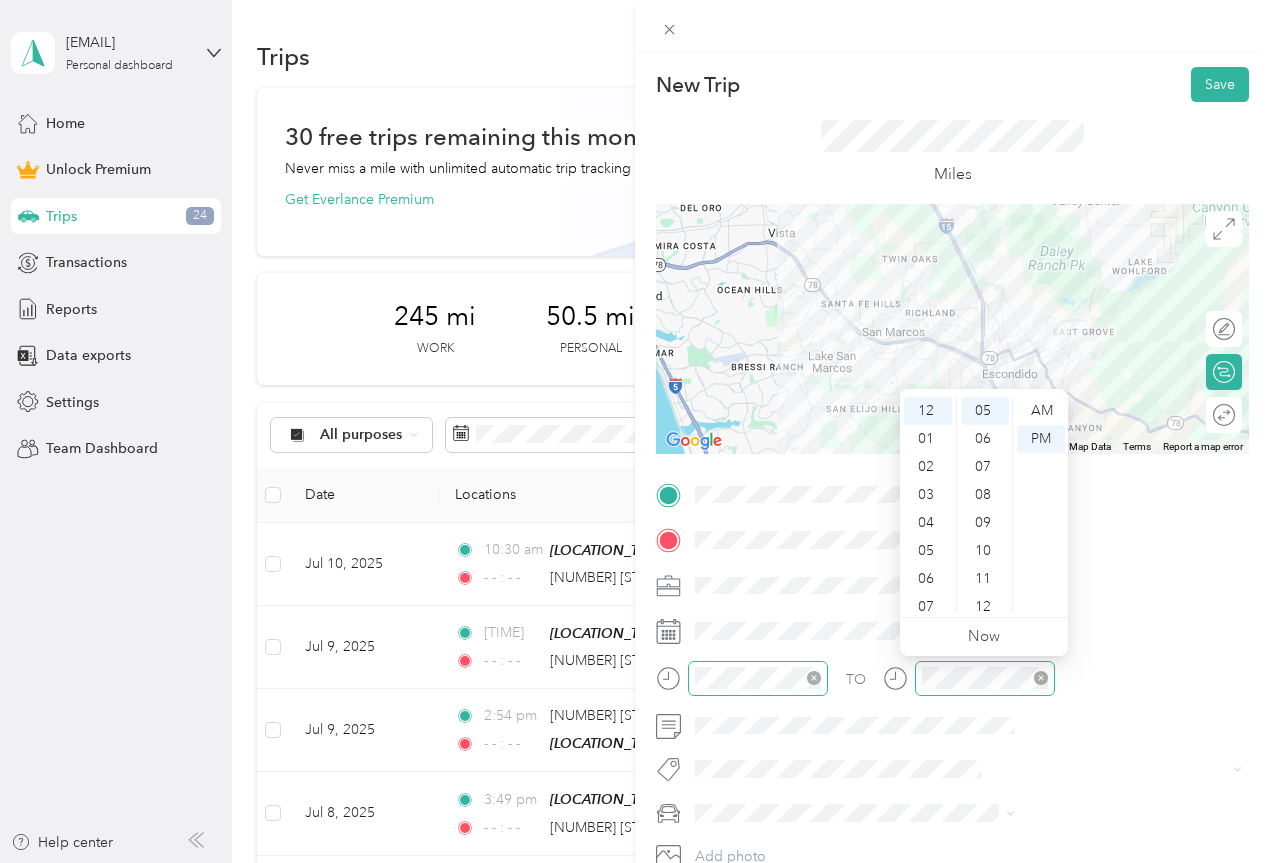 click 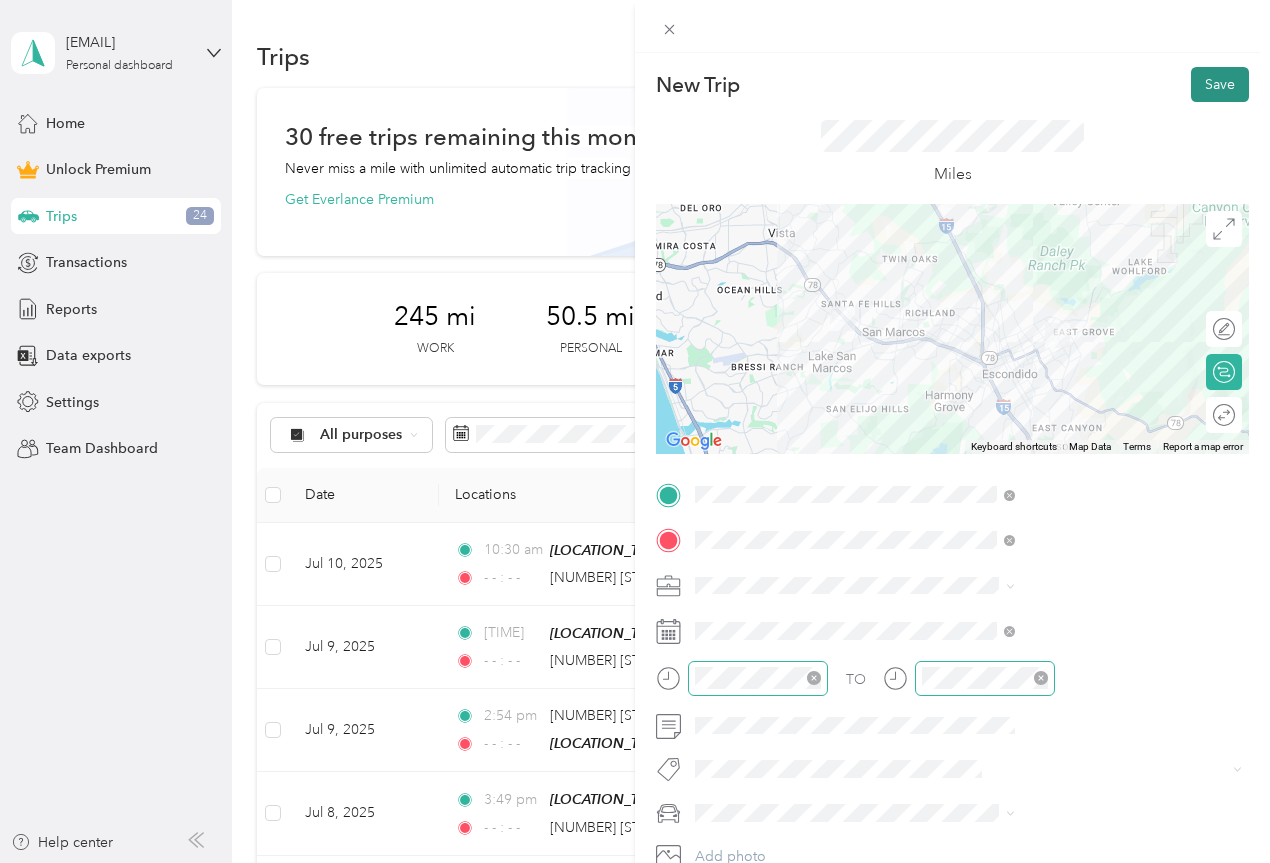 click on "Save" at bounding box center (1220, 84) 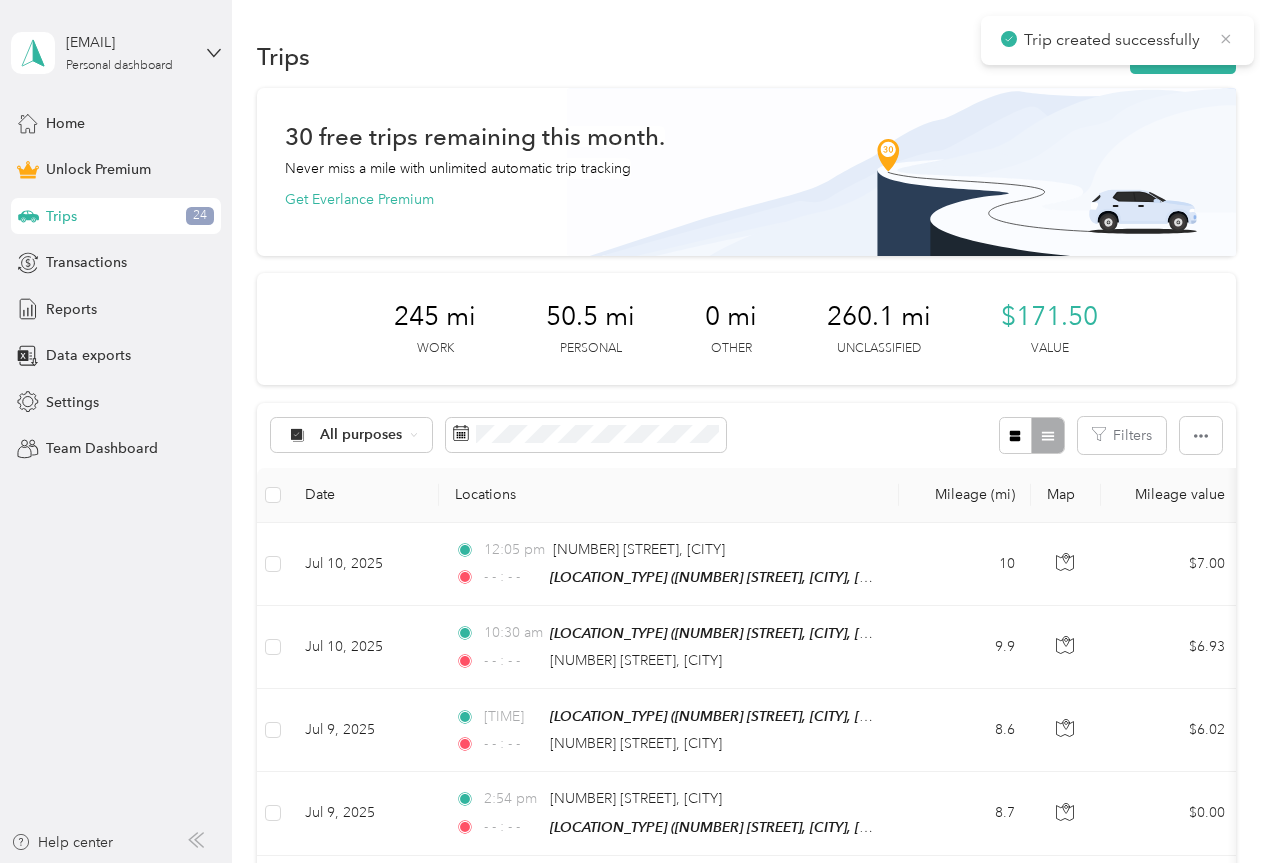 click 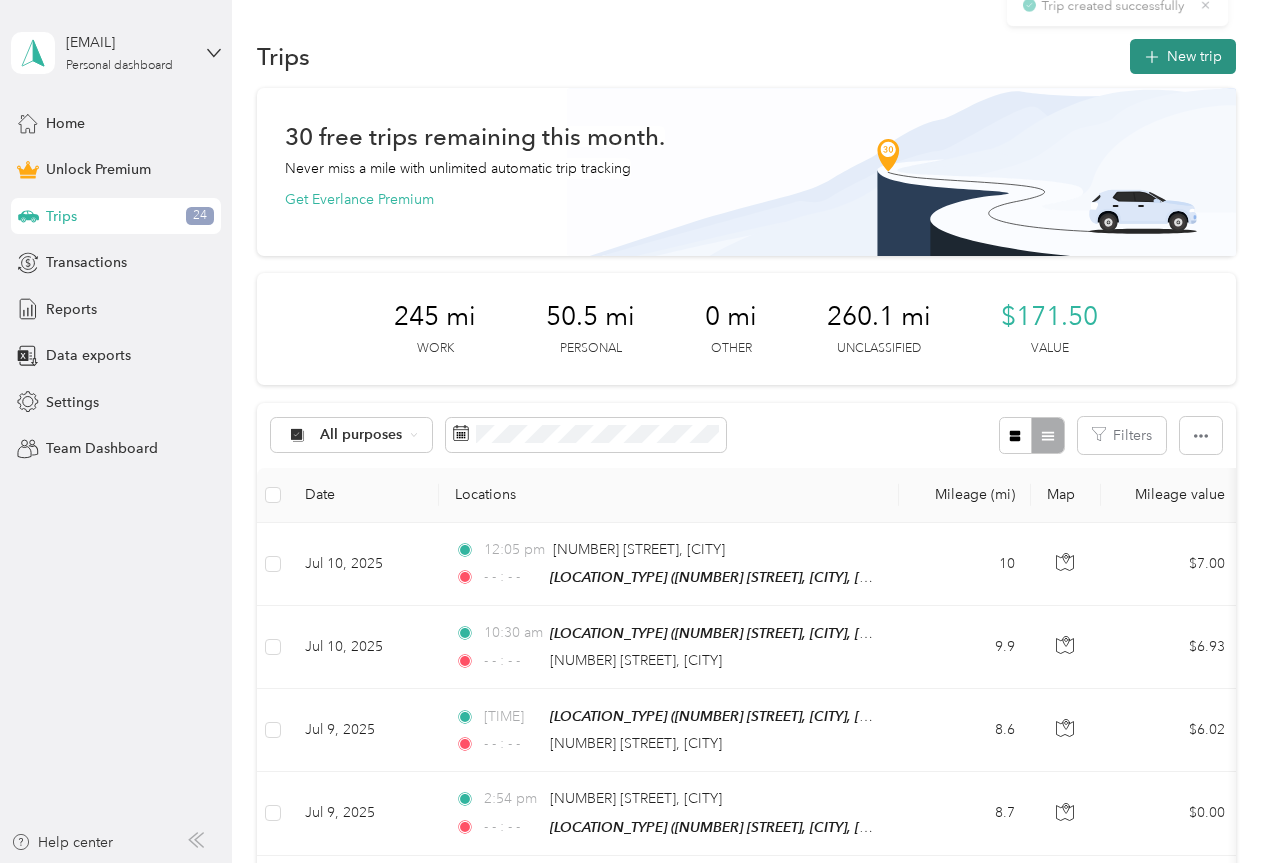 click on "New trip" at bounding box center (1183, 56) 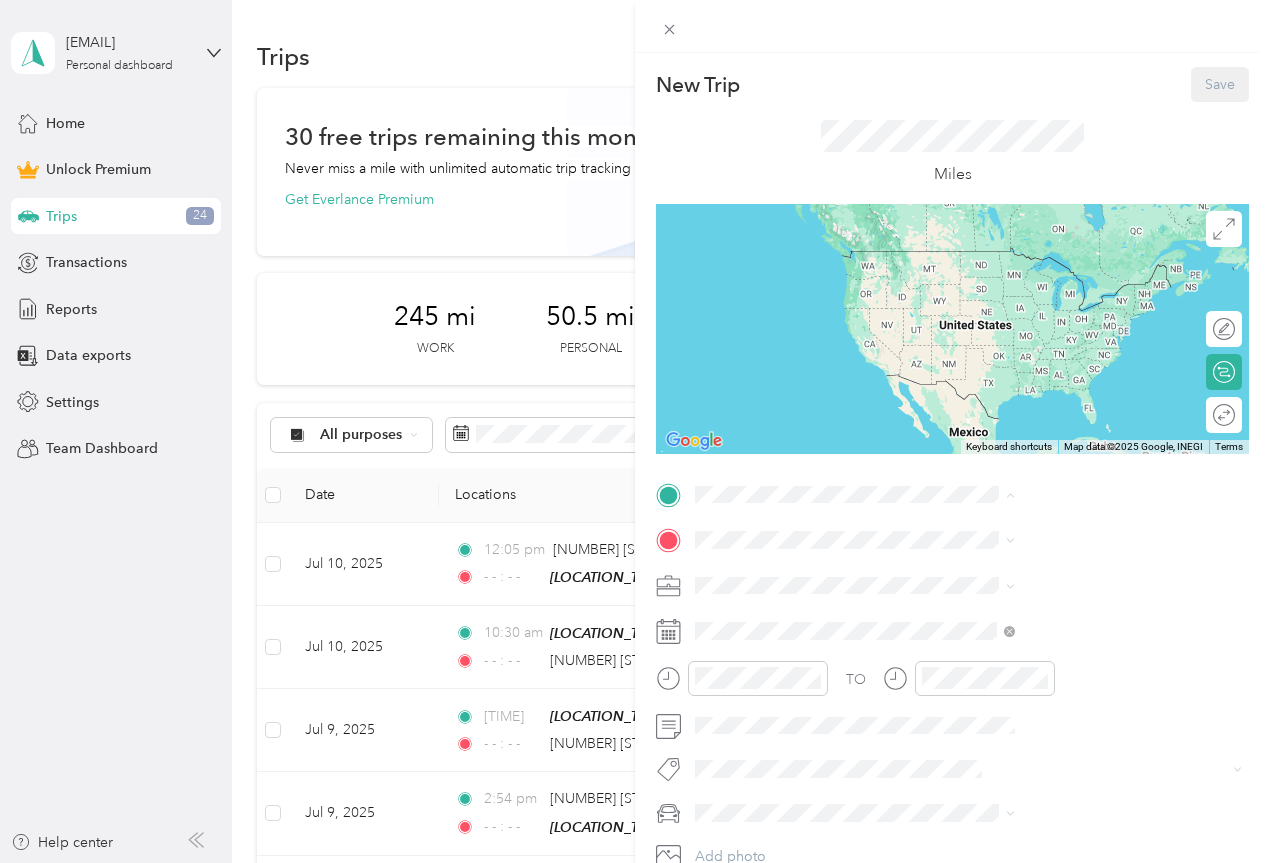 click on "[LOCATION_TYPE] [NUMBER] [STREET], [POSTAL_CODE], [CITY], [STATE], [COUNTRY]" at bounding box center (1082, 701) 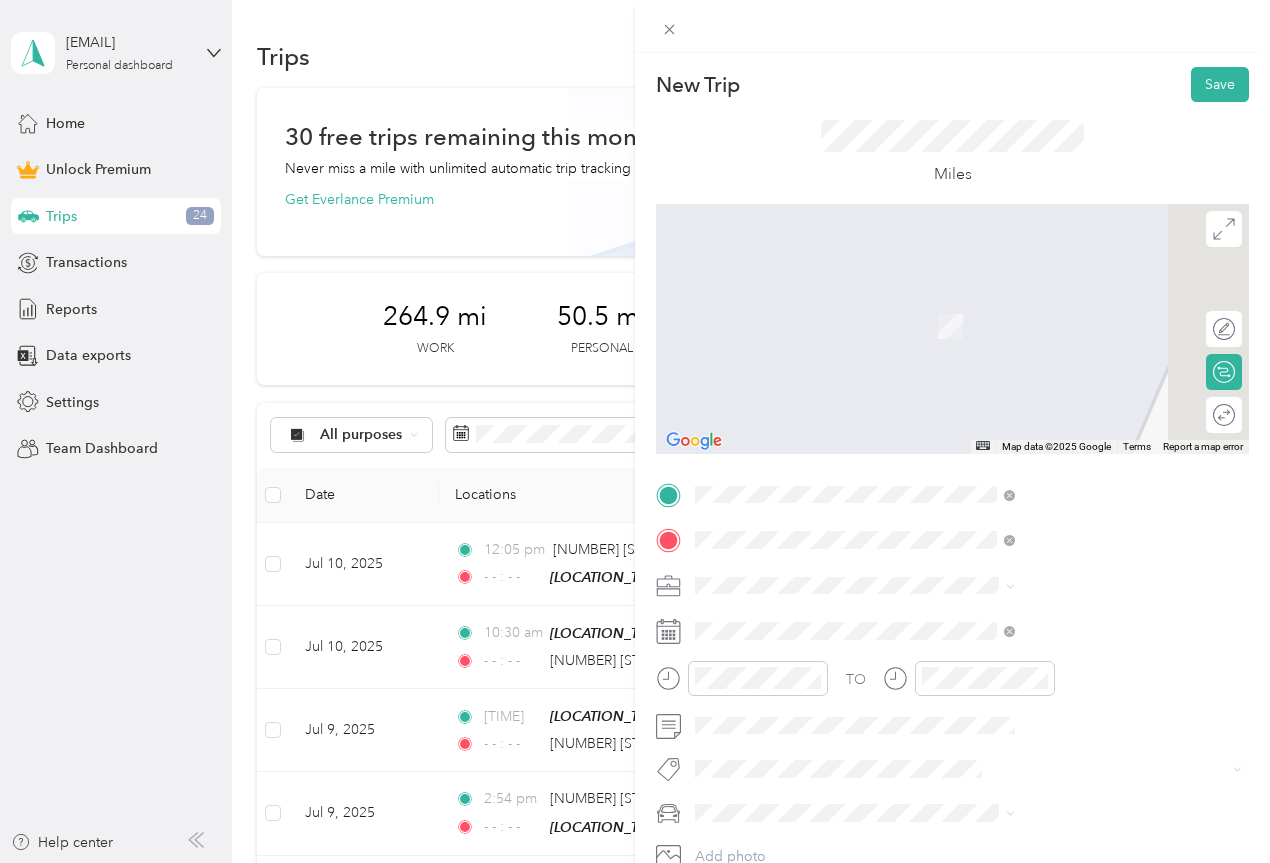 click on "[NUMBER] [STREET]
[CITY], [STATE] [POSTAL_CODE], [COUNTRY]" at bounding box center [1082, 629] 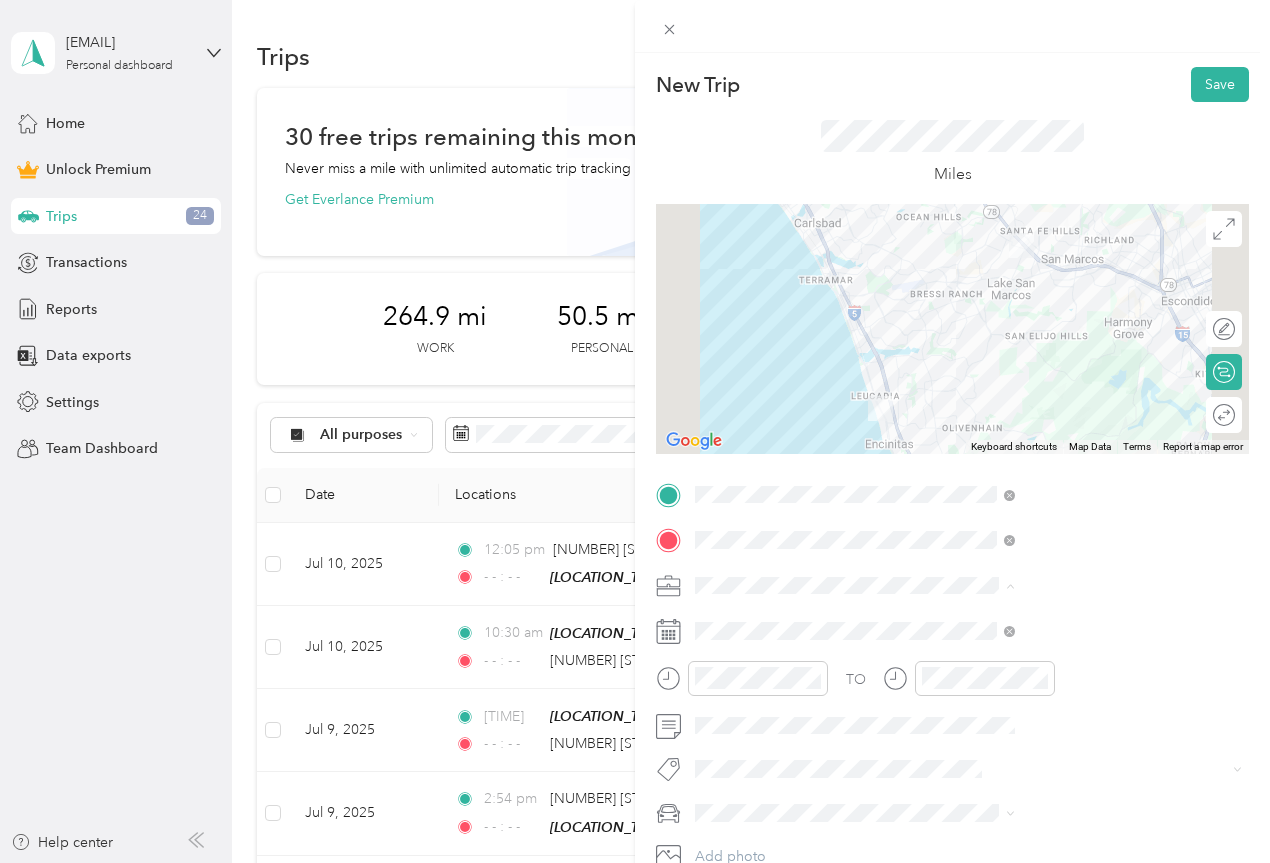 click on "Work" at bounding box center [931, 305] 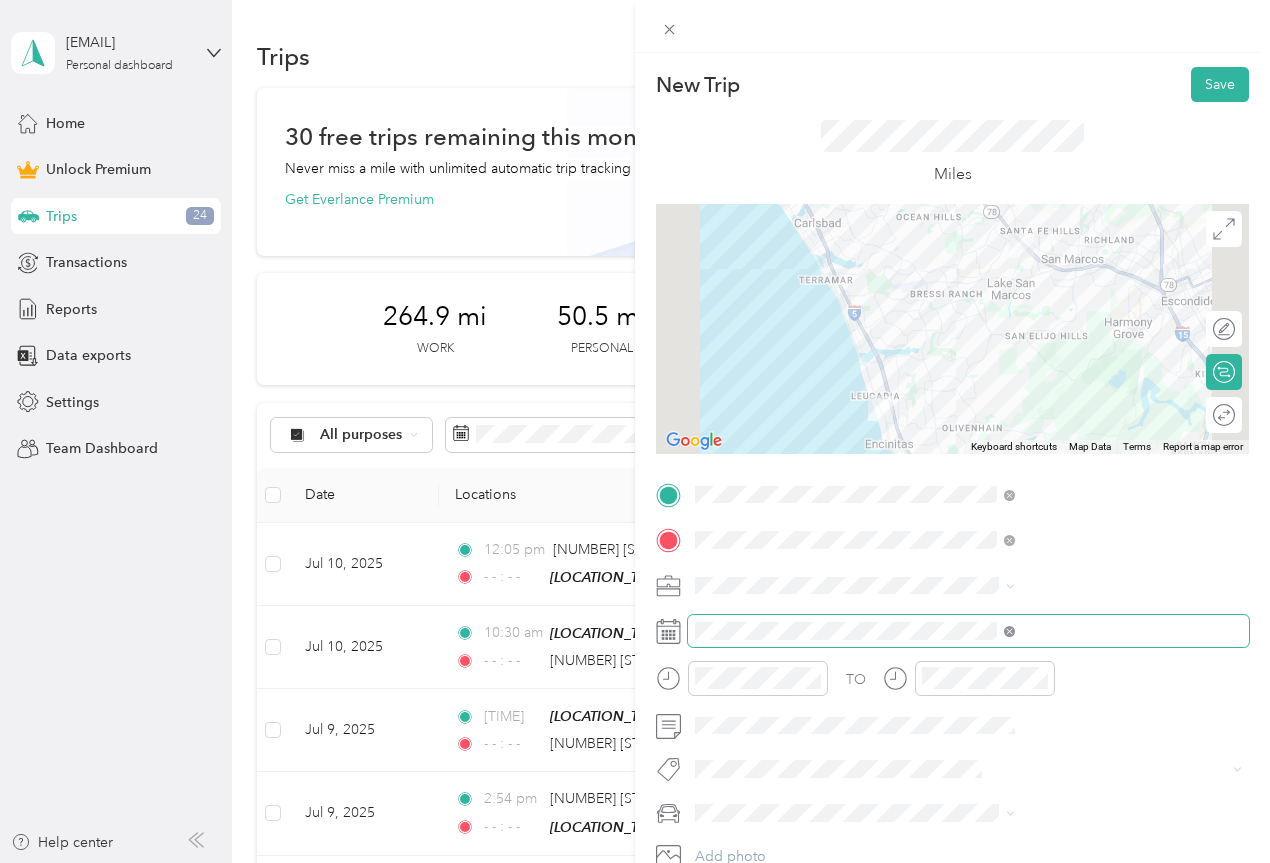 click 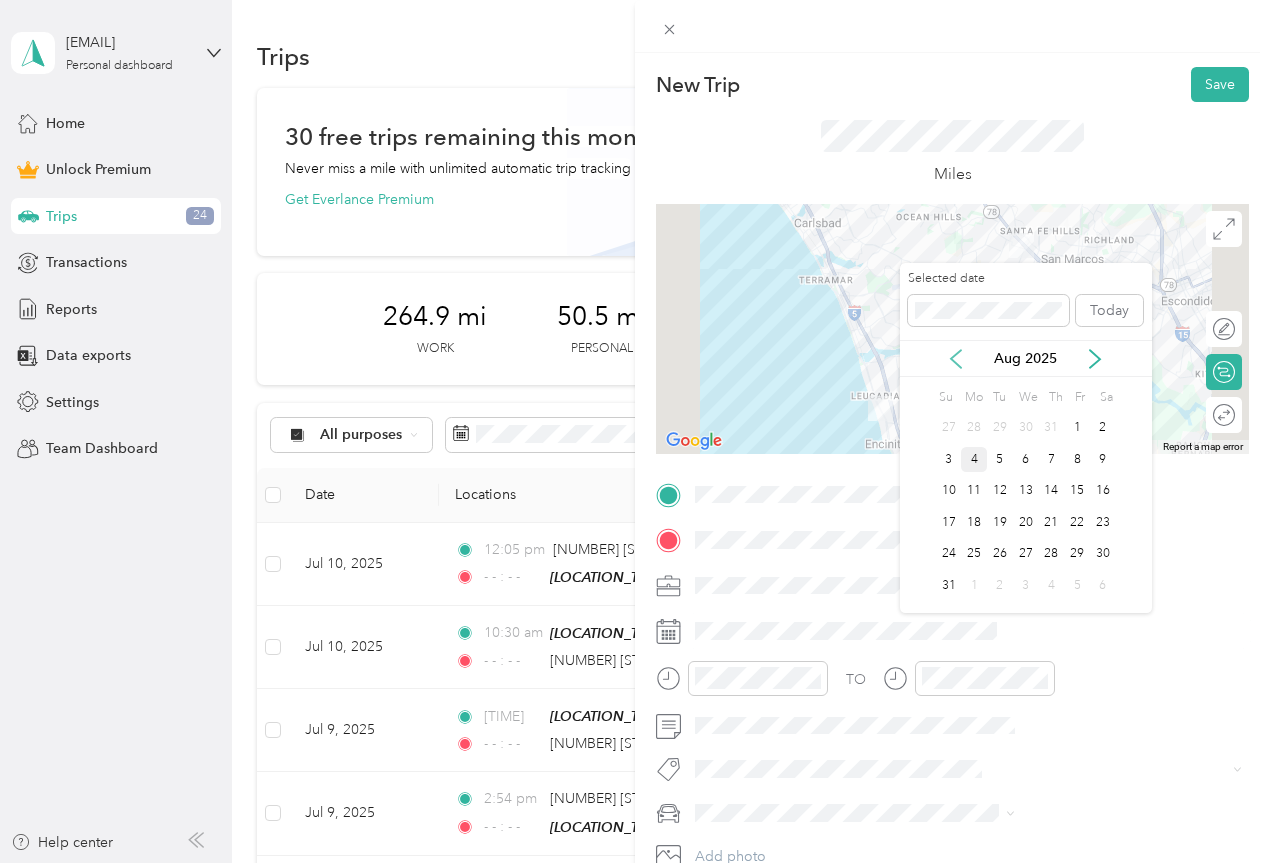 click 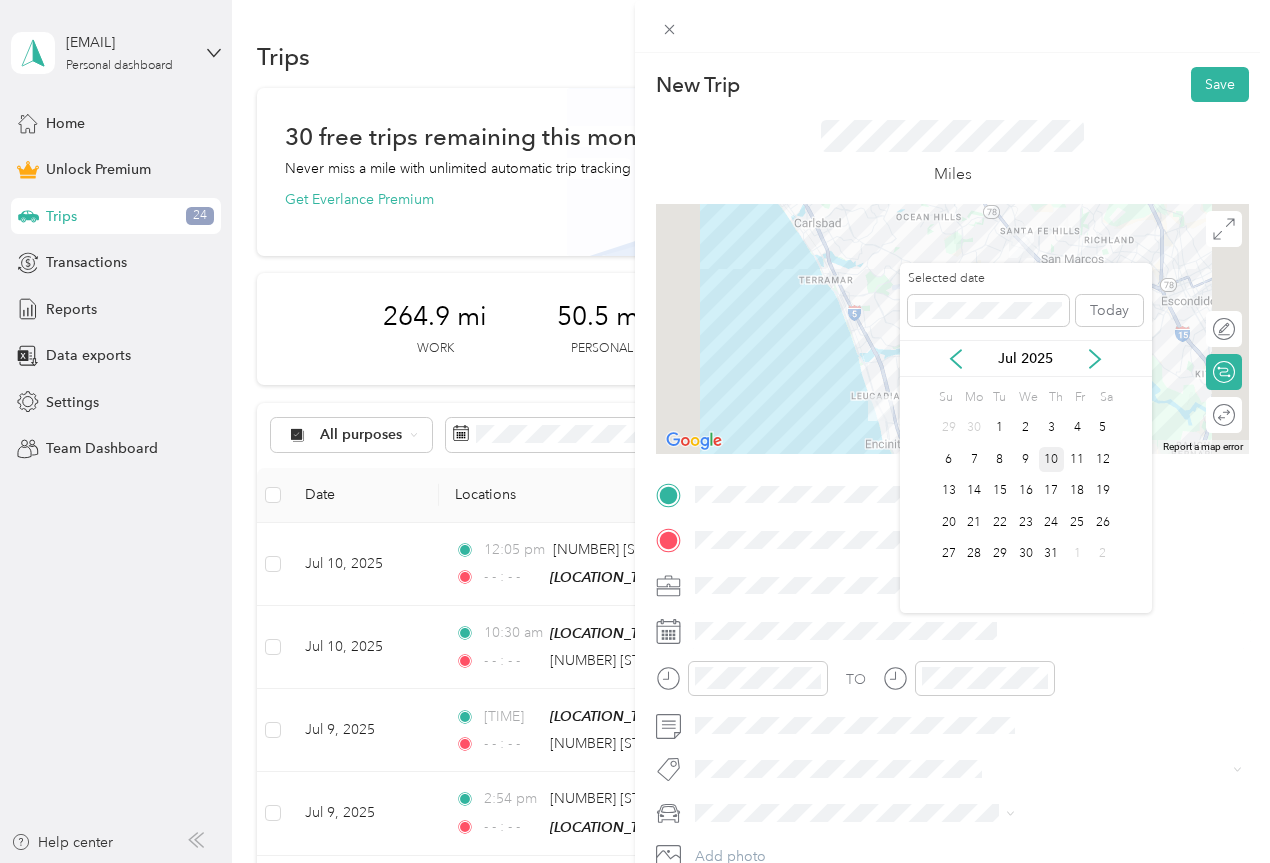 click on "10" at bounding box center (1052, 459) 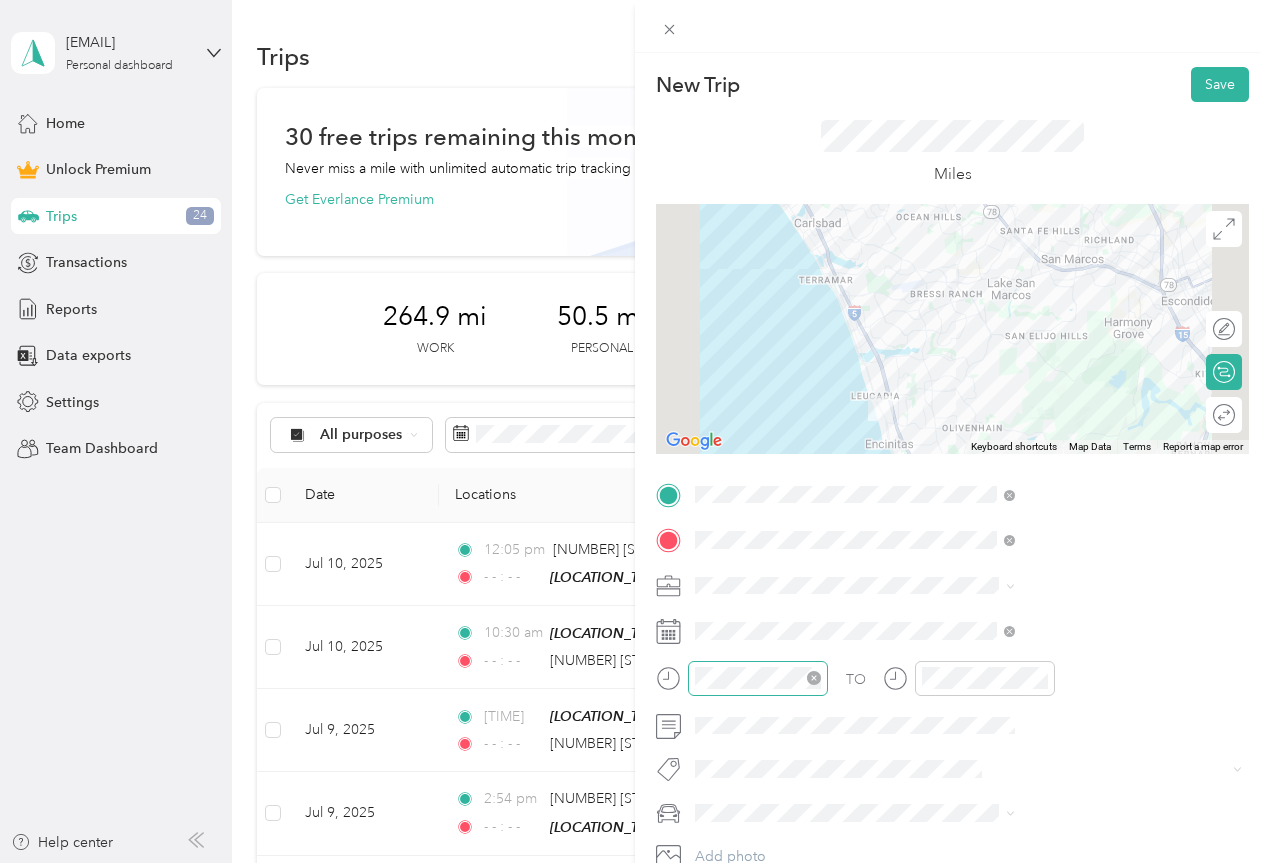 click 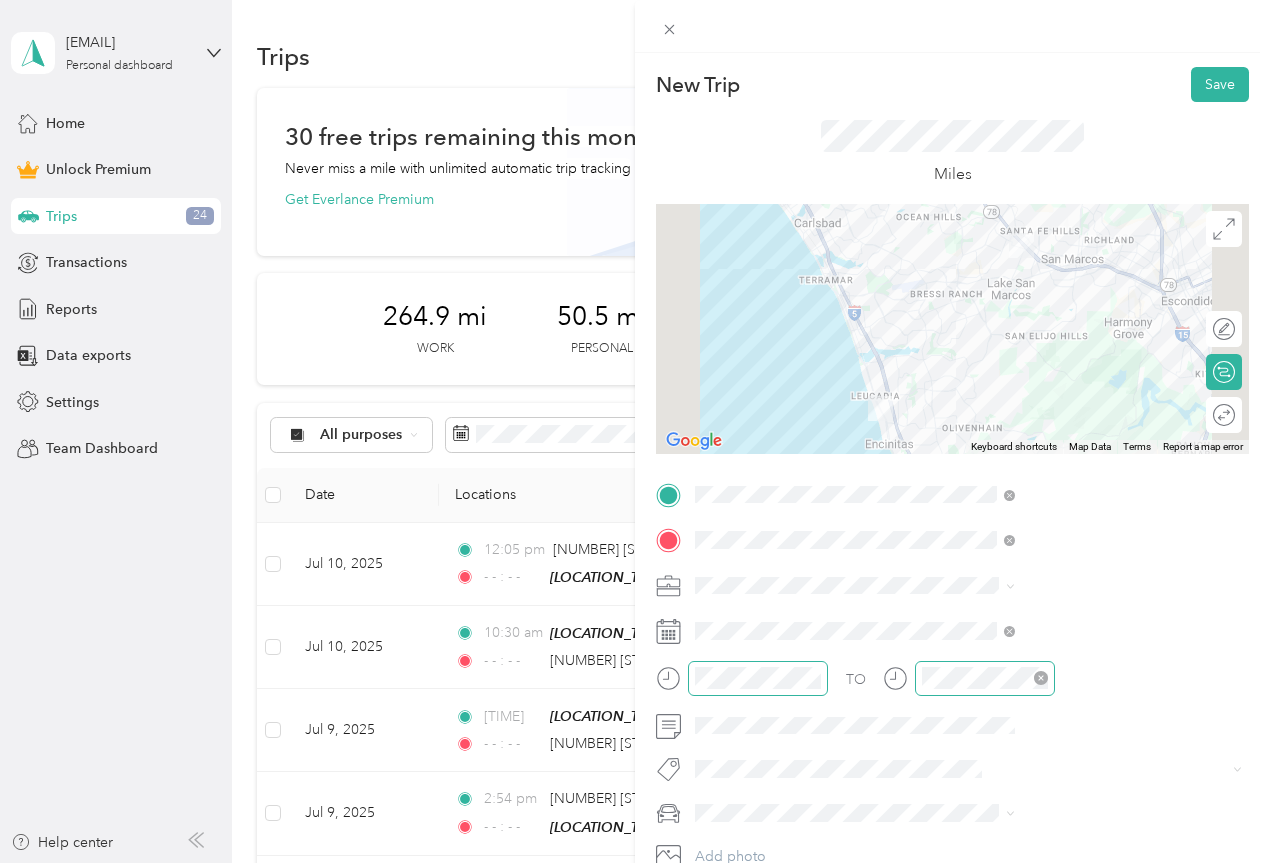click 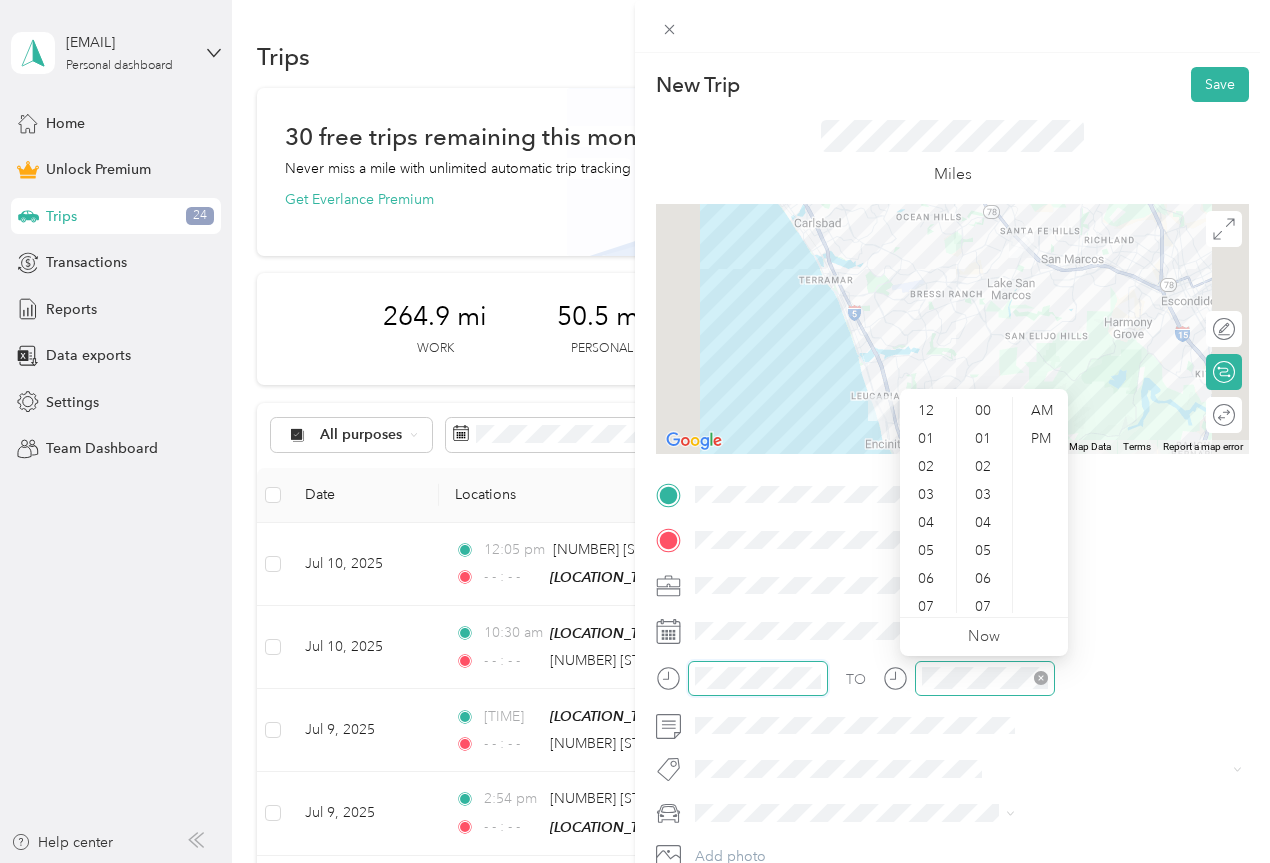scroll, scrollTop: 84, scrollLeft: 0, axis: vertical 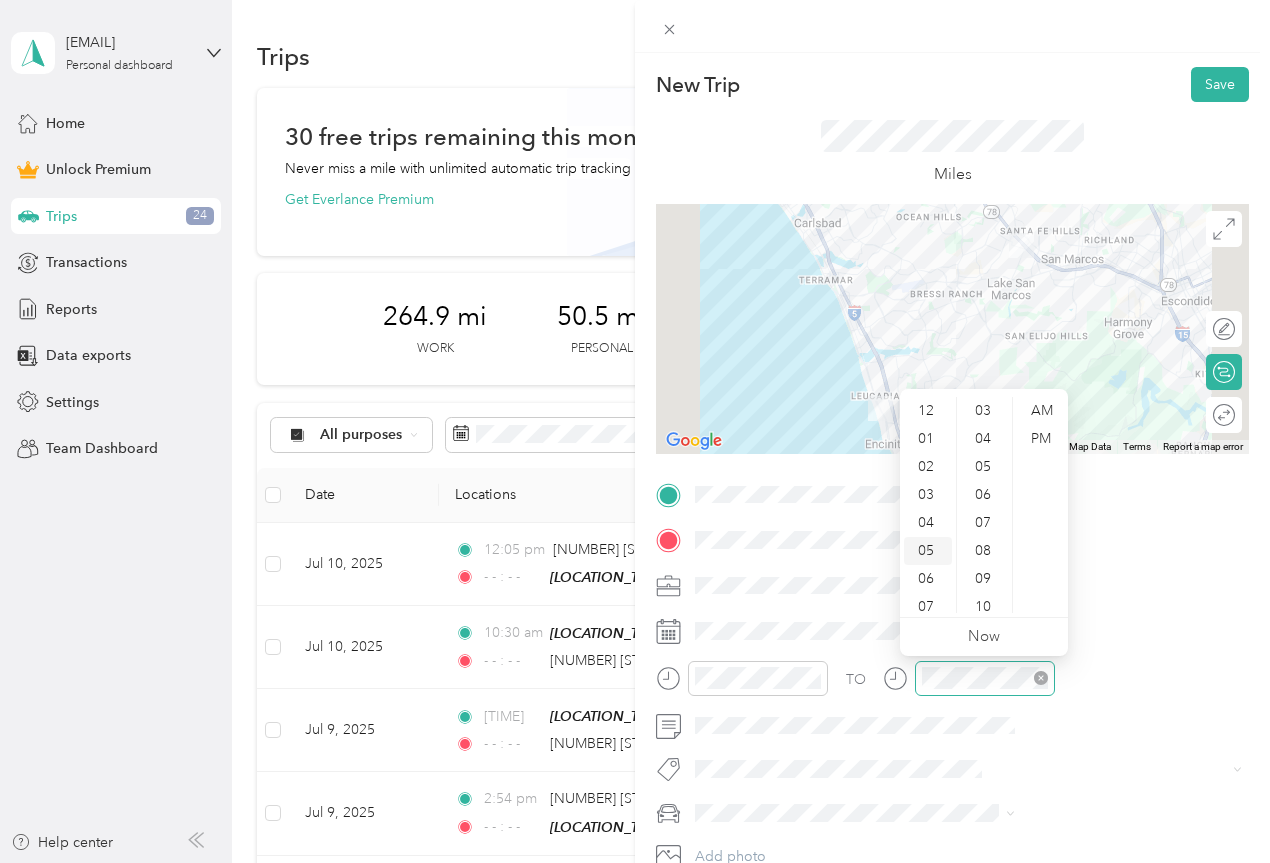 click on "05" at bounding box center [928, 551] 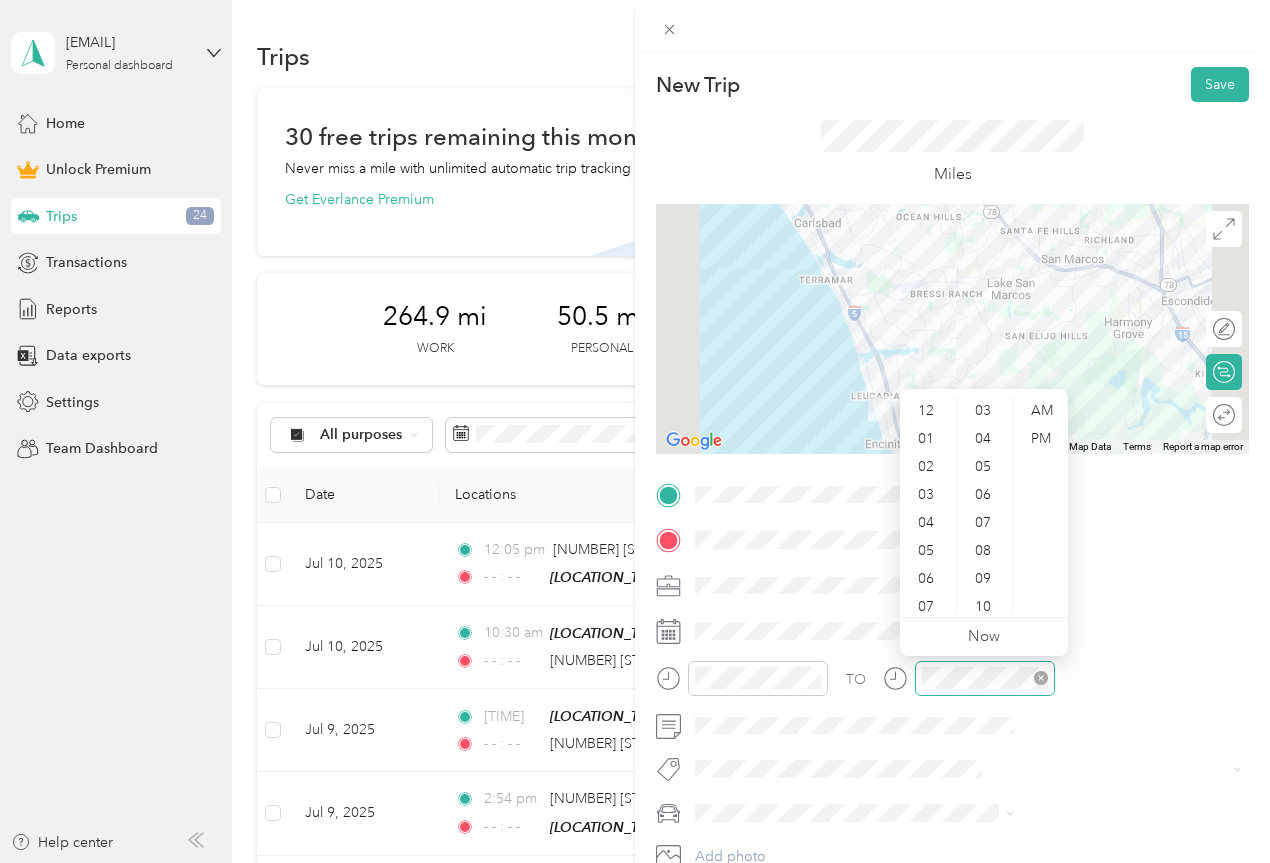 scroll, scrollTop: 120, scrollLeft: 0, axis: vertical 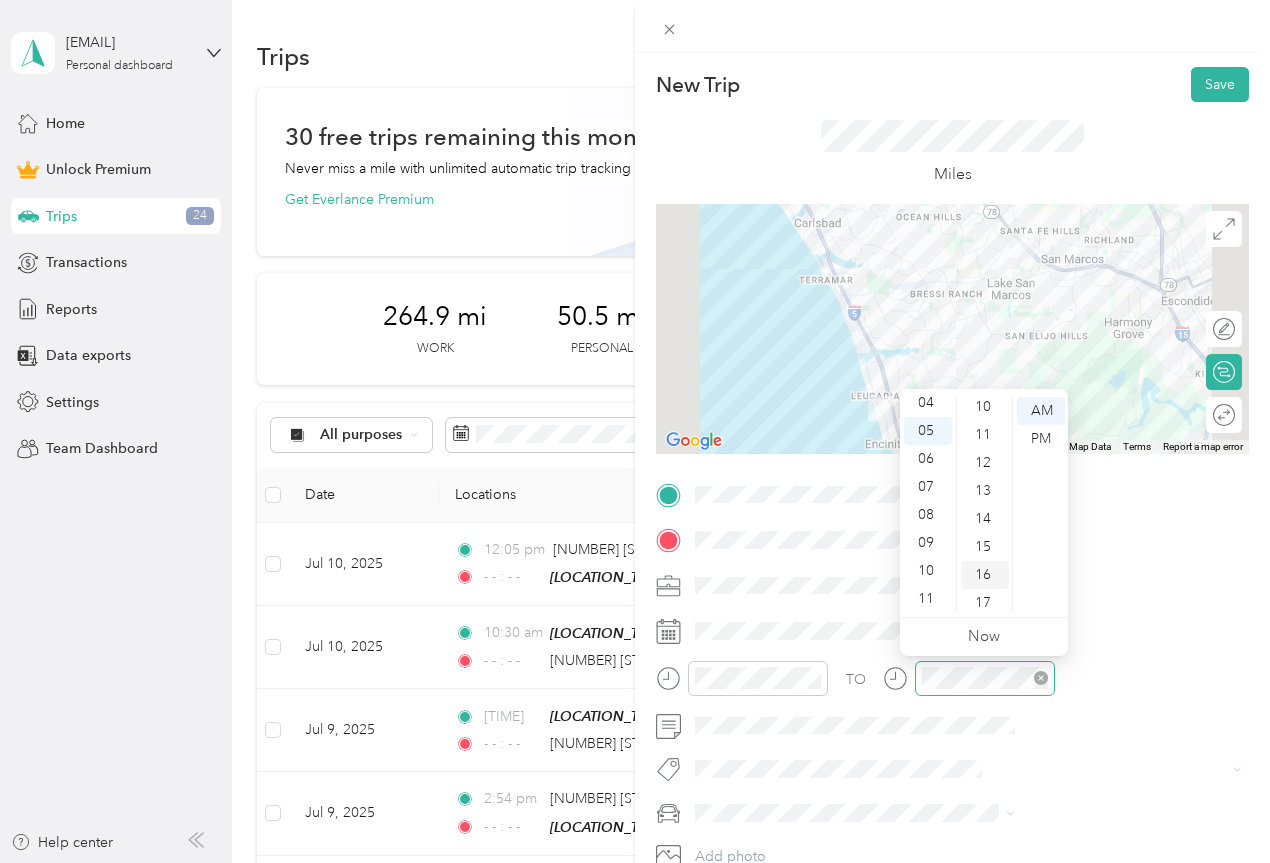 click on "16" at bounding box center [985, 575] 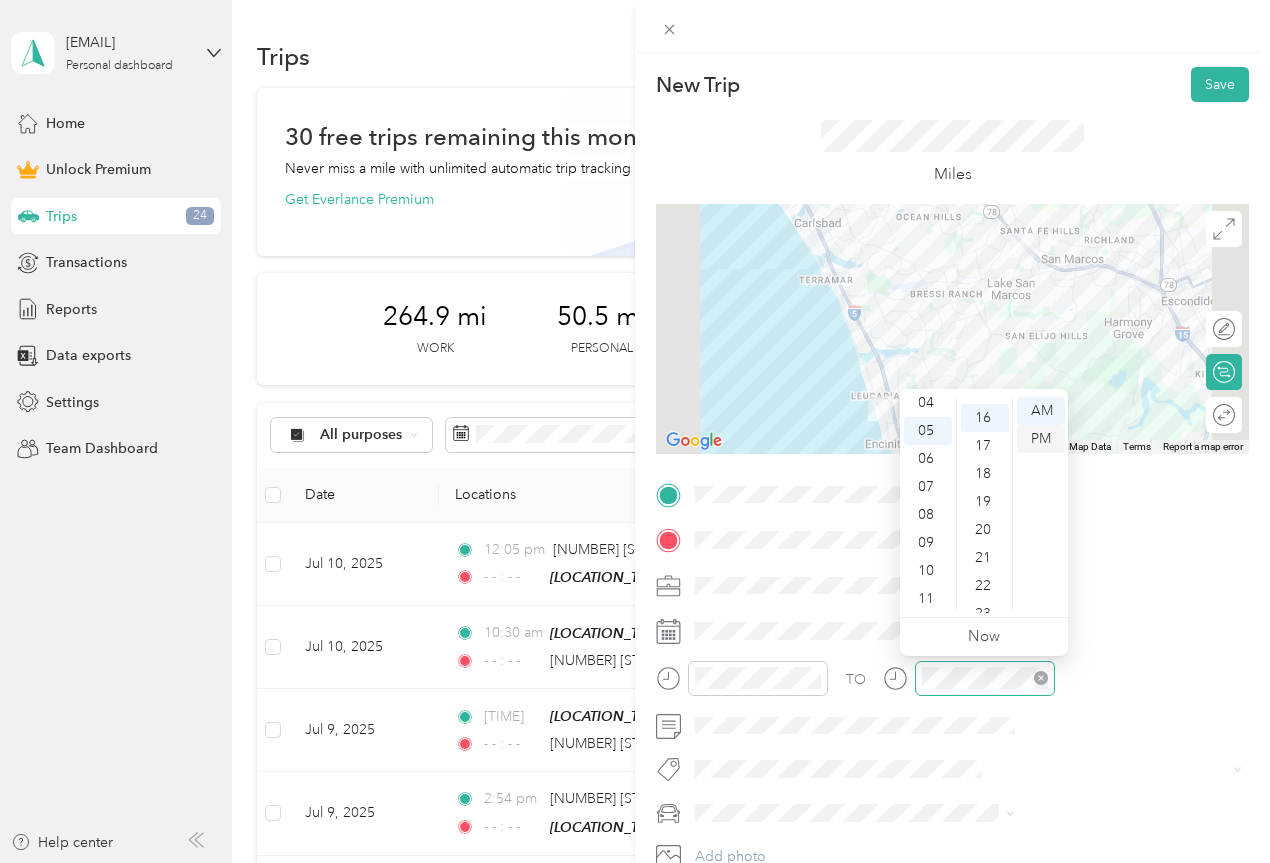 scroll, scrollTop: 448, scrollLeft: 0, axis: vertical 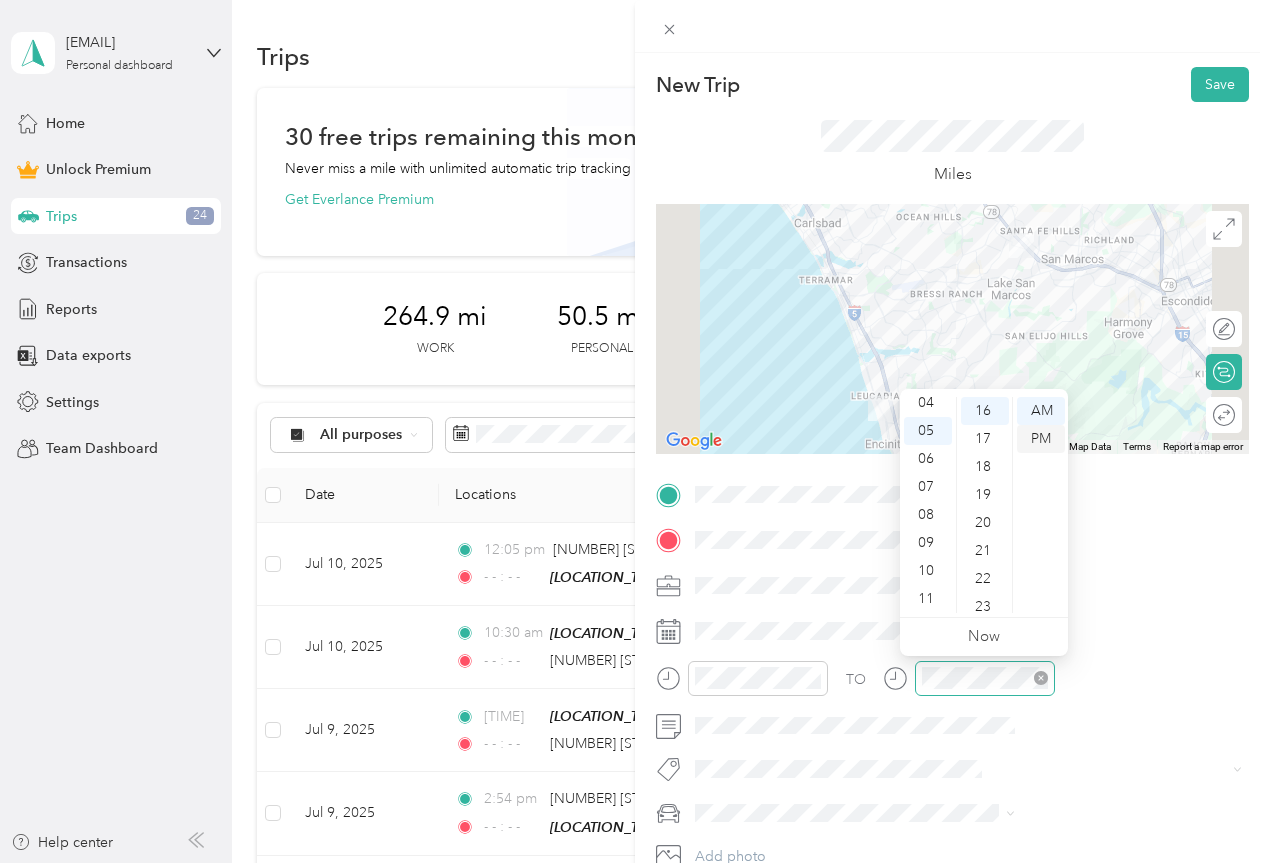 click on "PM" at bounding box center [1041, 439] 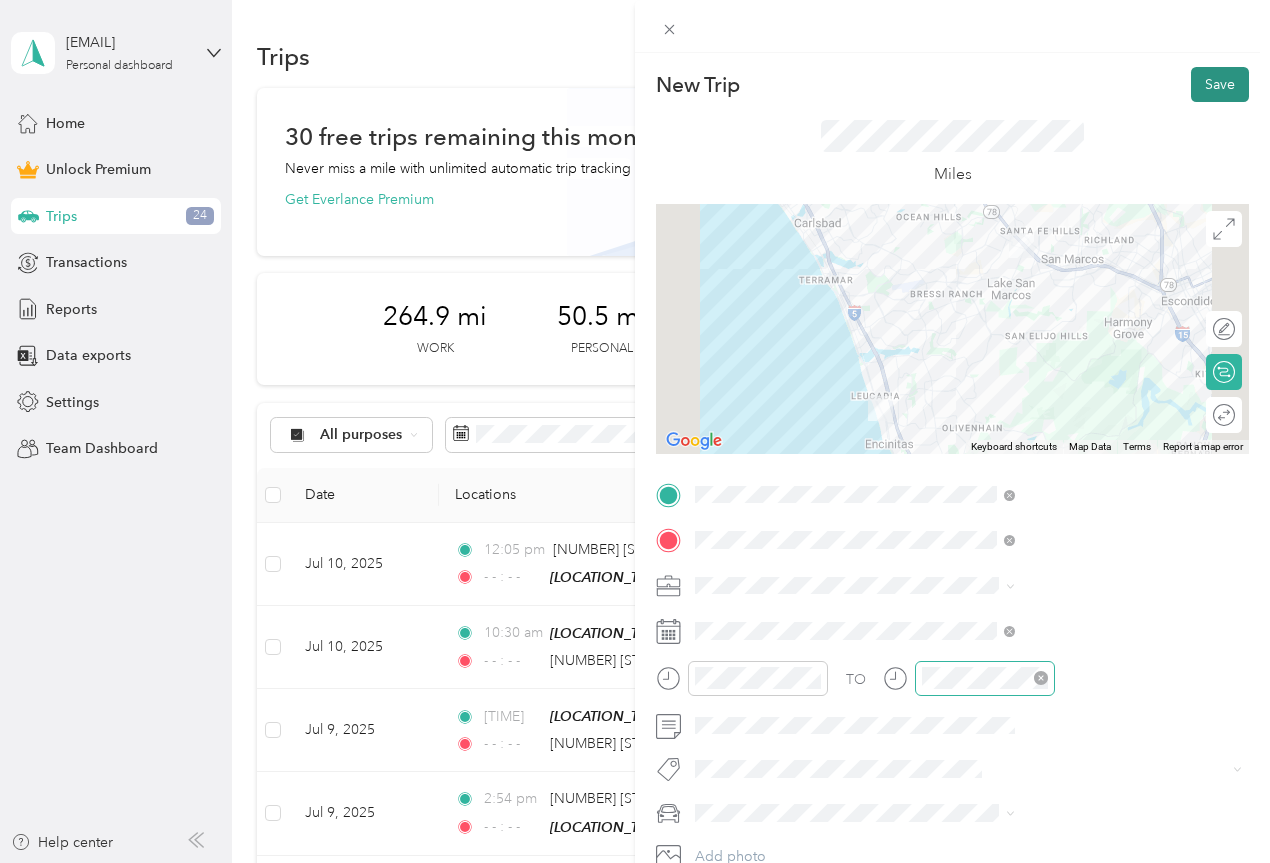 click on "Save" at bounding box center (1220, 84) 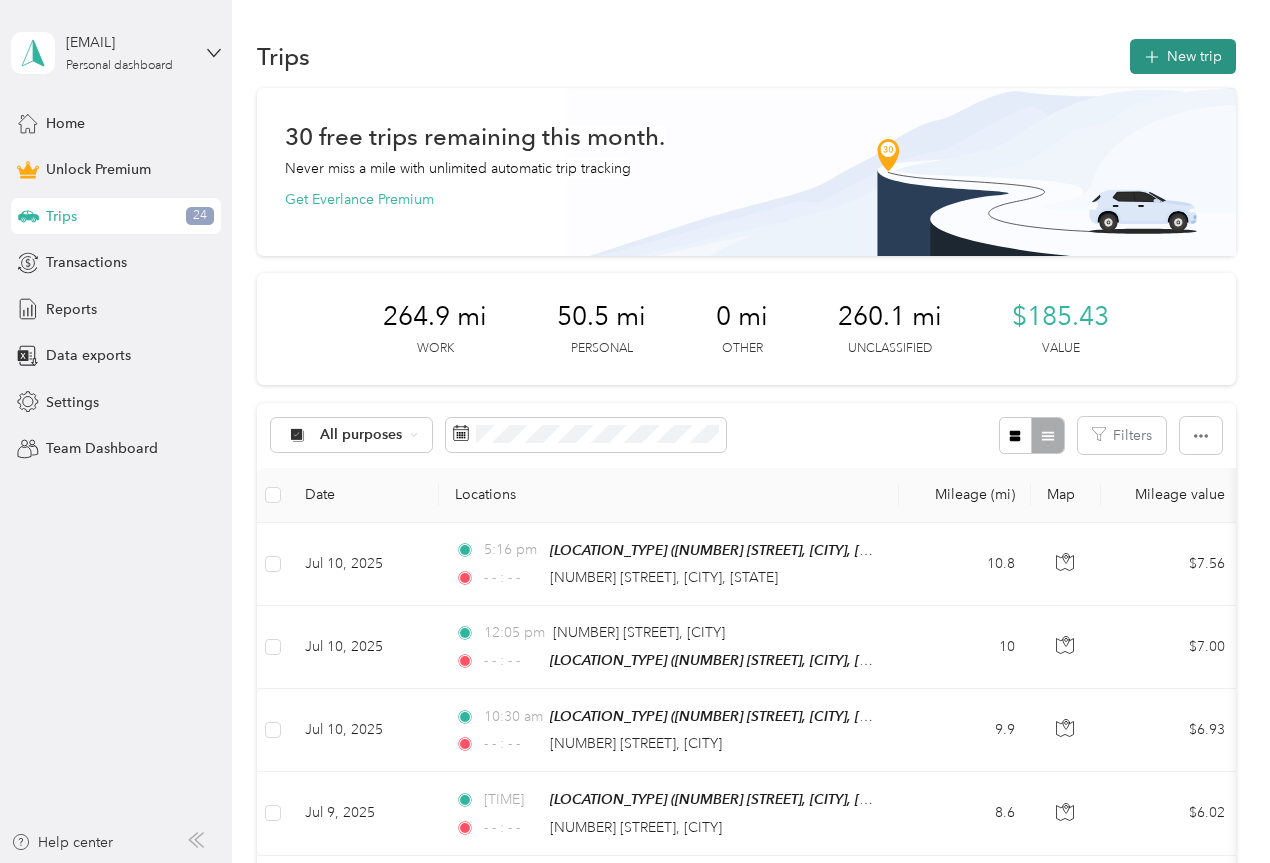 click on "New trip" at bounding box center (1183, 56) 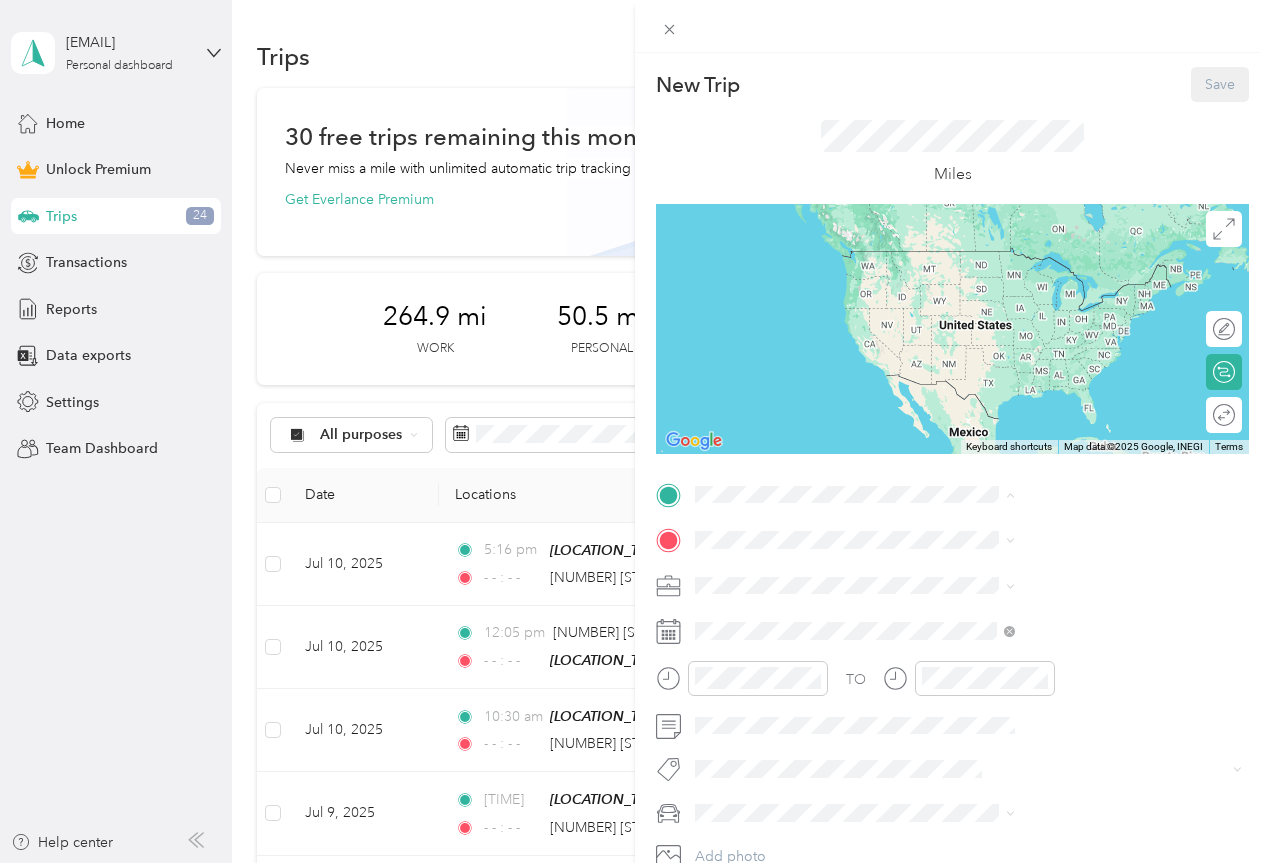 click on "[LOCATION_TYPE] [NUMBER] [STREET], [POSTAL_CODE], [CITY], [STATE], [COUNTRY]" at bounding box center [1082, 701] 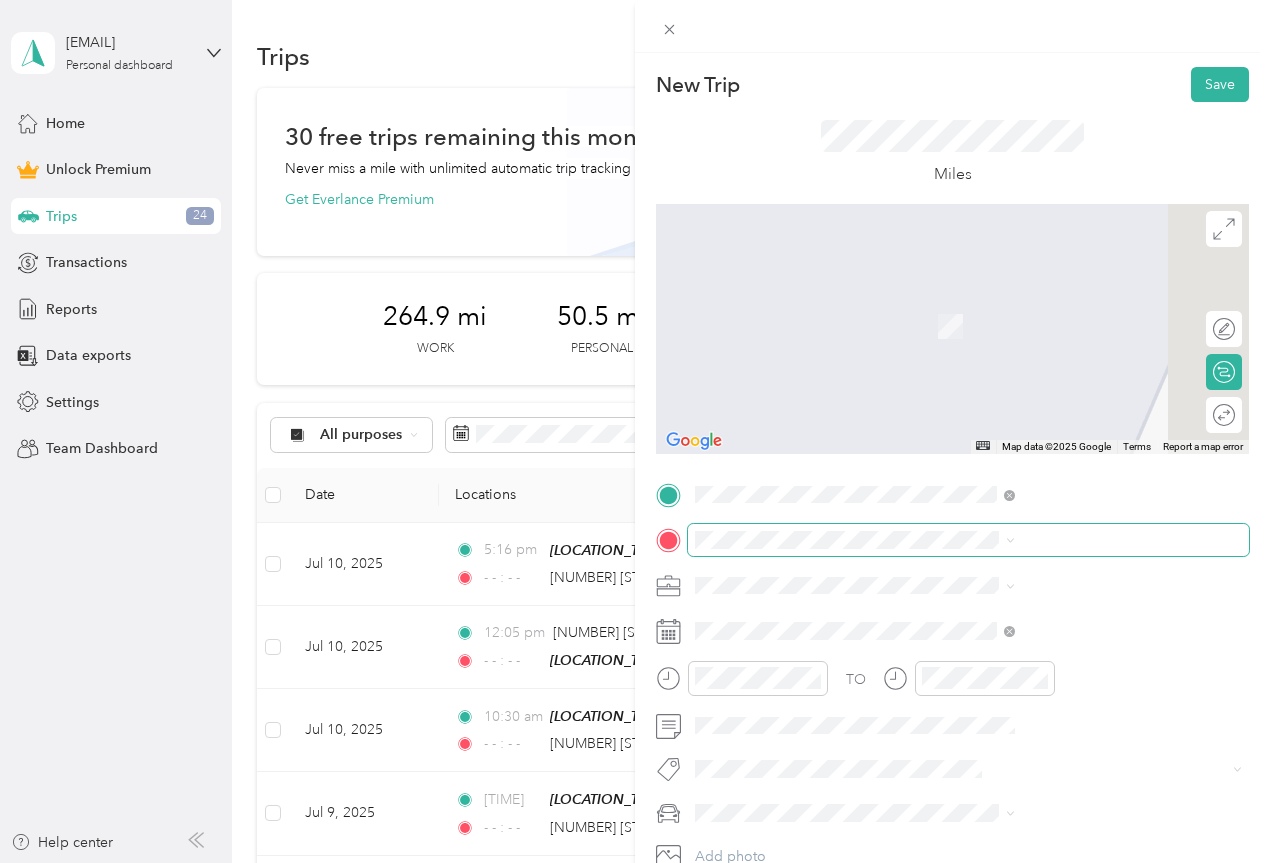 click at bounding box center [968, 540] 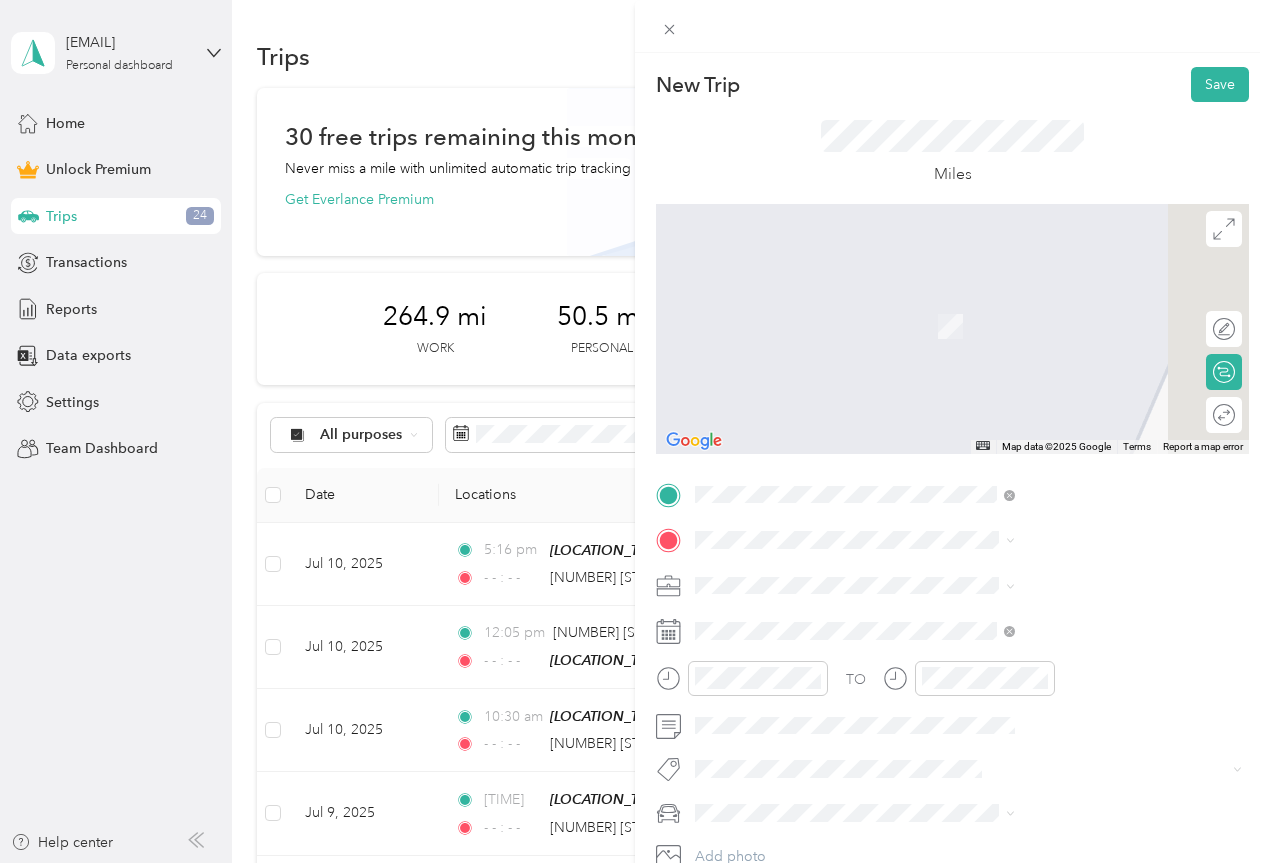 click on "[NAME] [NUMBER] [STREET], [CITY], [STATE], [COUNTRY] , [POSTAL_CODE], [CITY], [STATE], [COUNTRY]" at bounding box center (1082, 840) 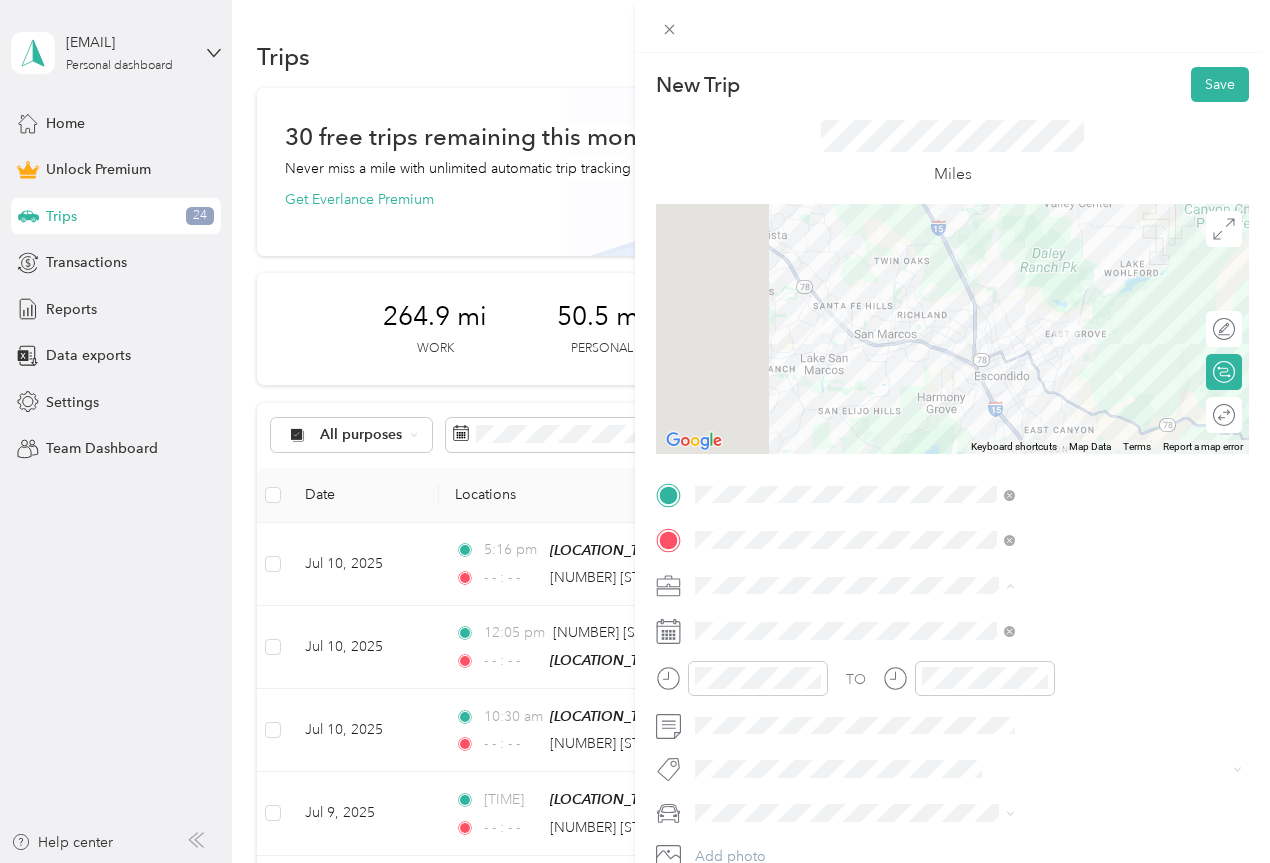 click on "Work" at bounding box center (931, 305) 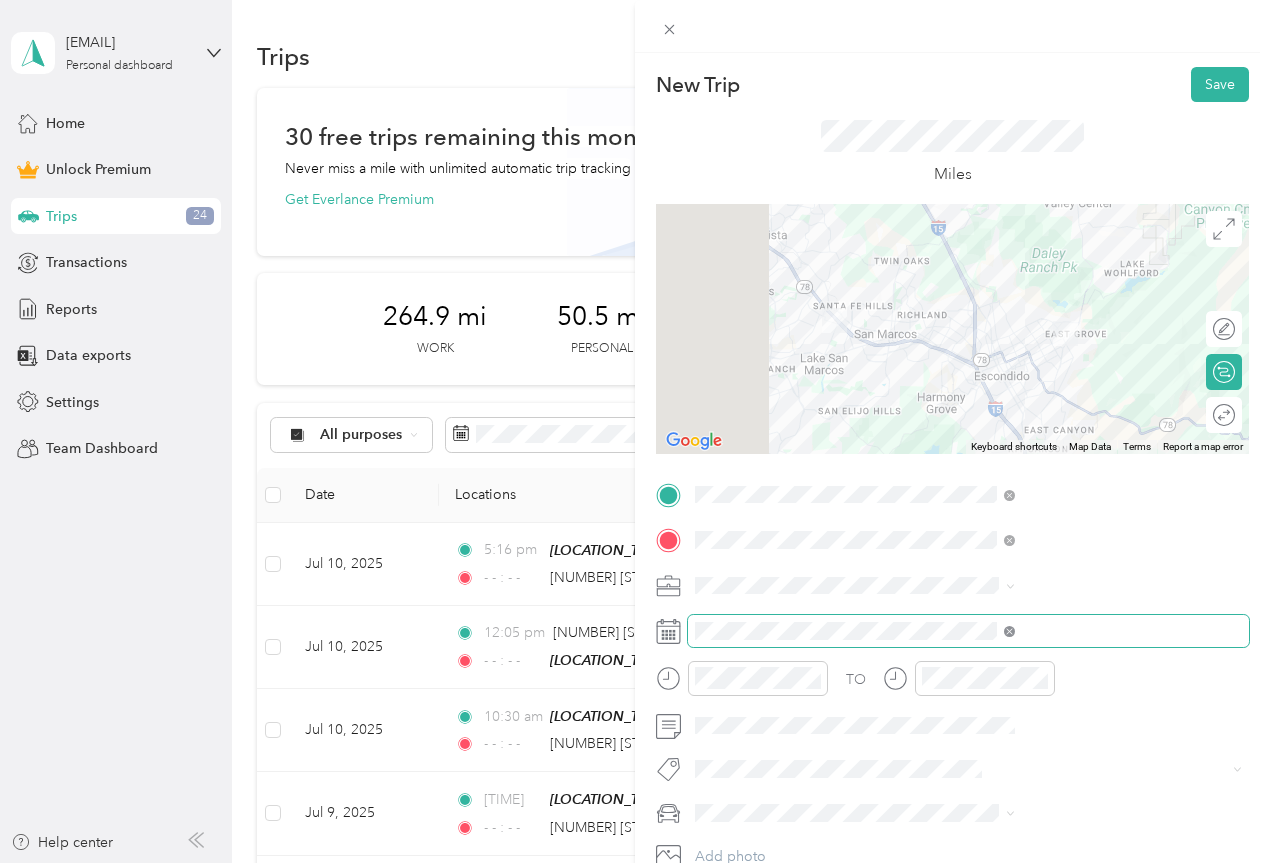 click 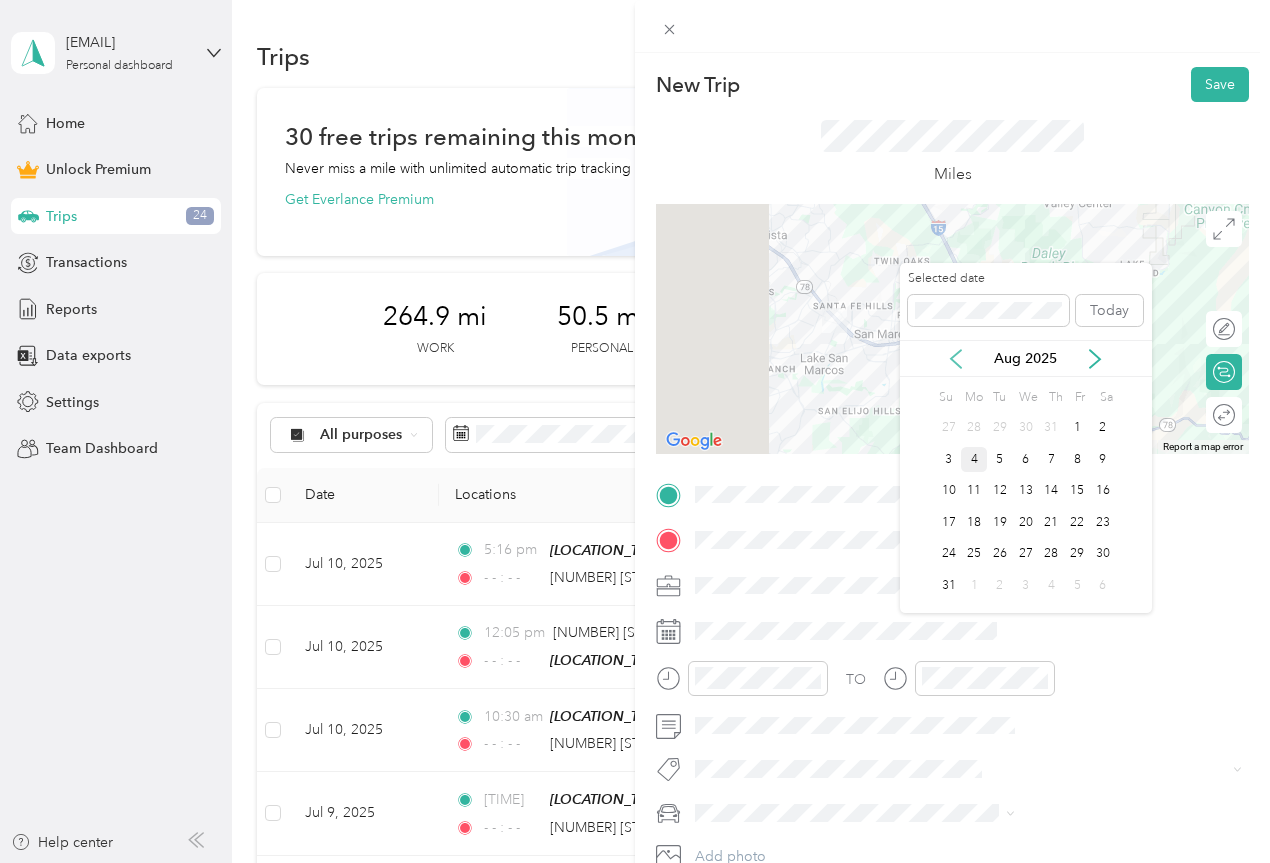 click 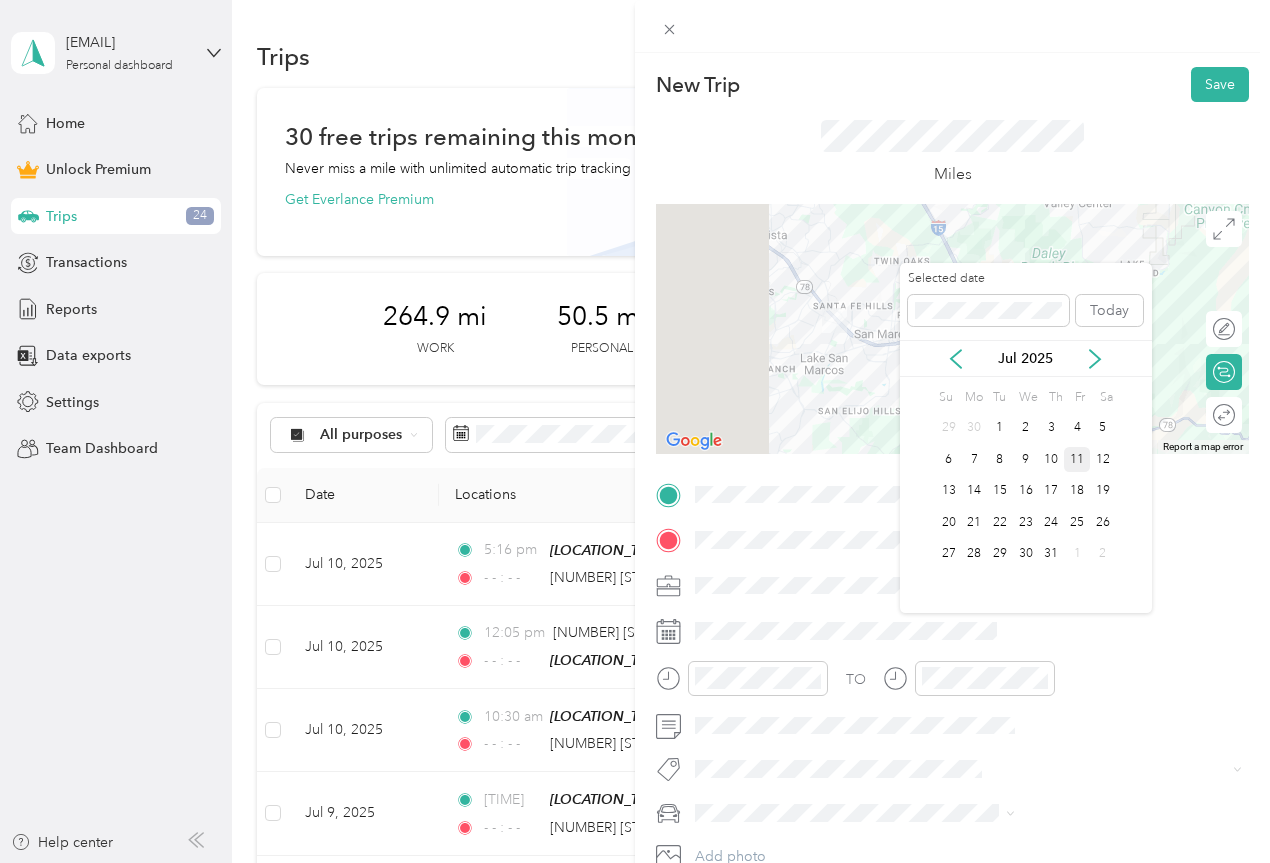 click on "11" at bounding box center (1077, 459) 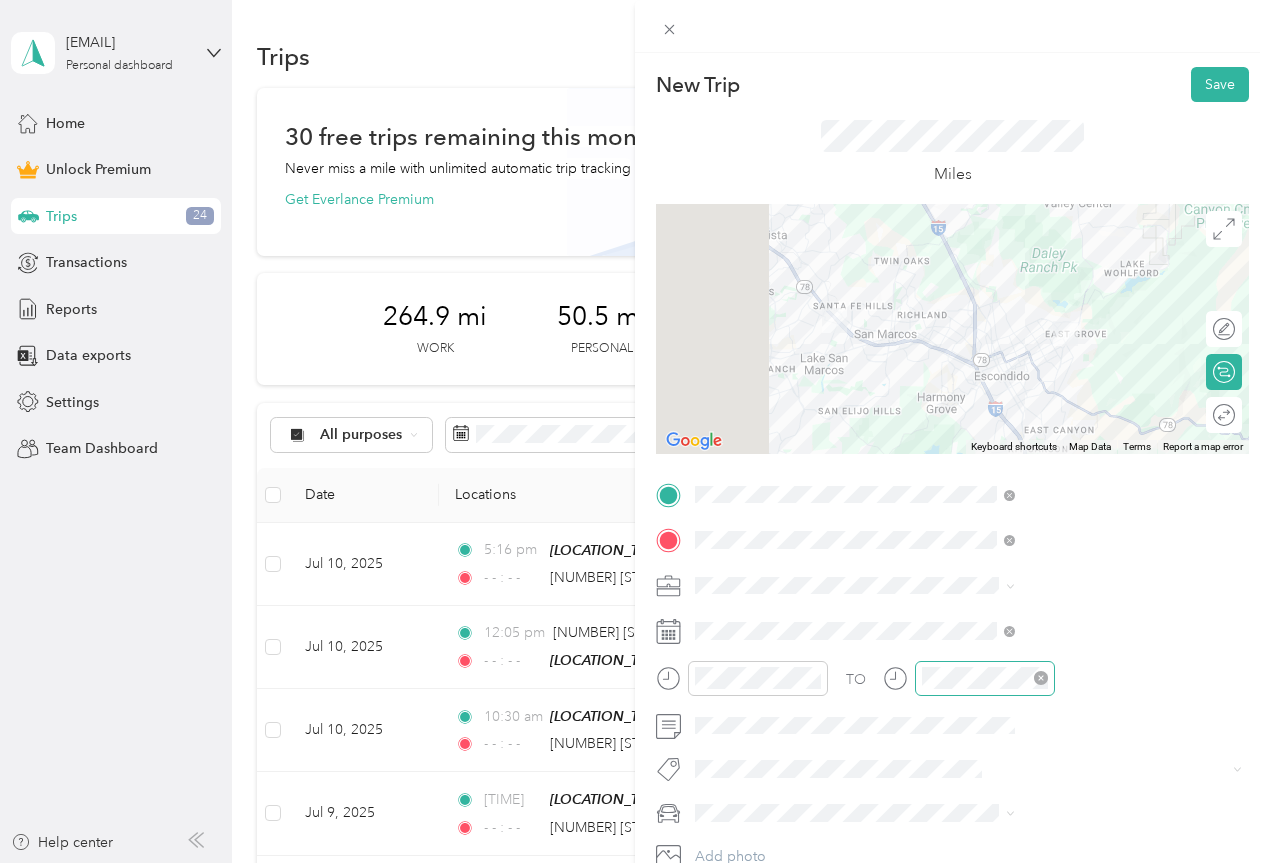 click 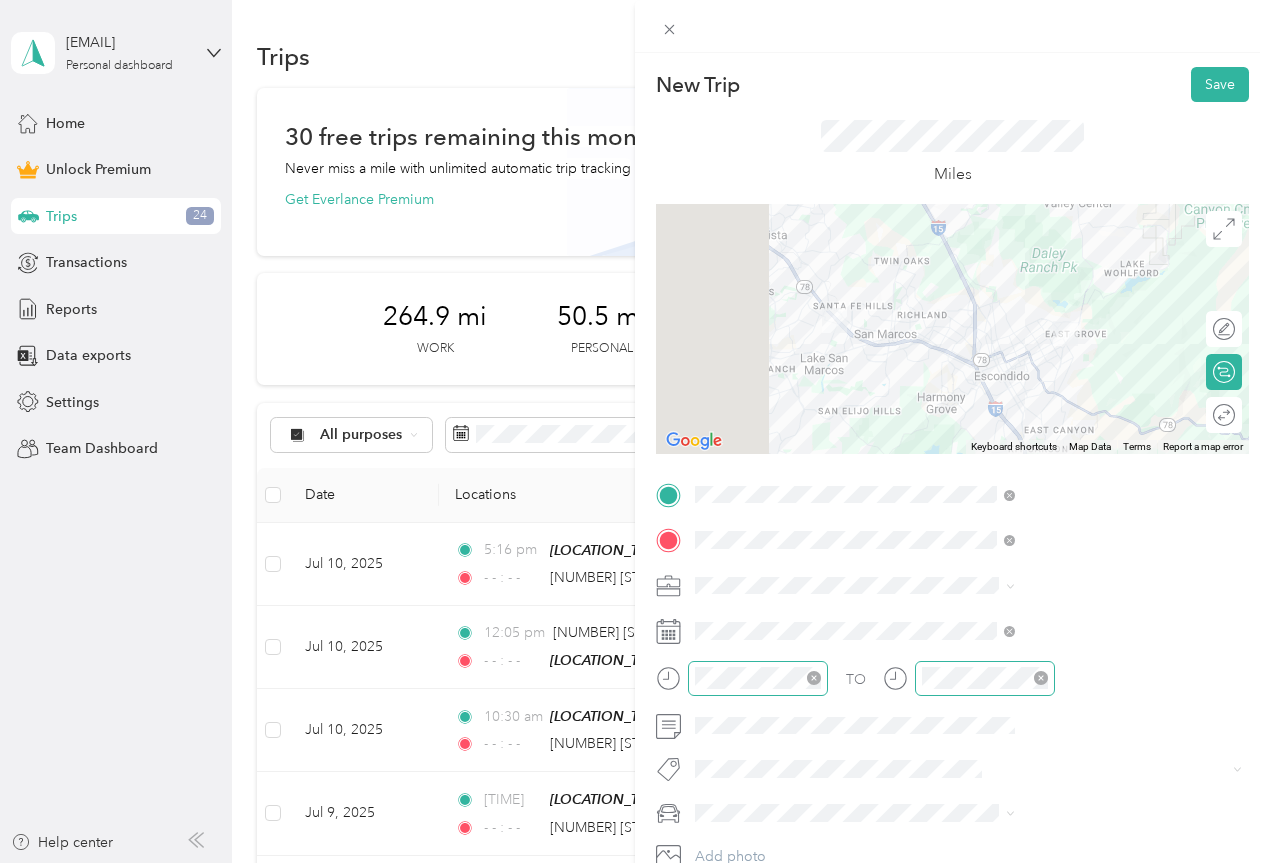 click 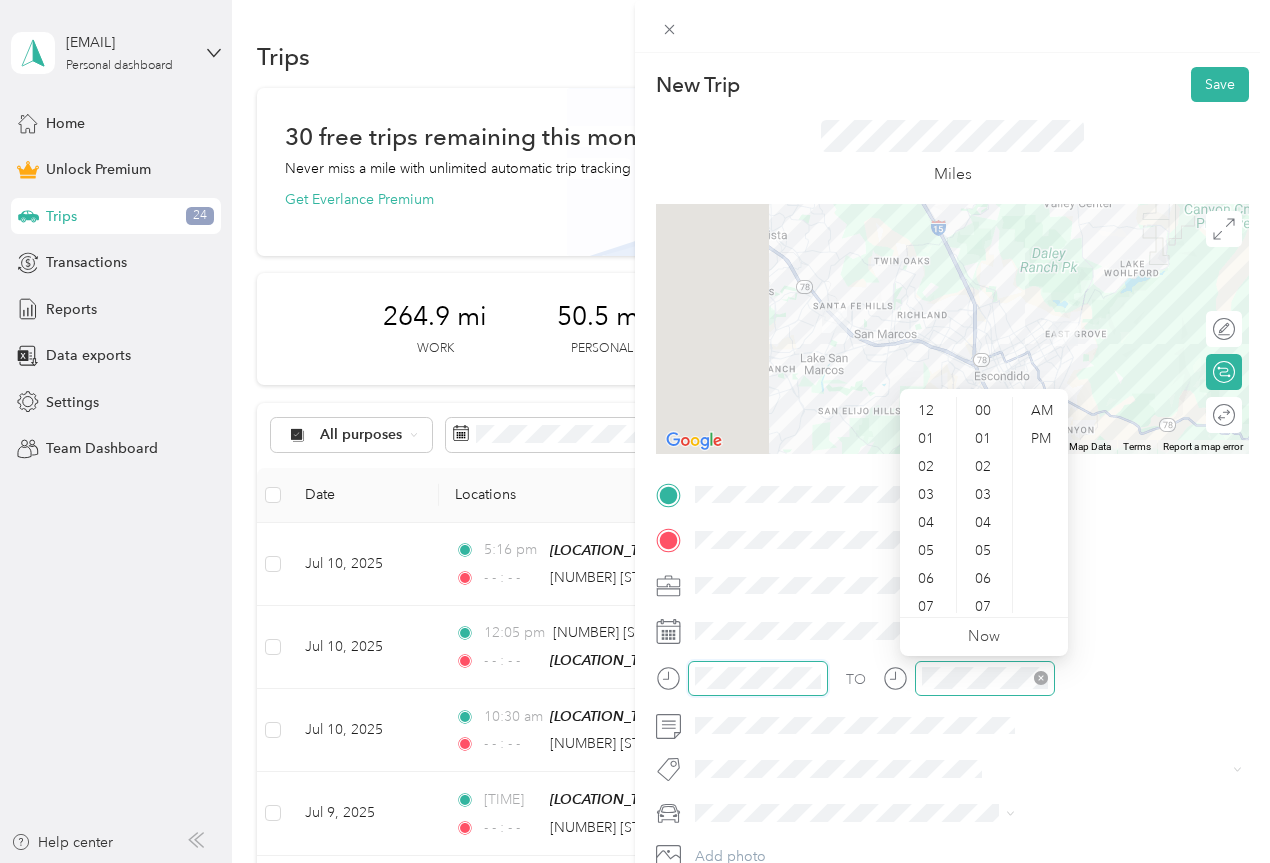 scroll, scrollTop: 112, scrollLeft: 0, axis: vertical 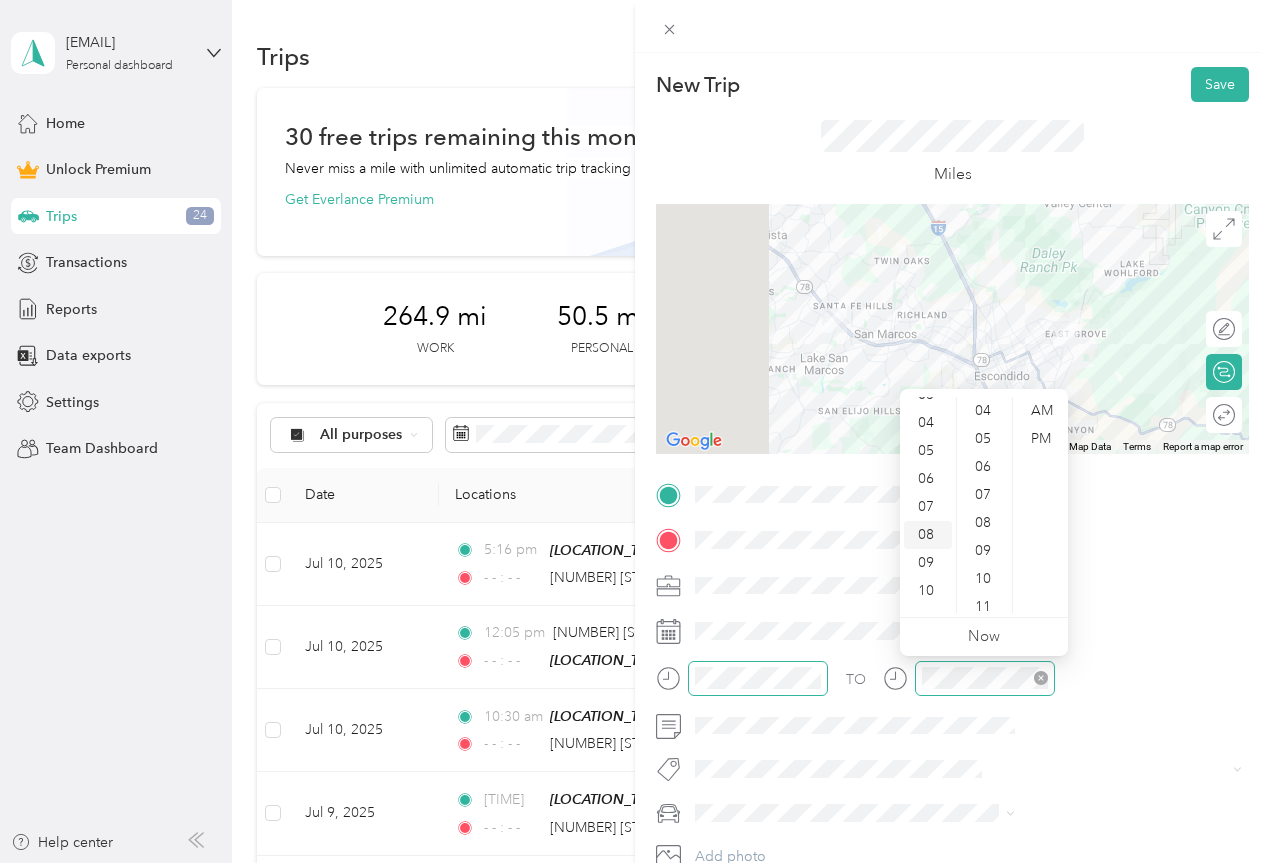 click on "08" at bounding box center (928, 535) 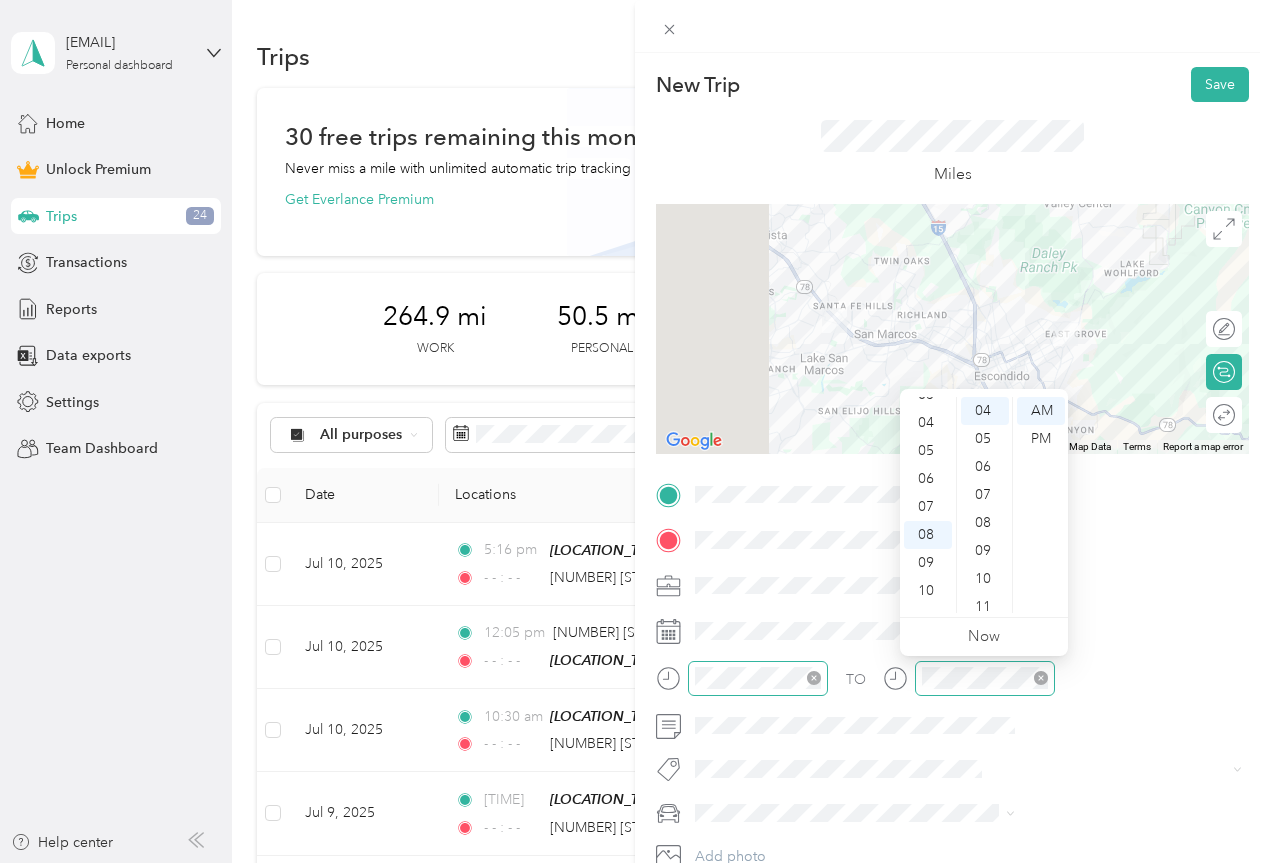 scroll, scrollTop: 120, scrollLeft: 0, axis: vertical 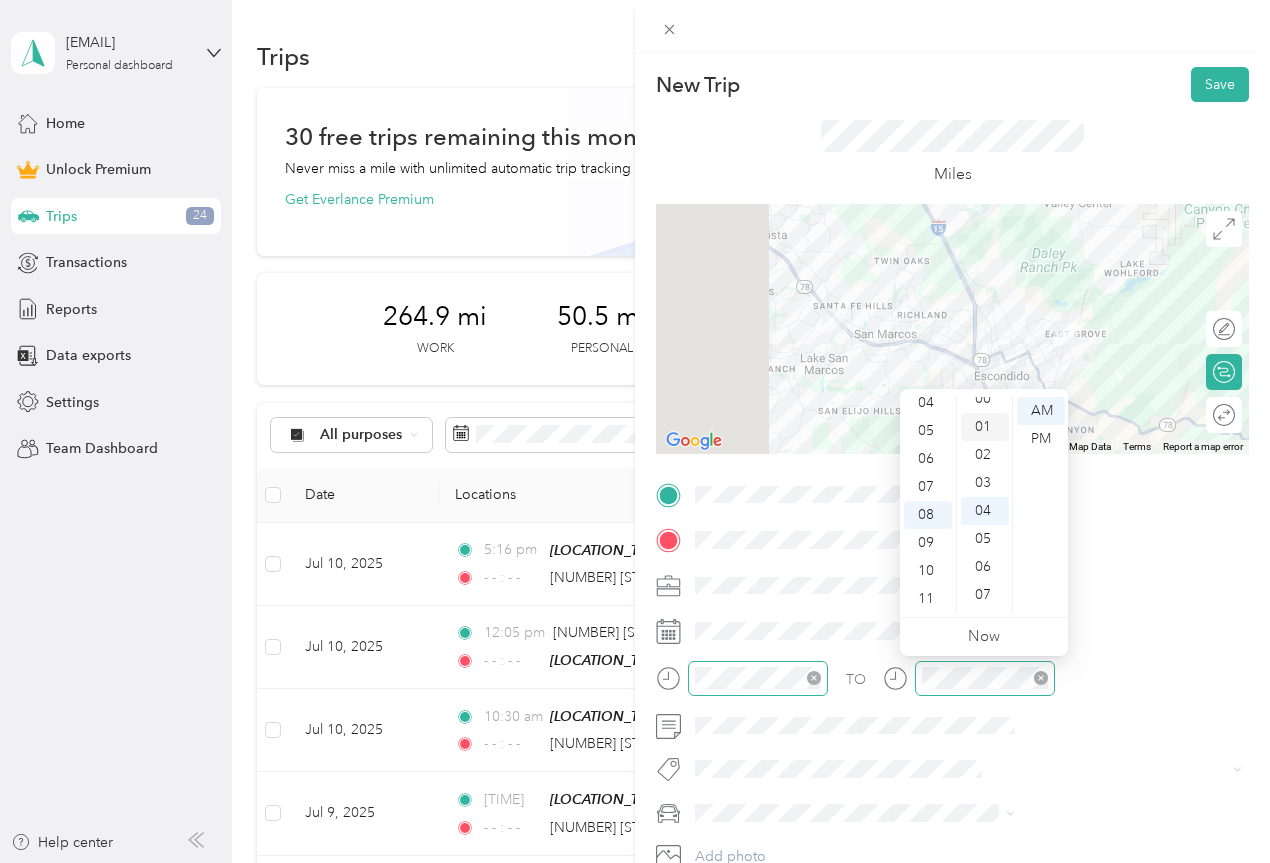 click on "01" at bounding box center (985, 427) 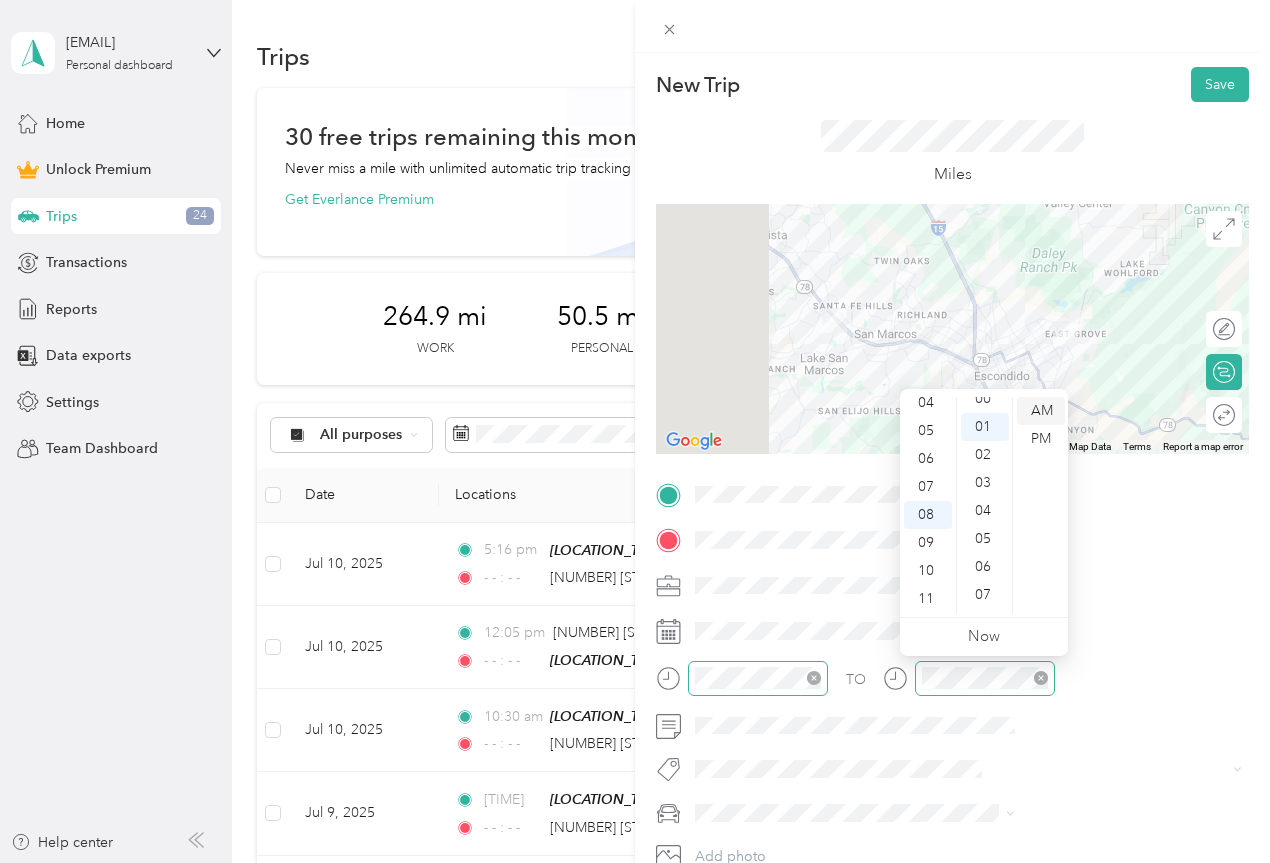 scroll, scrollTop: 28, scrollLeft: 0, axis: vertical 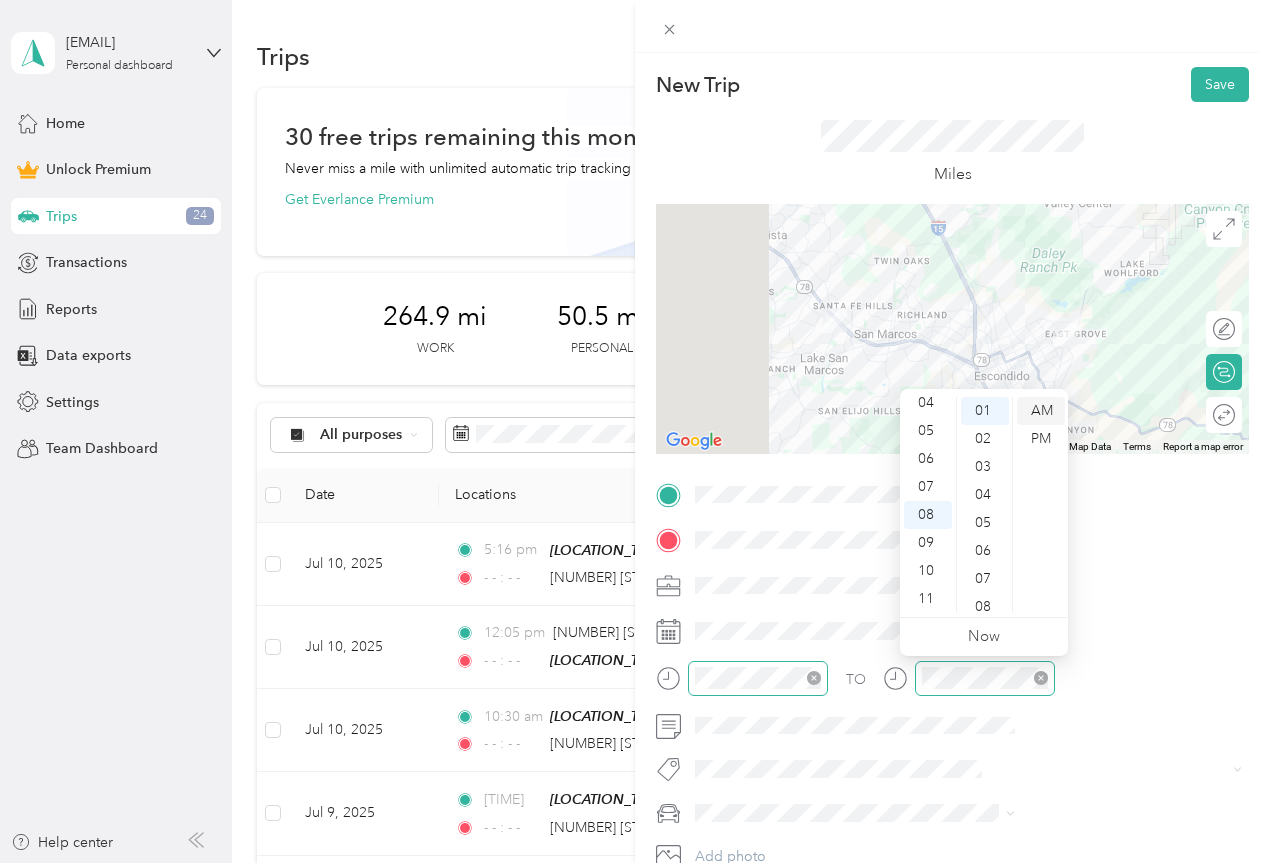 click on "AM" at bounding box center (1041, 411) 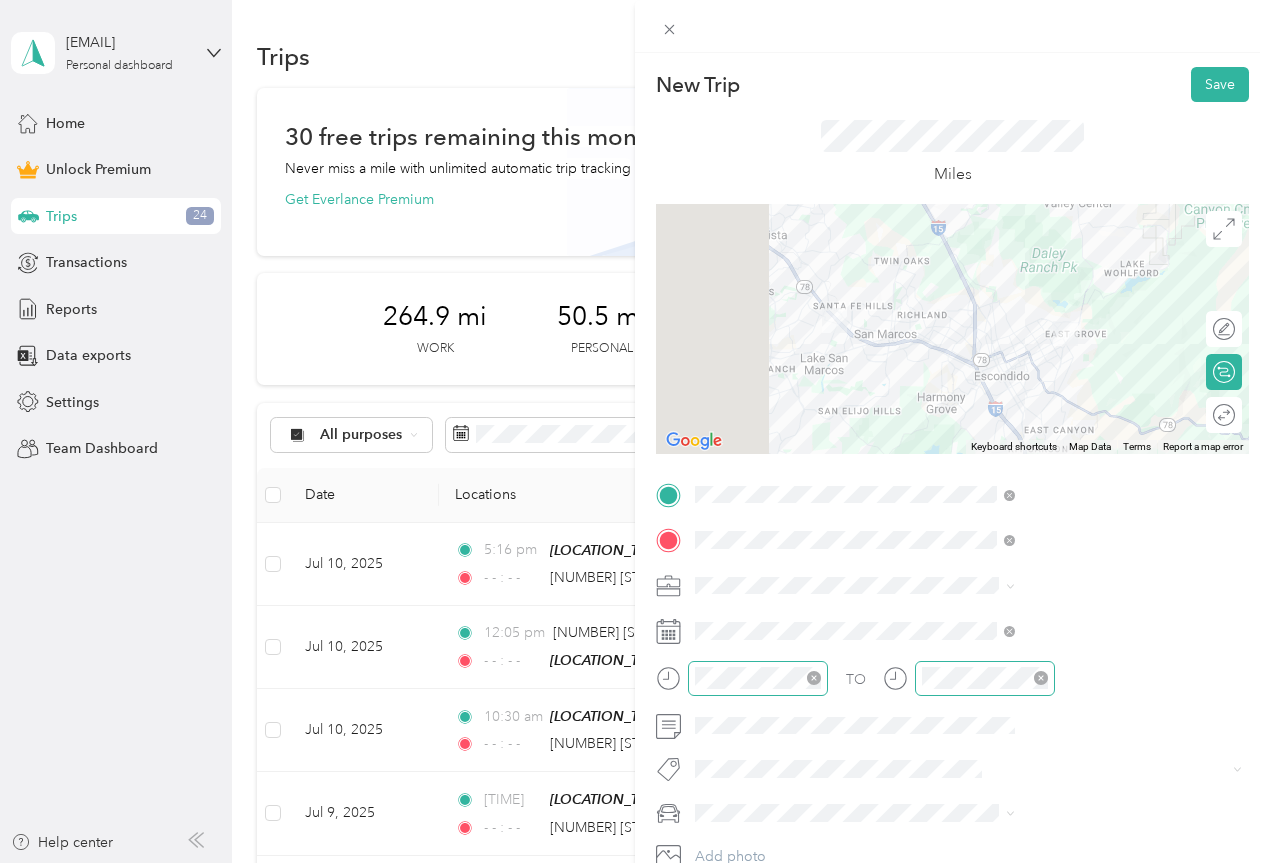 click 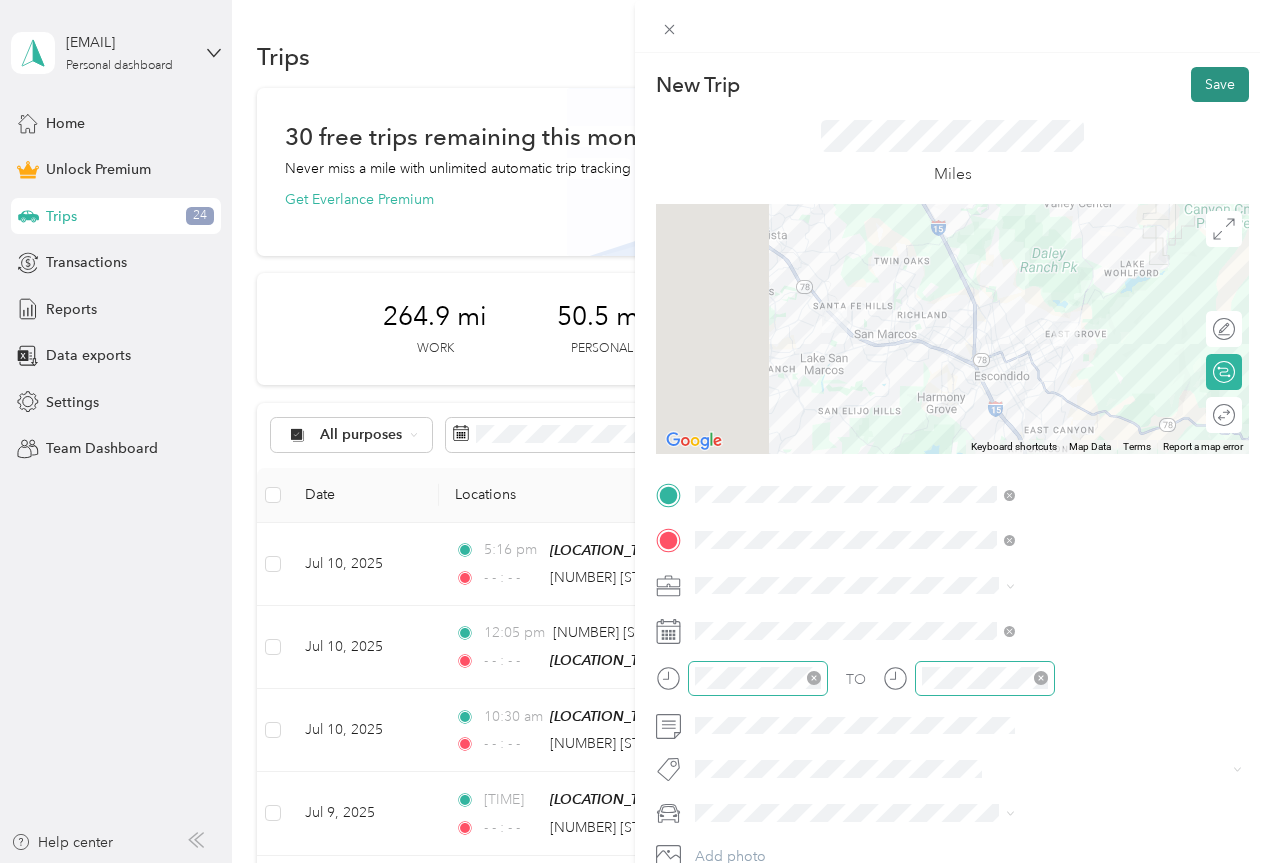 click on "Save" at bounding box center [1220, 84] 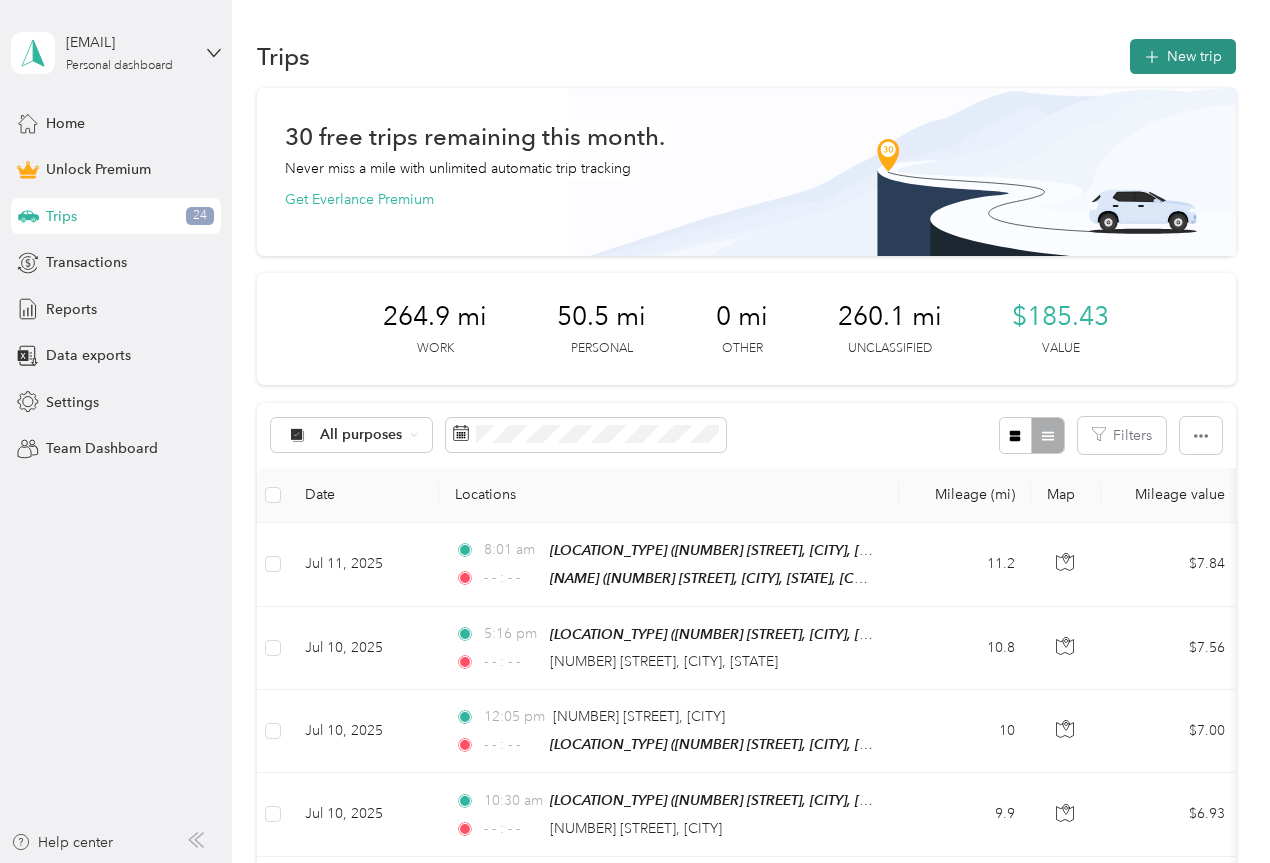click on "New trip" at bounding box center [1183, 56] 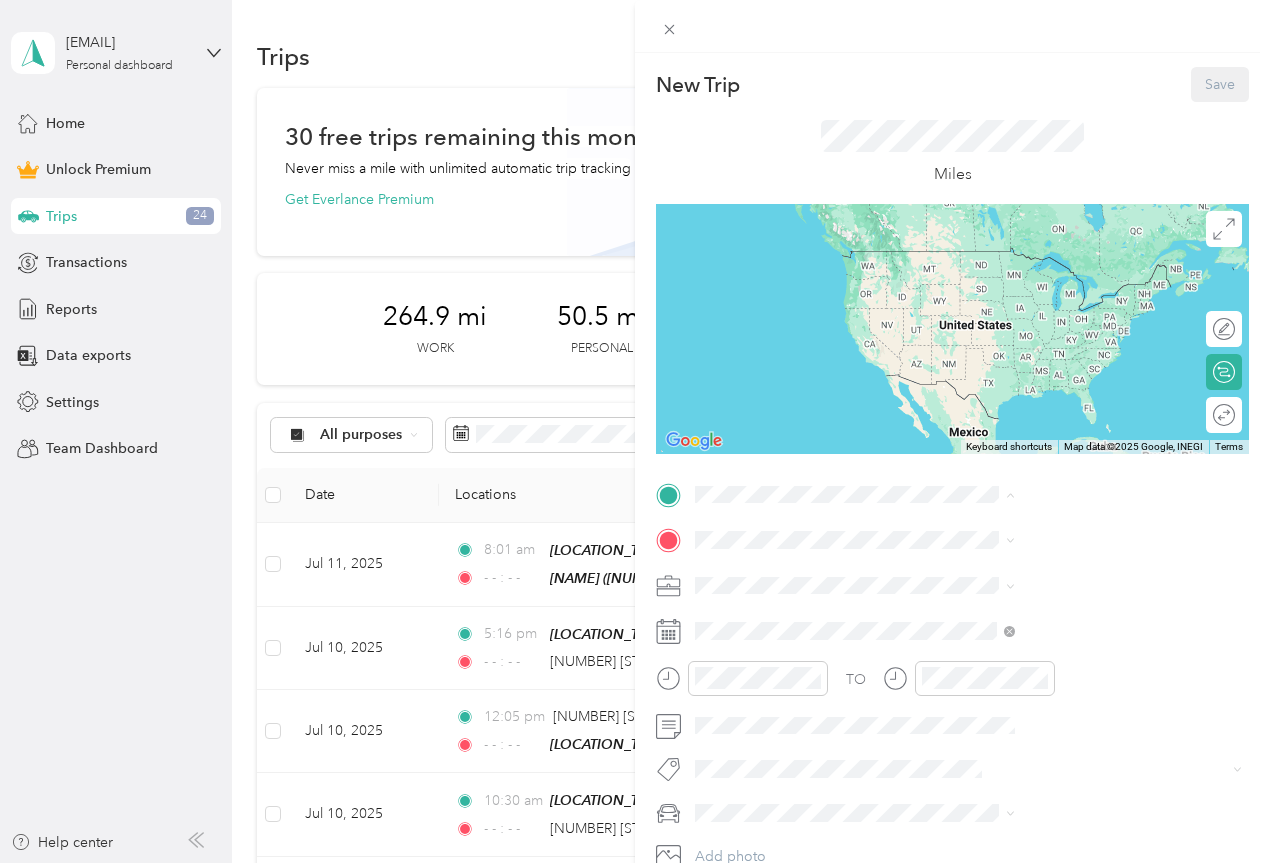 click on "[NAME] [NUMBER] [STREET], [CITY], [STATE], [COUNTRY] , [POSTAL_CODE], [CITY], [STATE], [COUNTRY]" at bounding box center [1082, 796] 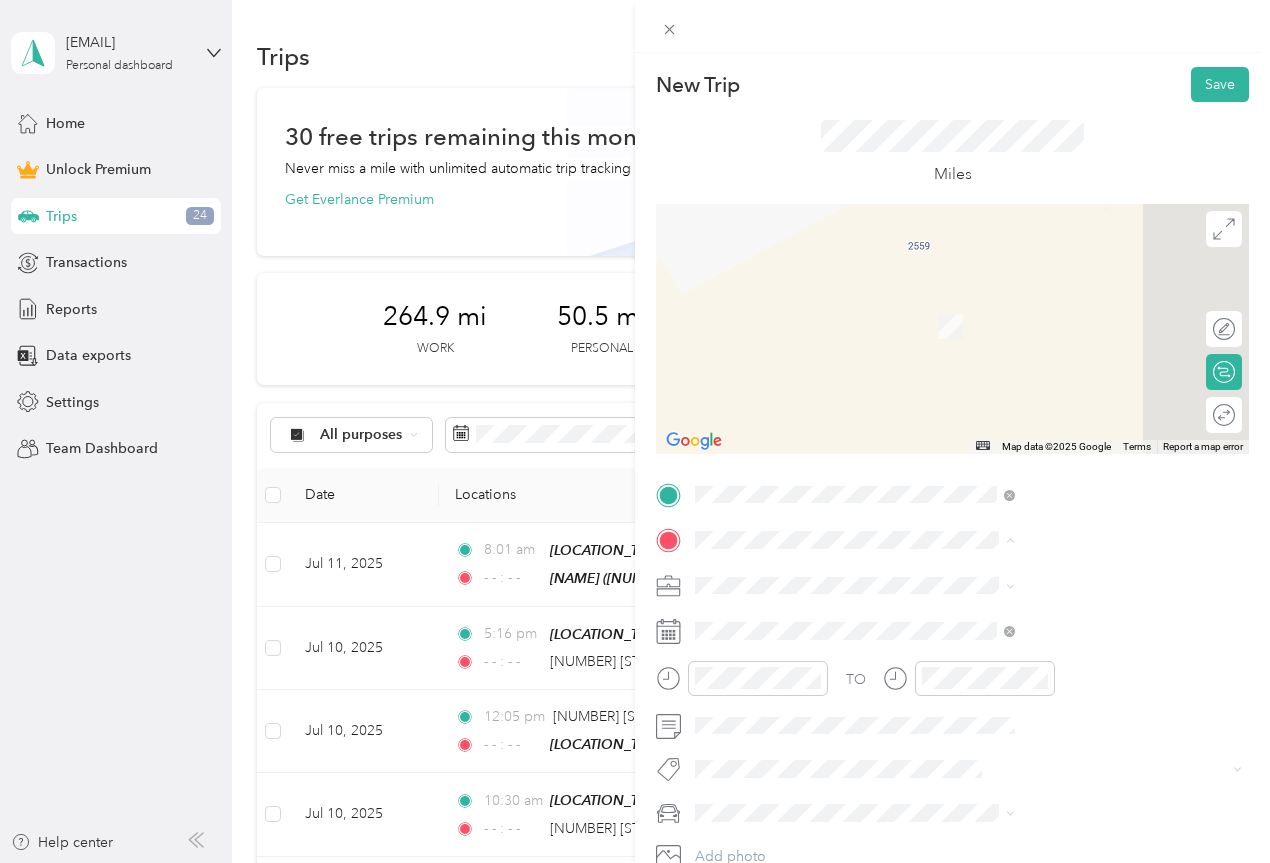 click on "[NUMBER] [STREET], [POSTAL_CODE], [CITY], [STATE], [COUNTRY]" at bounding box center [1067, 757] 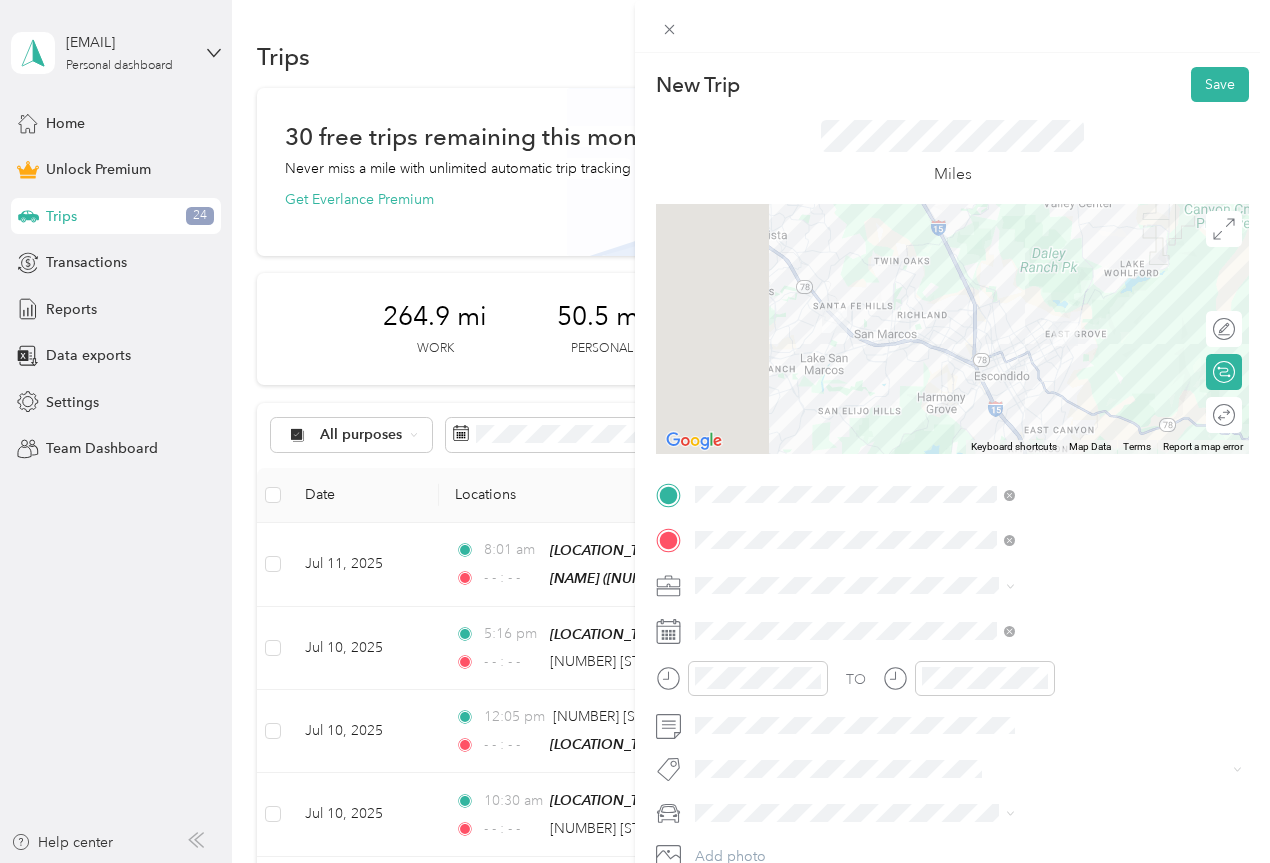 click on "Work" at bounding box center [931, 305] 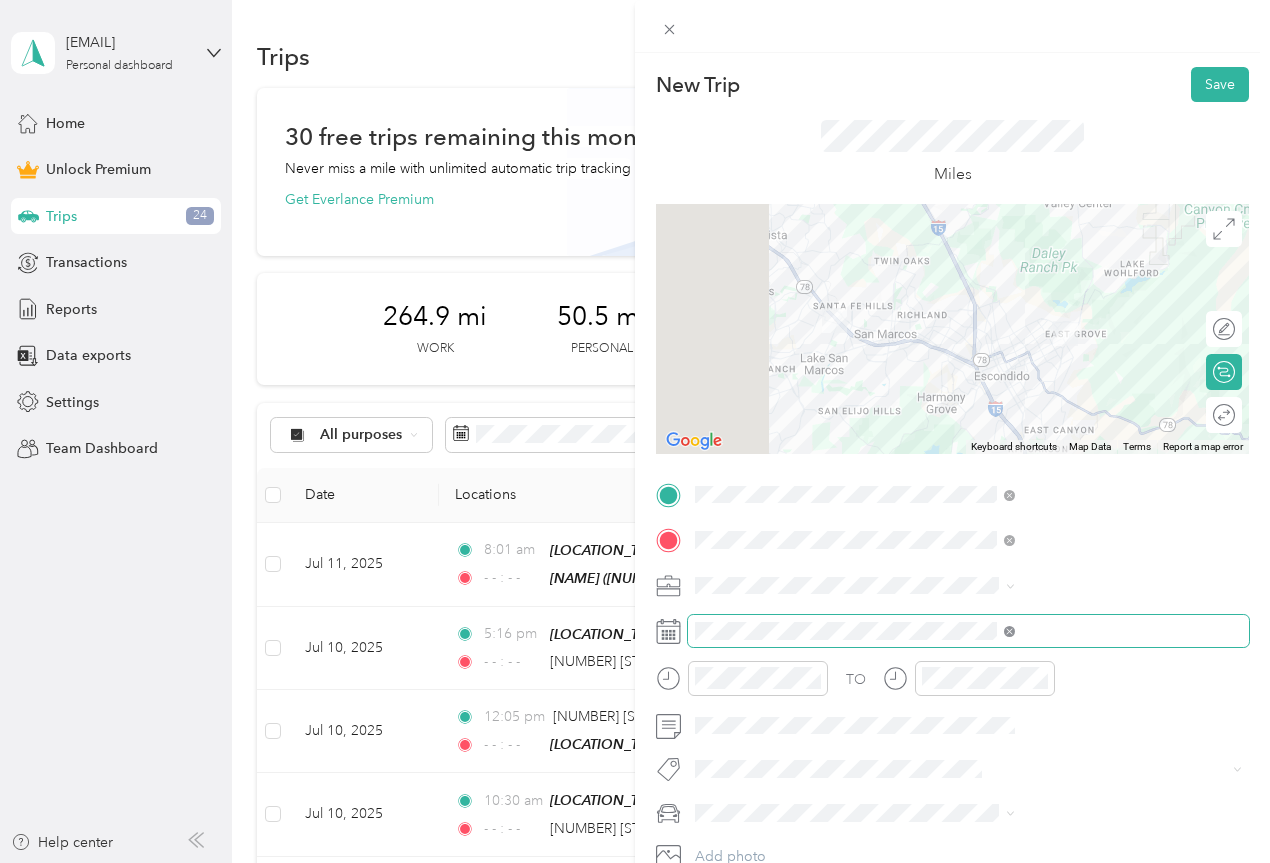 click 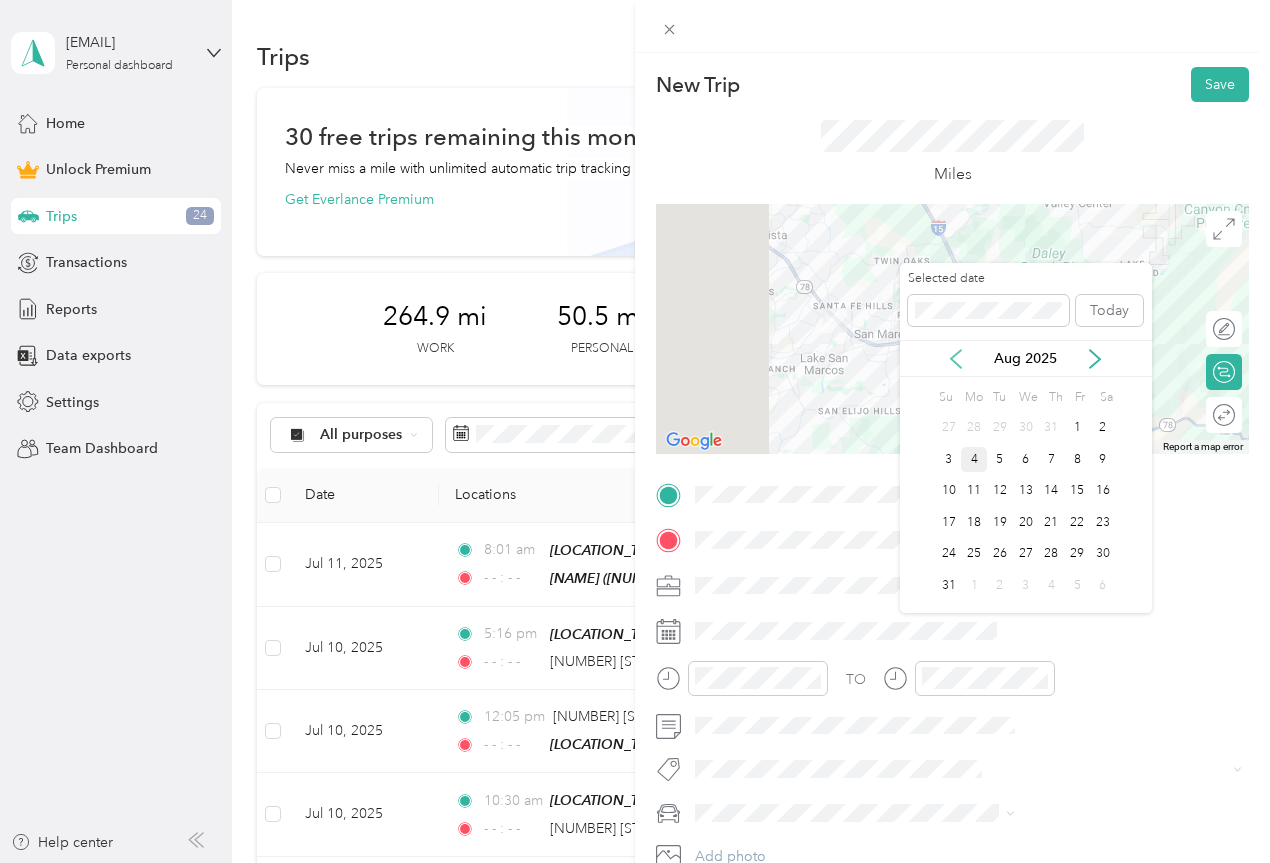 click 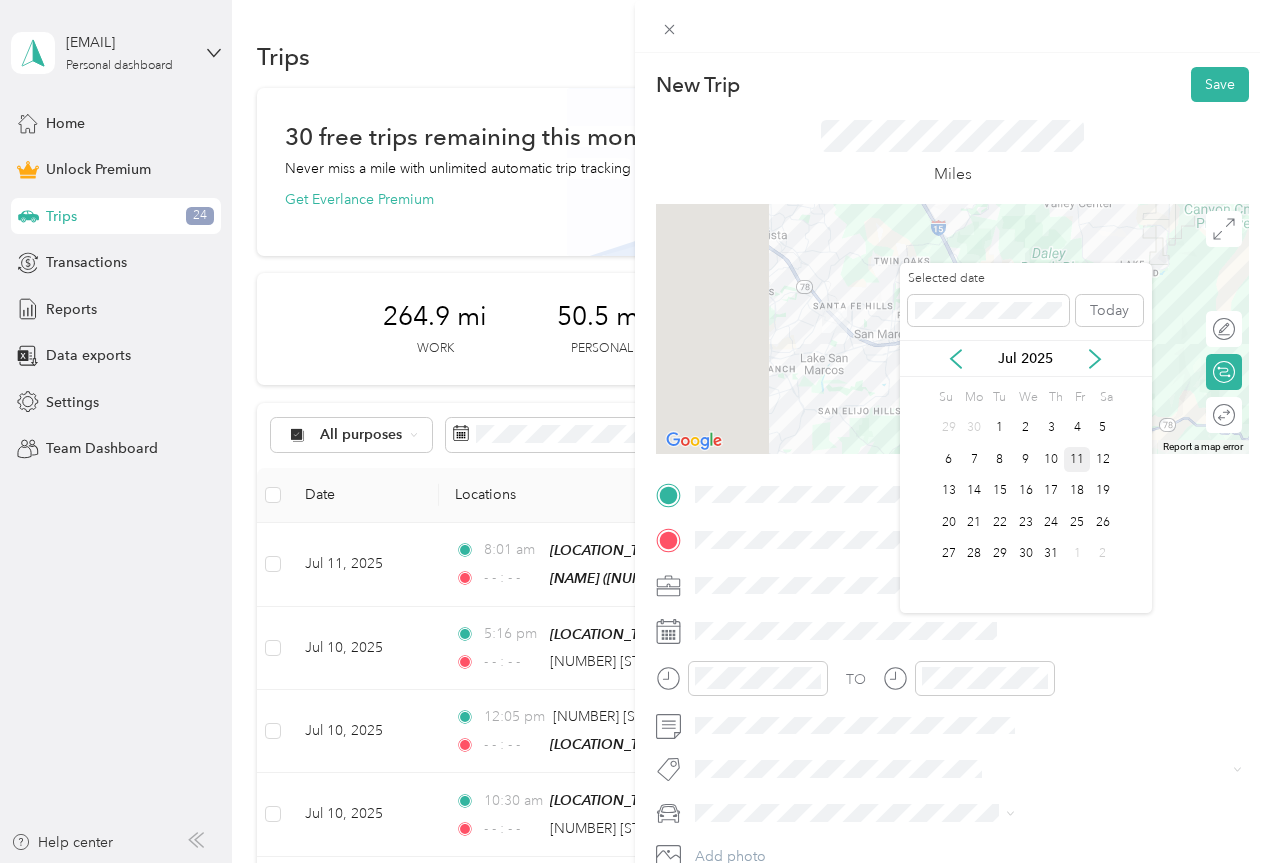 click on "11" at bounding box center [1077, 459] 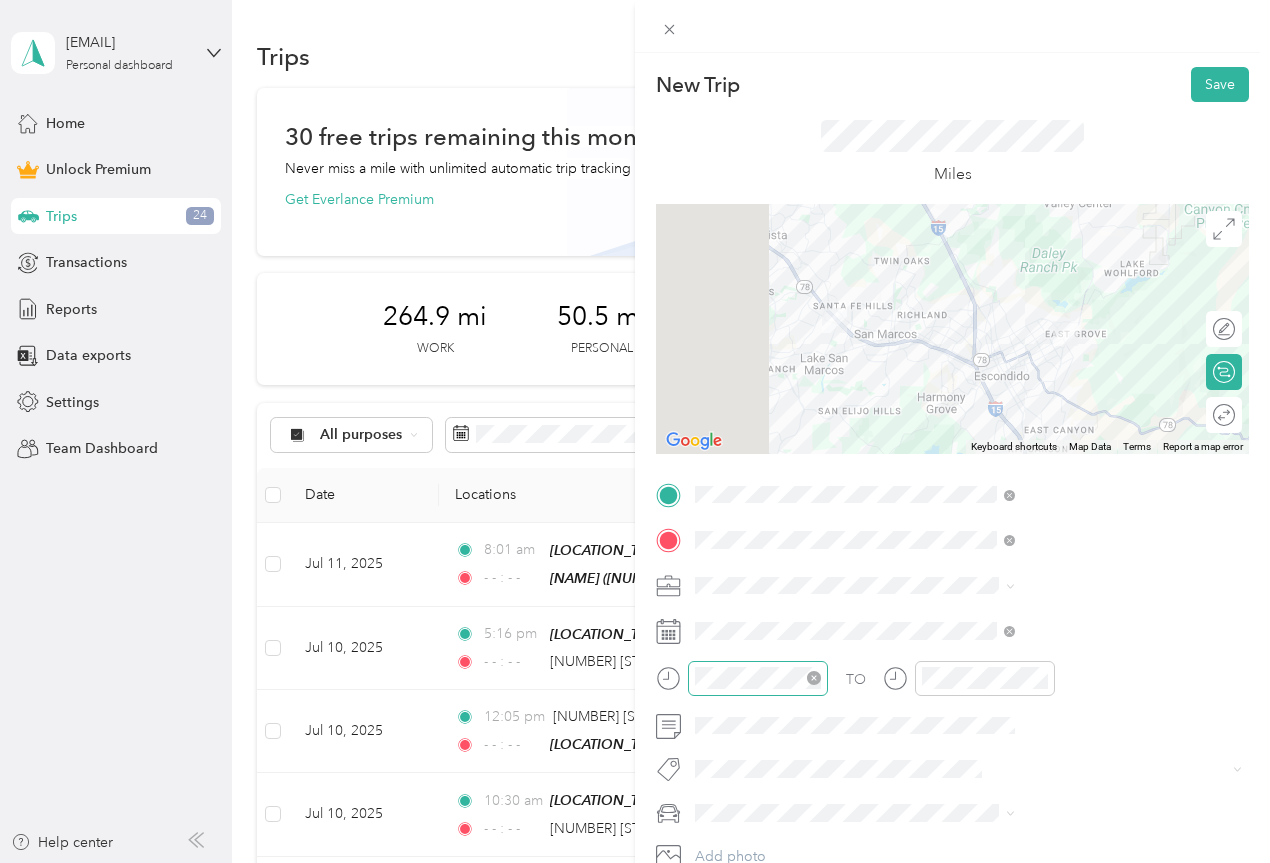 click 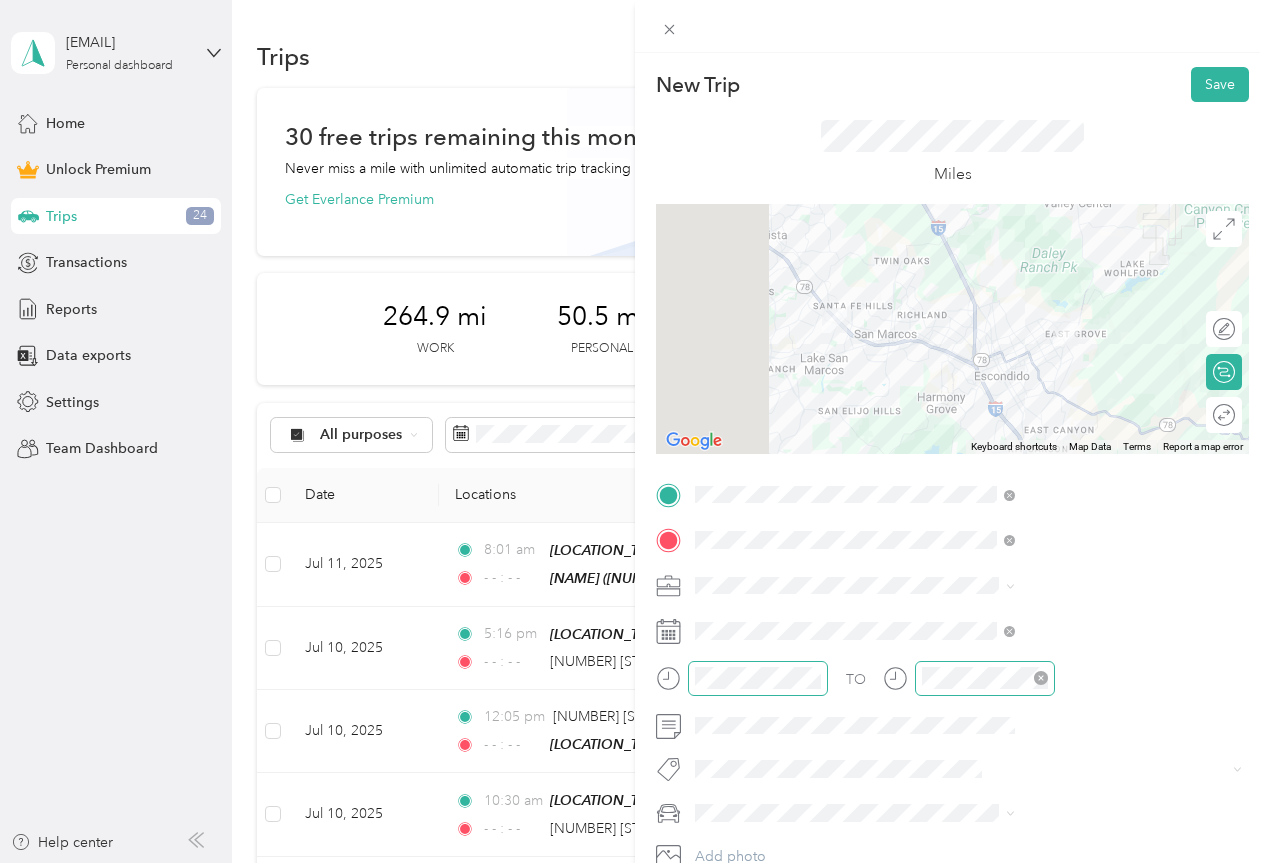 click 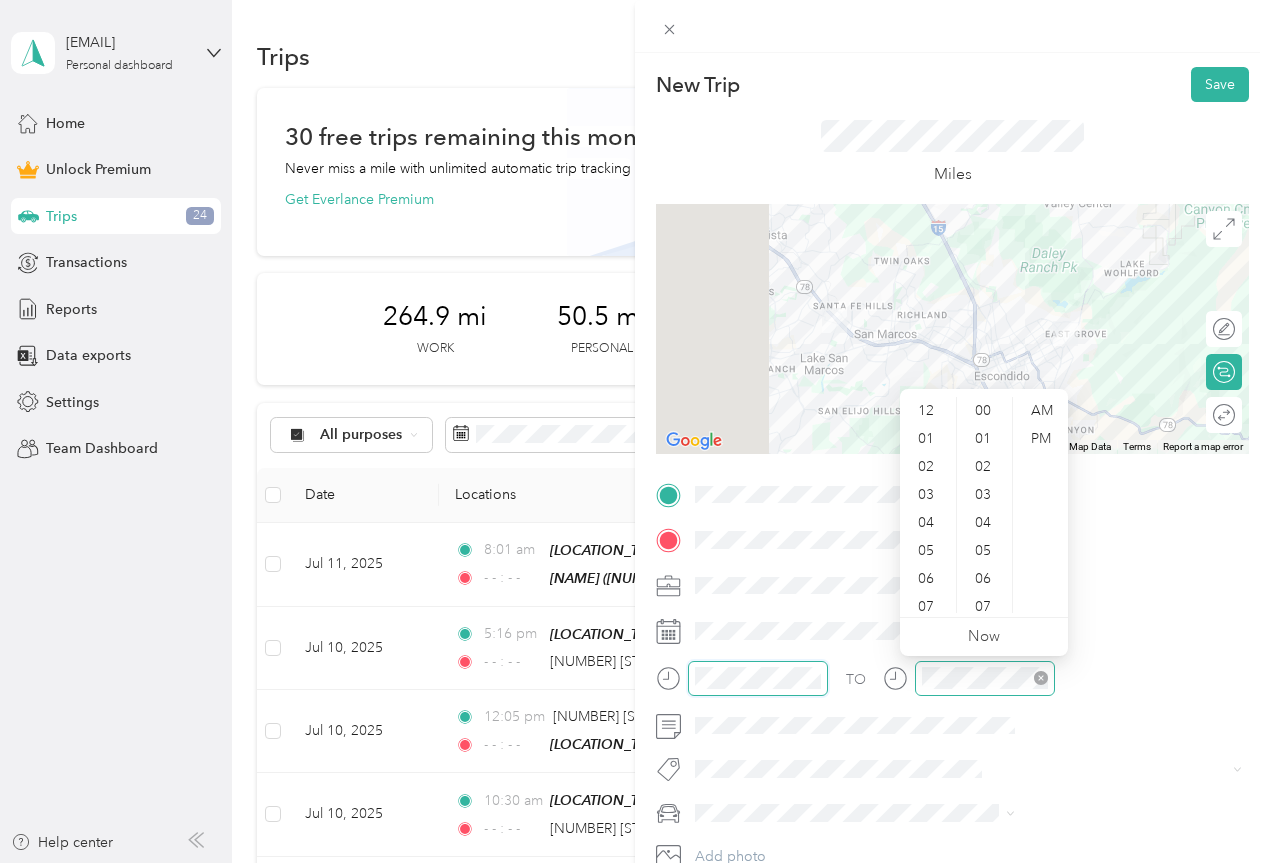 scroll, scrollTop: 140, scrollLeft: 0, axis: vertical 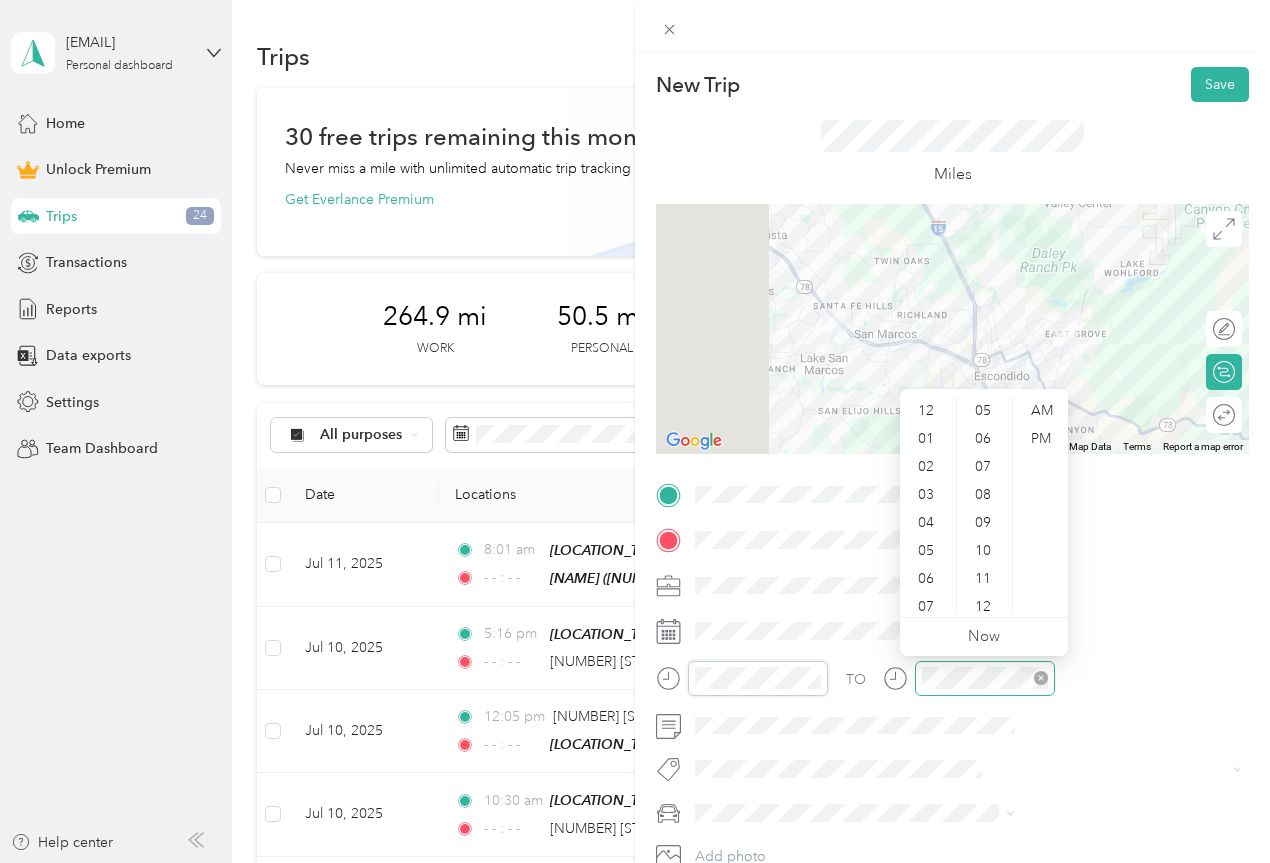 click 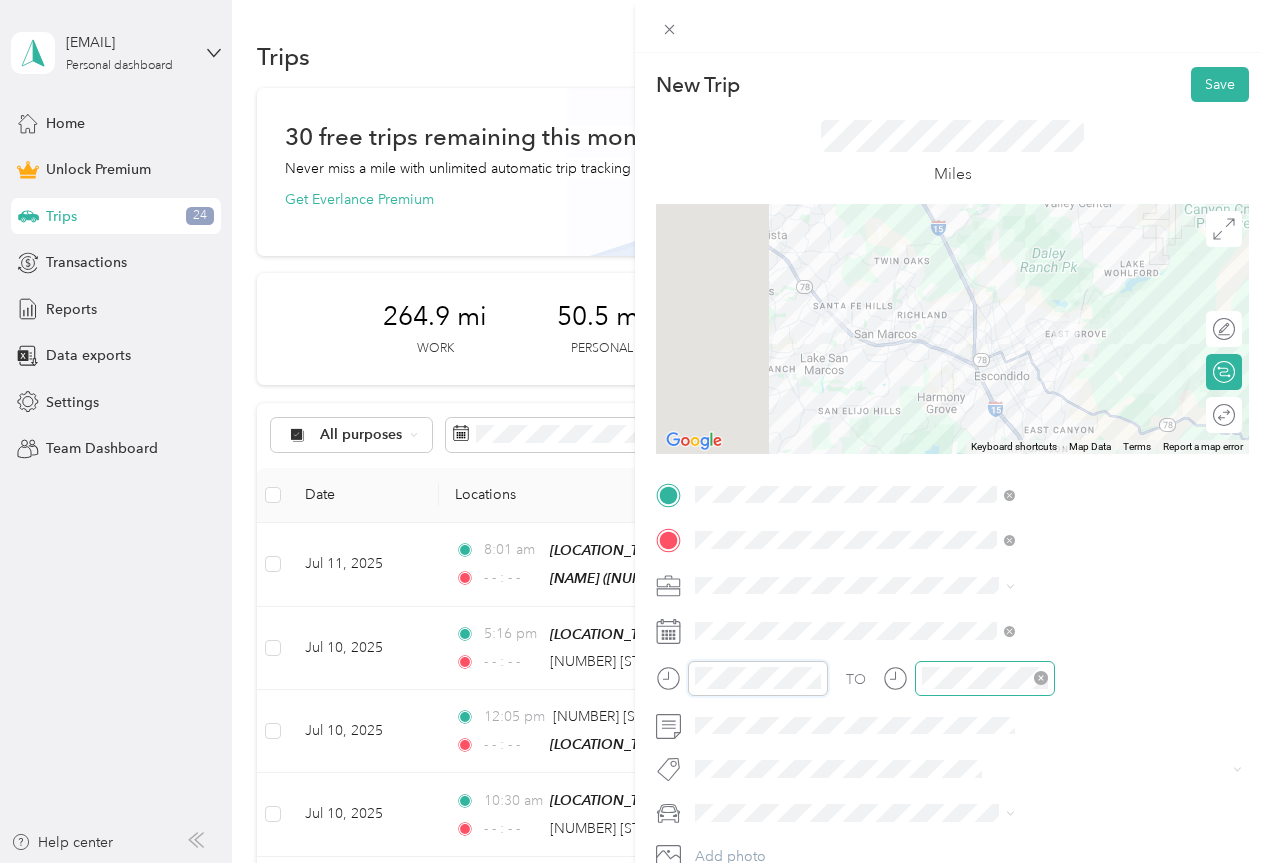 click 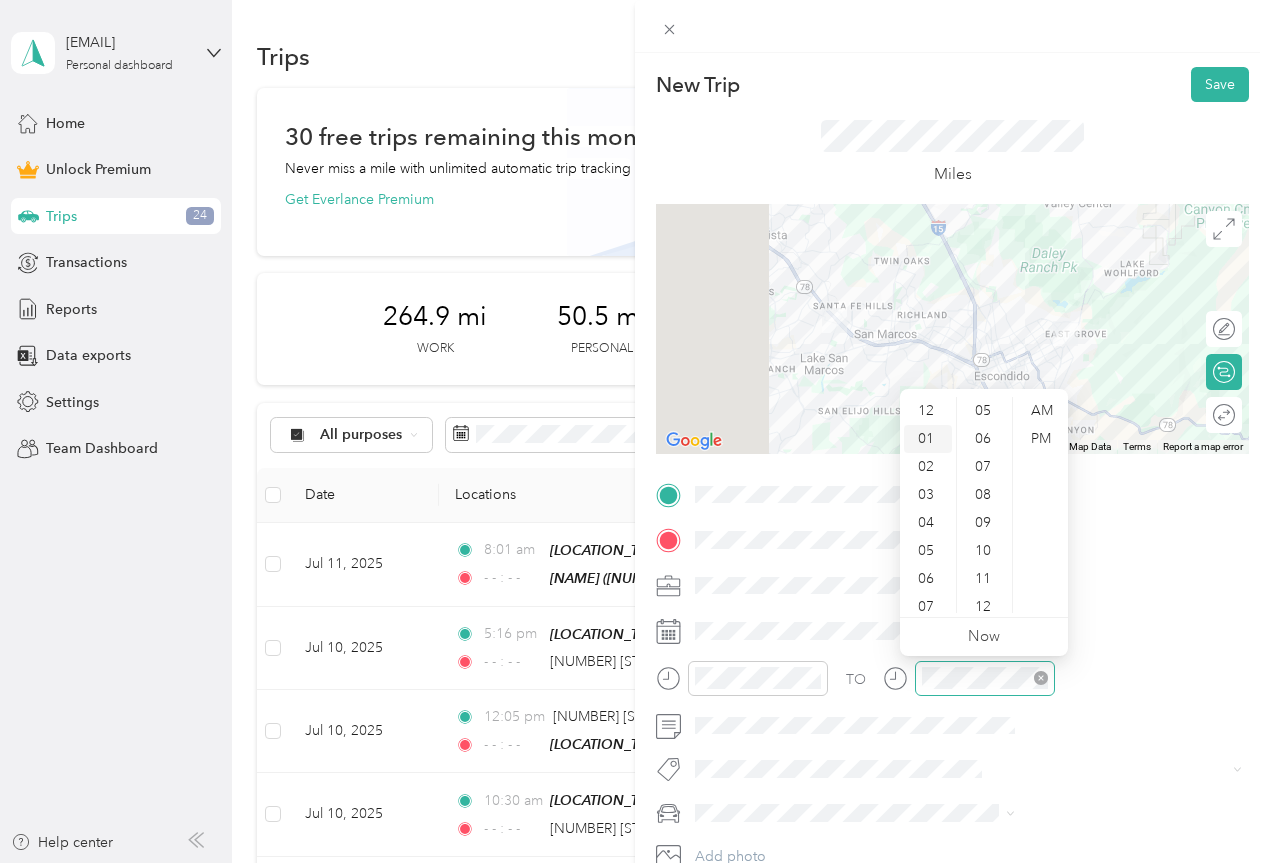 click on "01" at bounding box center (928, 439) 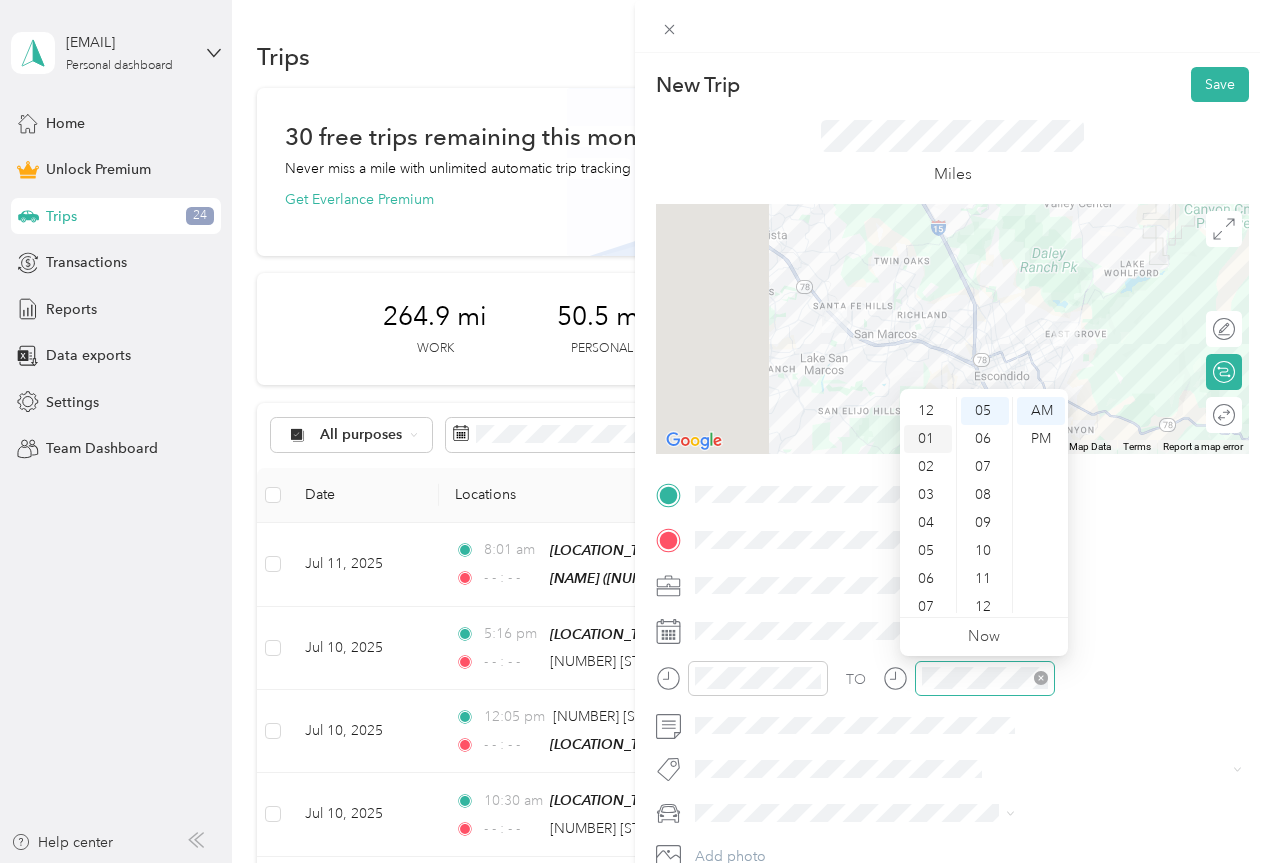 scroll, scrollTop: 28, scrollLeft: 0, axis: vertical 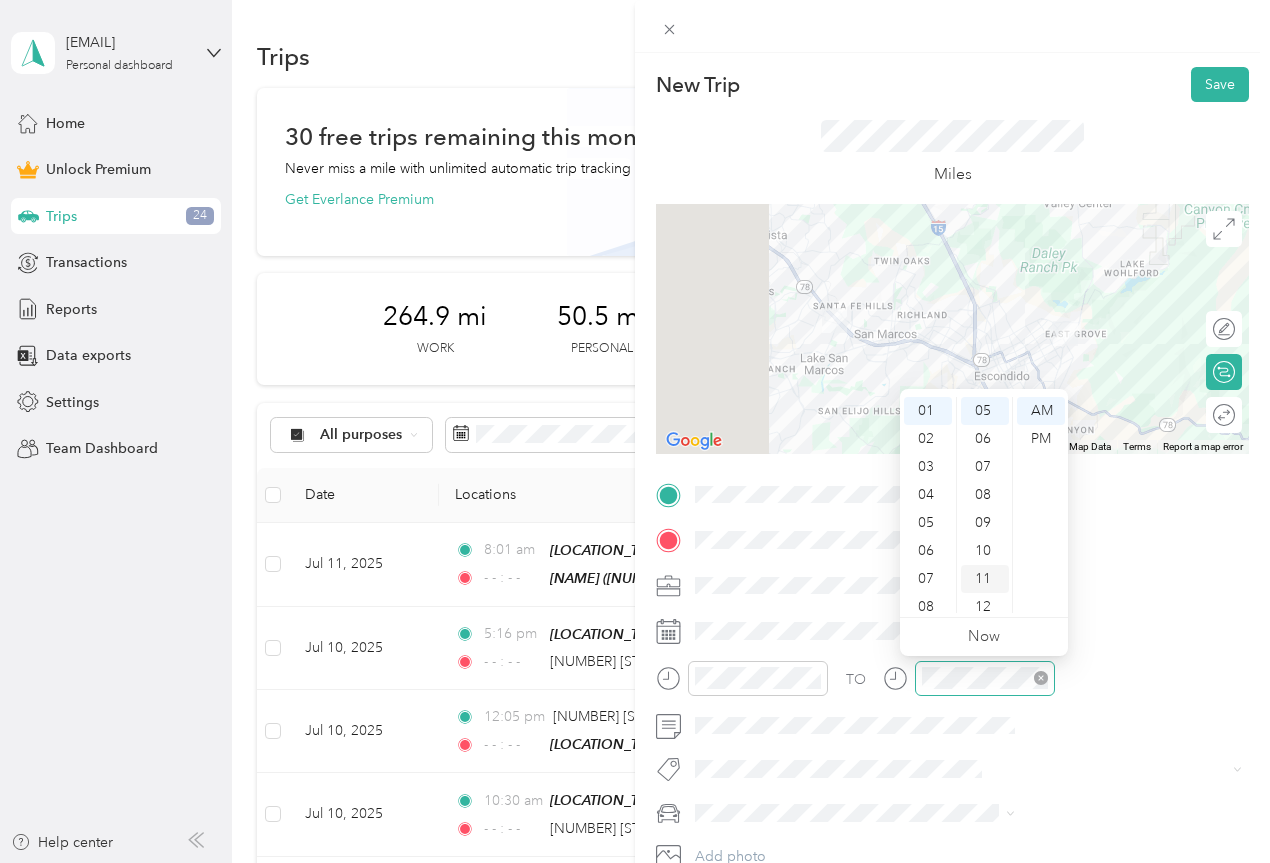 click on "11" at bounding box center (985, 579) 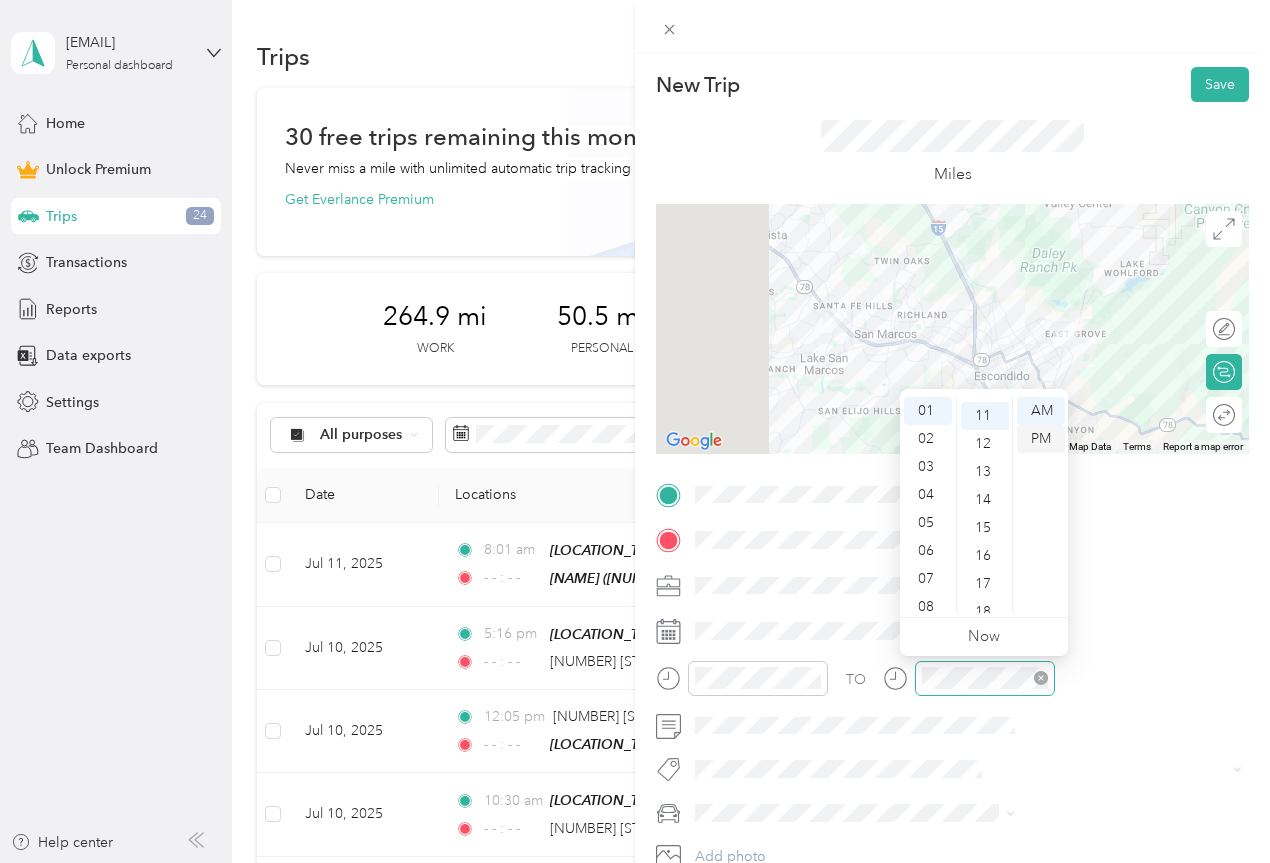scroll, scrollTop: 308, scrollLeft: 0, axis: vertical 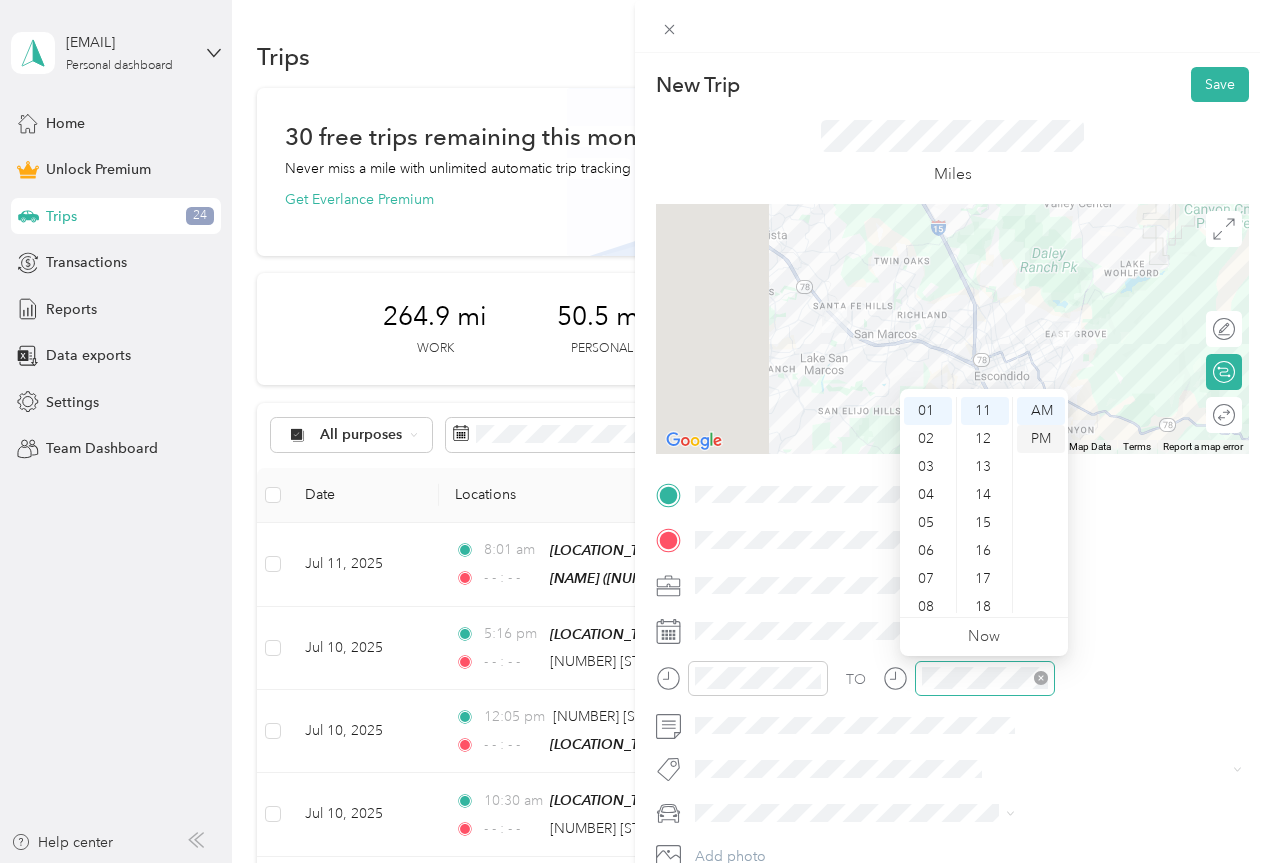 click on "PM" at bounding box center (1041, 439) 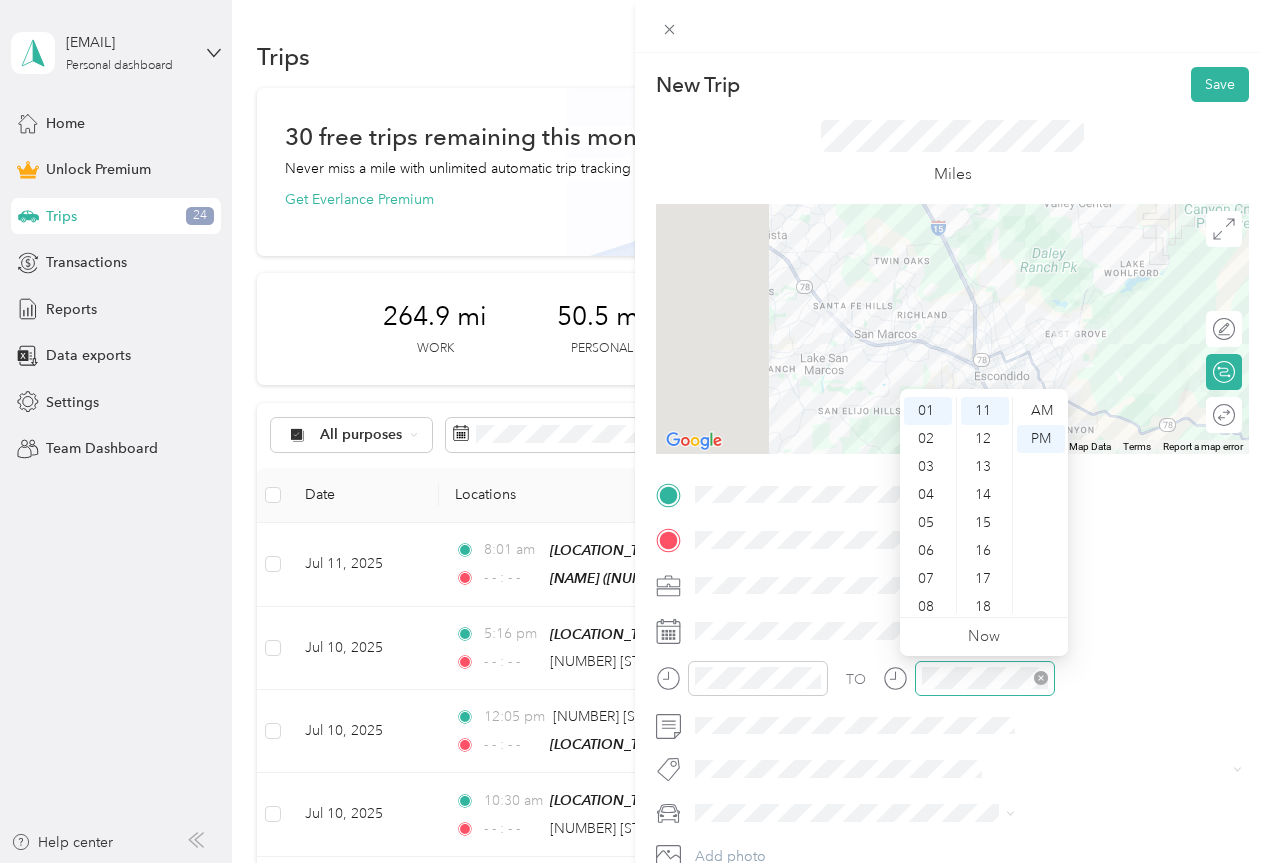 click 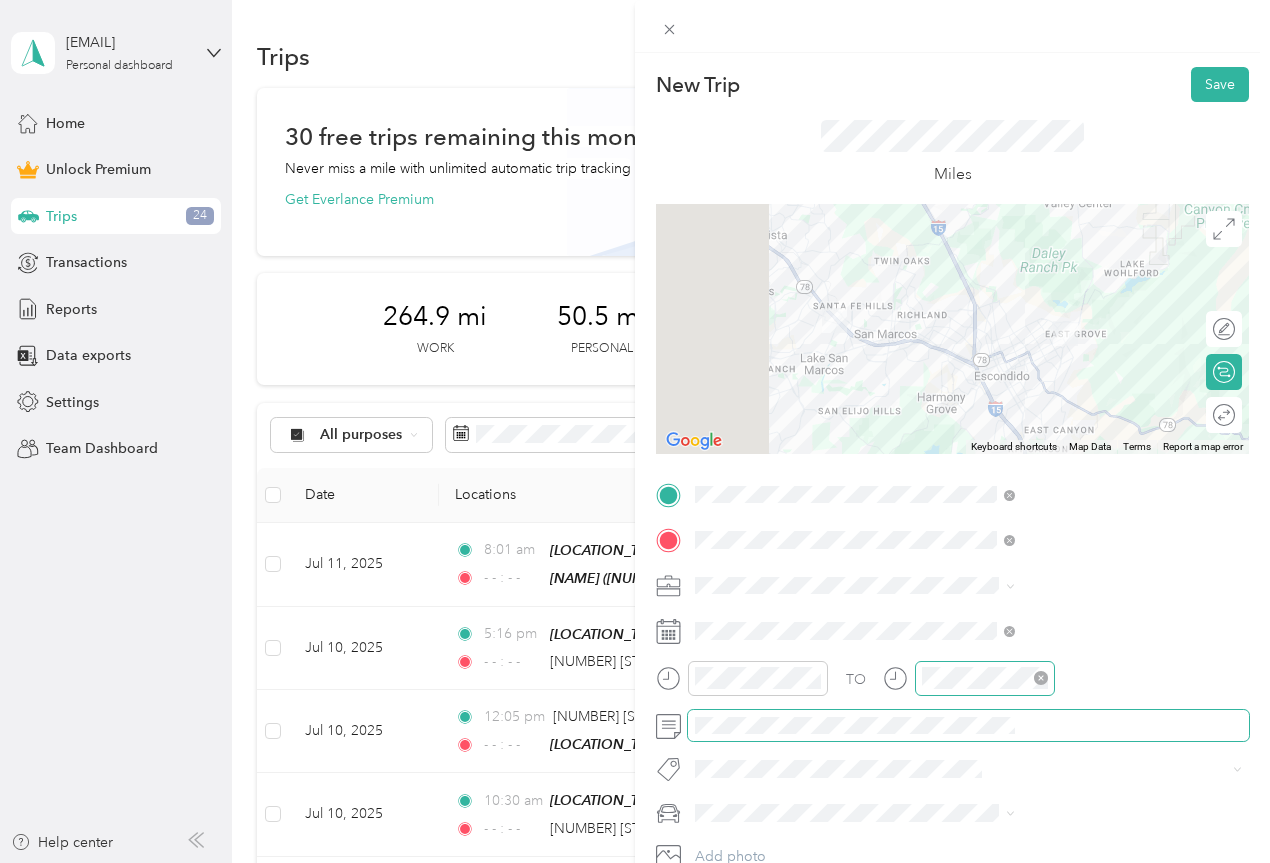 click 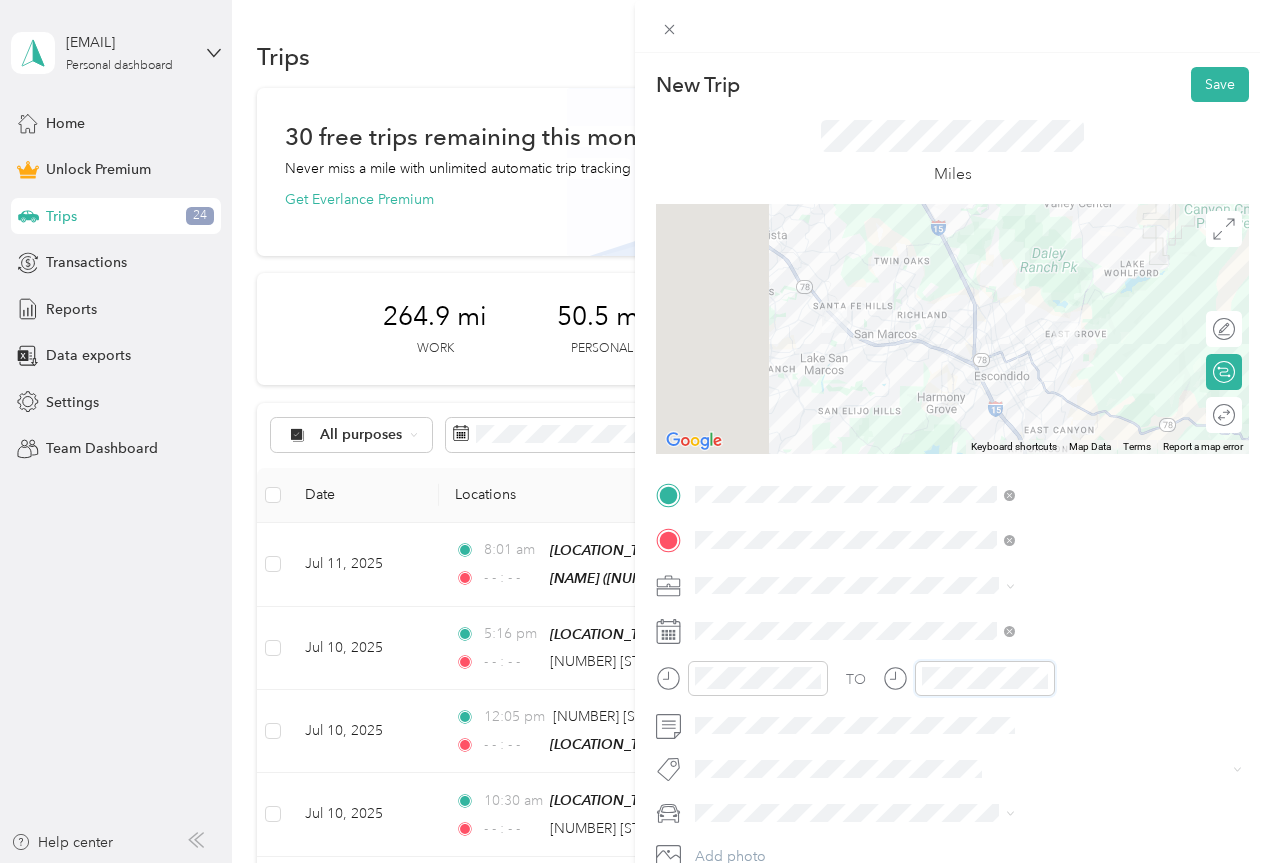 click on "TO" at bounding box center (952, 685) 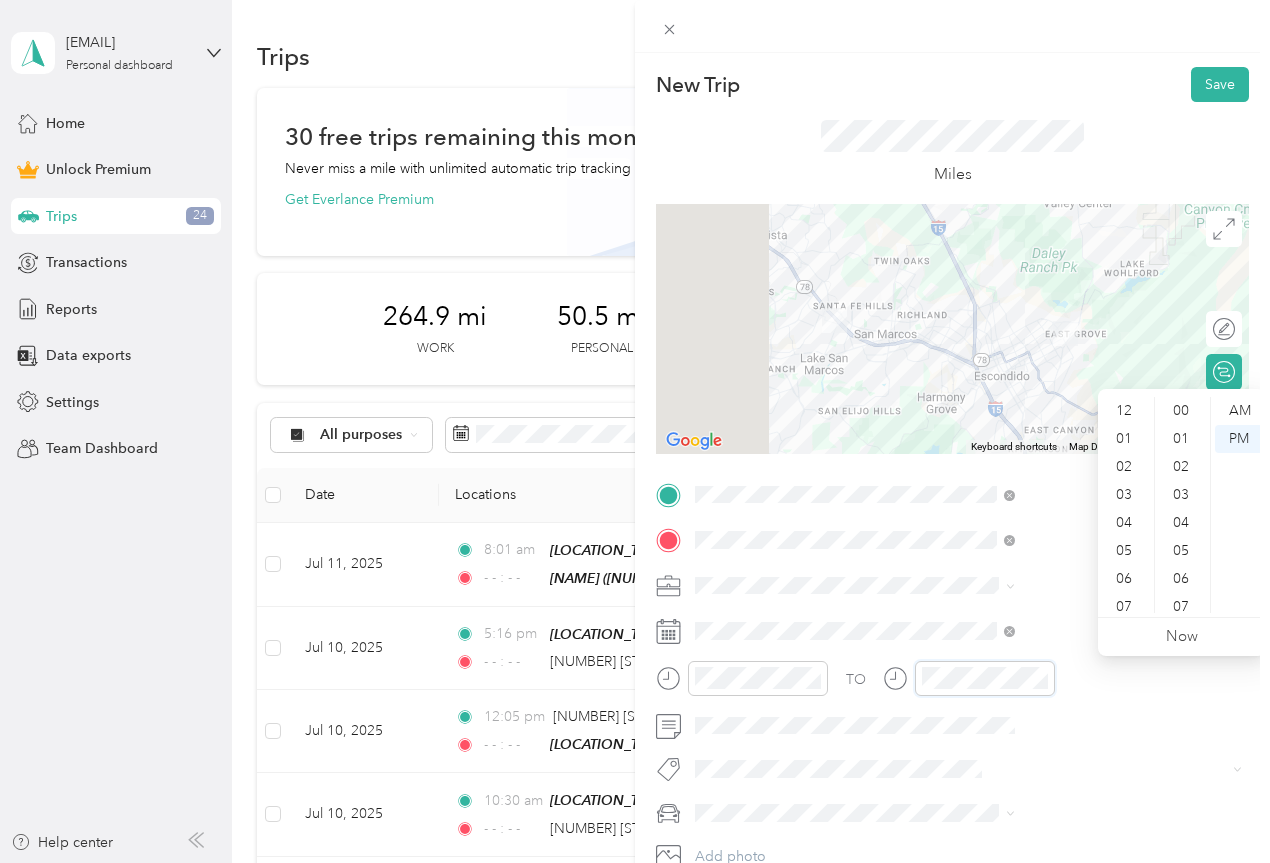 drag, startPoint x: 1175, startPoint y: 689, endPoint x: 1063, endPoint y: 683, distance: 112.1606 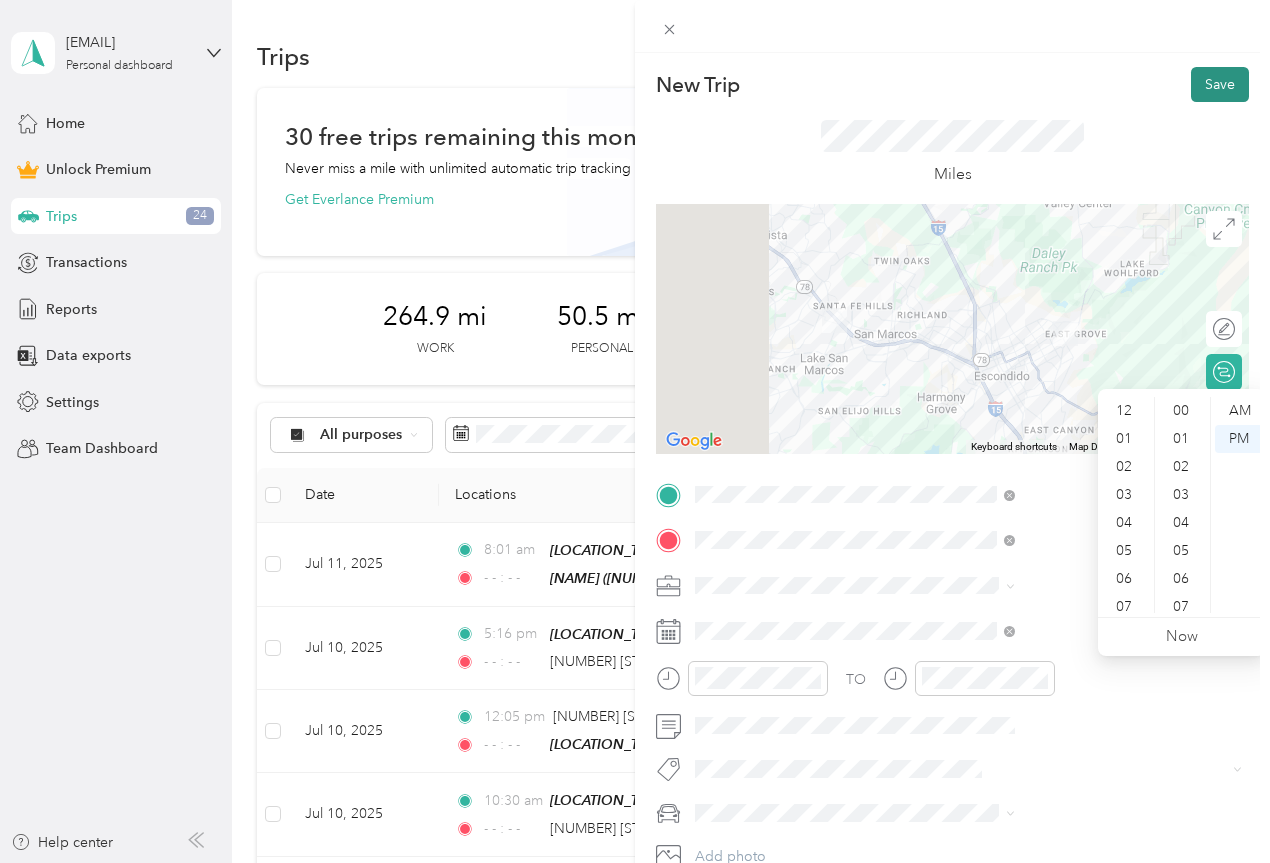 click on "Save" at bounding box center (1220, 84) 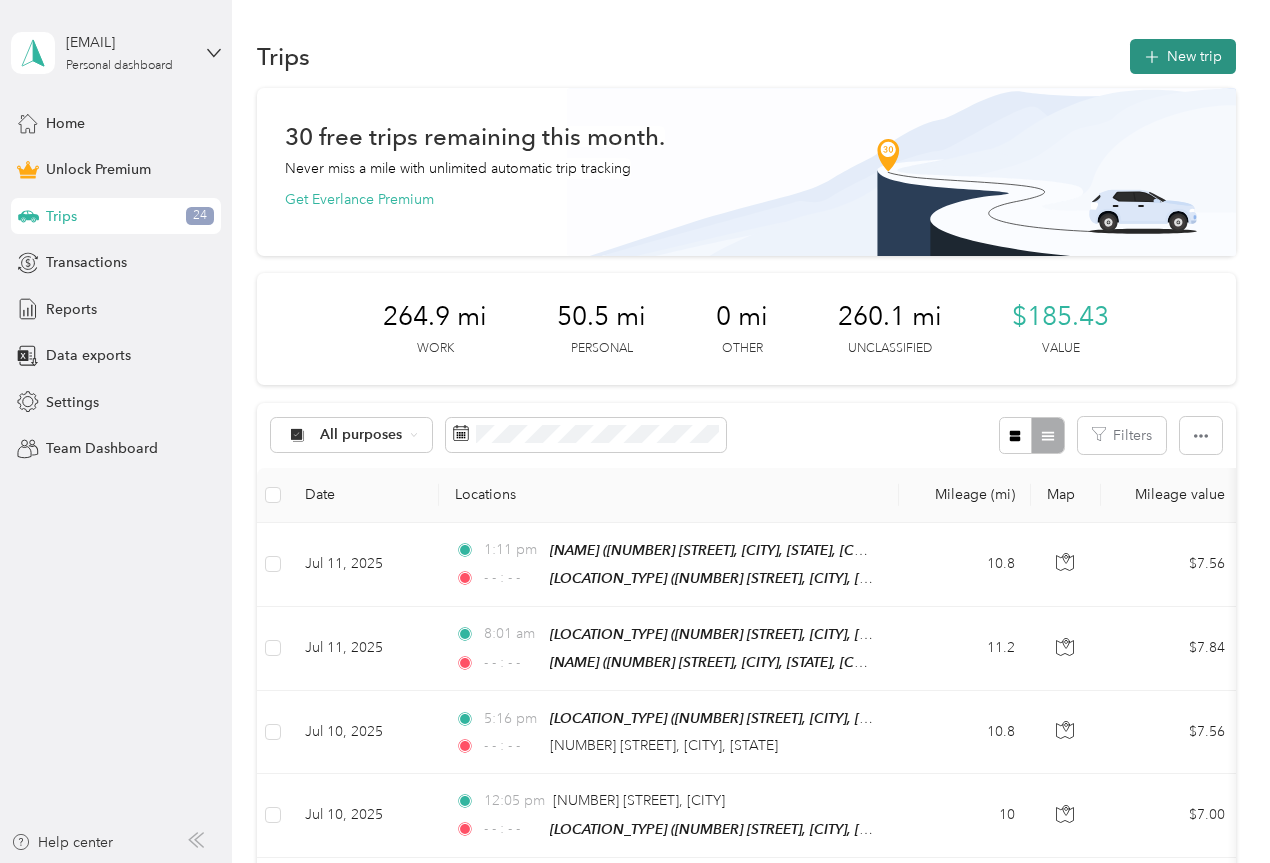 click on "New trip" at bounding box center [1183, 56] 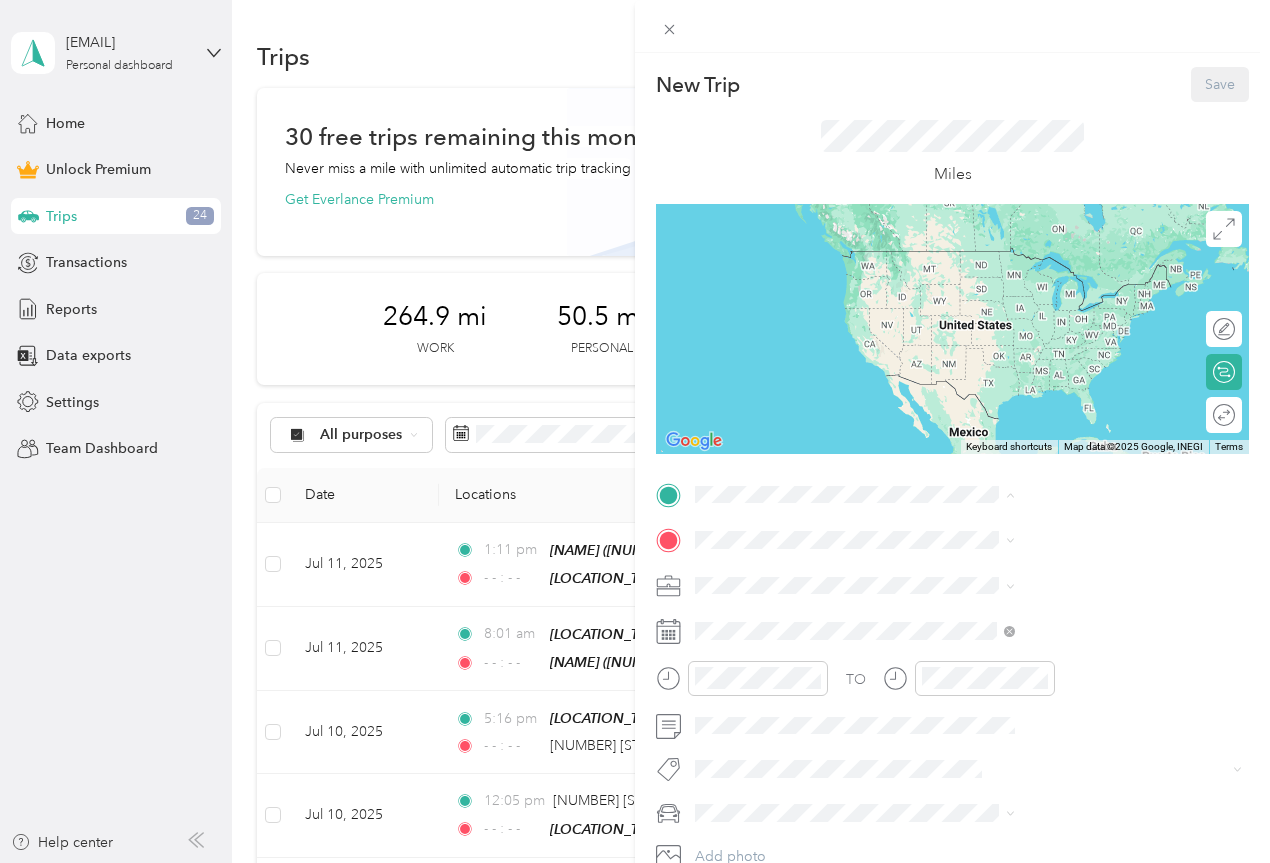 drag, startPoint x: 997, startPoint y: 682, endPoint x: 996, endPoint y: 667, distance: 15.033297 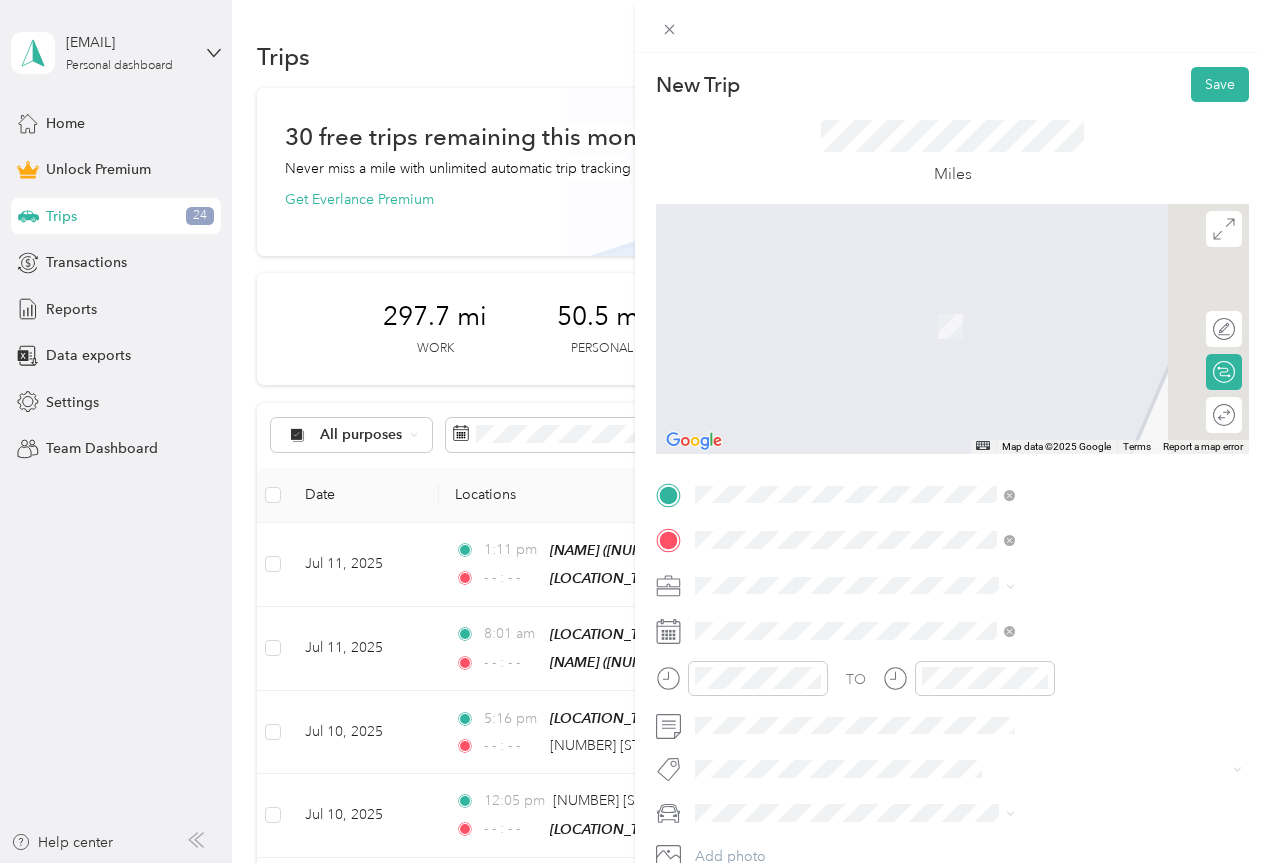 click on "[NUMBER] [STREET]
[CITY], [STATE] [POSTAL_CODE], [COUNTRY]" at bounding box center (1082, 703) 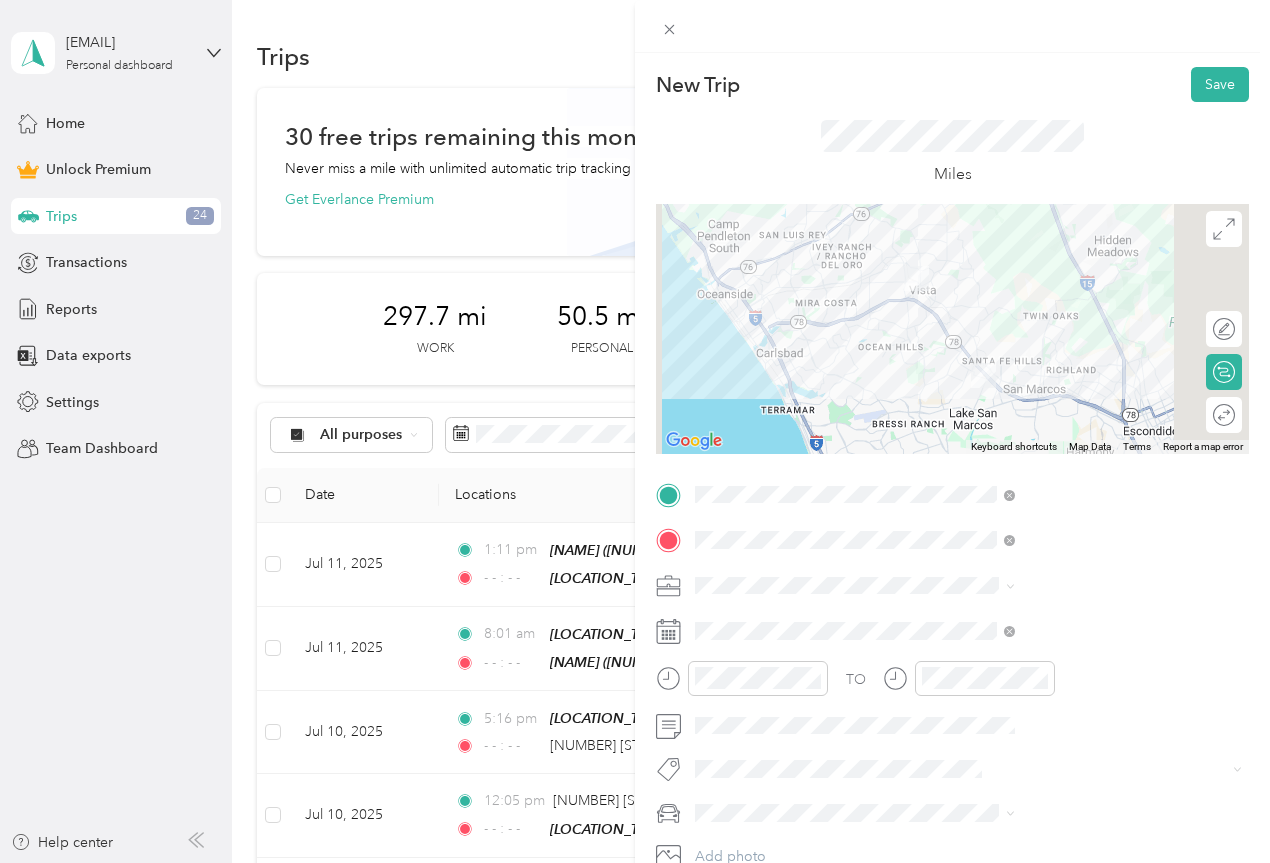 click on "Work" at bounding box center [931, 304] 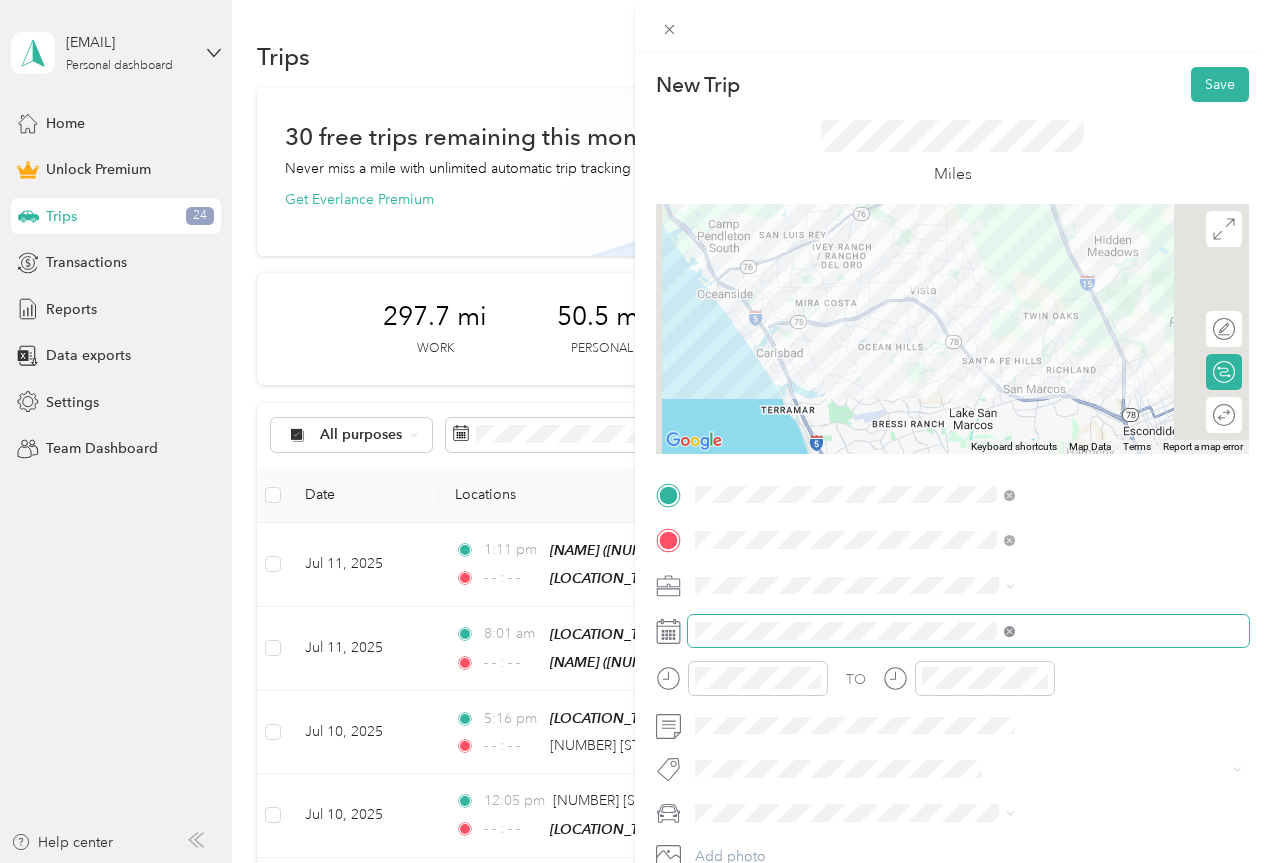 click 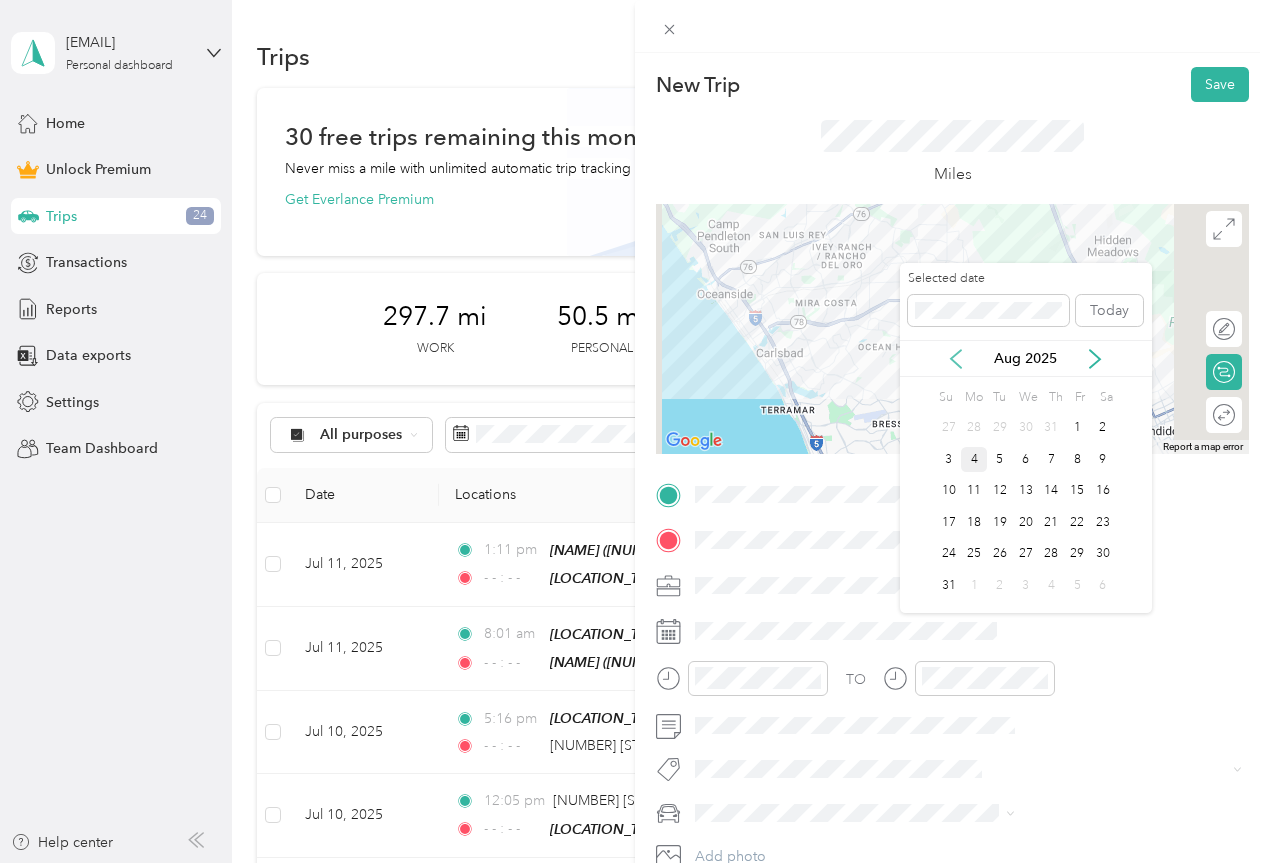 click 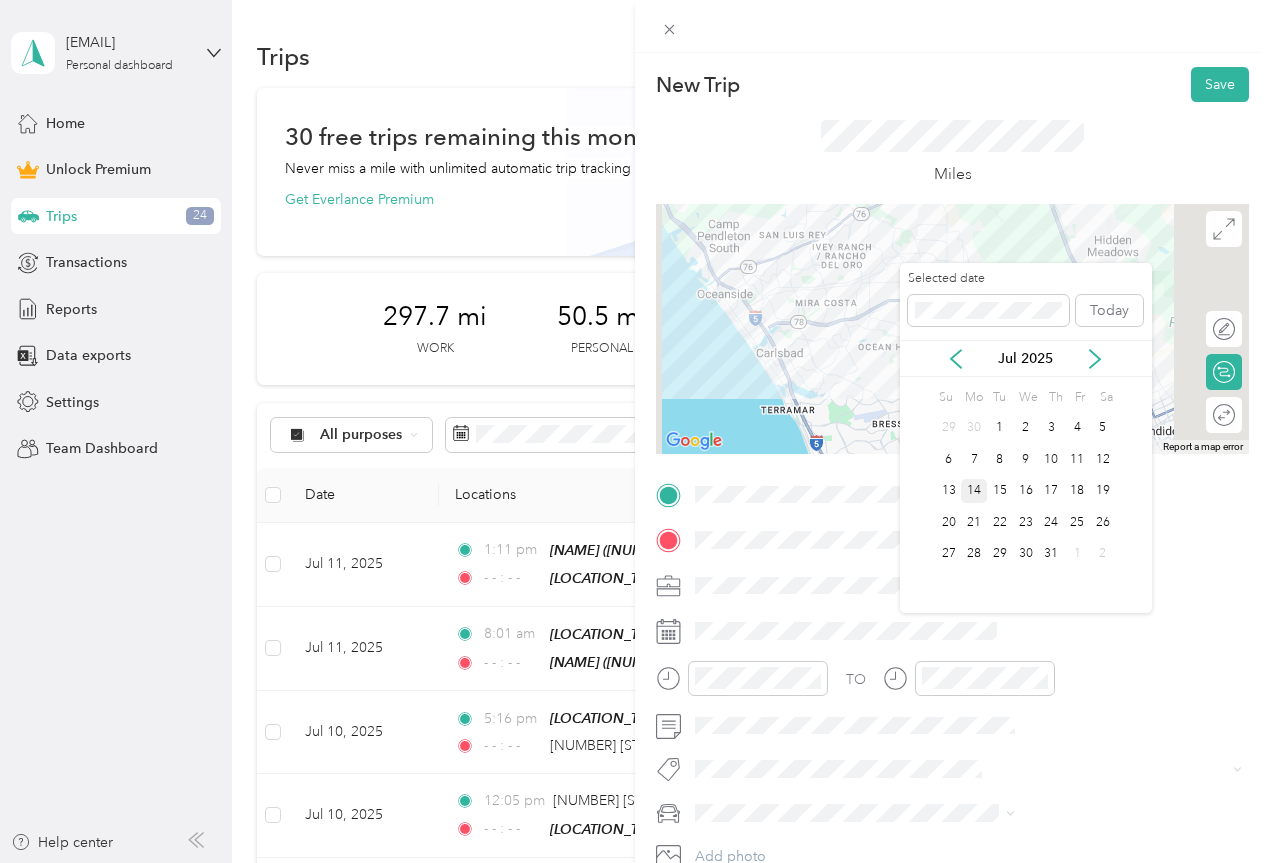 click on "14" at bounding box center [974, 491] 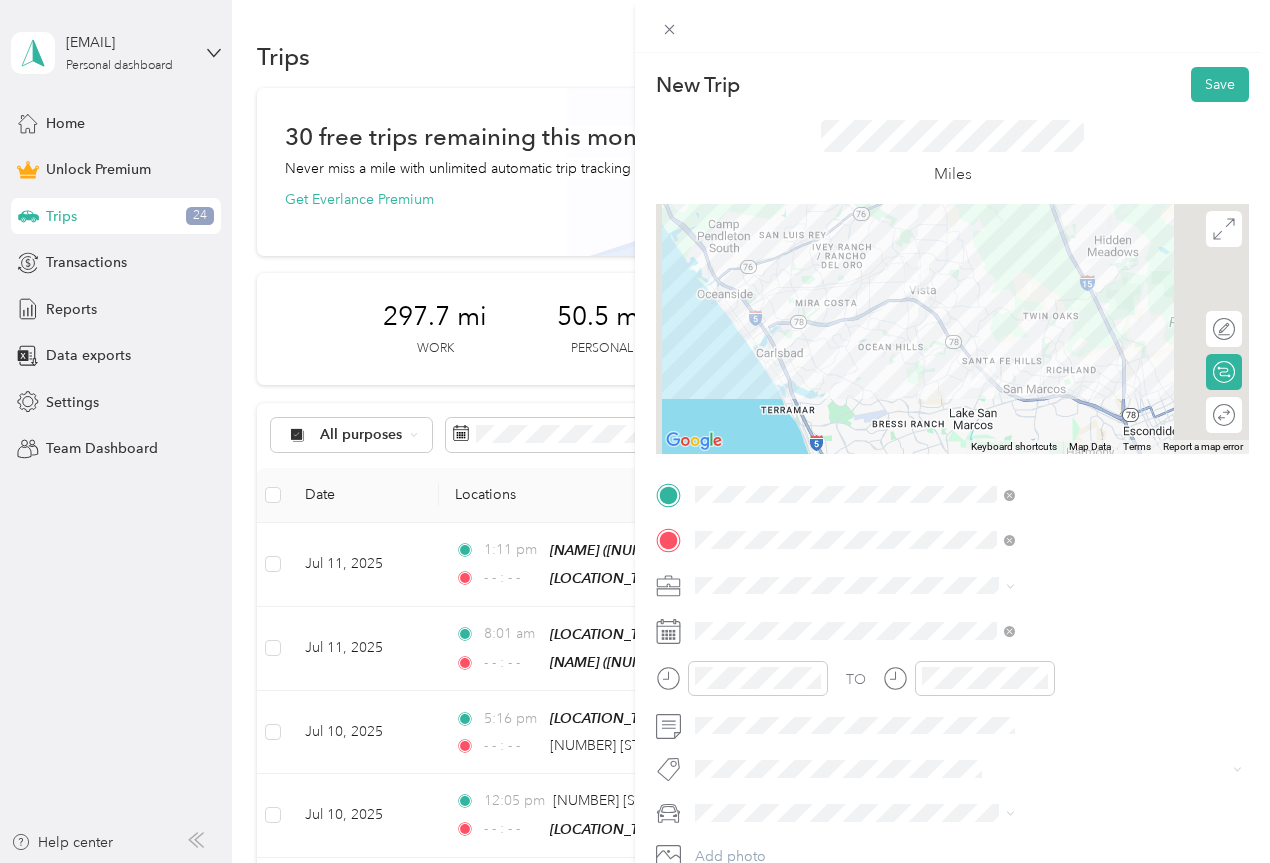 drag, startPoint x: 1022, startPoint y: 675, endPoint x: 1066, endPoint y: 671, distance: 44.181442 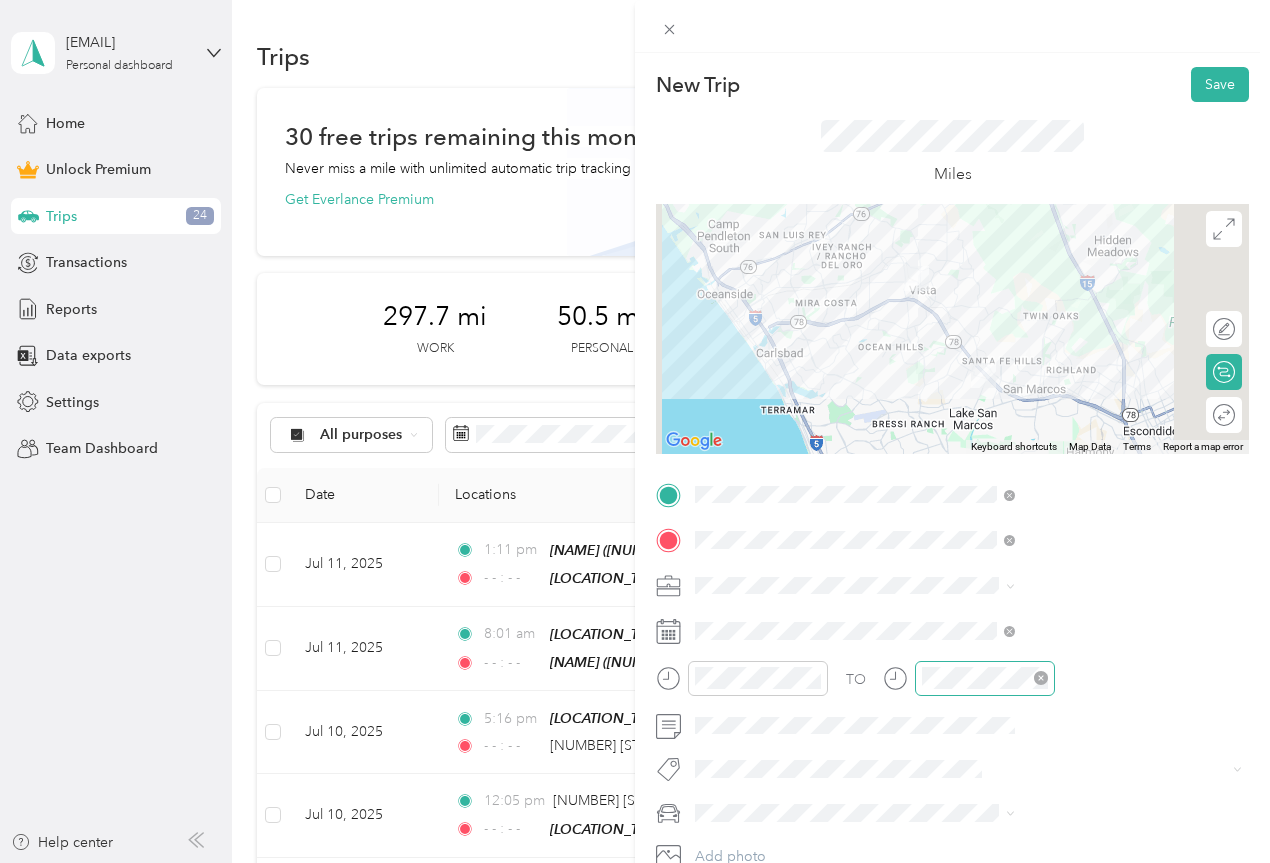 click 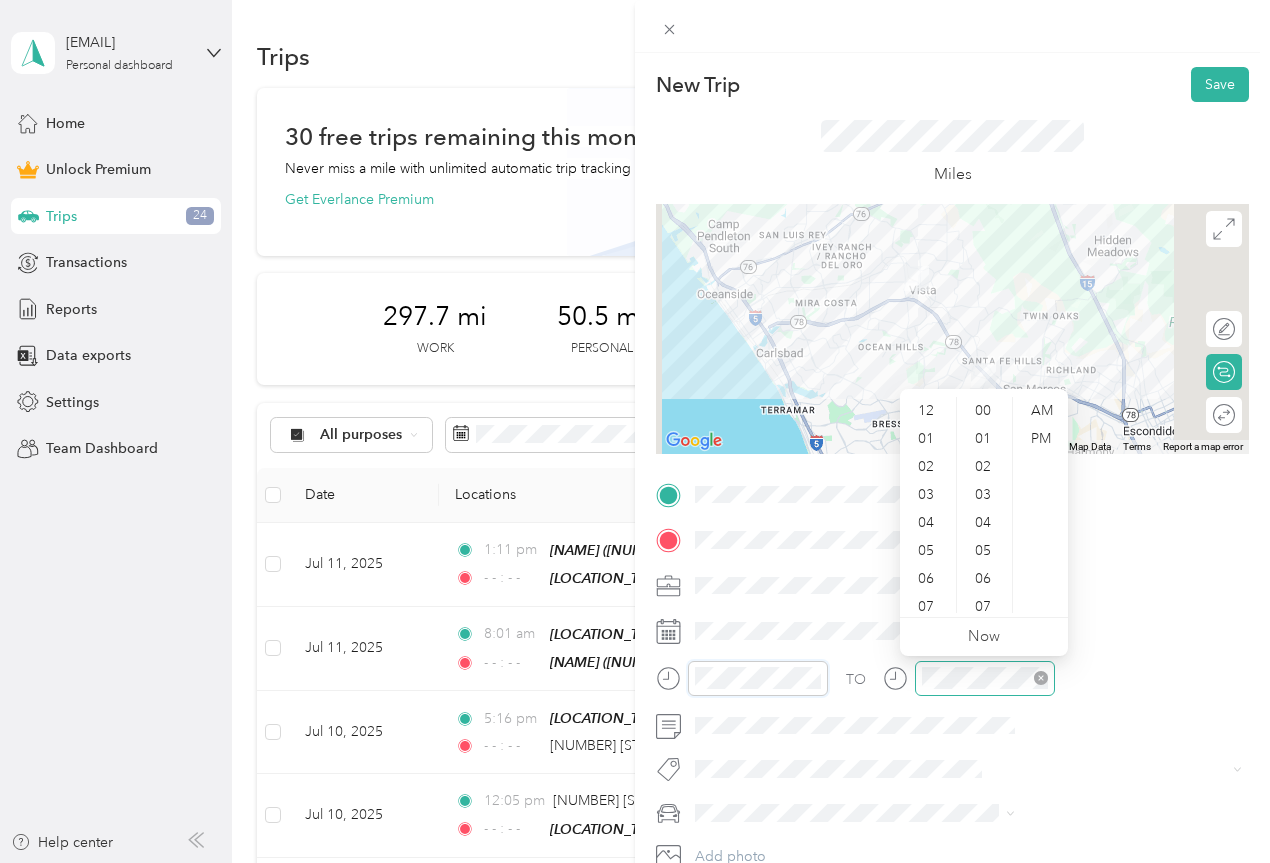 scroll, scrollTop: 140, scrollLeft: 0, axis: vertical 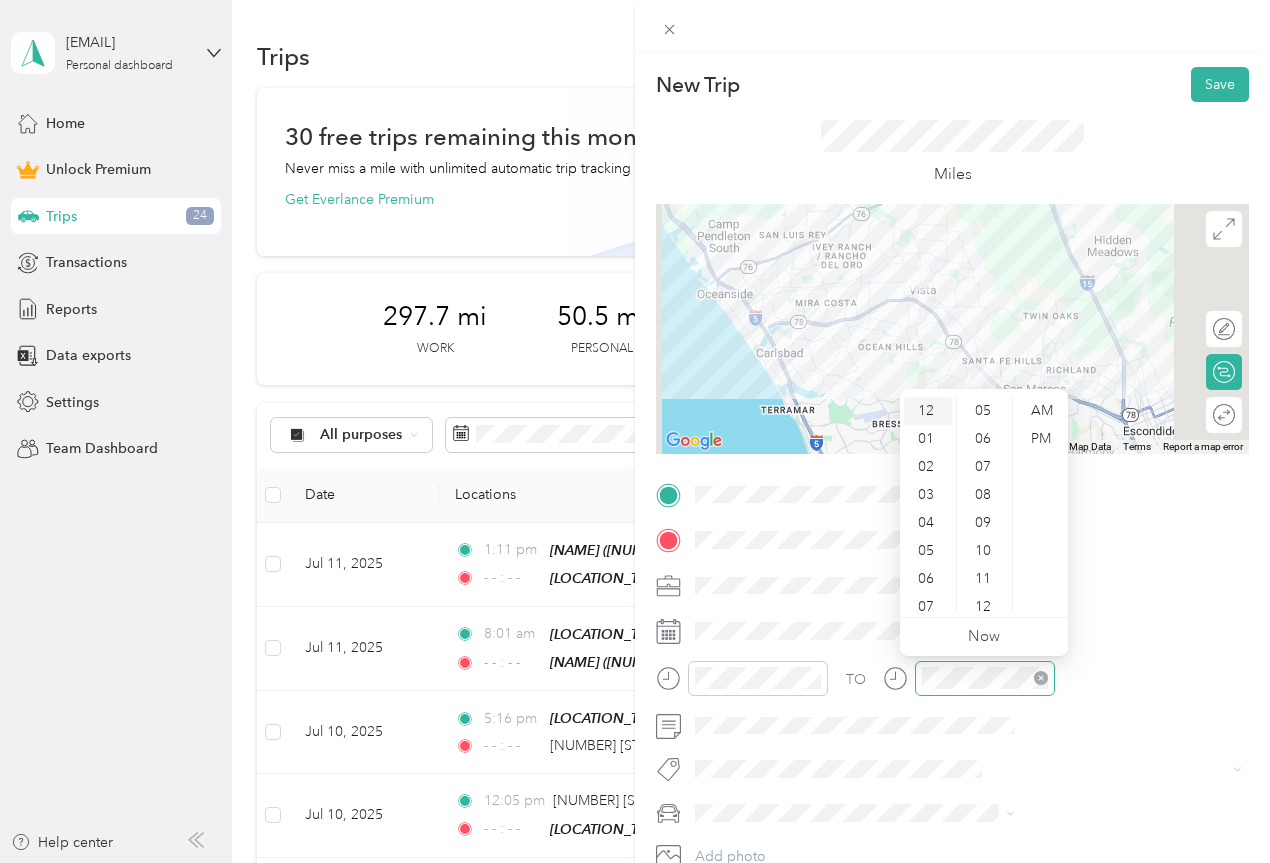 click on "12" at bounding box center [928, 411] 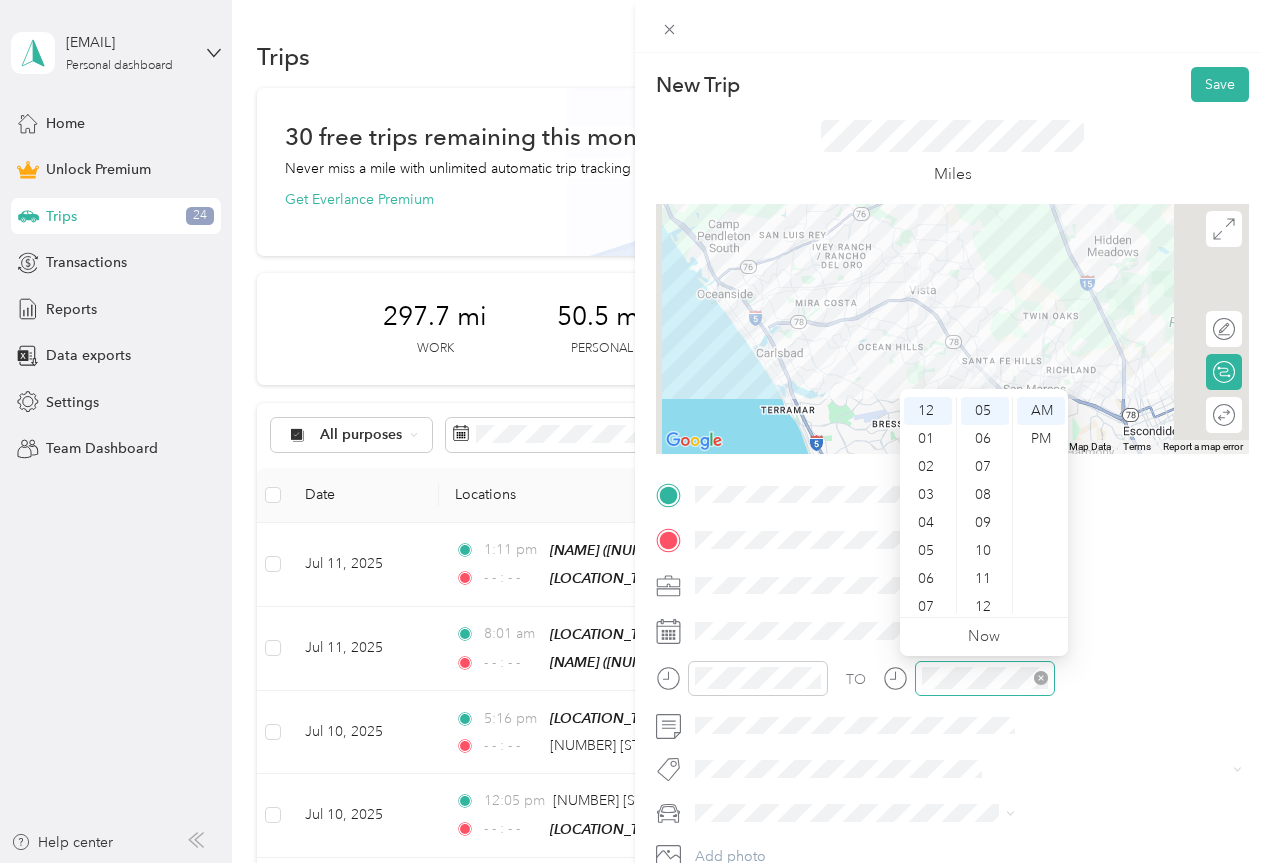 click on "06" at bounding box center (985, 439) 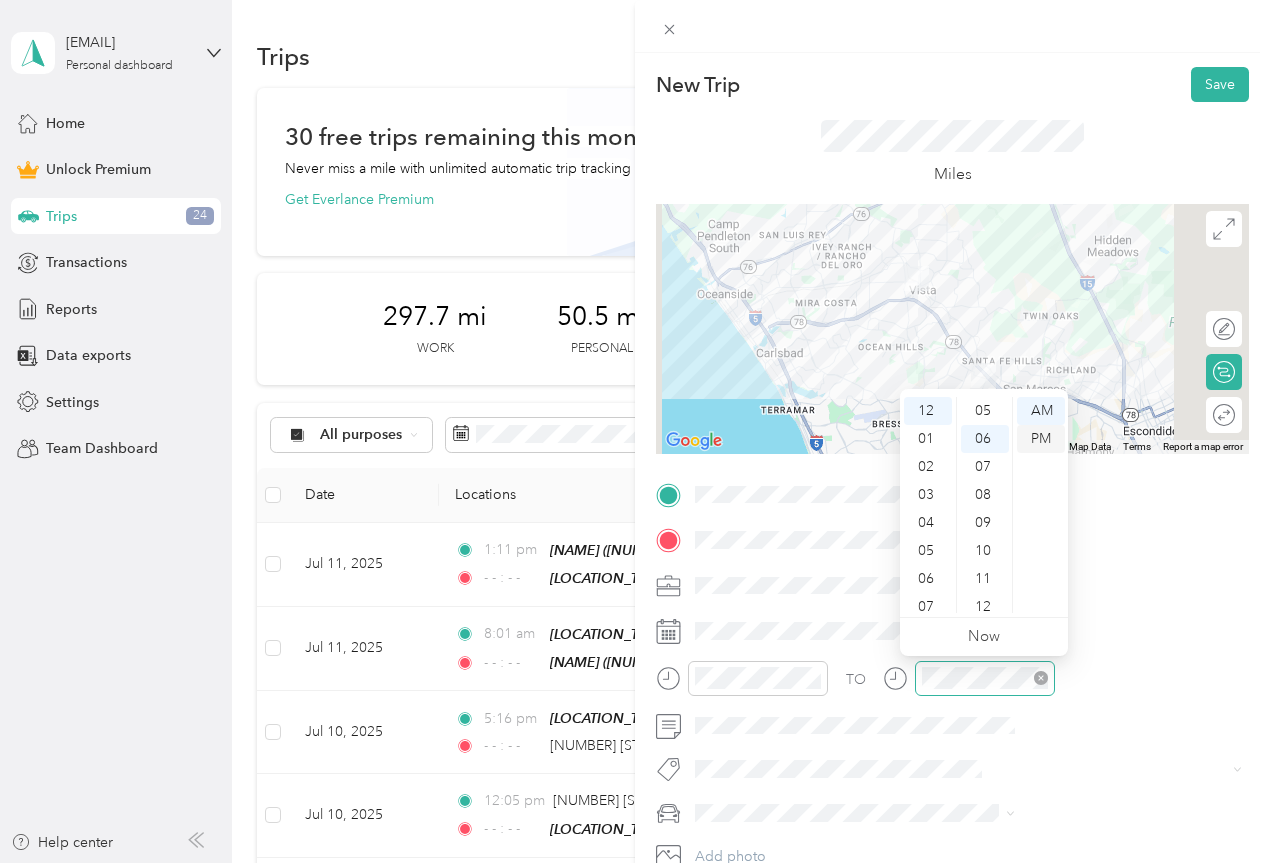 scroll, scrollTop: 168, scrollLeft: 0, axis: vertical 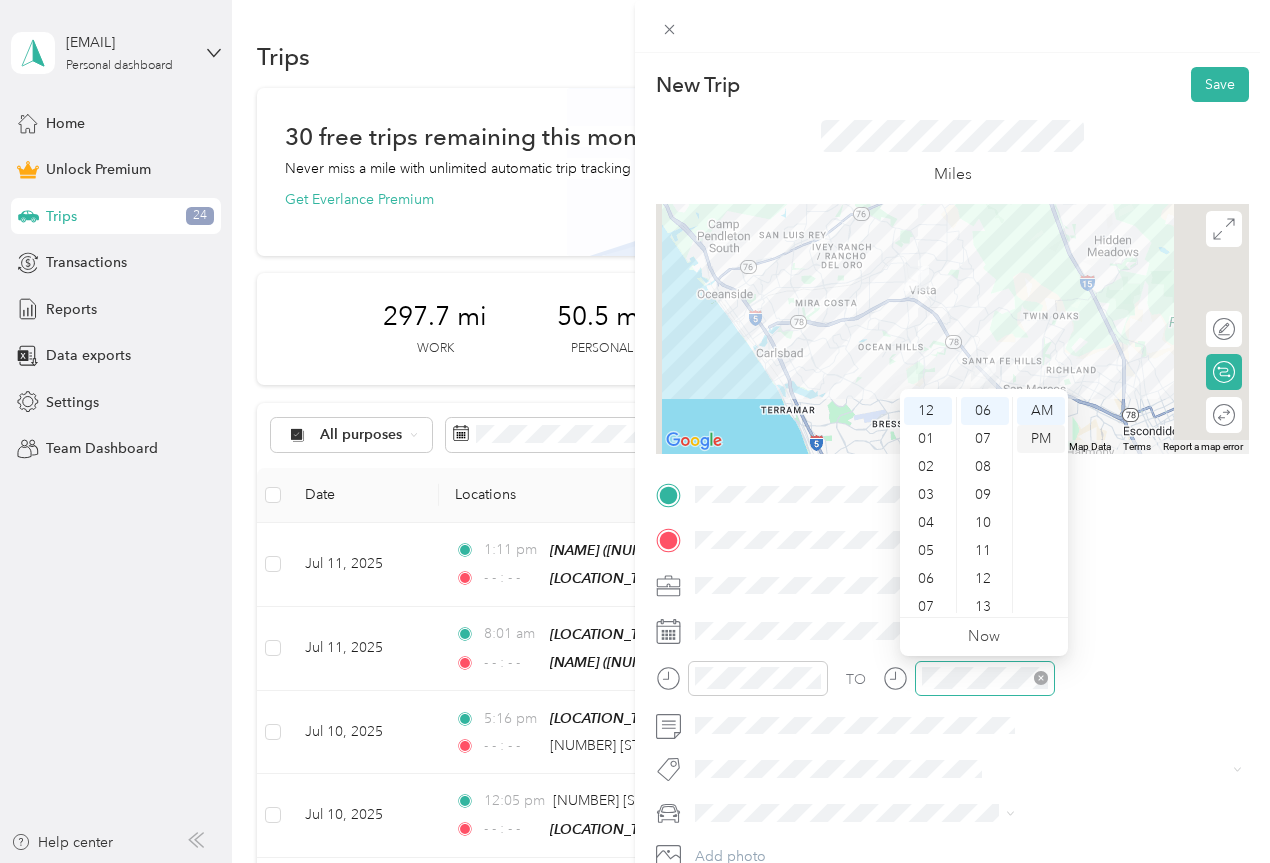 click on "PM" at bounding box center [1041, 439] 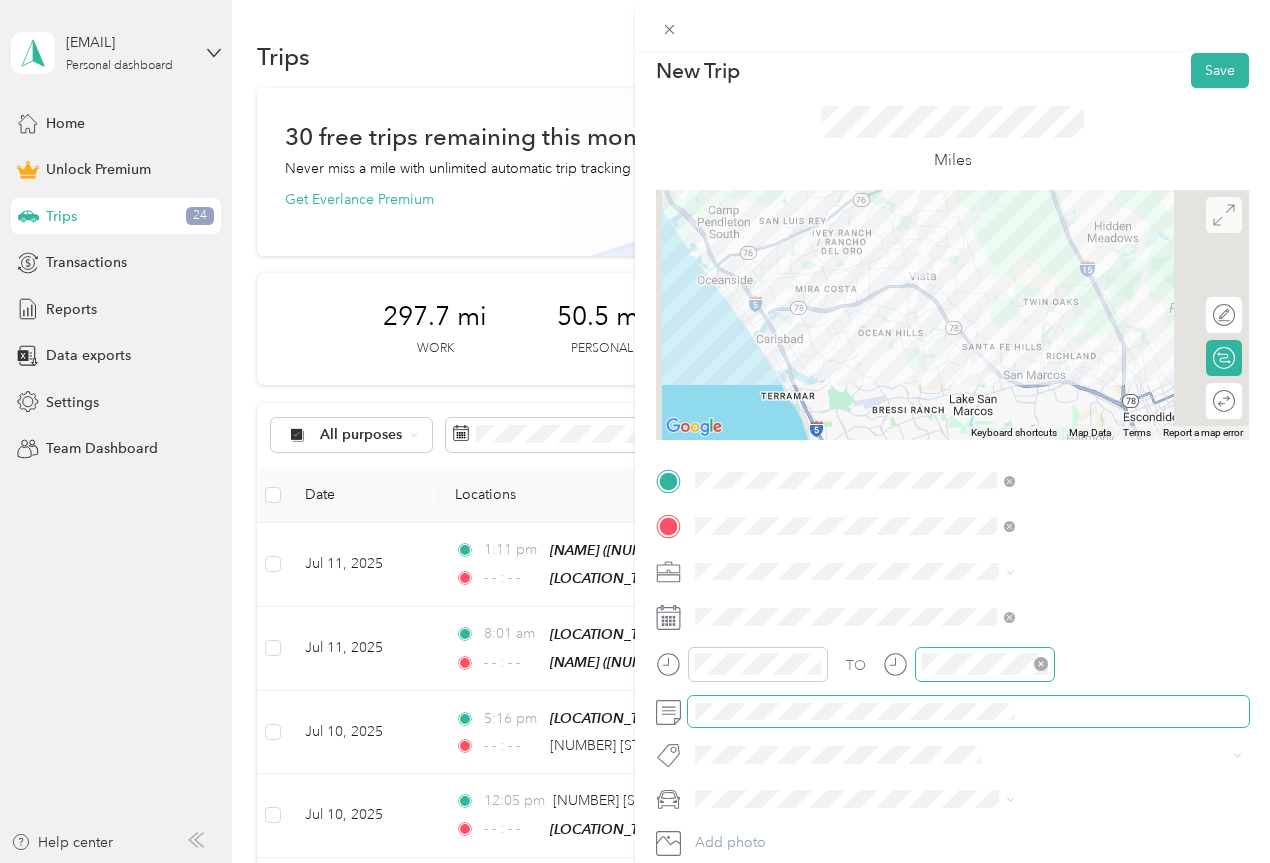 scroll, scrollTop: 0, scrollLeft: 0, axis: both 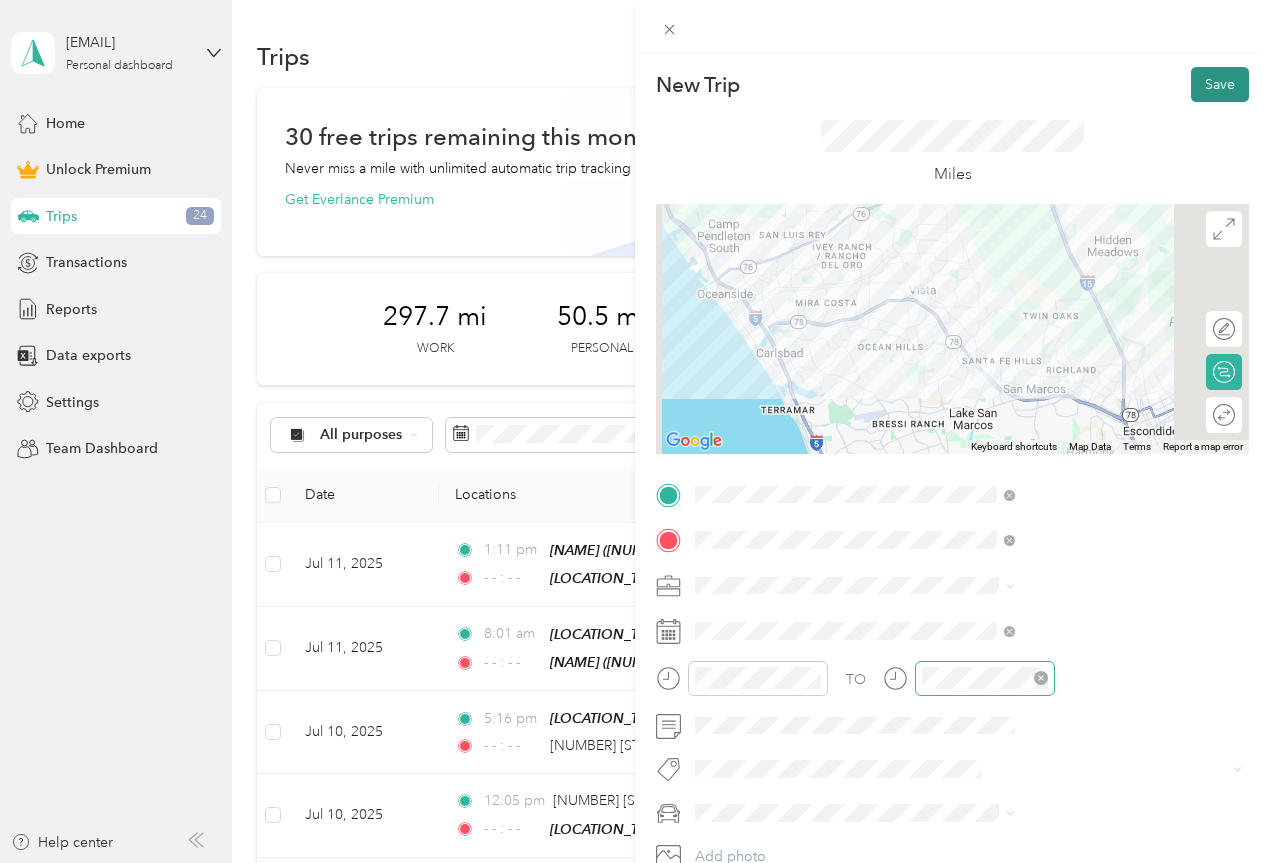 click on "Save" at bounding box center (1220, 84) 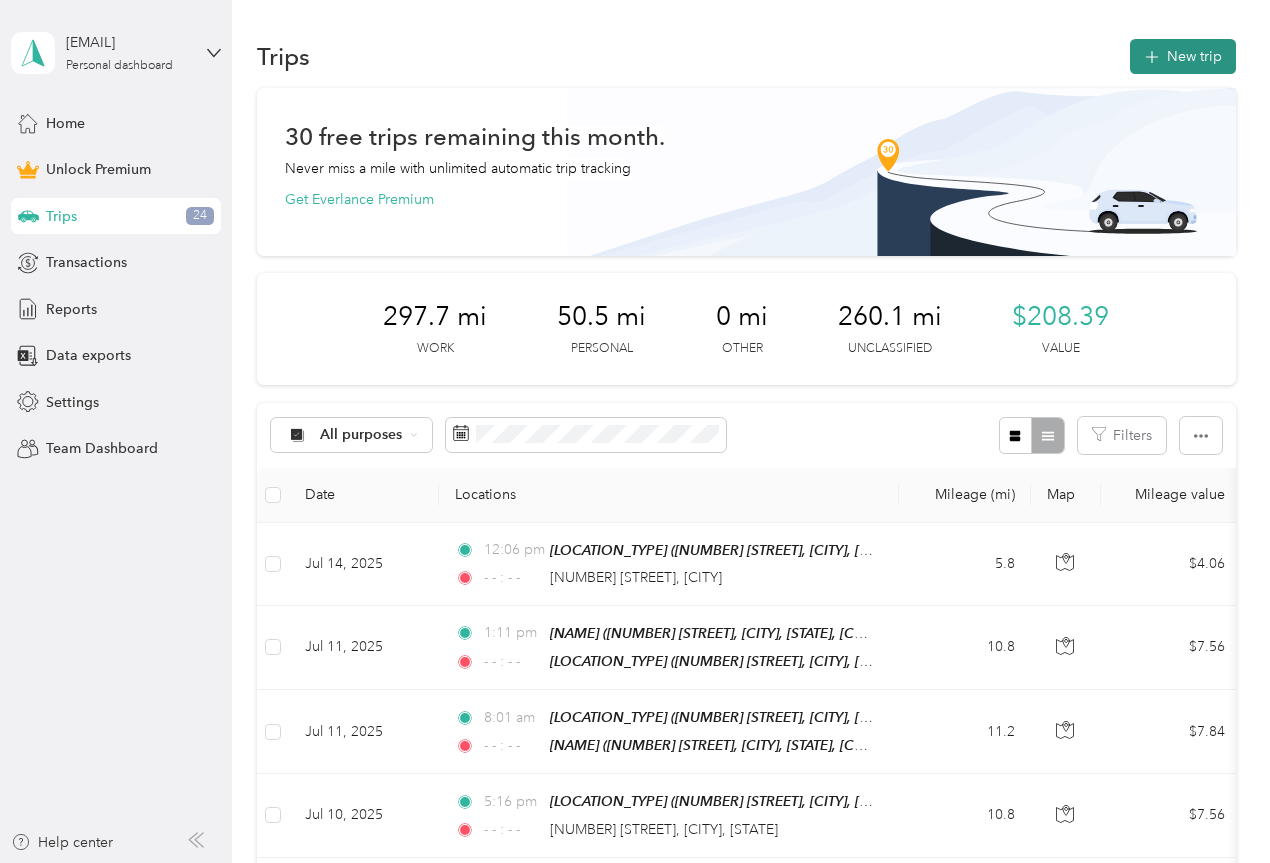 click on "New trip" at bounding box center [1183, 56] 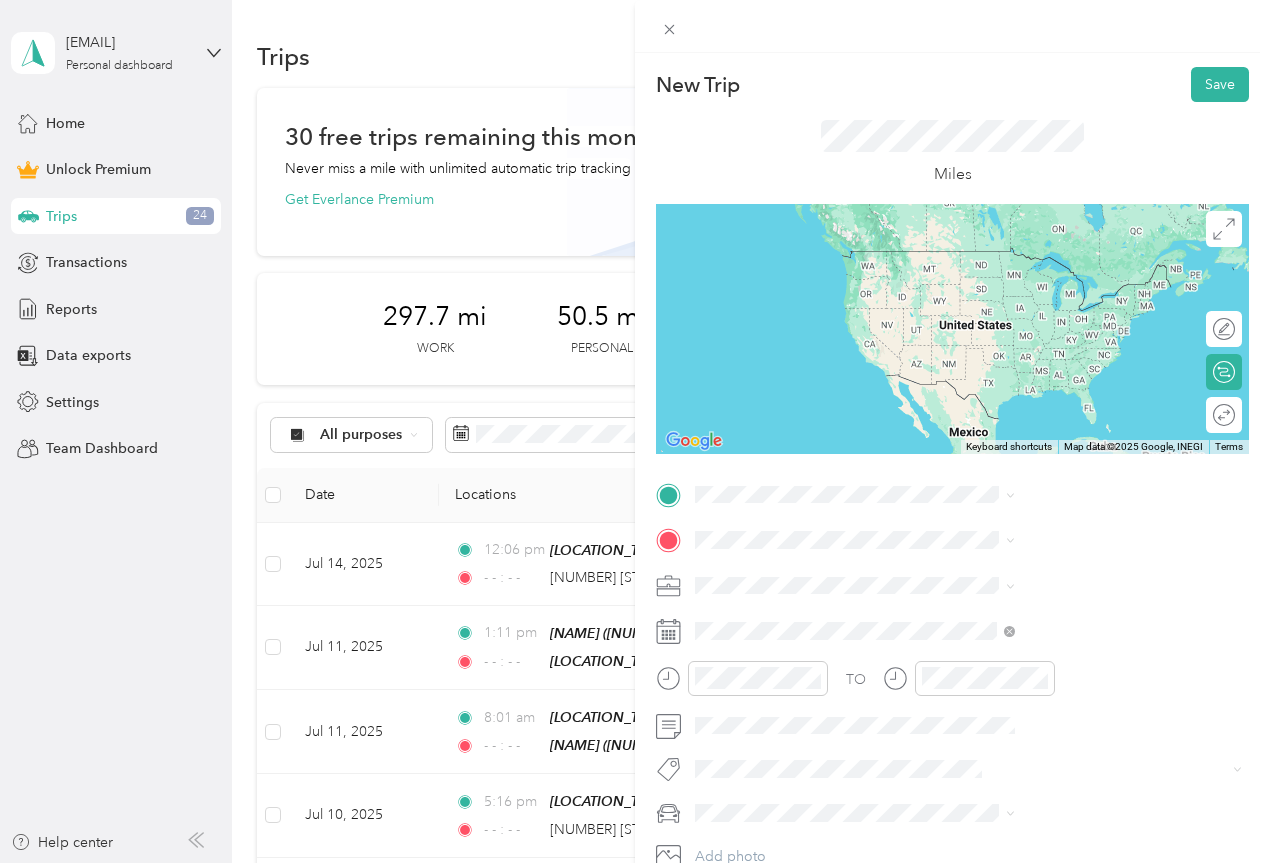 click on "[NUMBER] [STREET]
[CITY], [STATE] [POSTAL_CODE], [COUNTRY]" at bounding box center [1082, 727] 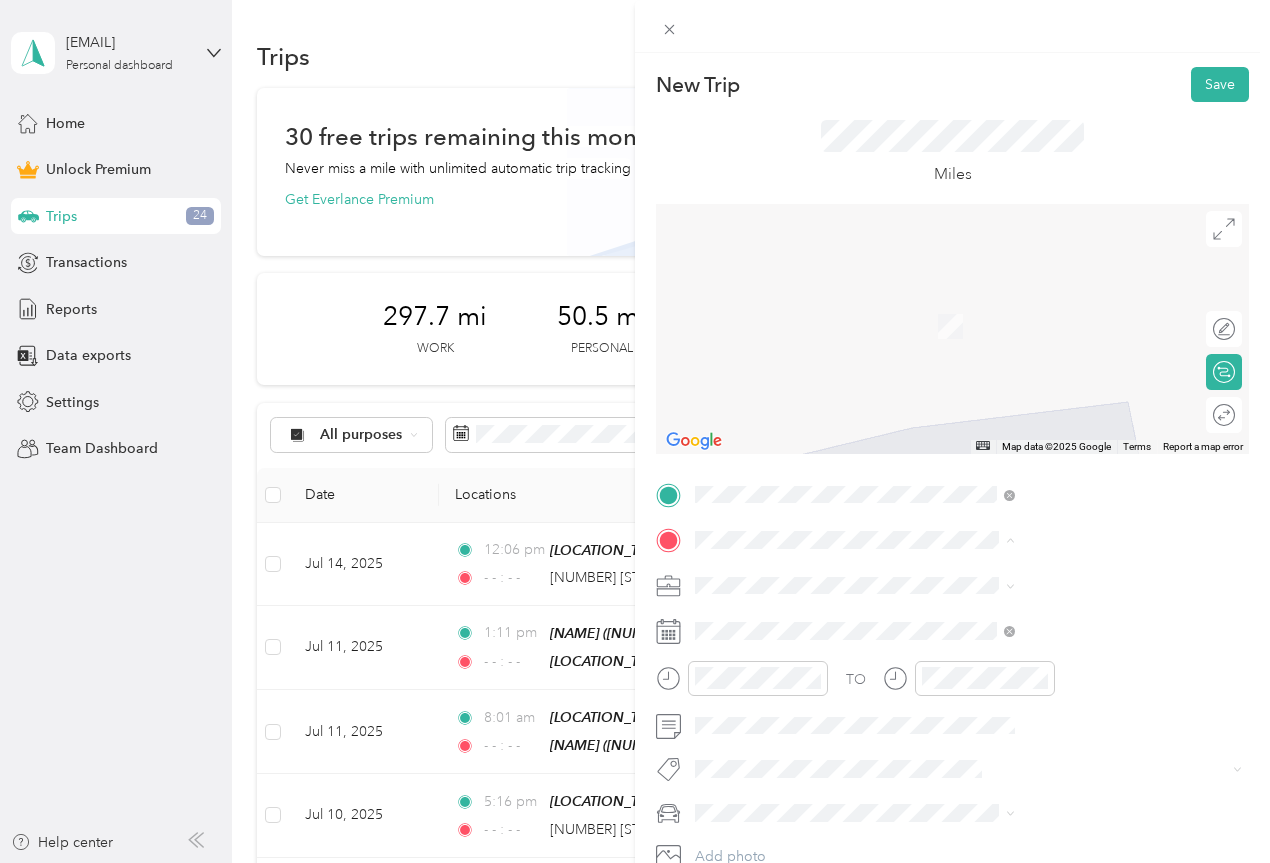 click on "[NUMBER] [STREET], [POSTAL_CODE], [CITY], [STATE], [COUNTRY]" at bounding box center (1067, 757) 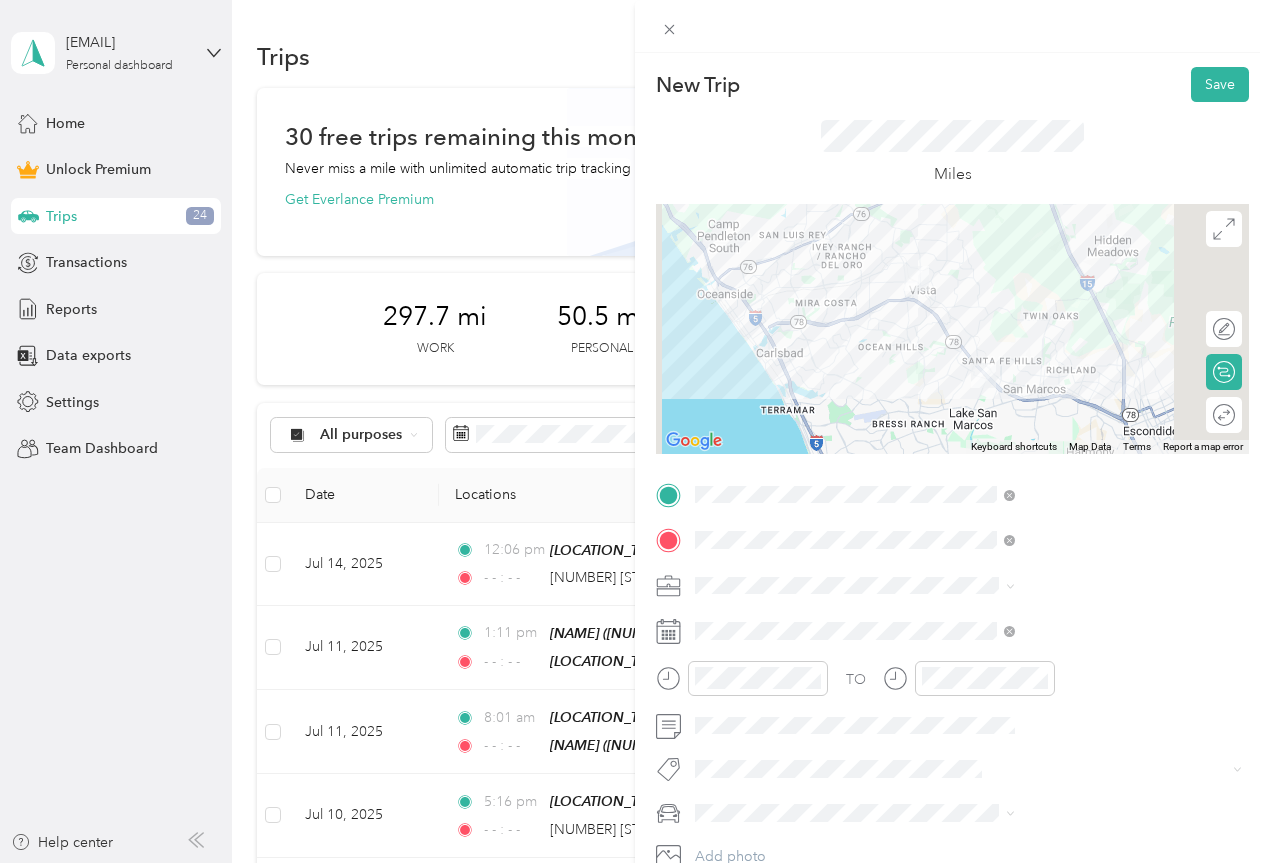 click on "Work" at bounding box center (1067, 300) 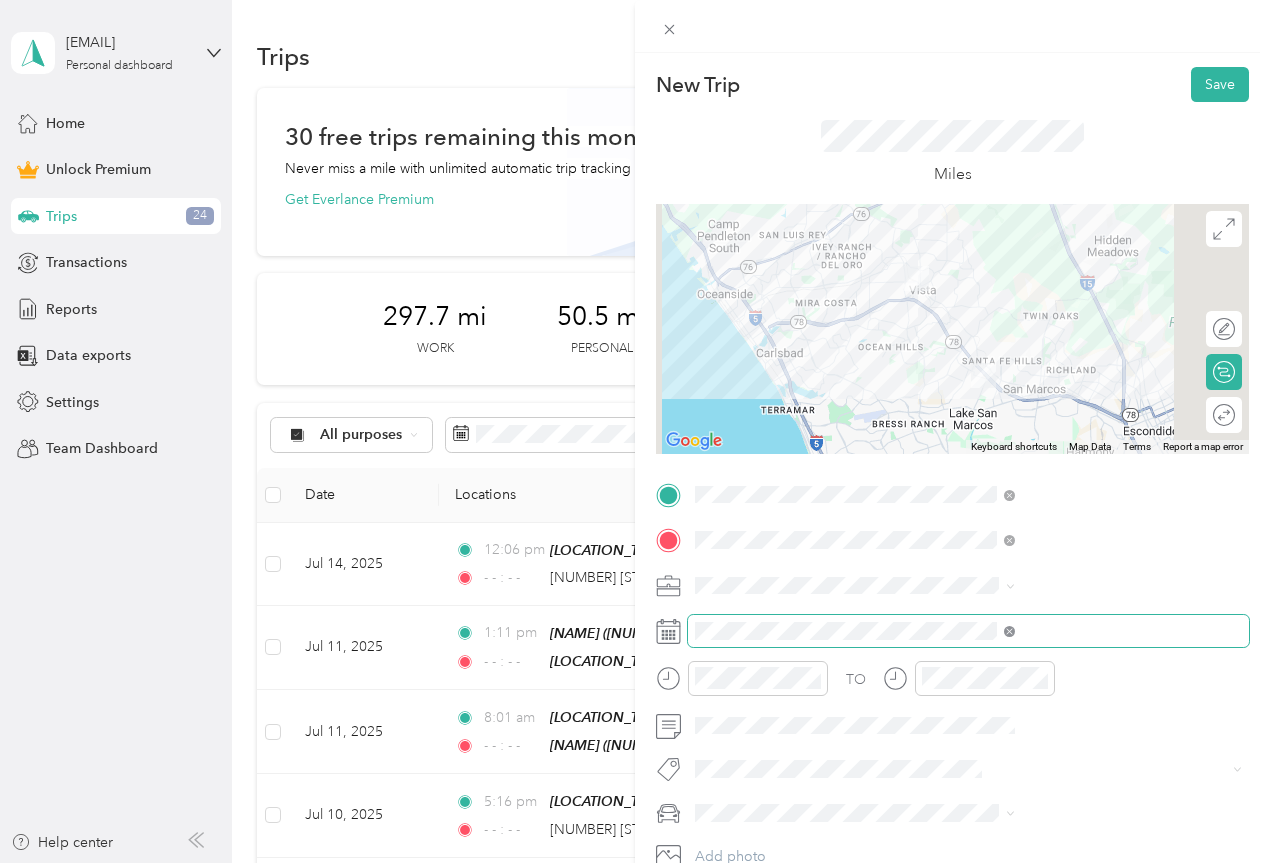click 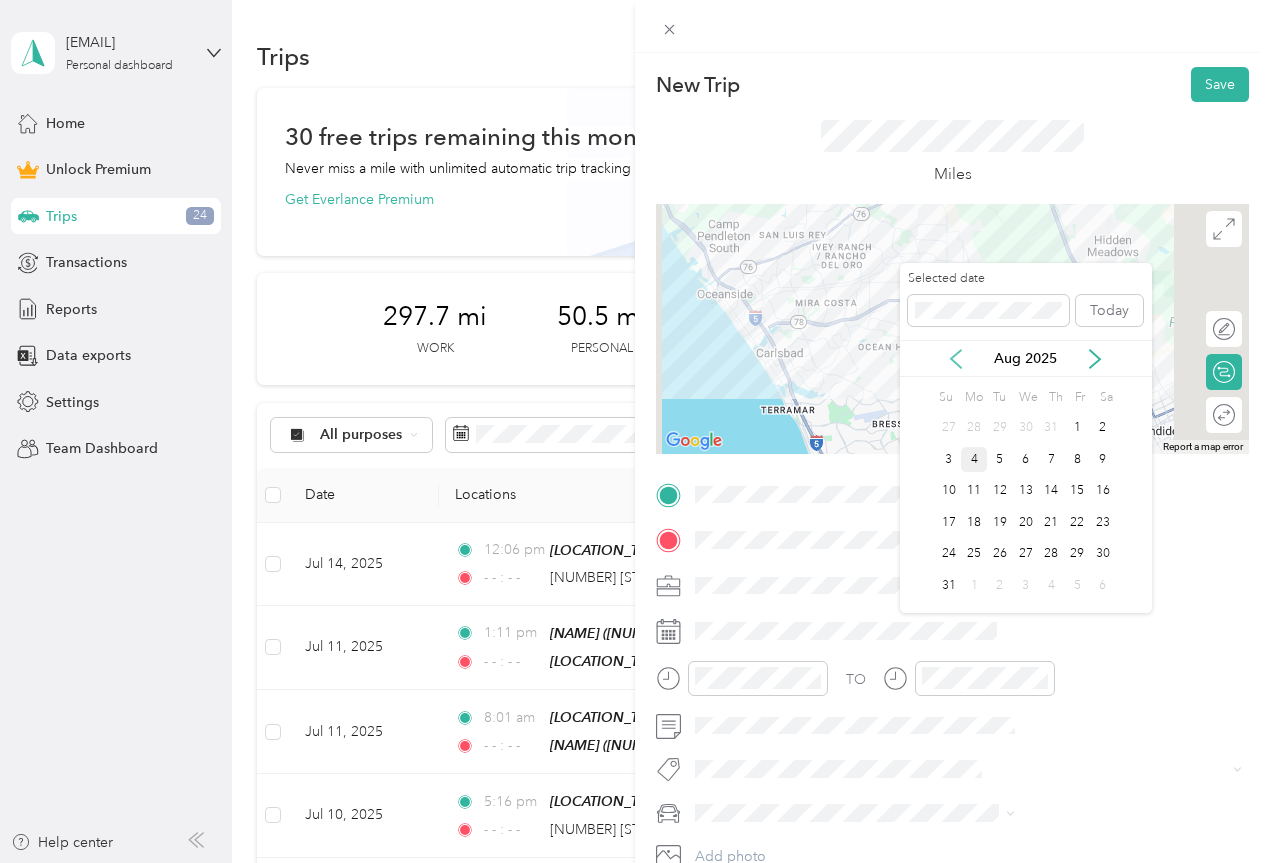 click 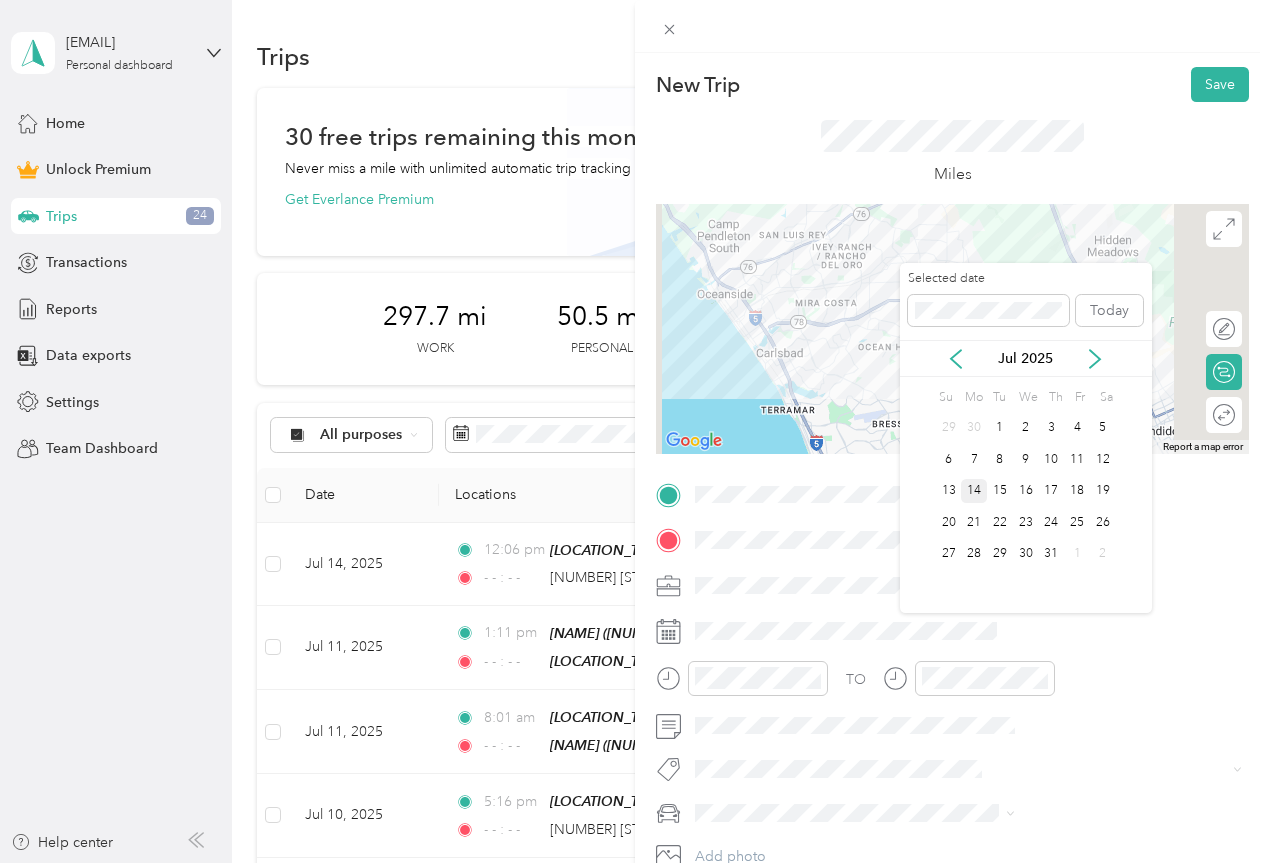 click on "14" at bounding box center (974, 491) 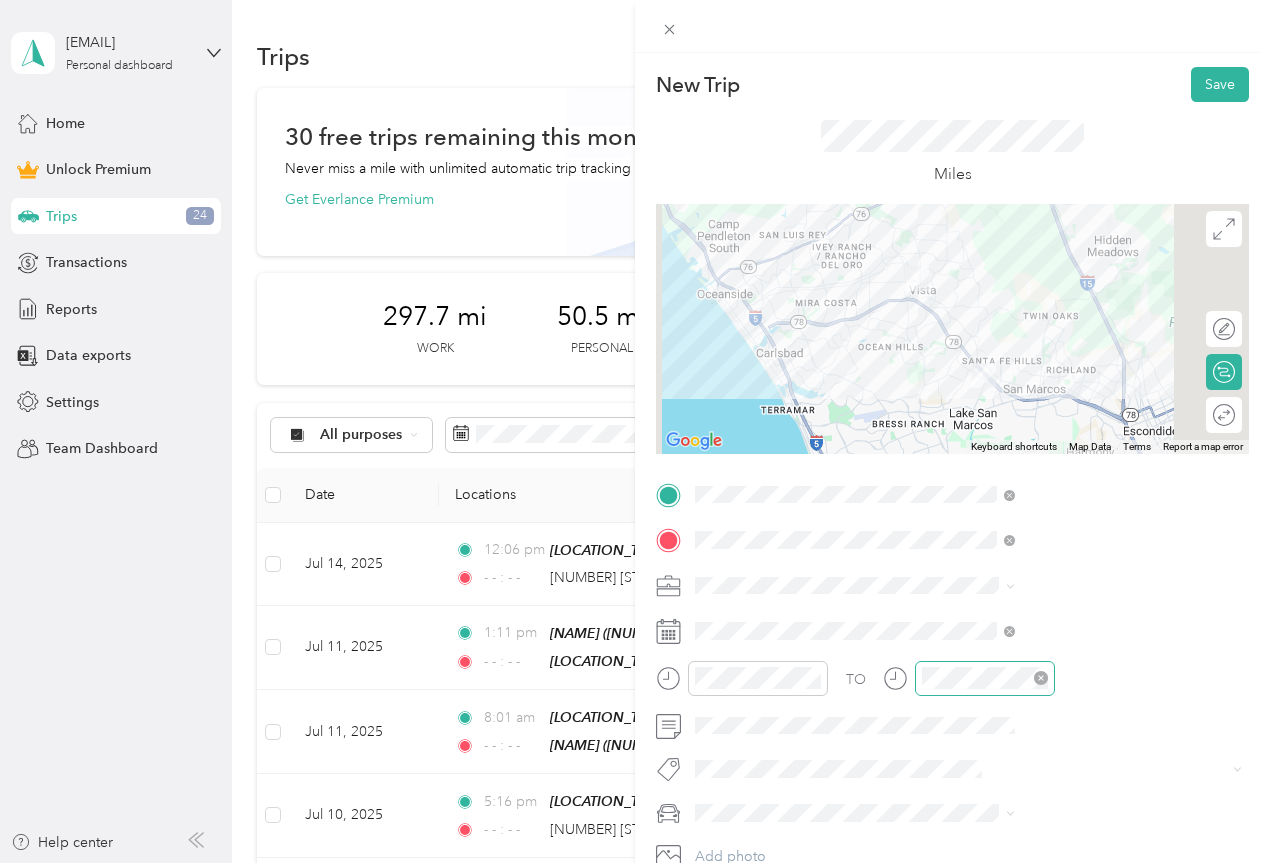 click 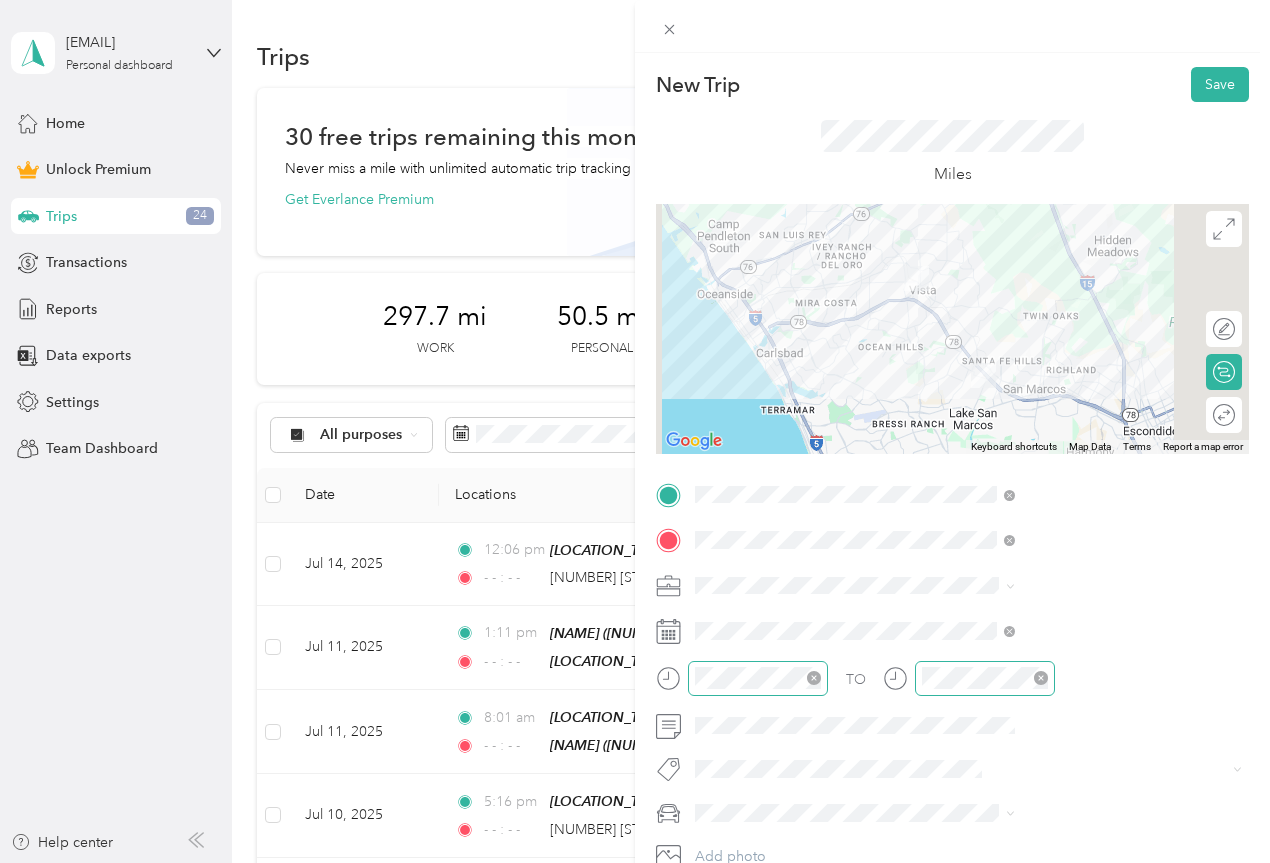 click 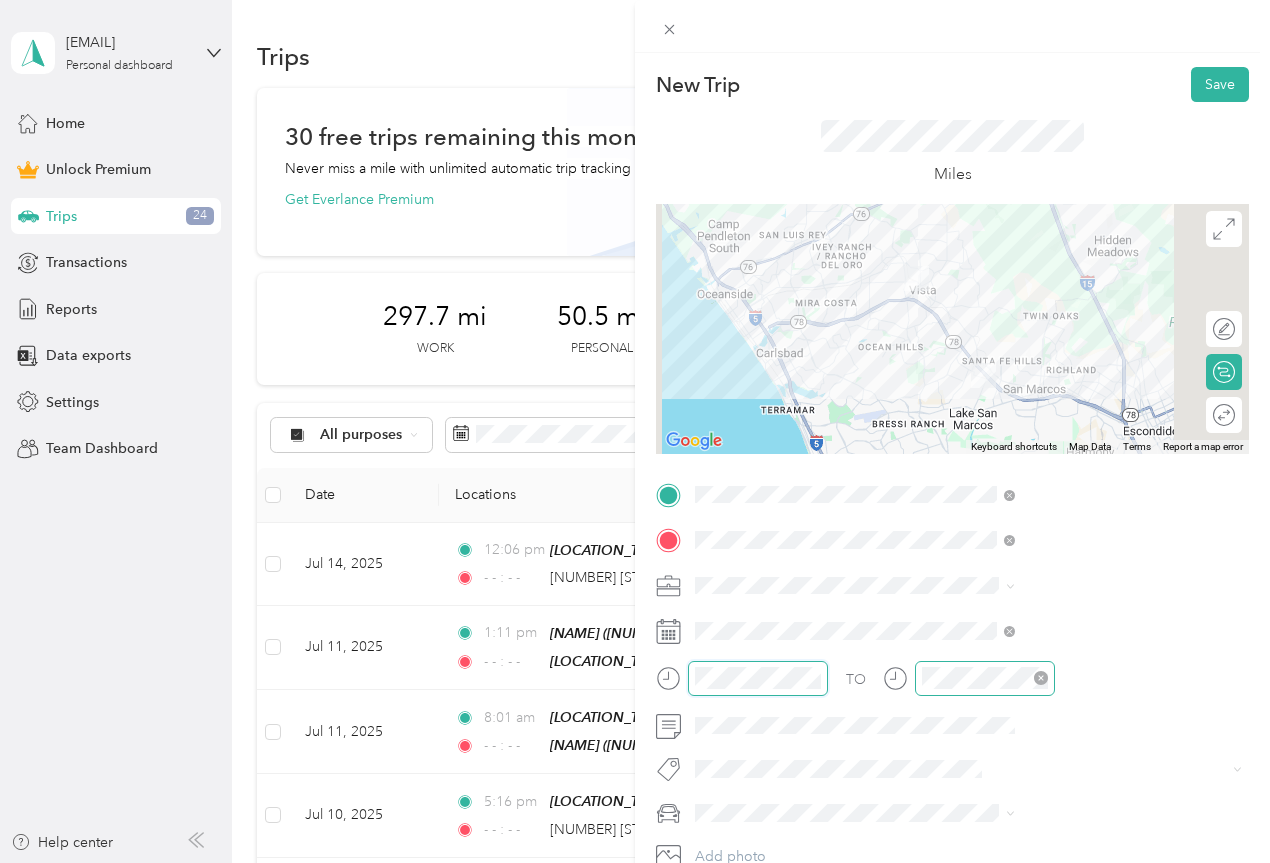 scroll, scrollTop: 196, scrollLeft: 0, axis: vertical 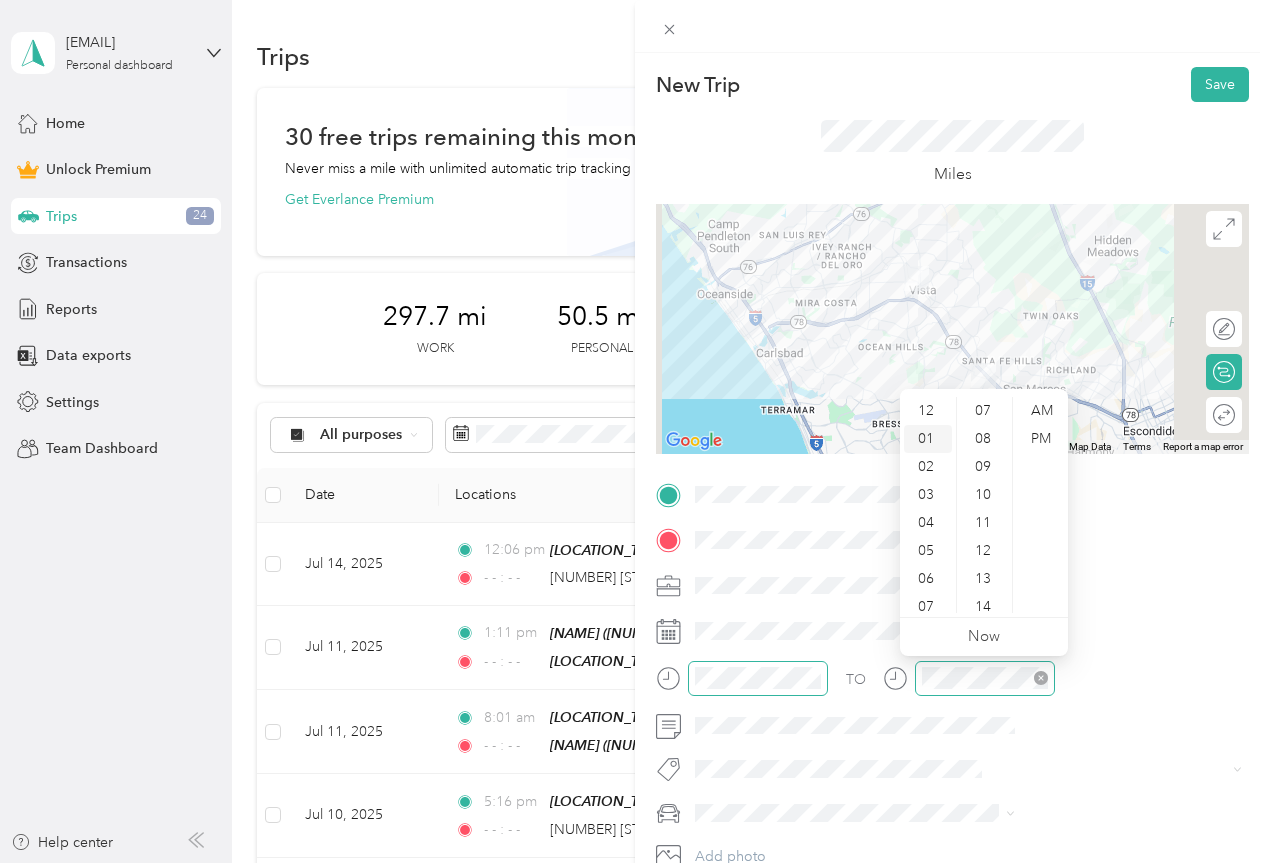click on "01" at bounding box center (928, 439) 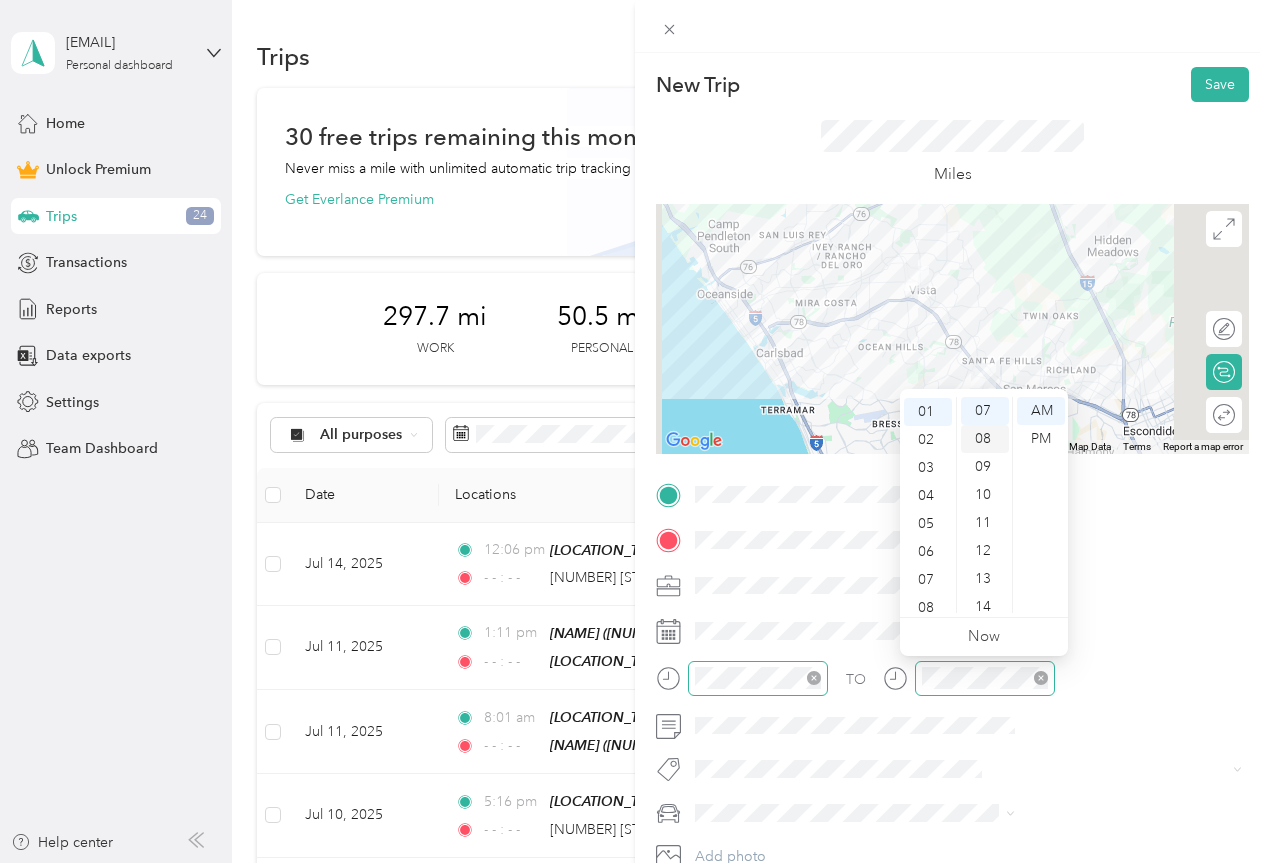 scroll, scrollTop: 28, scrollLeft: 0, axis: vertical 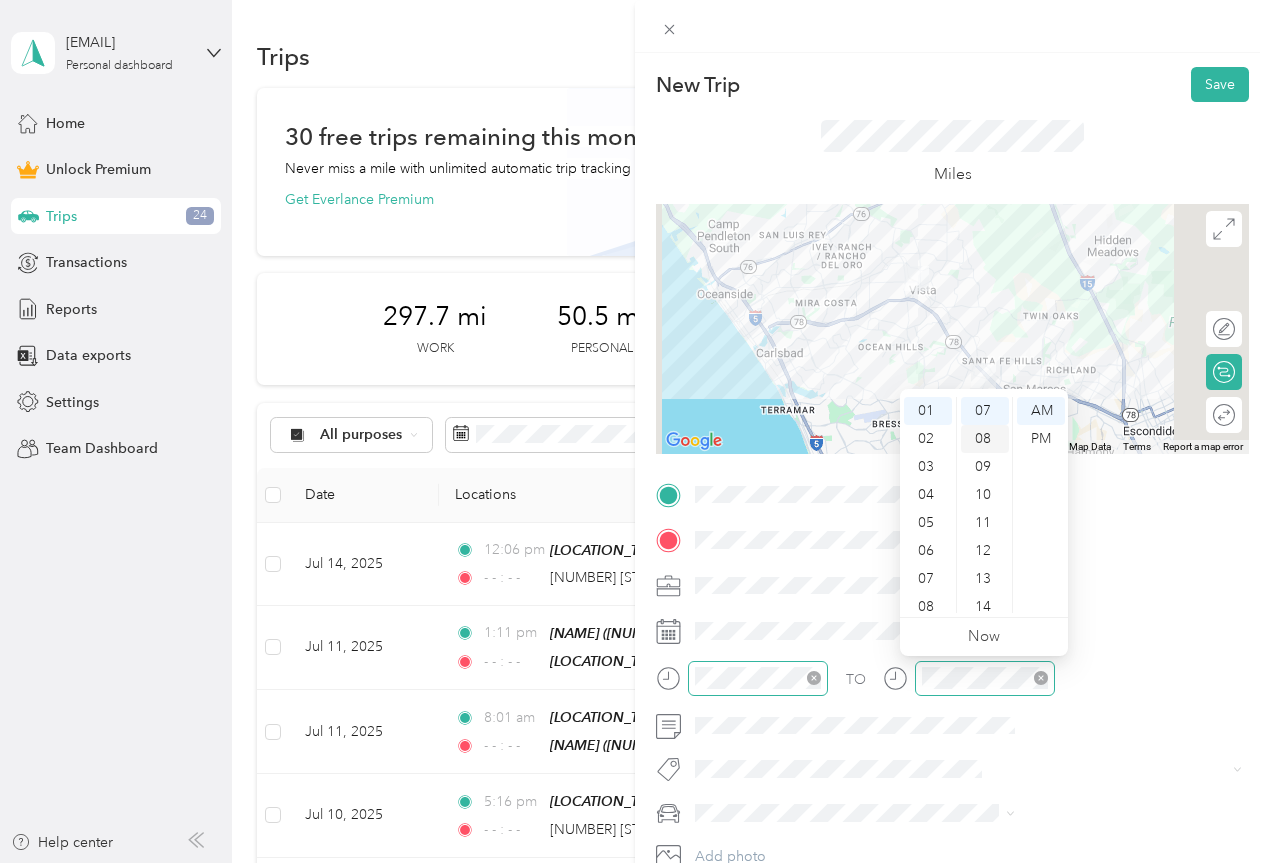 click on "08" at bounding box center (985, 439) 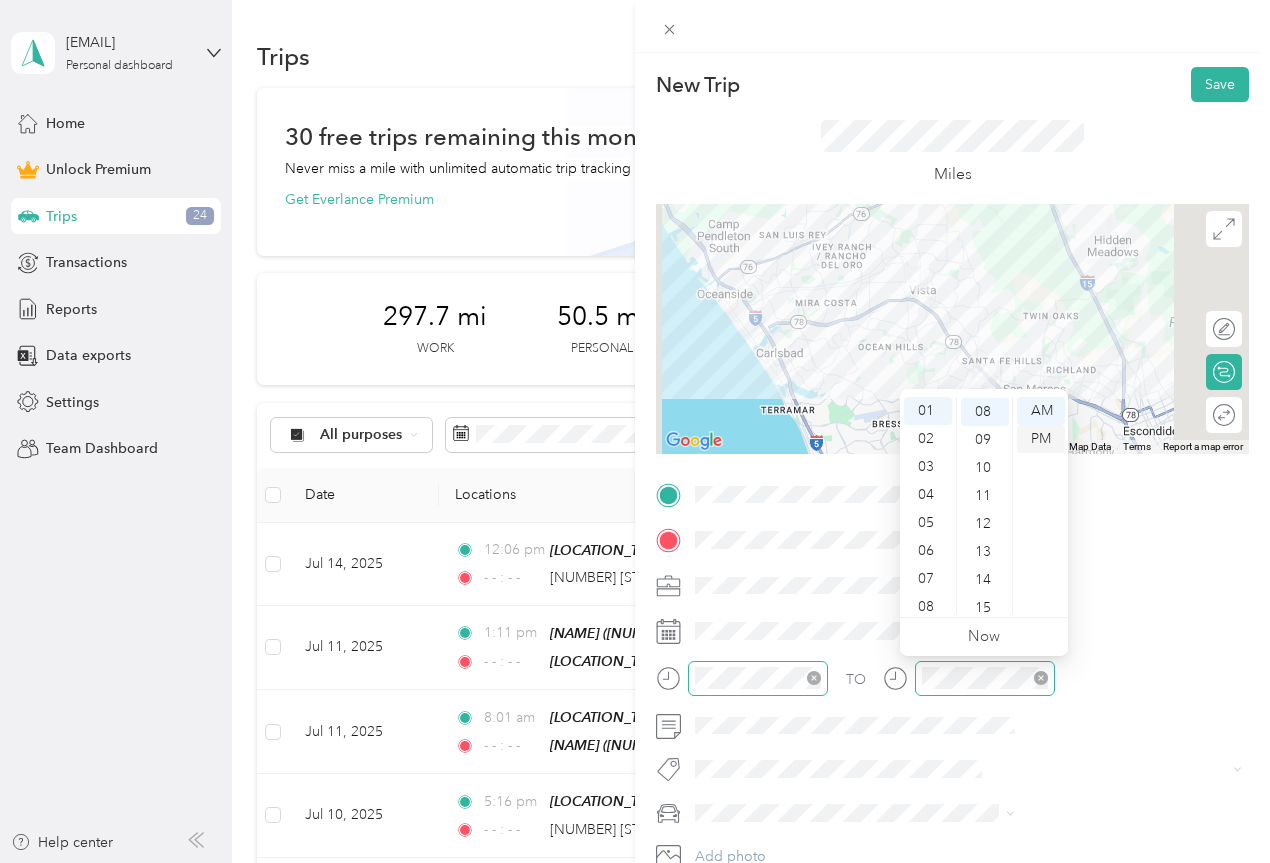 scroll, scrollTop: 224, scrollLeft: 0, axis: vertical 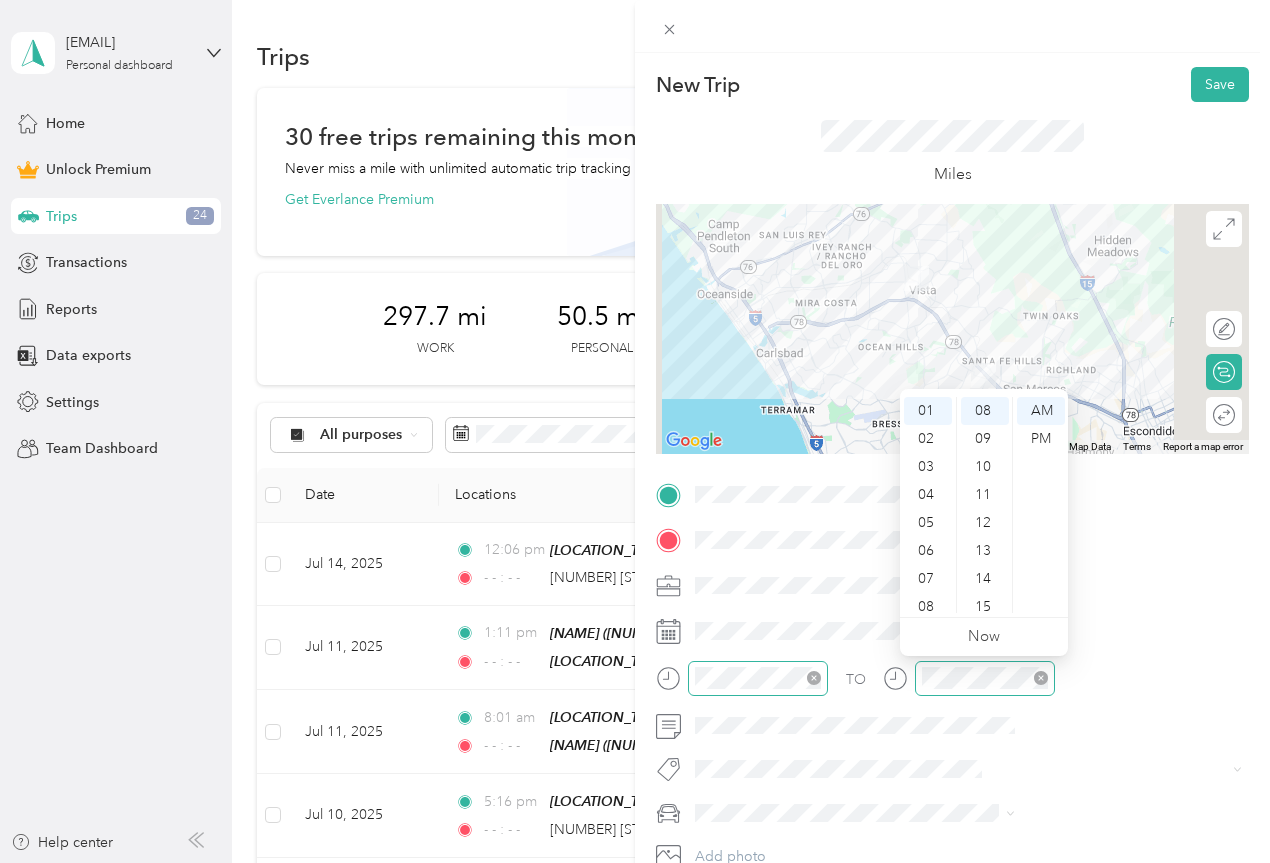 drag, startPoint x: 1050, startPoint y: 444, endPoint x: 1050, endPoint y: 455, distance: 11 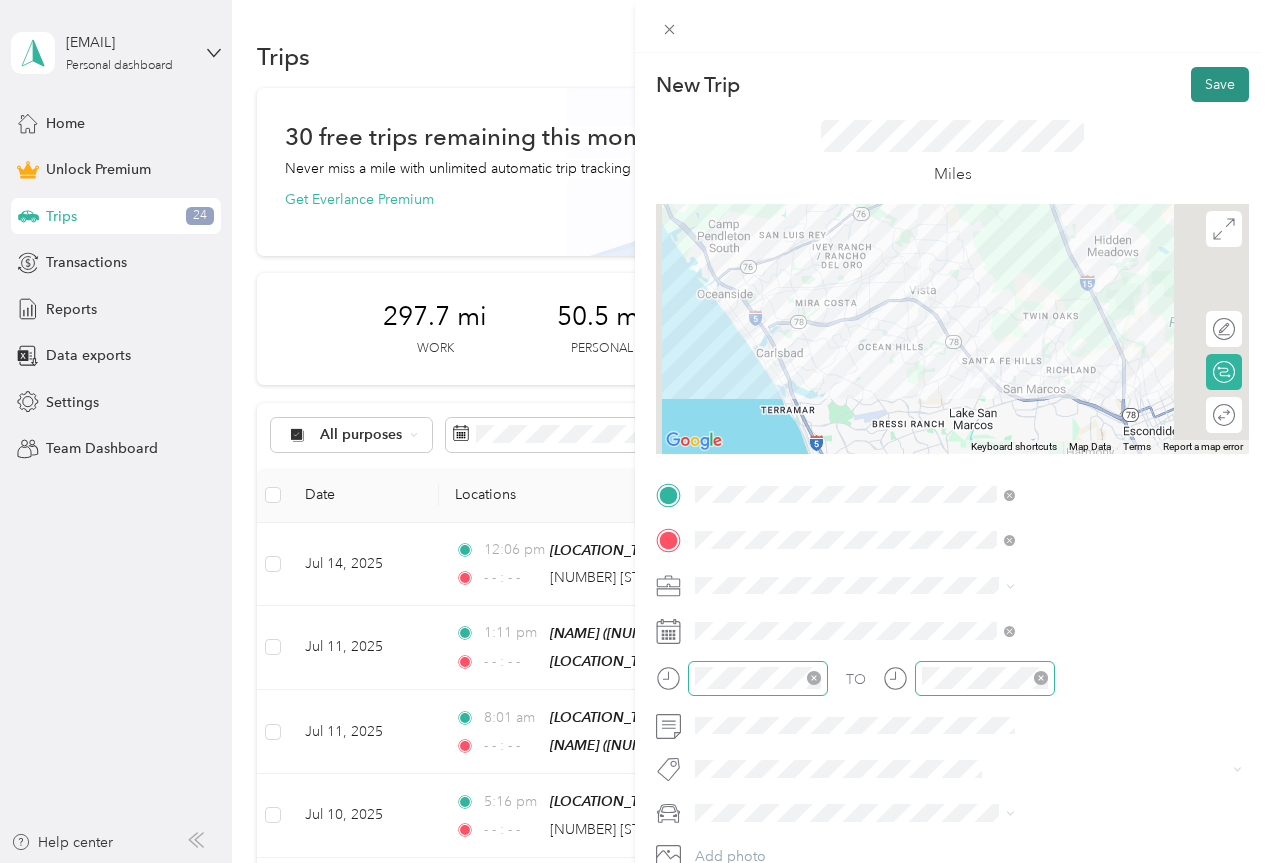 click on "Save" at bounding box center [1220, 84] 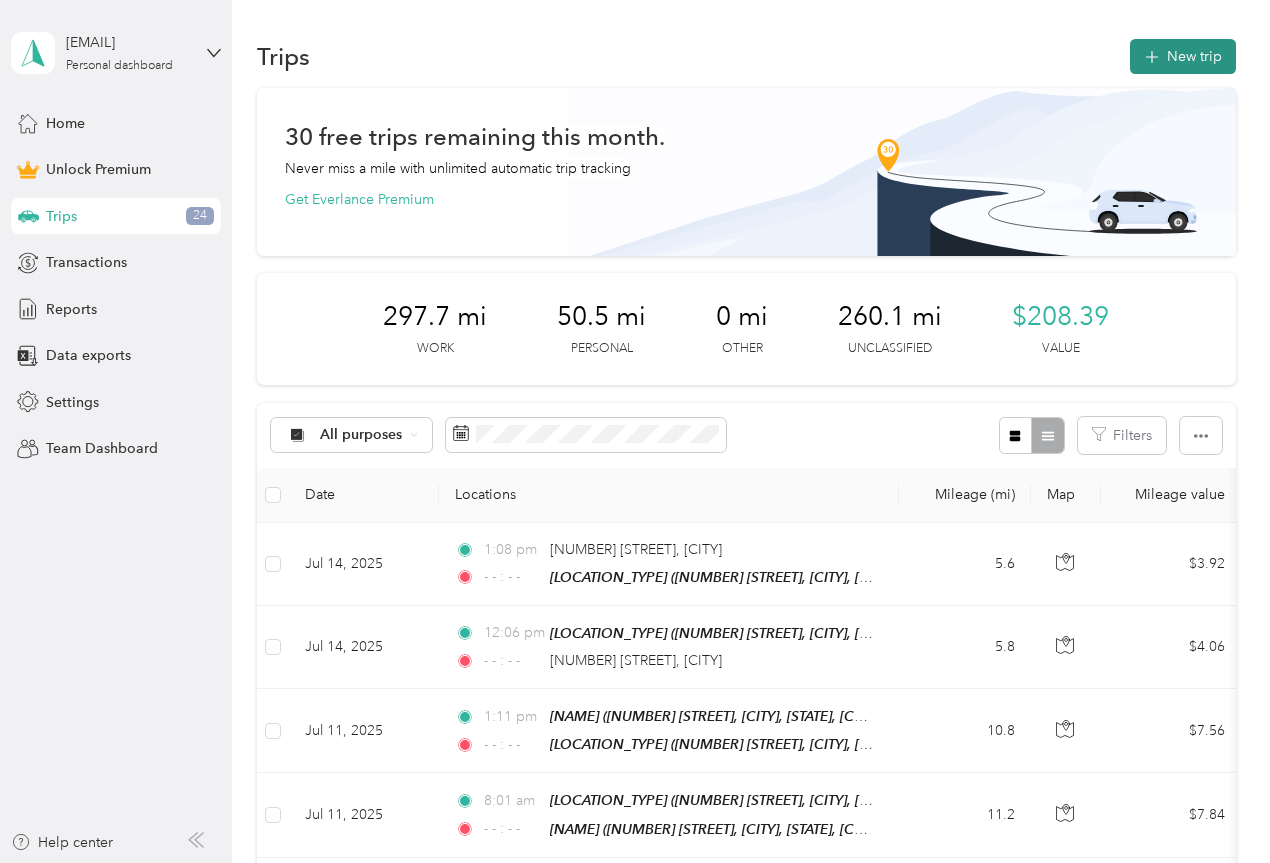 click on "New trip" at bounding box center (1183, 56) 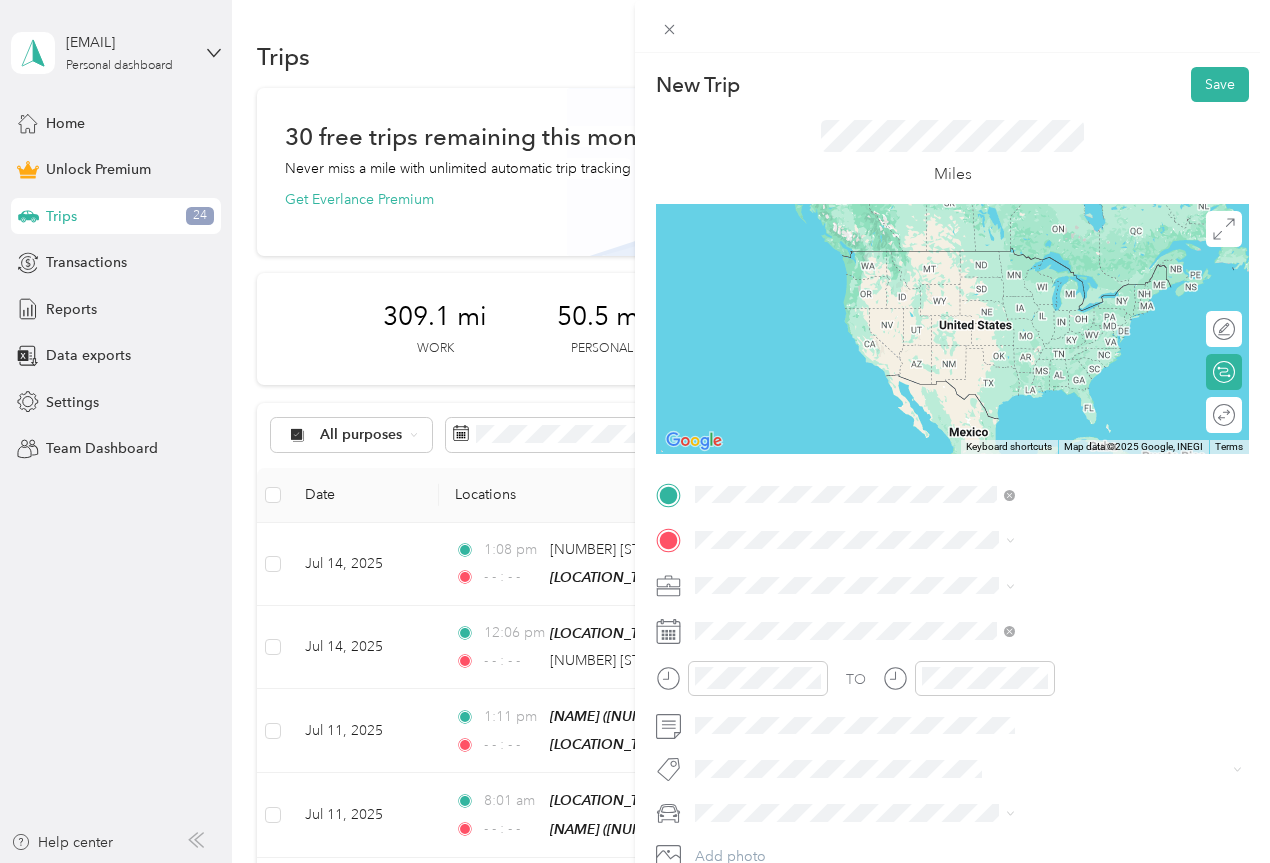 click on "[NUMBER] [STREET]
[CITY], [STATE] [POSTAL_CODE], [COUNTRY]" at bounding box center [1082, 584] 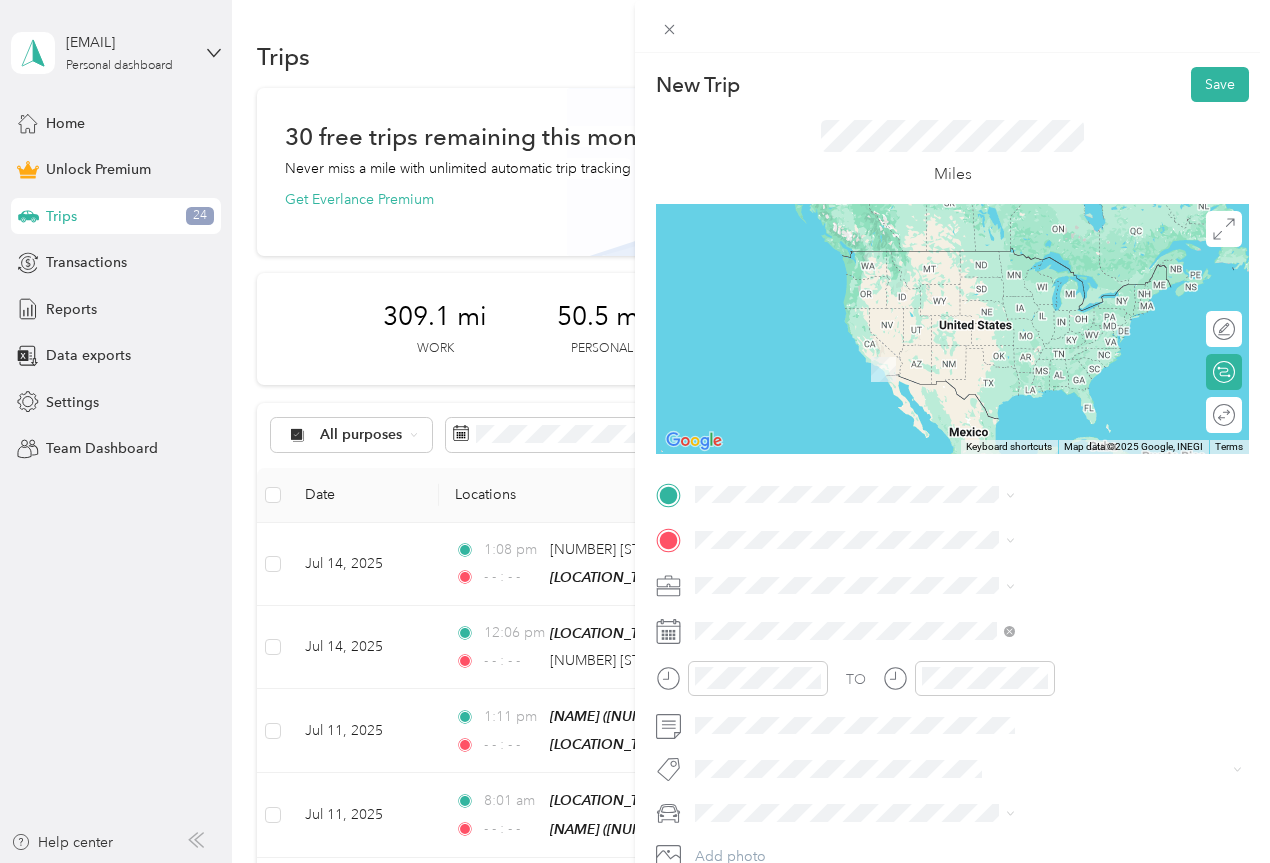 click on "[LOCATION_TYPE] [NUMBER] [STREET], [POSTAL_CODE], [CITY], [STATE], [COUNTRY]" at bounding box center [1082, 701] 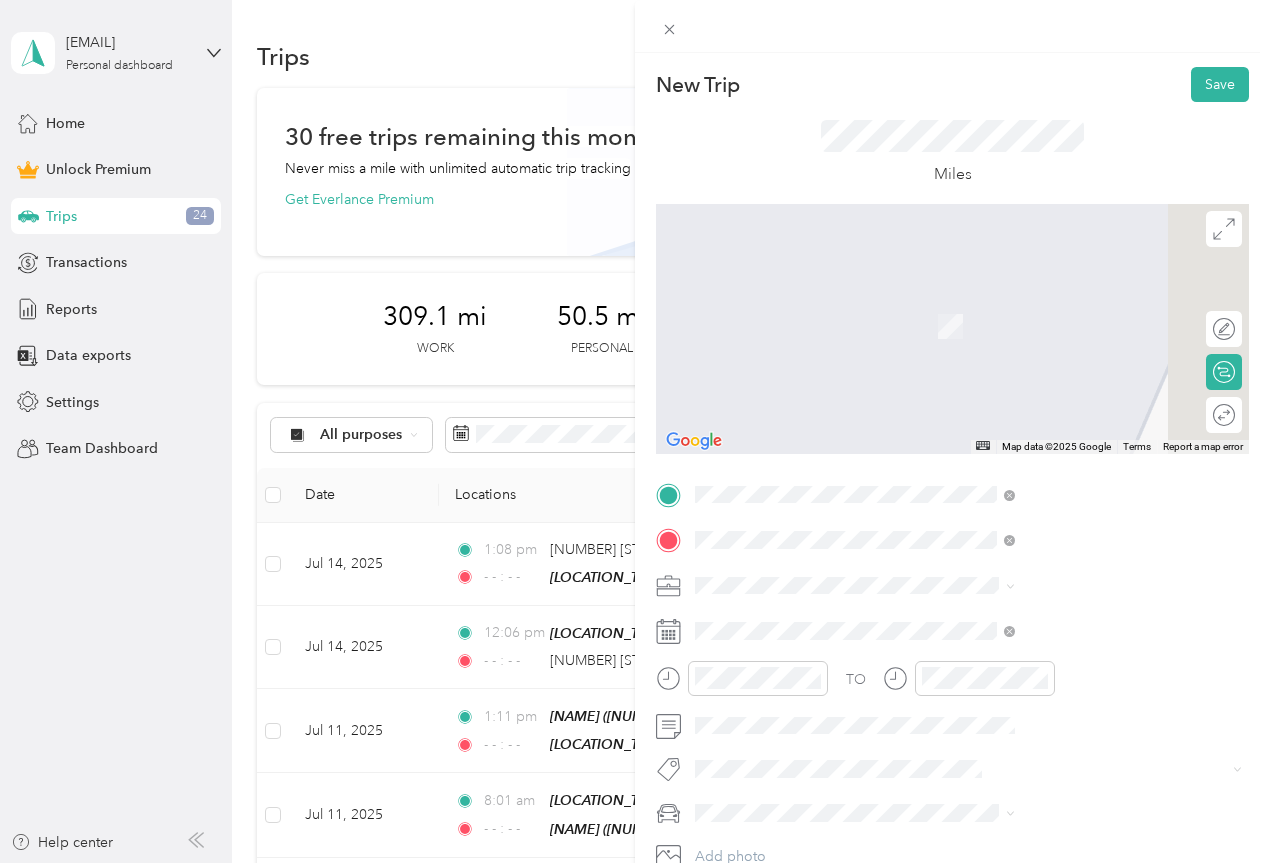 click on "[NUMBER] [STREET]
[CITY], [STATE] [POSTAL_CODE], [COUNTRY]" at bounding box center [1082, 629] 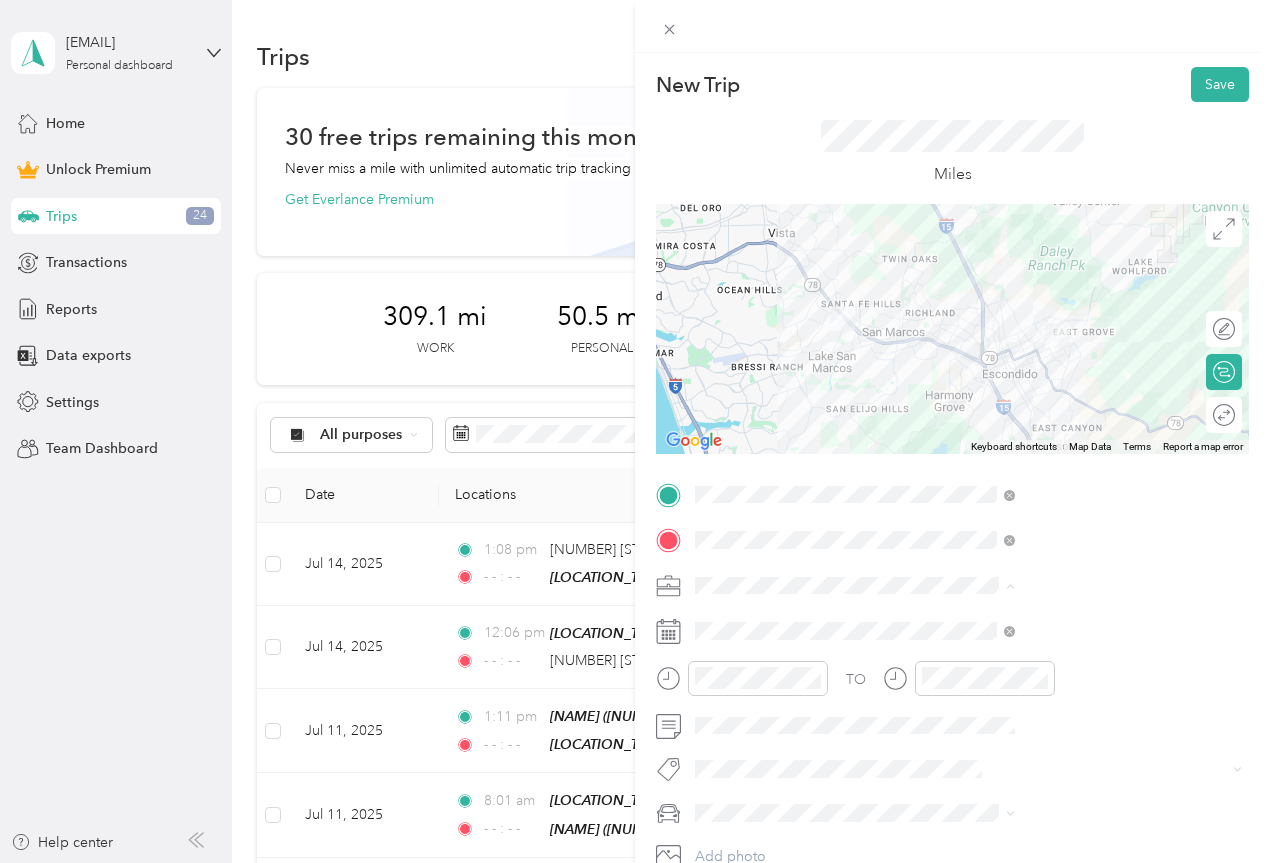 click on "Work" at bounding box center [931, 305] 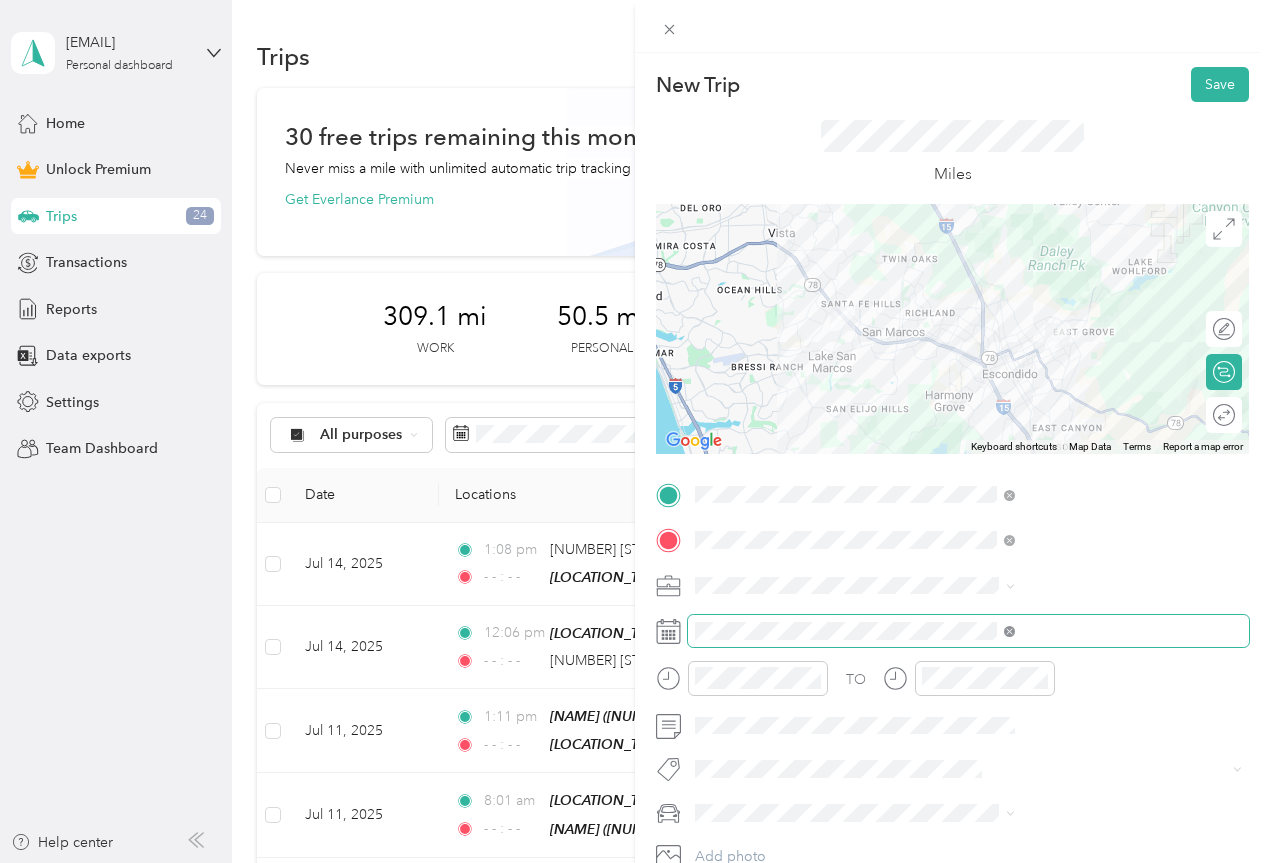 click 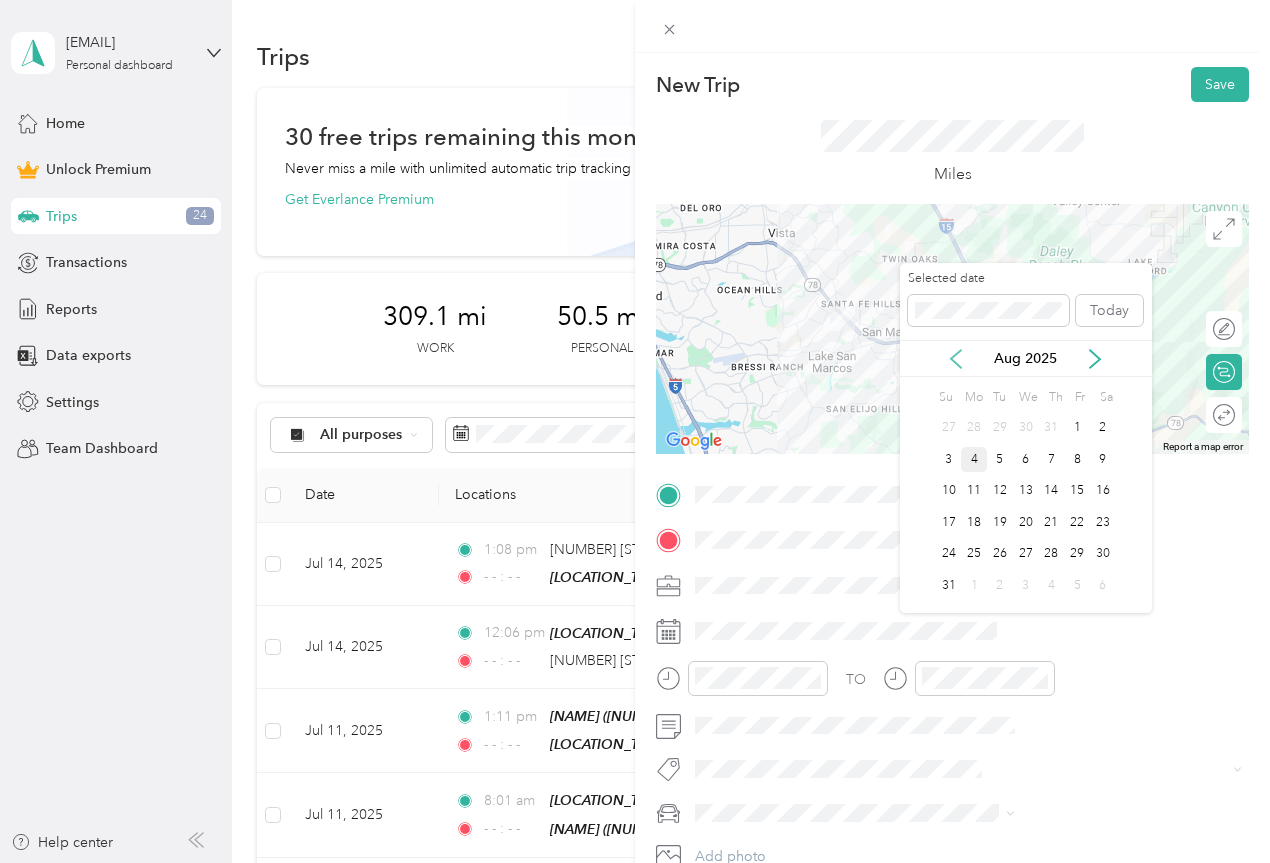 click 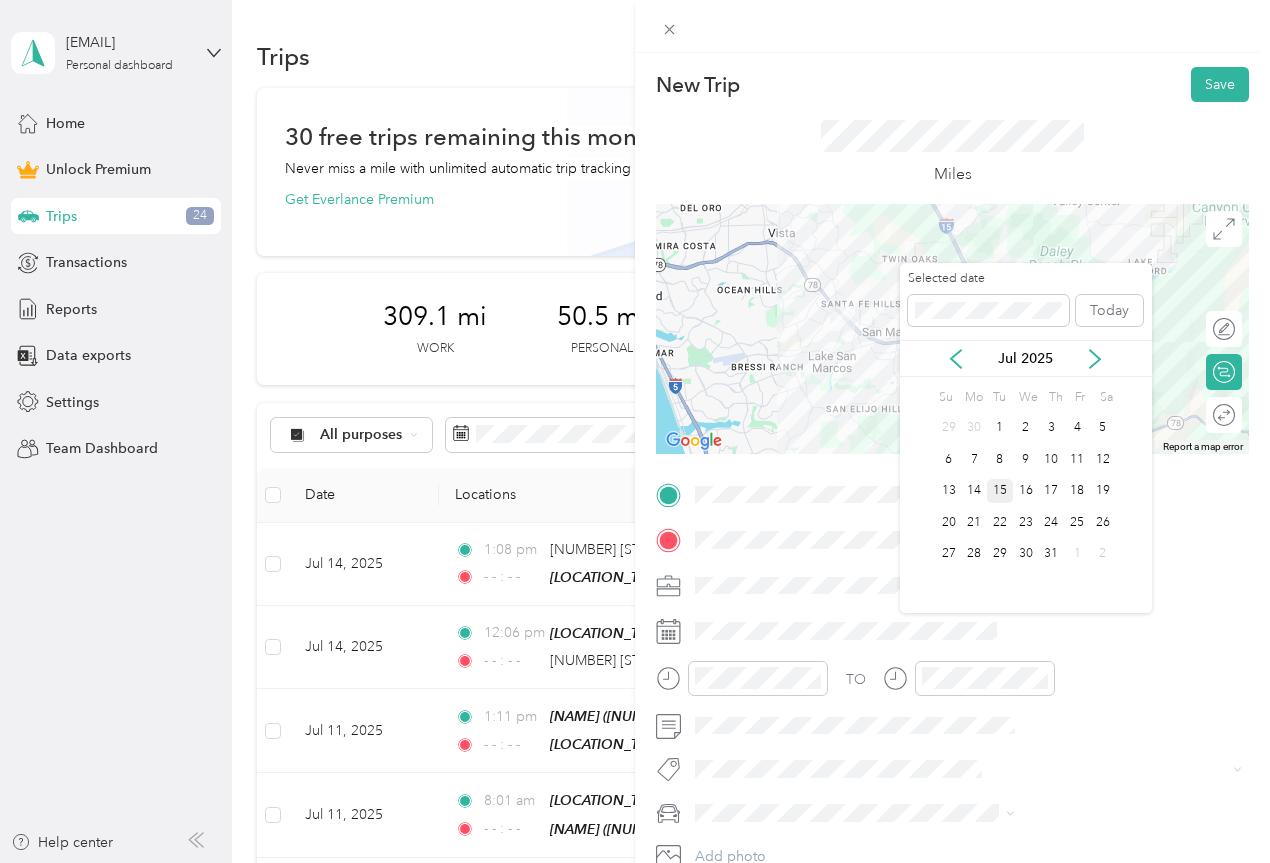 click on "15" at bounding box center [1000, 491] 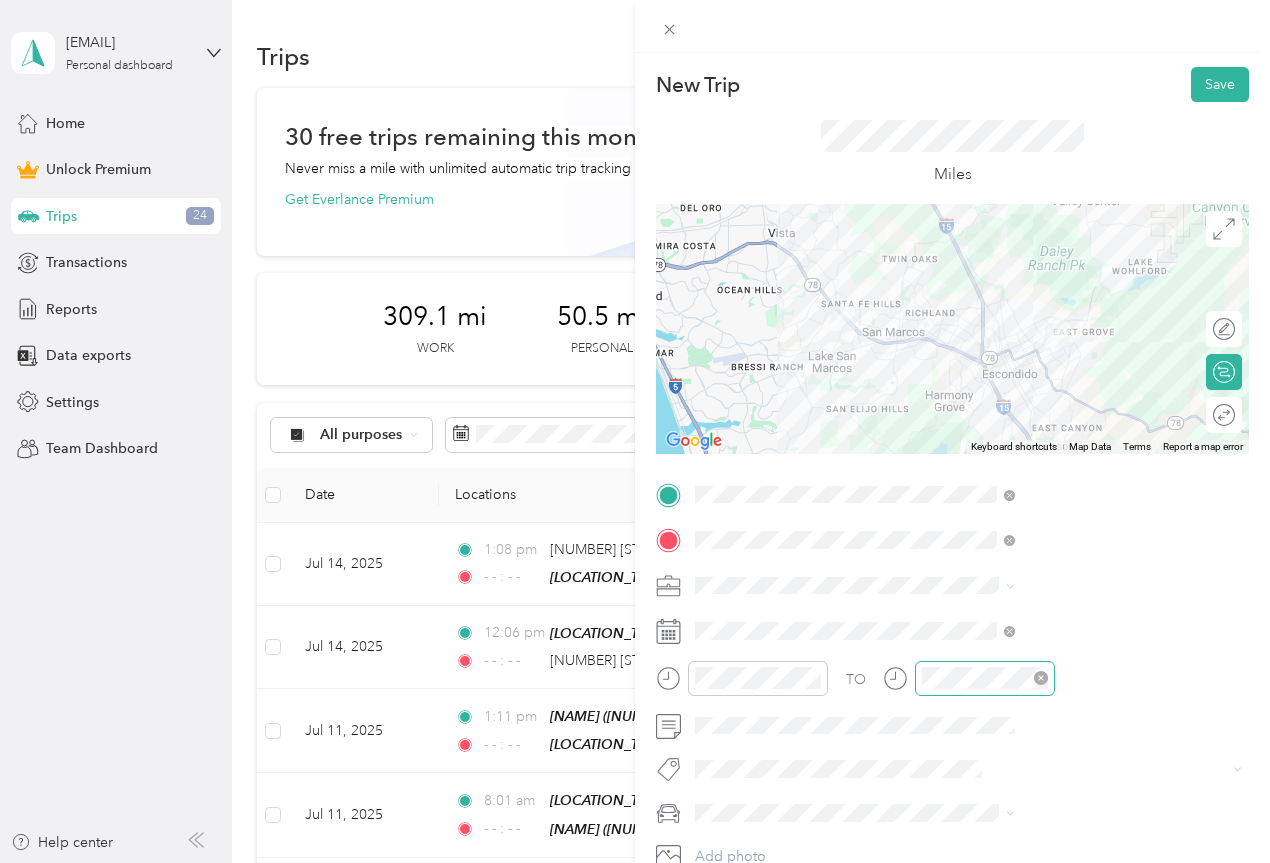 click 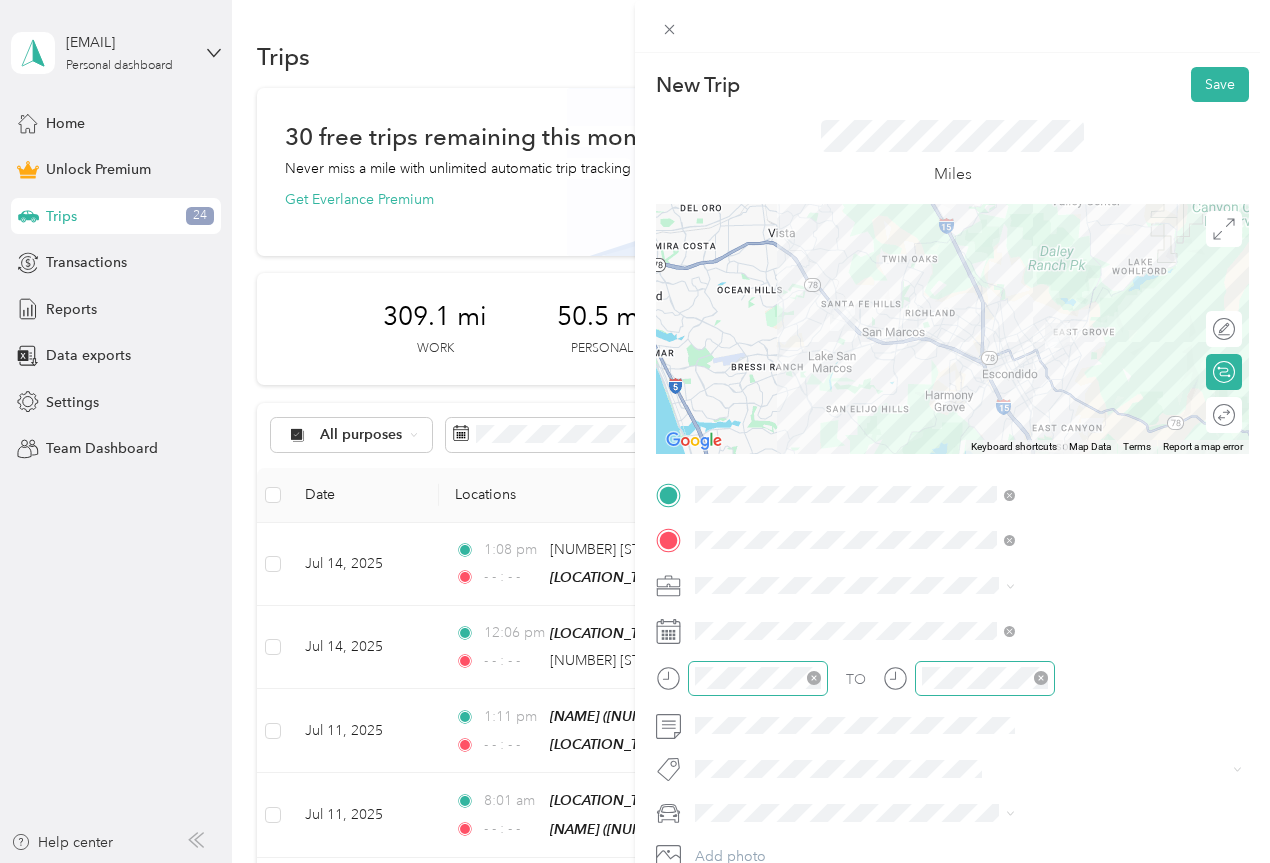 click 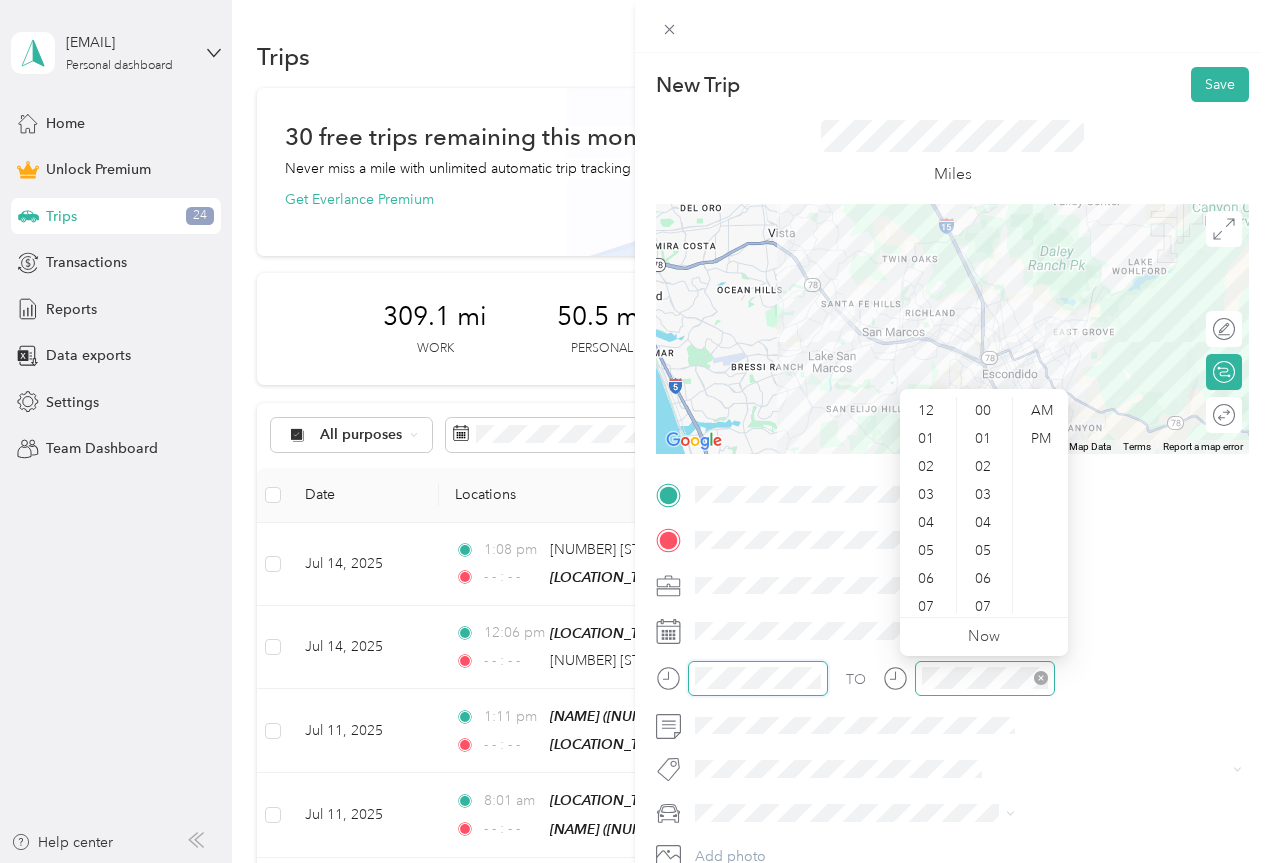 scroll, scrollTop: 224, scrollLeft: 0, axis: vertical 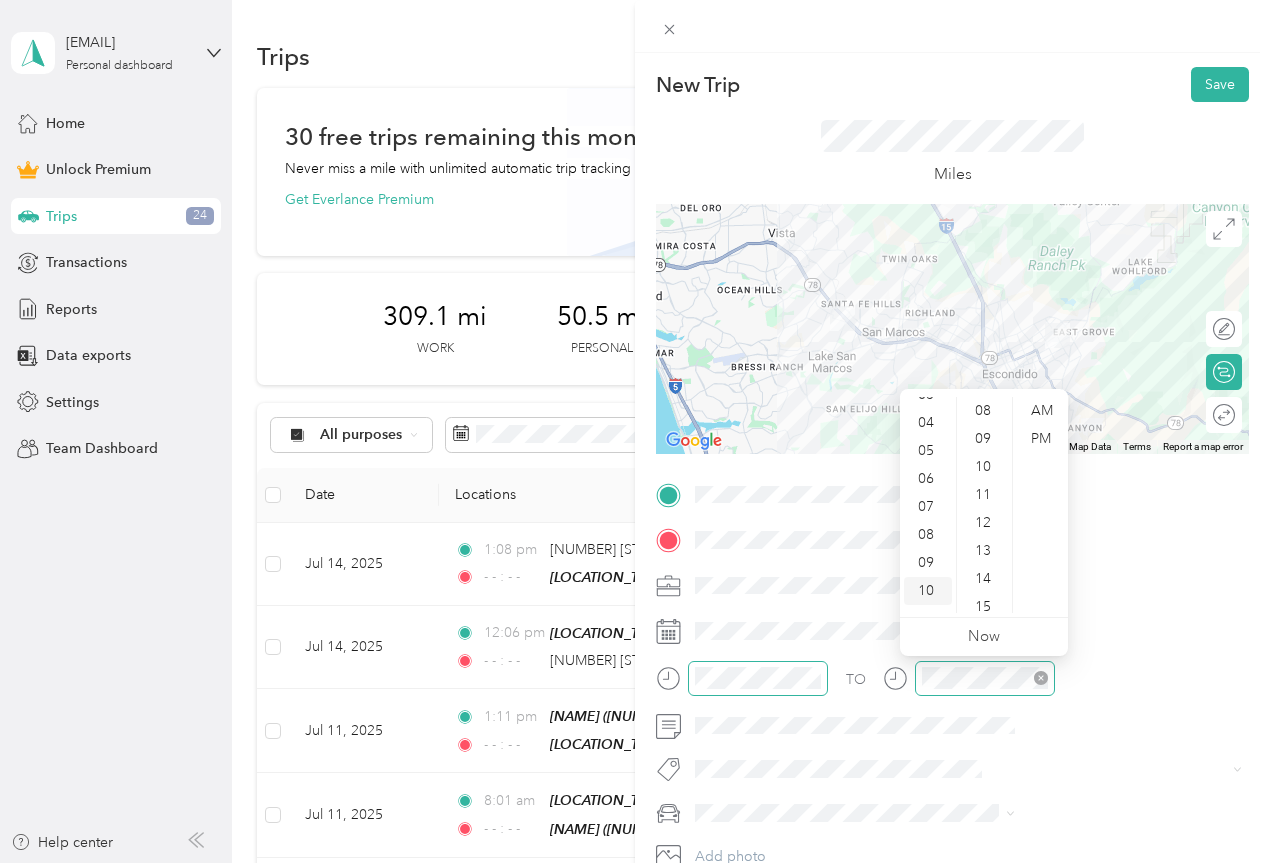 click on "10" at bounding box center (928, 591) 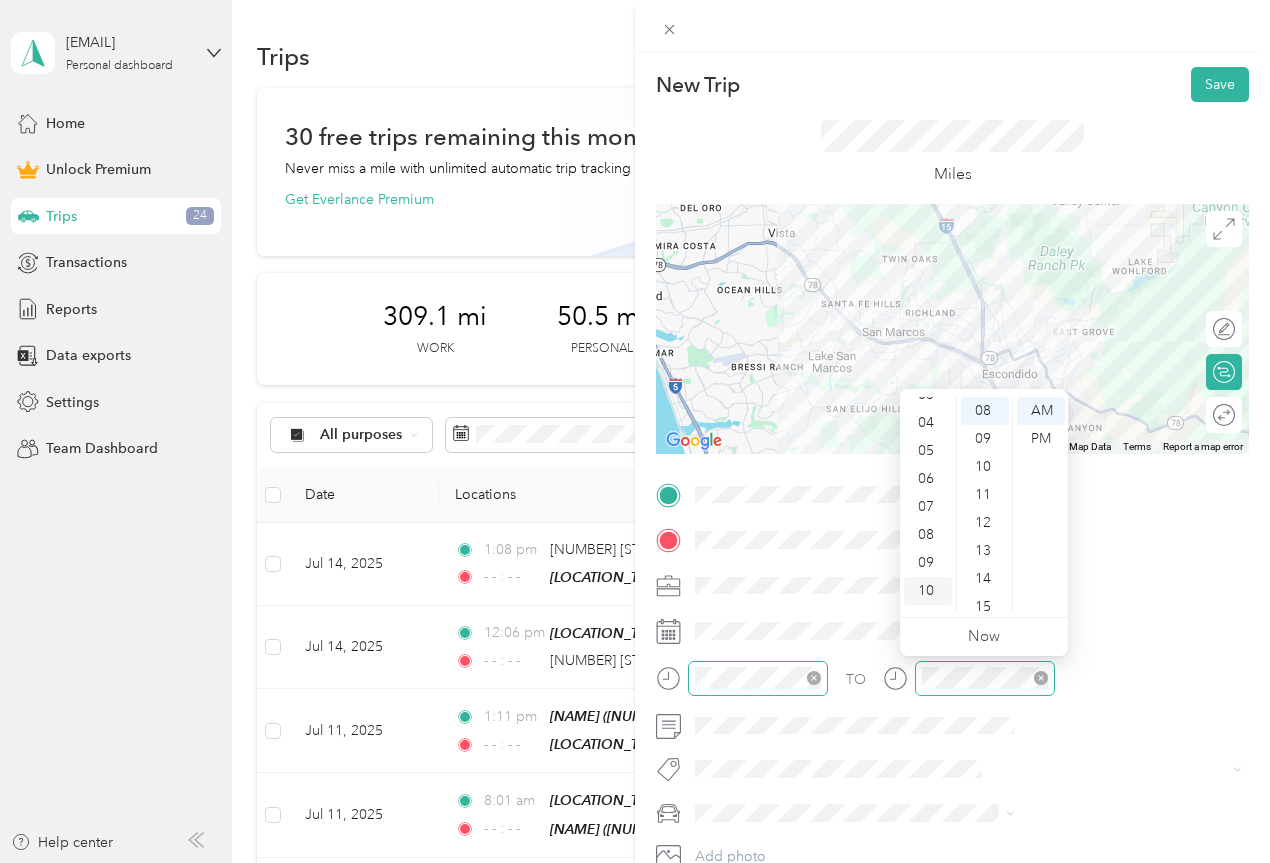 scroll, scrollTop: 120, scrollLeft: 0, axis: vertical 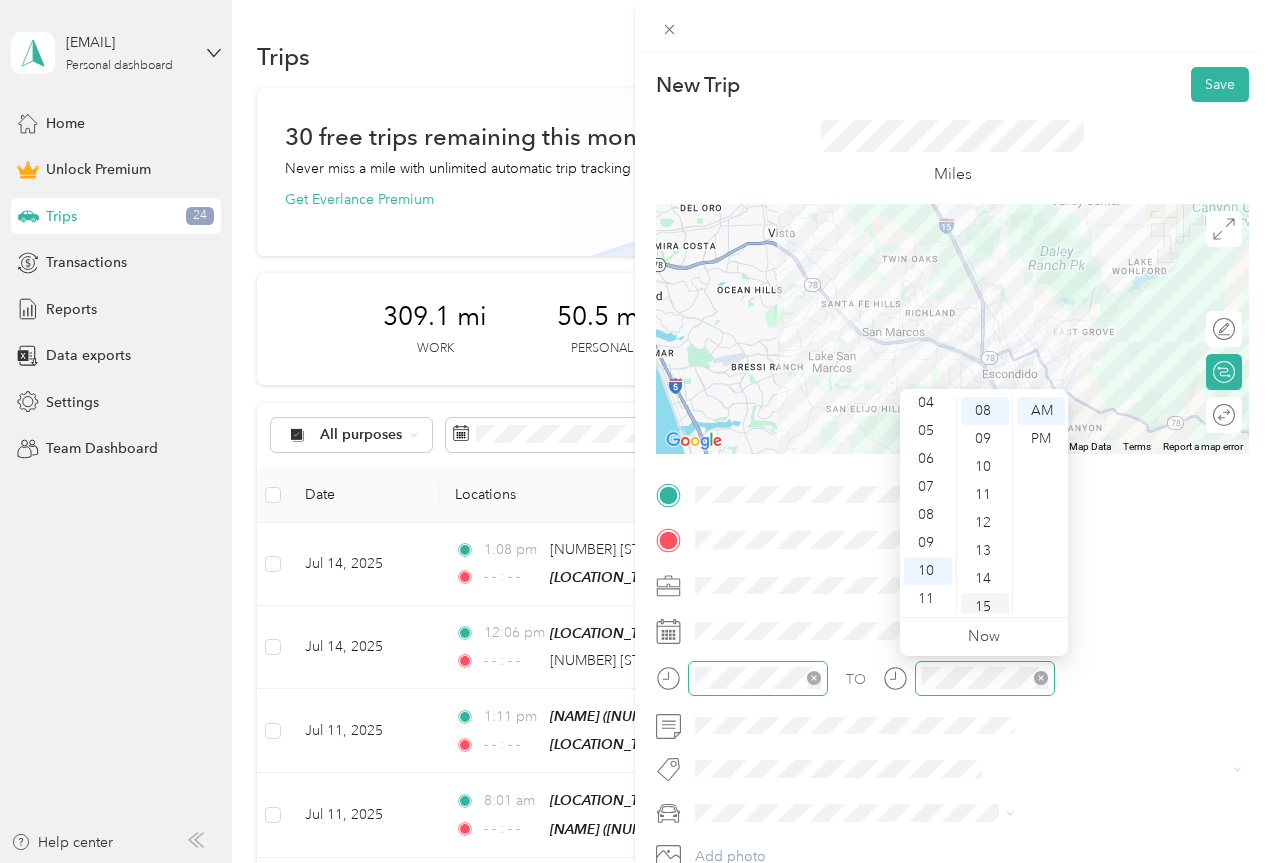click on "15" at bounding box center [985, 607] 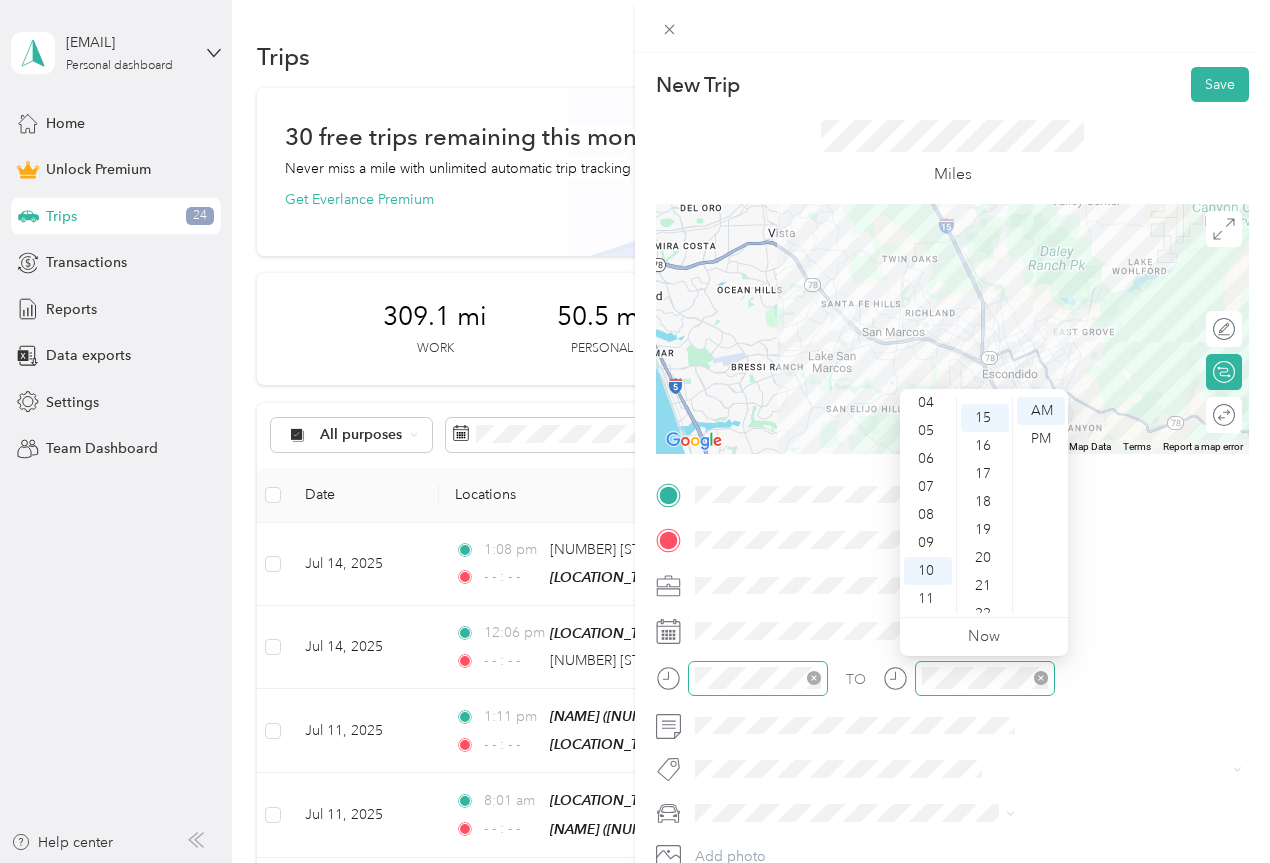 scroll, scrollTop: 420, scrollLeft: 0, axis: vertical 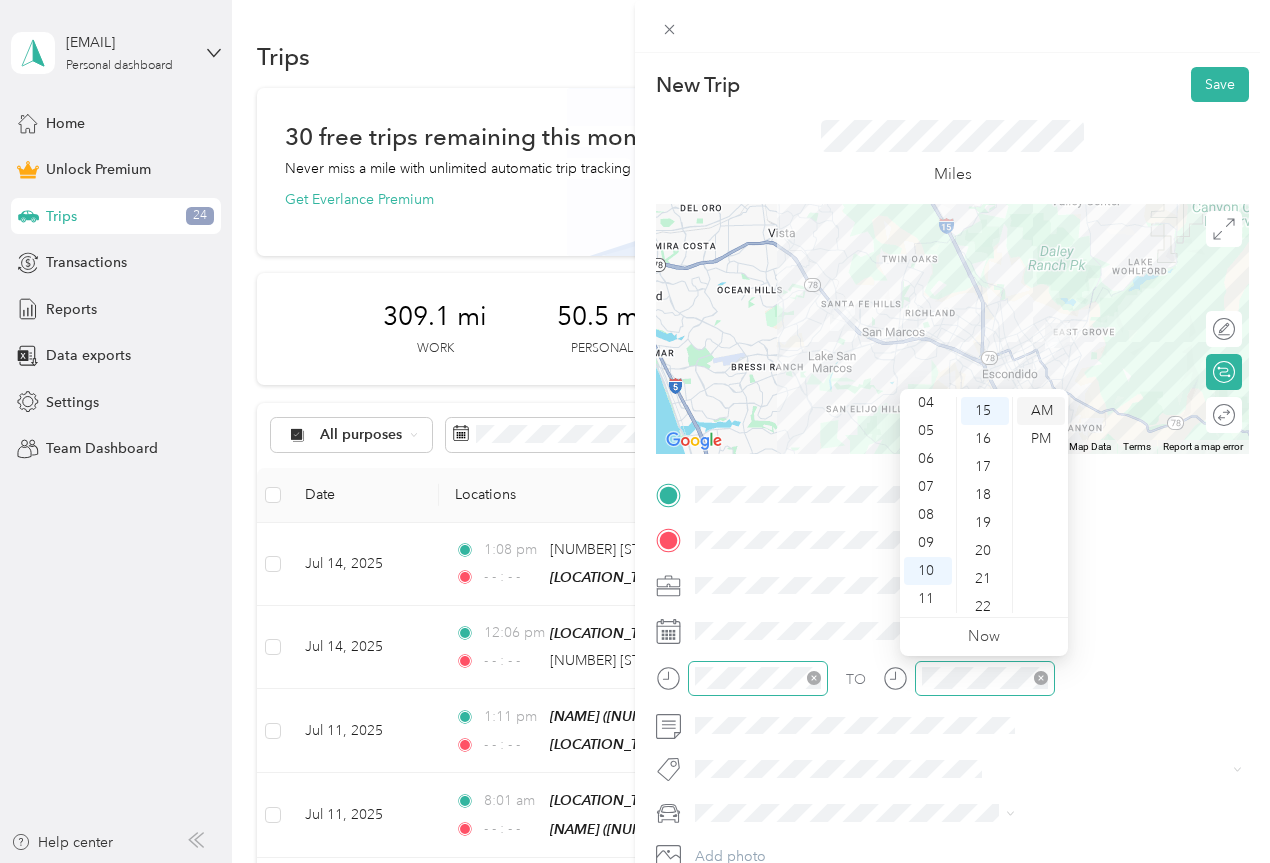 click on "AM" at bounding box center (1041, 411) 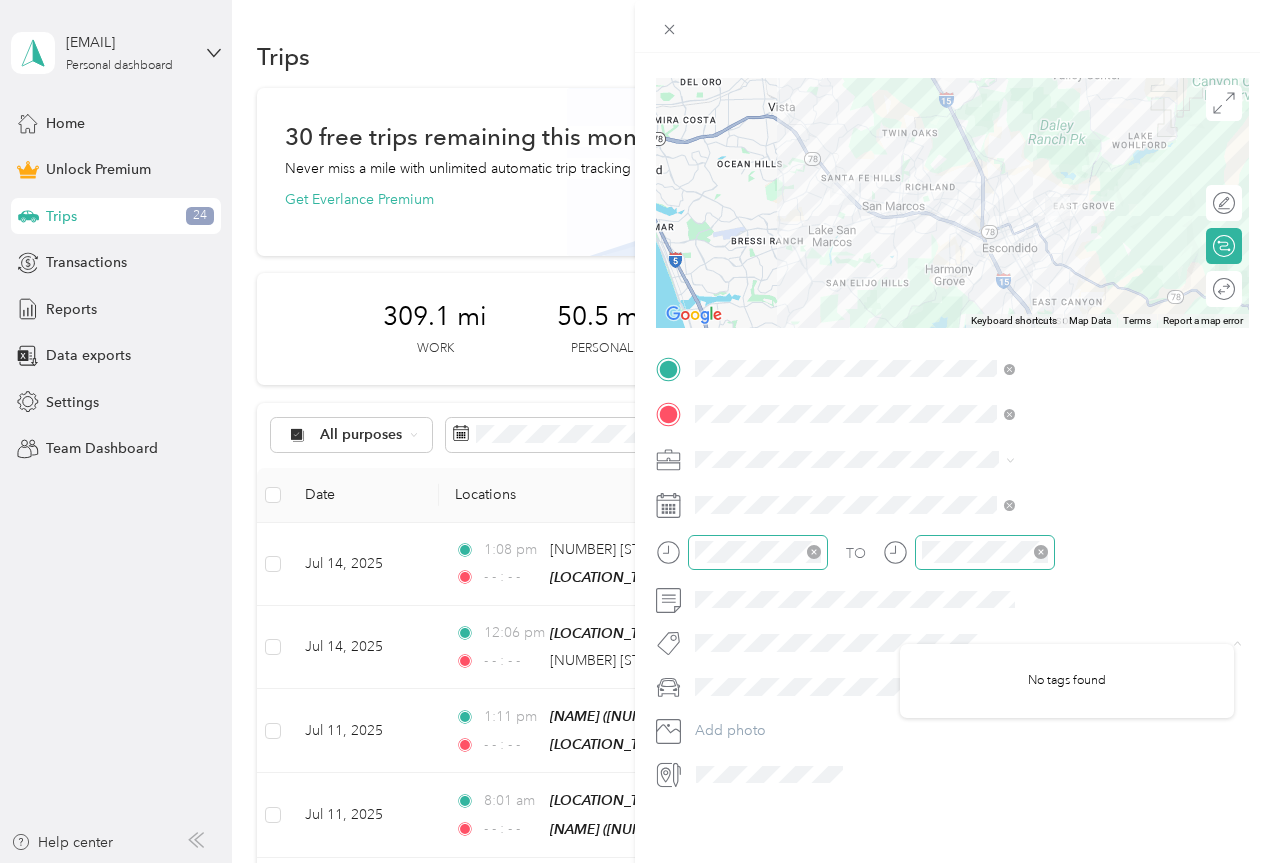 scroll, scrollTop: 141, scrollLeft: 0, axis: vertical 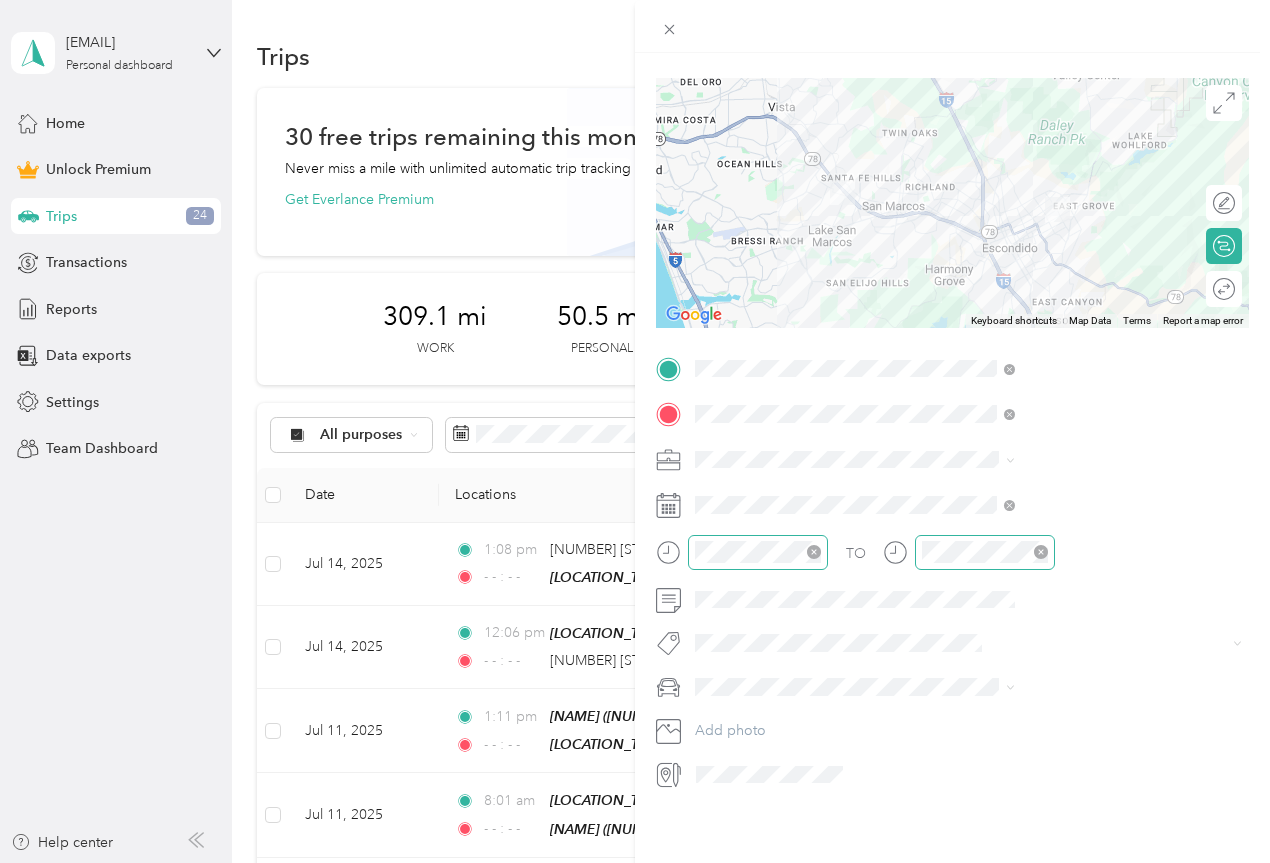 click on "New Trip Save This trip cannot be edited because it is either under review, approved, or paid. Contact your Team Manager to edit it. Miles ← Move left → Move right ↑ Move up ↓ Move down + Zoom in - Zoom out Home Jump left by 75% End Jump right by 75% Page Up Jump up by 75% Page Down Jump down by 75% Keyboard shortcuts Map Data Map data ©2025 Google, INEGI Map data ©2025 Google, INEGI 5 km  Click to toggle between metric and imperial units Terms Report a map error Edit route Calculate route Round trip TO Add photo" at bounding box center (952, 484) 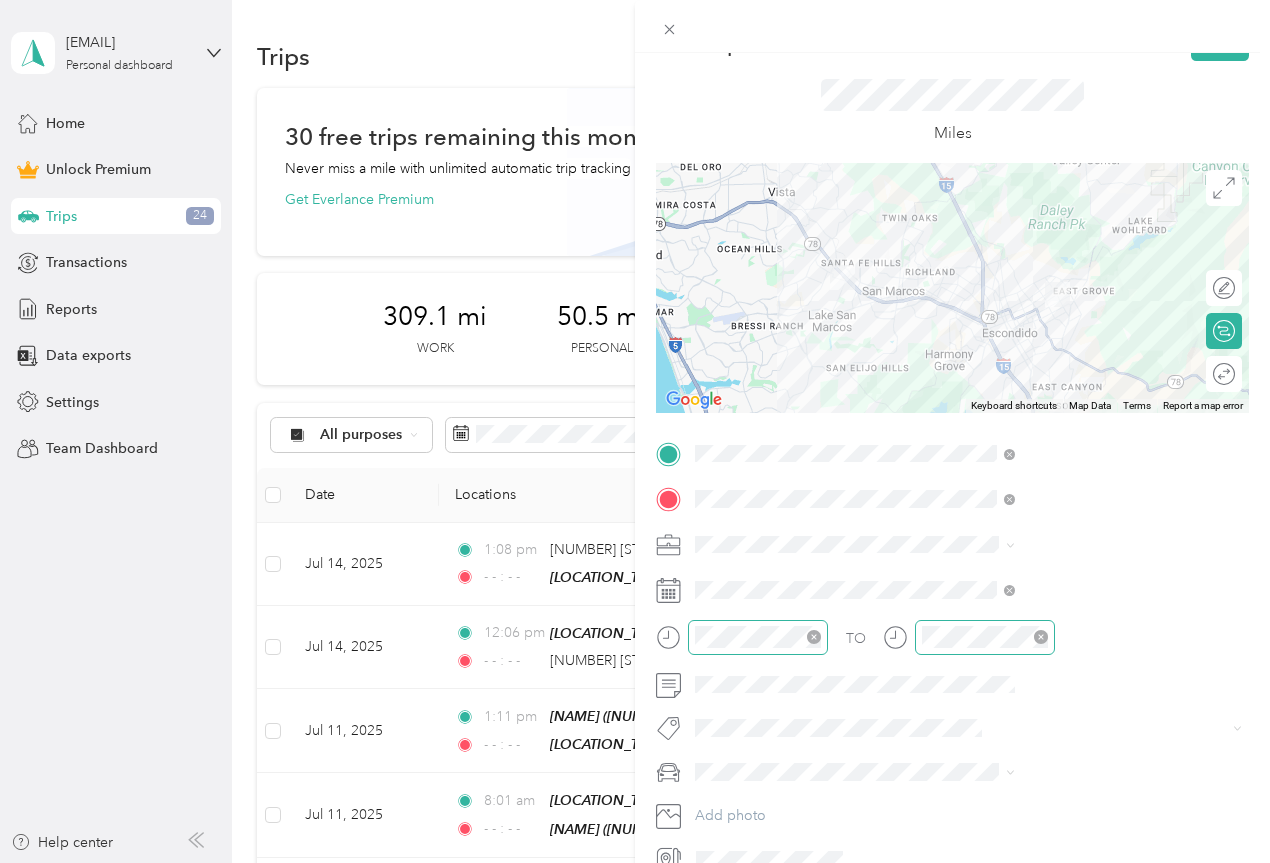 scroll, scrollTop: 0, scrollLeft: 0, axis: both 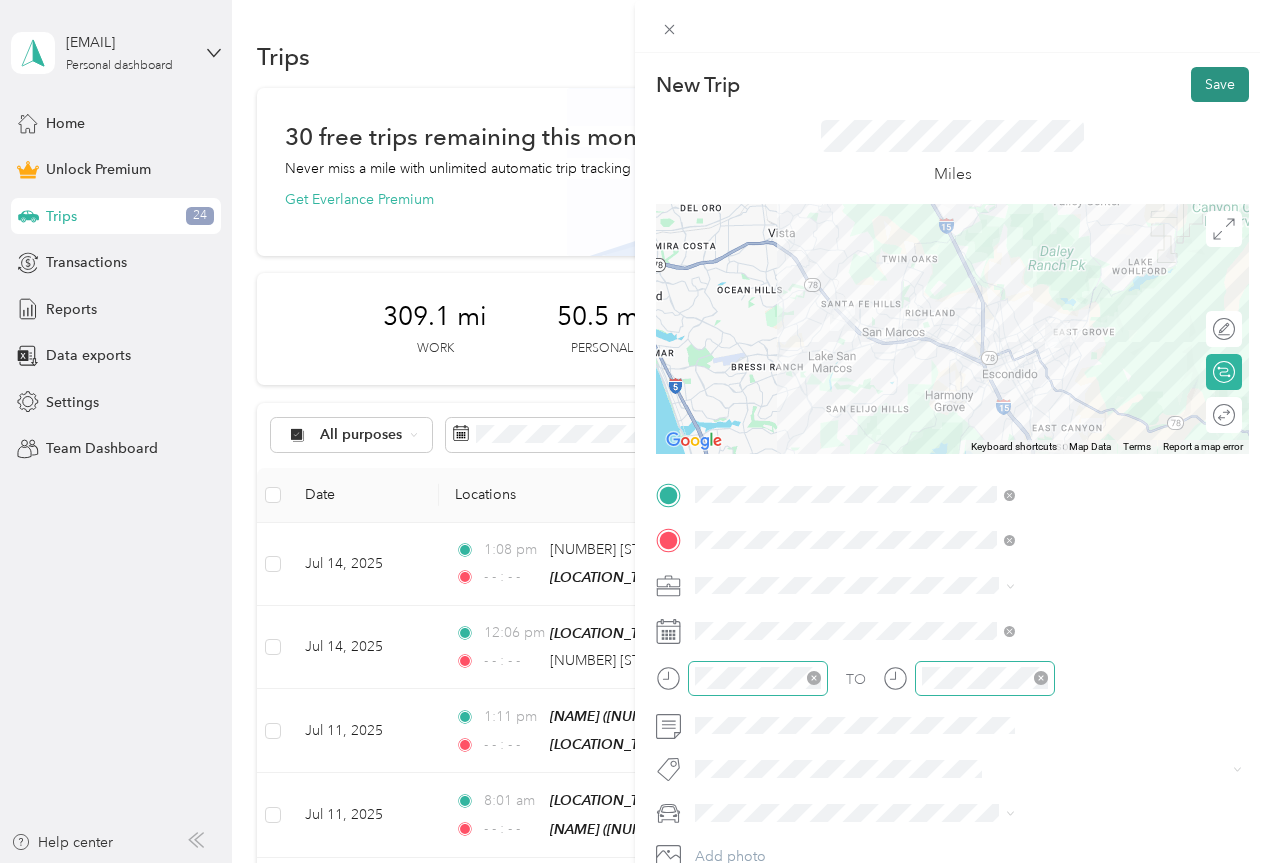 click on "Save" at bounding box center [1220, 84] 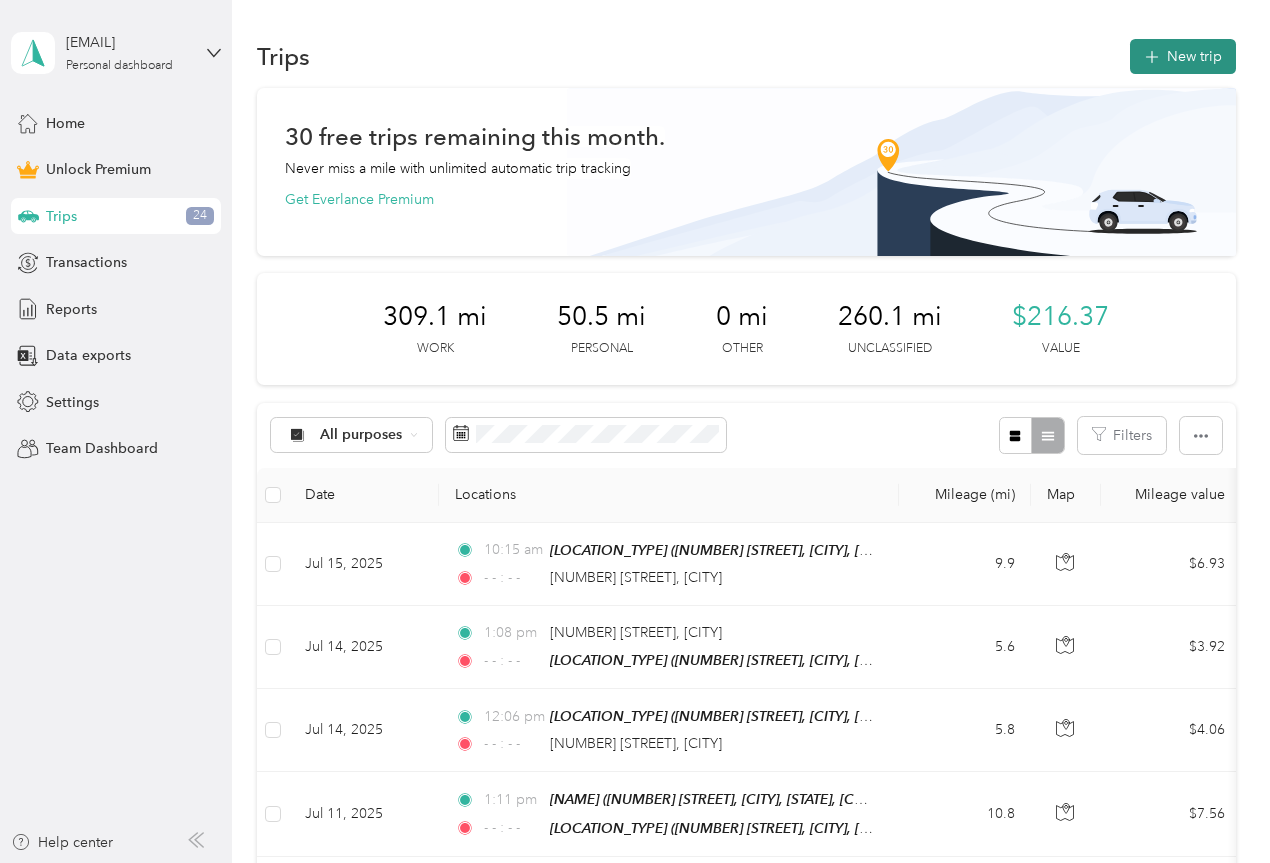 click on "New trip" at bounding box center [1183, 56] 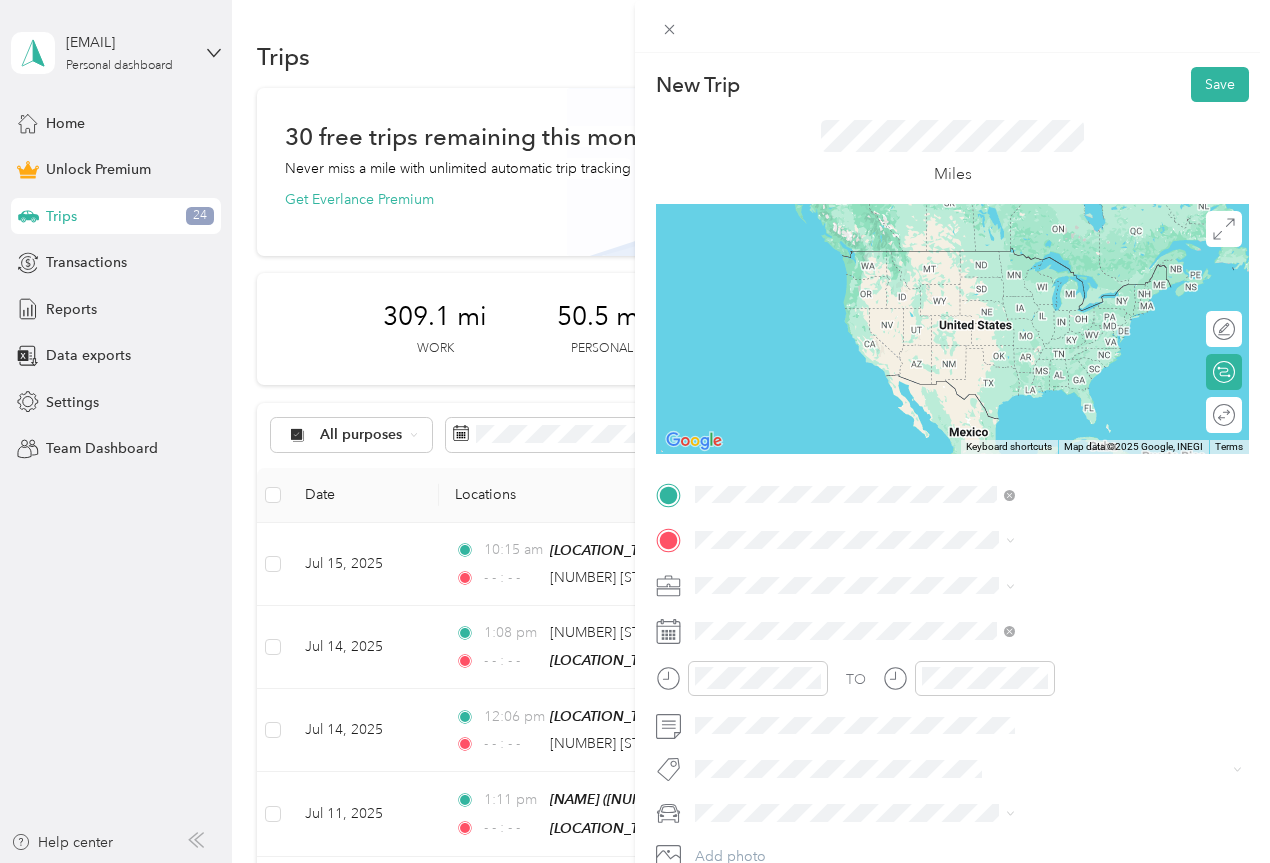 click on "[NUMBER] [STREET]
[CITY], [STATE] [POSTAL_CODE], [COUNTRY]" at bounding box center [1082, 584] 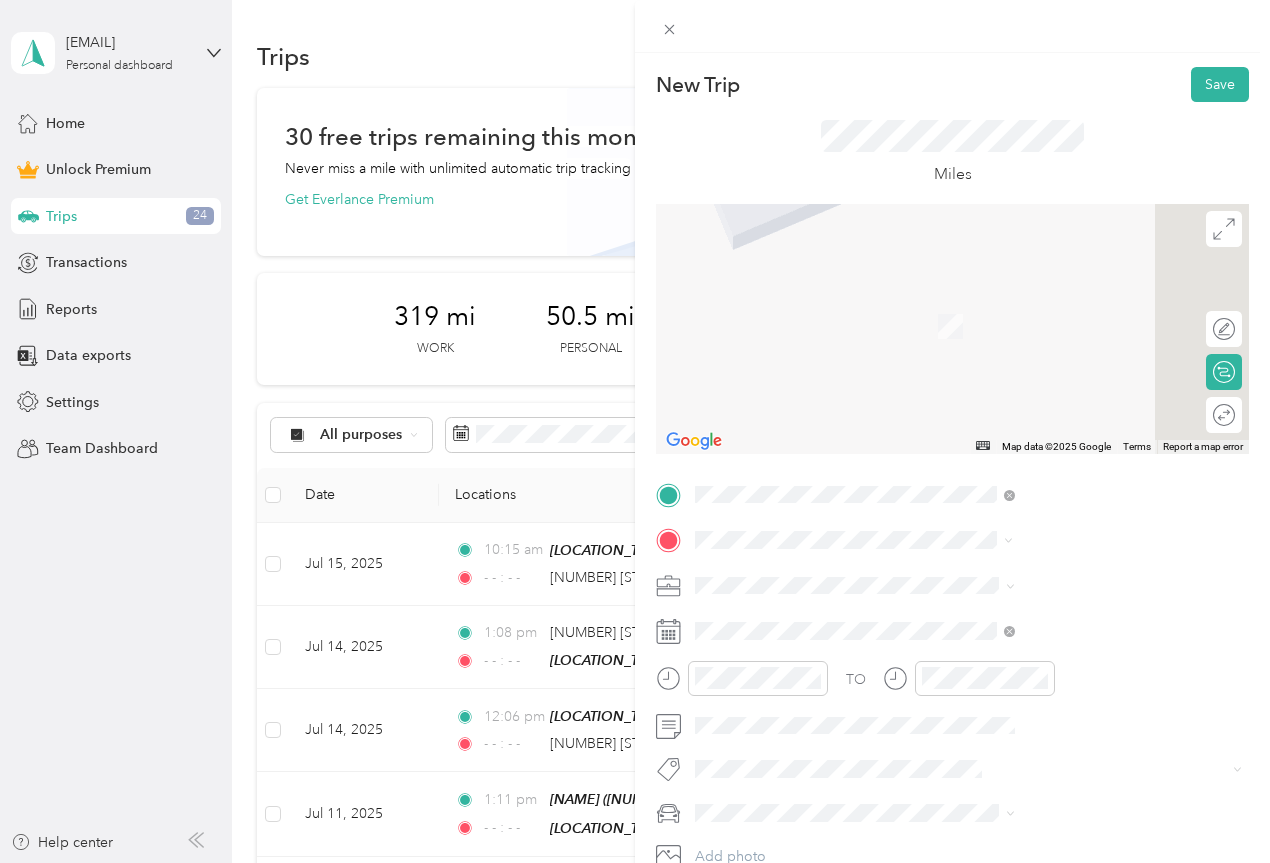 click on "[NUMBER] [STREET]
[CITY], [STATE] [POSTAL_CODE], [COUNTRY]" at bounding box center [1082, 629] 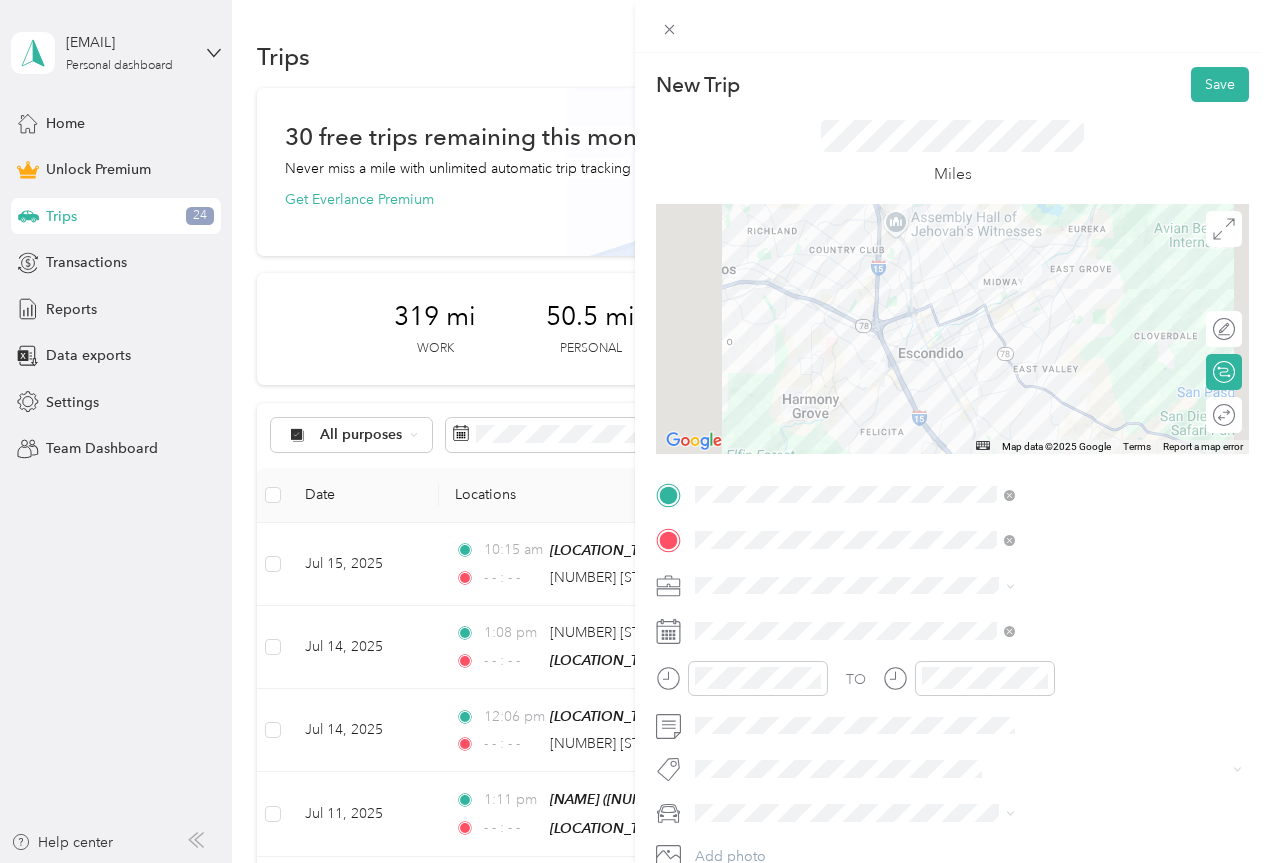 click on "Work" at bounding box center [1067, 302] 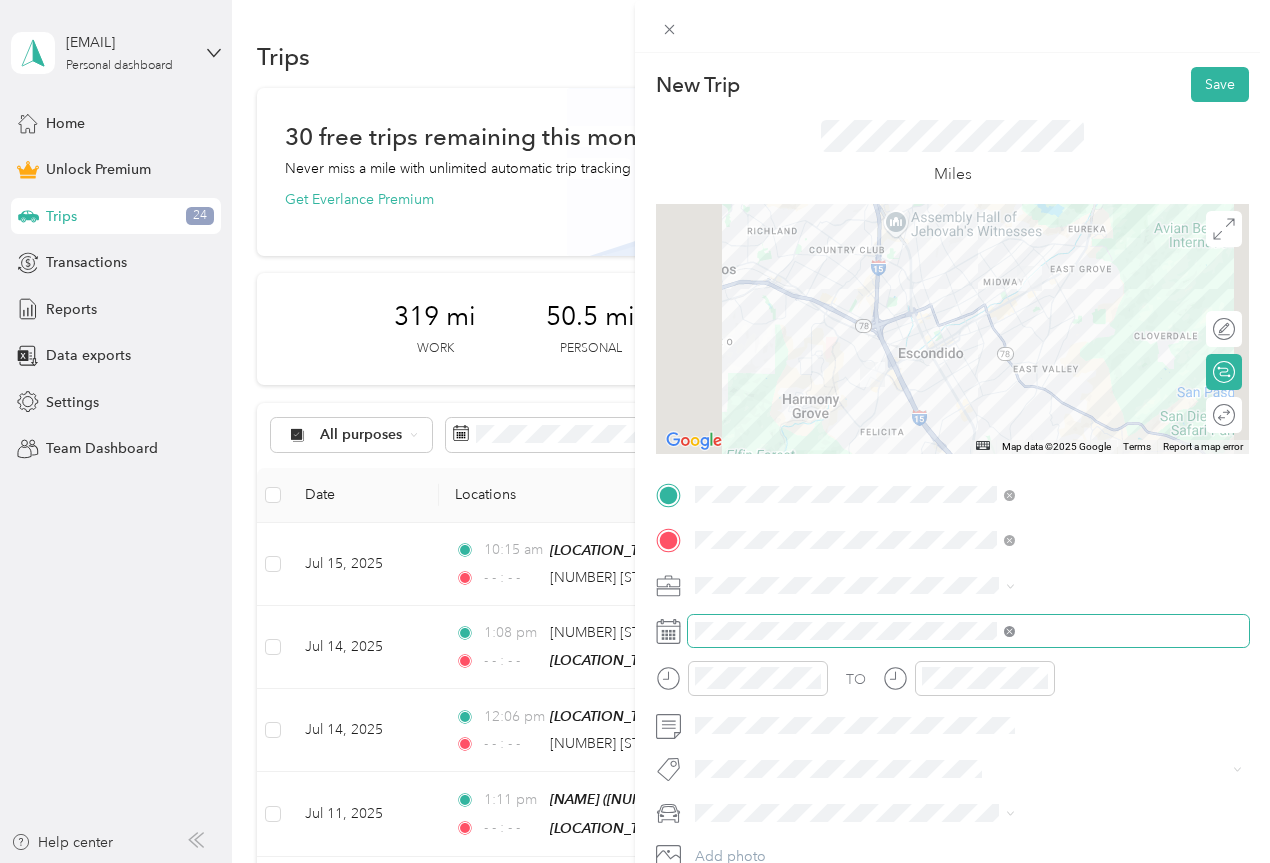 click 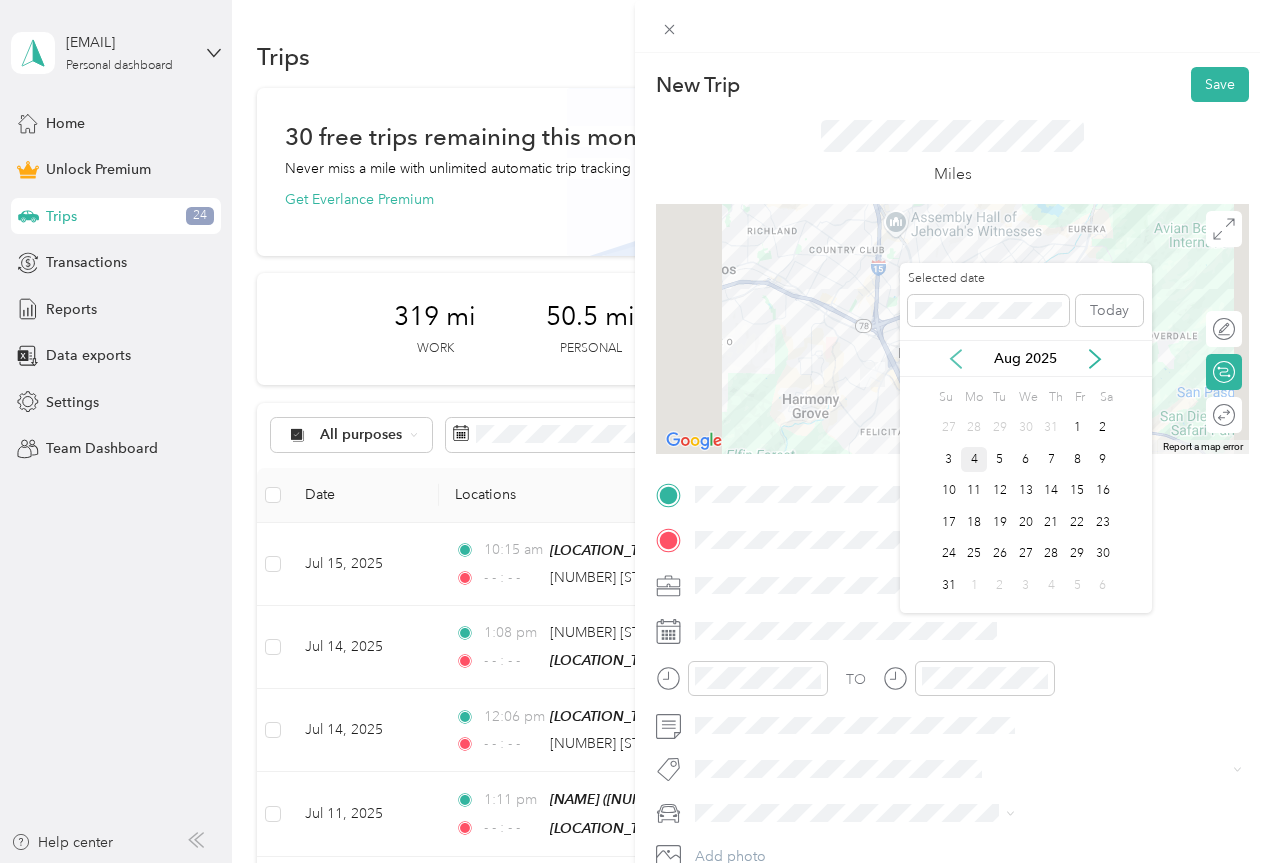 click 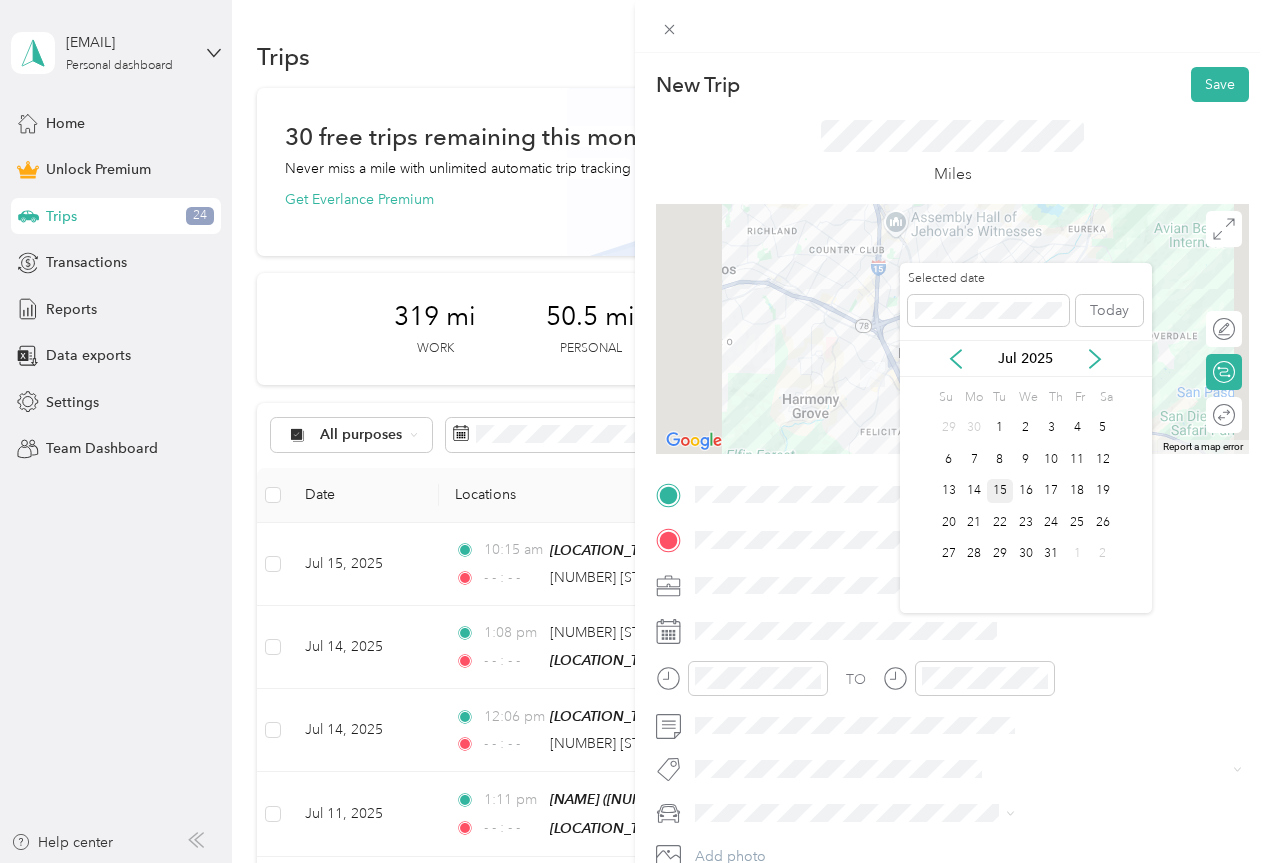 click on "15" at bounding box center (1000, 491) 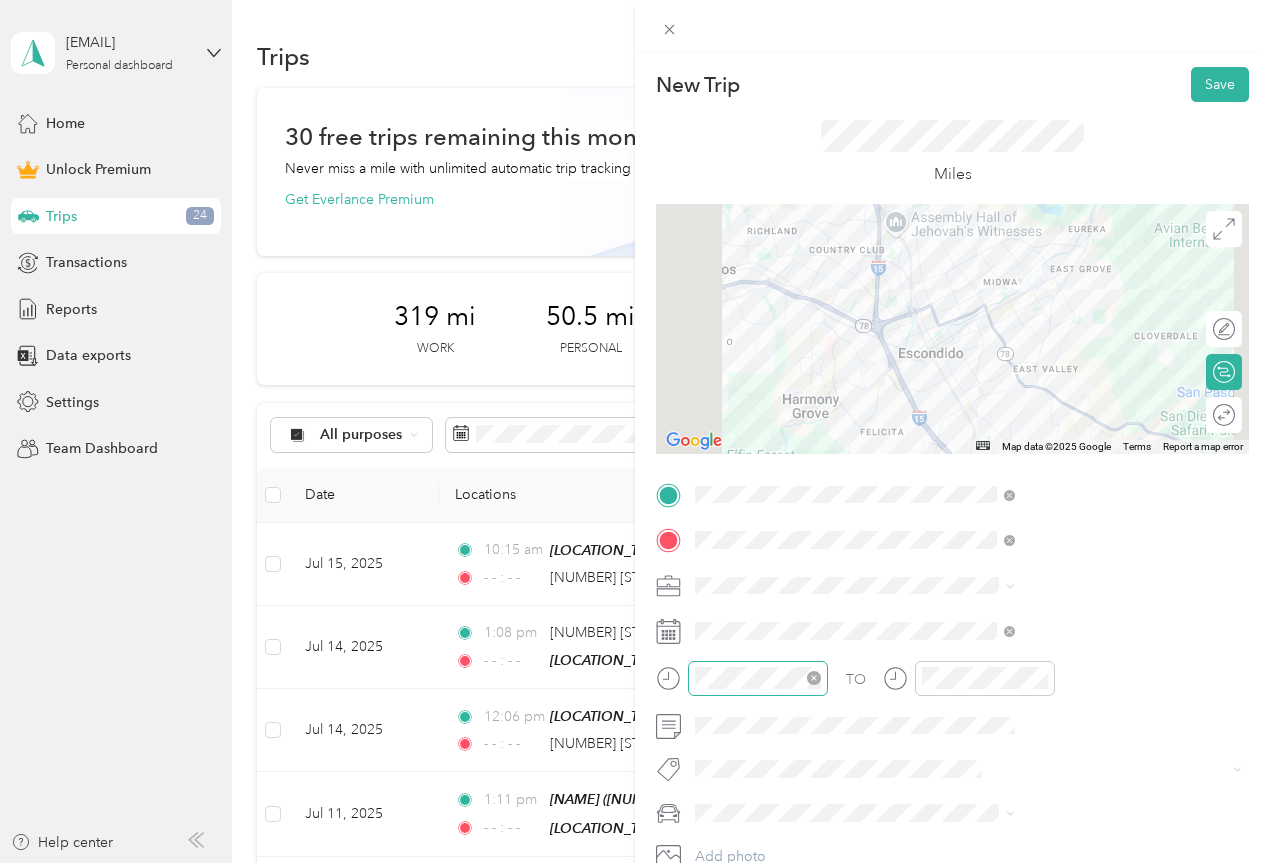 scroll, scrollTop: 100, scrollLeft: 0, axis: vertical 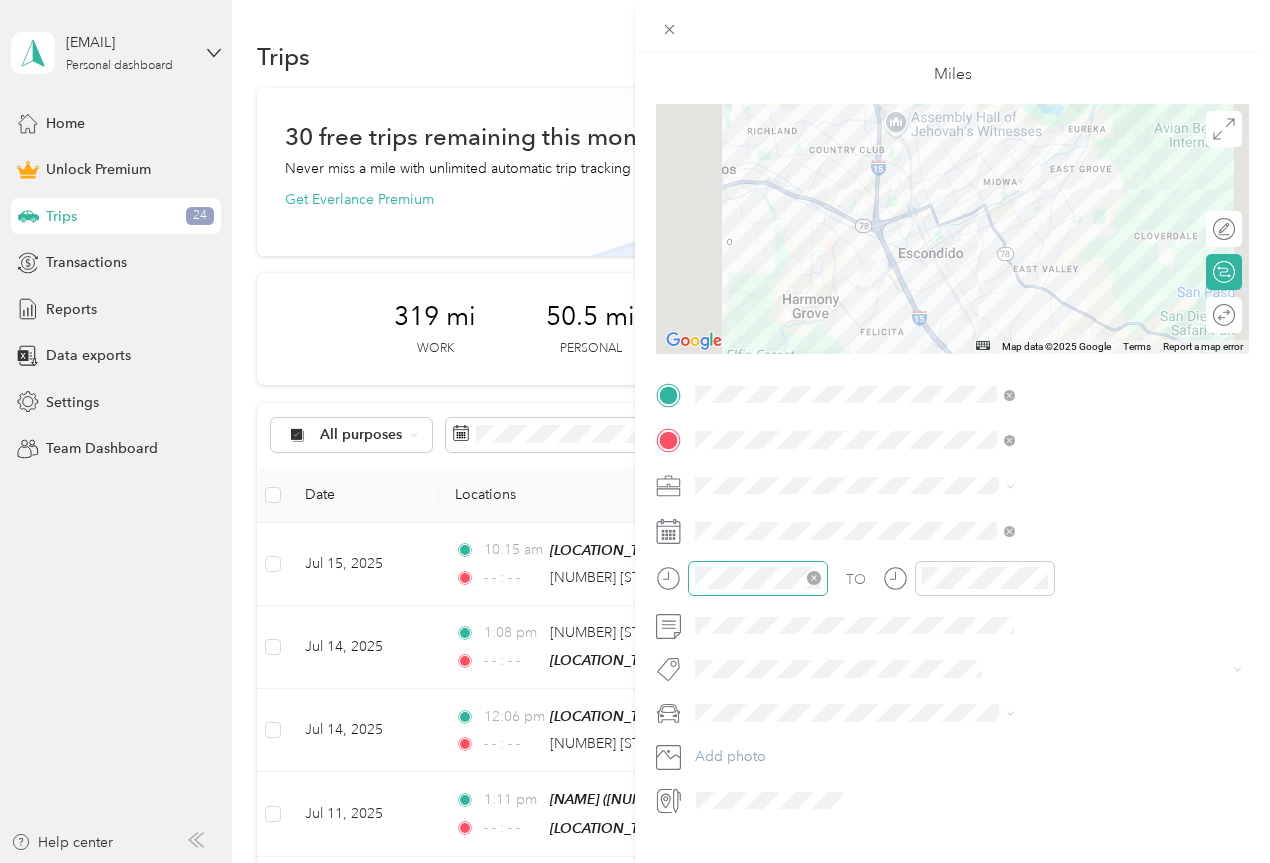 click 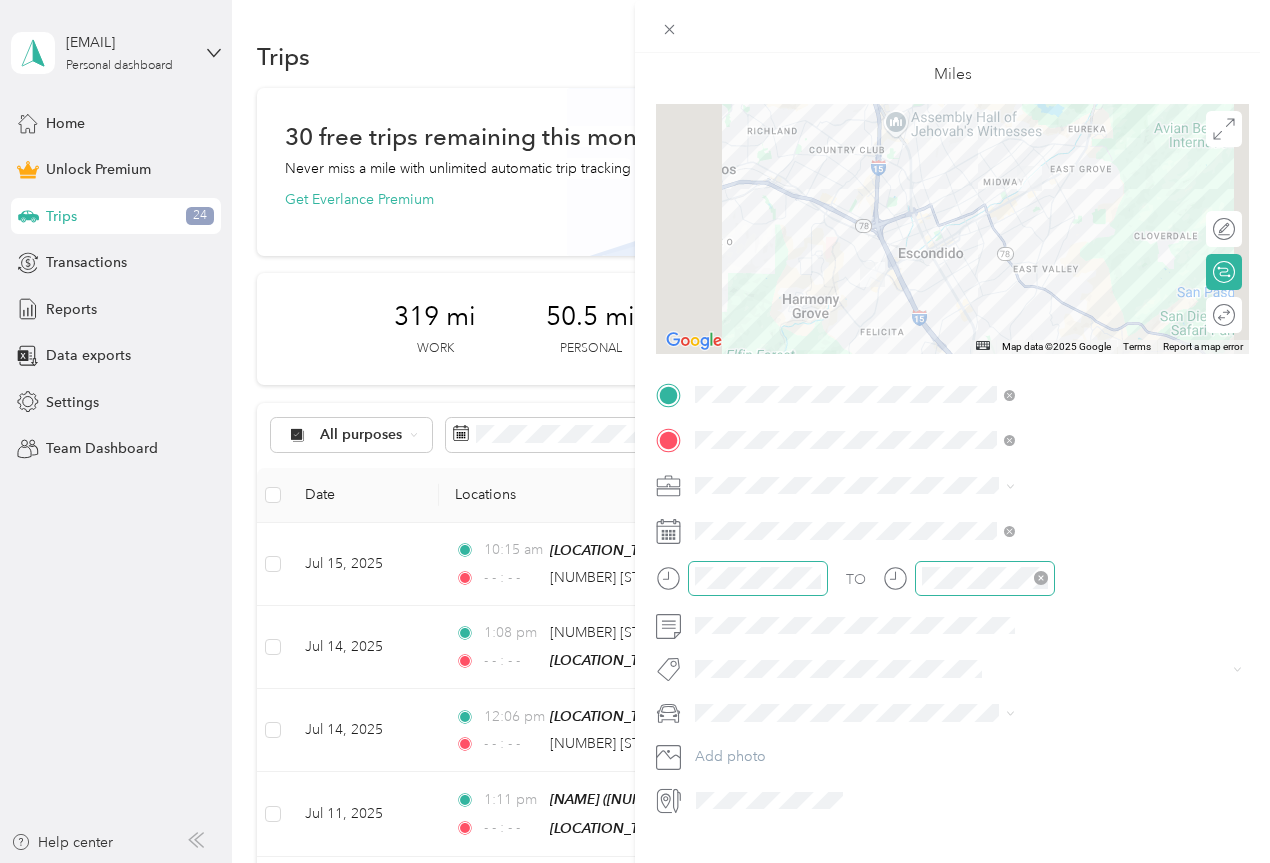 click 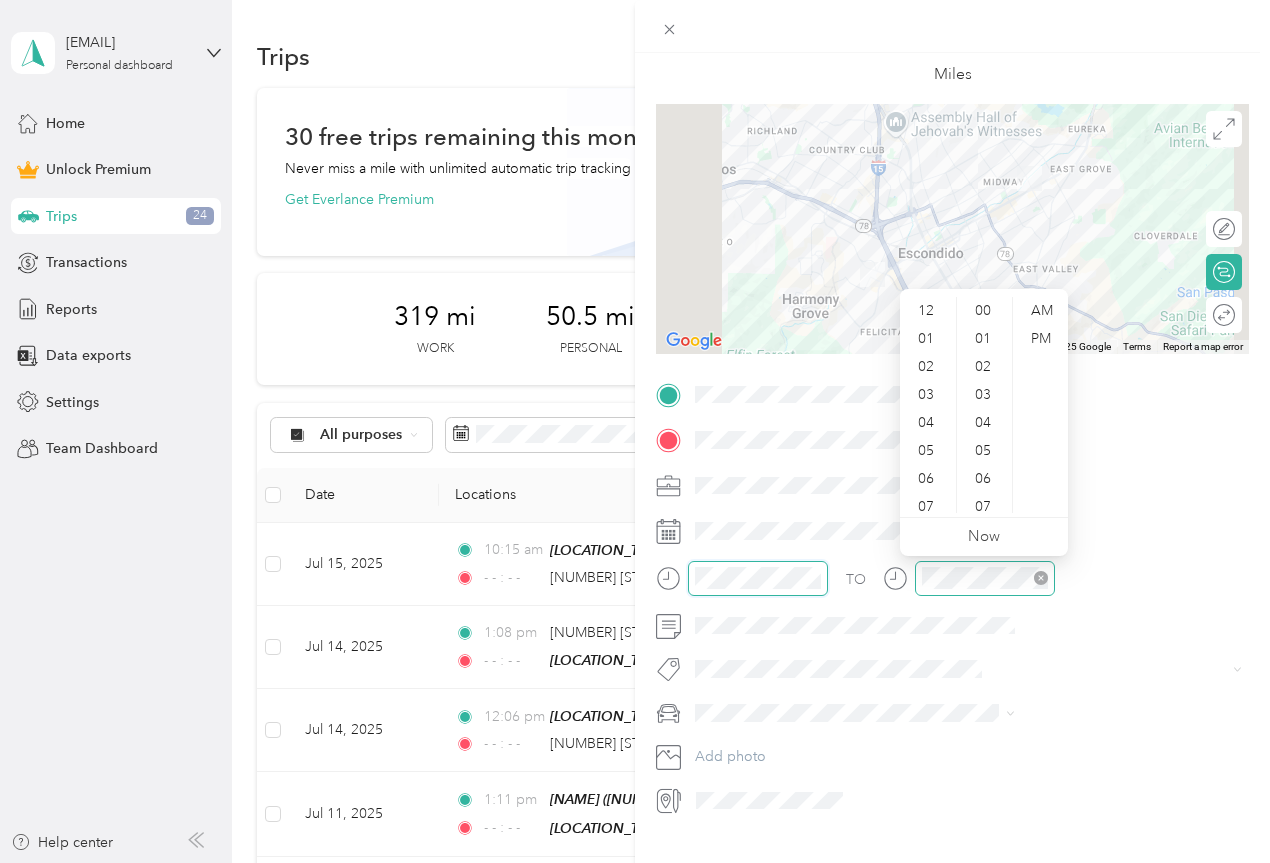 scroll, scrollTop: 252, scrollLeft: 0, axis: vertical 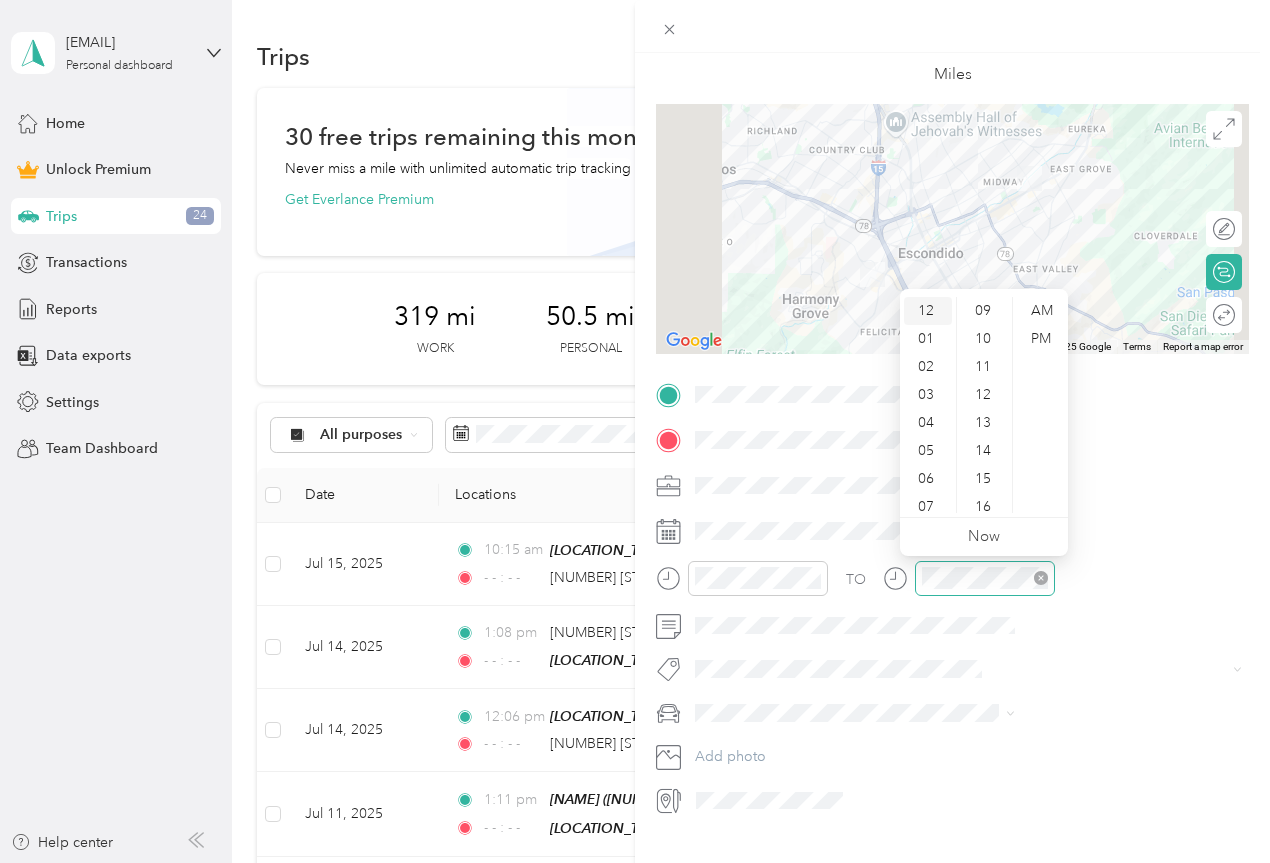 click on "12" at bounding box center (928, 311) 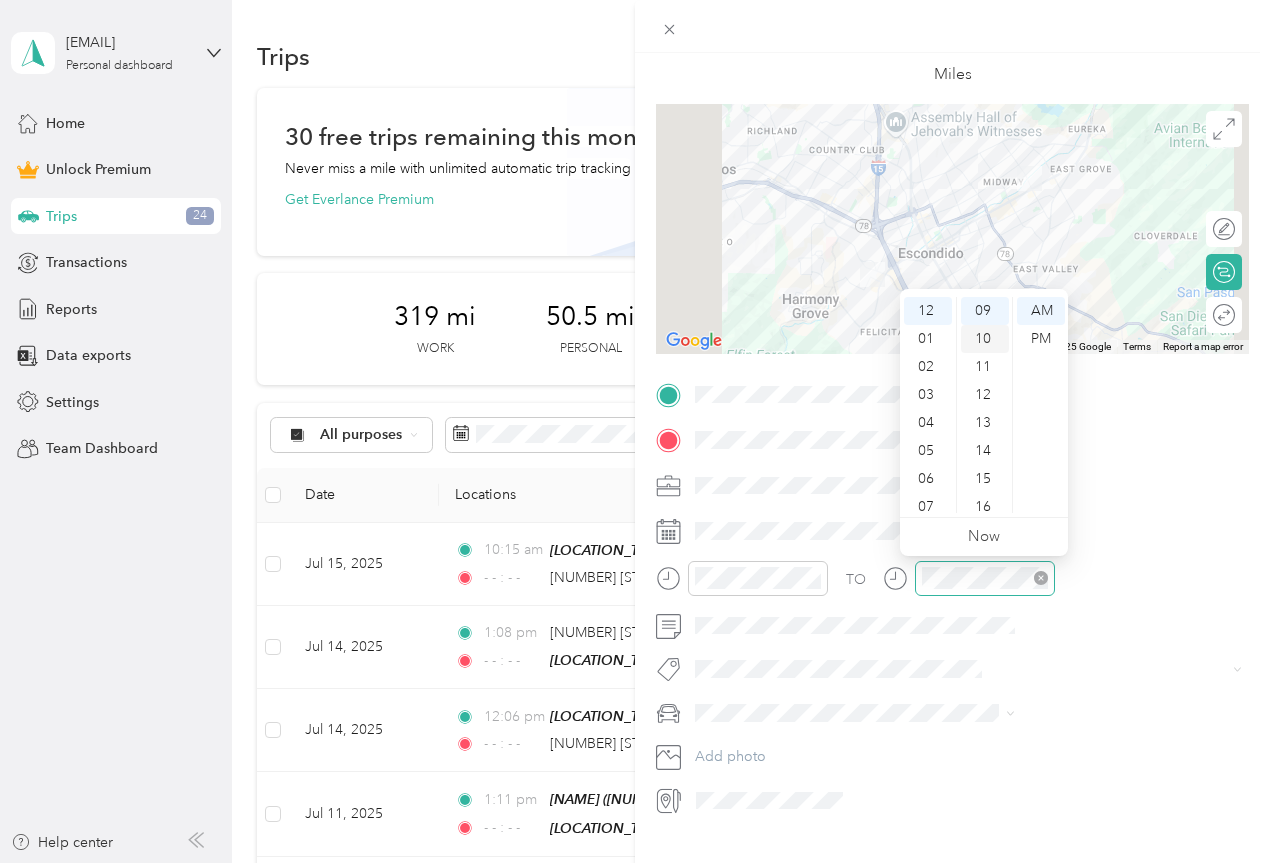 click on "10" at bounding box center (985, 339) 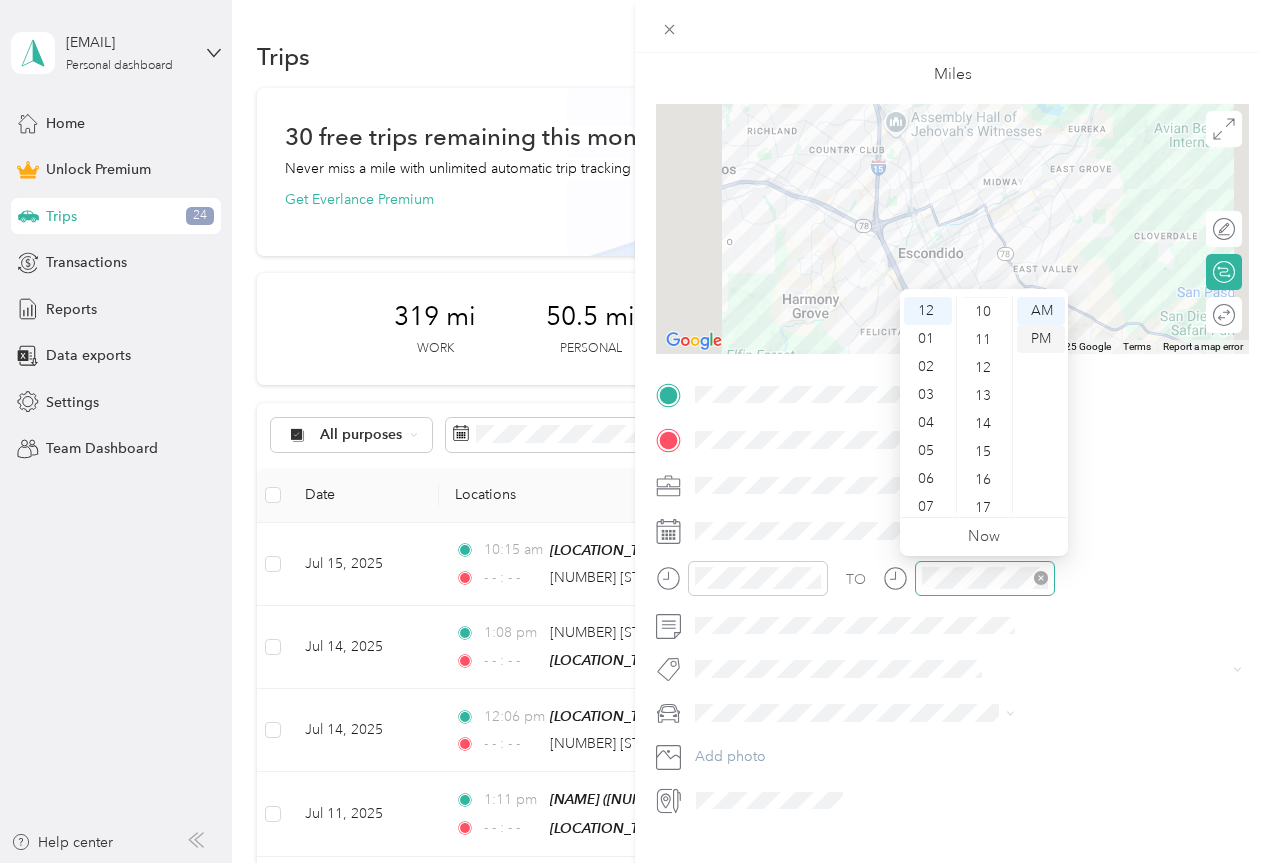 scroll, scrollTop: 280, scrollLeft: 0, axis: vertical 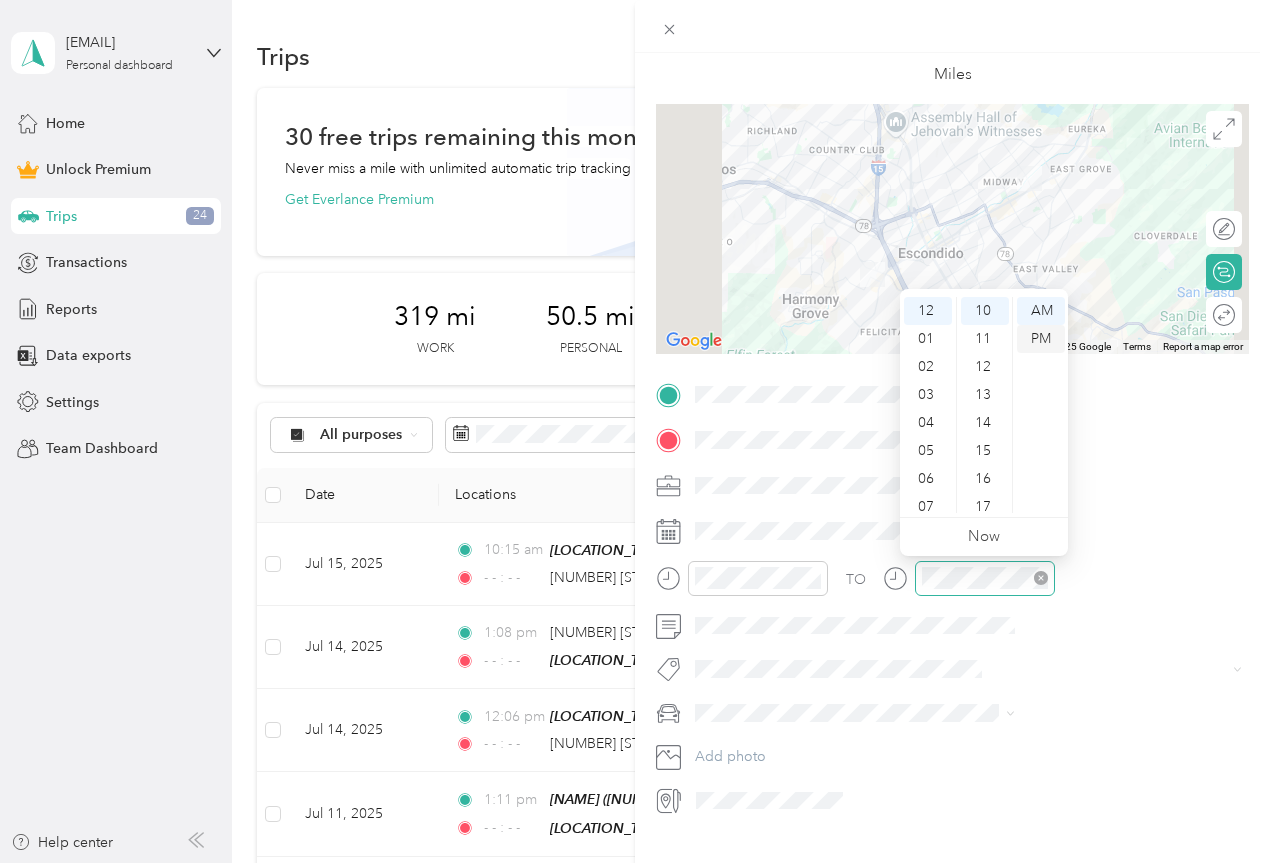 click on "PM" at bounding box center [1041, 339] 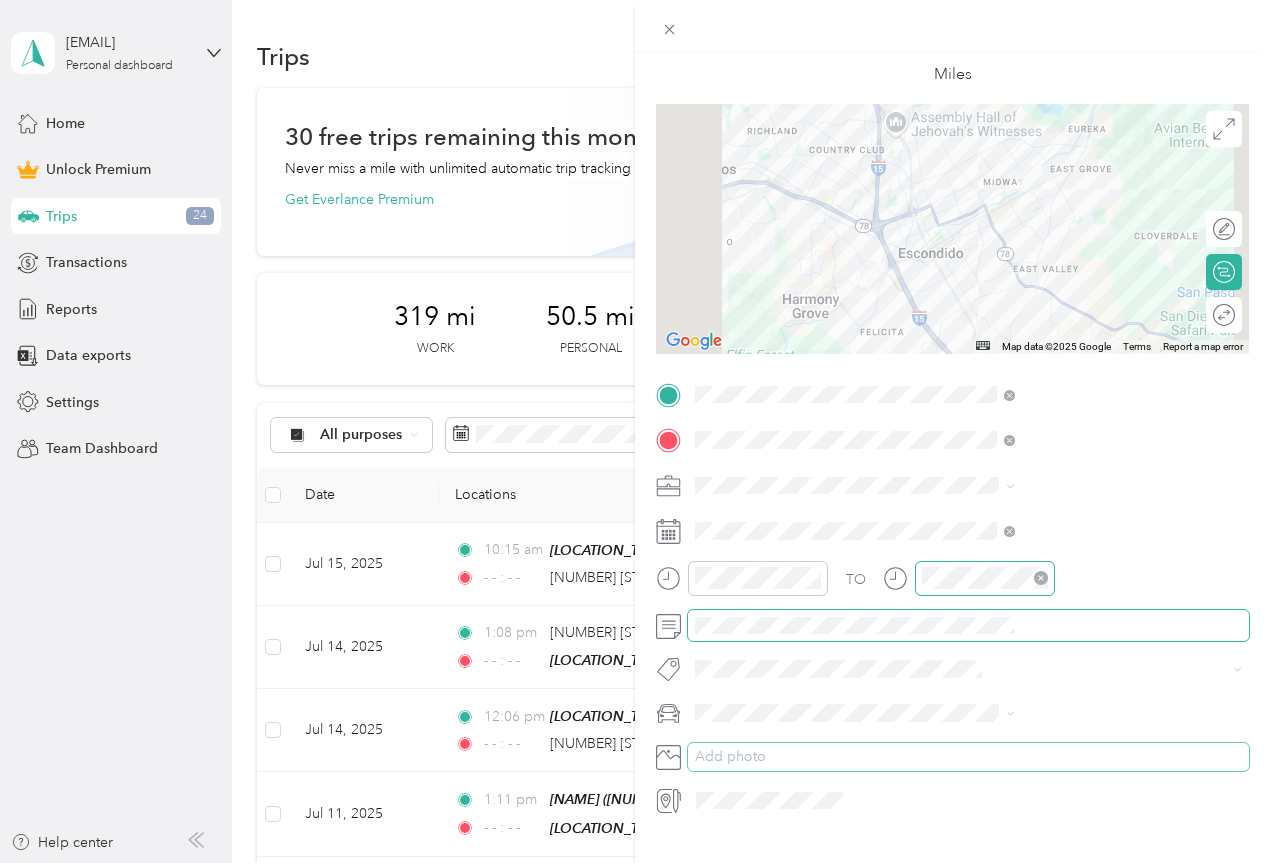scroll, scrollTop: 0, scrollLeft: 0, axis: both 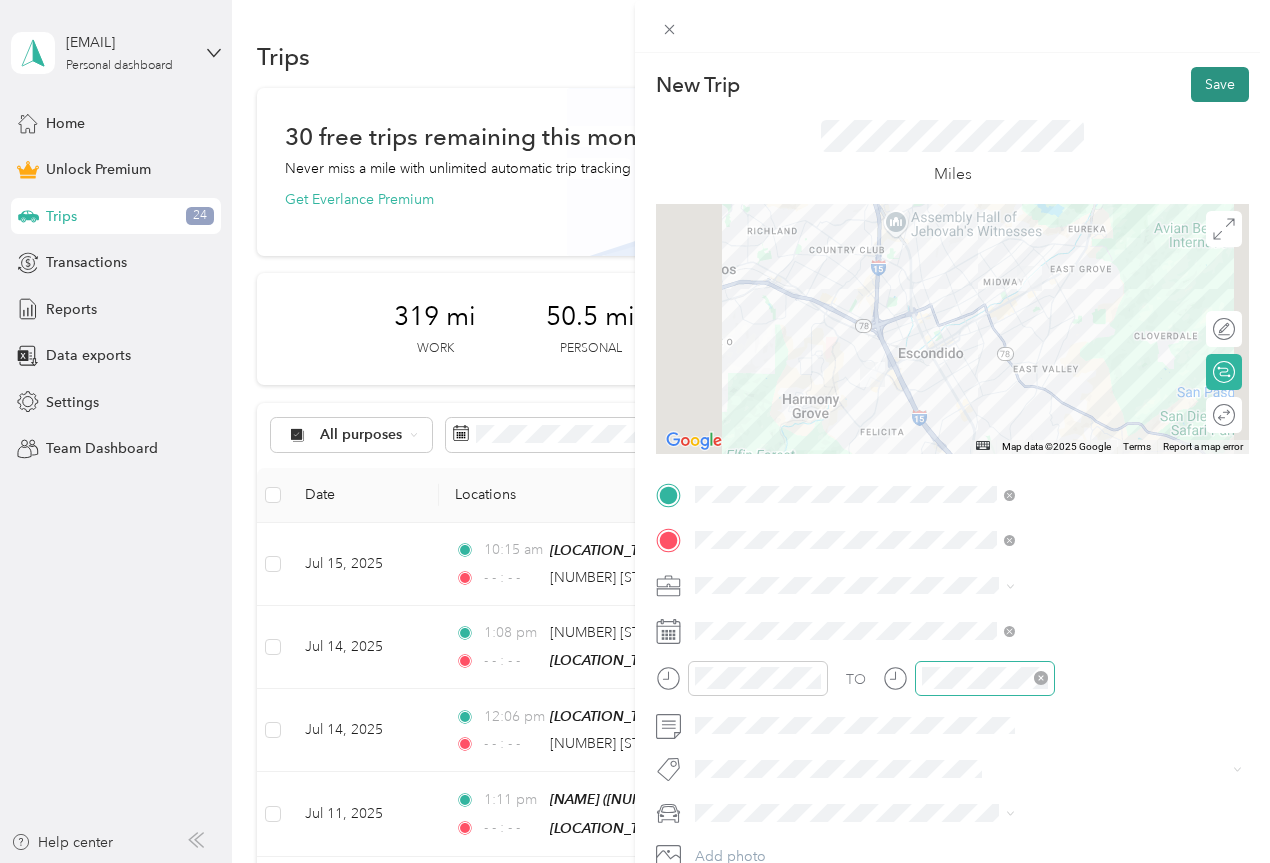 click on "Save" at bounding box center (1220, 84) 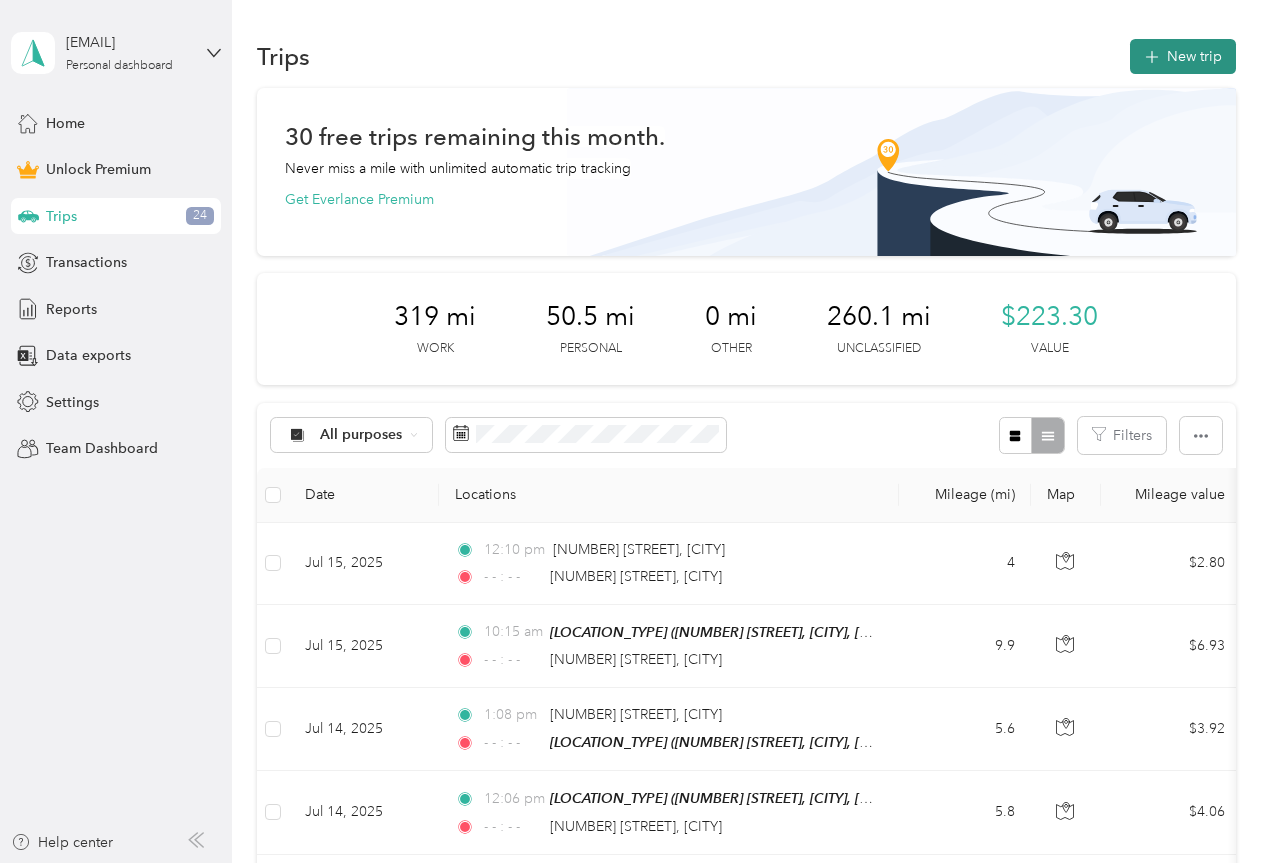 click on "New trip" at bounding box center [1183, 56] 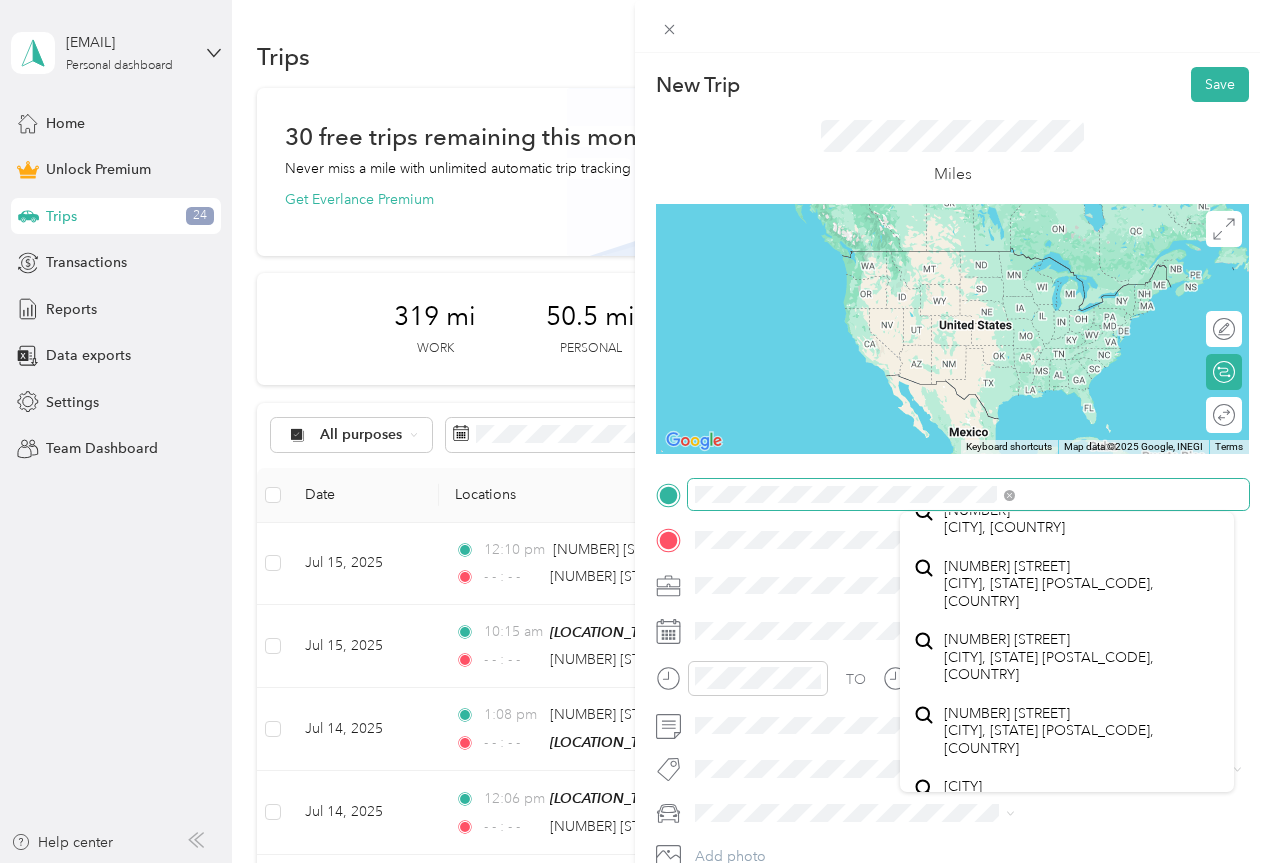 scroll, scrollTop: 0, scrollLeft: 0, axis: both 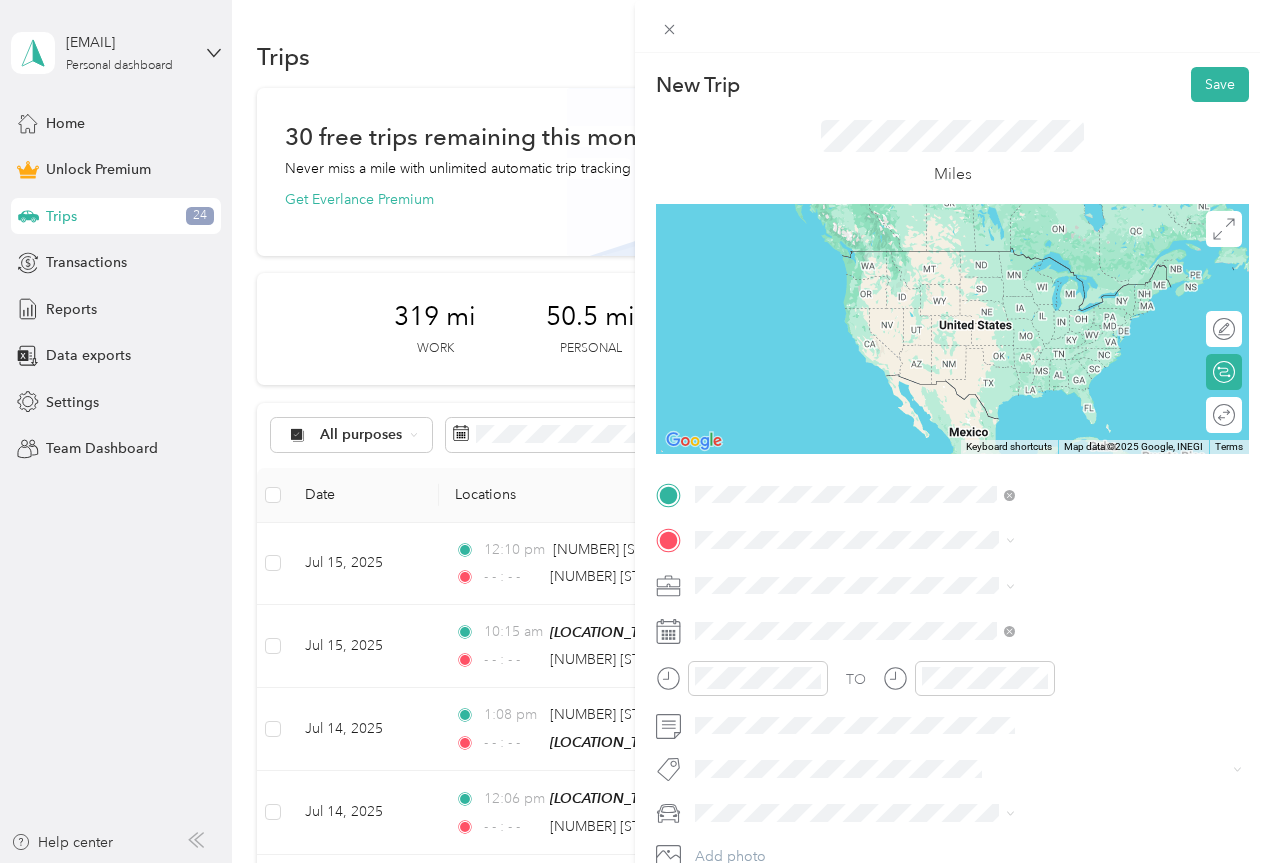 click on "[NUMBER] [STREET]
[CITY], [STATE] [POSTAL_CODE], [COUNTRY]" at bounding box center [1082, 584] 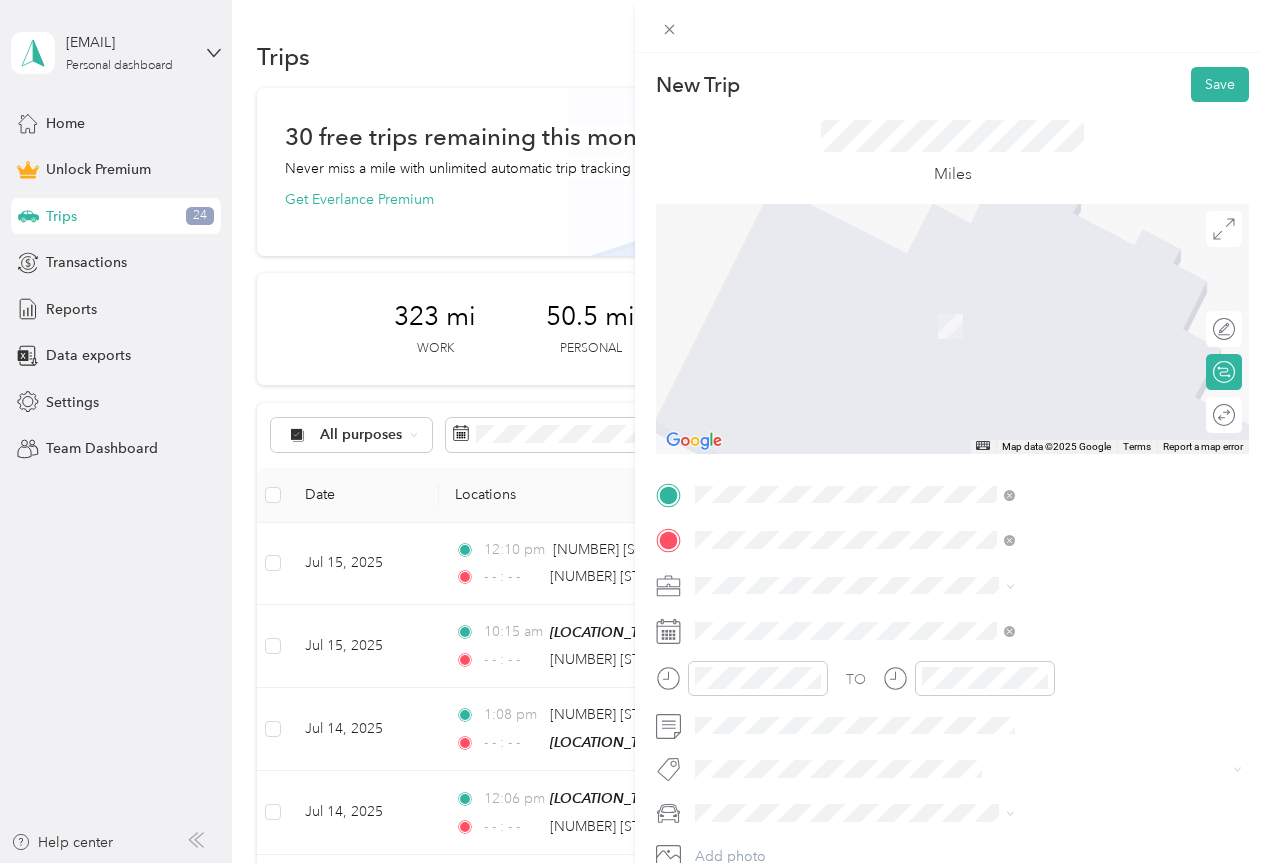 click on "[NUMBER] [STREET]
[CITY], [STATE] [POSTAL_CODE], [COUNTRY]" at bounding box center (1082, 629) 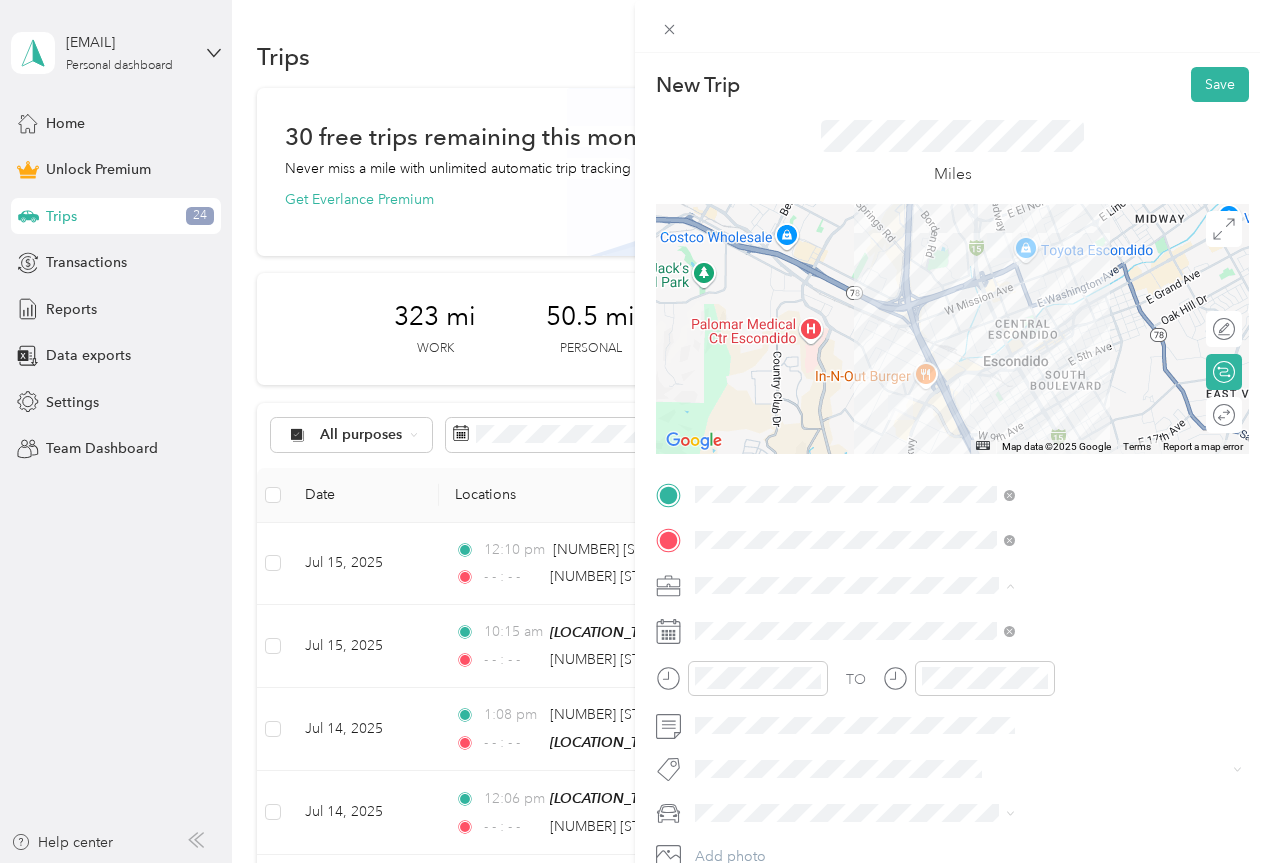 click on "Work" at bounding box center (931, 305) 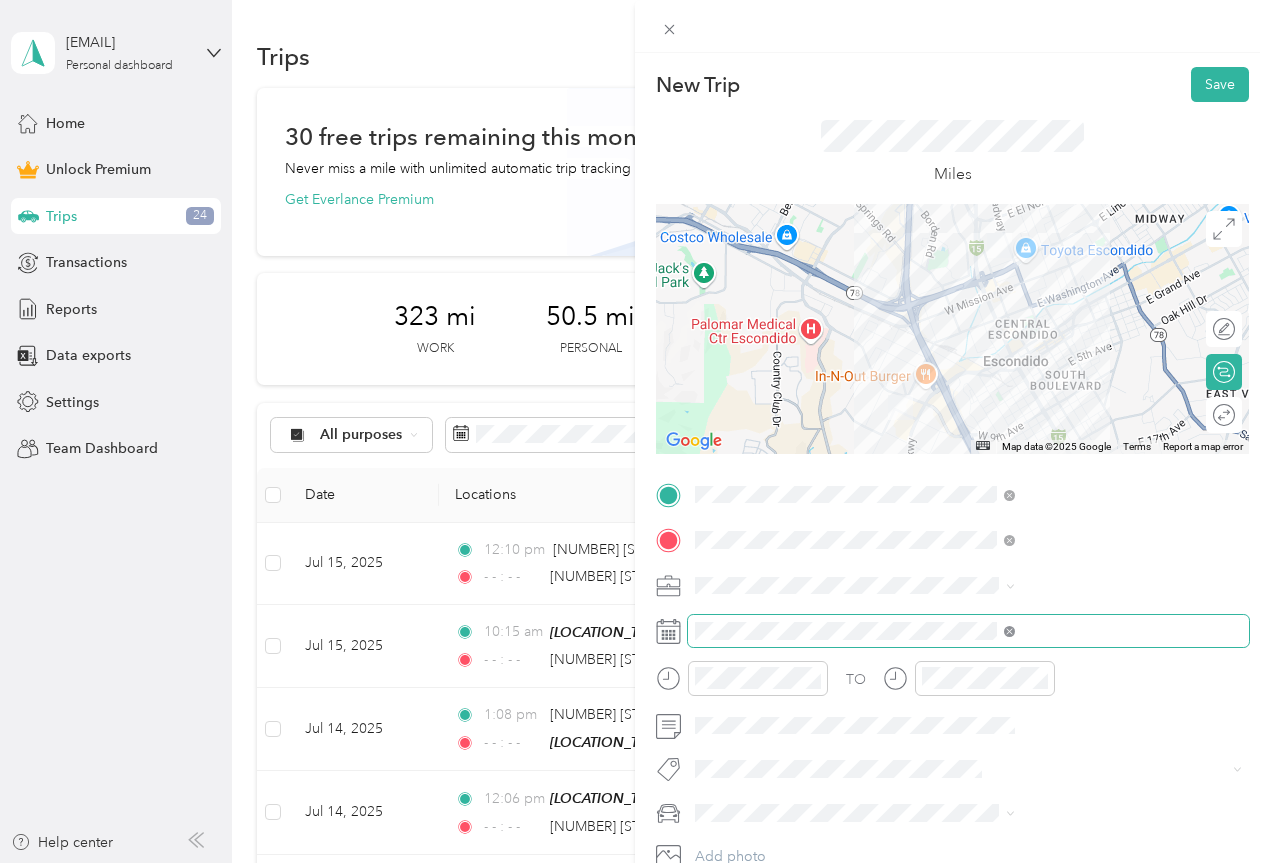 click 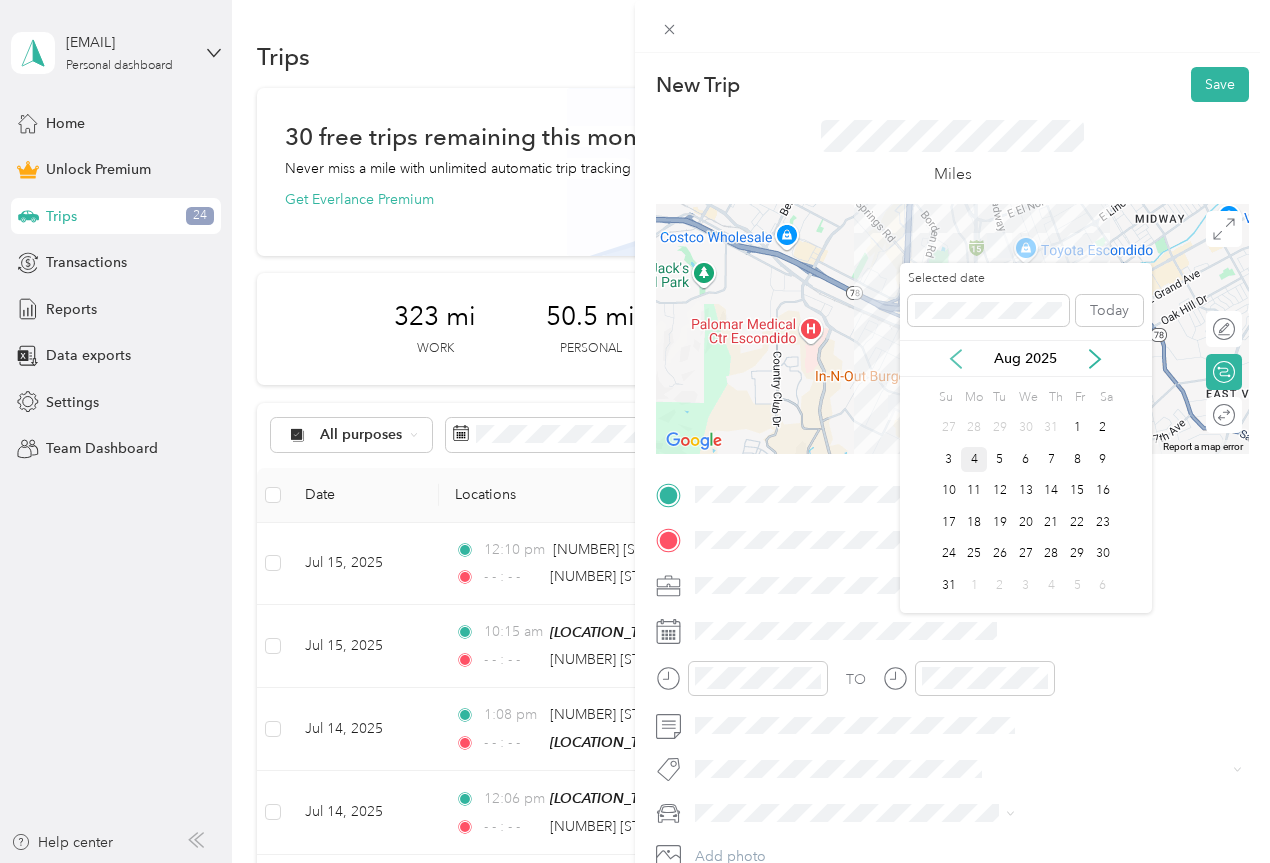 click 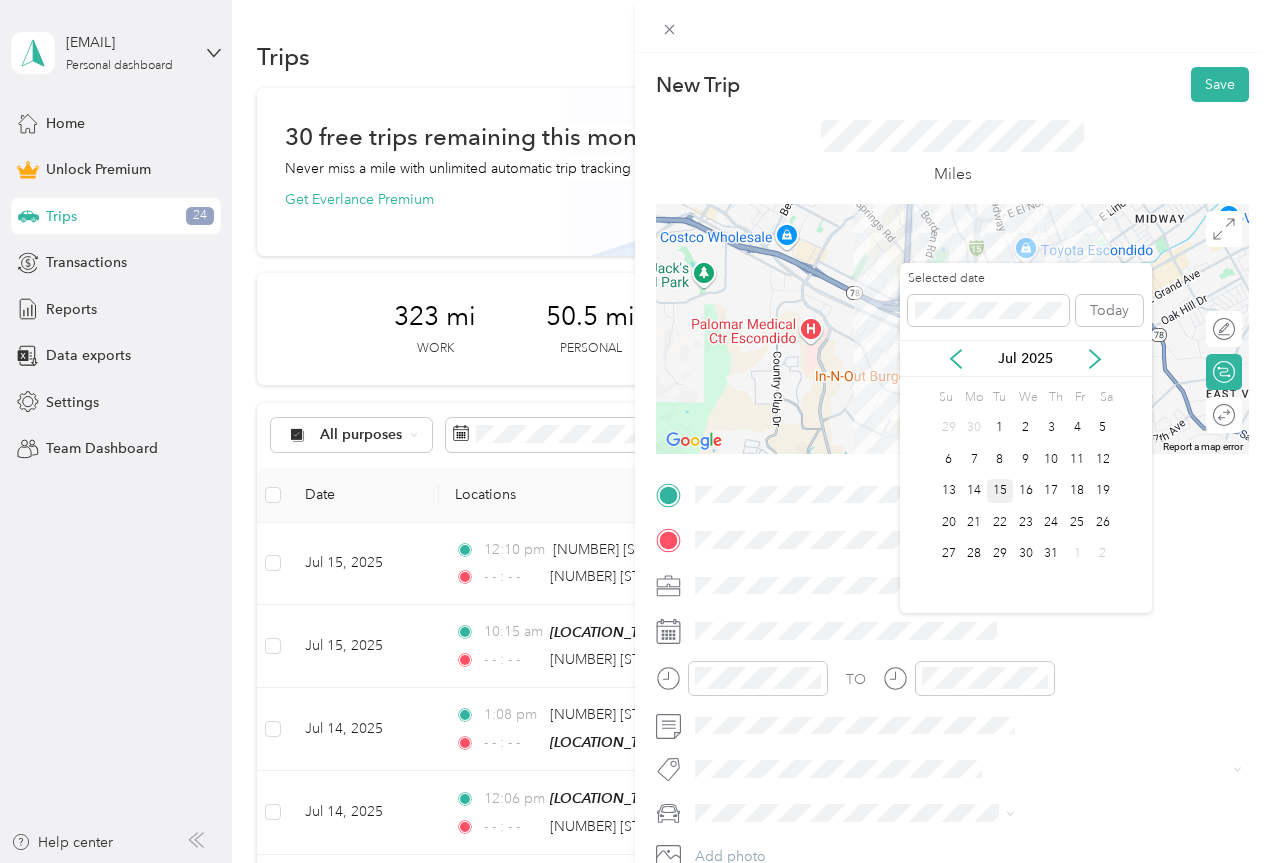 click on "15" at bounding box center [1000, 491] 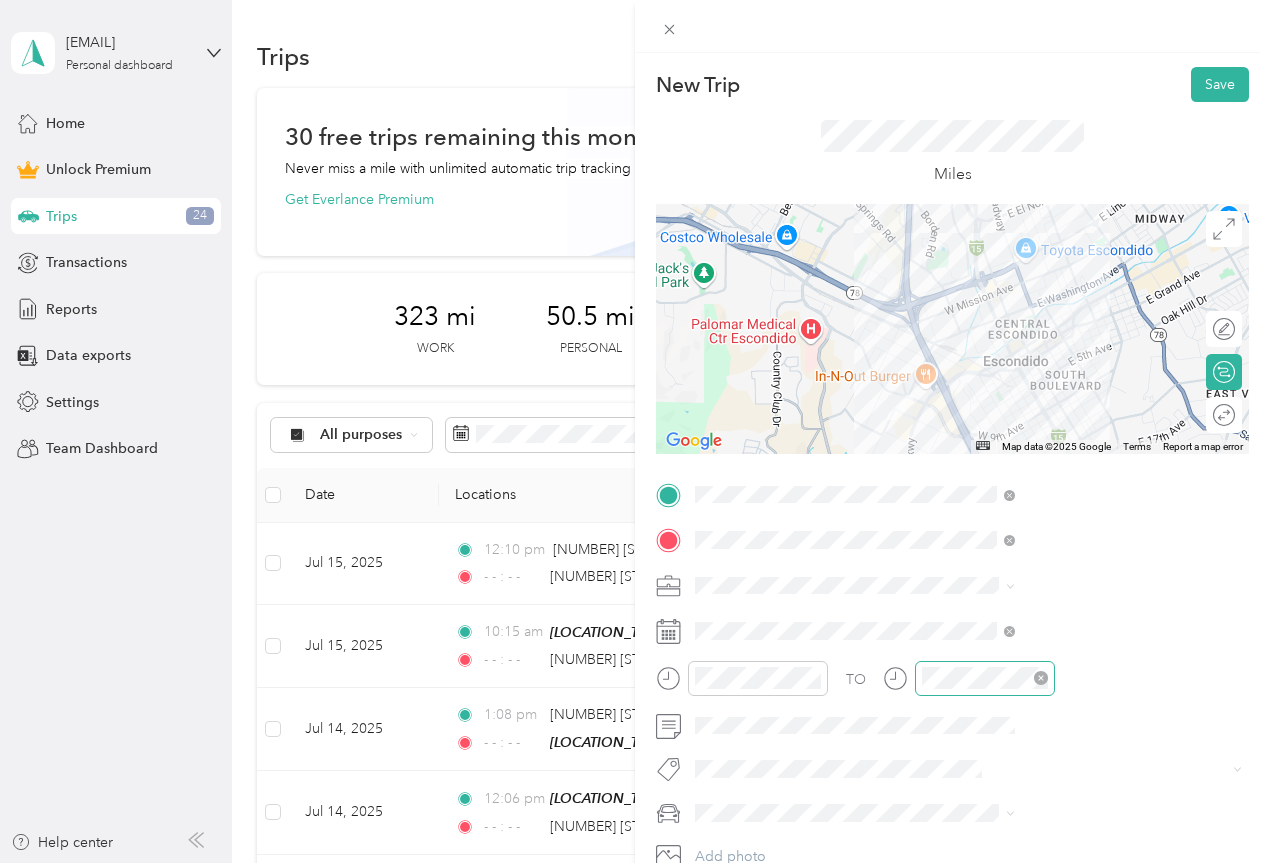 click 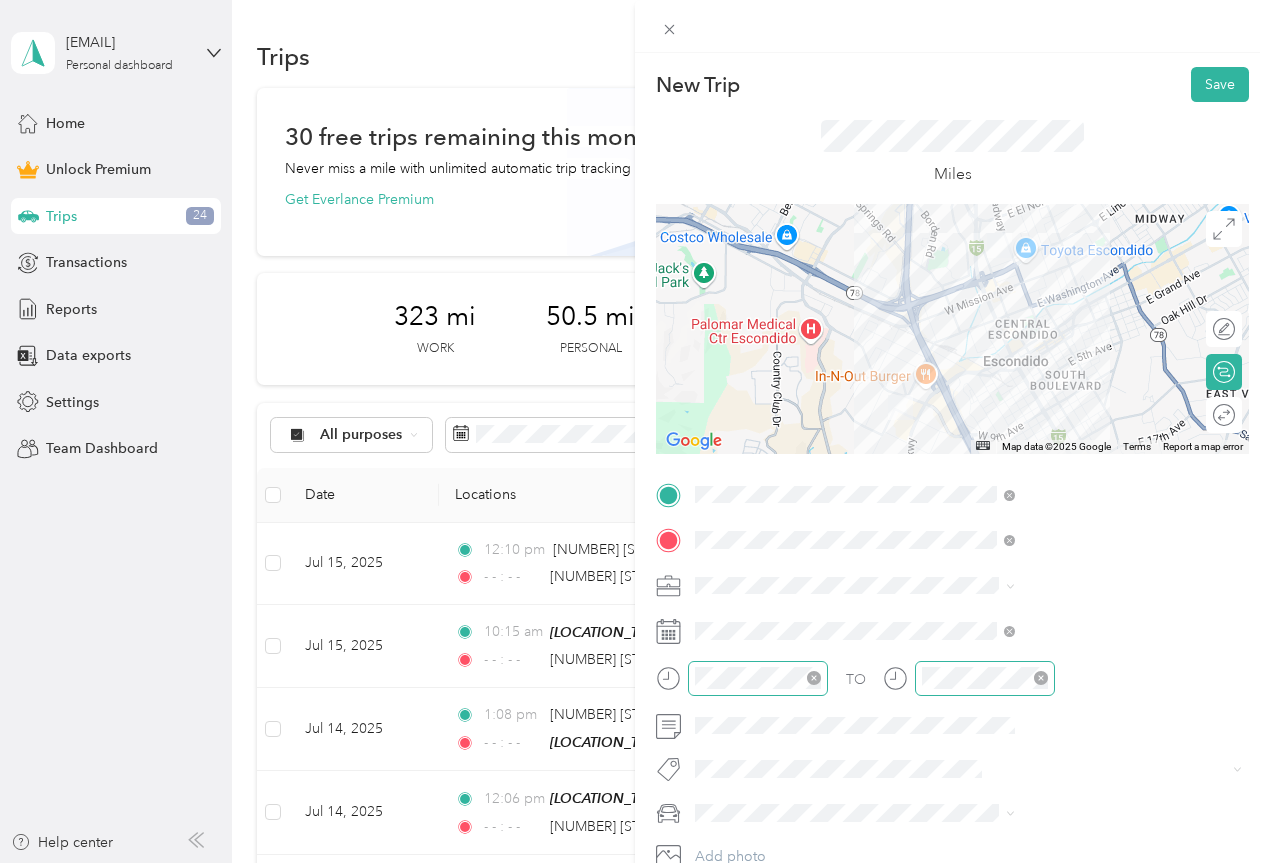 click 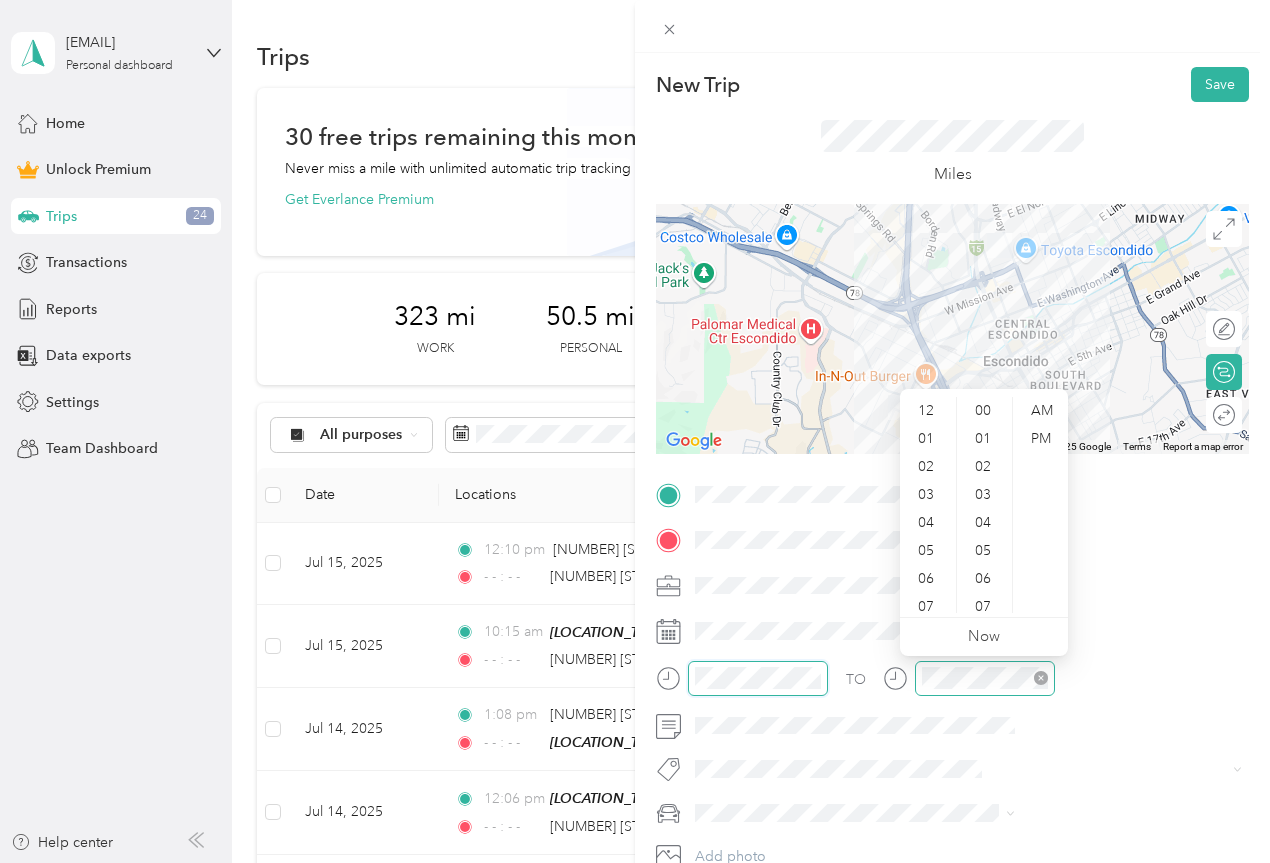 scroll, scrollTop: 308, scrollLeft: 0, axis: vertical 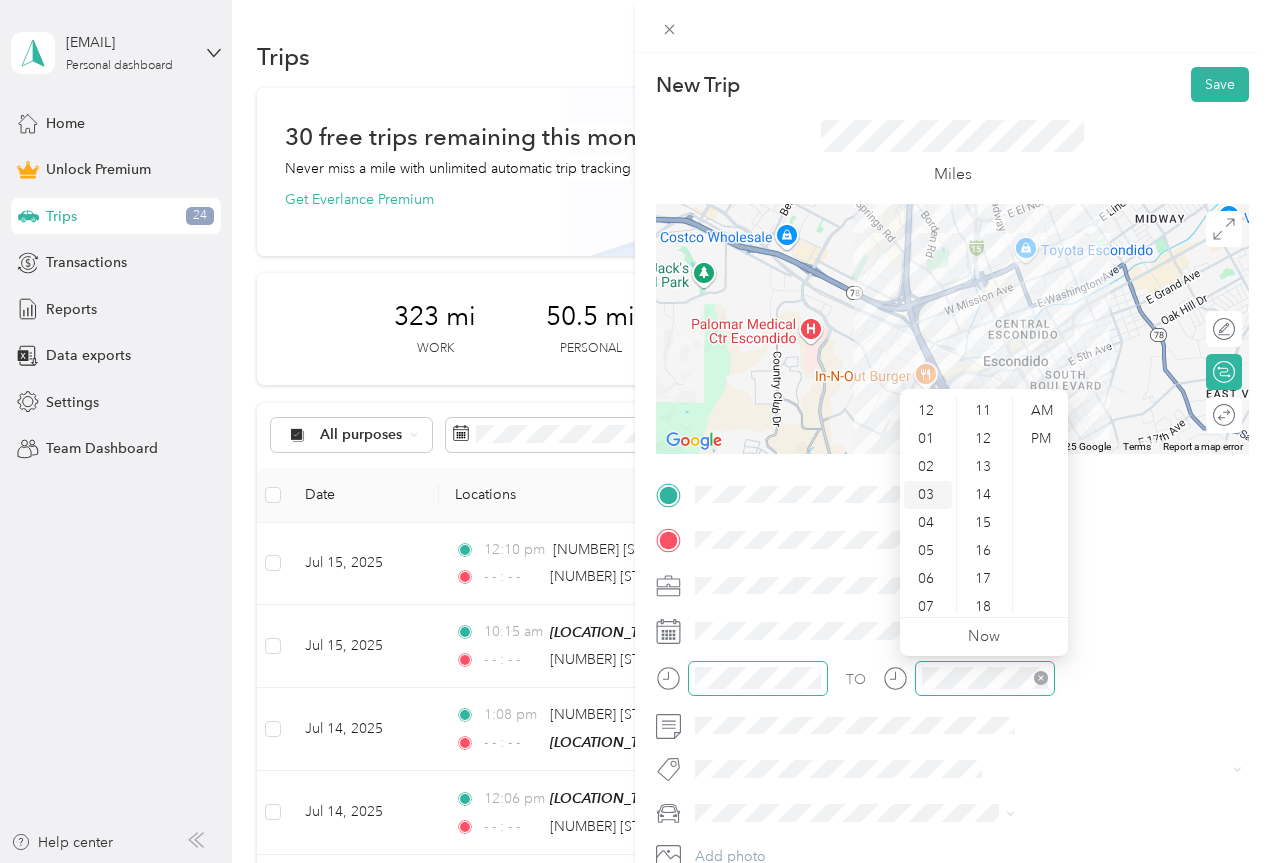 click on "03" at bounding box center [928, 495] 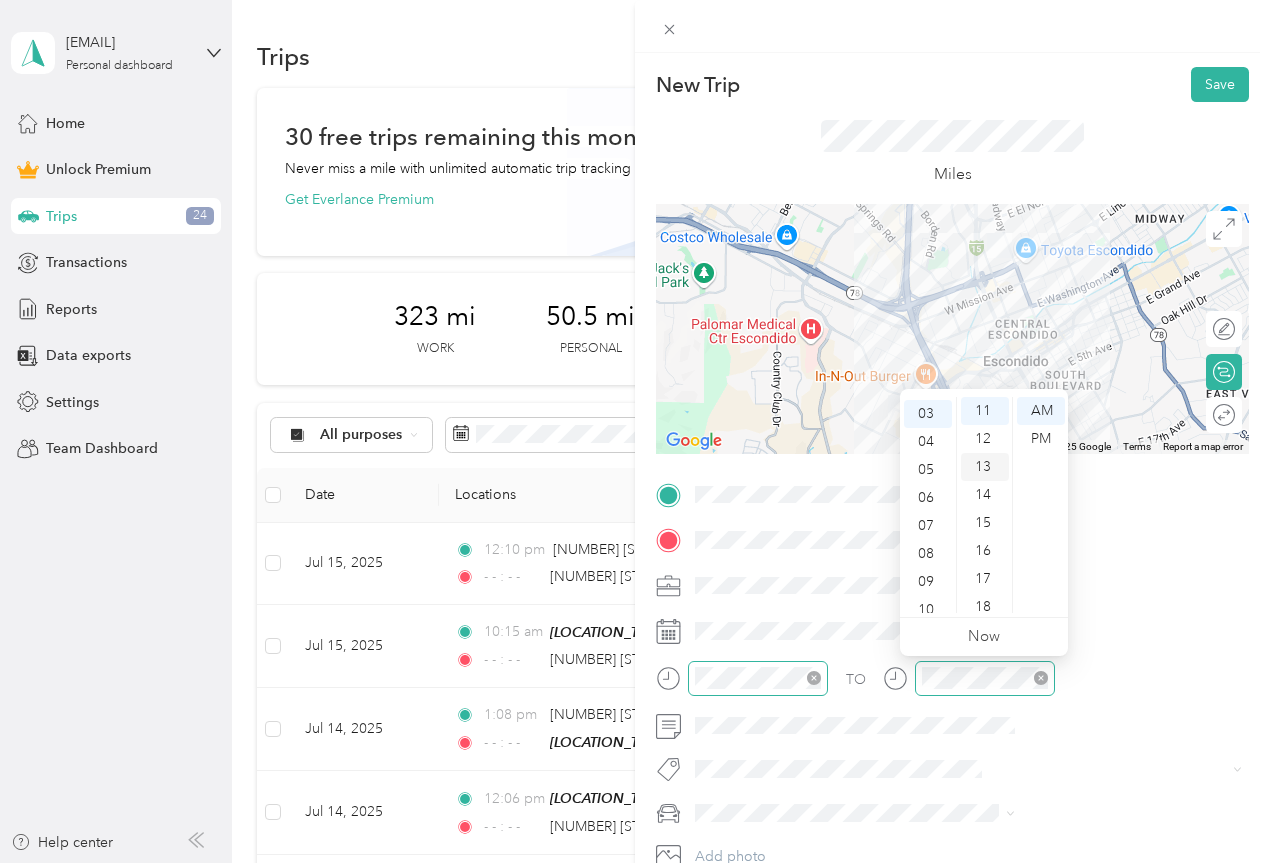 scroll, scrollTop: 84, scrollLeft: 0, axis: vertical 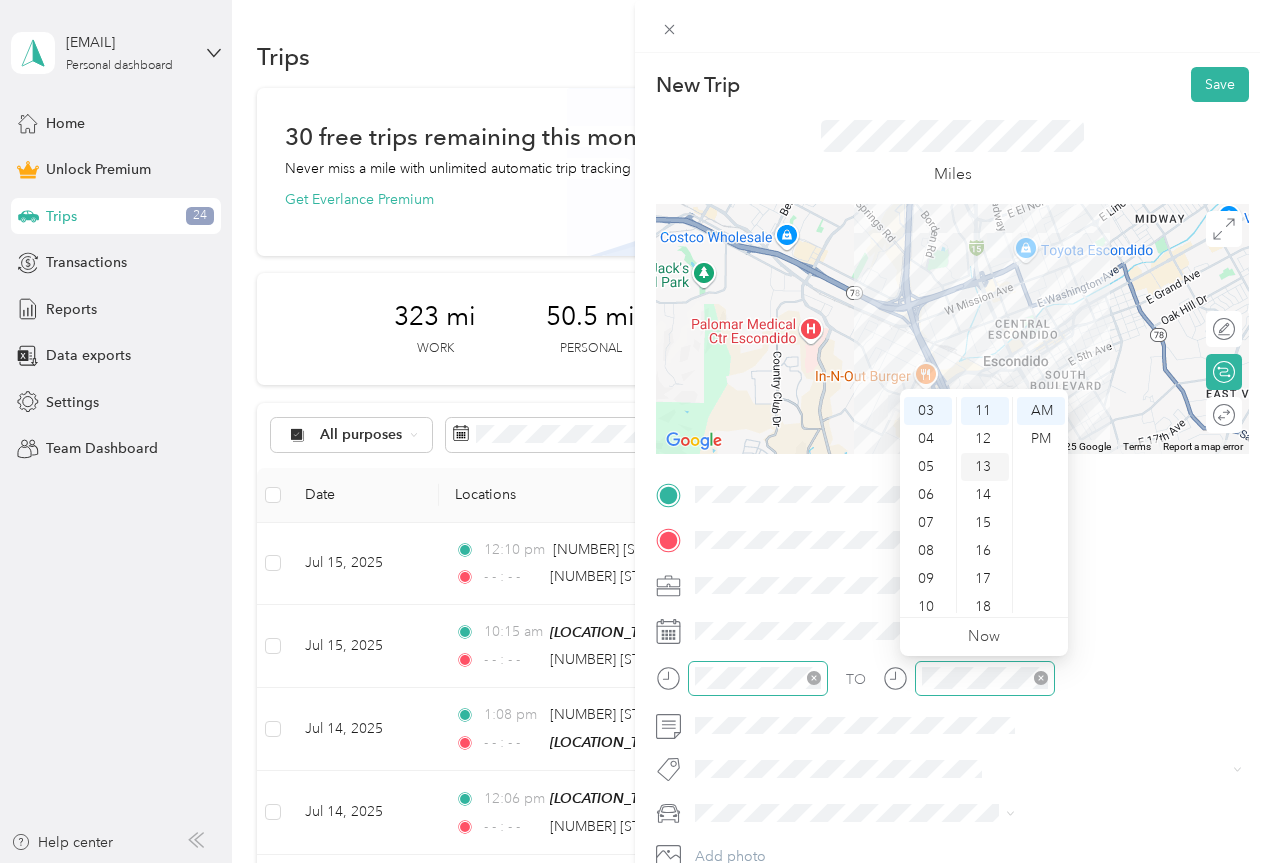 click on "13" at bounding box center (985, 467) 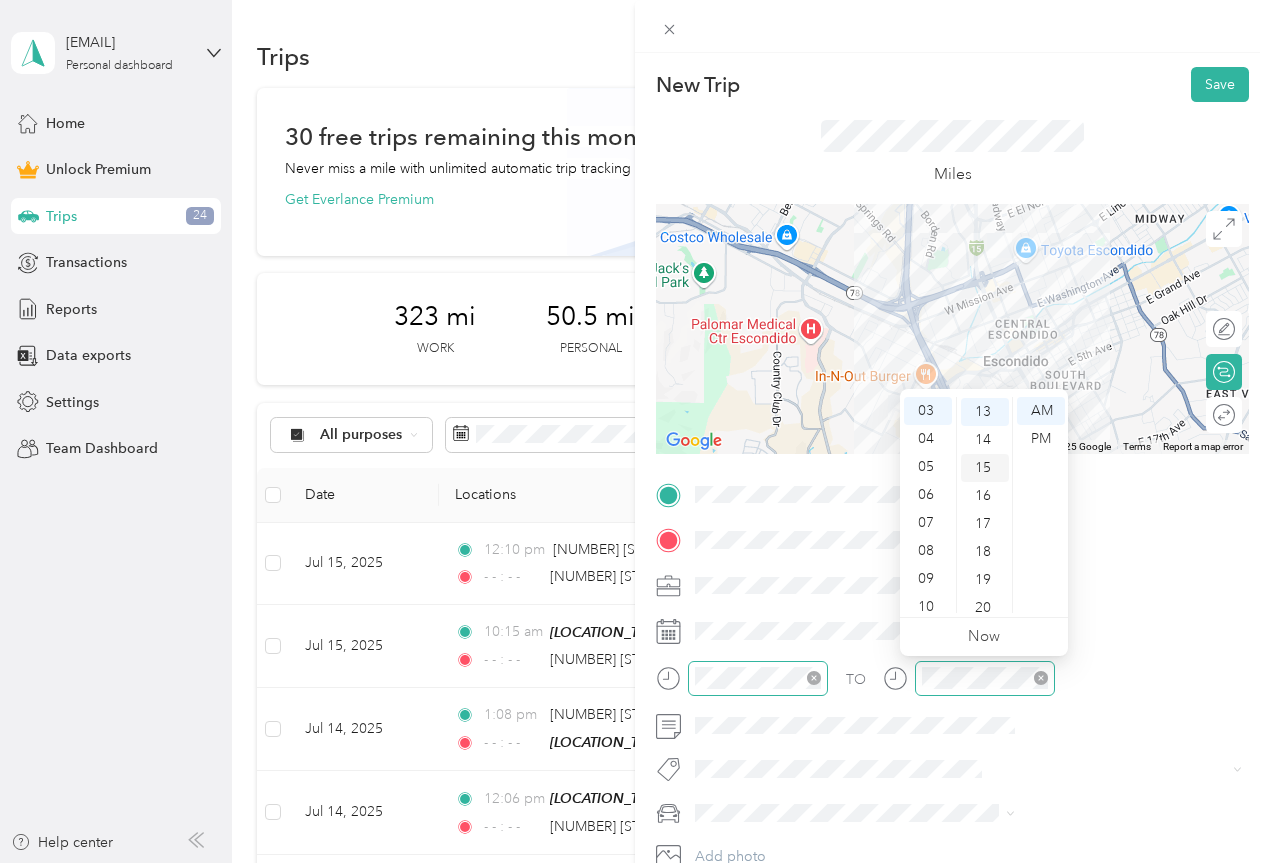 scroll, scrollTop: 364, scrollLeft: 0, axis: vertical 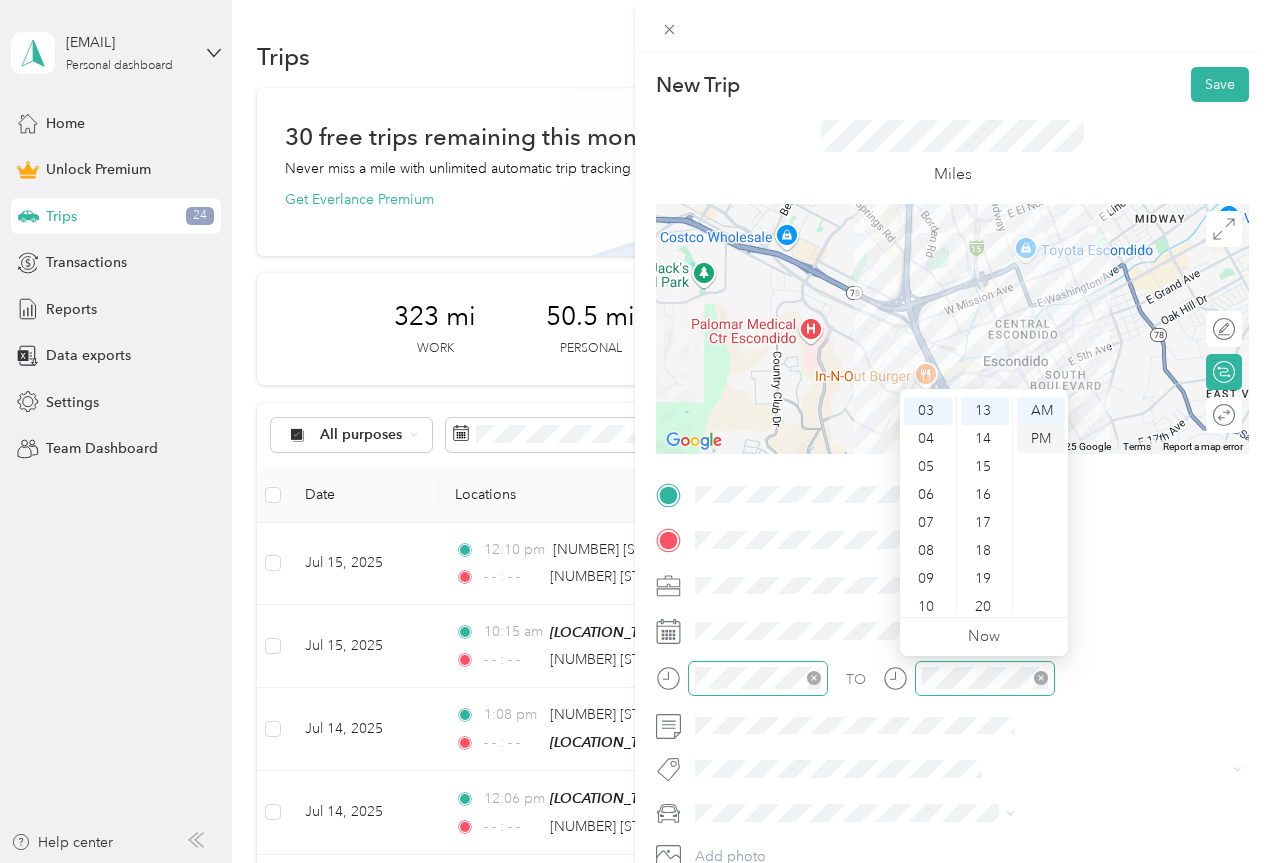 drag, startPoint x: 1041, startPoint y: 438, endPoint x: 1059, endPoint y: 454, distance: 24.083189 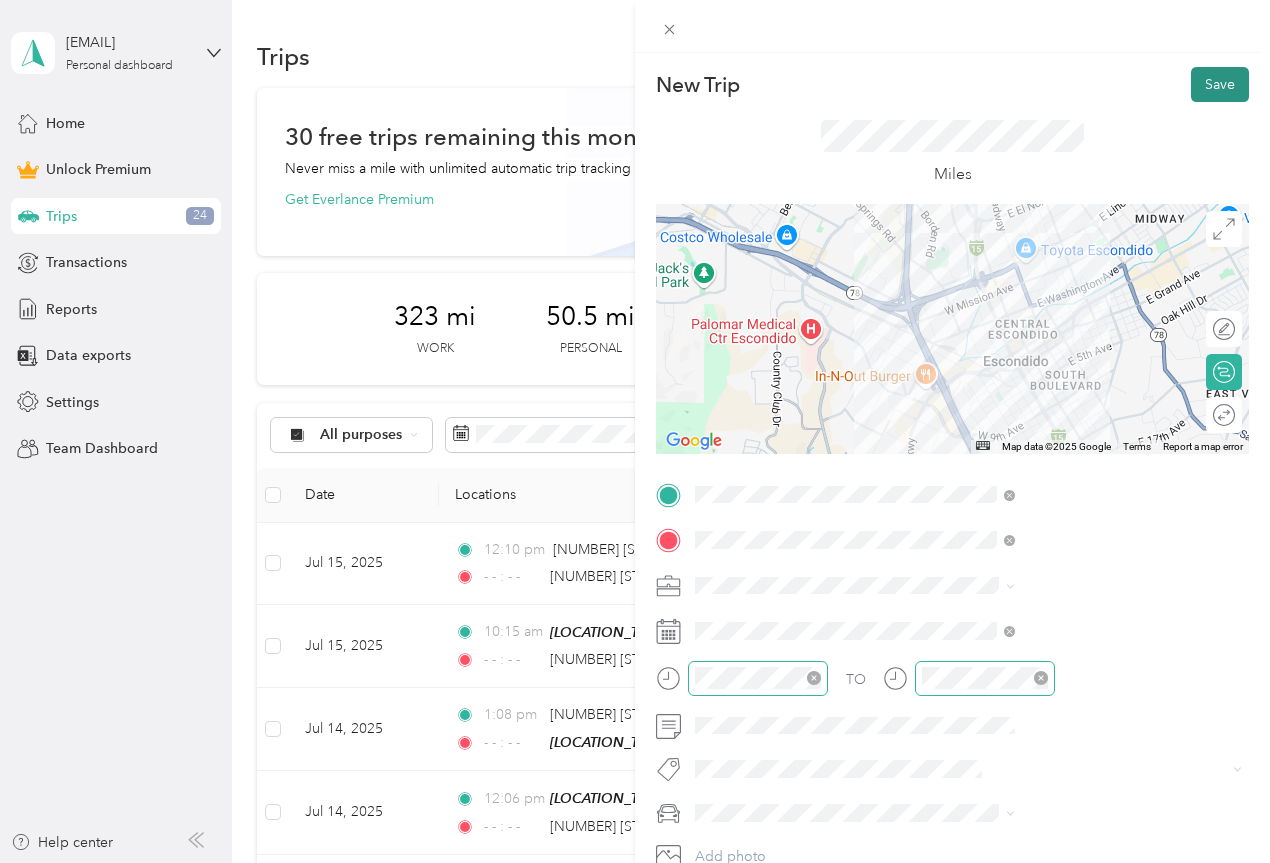 click on "Save" at bounding box center (1220, 84) 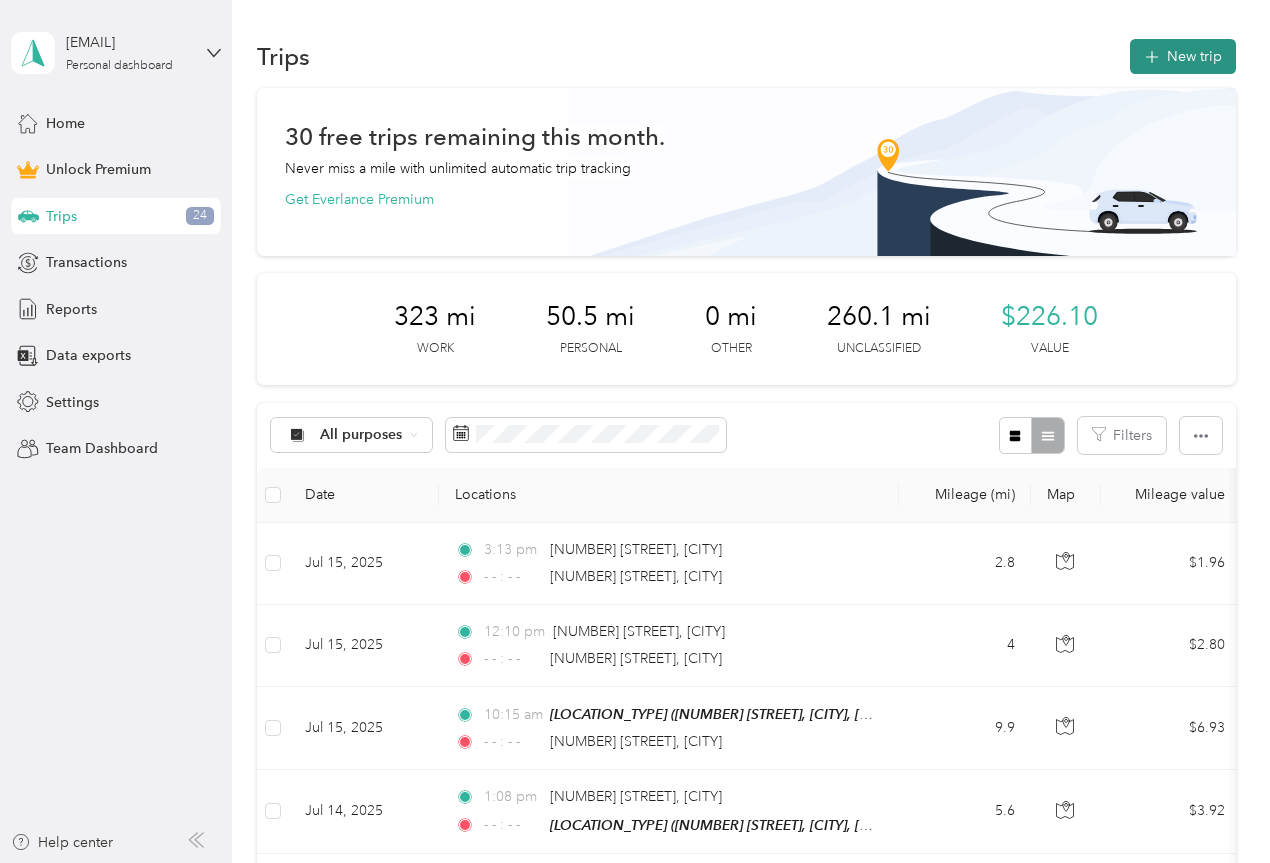 click on "New trip" at bounding box center (1183, 56) 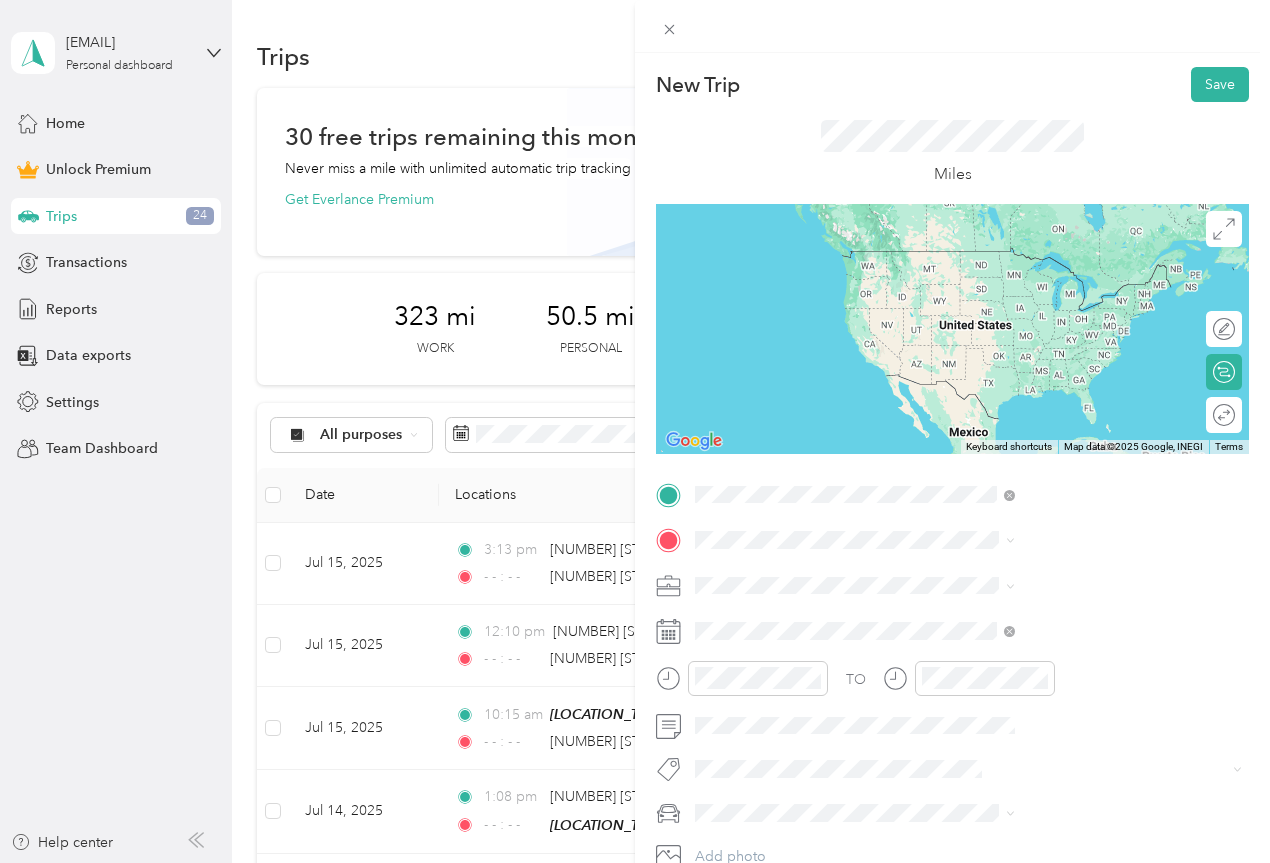 click on "[NUMBER] [STREET]
[CITY], [STATE] [POSTAL_CODE], [COUNTRY]" at bounding box center (1082, 584) 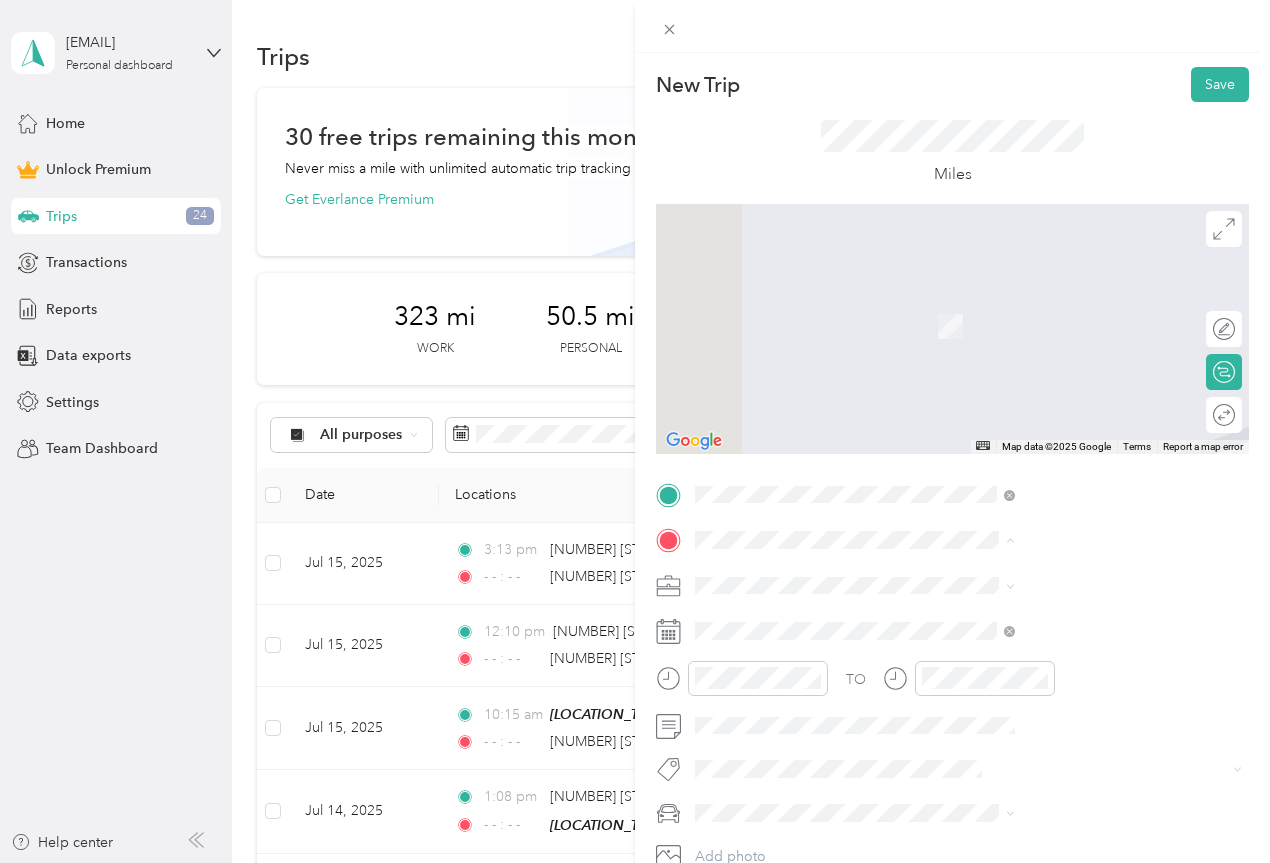 click on "[NUMBER] [STREET], [POSTAL_CODE], [CITY], [STATE], [COUNTRY]" at bounding box center [1067, 757] 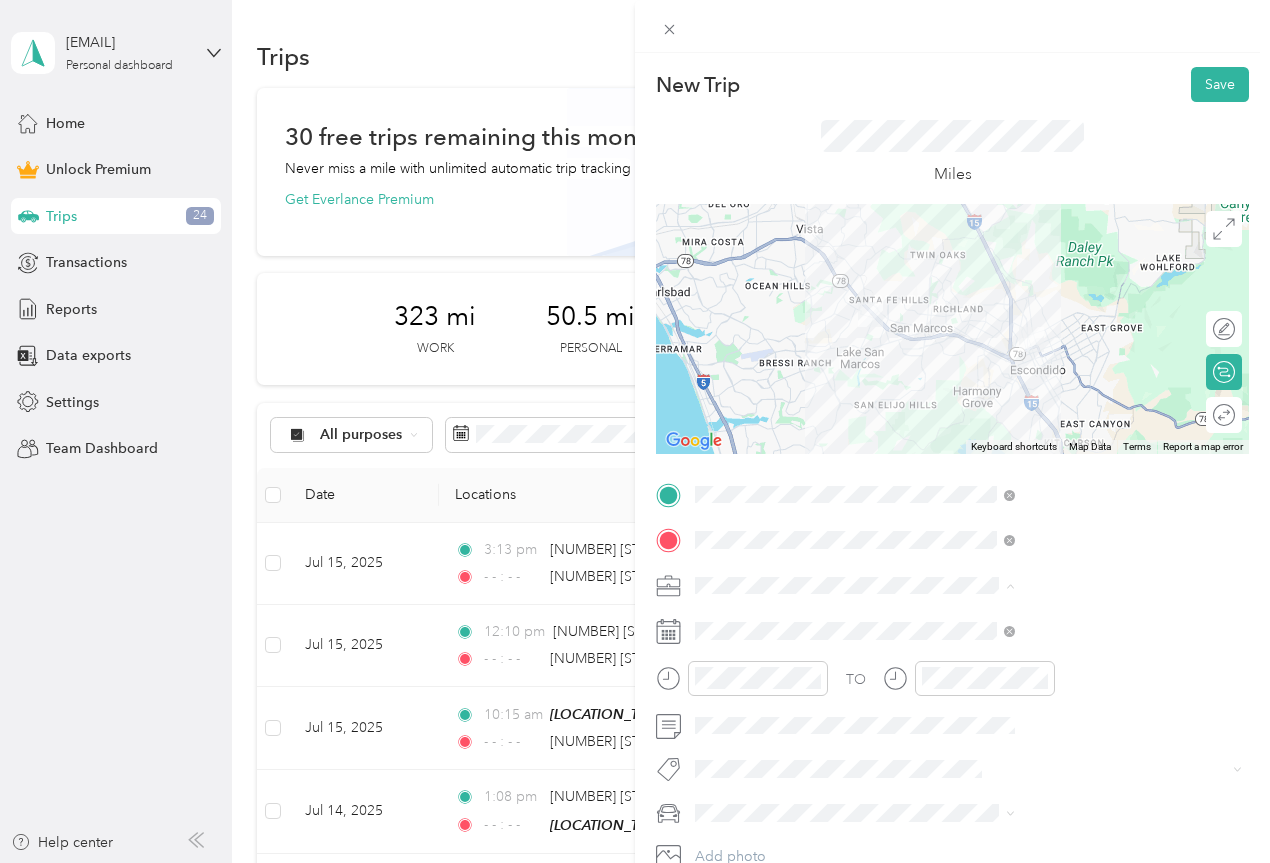 click on "Work" at bounding box center (931, 305) 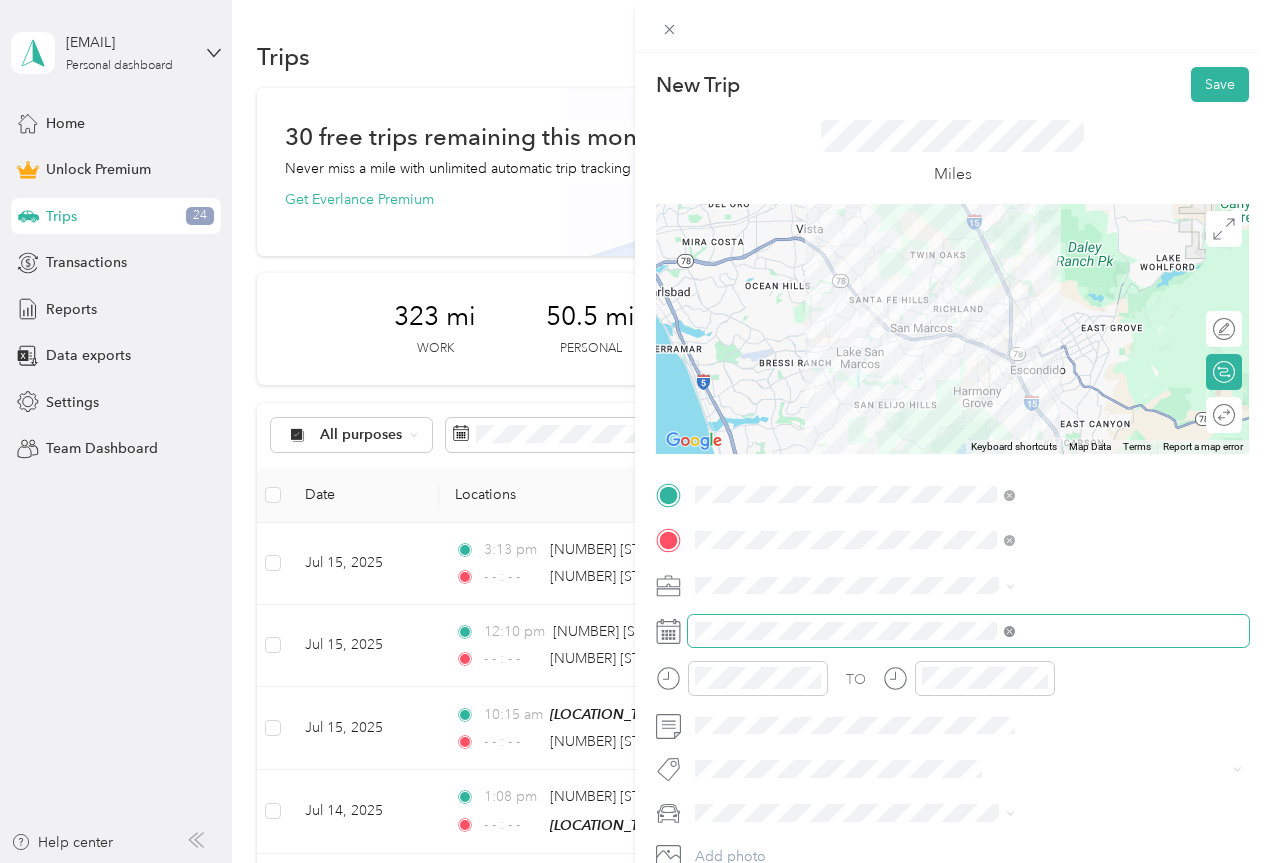 click 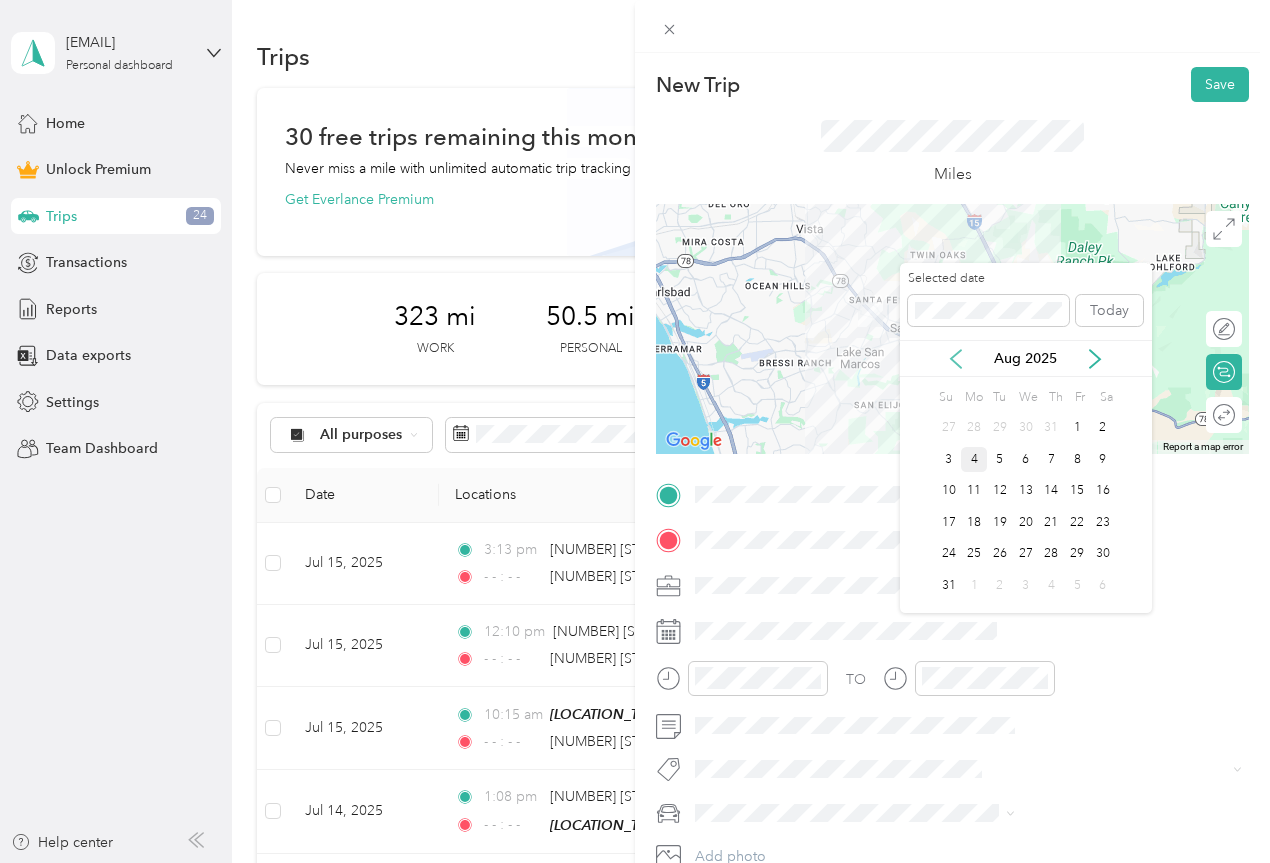 click 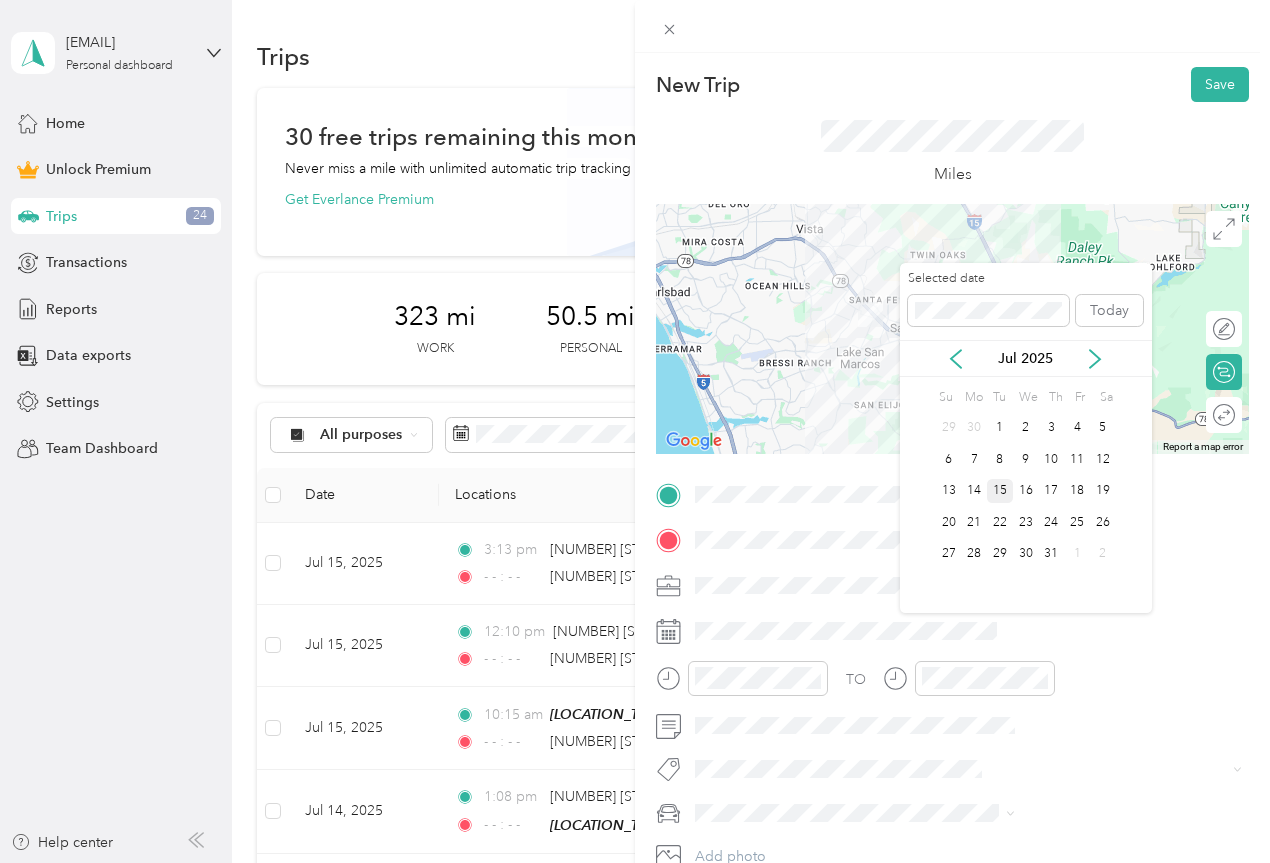 click on "15" at bounding box center [1000, 491] 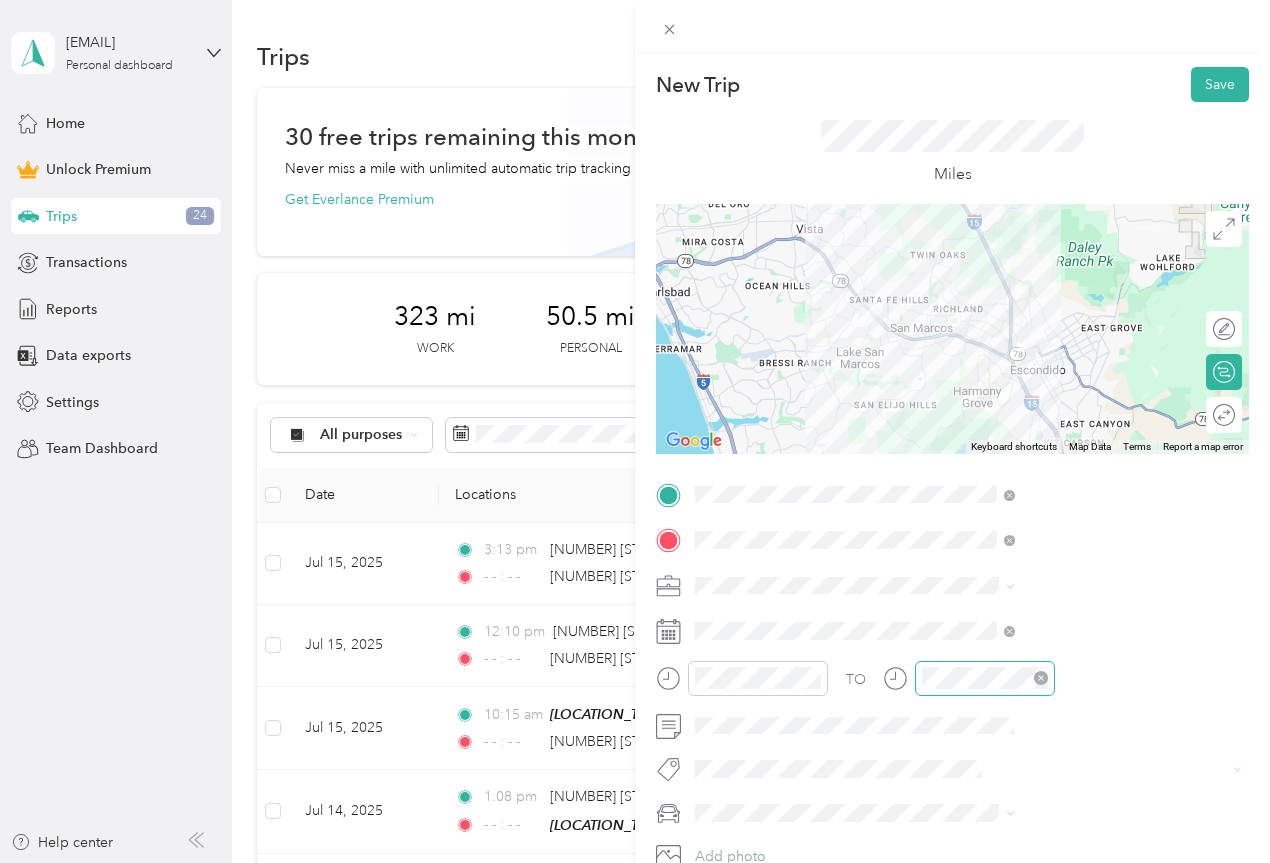 click 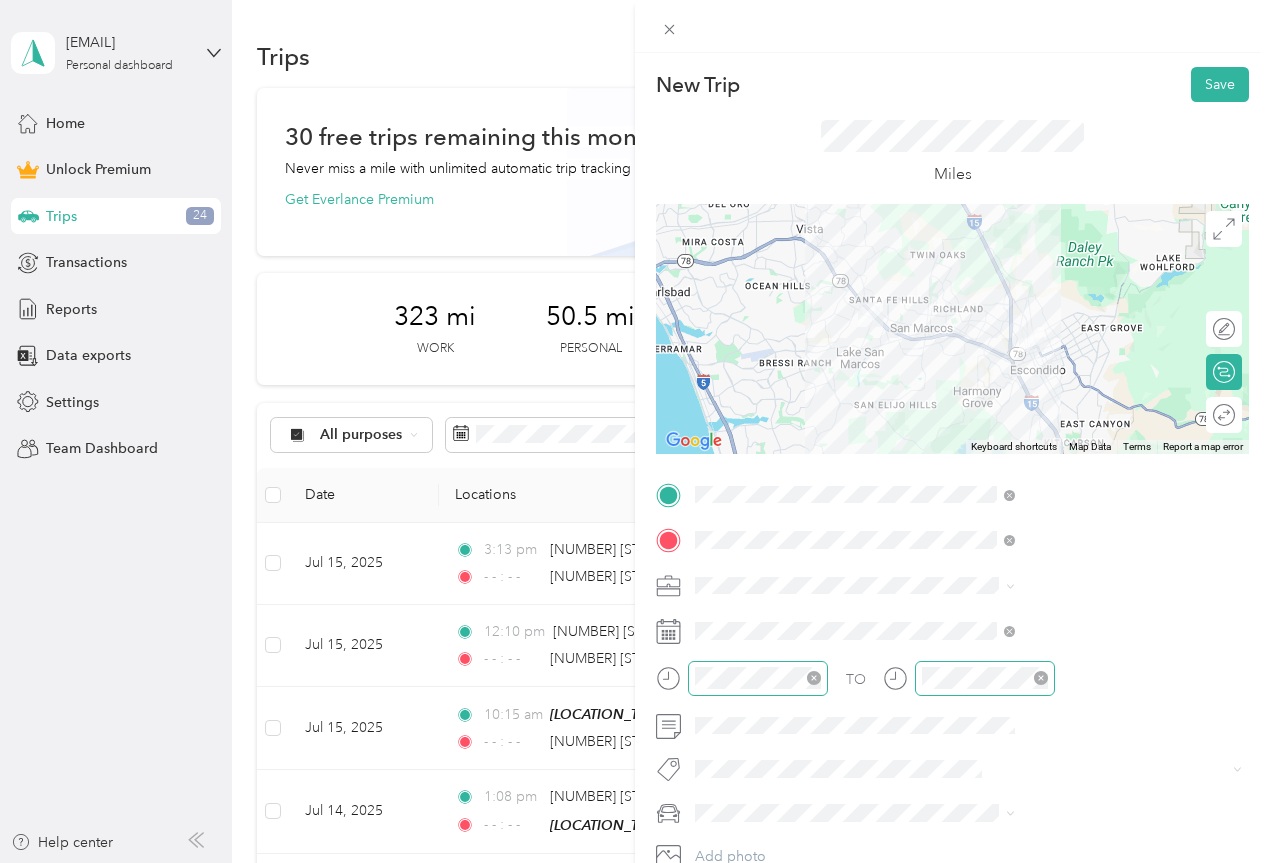 click 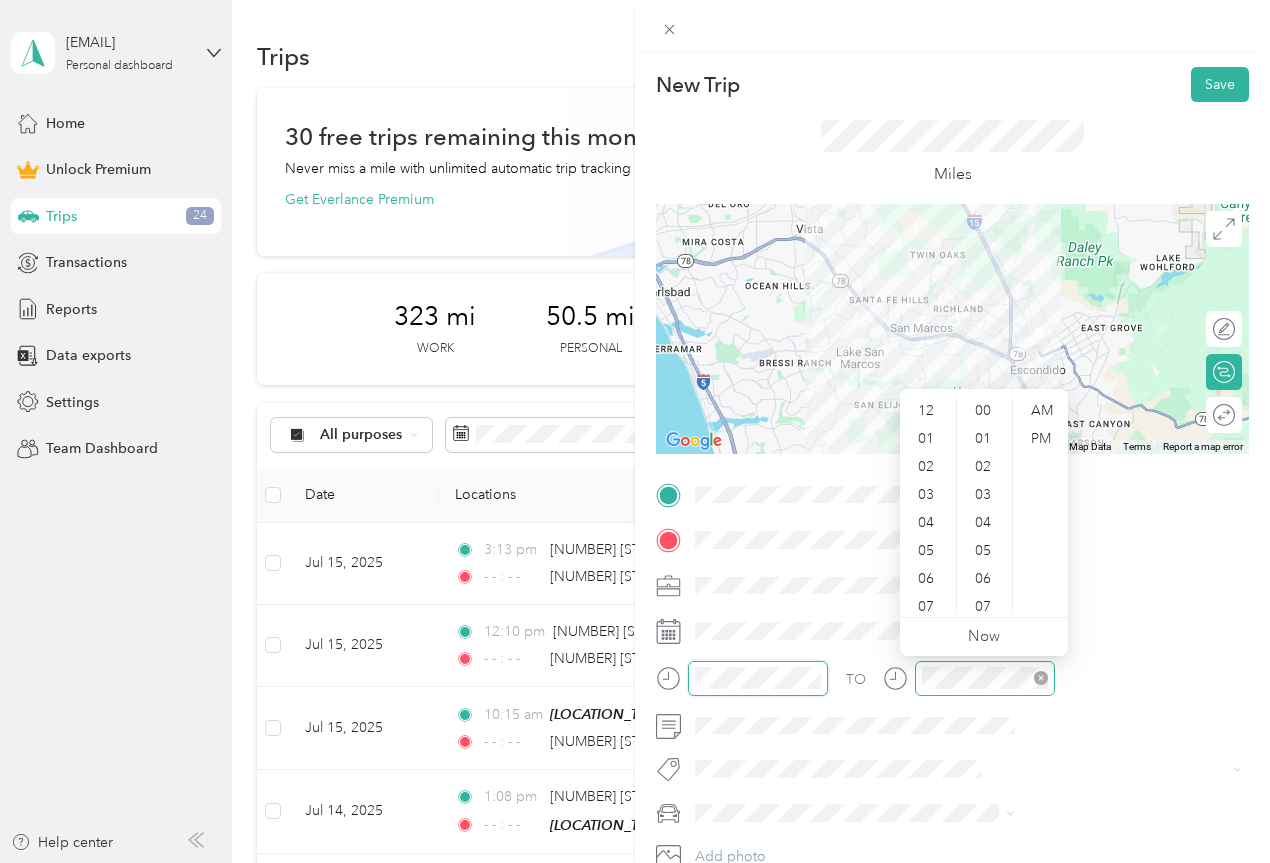 scroll, scrollTop: 336, scrollLeft: 0, axis: vertical 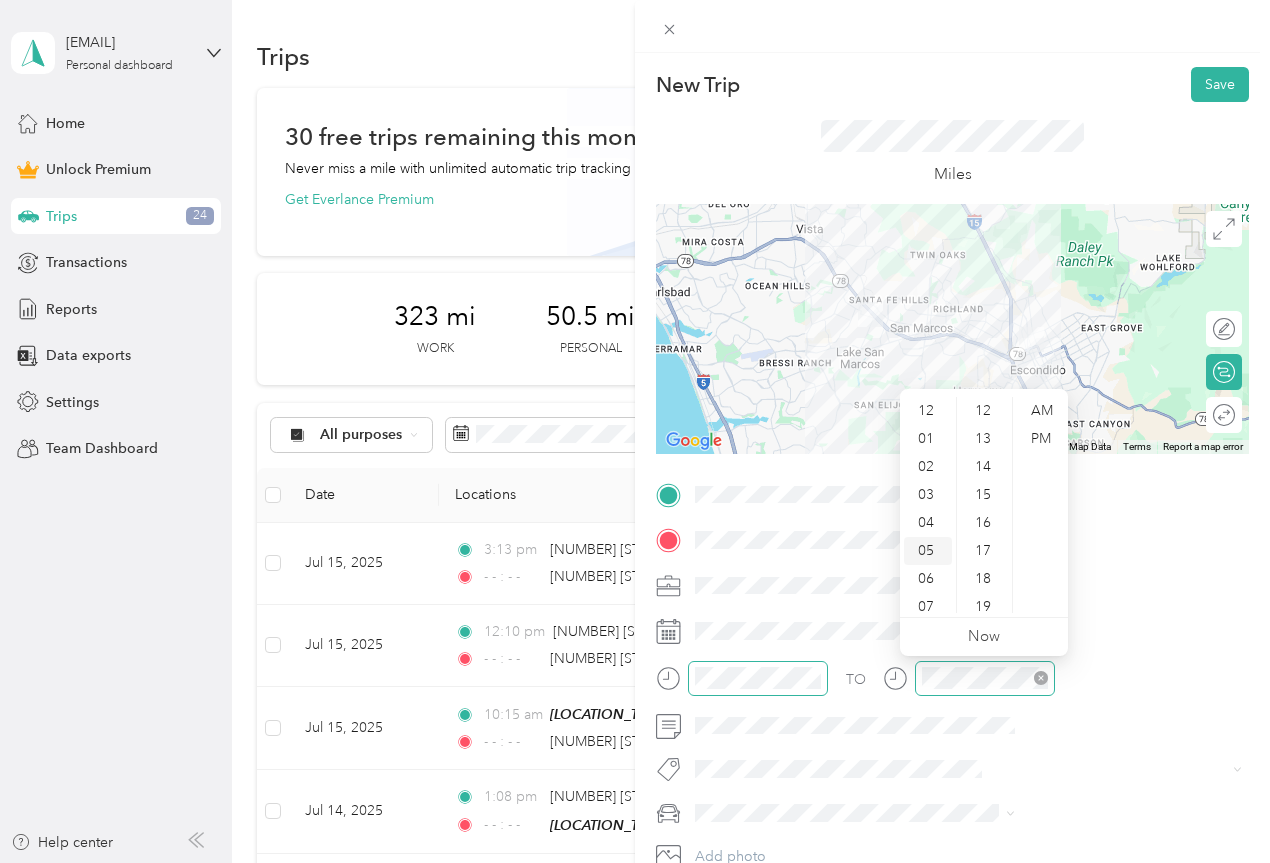 click on "05" at bounding box center (928, 551) 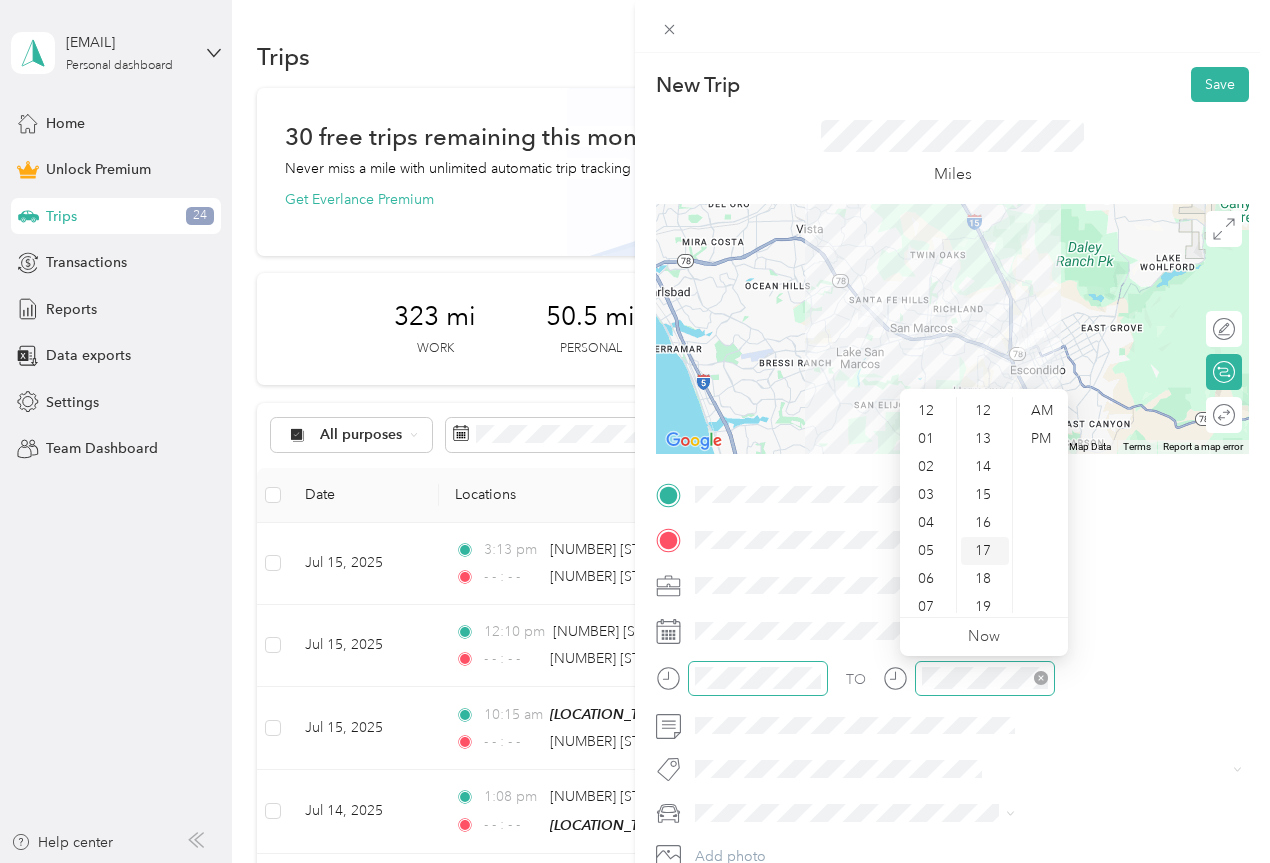 scroll, scrollTop: 120, scrollLeft: 0, axis: vertical 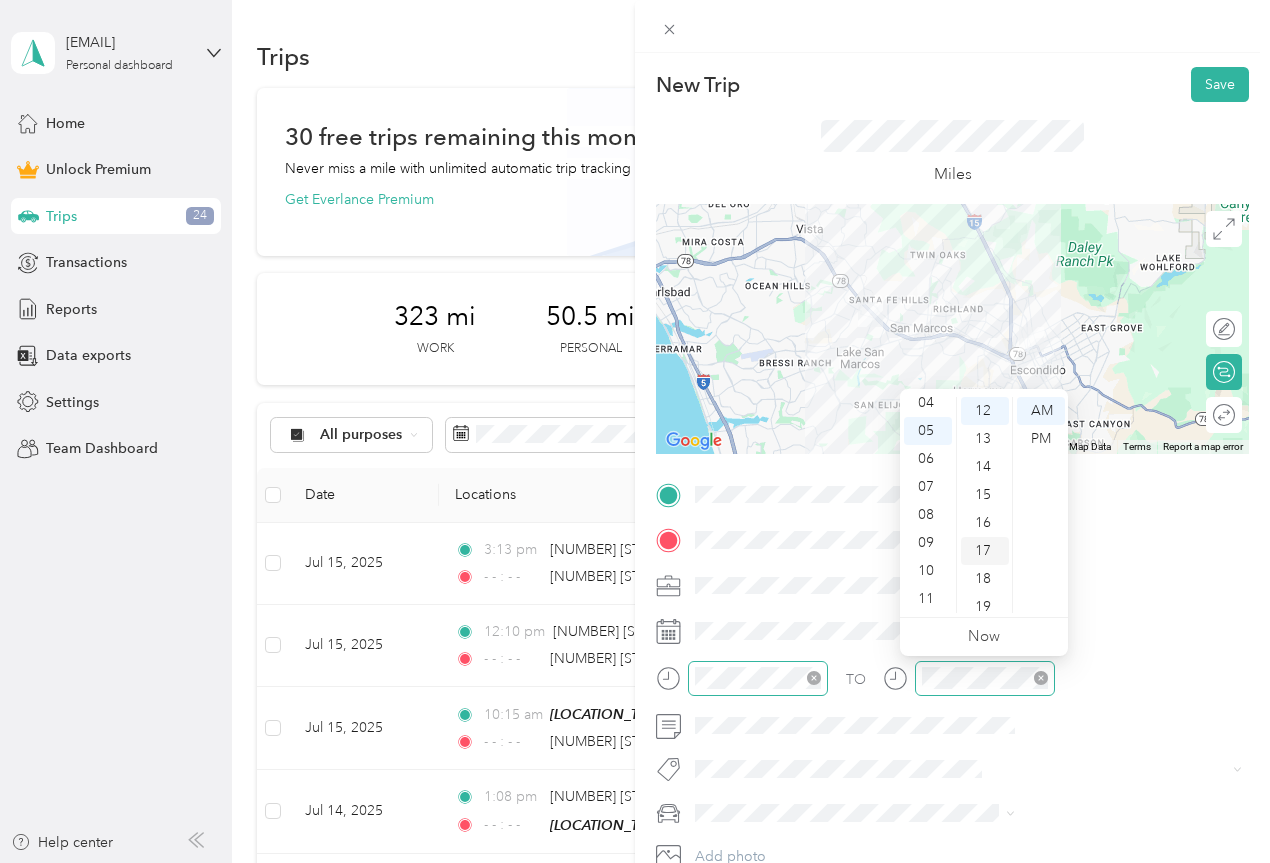 click on "17" at bounding box center (985, 551) 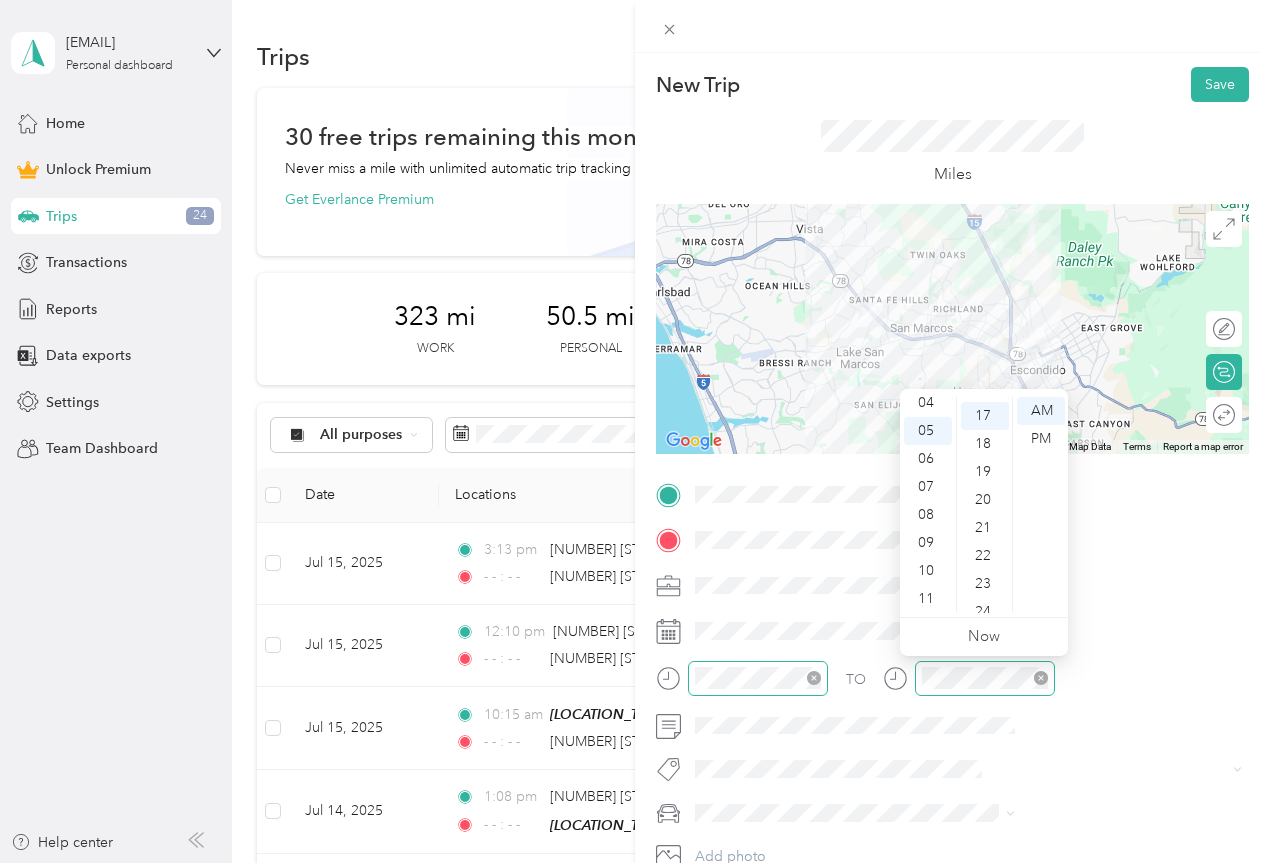 scroll, scrollTop: 476, scrollLeft: 0, axis: vertical 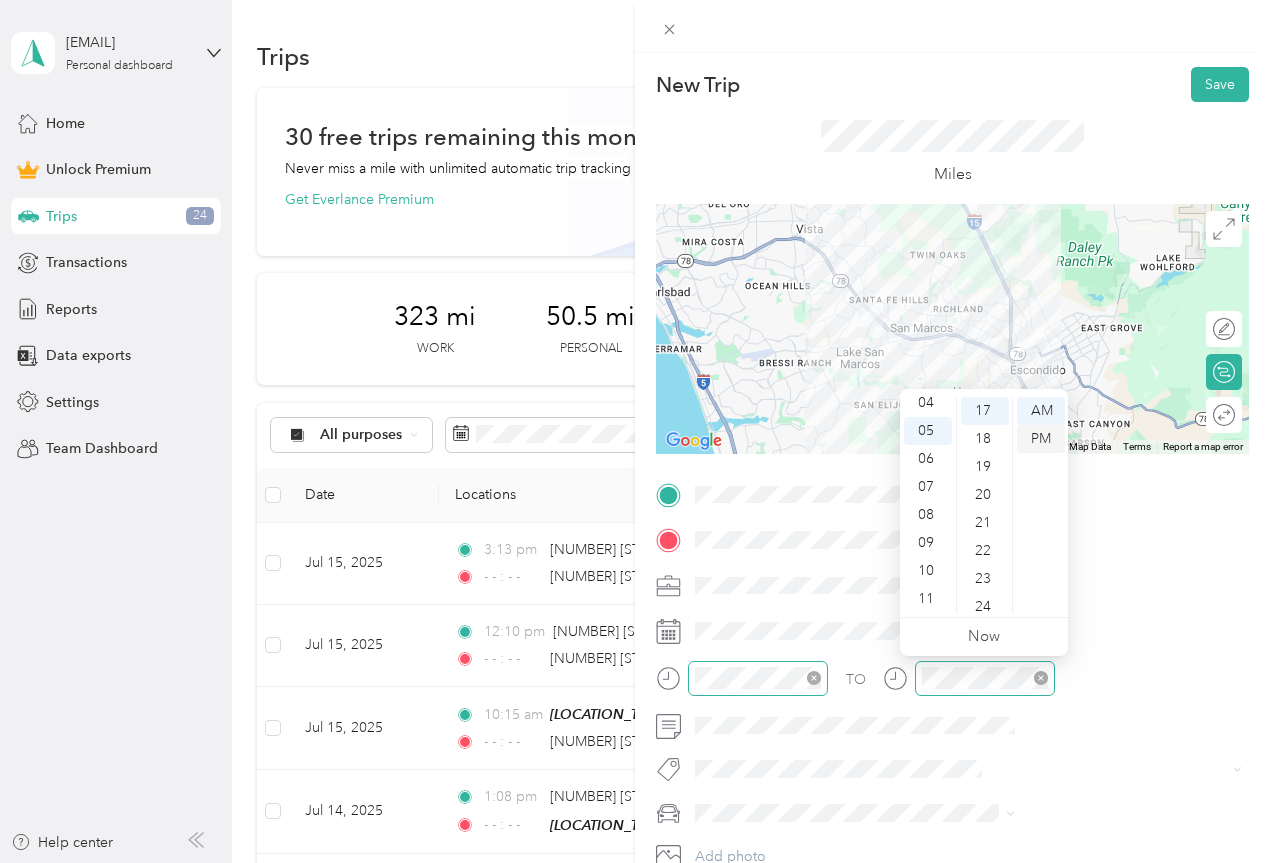 click on "PM" at bounding box center (1041, 439) 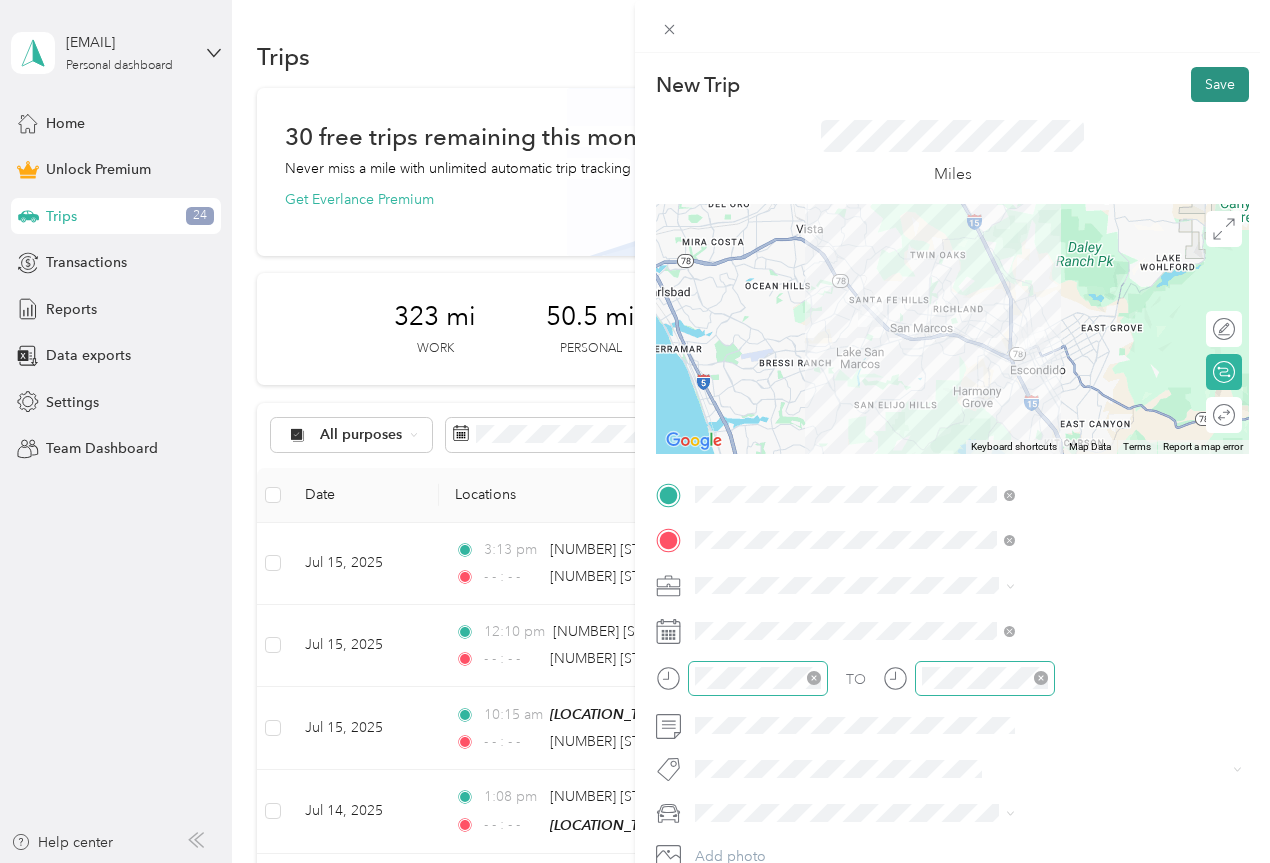 click on "Save" at bounding box center [1220, 84] 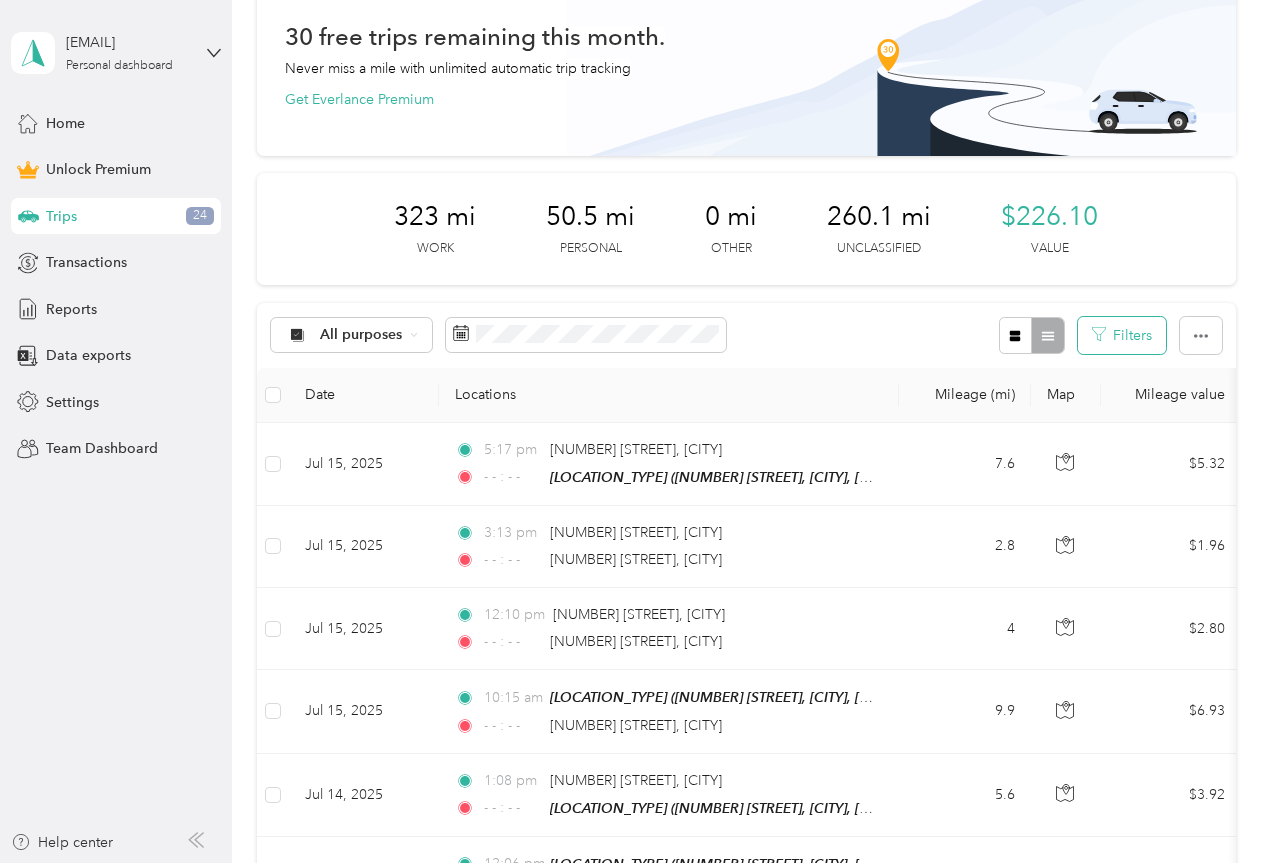 scroll, scrollTop: 0, scrollLeft: 0, axis: both 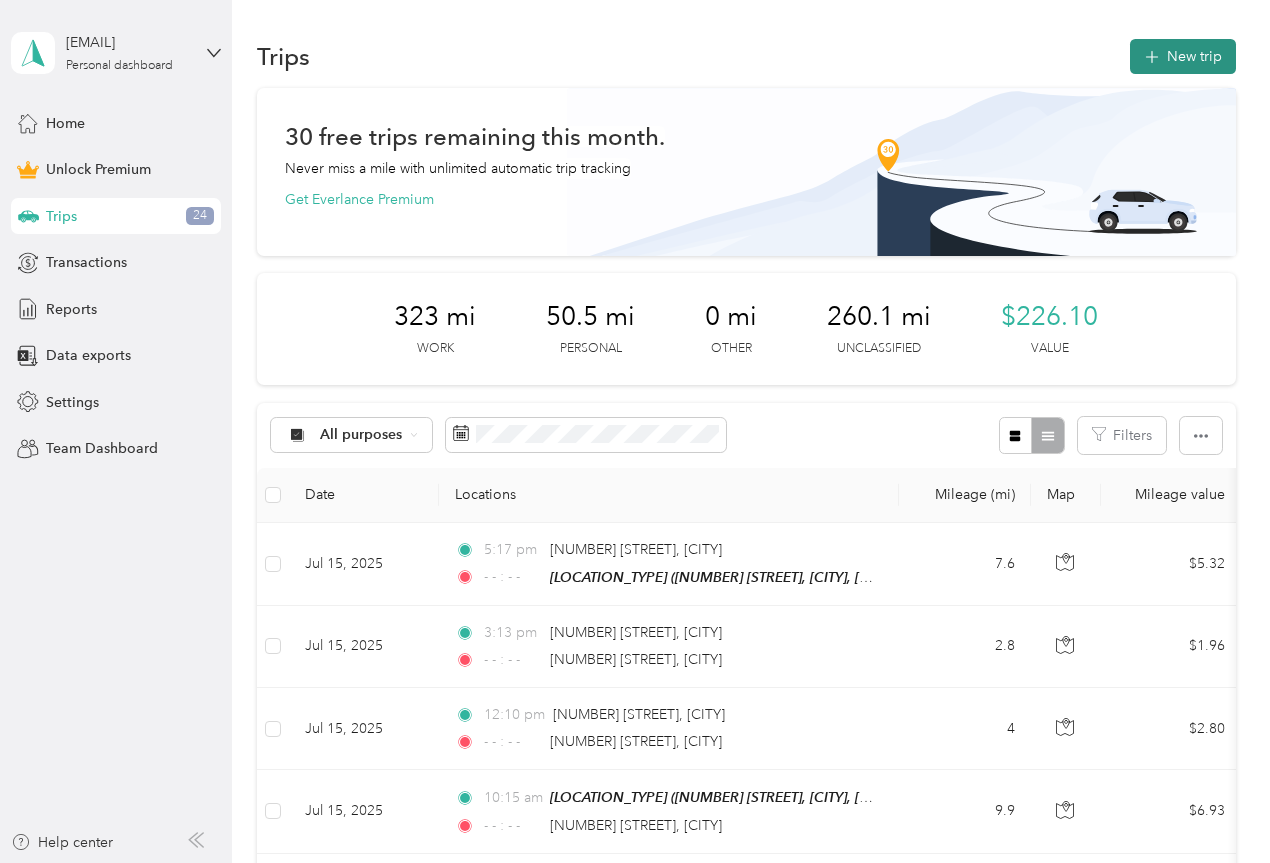 click on "New trip" at bounding box center (1183, 56) 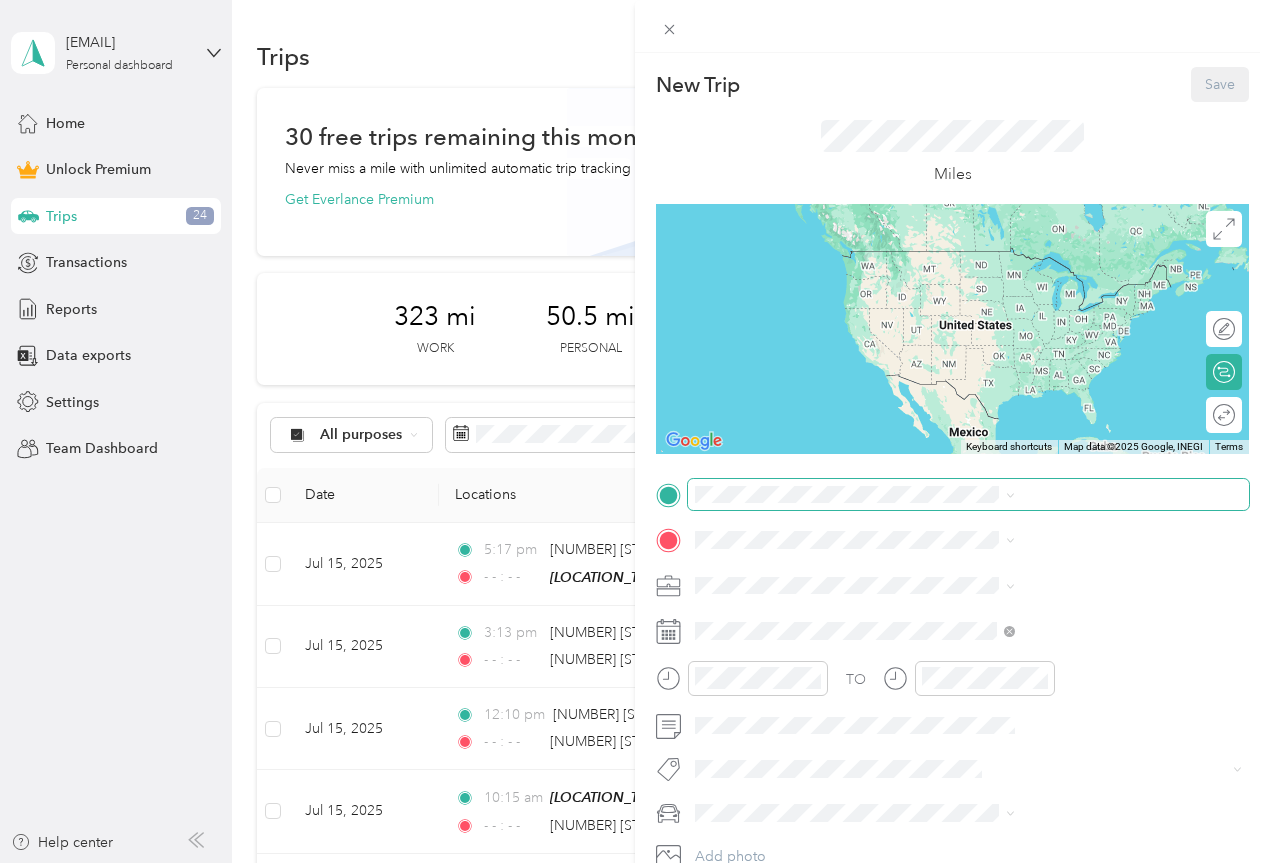 click at bounding box center (968, 495) 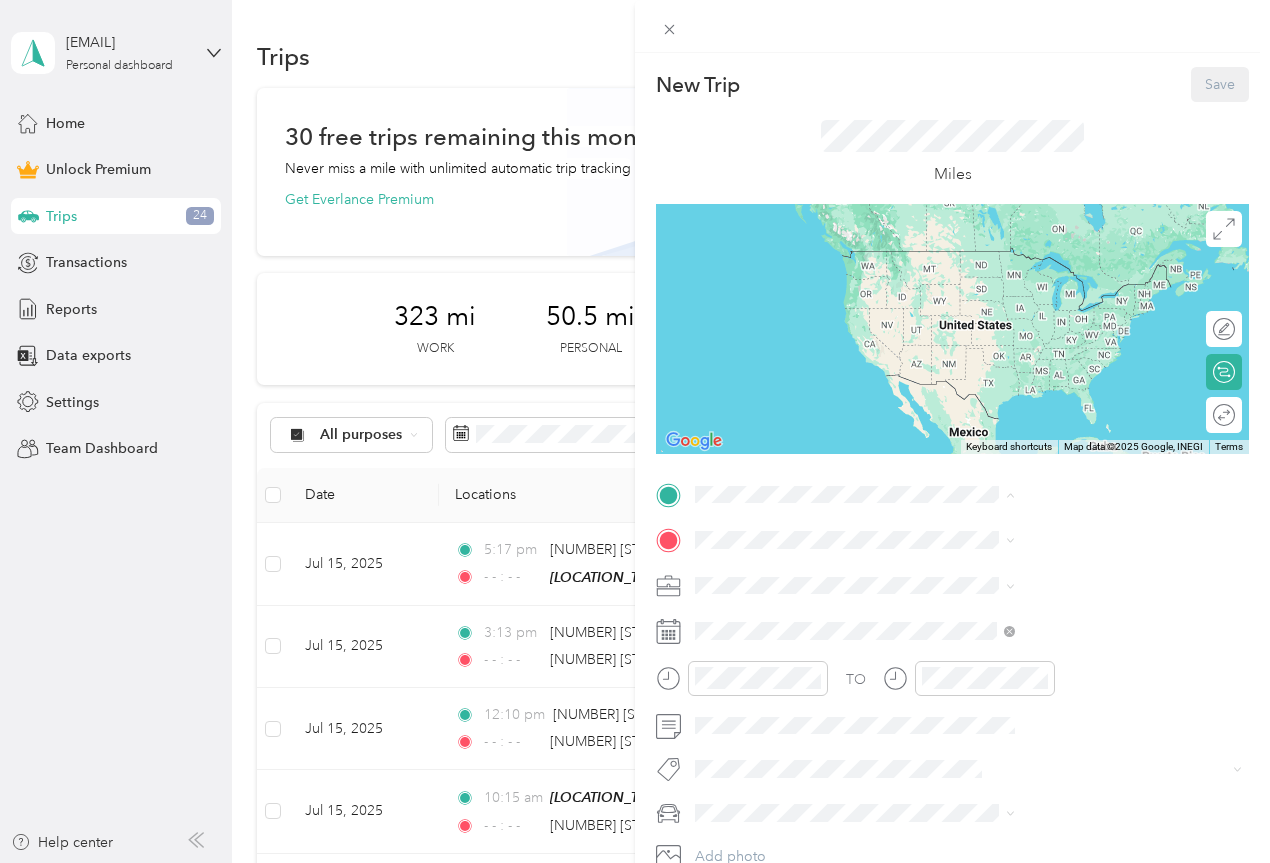 click on "[LOCATION_TYPE] [NUMBER] [STREET], [POSTAL_CODE], [CITY], [STATE], [COUNTRY]" at bounding box center (1082, 701) 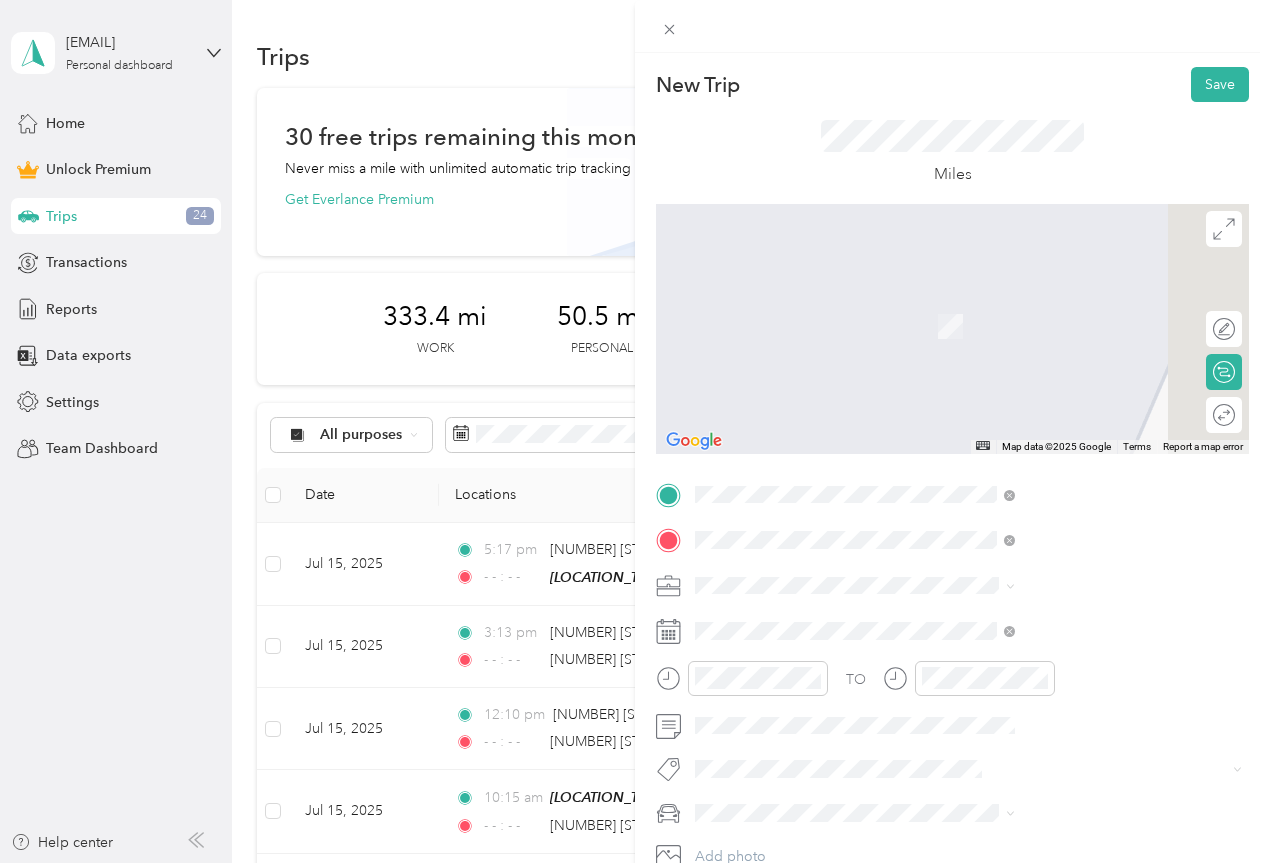 click on "[NUMBER] [STREET]
[CITY], [STATE] [POSTAL_CODE], [COUNTRY]" at bounding box center [1082, 629] 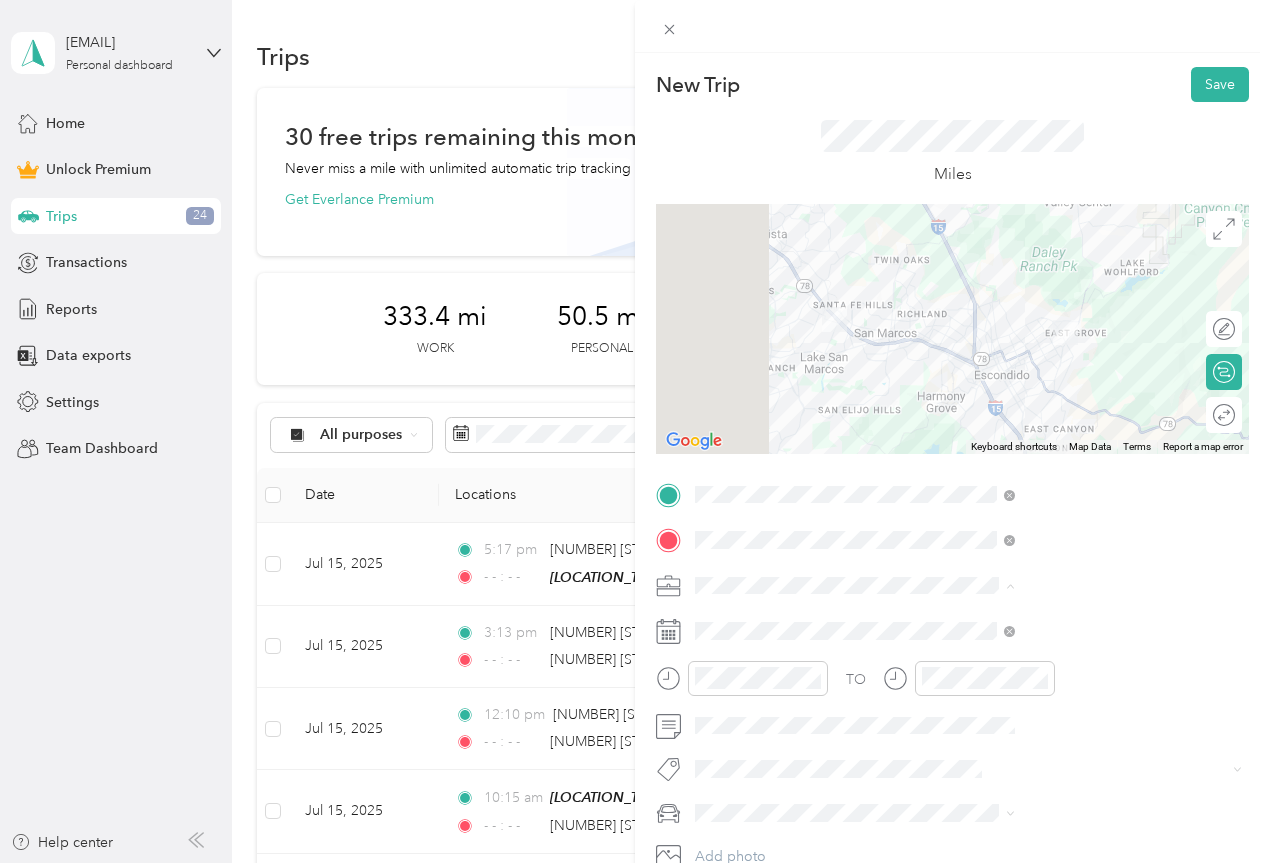 click on "Work" at bounding box center [931, 305] 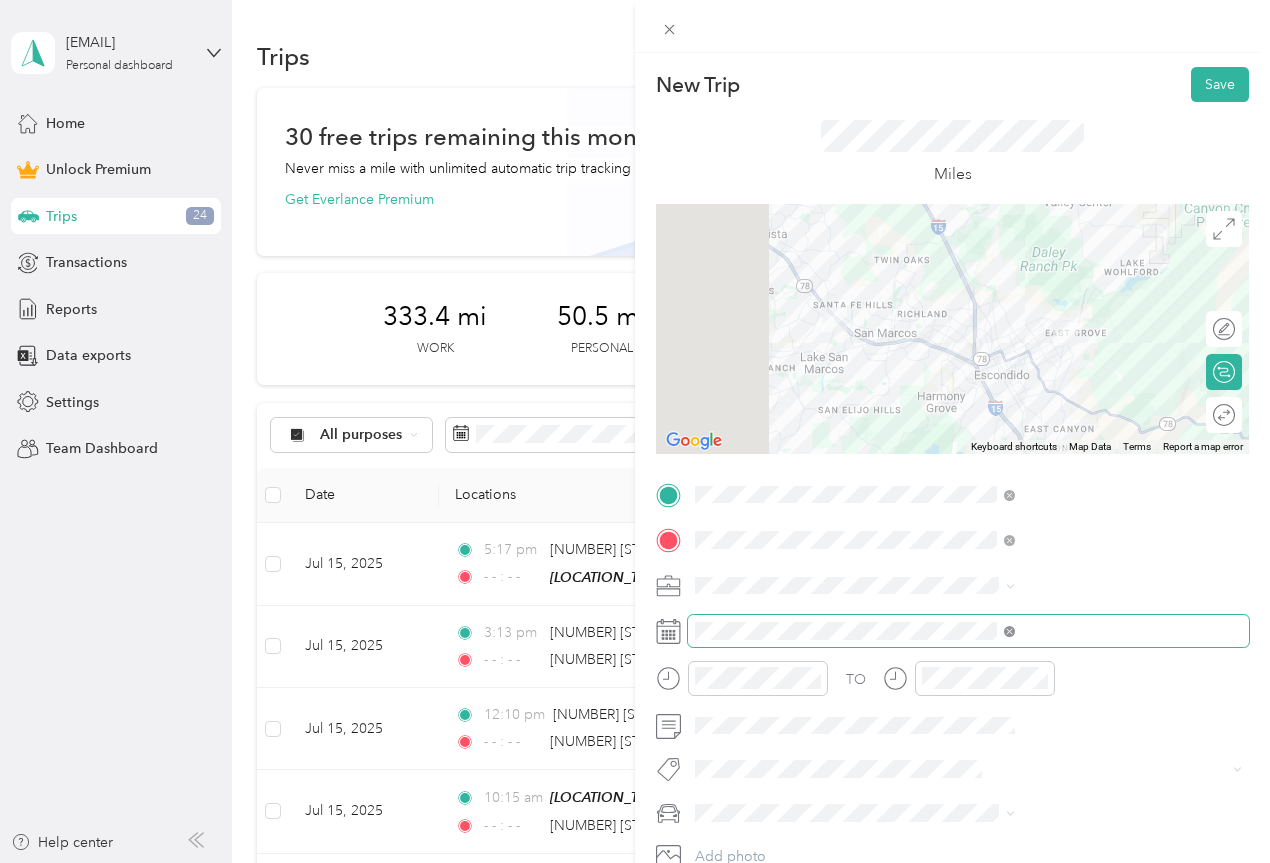 click 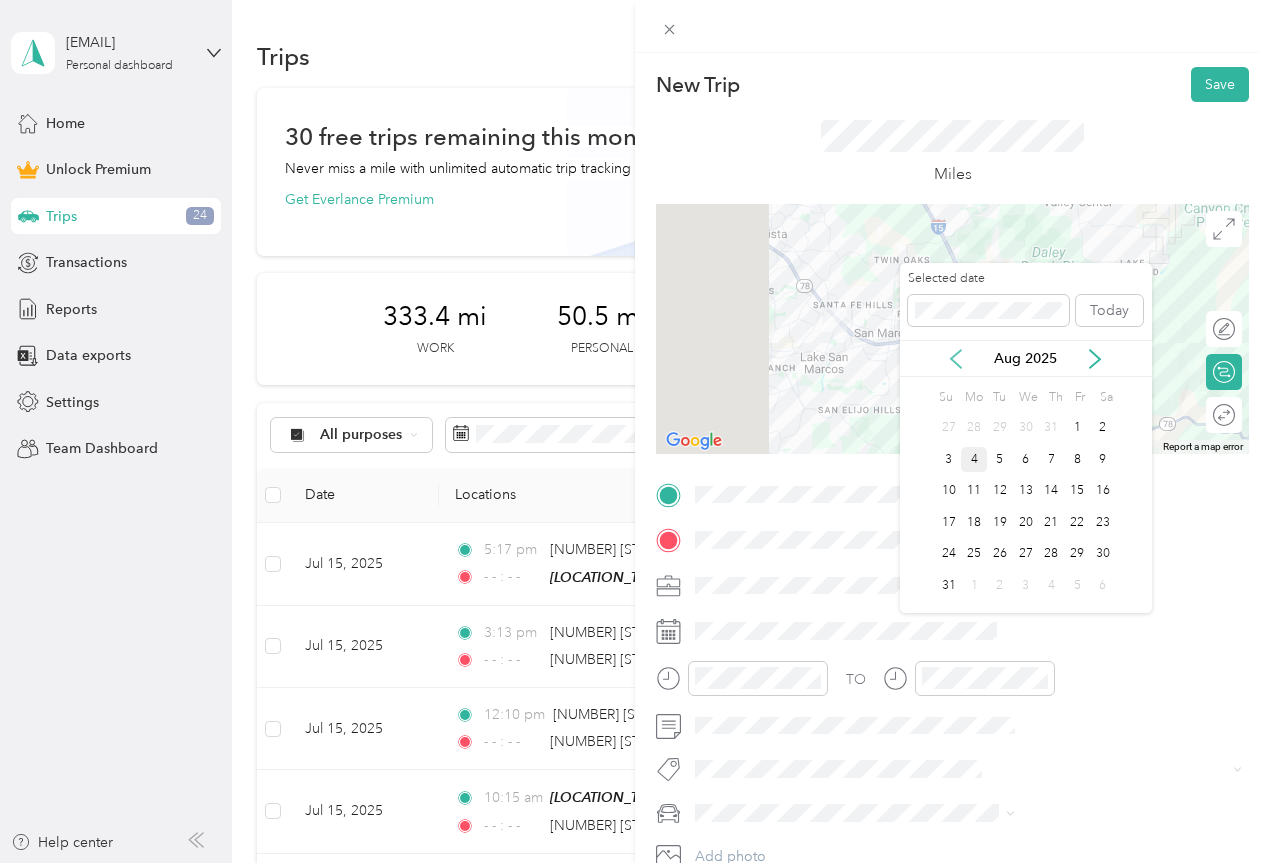 click 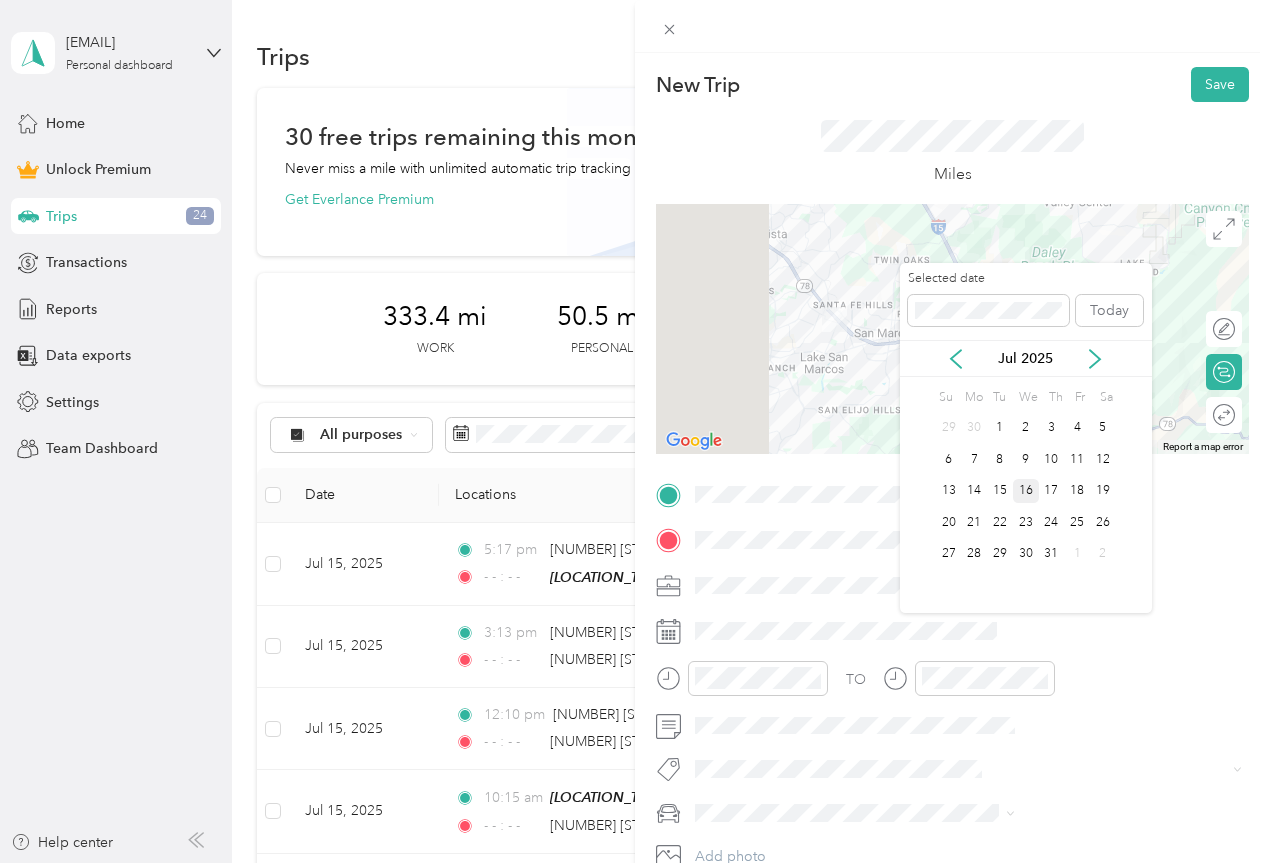 click on "16" at bounding box center [1026, 491] 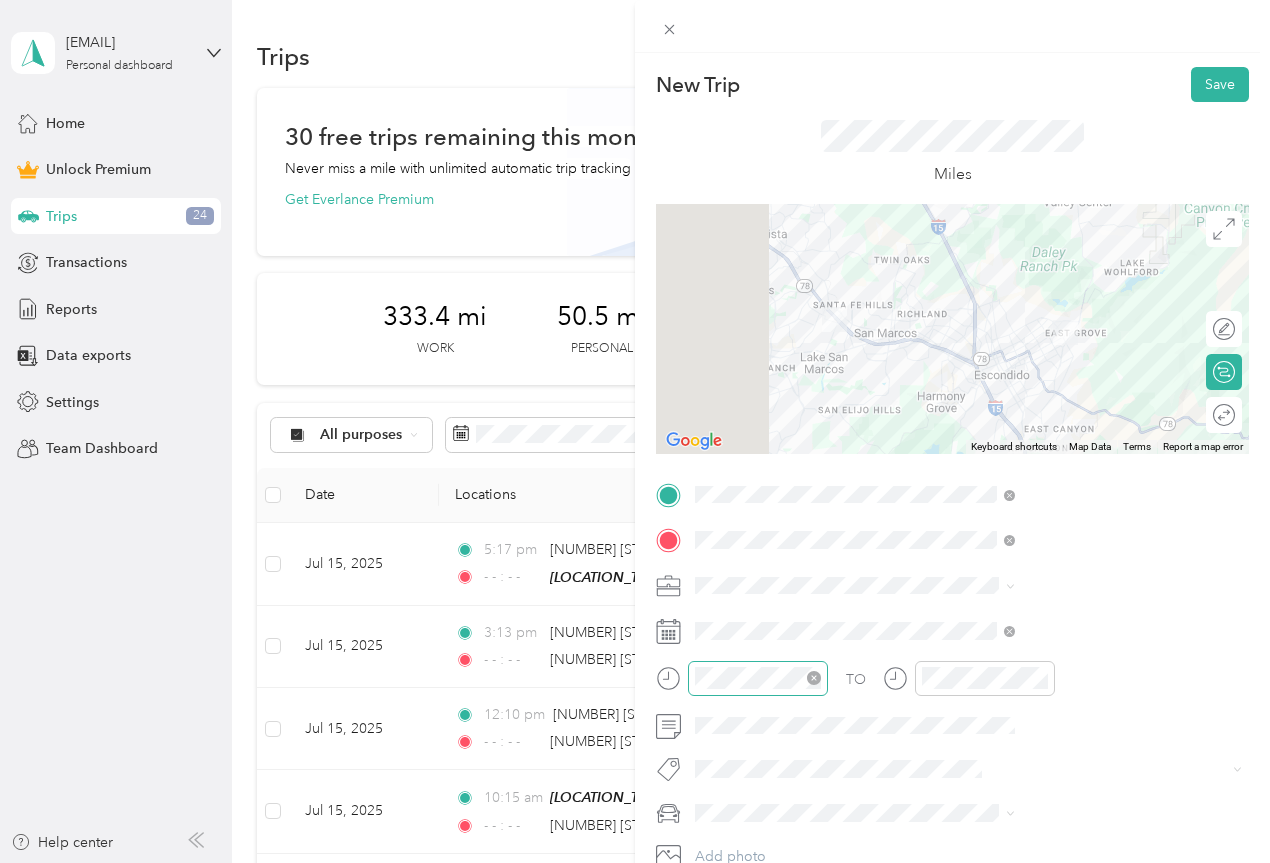 click 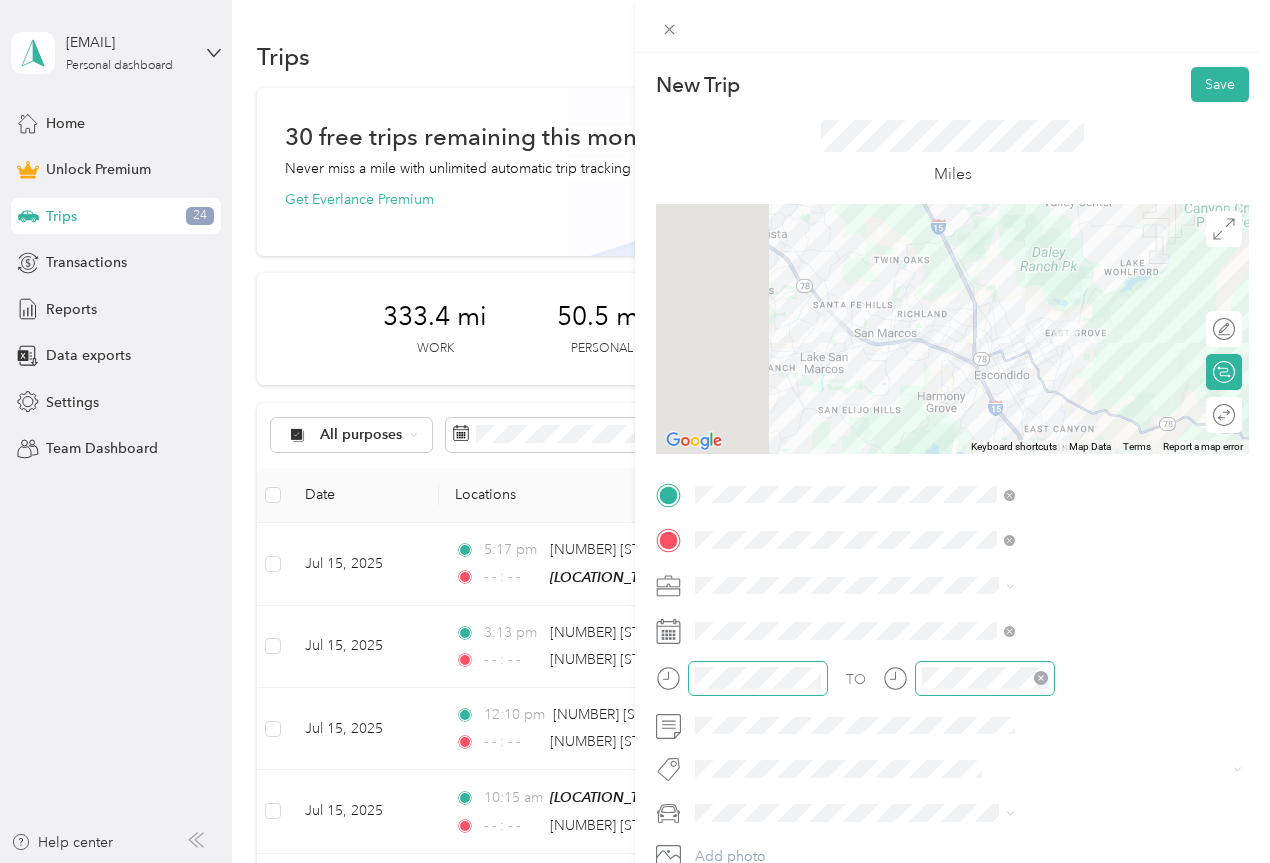 click 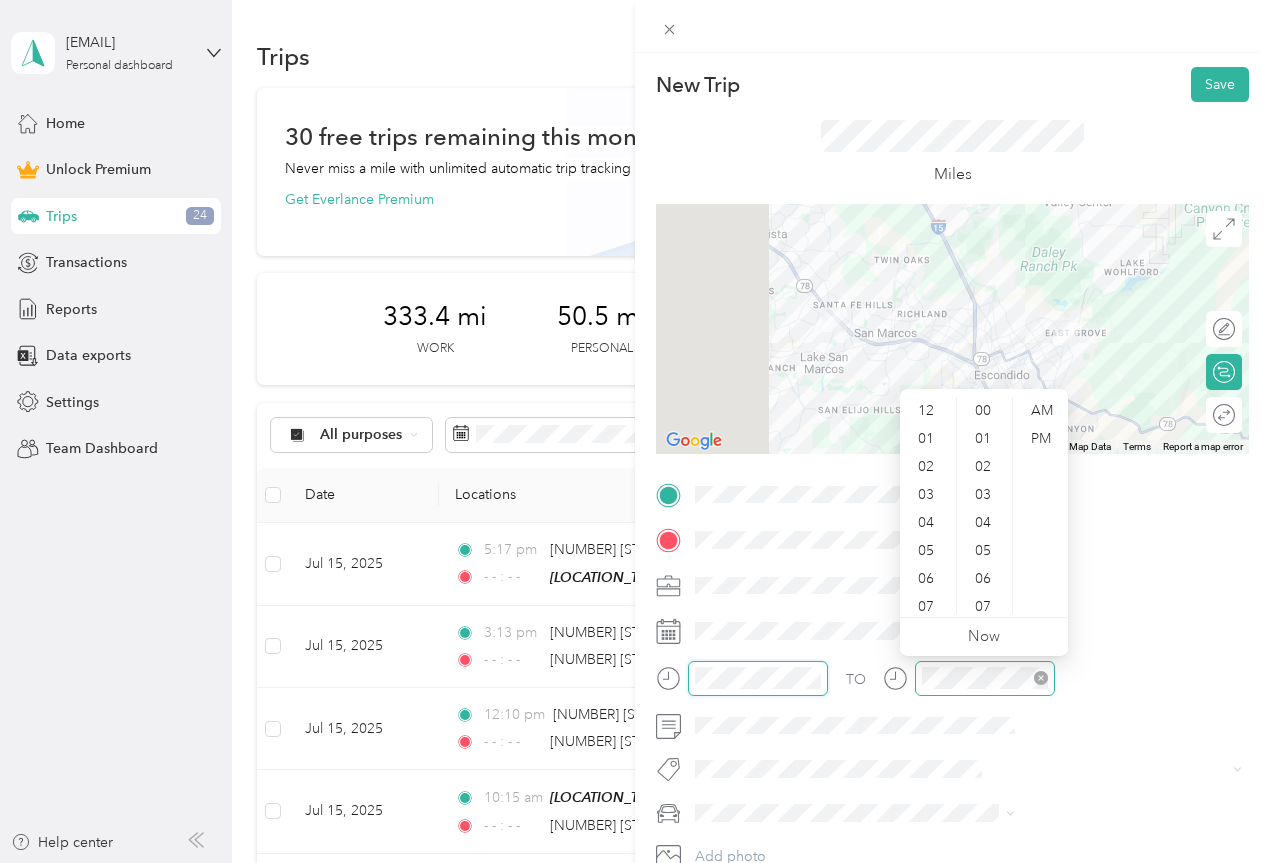 scroll, scrollTop: 364, scrollLeft: 0, axis: vertical 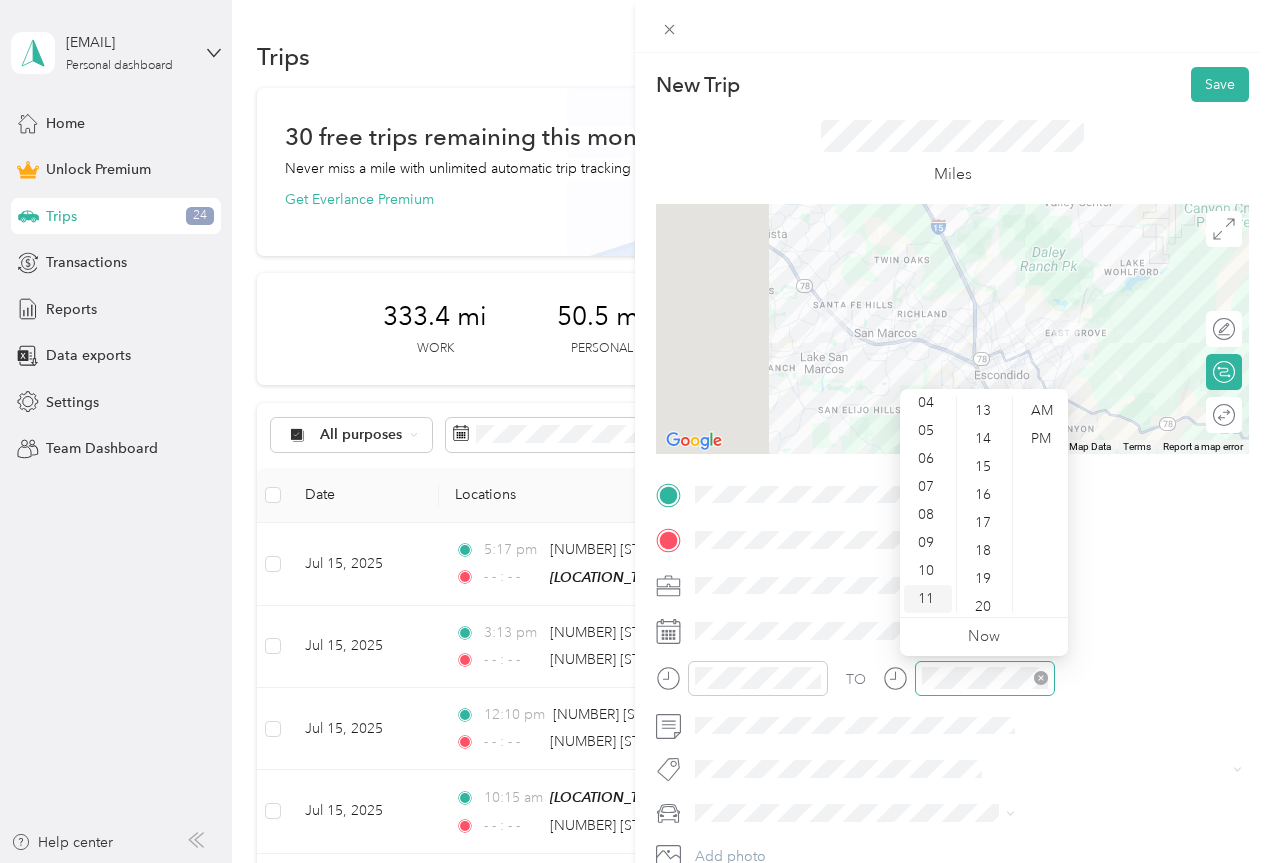 click on "11" at bounding box center (928, 599) 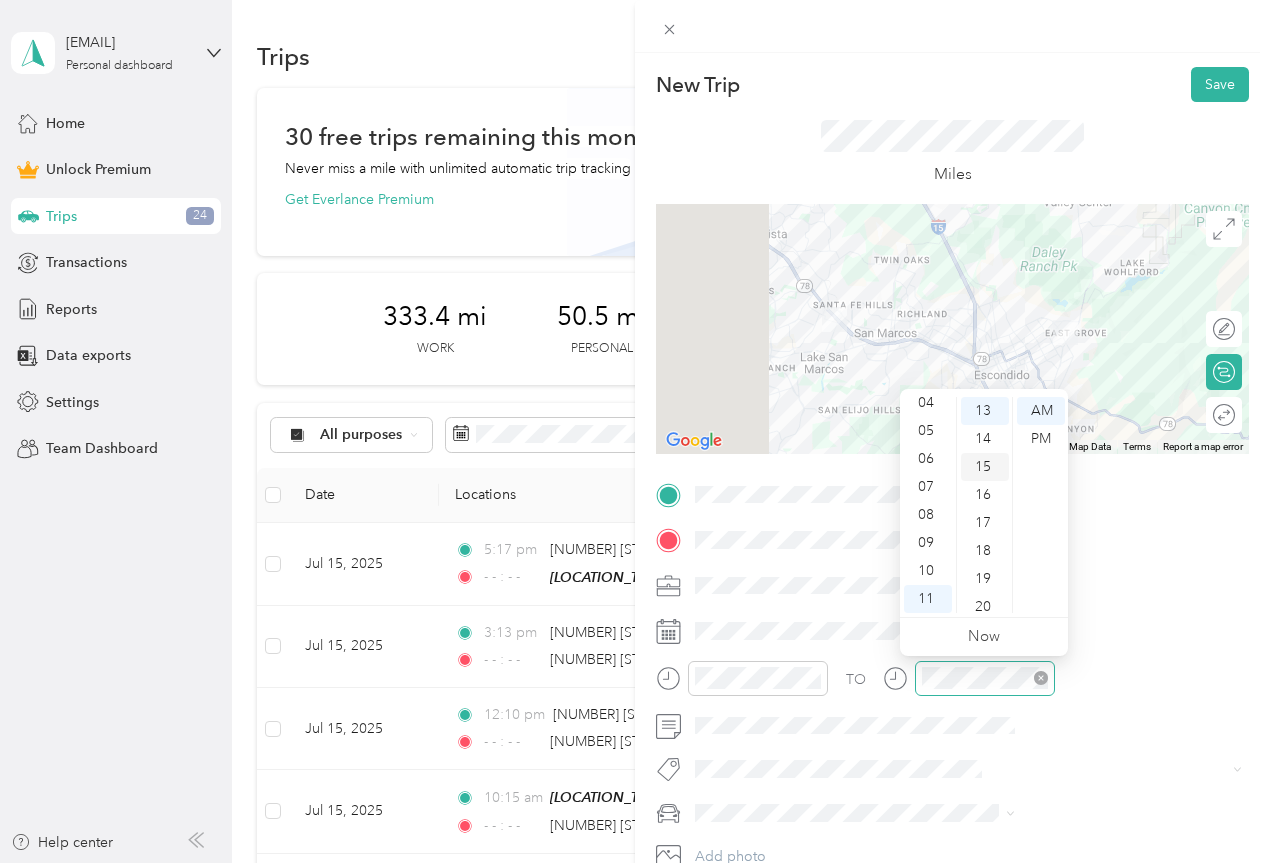 click on "15" at bounding box center (985, 467) 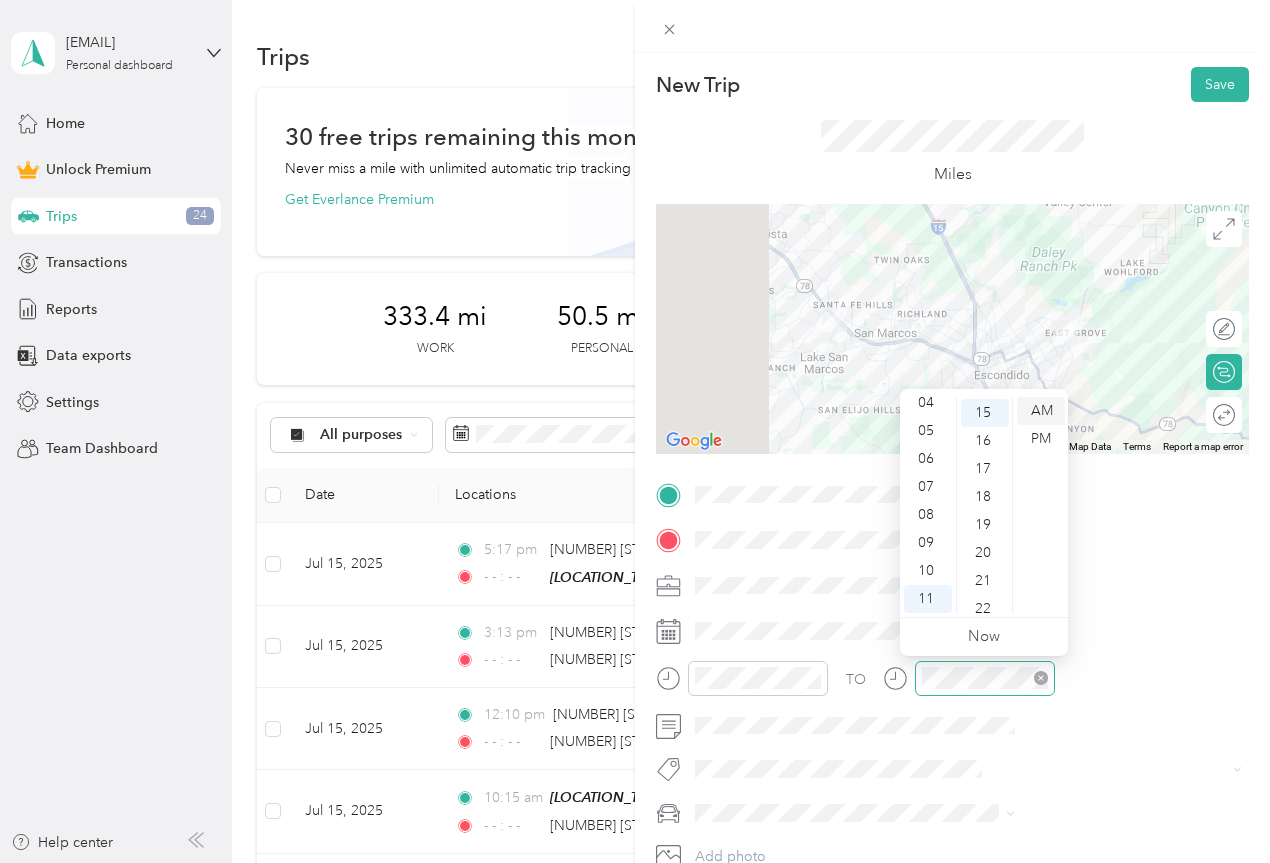 scroll, scrollTop: 420, scrollLeft: 0, axis: vertical 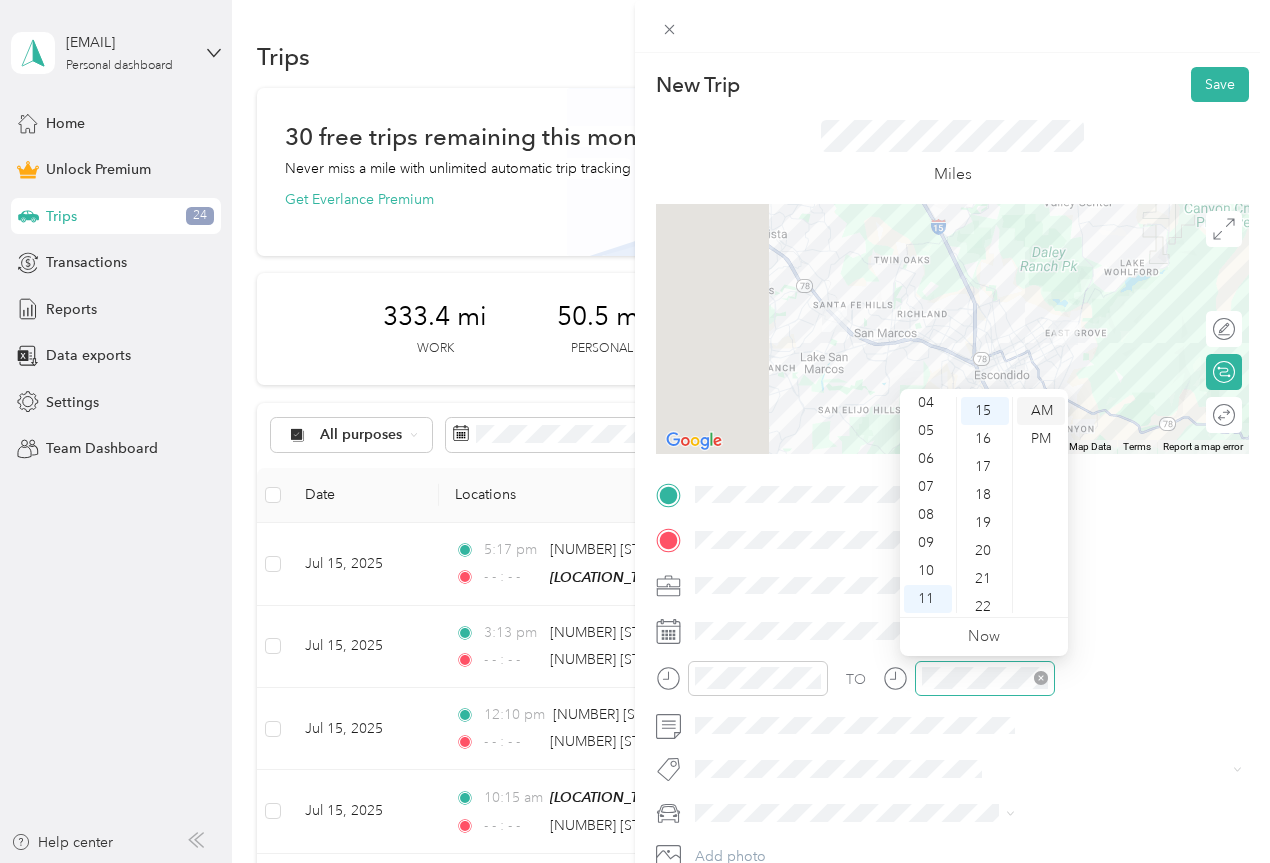 click on "AM" at bounding box center (1041, 411) 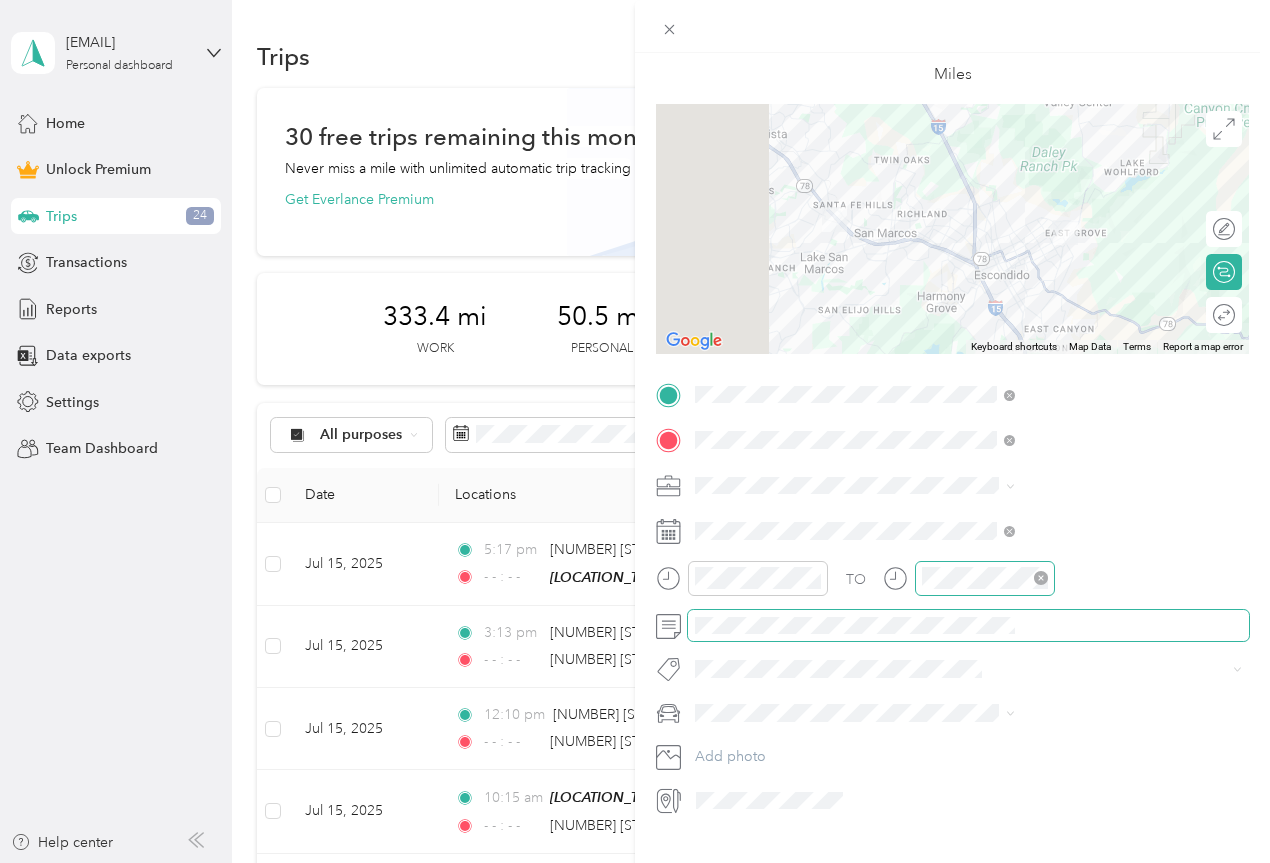 scroll, scrollTop: 0, scrollLeft: 0, axis: both 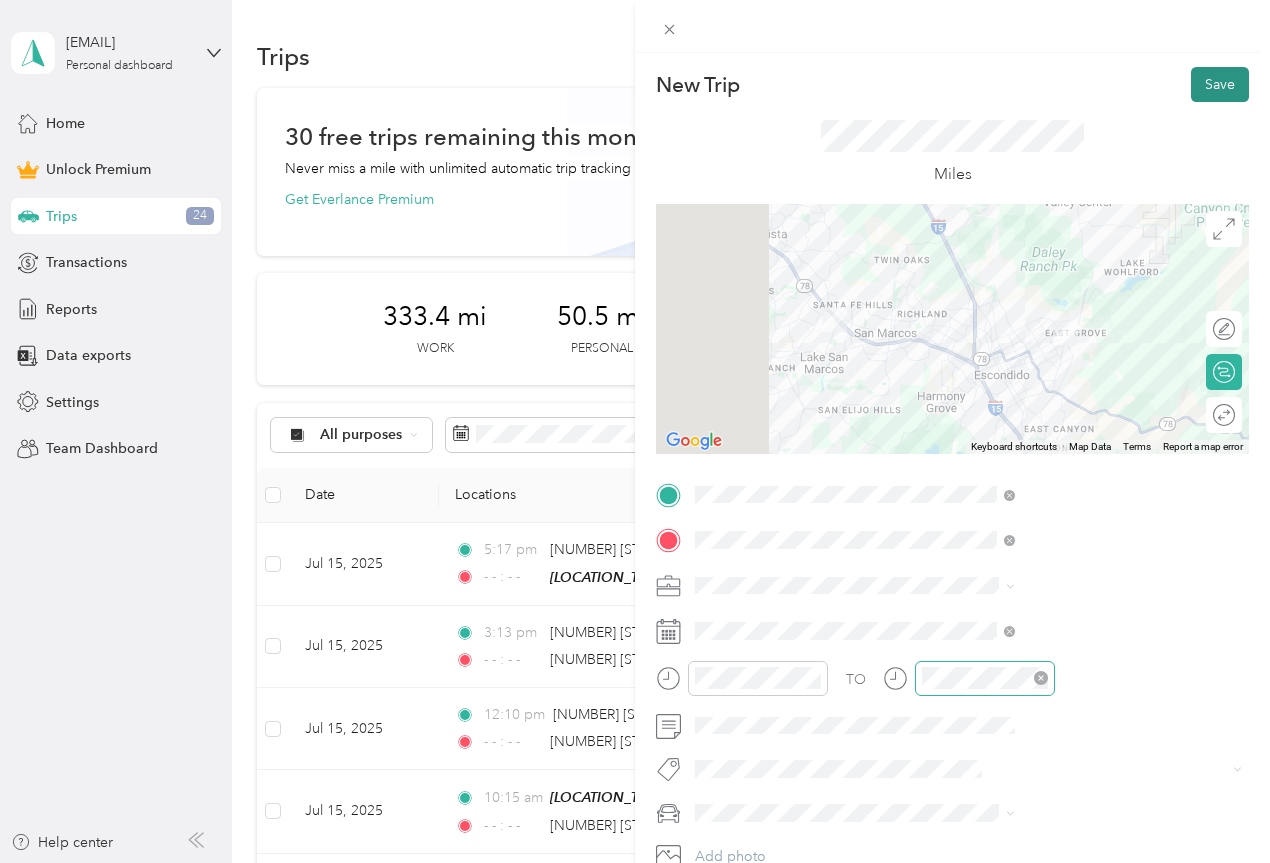 click on "Save" at bounding box center (1220, 84) 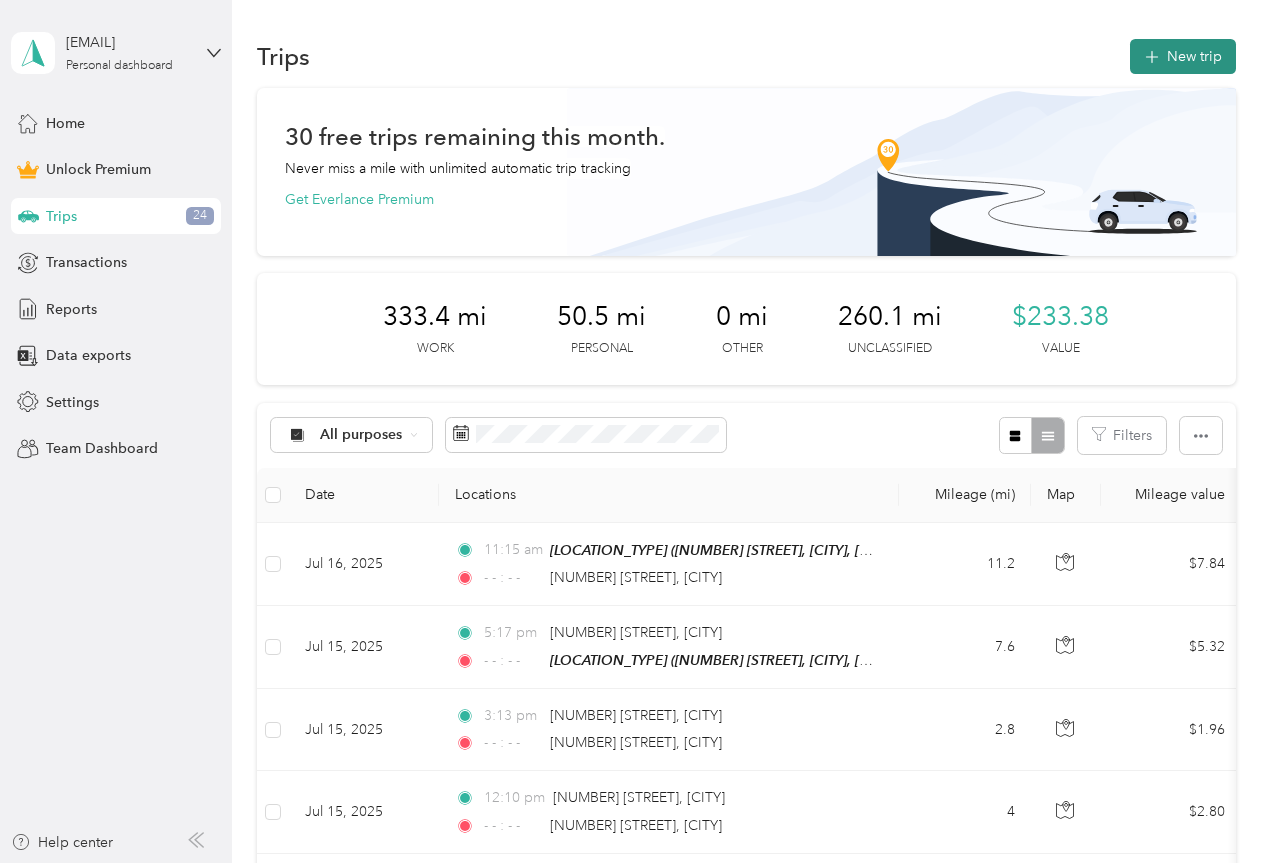 click on "New trip" at bounding box center (1183, 56) 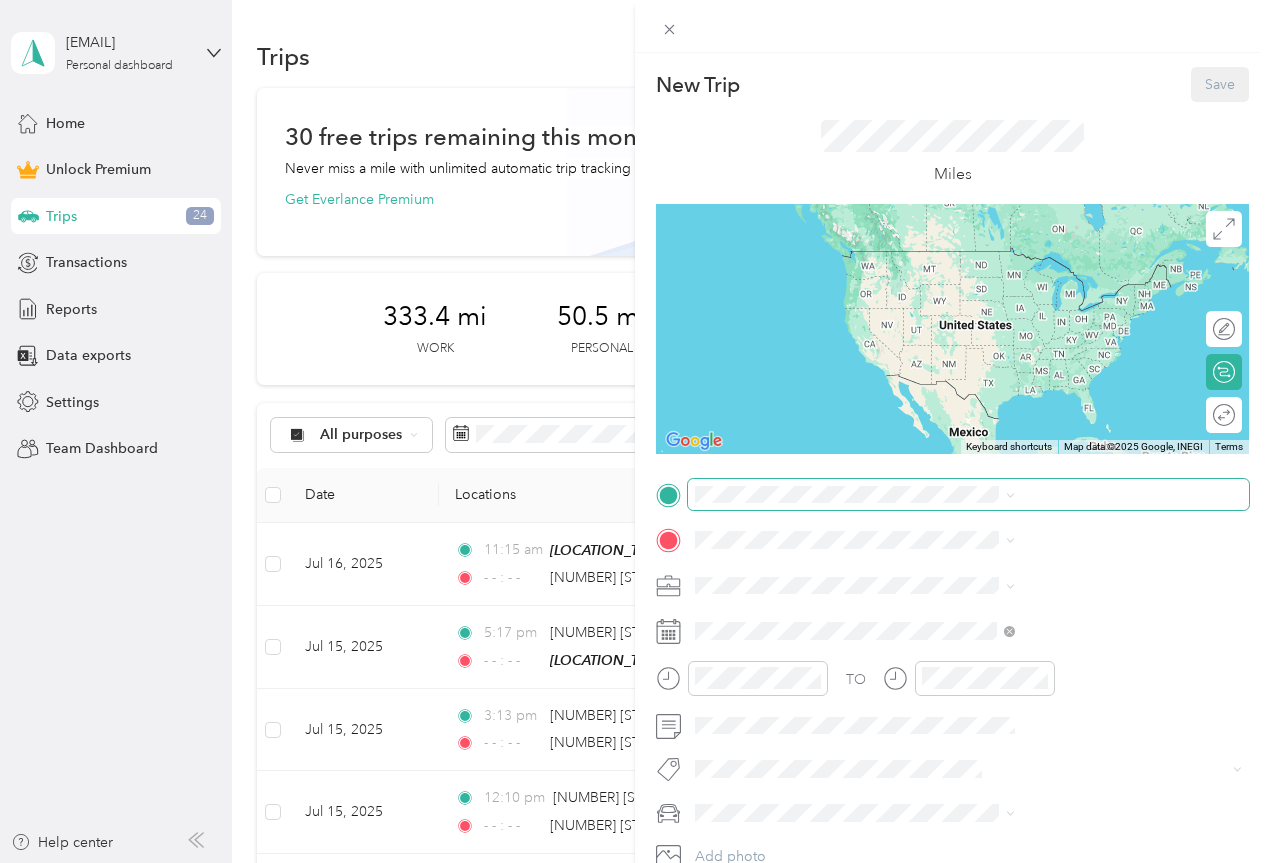 click at bounding box center [968, 495] 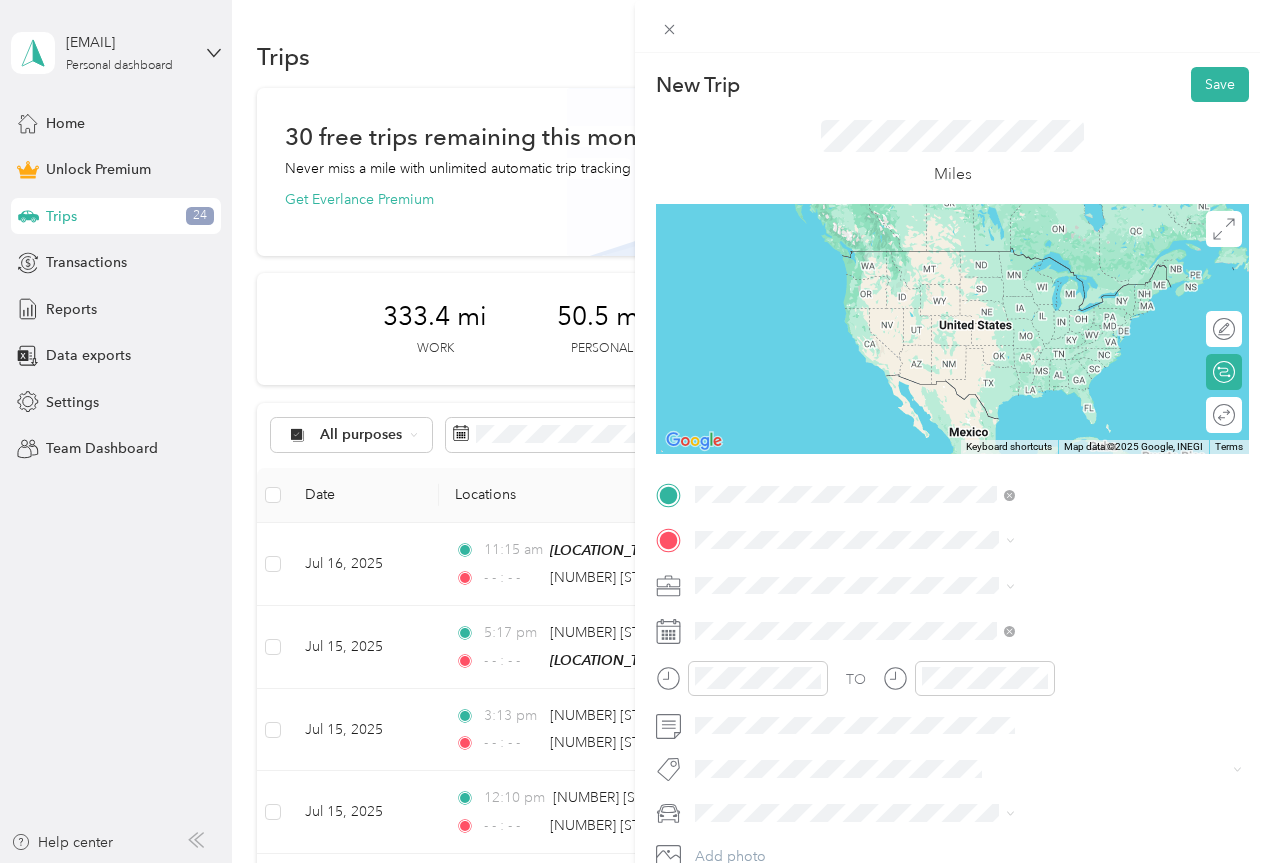 click on "[NAME] [NUMBER] [STREET], [CITY], [STATE], [COUNTRY] , [POSTAL_CODE], [CITY], [STATE], [COUNTRY]" at bounding box center [1082, 607] 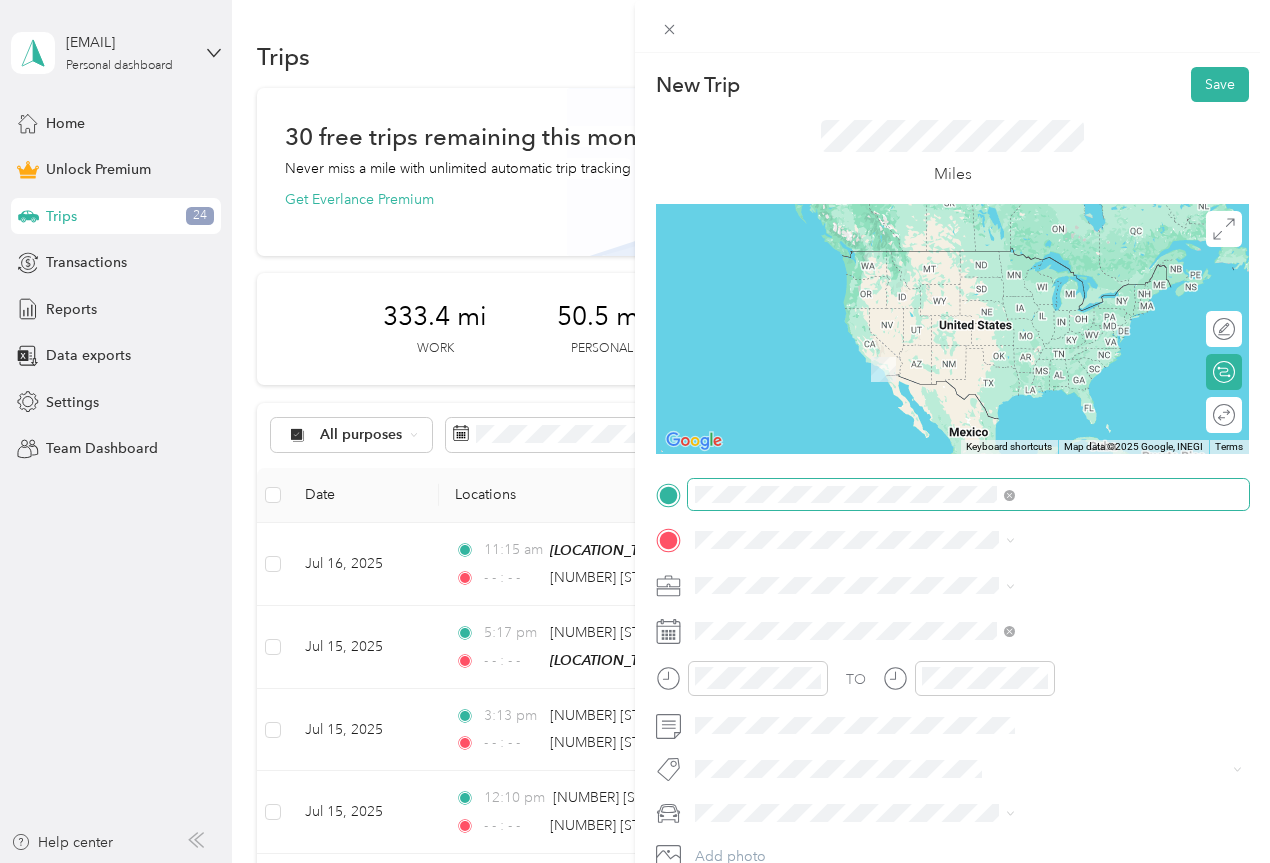 click on "[NUMBER] [STREET]
[CITY], [STATE] [POSTAL_CODE], [COUNTRY]" at bounding box center [1082, 584] 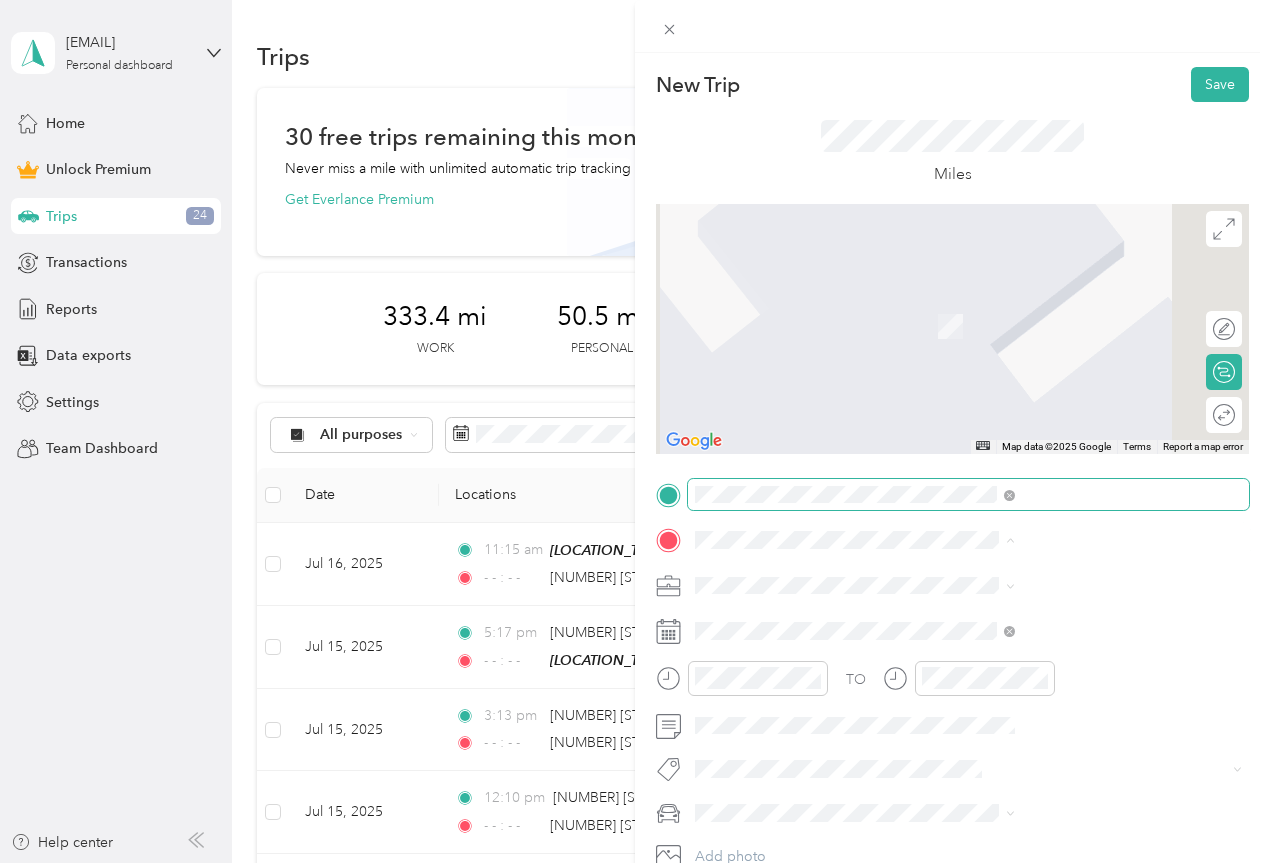 click on "[NUMBER] [STREET], [POSTAL_CODE], [CITY], [STATE], [COUNTRY]" at bounding box center [1067, 757] 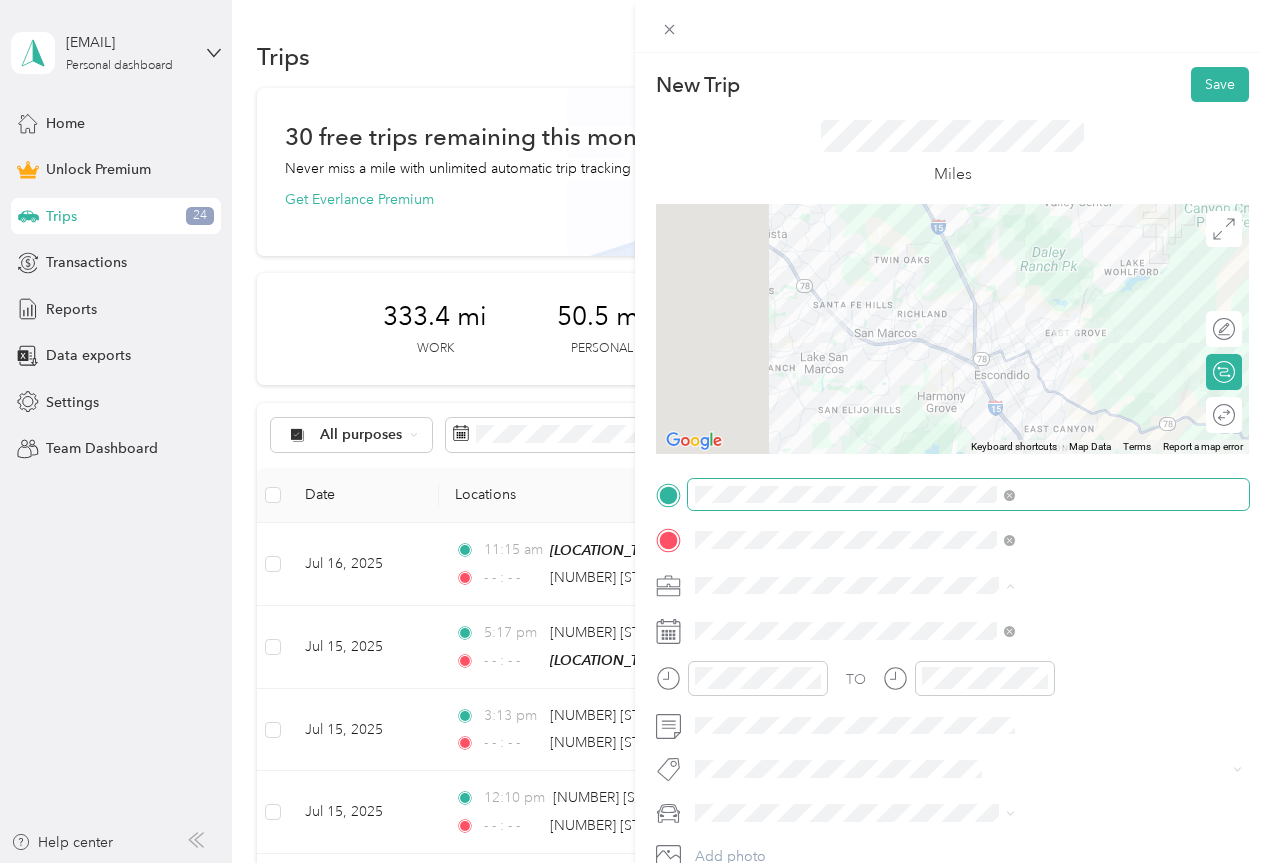 click on "Work" at bounding box center (931, 305) 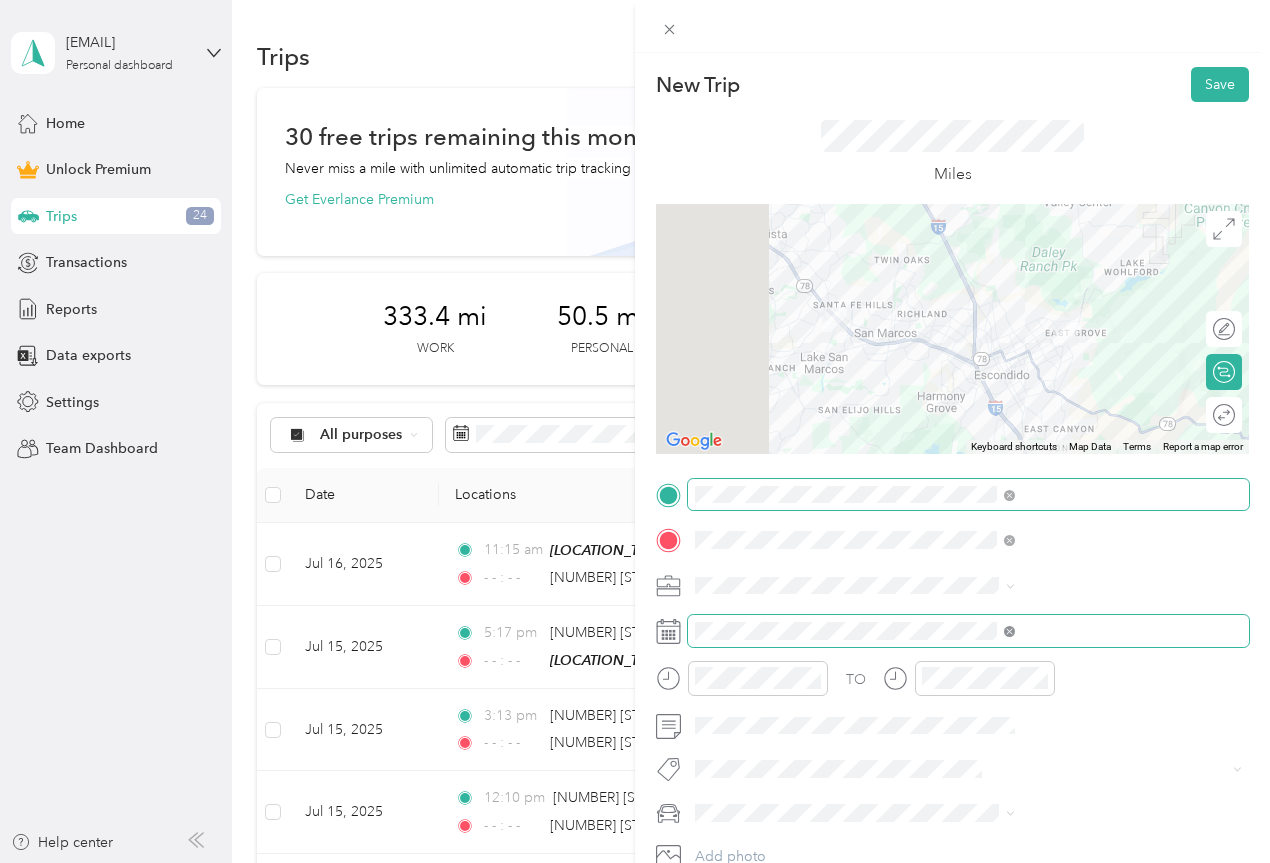 click 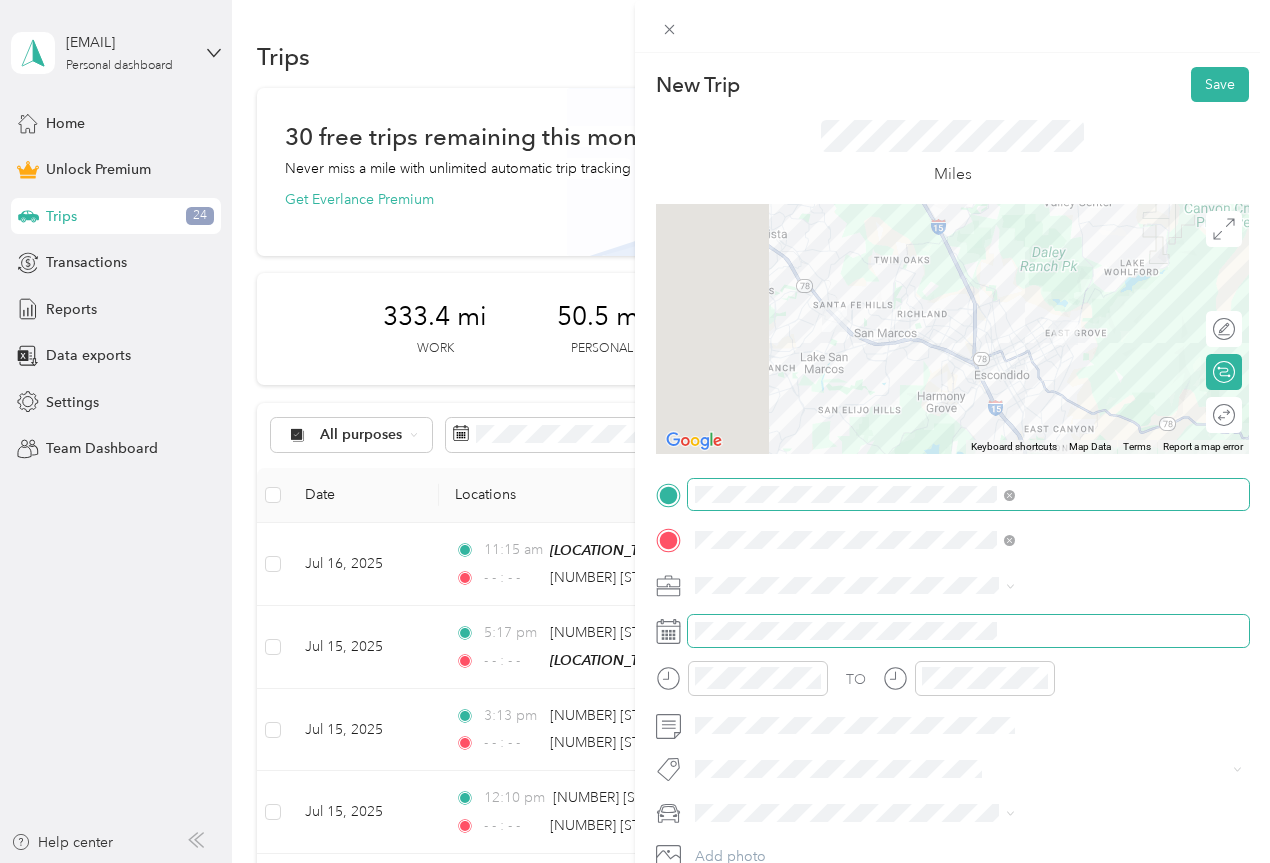 click at bounding box center [968, 631] 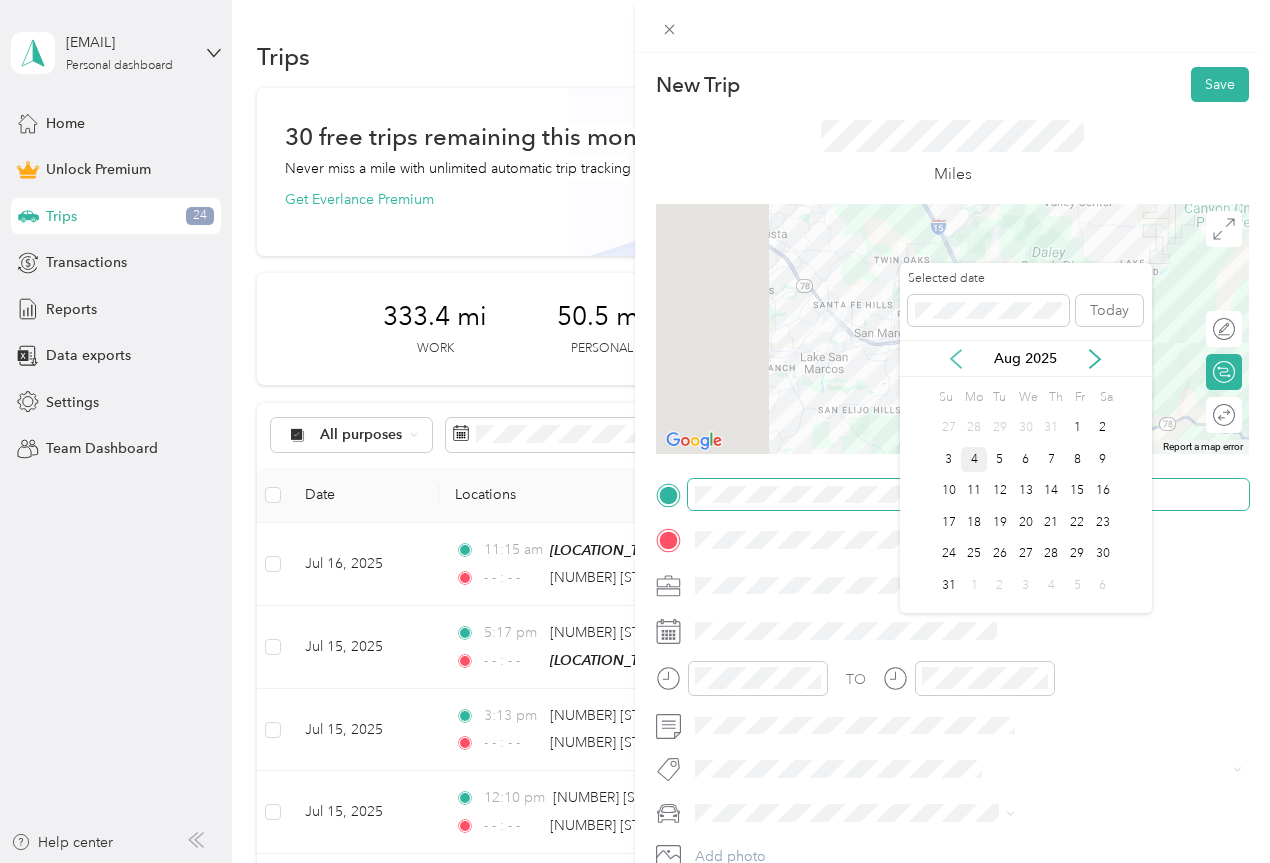 click 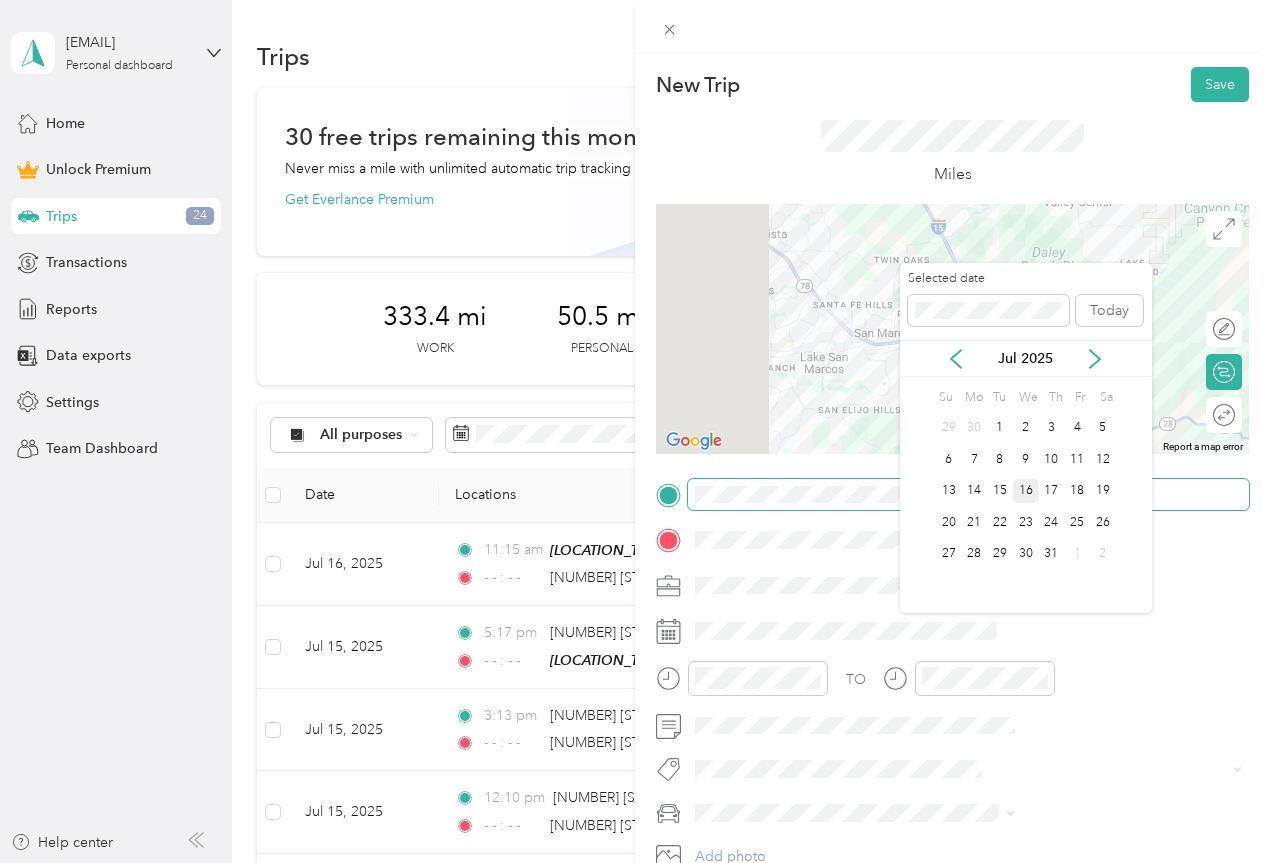 click on "16" at bounding box center [1026, 491] 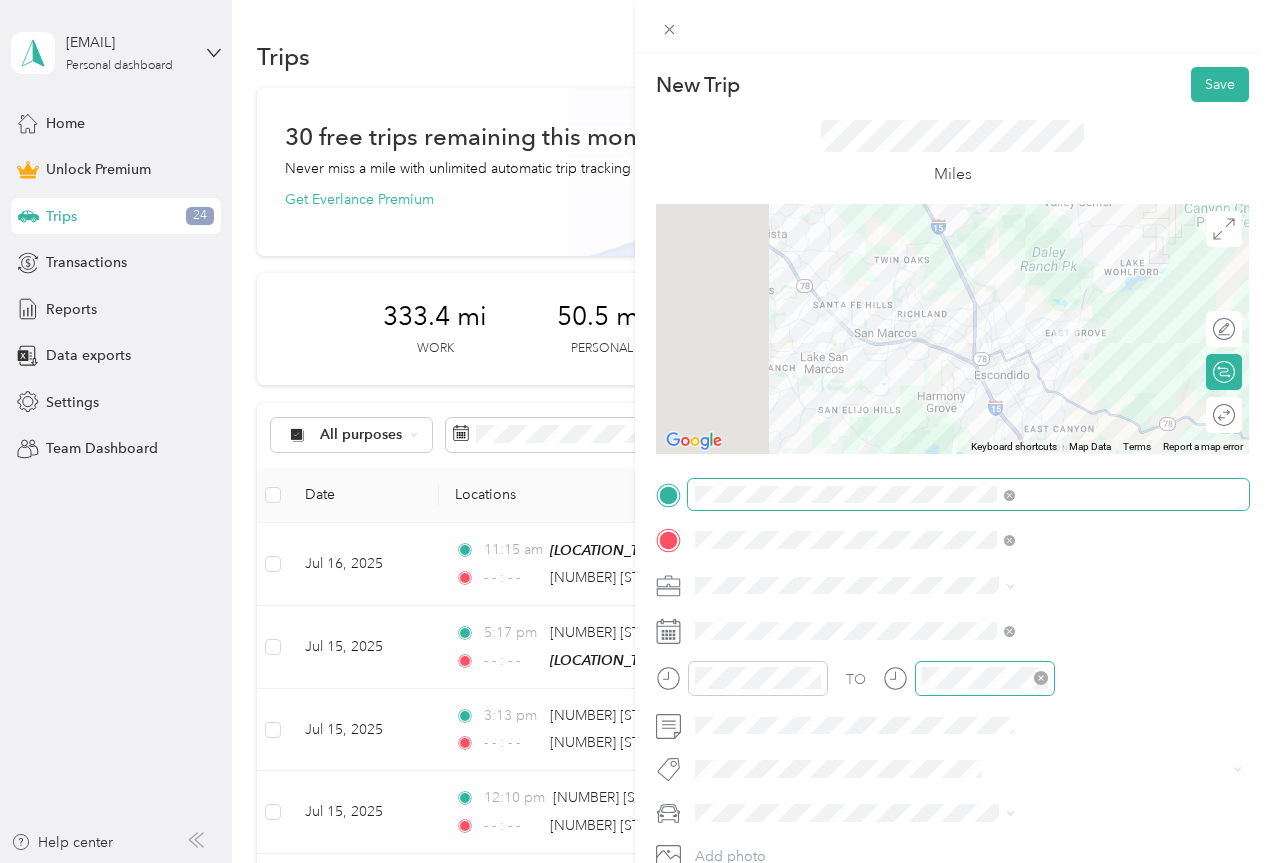 click 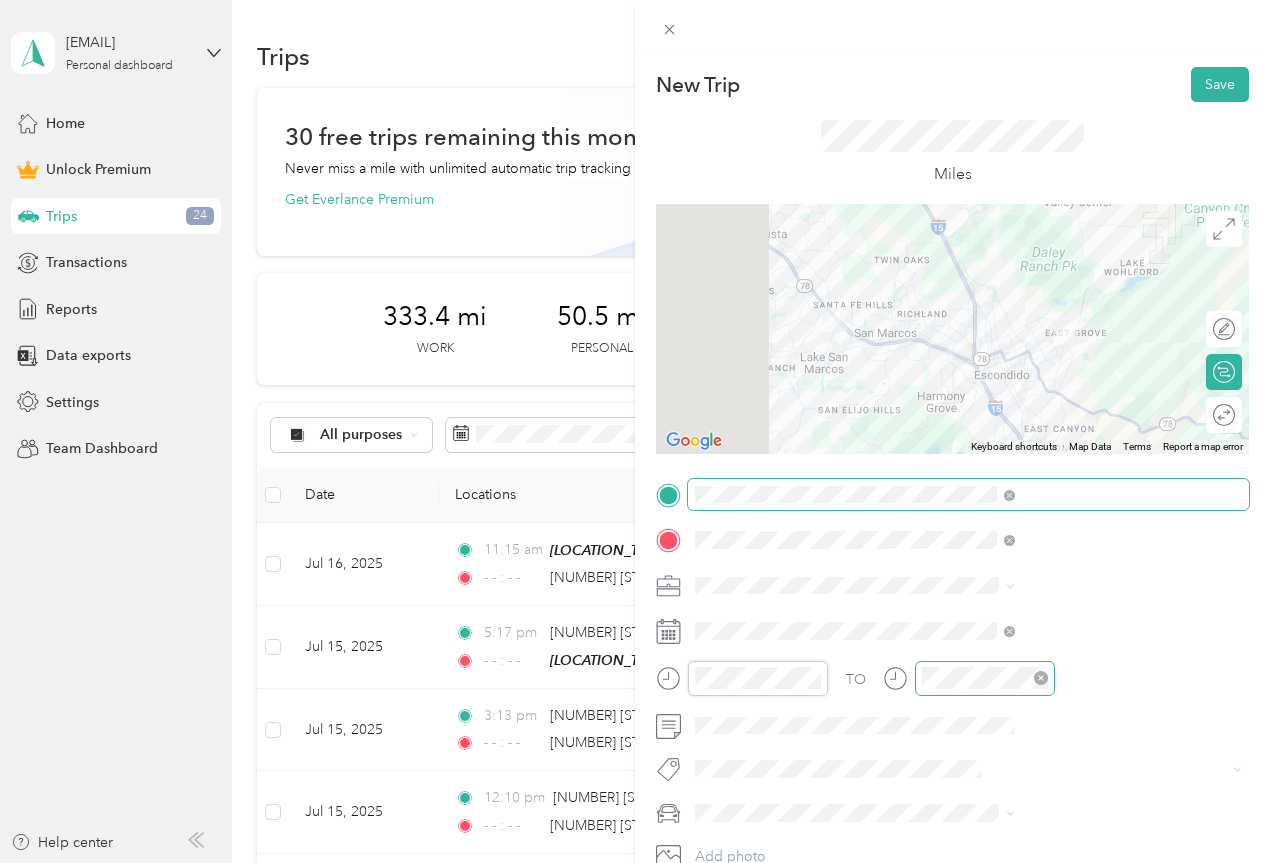 click on "New Trip Save This trip cannot be edited because it is either under review, approved, or paid. Contact your Team Manager to edit it. Miles ← Move left → Move right ↑ Move up ↓ Move down + Zoom in - Zoom out Home Jump left by 75% End Jump right by 75% Page Up Jump up by 75% Page Down Jump down by 75% Keyboard shortcuts Map Data Map data ©2025 Google, INEGI Map data ©2025 Google, INEGI 5 km  Click to toggle between metric and imperial units Terms Report a map error Edit route Calculate route Round trip TO Add photo" at bounding box center [635, 431] 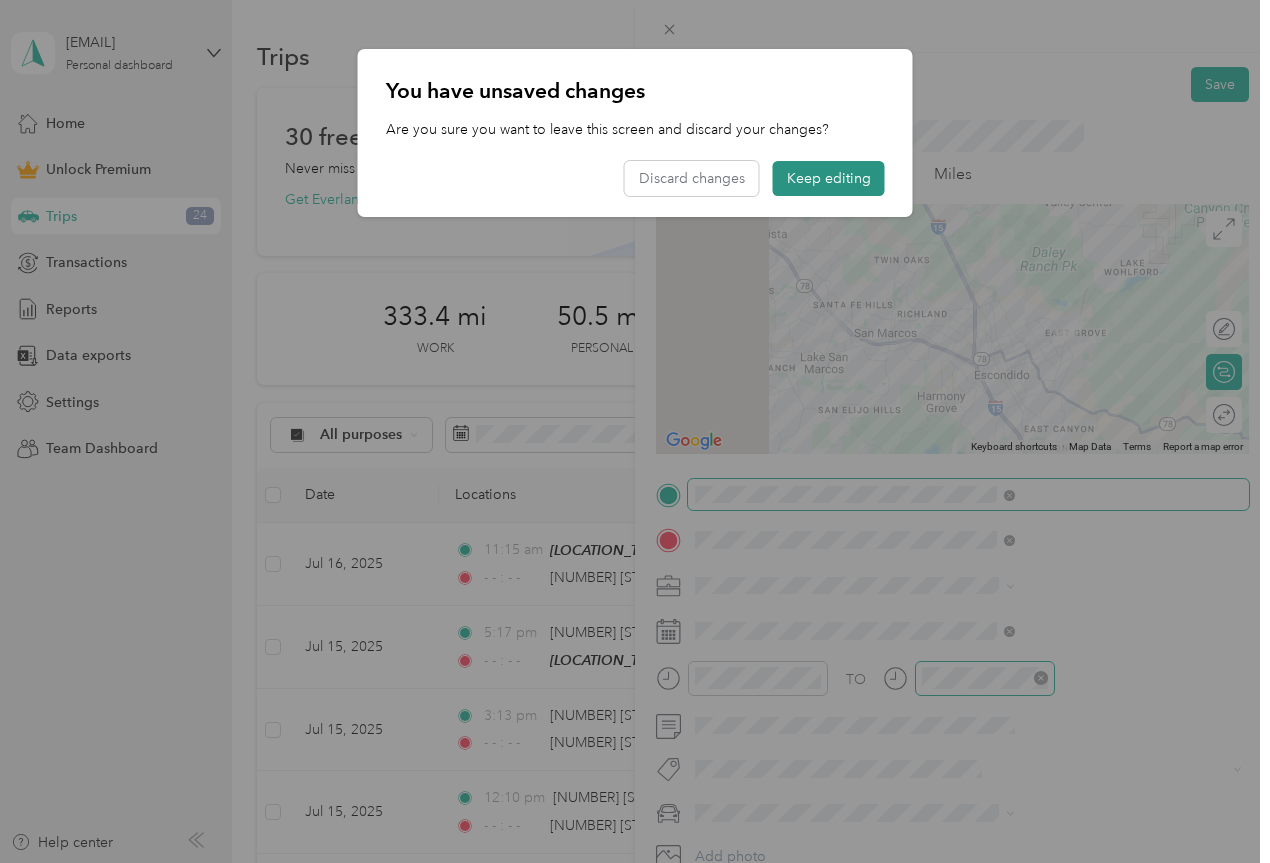 click on "Keep editing" at bounding box center (829, 178) 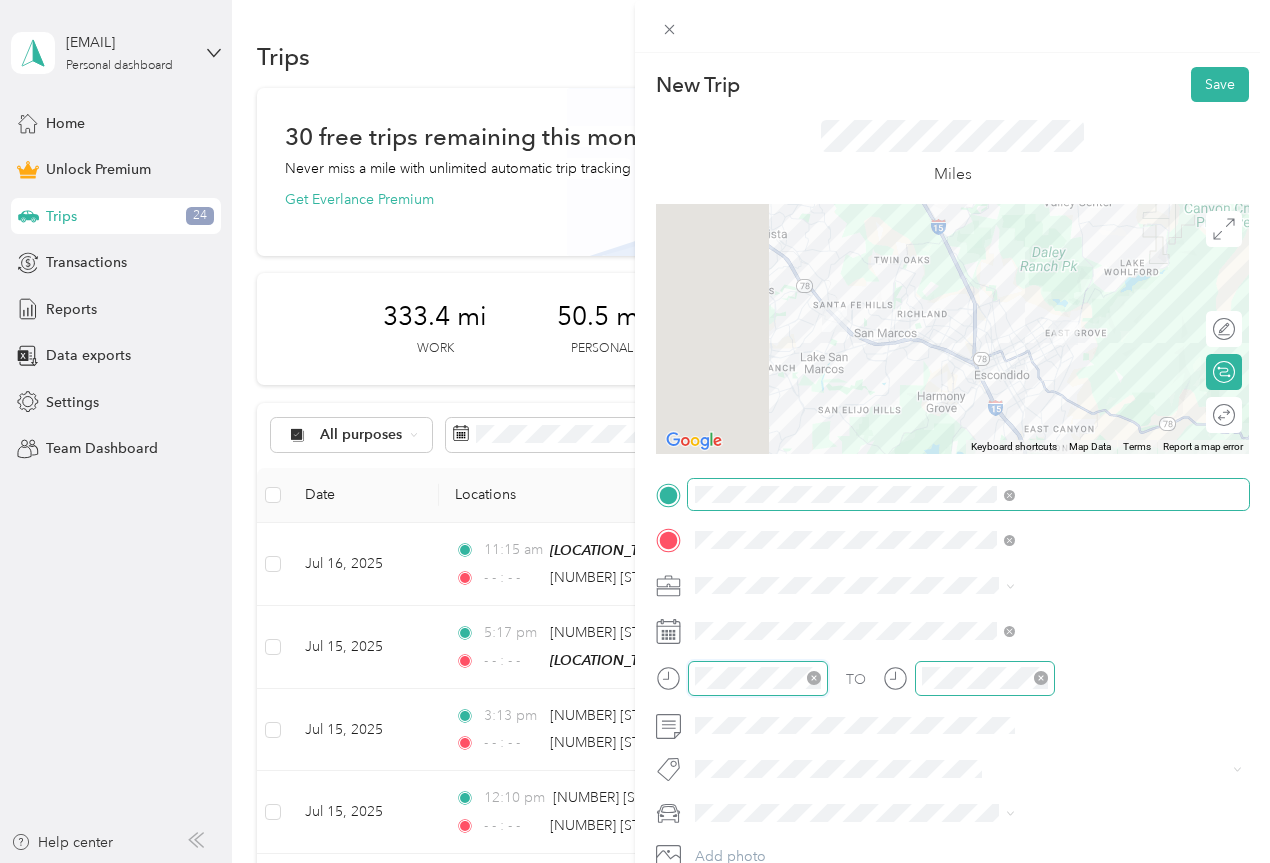 scroll, scrollTop: 28, scrollLeft: 0, axis: vertical 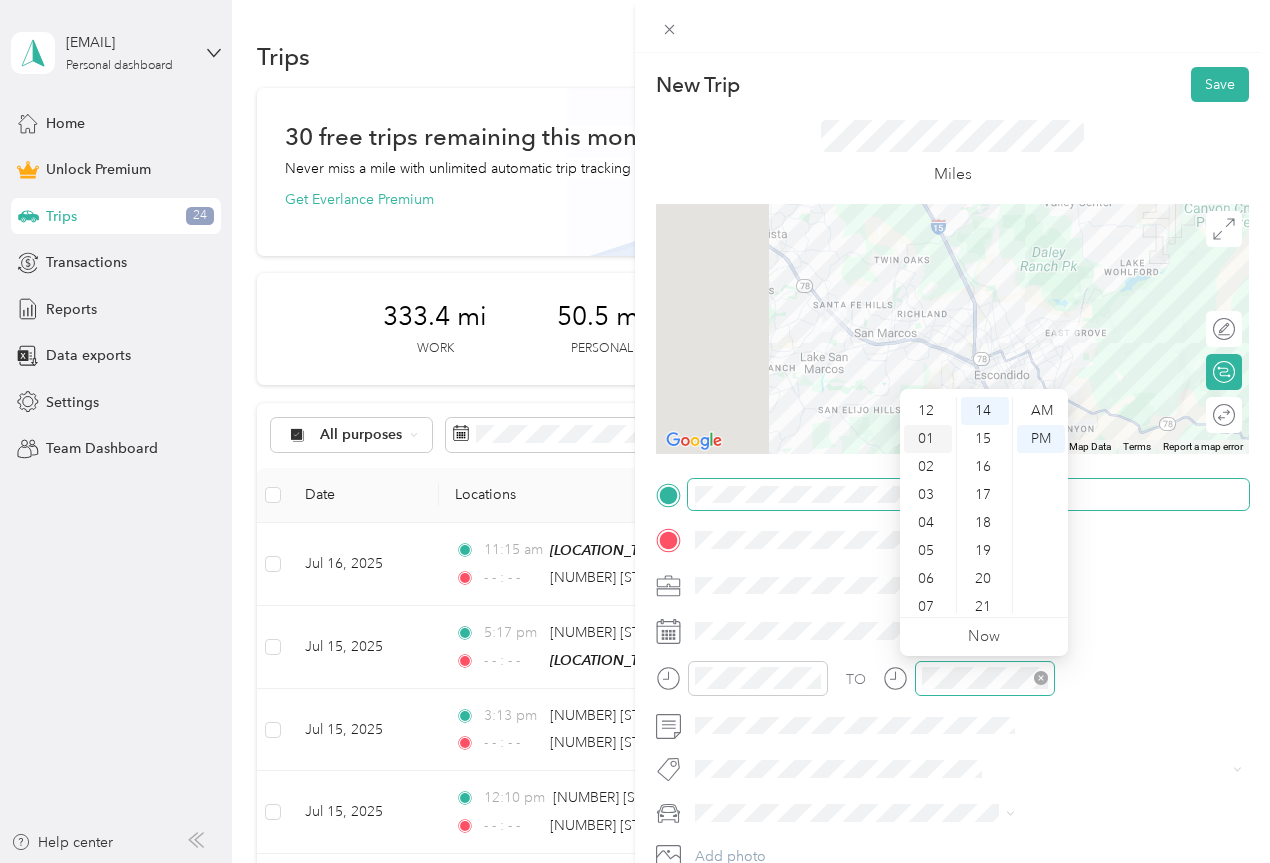 click on "01" at bounding box center (928, 439) 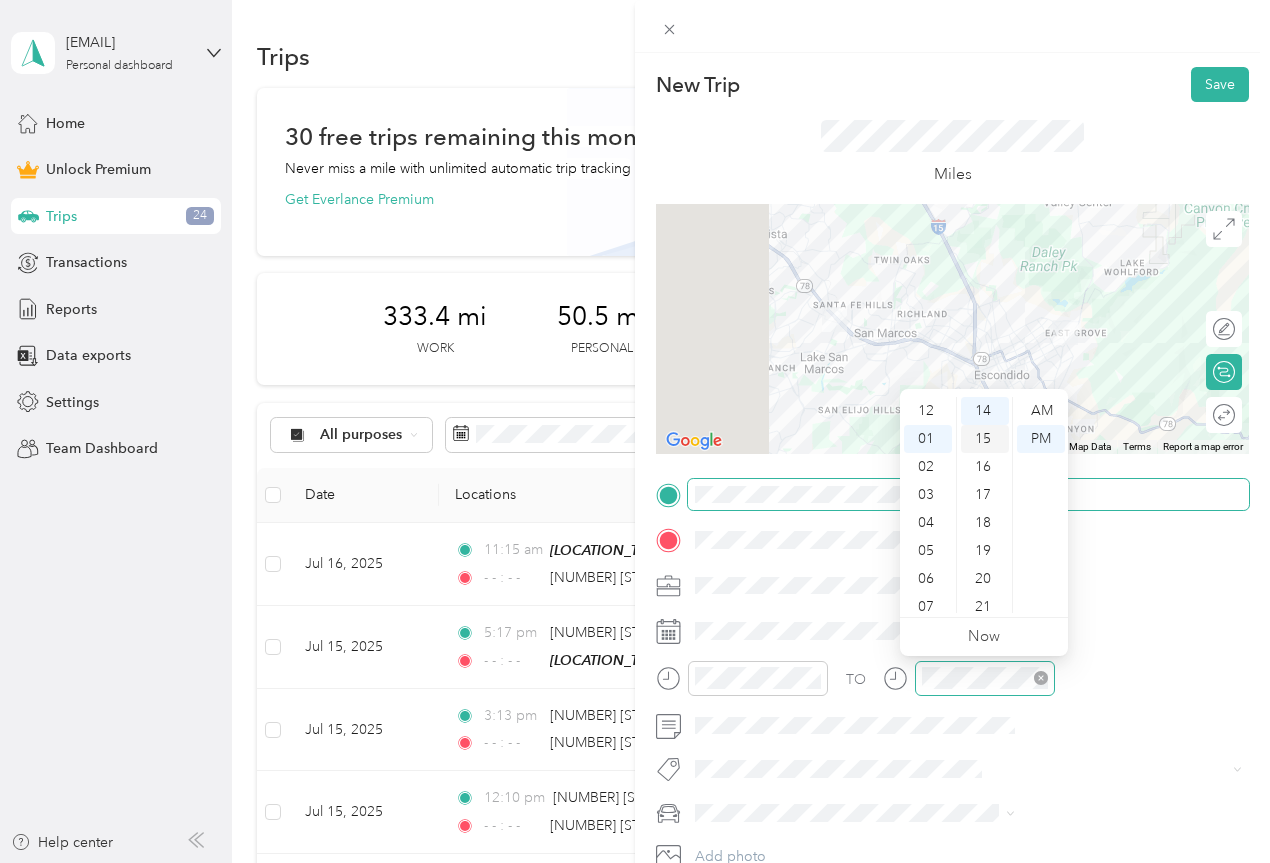 click on "15" at bounding box center (985, 439) 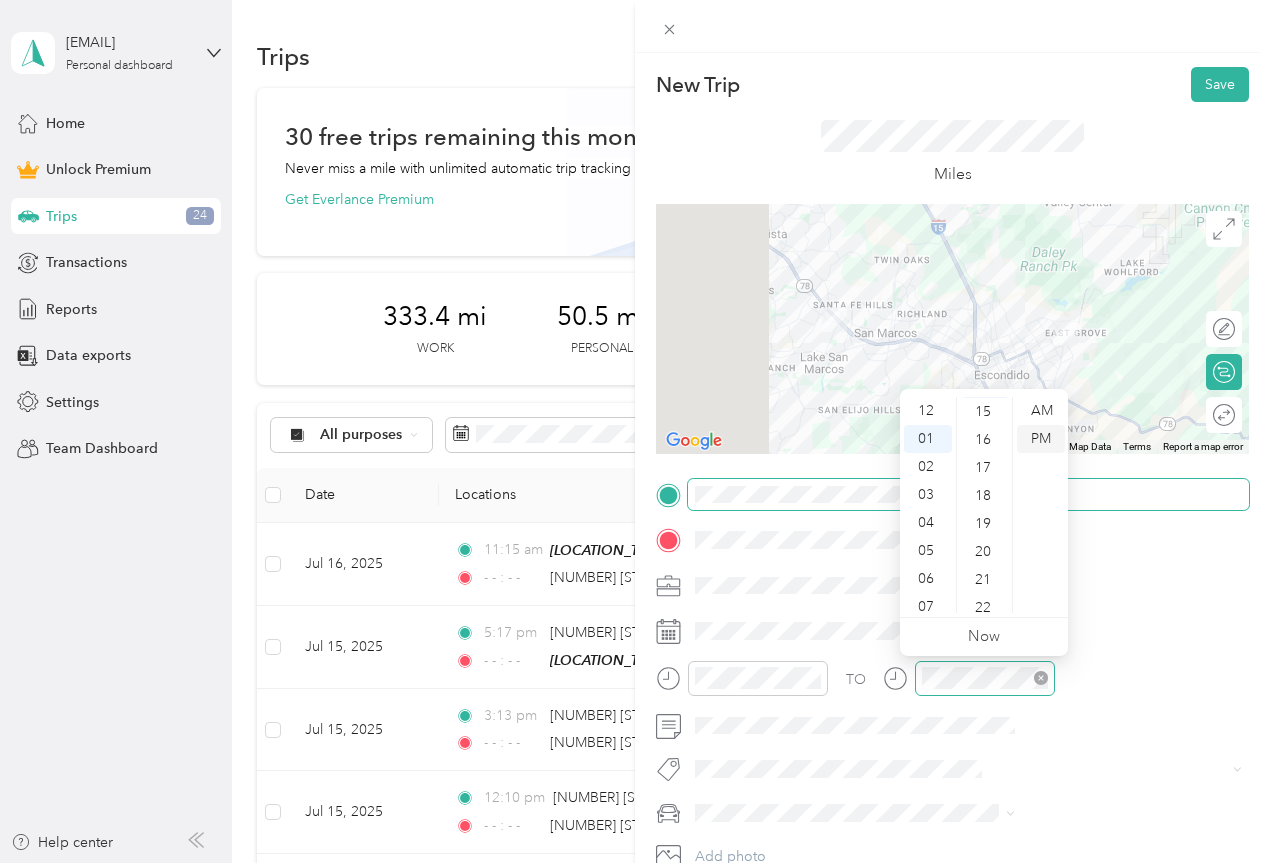 scroll, scrollTop: 420, scrollLeft: 0, axis: vertical 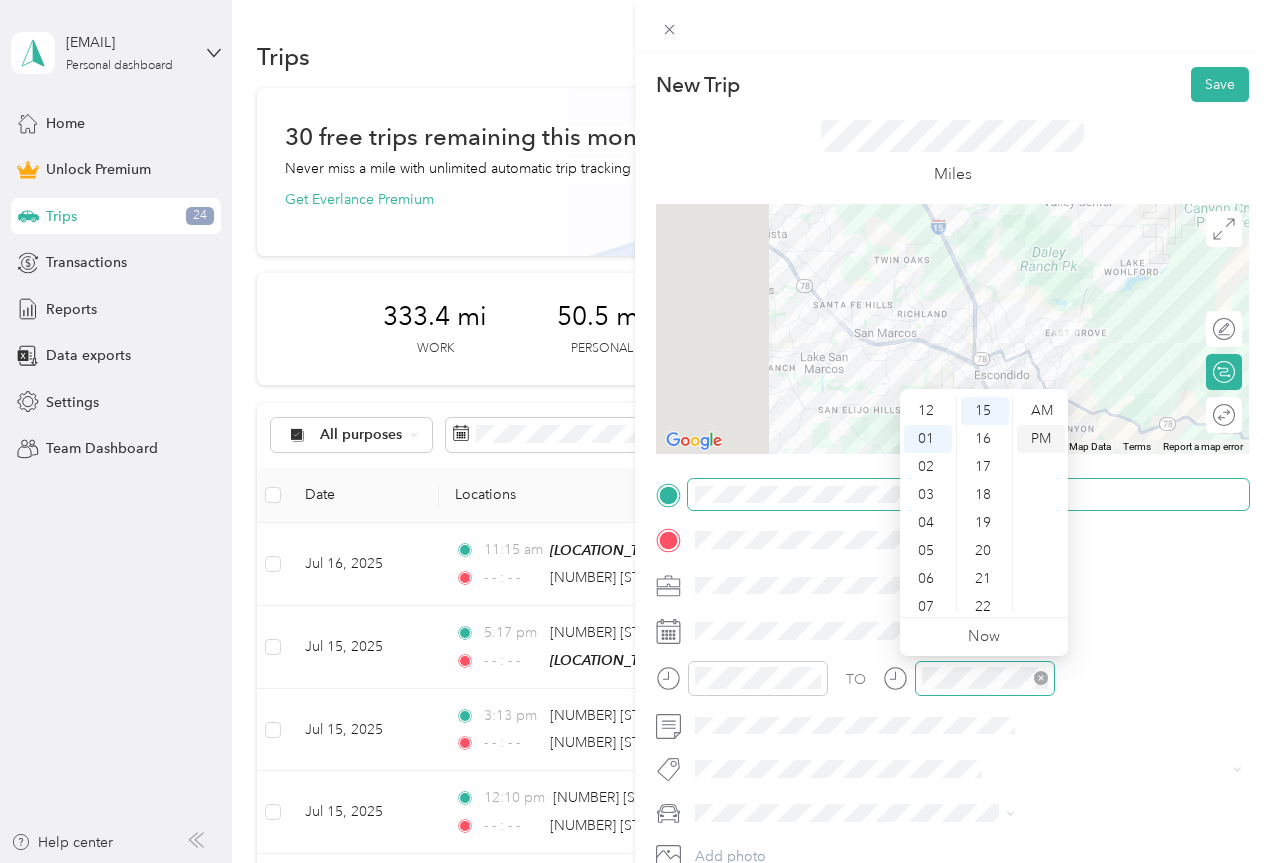 click on "PM" at bounding box center [1041, 439] 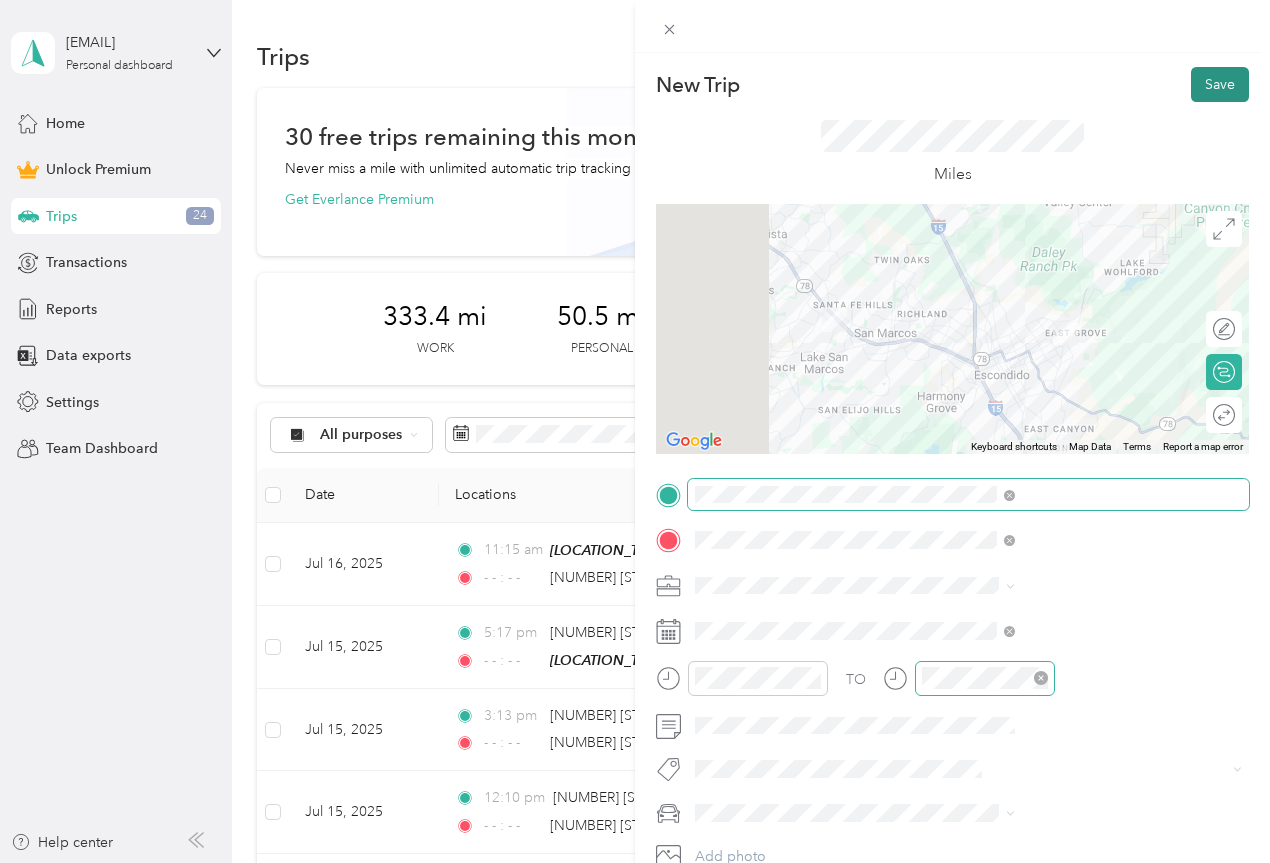 click on "Save" at bounding box center [1220, 84] 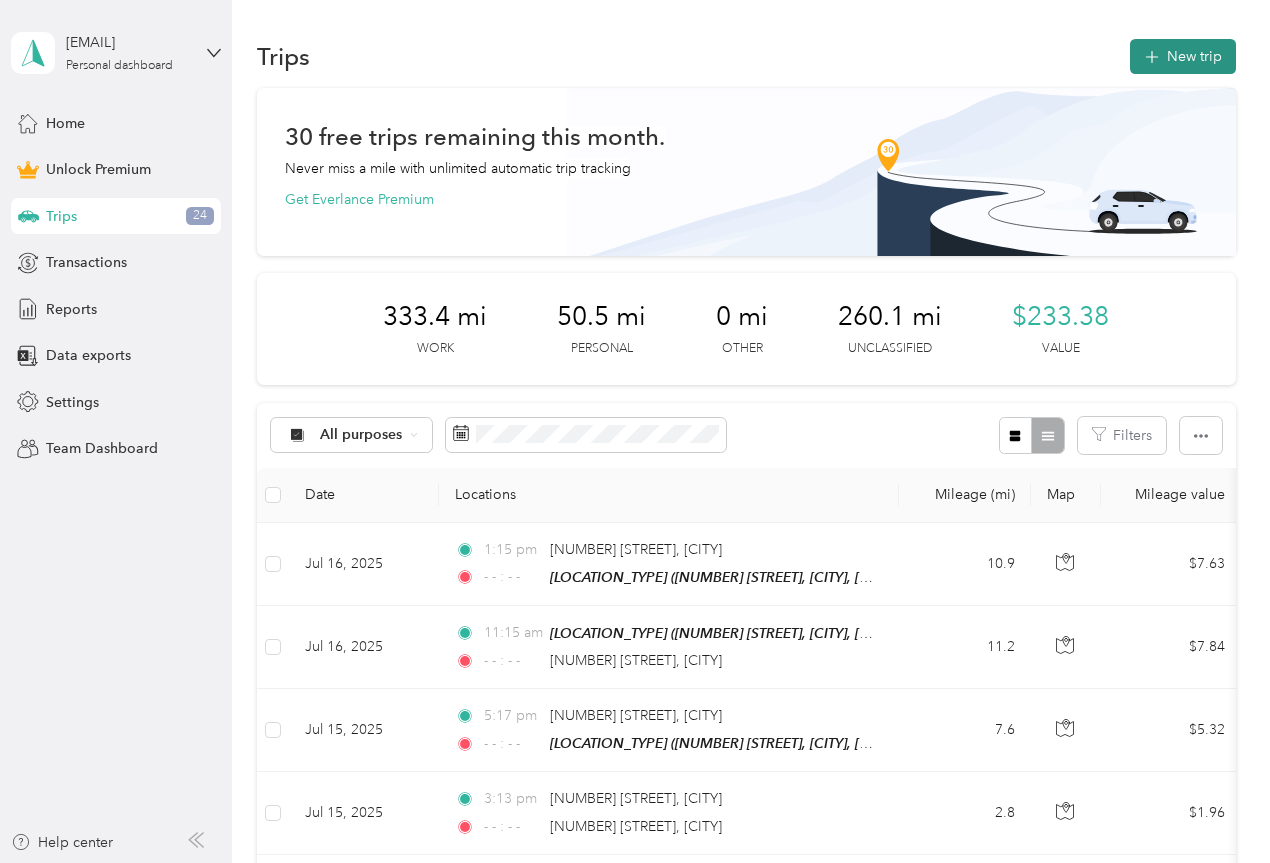 click on "New trip" at bounding box center (1183, 56) 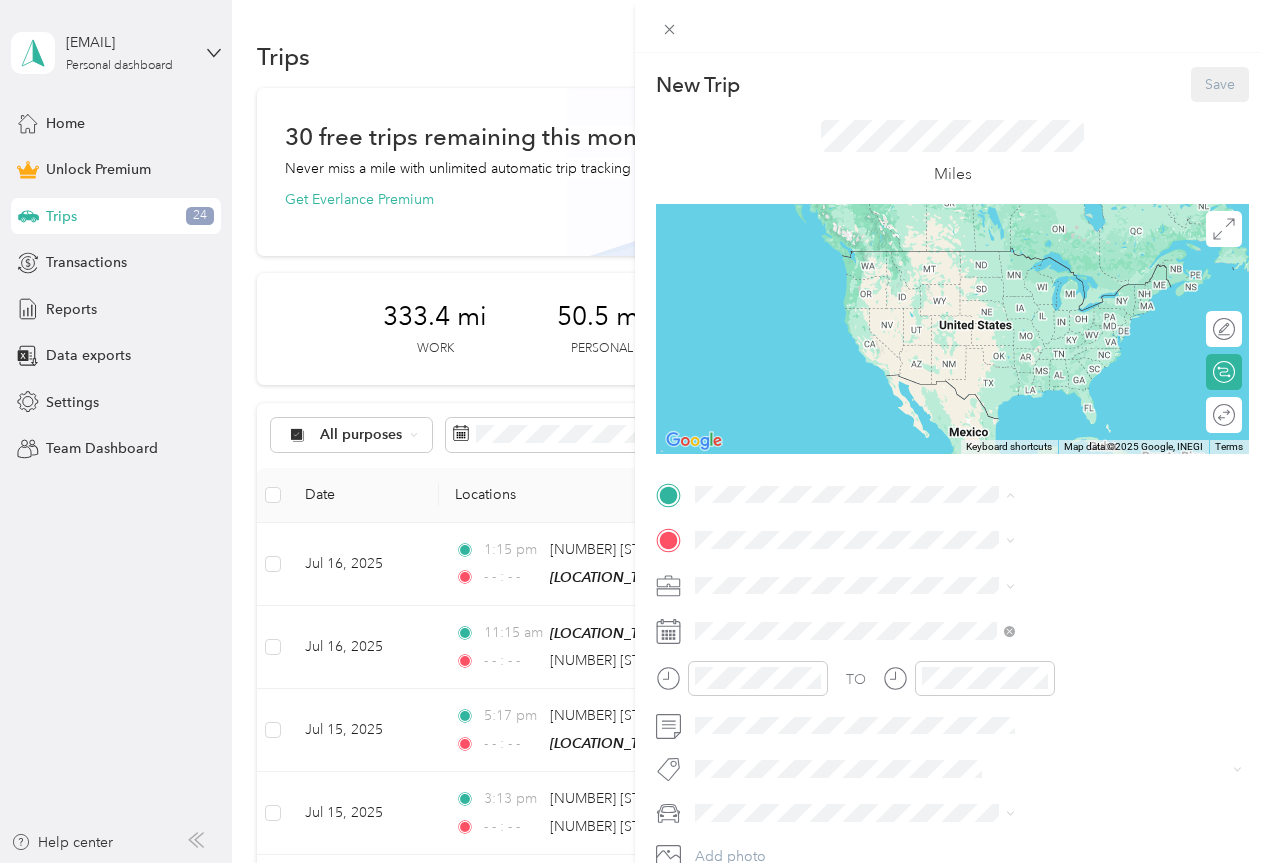 click on "[NUMBER] [STREET], [POSTAL_CODE], [CITY], [STATE], [COUNTRY]" at bounding box center [1067, 712] 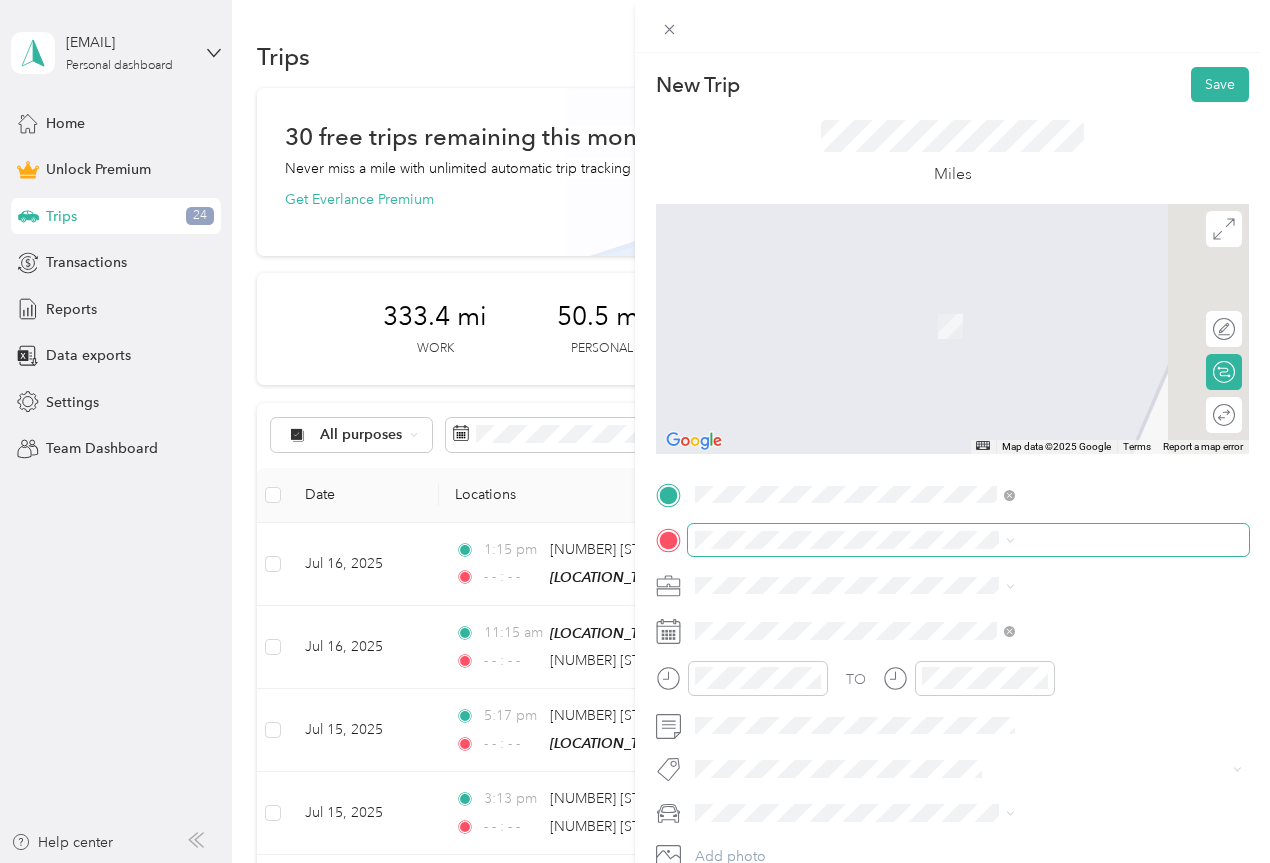 click at bounding box center (968, 540) 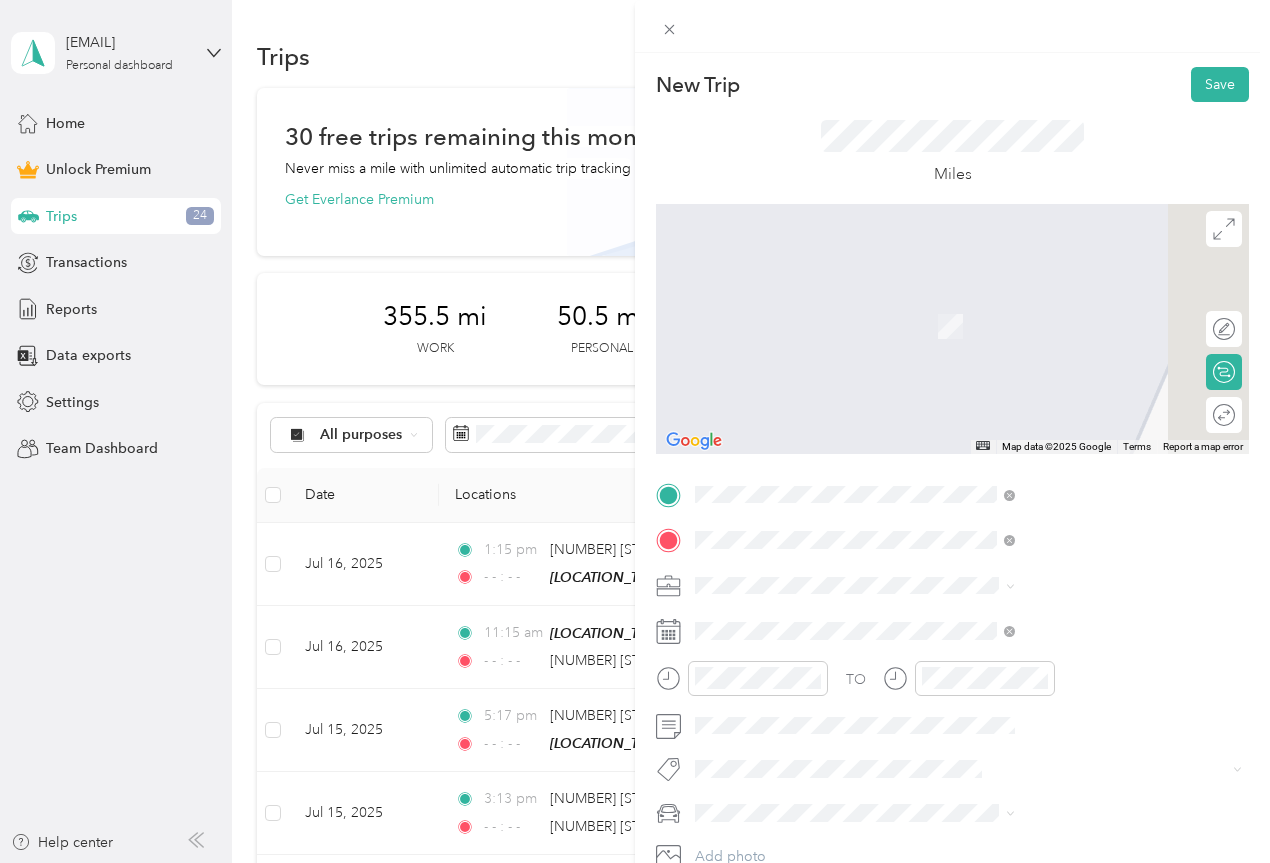 click on "[NUMBER] [STREET]
[CITY], [STATE] [POSTAL_CODE], [COUNTRY]" at bounding box center [1082, 629] 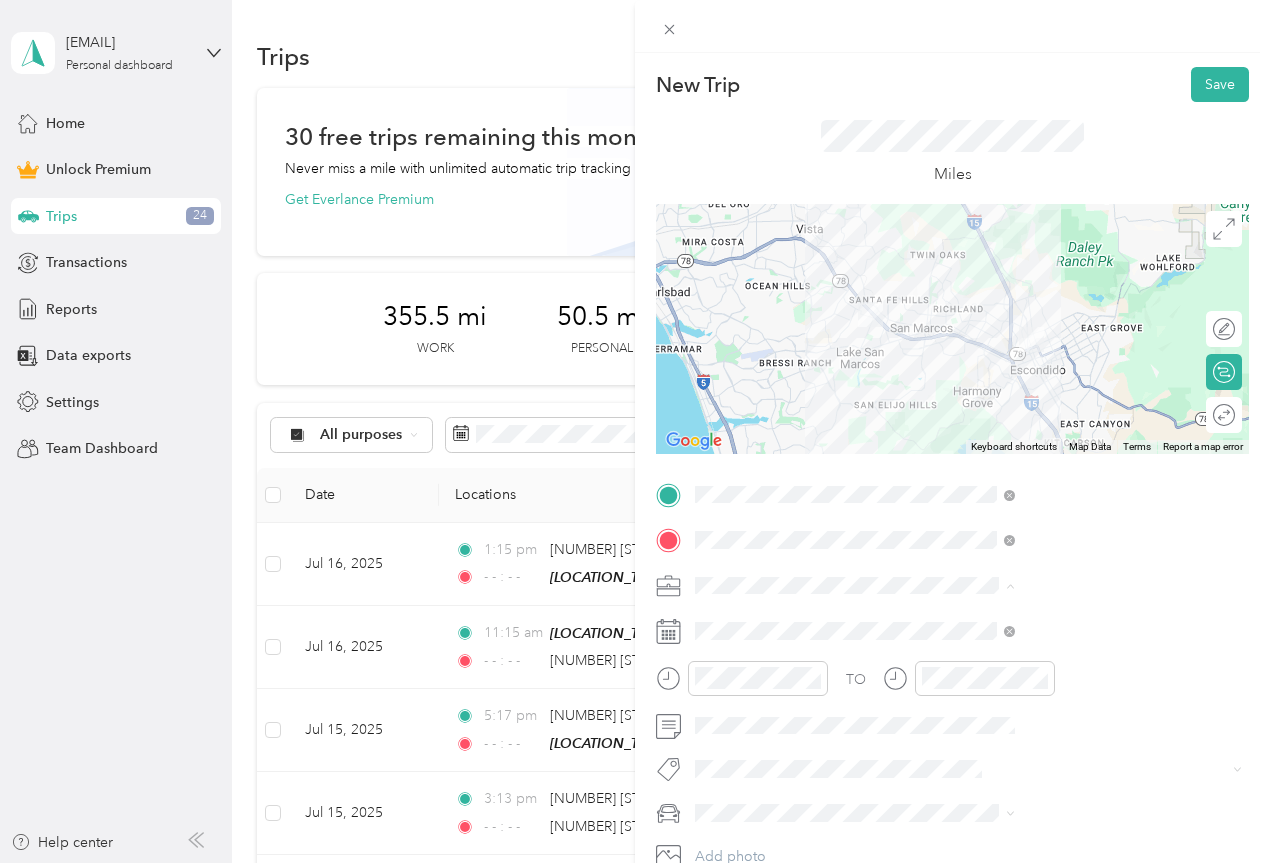 click on "Work" at bounding box center [1067, 305] 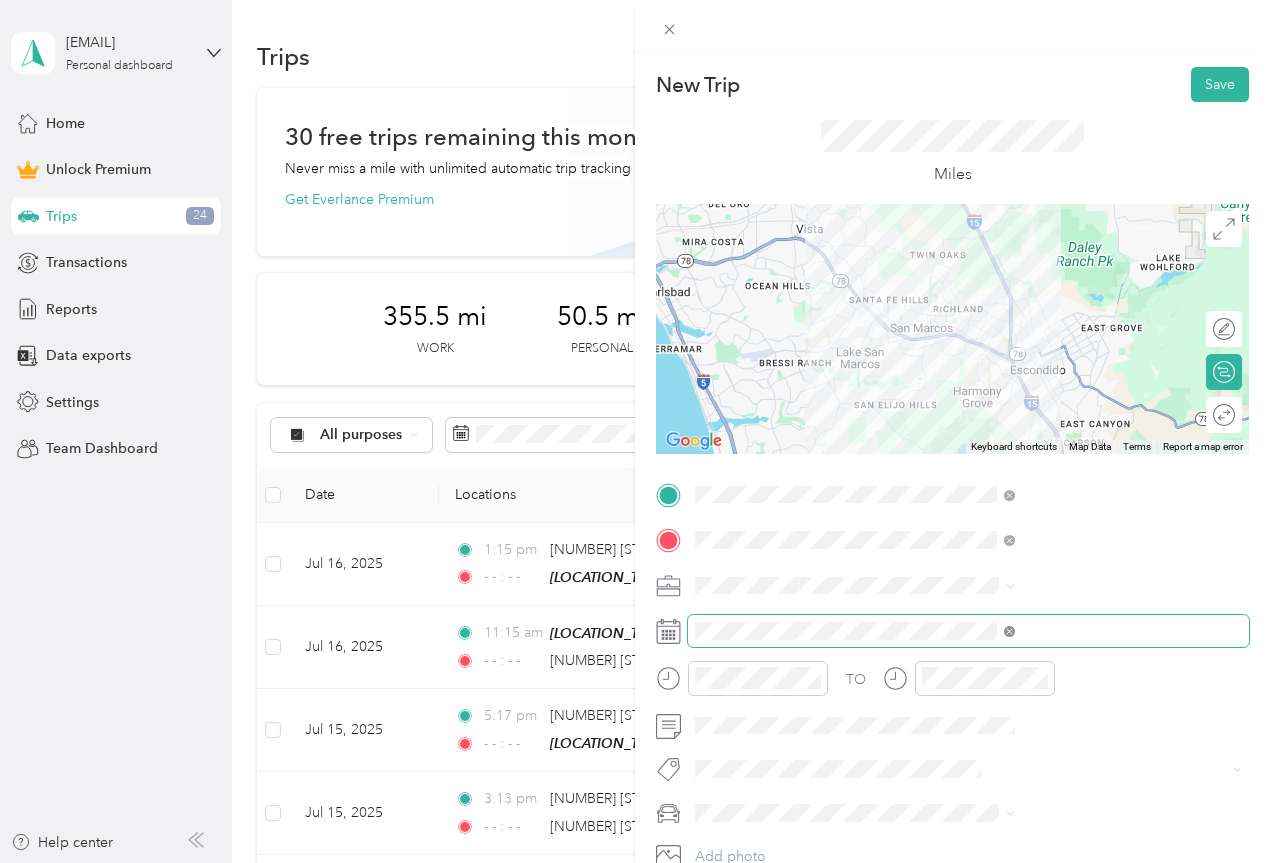 click 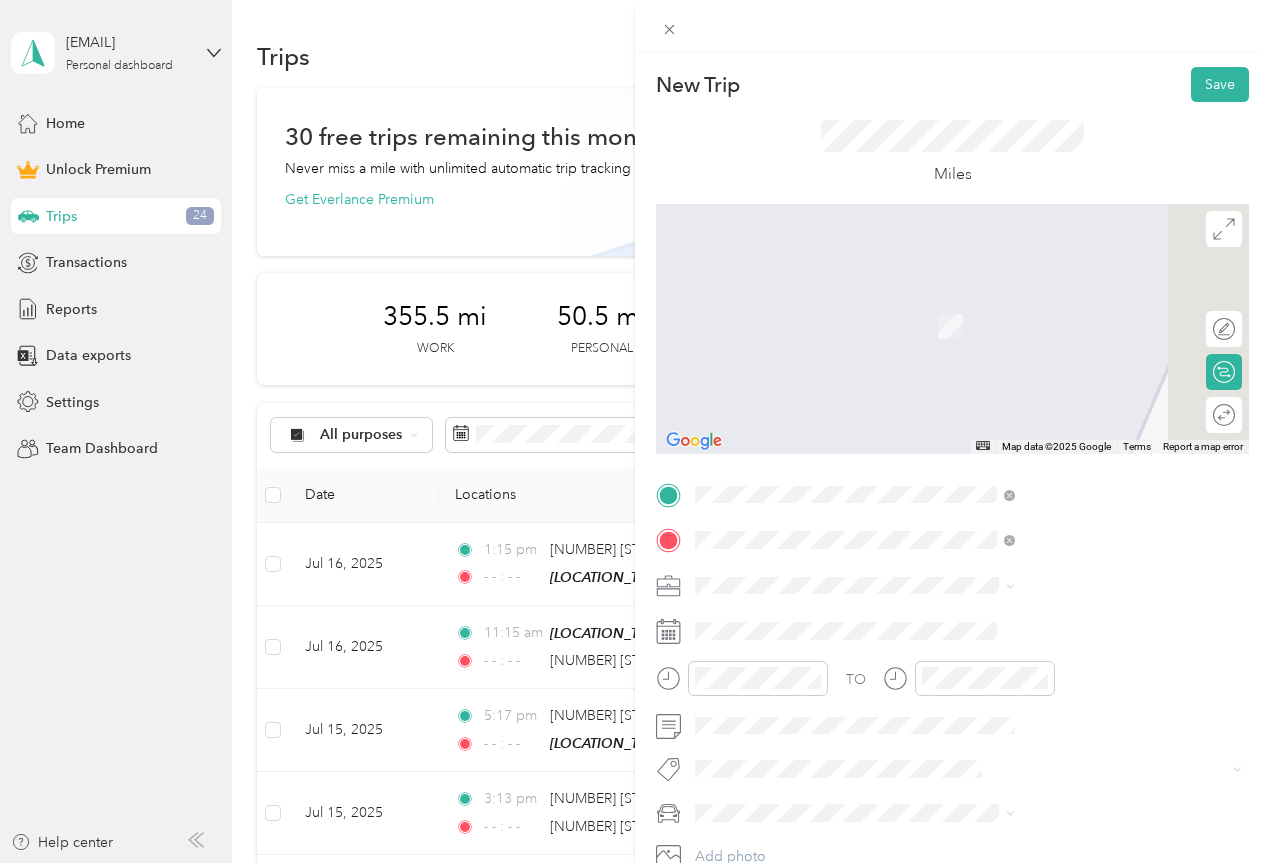 click on "[NUMBER] [STREET]
[CITY], [STATE] [POSTAL_CODE], [COUNTRY]" at bounding box center [1082, 629] 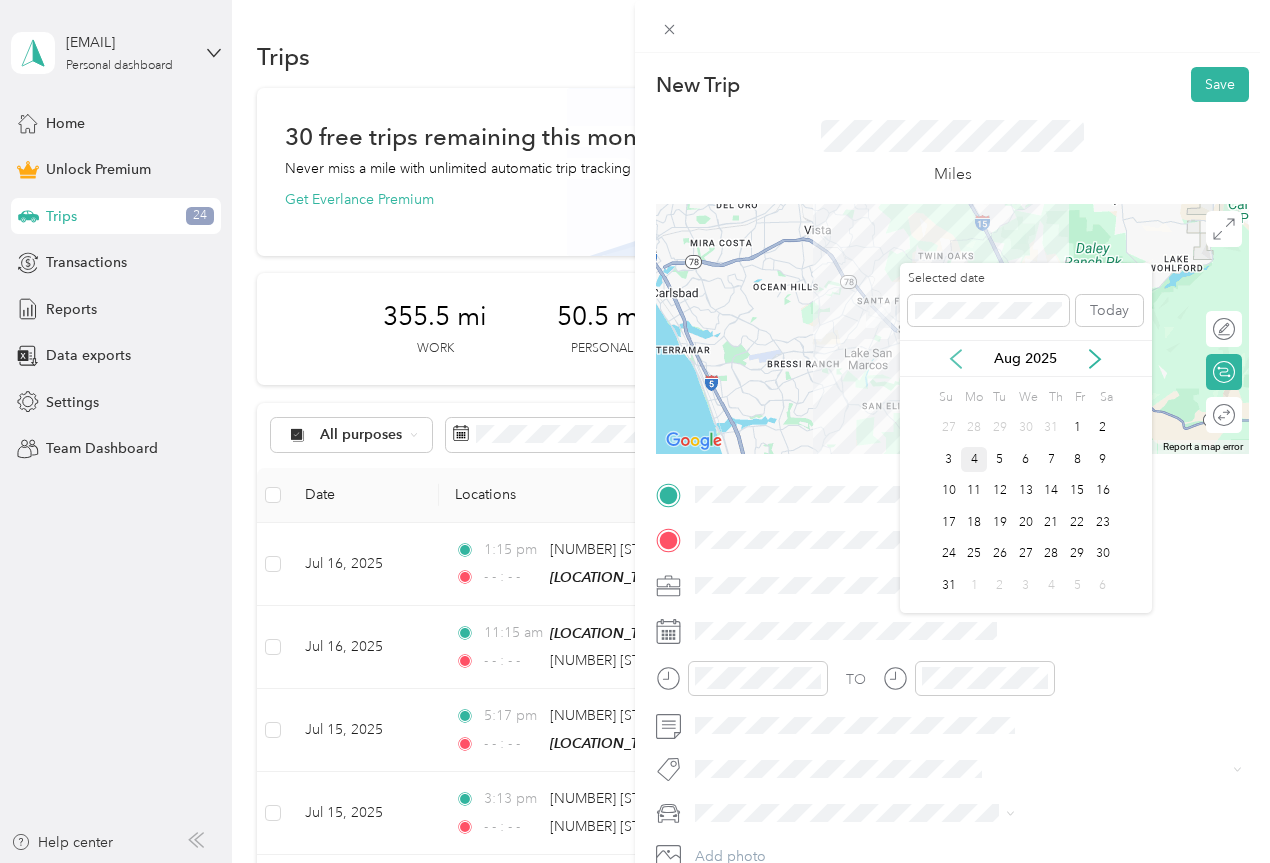 click 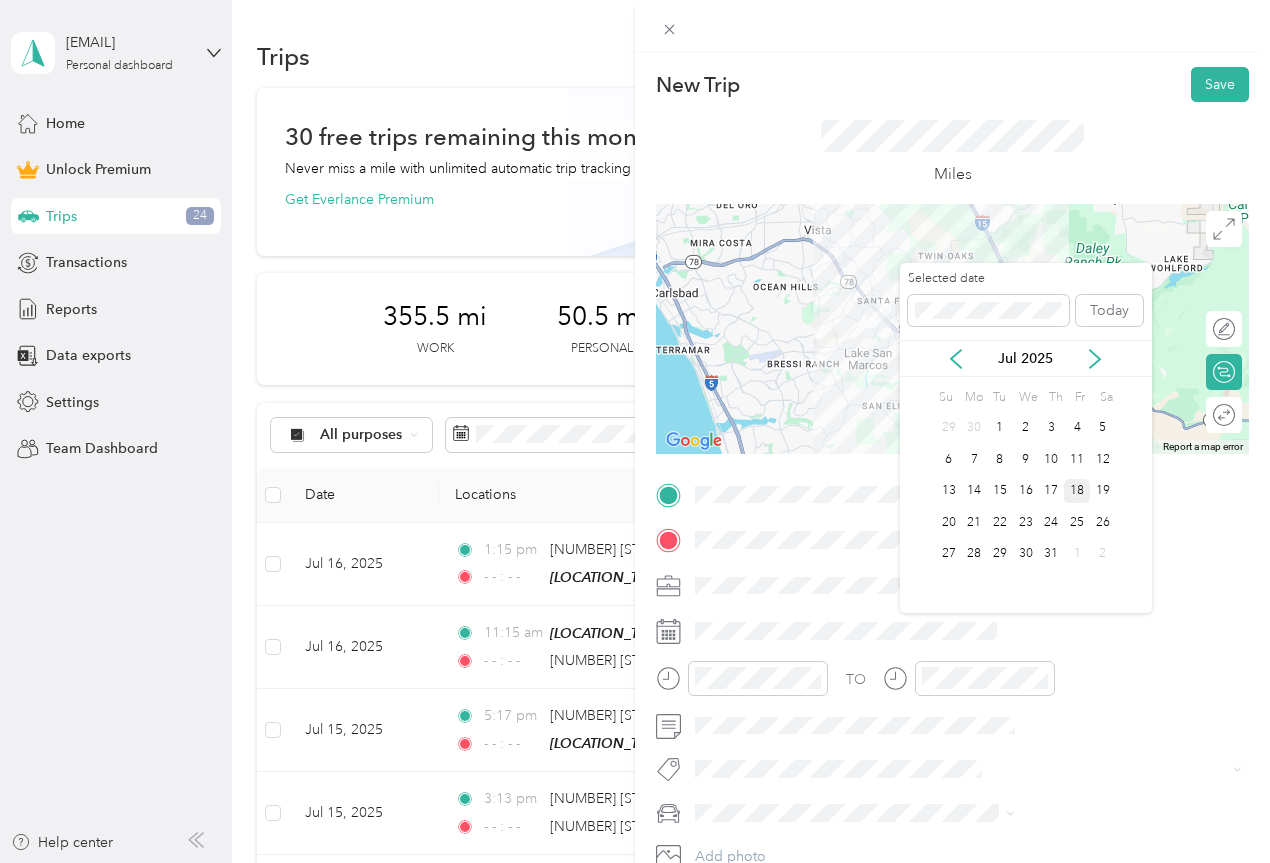 click on "18" at bounding box center (1077, 491) 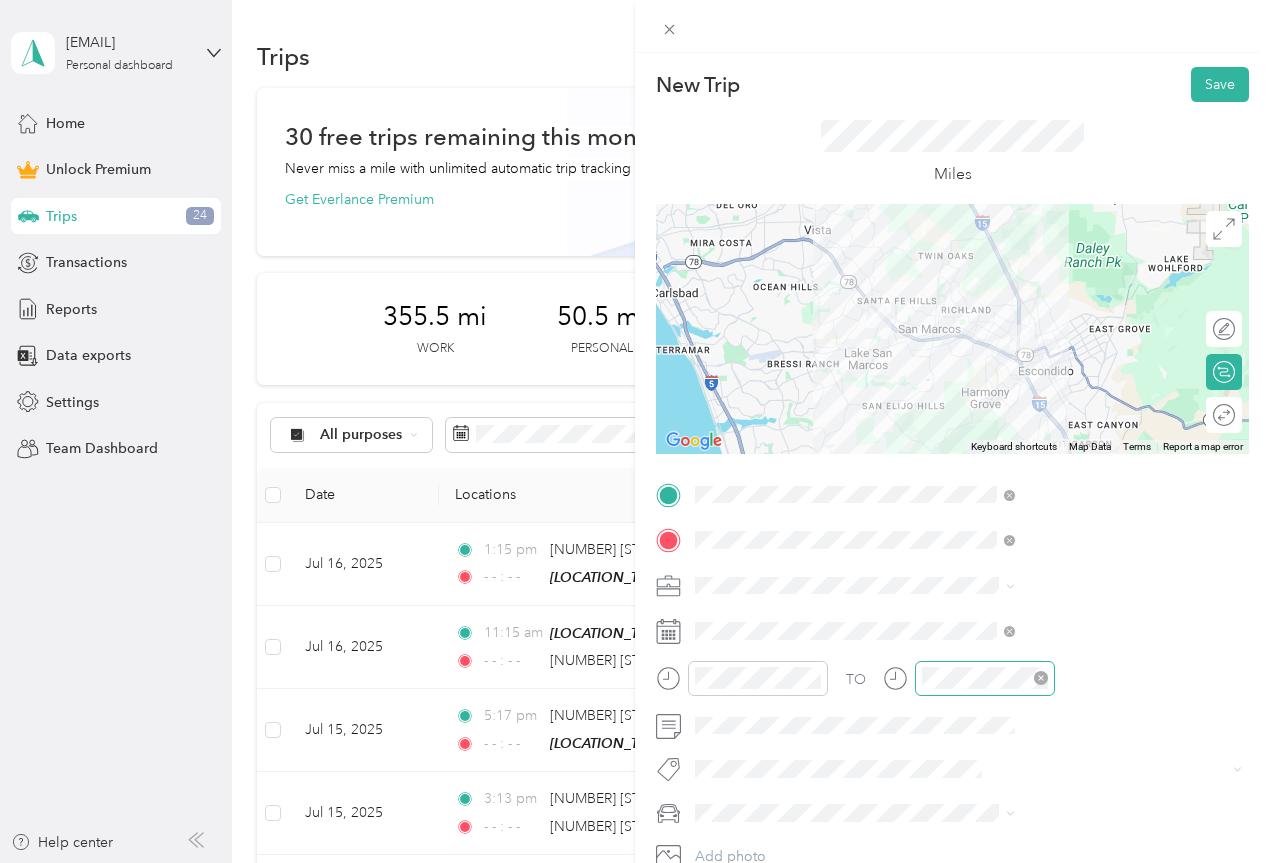 click 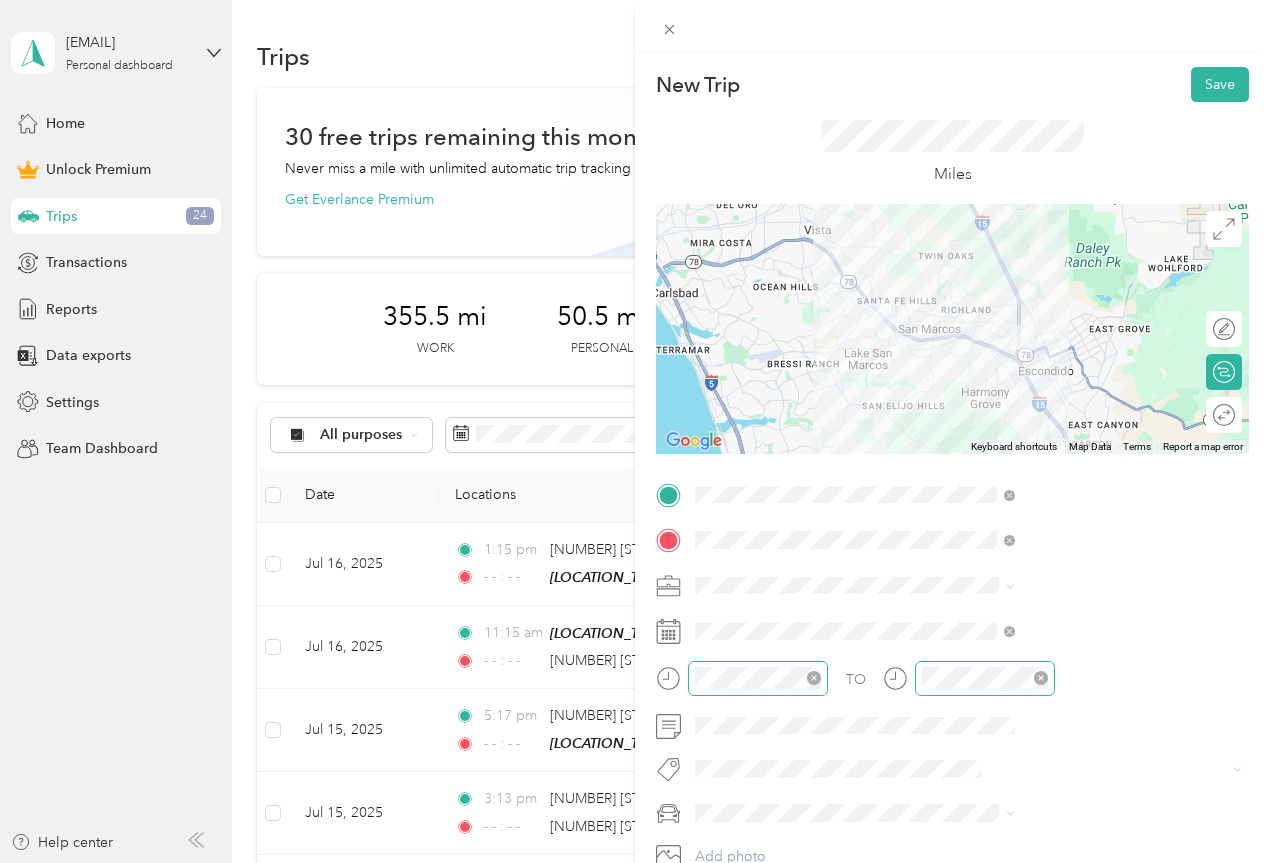 click 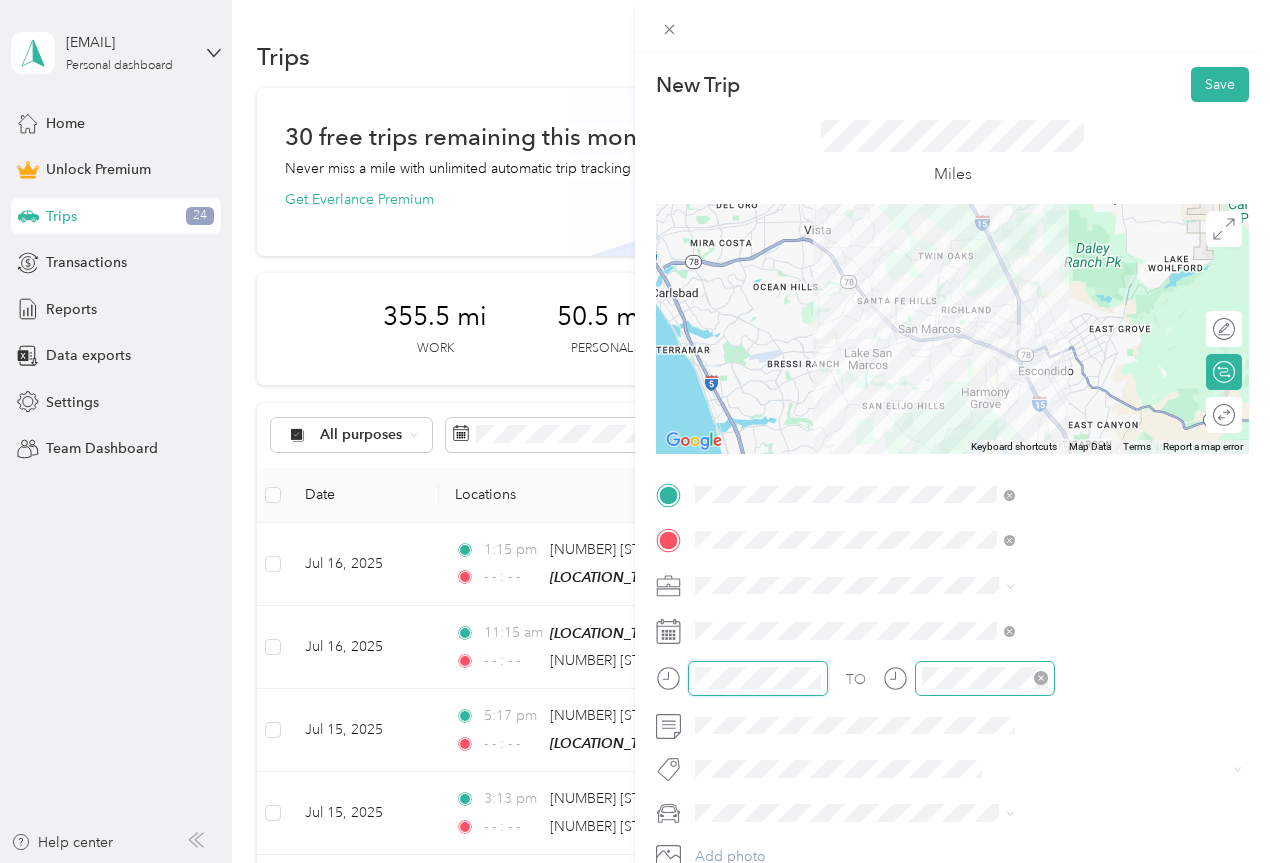 scroll, scrollTop: 420, scrollLeft: 0, axis: vertical 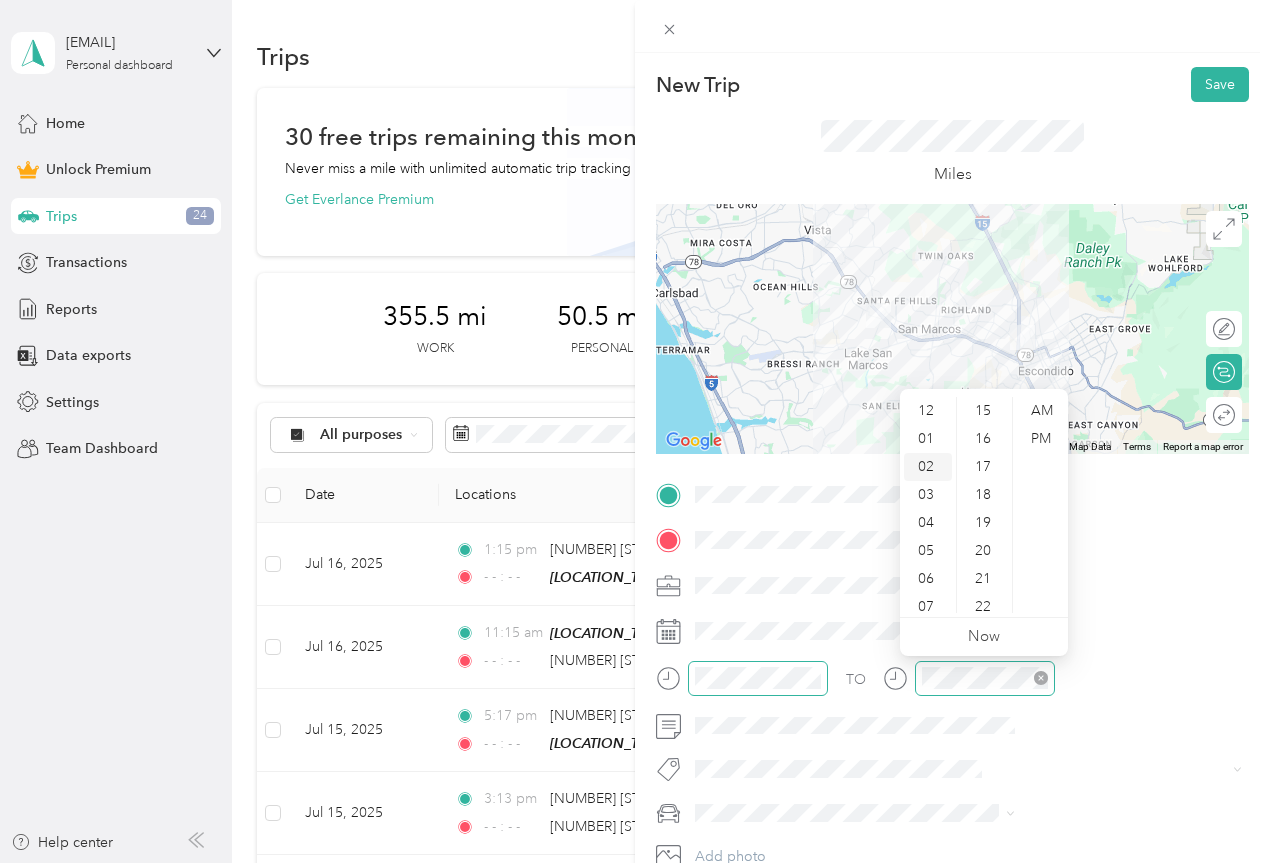 click on "02" at bounding box center (928, 467) 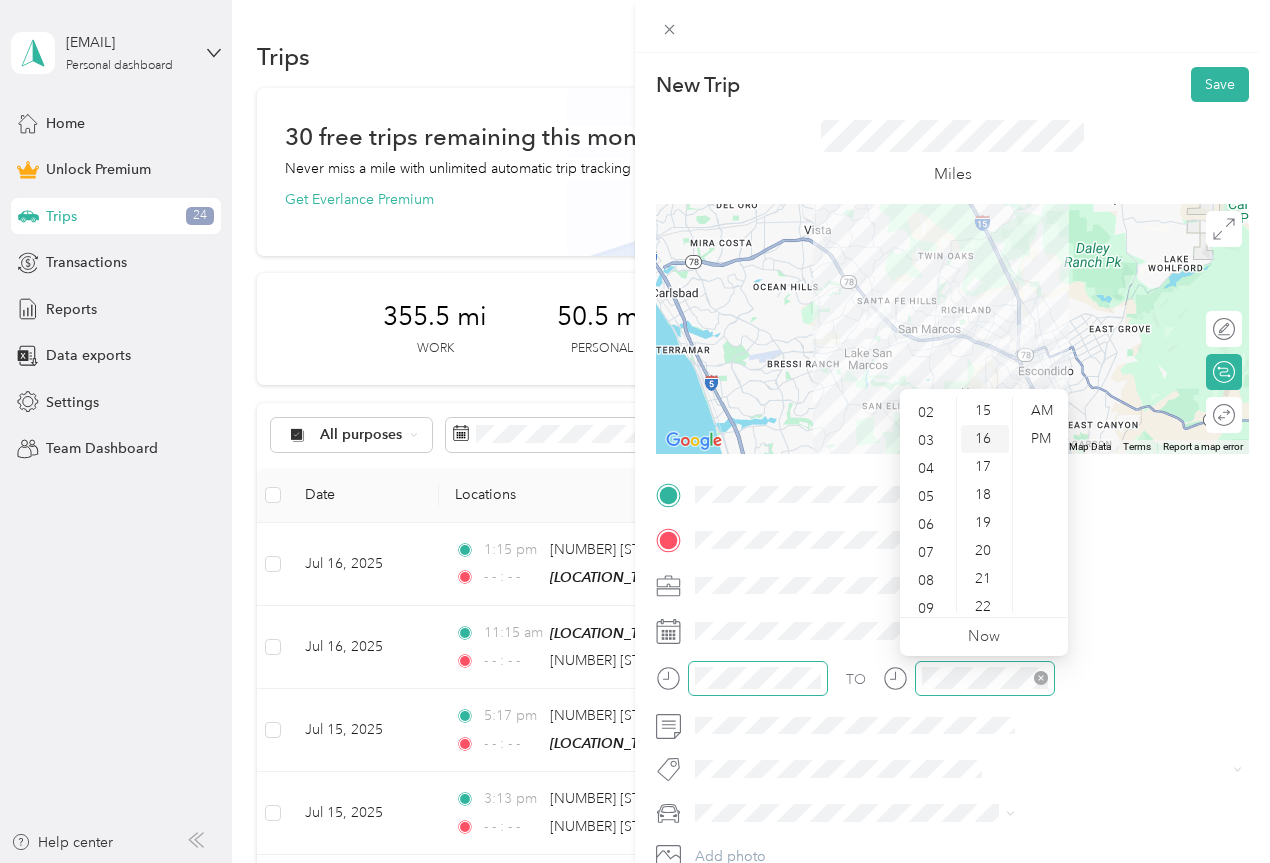 scroll, scrollTop: 56, scrollLeft: 0, axis: vertical 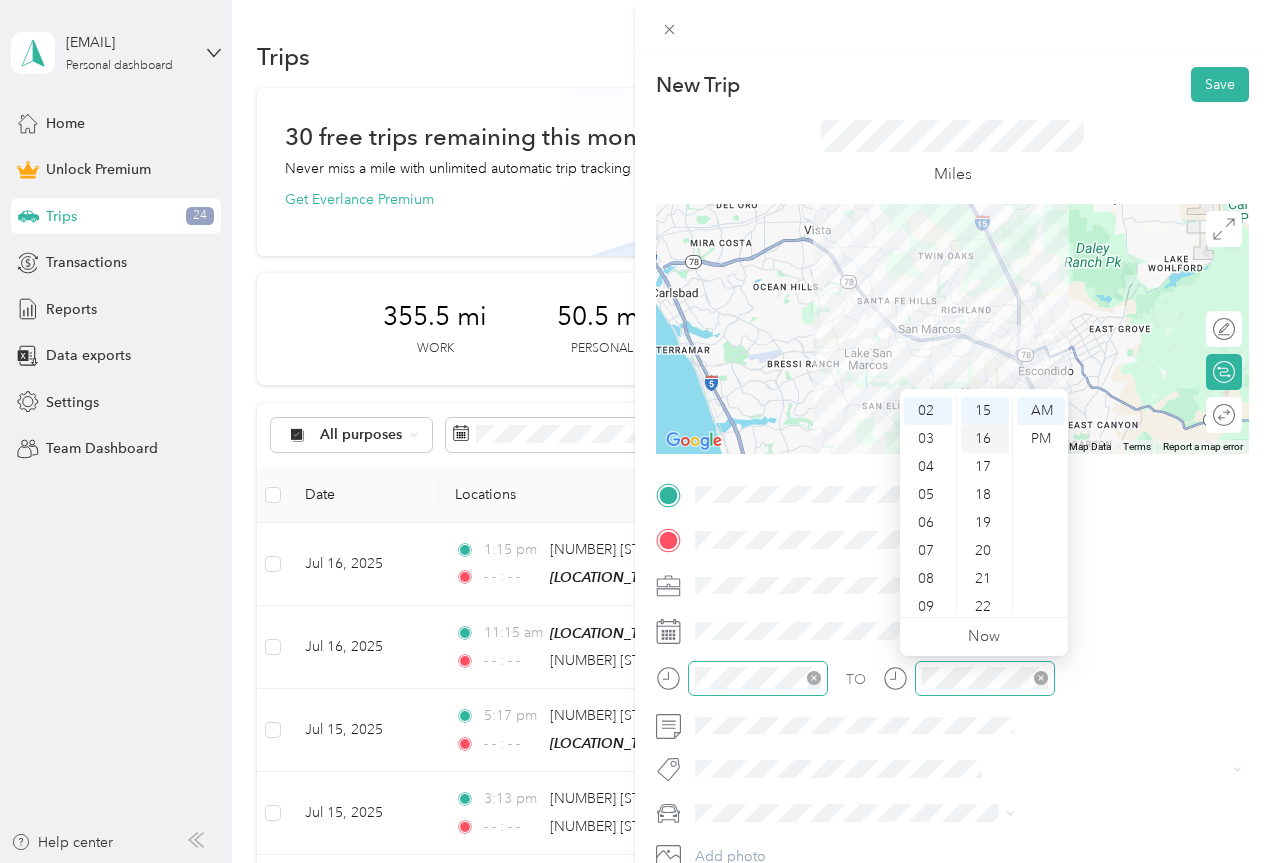 click on "16" at bounding box center [985, 439] 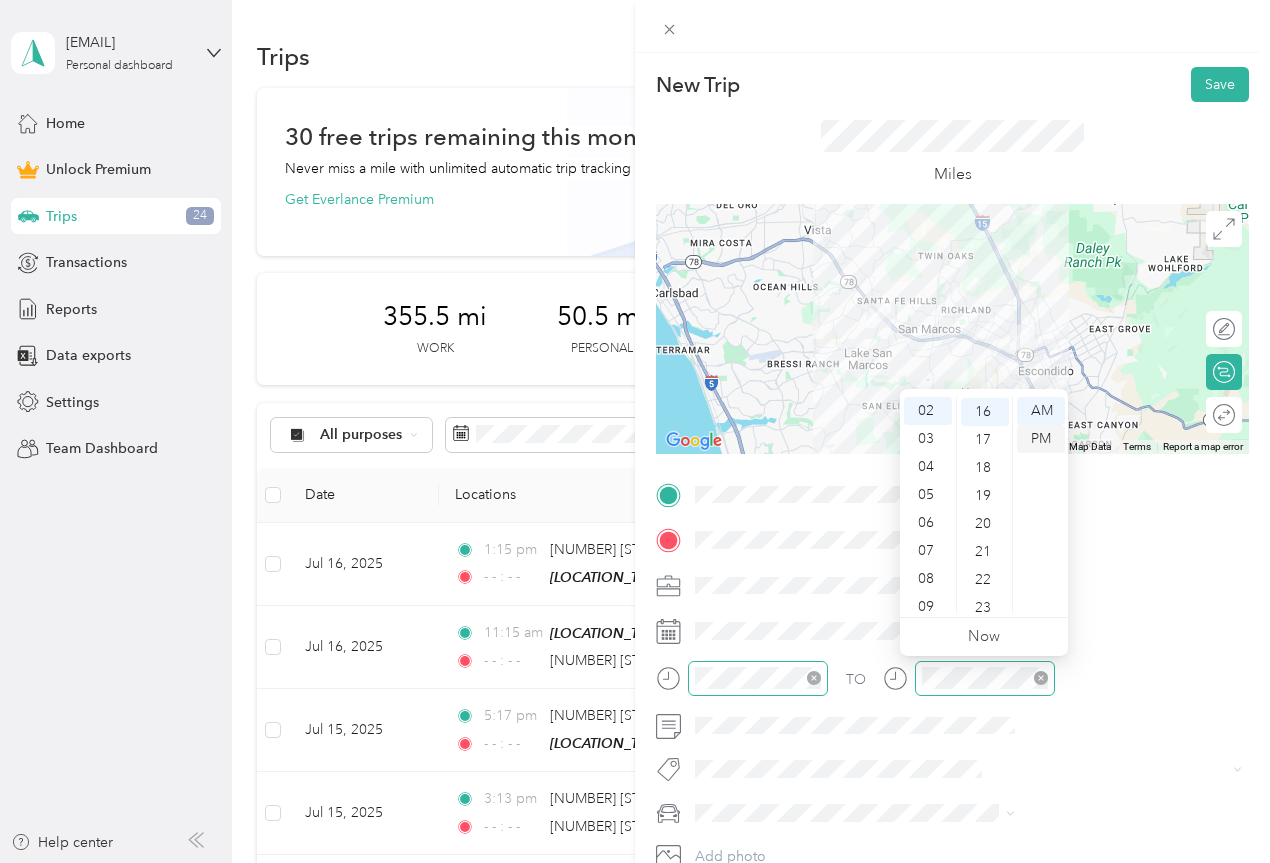 scroll, scrollTop: 448, scrollLeft: 0, axis: vertical 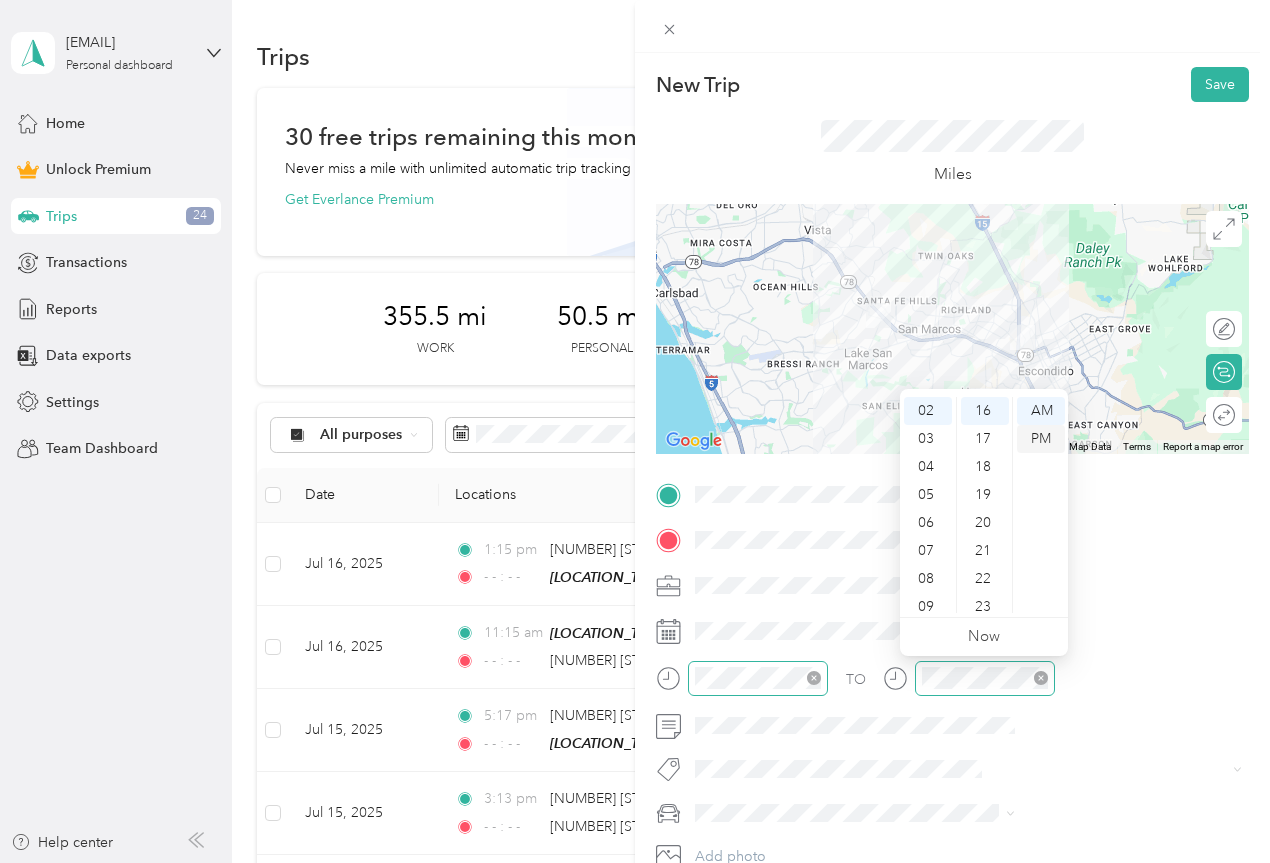 click on "PM" at bounding box center (1041, 439) 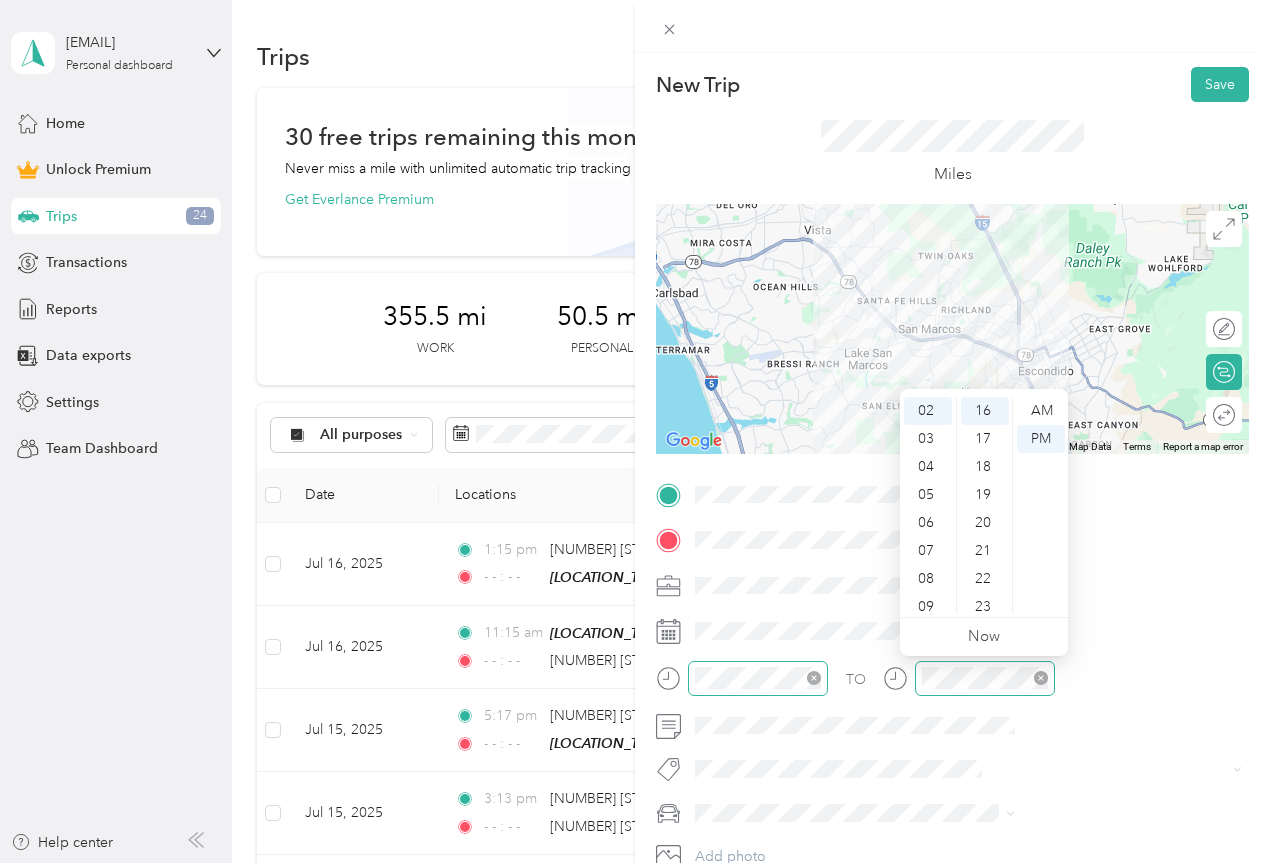 click at bounding box center [742, 685] 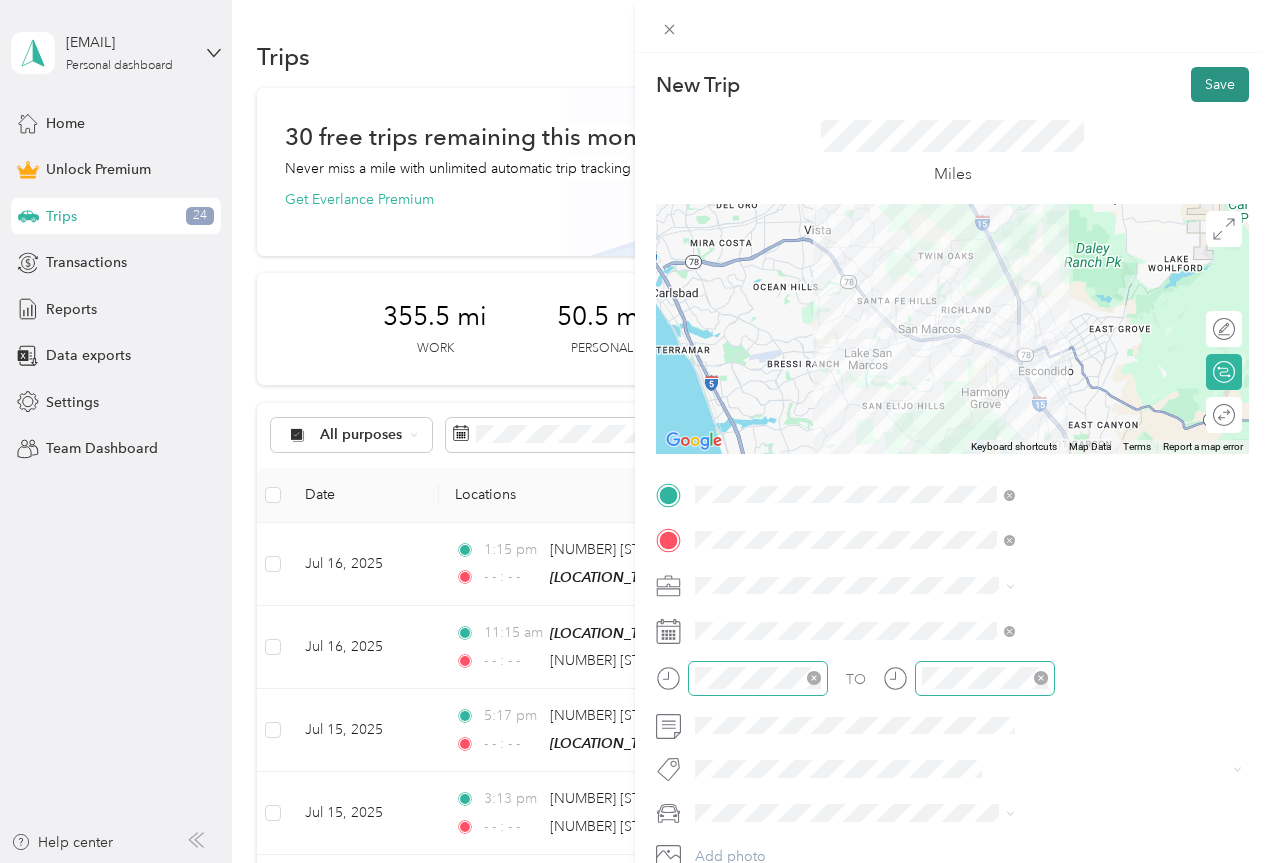 click on "Save" at bounding box center (1220, 84) 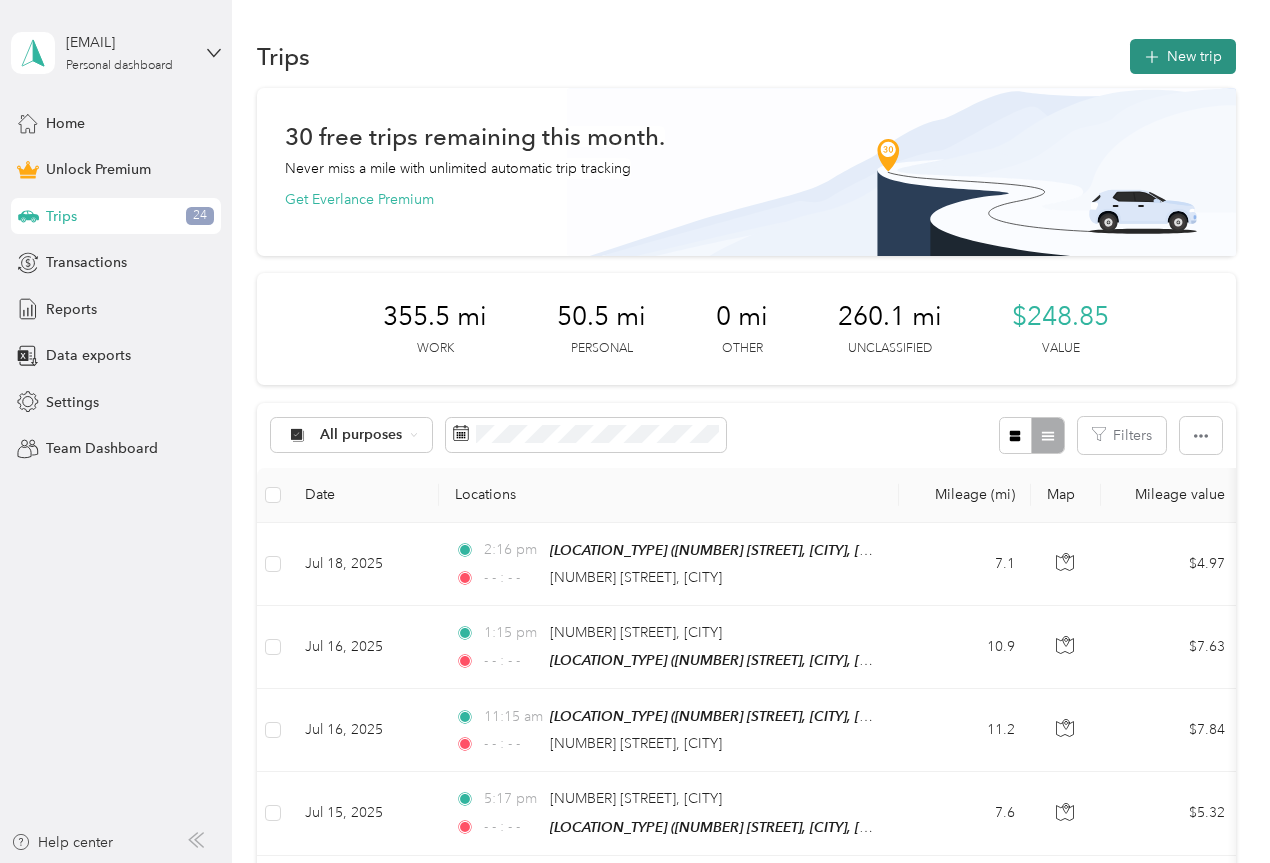 click on "New trip" at bounding box center [1183, 56] 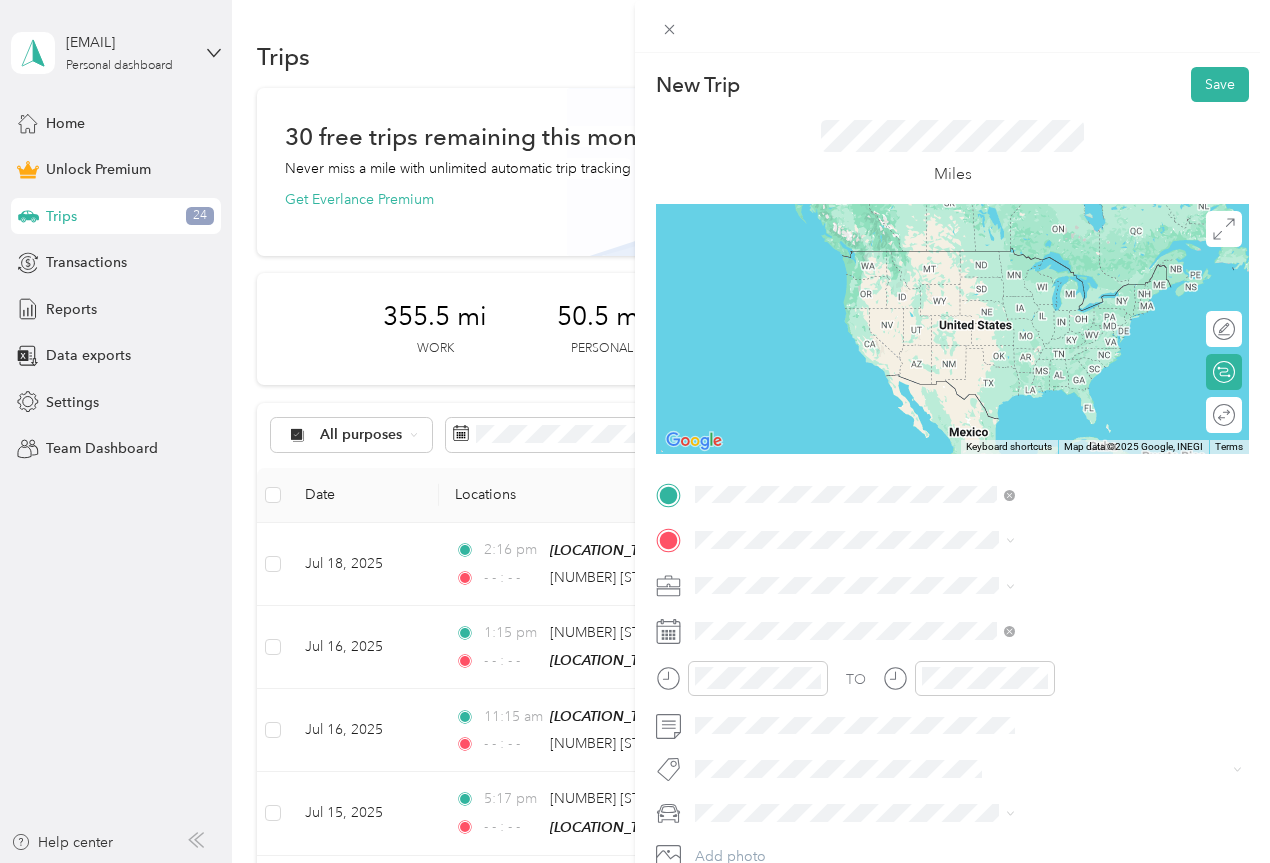 click on "[NUMBER] [STREET]
[CITY], [STATE] [POSTAL_CODE], [COUNTRY]" at bounding box center (1082, 584) 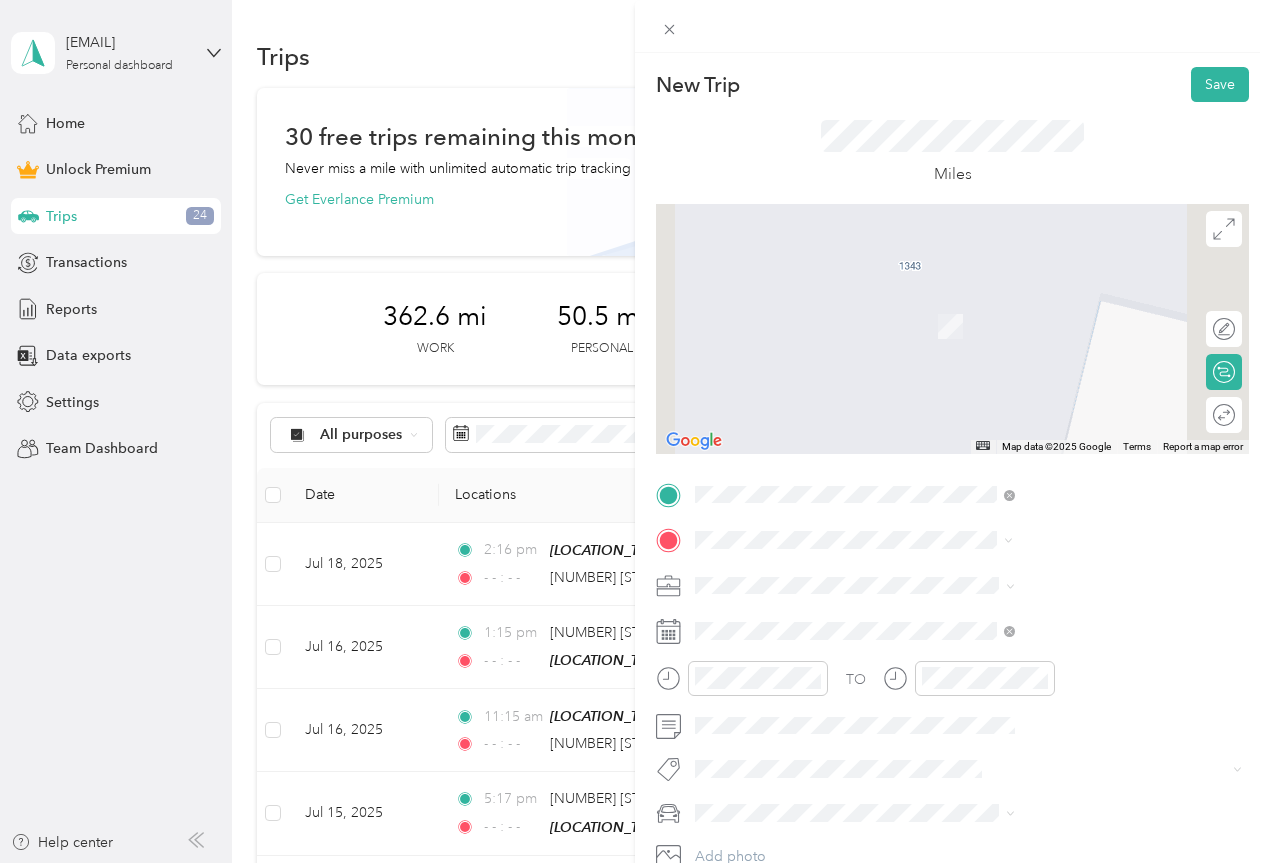 click on "[NUMBER] [STREET]
[CITY], [STATE] [POSTAL_CODE], [COUNTRY]" at bounding box center (1082, 629) 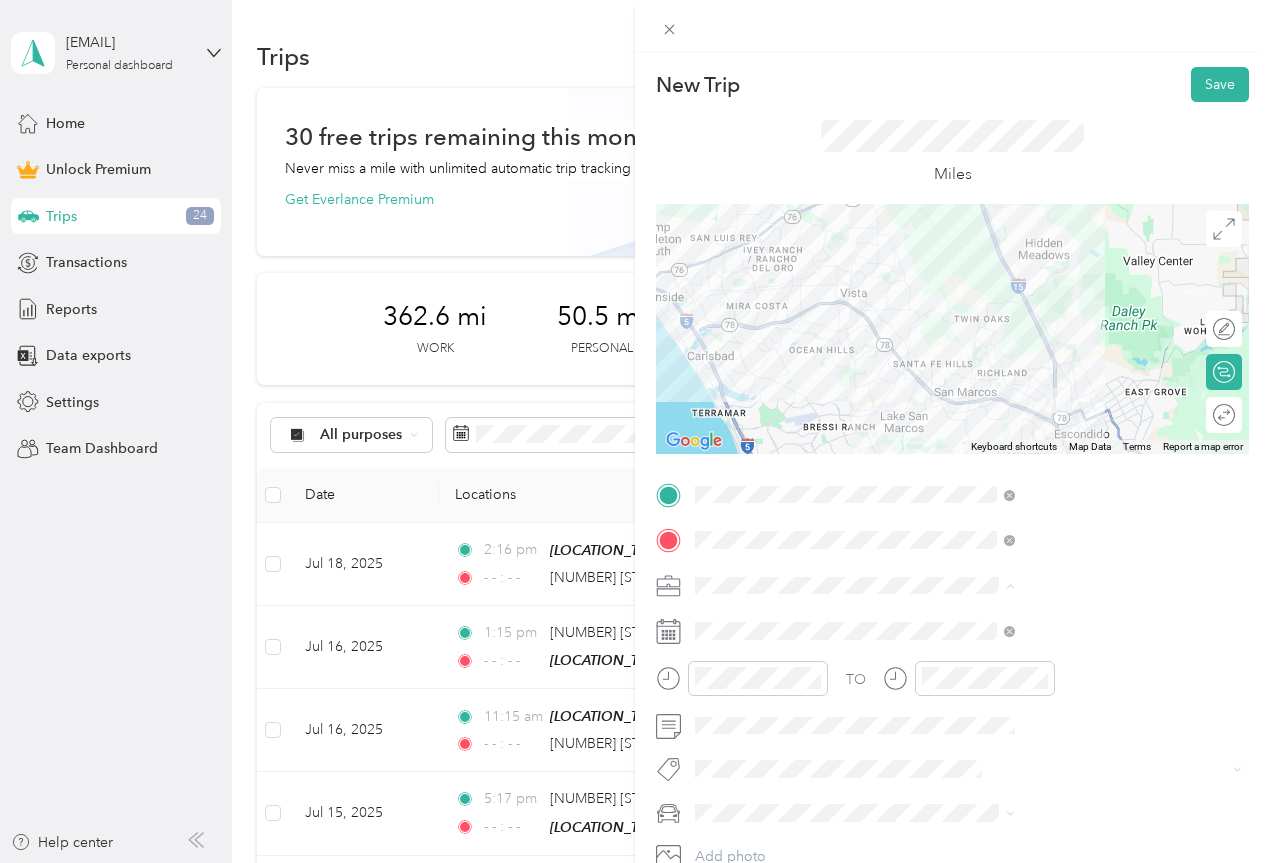 click on "Work" at bounding box center (1067, 305) 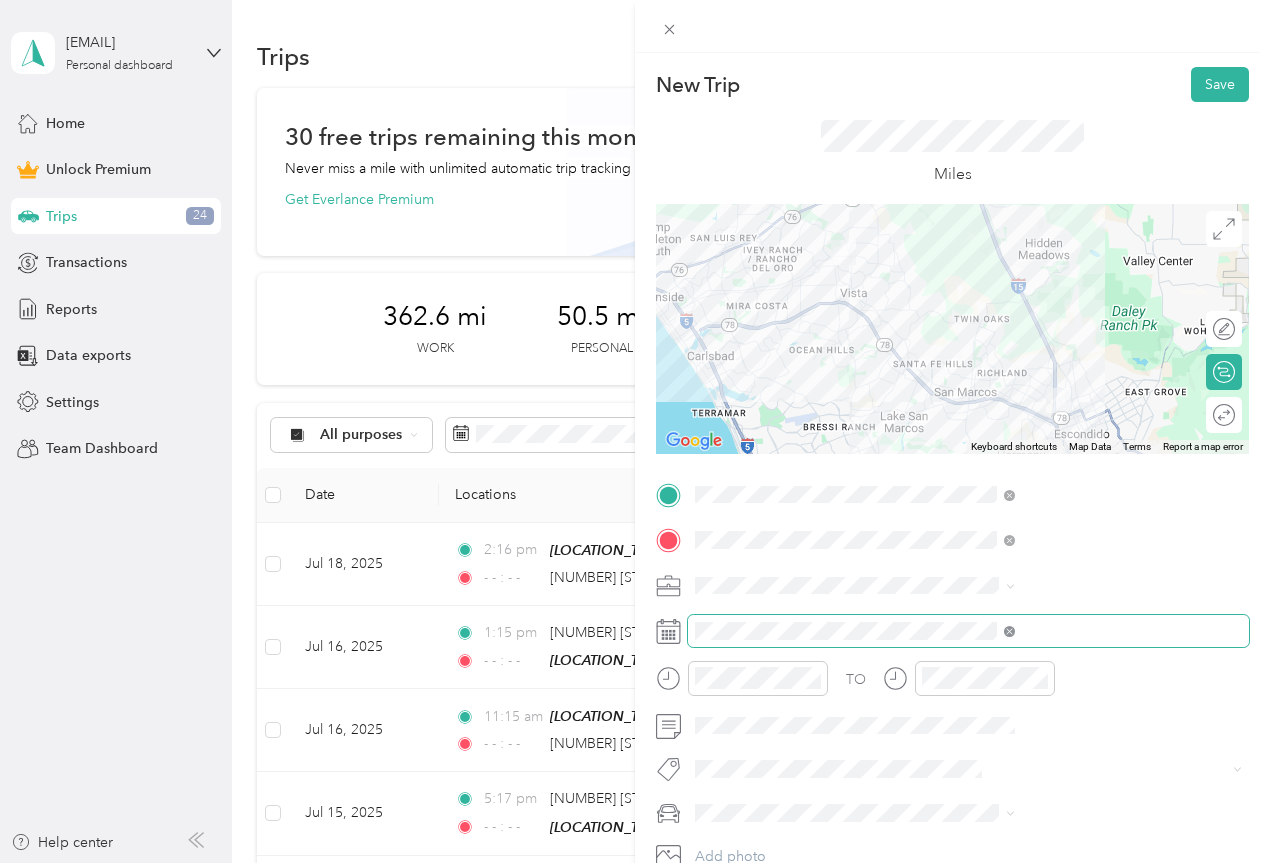 click 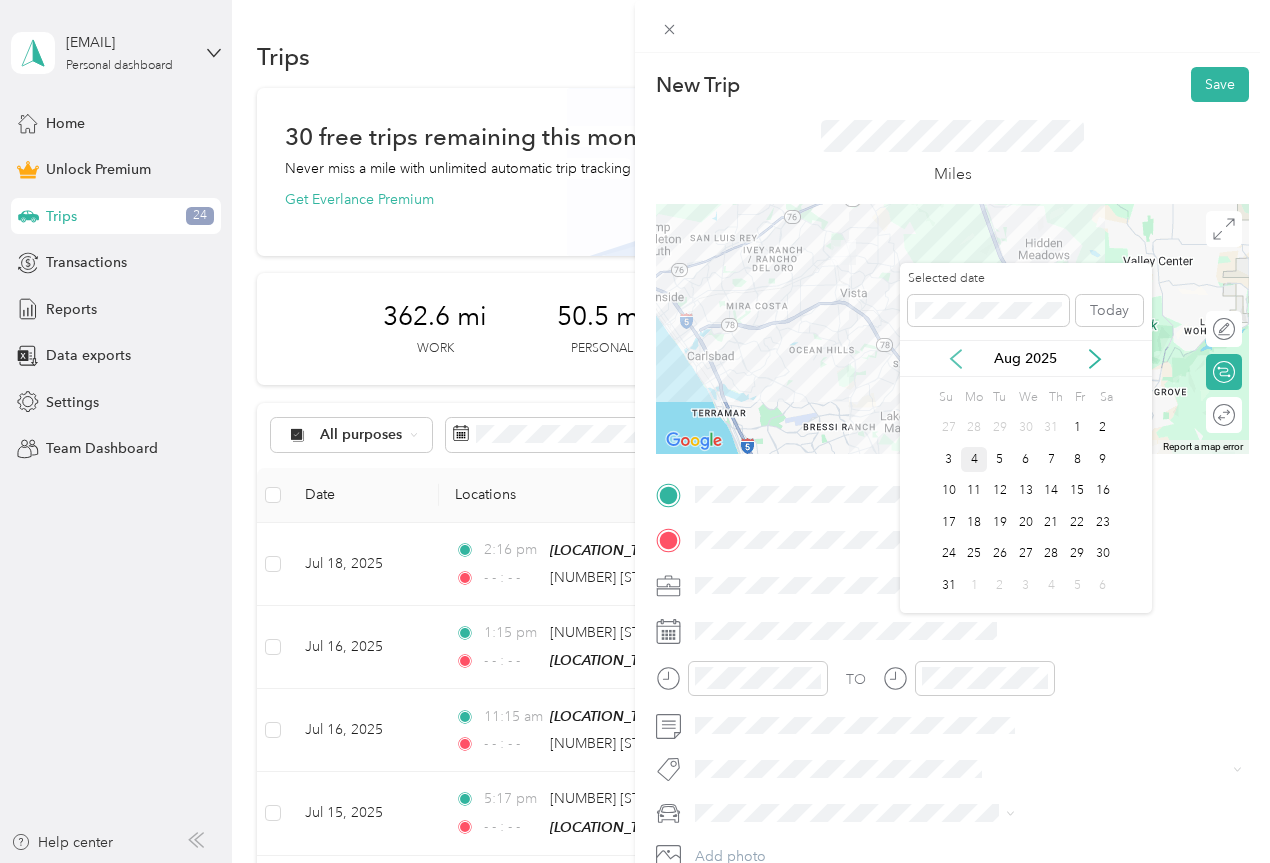 click 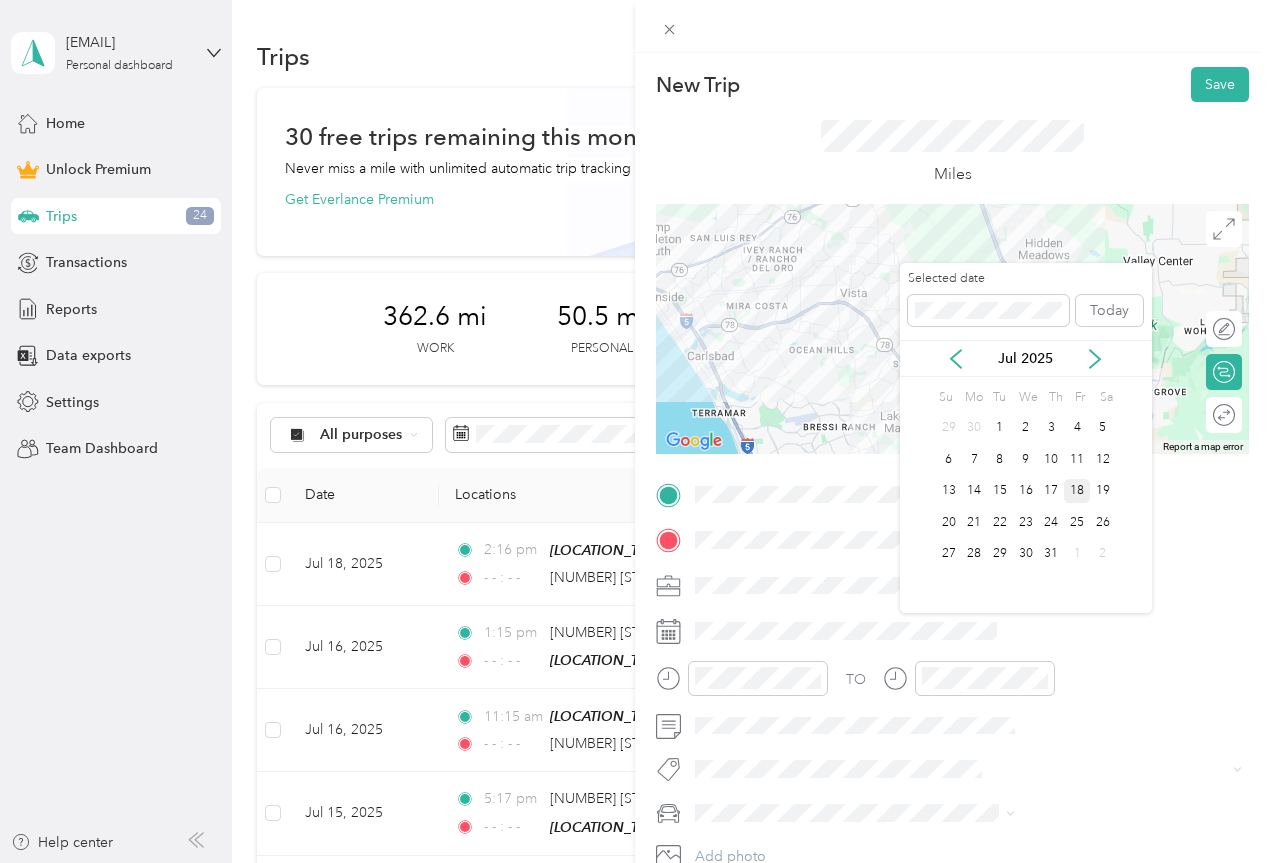 click on "18" at bounding box center (1077, 491) 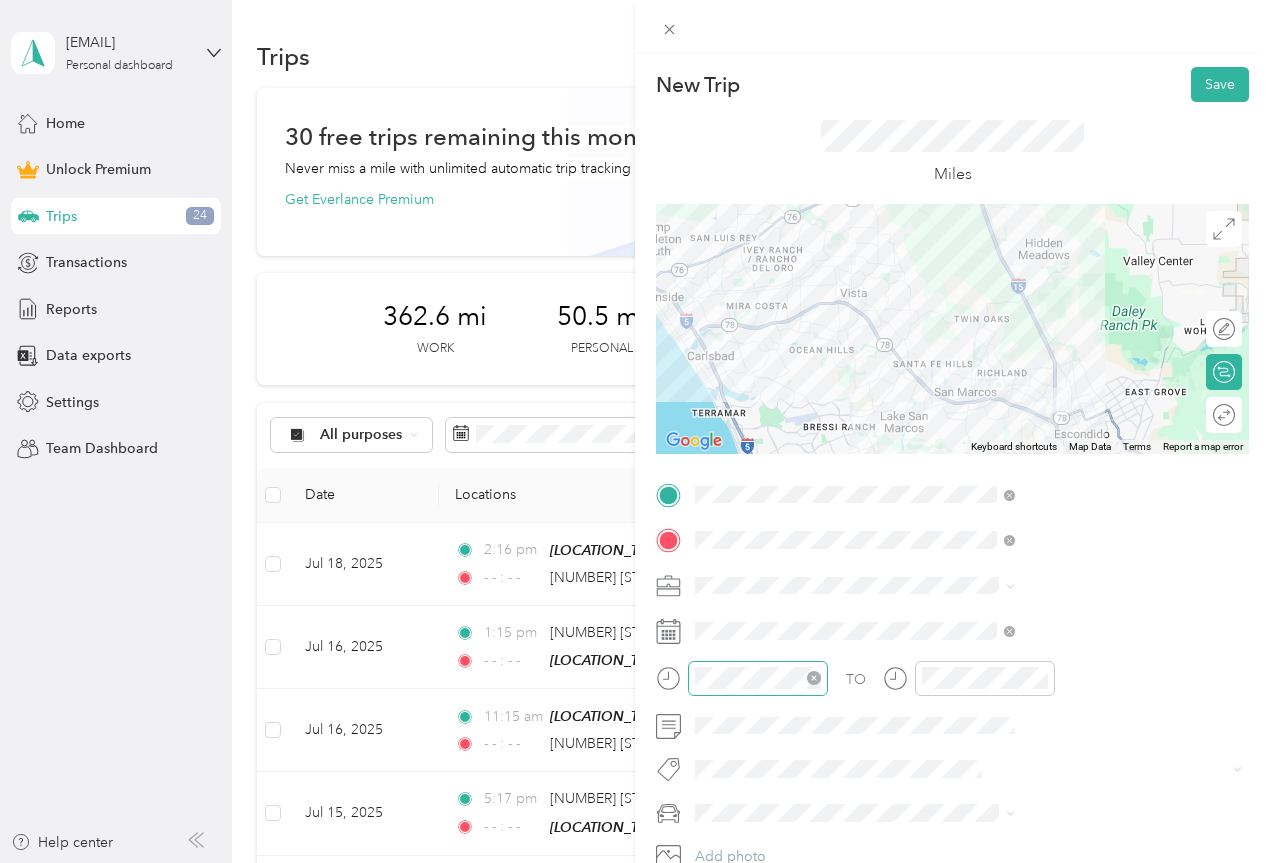 click 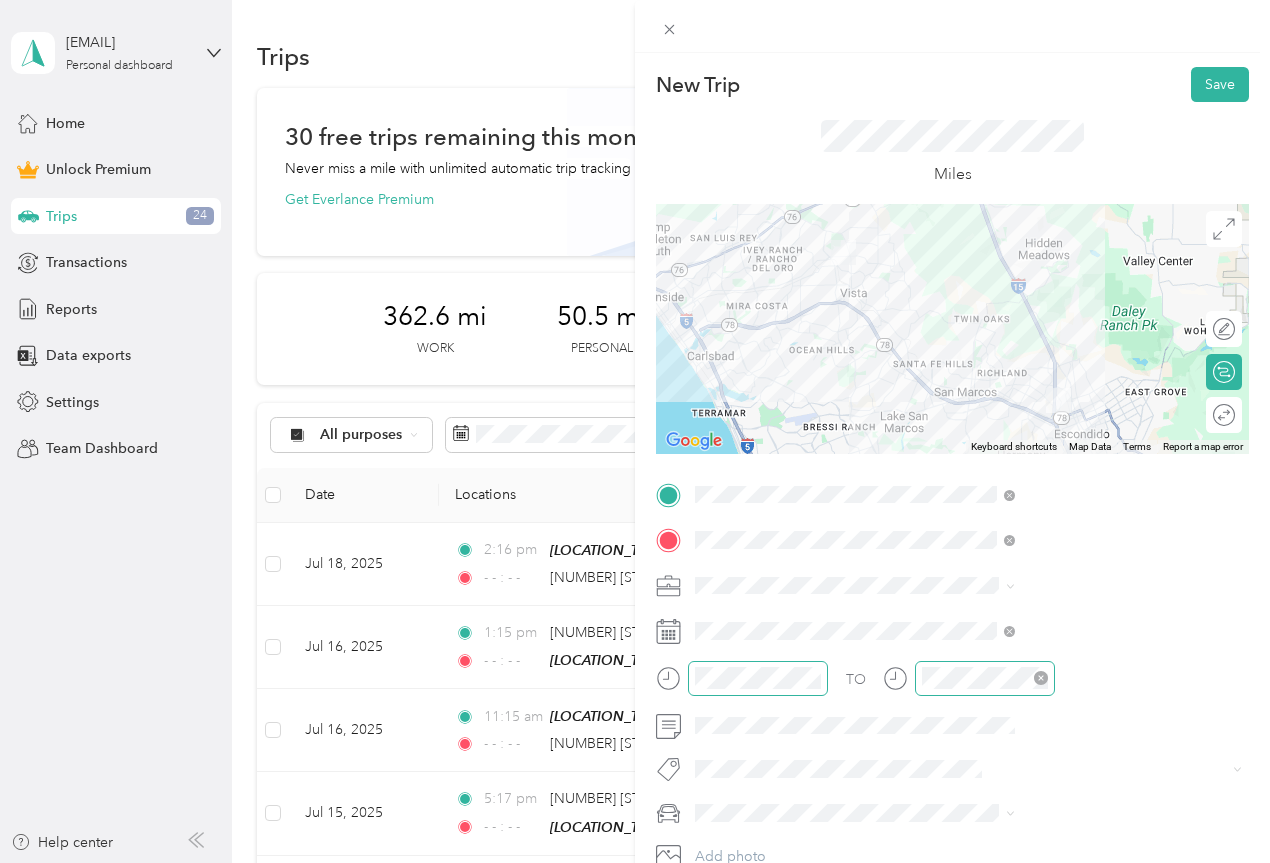 click 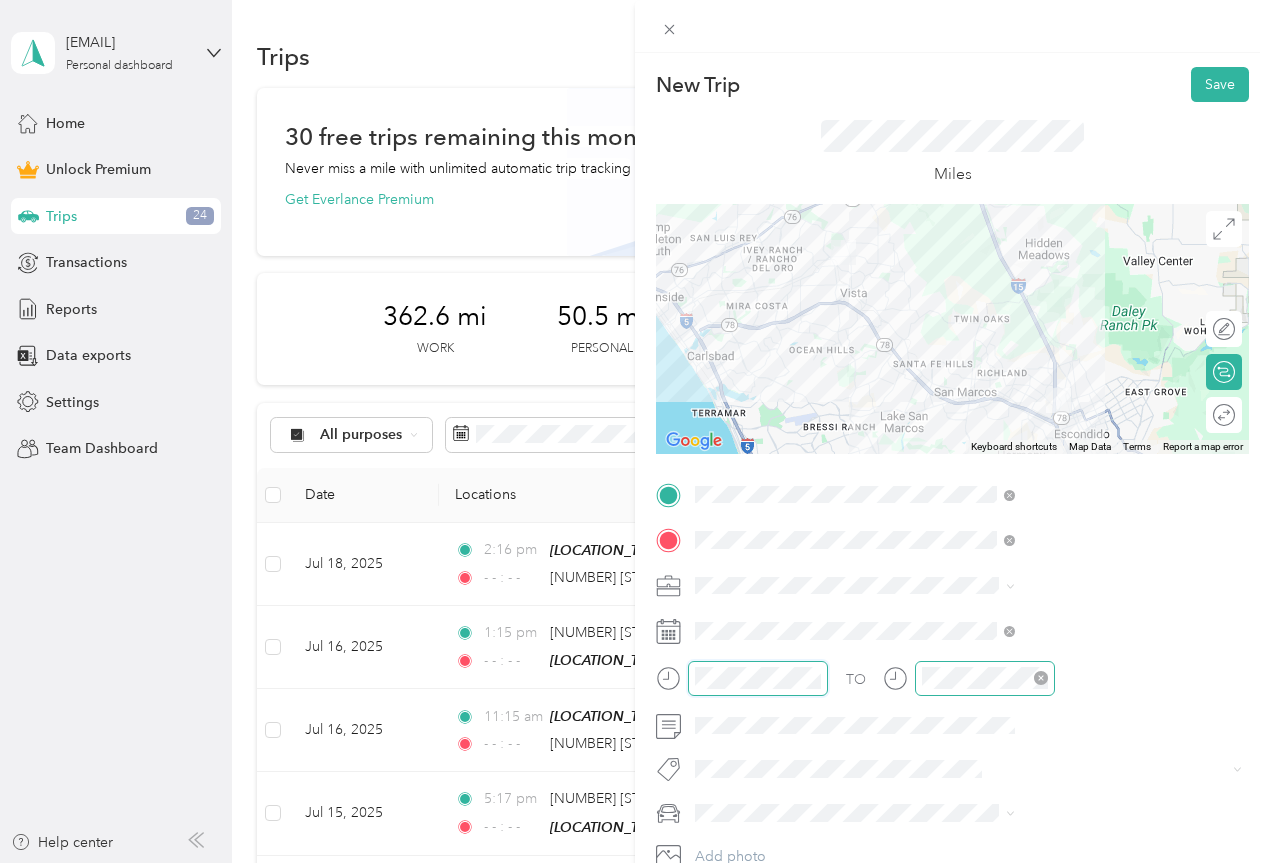 scroll, scrollTop: 476, scrollLeft: 0, axis: vertical 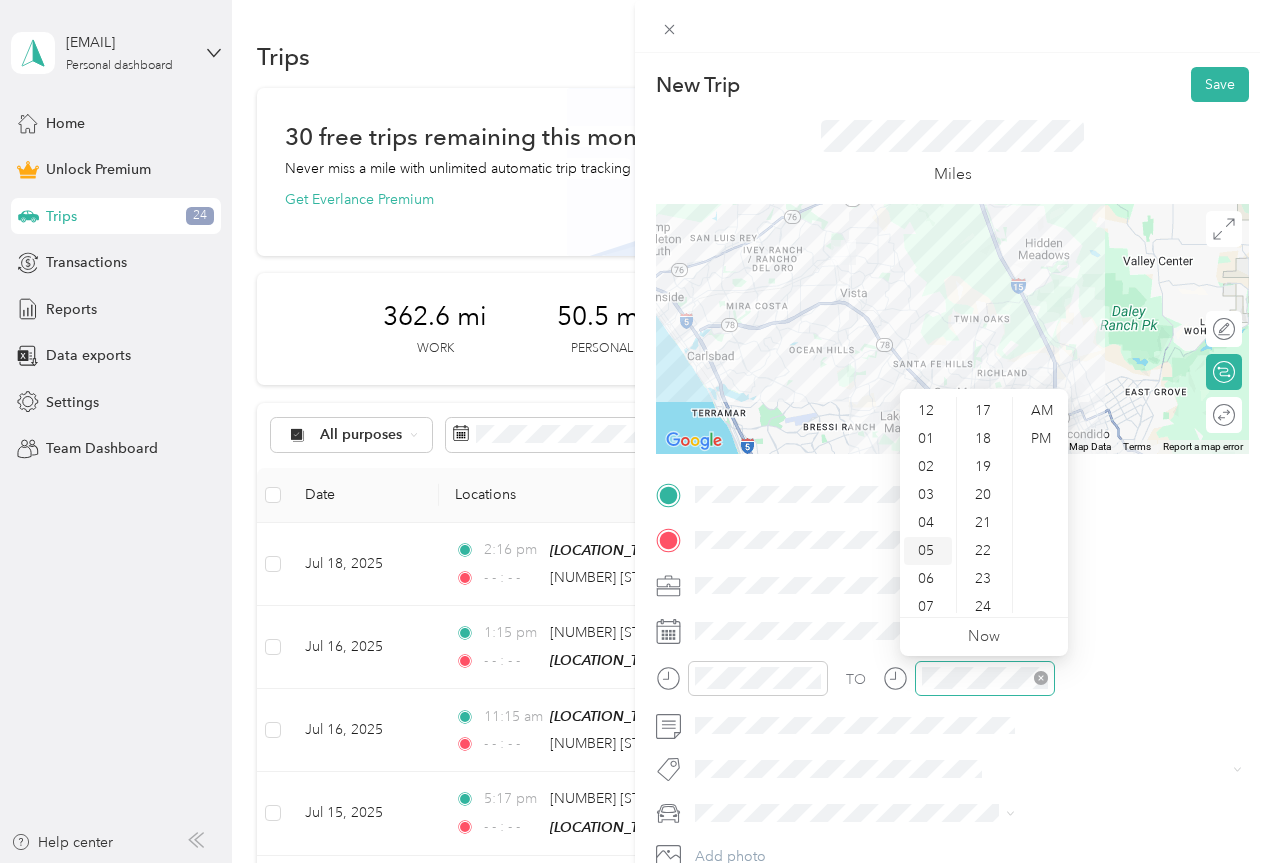 click on "05" at bounding box center [928, 551] 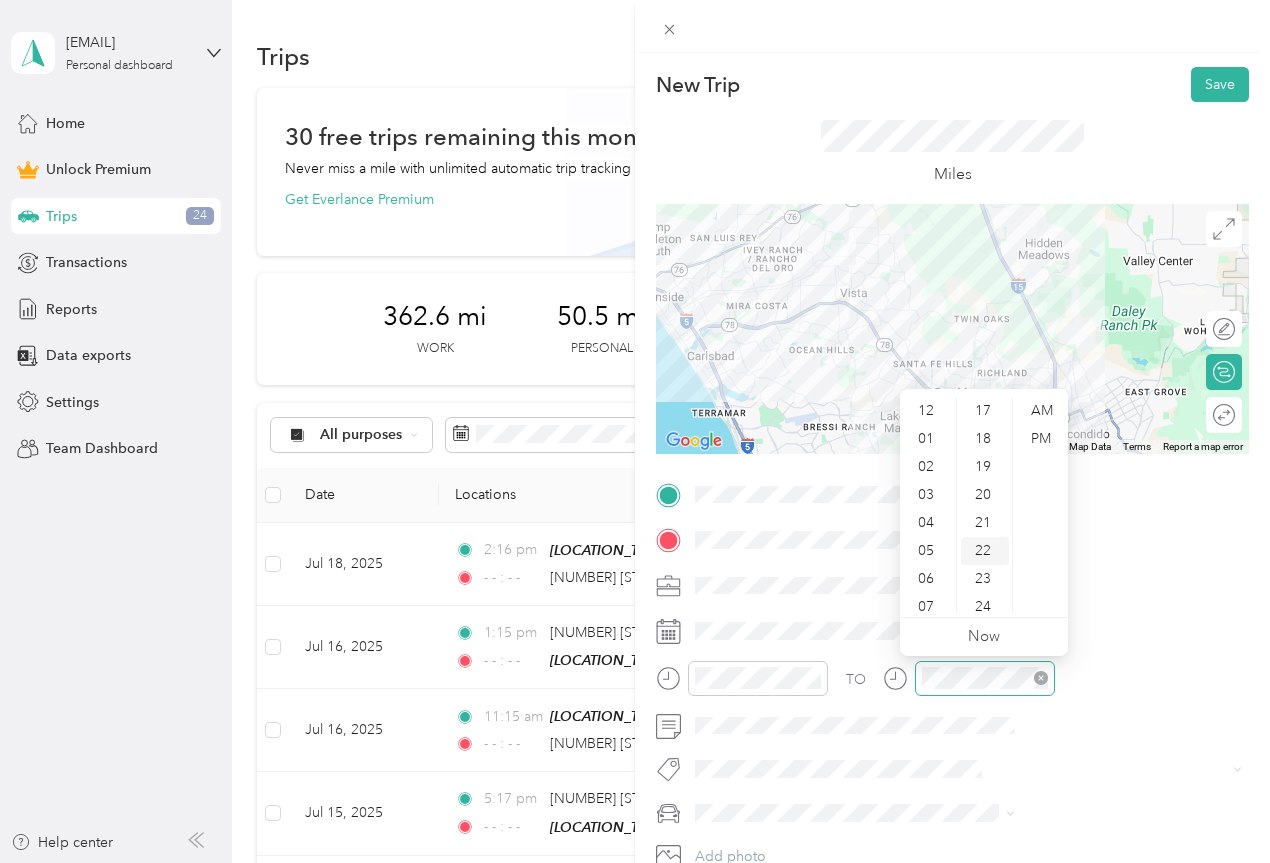 scroll, scrollTop: 120, scrollLeft: 0, axis: vertical 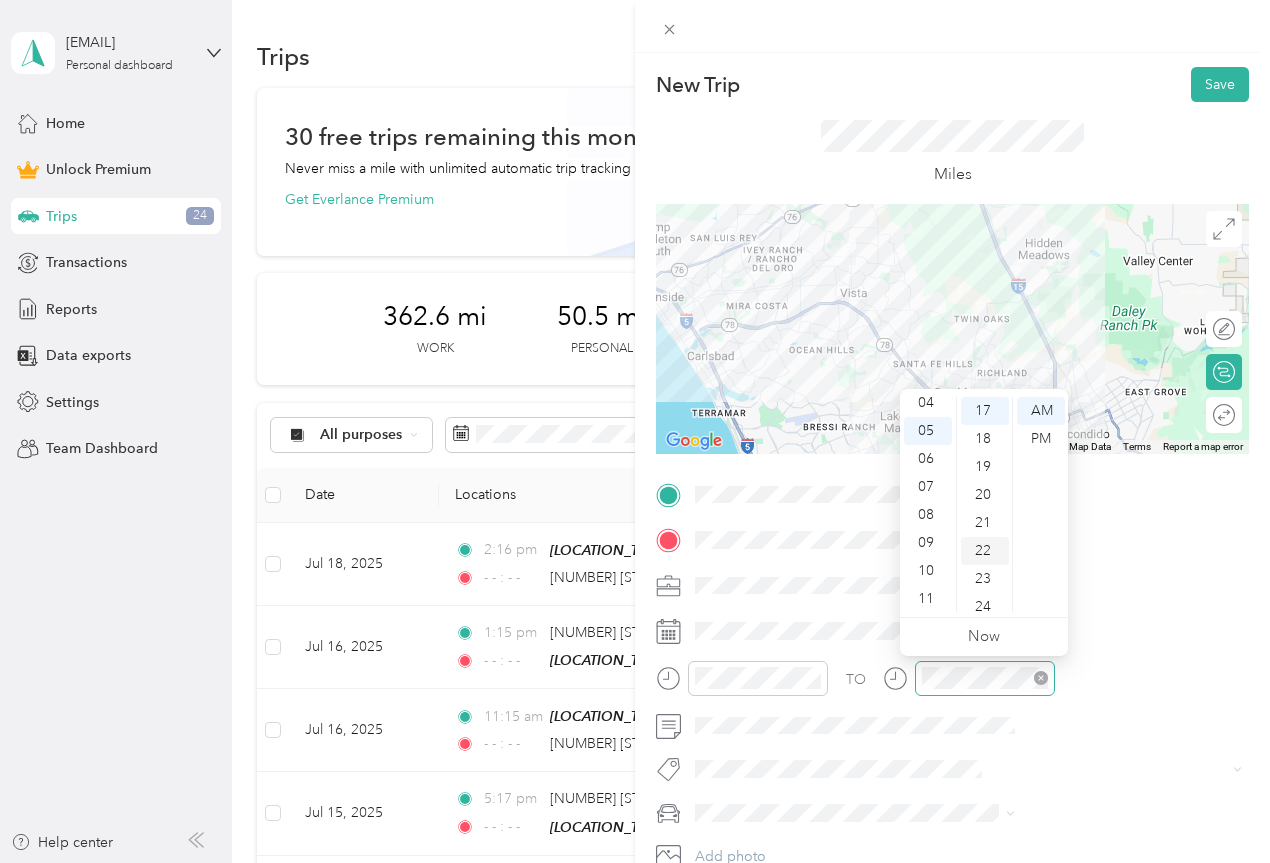 click on "22" at bounding box center [985, 551] 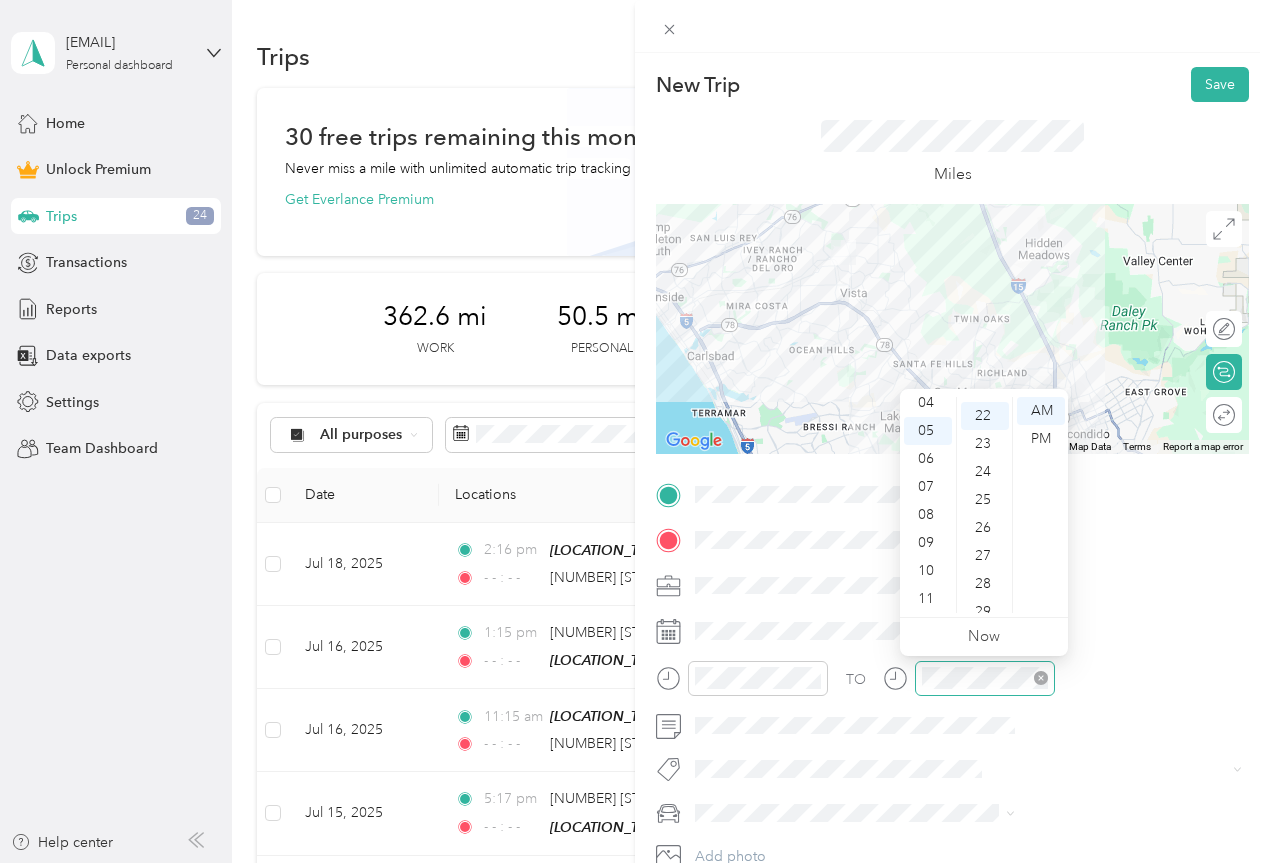 scroll, scrollTop: 616, scrollLeft: 0, axis: vertical 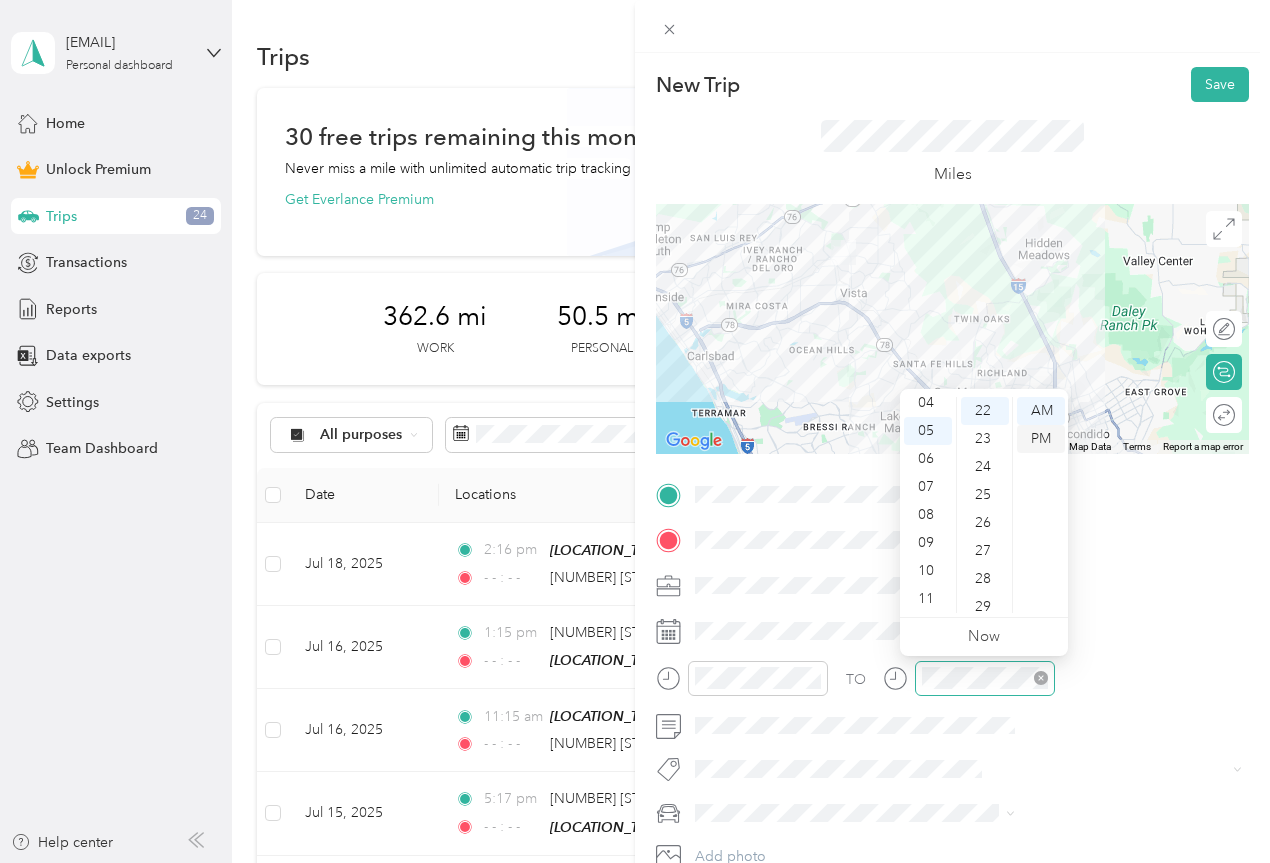 click on "PM" at bounding box center (1041, 439) 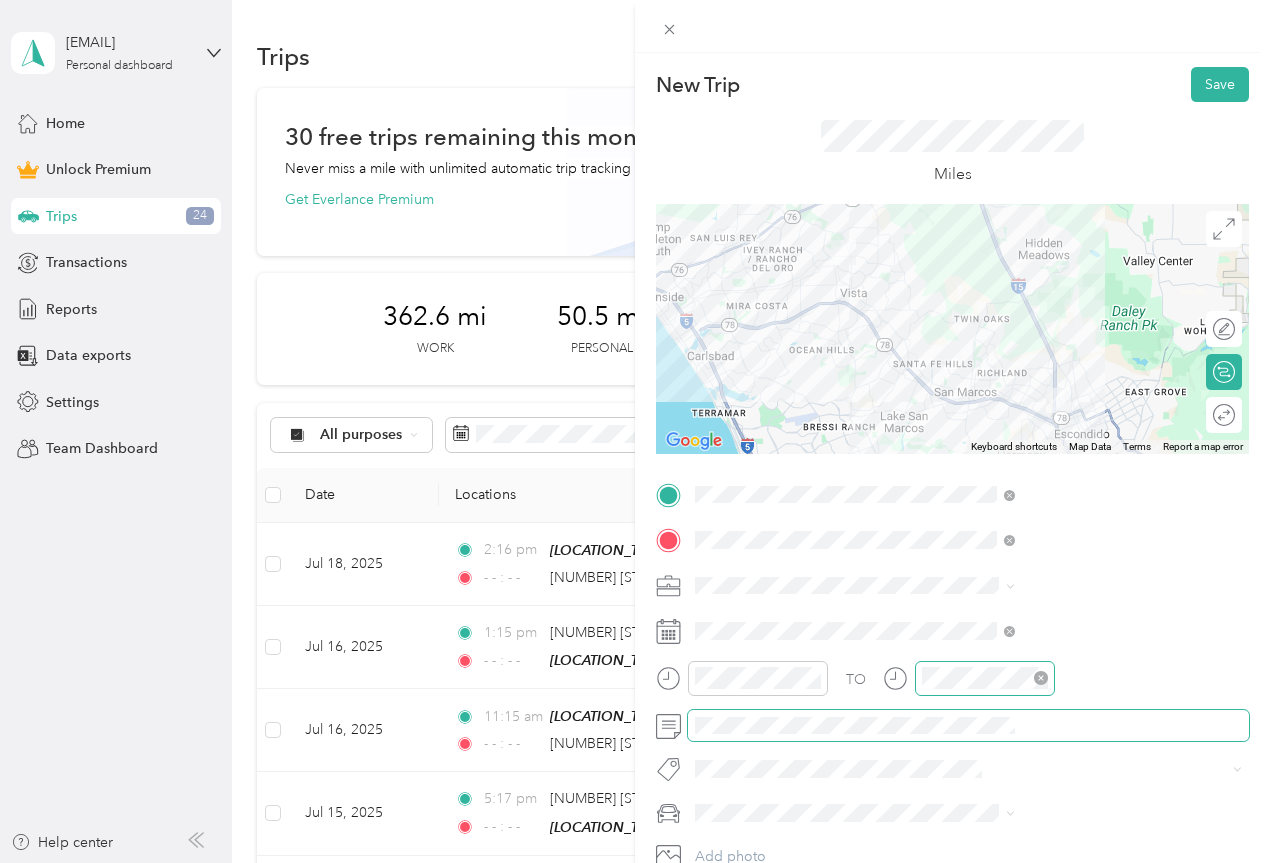 click at bounding box center (968, 726) 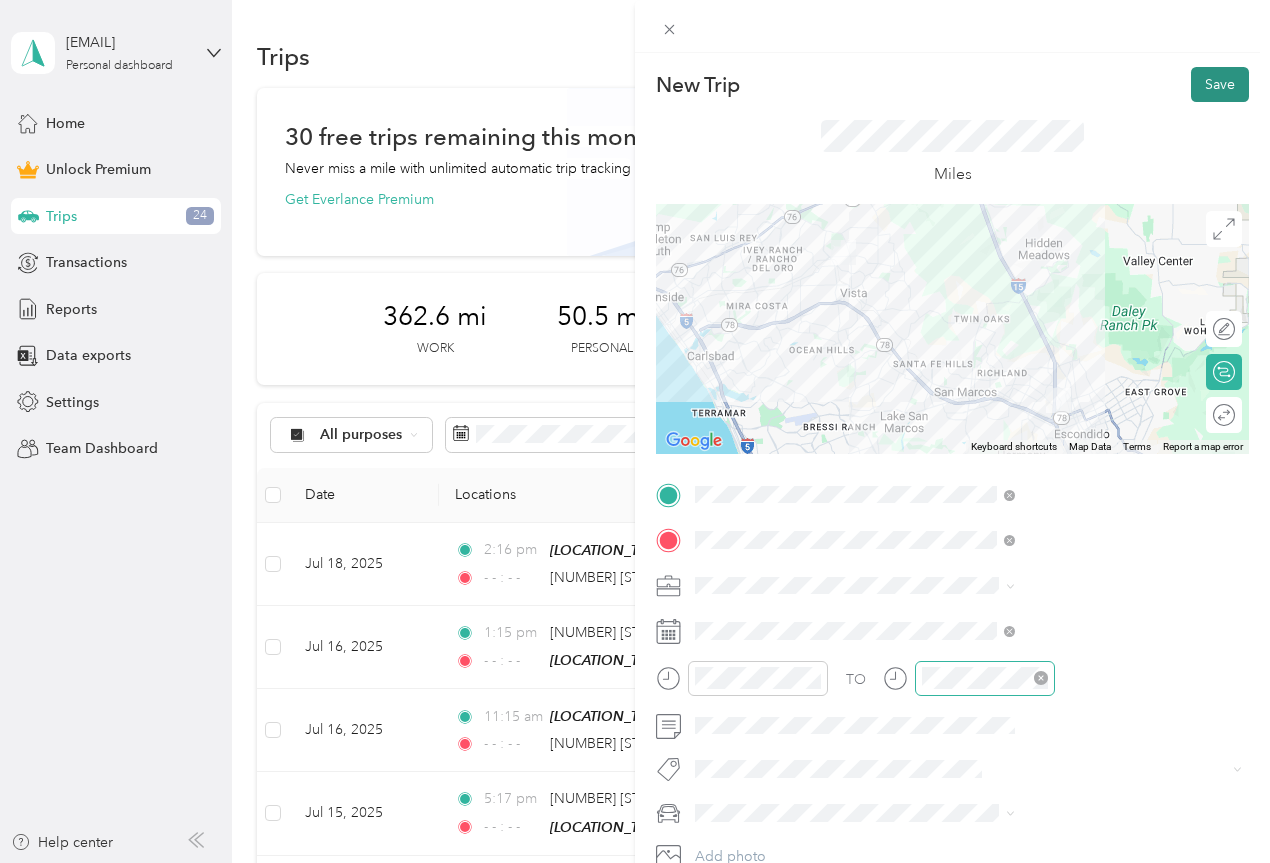 click on "Save" at bounding box center [1220, 84] 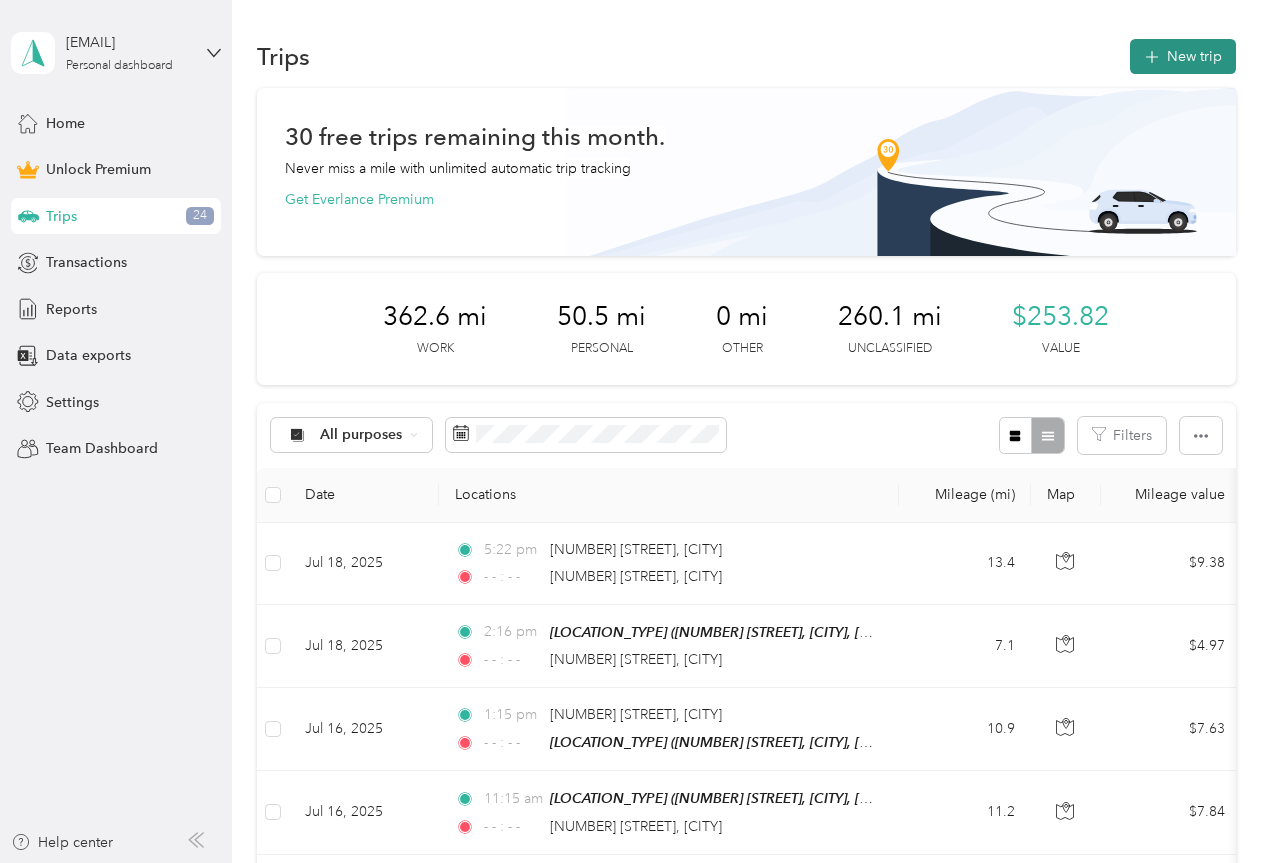 click on "New trip" at bounding box center (1183, 56) 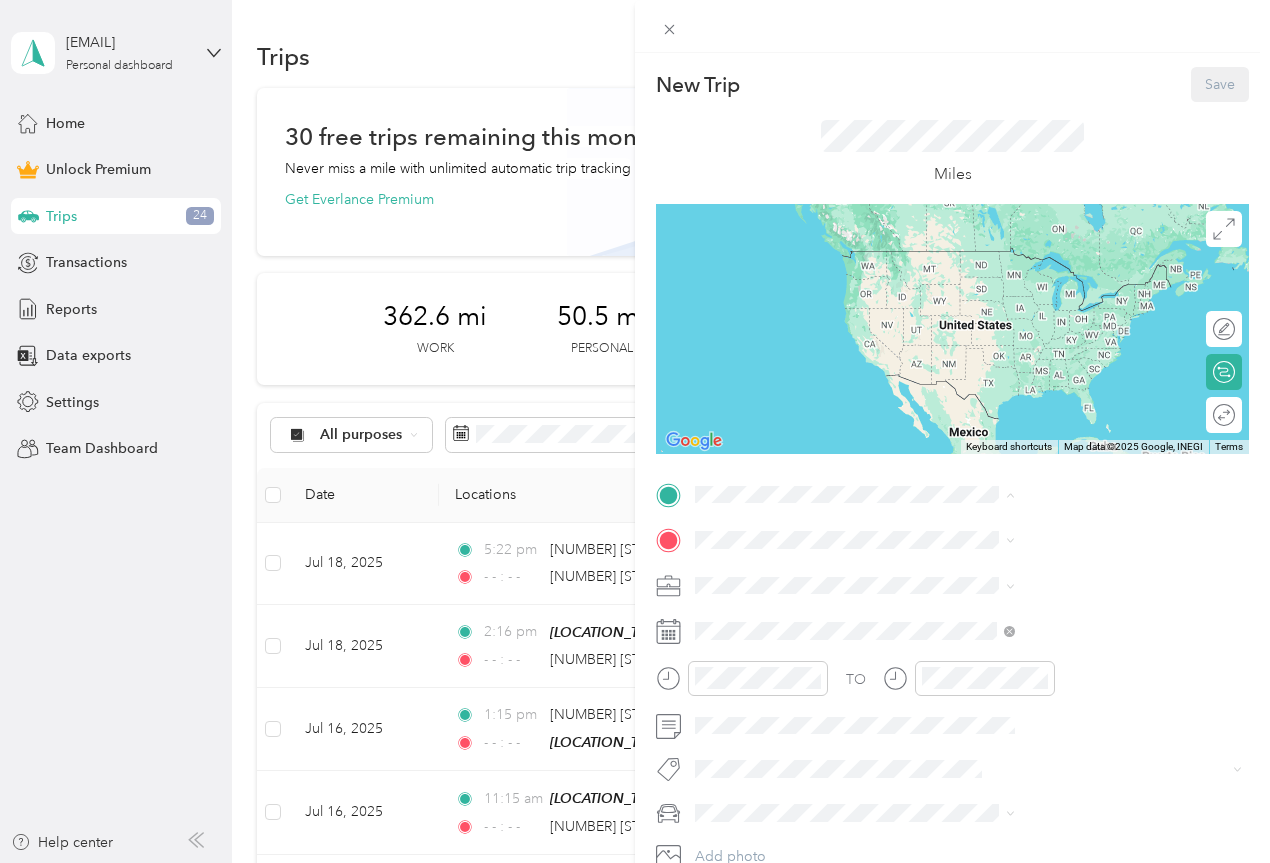 click on "[LOCATION_TYPE] [NUMBER] [STREET], [POSTAL_CODE], [CITY], [STATE], [COUNTRY]" at bounding box center [1082, 701] 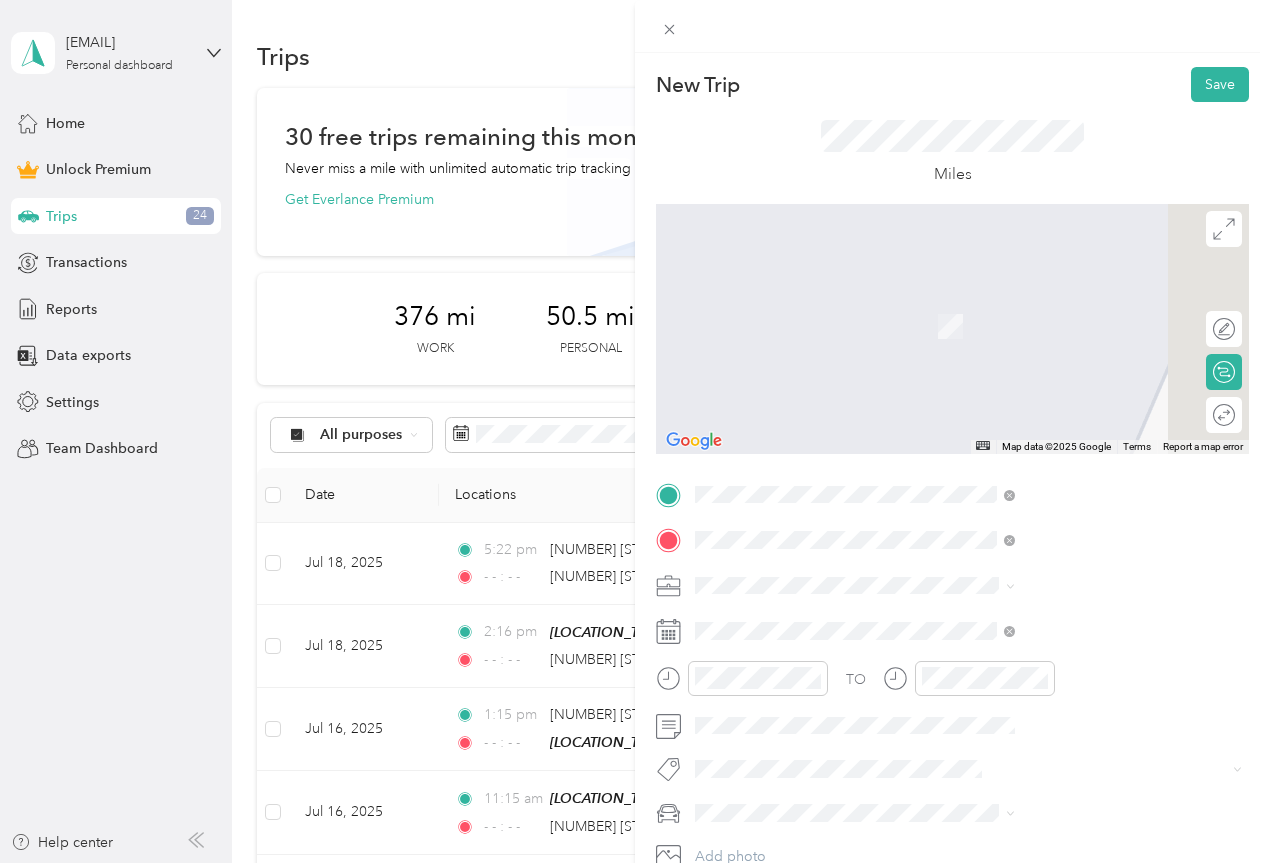 click on "[NUMBER] [STREET]
[CITY], [STATE] [POSTAL_CODE], [COUNTRY]" at bounding box center [1082, 629] 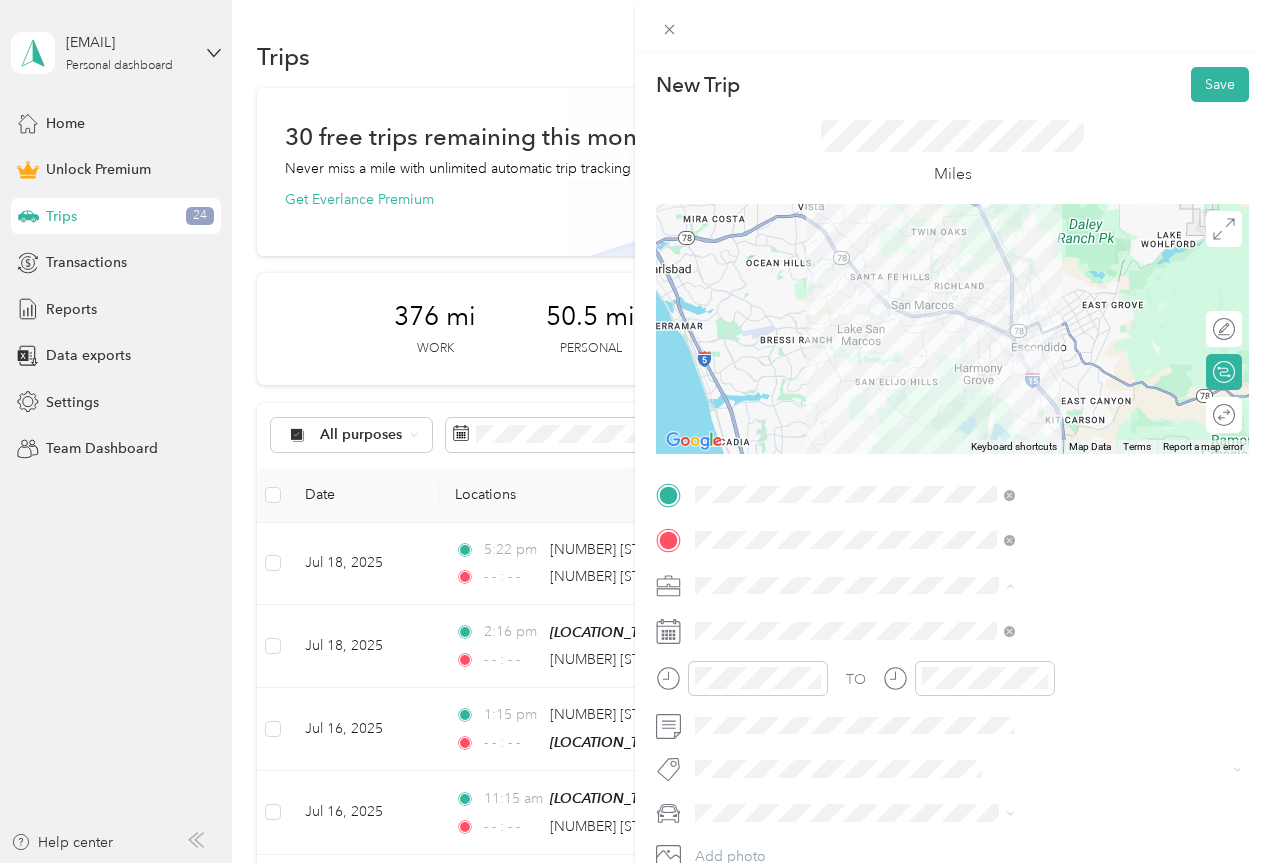 click on "Work" at bounding box center [1067, 305] 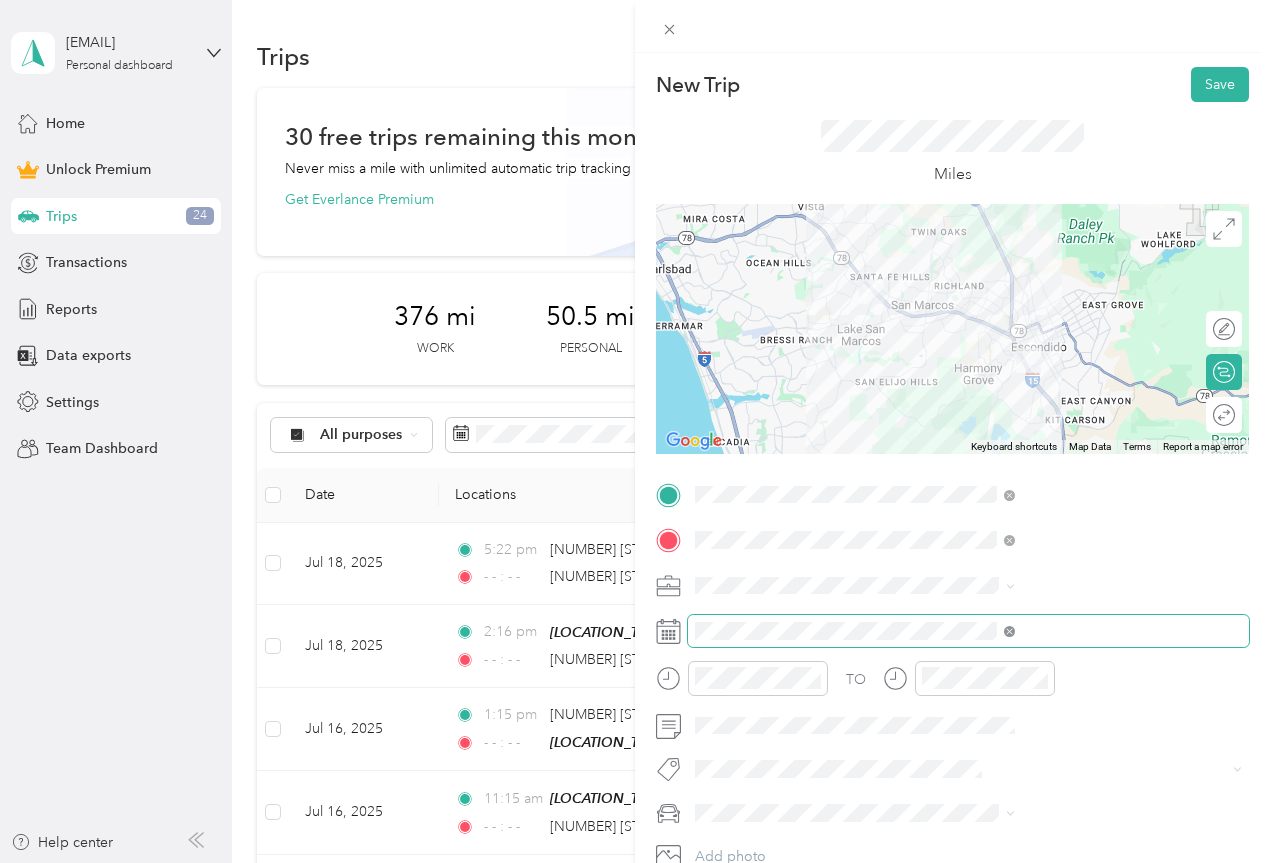 click 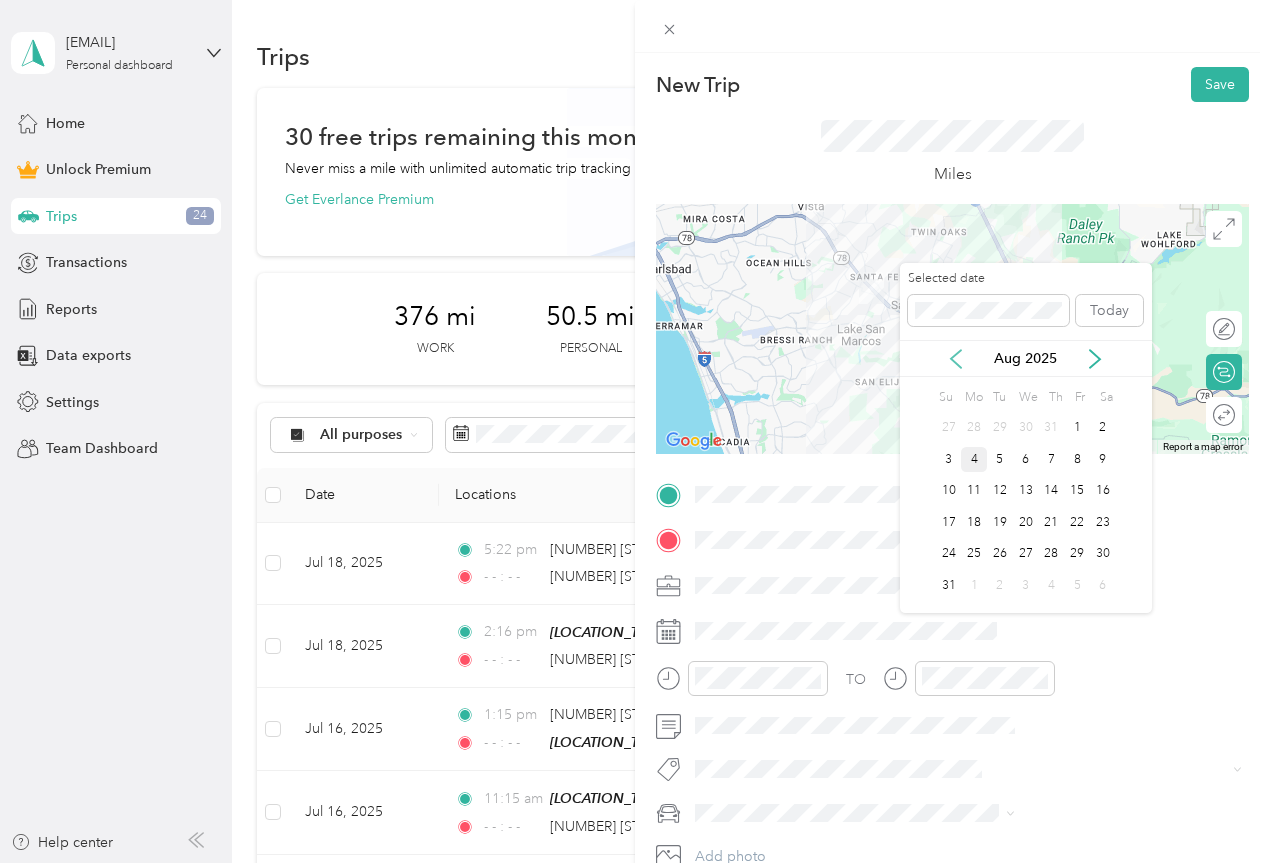 click 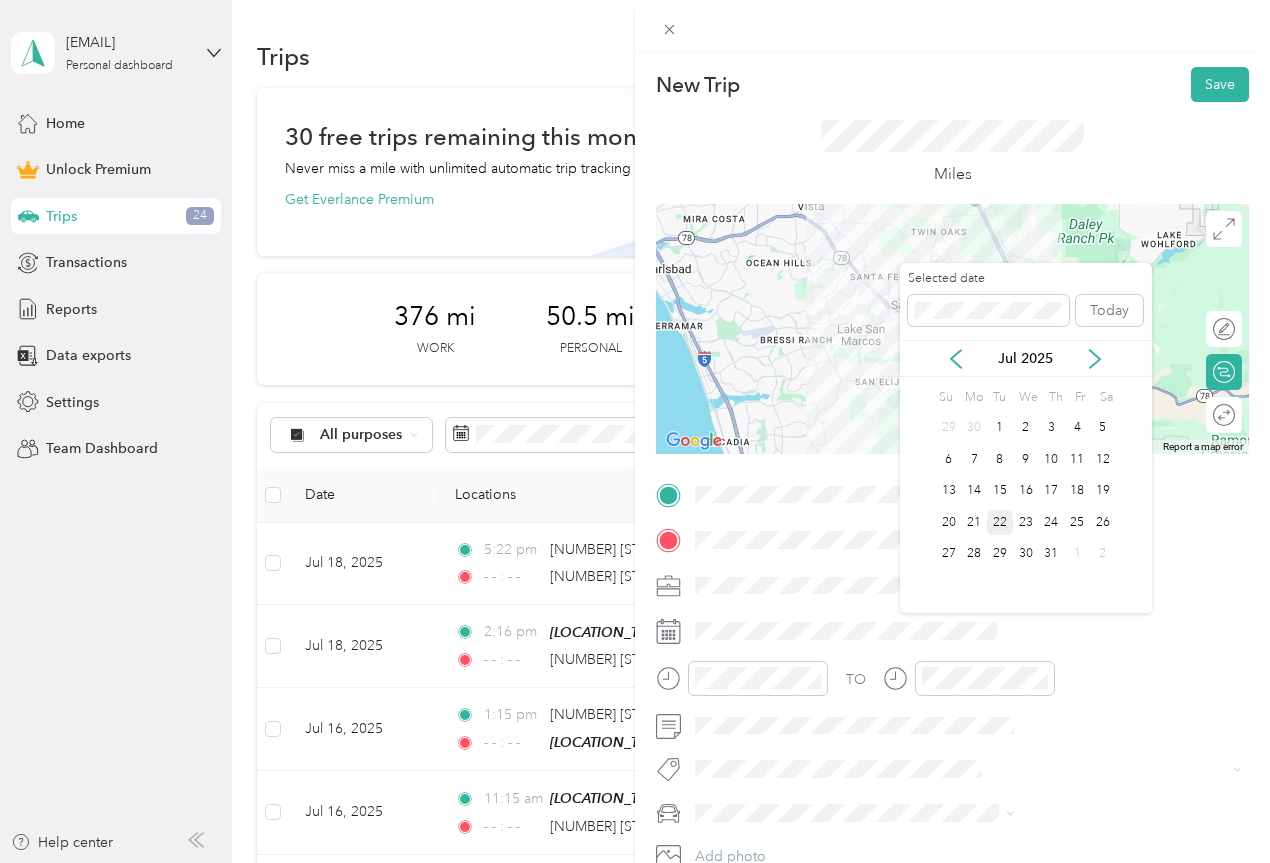 click on "22" at bounding box center [1000, 522] 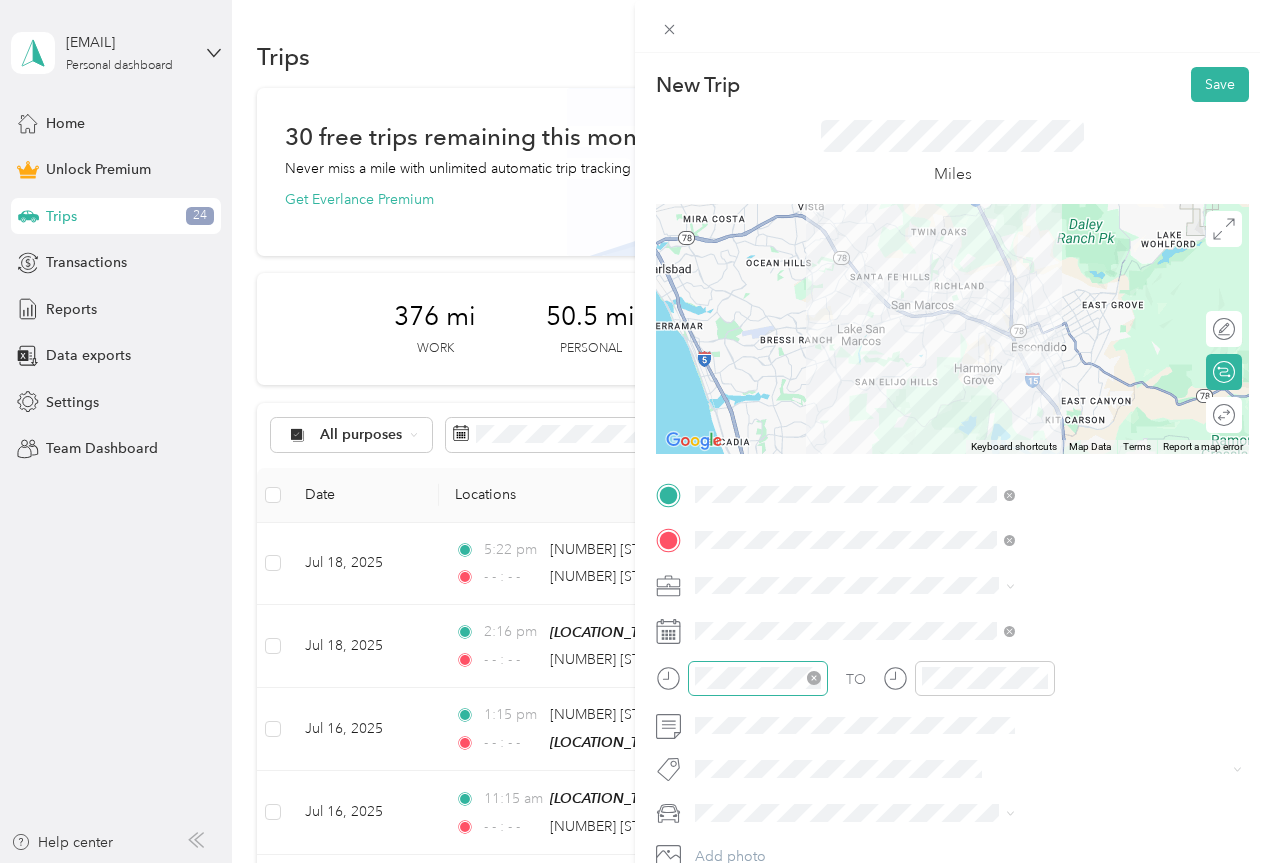 click 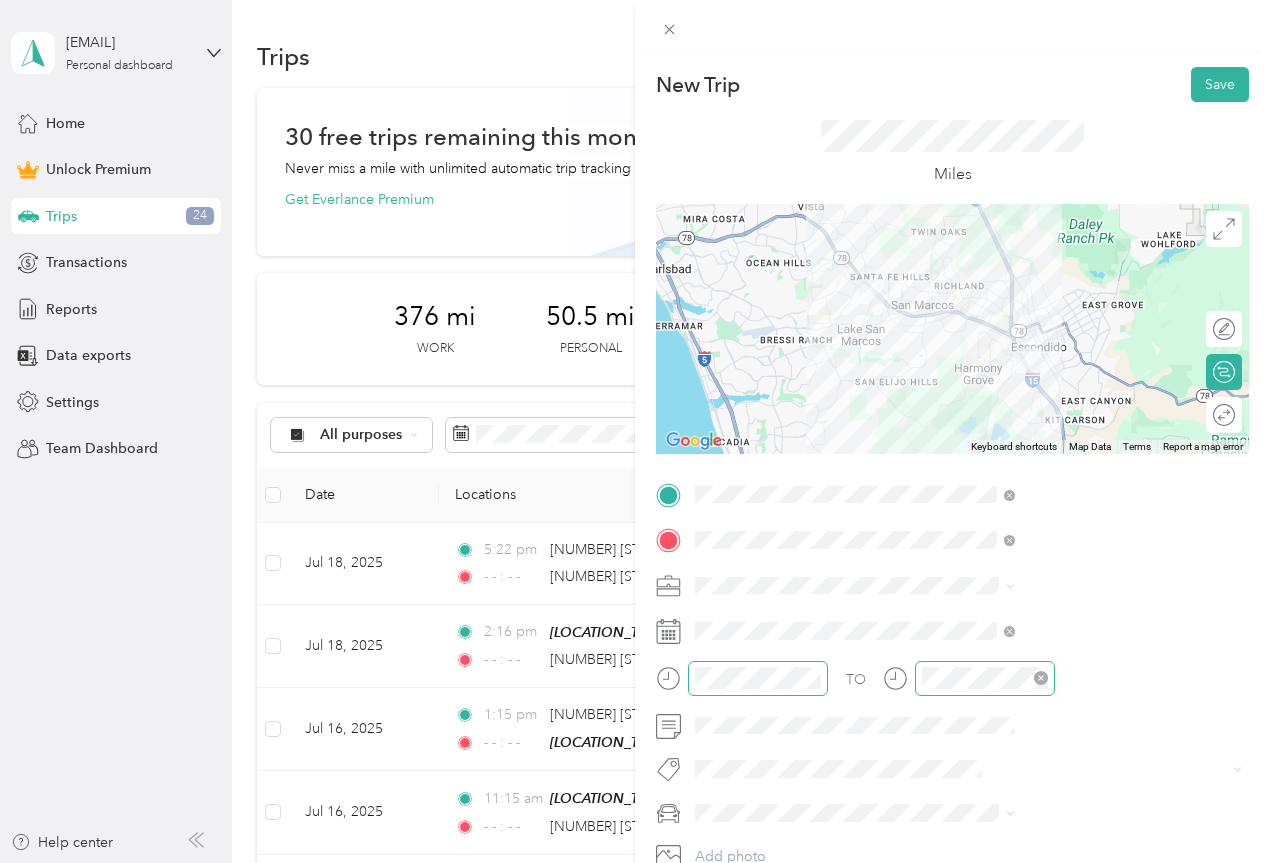 click 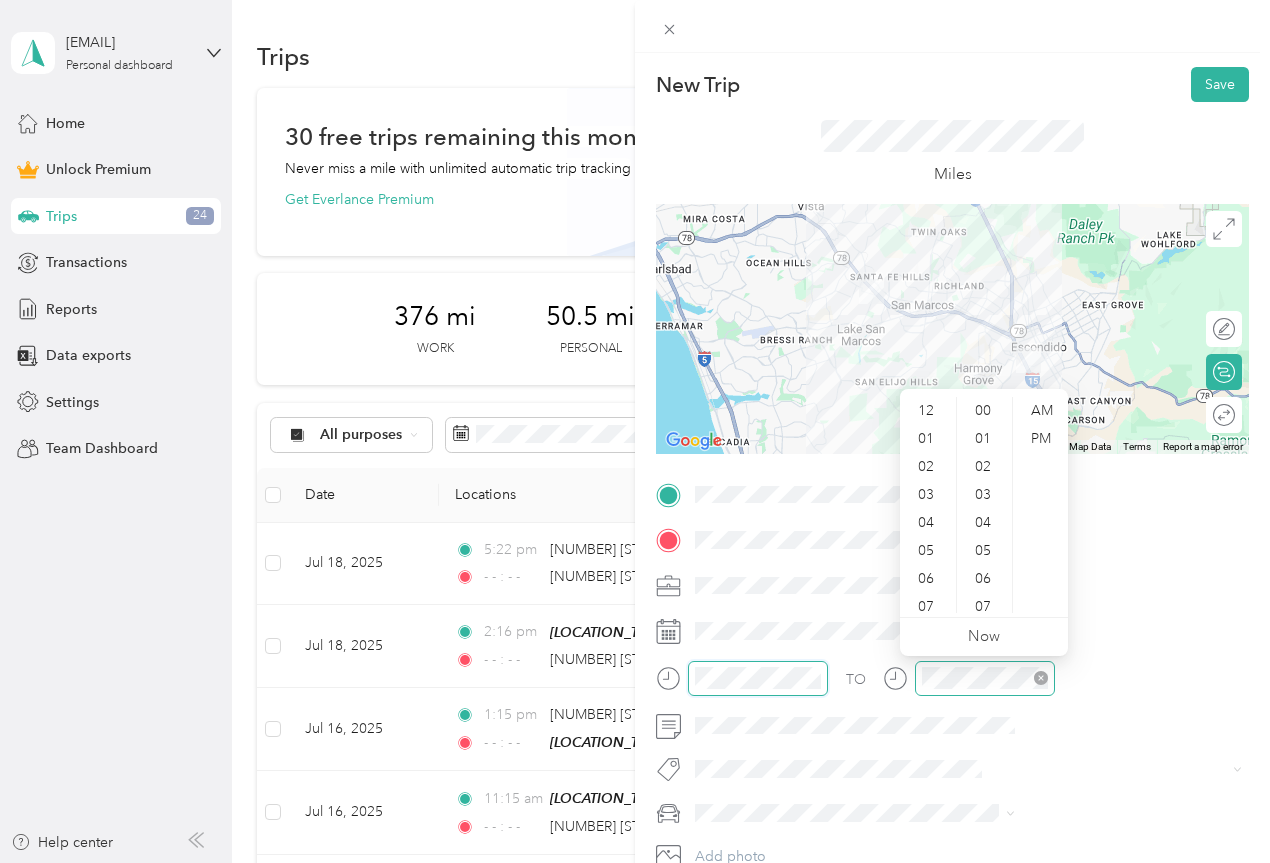scroll, scrollTop: 504, scrollLeft: 0, axis: vertical 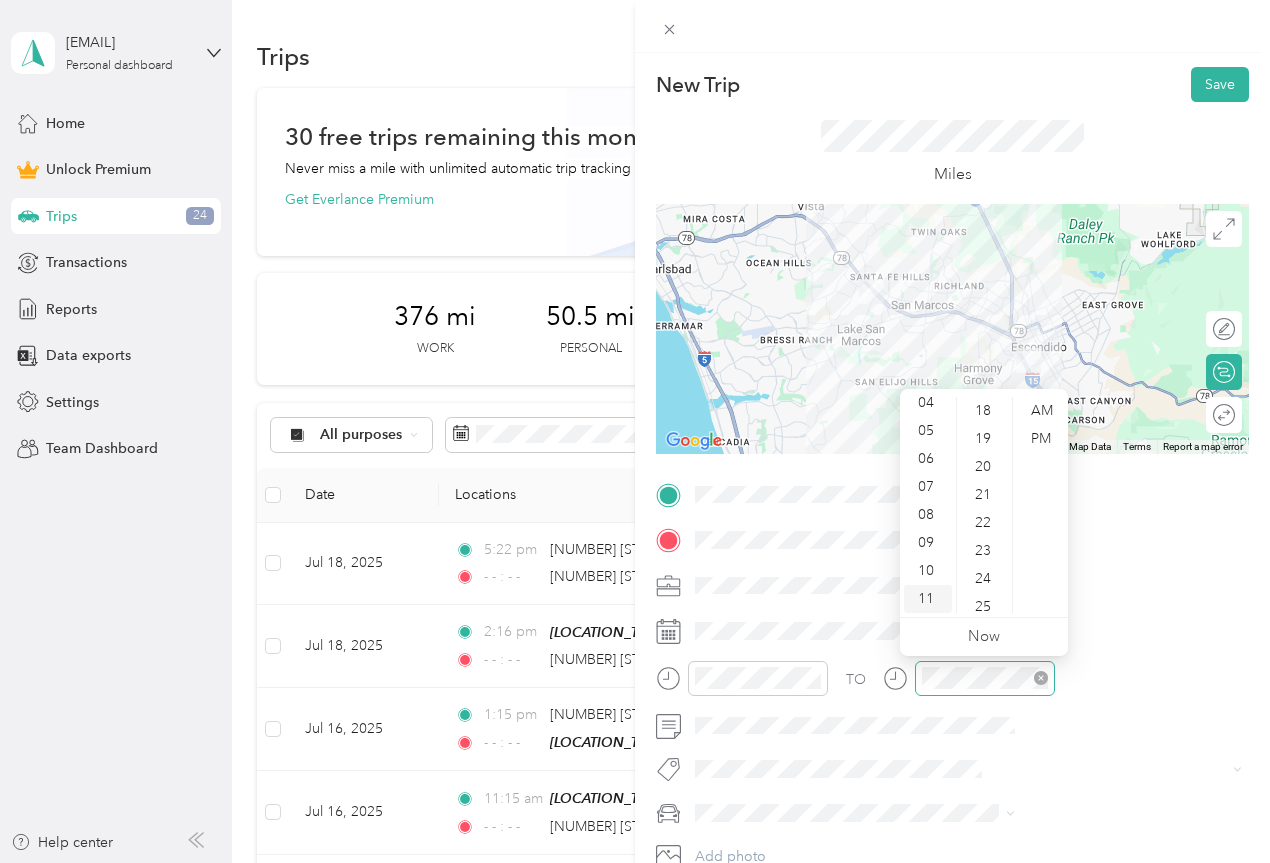 click on "11" at bounding box center (928, 599) 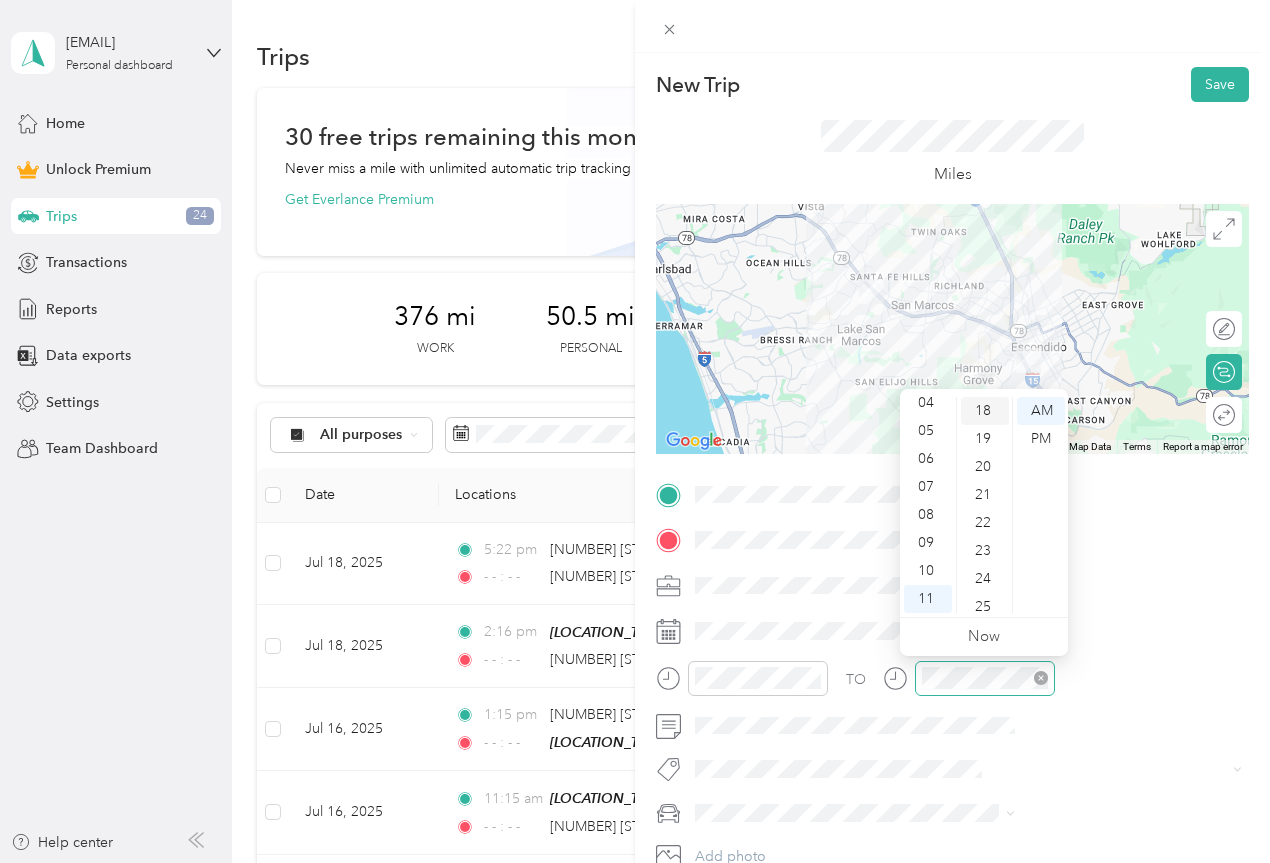 click on "18" at bounding box center [985, 411] 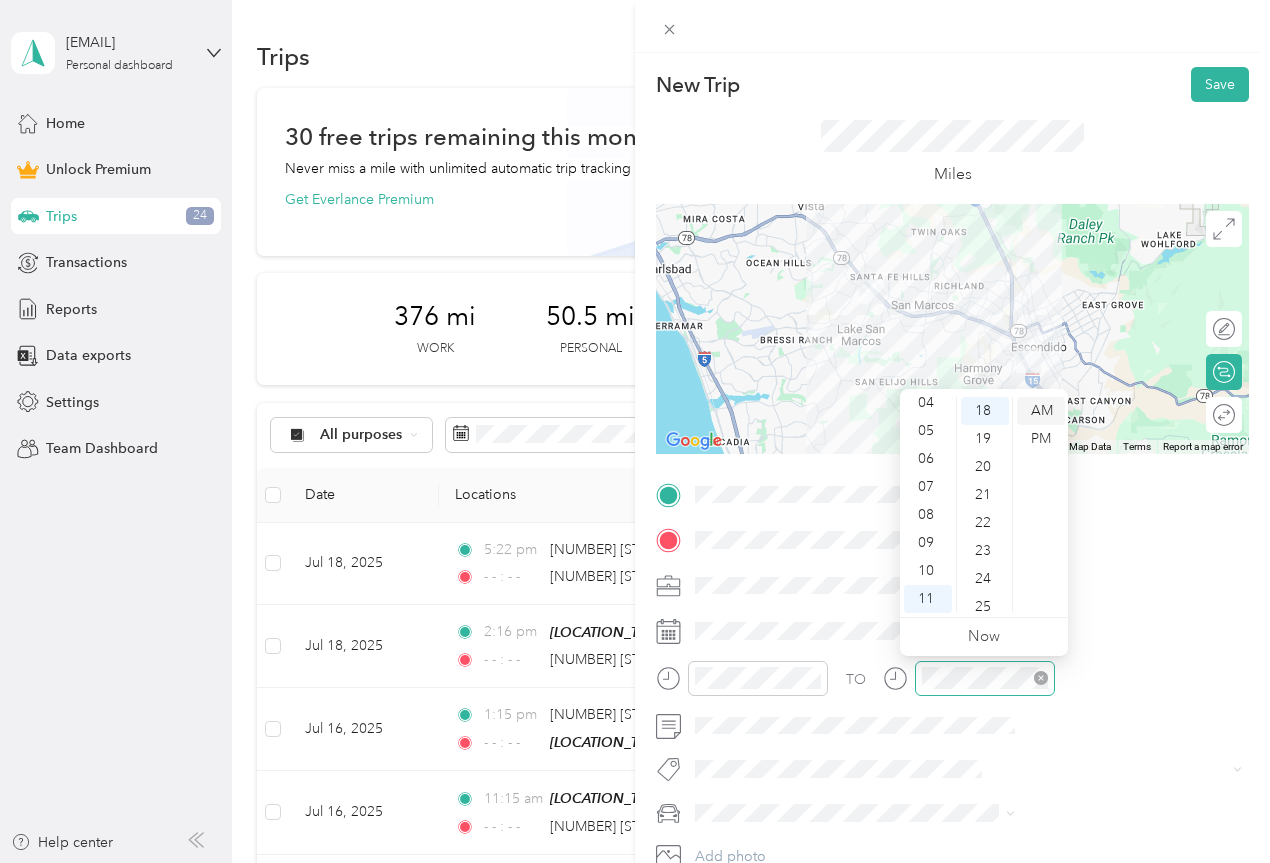 click on "AM" at bounding box center (1041, 411) 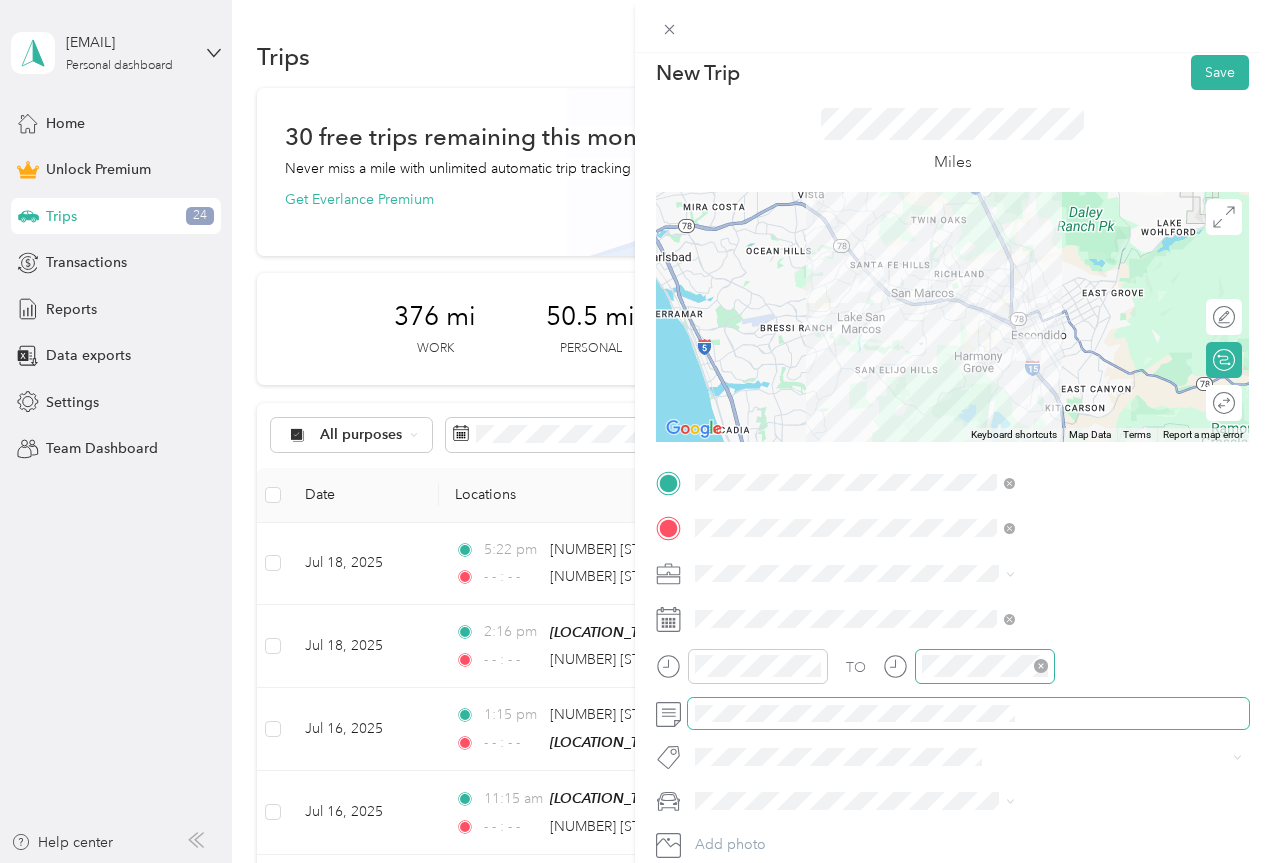 scroll, scrollTop: 0, scrollLeft: 0, axis: both 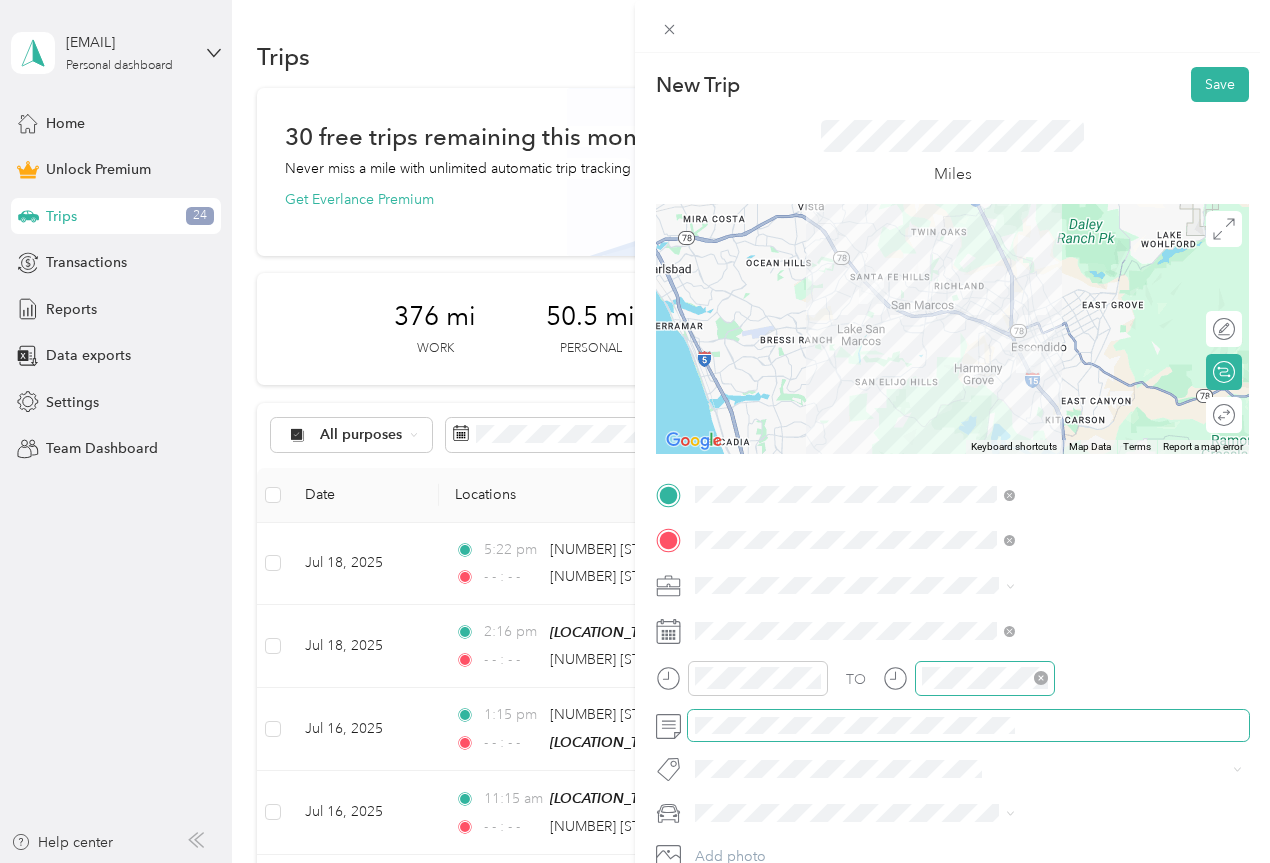 click at bounding box center [952, 726] 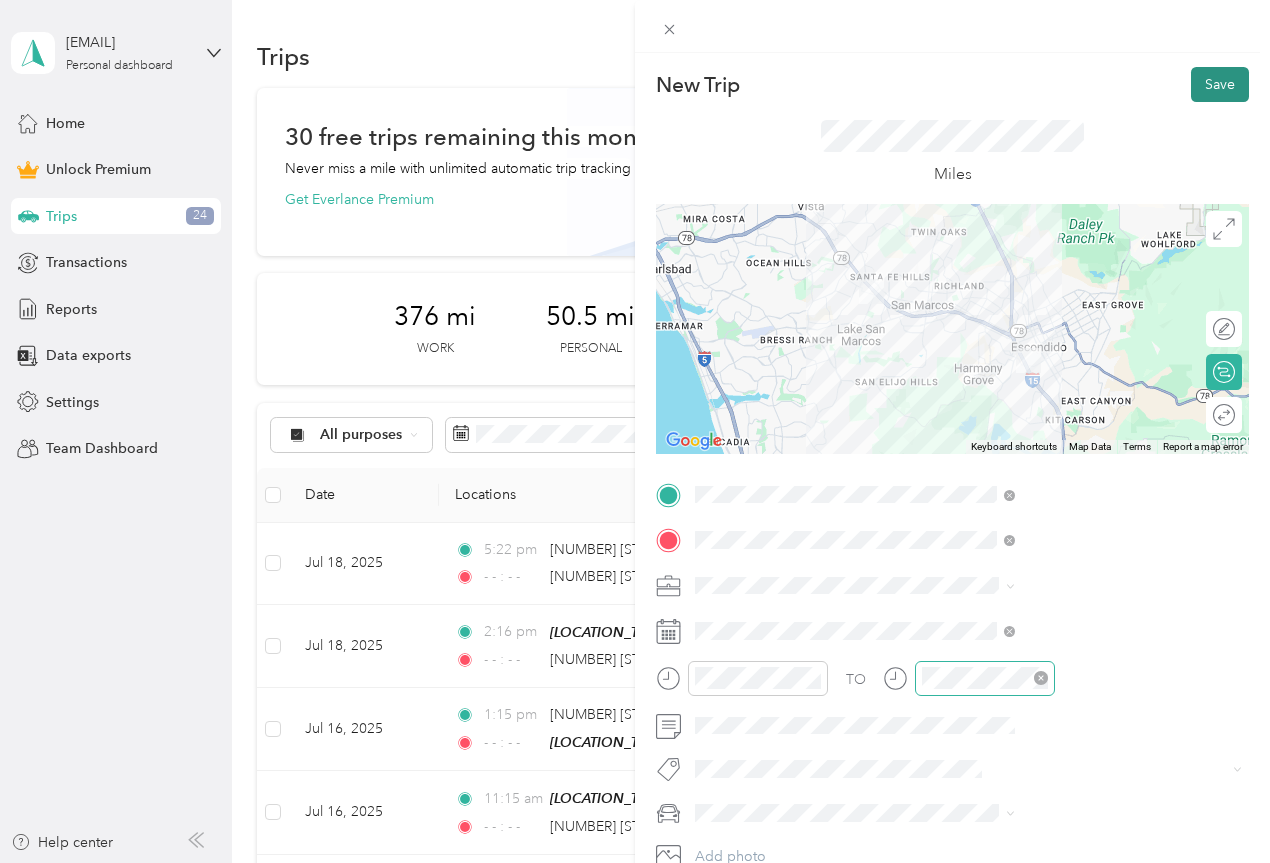 click on "Save" at bounding box center [1220, 84] 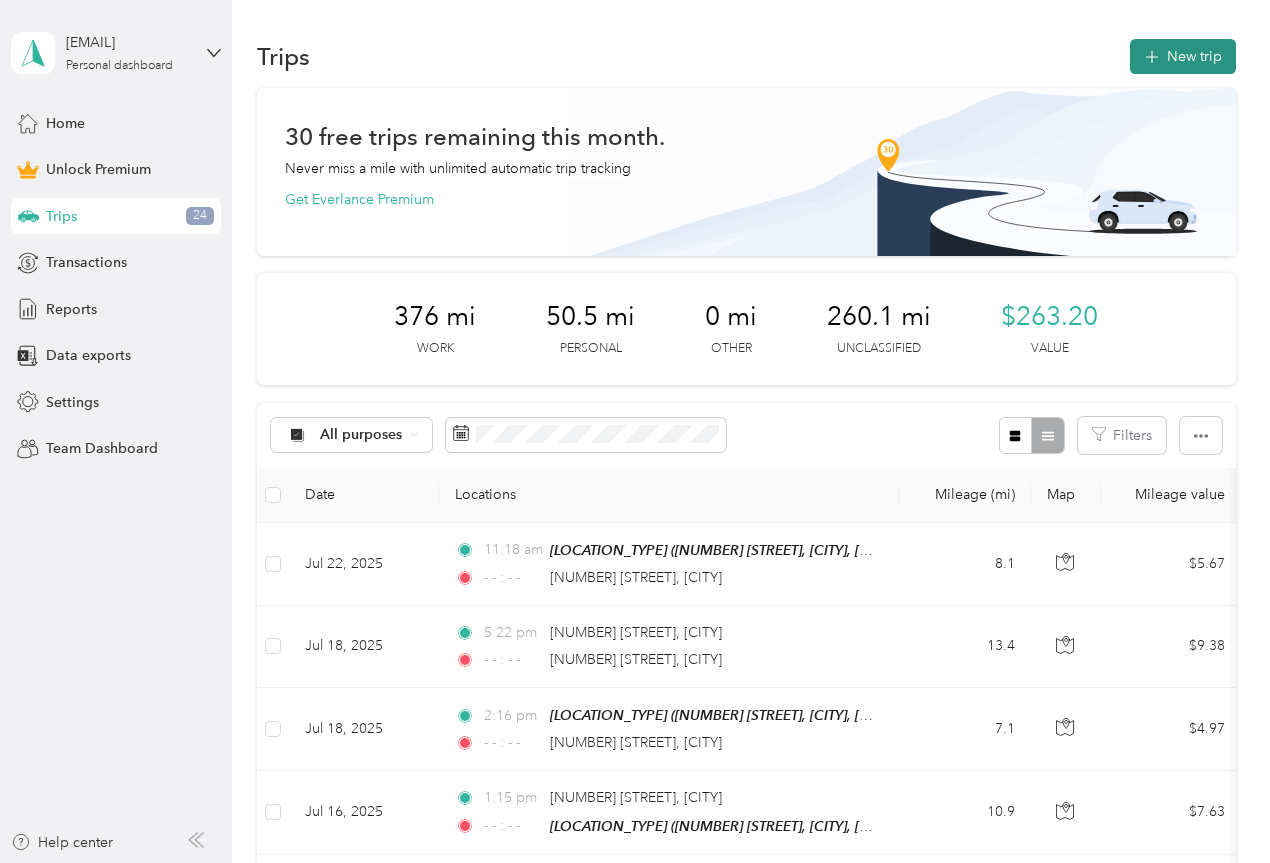 click on "New trip" at bounding box center (1183, 56) 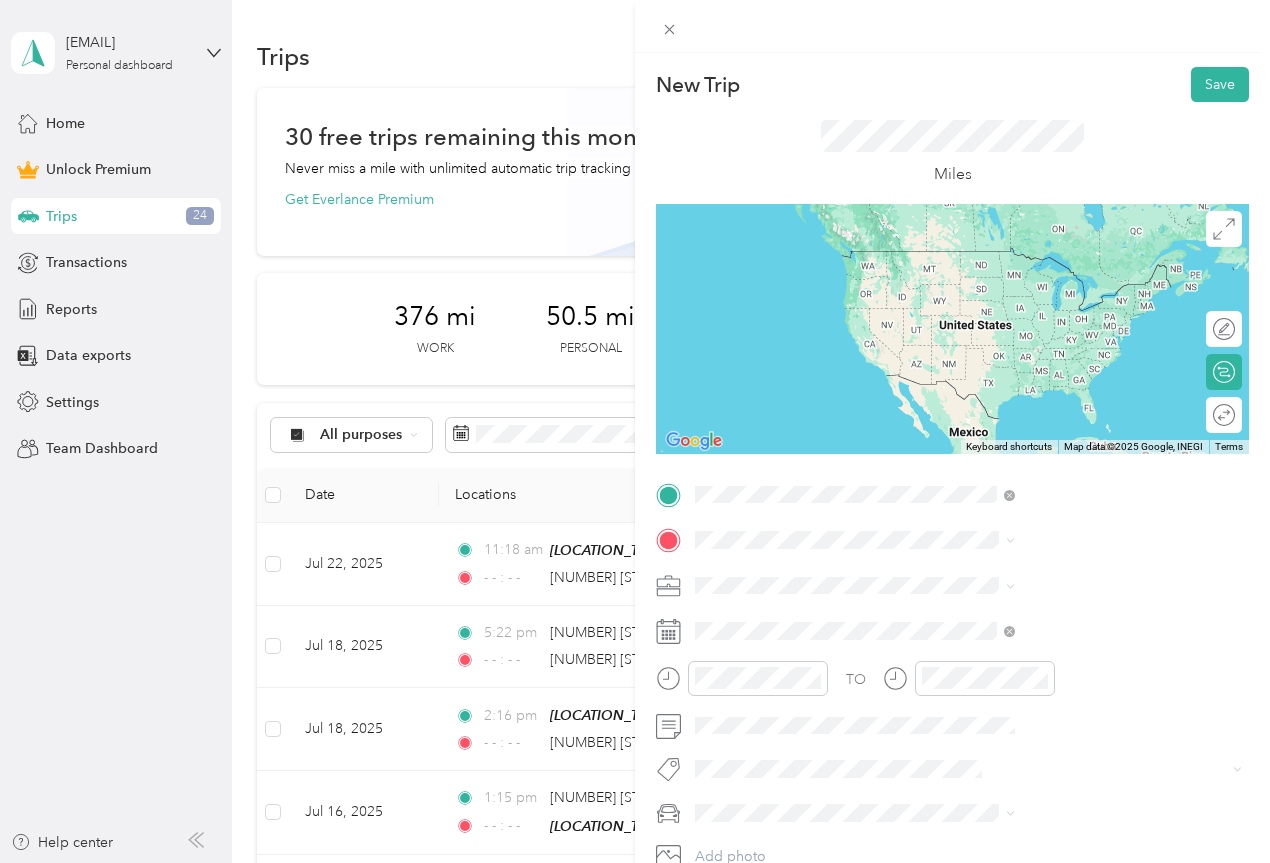 click on "[NUMBER] [STREET]
[CITY], [STATE] [POSTAL_CODE], [COUNTRY]" at bounding box center (1082, 584) 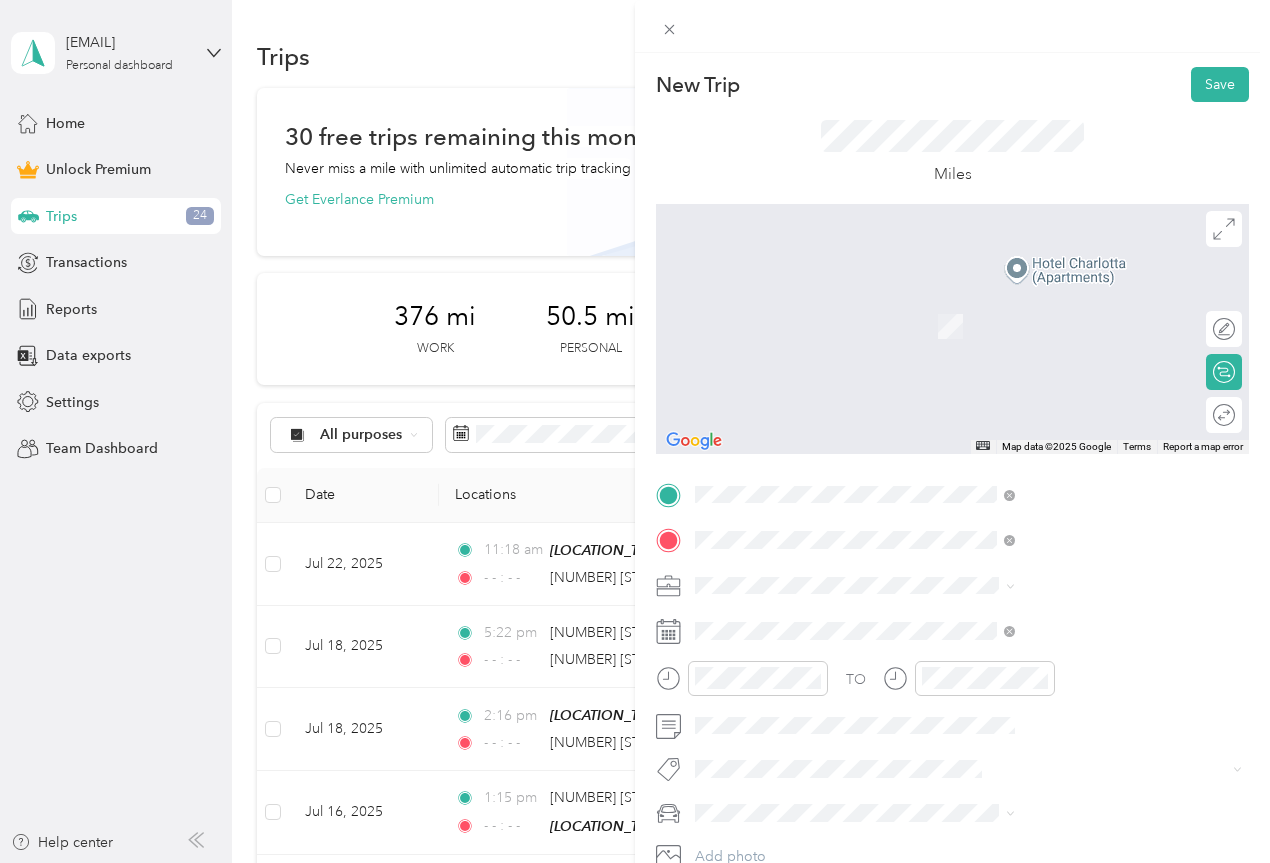click on "[NUMBER] [STREET]
[CITY], [STATE] [POSTAL_CODE], [COUNTRY]" at bounding box center [1082, 629] 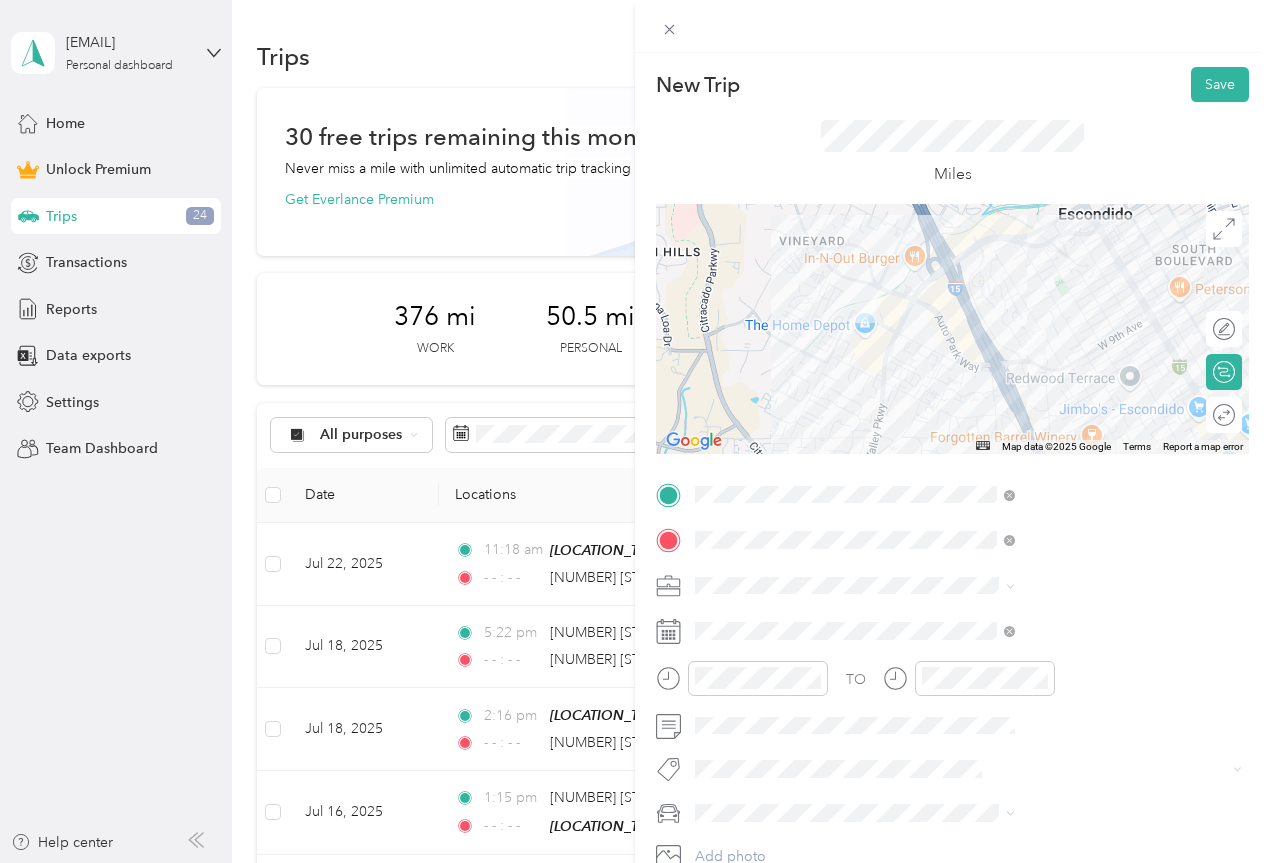 click at bounding box center [968, 586] 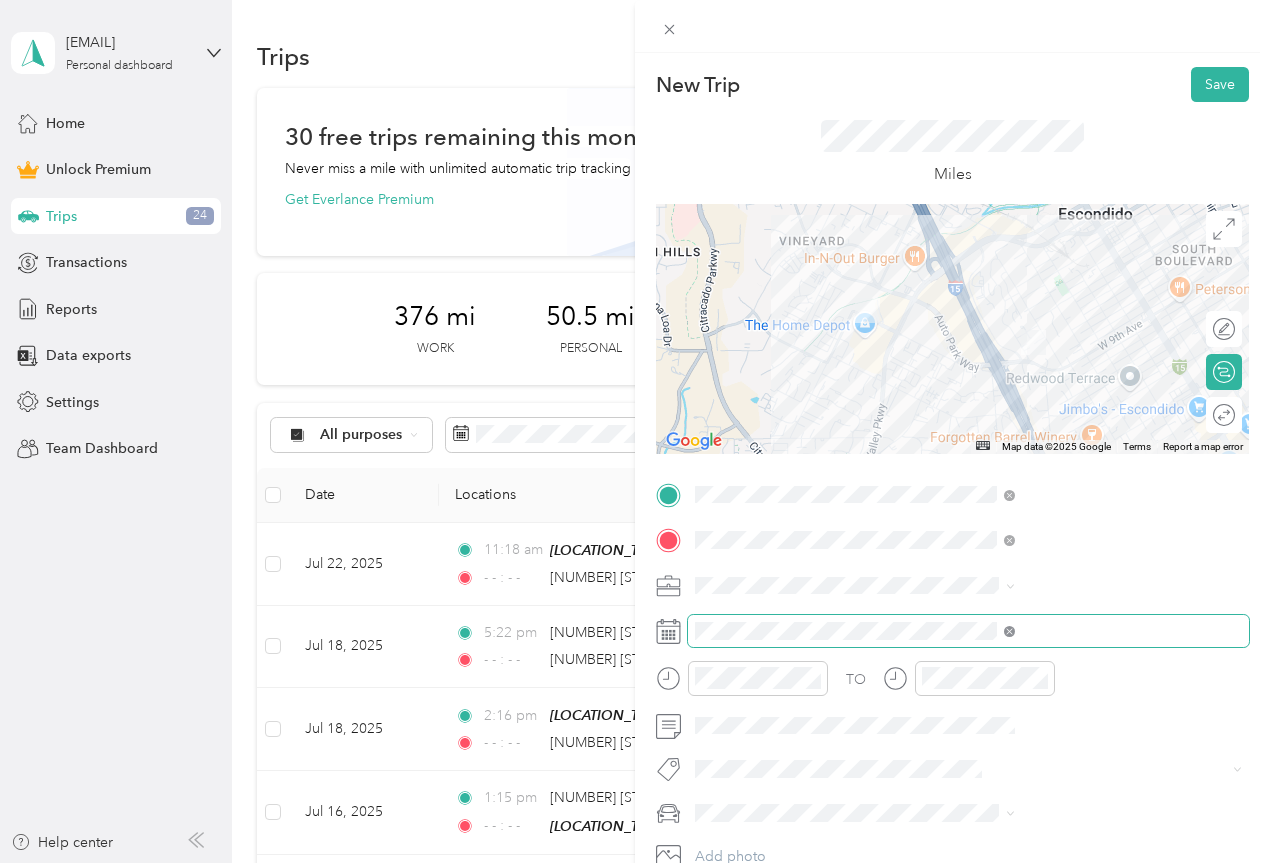 click 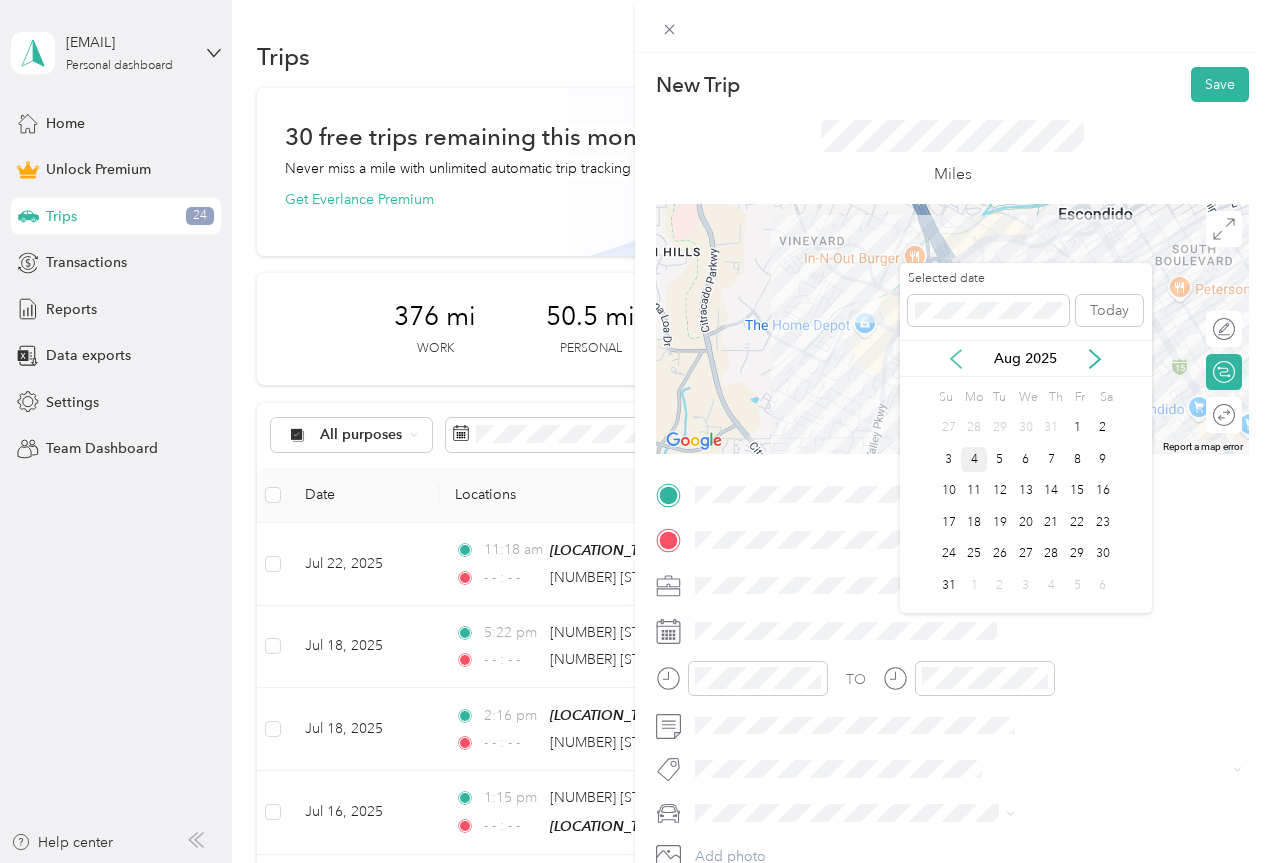 click 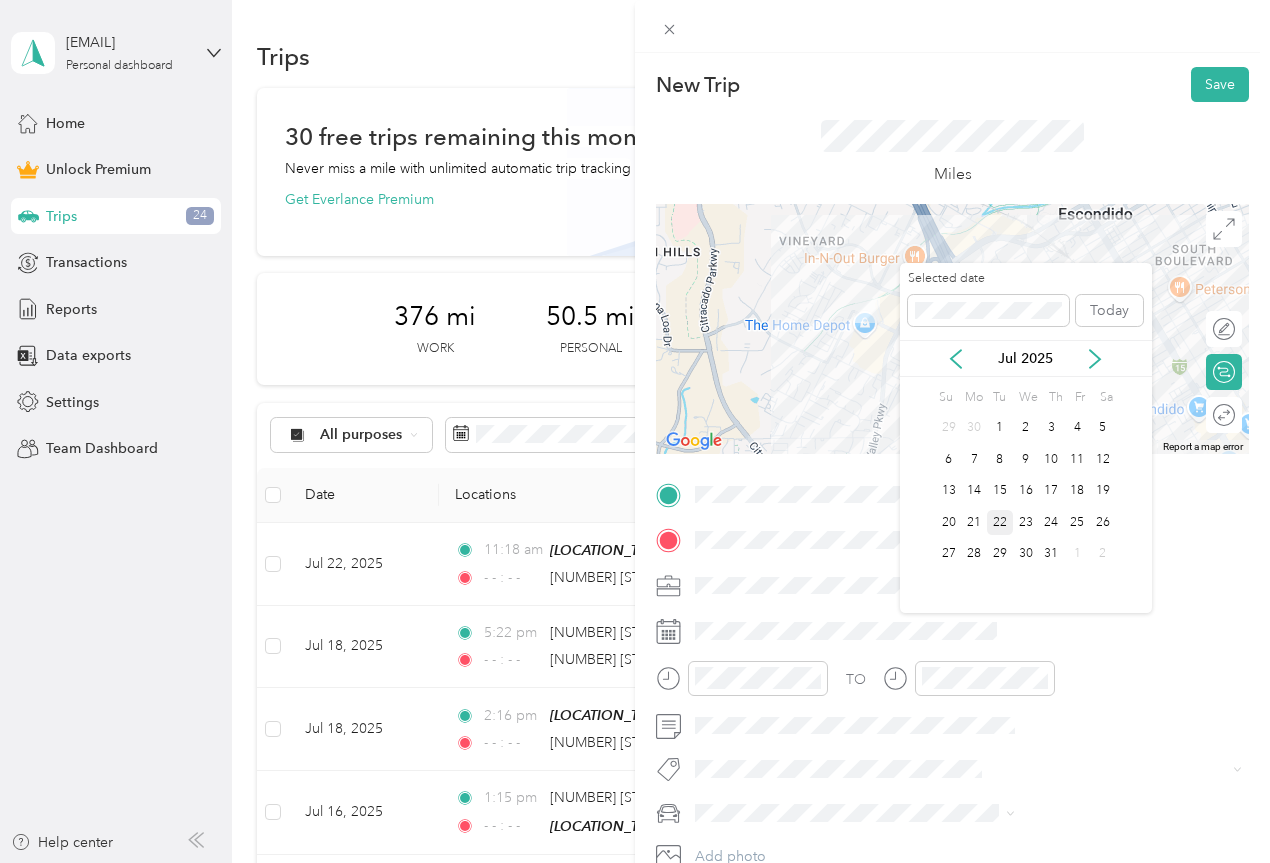 click on "22" at bounding box center (1000, 522) 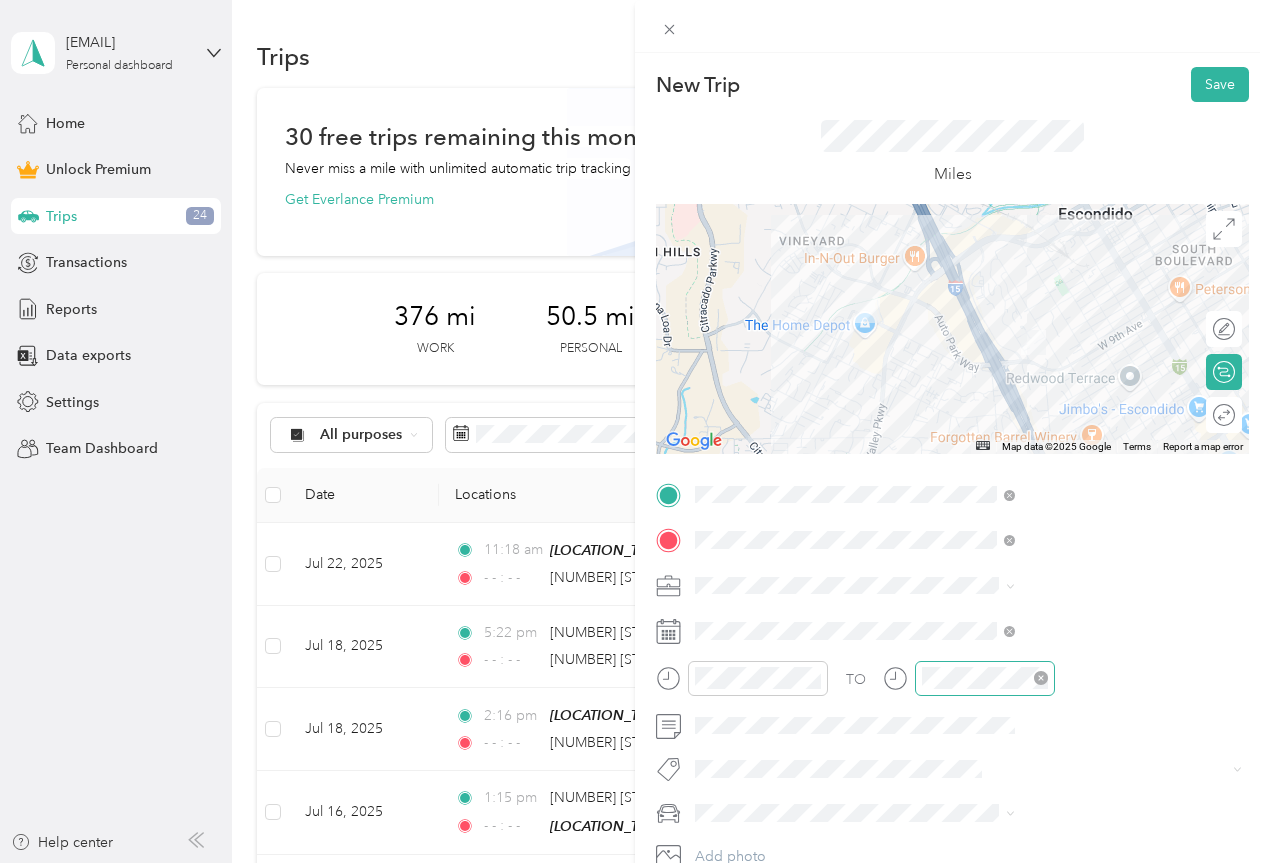 click 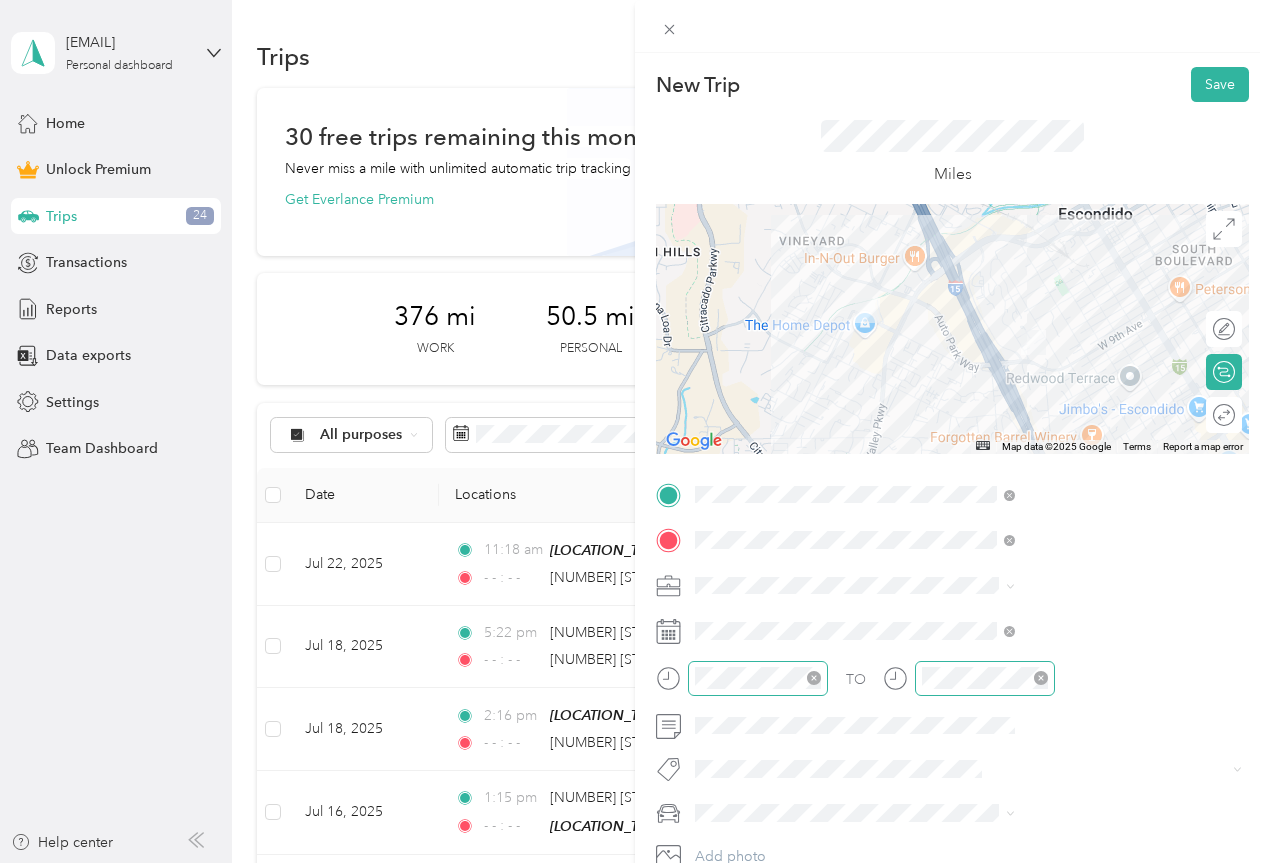 click 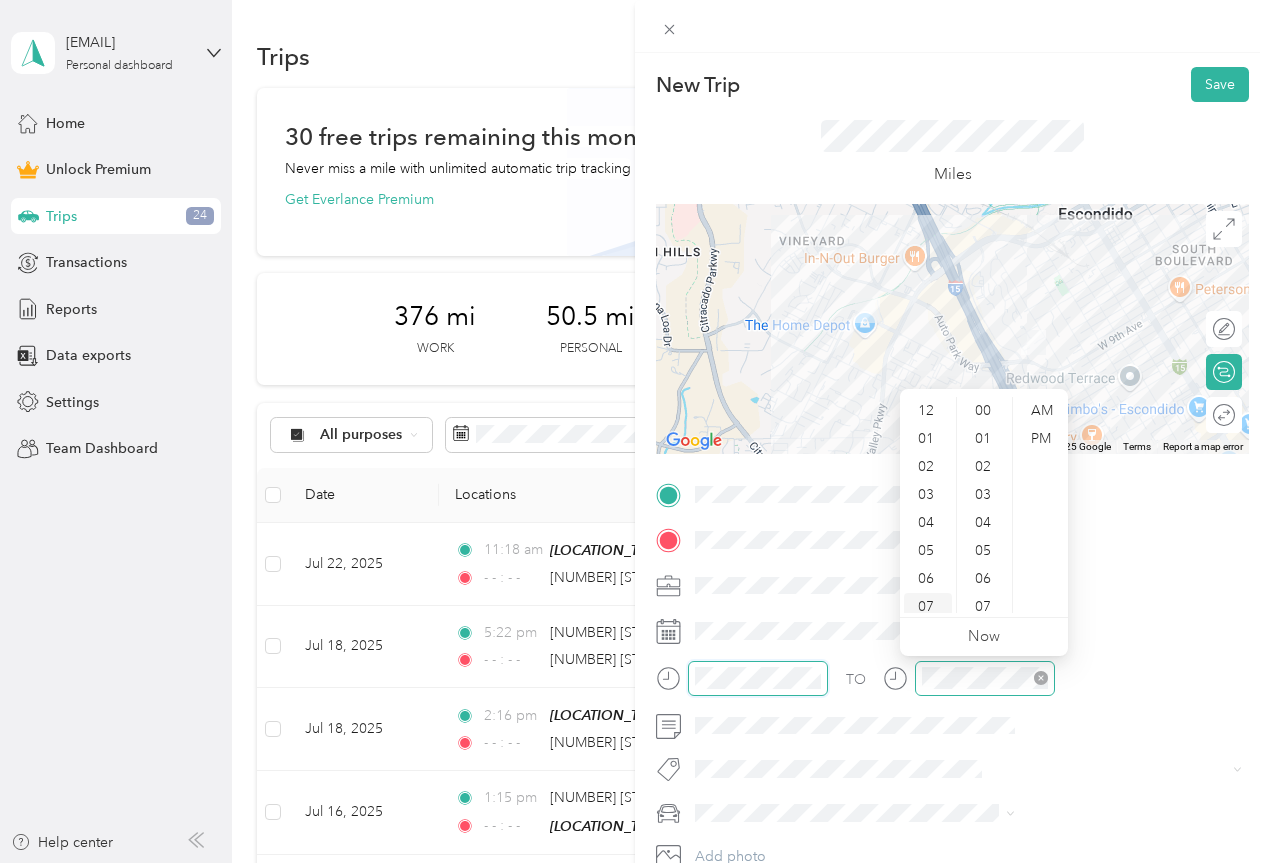 scroll, scrollTop: 560, scrollLeft: 0, axis: vertical 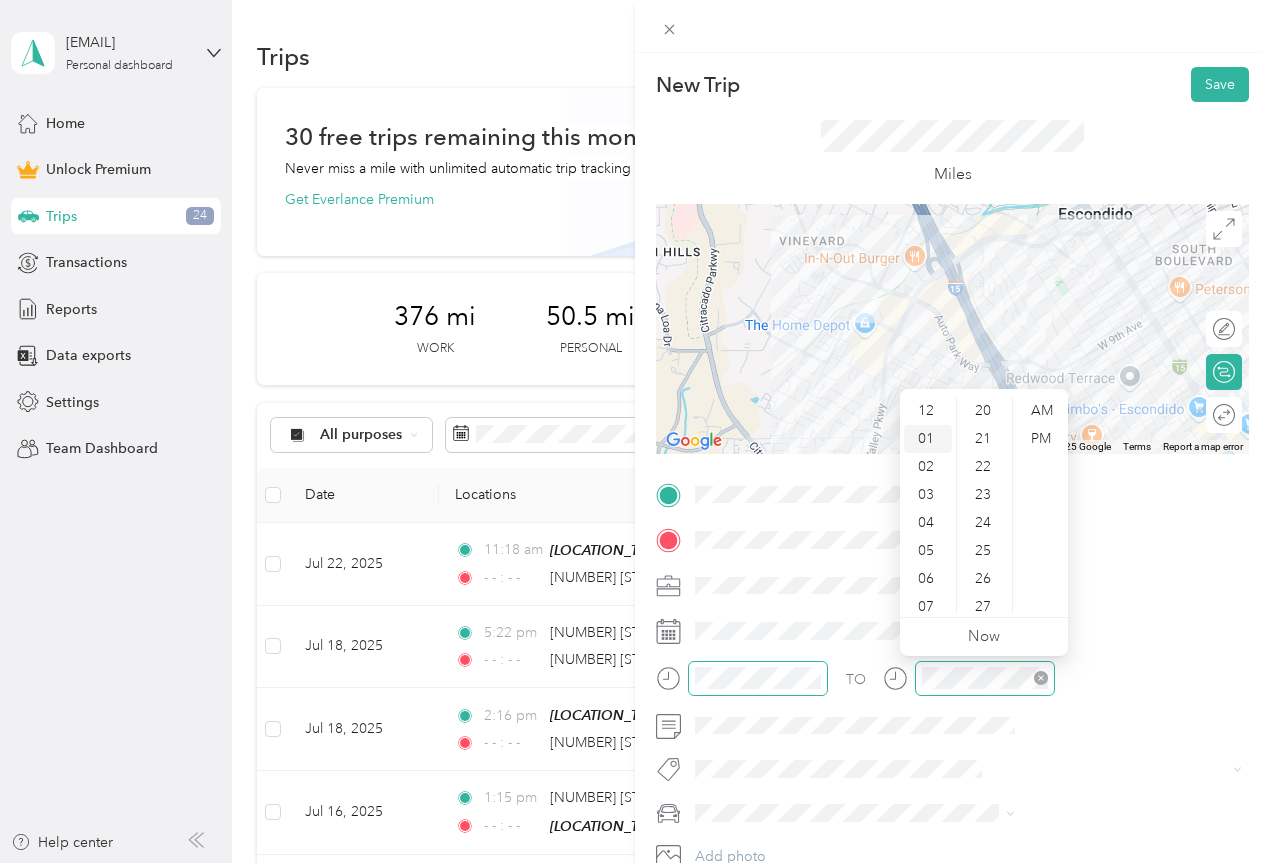 click on "01" at bounding box center (928, 439) 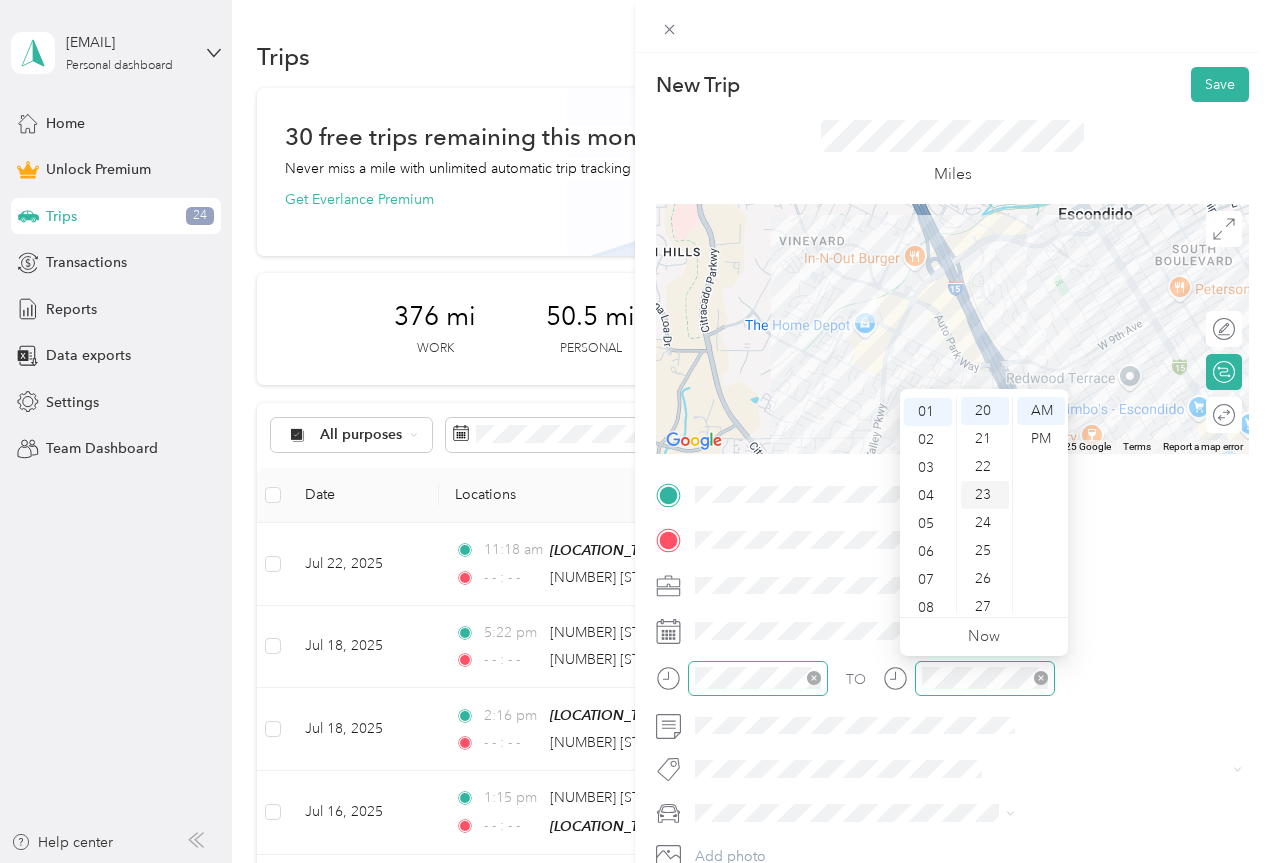 scroll, scrollTop: 28, scrollLeft: 0, axis: vertical 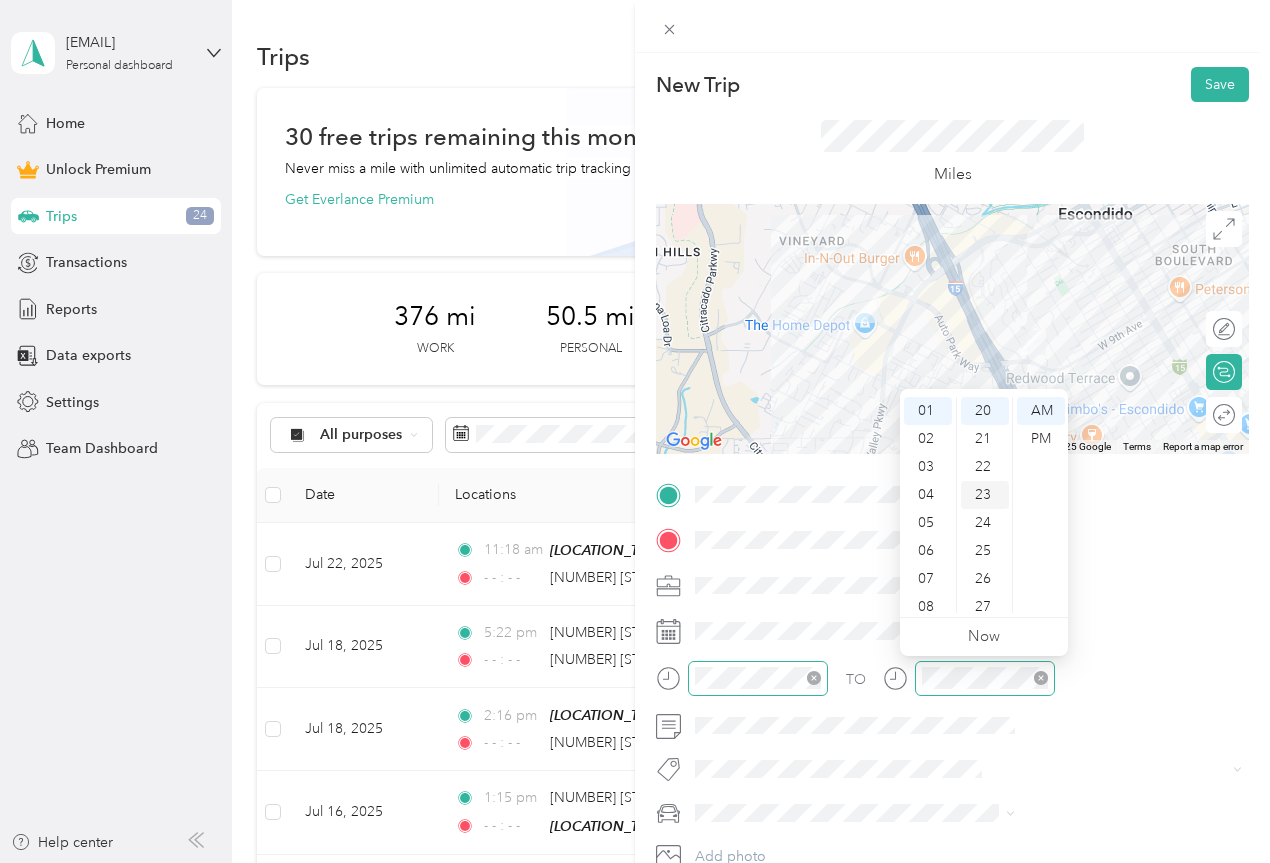 click on "23" at bounding box center (985, 495) 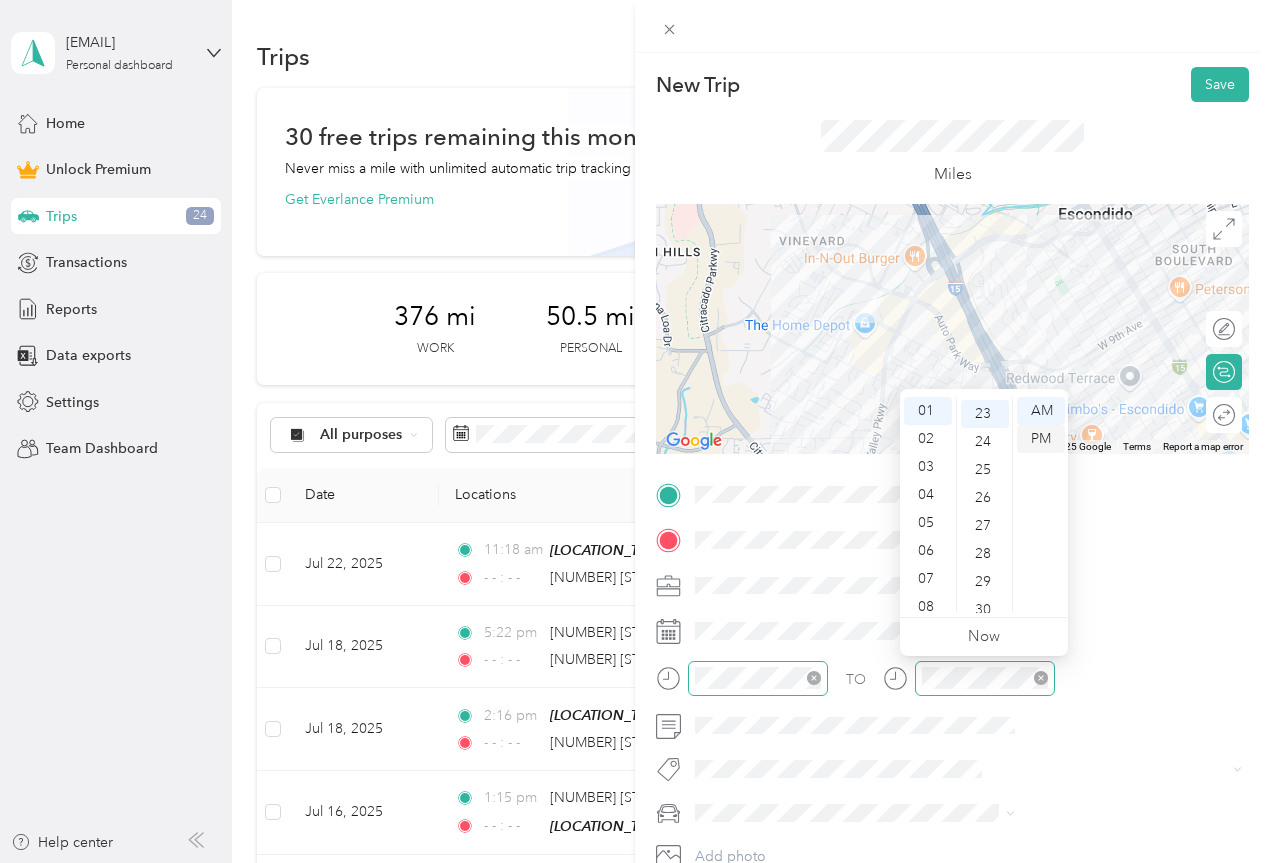 scroll, scrollTop: 644, scrollLeft: 0, axis: vertical 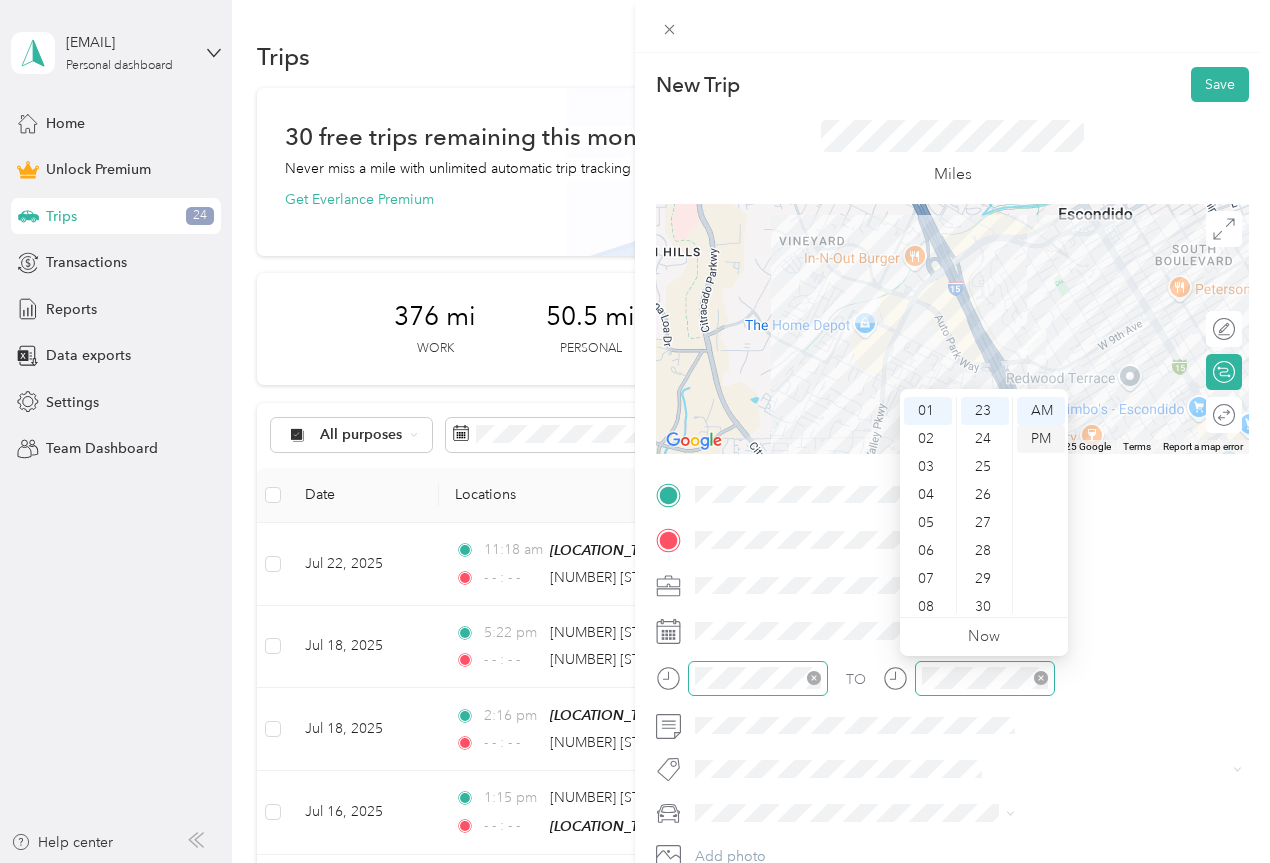 click on "PM" at bounding box center [1041, 439] 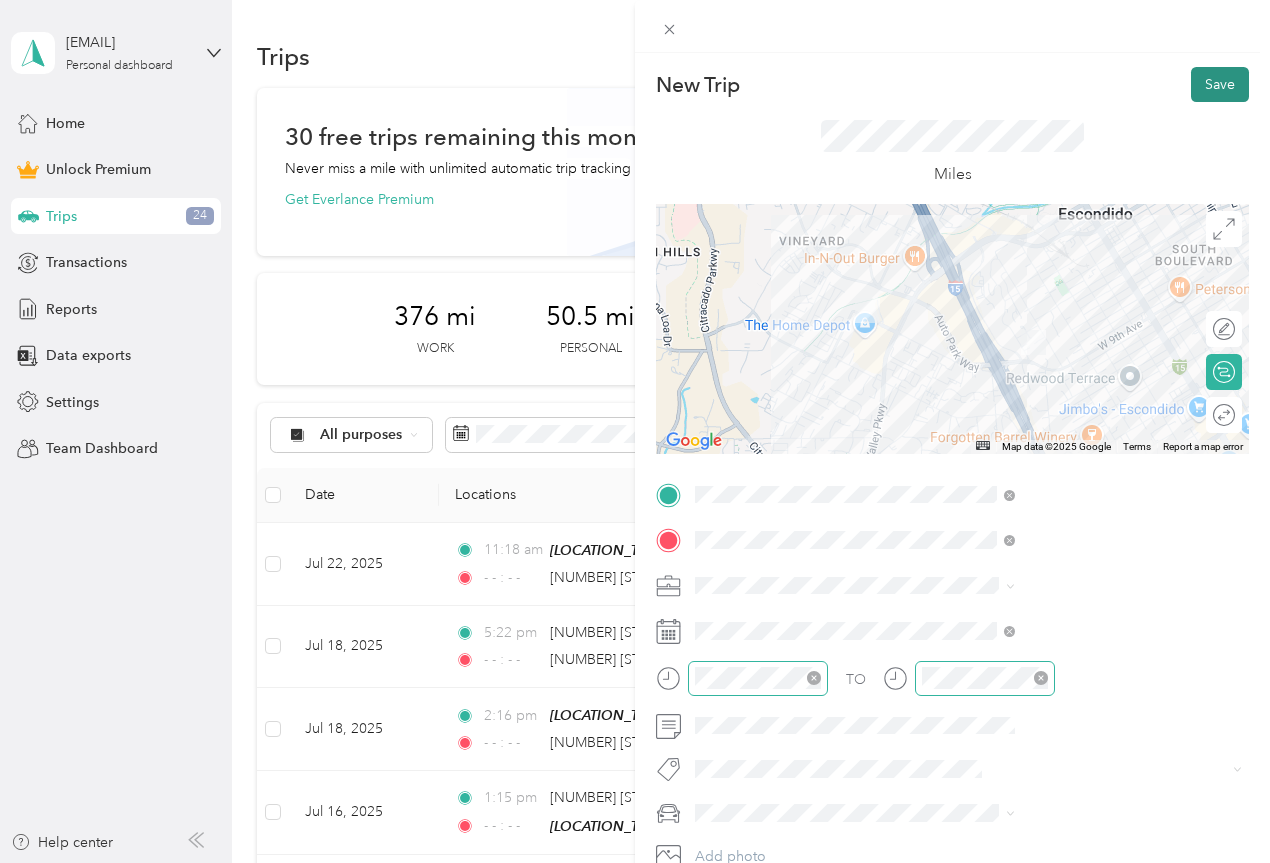 click on "Save" at bounding box center [1220, 84] 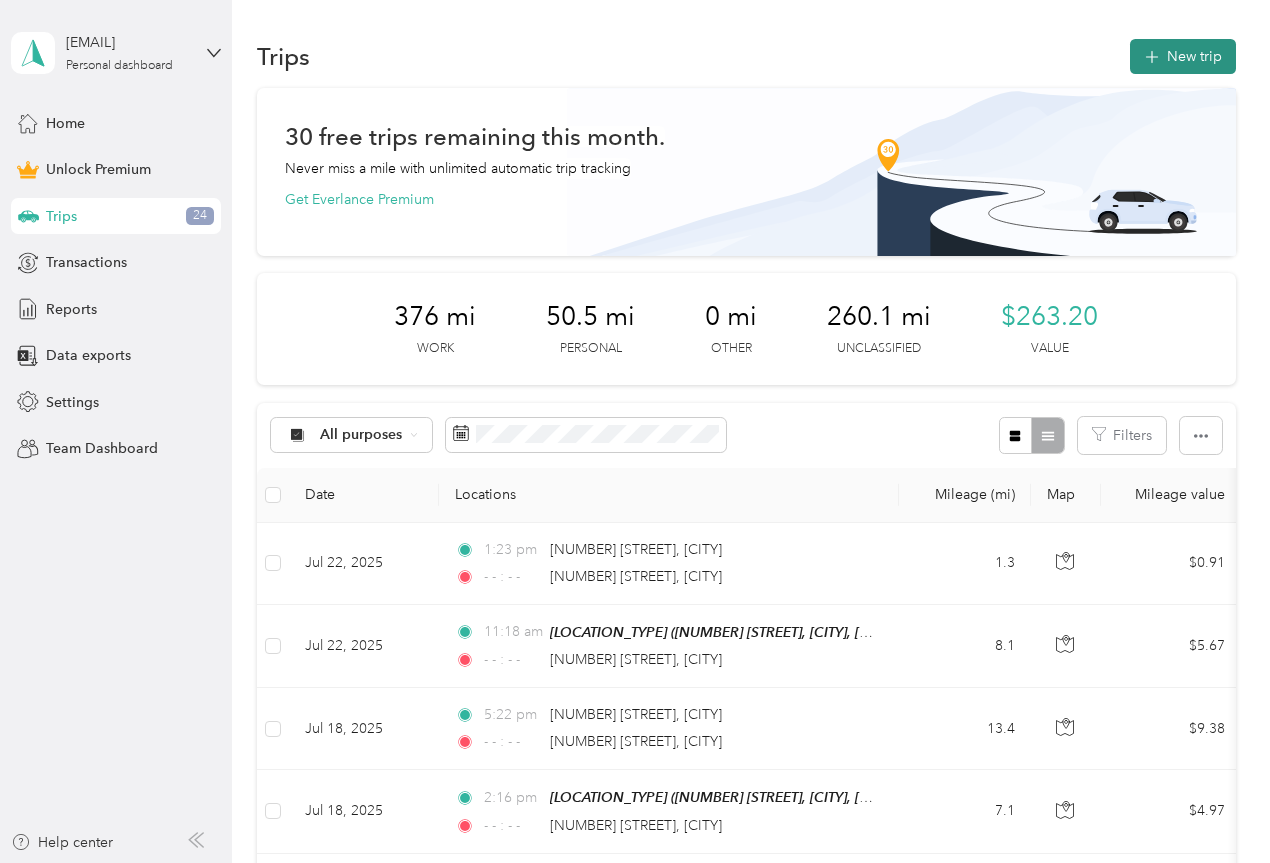 click on "New trip" at bounding box center [1183, 56] 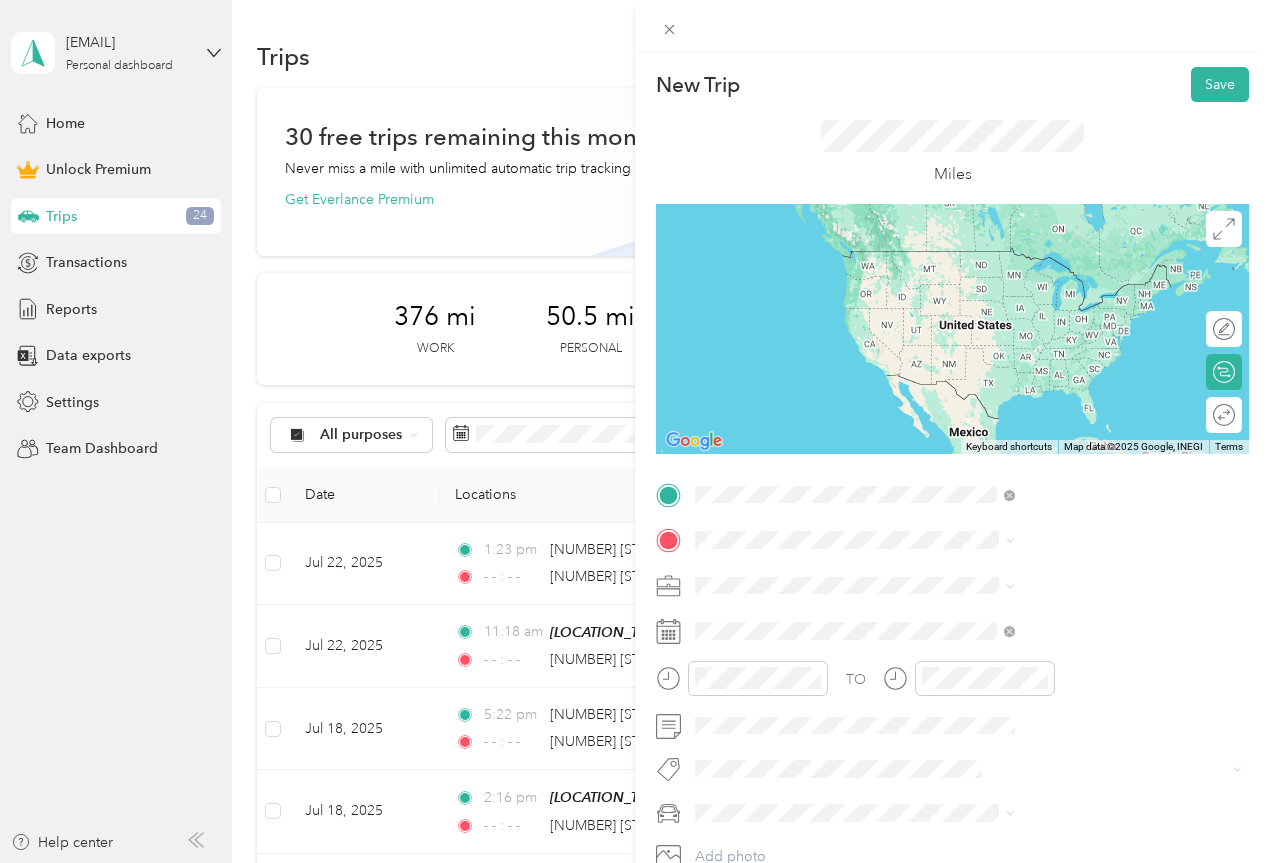 click on "[NUMBER] [STREET]
[CITY], [STATE] [POSTAL_CODE], [COUNTRY]" at bounding box center (1082, 584) 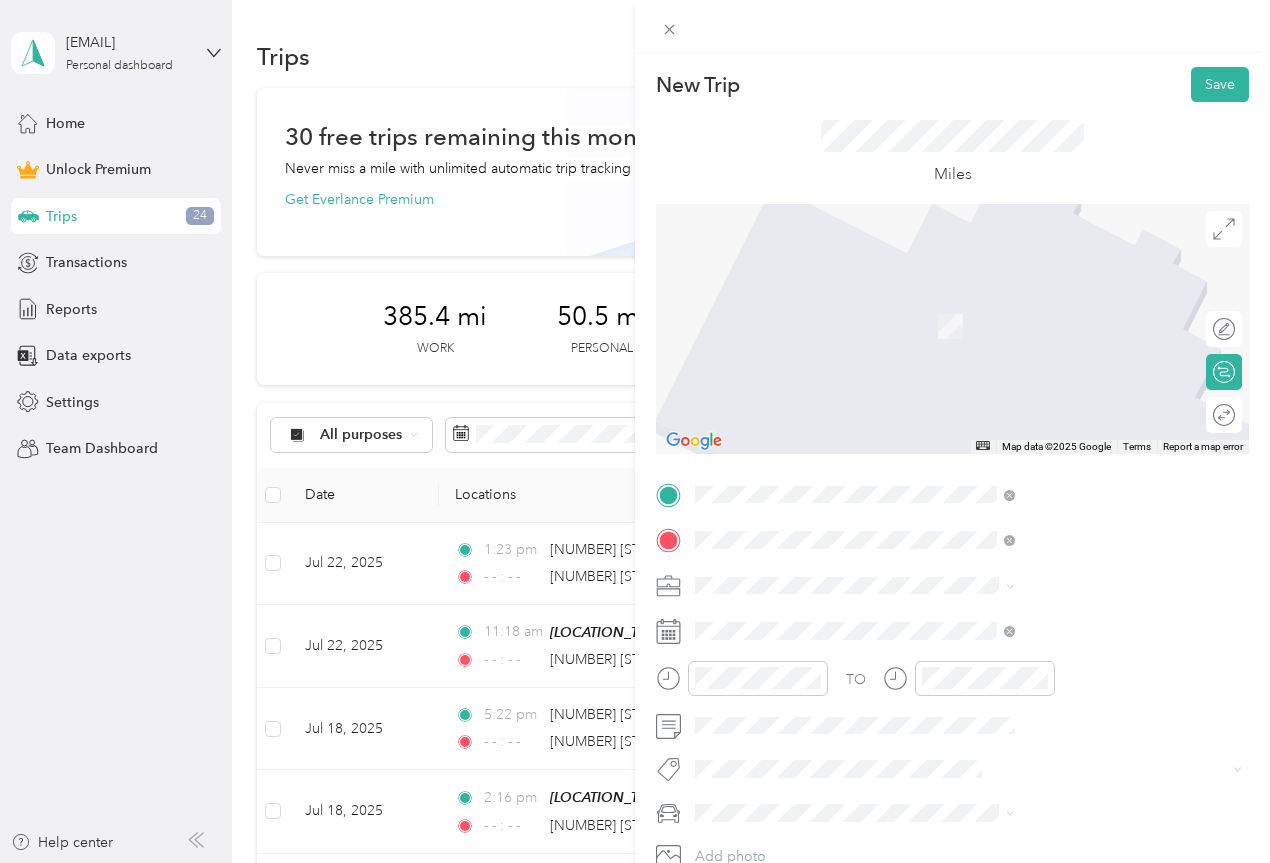 click on "[NUMBER] [STREET]
[CITY], [STATE] [POSTAL_CODE], [COUNTRY]" at bounding box center (1082, 629) 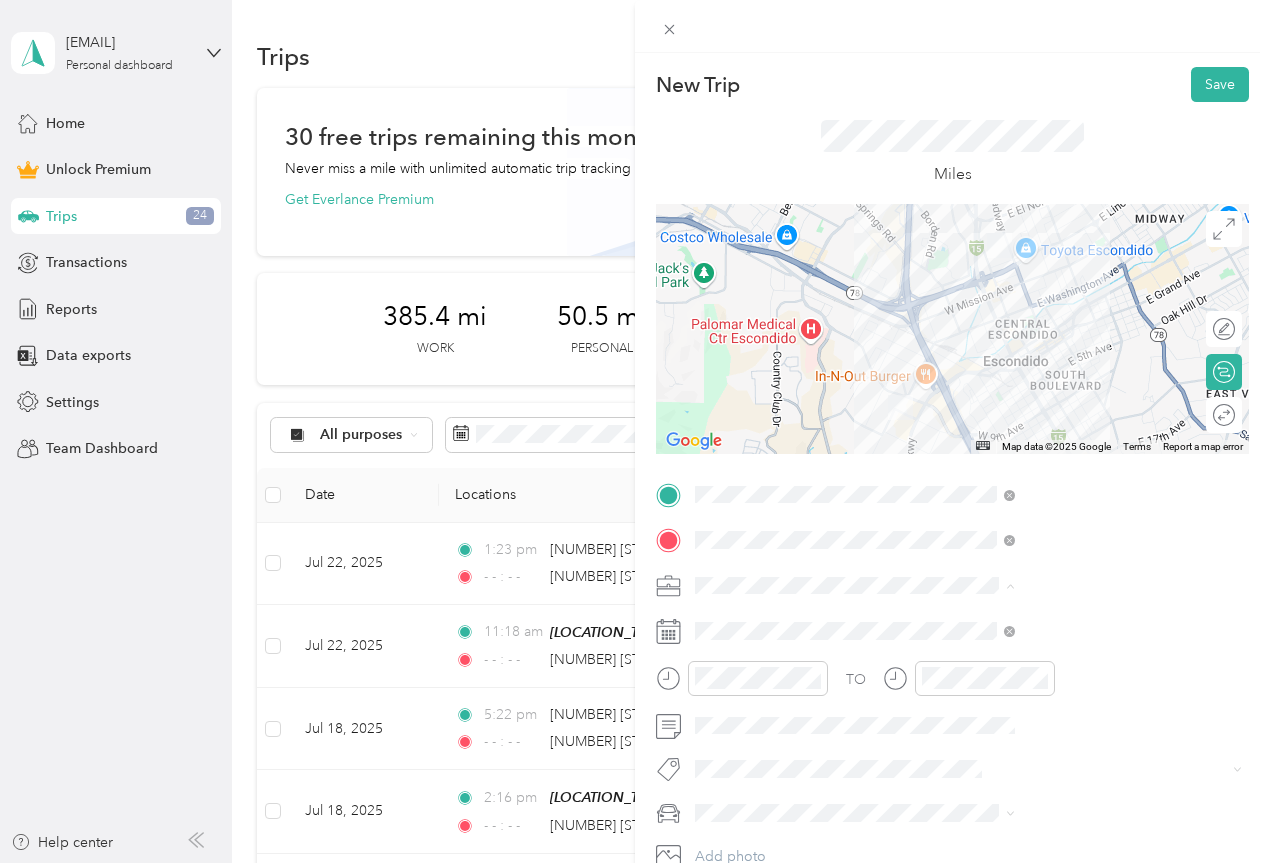 click on "Work" at bounding box center [1067, 305] 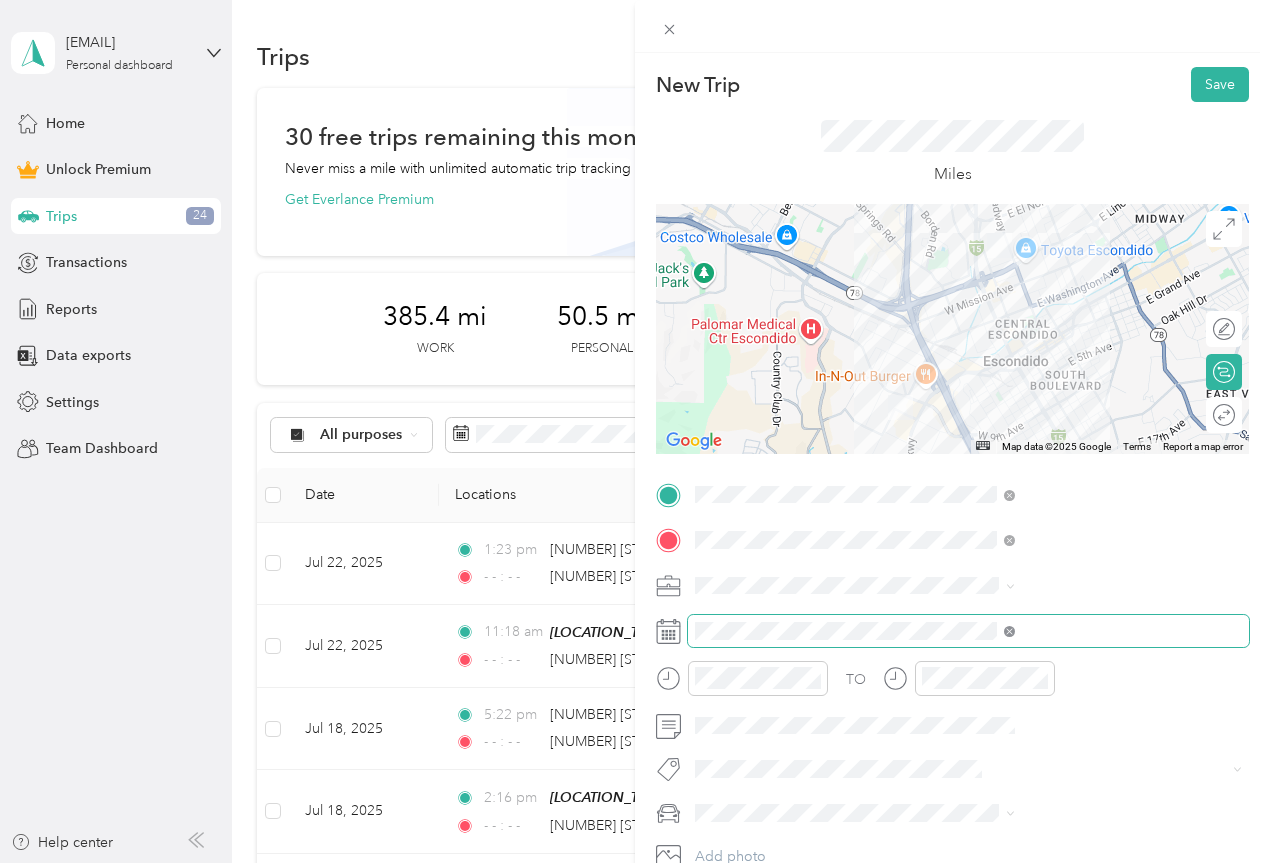 click 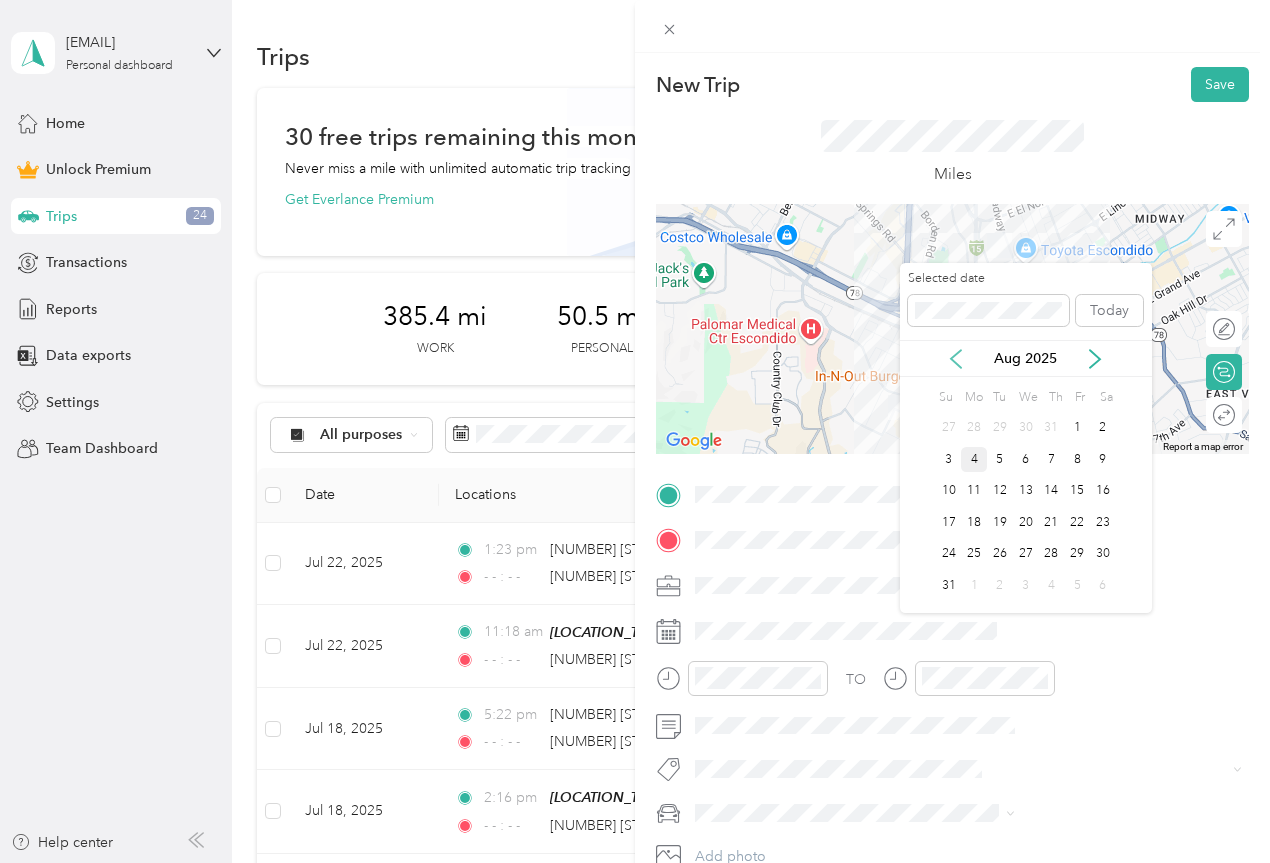 click 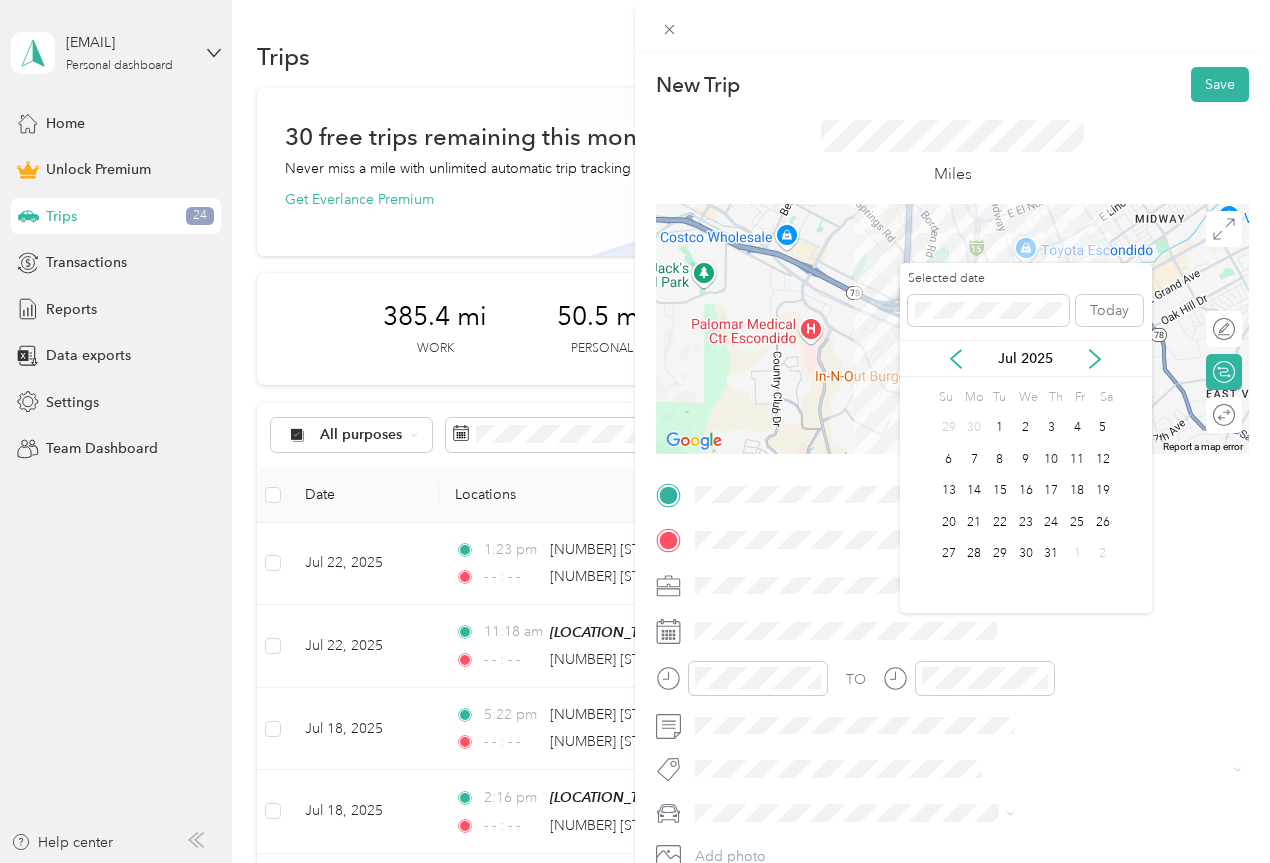 drag, startPoint x: 995, startPoint y: 518, endPoint x: 1035, endPoint y: 577, distance: 71.281136 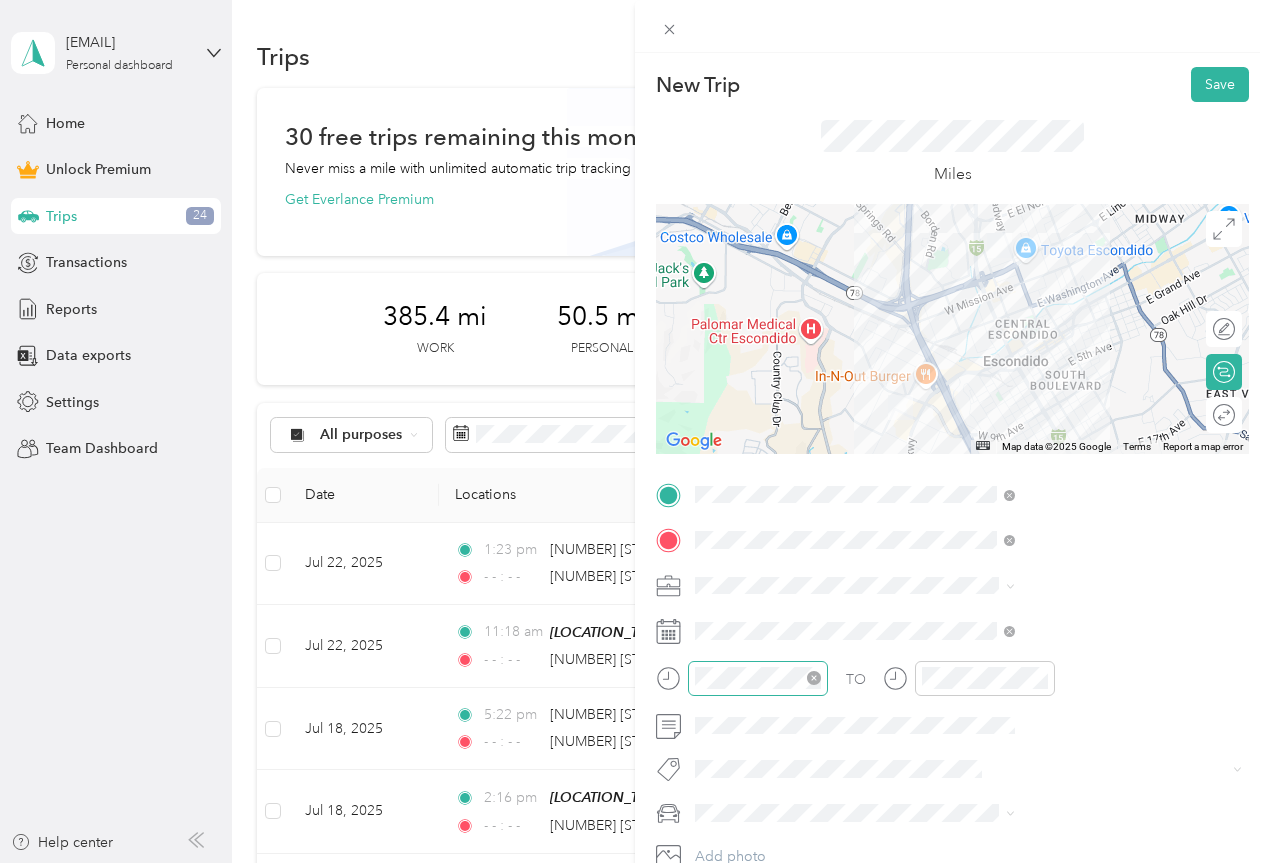 click 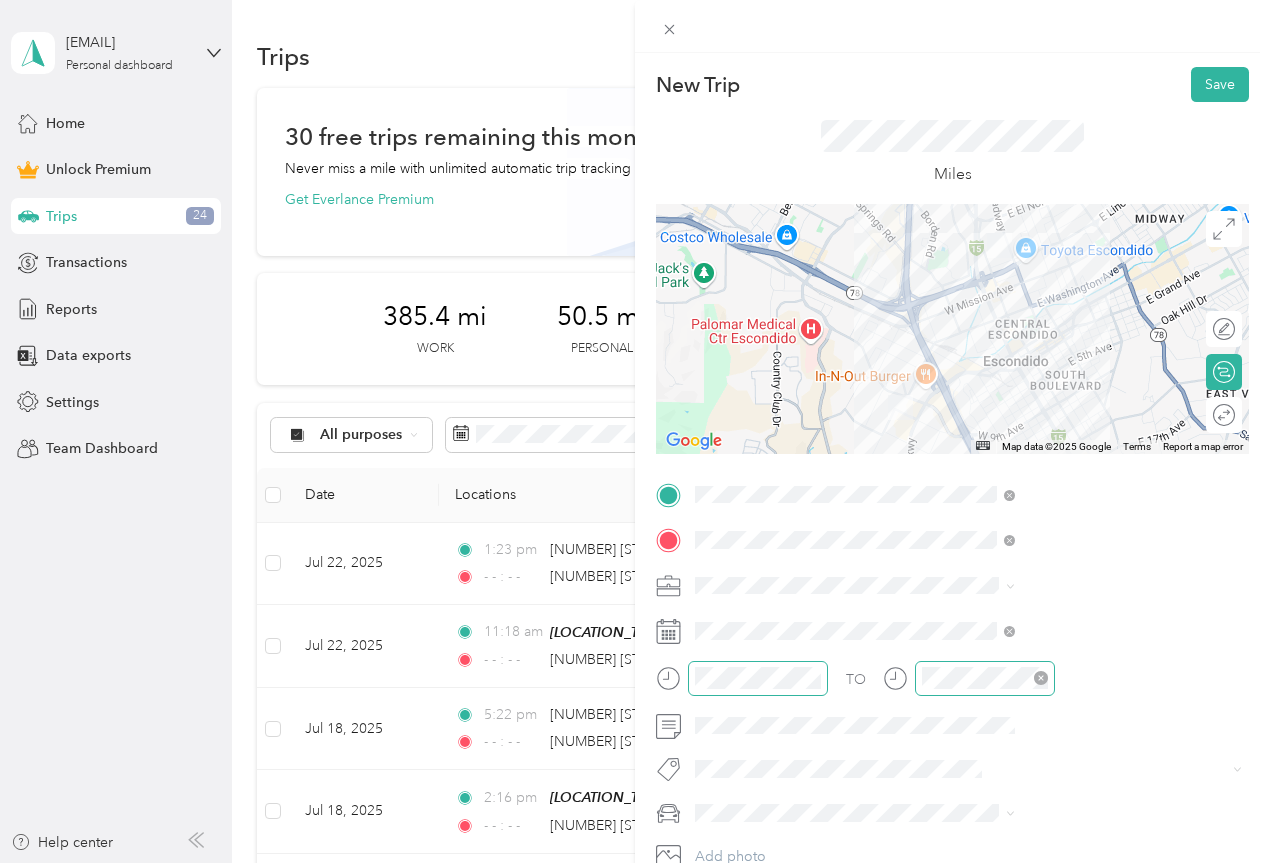 click 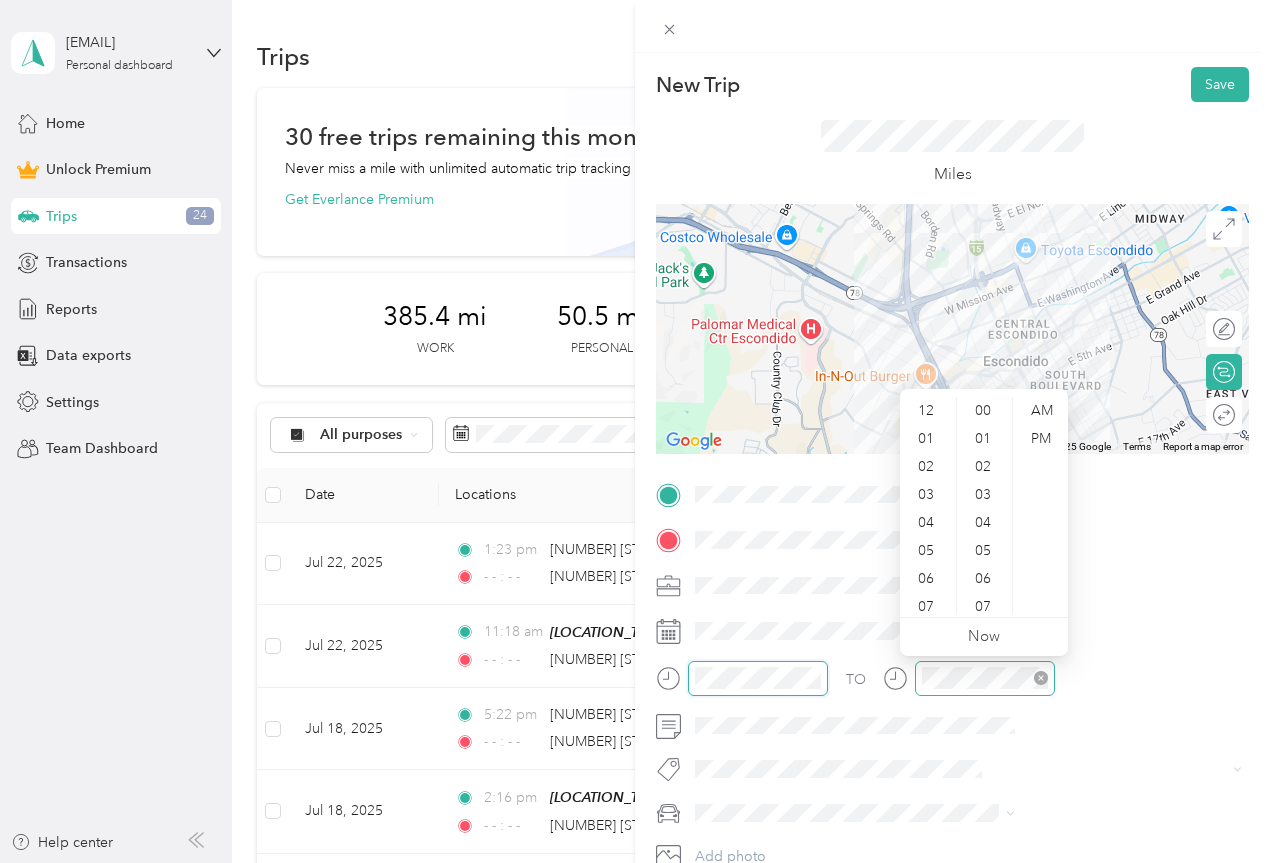 scroll, scrollTop: 560, scrollLeft: 0, axis: vertical 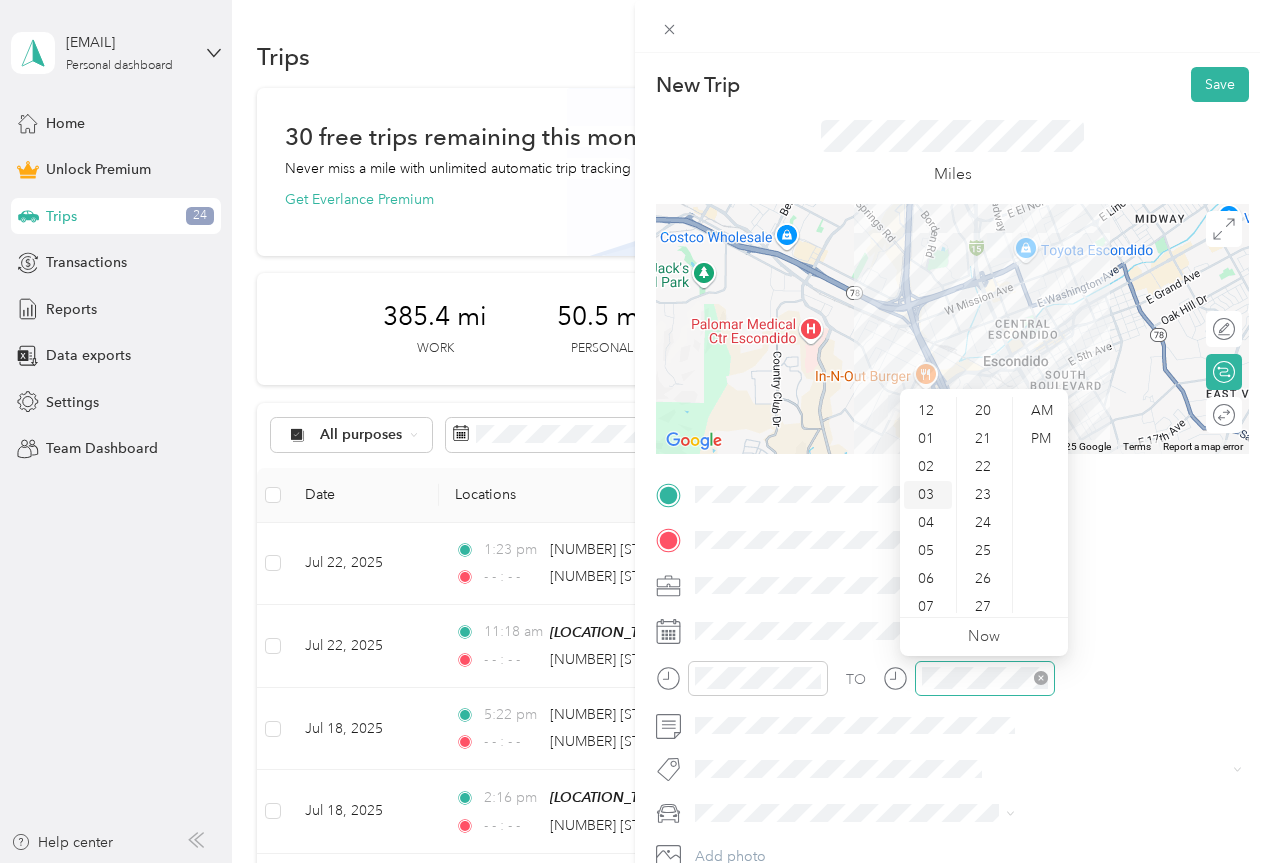 click on "03" at bounding box center [928, 495] 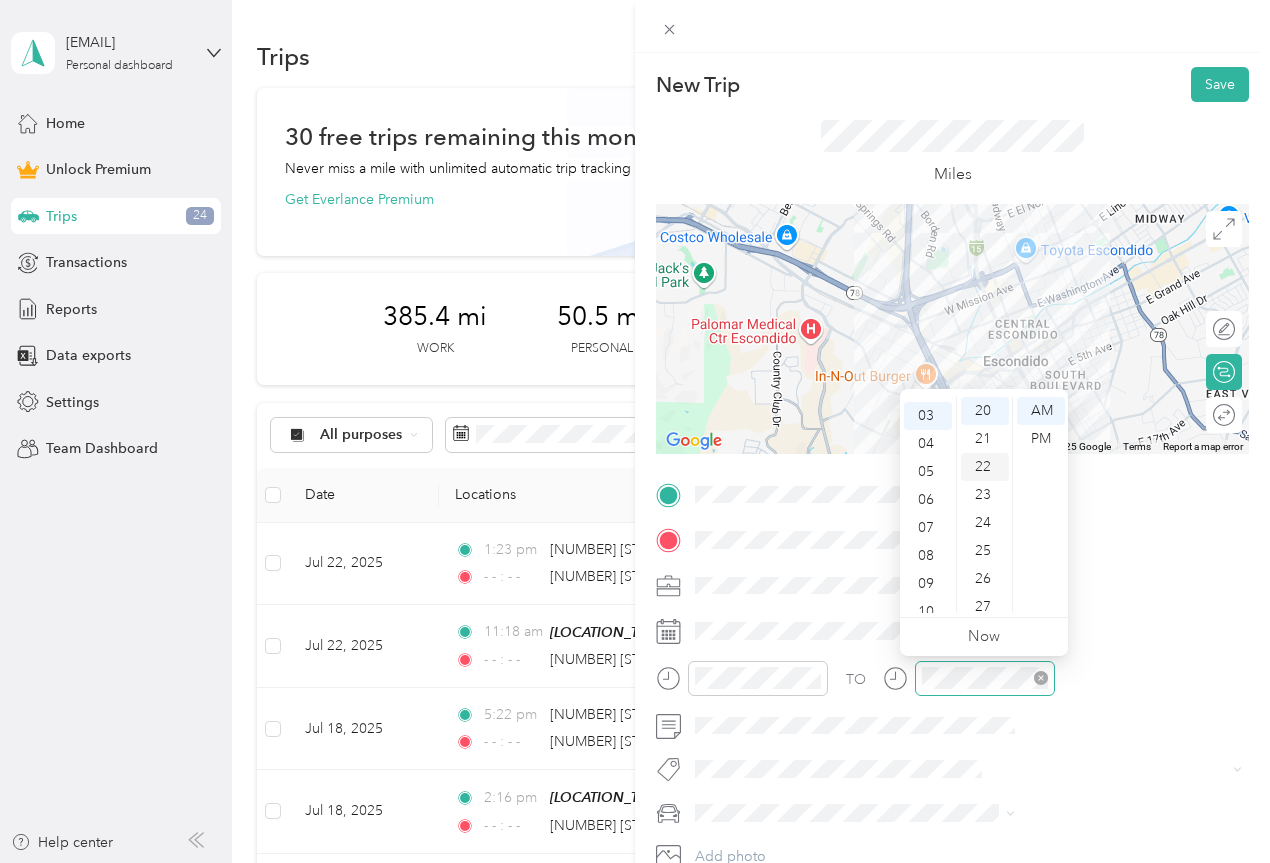 scroll, scrollTop: 84, scrollLeft: 0, axis: vertical 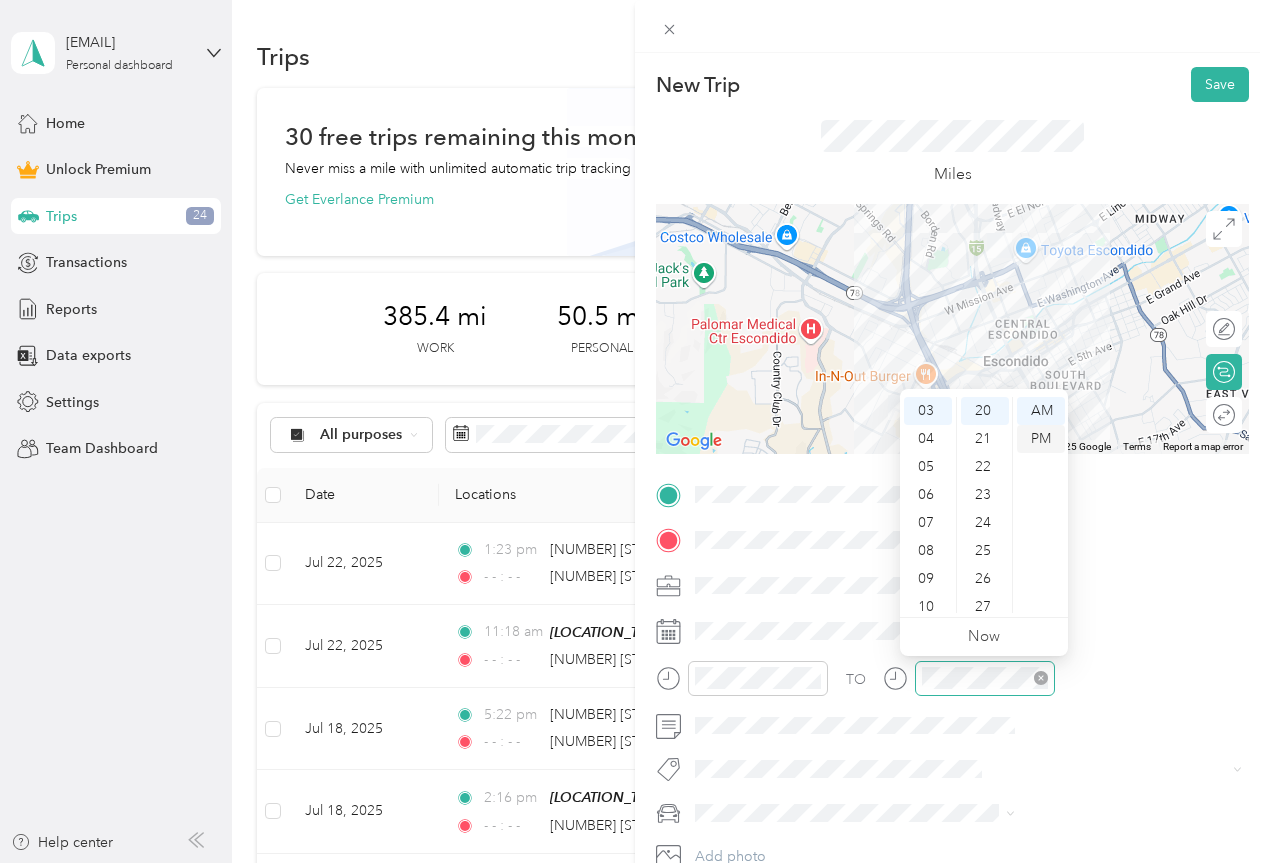 drag, startPoint x: 982, startPoint y: 463, endPoint x: 1058, endPoint y: 441, distance: 79.12016 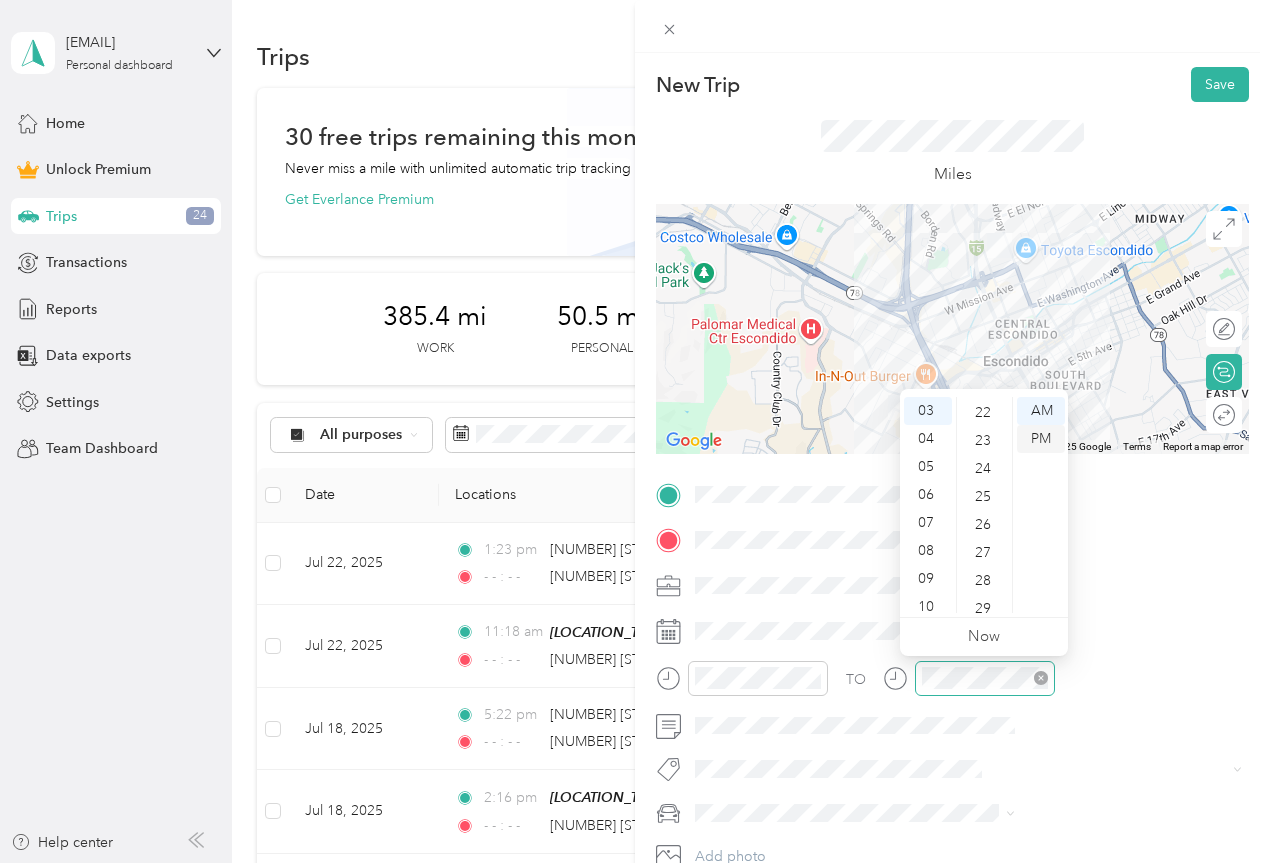 scroll, scrollTop: 616, scrollLeft: 0, axis: vertical 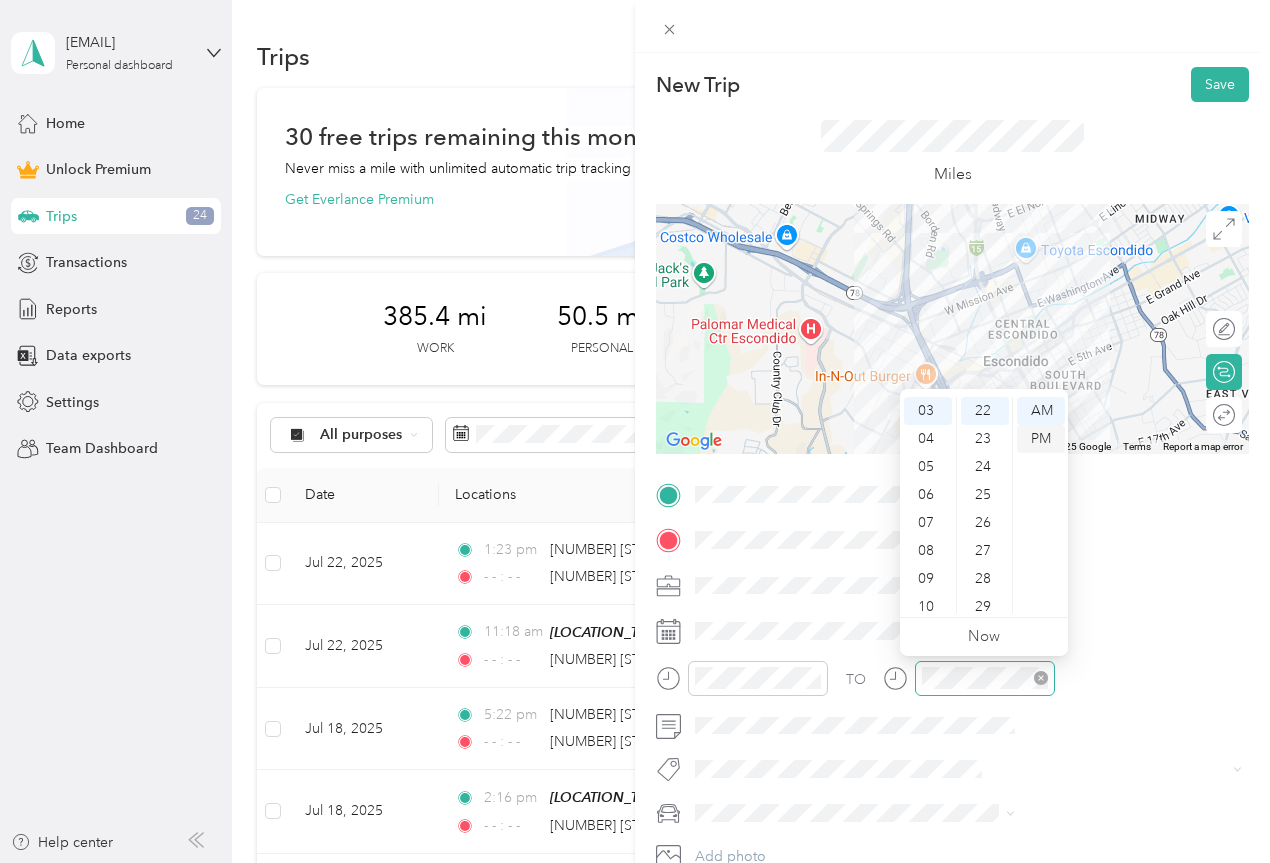 click on "PM" at bounding box center [1041, 439] 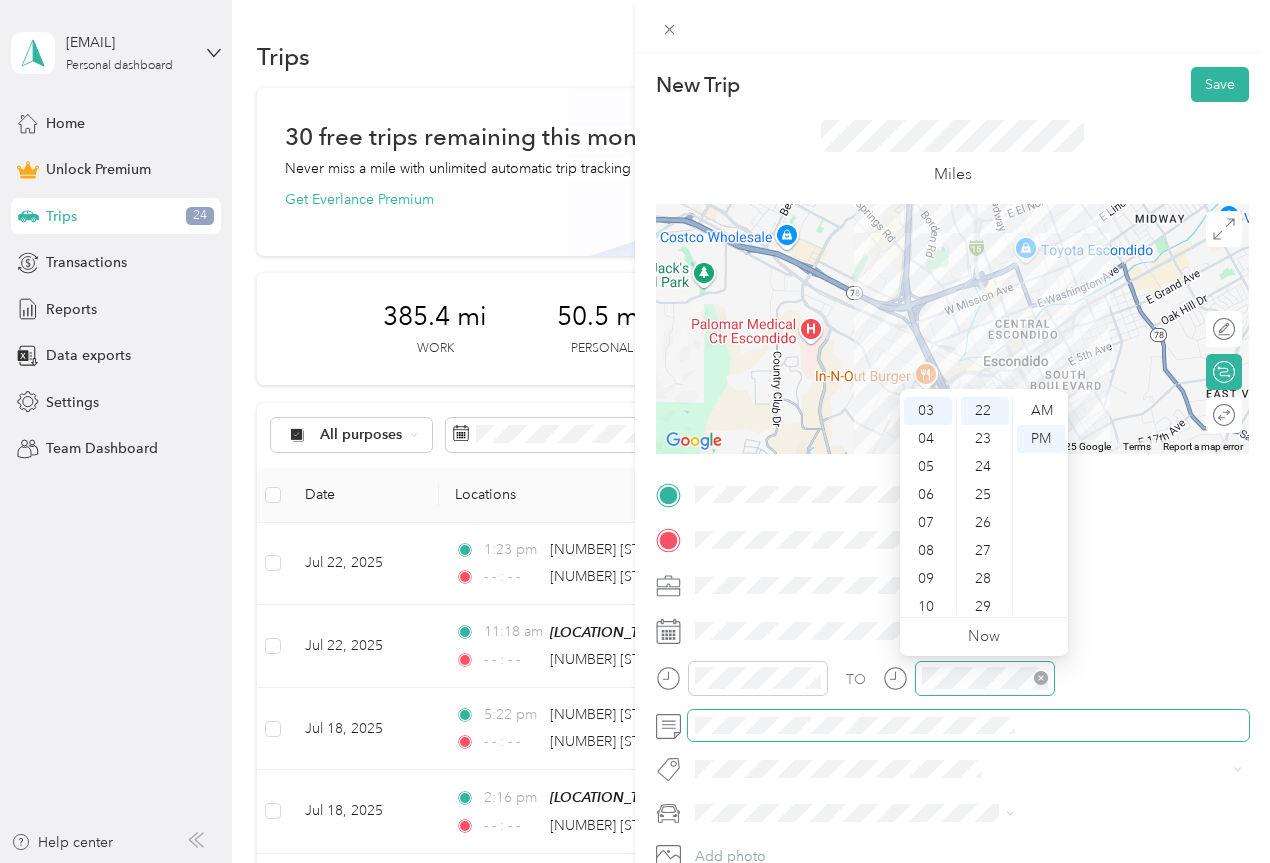 click at bounding box center [968, 726] 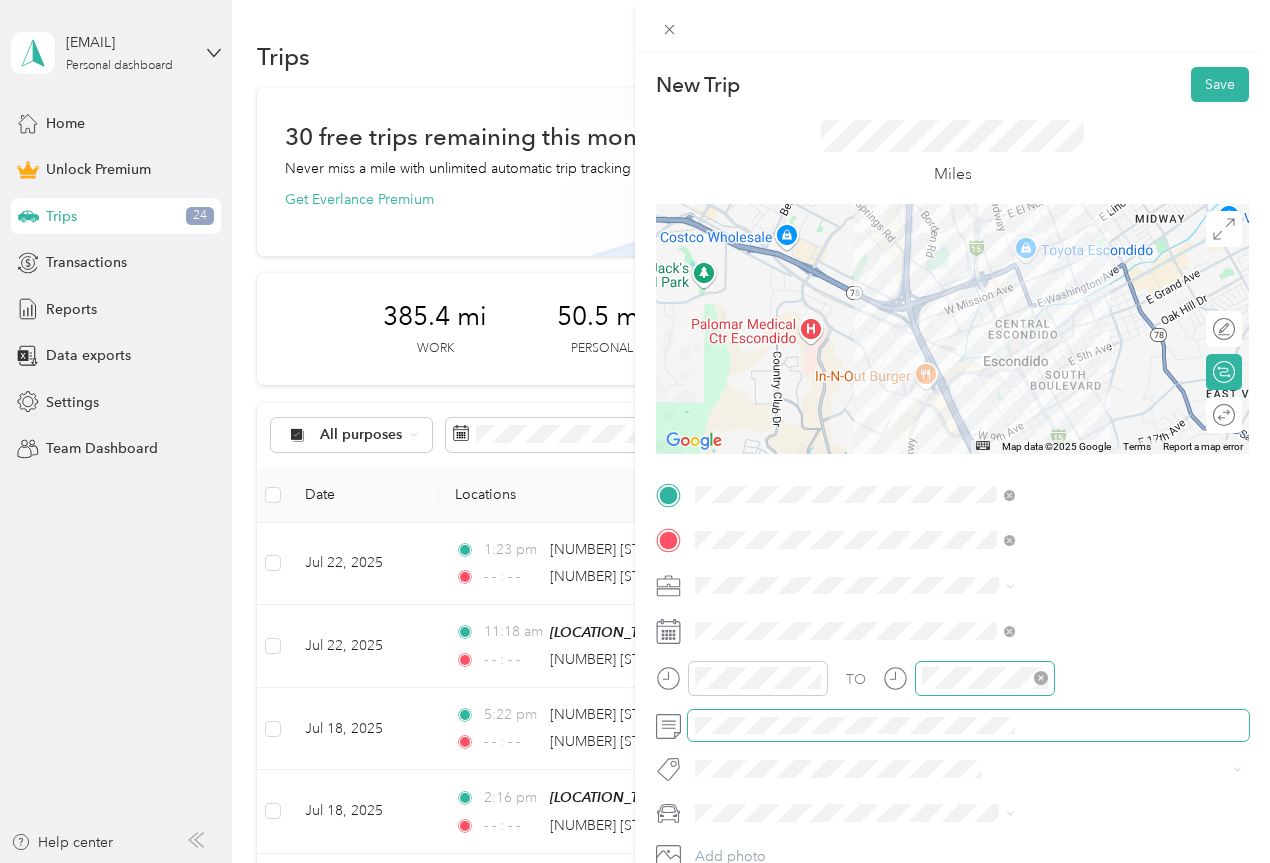 click on "New Trip Save This trip cannot be edited because it is either under review, approved, or paid. Contact your Team Manager to edit it. Miles ← Move left → Move right ↑ Move up ↓ Move down + Zoom in - Zoom out Home Jump left by 75% End Jump right by 75% Page Up Jump up by 75% Page Down Jump down by 75% Map Data Map data ©2025 Google Map data ©2025 Google 1 km  Click to toggle between metric and imperial units Terms Report a map error Edit route Calculate route Round trip TO Add photo" at bounding box center [635, 431] 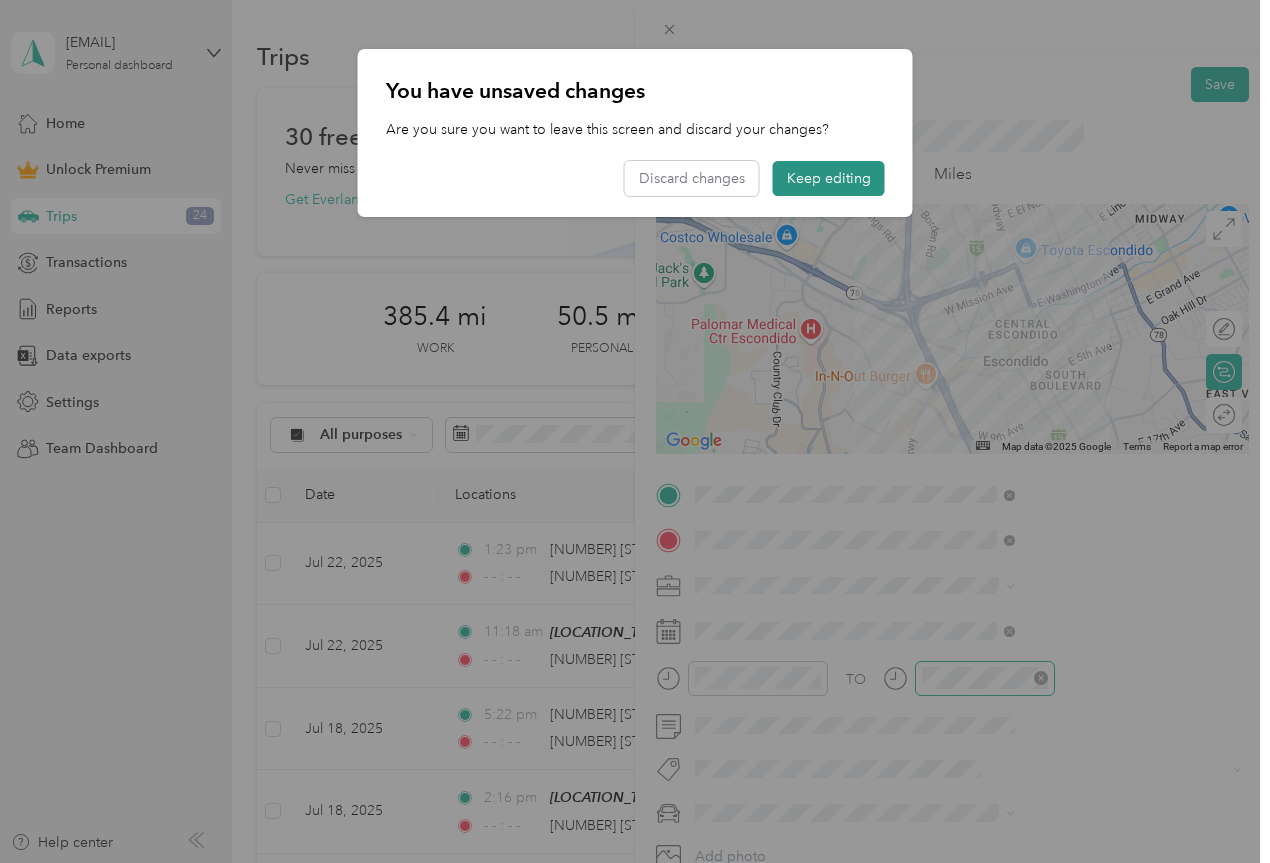 click on "Keep editing" at bounding box center [829, 178] 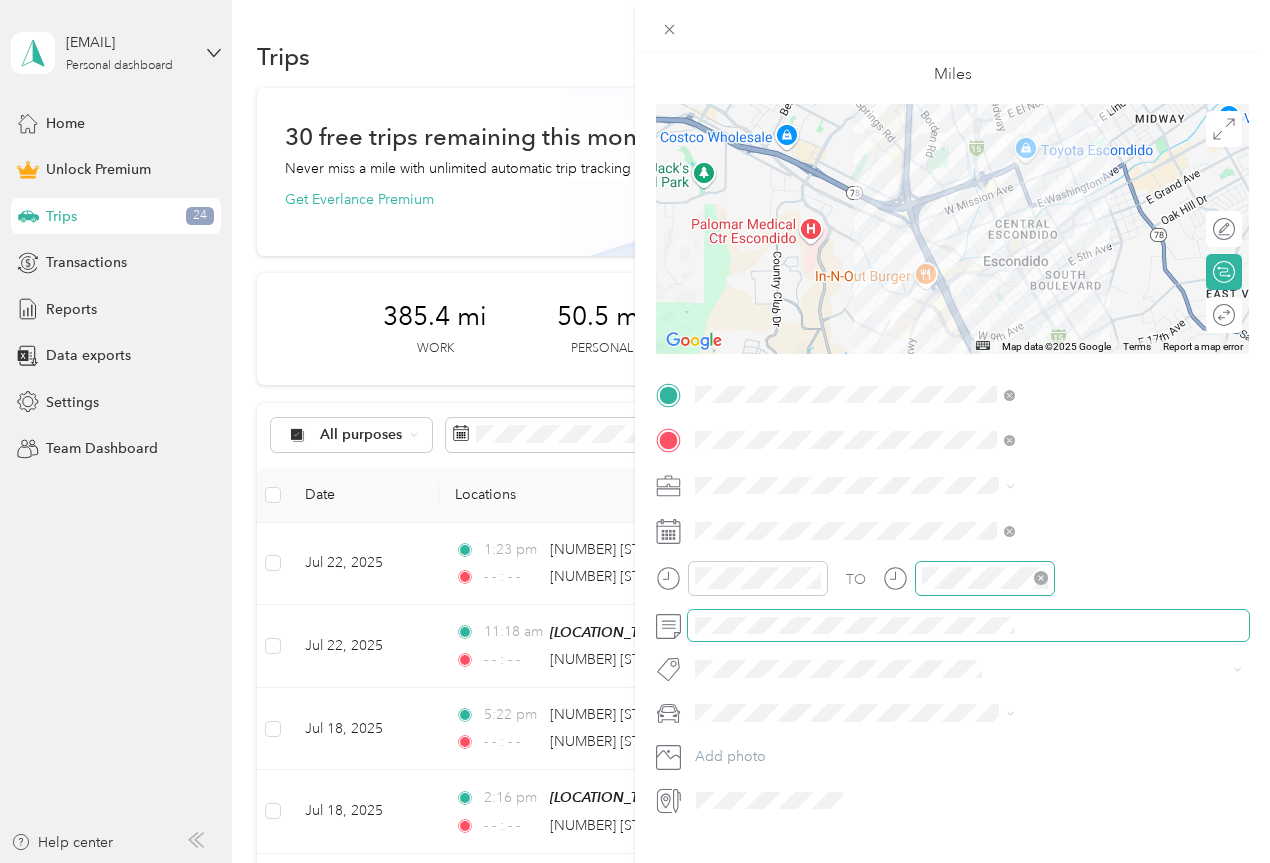 scroll, scrollTop: 0, scrollLeft: 0, axis: both 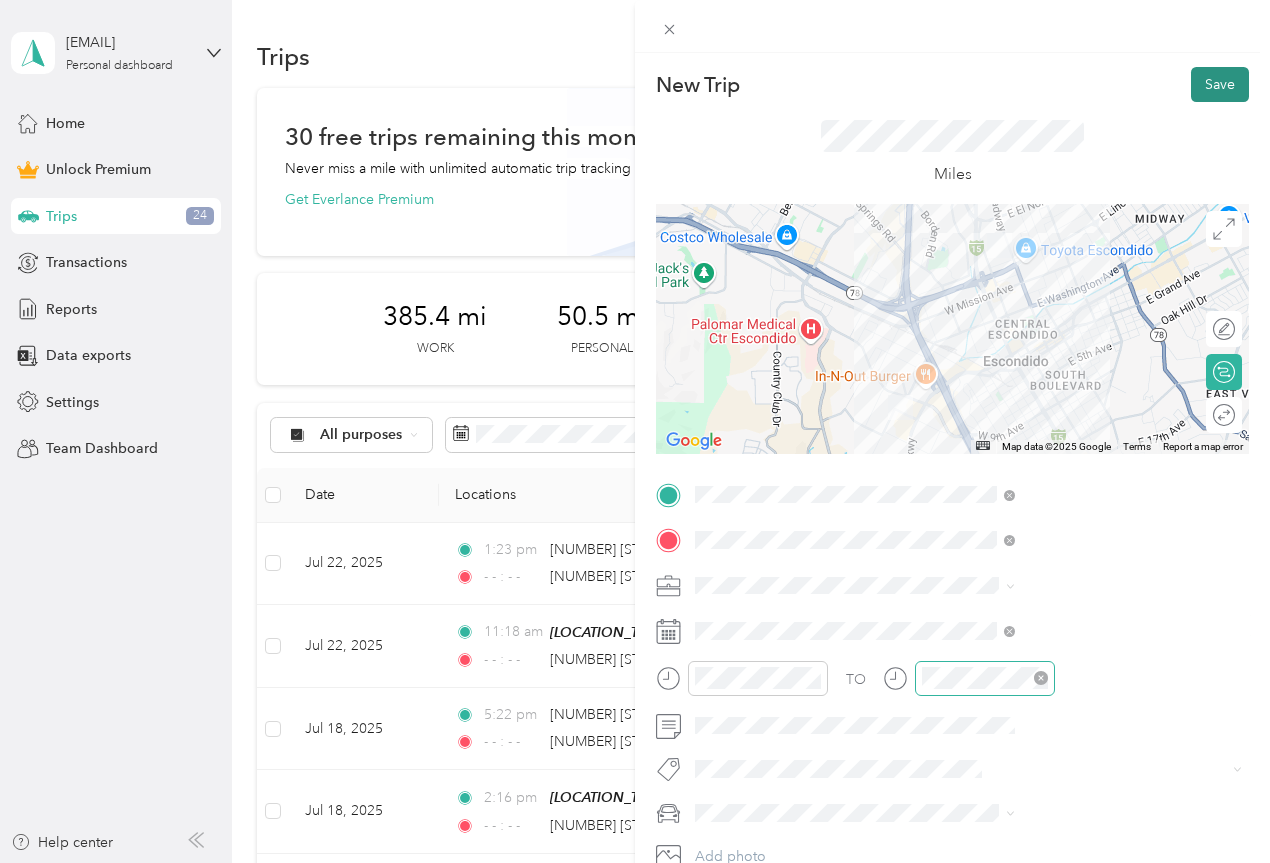 click on "Save" at bounding box center (1220, 84) 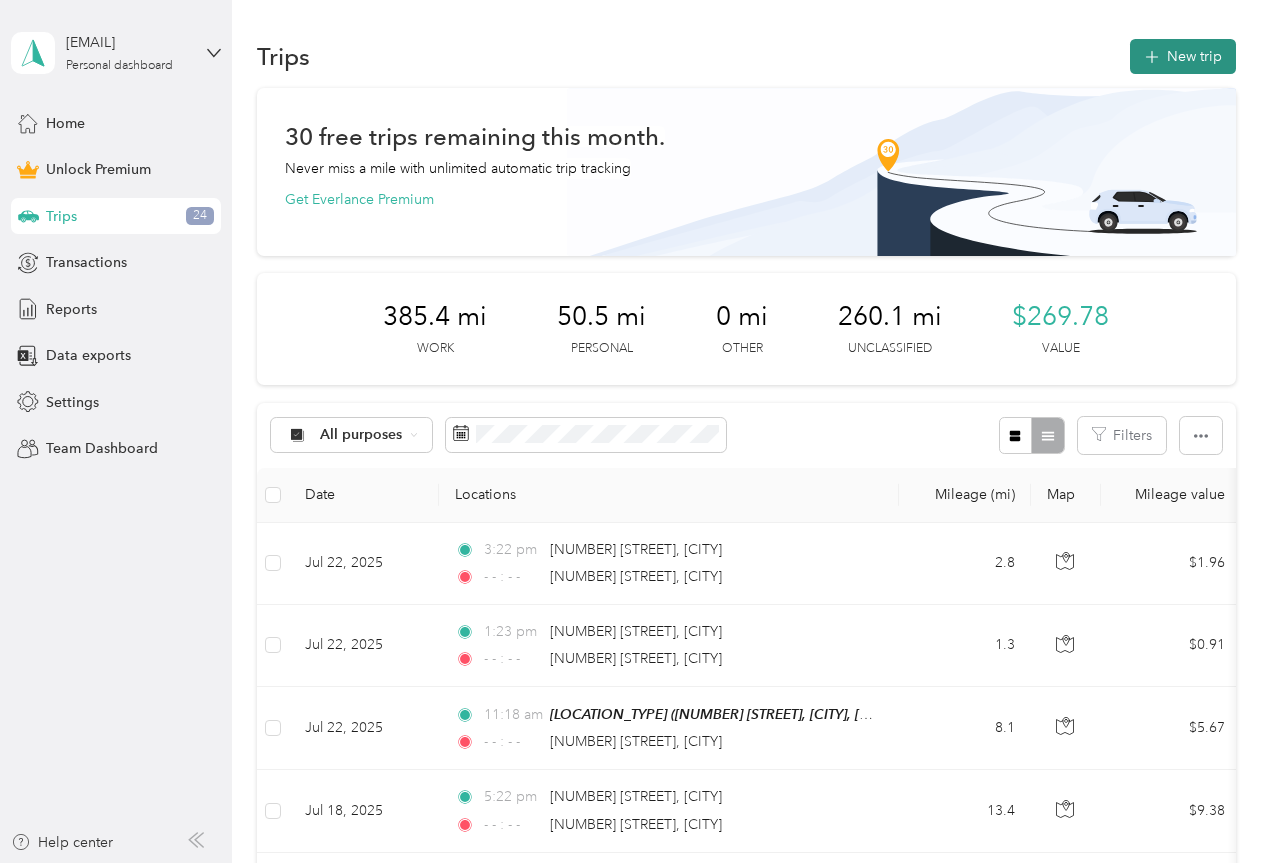 click on "New trip" at bounding box center (1183, 56) 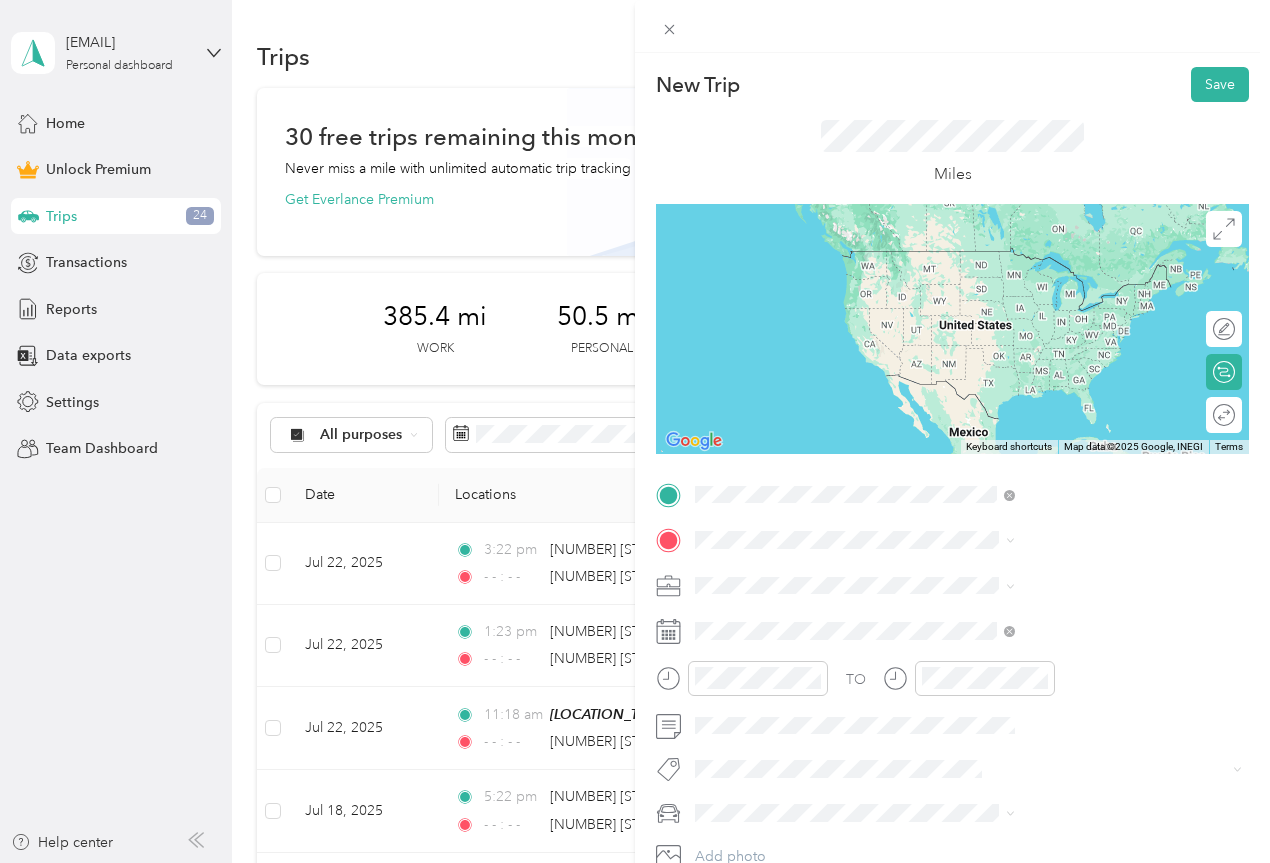 click on "[NUMBER] [STREET]
[CITY], [STATE] [POSTAL_CODE], [COUNTRY]" at bounding box center [1082, 584] 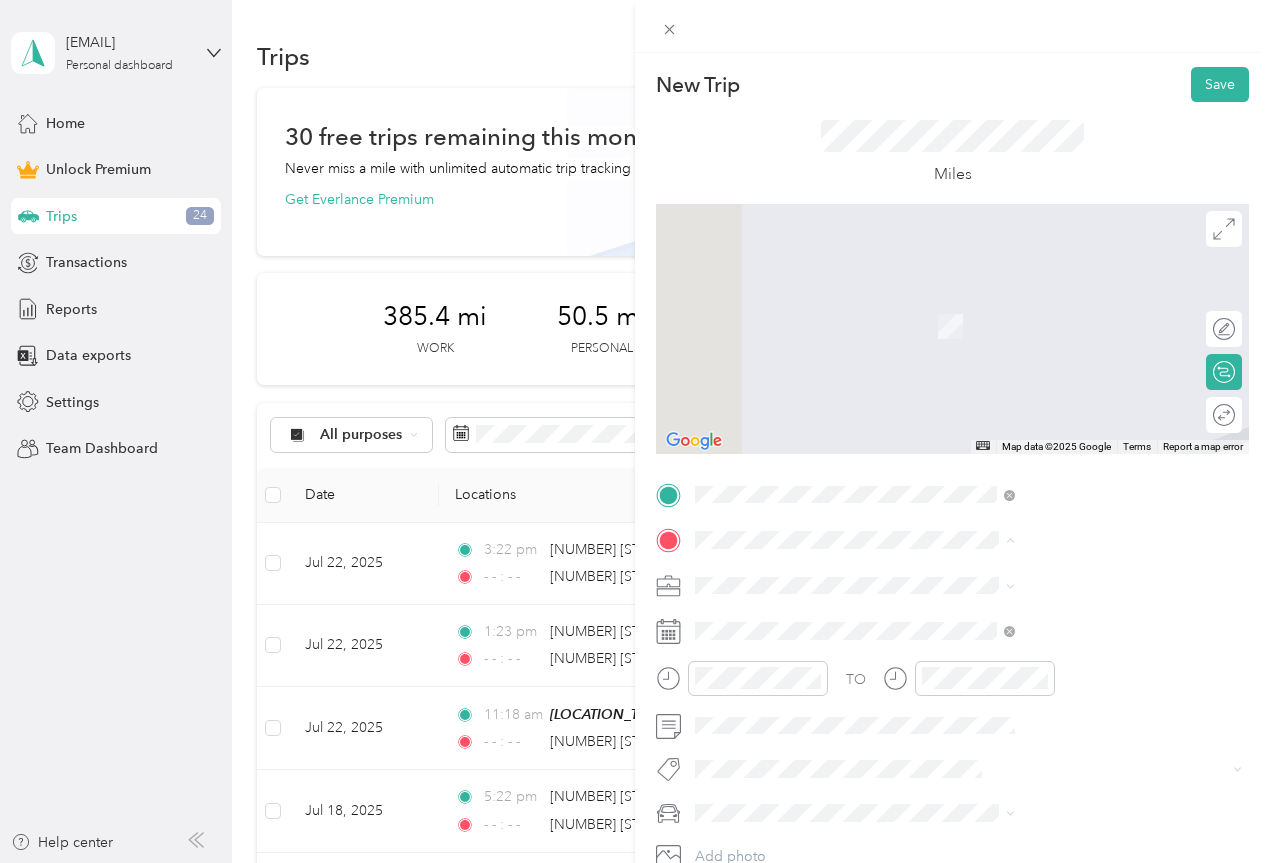 click on "[LOCATION_TYPE] [NUMBER] [STREET], [POSTAL_CODE], [CITY], [STATE], [COUNTRY]" at bounding box center [1082, 746] 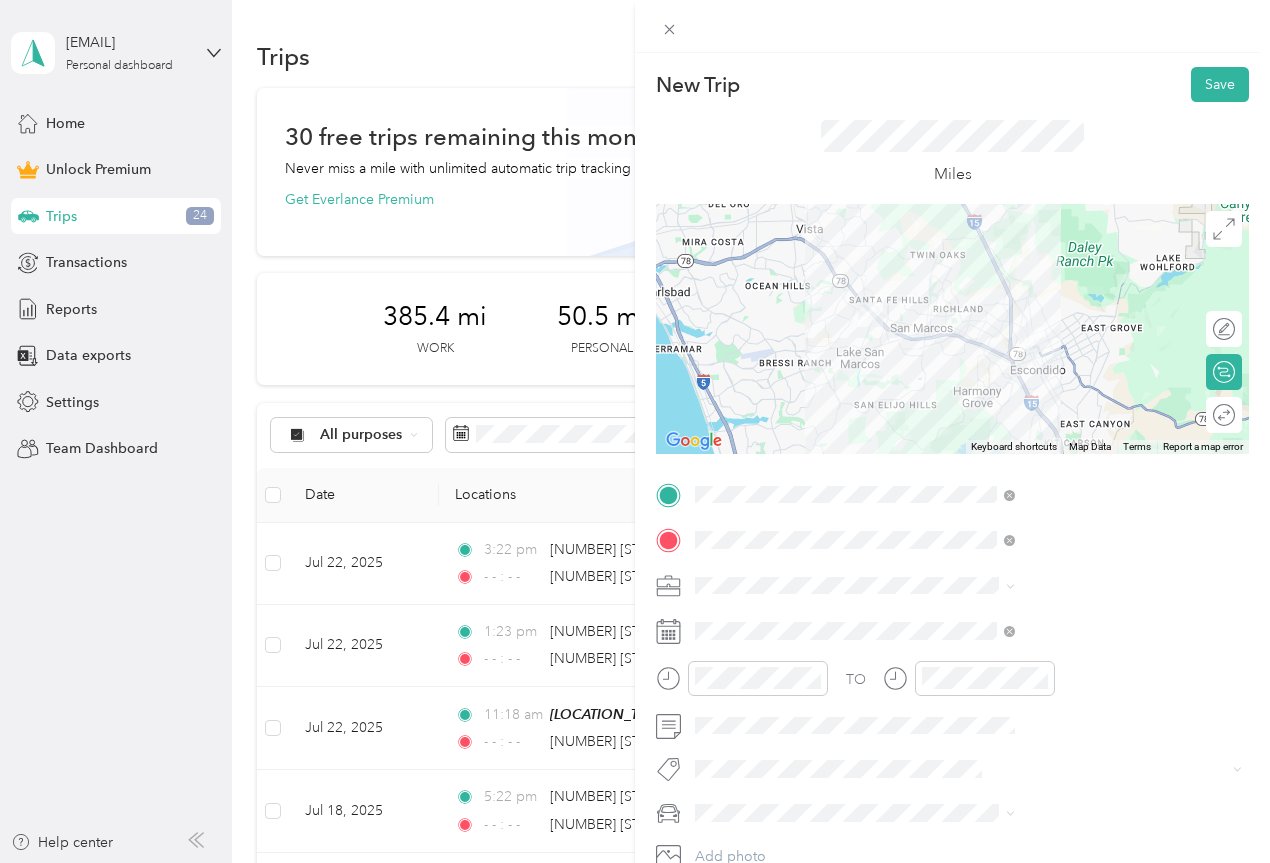 click on "Work" at bounding box center (1067, 304) 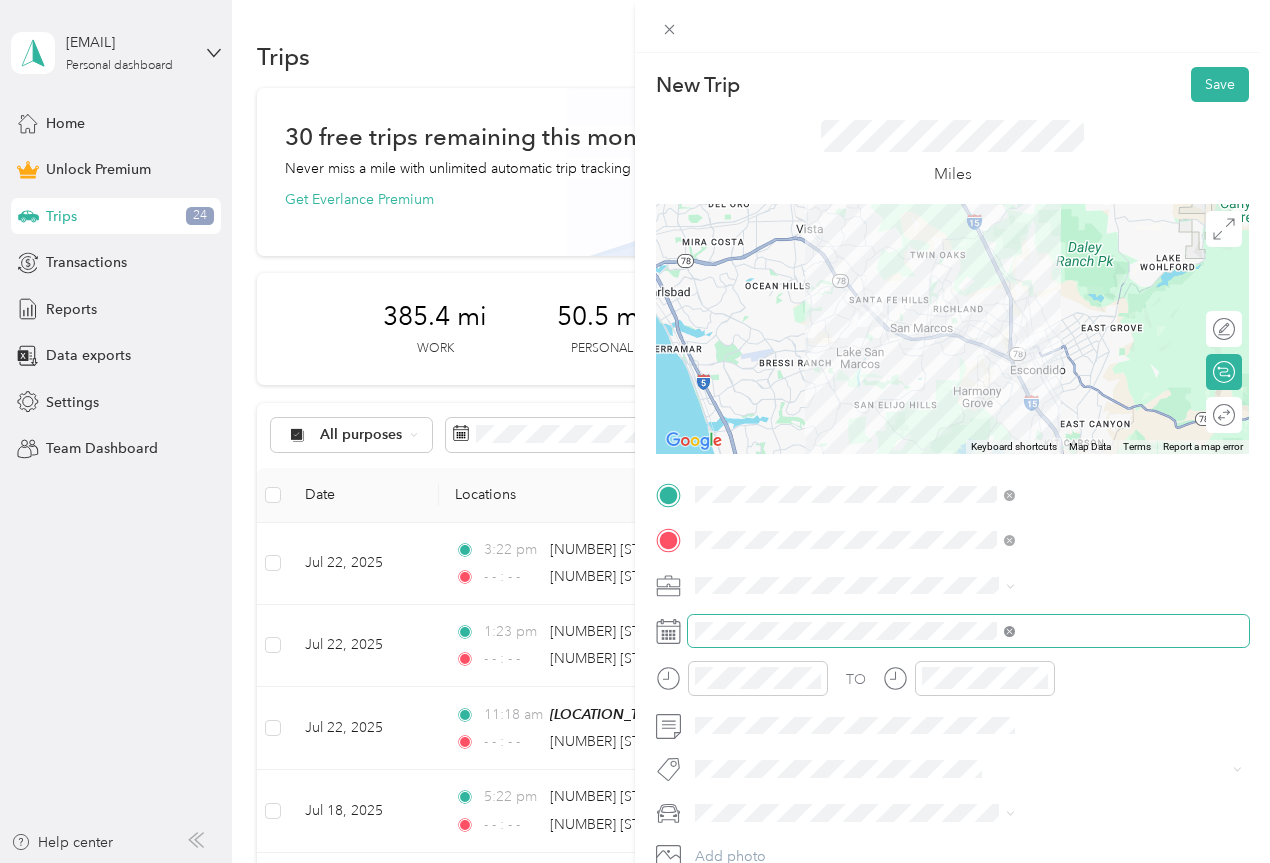 click 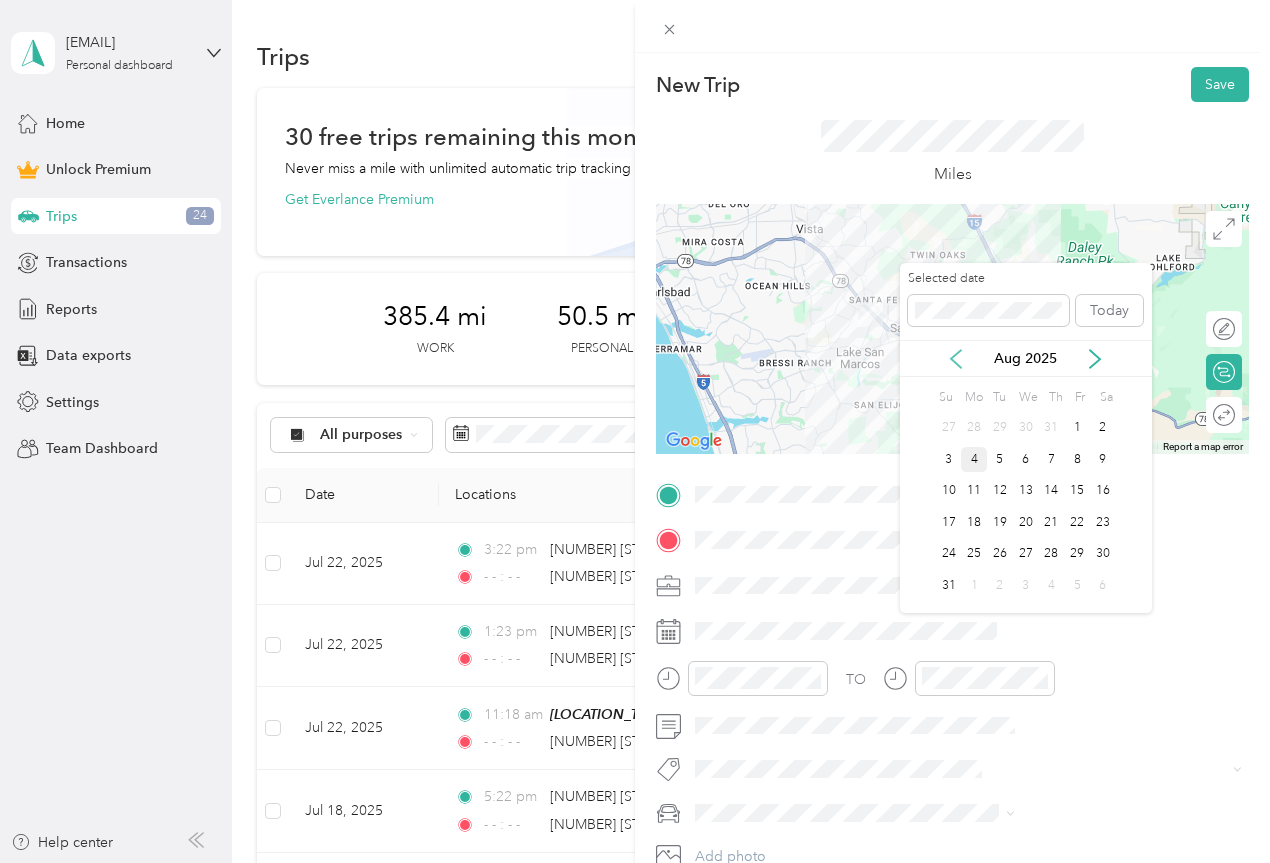 click 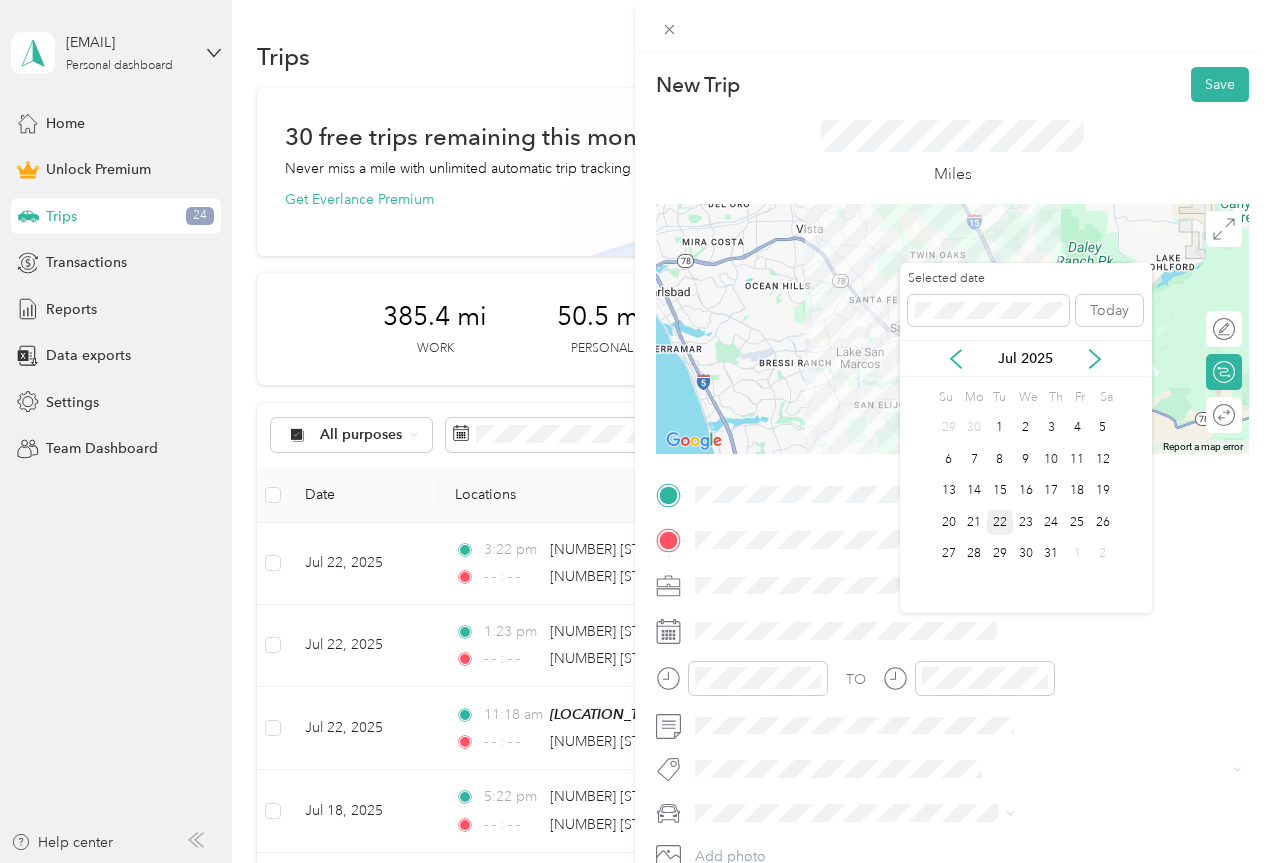 click on "22" at bounding box center (1000, 522) 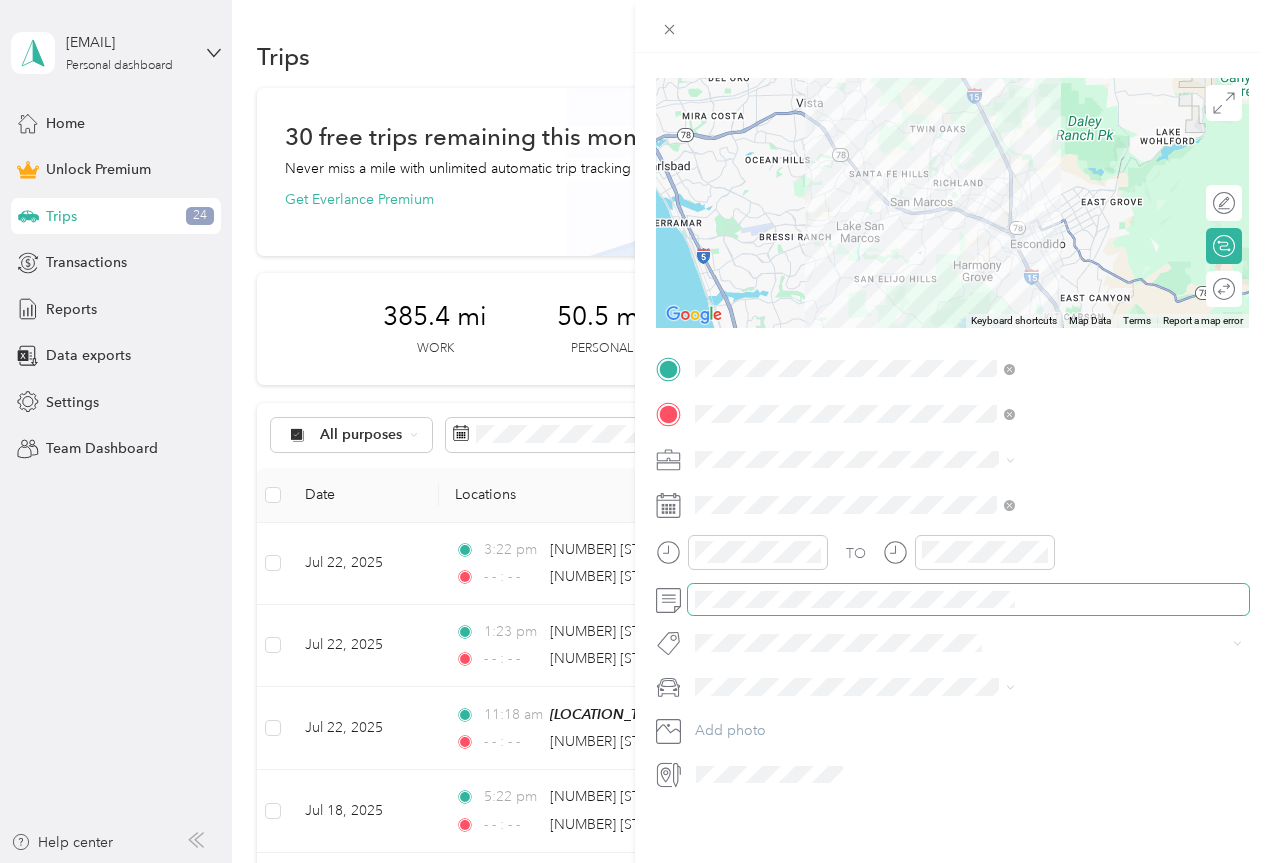 scroll, scrollTop: 0, scrollLeft: 0, axis: both 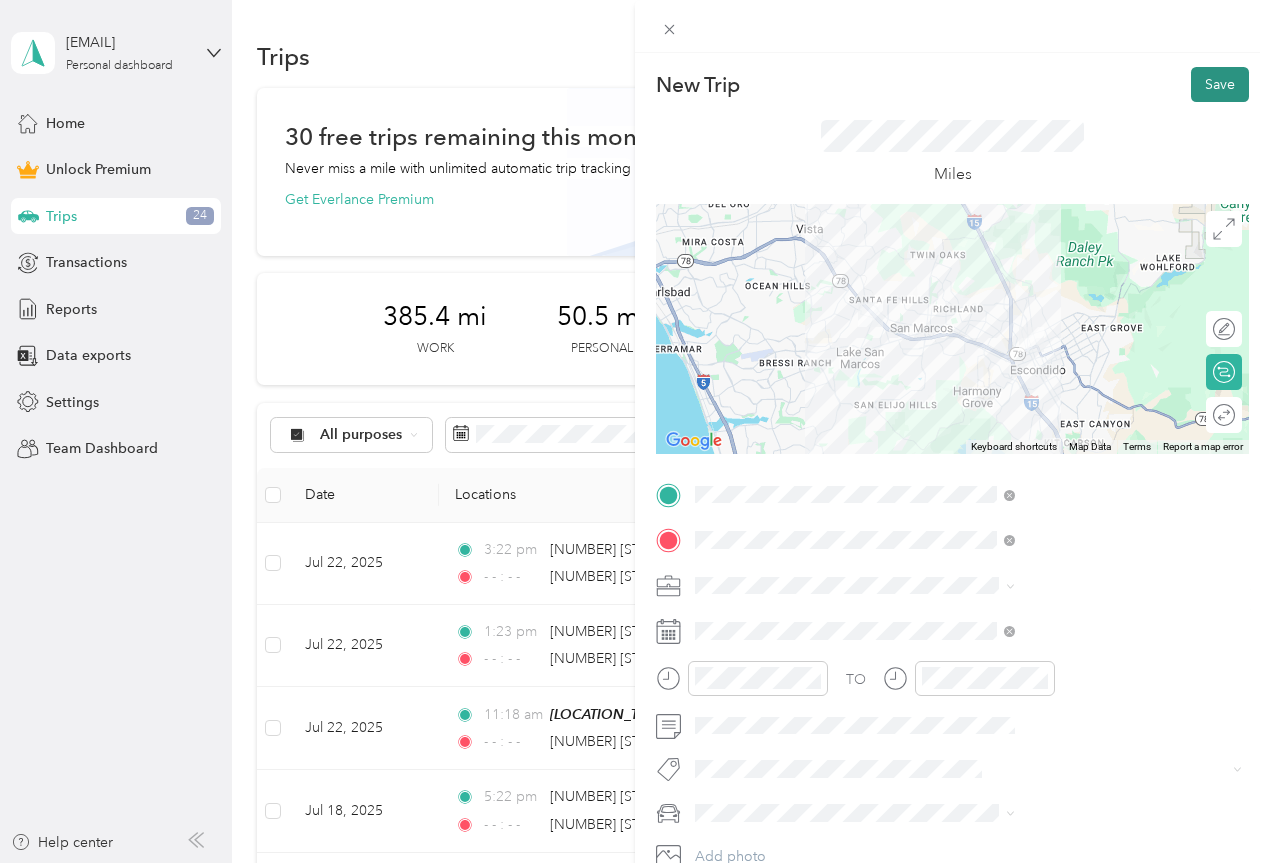 click on "Save" at bounding box center [1220, 84] 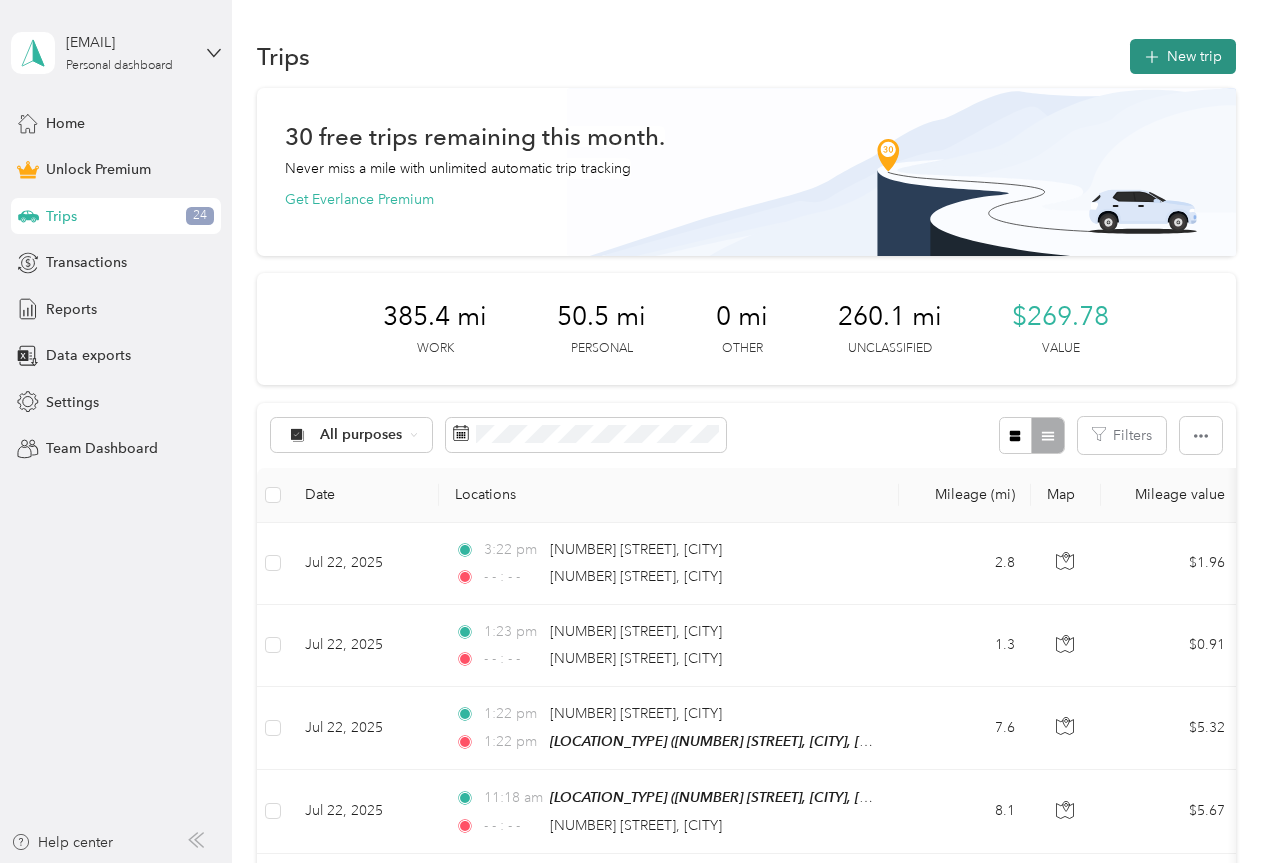 click on "New trip" at bounding box center [1183, 56] 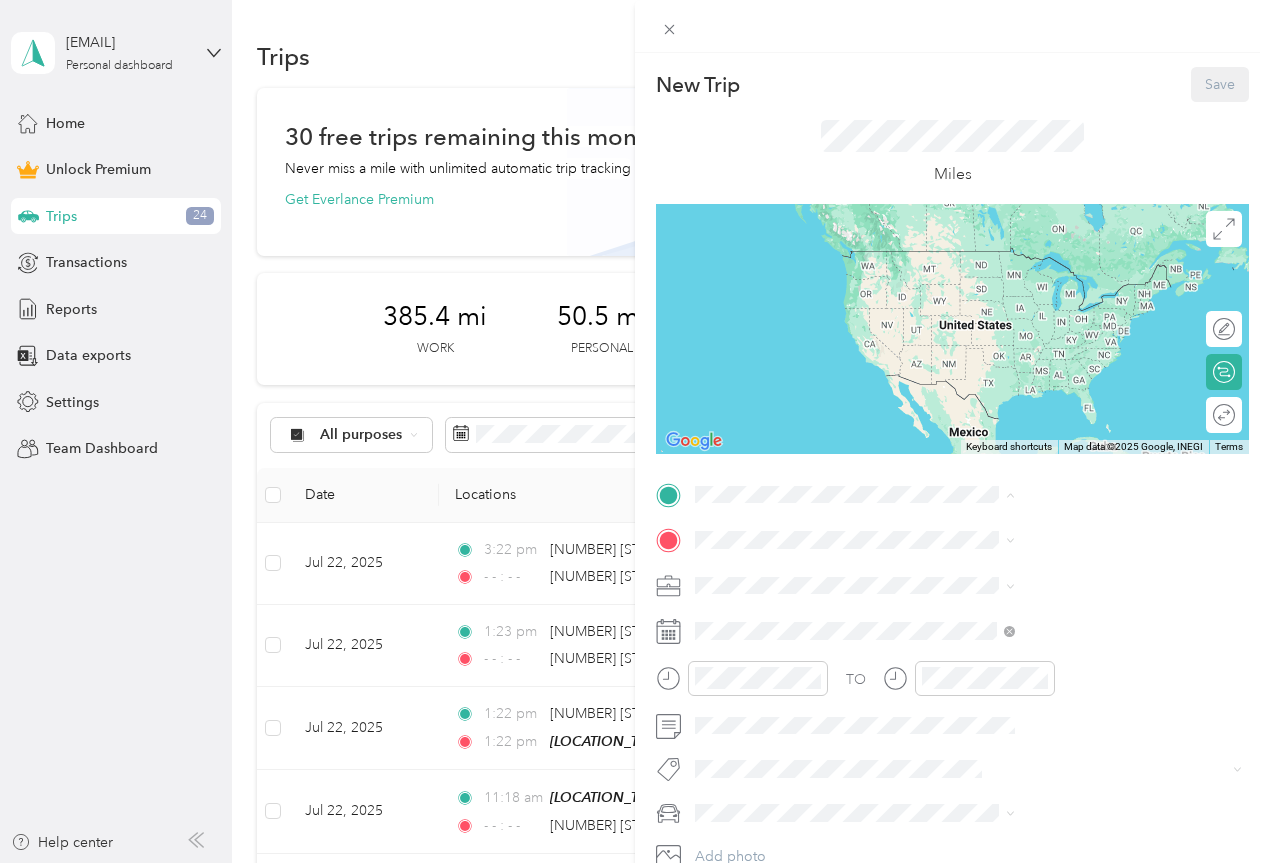 click on "[NUMBER] [STREET], [POSTAL_CODE], [CITY], [STATE], [COUNTRY]" at bounding box center (1067, 712) 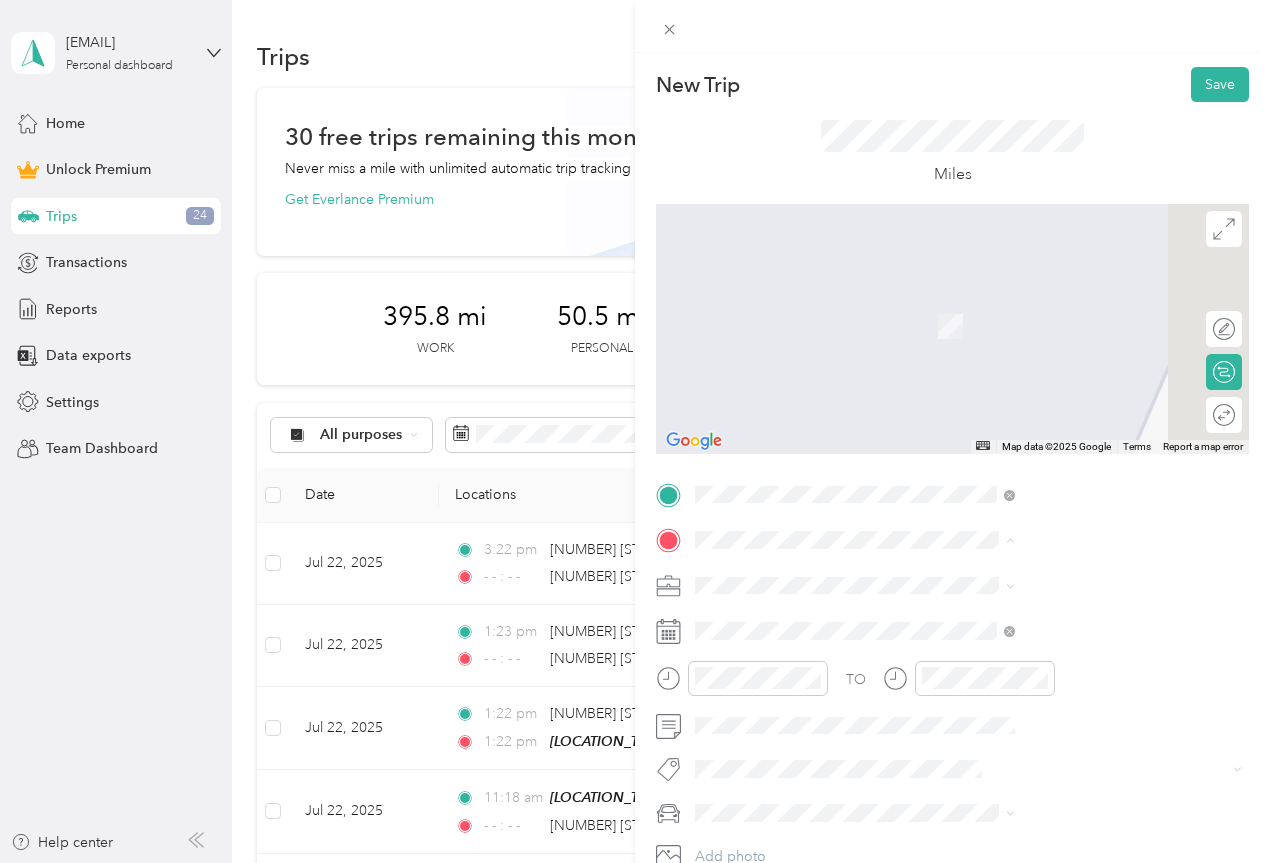 click on "[NUMBER] [STREET], [CITY], [STATE], [COUNTRY] , [POSTAL_CODE], [CITY], [STATE], [COUNTRY]" at bounding box center (1066, 662) 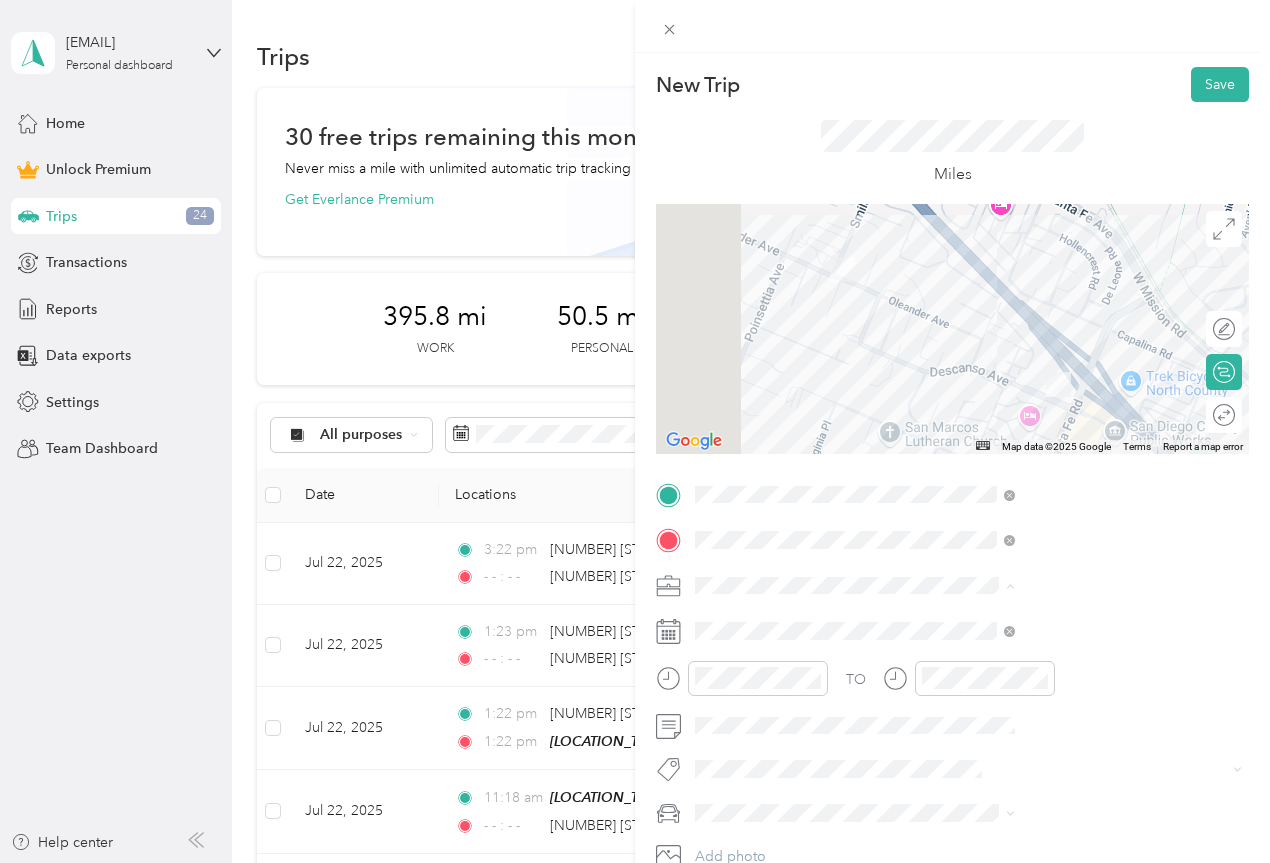 click on "Work" at bounding box center (1067, 305) 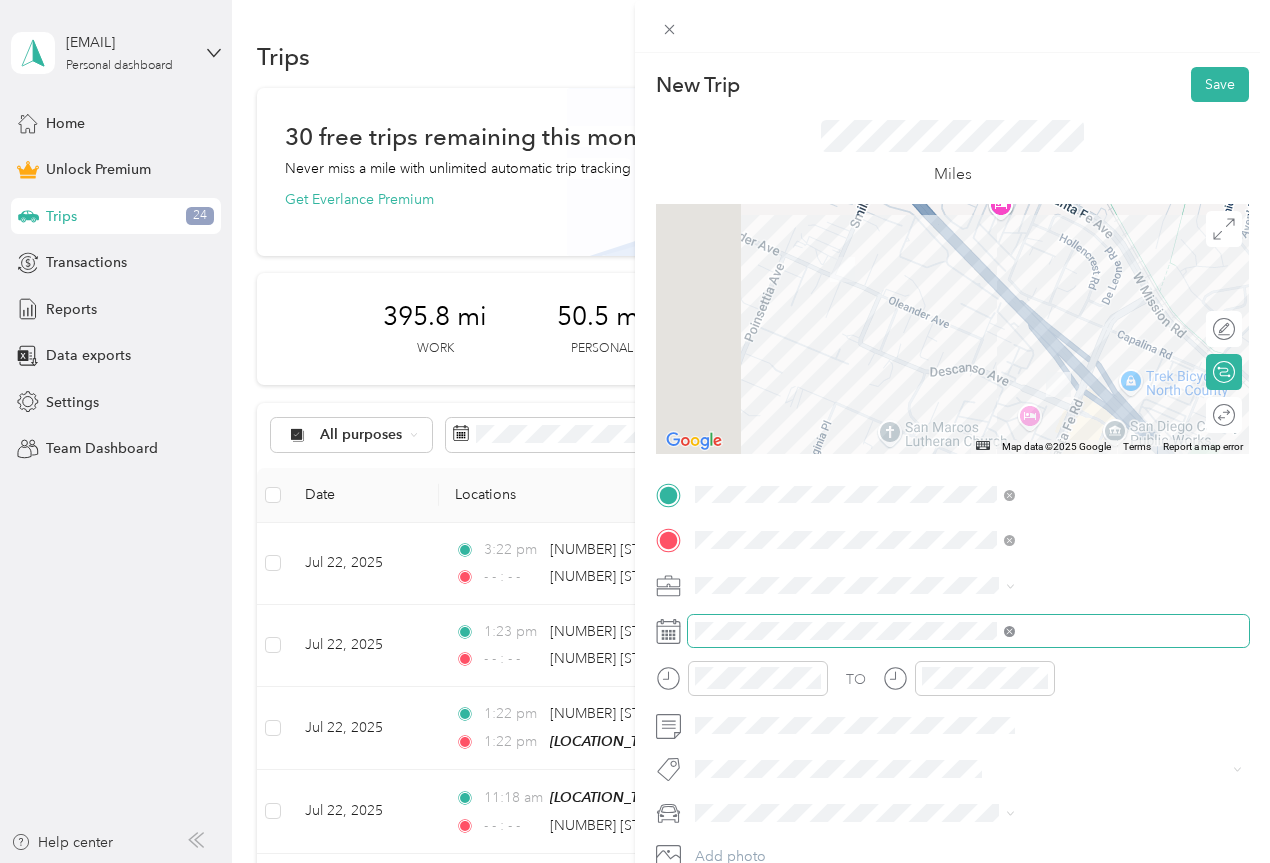 click 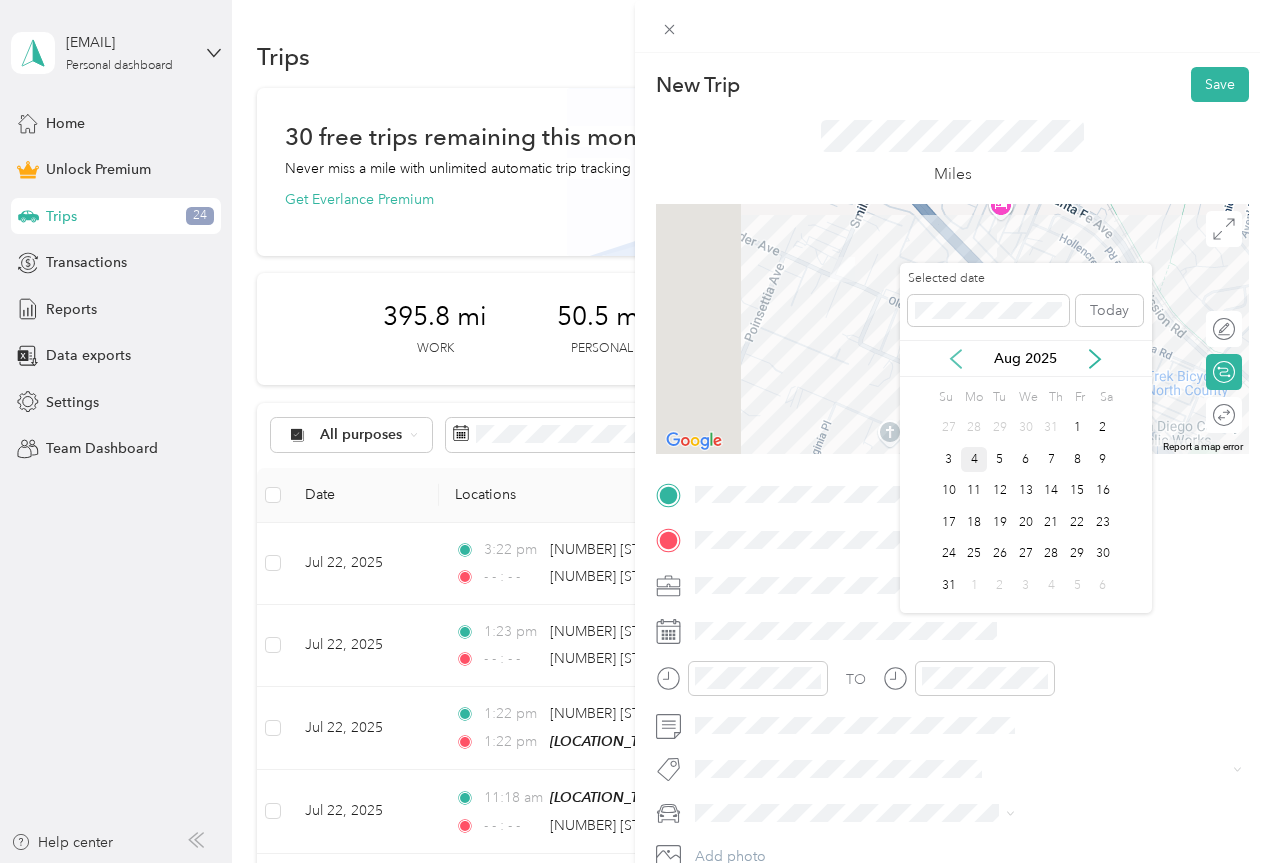 click 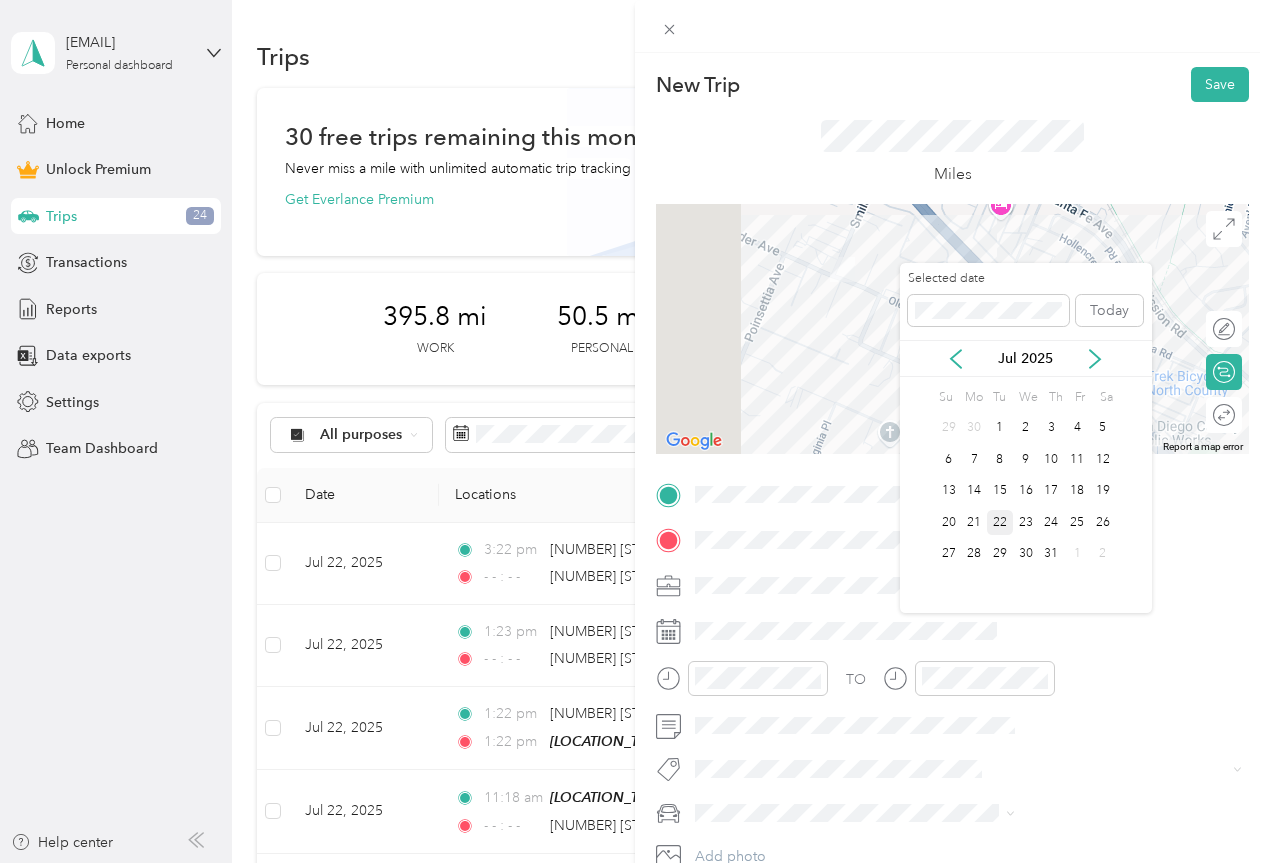 click on "22" at bounding box center [1000, 522] 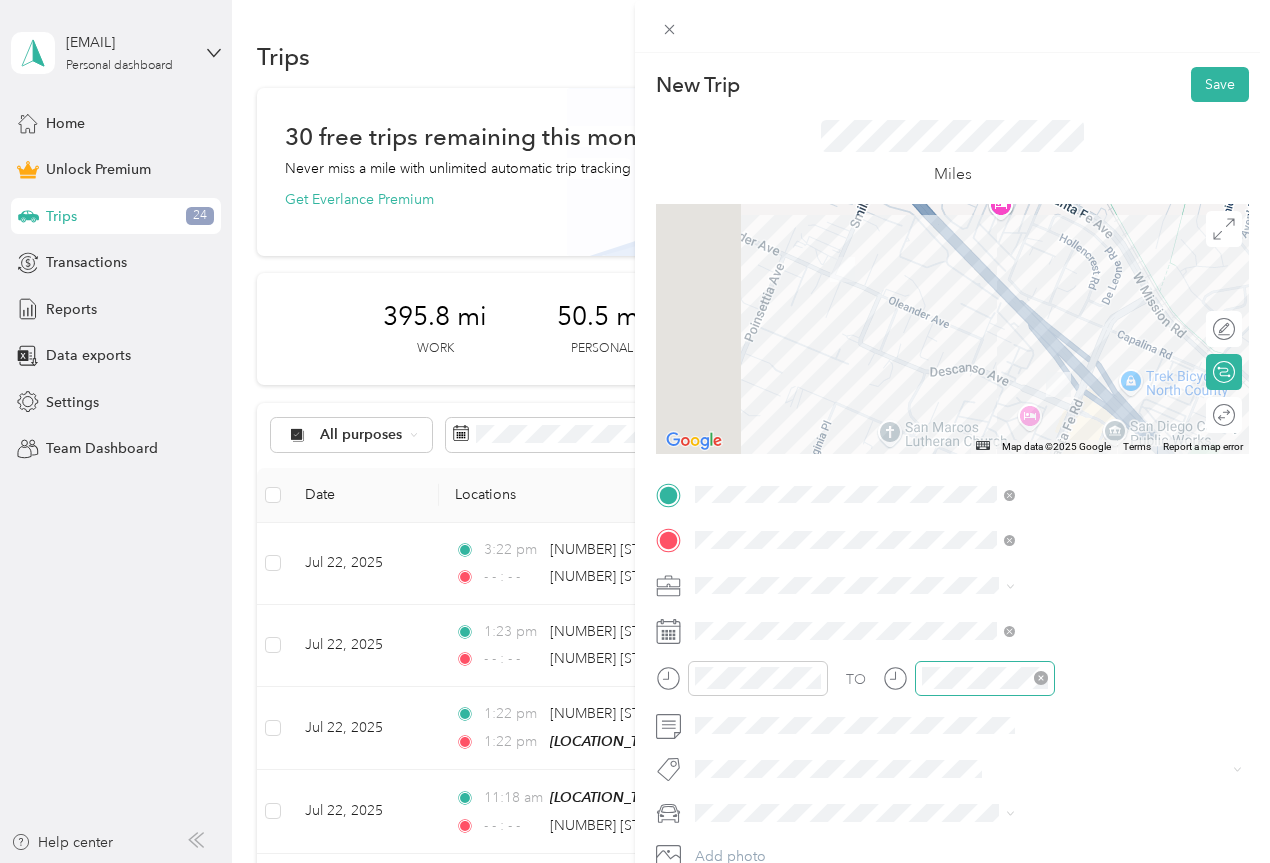 click 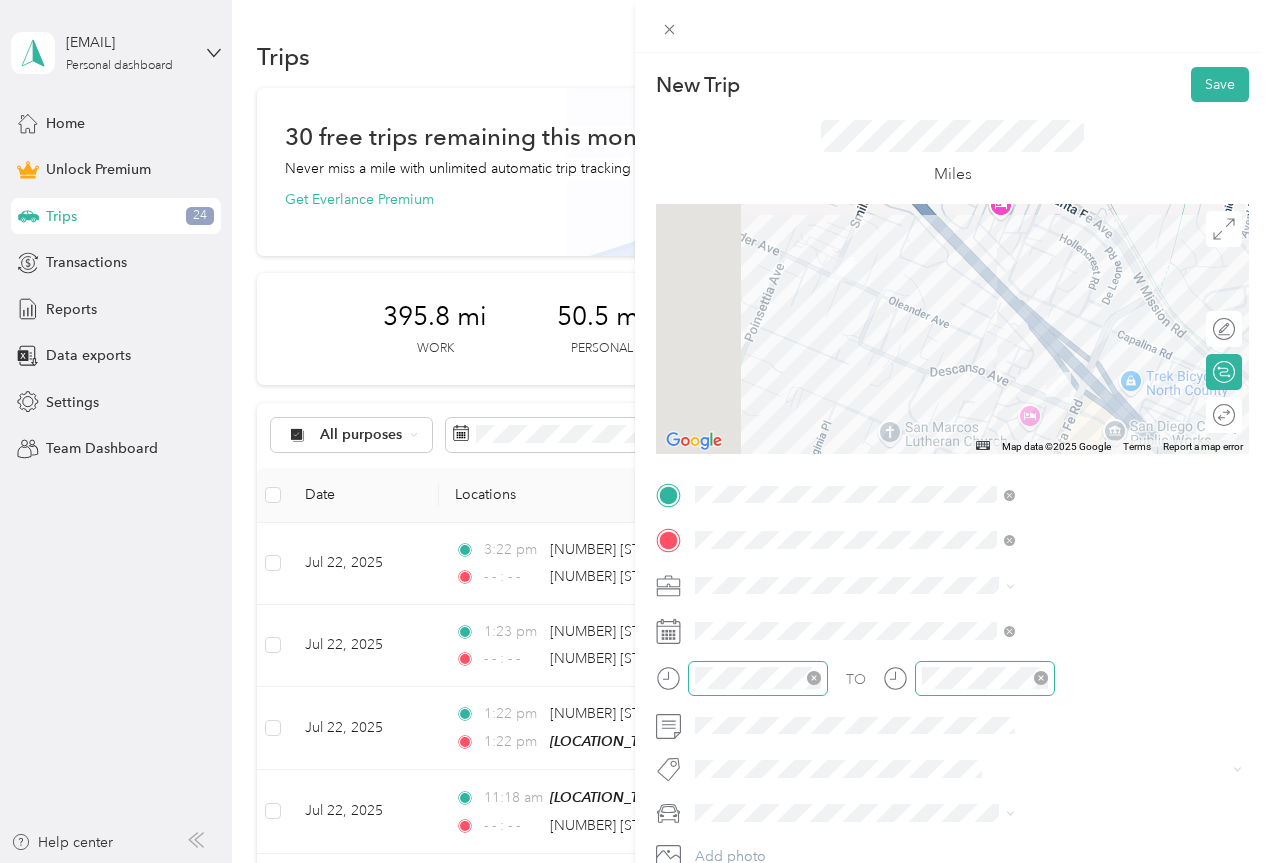 click 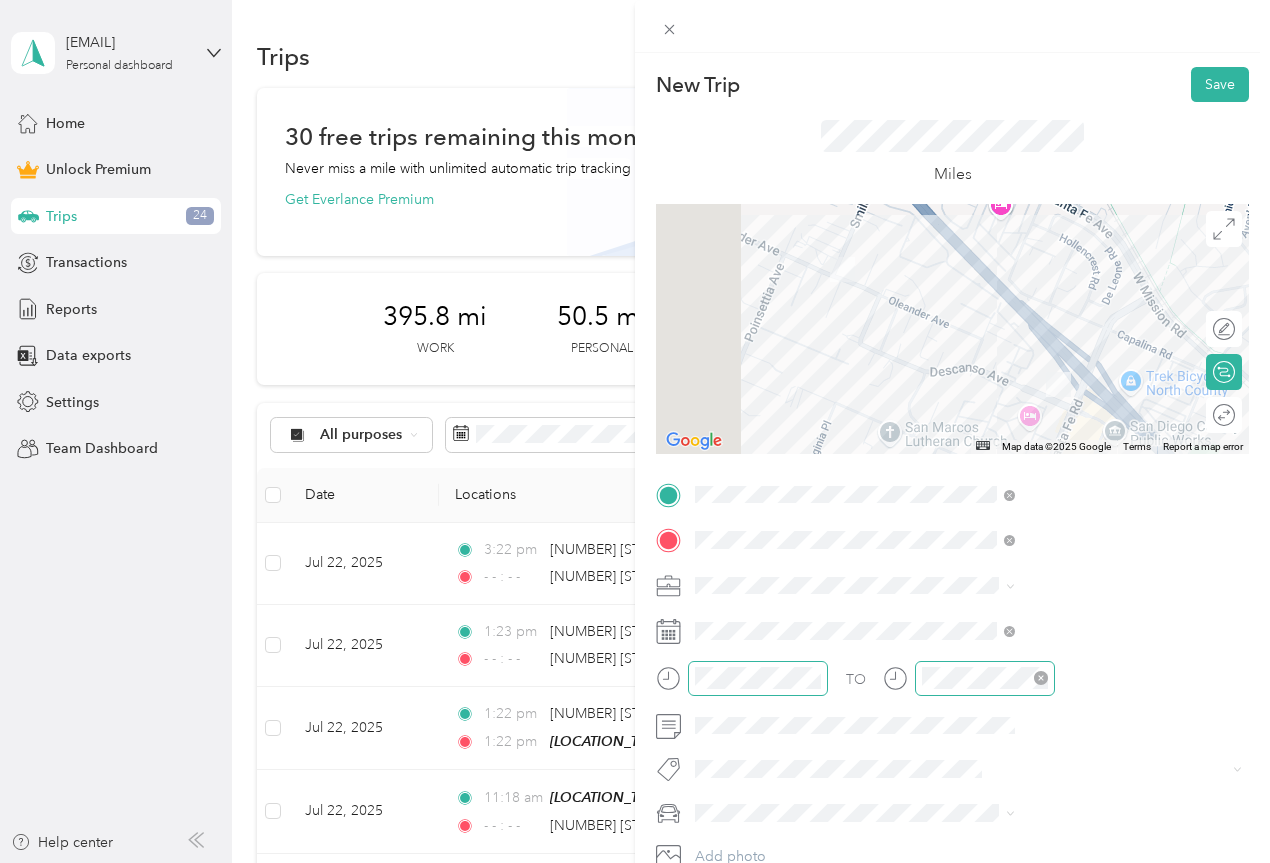 click 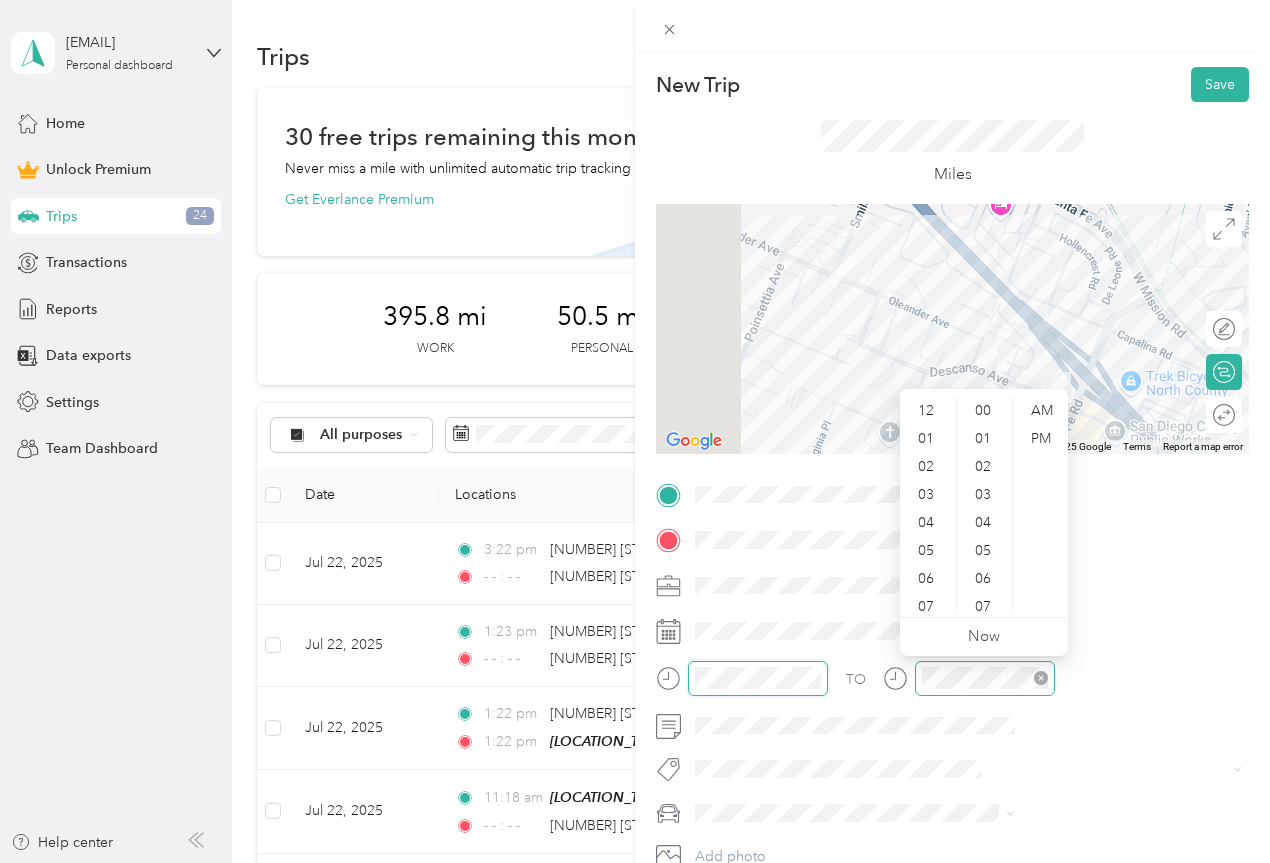 scroll, scrollTop: 616, scrollLeft: 0, axis: vertical 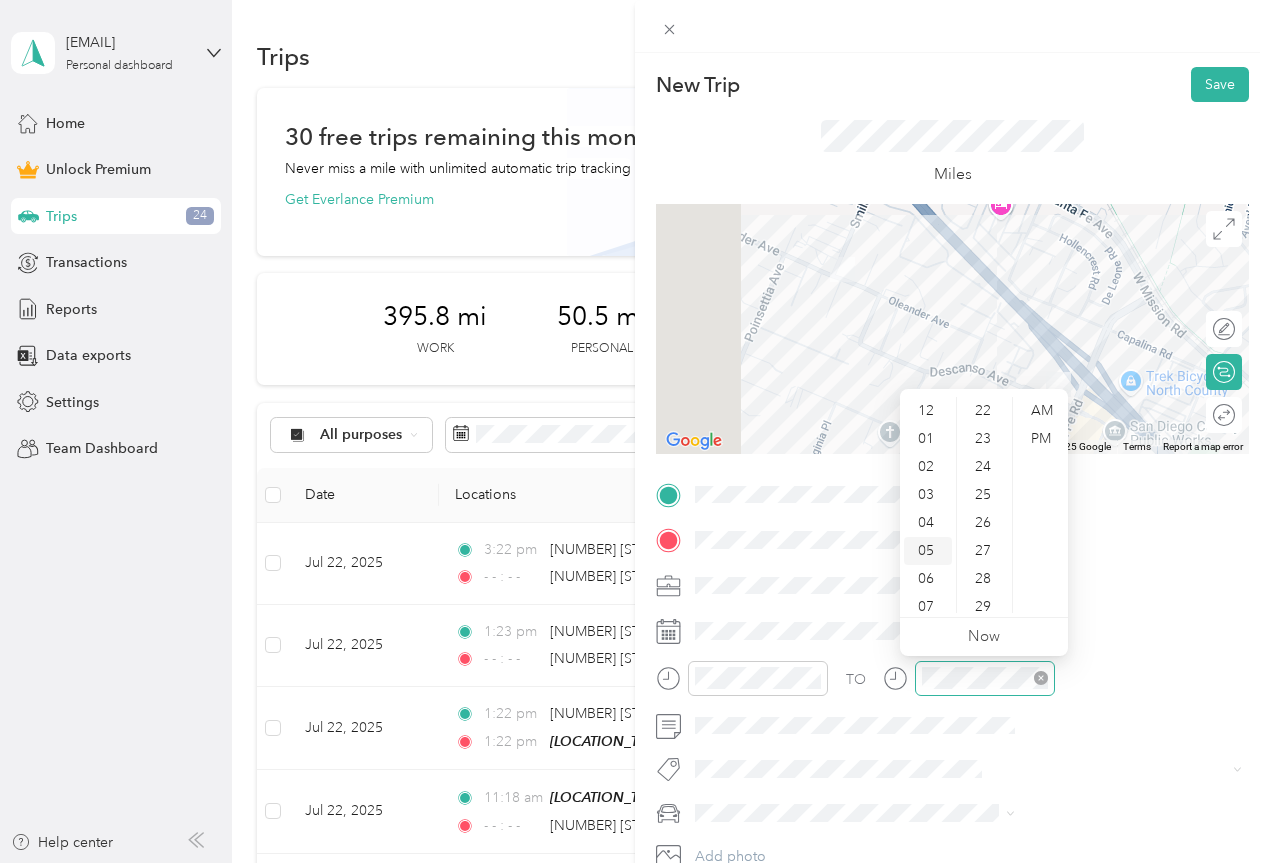 click on "05" at bounding box center (928, 551) 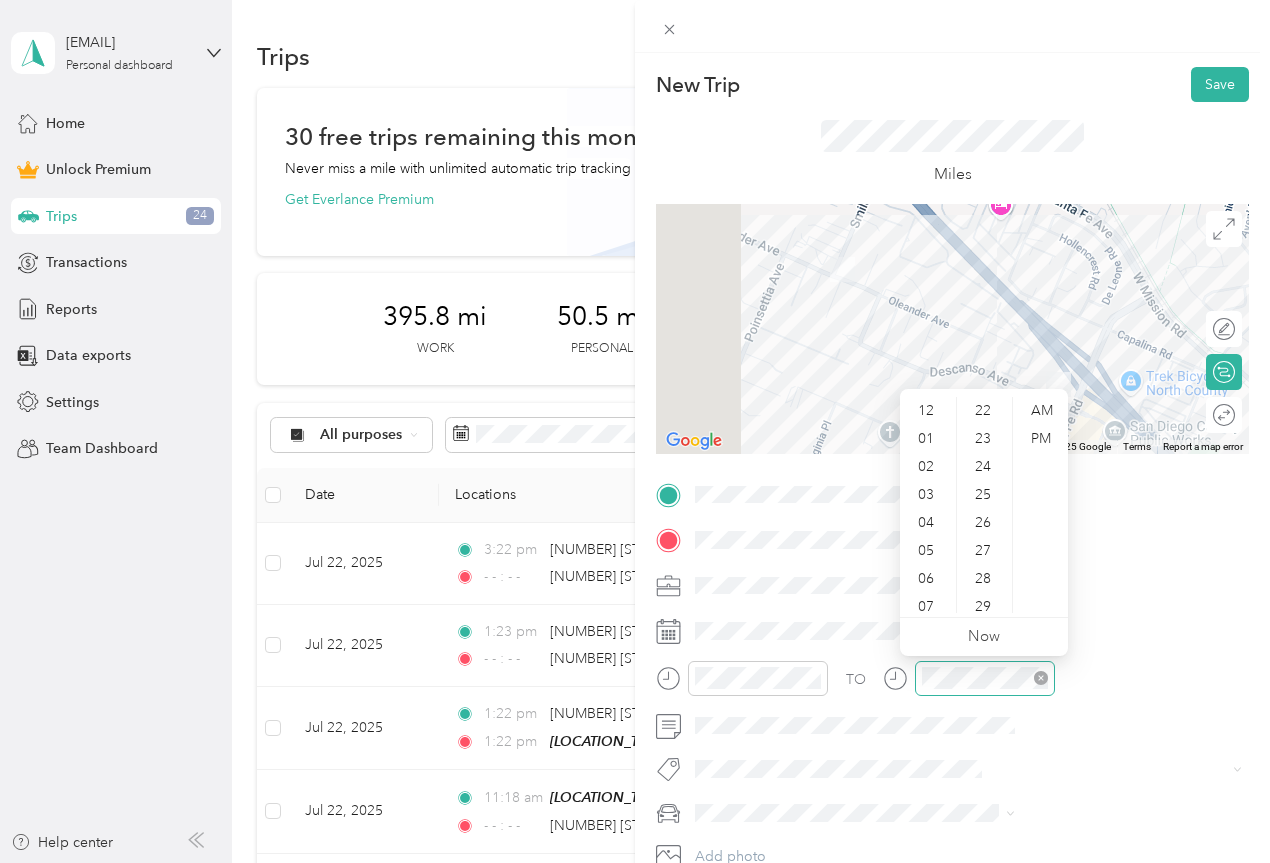 scroll, scrollTop: 120, scrollLeft: 0, axis: vertical 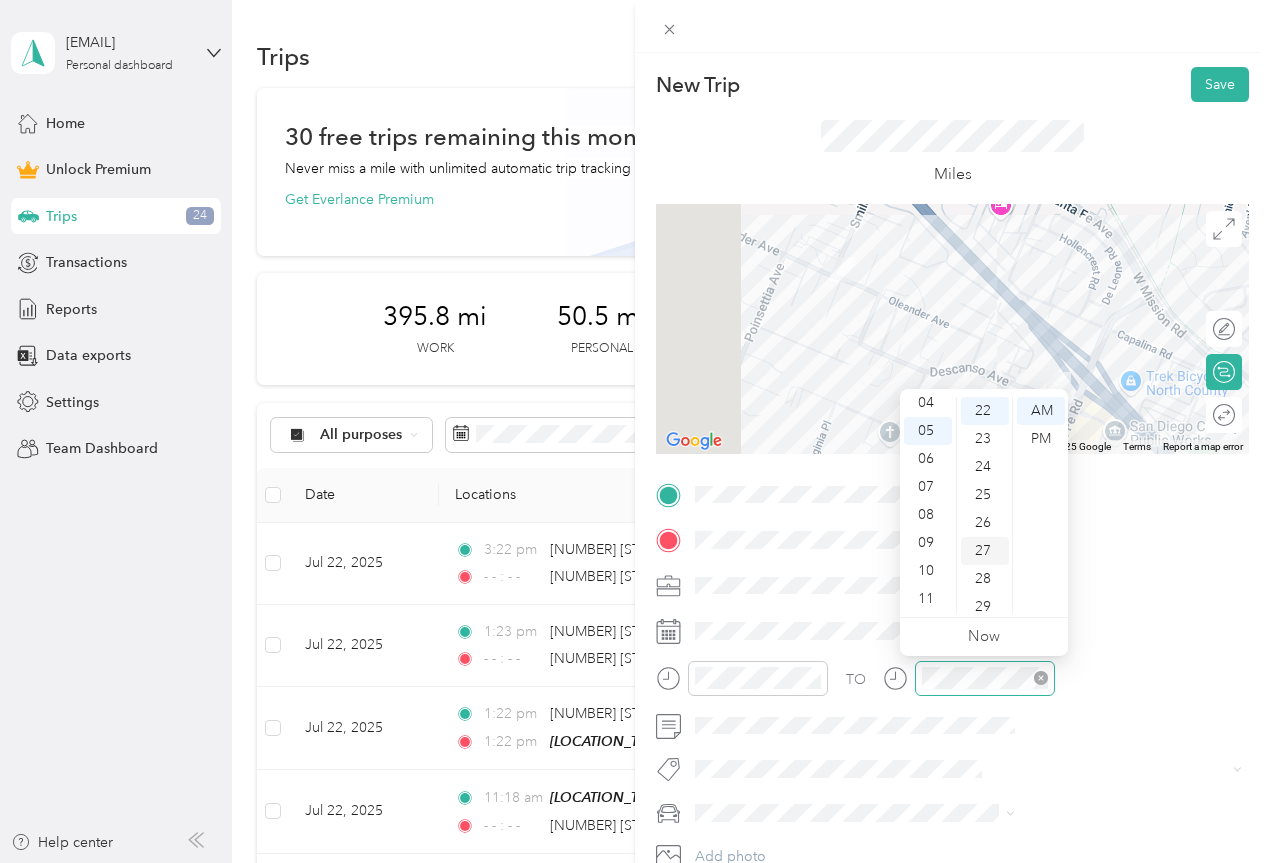 click on "27" at bounding box center (985, 551) 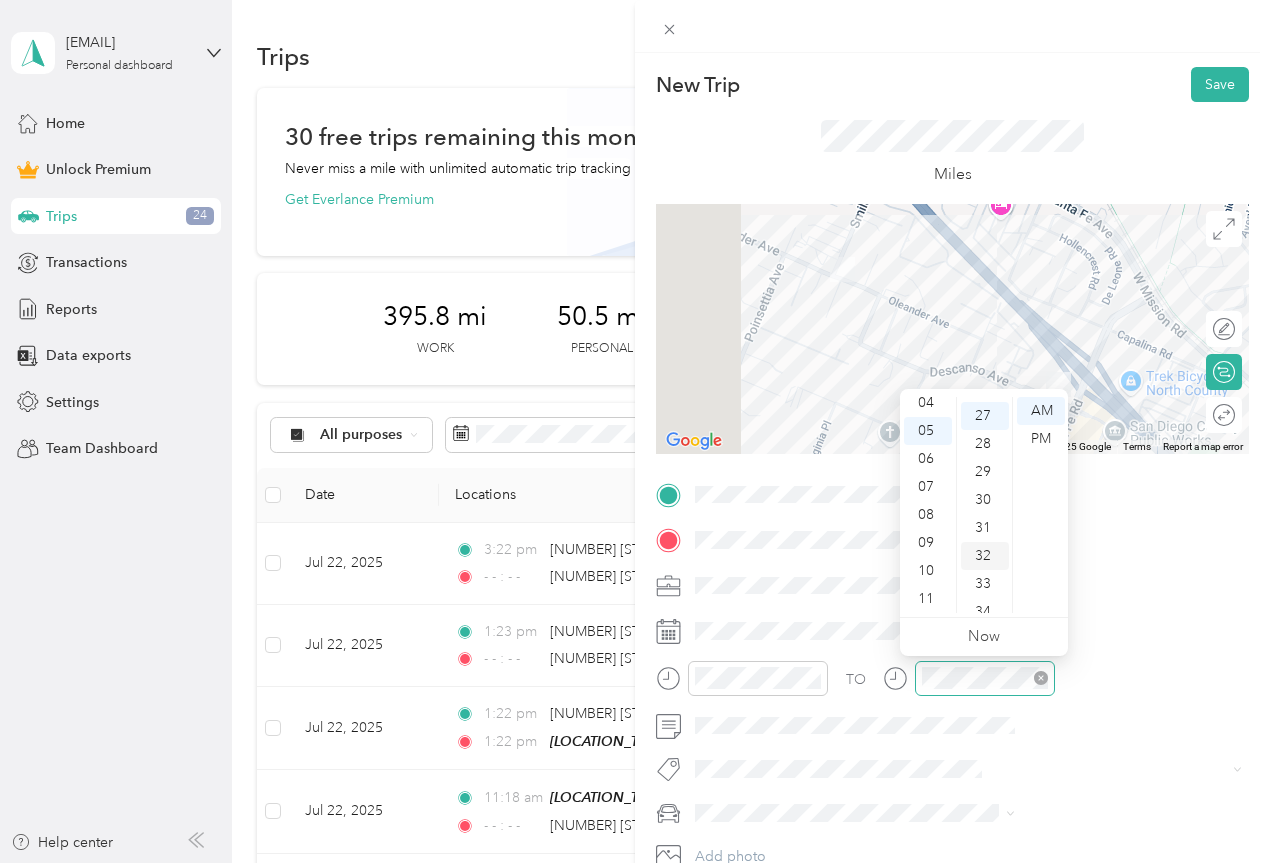 scroll, scrollTop: 756, scrollLeft: 0, axis: vertical 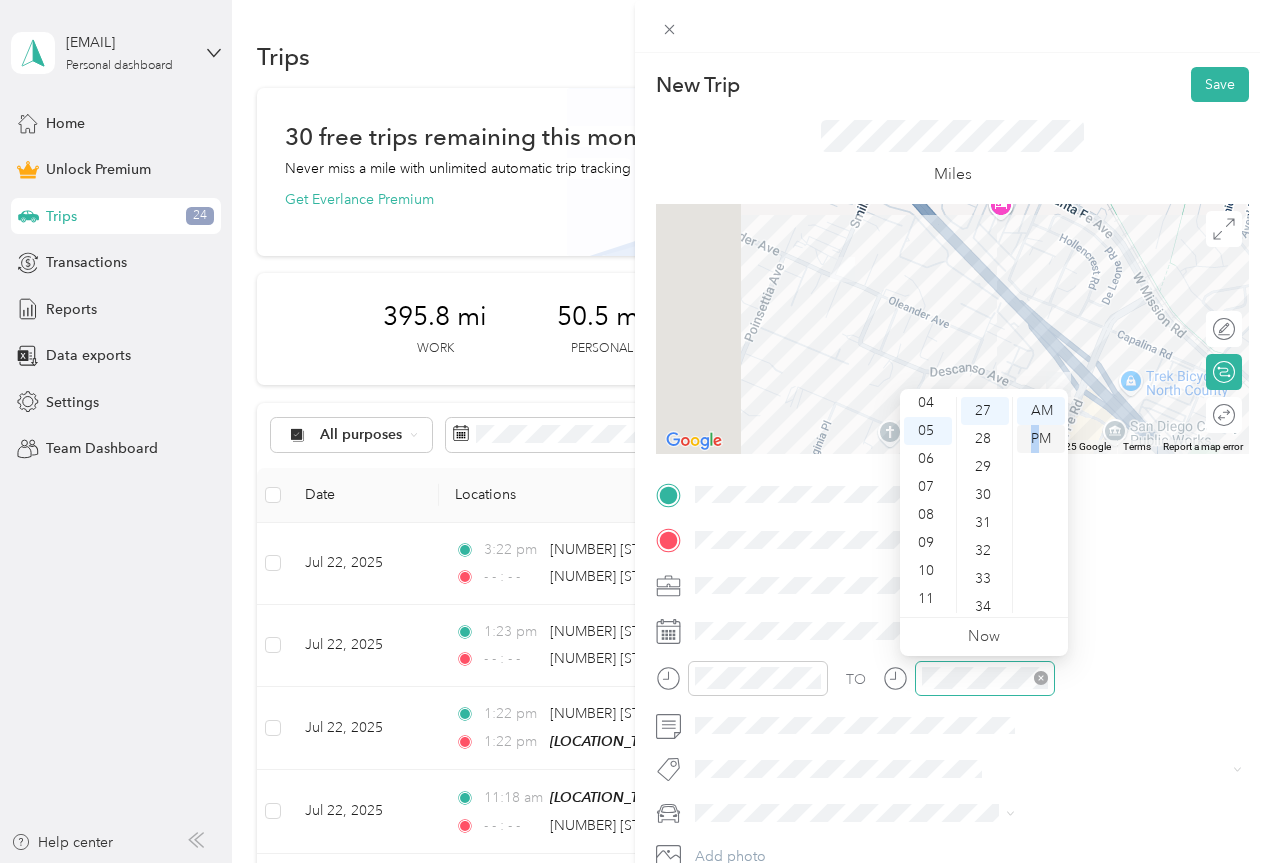 click on "PM" at bounding box center (1041, 439) 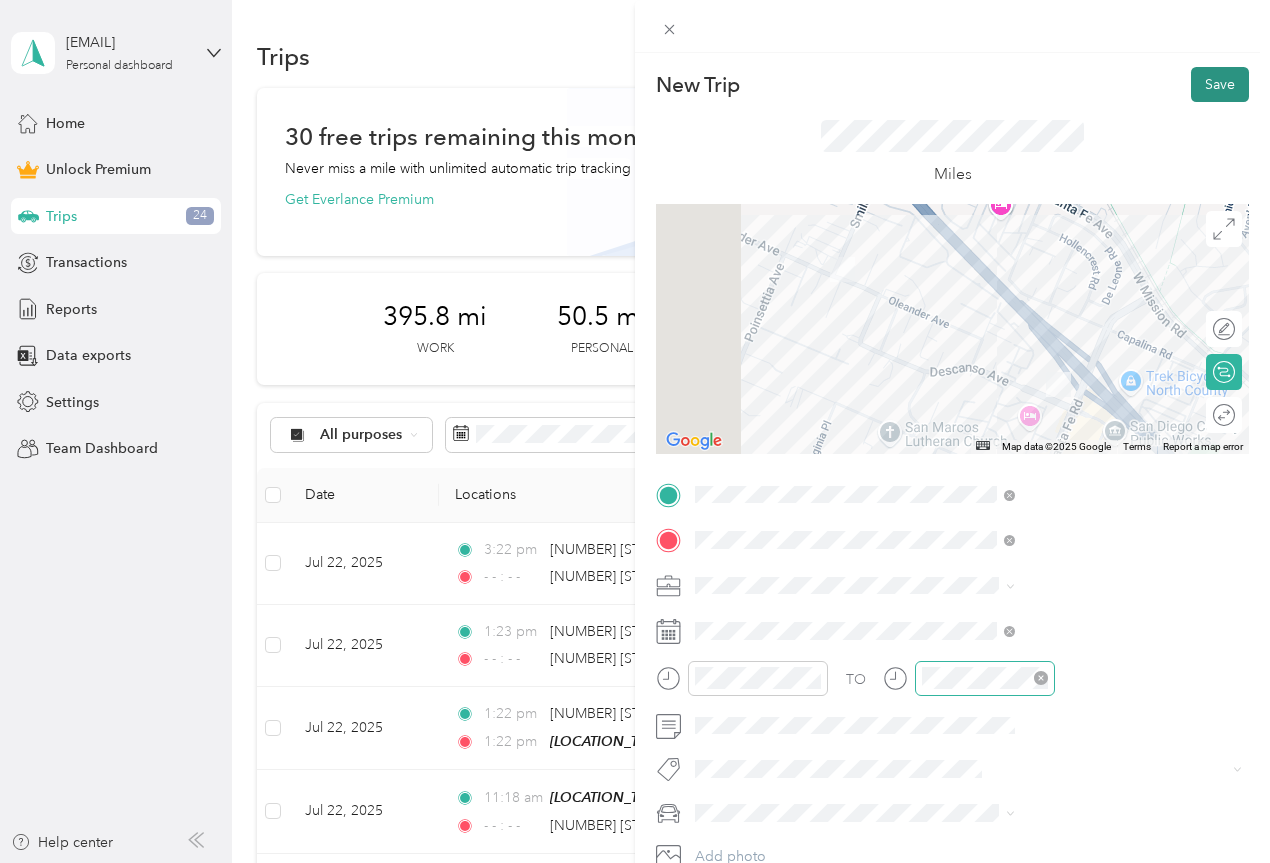 click on "Save" at bounding box center [1220, 84] 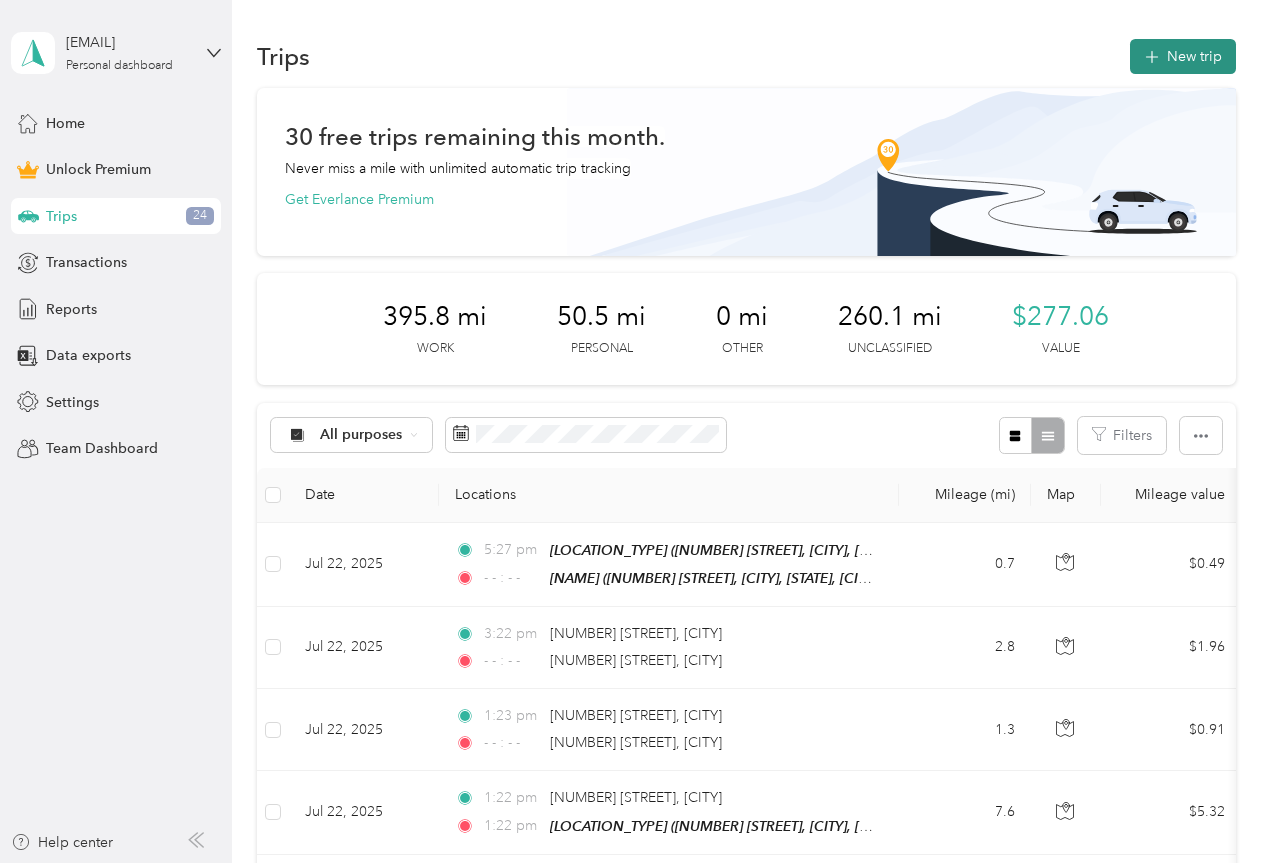 click on "New trip" at bounding box center (1183, 56) 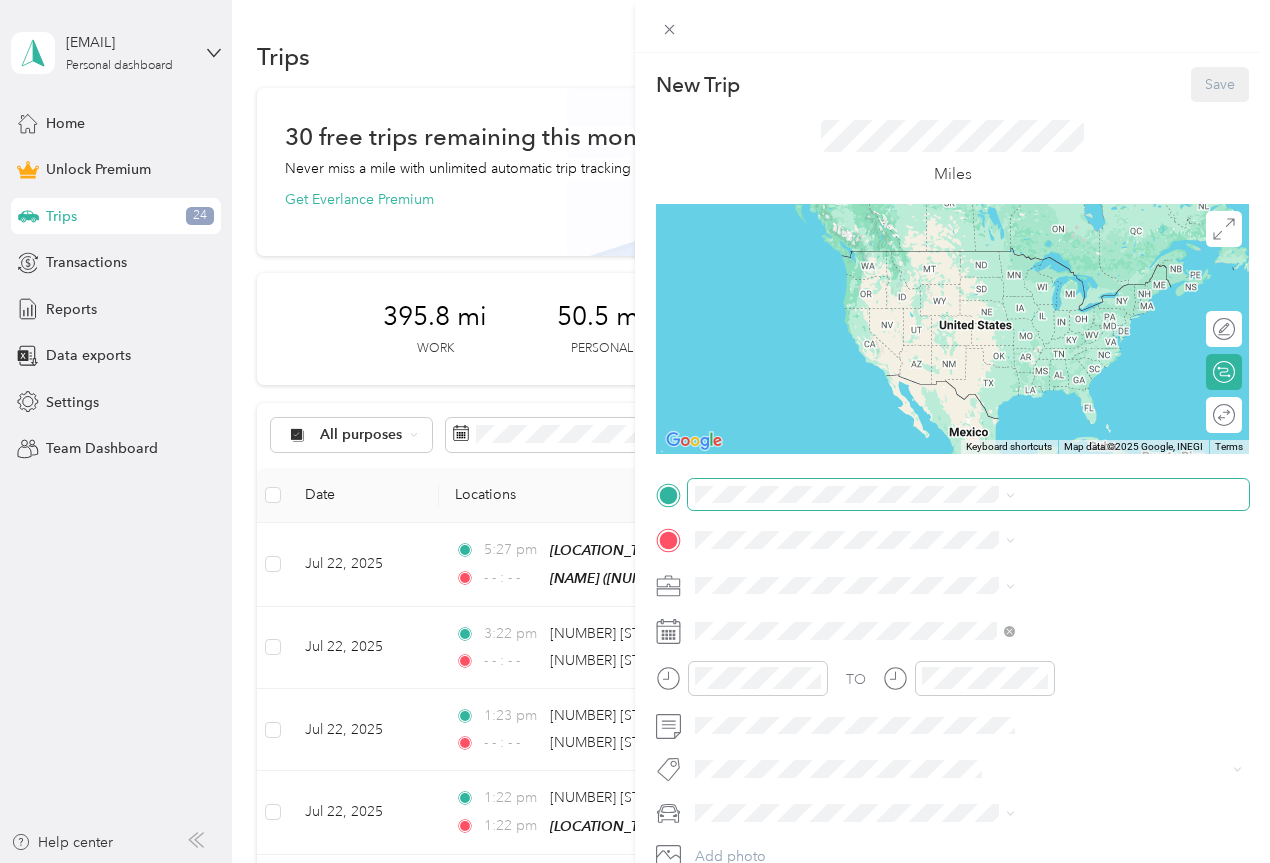click at bounding box center [968, 495] 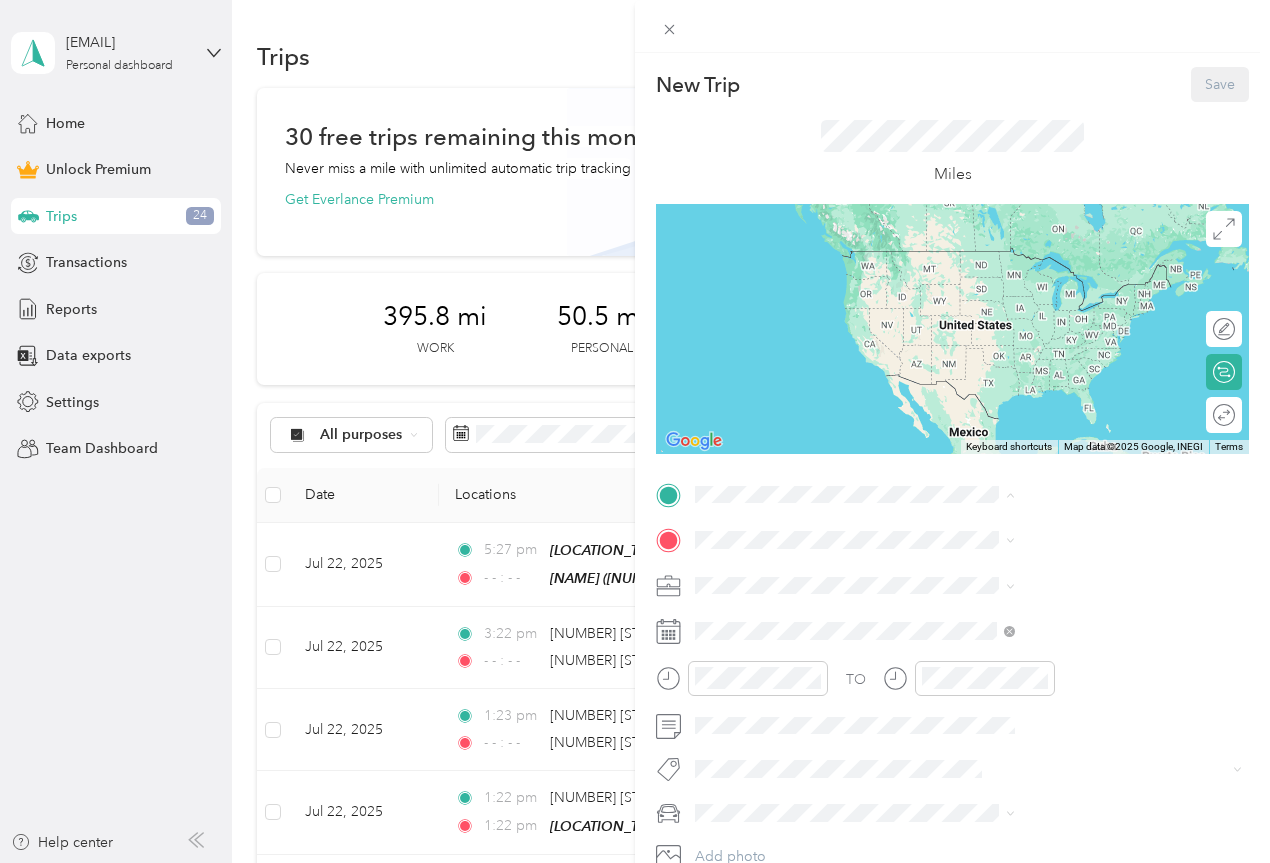 drag, startPoint x: 977, startPoint y: 700, endPoint x: 984, endPoint y: 671, distance: 29.832869 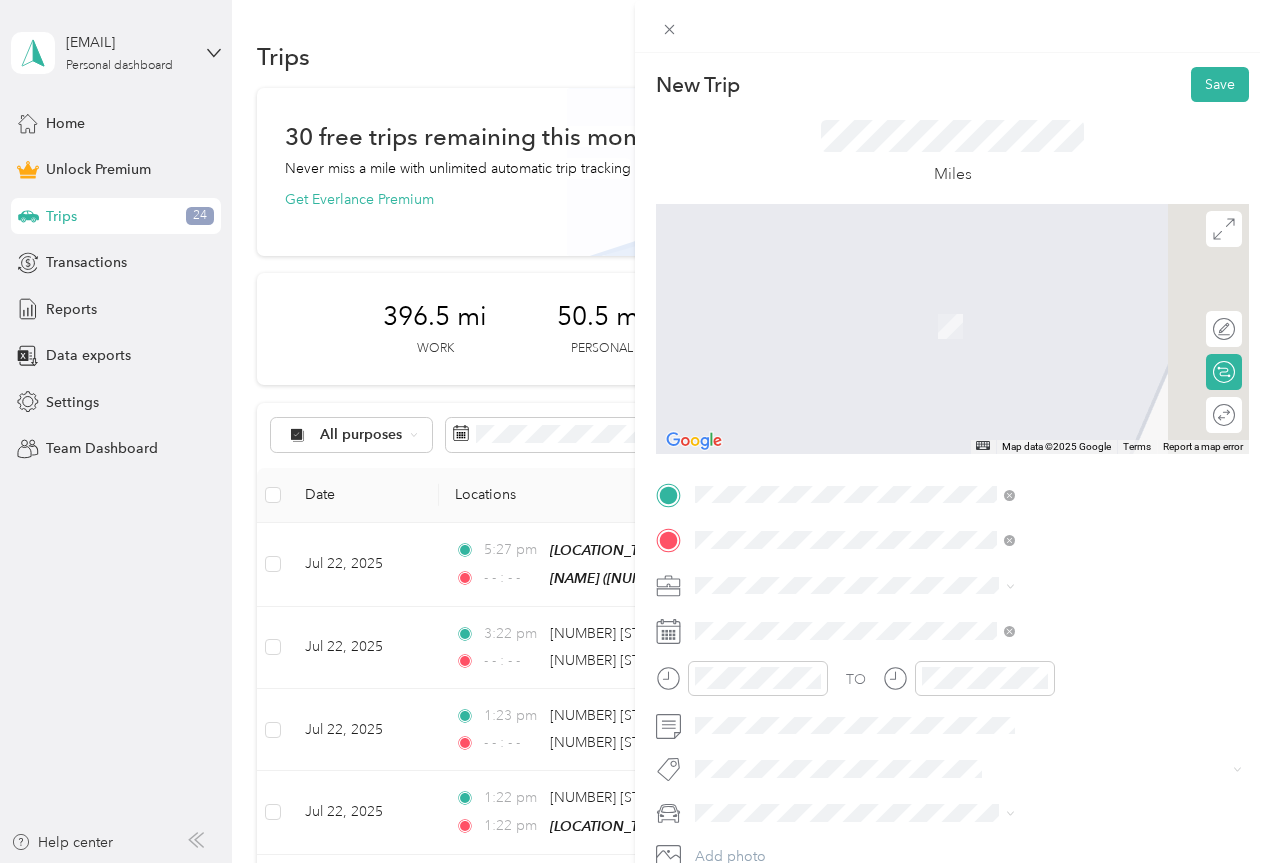 click on "[NUMBER] [STREET]
[CITY], [STATE] [POSTAL_CODE], [COUNTRY]" at bounding box center (1082, 703) 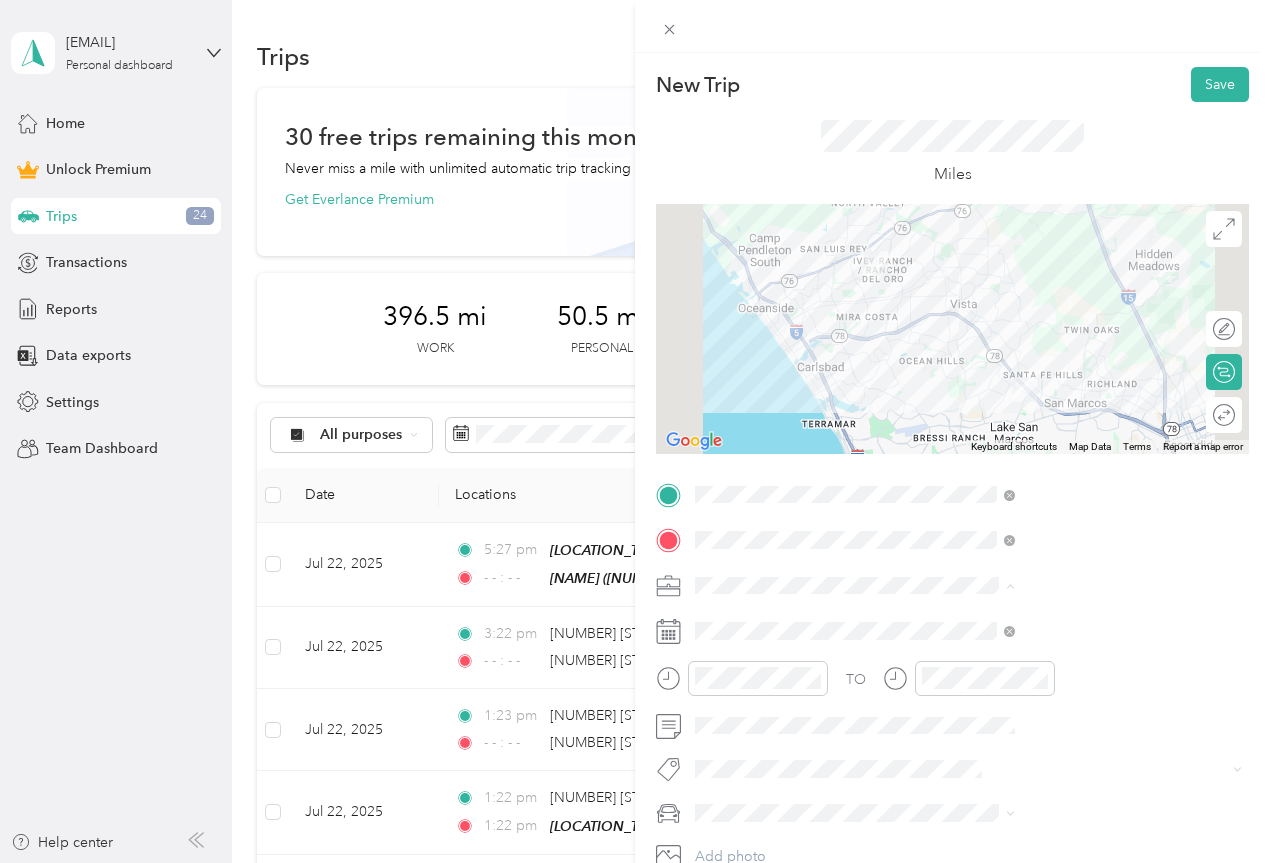 click on "Work" at bounding box center (1067, 305) 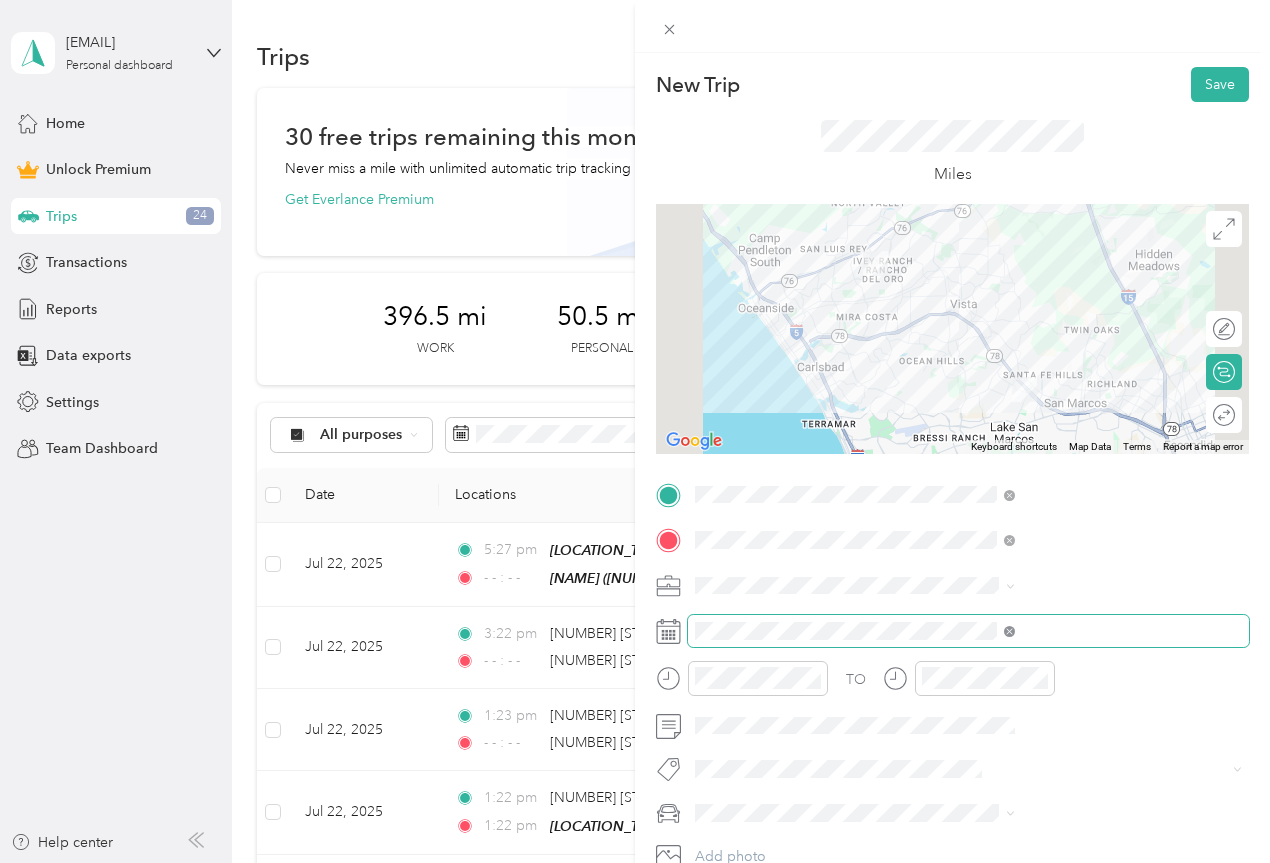 click 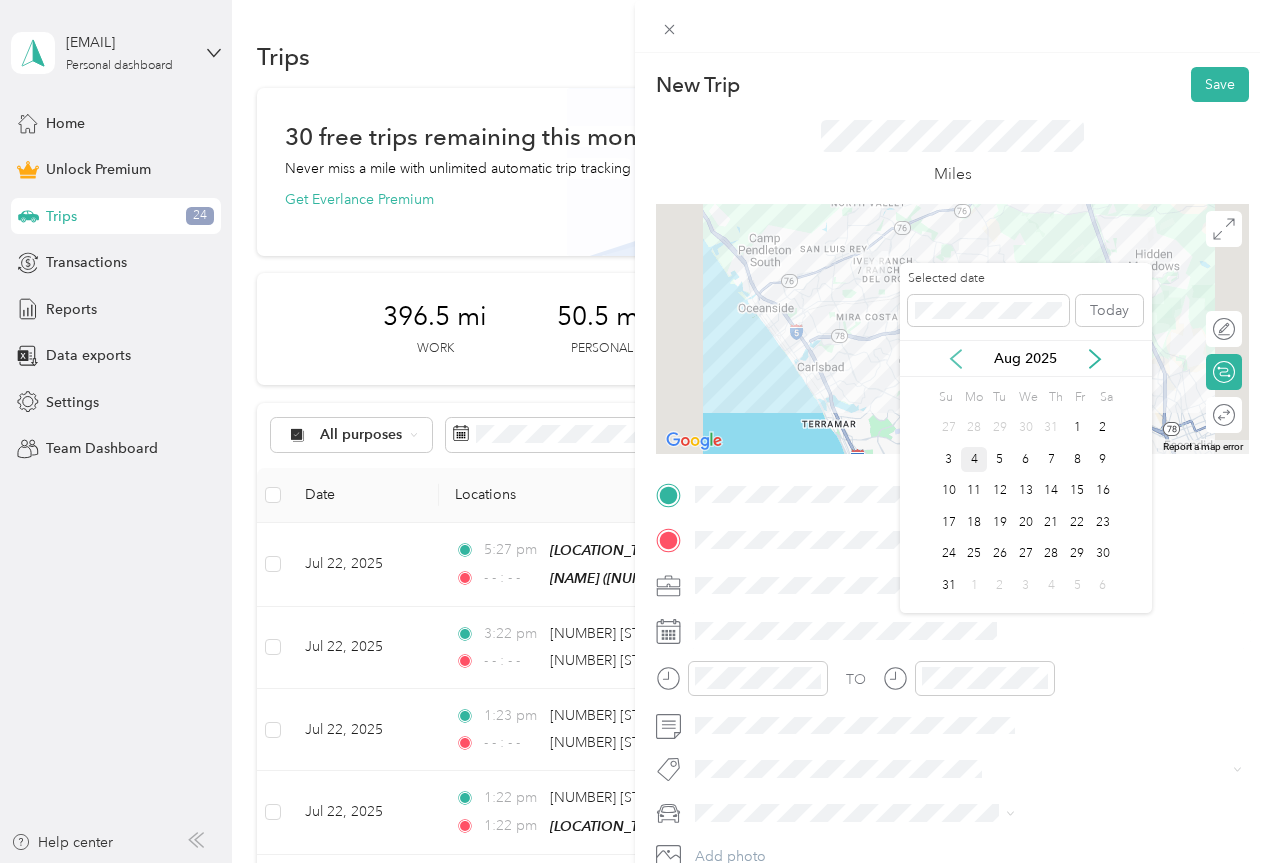 click 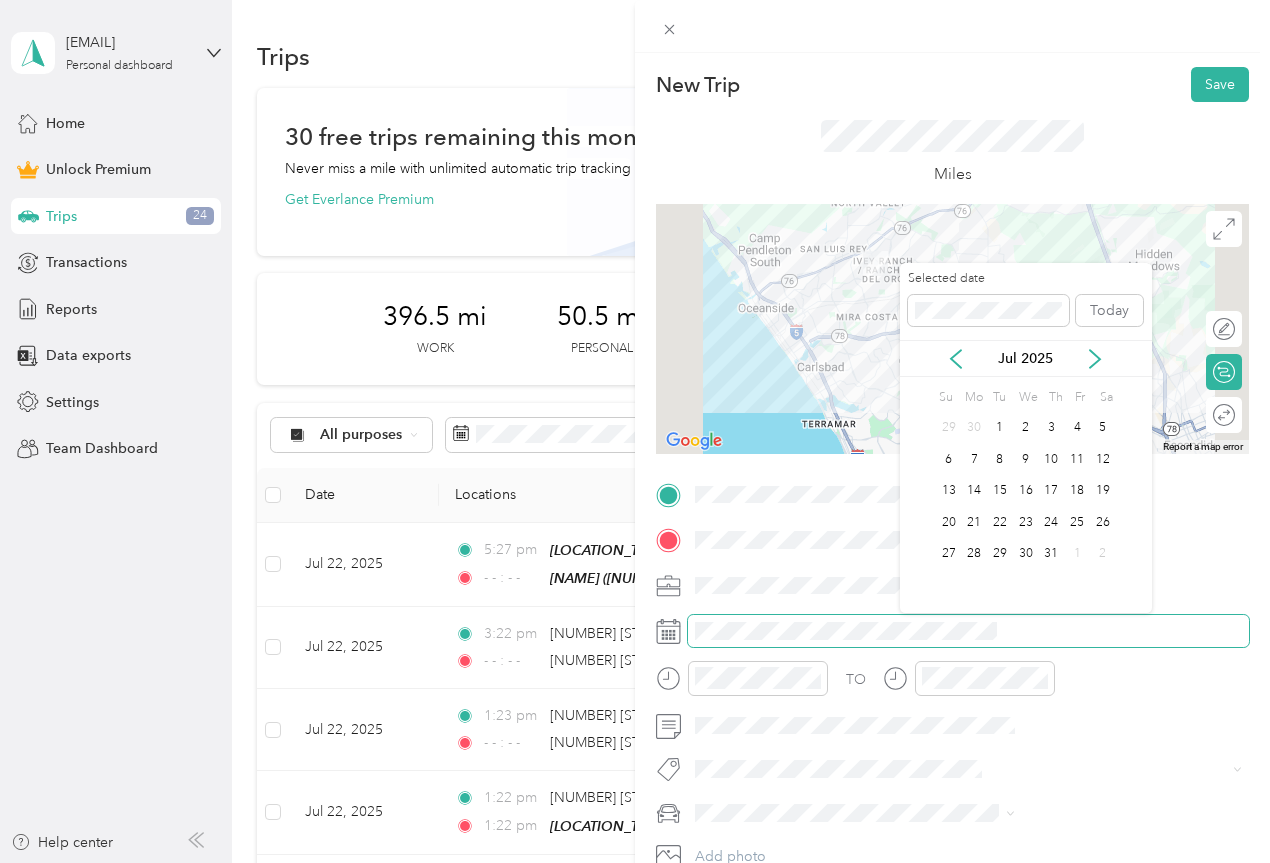 drag, startPoint x: 1027, startPoint y: 520, endPoint x: 1007, endPoint y: 616, distance: 98.0612 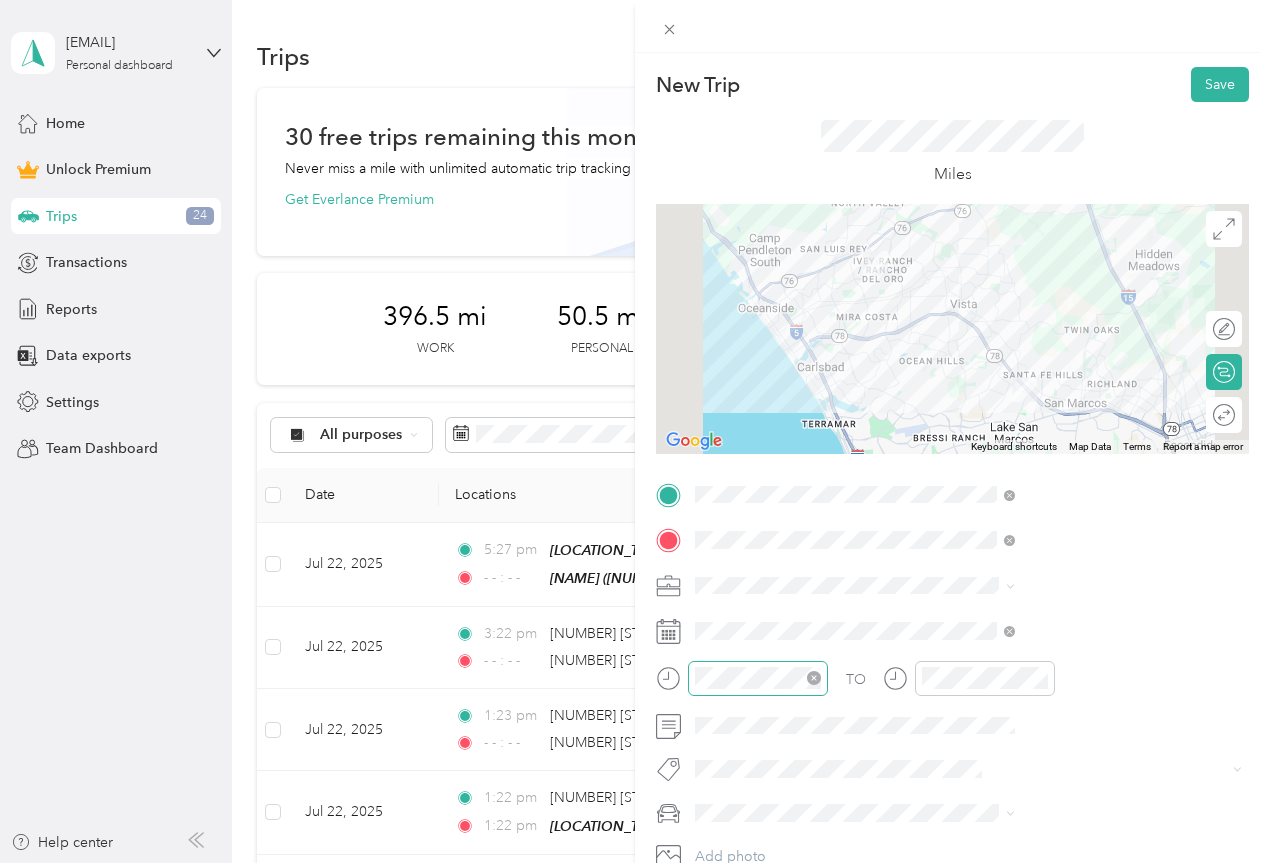 click 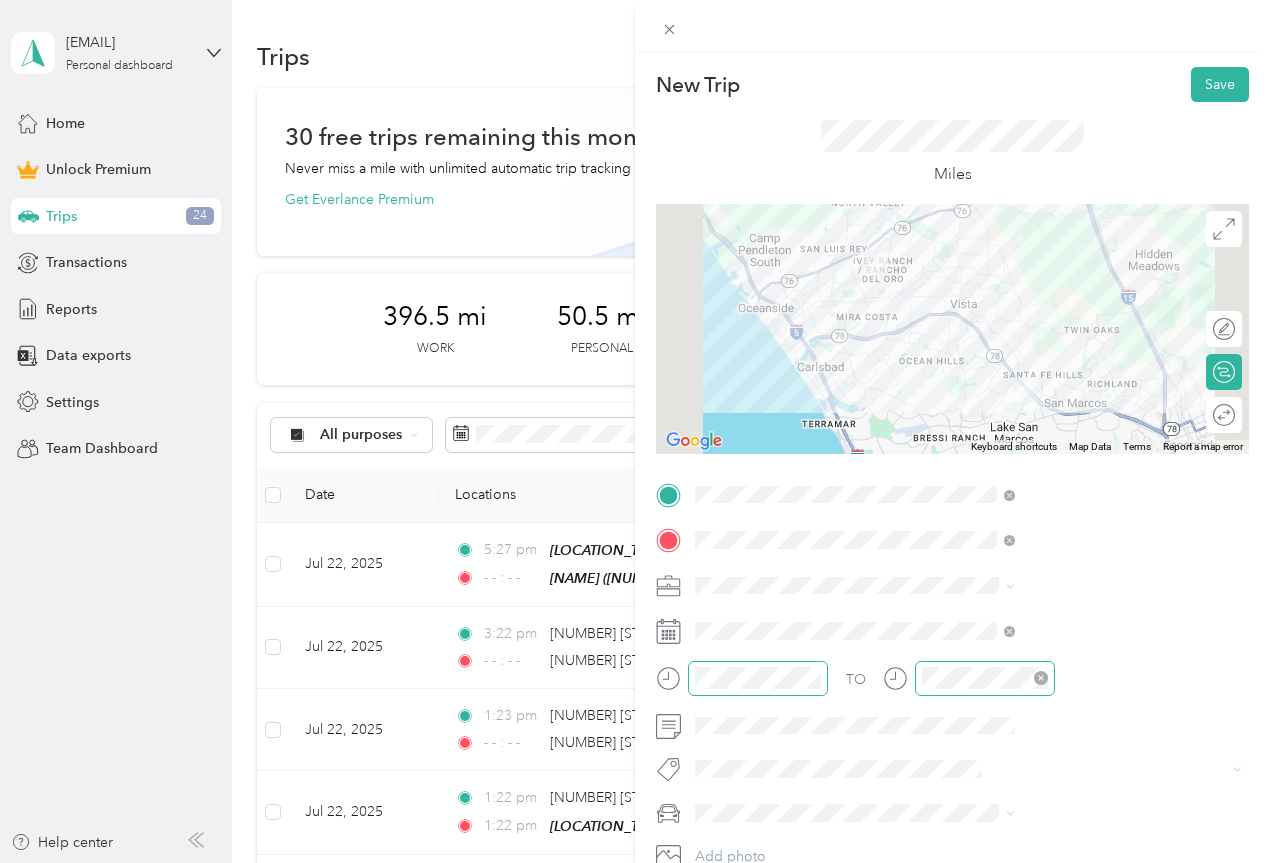 click 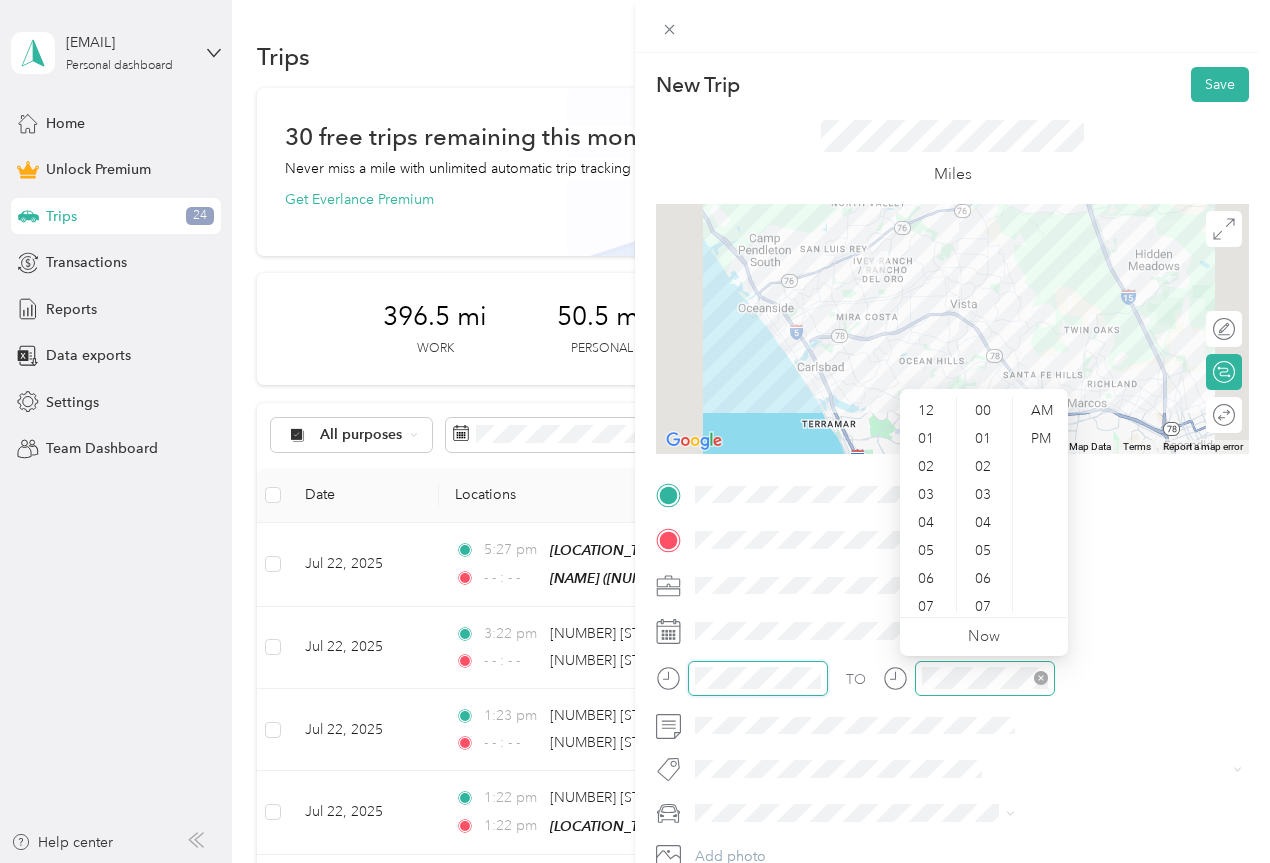 scroll, scrollTop: 644, scrollLeft: 0, axis: vertical 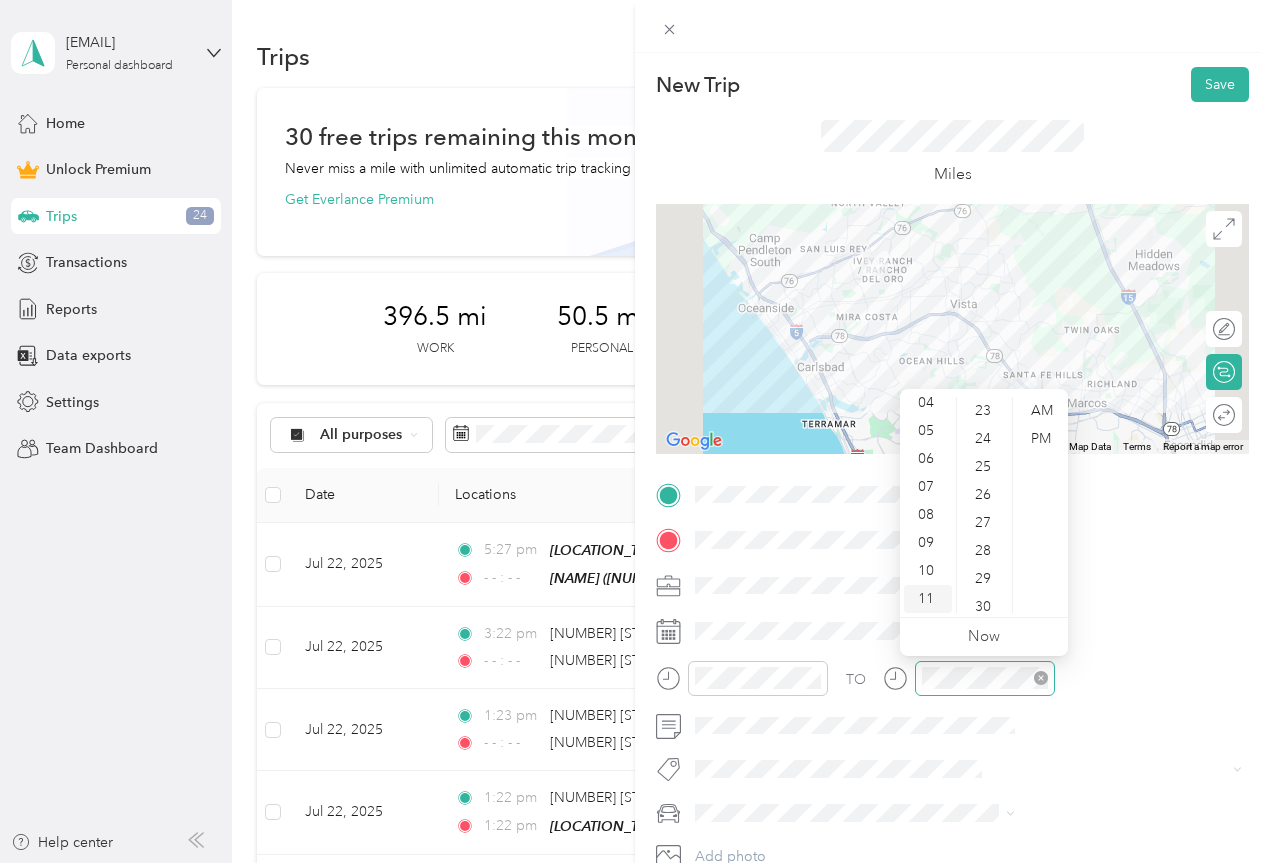 click on "11" at bounding box center (928, 599) 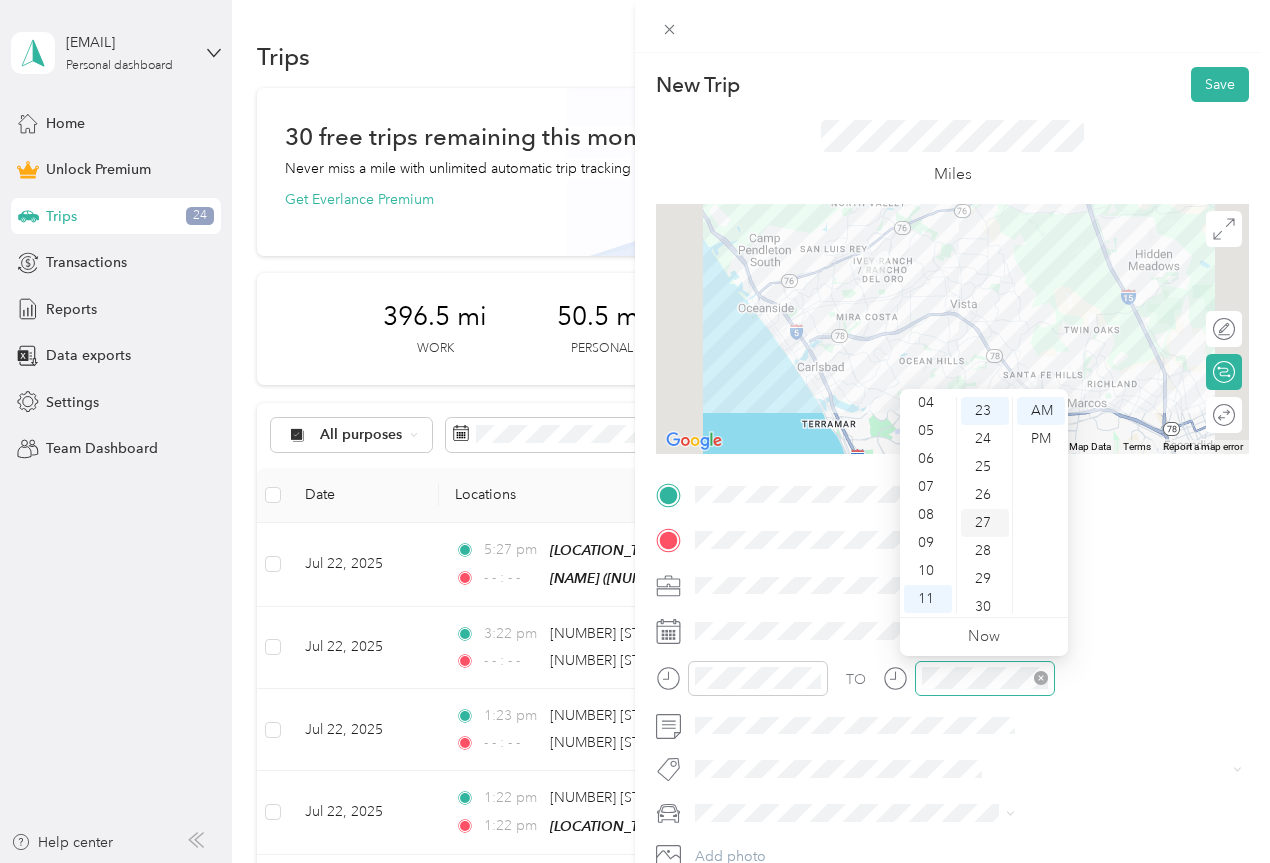 click on "25" at bounding box center [985, 467] 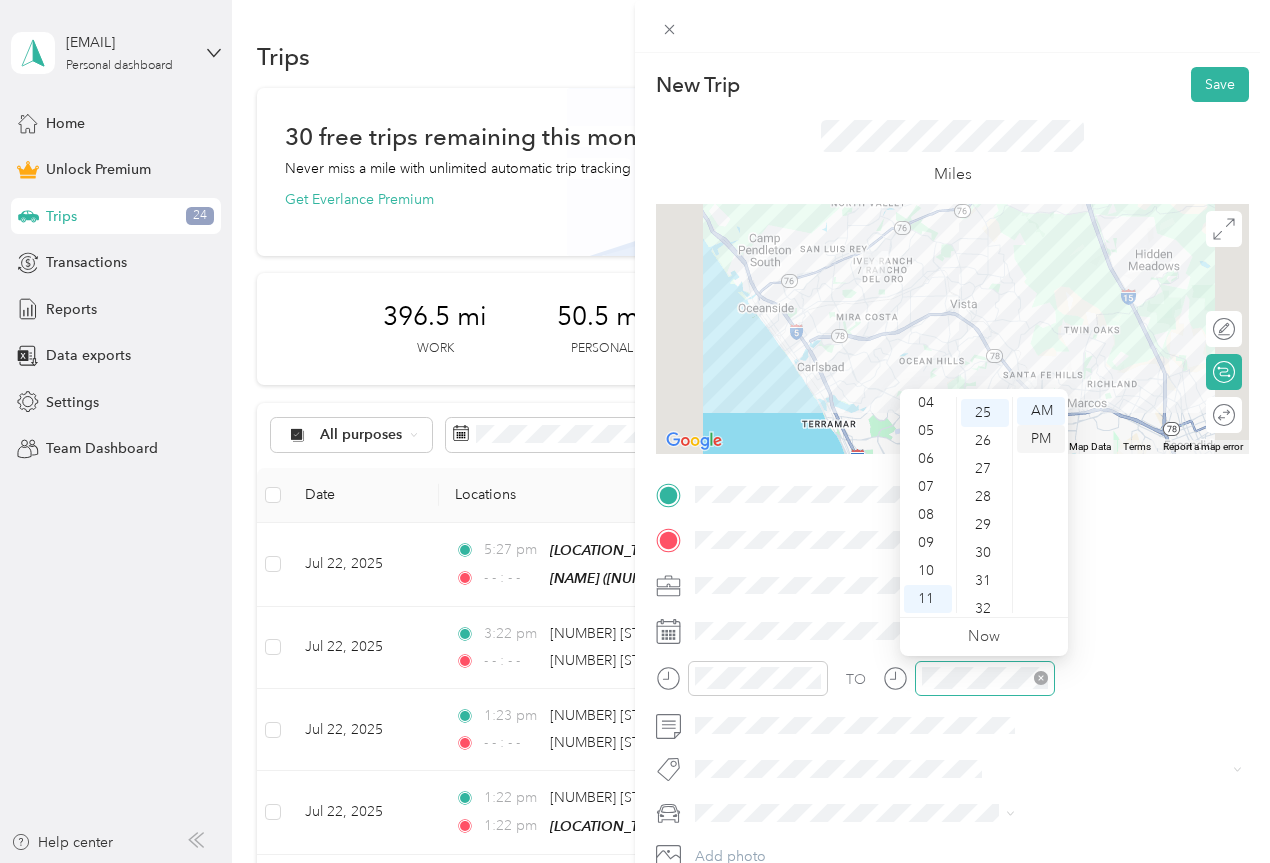 scroll, scrollTop: 700, scrollLeft: 0, axis: vertical 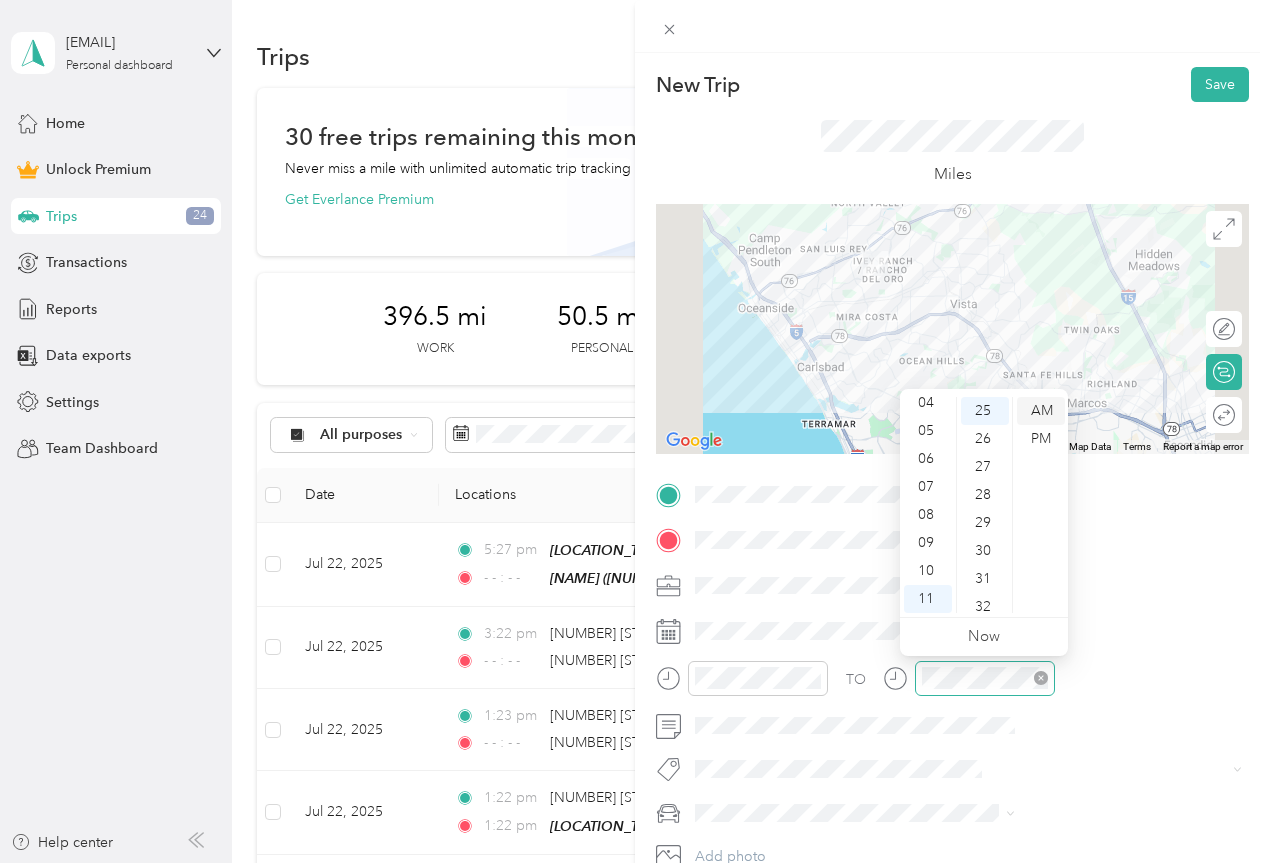 click on "AM" at bounding box center [1041, 411] 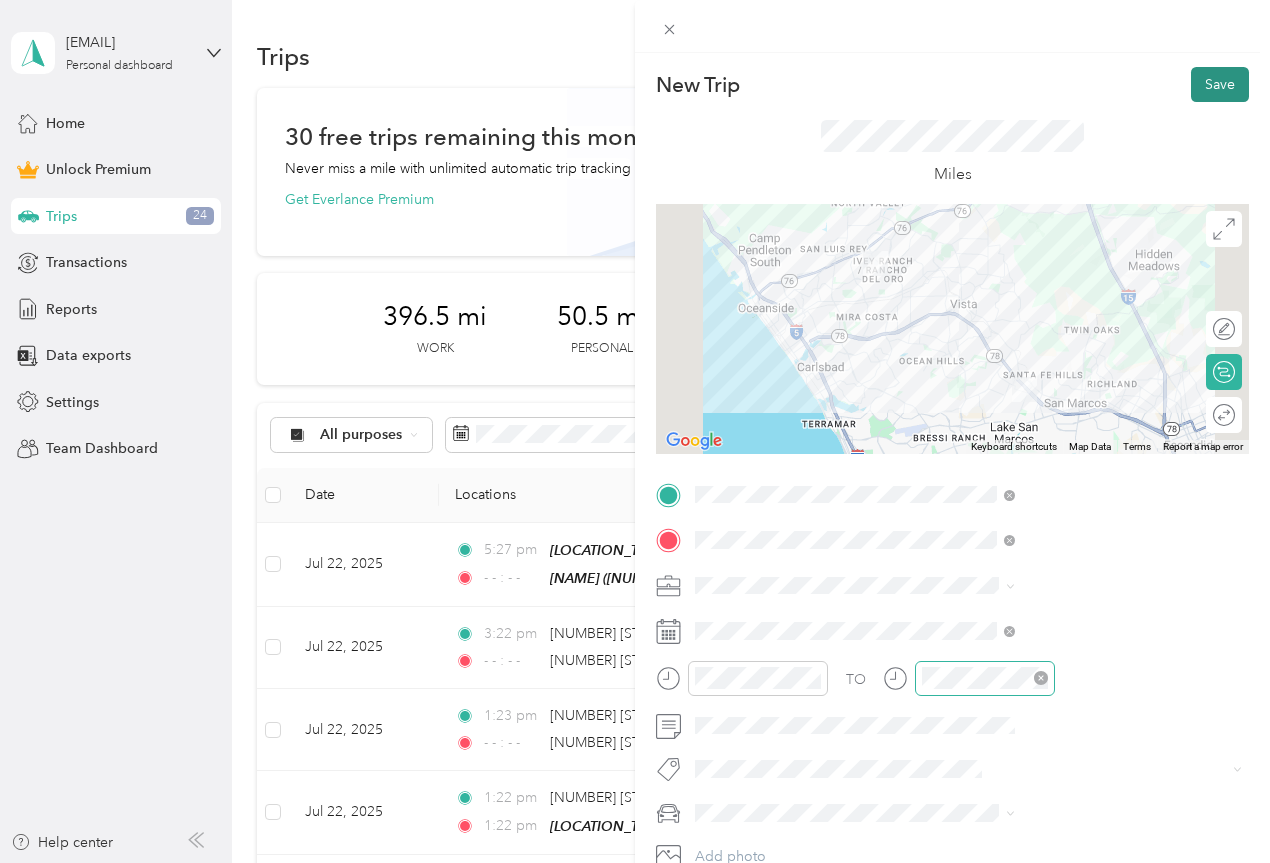 click on "Save" at bounding box center (1220, 84) 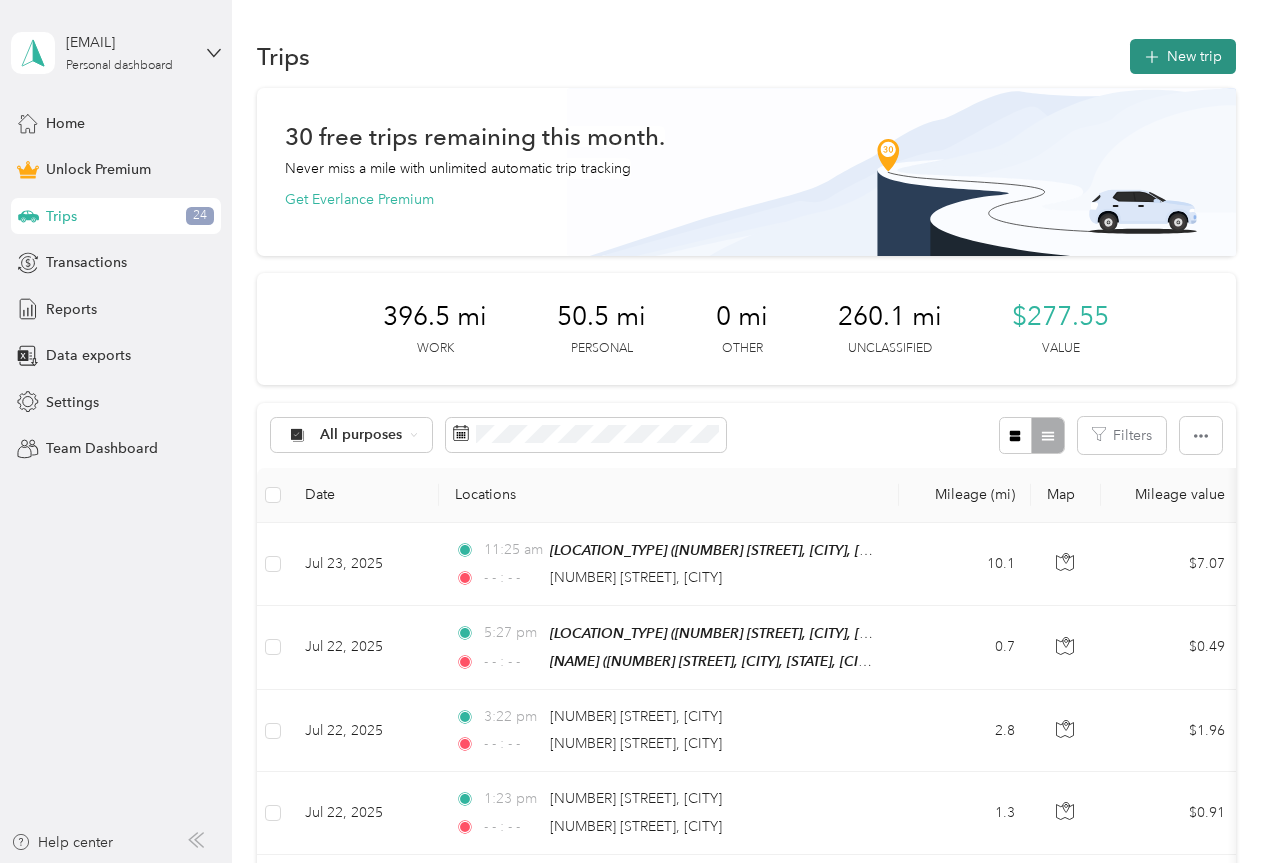 click on "New trip" at bounding box center (1183, 56) 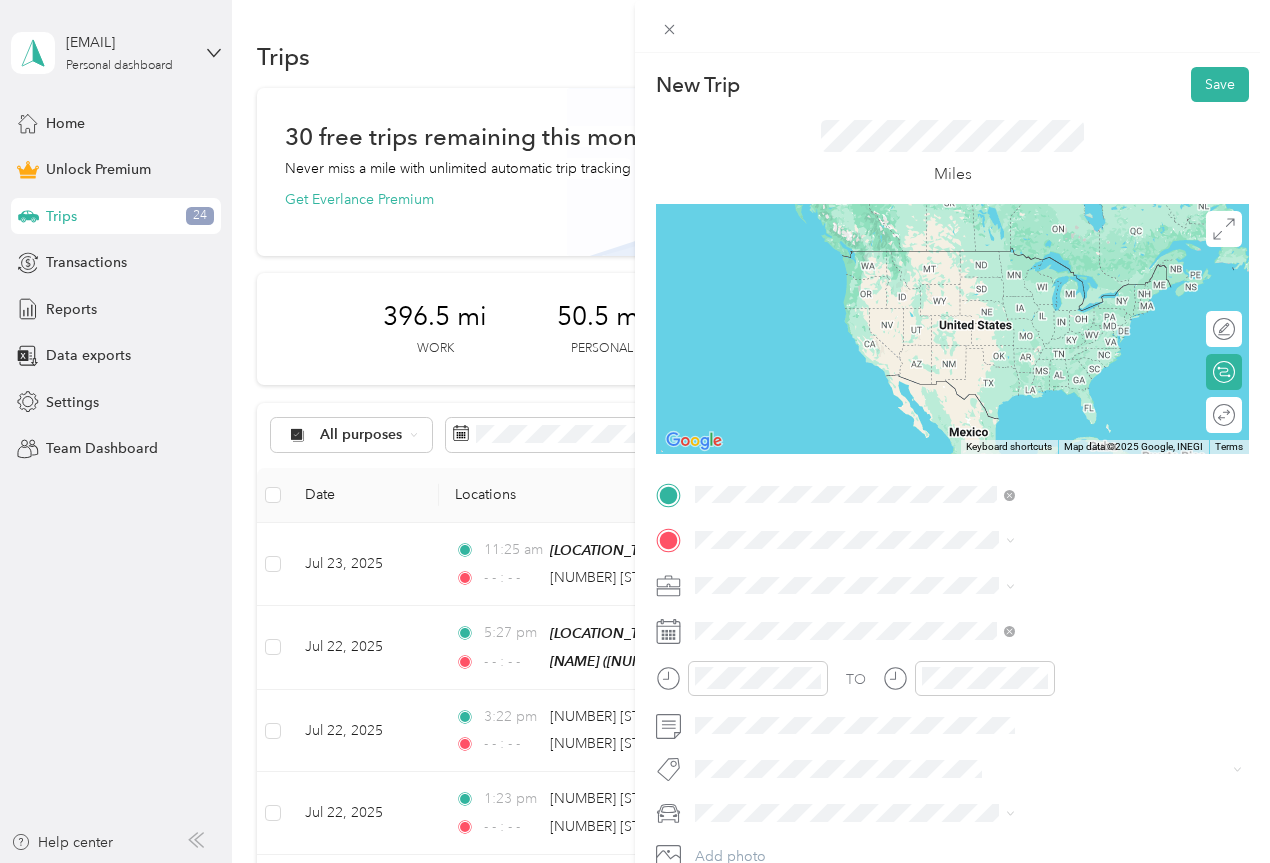 click on "[NUMBER] [STREET]
[CITY], [STATE] [POSTAL_CODE], [COUNTRY]" at bounding box center (1082, 657) 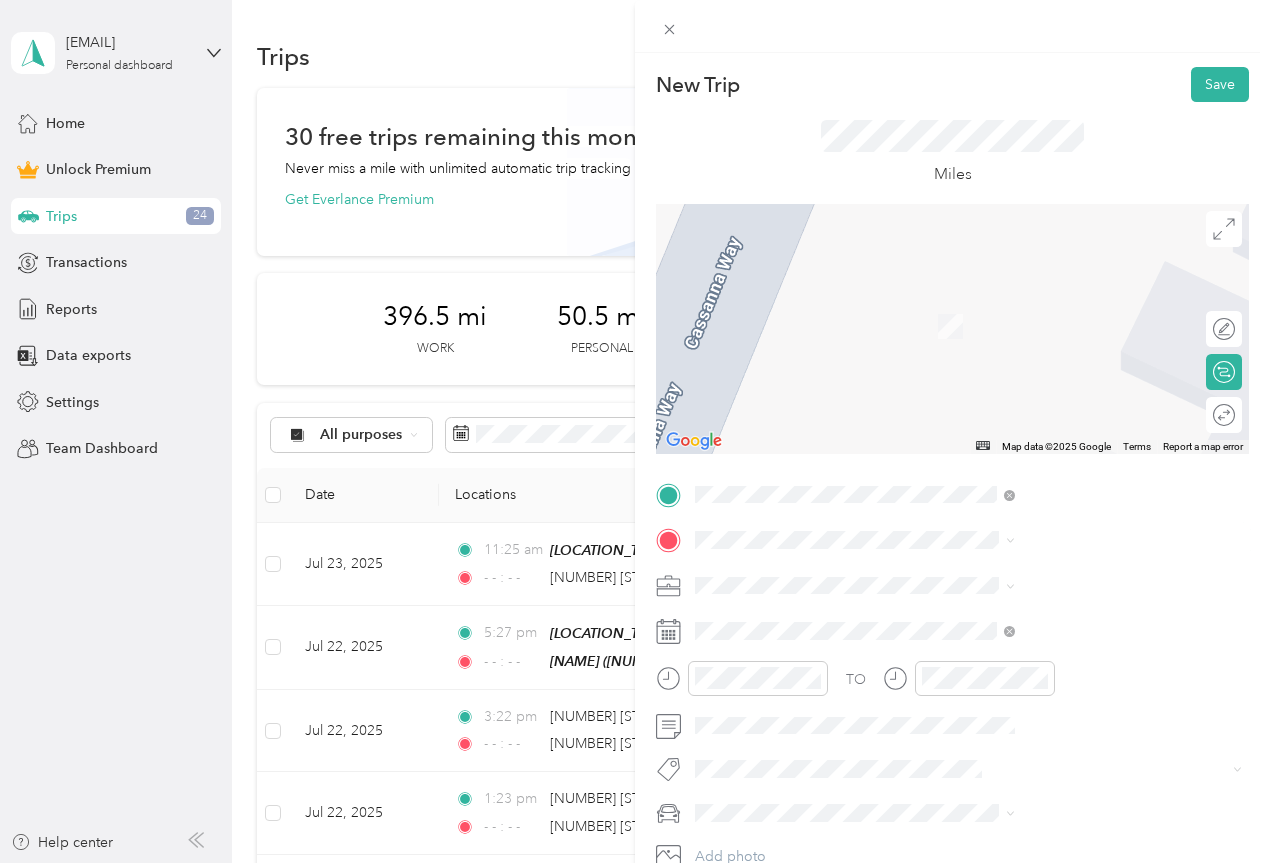 click on "Work" at bounding box center [1082, 718] 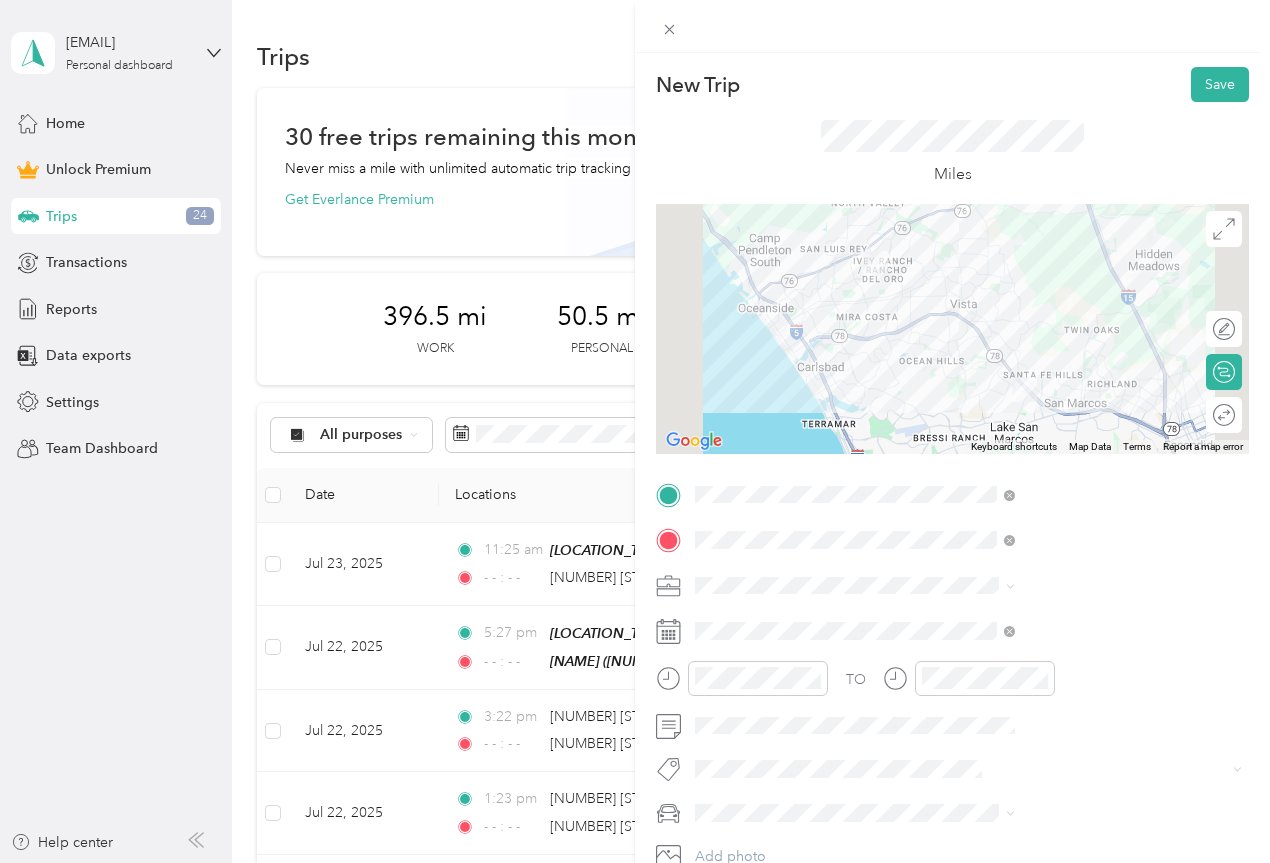 click on "Work" at bounding box center (1067, 304) 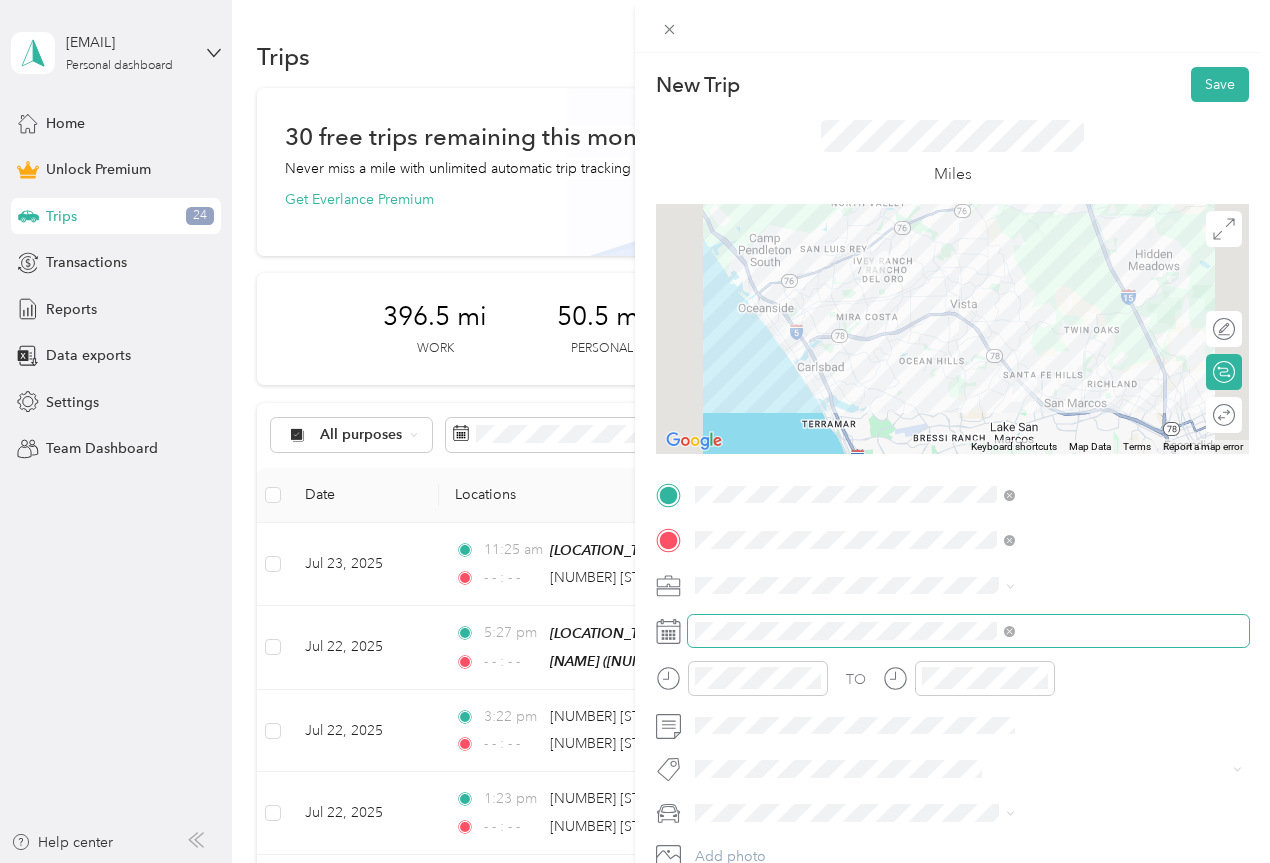 click at bounding box center [1009, 630] 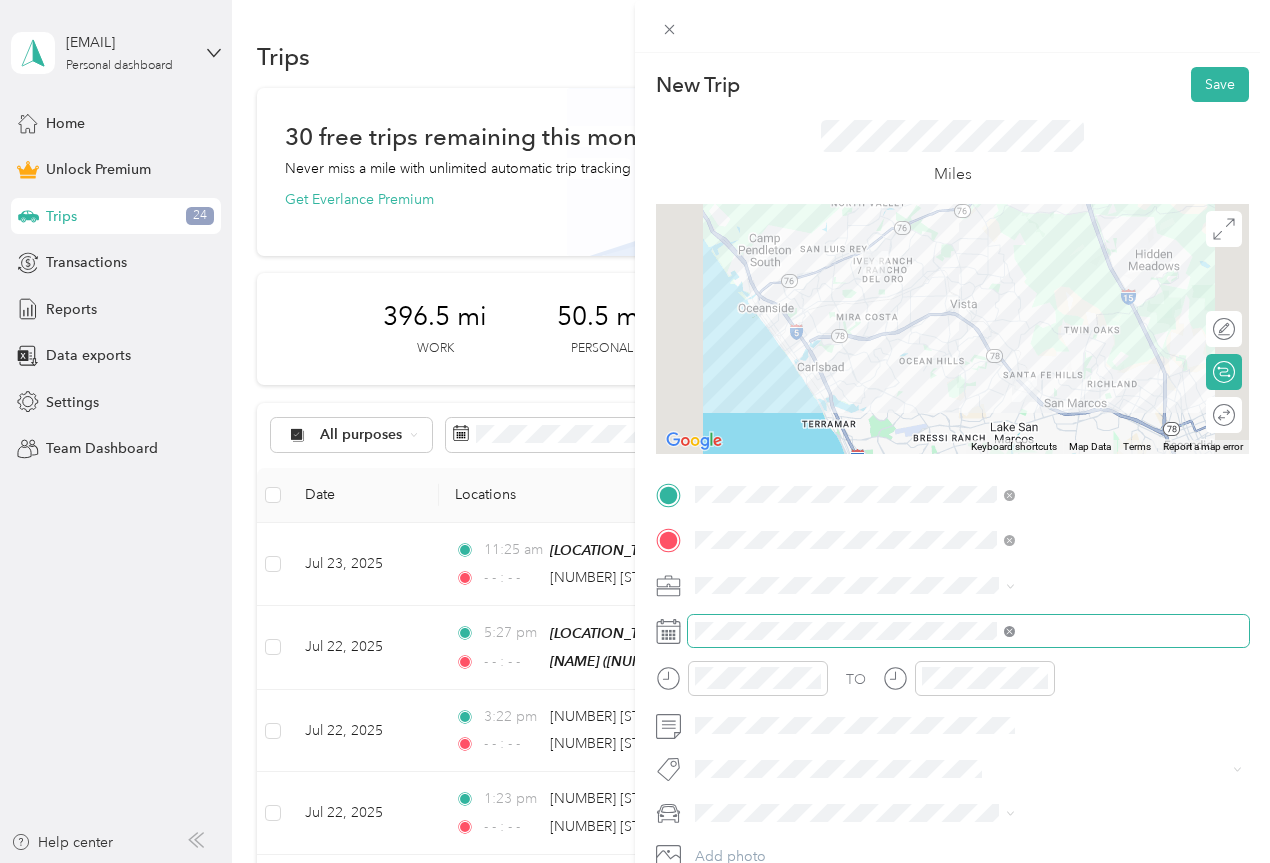 click 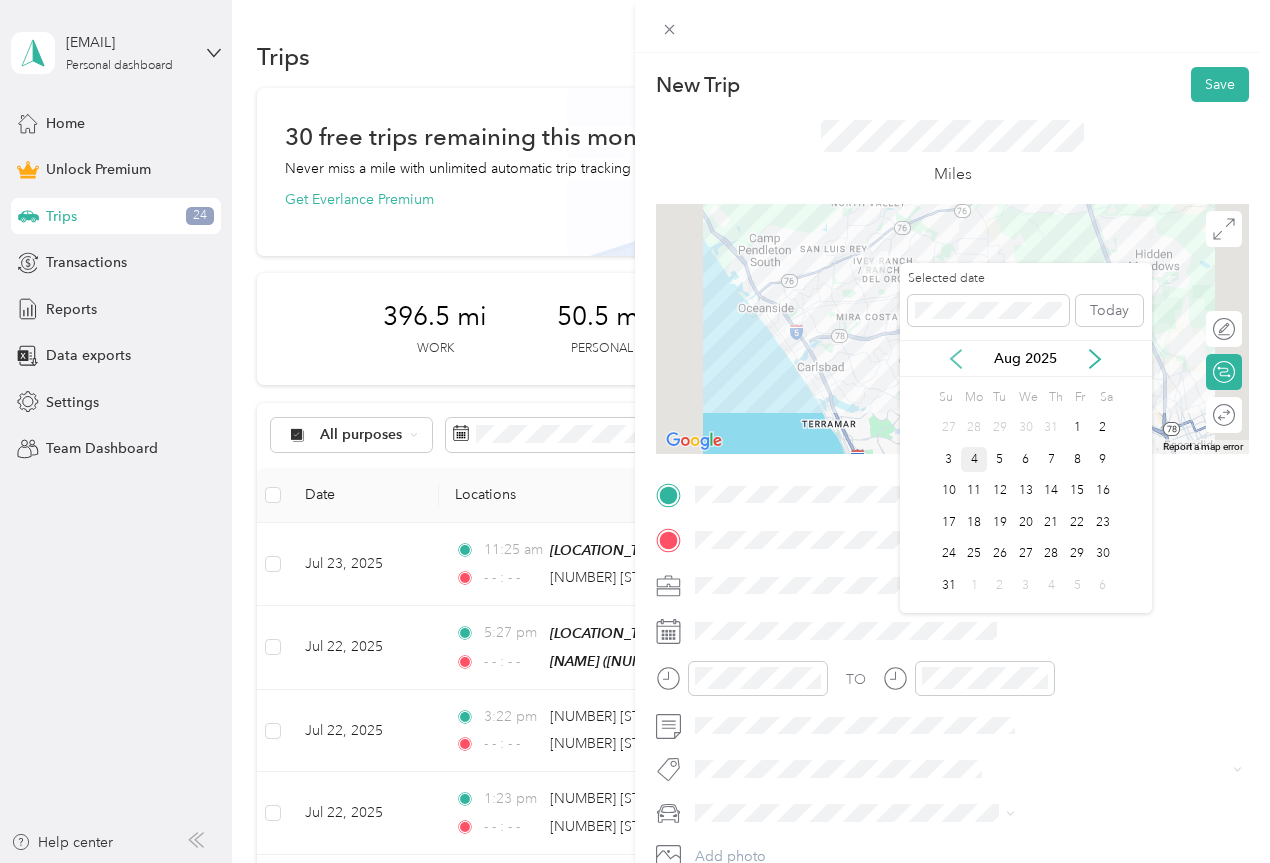 click 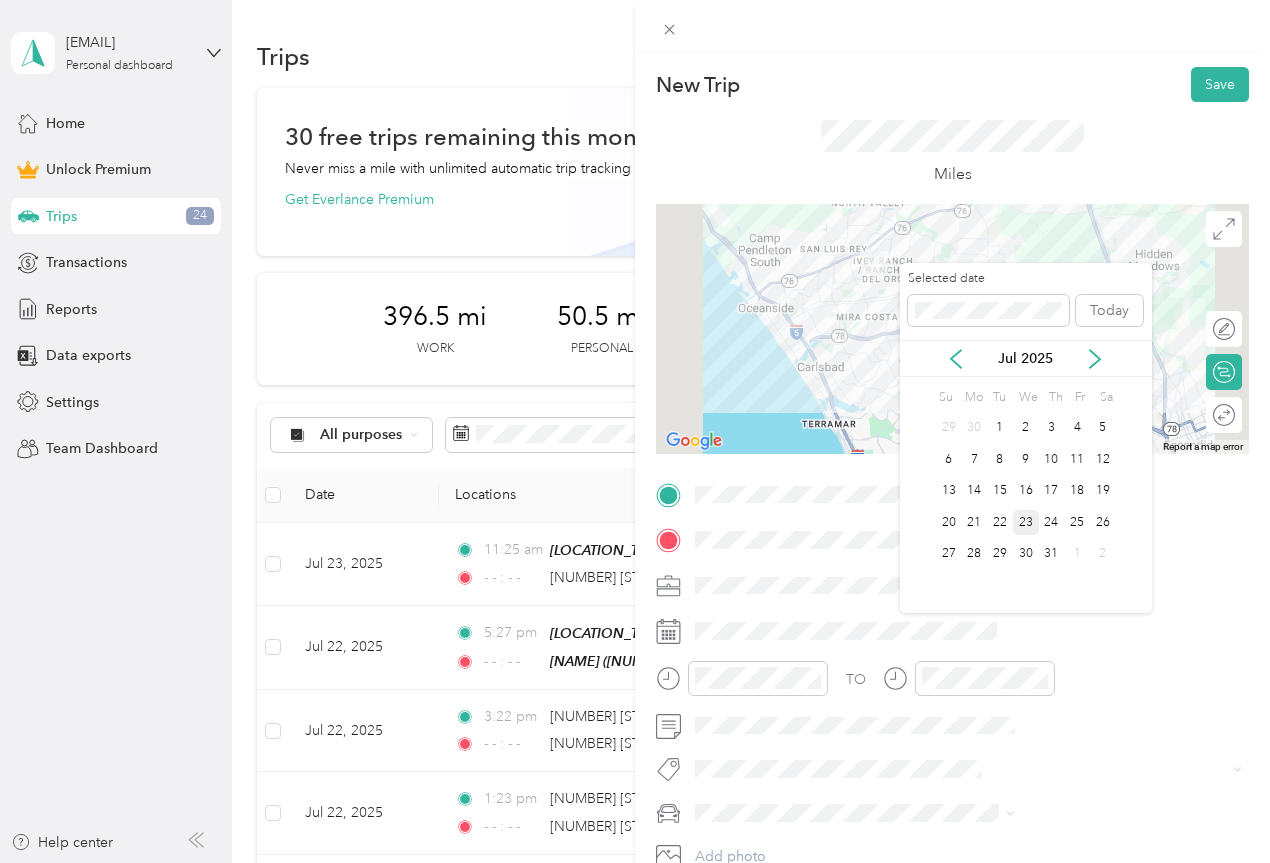 click on "23" at bounding box center (1026, 522) 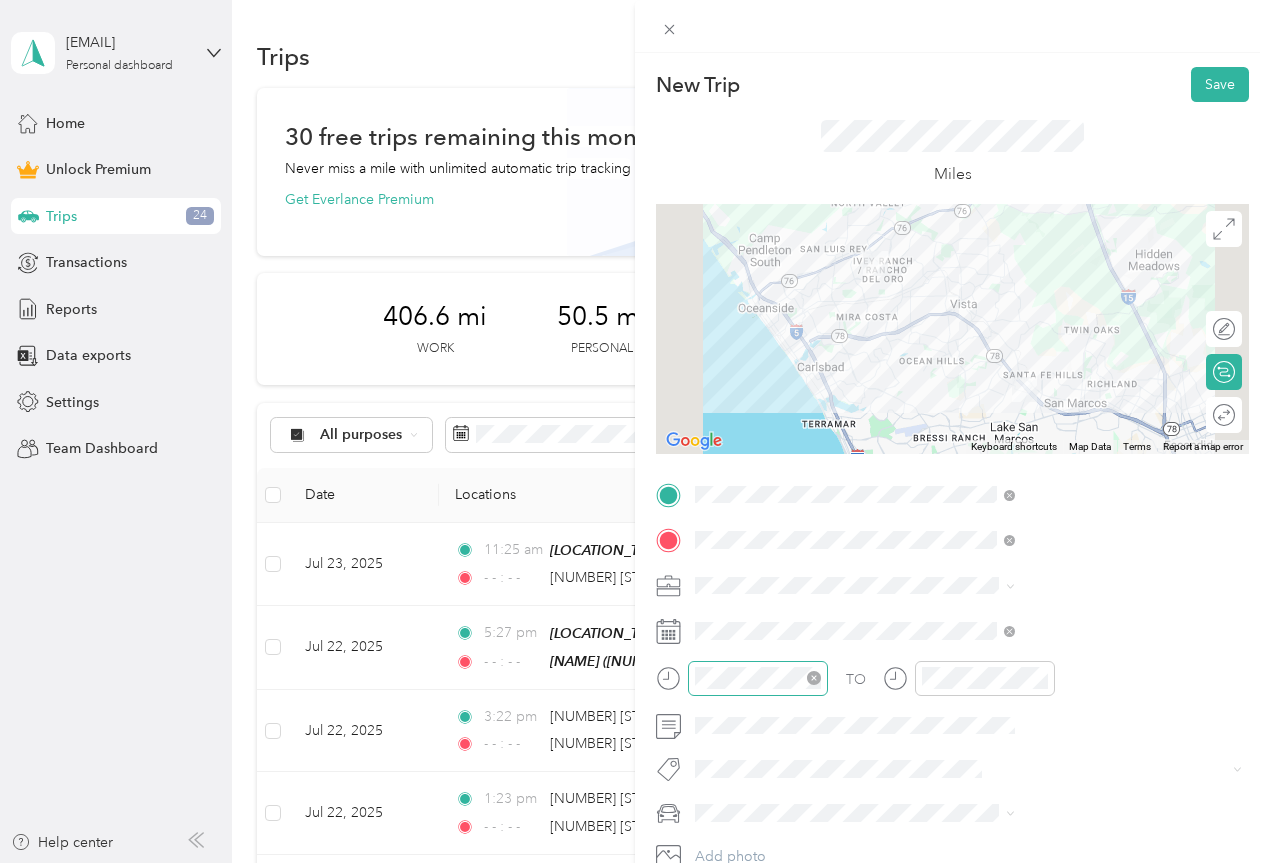 click 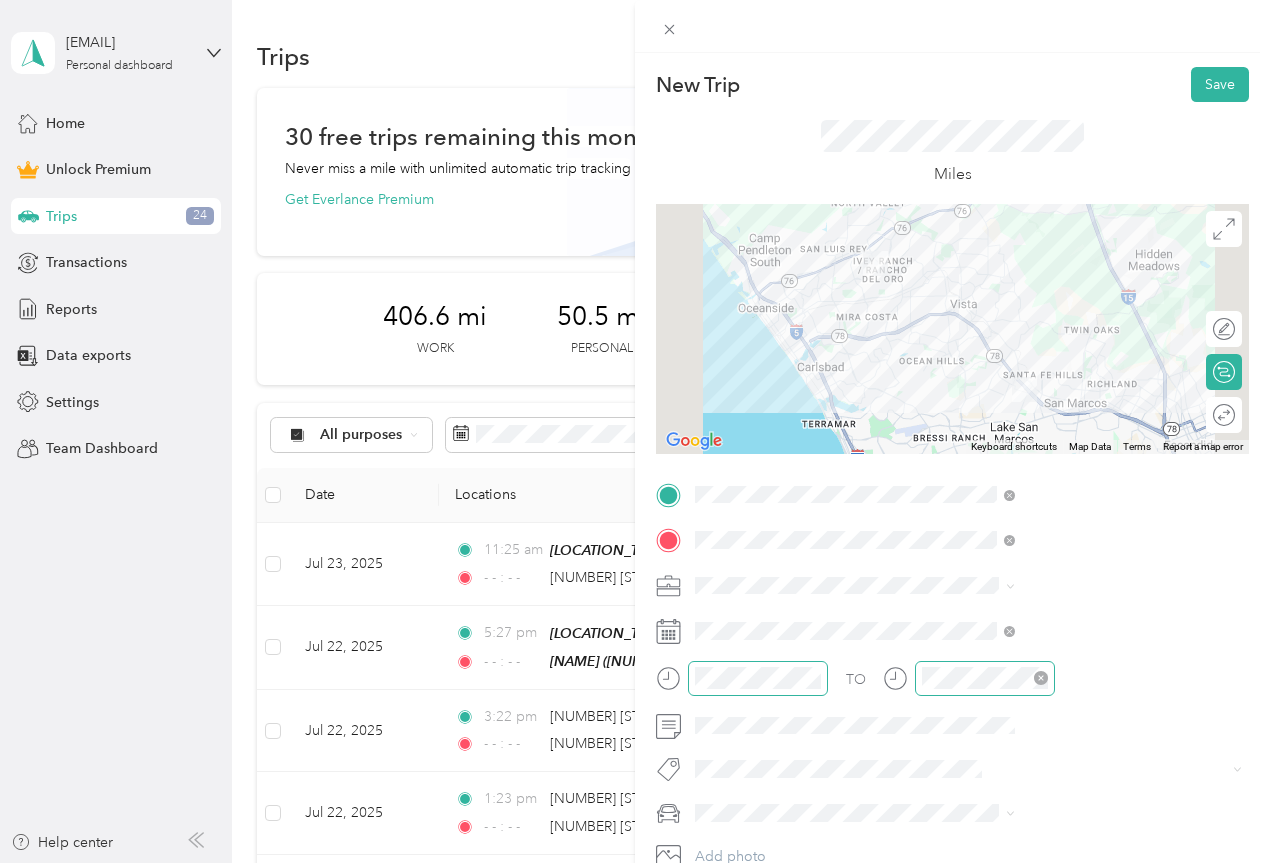 click 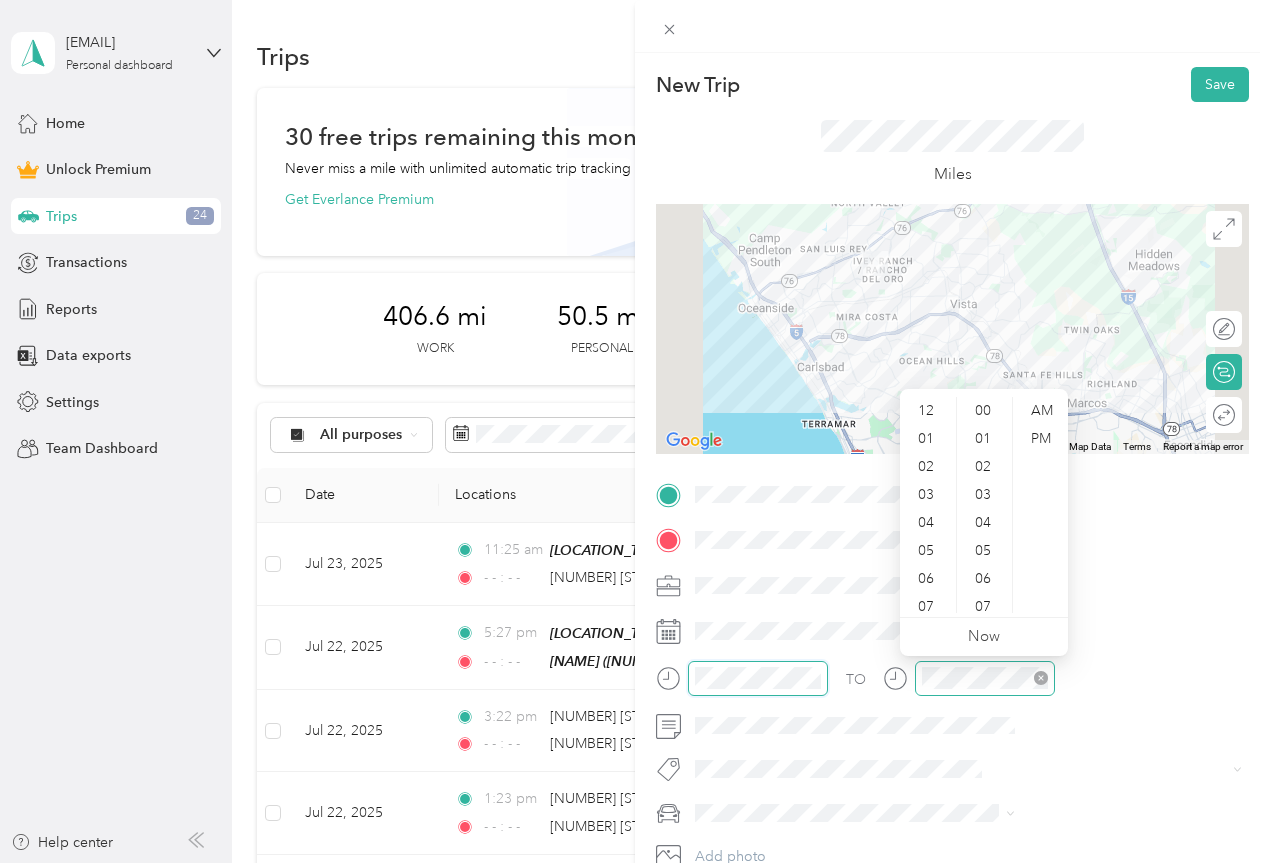 scroll, scrollTop: 700, scrollLeft: 0, axis: vertical 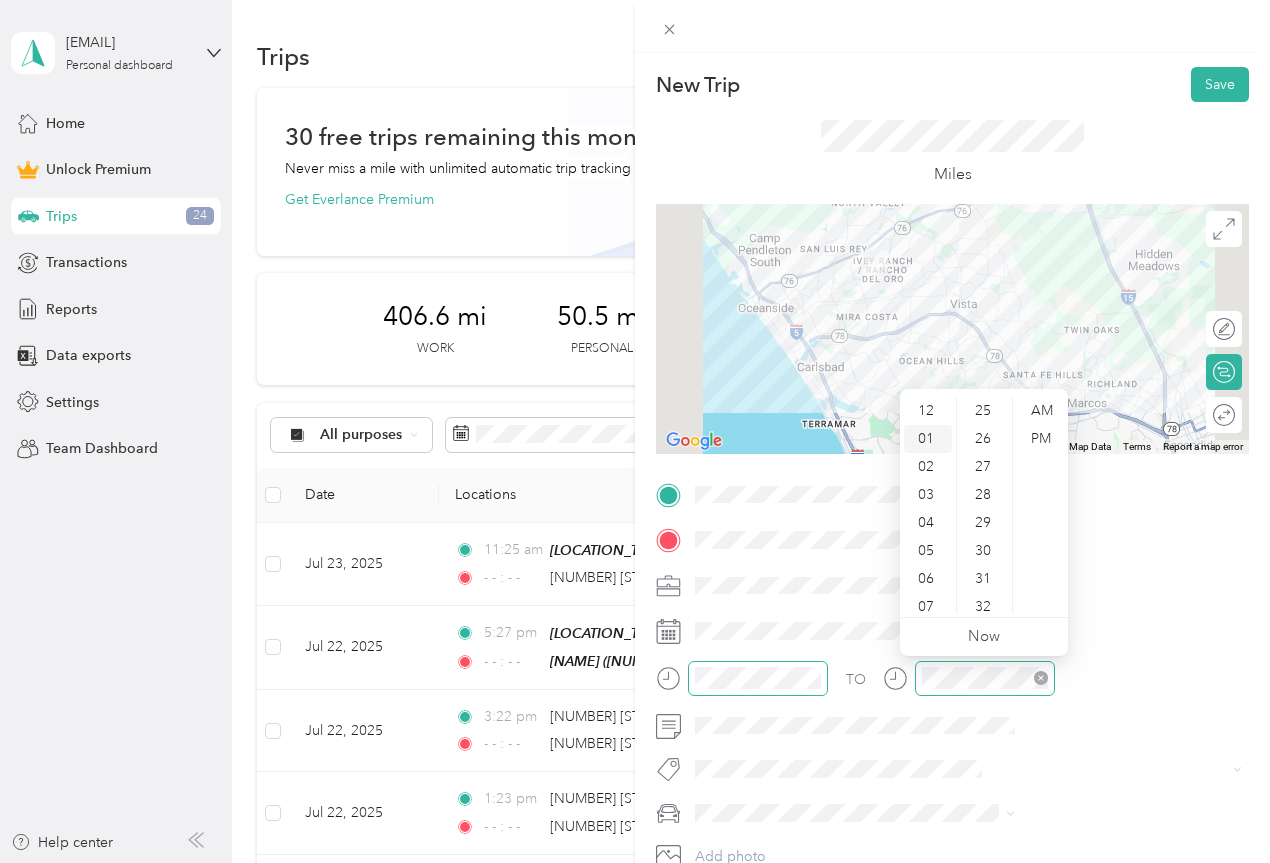 click on "01" at bounding box center (928, 439) 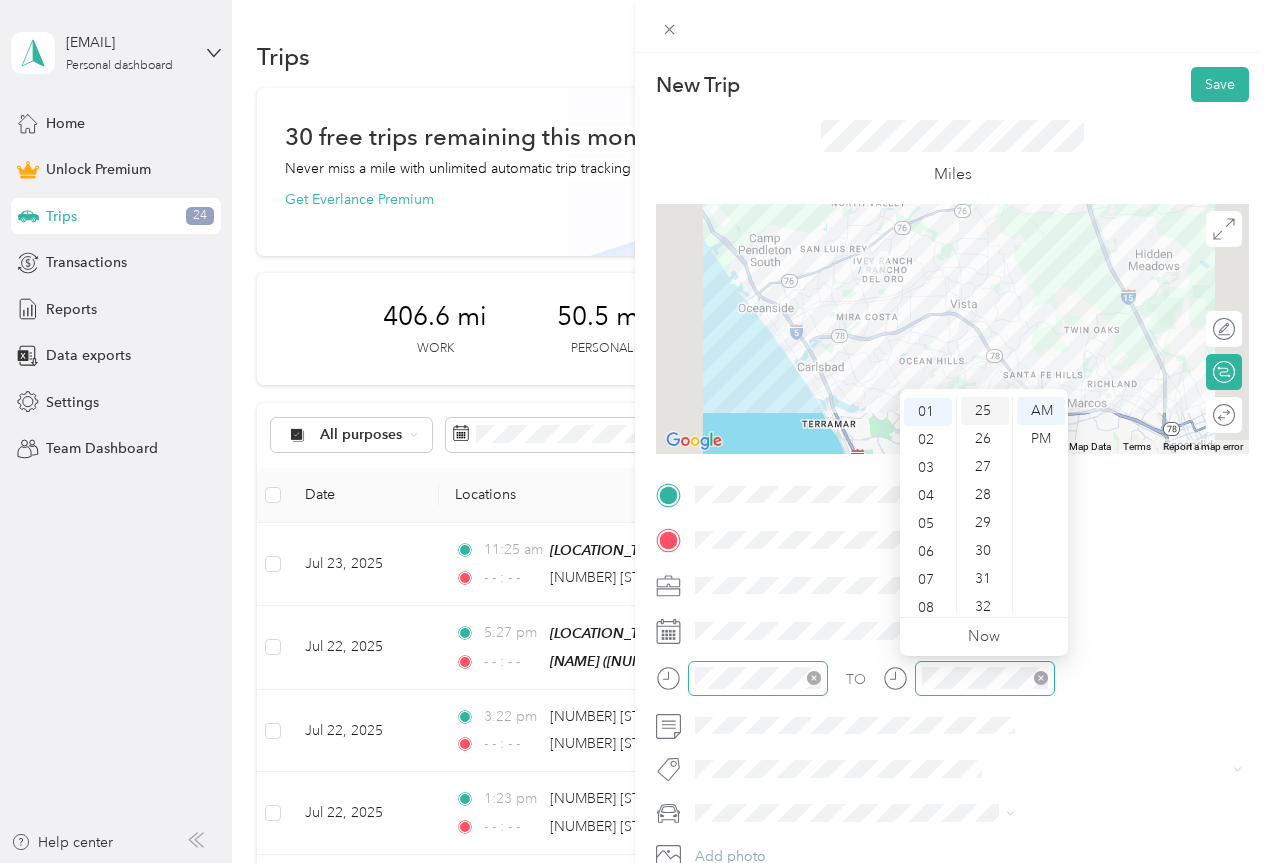 scroll, scrollTop: 28, scrollLeft: 0, axis: vertical 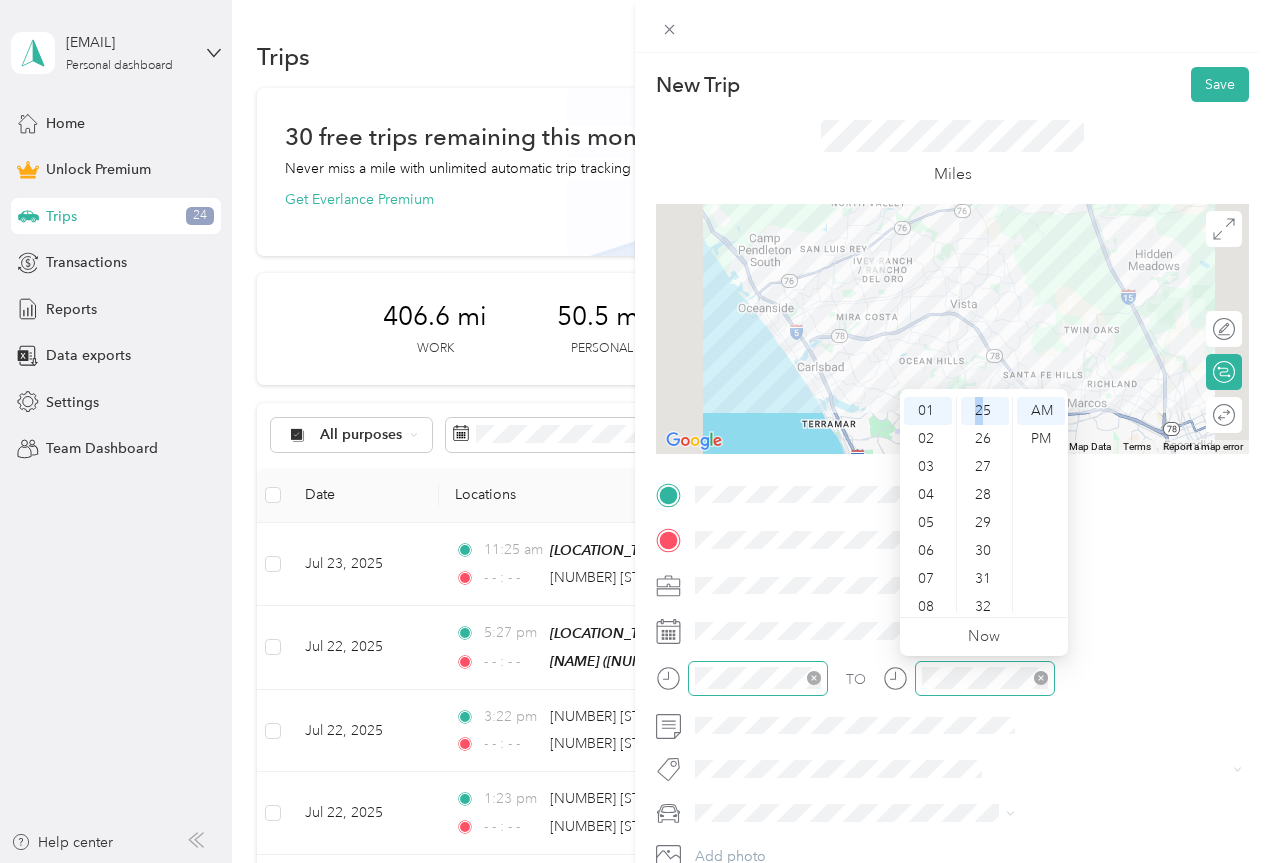 click on "00 01 02 03 04 05 06 07 08 09 10 11 12 13 14 15 16 17 18 19 20 21 22 23 24 25 26 27 28 29 30 31 32 33 34 35 36 37 38 39 40 41 42 43 44 45 46 47 48 49 50 51 52 53 54 55 56 57 58 59" at bounding box center [984, 505] 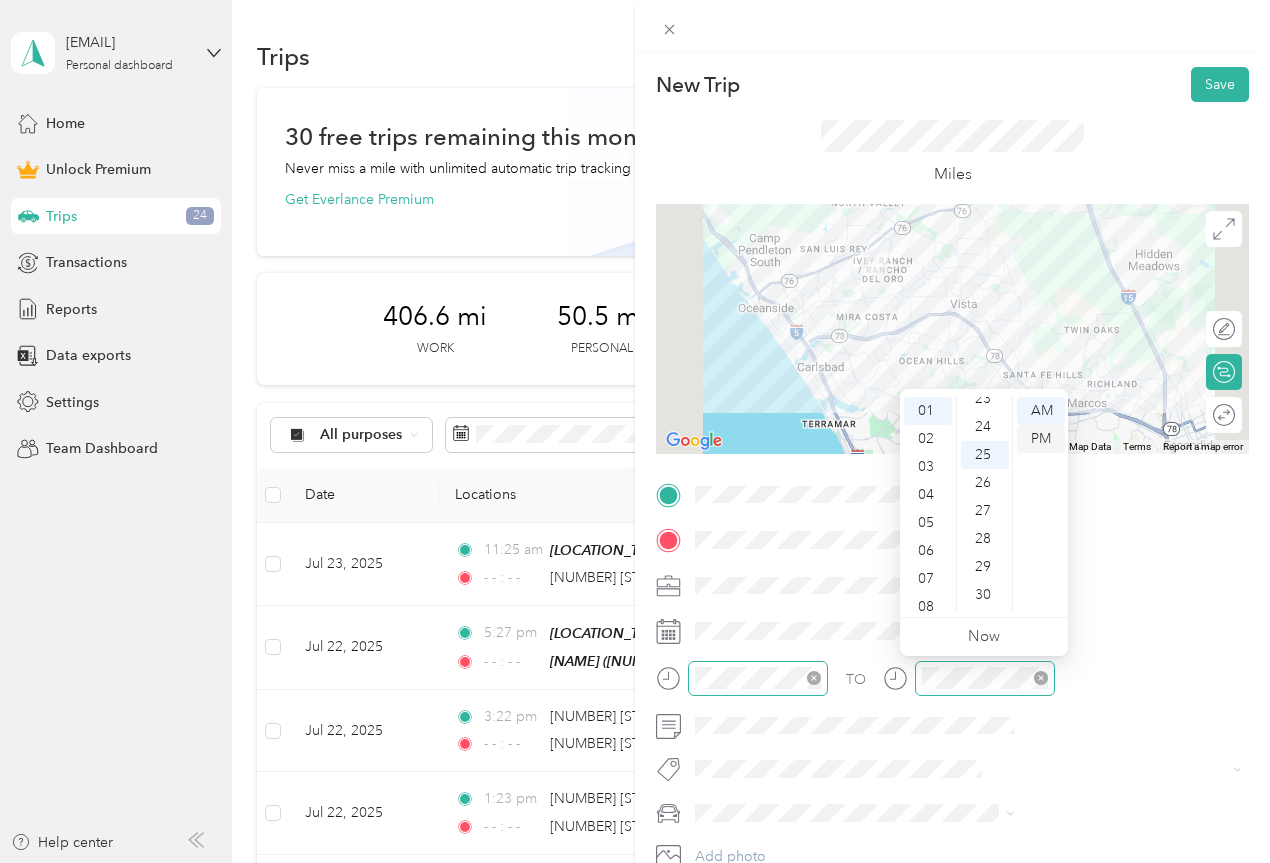 click on "PM" at bounding box center [1041, 439] 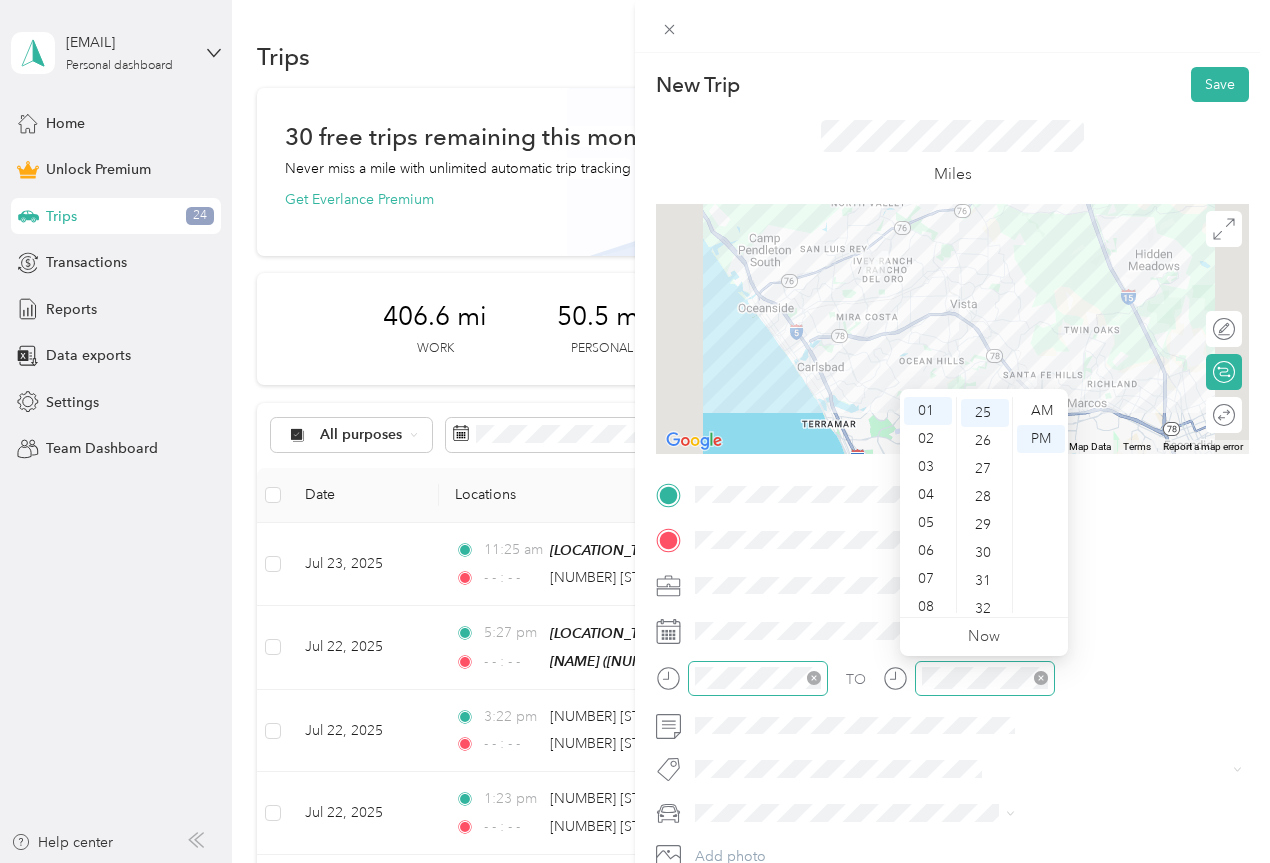scroll, scrollTop: 700, scrollLeft: 0, axis: vertical 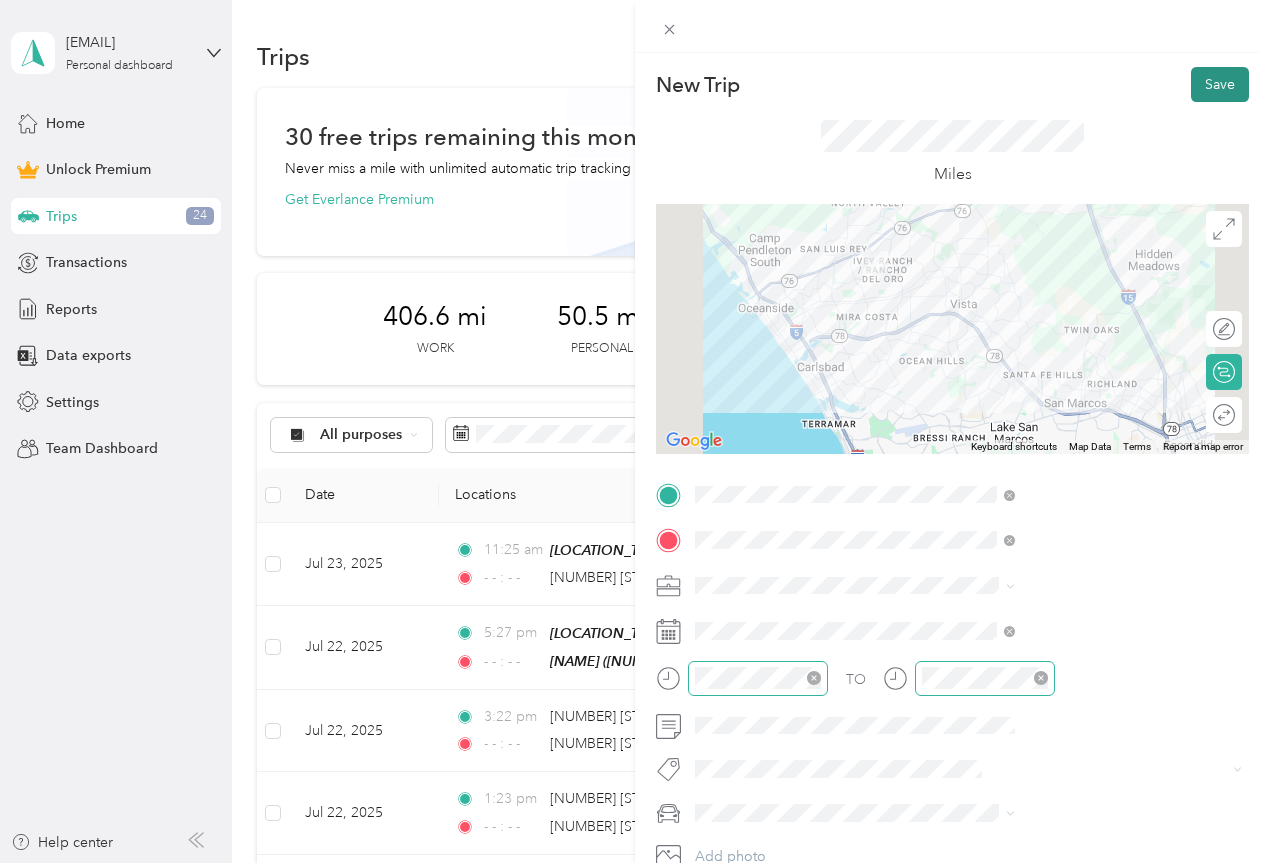 click on "Save" at bounding box center [1220, 84] 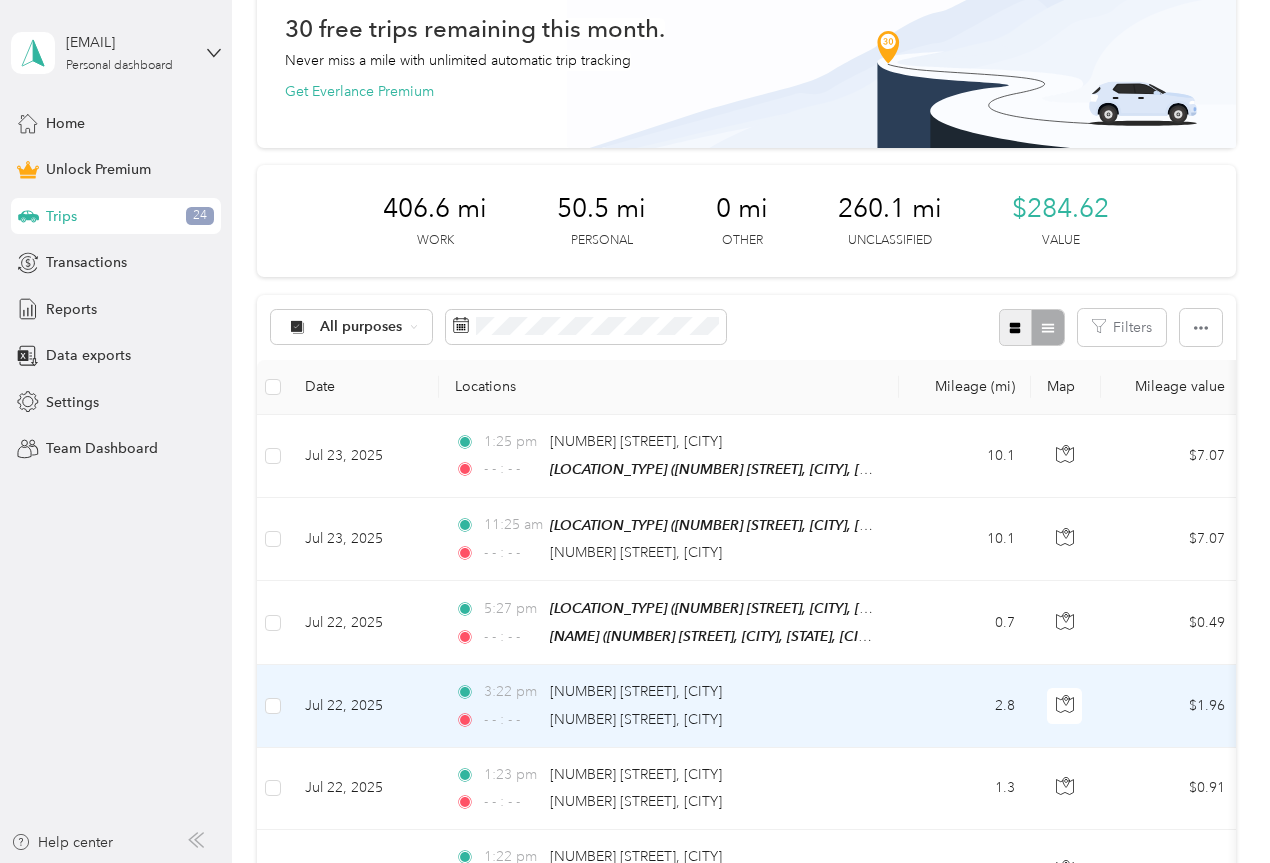 scroll, scrollTop: 0, scrollLeft: 0, axis: both 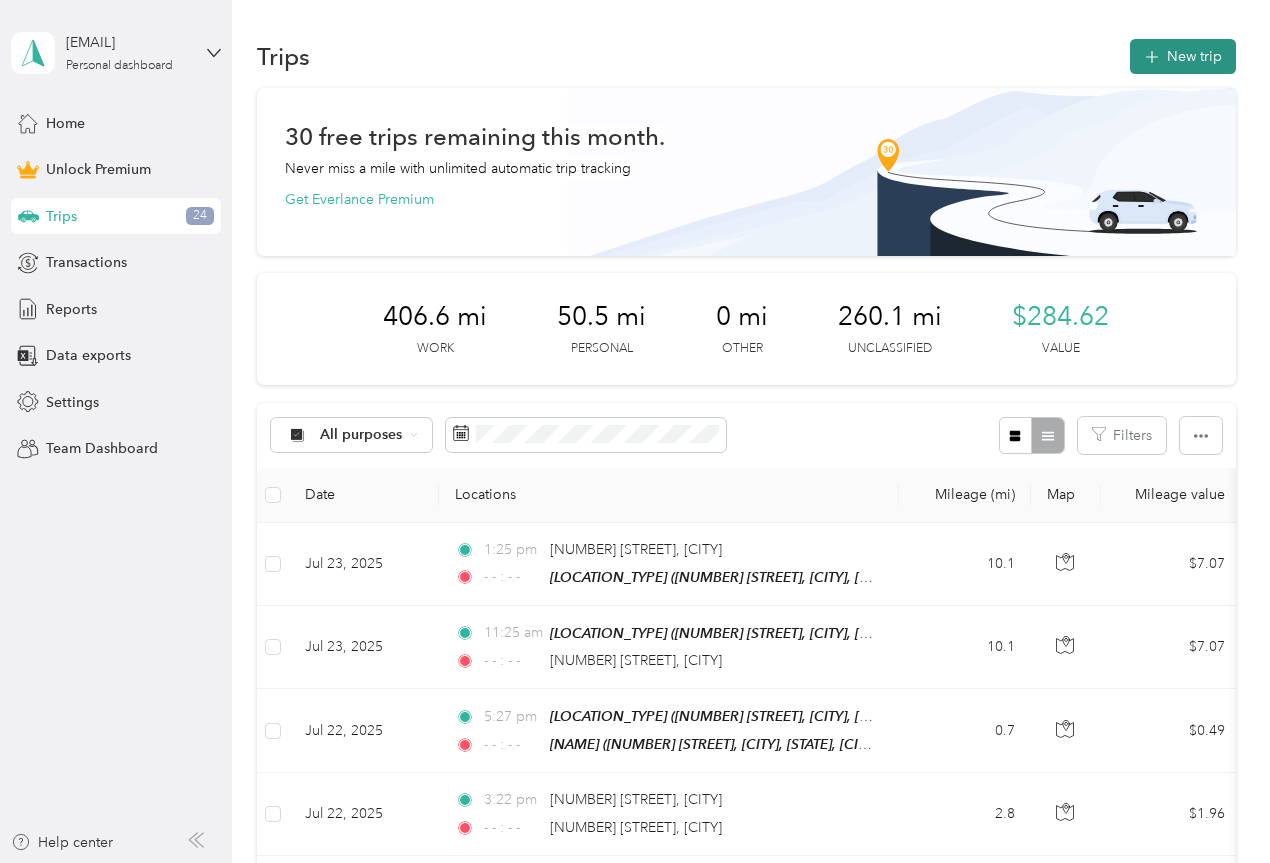 click on "New trip" at bounding box center (1183, 56) 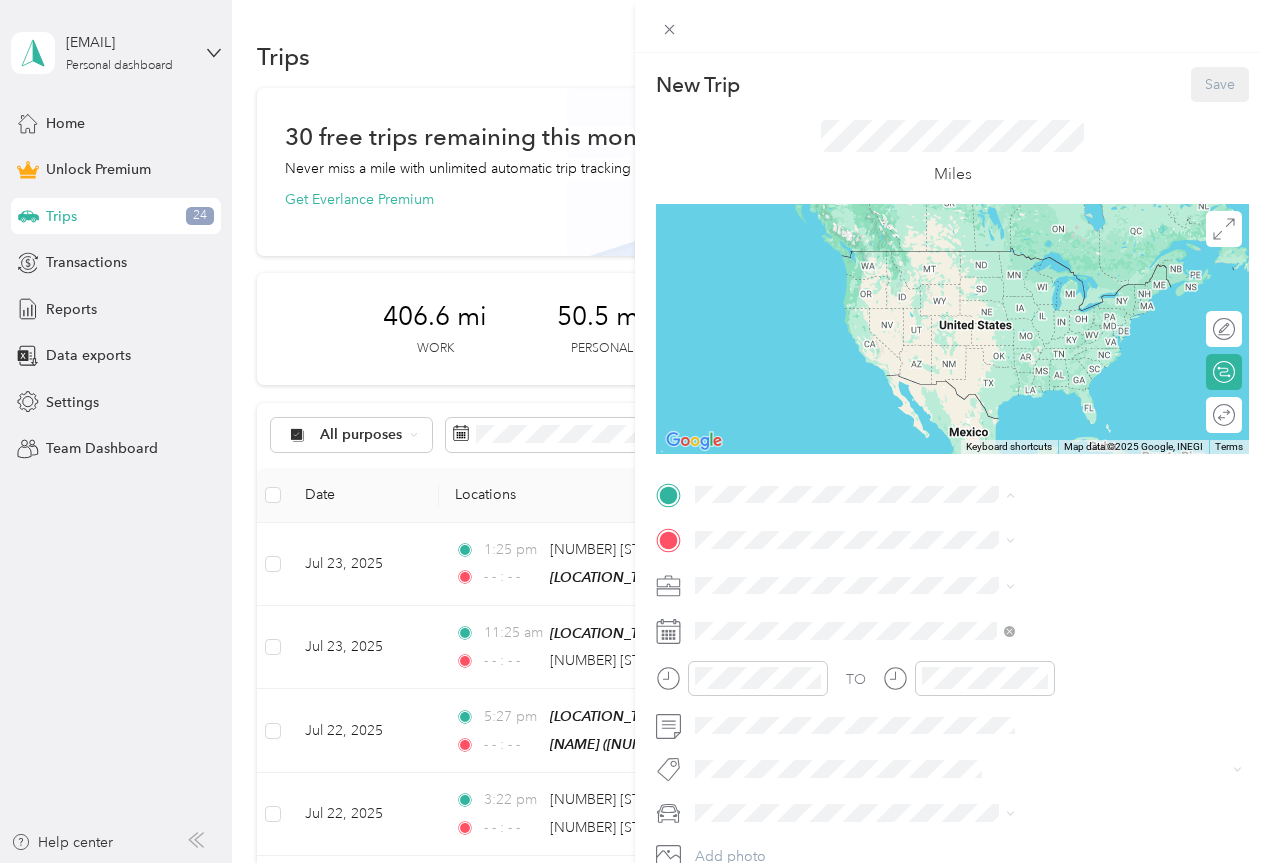click on "[NUMBER] [STREET], [POSTAL_CODE], [CITY], [STATE], [COUNTRY]" at bounding box center (1067, 712) 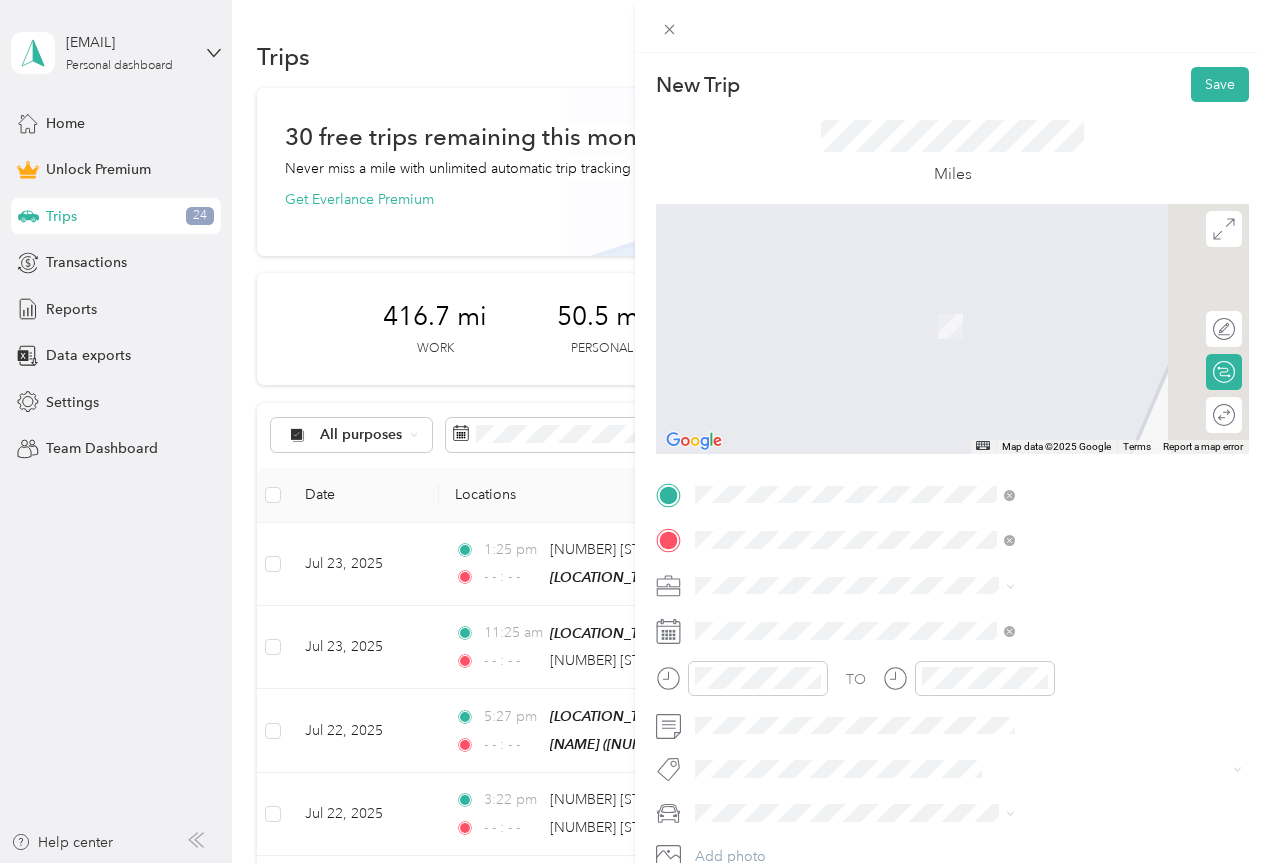 click on "[NUMBER] [STREET]
[CITY], [STATE] [POSTAL_CODE], [COUNTRY]" at bounding box center [1082, 629] 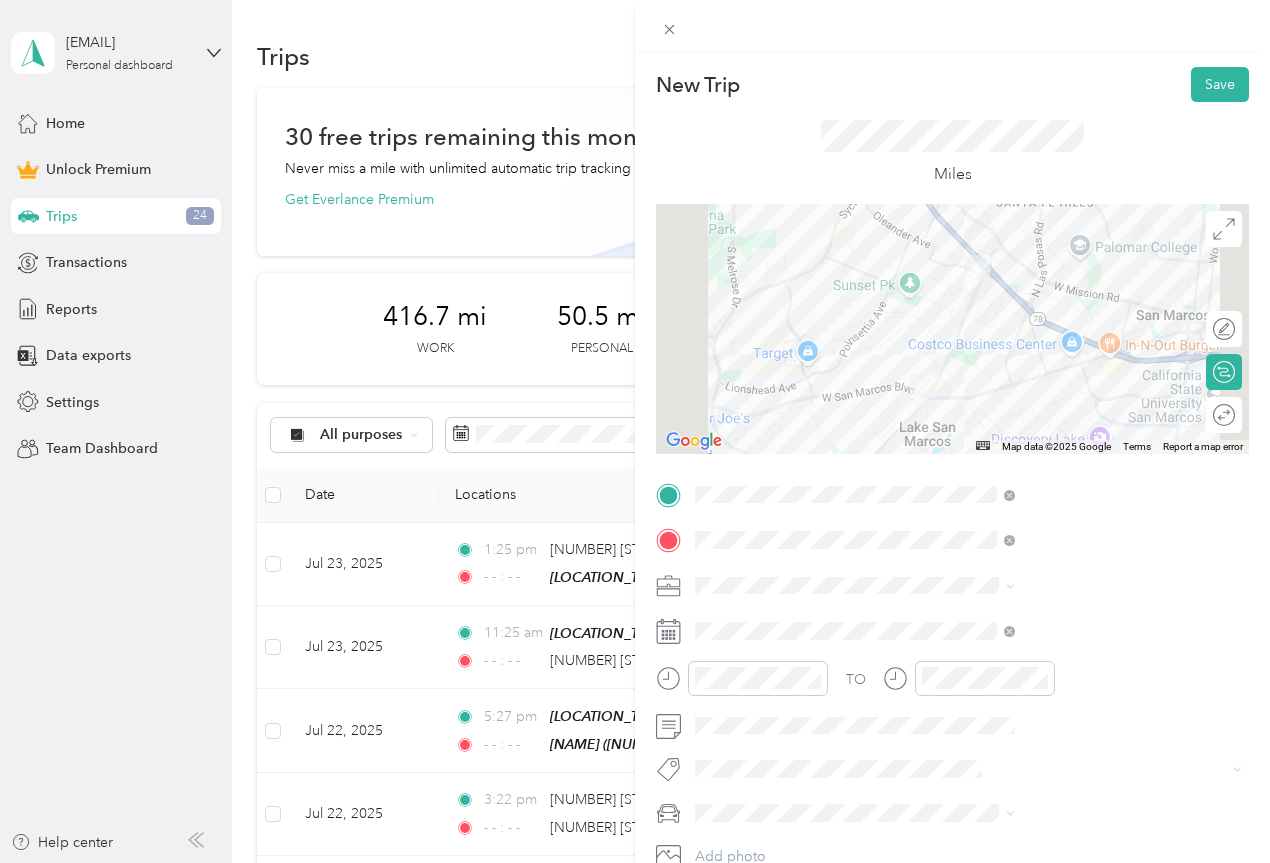 click on "Work Personal Home Services Other Charity Medical Moving Commute" at bounding box center [1067, 423] 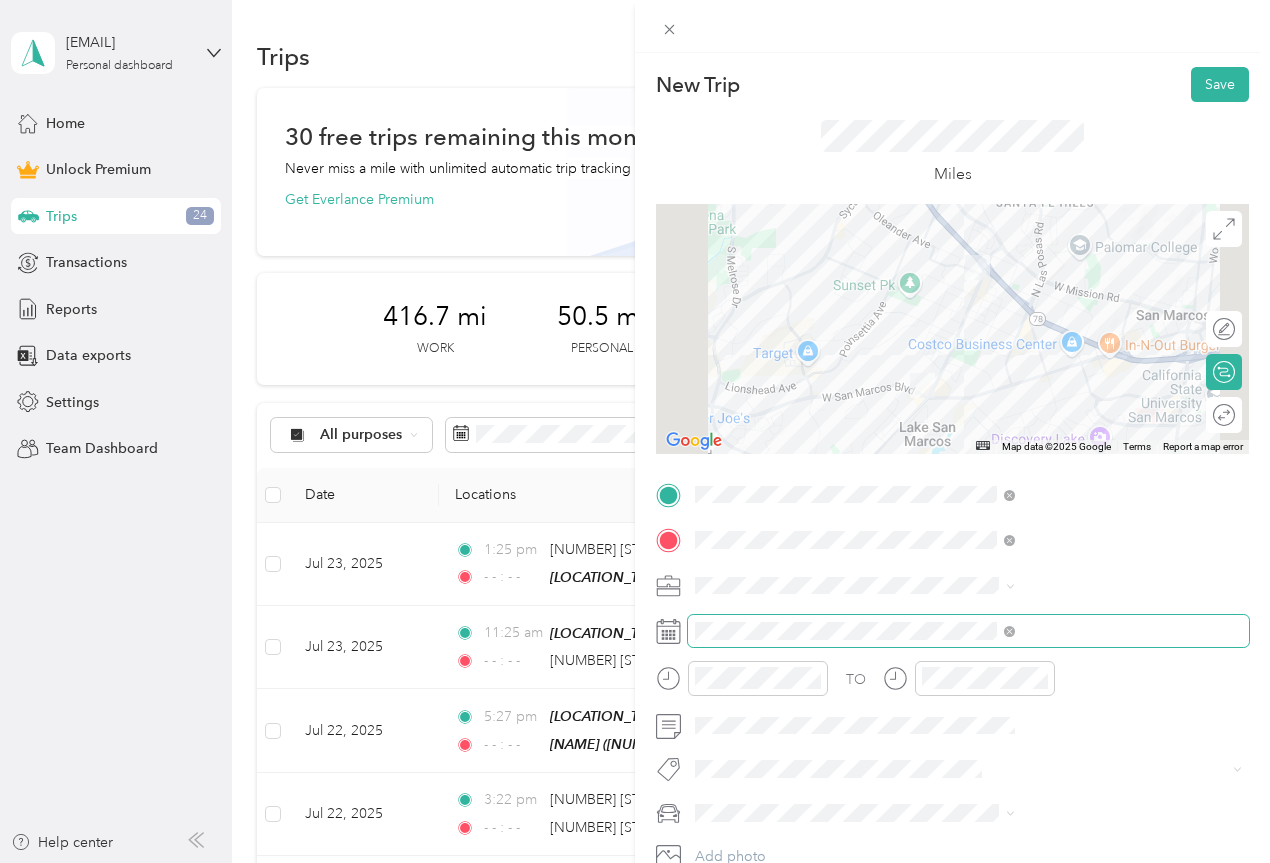 click at bounding box center (1006, 631) 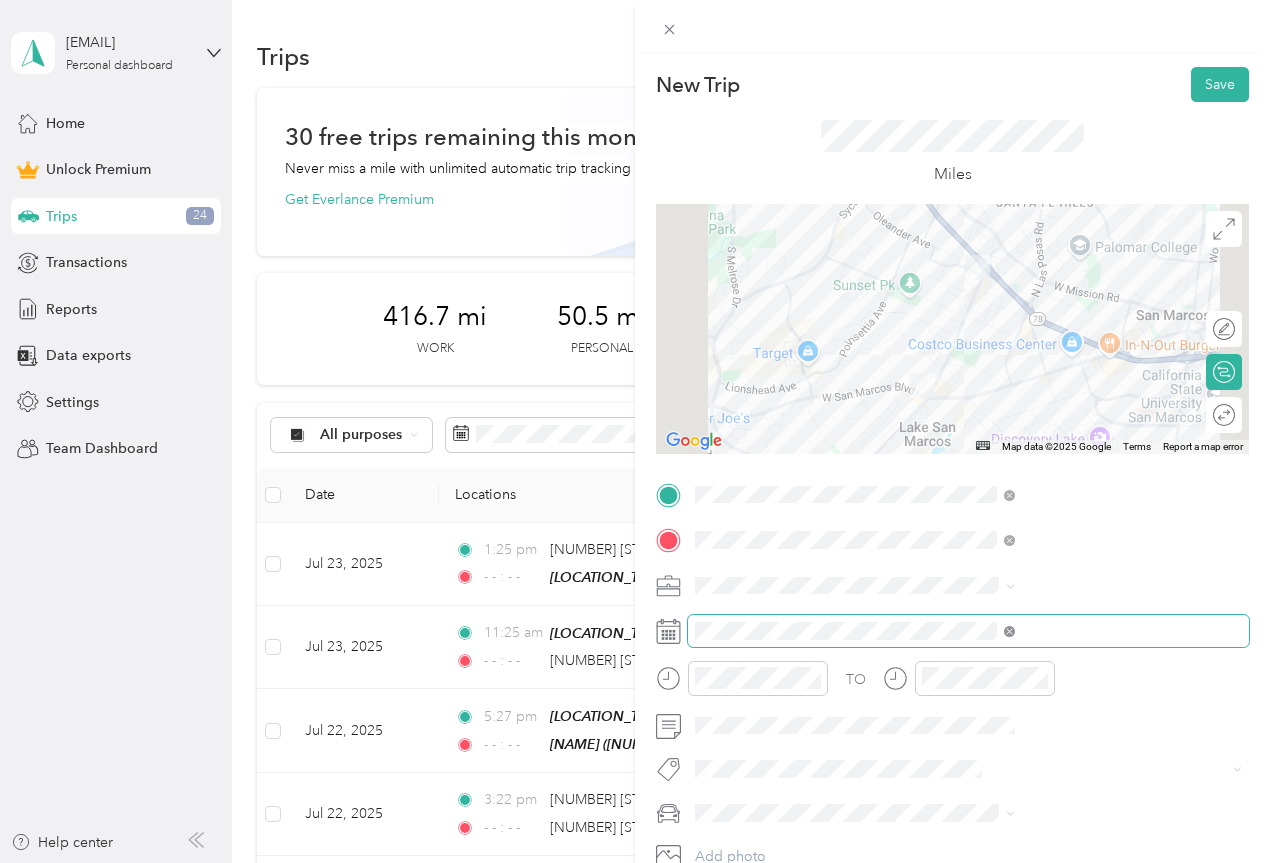 drag, startPoint x: 1213, startPoint y: 631, endPoint x: 1224, endPoint y: 631, distance: 11 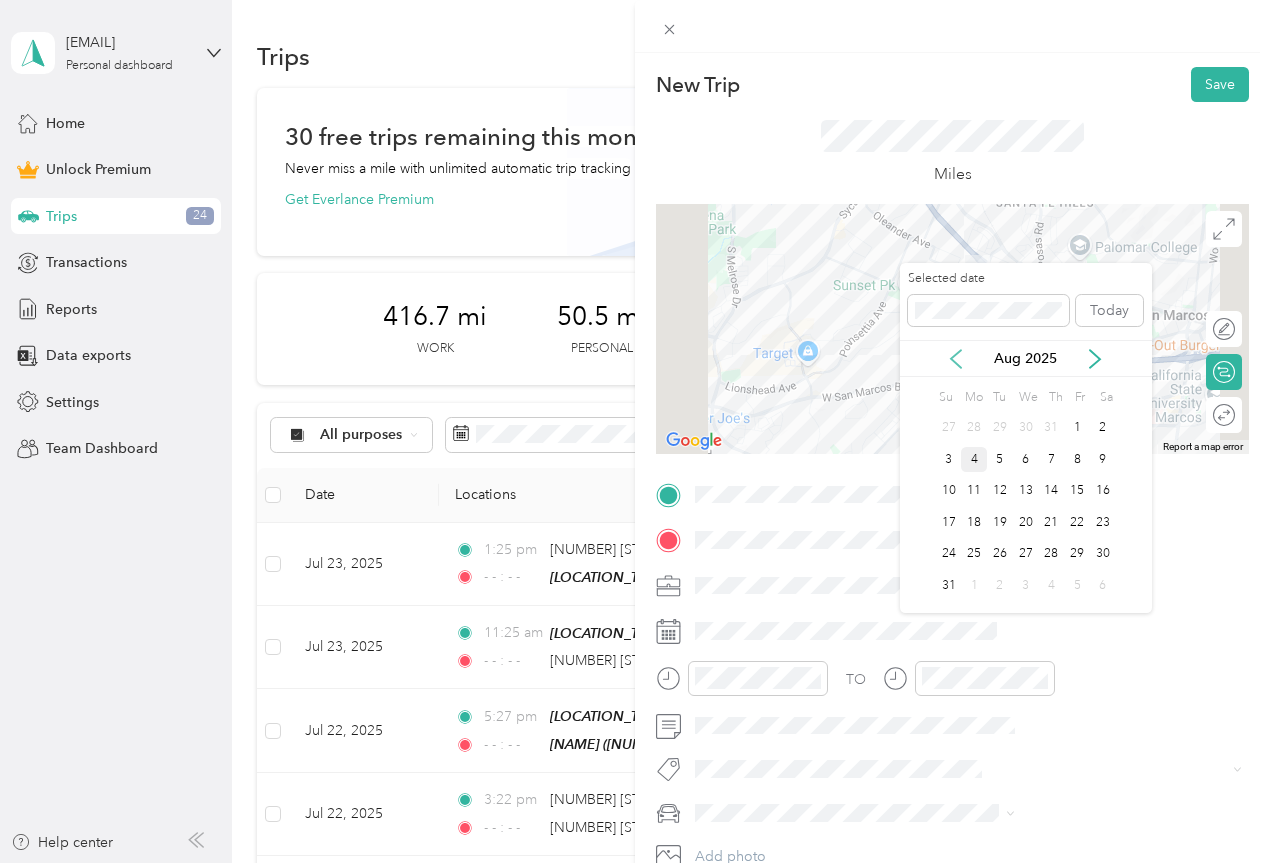click 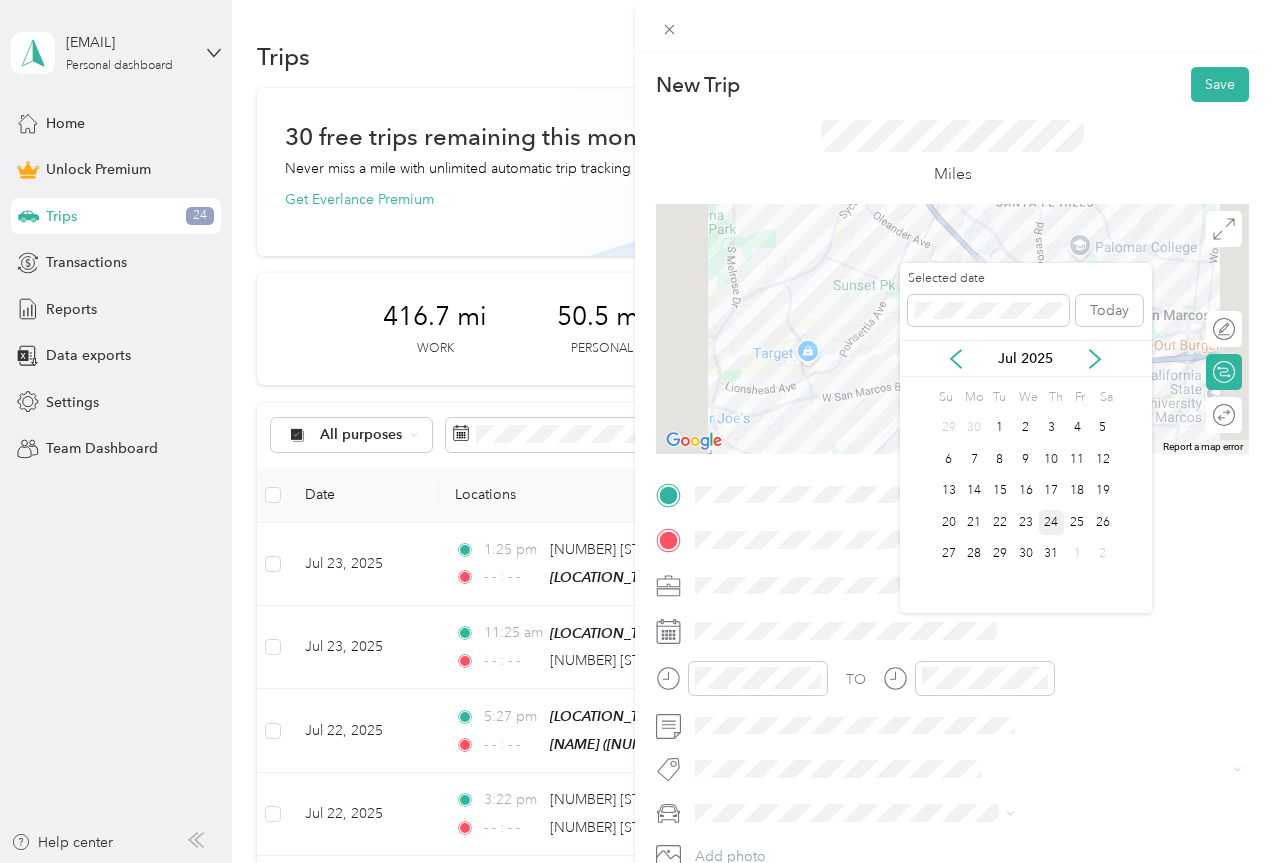 click on "24" at bounding box center (1052, 522) 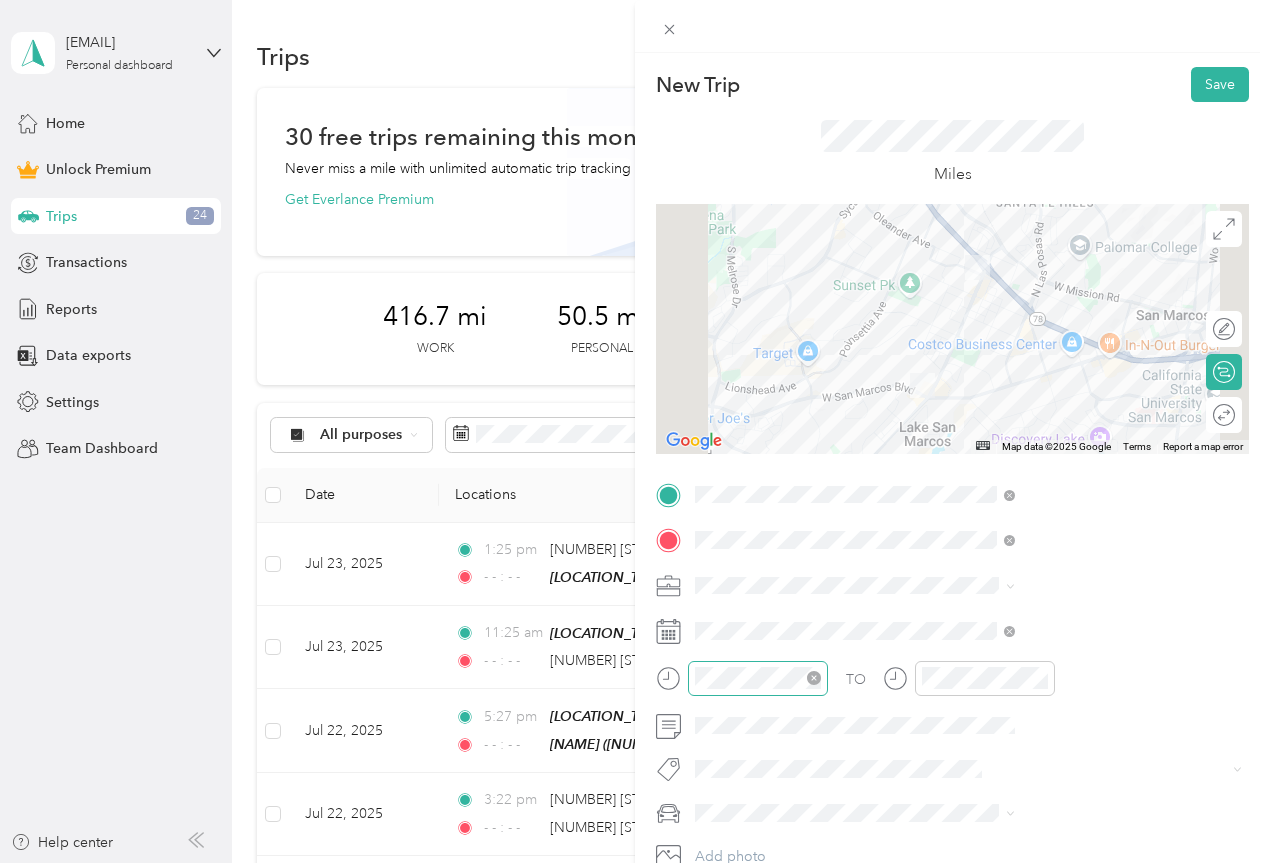 click 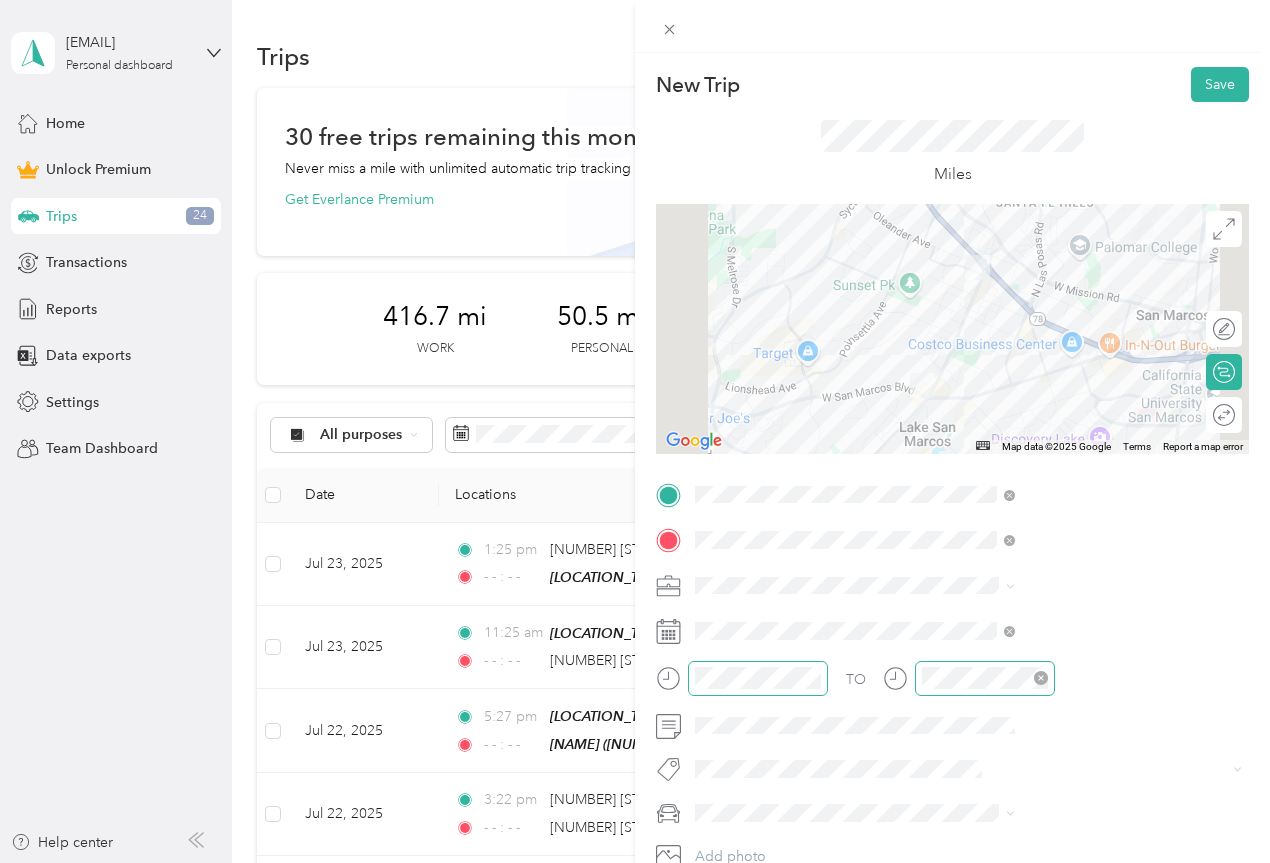click 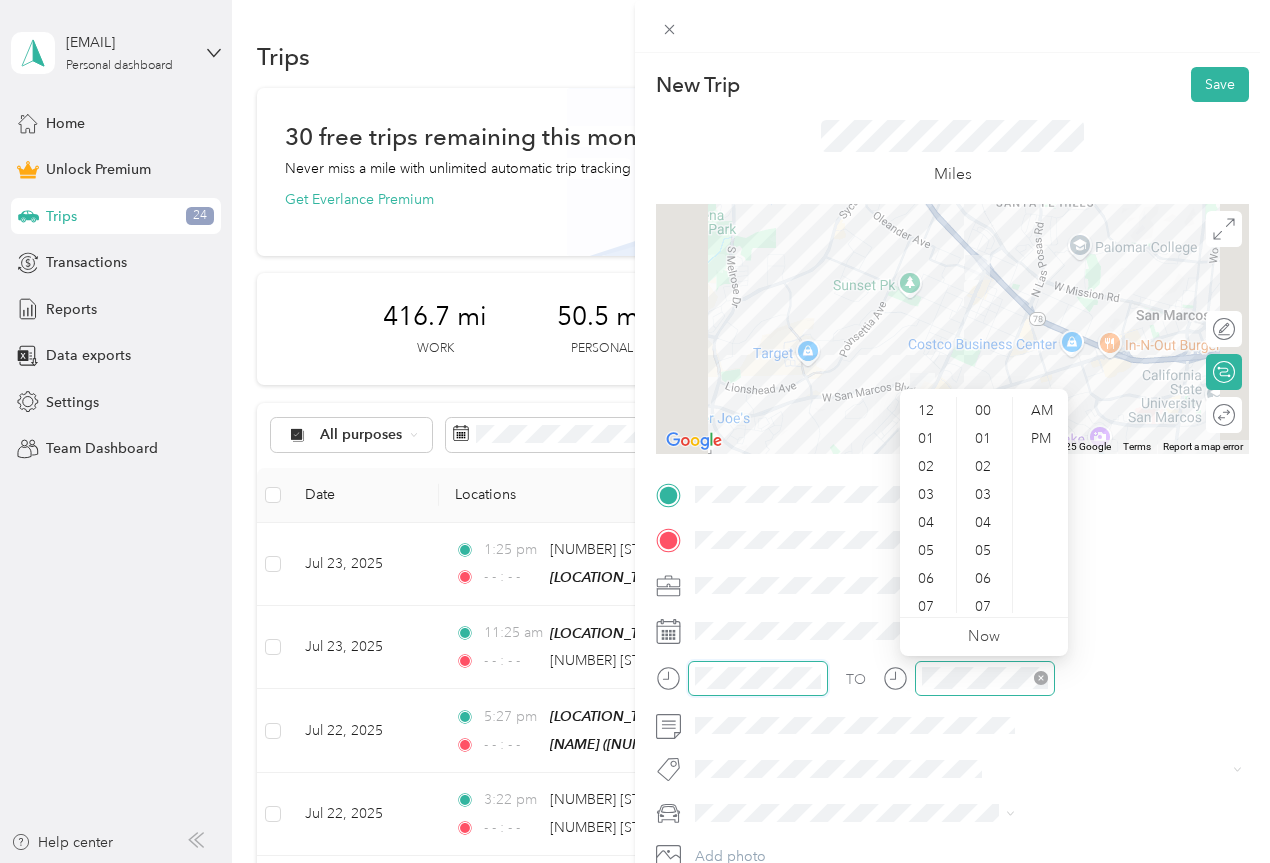 scroll, scrollTop: 700, scrollLeft: 0, axis: vertical 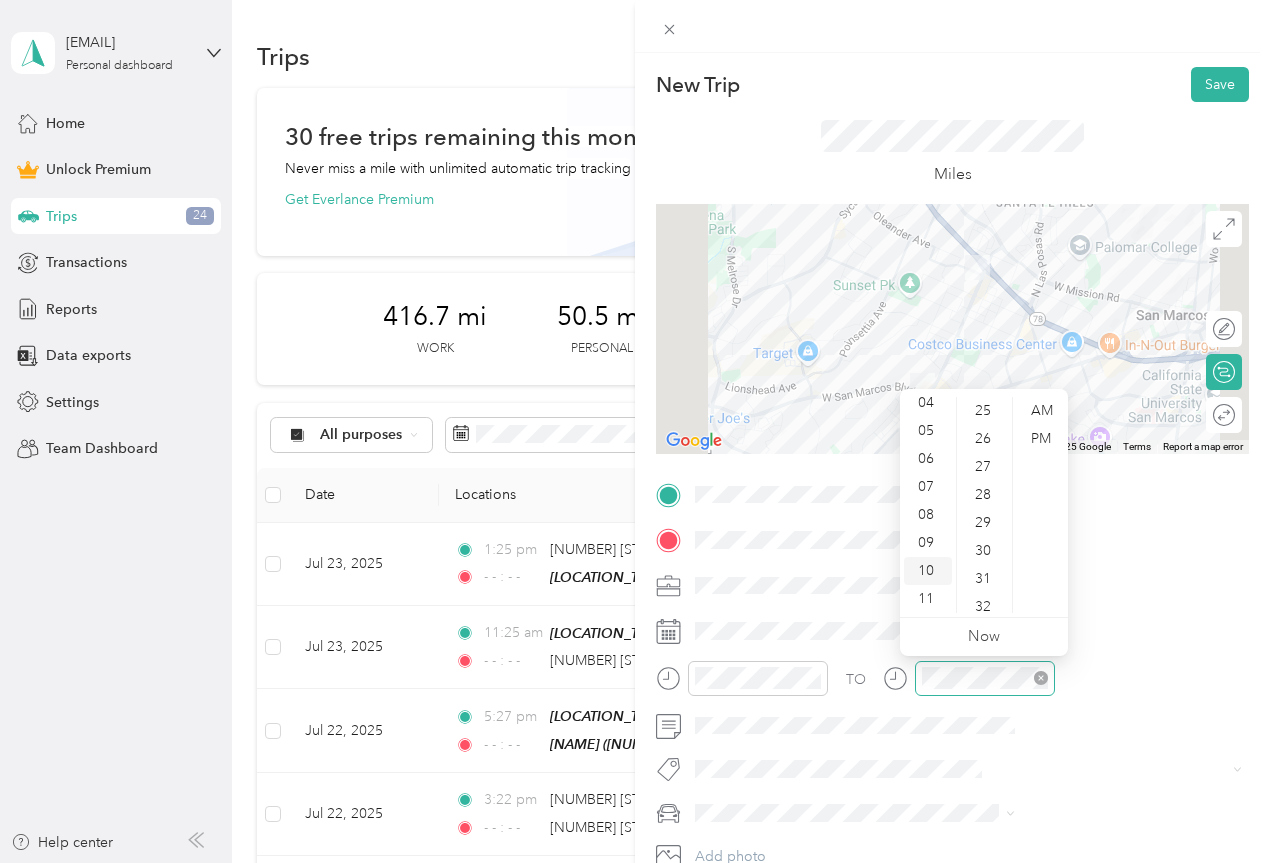 click on "10" at bounding box center [928, 571] 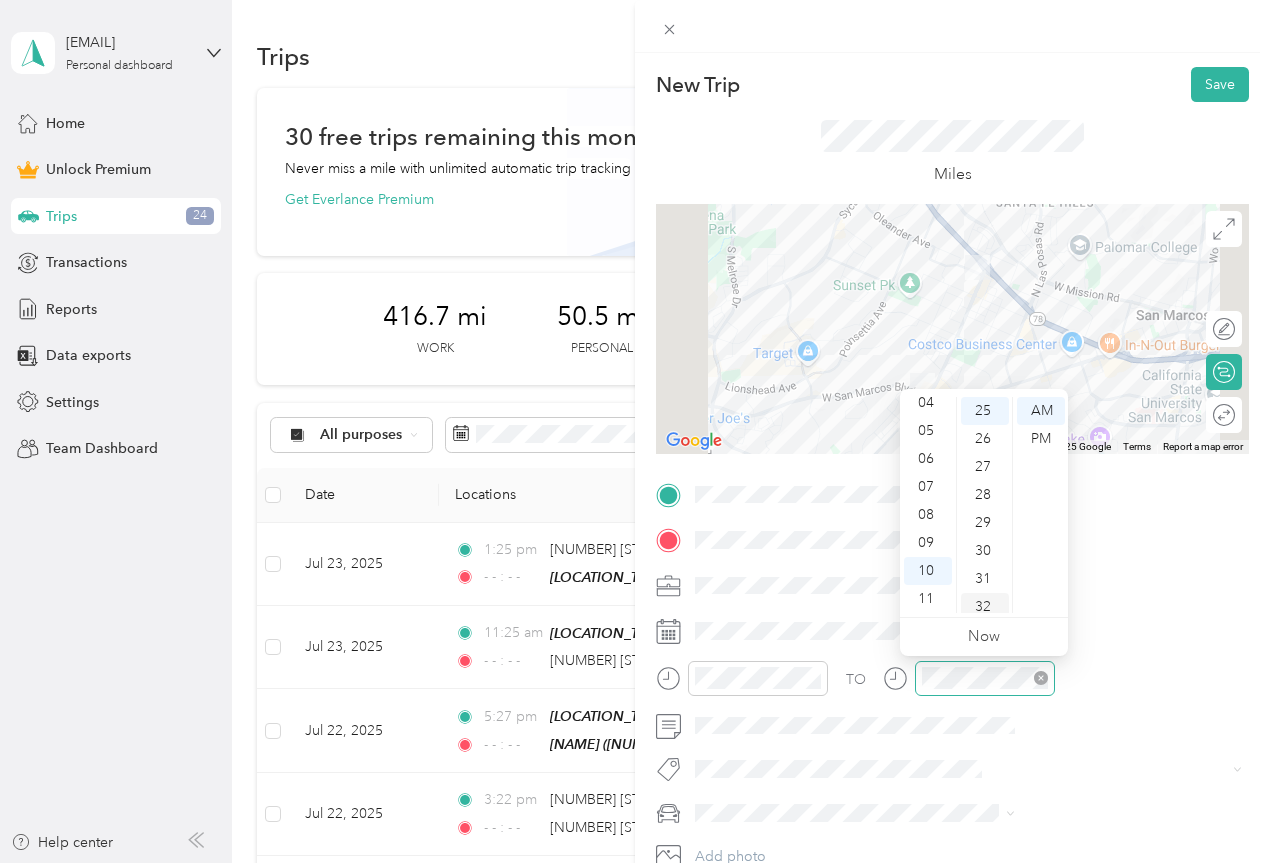 click on "32" at bounding box center (985, 607) 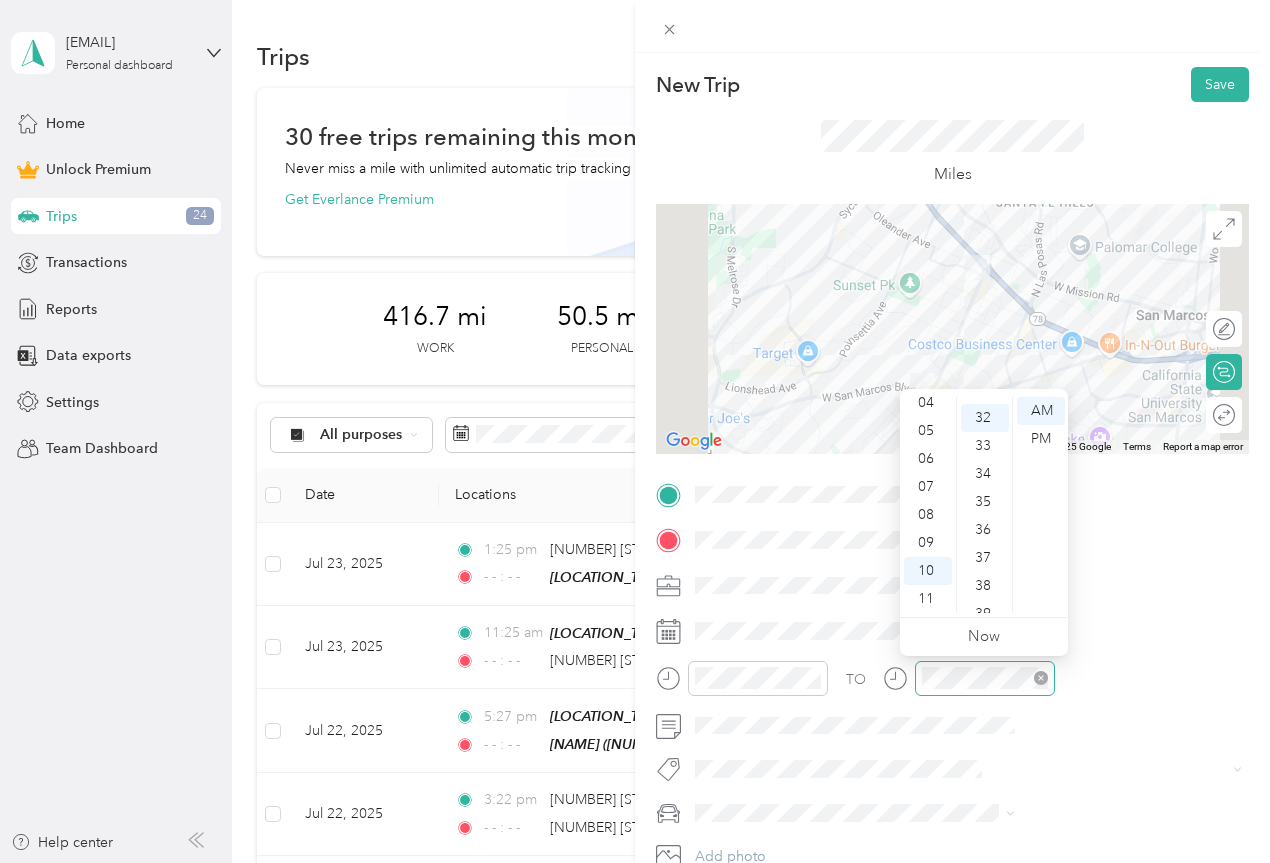 scroll, scrollTop: 896, scrollLeft: 0, axis: vertical 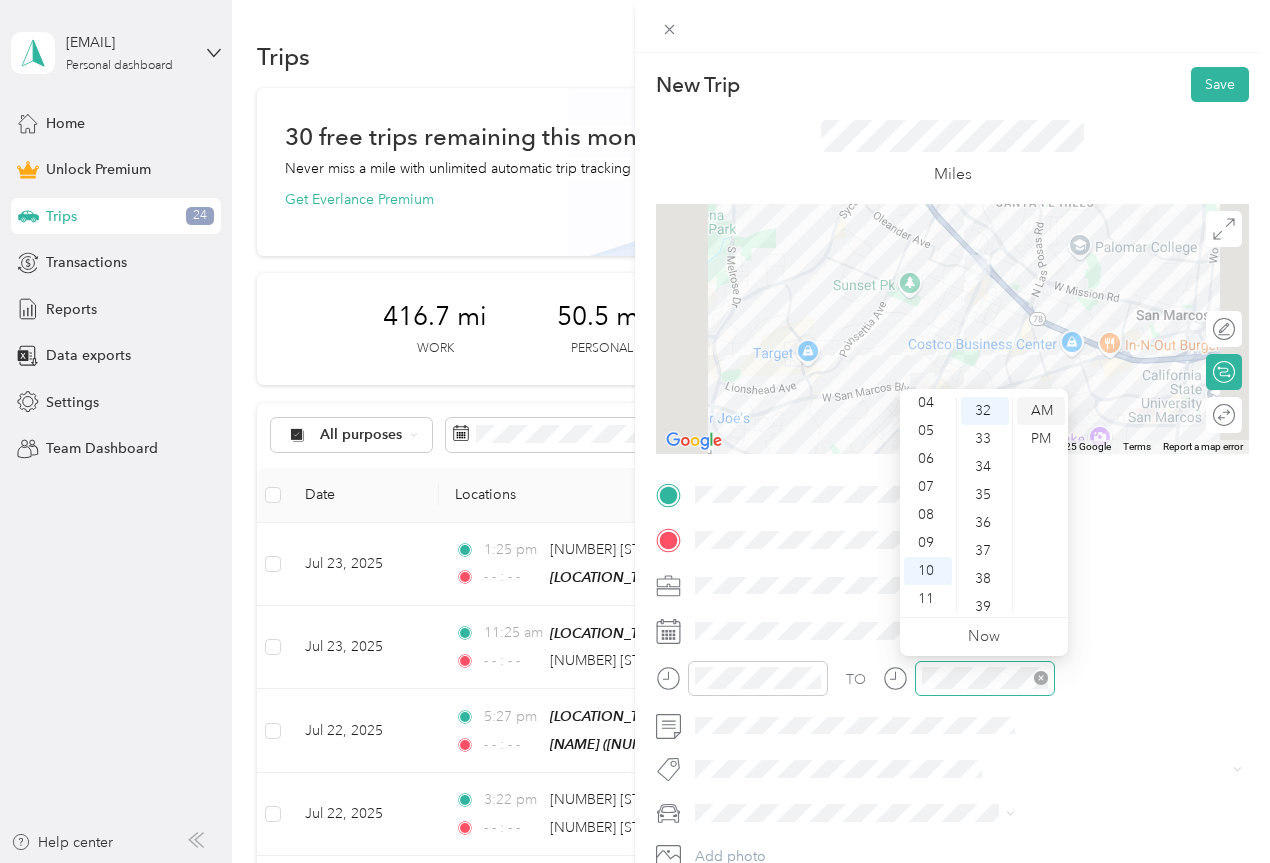 click on "AM" at bounding box center [1041, 411] 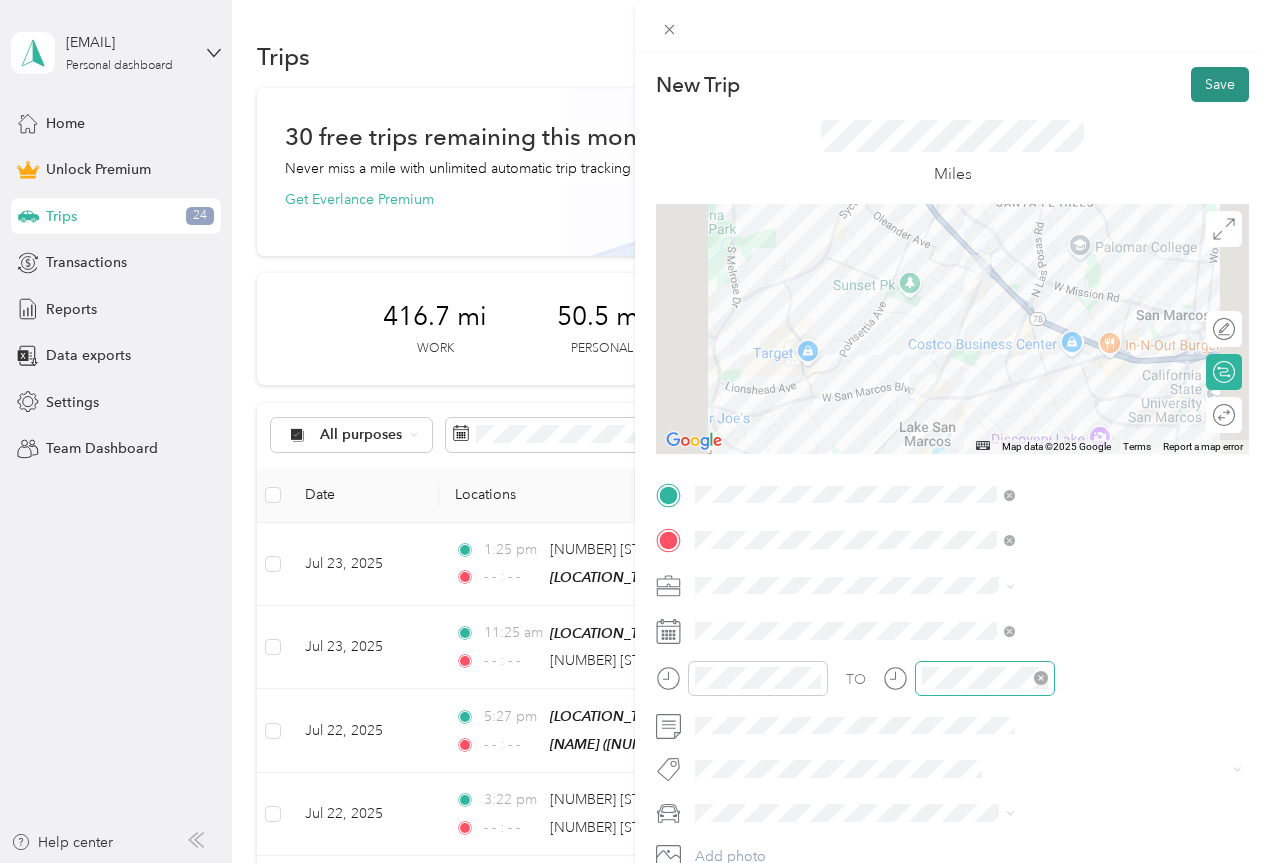 click on "Save" at bounding box center [1220, 84] 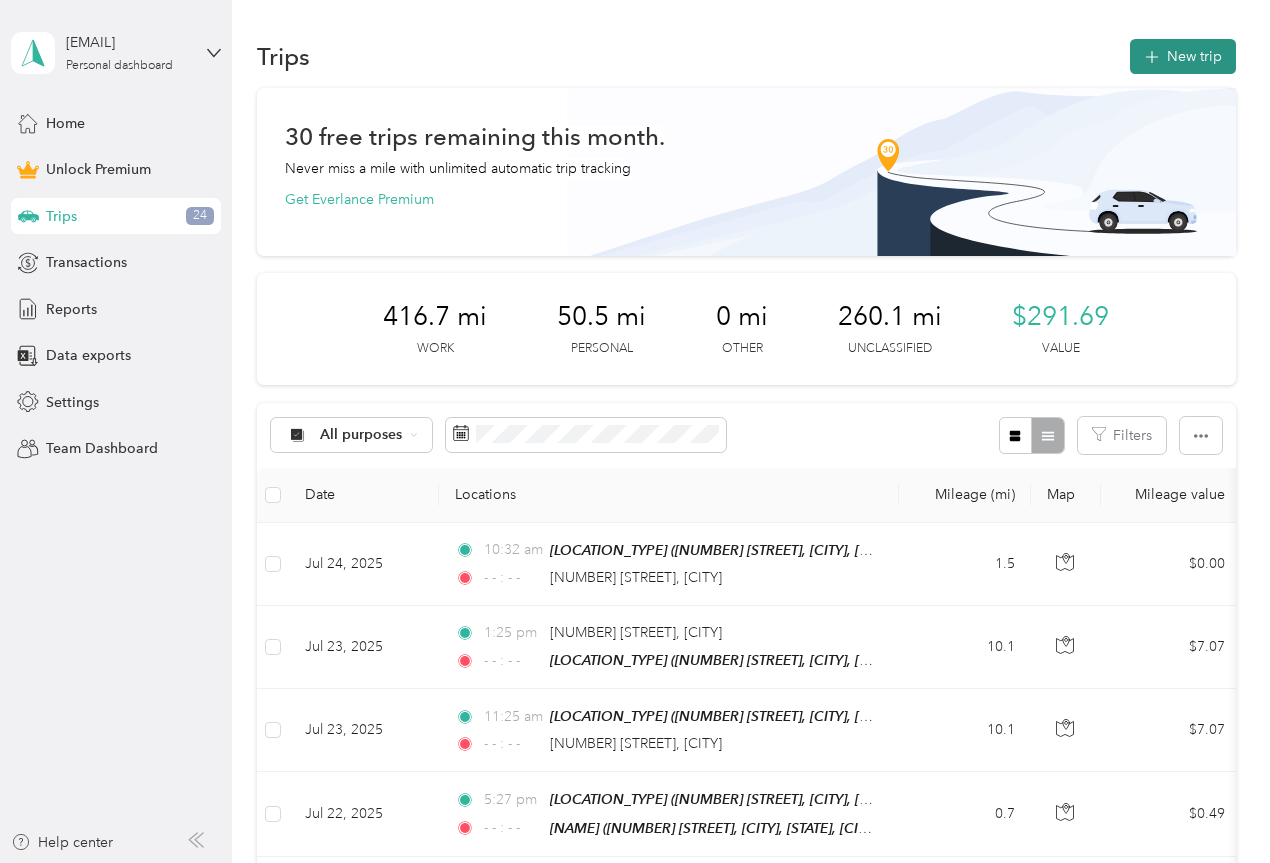 click on "New trip" at bounding box center [1183, 56] 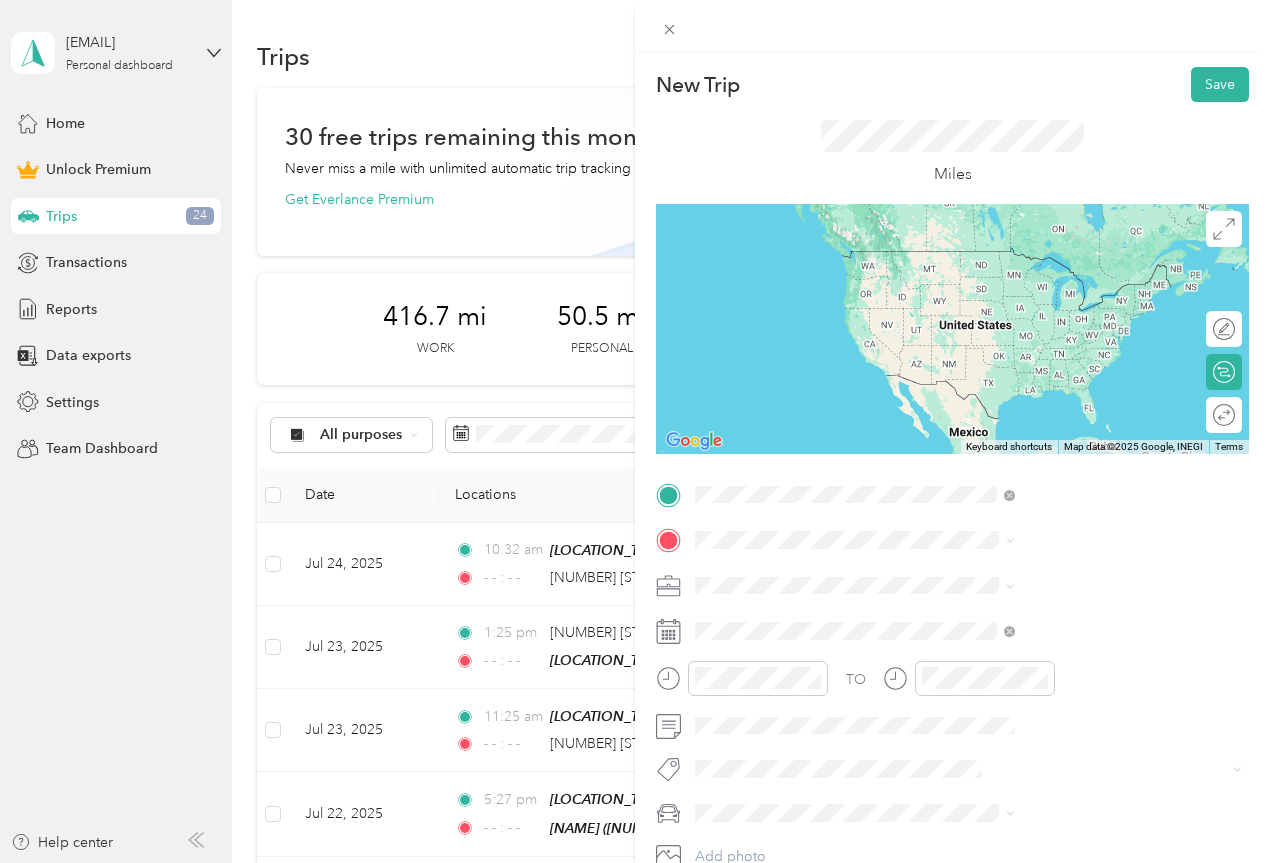 click on "[NUMBER] [STREET]
[CITY], [STATE] [POSTAL_CODE], [COUNTRY]" at bounding box center (1082, 584) 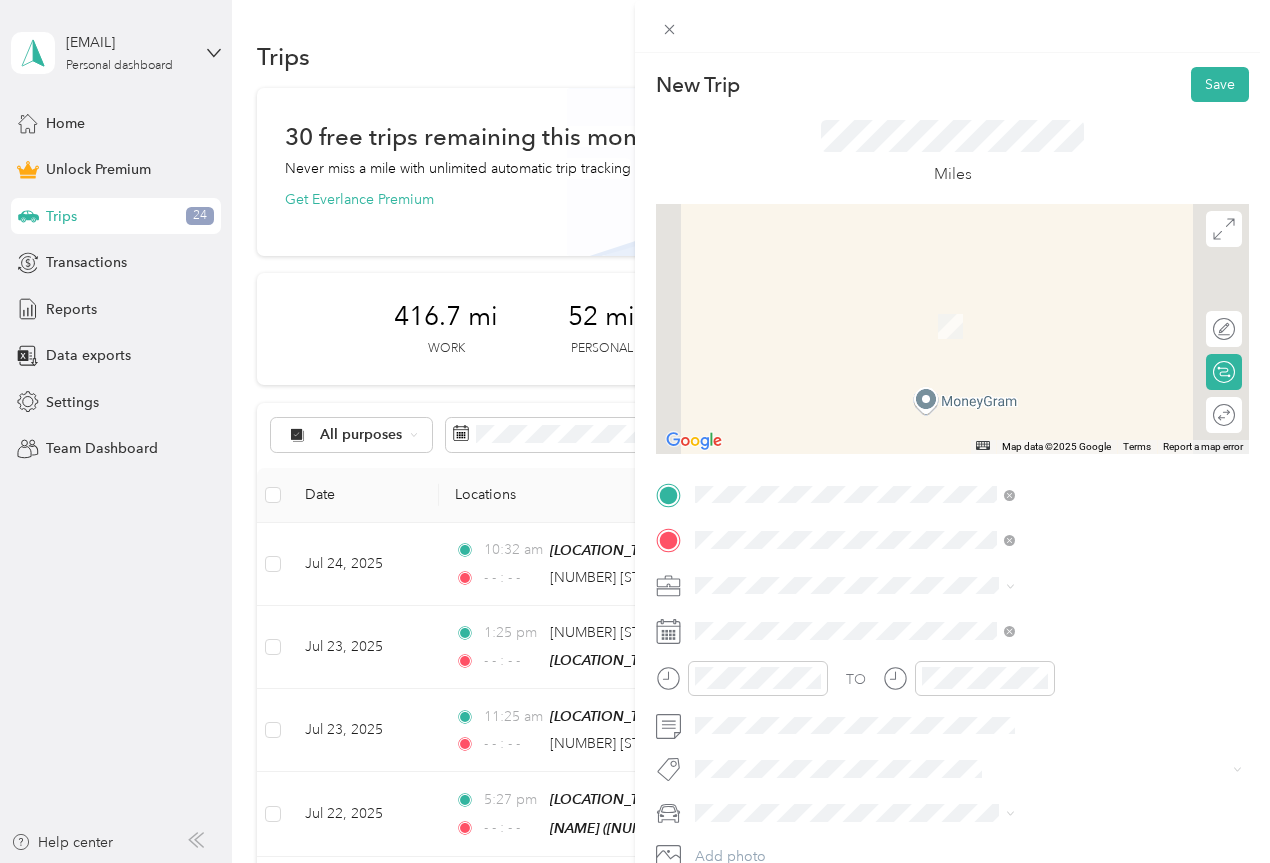 click on "[NUMBER] [STREET]
[CITY], [STATE] [POSTAL_CODE], [COUNTRY]" at bounding box center [1082, 629] 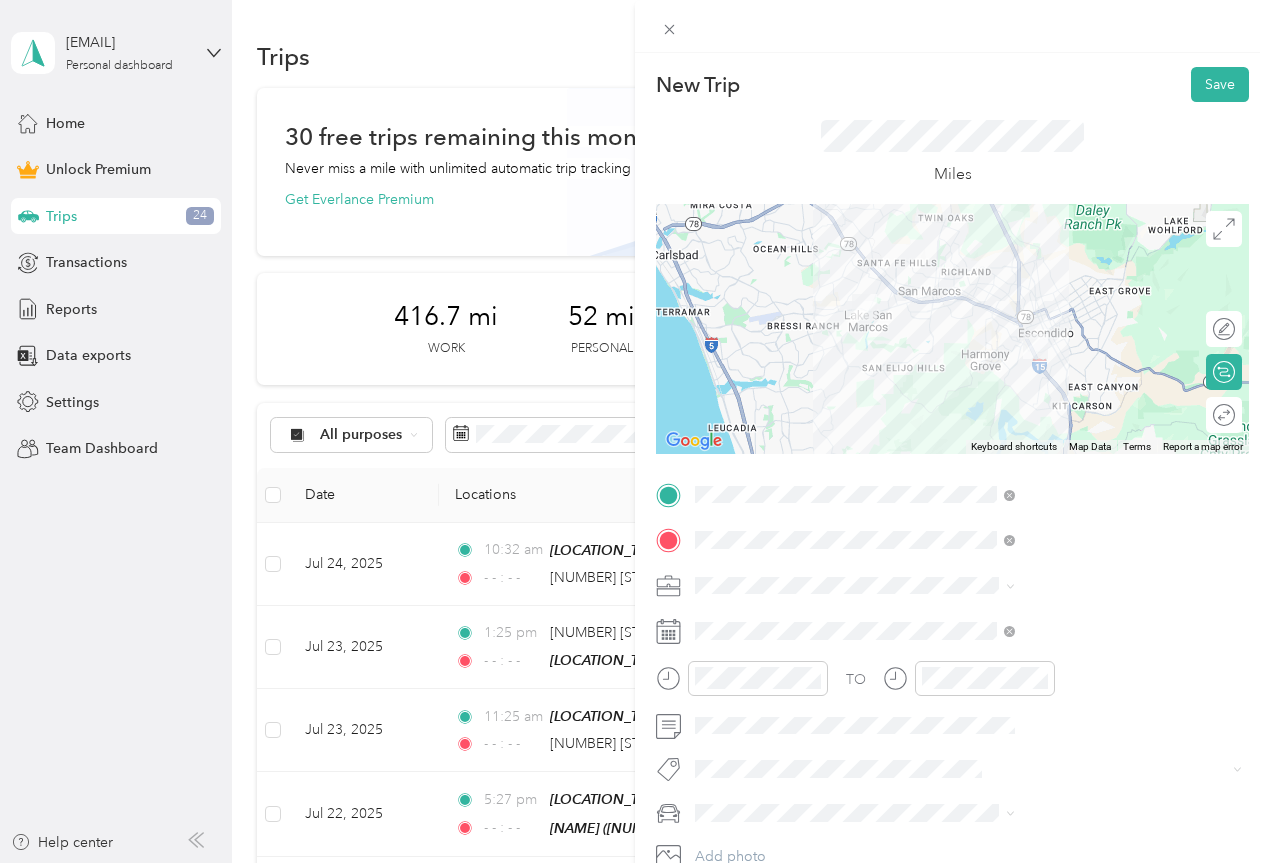 click on "Work" at bounding box center [931, 303] 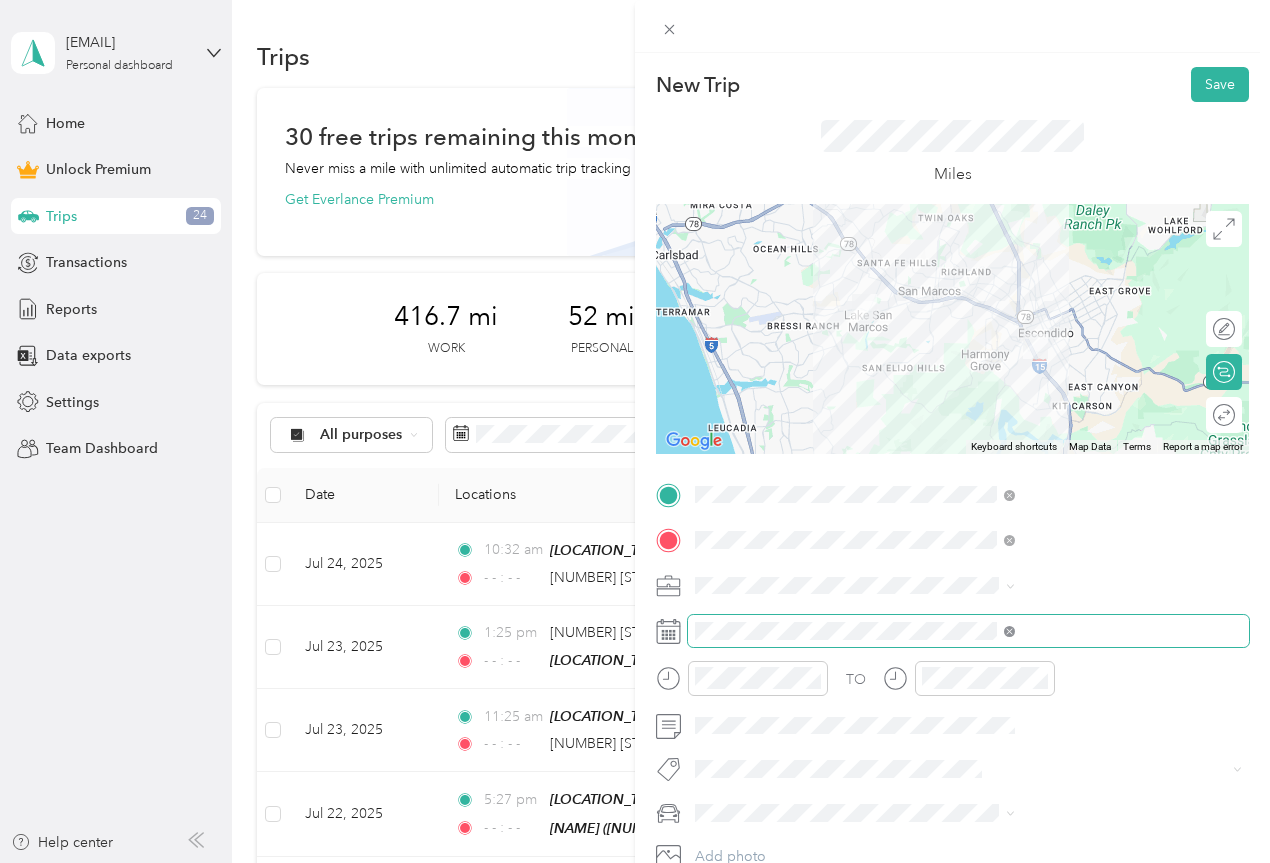 click 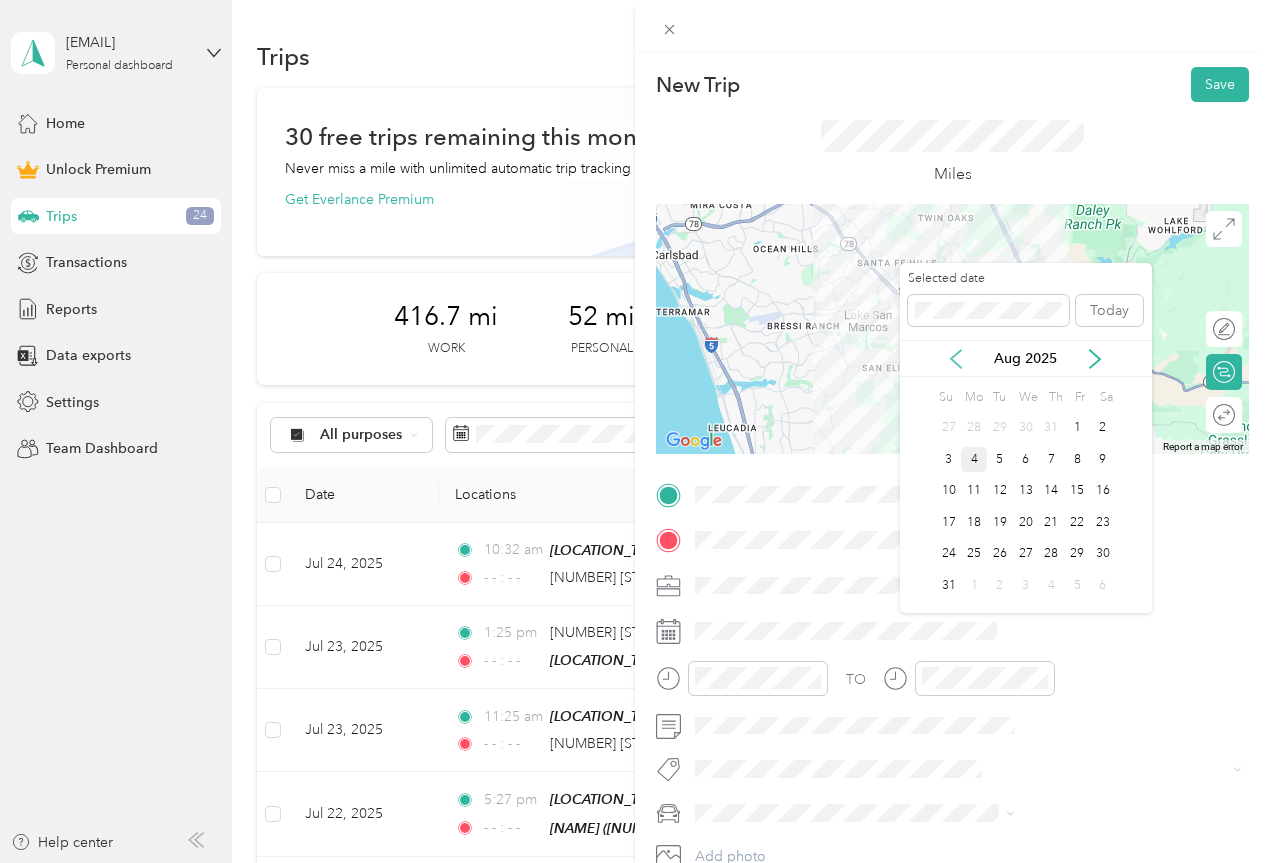 click 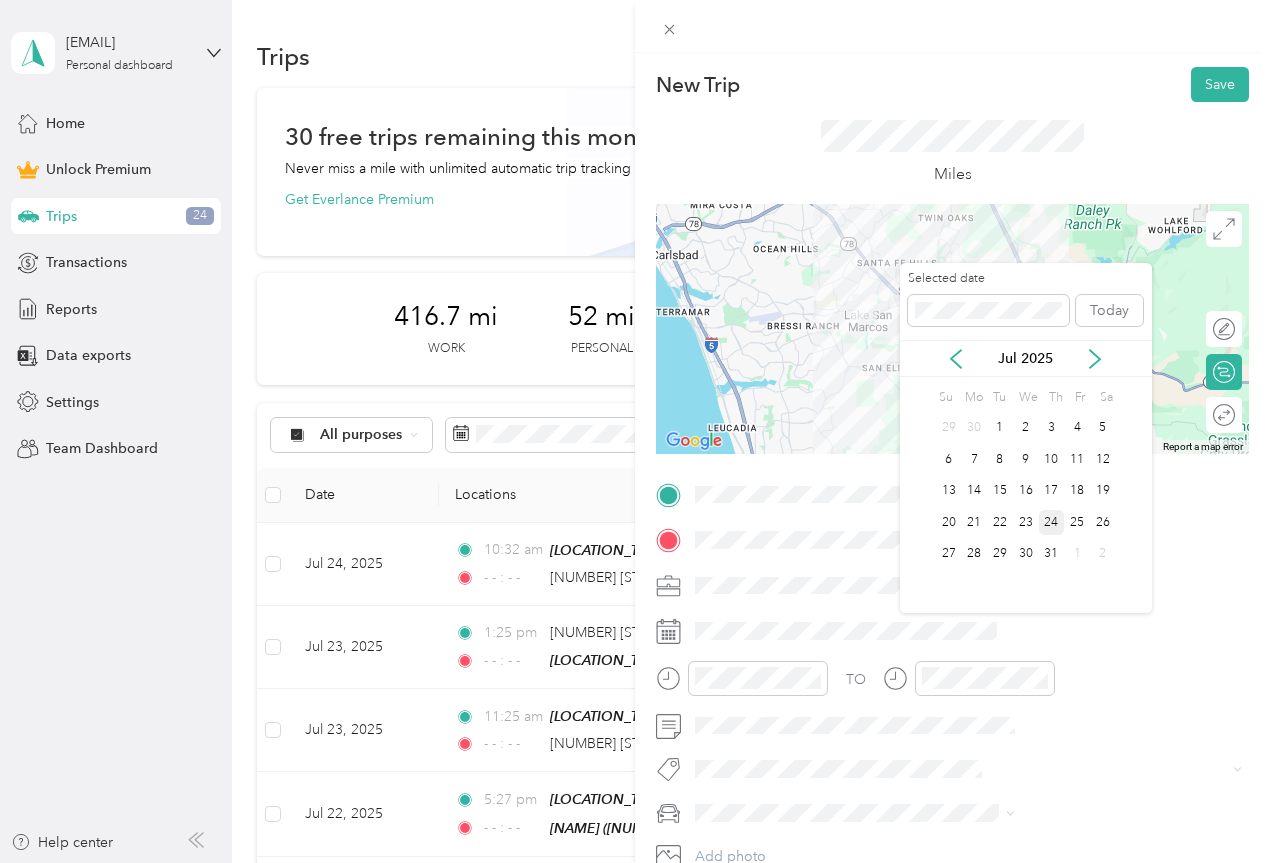 click on "24" at bounding box center [1052, 522] 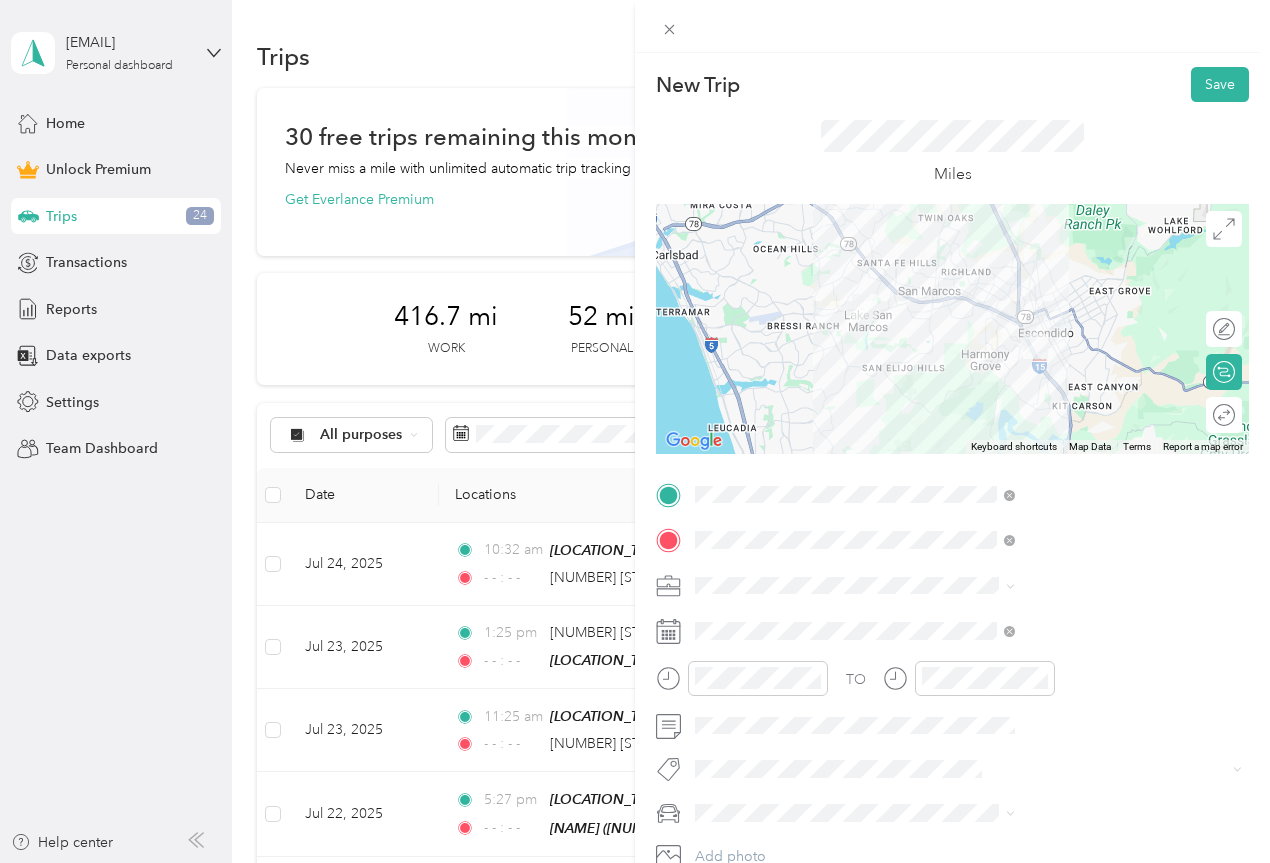 drag, startPoint x: 1025, startPoint y: 681, endPoint x: 1117, endPoint y: 668, distance: 92.91394 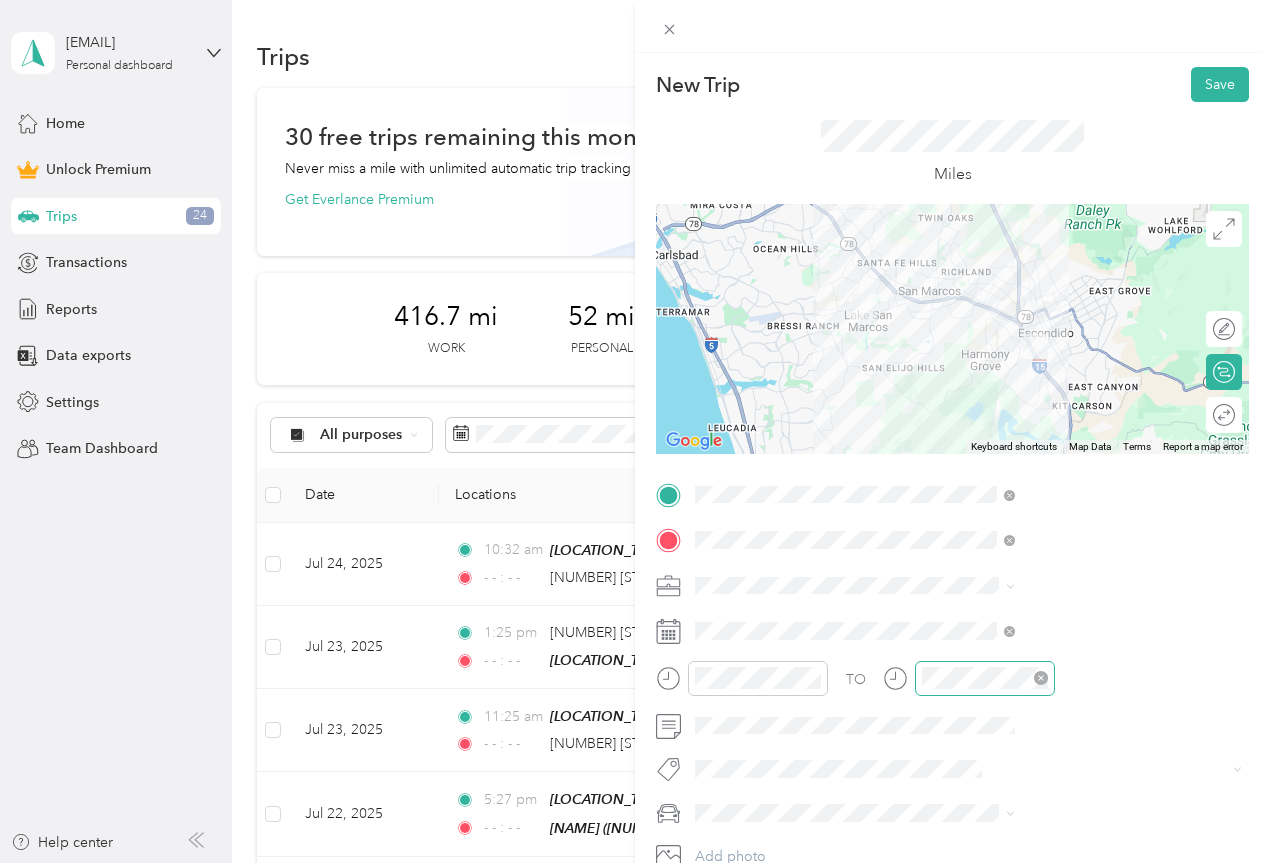 click 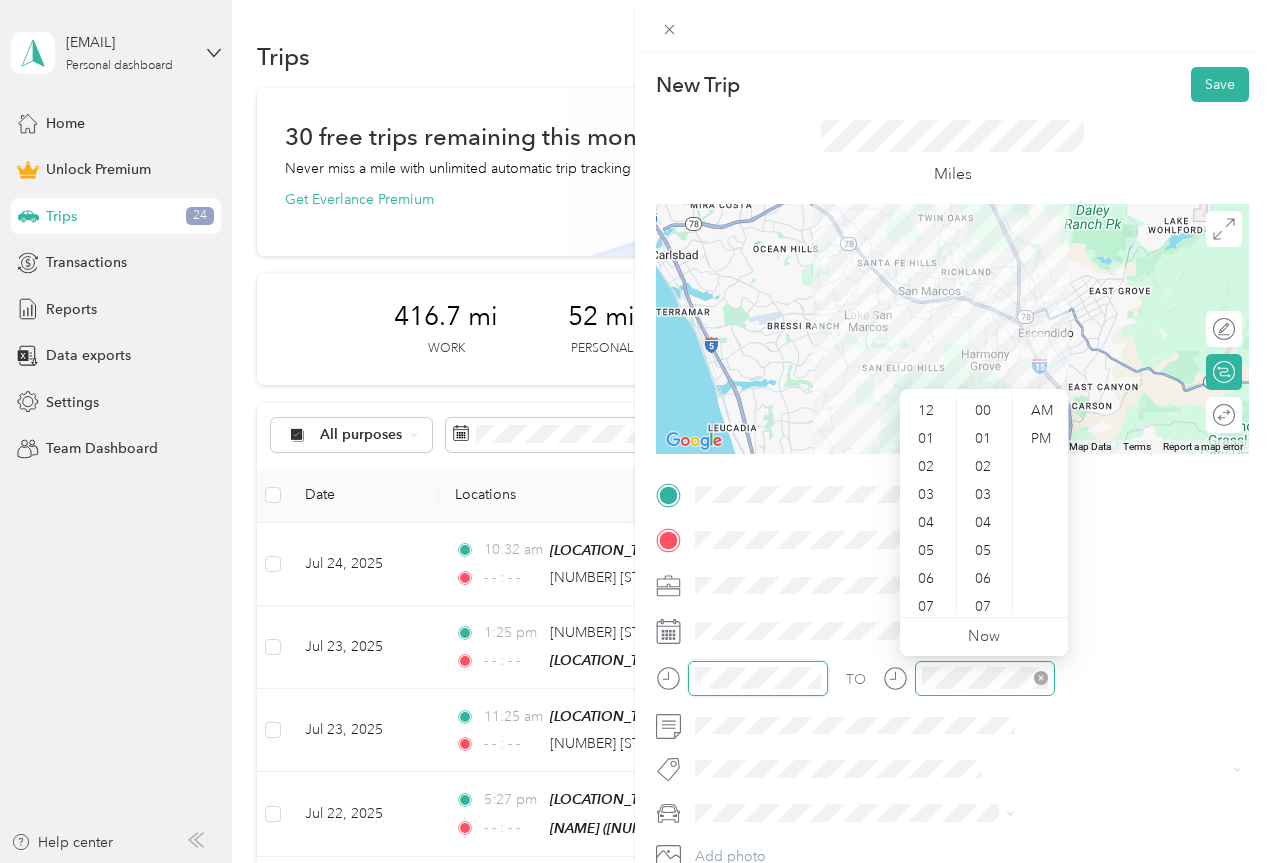 scroll, scrollTop: 756, scrollLeft: 0, axis: vertical 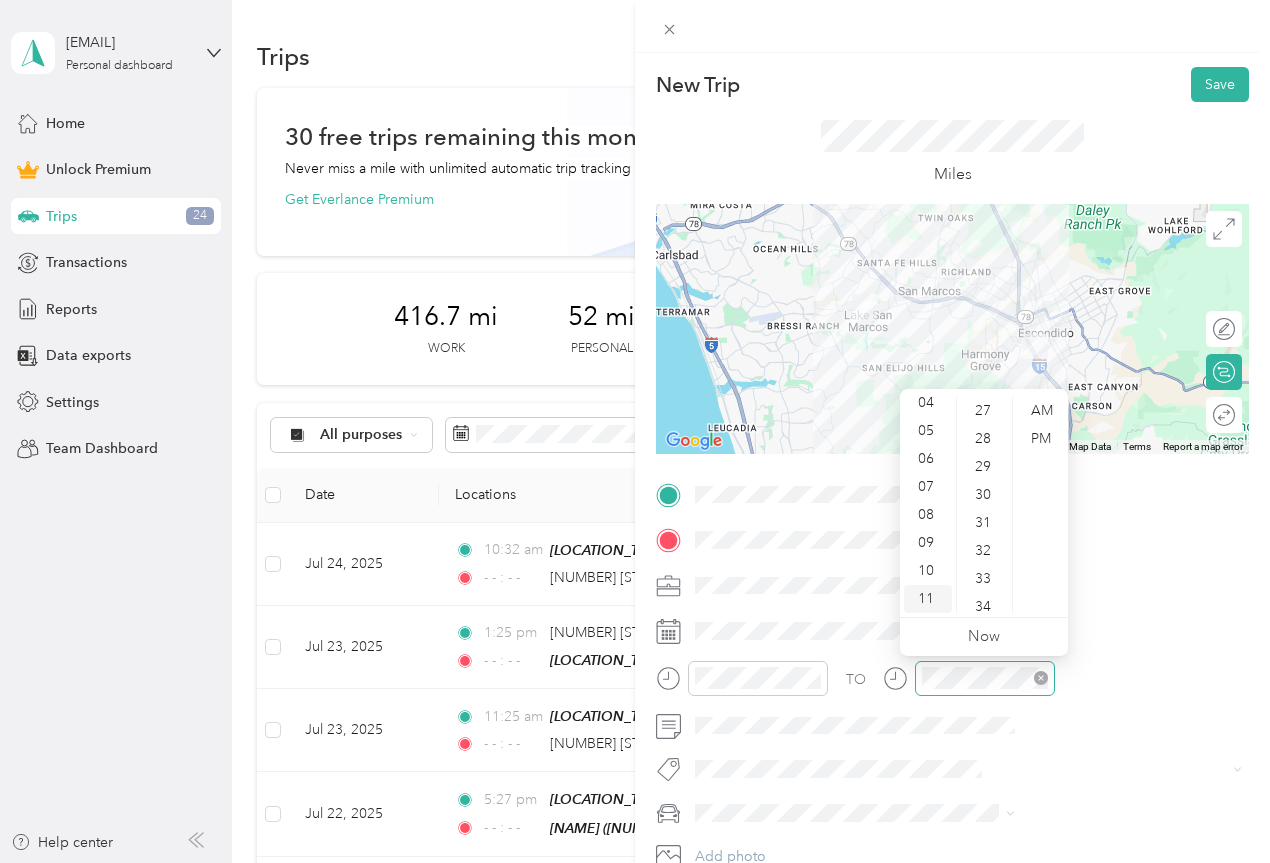 click on "11" at bounding box center [928, 599] 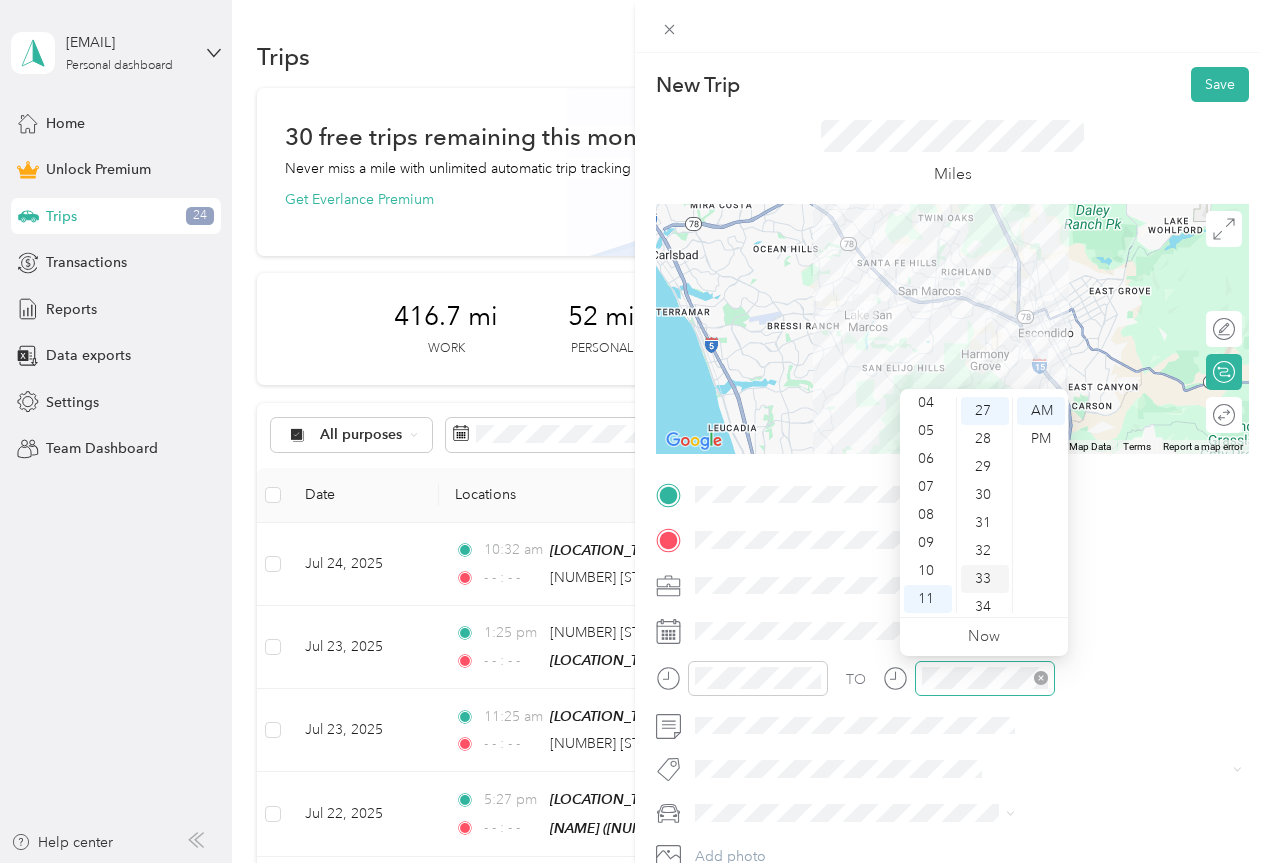 click on "33" at bounding box center [985, 579] 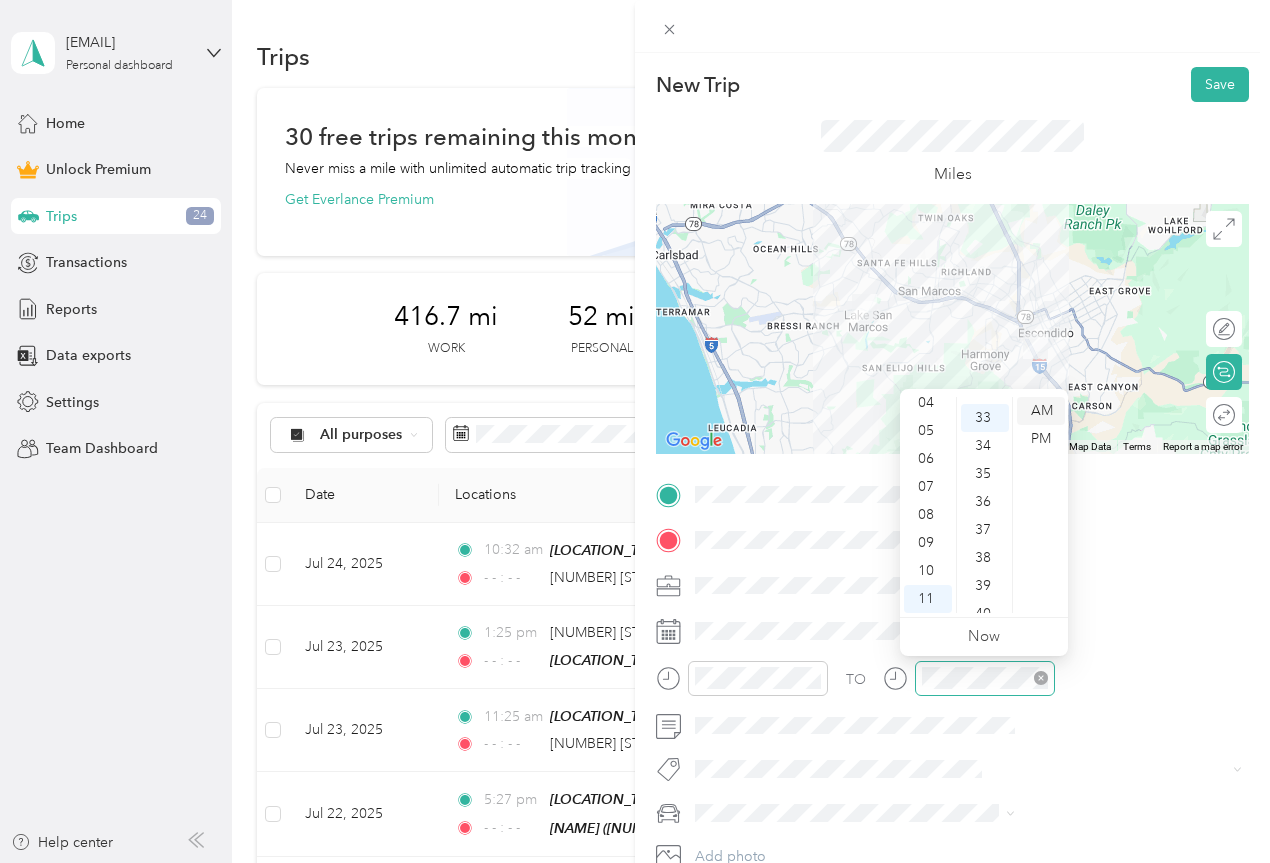 scroll, scrollTop: 924, scrollLeft: 0, axis: vertical 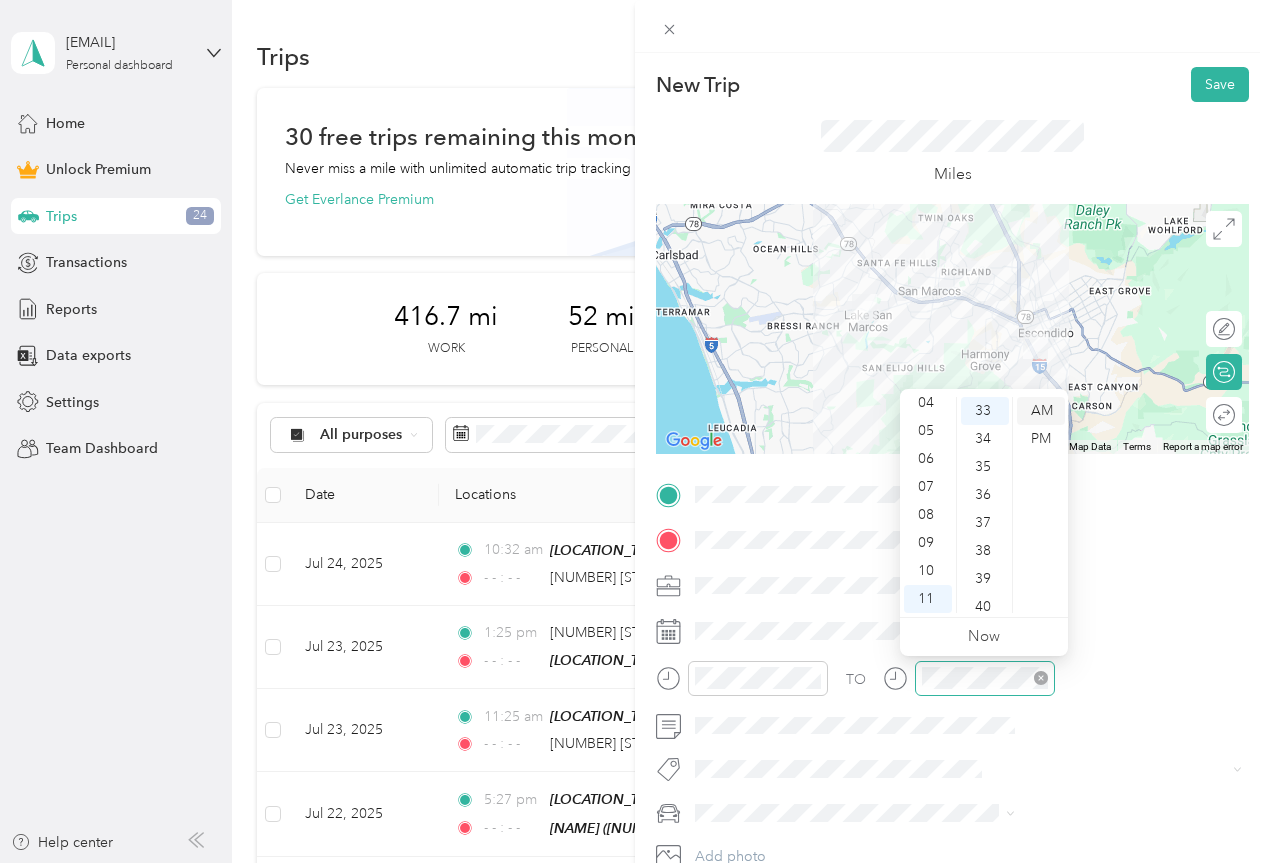 click on "AM" at bounding box center (1041, 411) 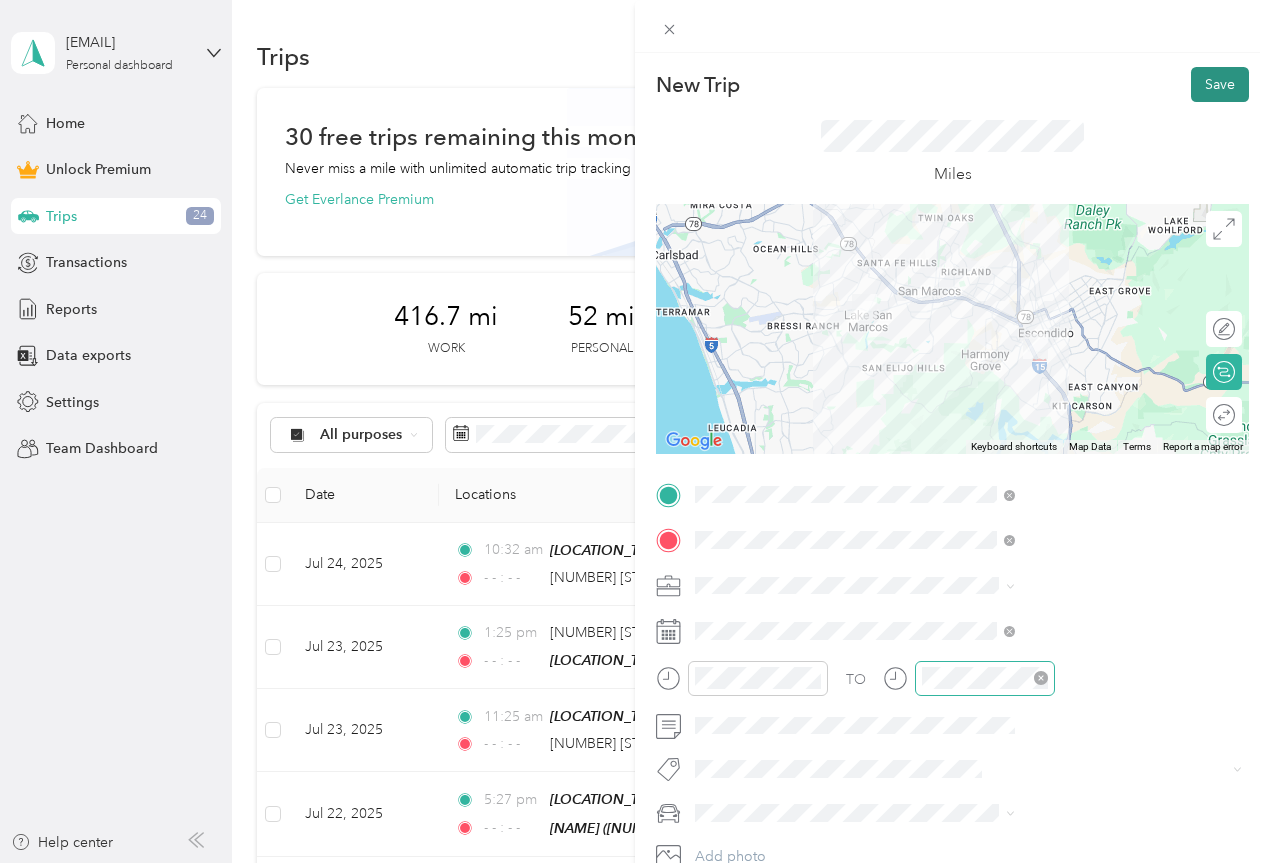 click on "Save" at bounding box center (1220, 84) 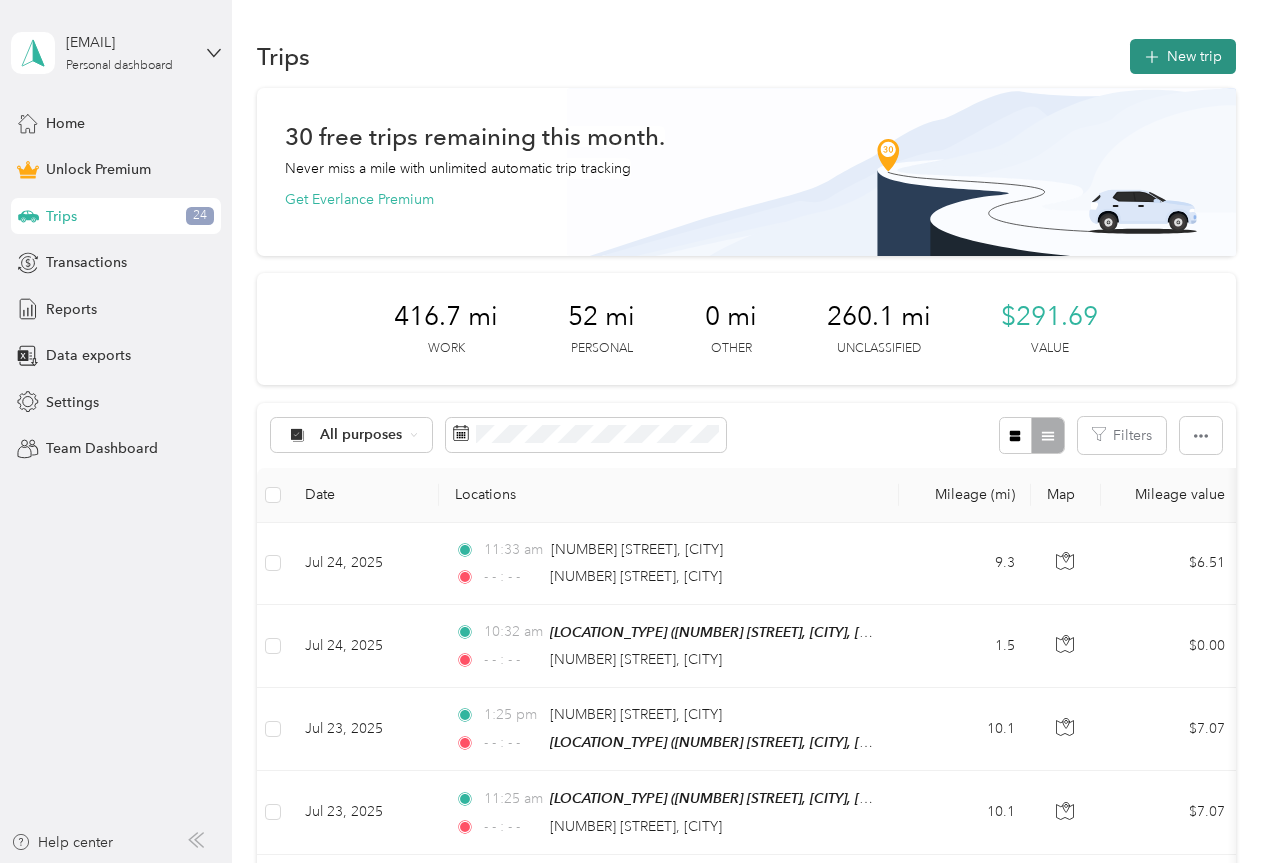 click on "New trip" at bounding box center [1183, 56] 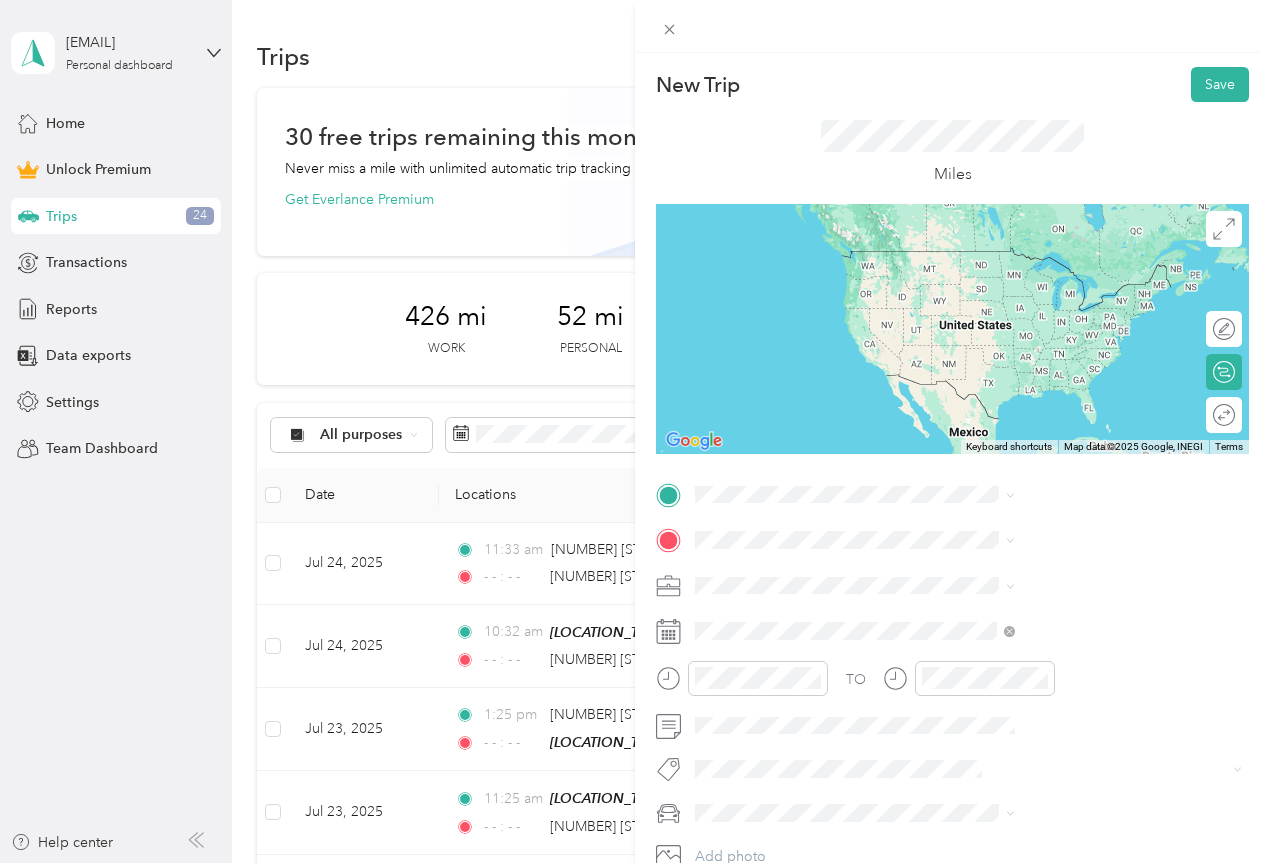 click on "[NUMBER] [STREET]
[CITY], [STATE] [POSTAL_CODE], [COUNTRY]" at bounding box center [1082, 578] 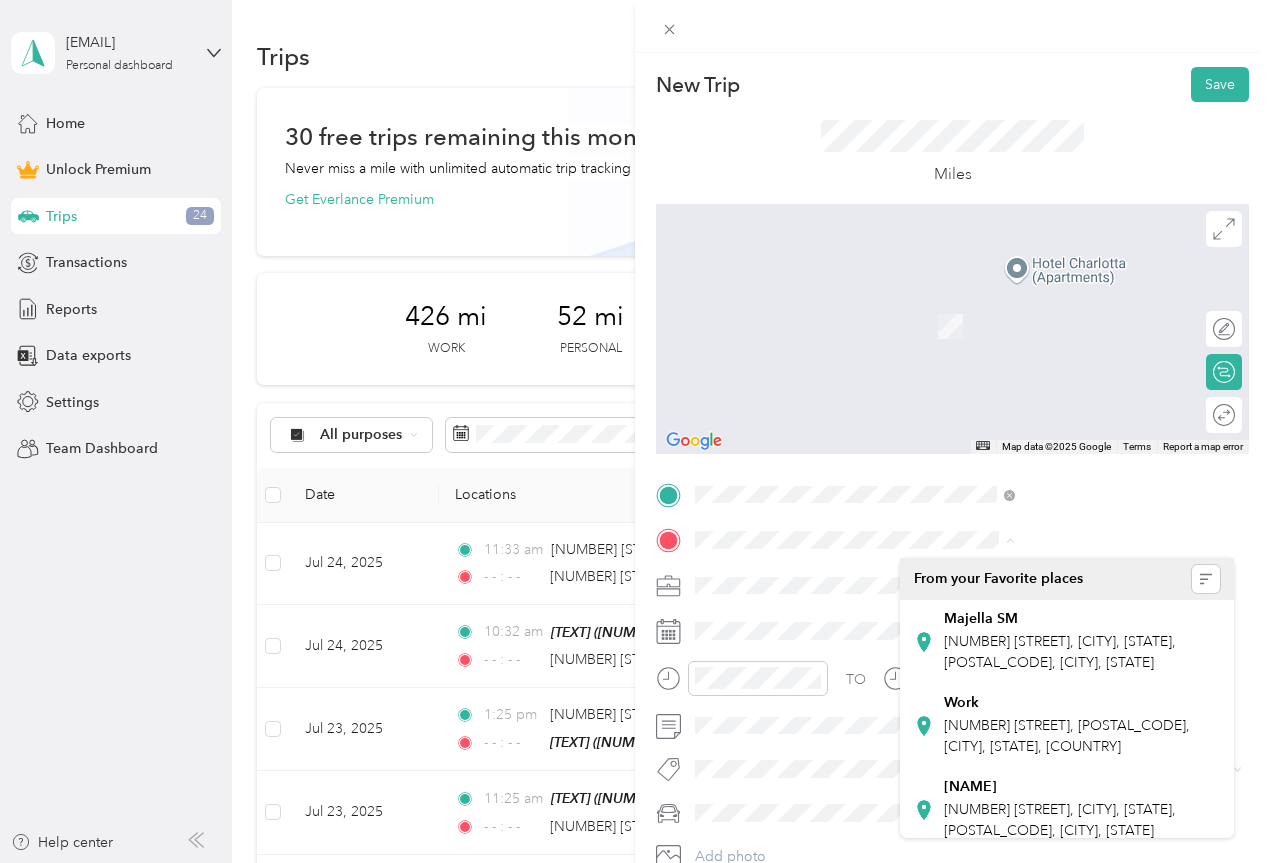 scroll, scrollTop: 0, scrollLeft: 0, axis: both 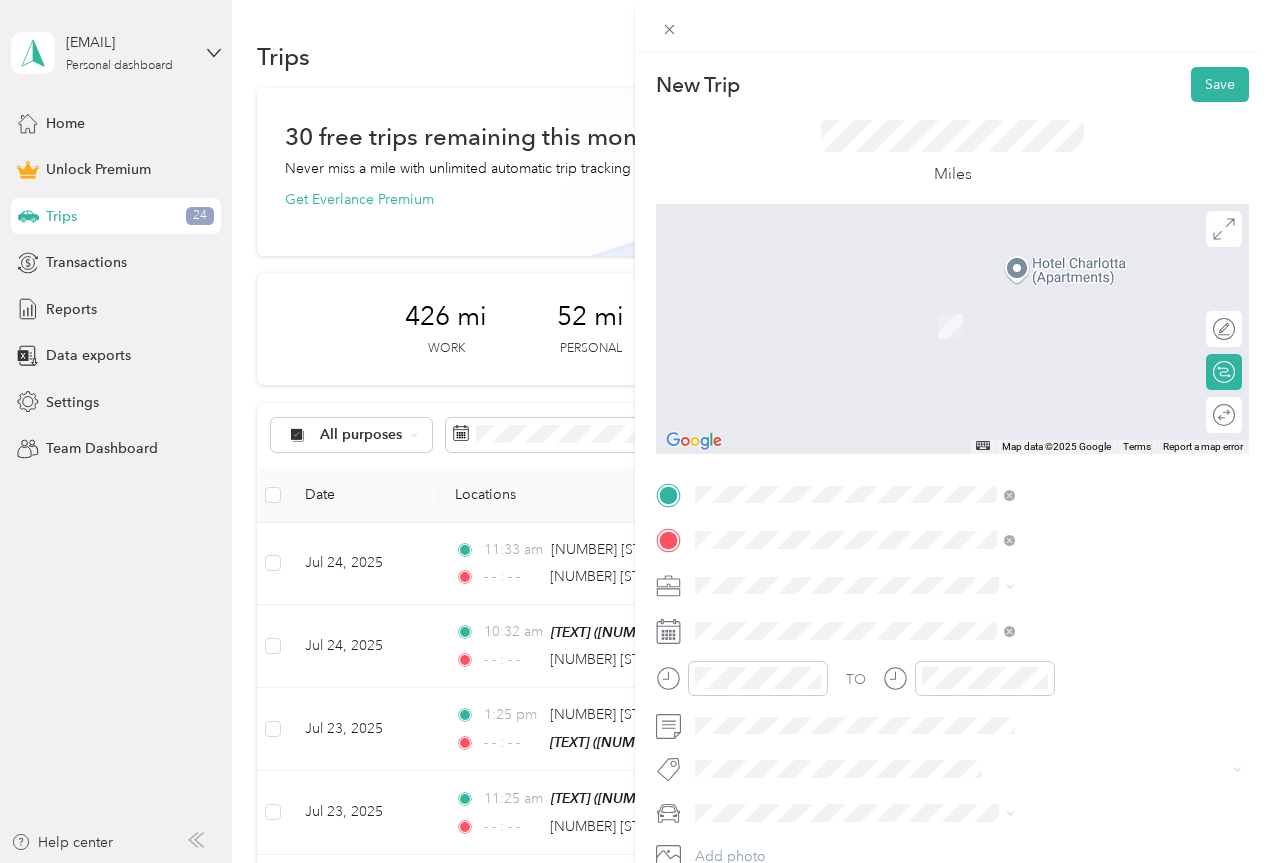 click on "[NUMBER] [STREET]
[CITY], [STATE] [POSTAL_CODE], [COUNTRY]" at bounding box center (1082, 629) 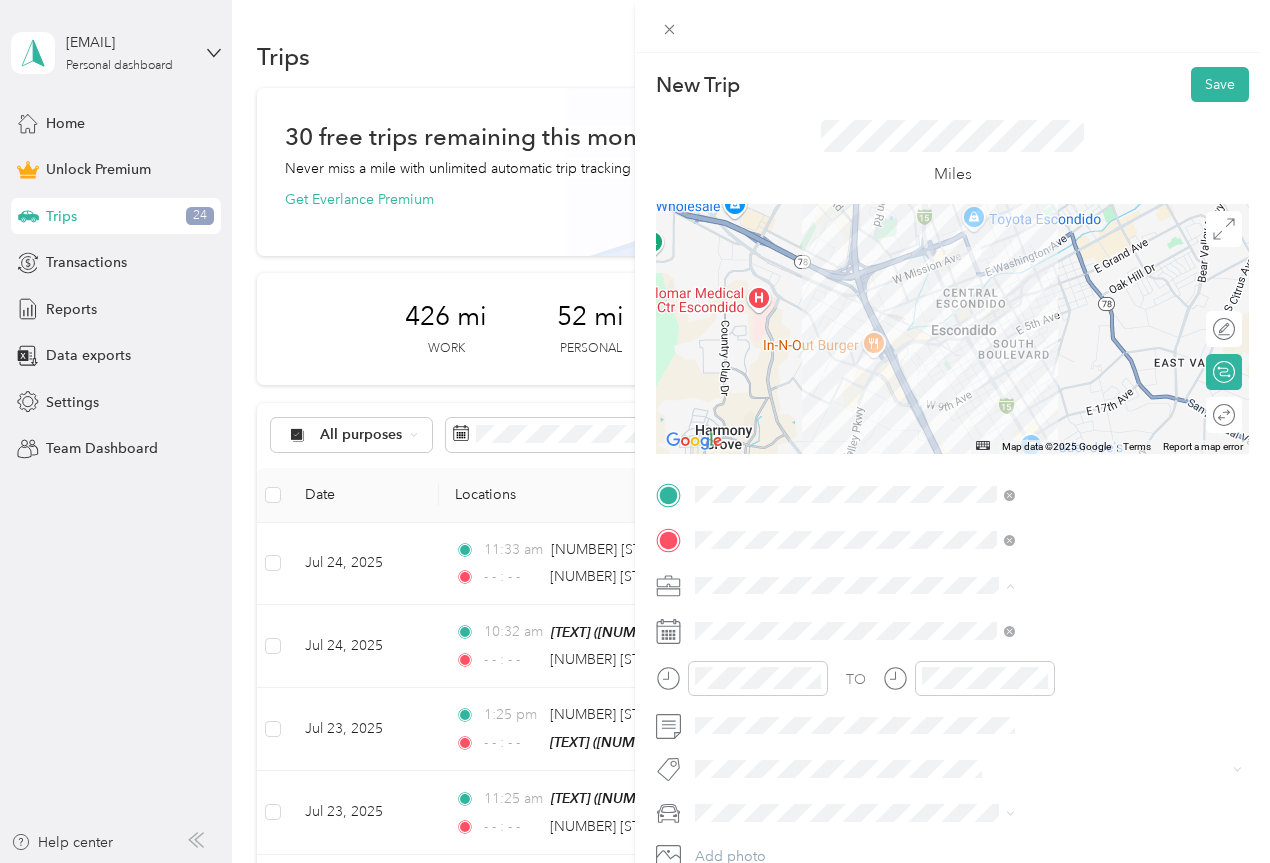 click on "Work" at bounding box center (931, 305) 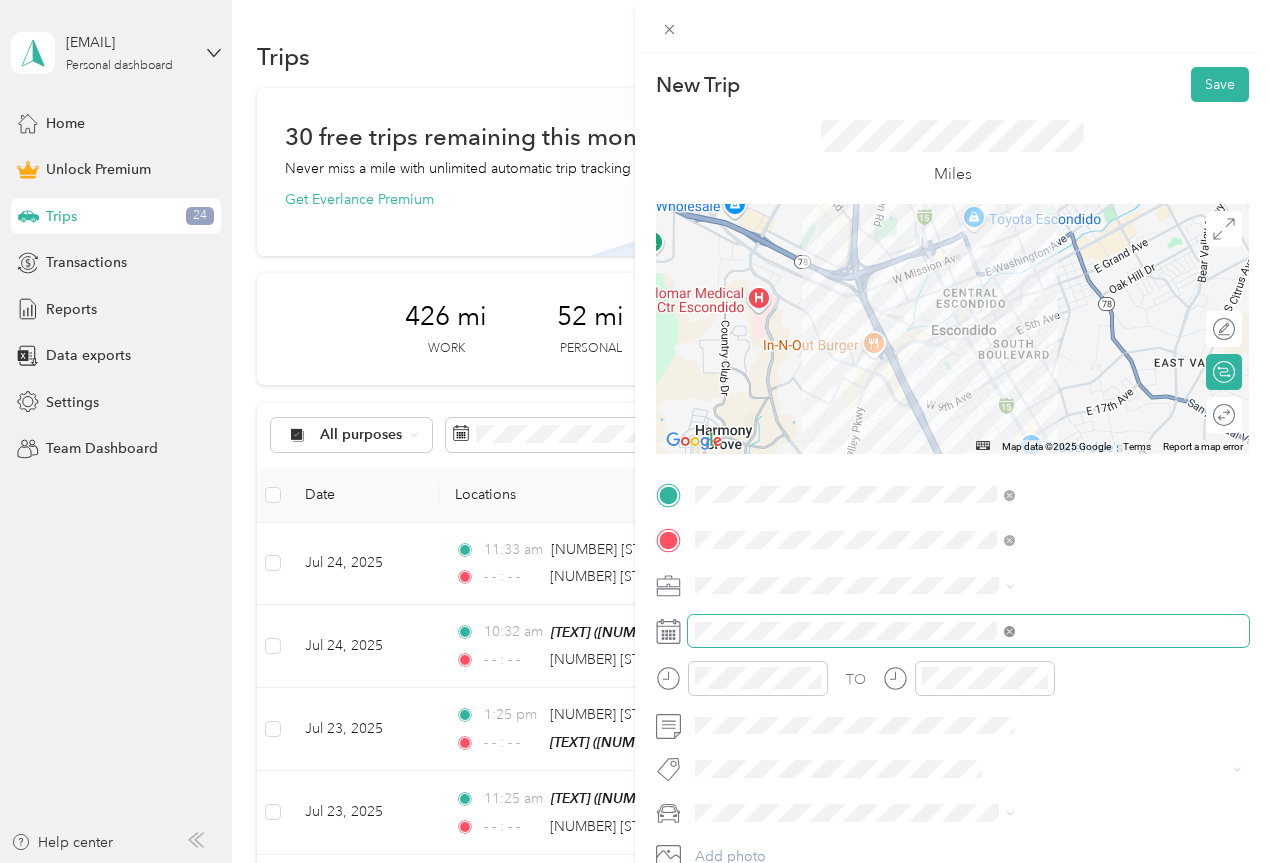 click 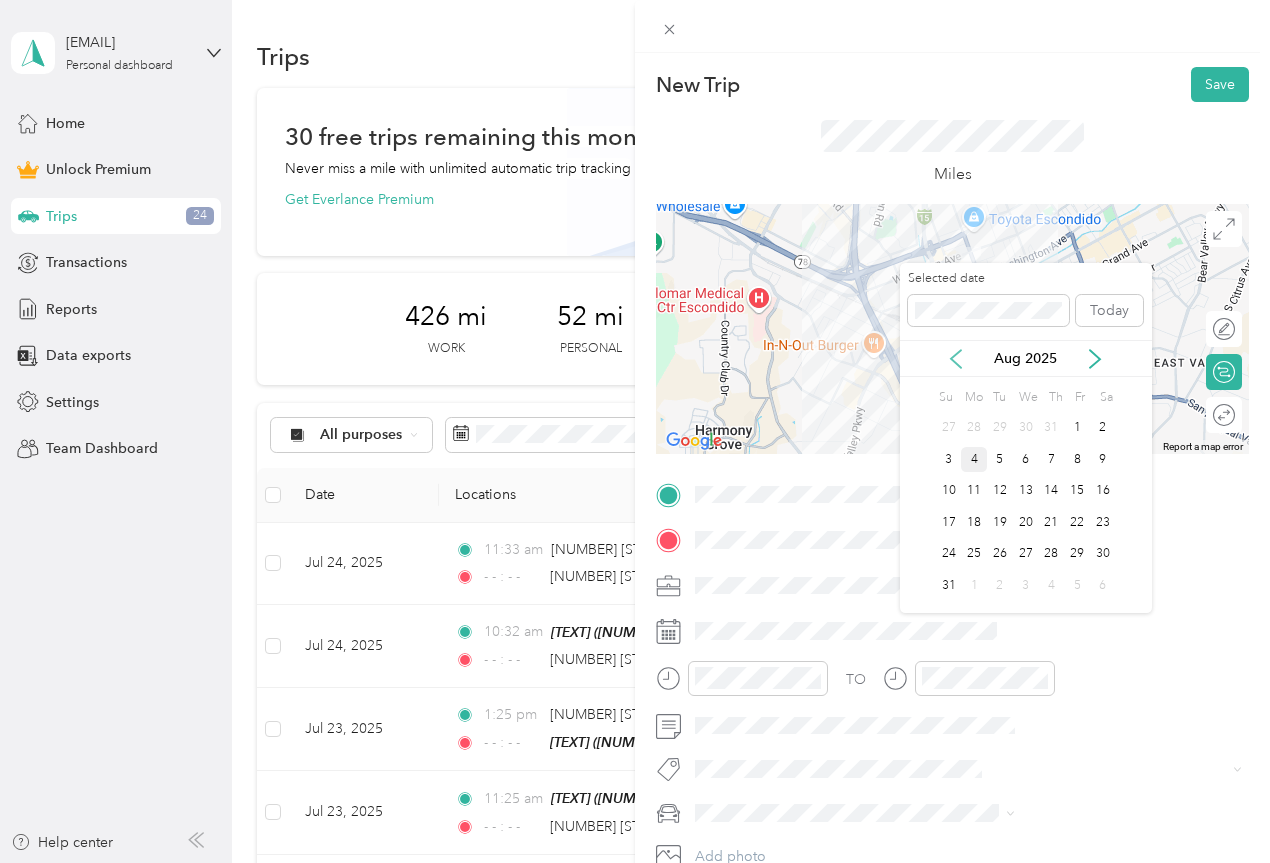 click 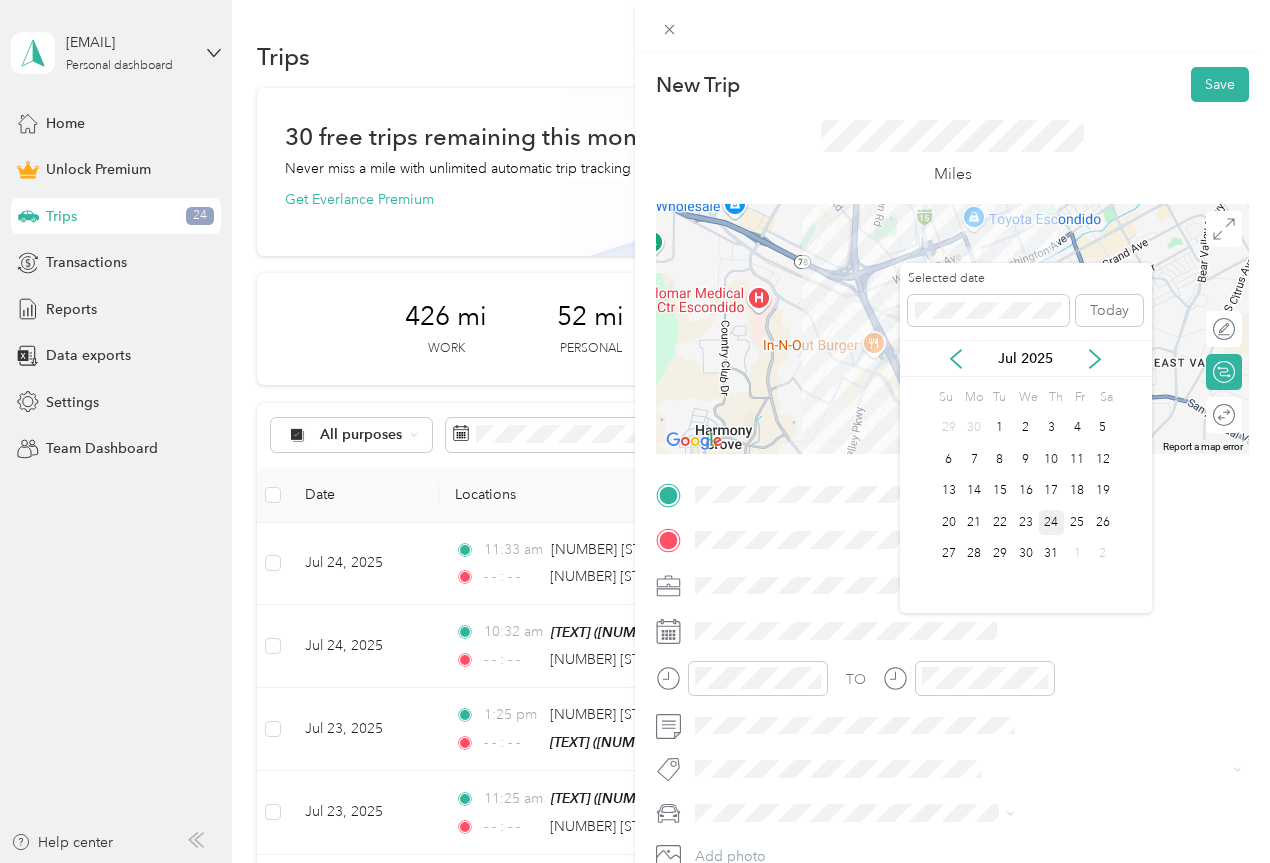 click on "24" at bounding box center [1052, 522] 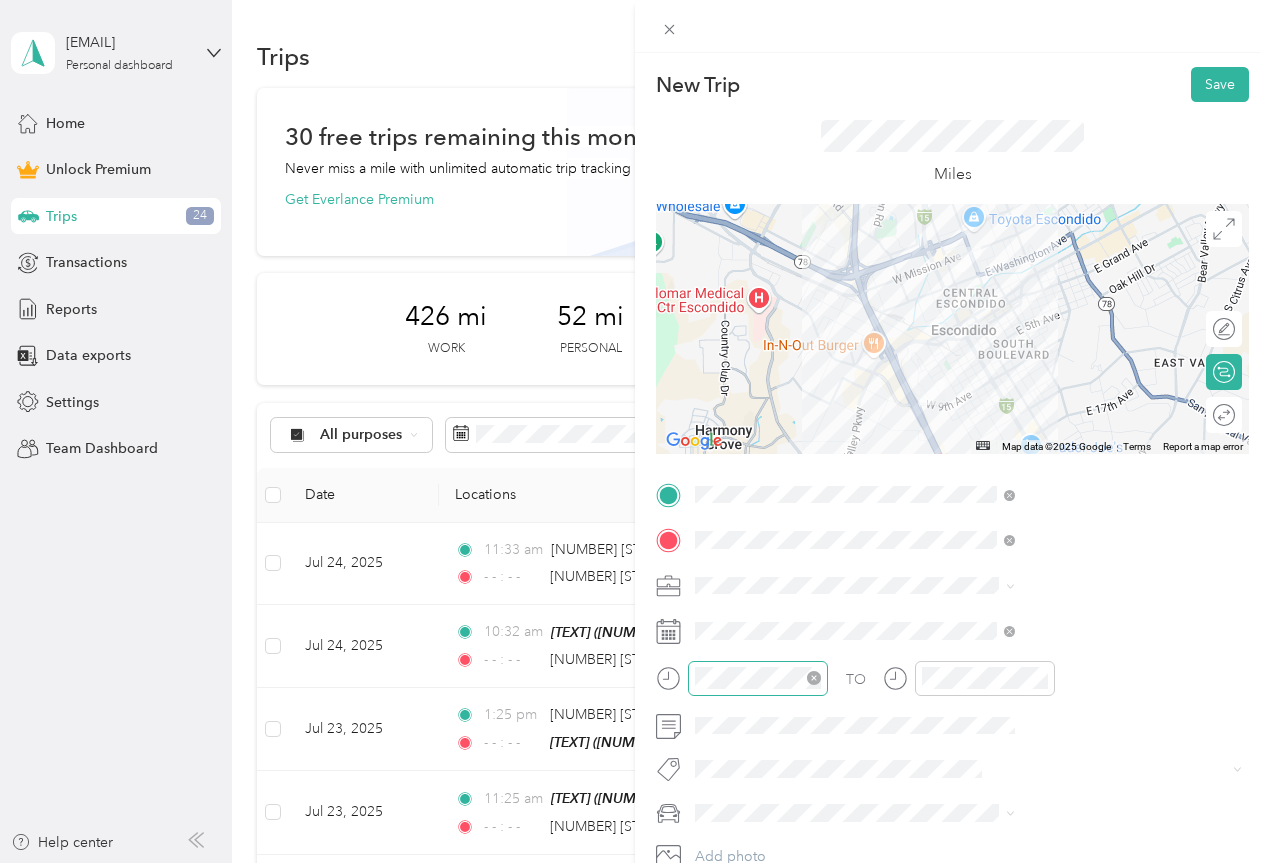 click 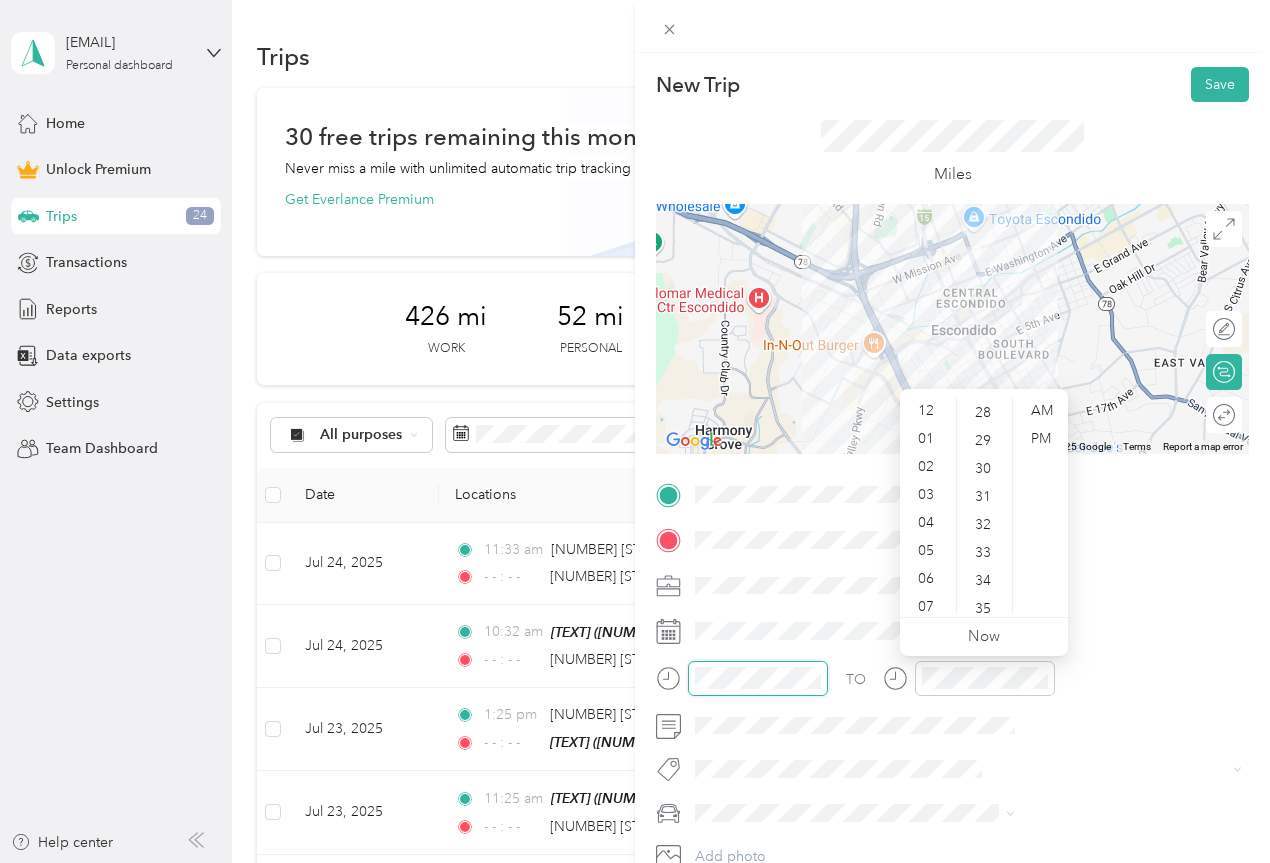 scroll, scrollTop: 784, scrollLeft: 0, axis: vertical 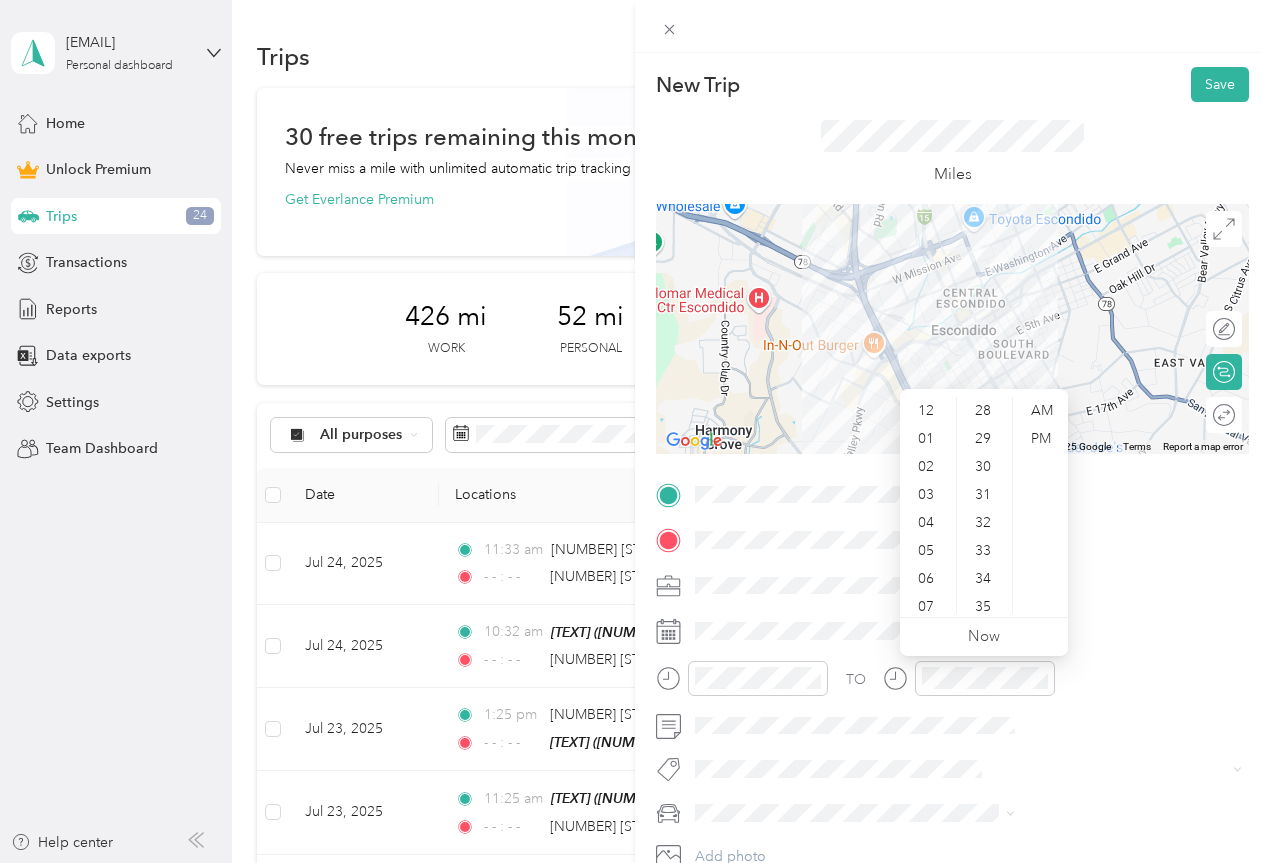 drag, startPoint x: 928, startPoint y: 438, endPoint x: 949, endPoint y: 431, distance: 22.135944 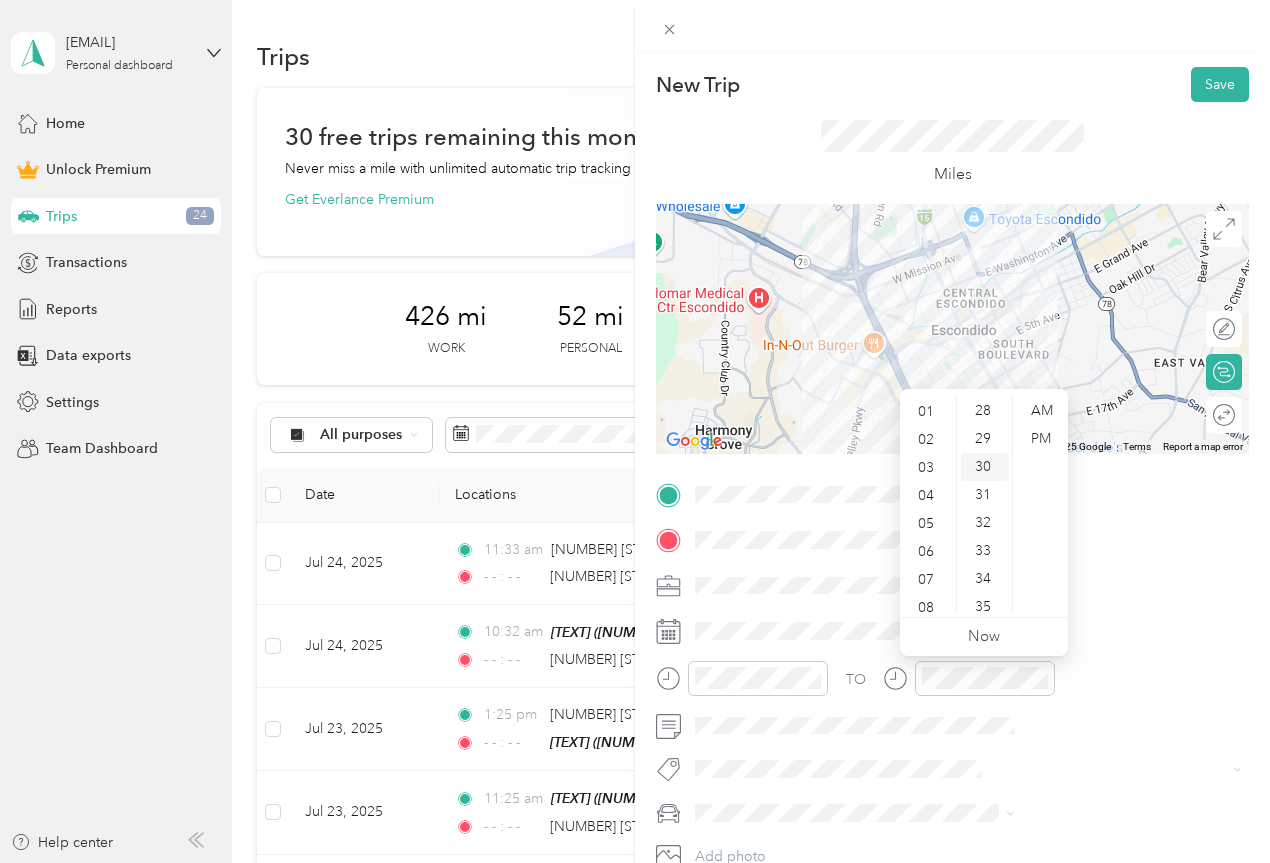 scroll, scrollTop: 28, scrollLeft: 0, axis: vertical 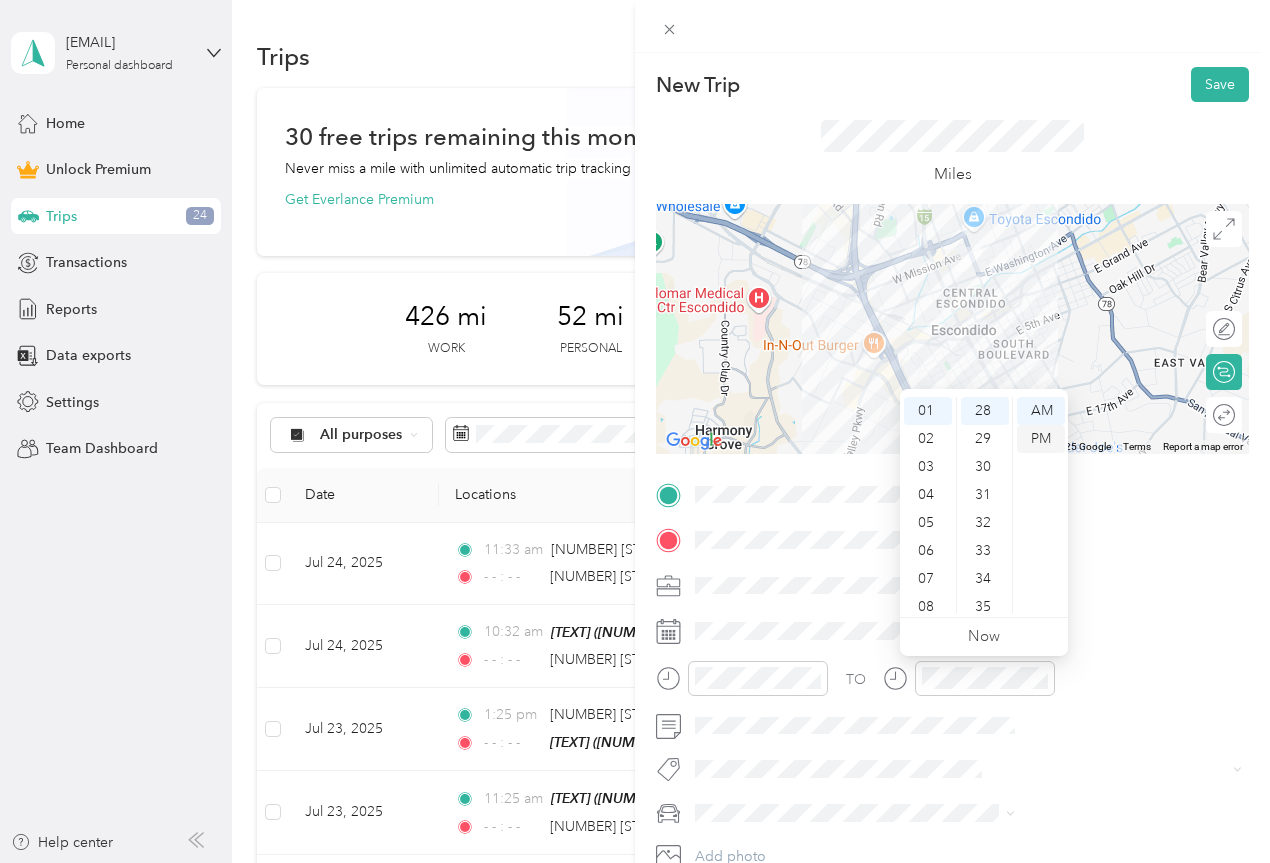 drag, startPoint x: 985, startPoint y: 467, endPoint x: 1017, endPoint y: 446, distance: 38.27532 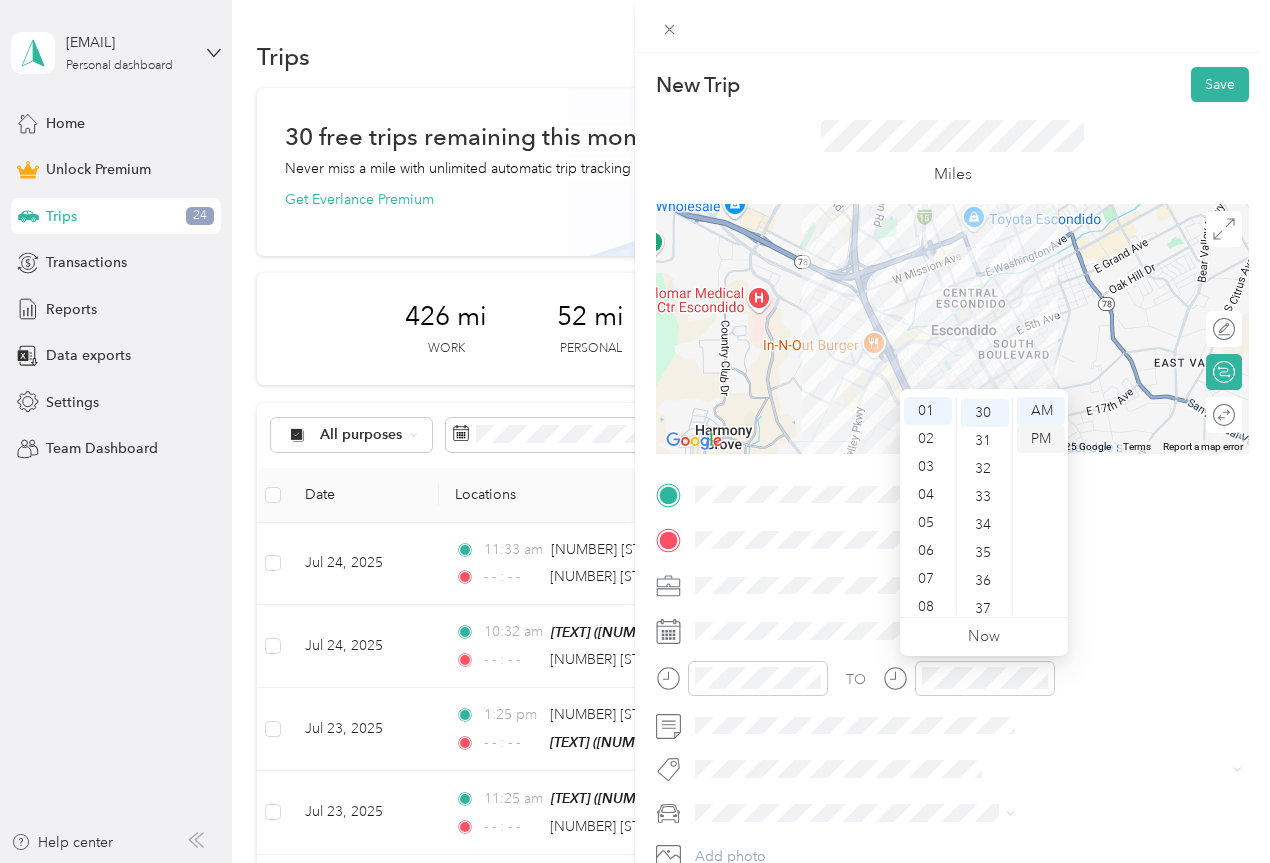 scroll, scrollTop: 840, scrollLeft: 0, axis: vertical 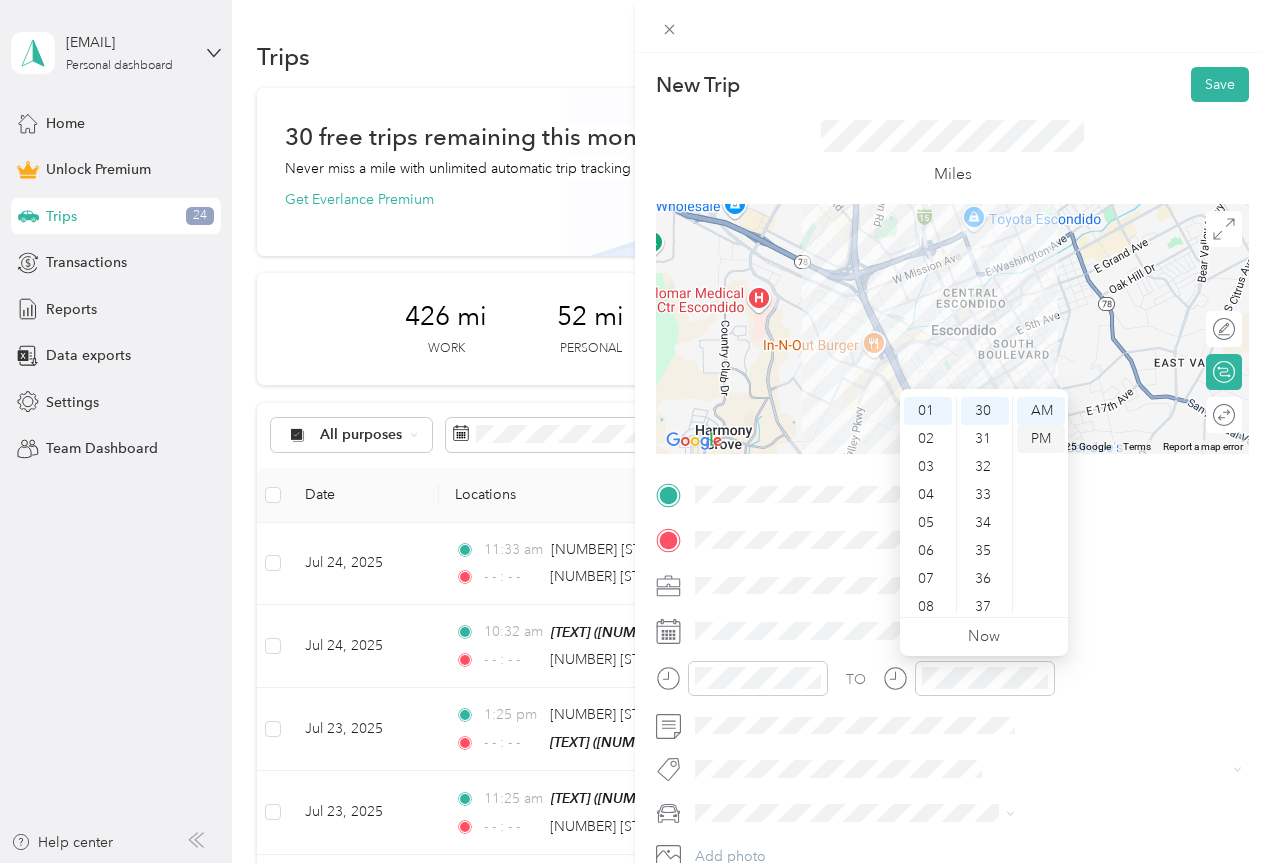 click on "PM" at bounding box center [1041, 439] 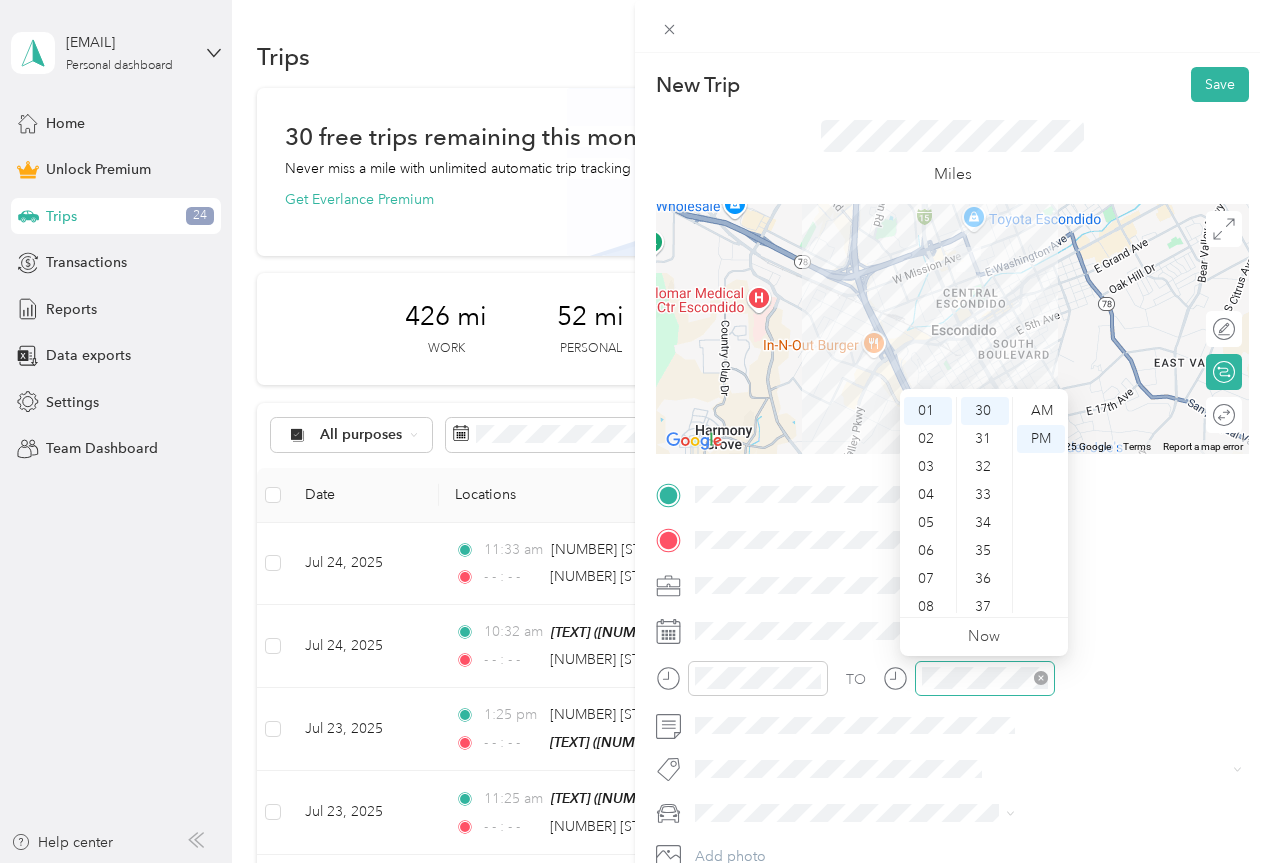 click 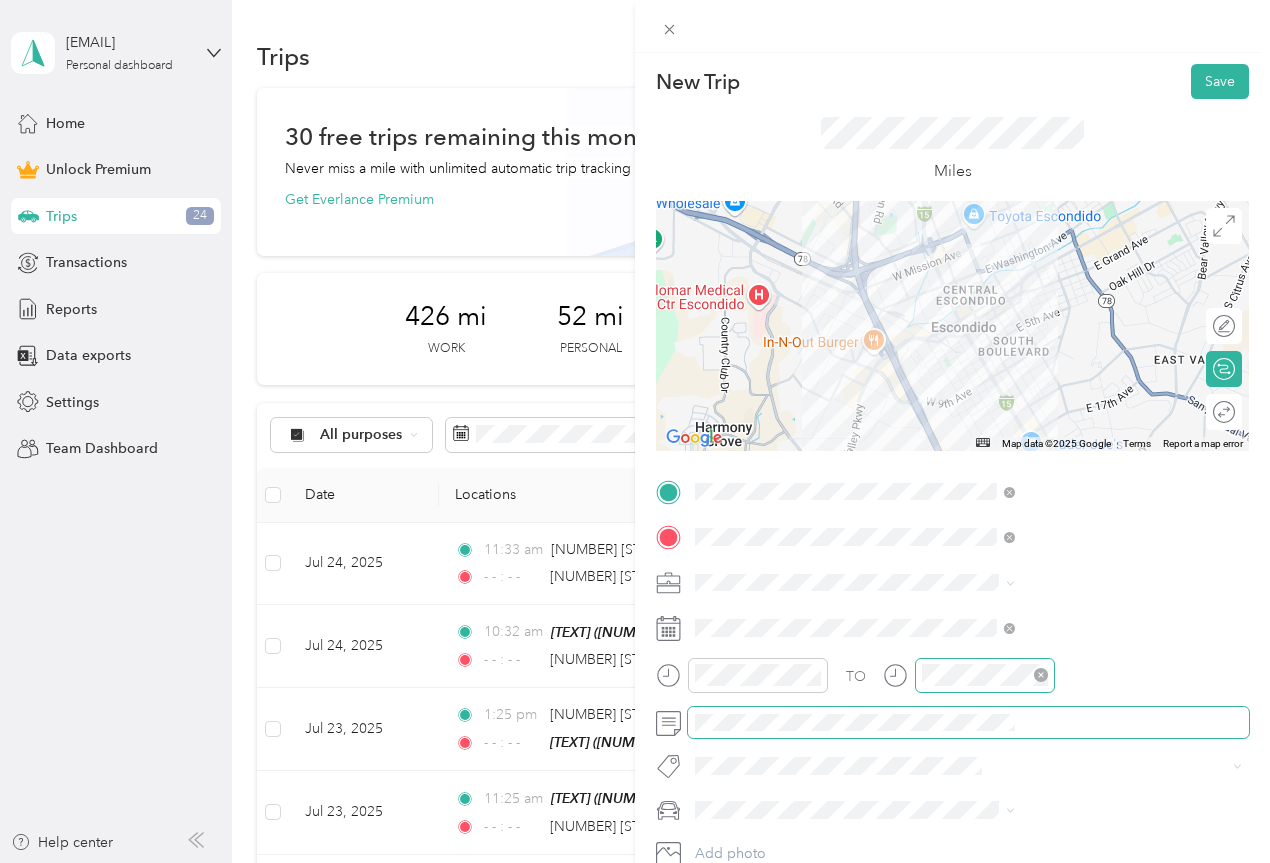 scroll, scrollTop: 0, scrollLeft: 0, axis: both 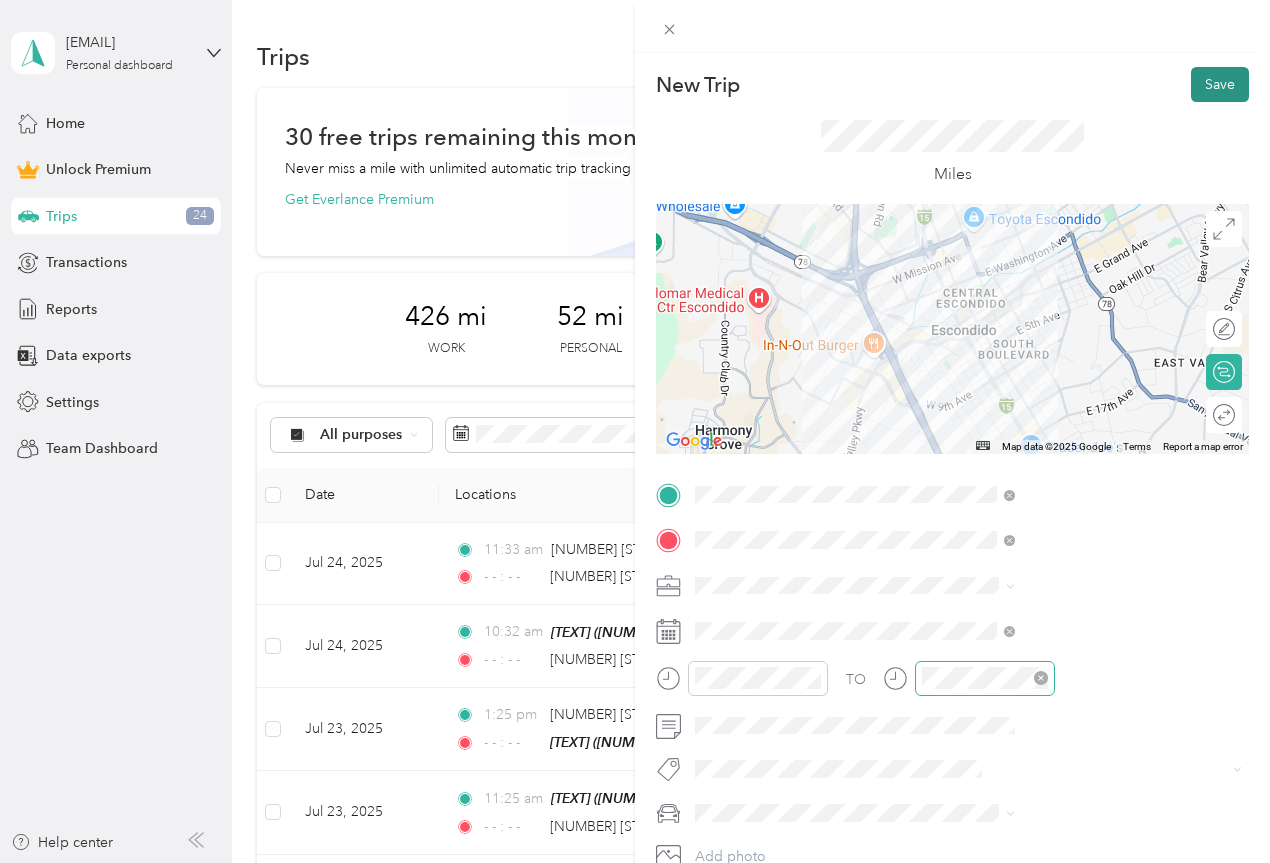 click on "Save" at bounding box center [1220, 84] 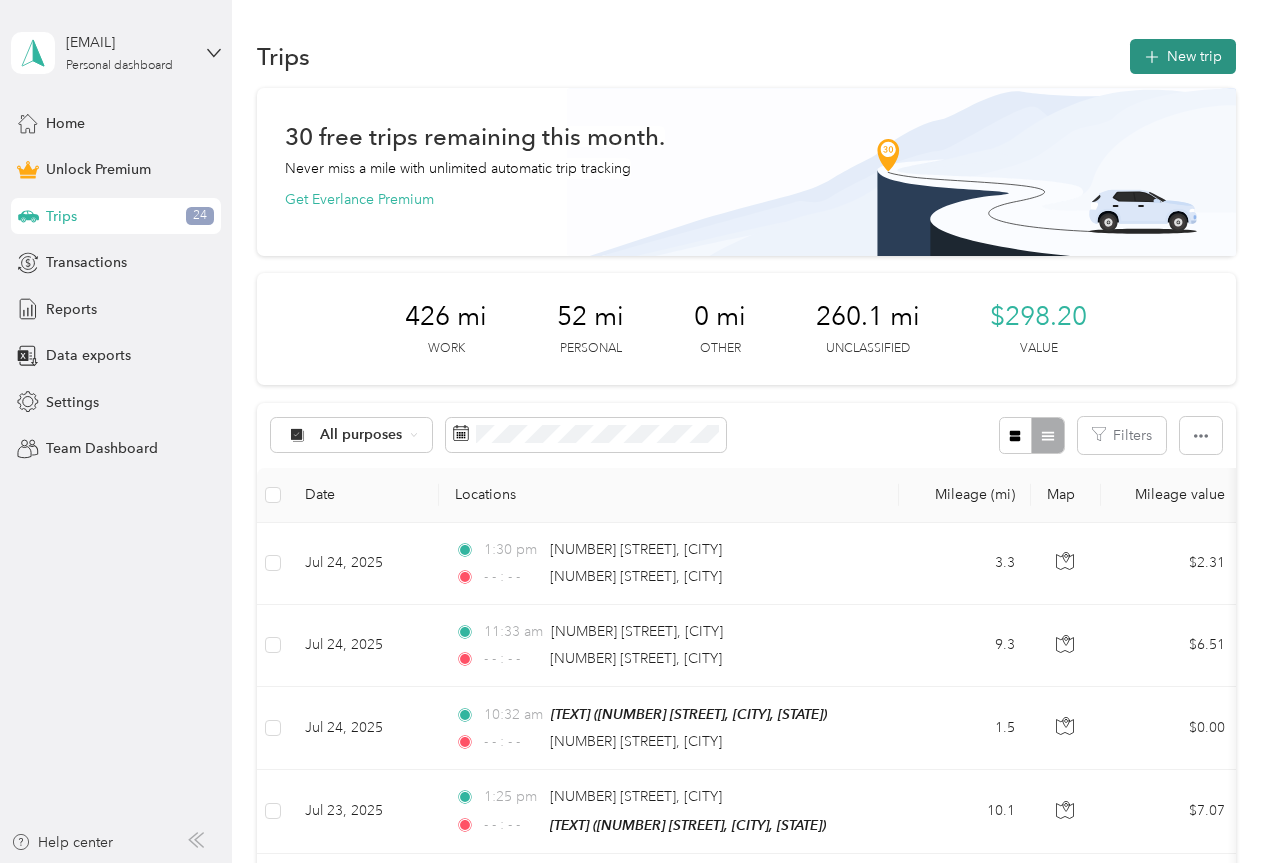 click on "New trip" at bounding box center [1183, 56] 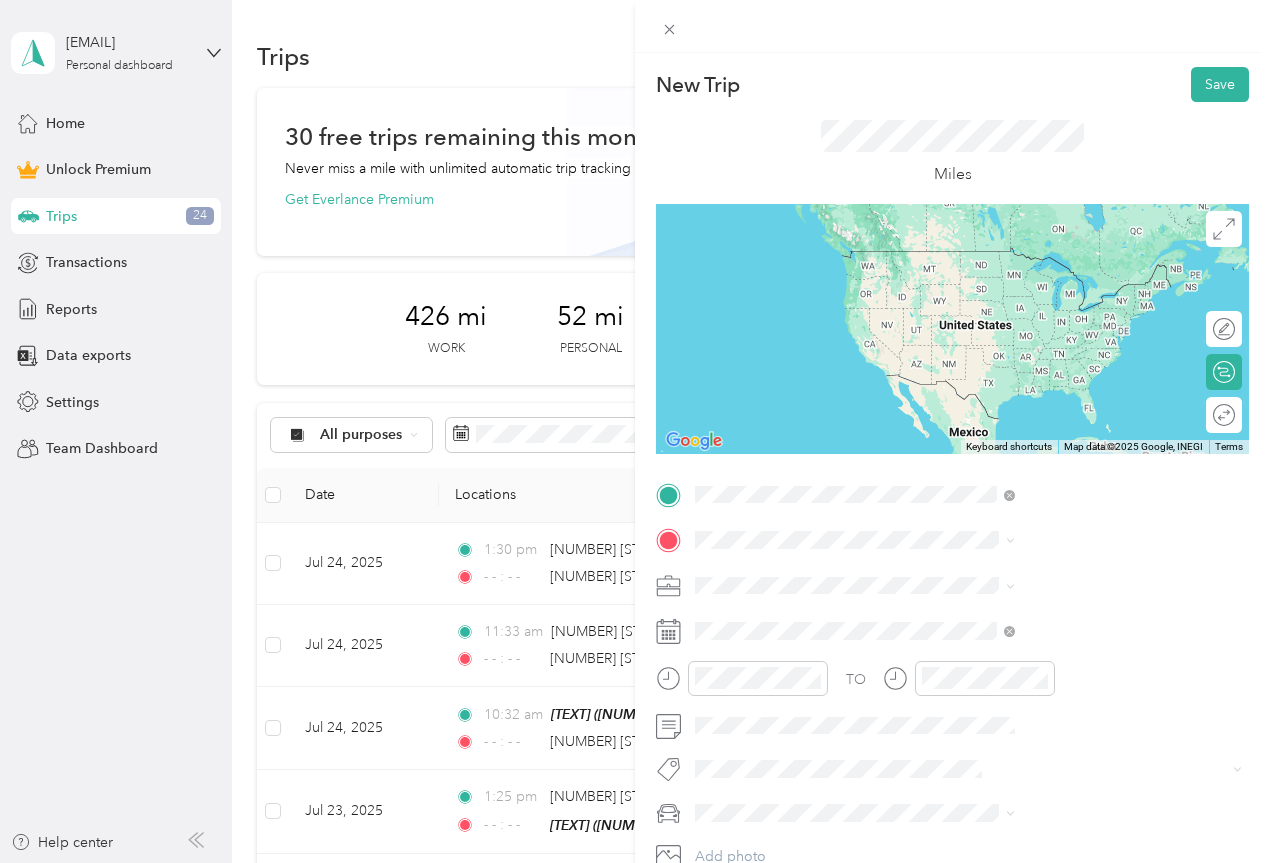 click on "715 North Broadway
Escondido, California 92025, United States" at bounding box center [1082, 584] 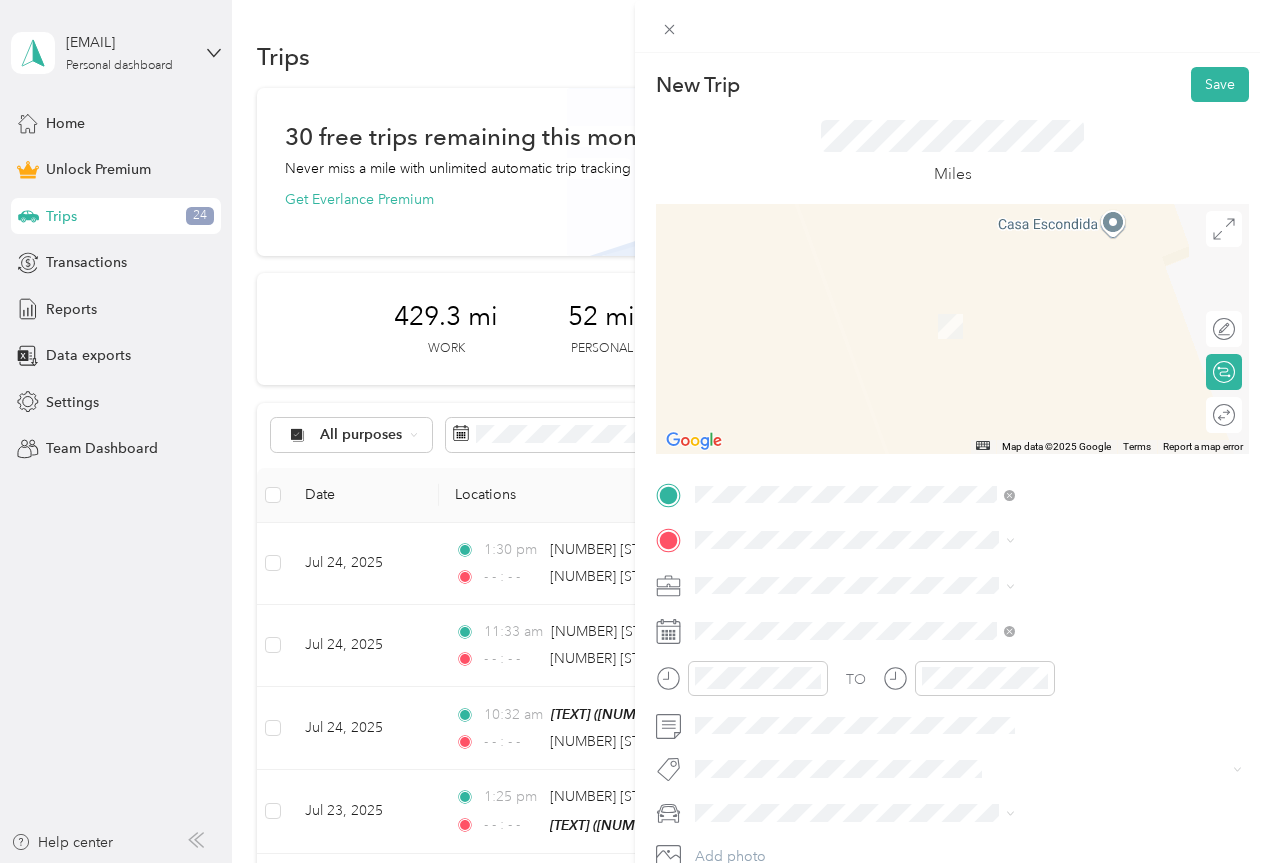 click on "815 Civic Center Drive
Oceanside, California 92054, United States" at bounding box center (1082, 627) 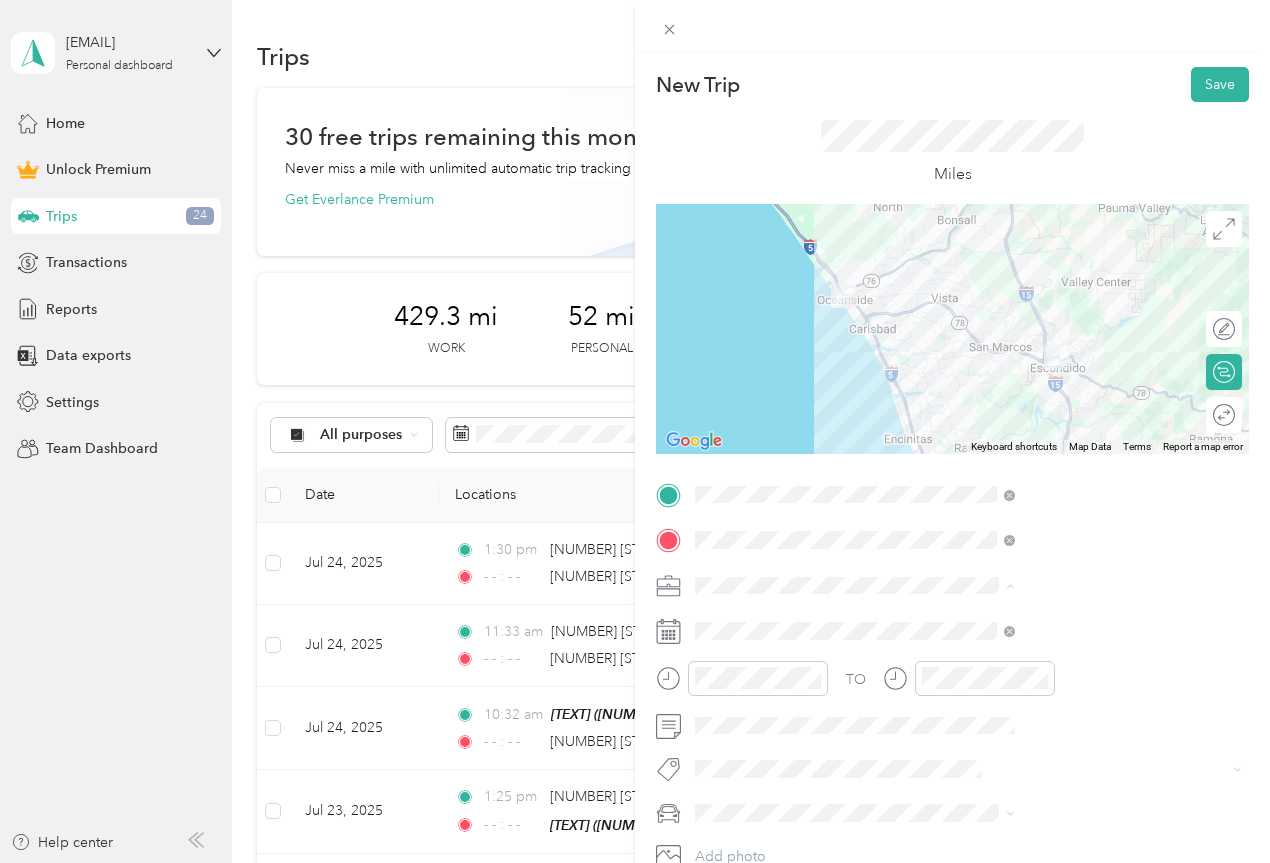 click on "Work" at bounding box center [931, 305] 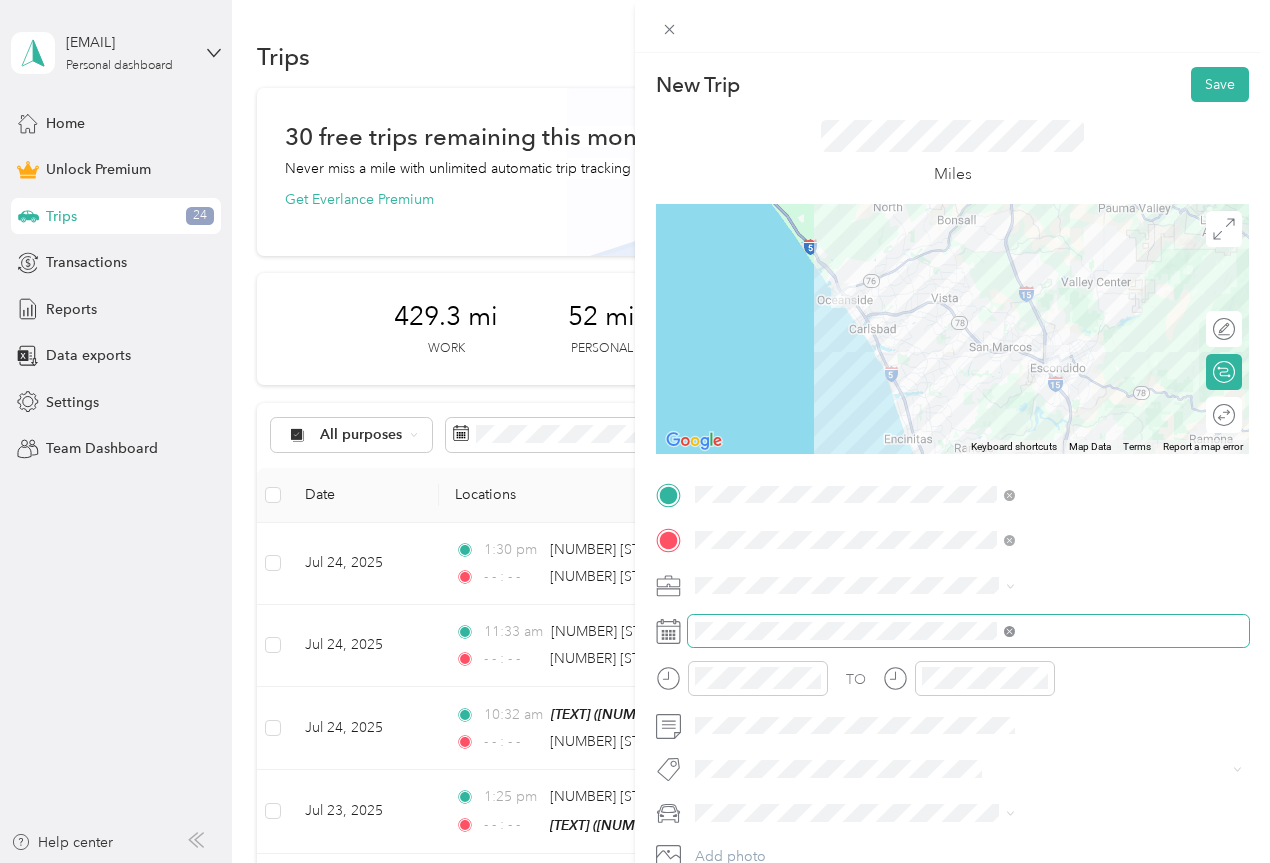 click 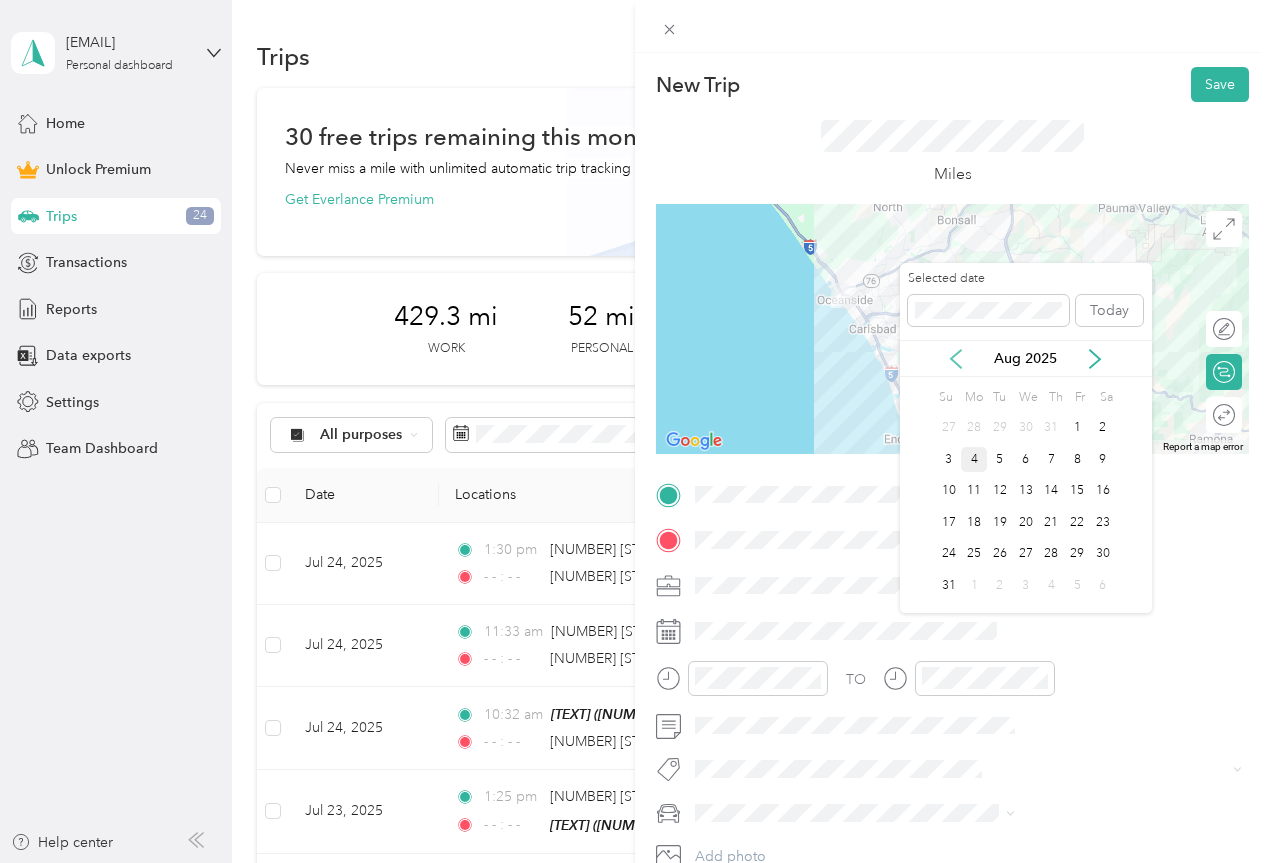 click 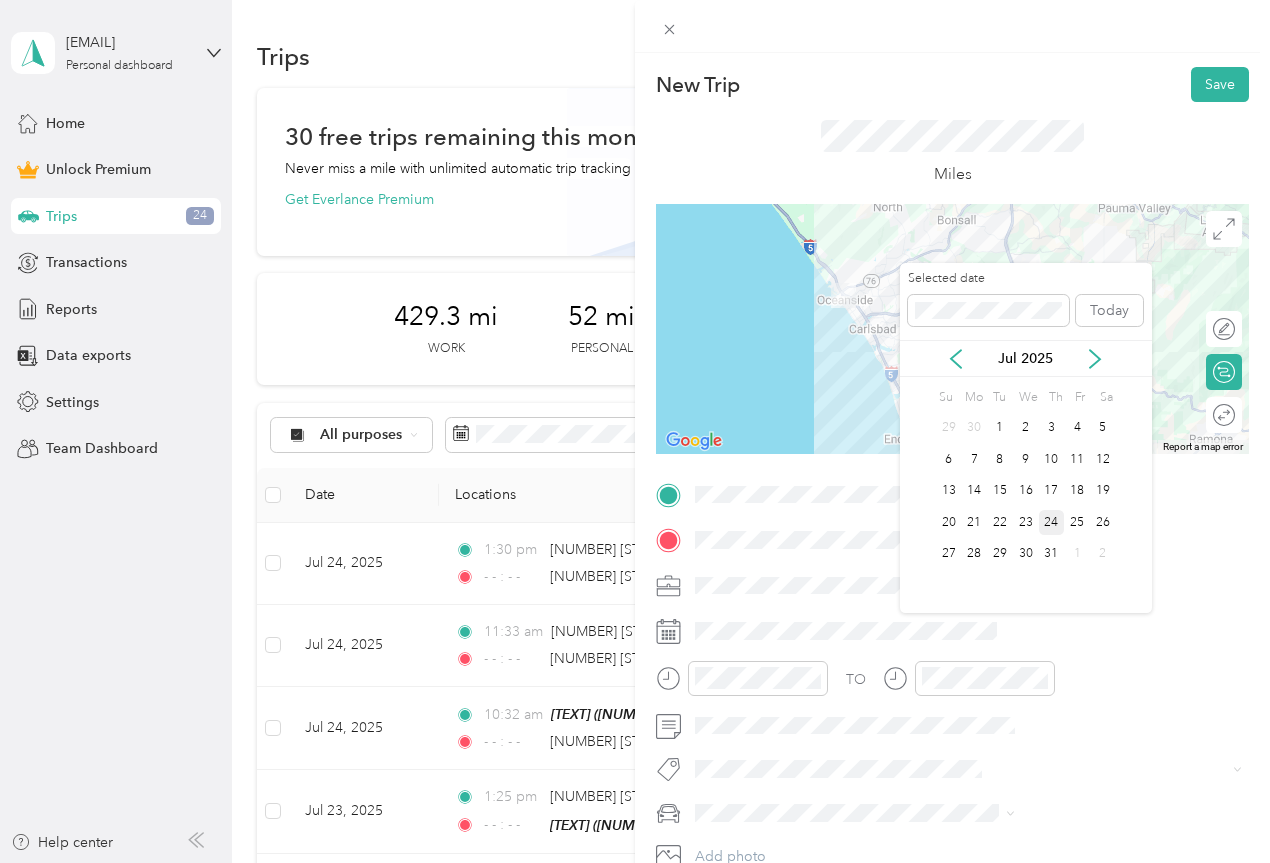 click on "24" at bounding box center [1052, 522] 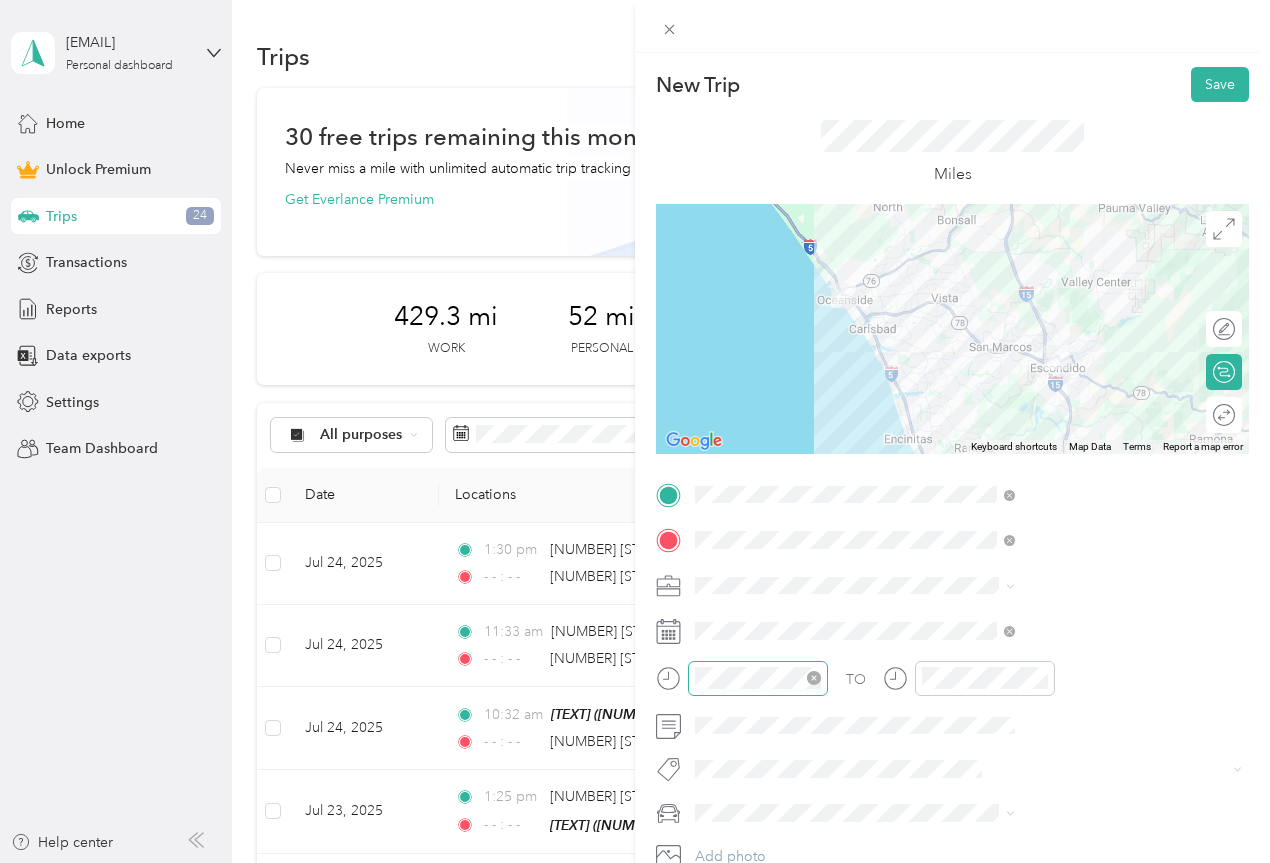 click 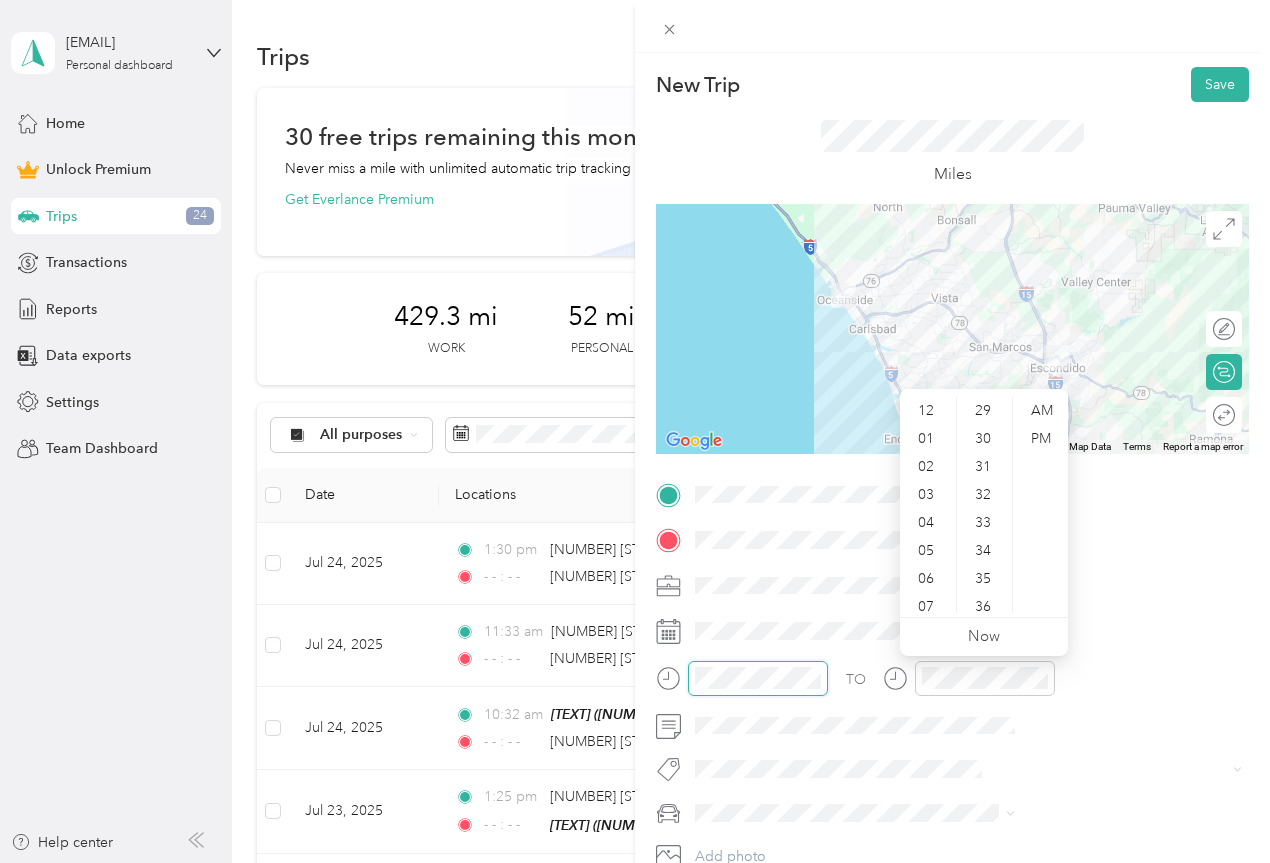 scroll, scrollTop: 812, scrollLeft: 0, axis: vertical 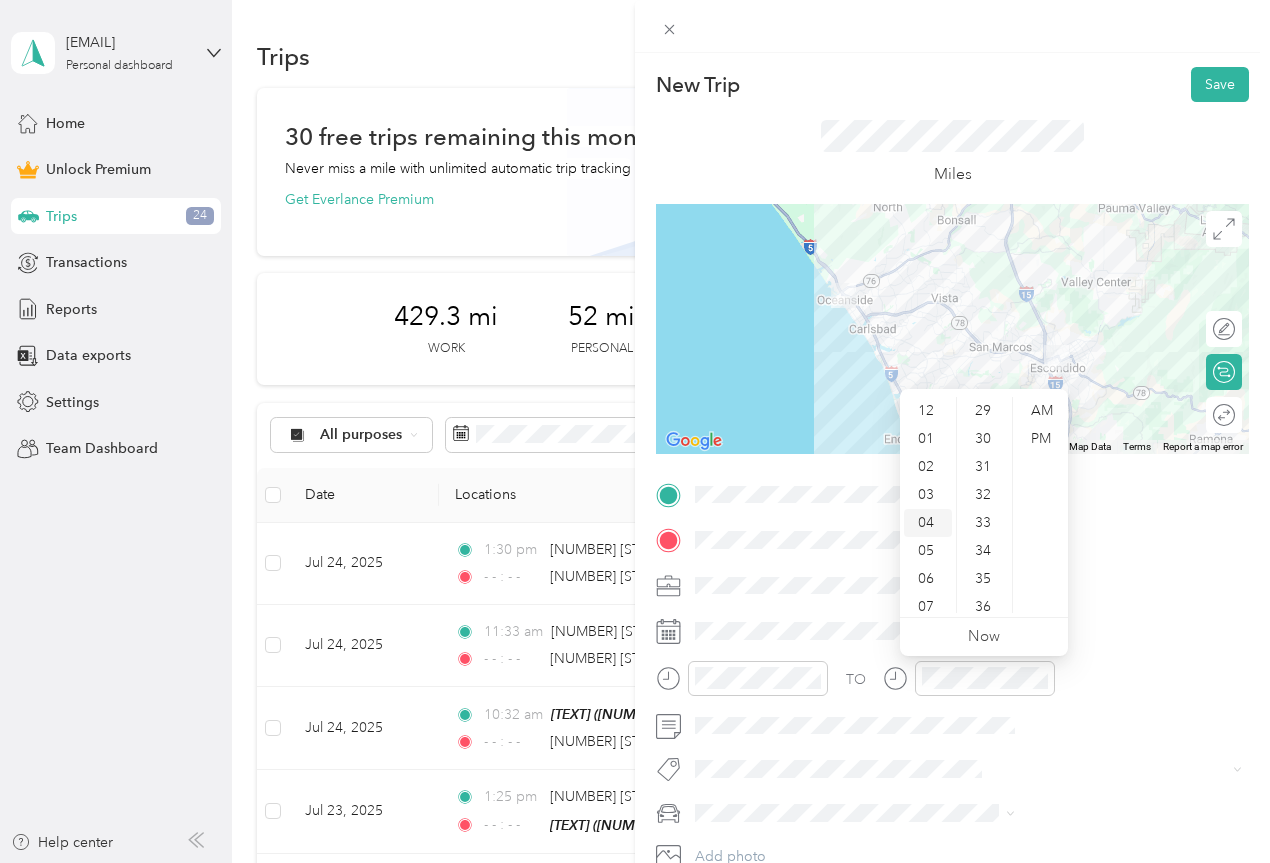 click on "04" at bounding box center (928, 523) 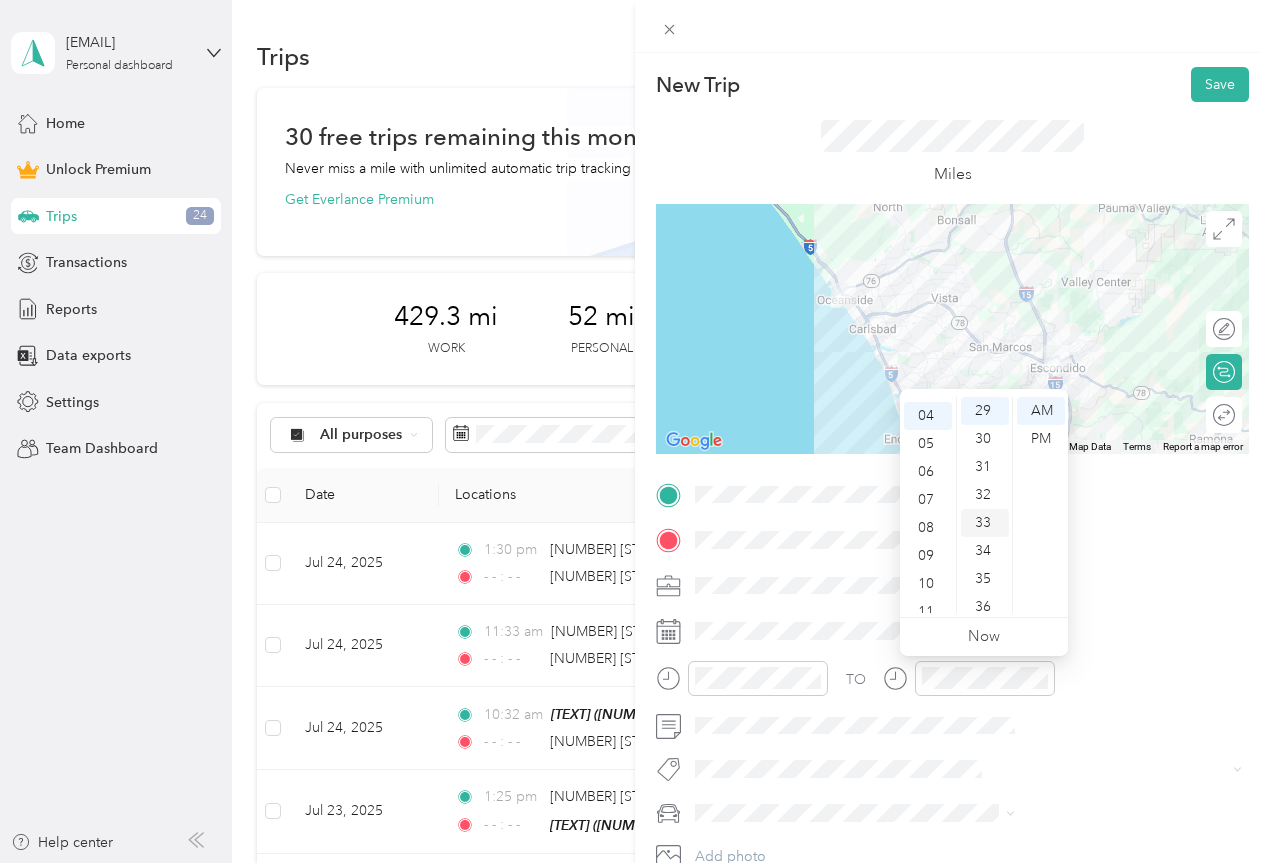 scroll, scrollTop: 112, scrollLeft: 0, axis: vertical 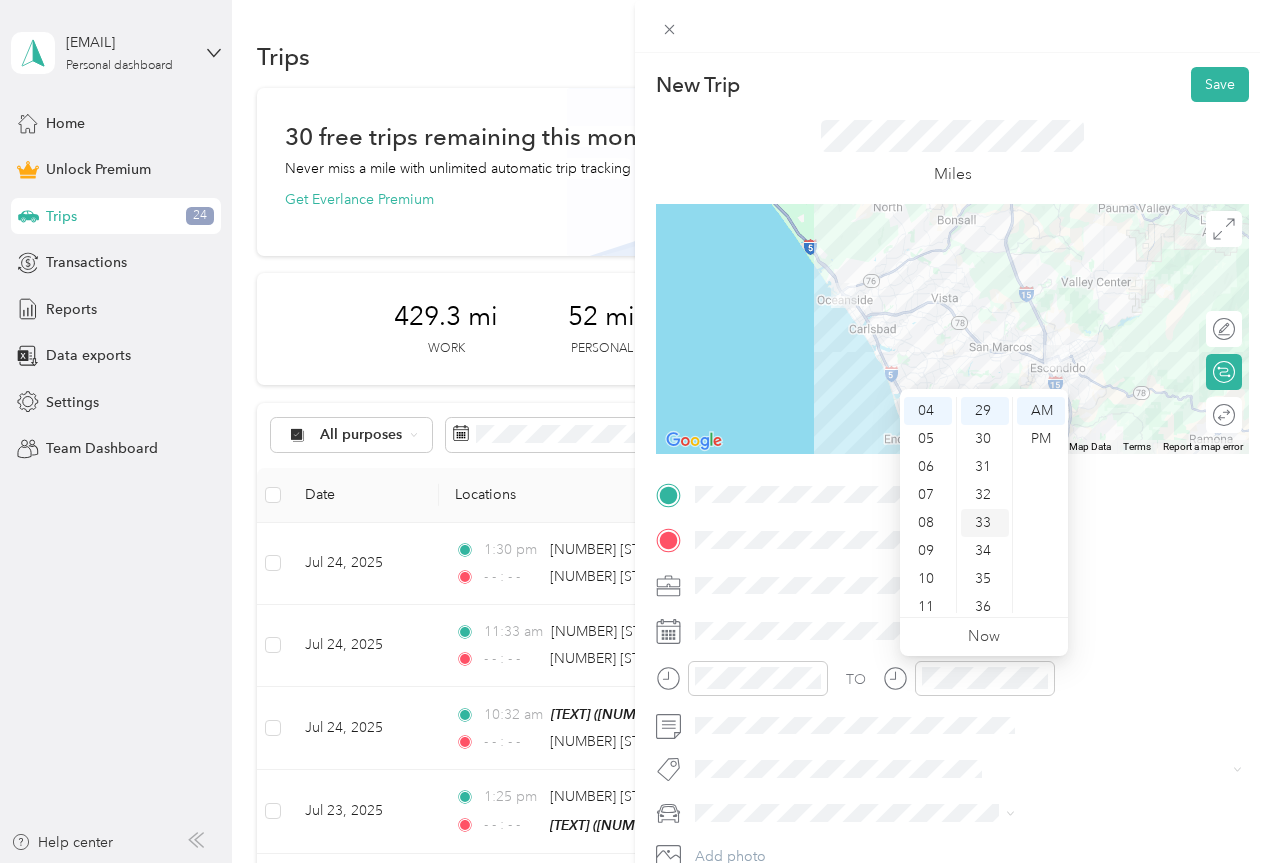 click on "33" at bounding box center [985, 523] 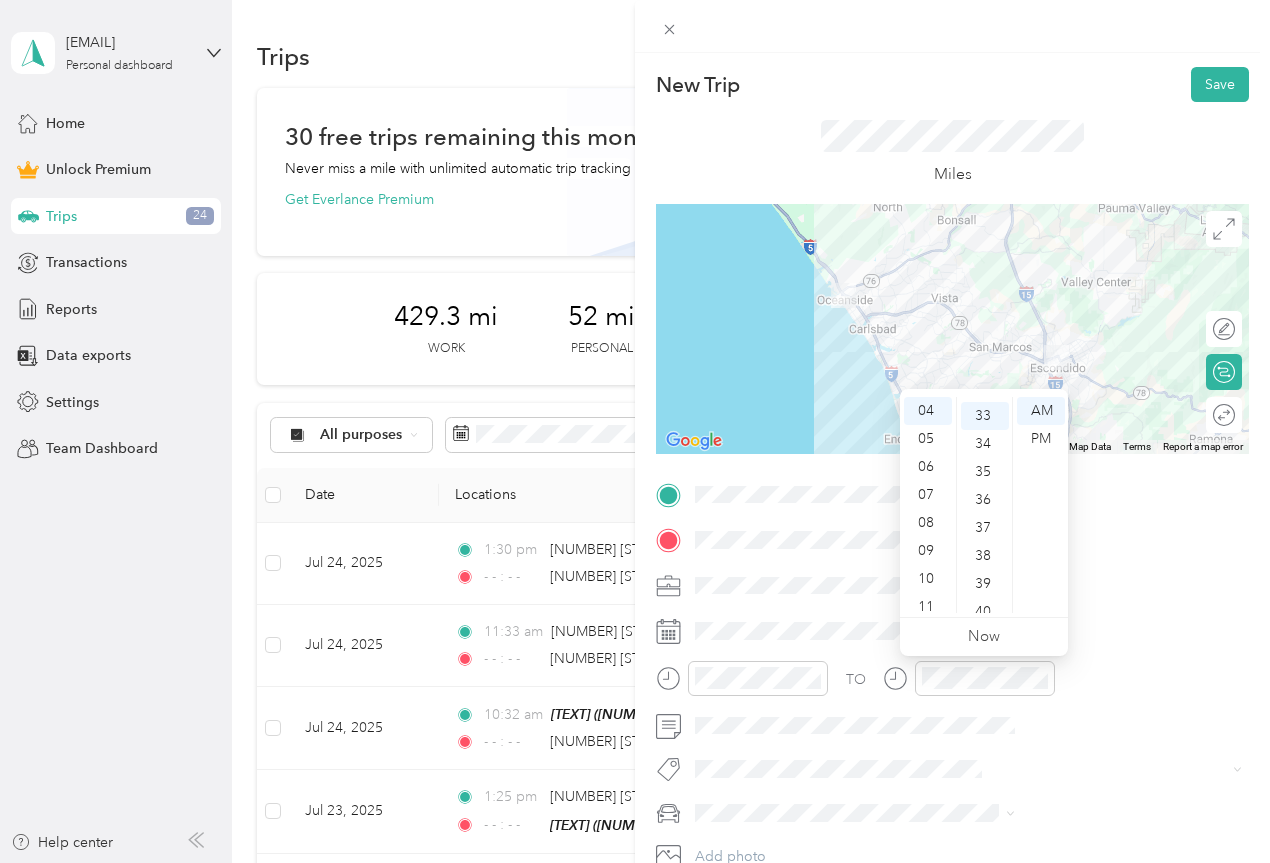 scroll, scrollTop: 924, scrollLeft: 0, axis: vertical 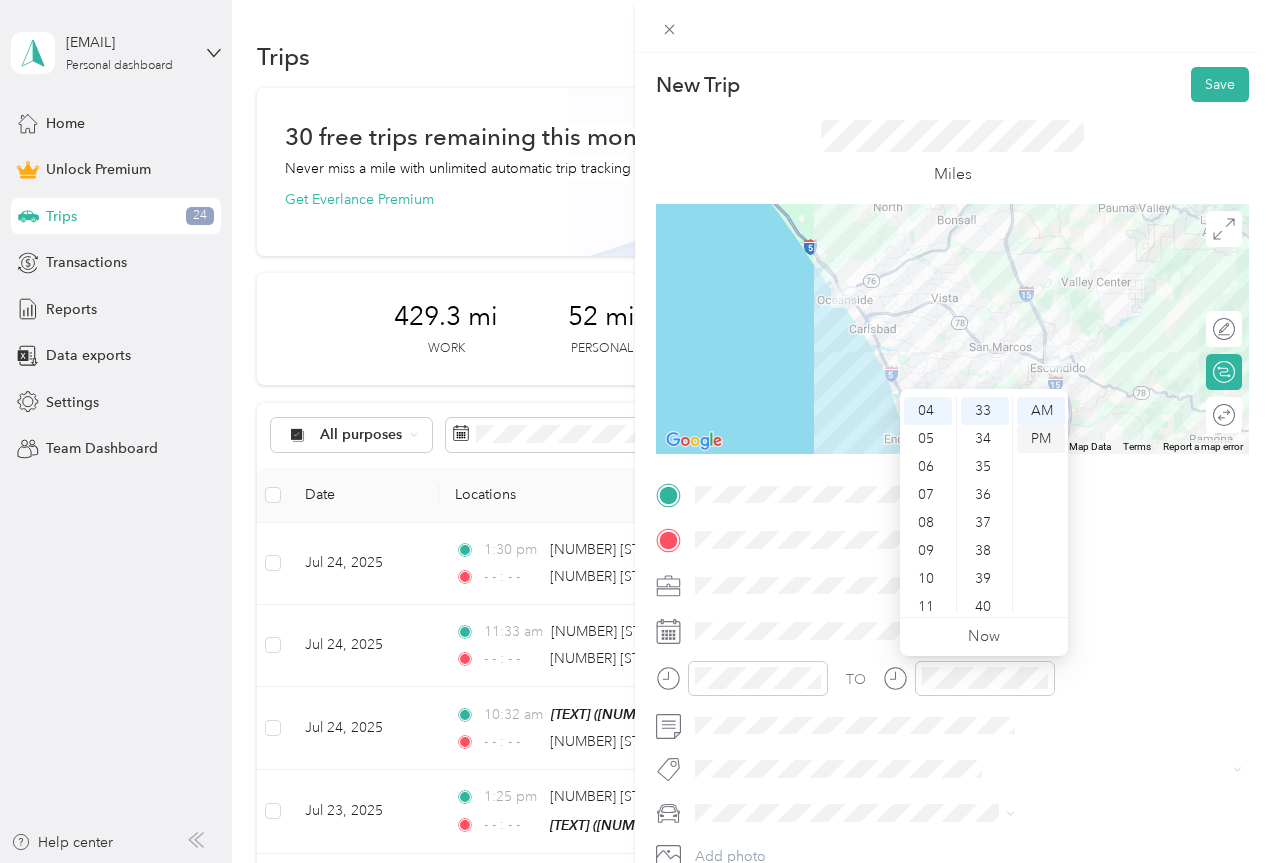 click on "PM" at bounding box center (1041, 439) 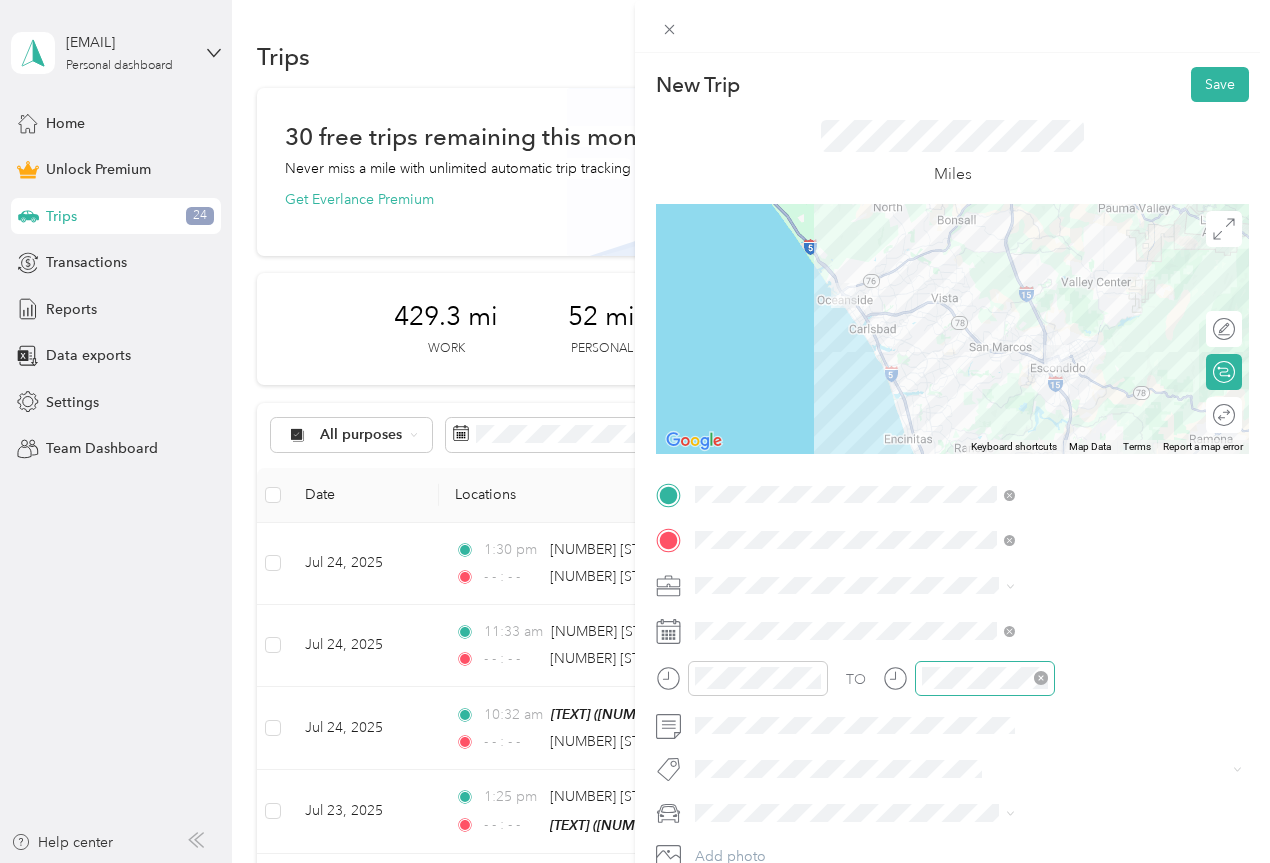 click 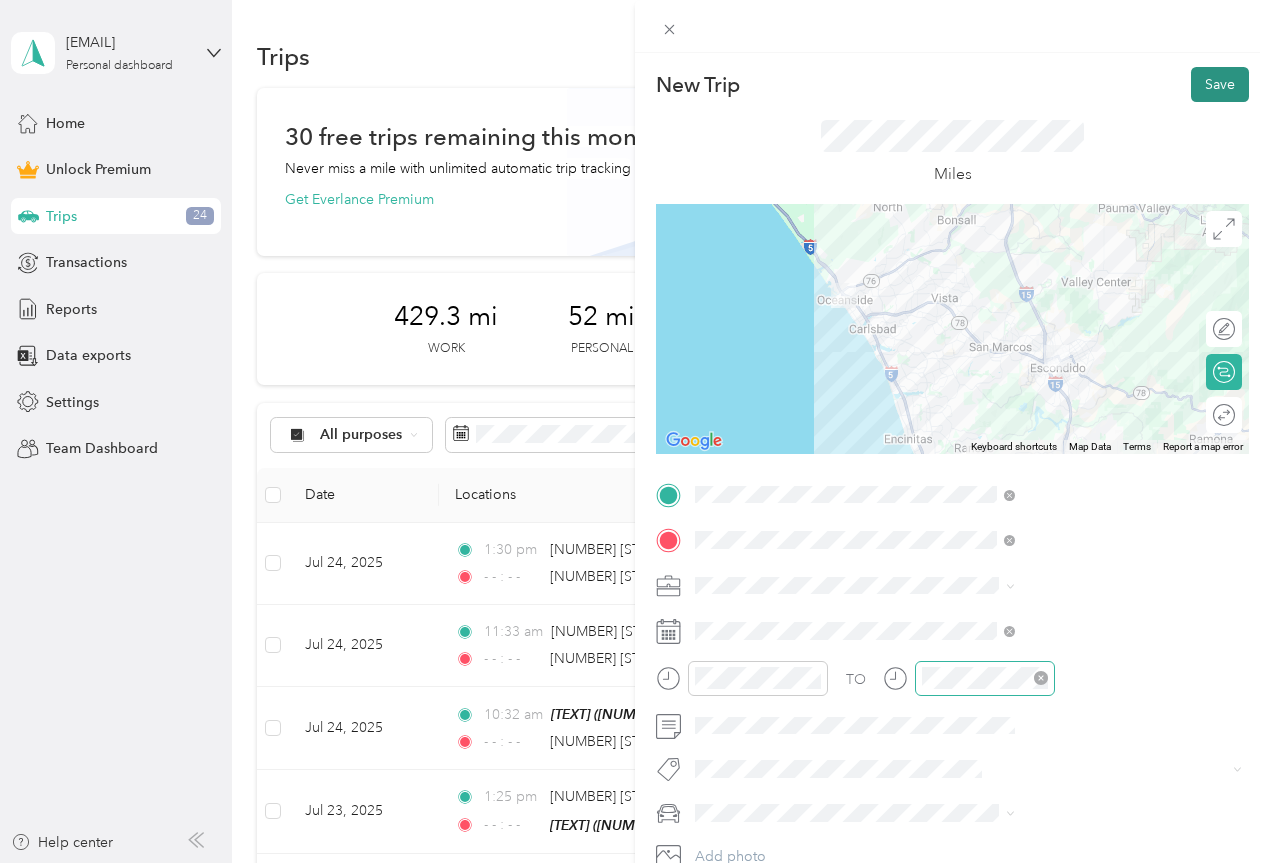 click on "Save" at bounding box center (1220, 84) 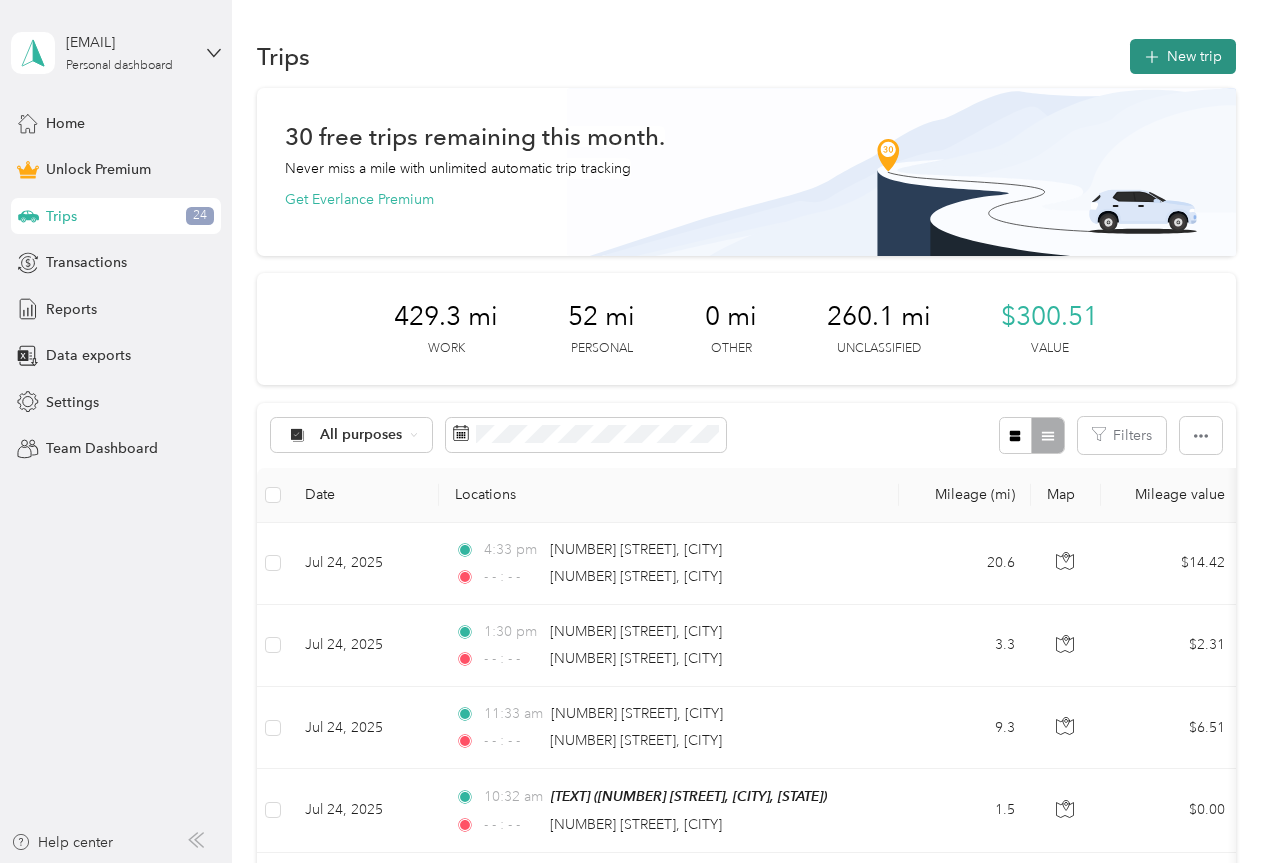 click on "New trip" at bounding box center [1183, 56] 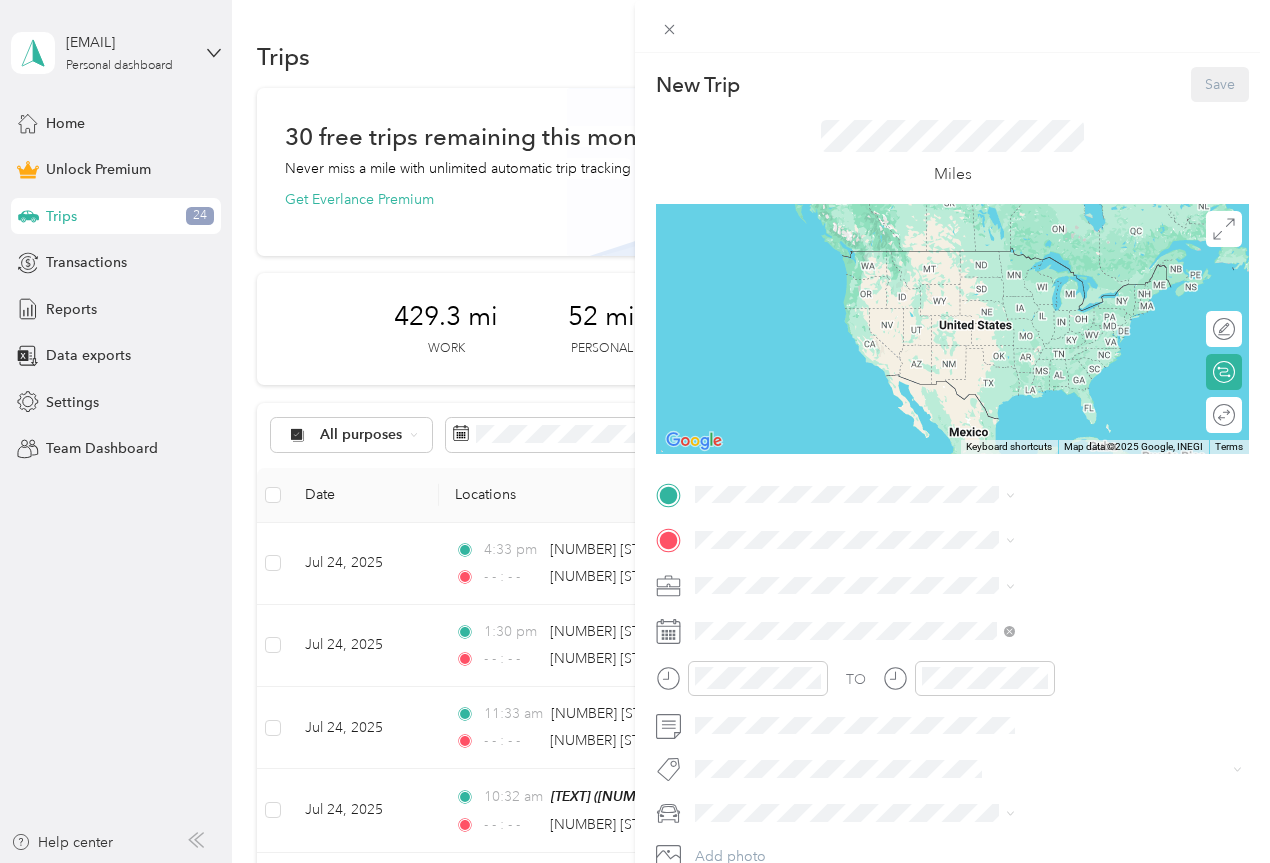 click on "[NUMBER] [STREET], [POSTAL_CODE], [CITY], [STATE], [COUNTRY]" at bounding box center [1067, 682] 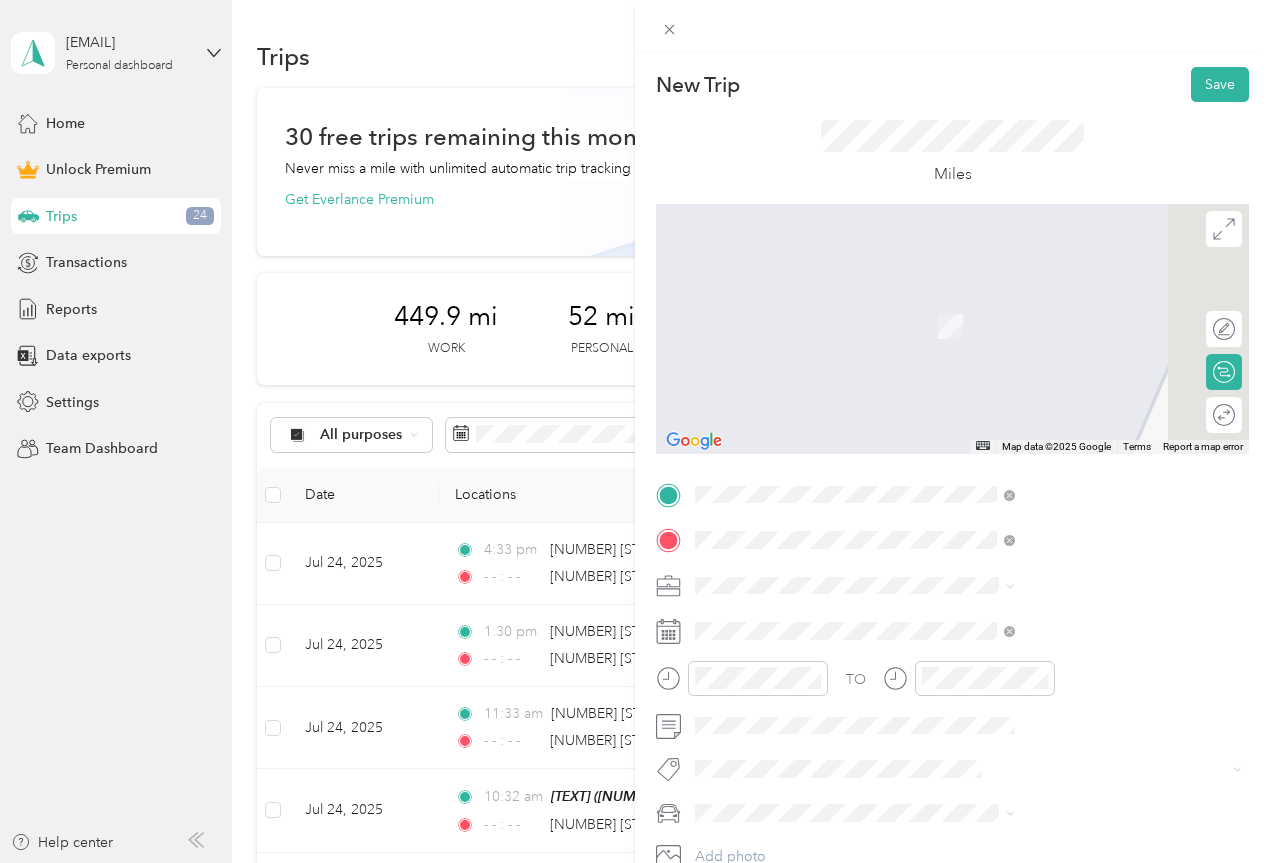 click on "[NUMBER] [STREET]
[CITY], [STATE] [POSTAL_CODE], [COUNTRY]" at bounding box center [1082, 629] 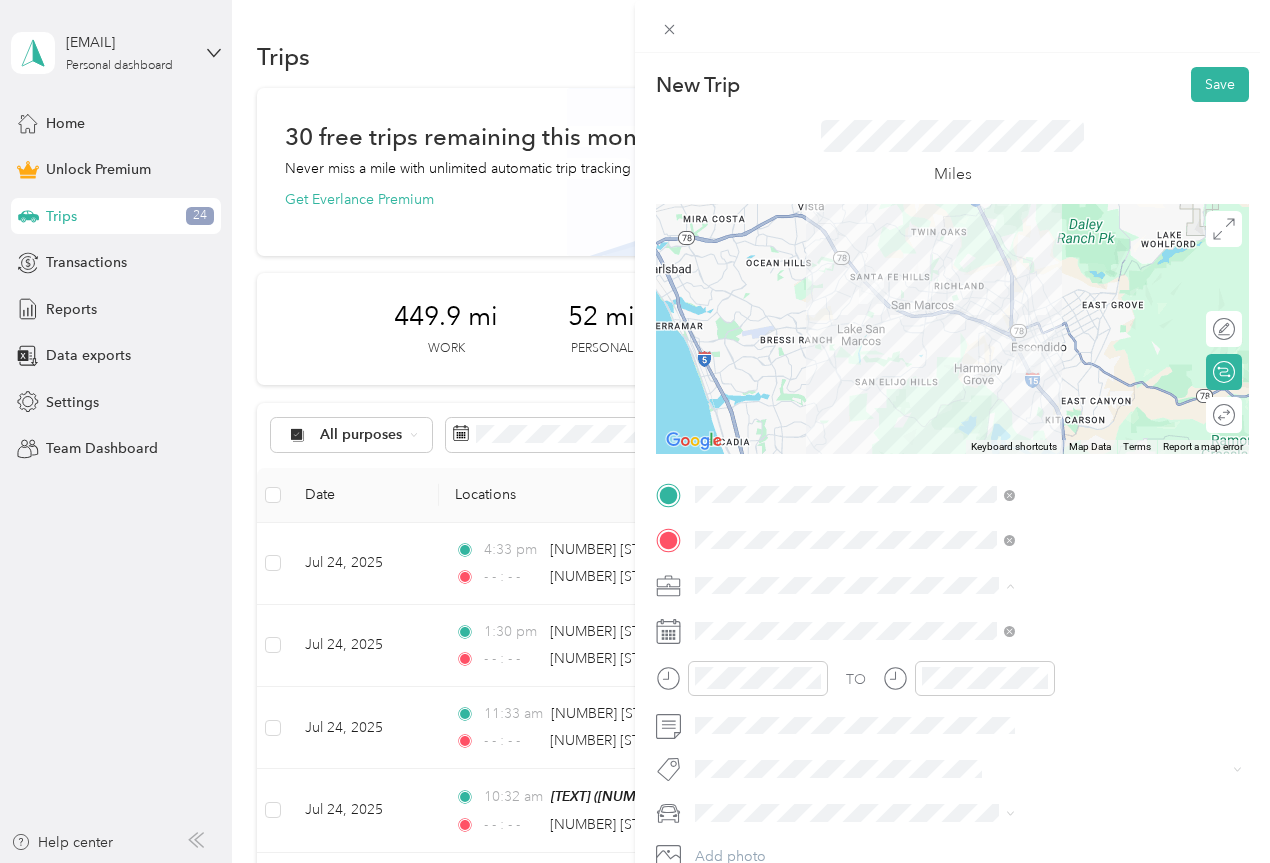 click on "Work" at bounding box center (1067, 305) 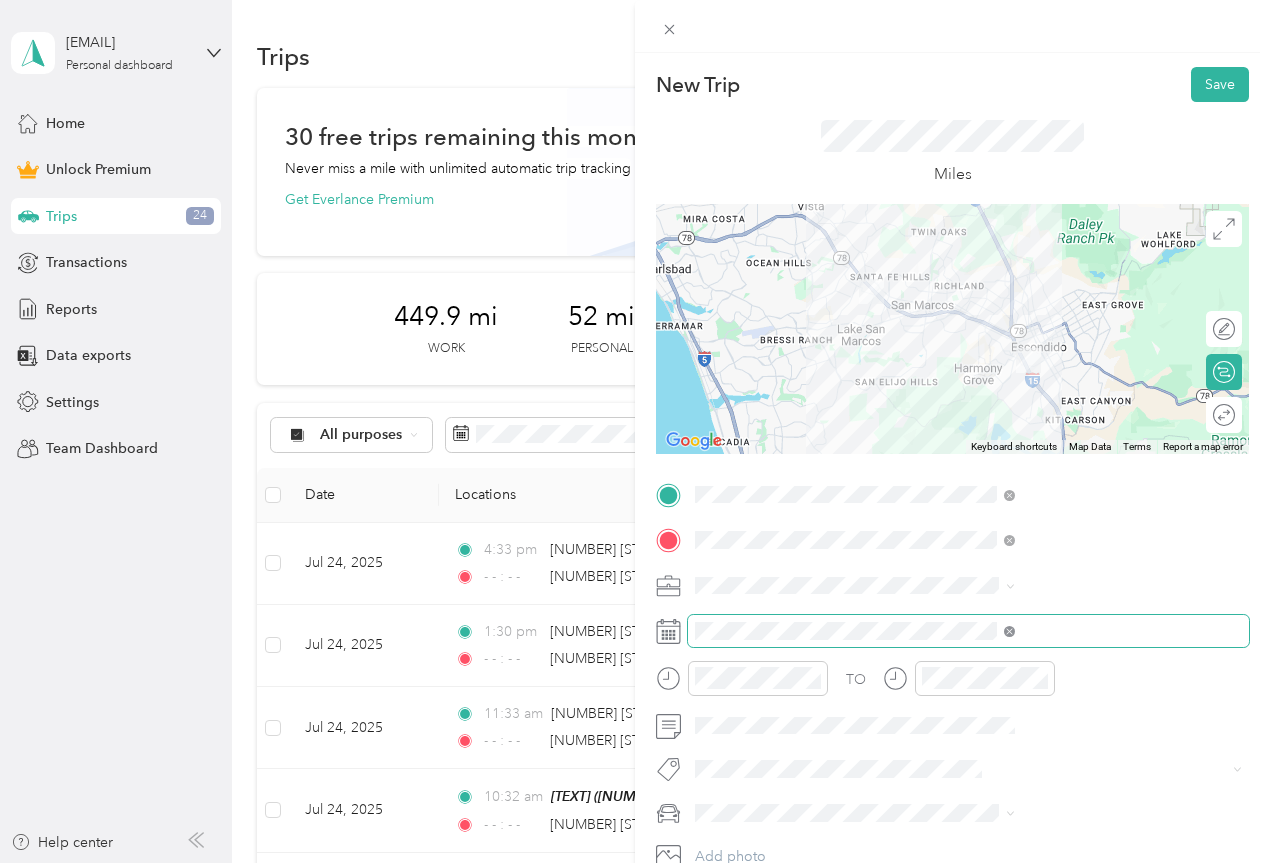 click 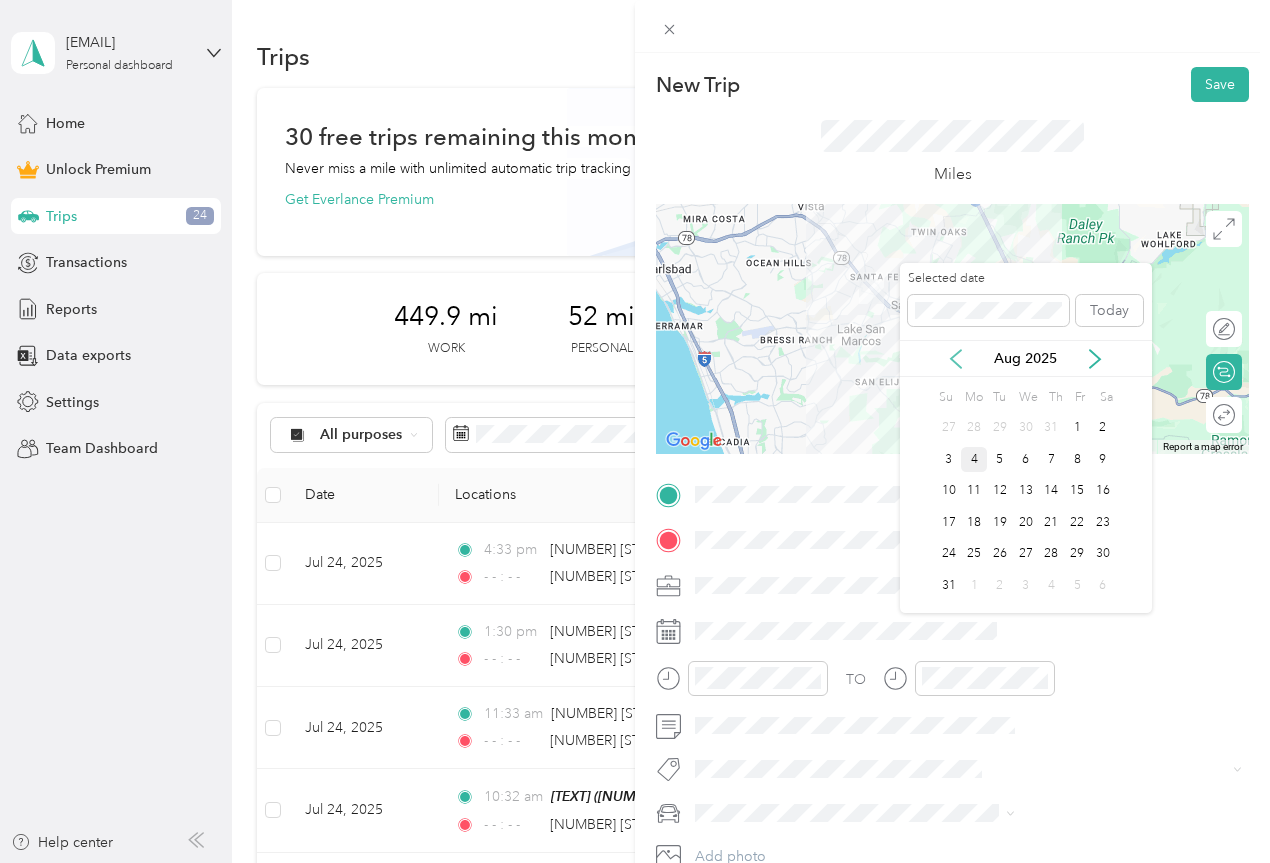 click 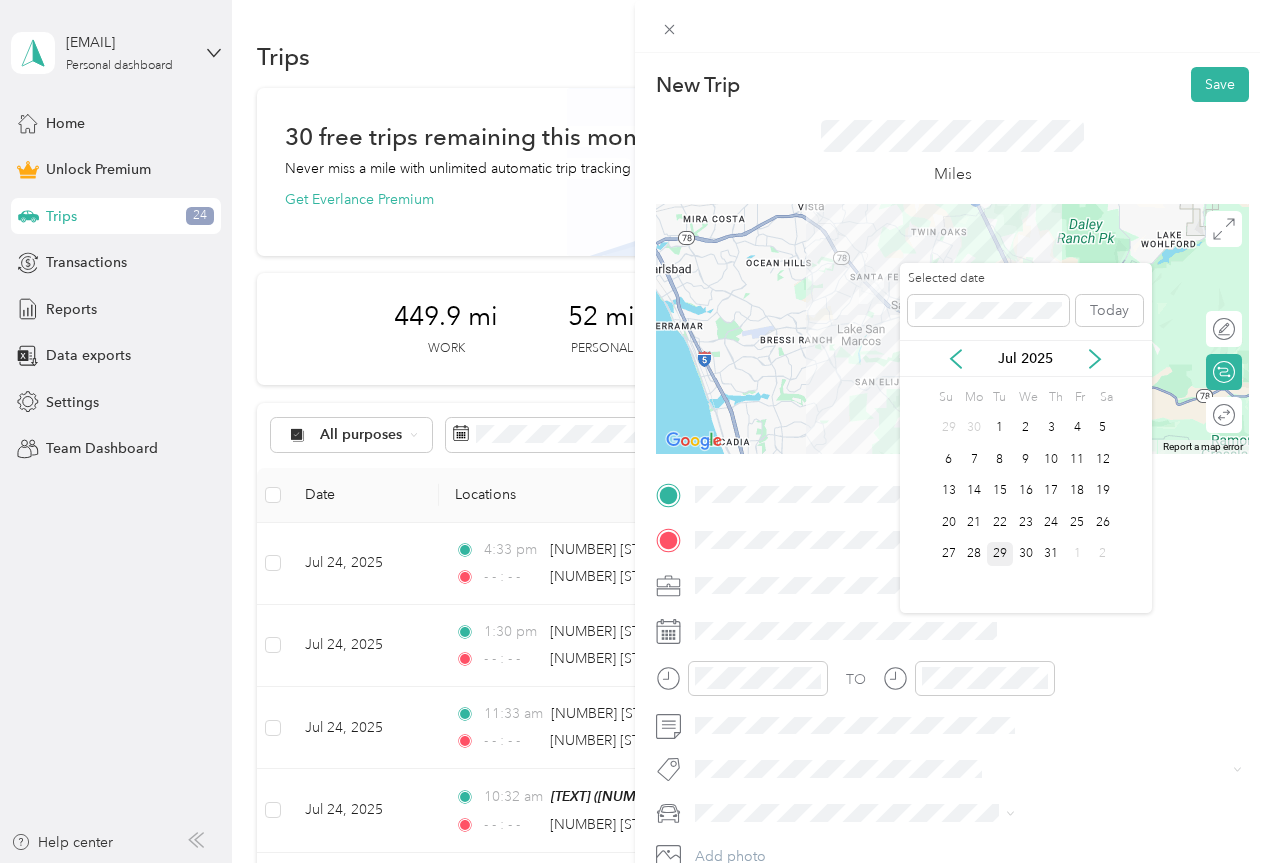 click on "29" at bounding box center [1000, 554] 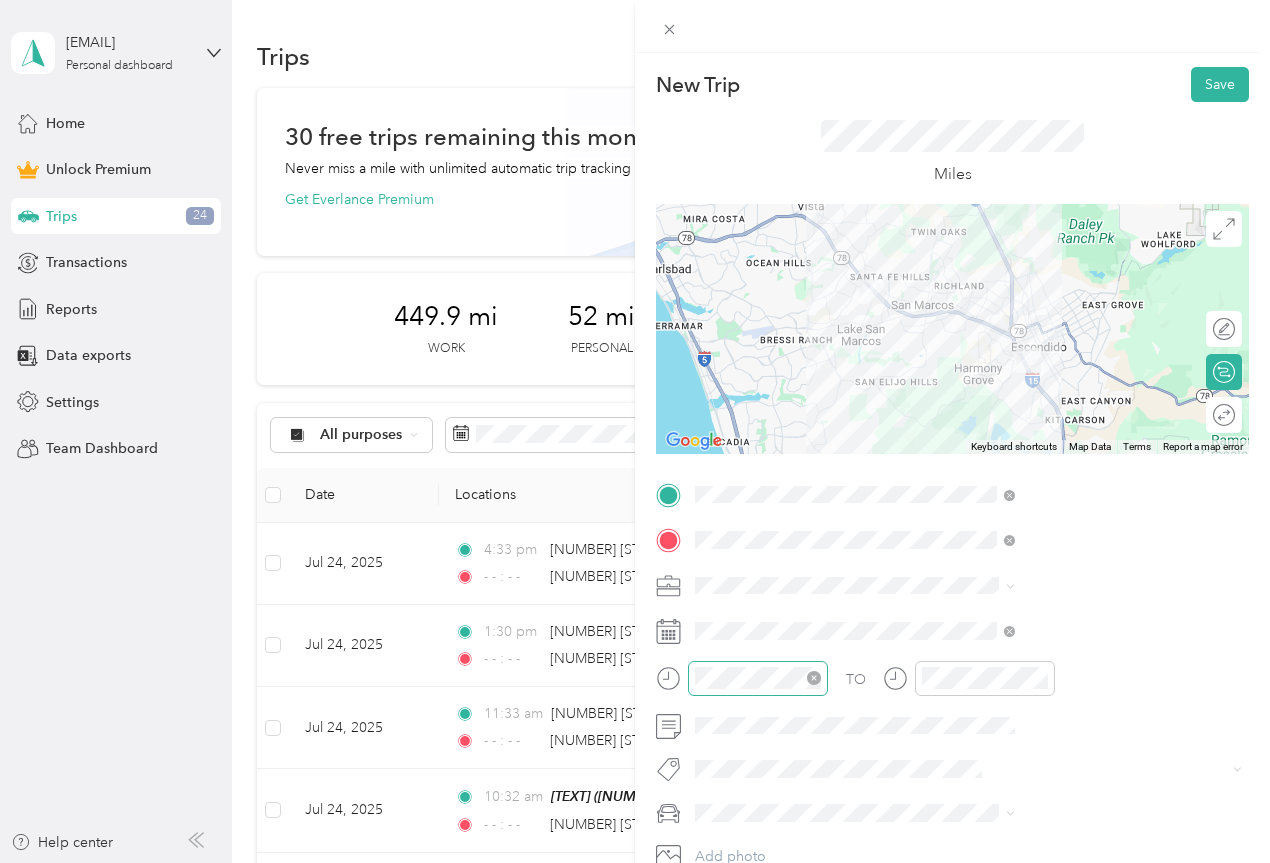 click 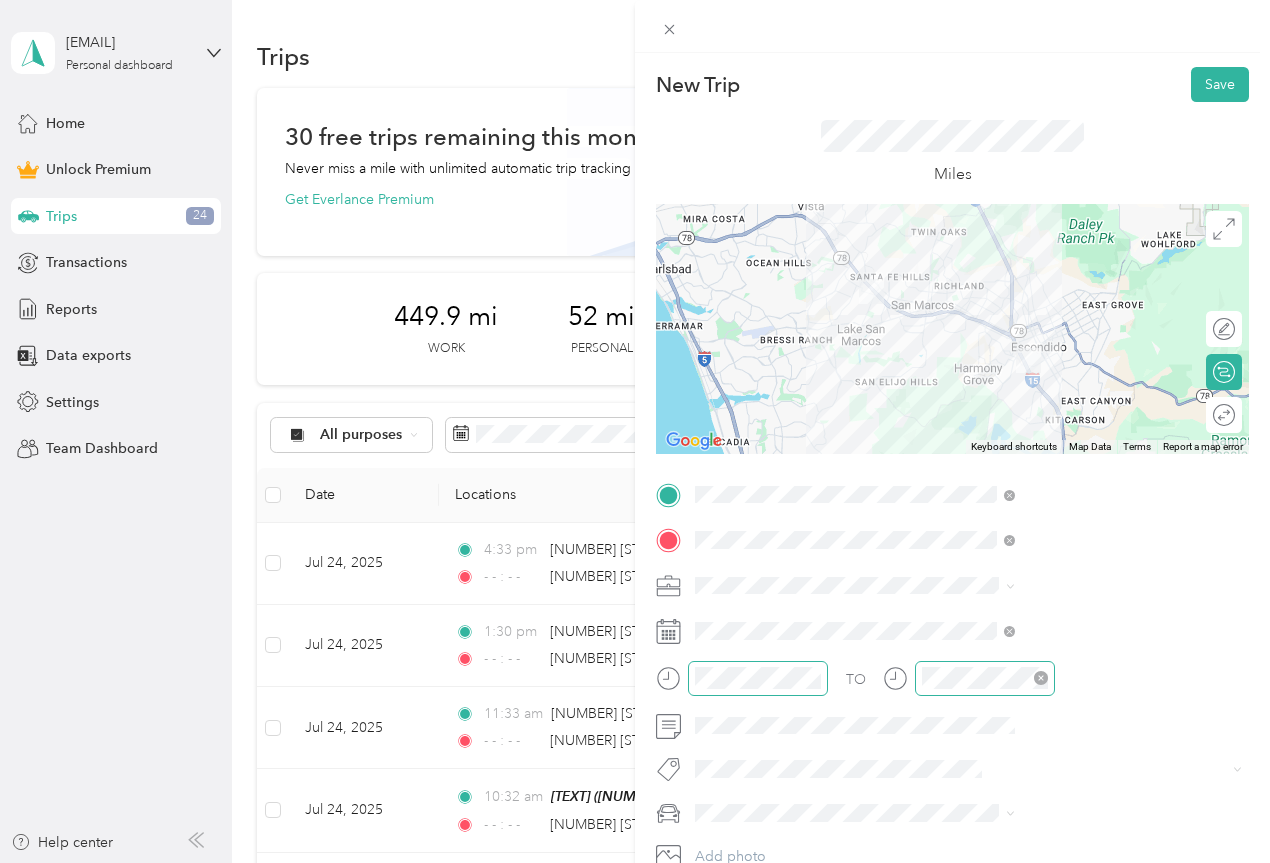 click 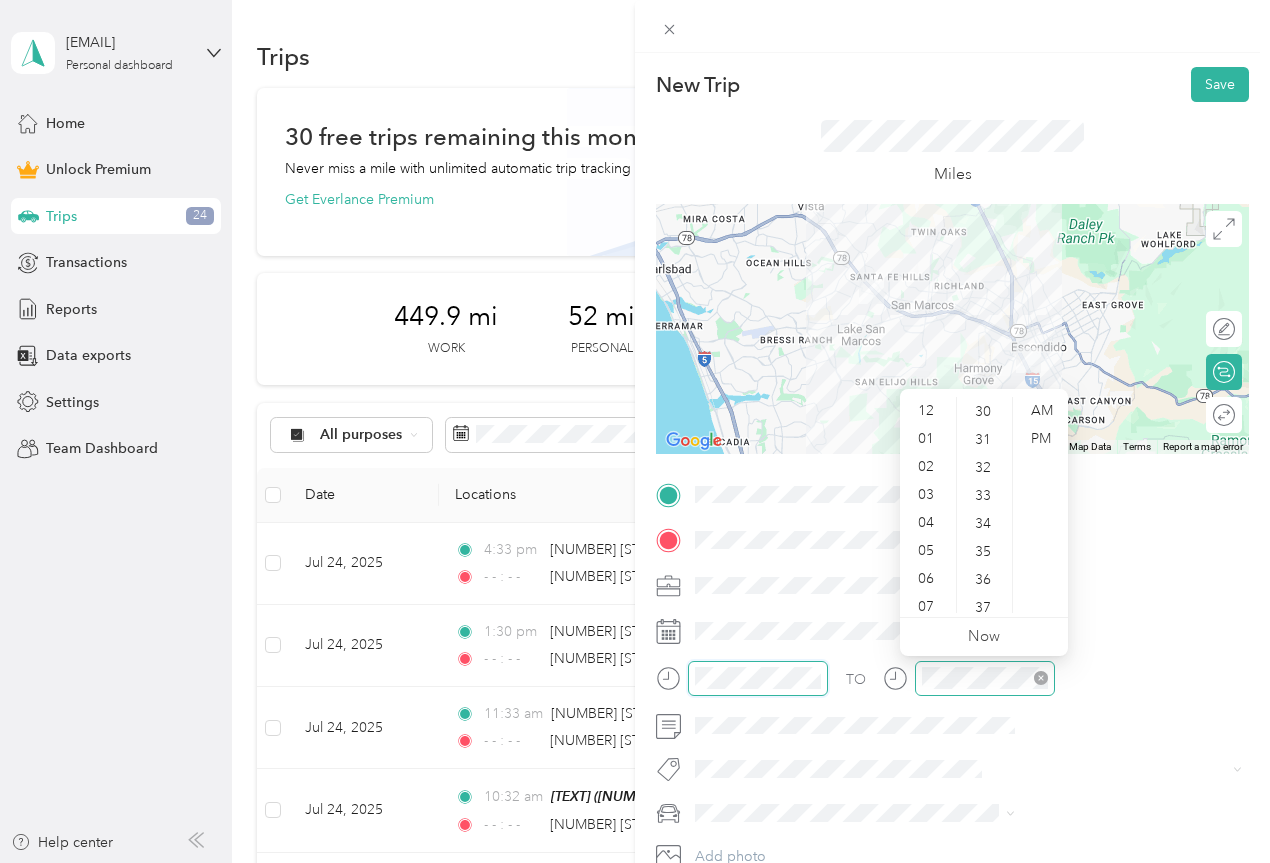 scroll, scrollTop: 840, scrollLeft: 0, axis: vertical 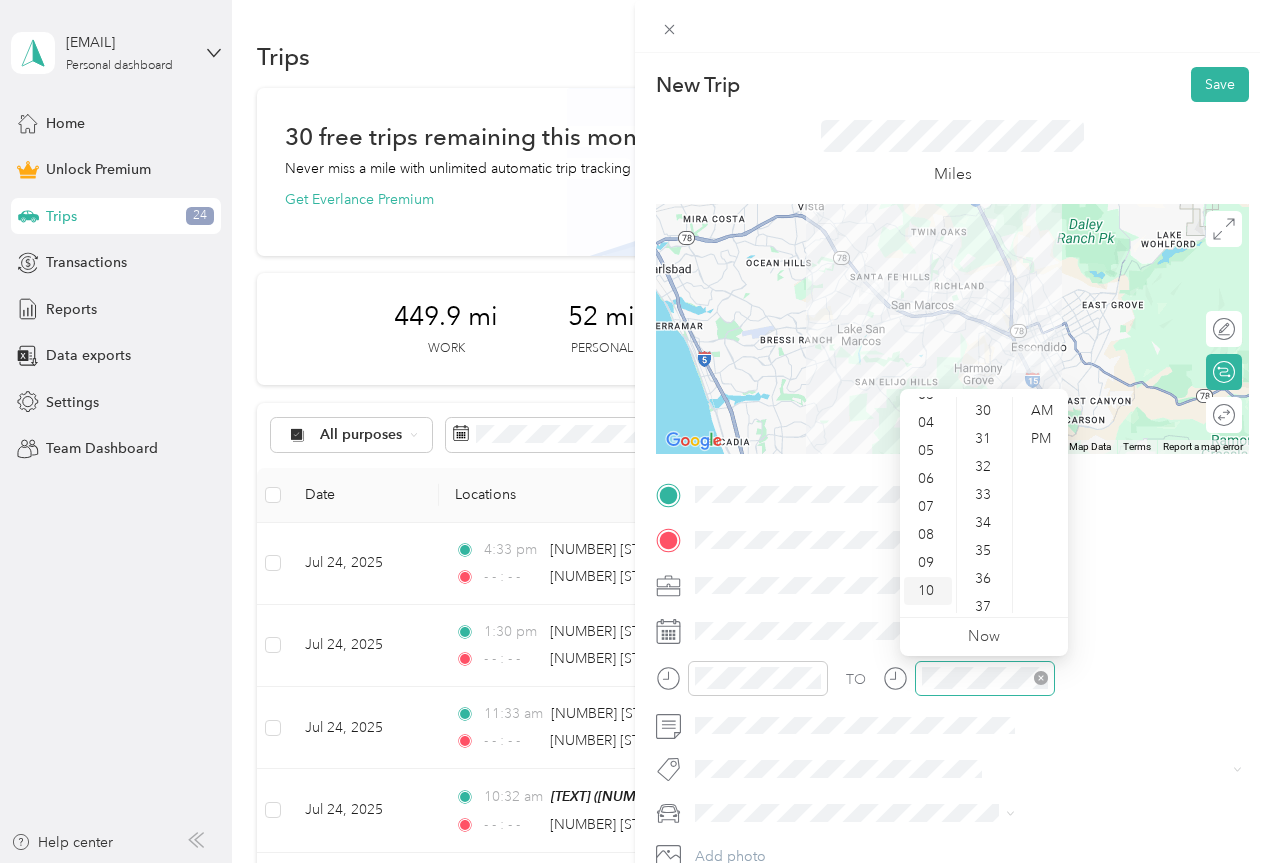 click on "10" at bounding box center [928, 591] 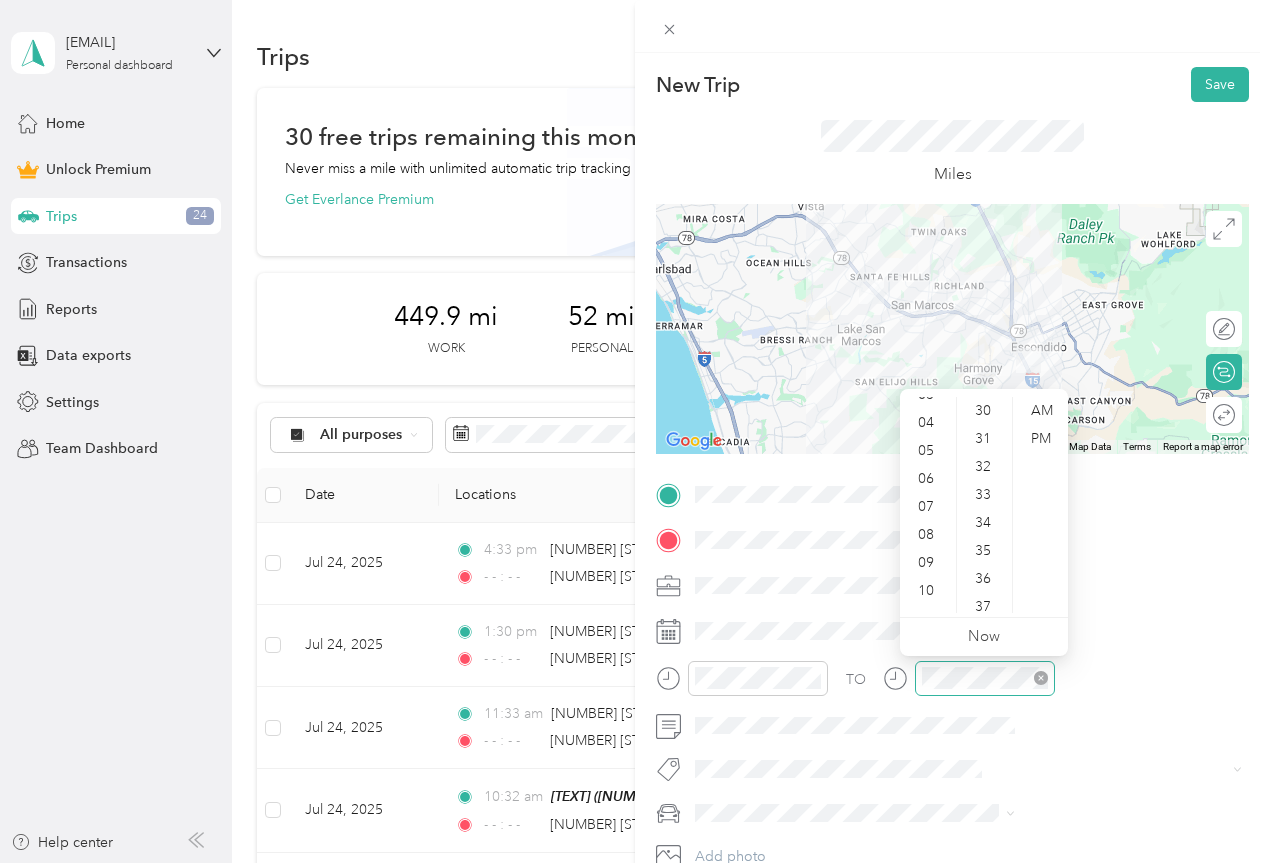 scroll, scrollTop: 120, scrollLeft: 0, axis: vertical 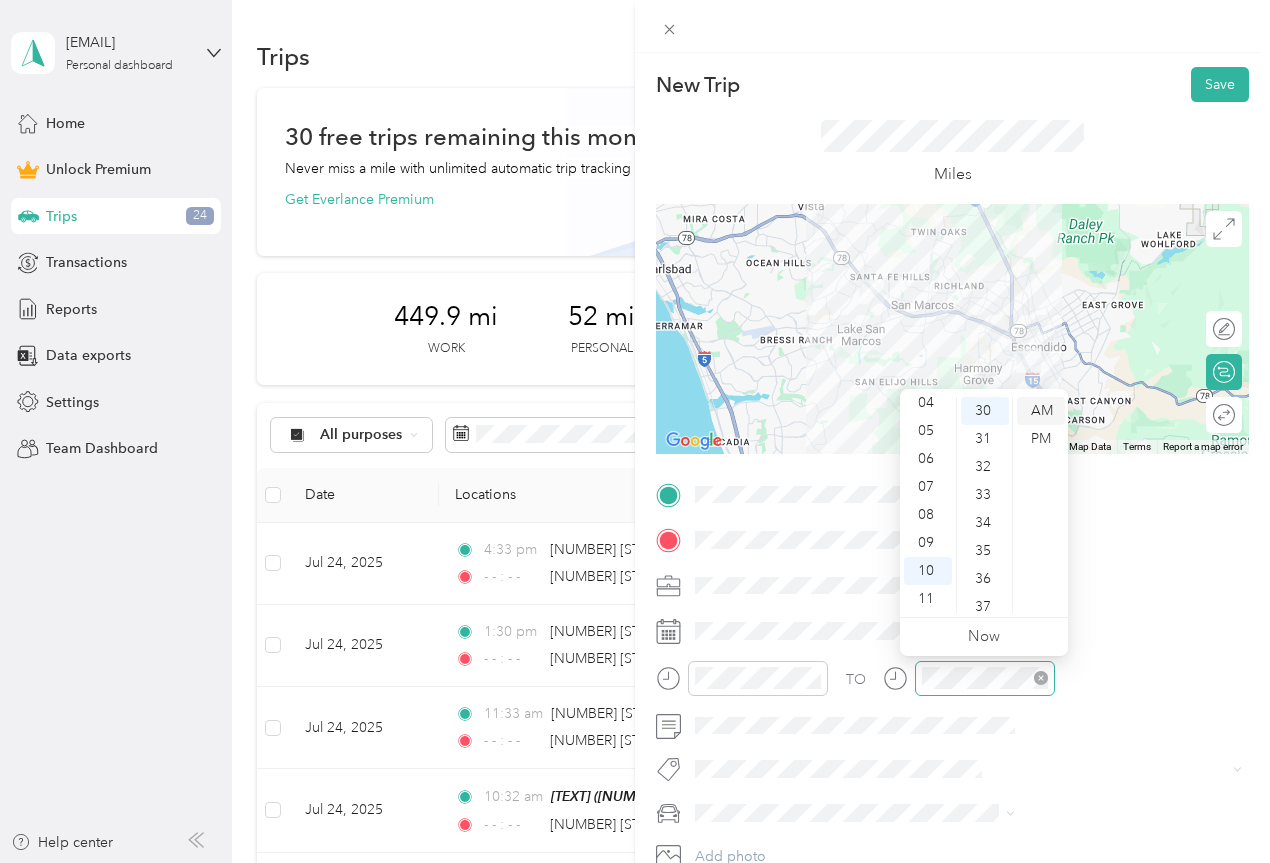 drag, startPoint x: 996, startPoint y: 409, endPoint x: 1027, endPoint y: 420, distance: 32.89377 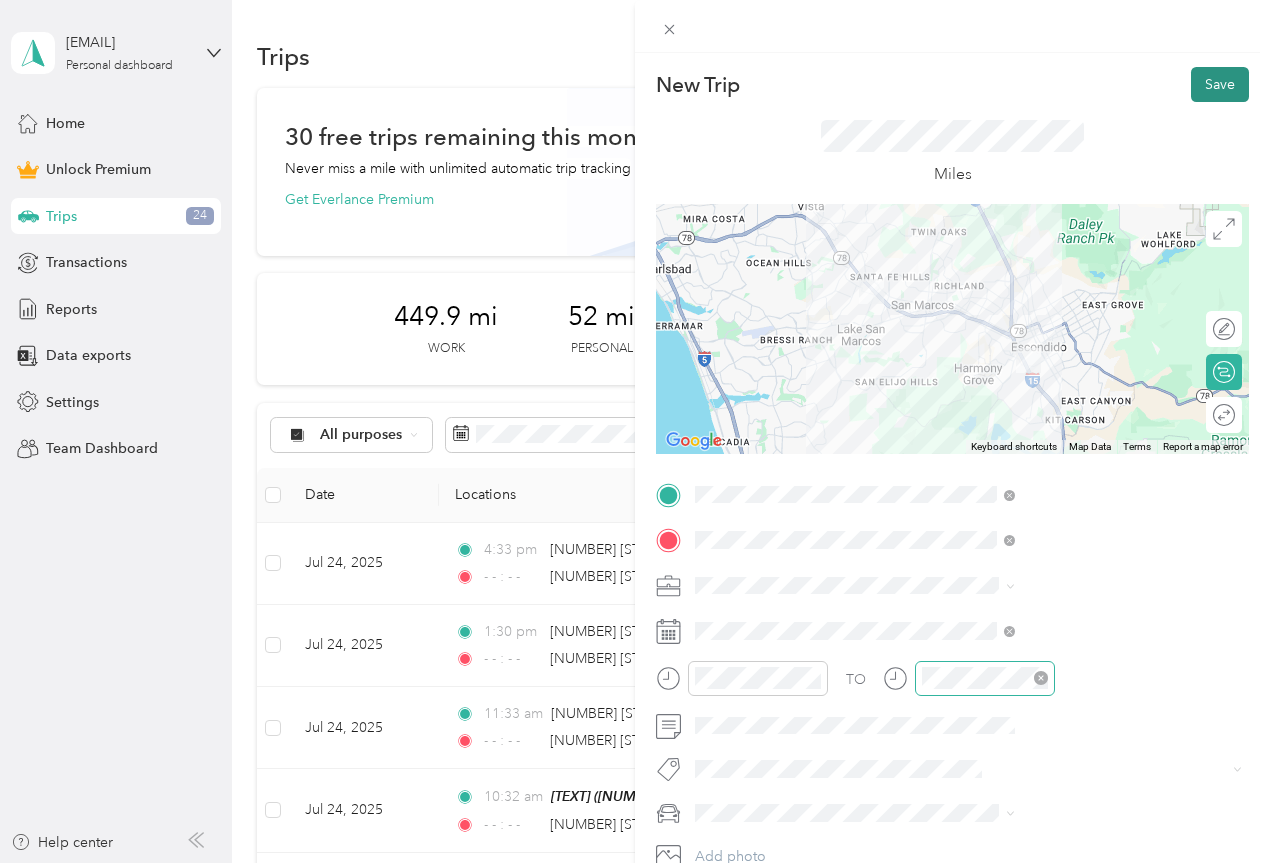 click on "Save" at bounding box center [1220, 84] 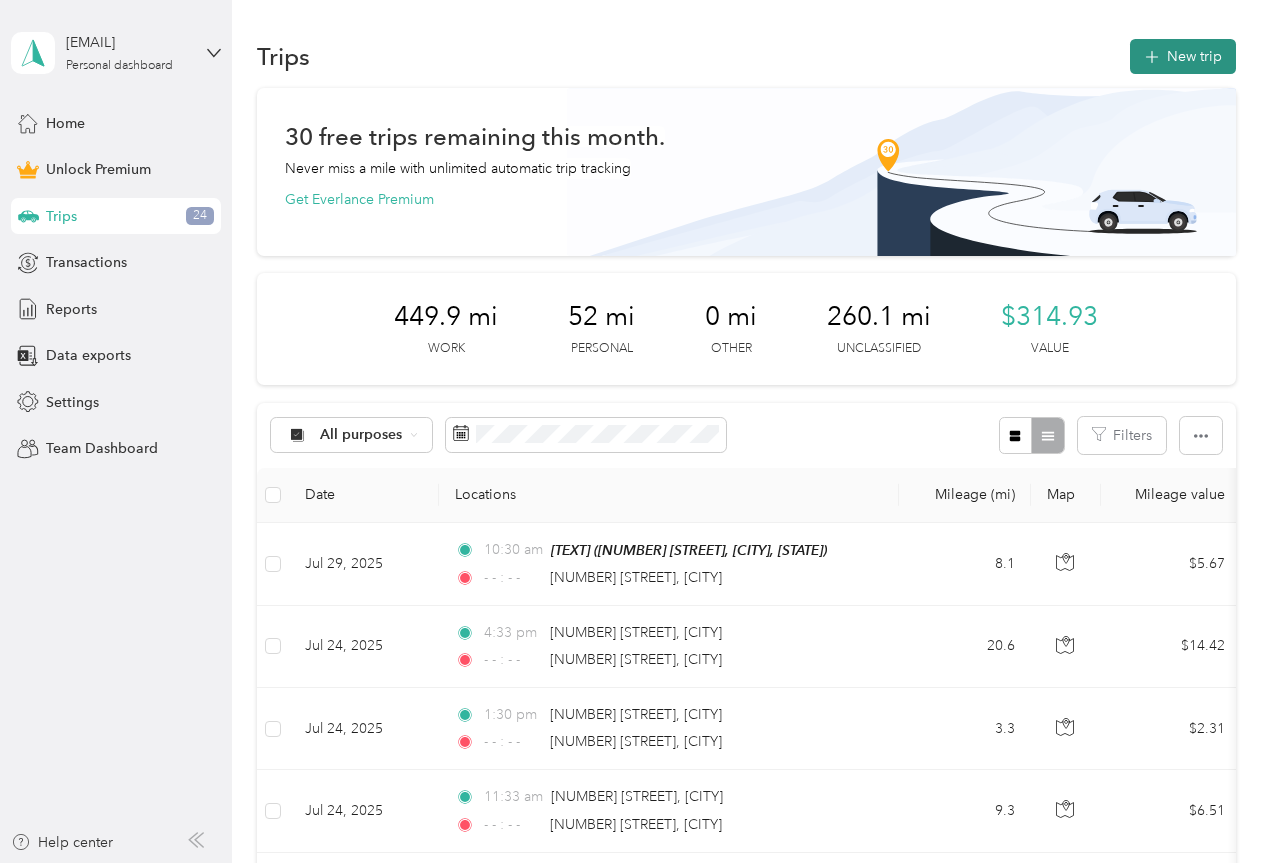 click on "New trip" at bounding box center (1183, 56) 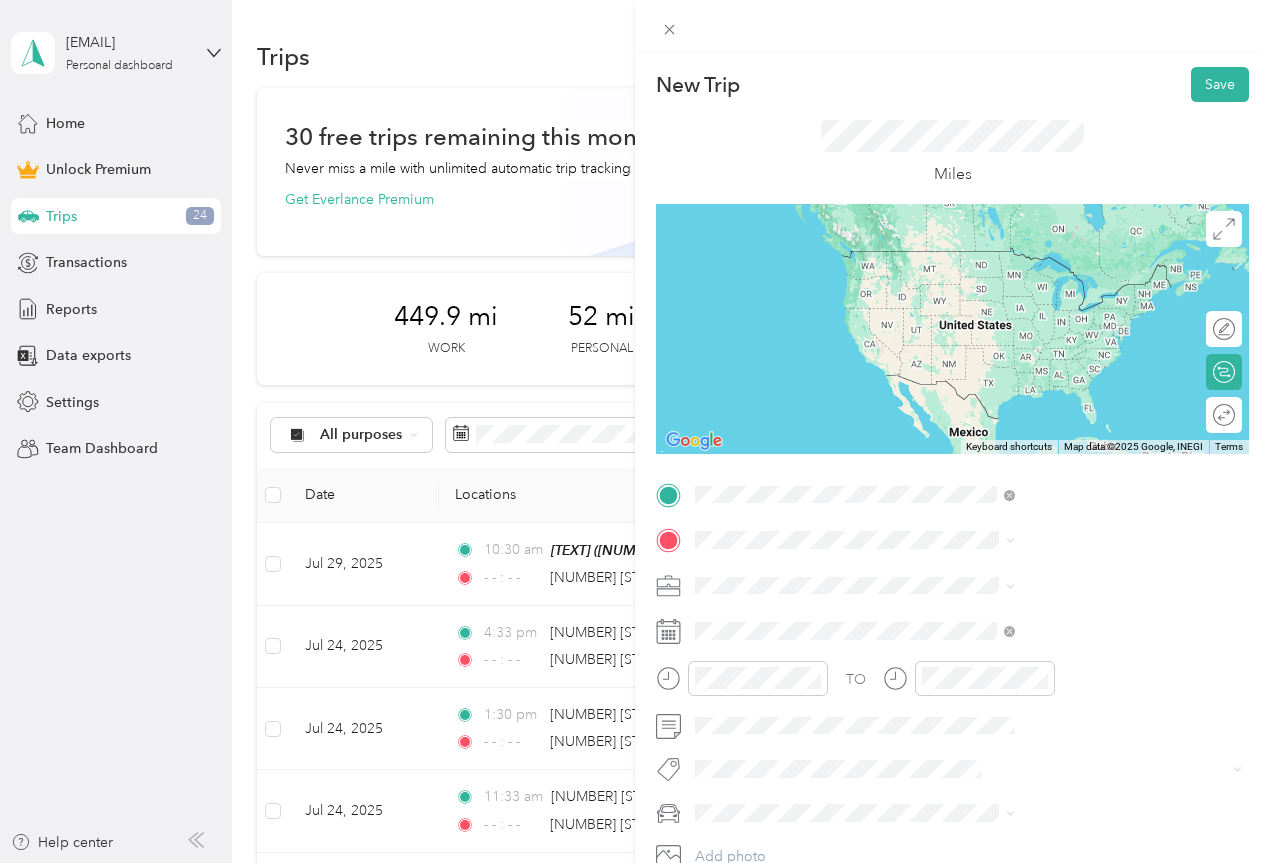 click on "[NUMBER] [STREET]
[CITY], [STATE] [POSTAL_CODE], [COUNTRY]" at bounding box center [1082, 584] 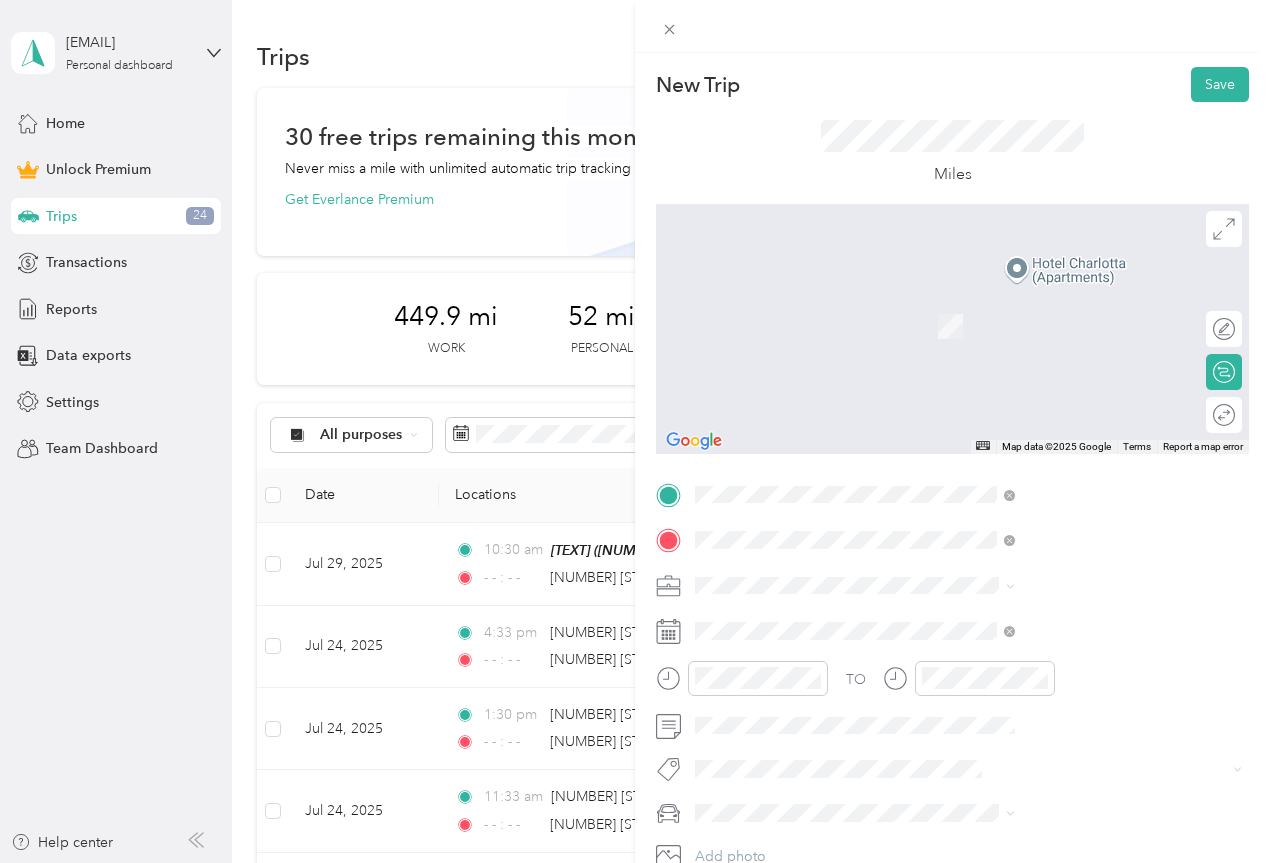 click on "[NUMBER] [STREET]
[CITY], [STATE] [POSTAL_CODE], [COUNTRY]" at bounding box center (1082, 703) 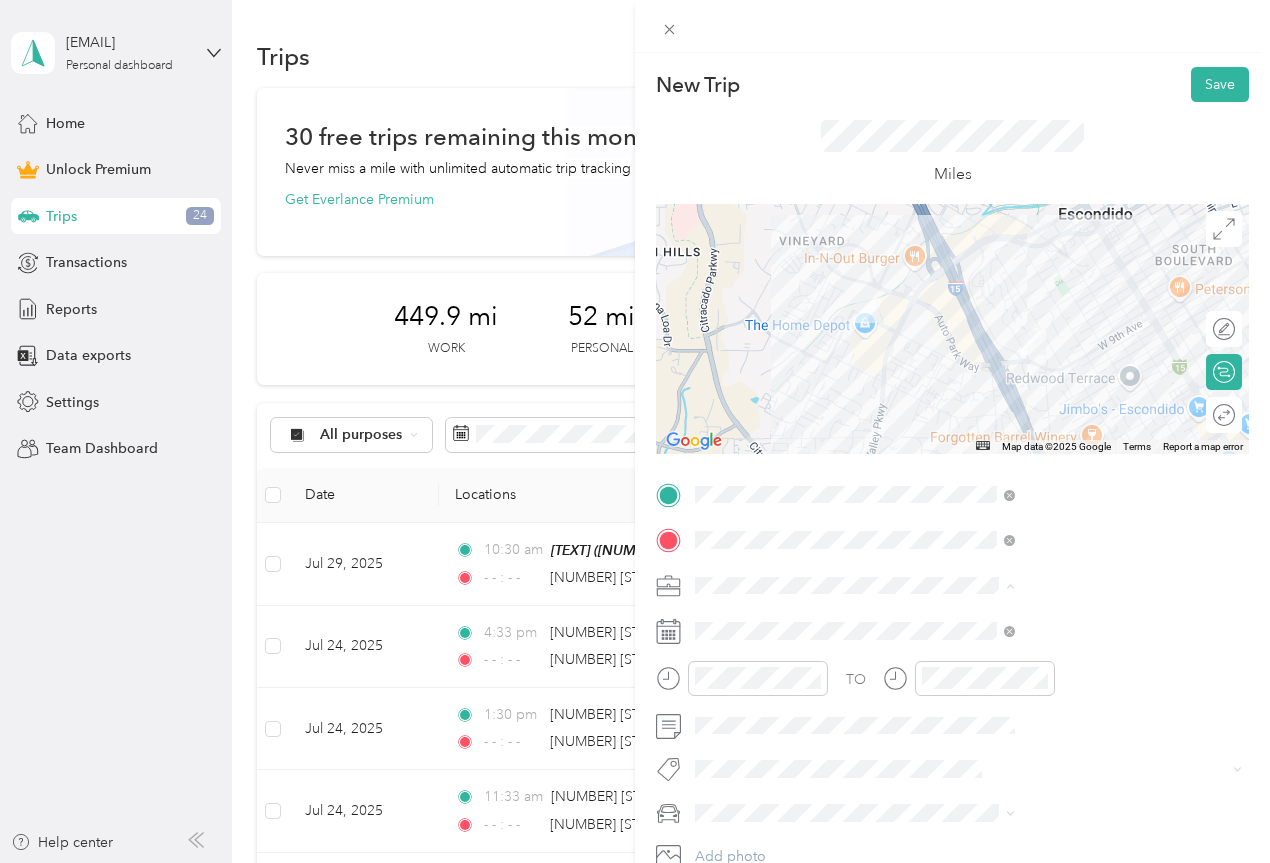 click on "Work" at bounding box center (931, 305) 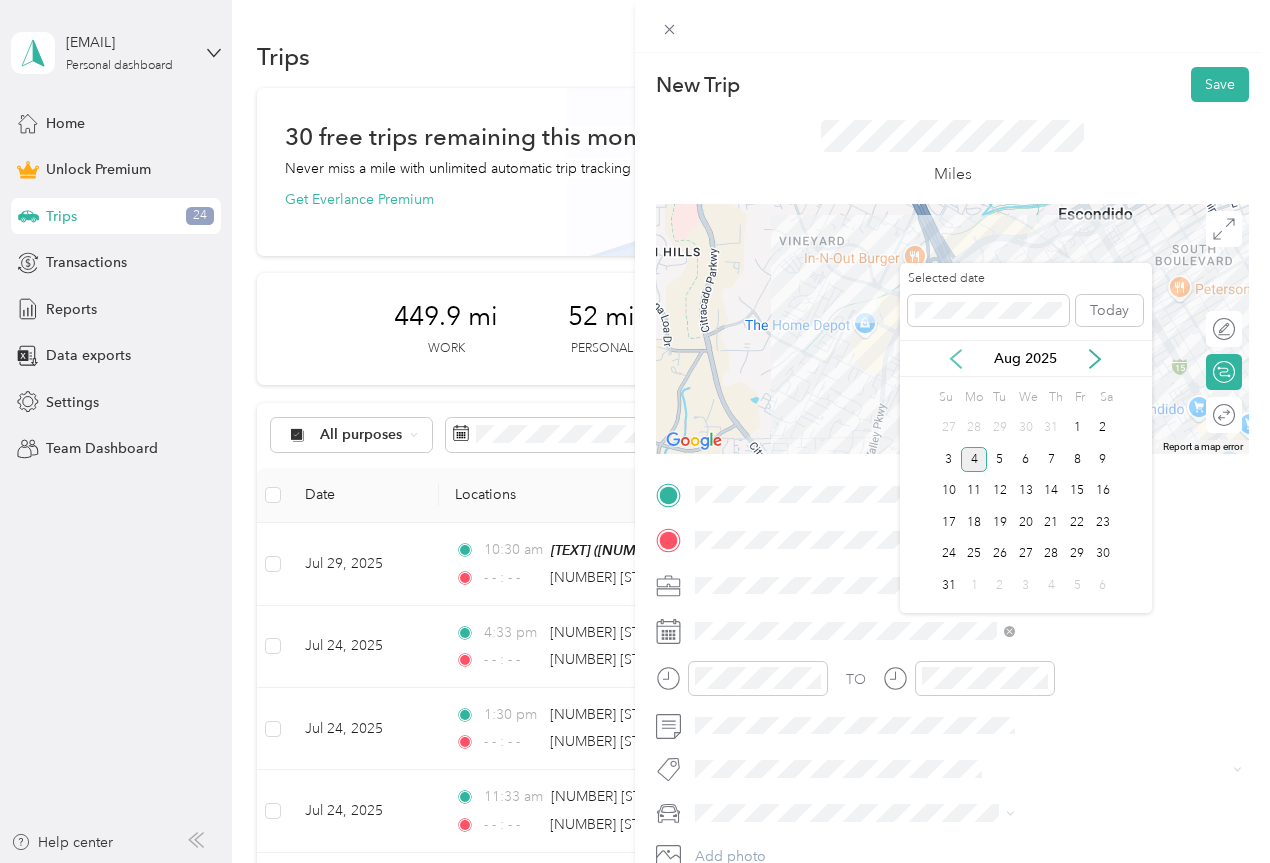 click 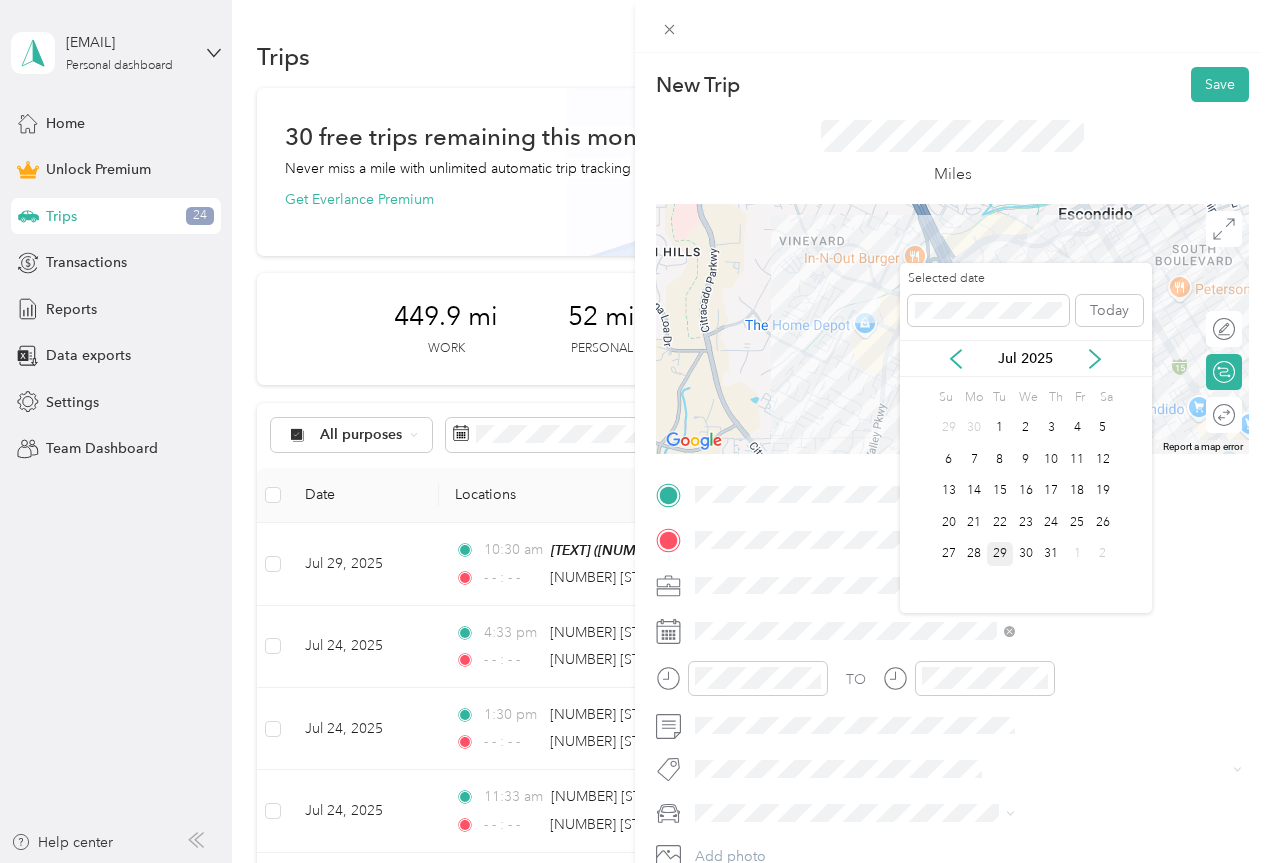 click on "29" at bounding box center [1000, 554] 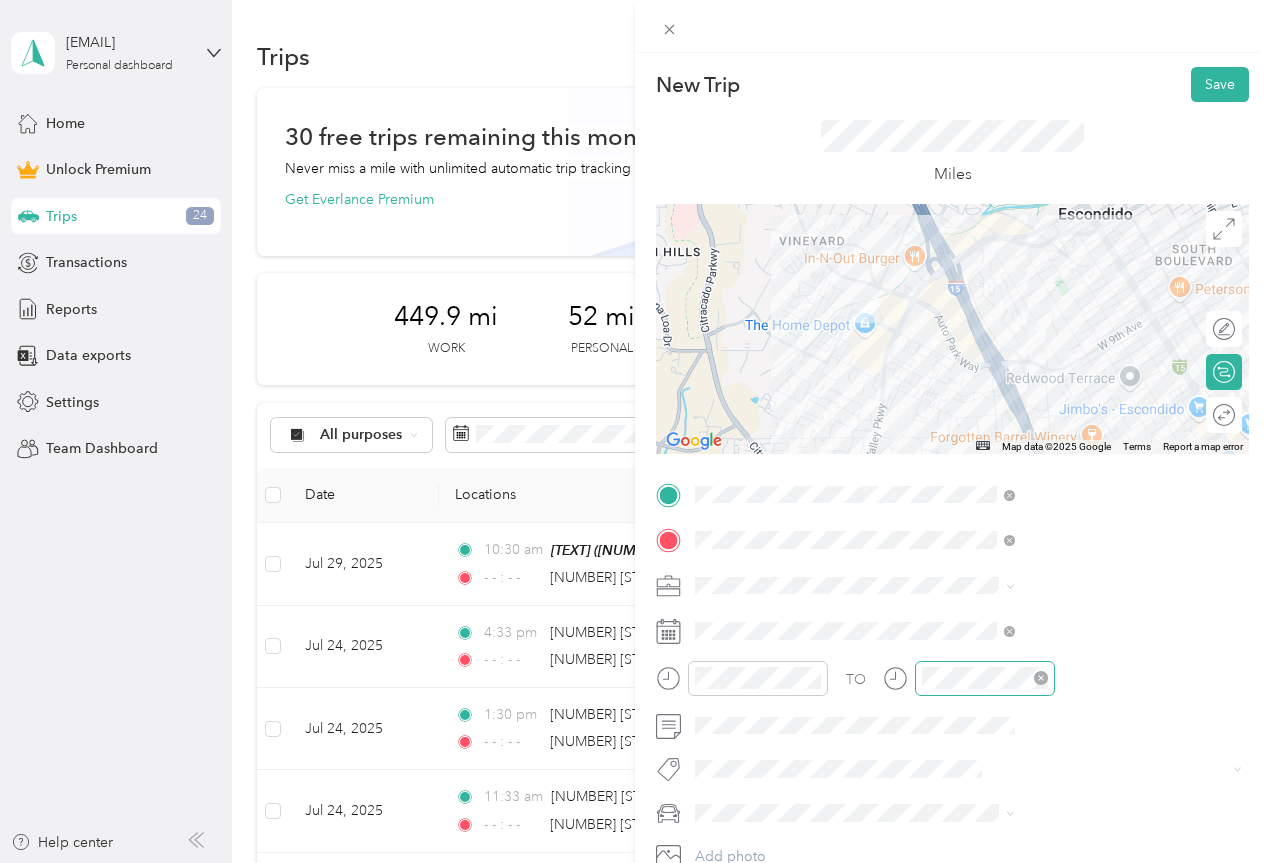 click 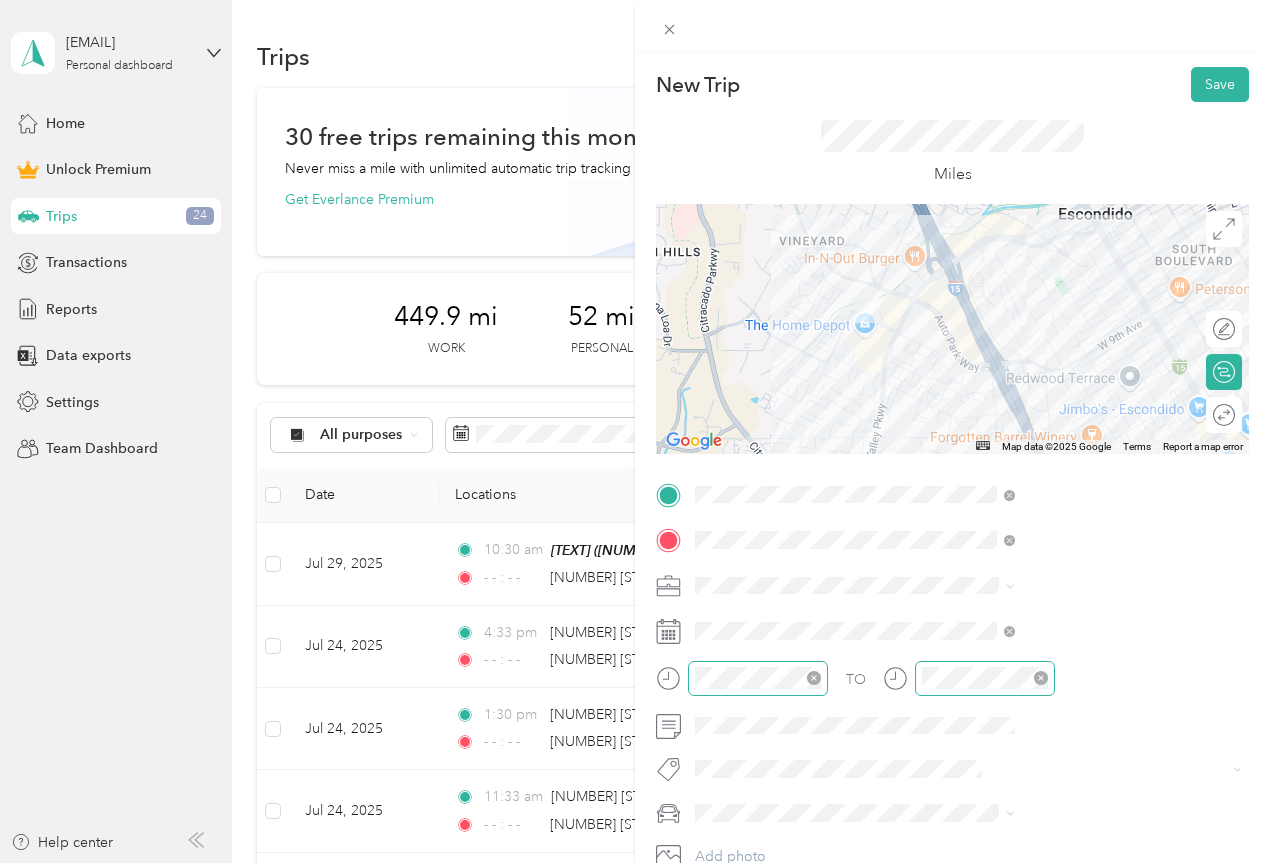 click 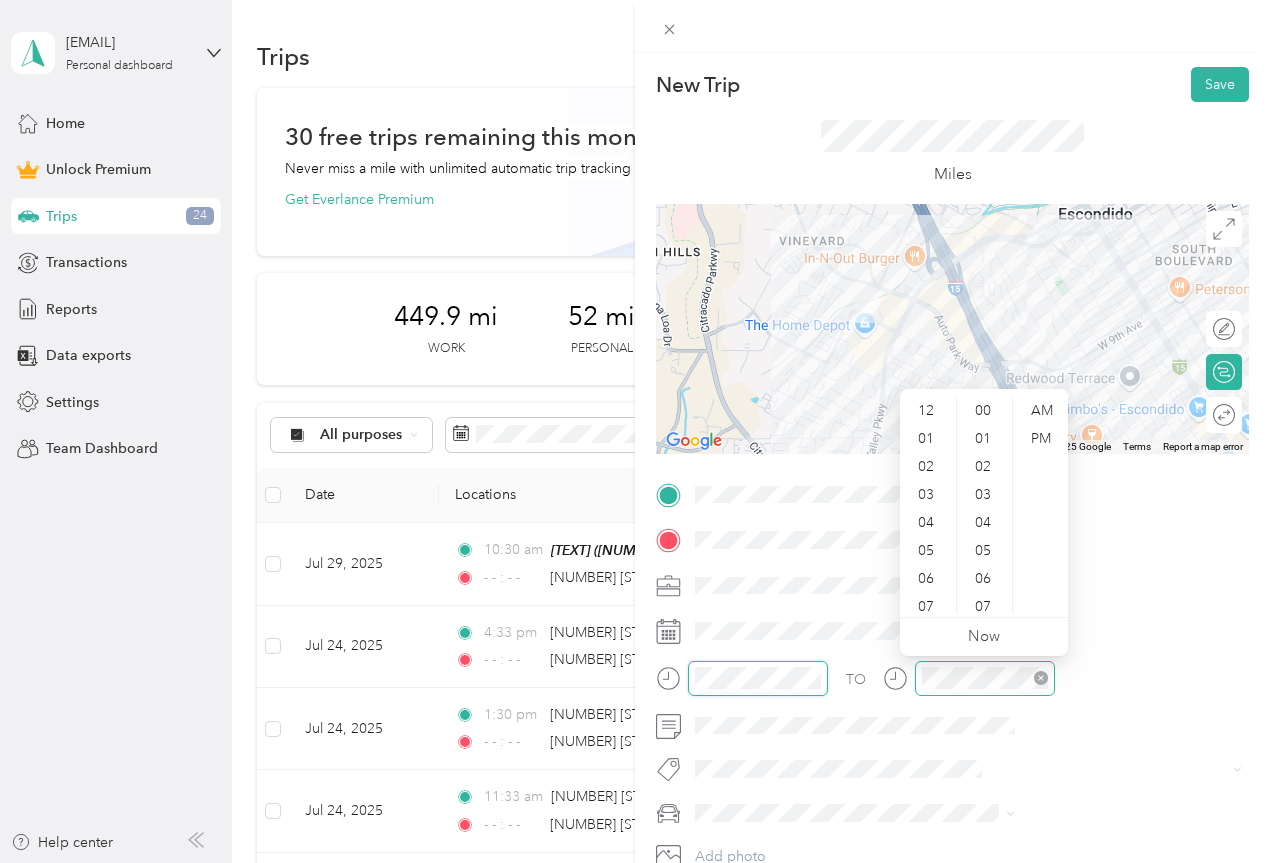 scroll, scrollTop: 868, scrollLeft: 0, axis: vertical 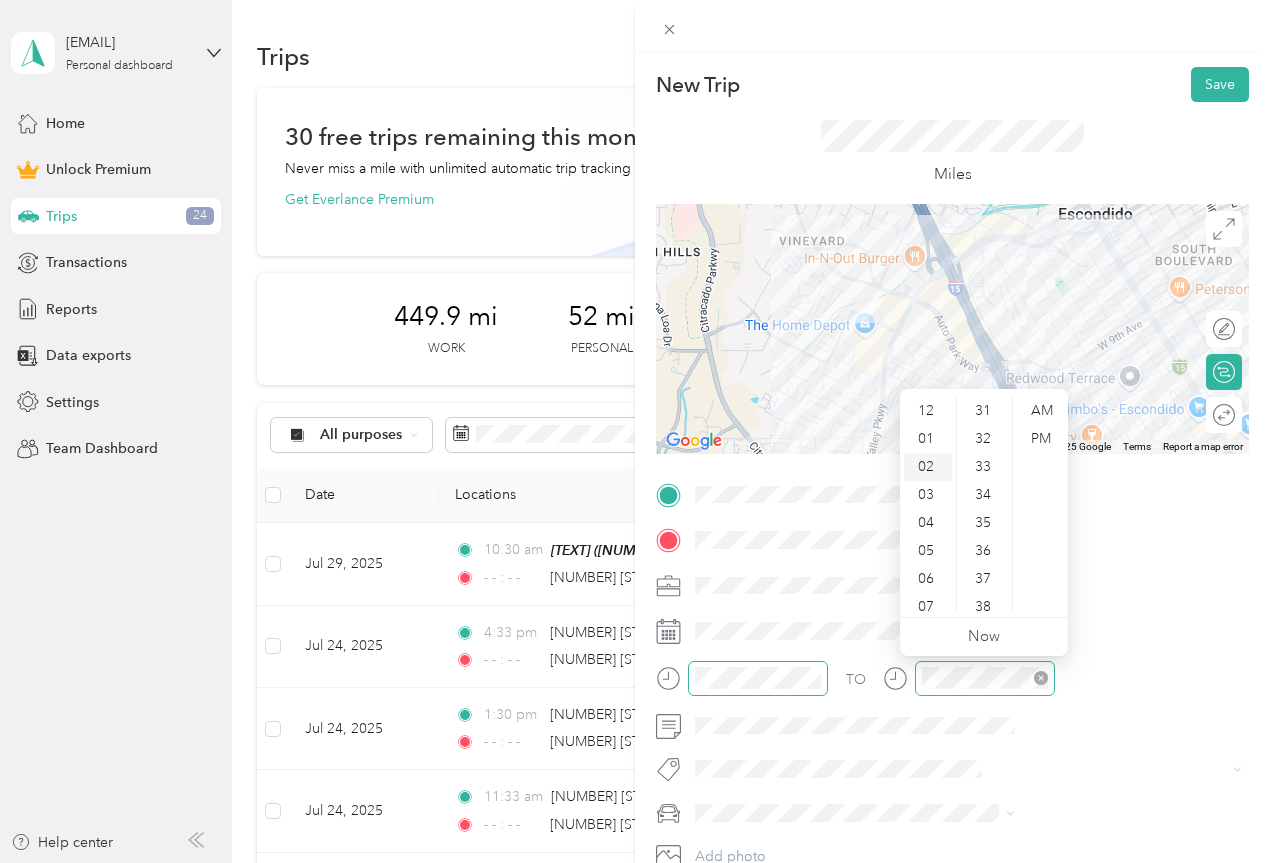 click on "02" at bounding box center (928, 467) 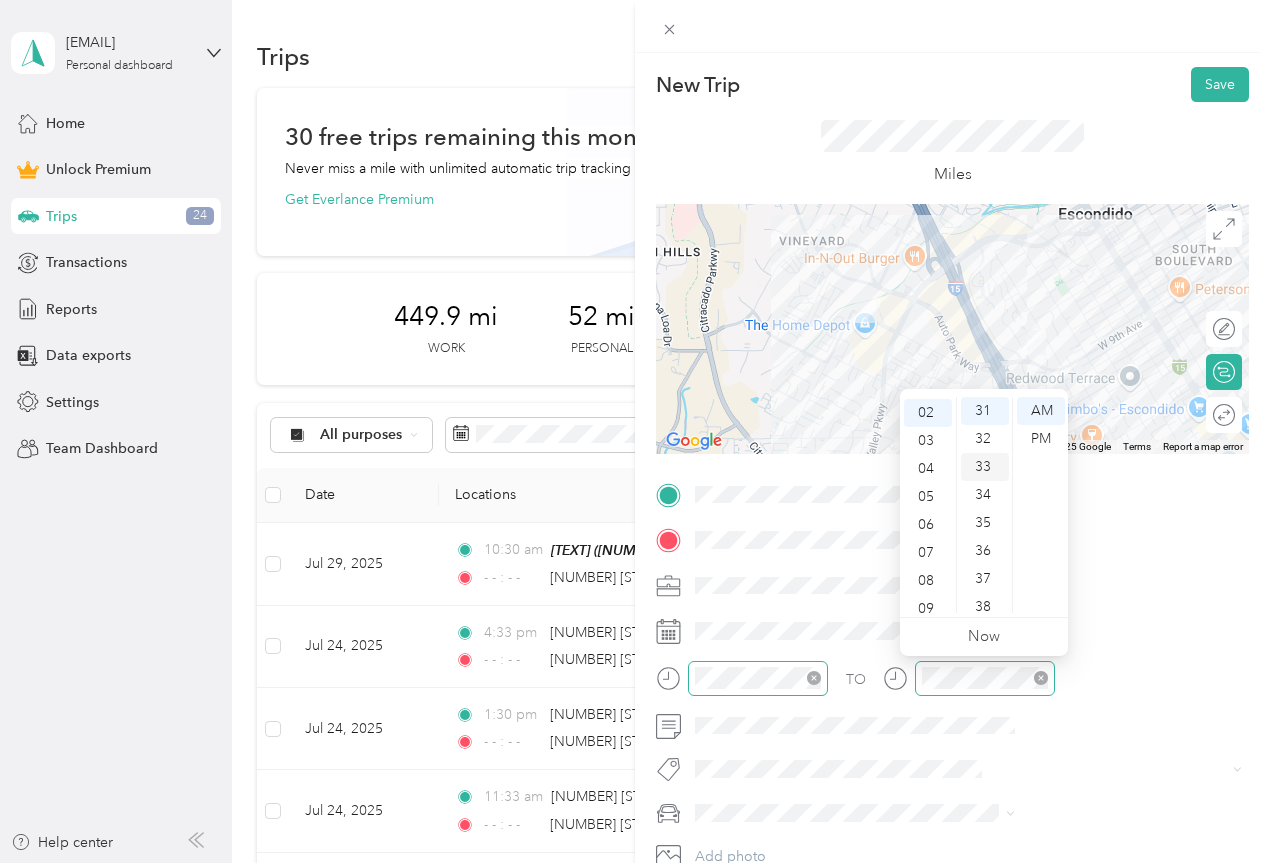 scroll, scrollTop: 56, scrollLeft: 0, axis: vertical 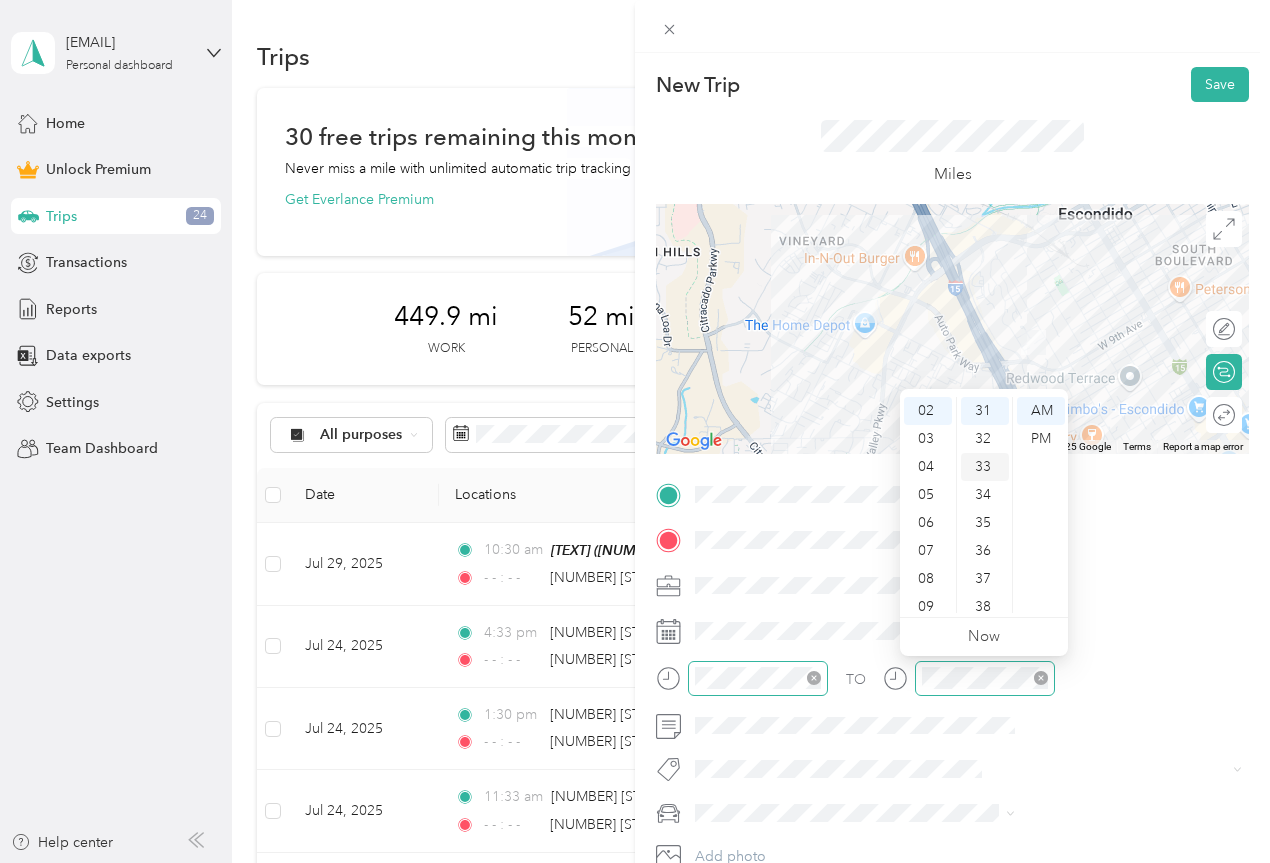 click on "33" at bounding box center [985, 467] 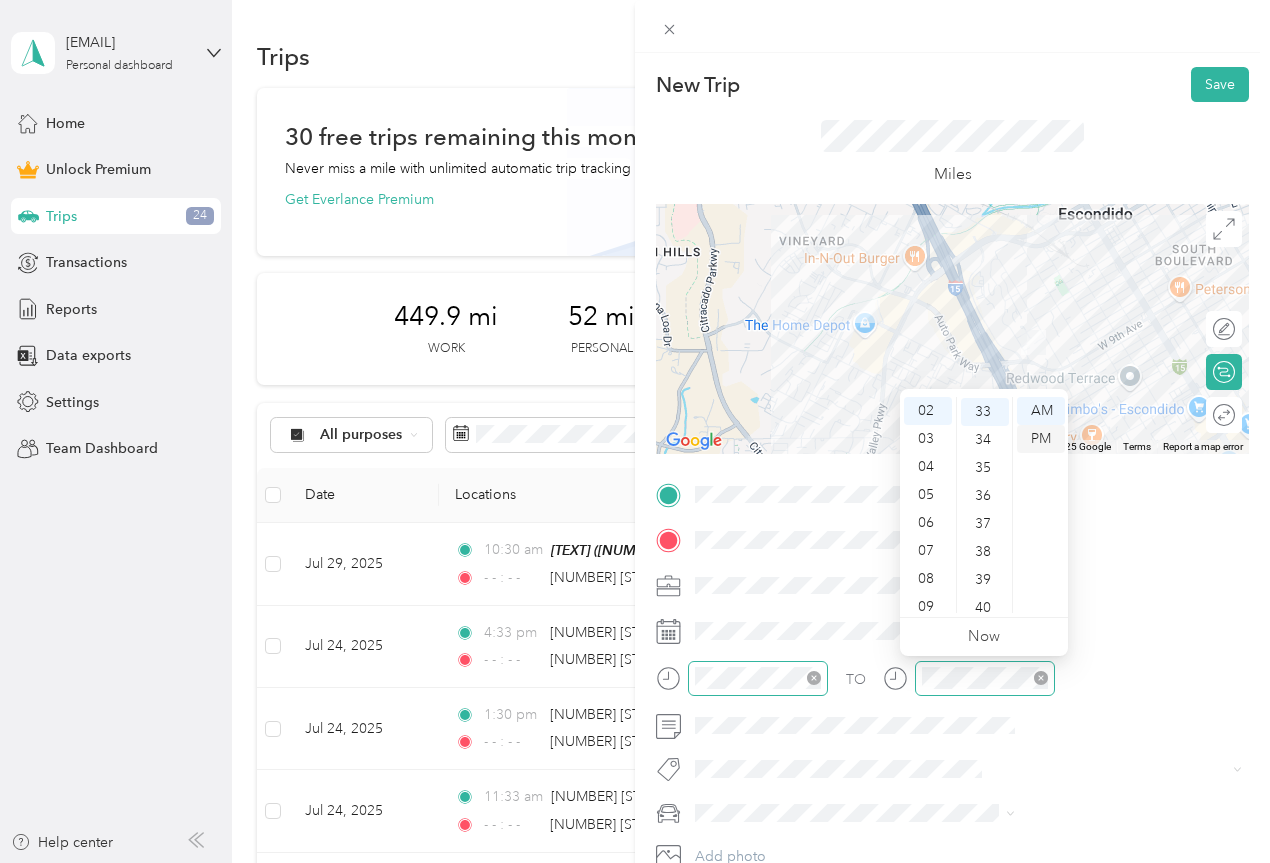 scroll, scrollTop: 924, scrollLeft: 0, axis: vertical 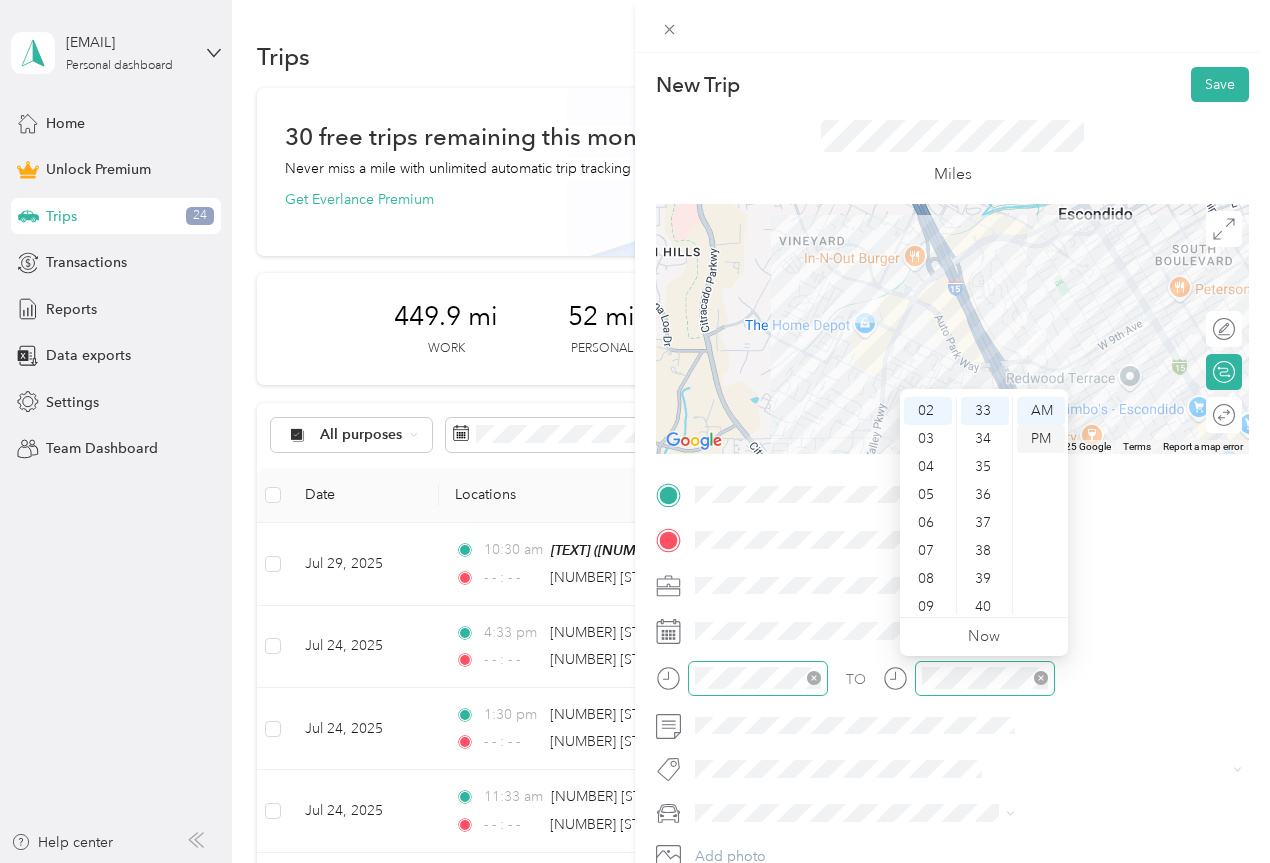 click on "PM" at bounding box center [1041, 439] 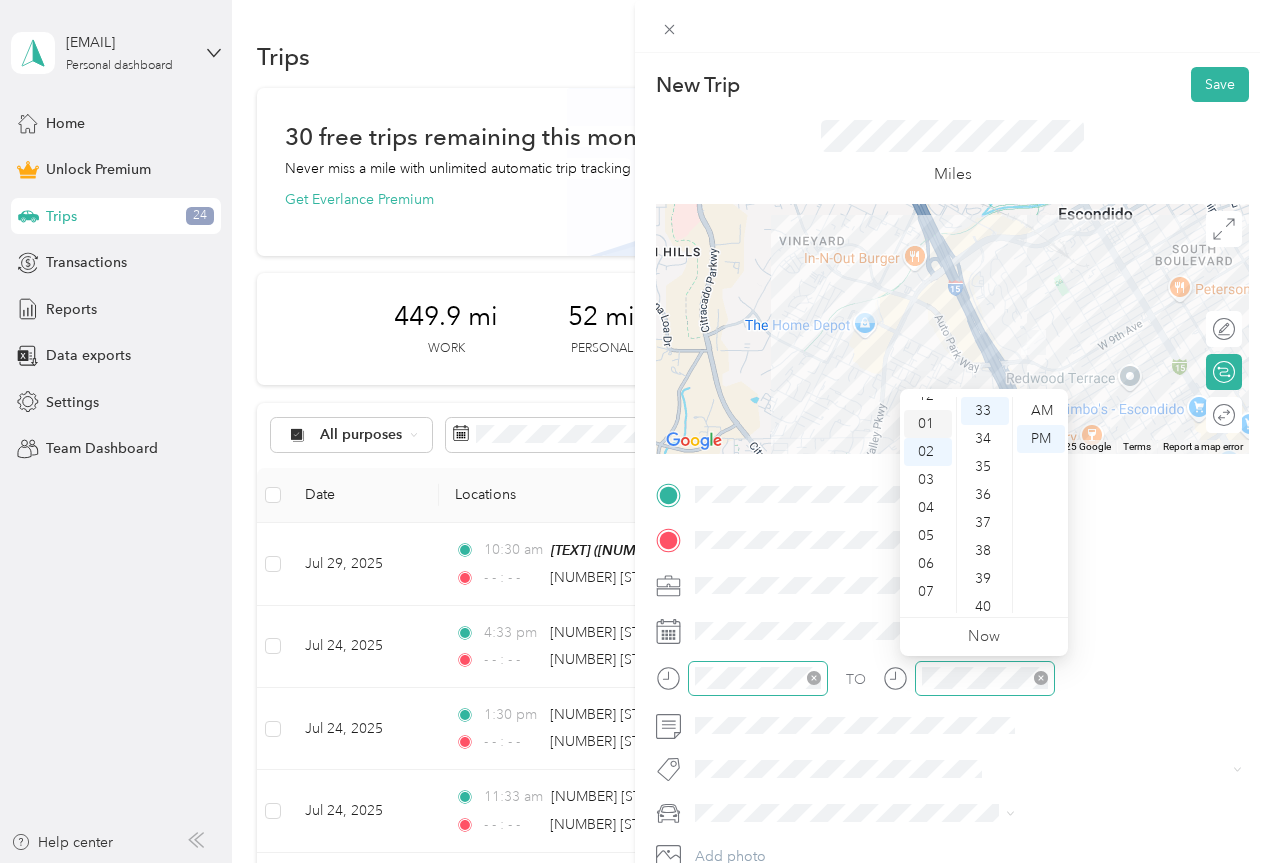 scroll, scrollTop: 0, scrollLeft: 0, axis: both 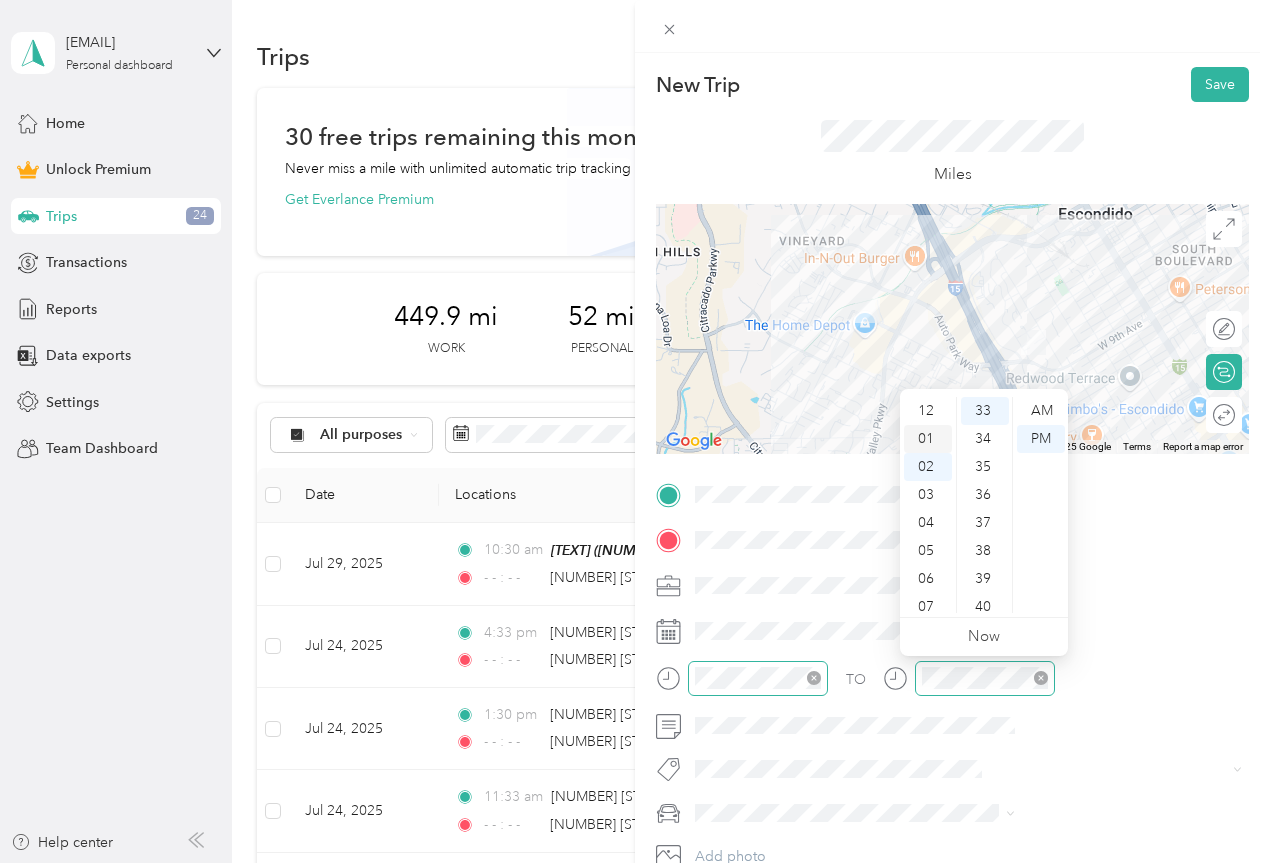 click on "01" at bounding box center [928, 439] 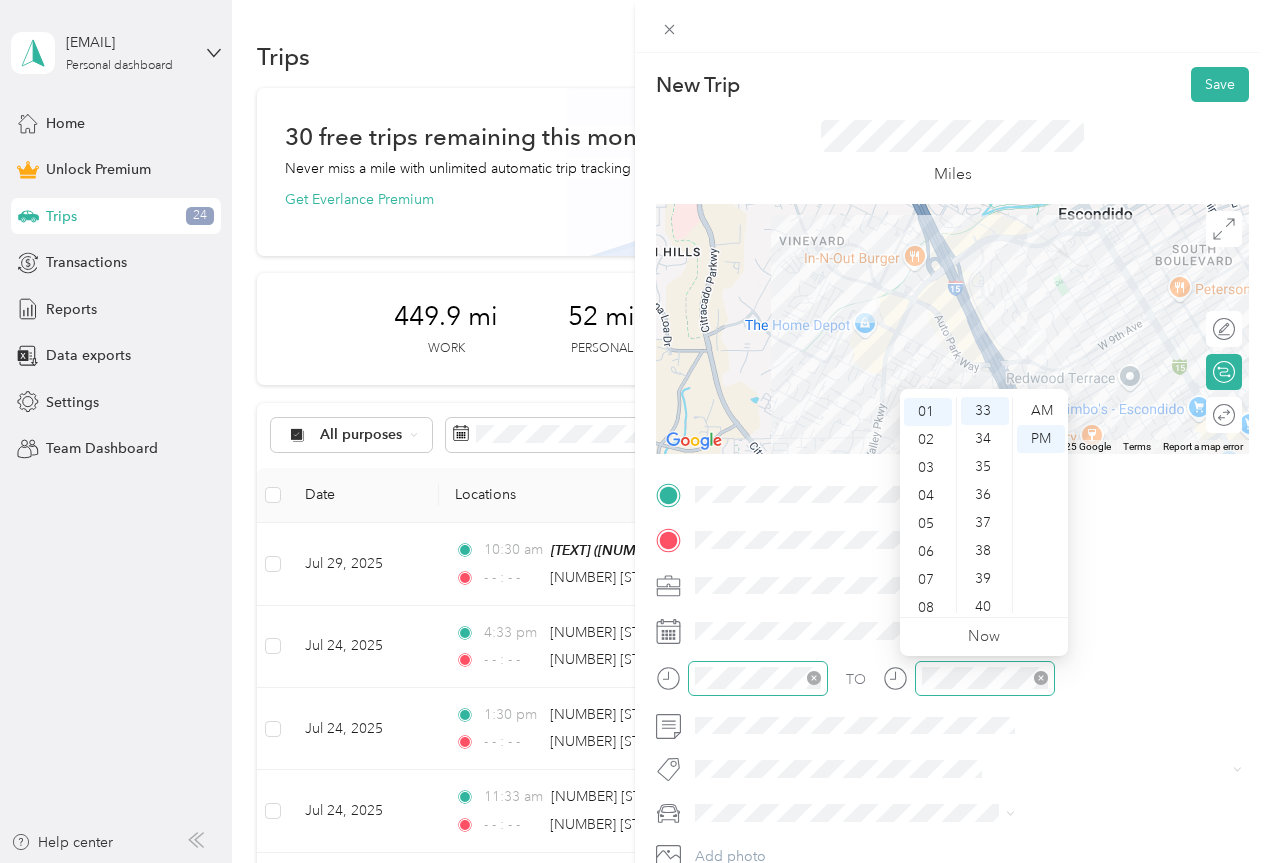 scroll, scrollTop: 28, scrollLeft: 0, axis: vertical 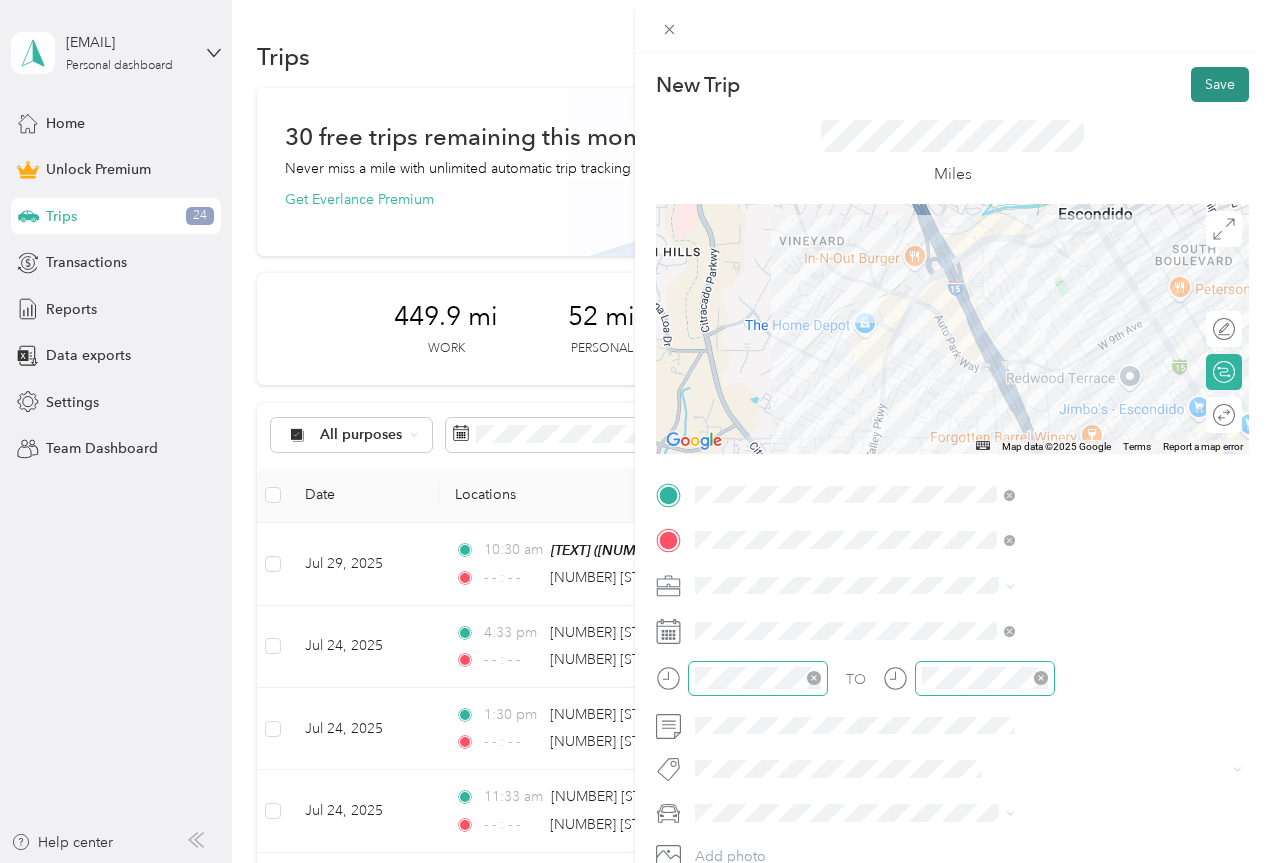 click on "Save" at bounding box center (1220, 84) 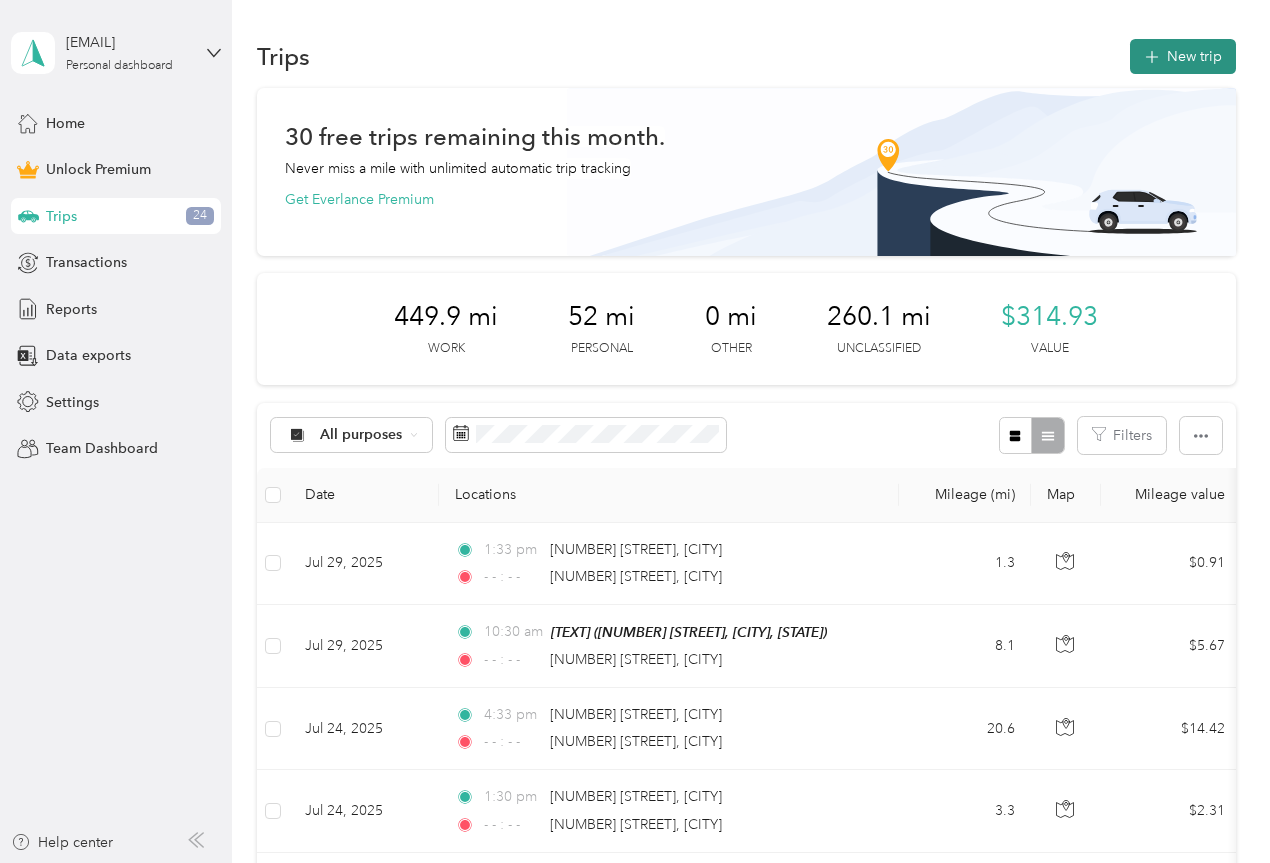 click on "New trip" at bounding box center [1183, 56] 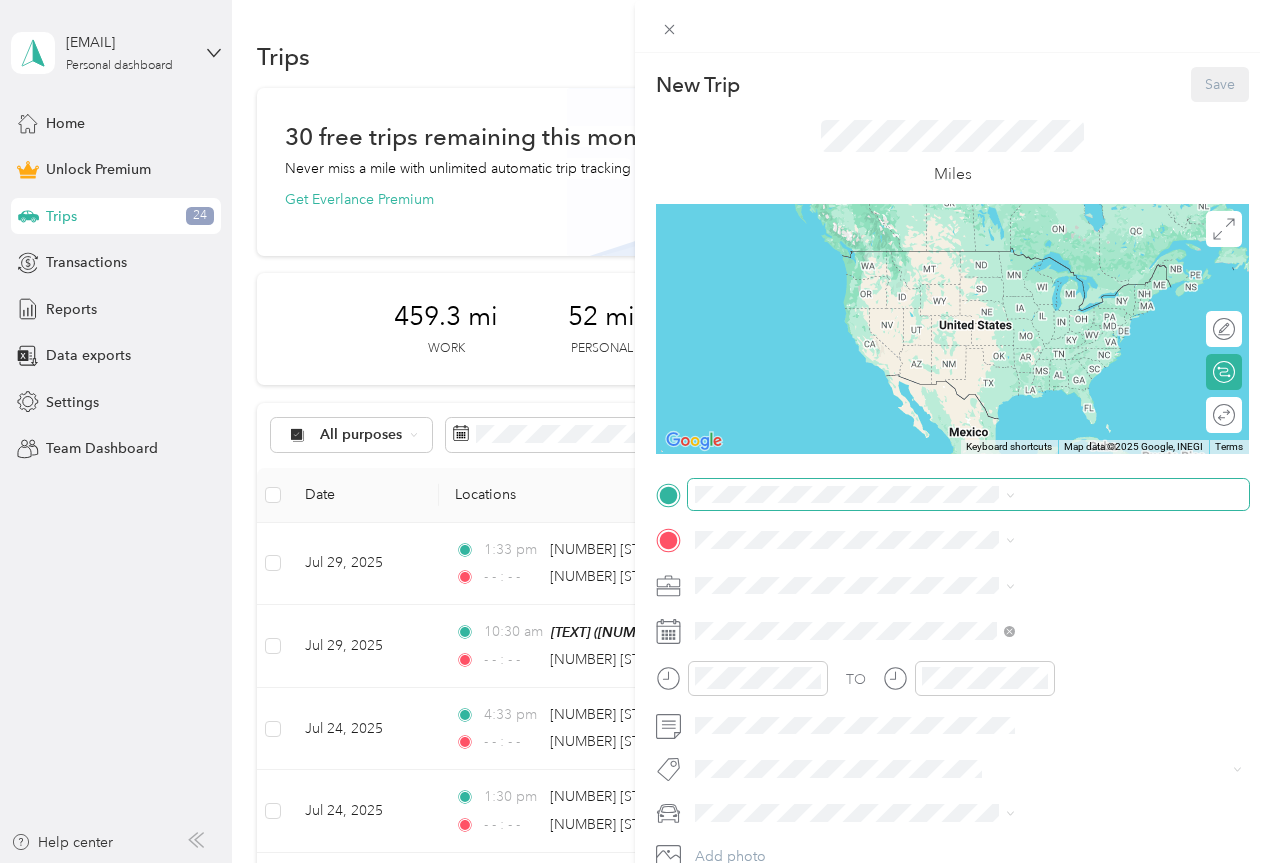 click at bounding box center (968, 495) 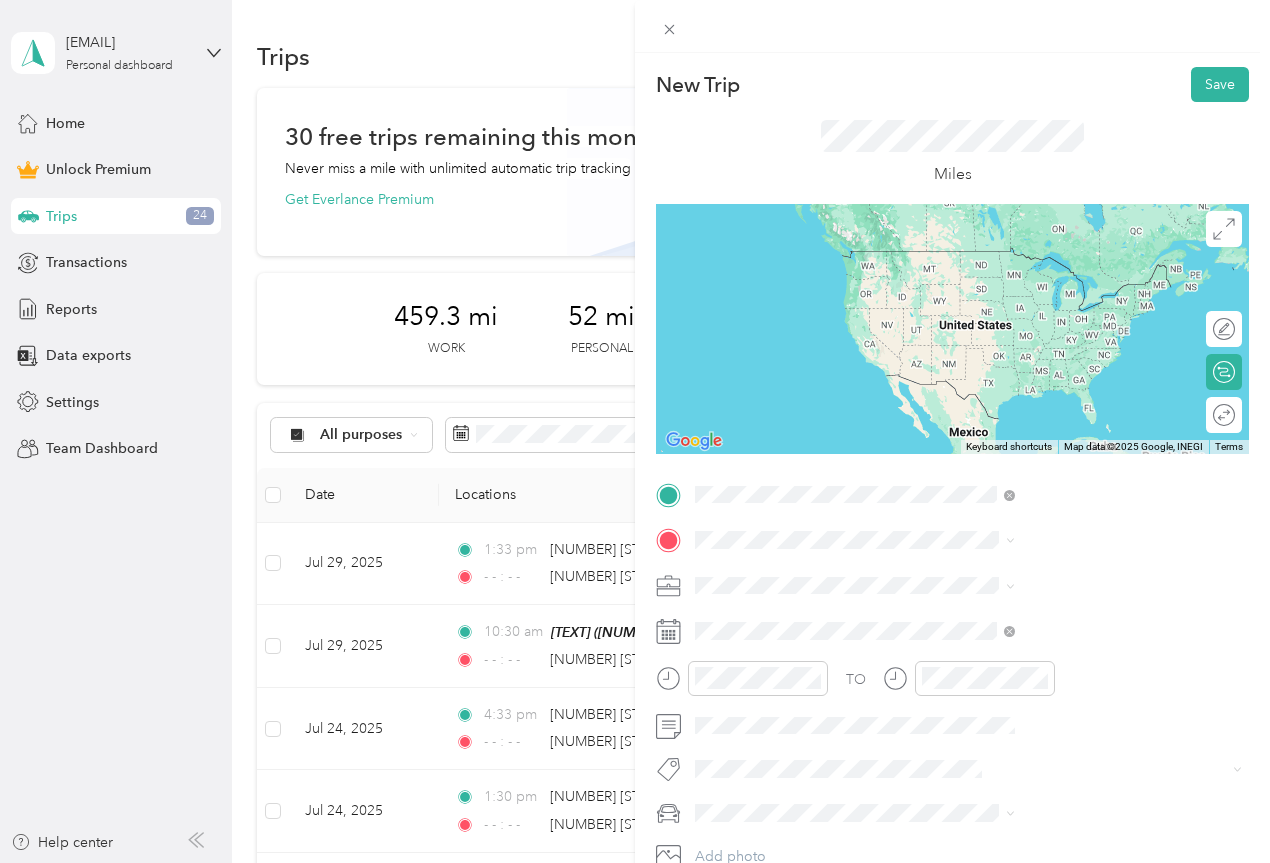 click on "[NUMBER] [STREET]
[CITY], [STATE] [POSTAL_CODE], [COUNTRY]" at bounding box center (1082, 657) 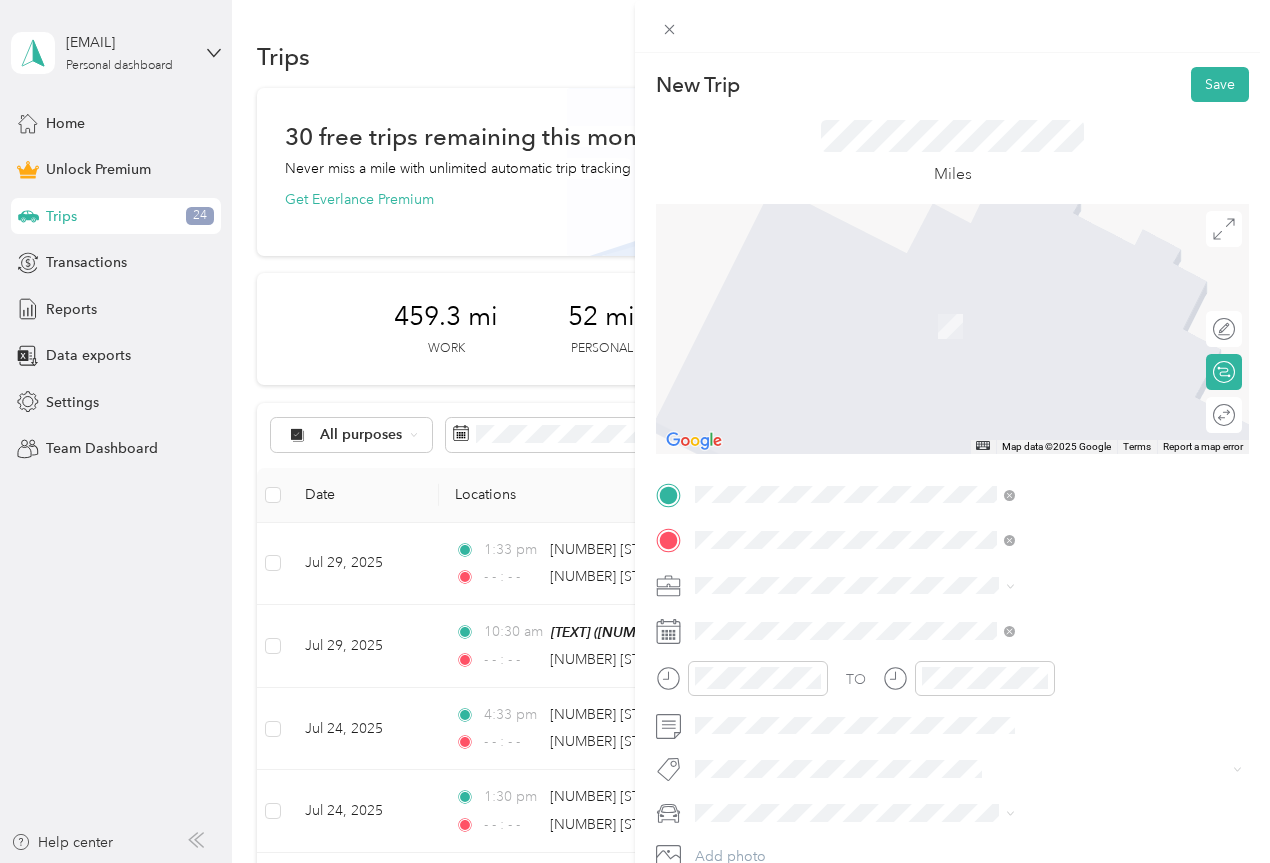 click on "[NUMBER] [STREET]
[CITY], [STATE] [POSTAL_CODE], [COUNTRY]" at bounding box center [1082, 629] 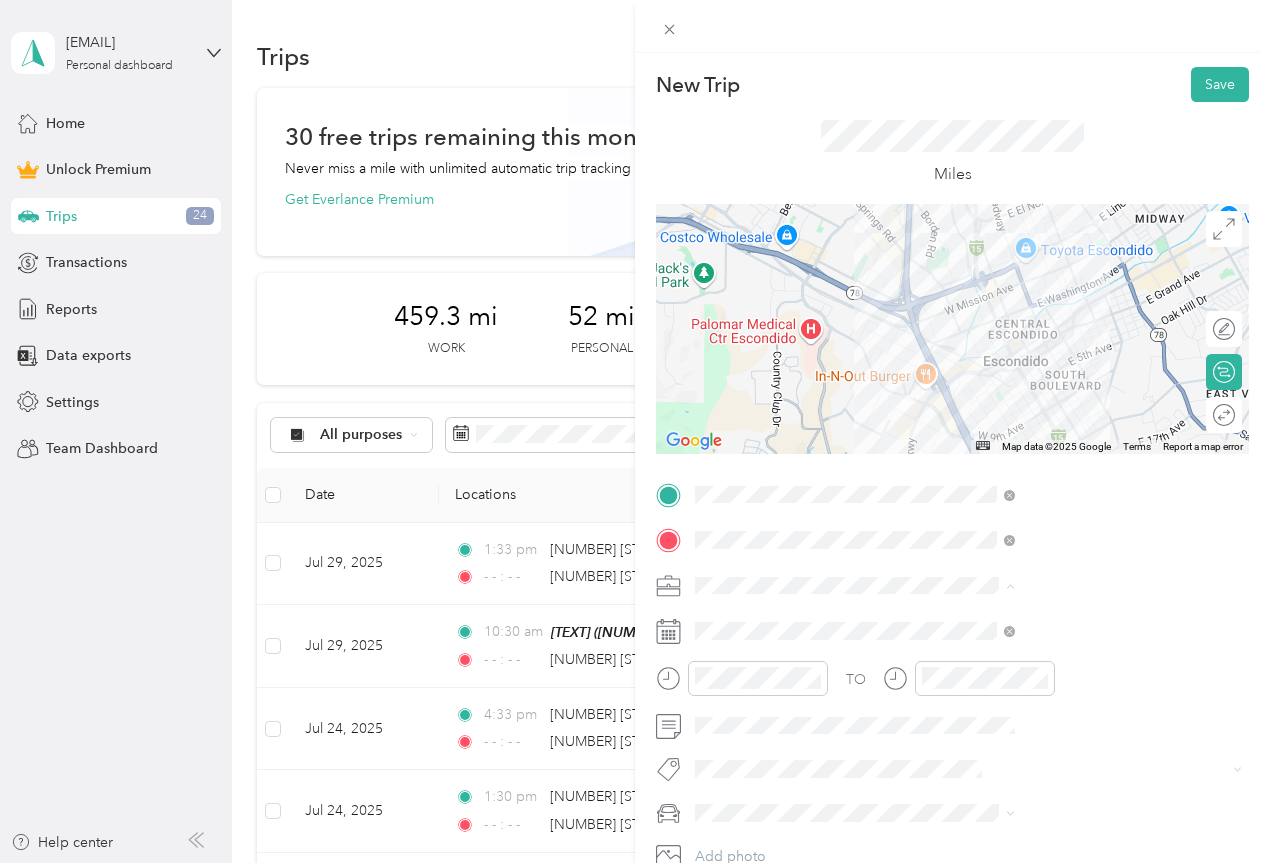 click on "Work" at bounding box center (1067, 305) 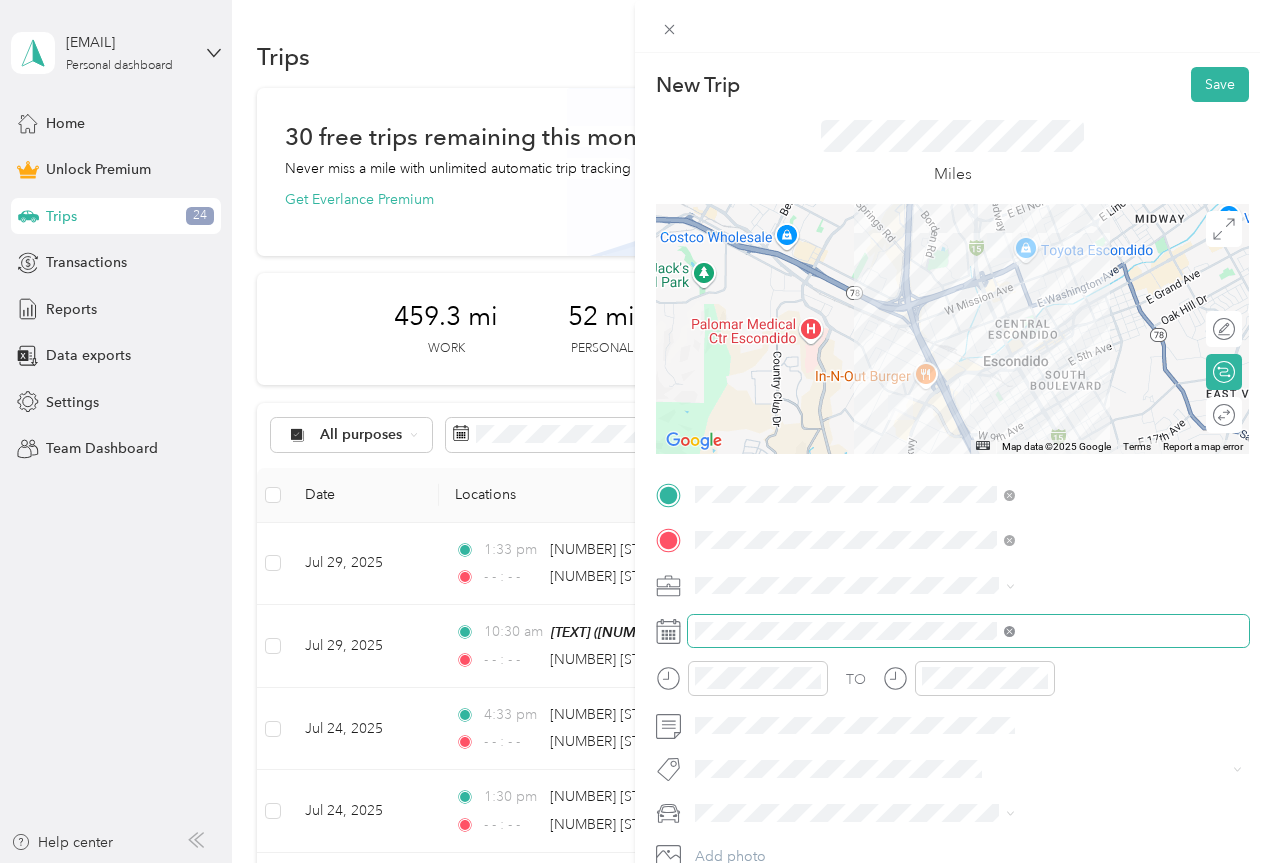 click 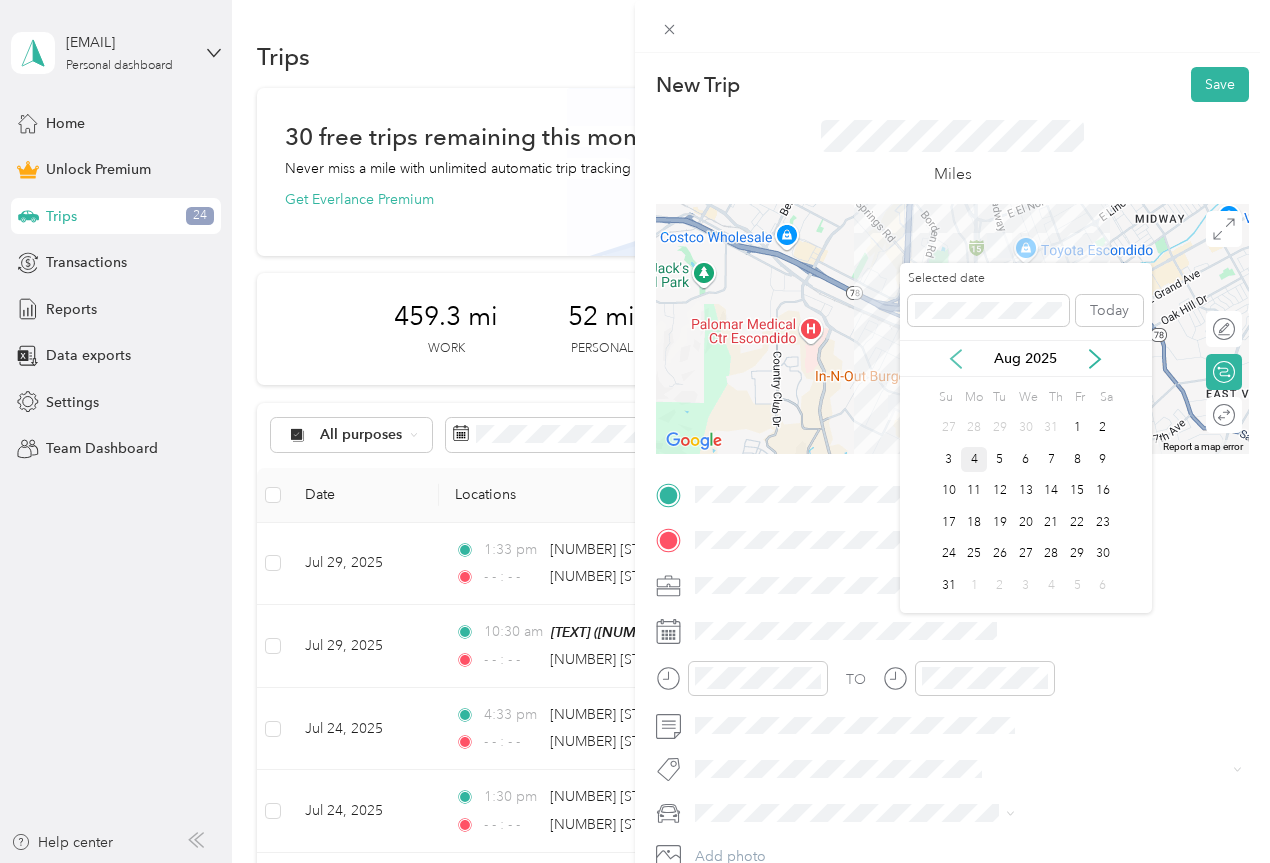 click 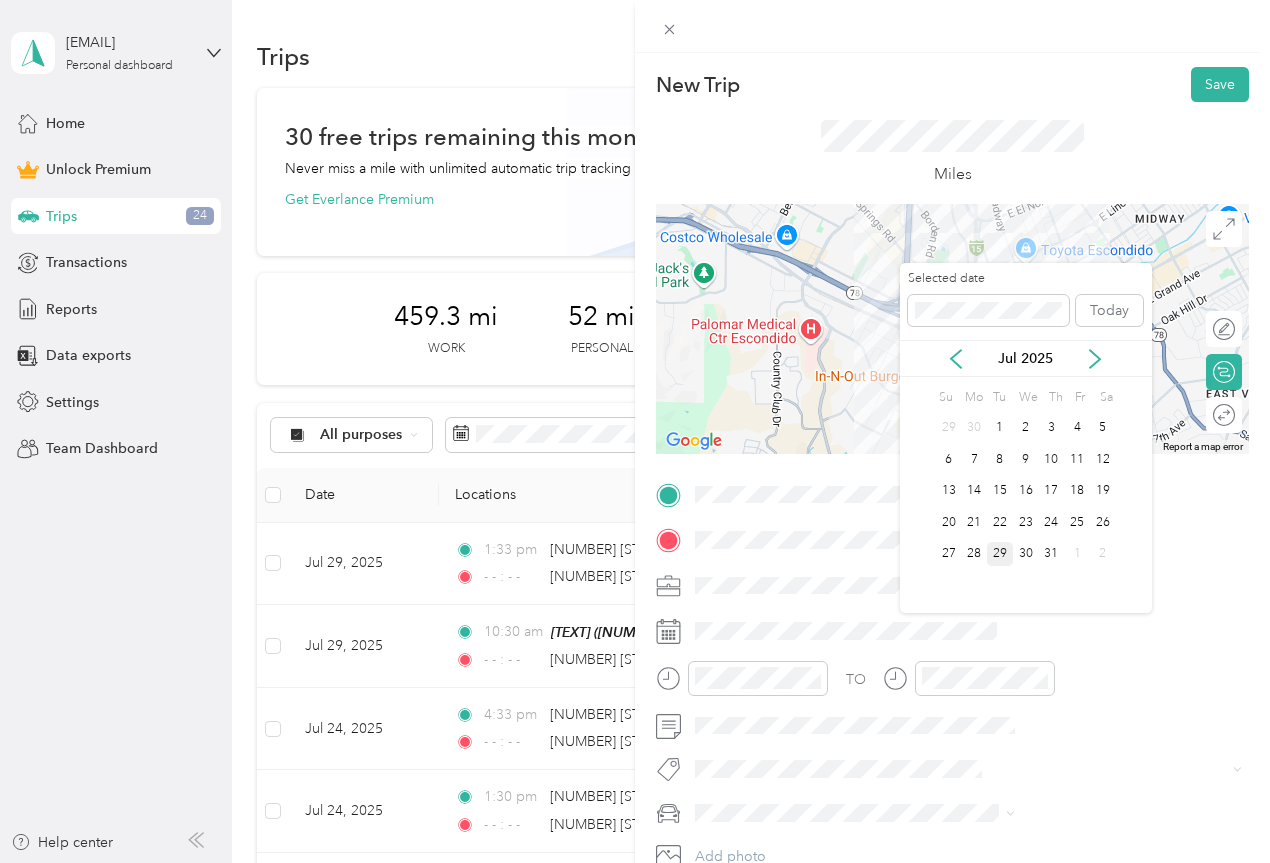 click on "29" at bounding box center (1000, 554) 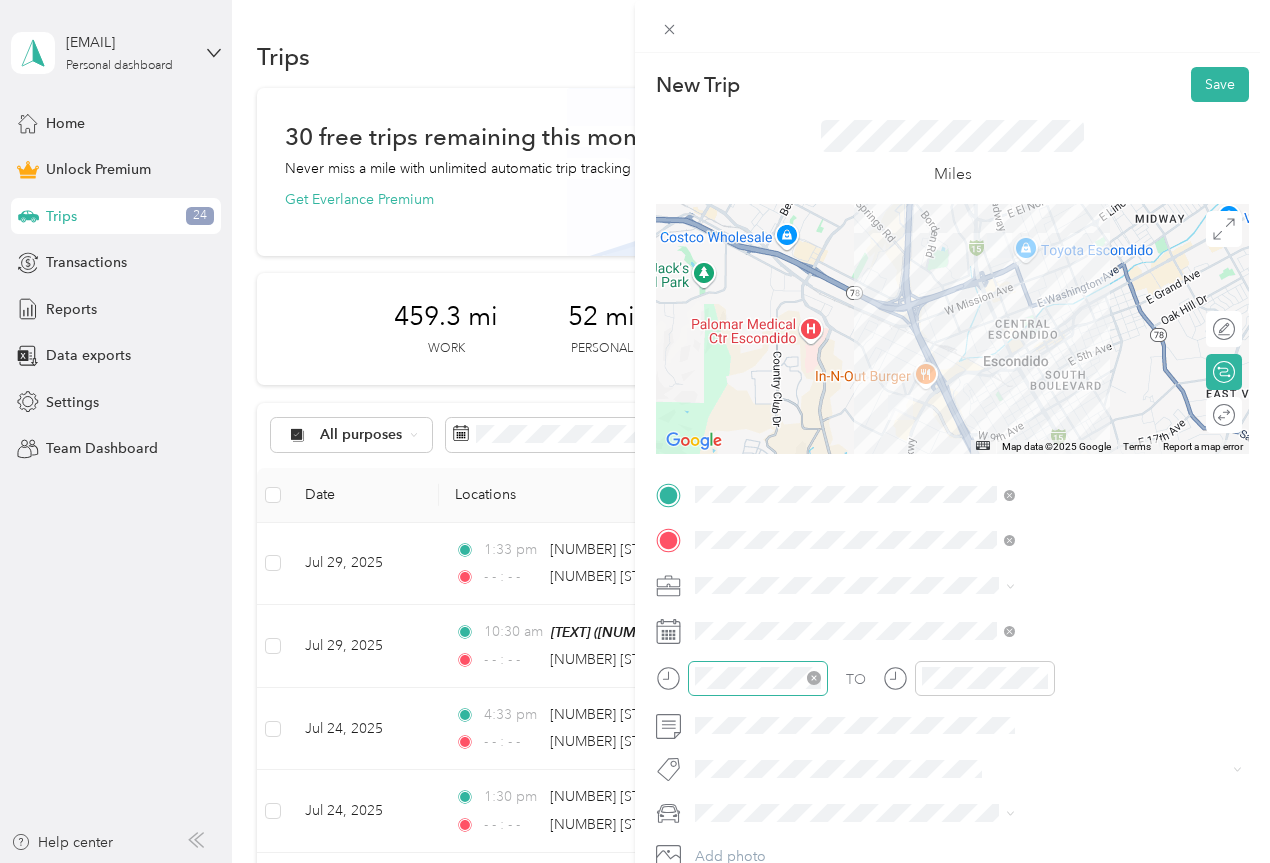 click 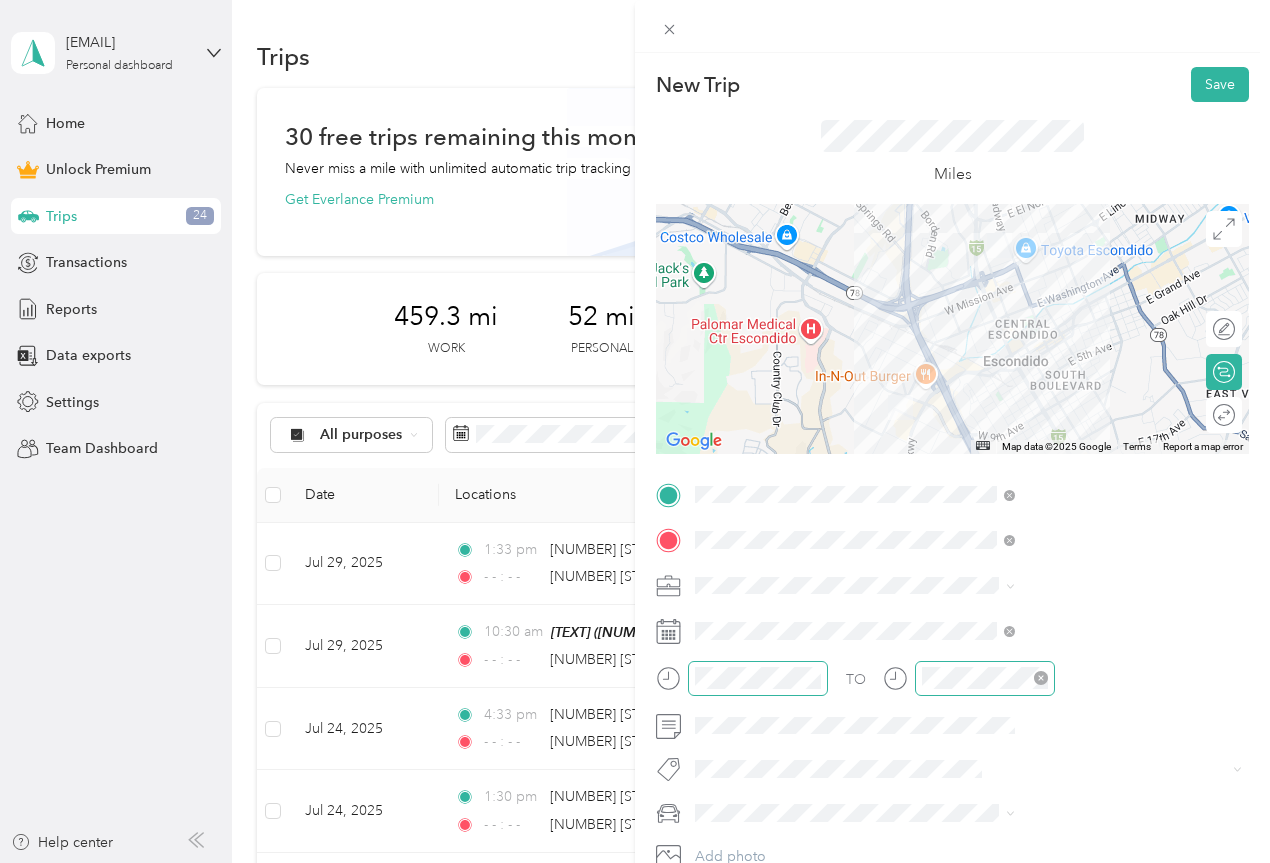 click 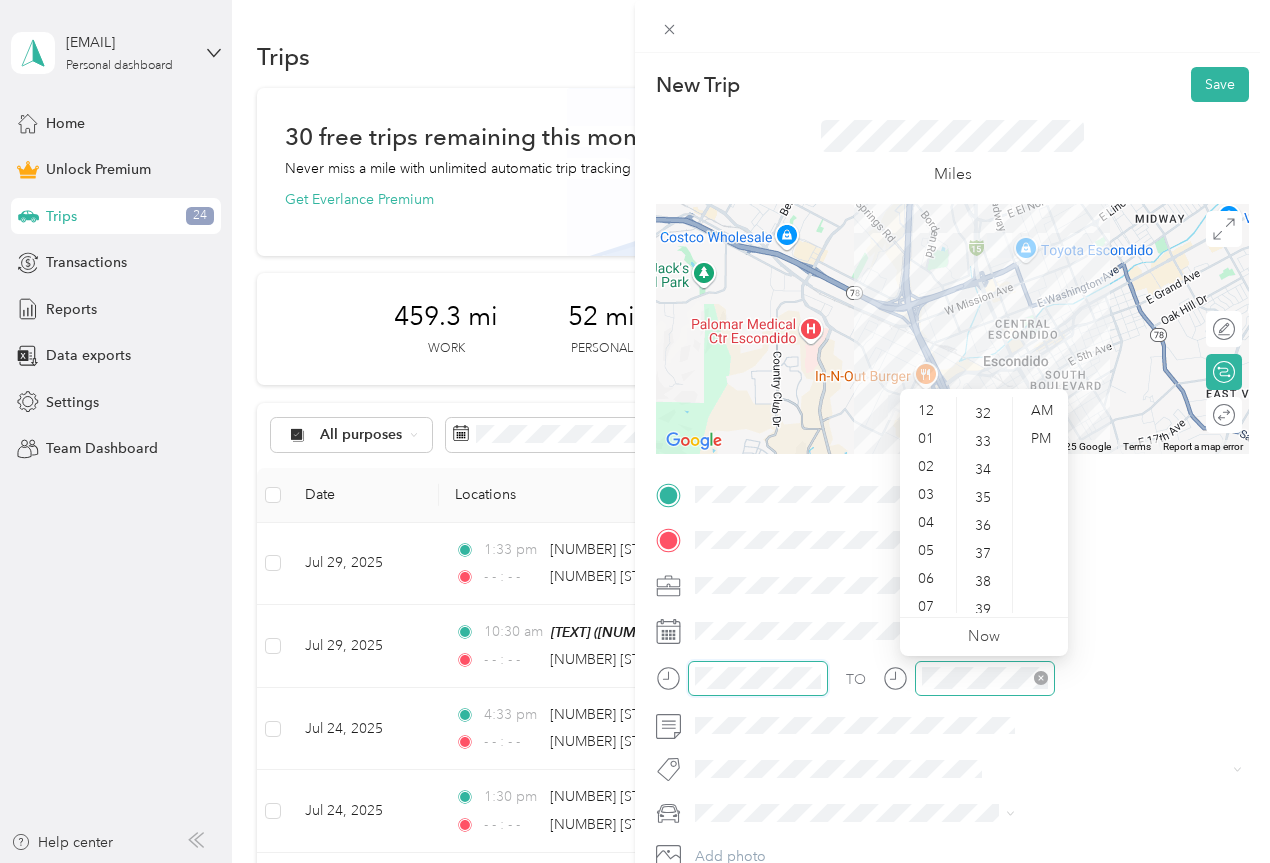 scroll, scrollTop: 896, scrollLeft: 0, axis: vertical 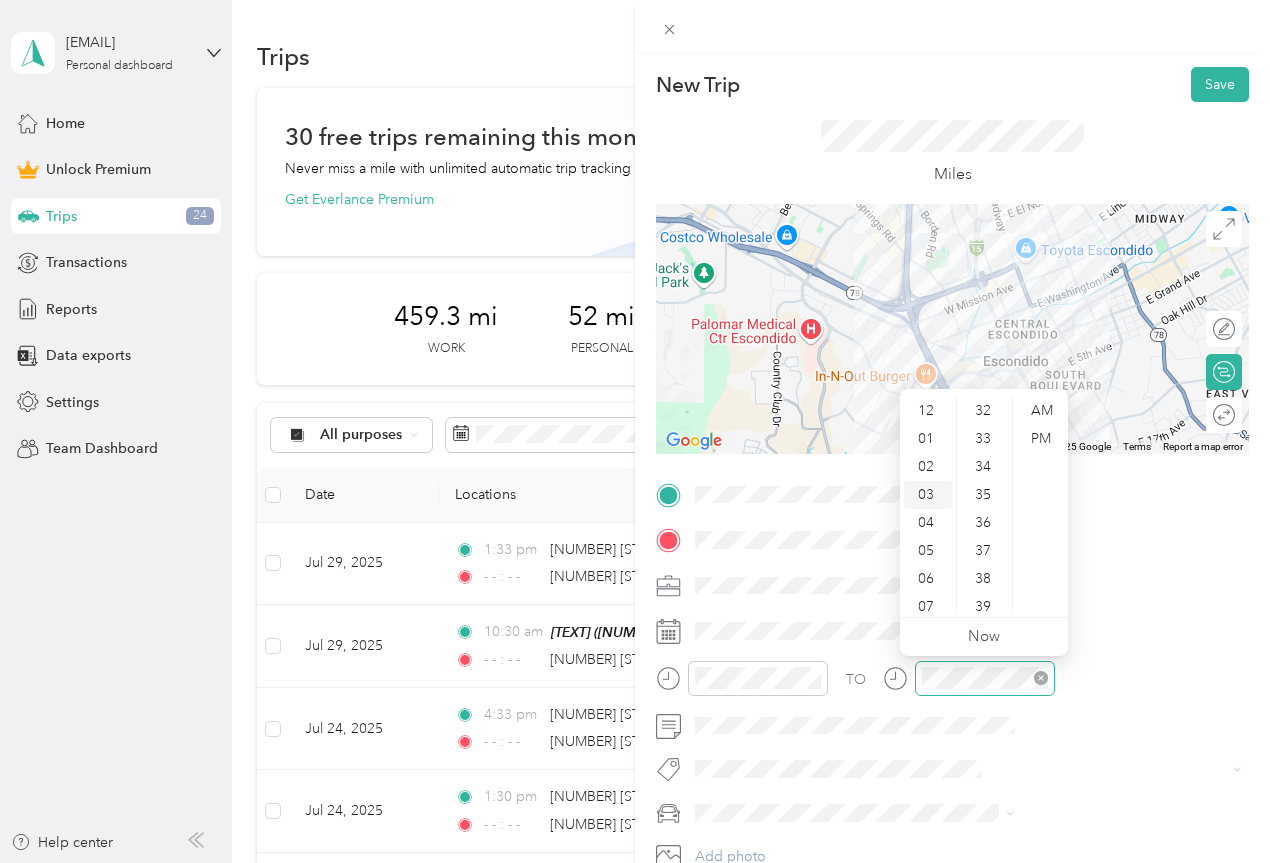 click on "03" at bounding box center [928, 495] 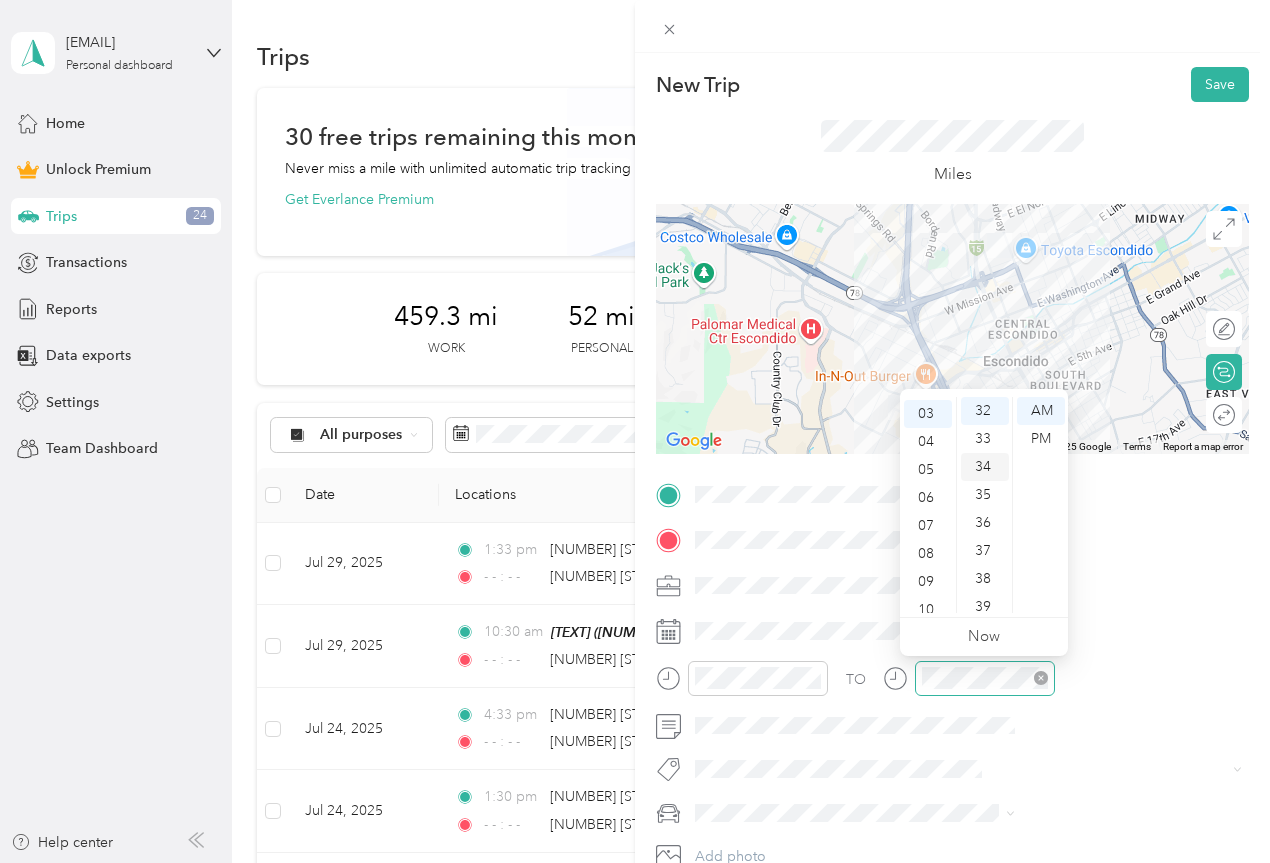scroll, scrollTop: 84, scrollLeft: 0, axis: vertical 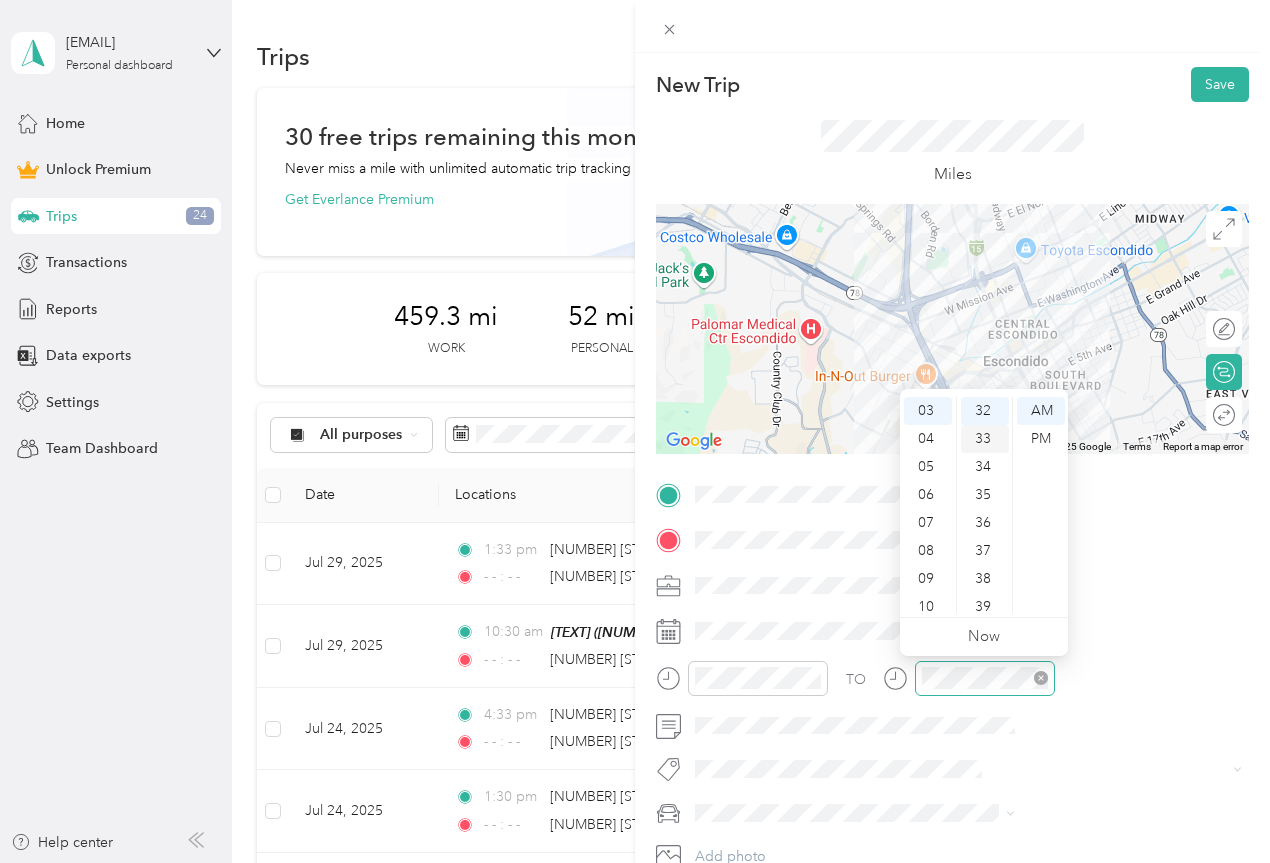 click on "33" at bounding box center [985, 439] 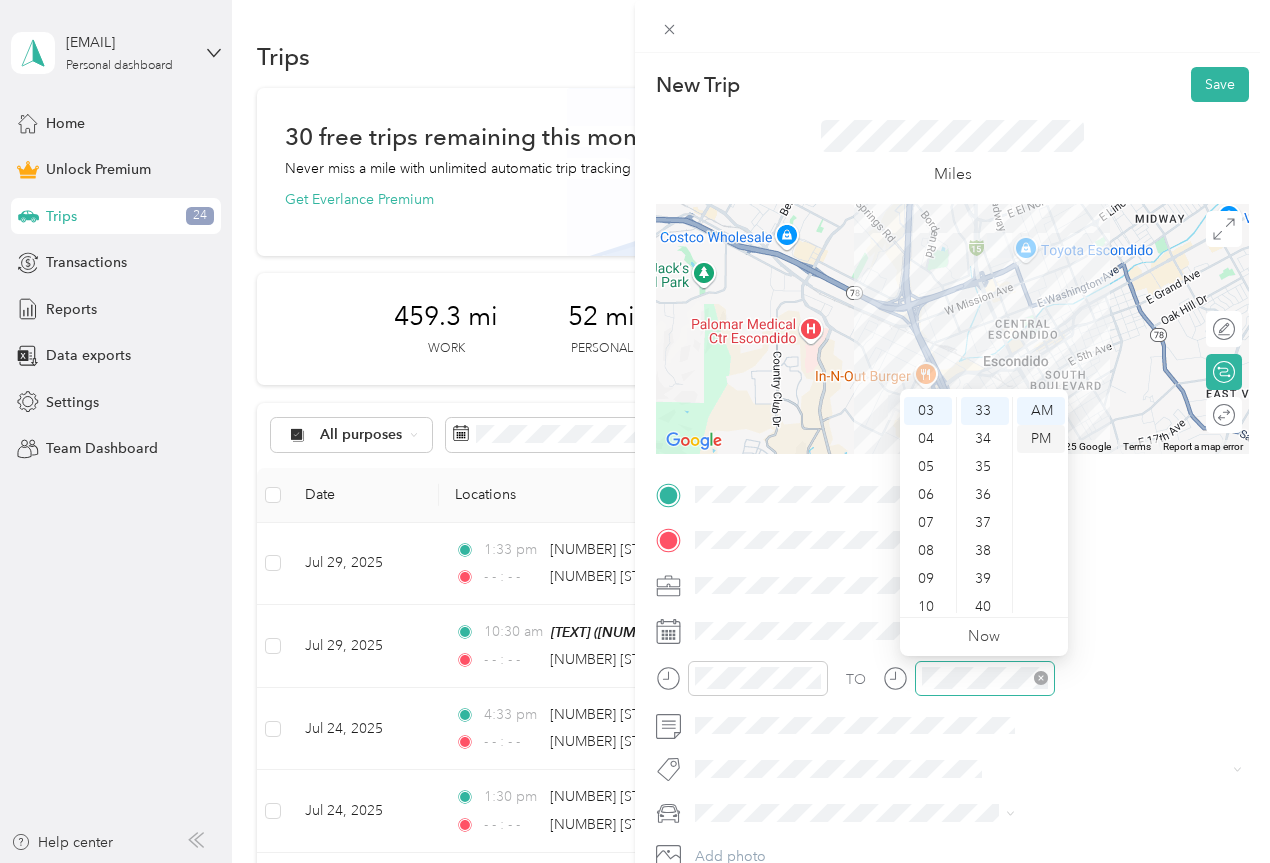 scroll, scrollTop: 924, scrollLeft: 0, axis: vertical 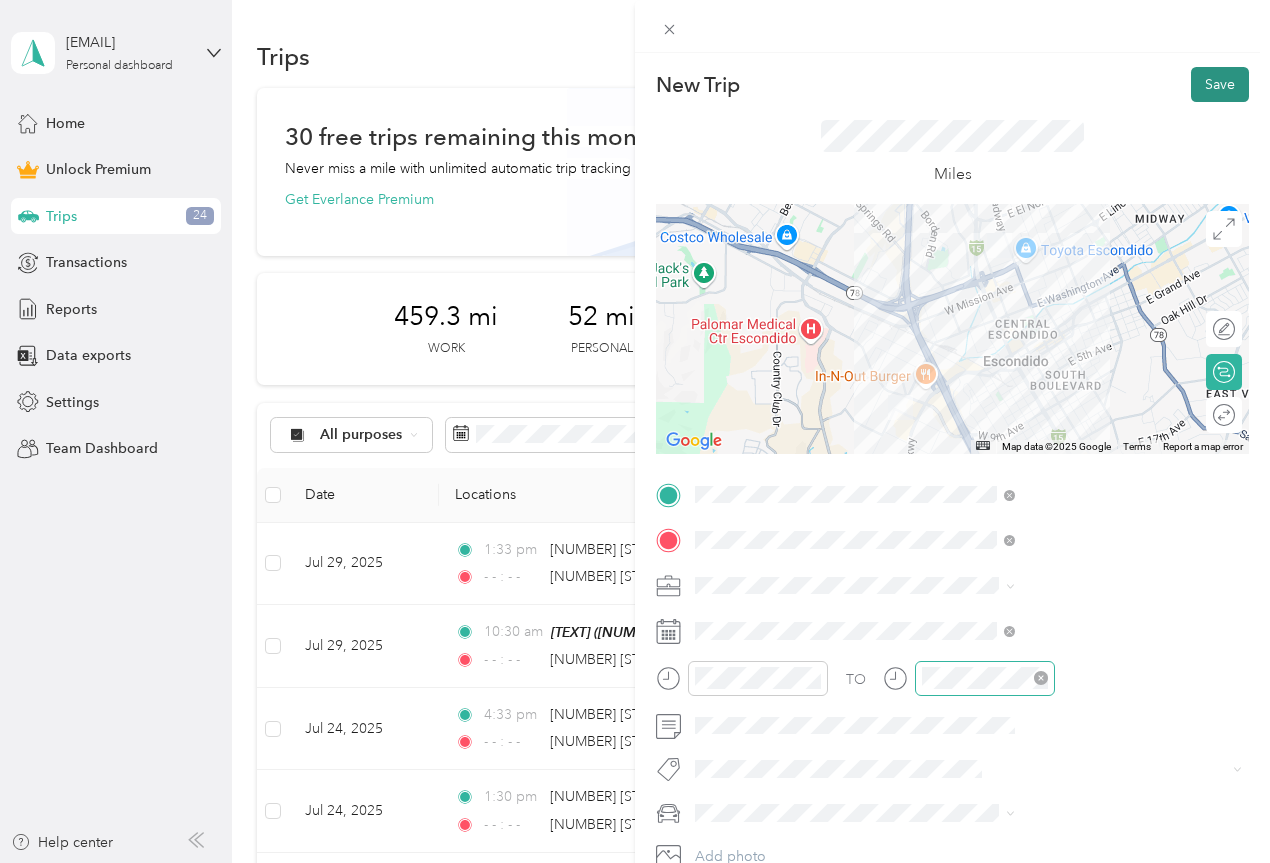 click on "Save" at bounding box center [1220, 84] 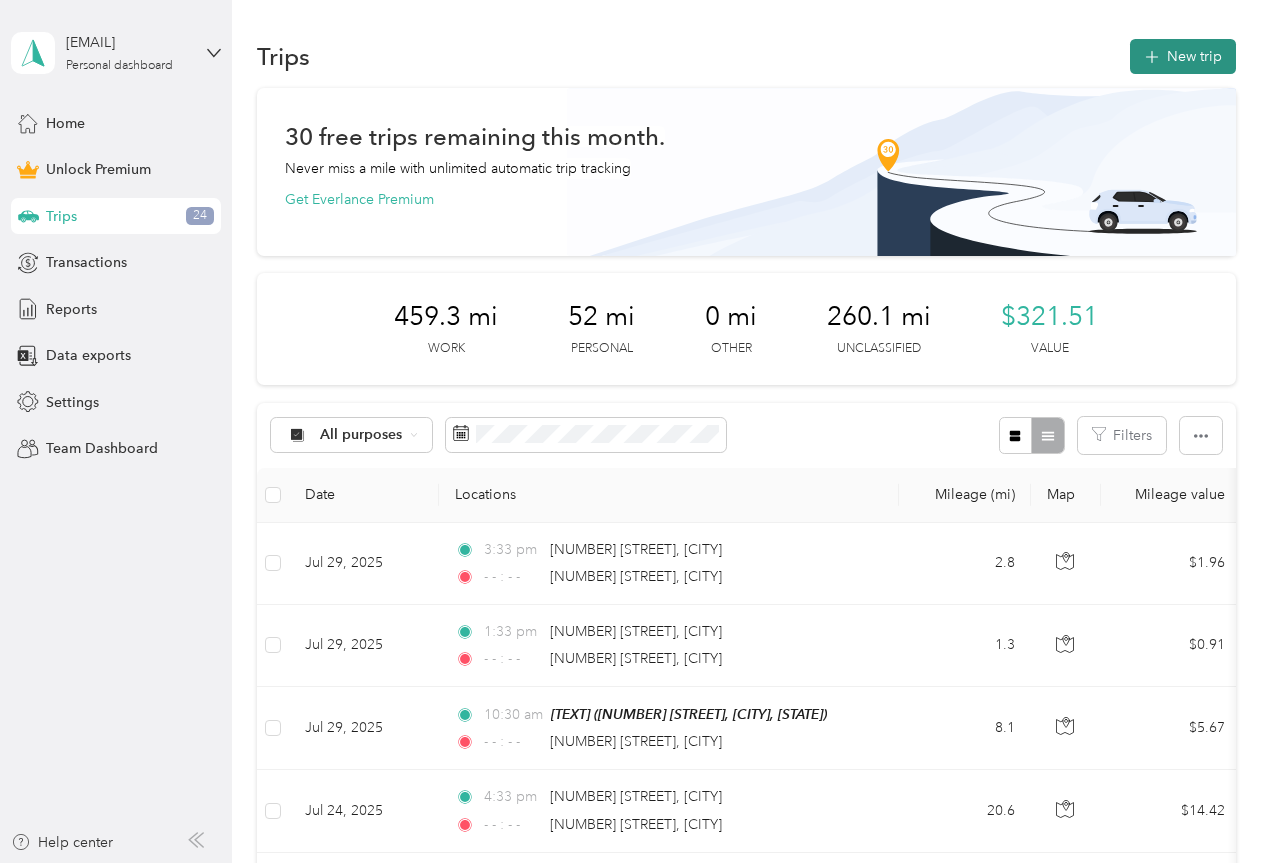 click on "New trip" at bounding box center (1183, 56) 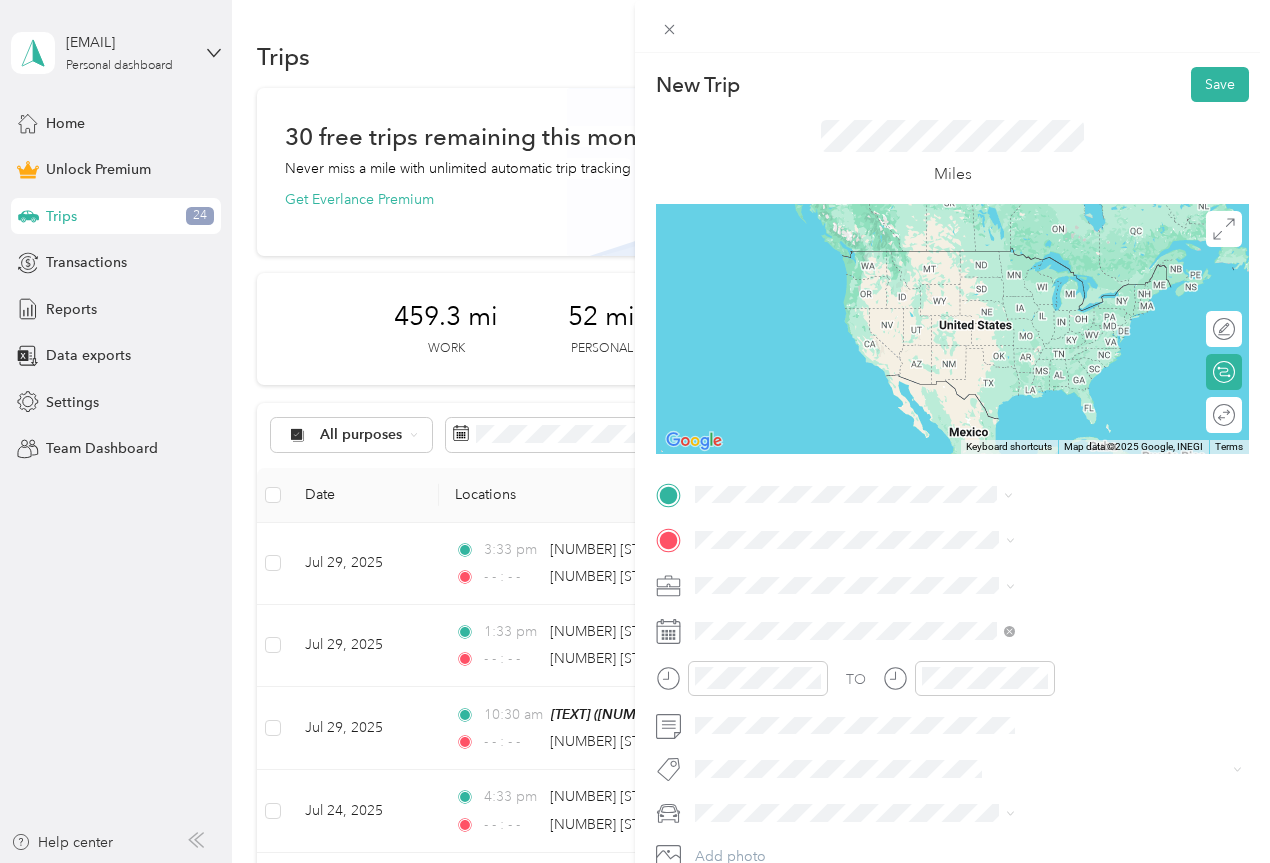 click on "[NUMBER] [STREET]
[CITY], [STATE] [POSTAL_CODE], [COUNTRY]" at bounding box center [1082, 584] 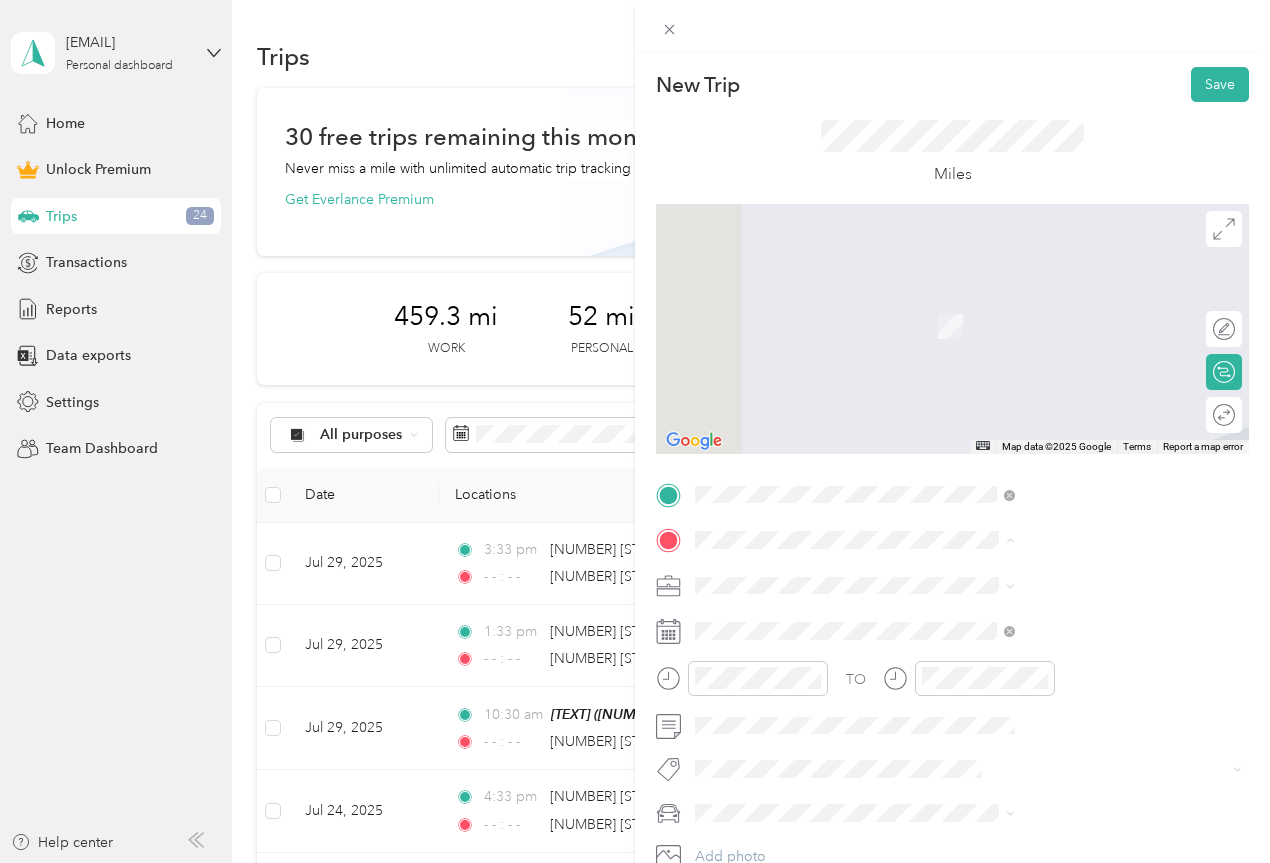 click on "Work" at bounding box center [1082, 703] 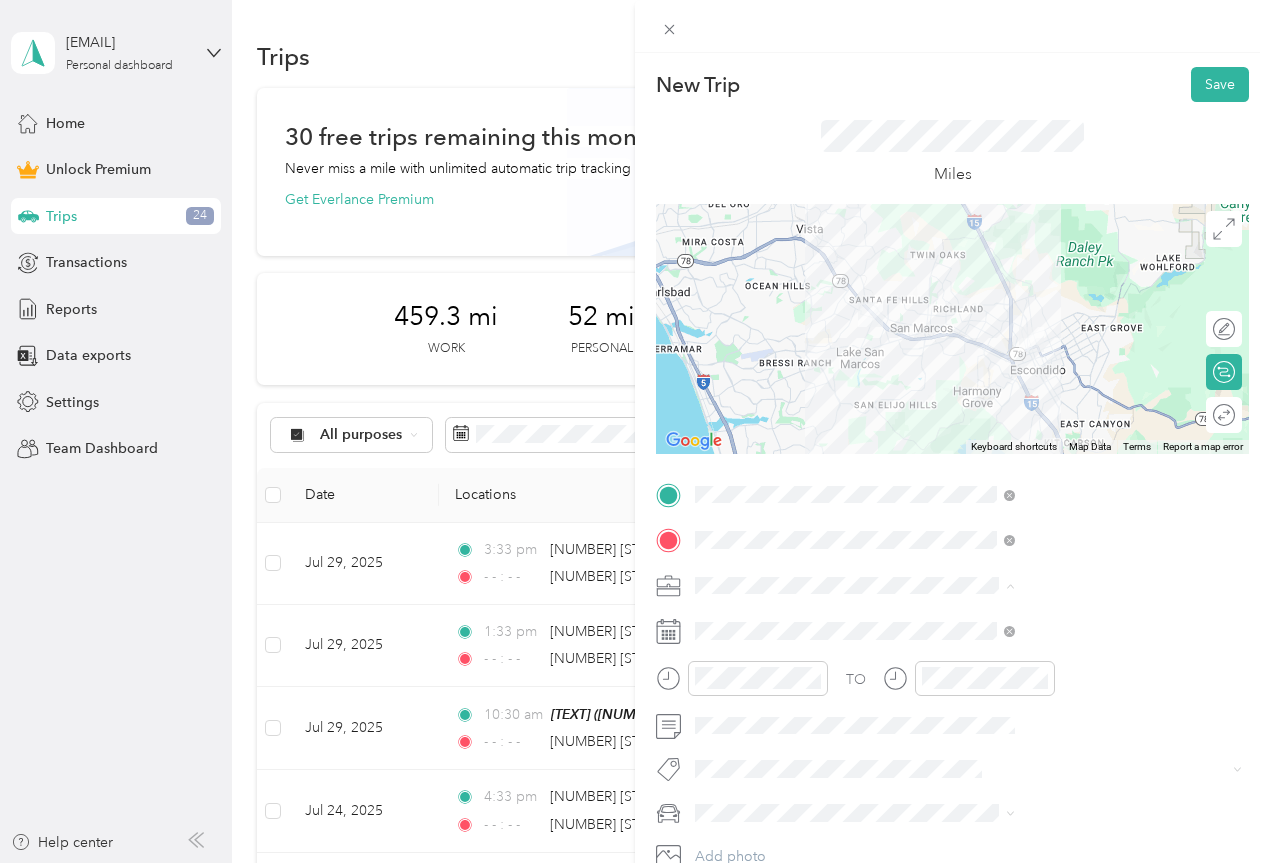 click on "Work" at bounding box center (931, 305) 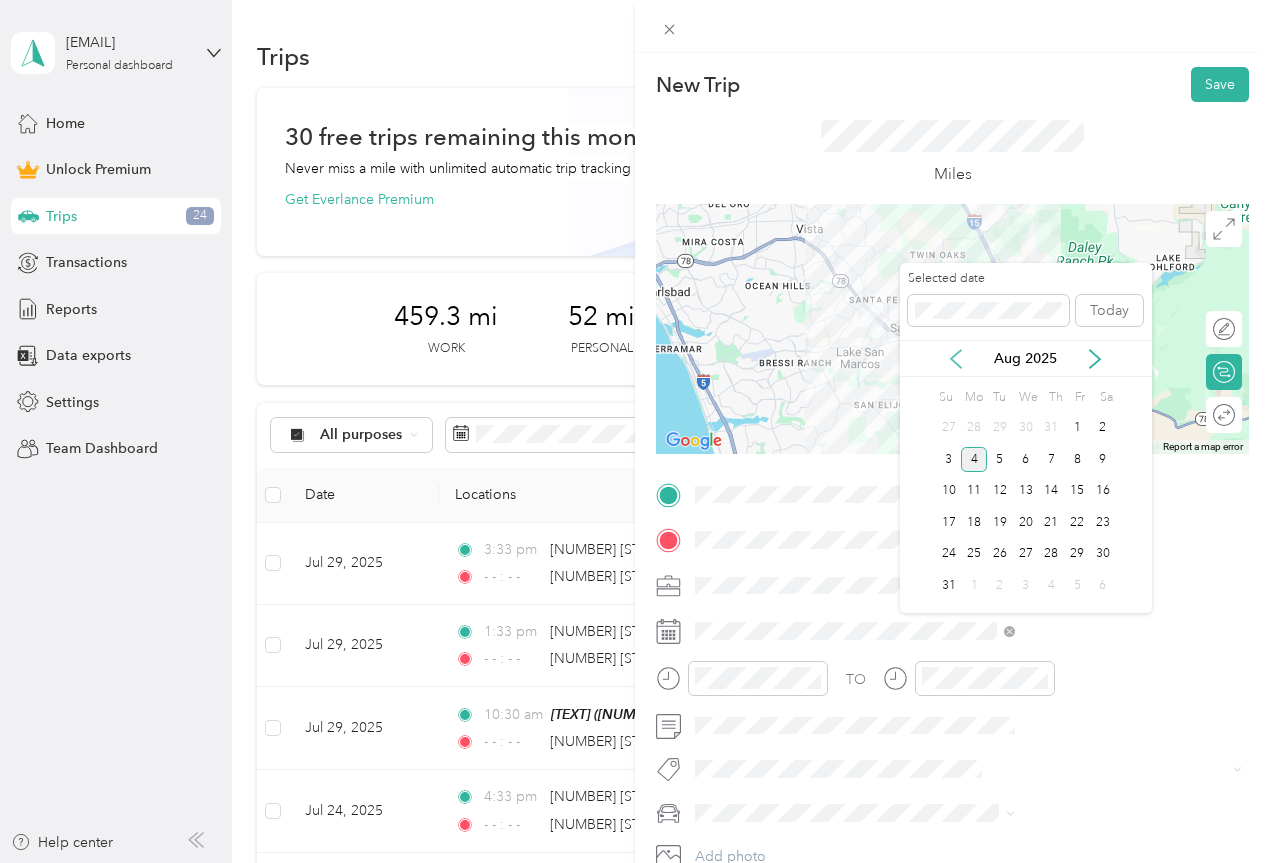click 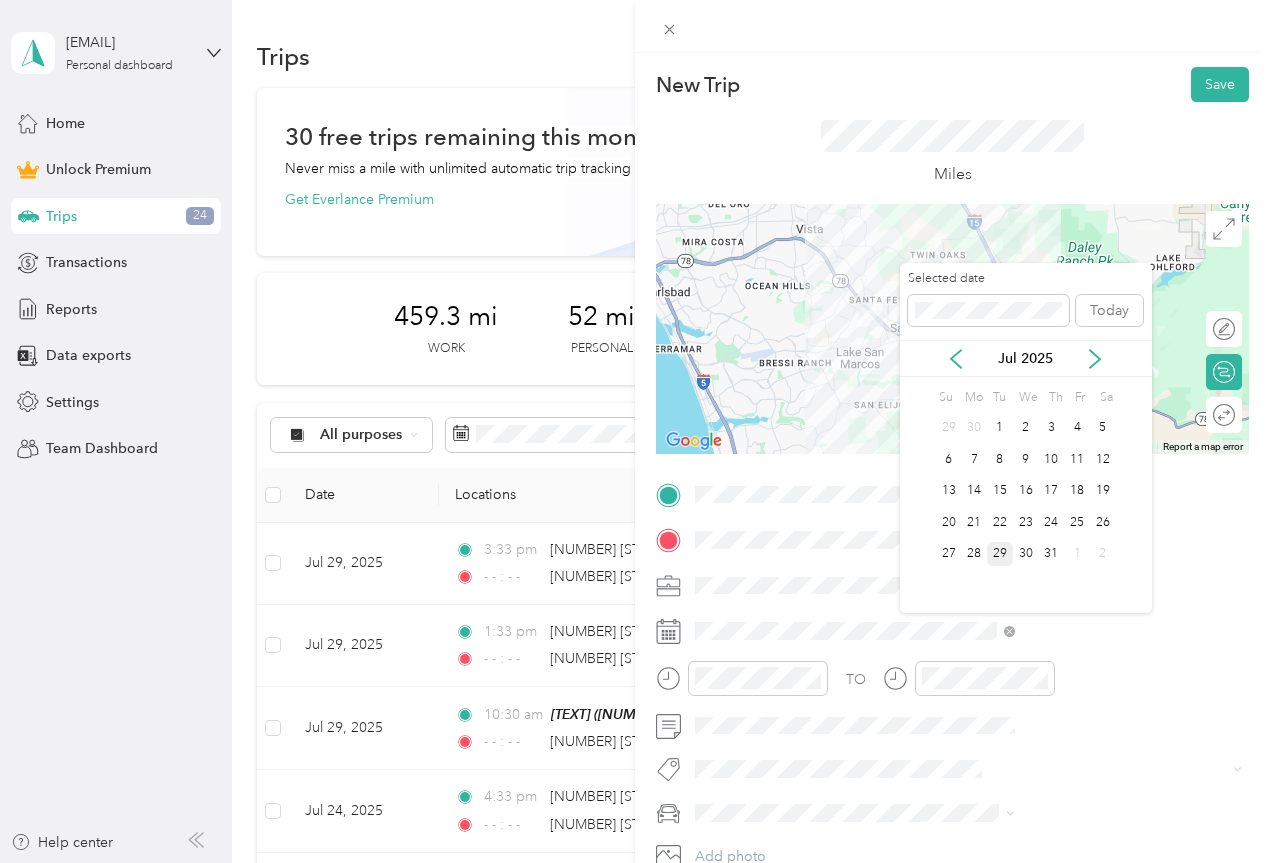click on "29" at bounding box center [1000, 554] 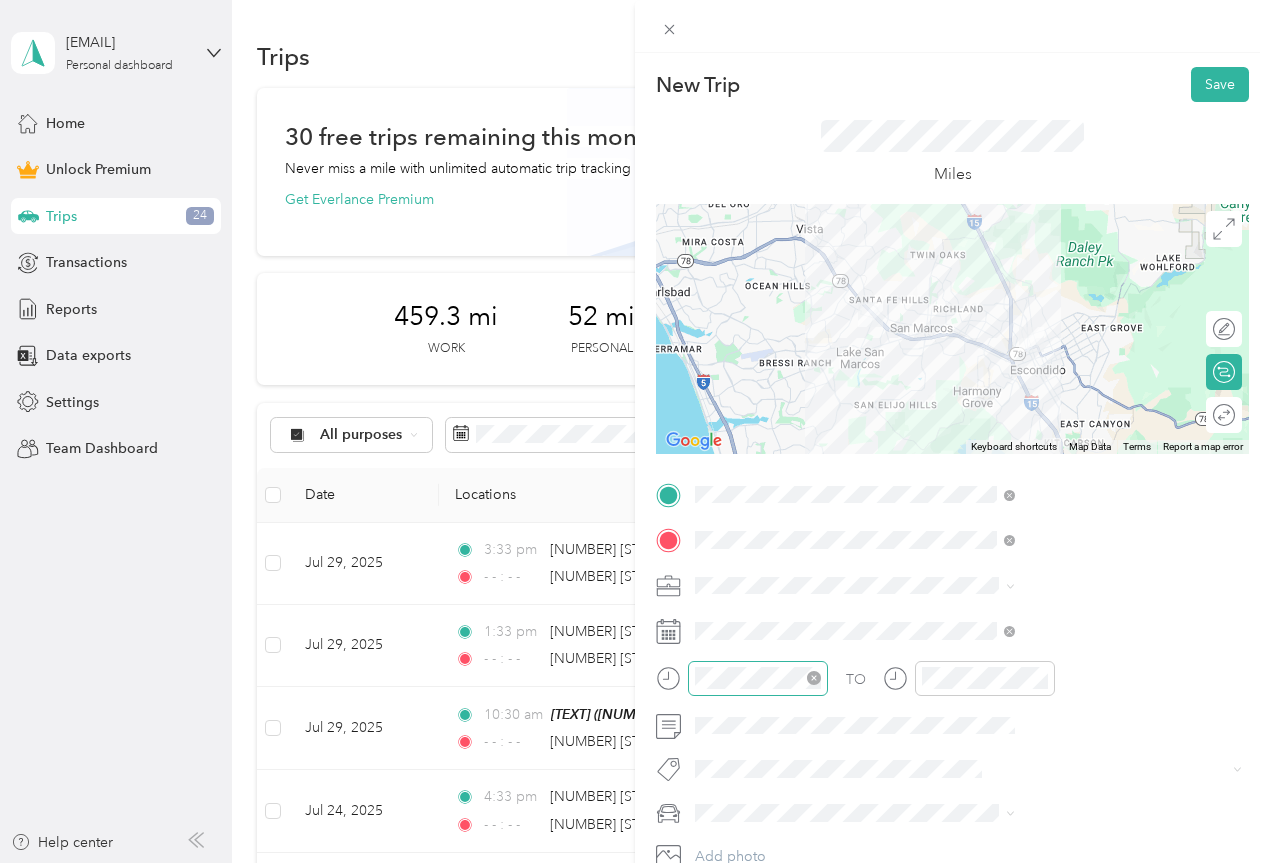 click 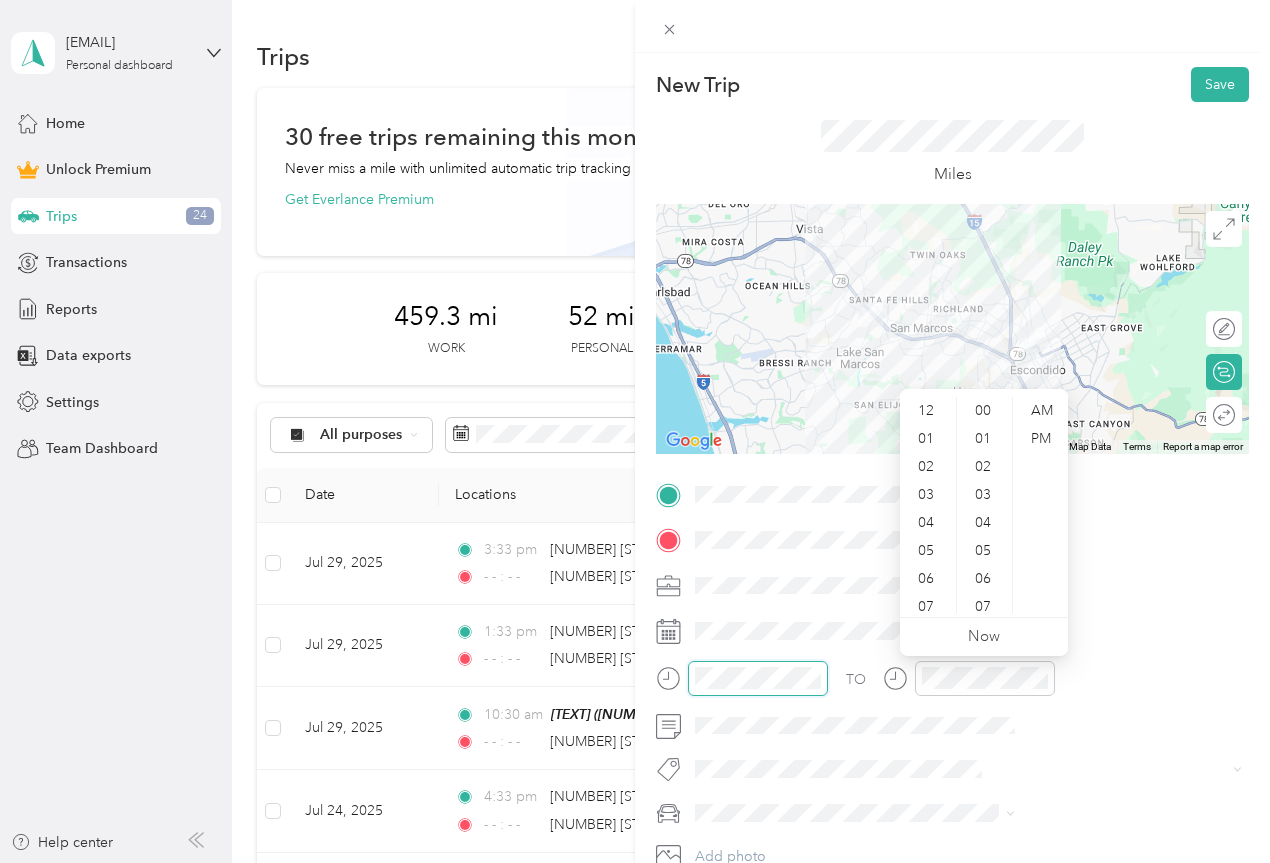 scroll, scrollTop: 924, scrollLeft: 0, axis: vertical 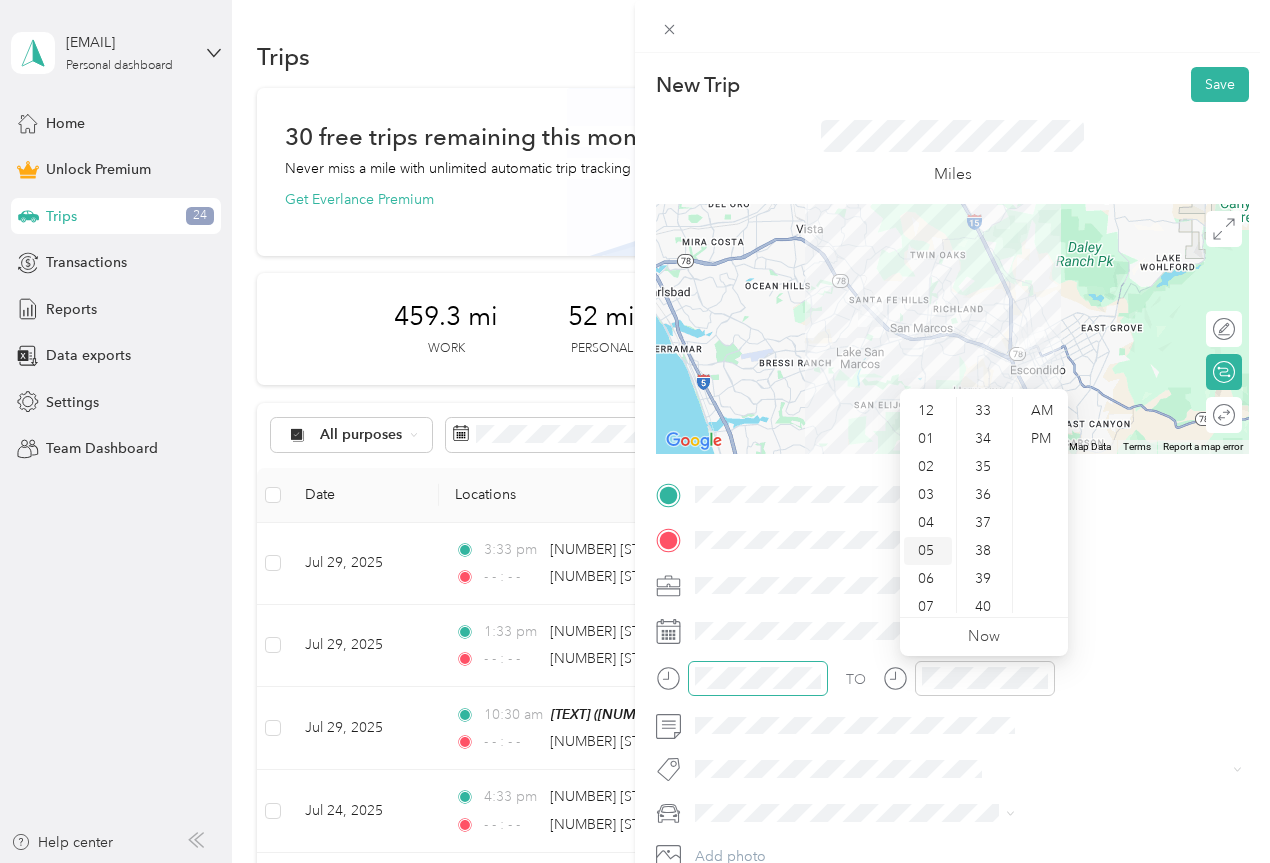 click on "05" at bounding box center (928, 551) 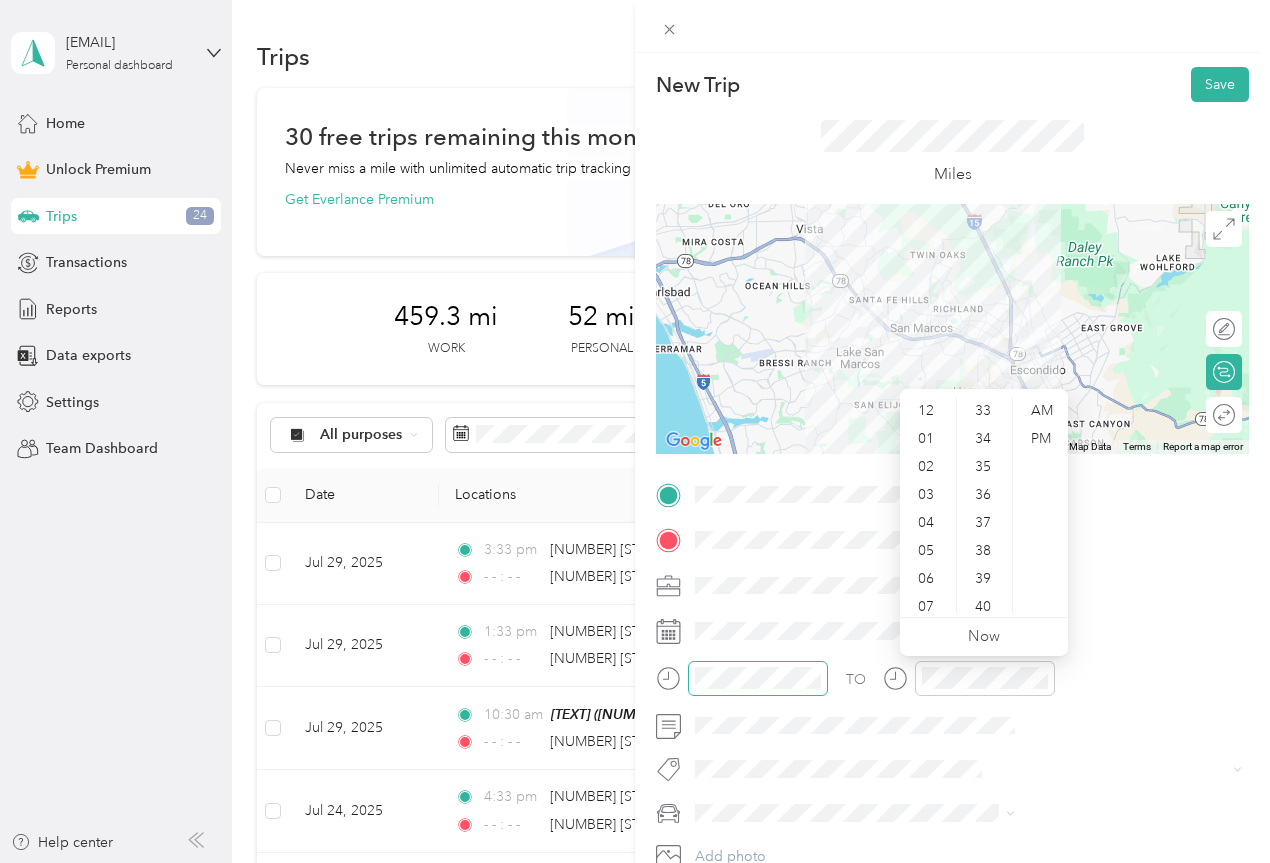 scroll, scrollTop: 120, scrollLeft: 0, axis: vertical 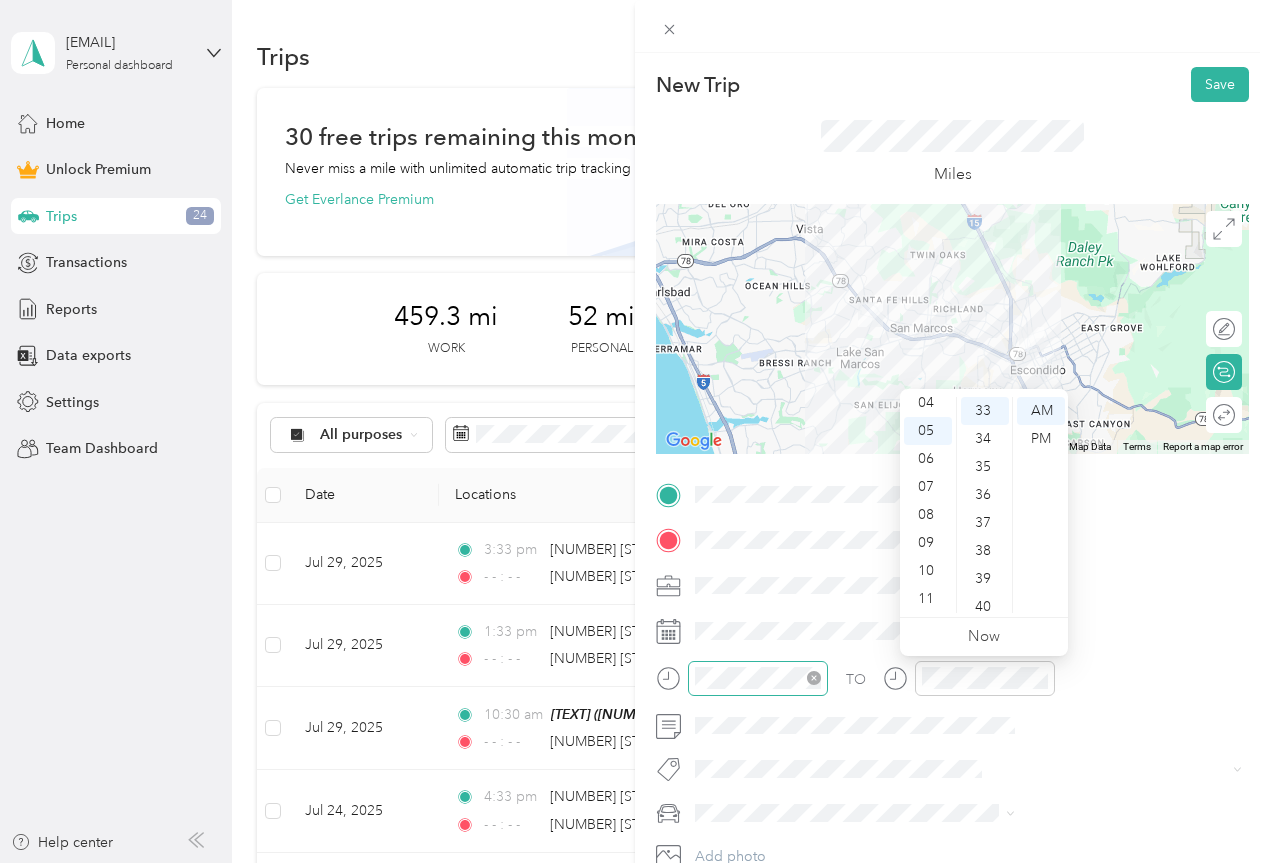 drag, startPoint x: 975, startPoint y: 547, endPoint x: 999, endPoint y: 561, distance: 27.784887 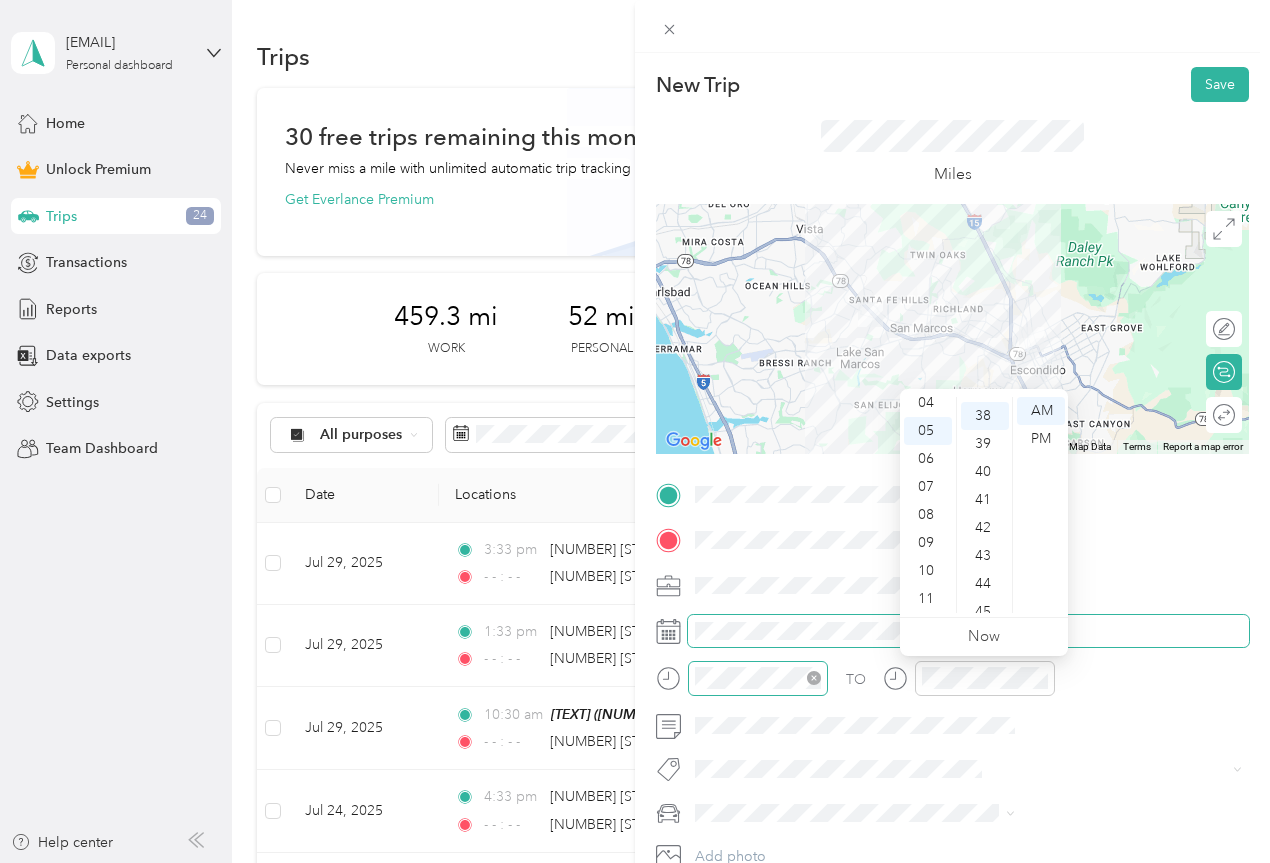 scroll, scrollTop: 1064, scrollLeft: 0, axis: vertical 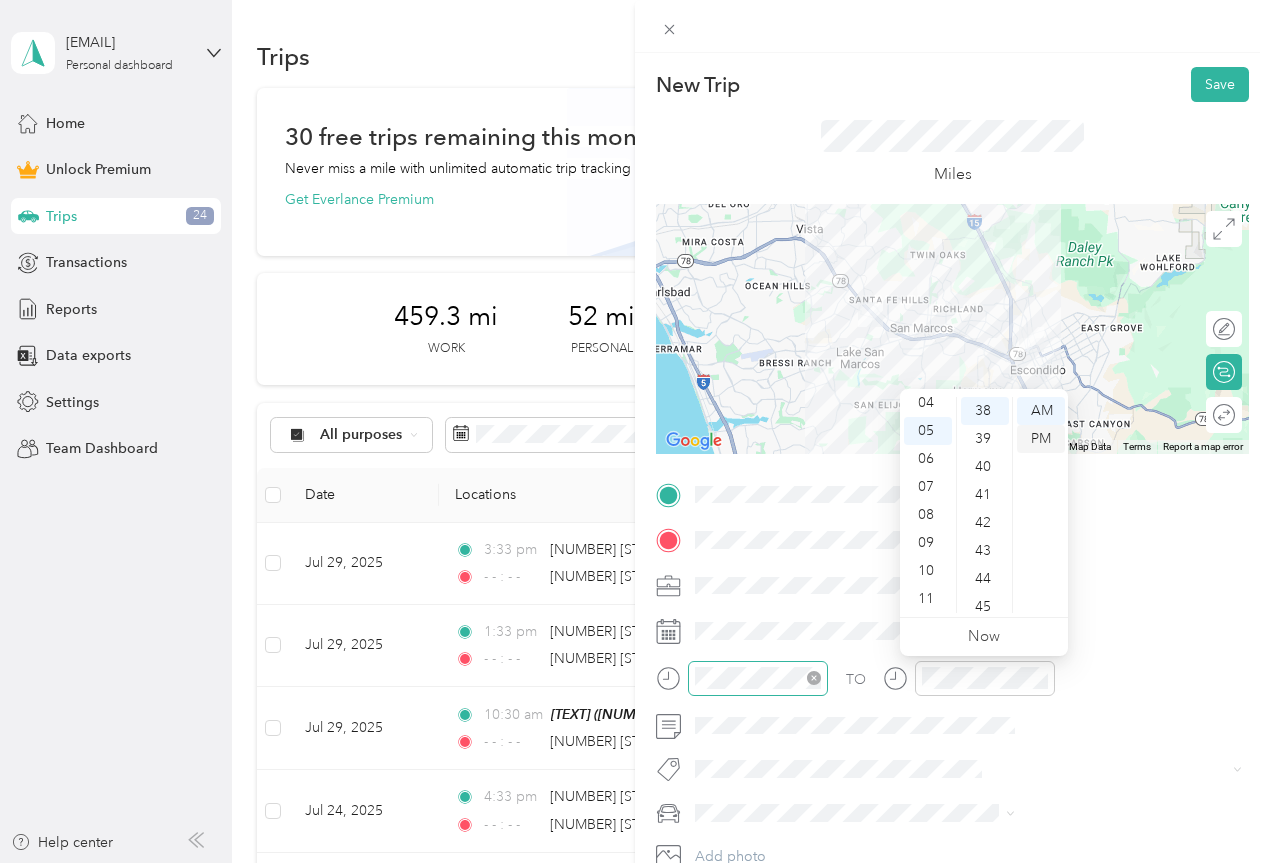 click on "PM" at bounding box center [1041, 439] 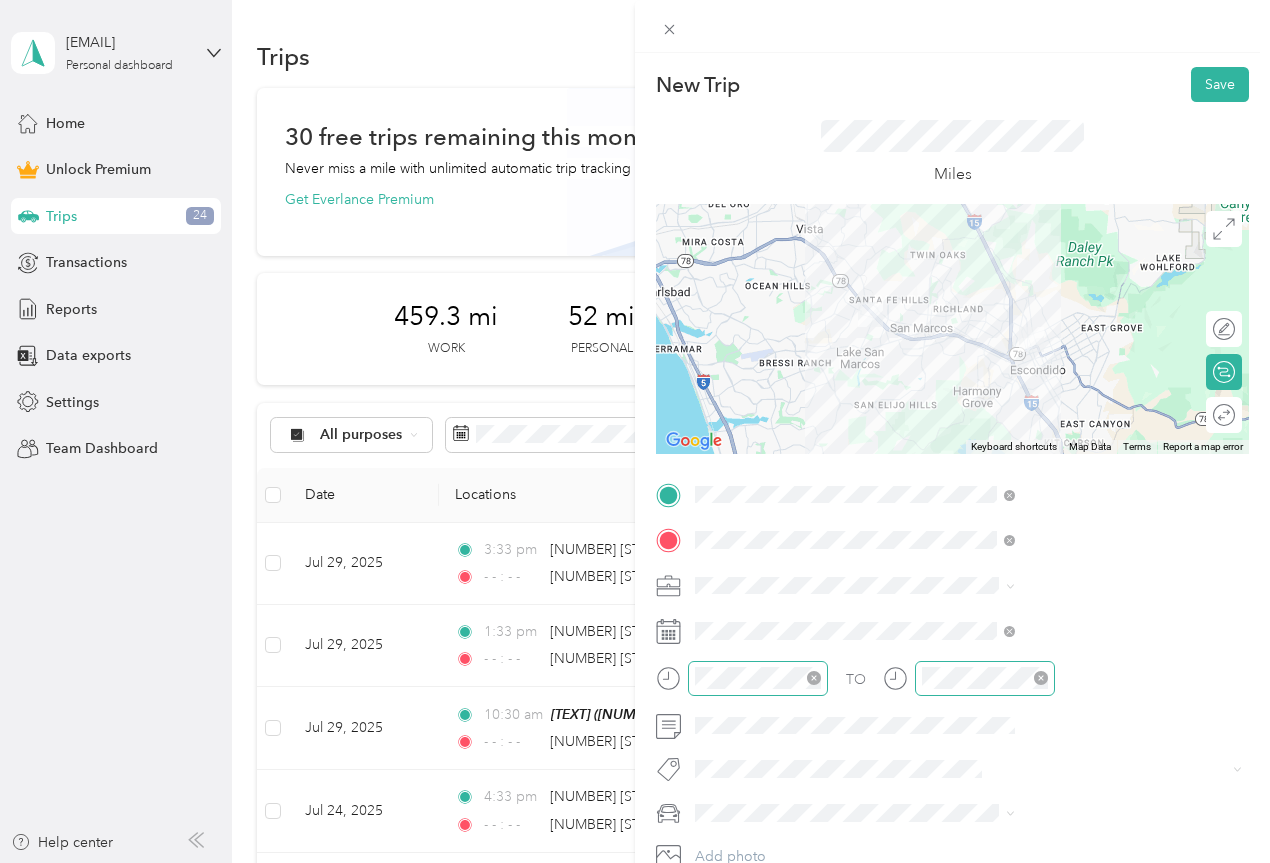 click 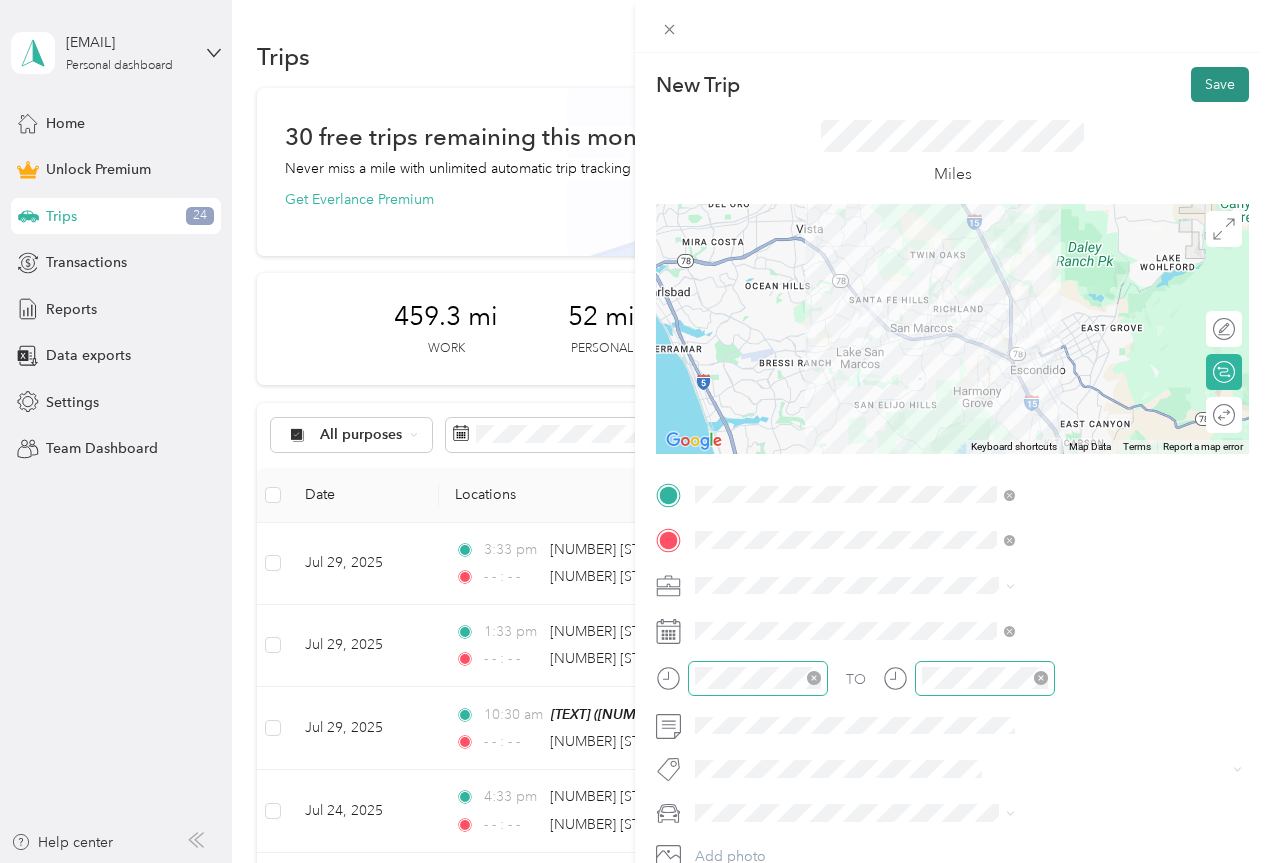 click on "Save" at bounding box center [1220, 84] 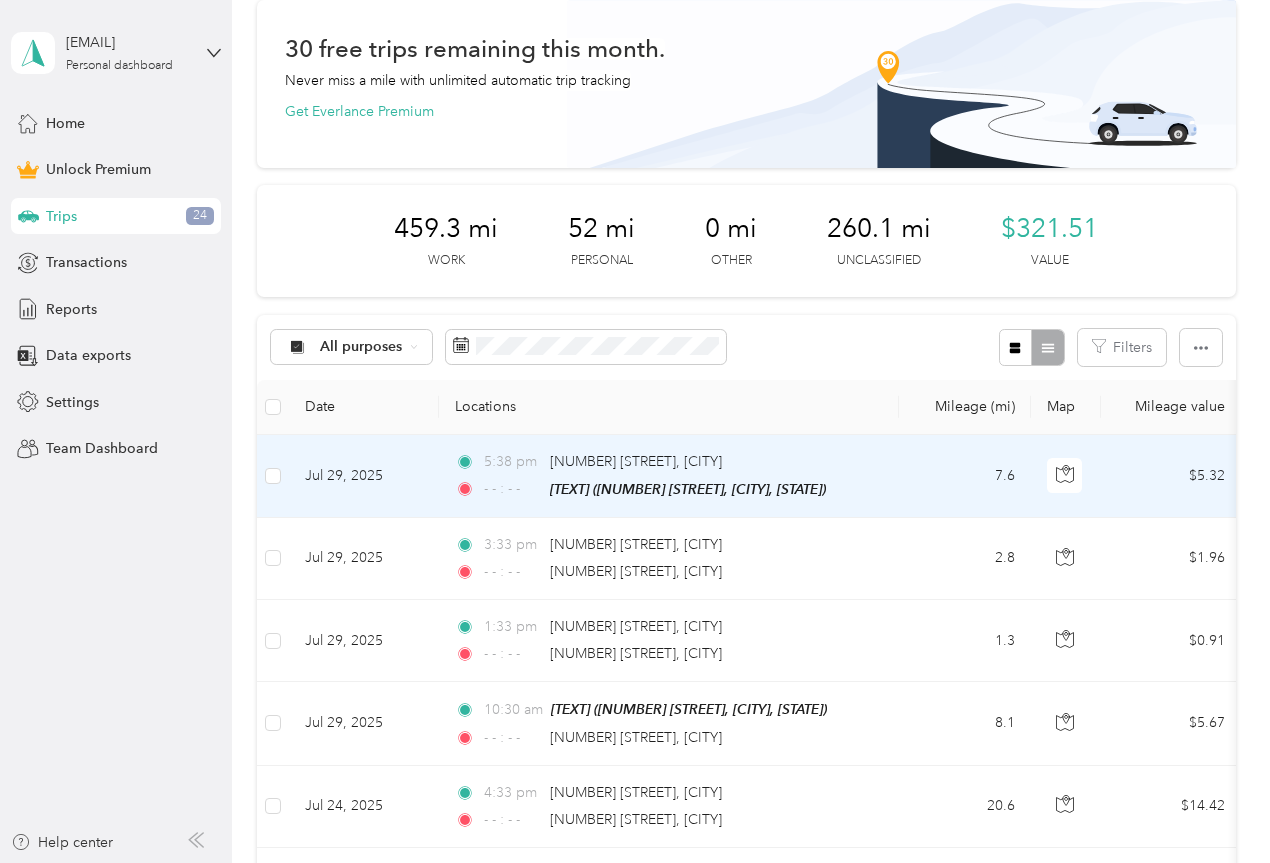 scroll, scrollTop: 0, scrollLeft: 0, axis: both 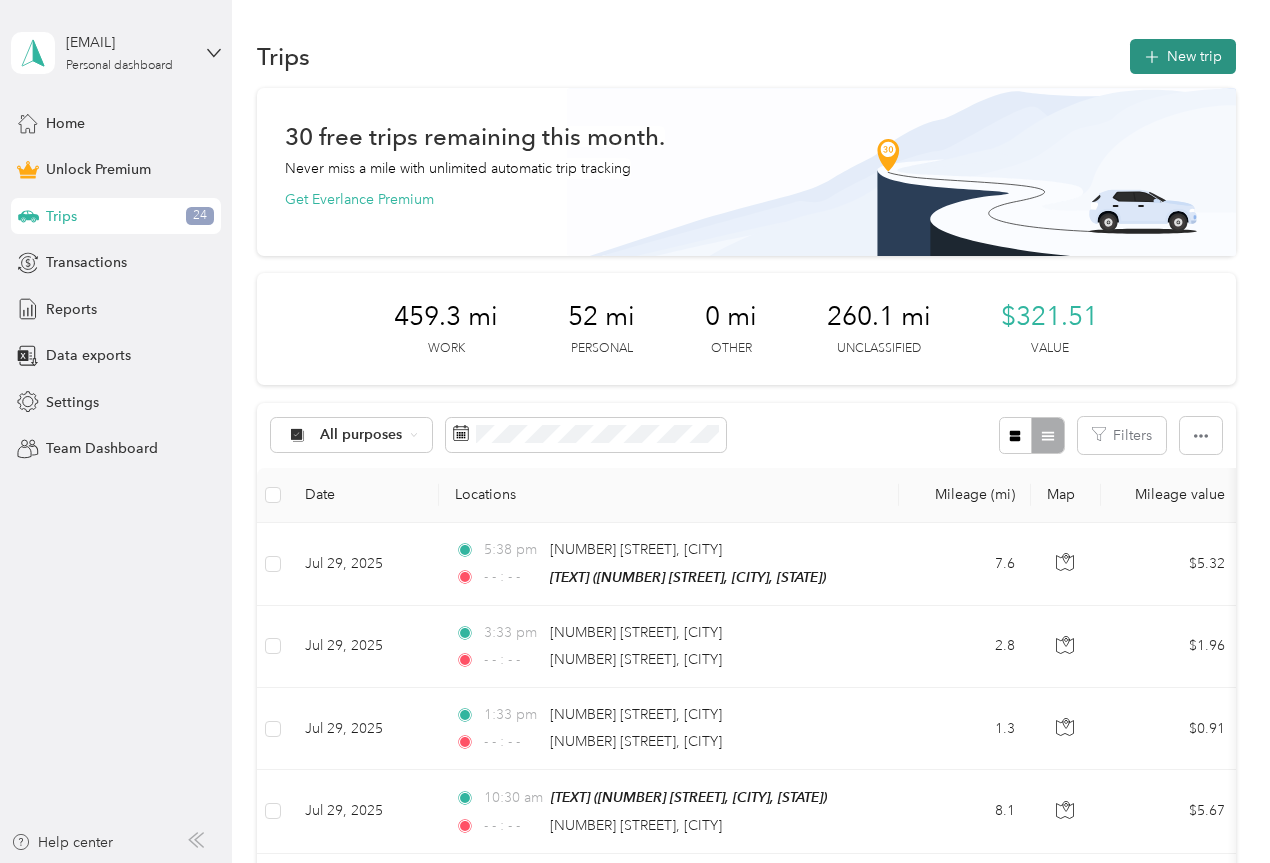 click on "New trip" at bounding box center [1183, 56] 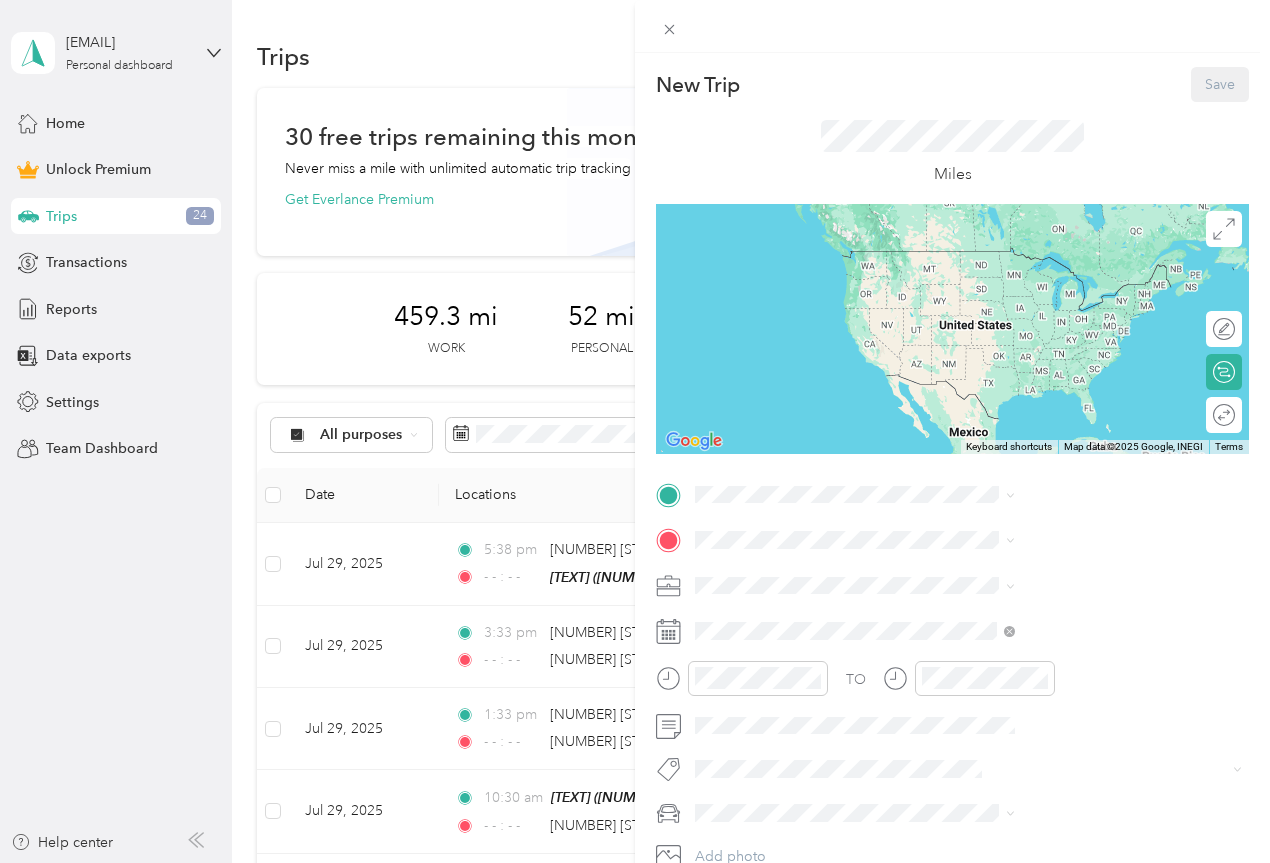 click on "[LOCATION_TYPE] [NUMBER] [STREET], [POSTAL_CODE], [CITY], [STATE], [COUNTRY]" at bounding box center [1082, 680] 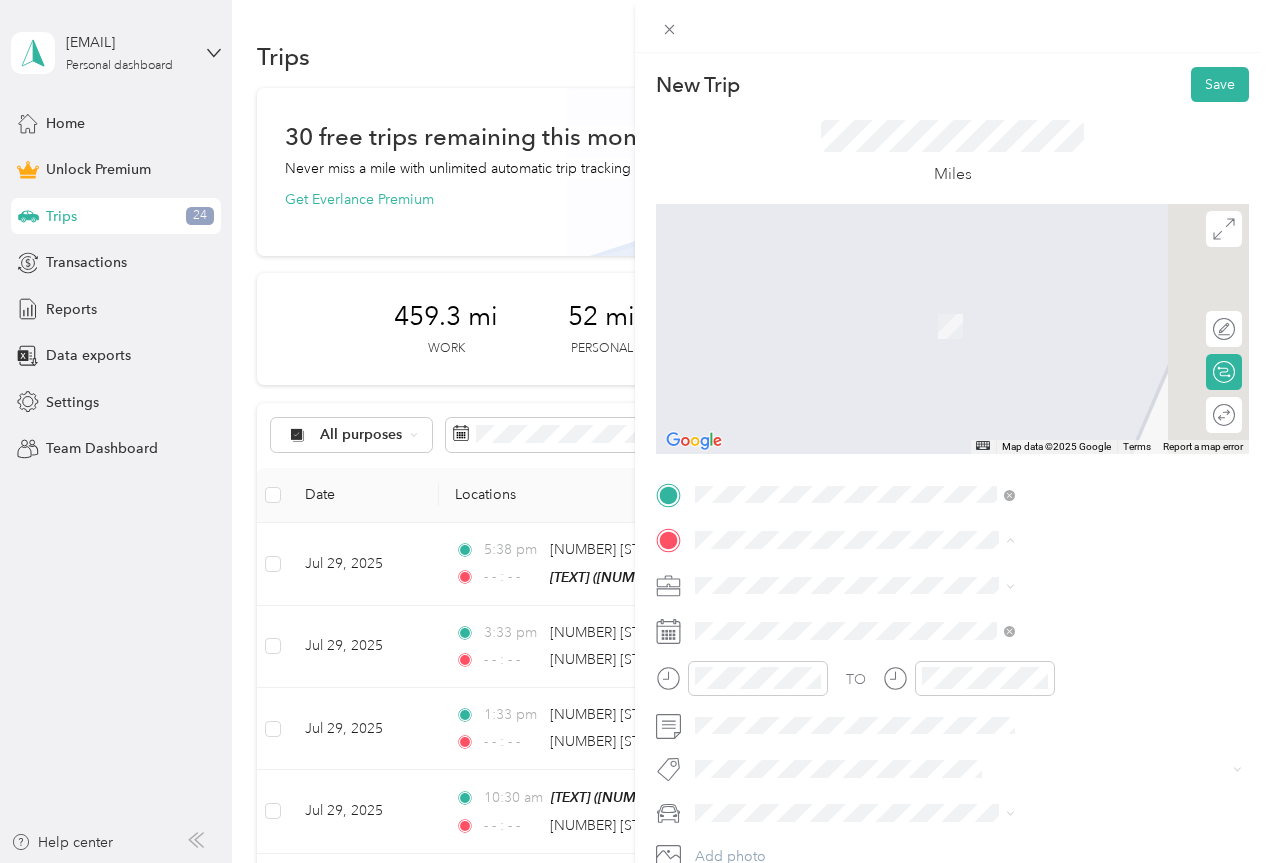 click on "[NUMBER] [STREET], [CITY], [STATE], [COUNTRY] , [POSTAL_CODE], [CITY], [STATE], [COUNTRY]" at bounding box center (1060, 652) 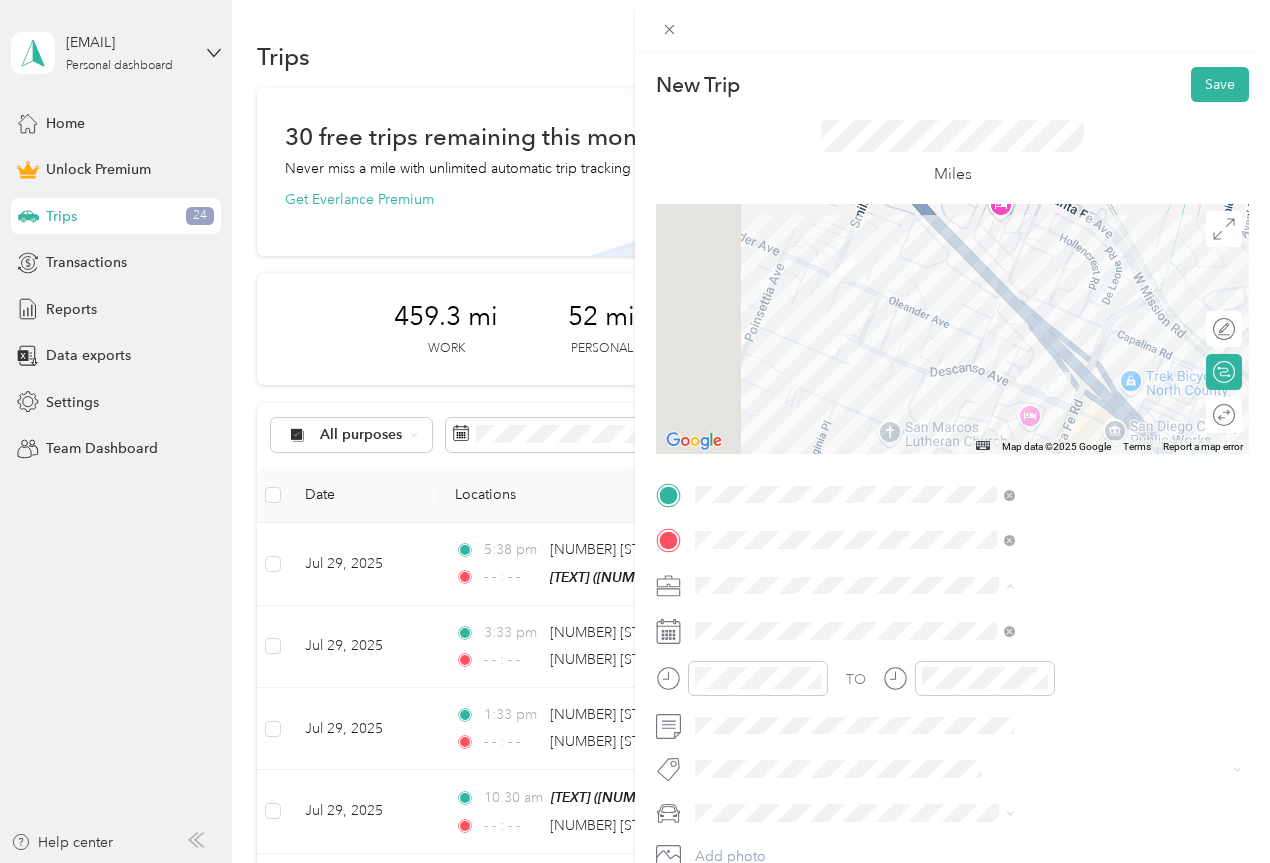 click on "Work" at bounding box center [931, 305] 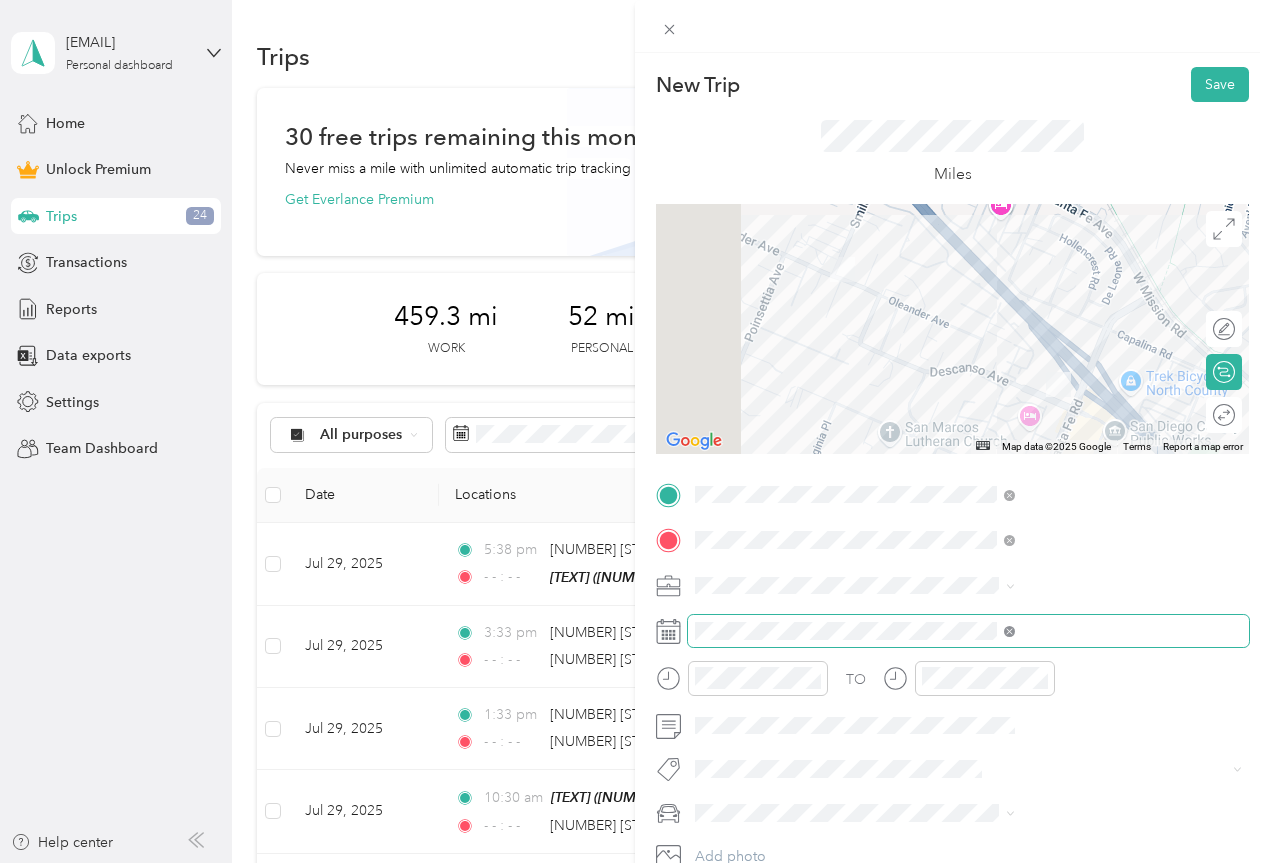 click 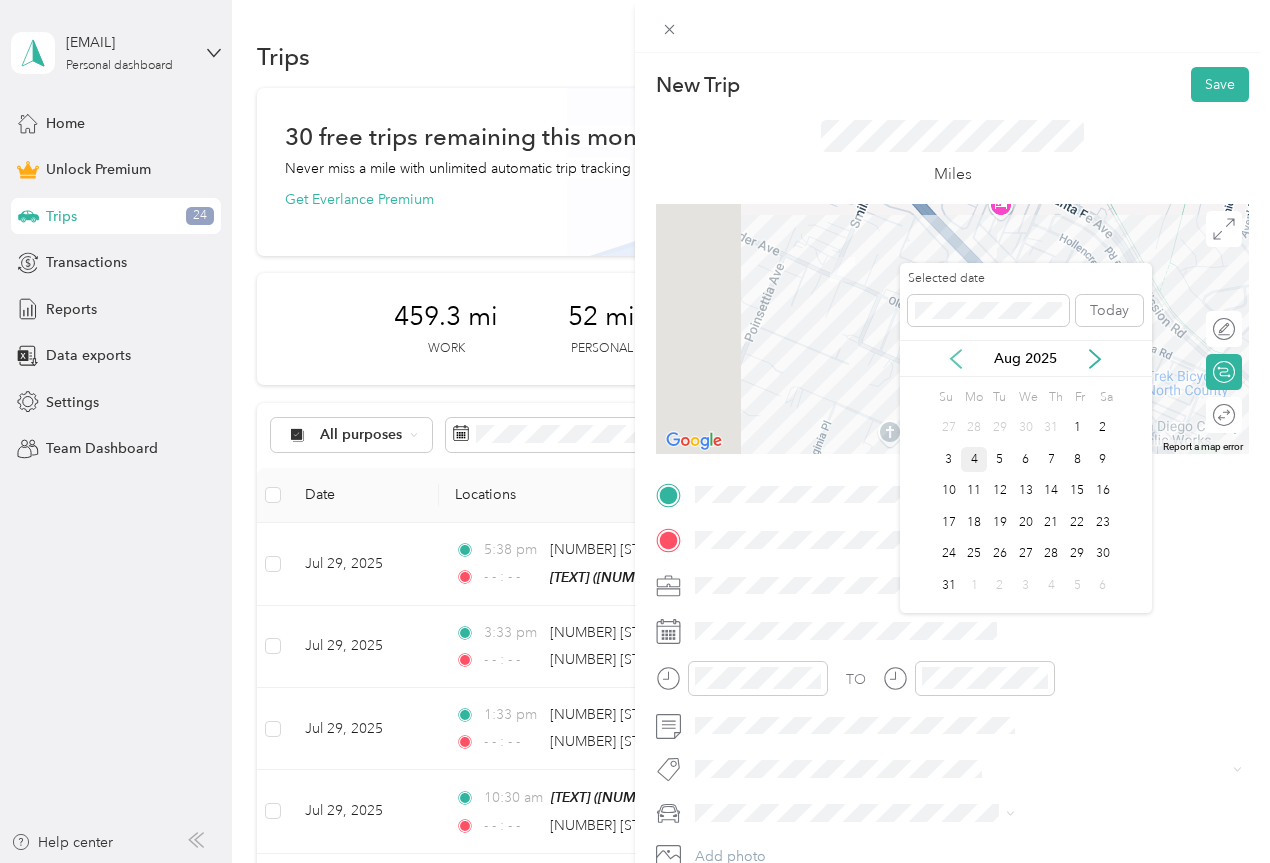 click 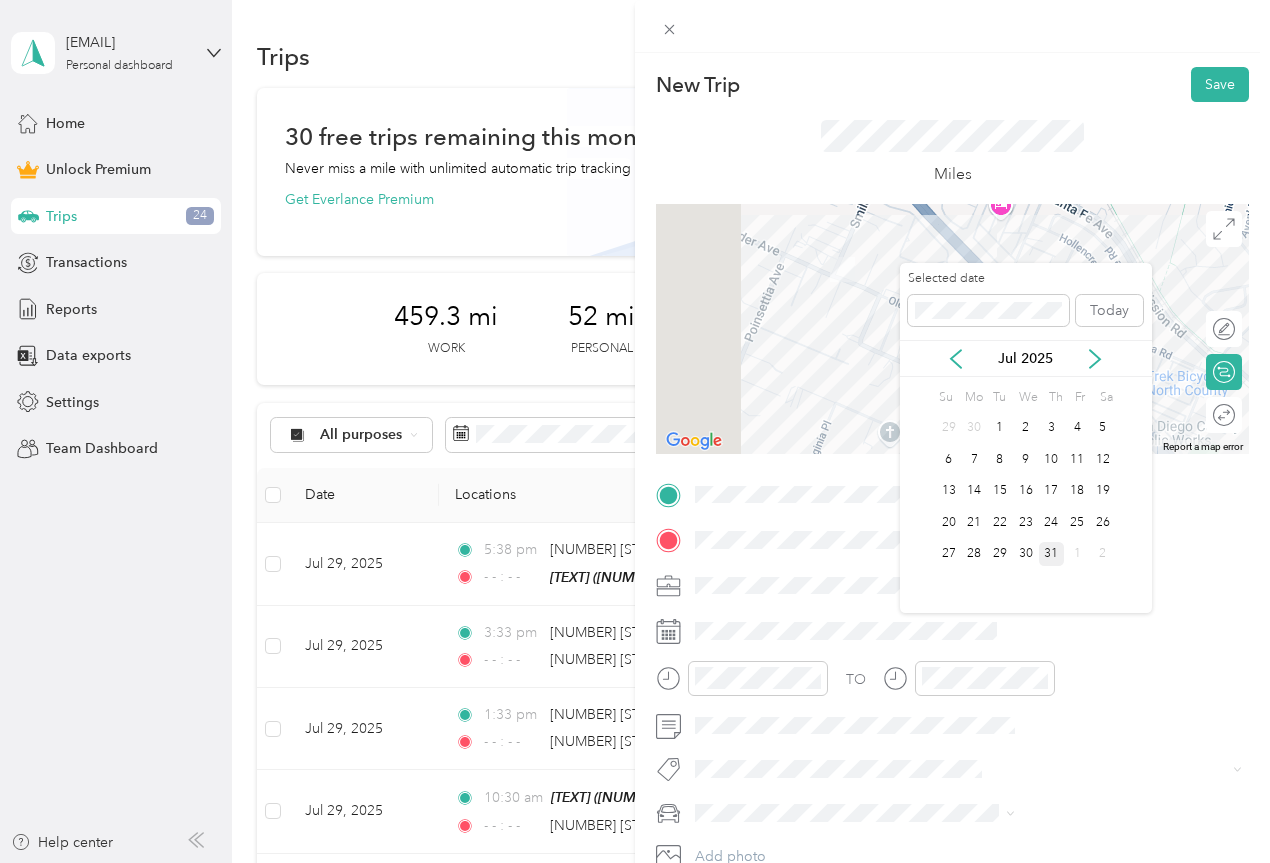 click on "31" at bounding box center (1052, 554) 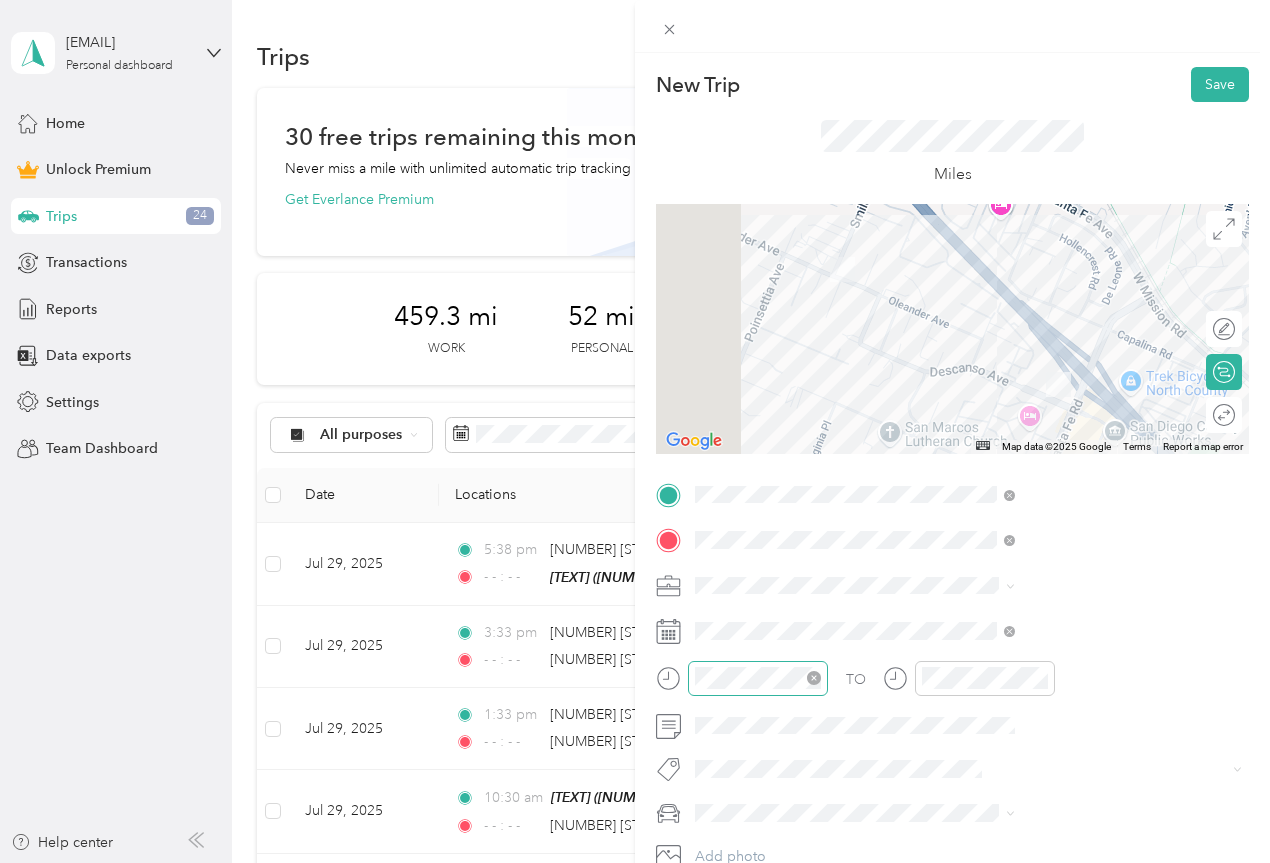 click 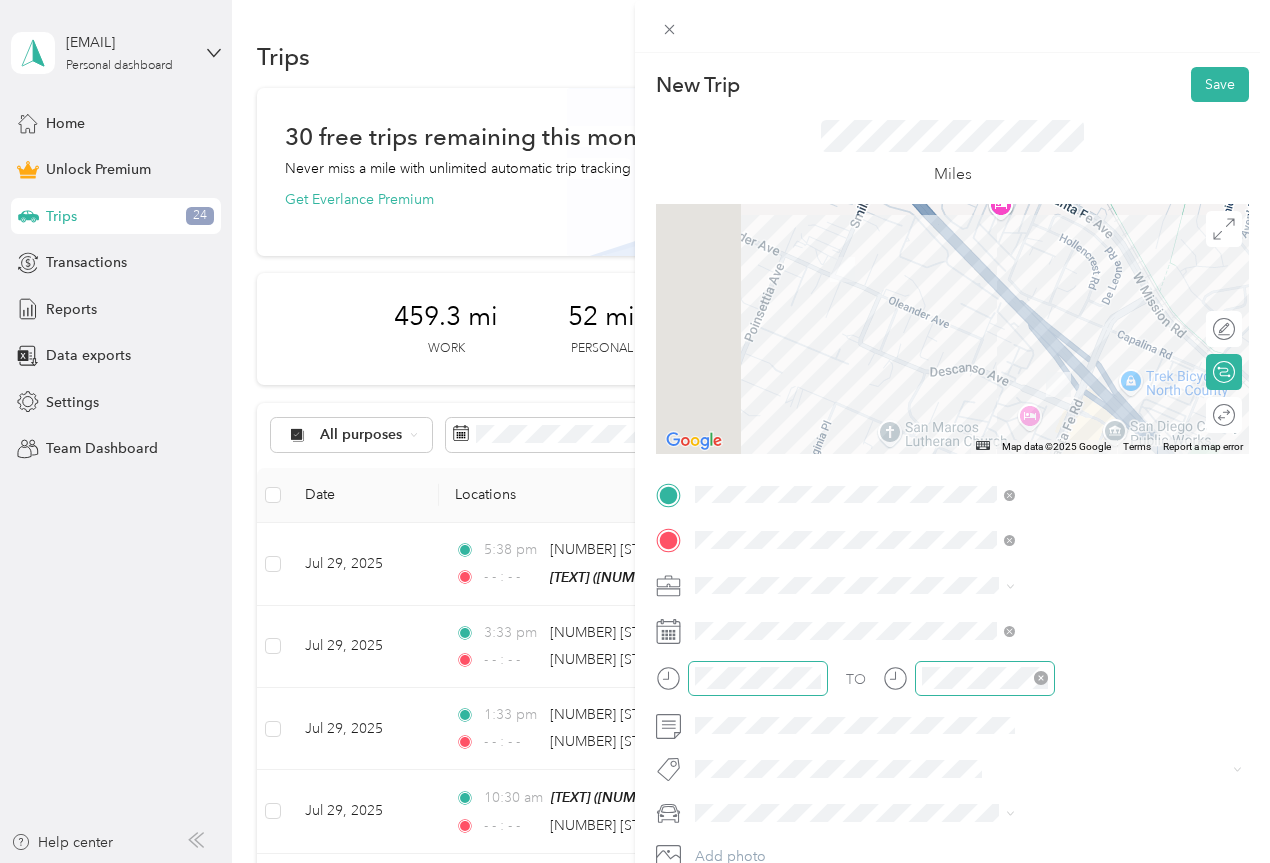 click 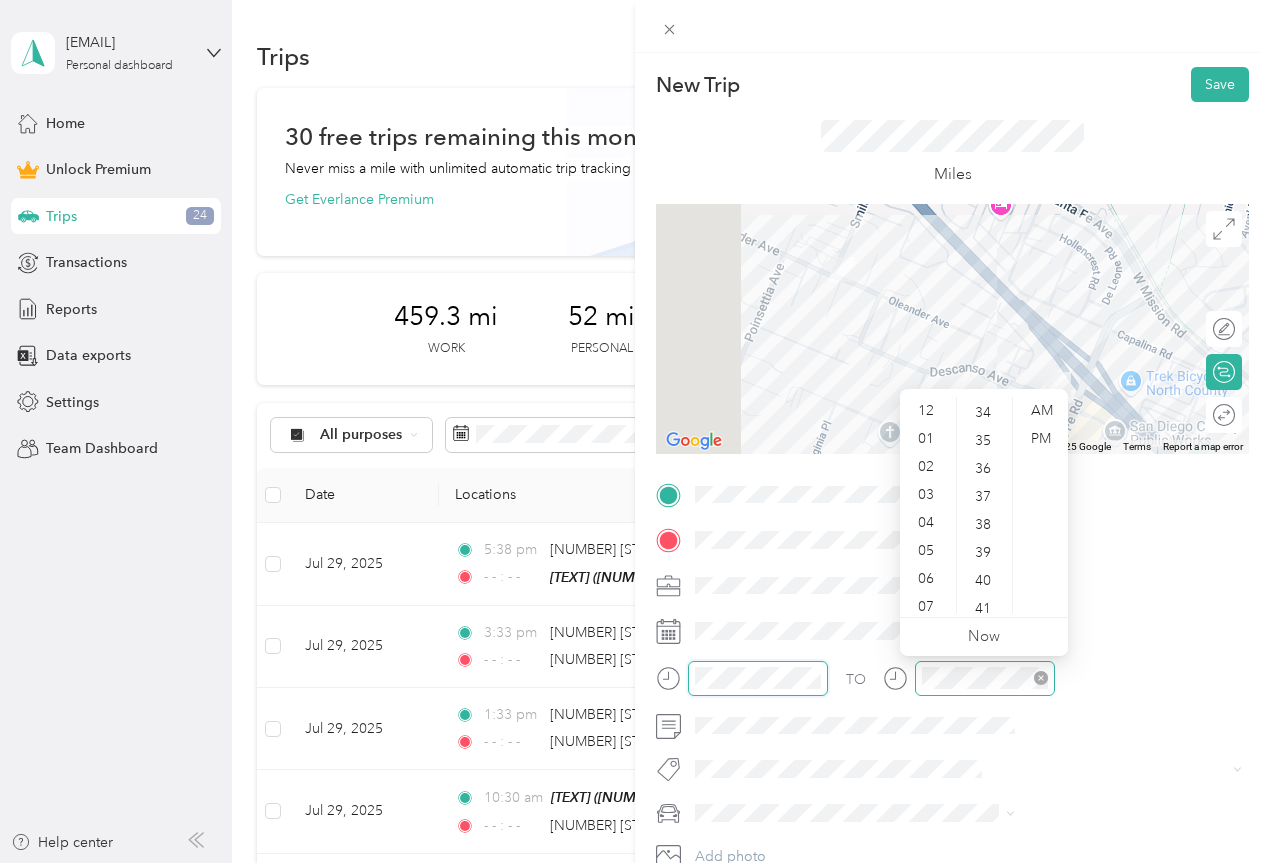 scroll, scrollTop: 952, scrollLeft: 0, axis: vertical 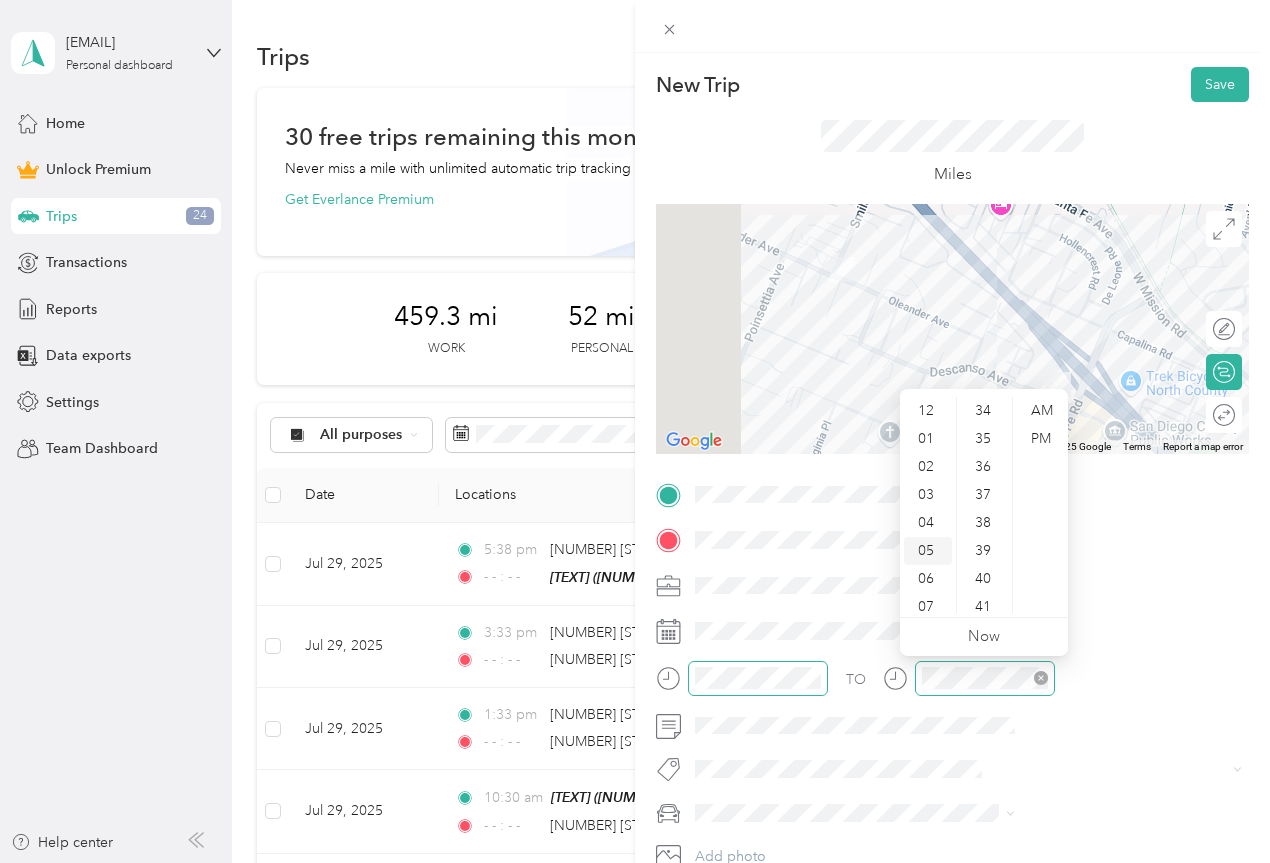 click on "05" at bounding box center [928, 551] 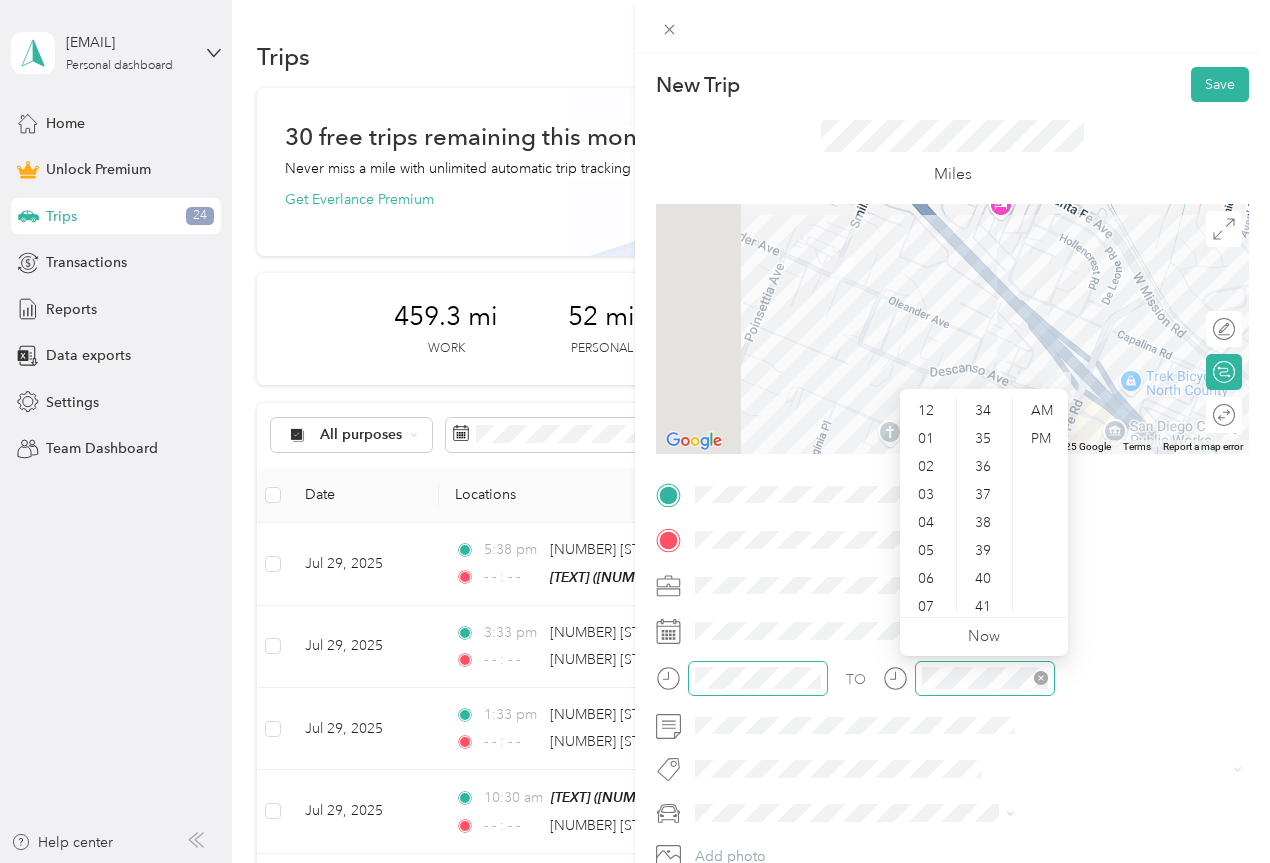 scroll, scrollTop: 120, scrollLeft: 0, axis: vertical 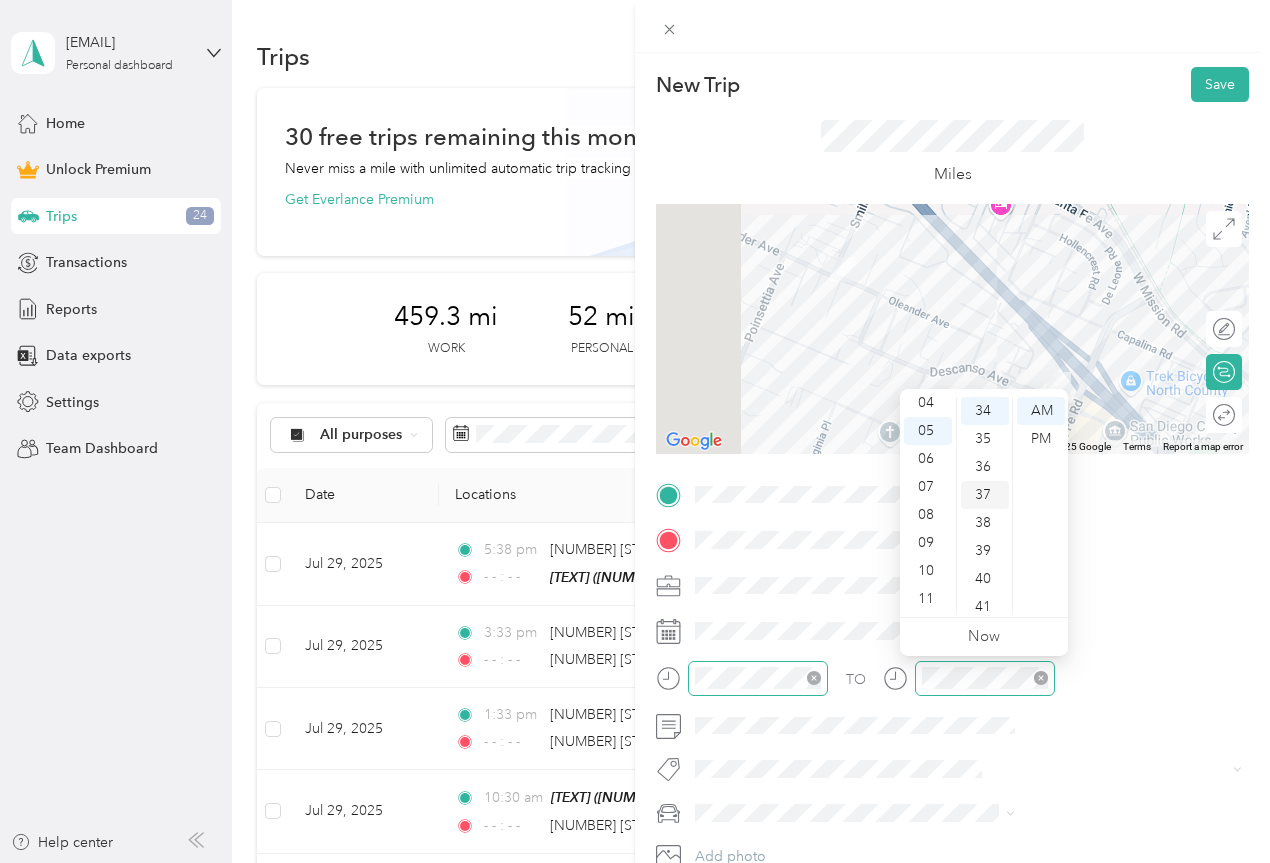 click on "37" at bounding box center (985, 495) 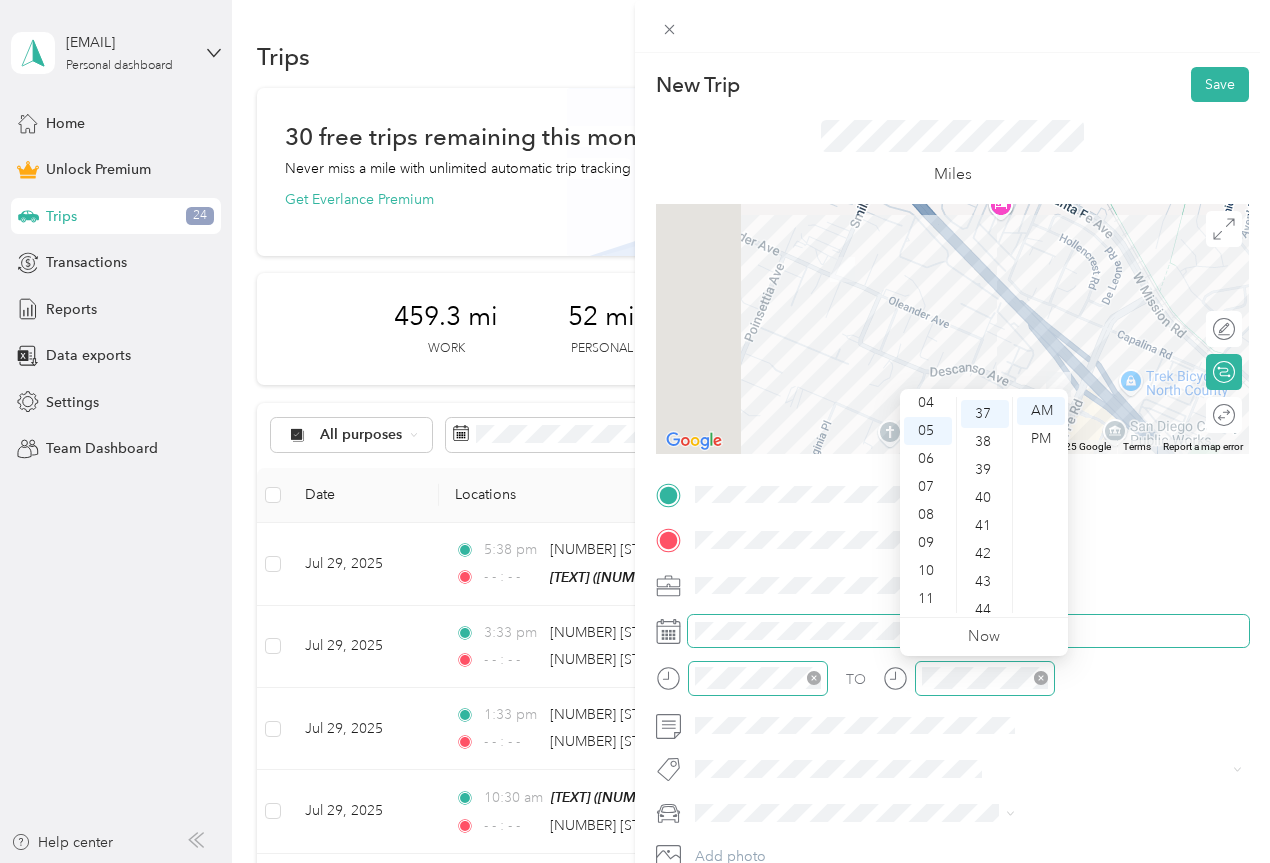 scroll, scrollTop: 1036, scrollLeft: 0, axis: vertical 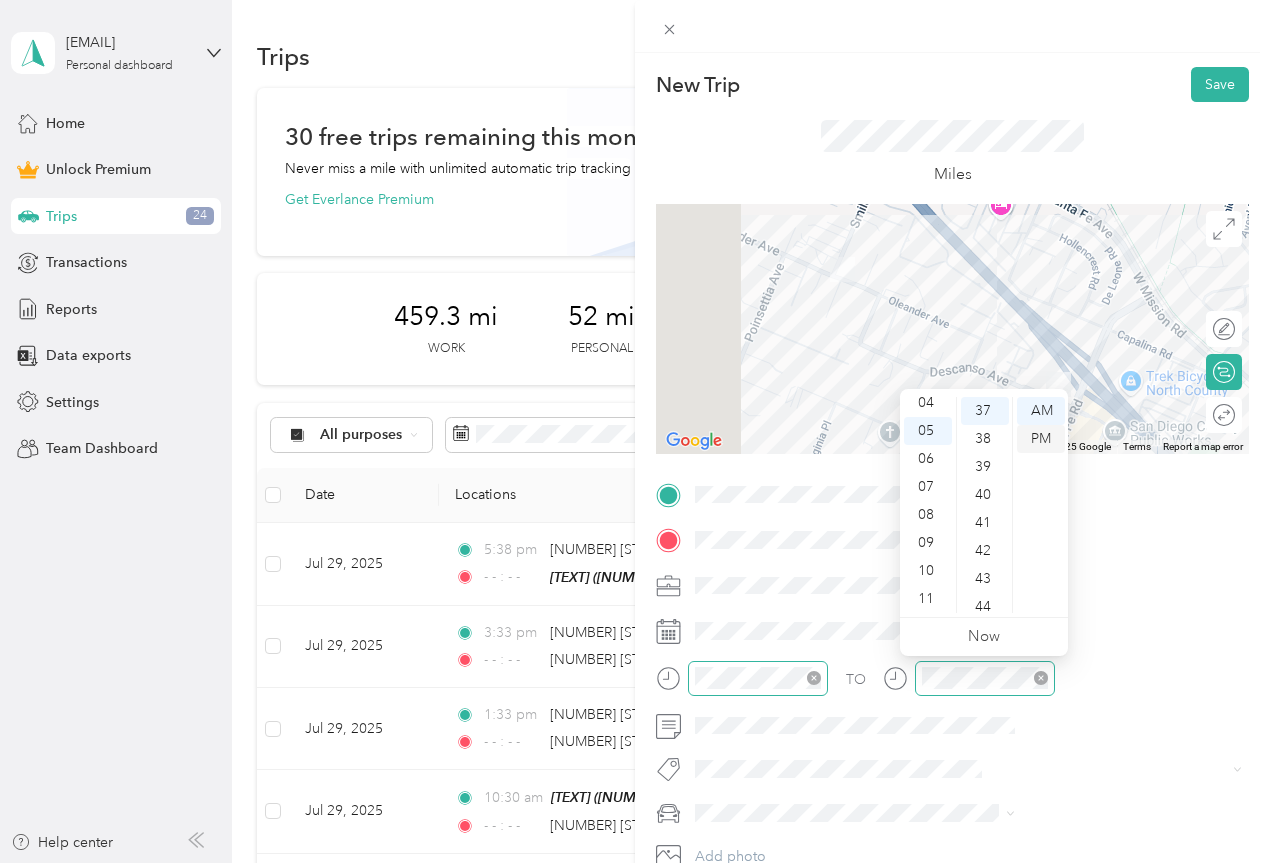 click on "PM" at bounding box center (1041, 439) 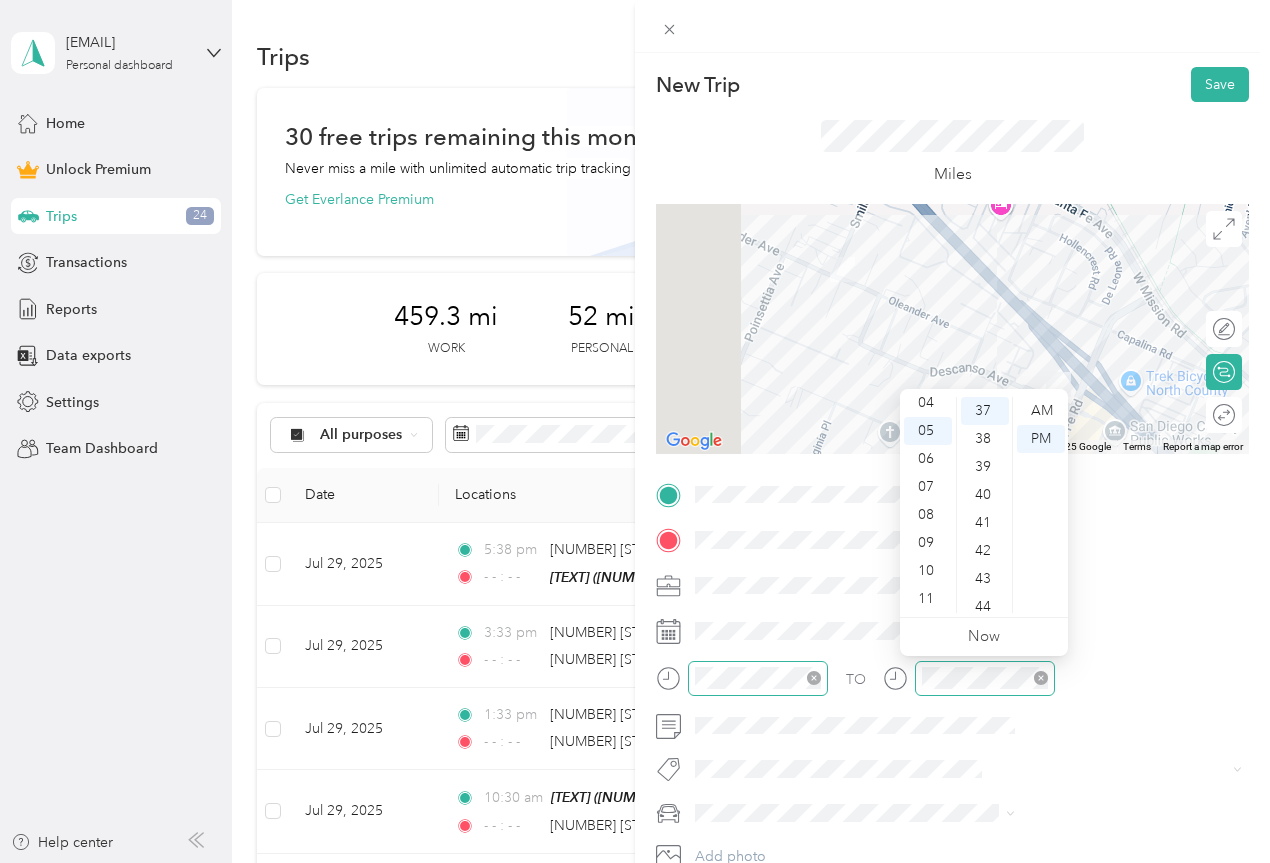 click 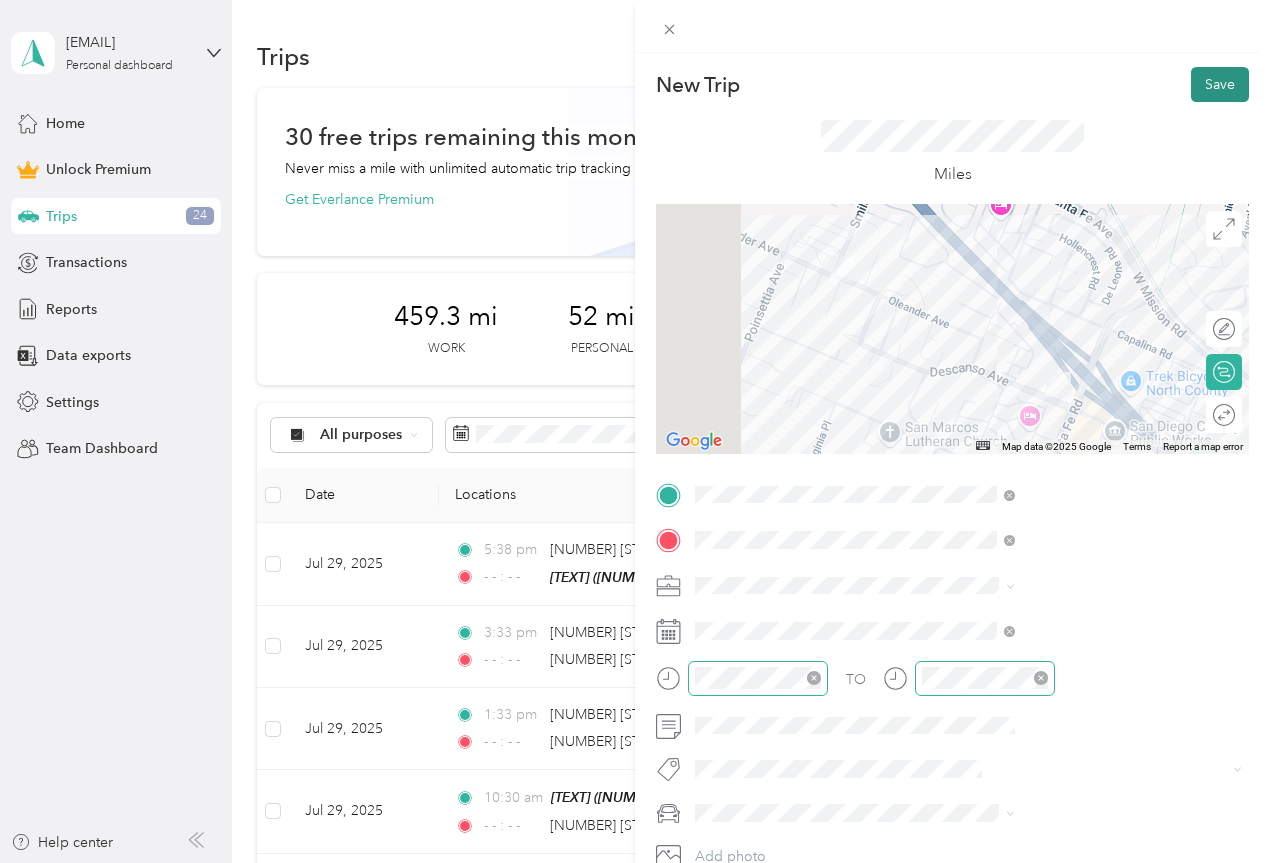 click on "Save" at bounding box center (1220, 84) 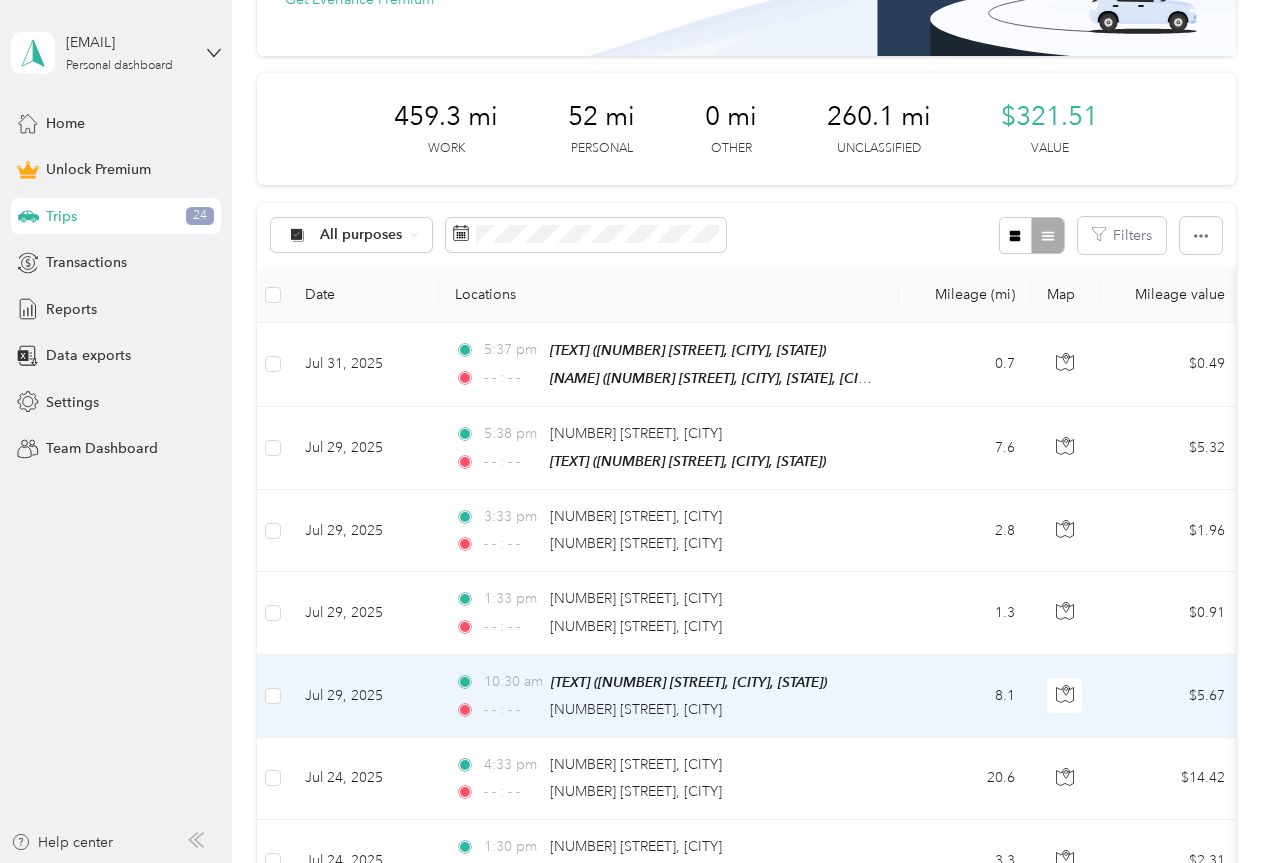 scroll, scrollTop: 0, scrollLeft: 0, axis: both 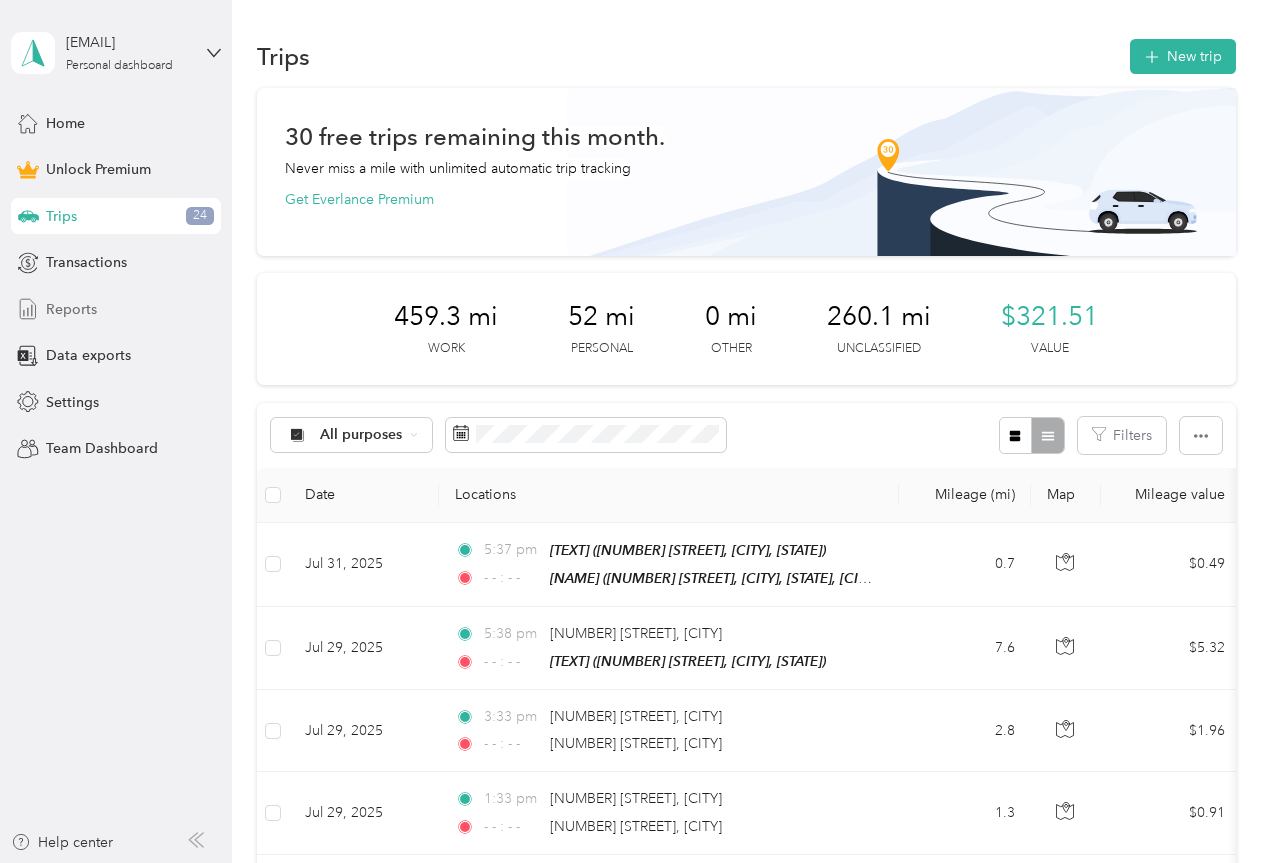 click on "Reports" at bounding box center [71, 309] 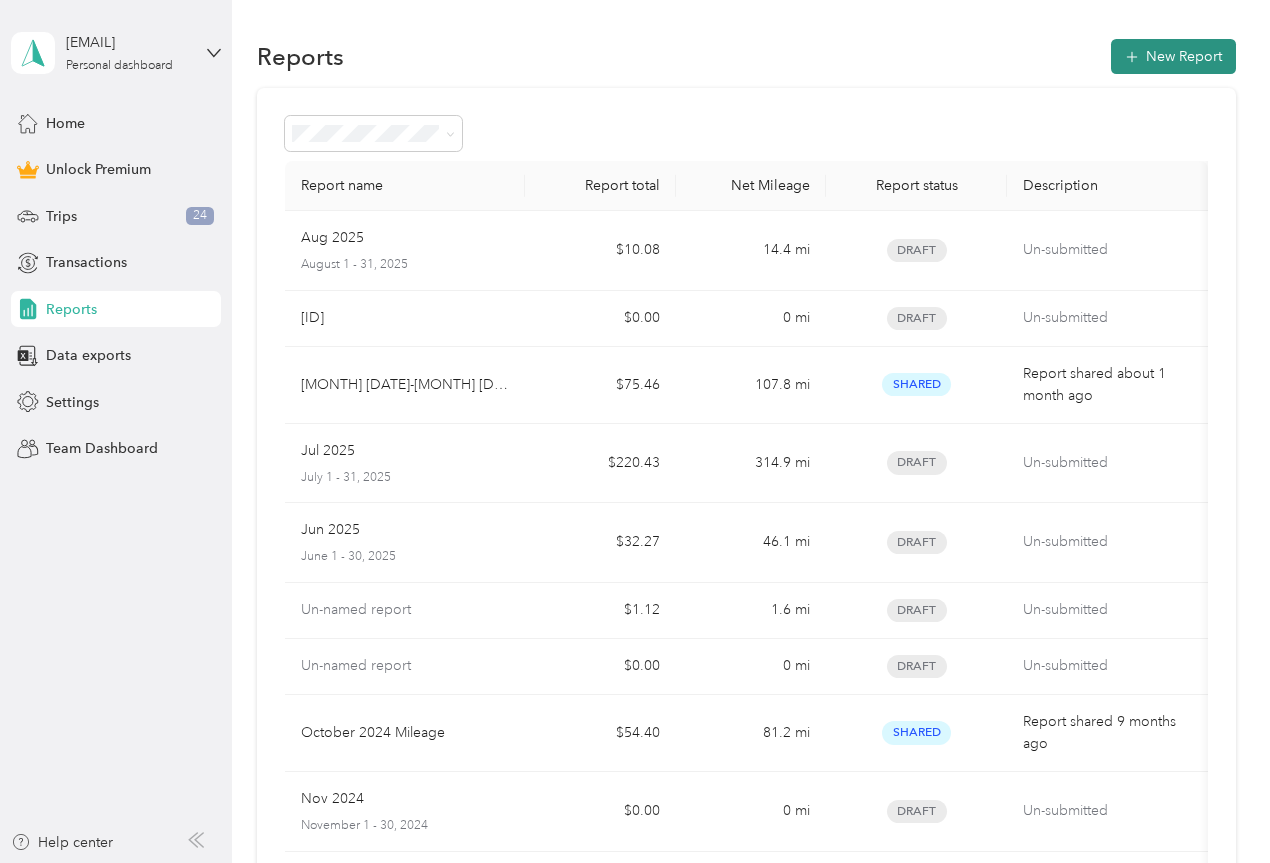 click on "New Report" at bounding box center (1173, 56) 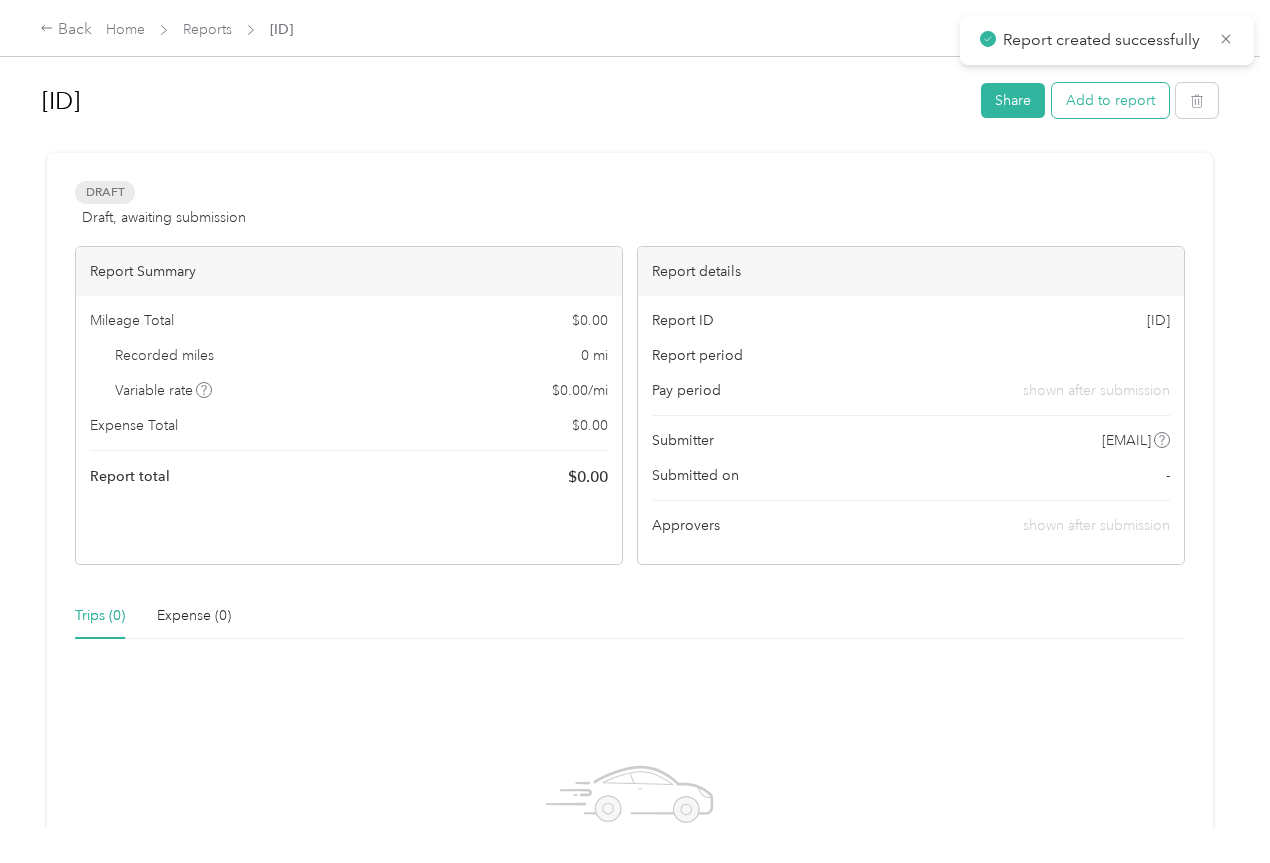 click on "Add to report" at bounding box center (1110, 100) 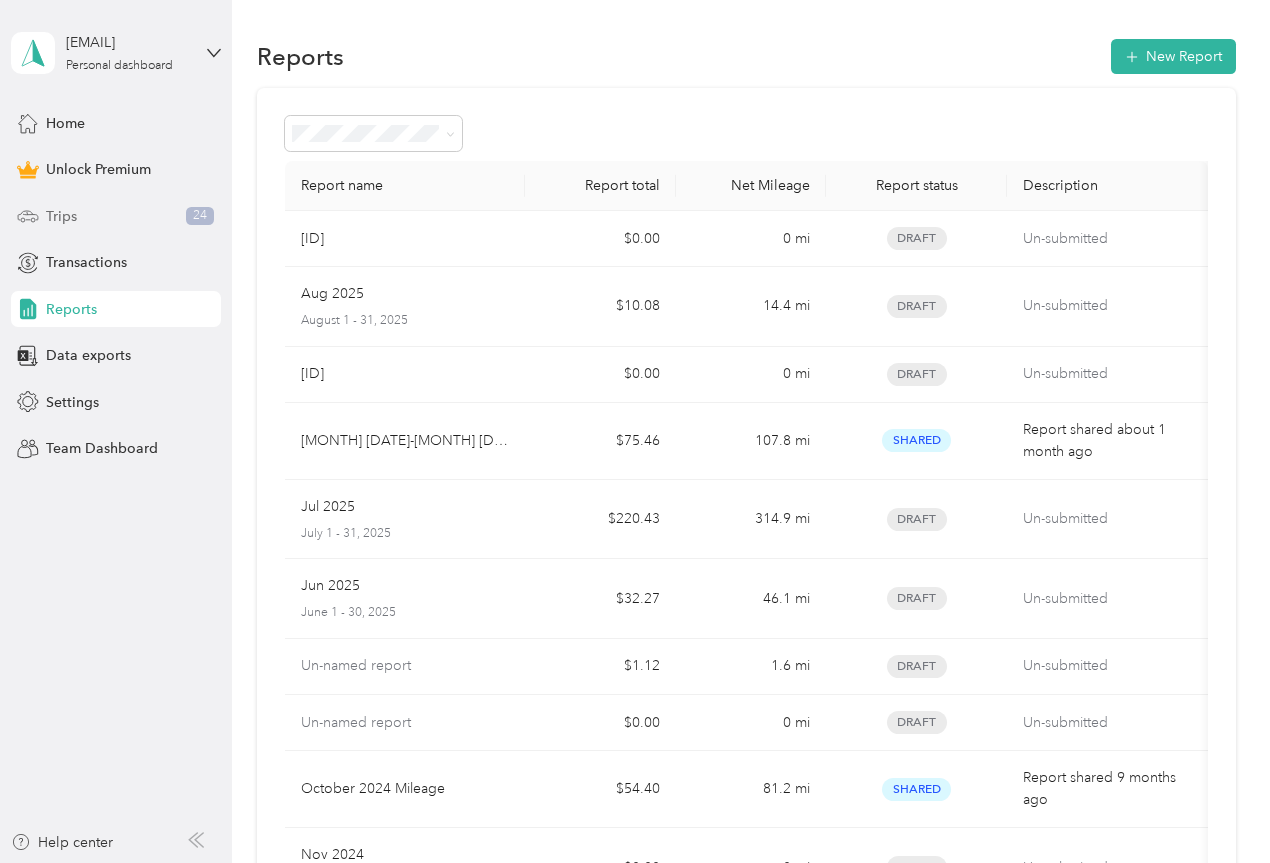 click on "Trips 24" at bounding box center (116, 216) 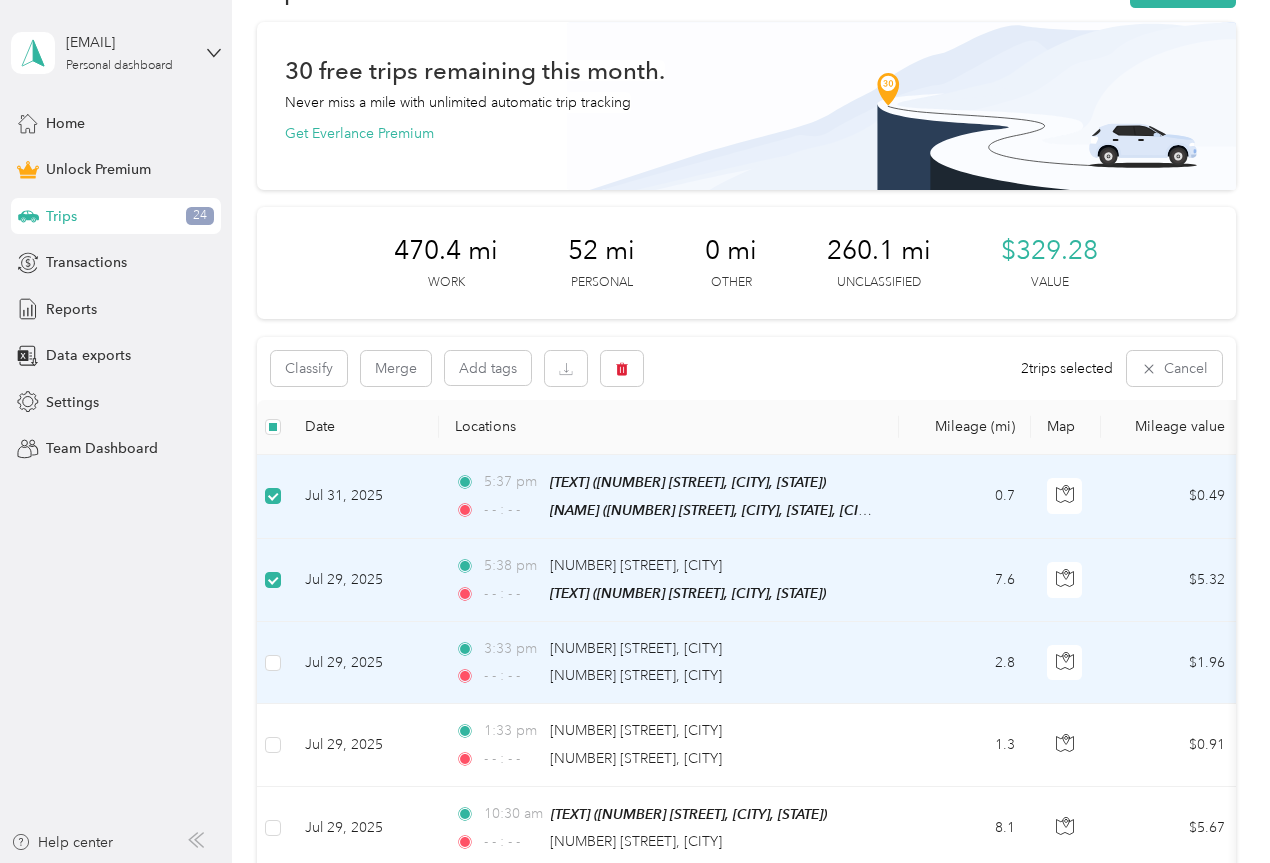 scroll, scrollTop: 100, scrollLeft: 0, axis: vertical 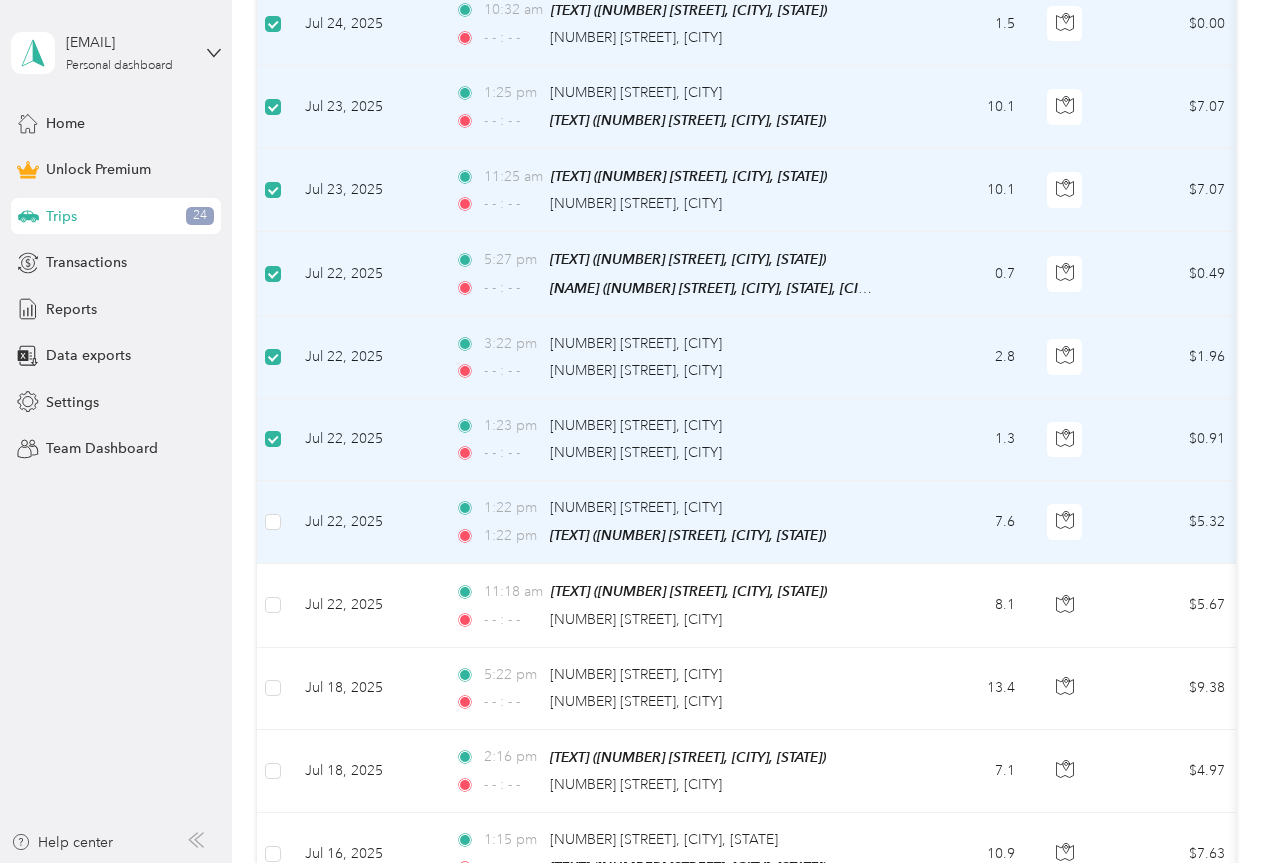 click at bounding box center [273, 522] 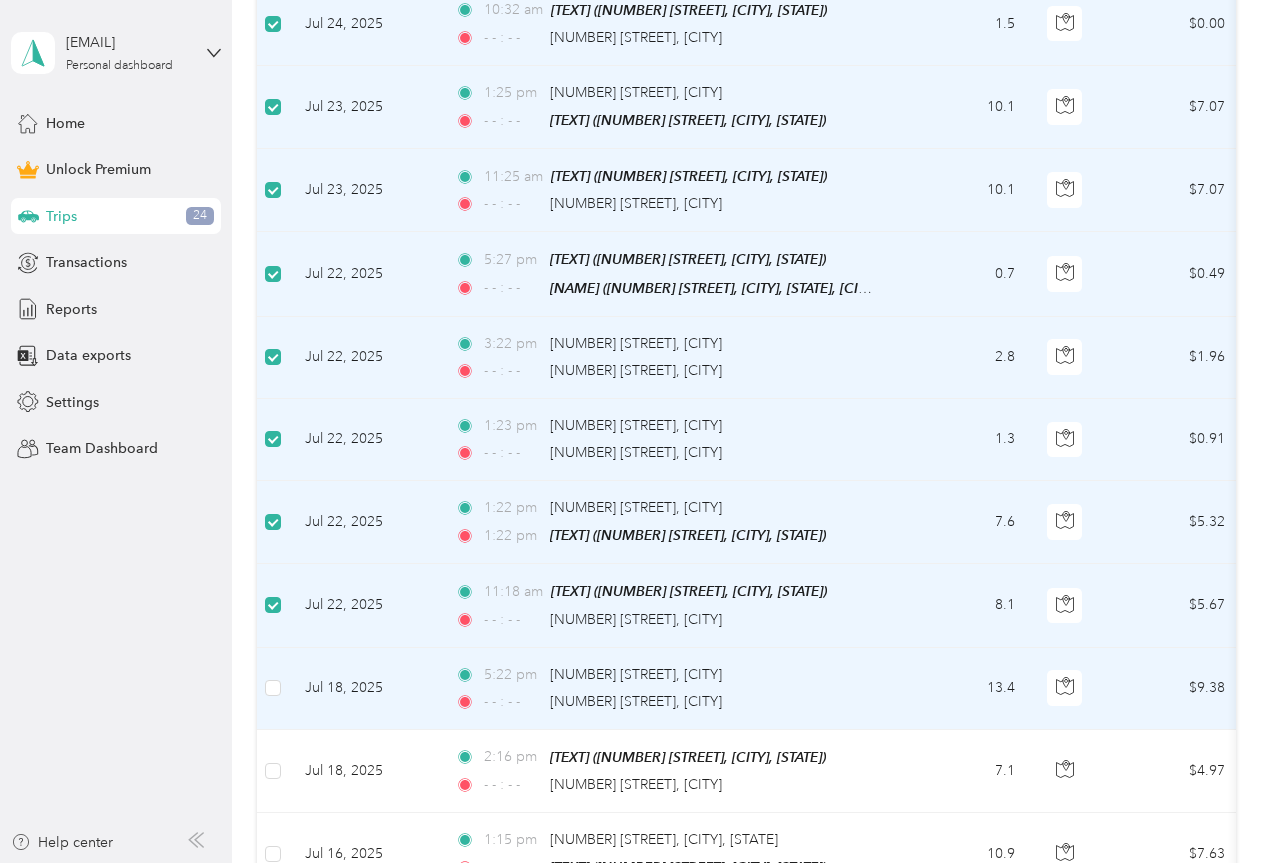 click at bounding box center (273, 689) 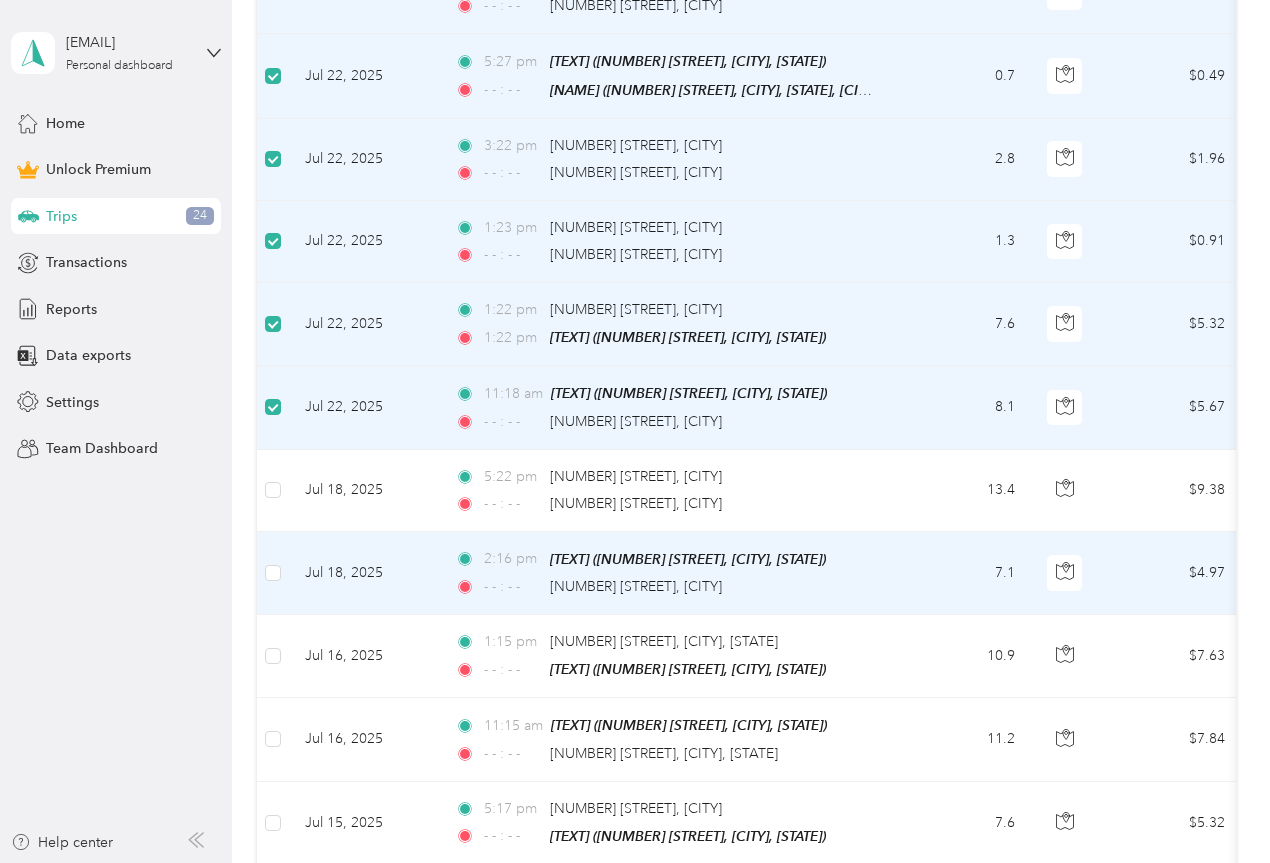scroll, scrollTop: 1400, scrollLeft: 0, axis: vertical 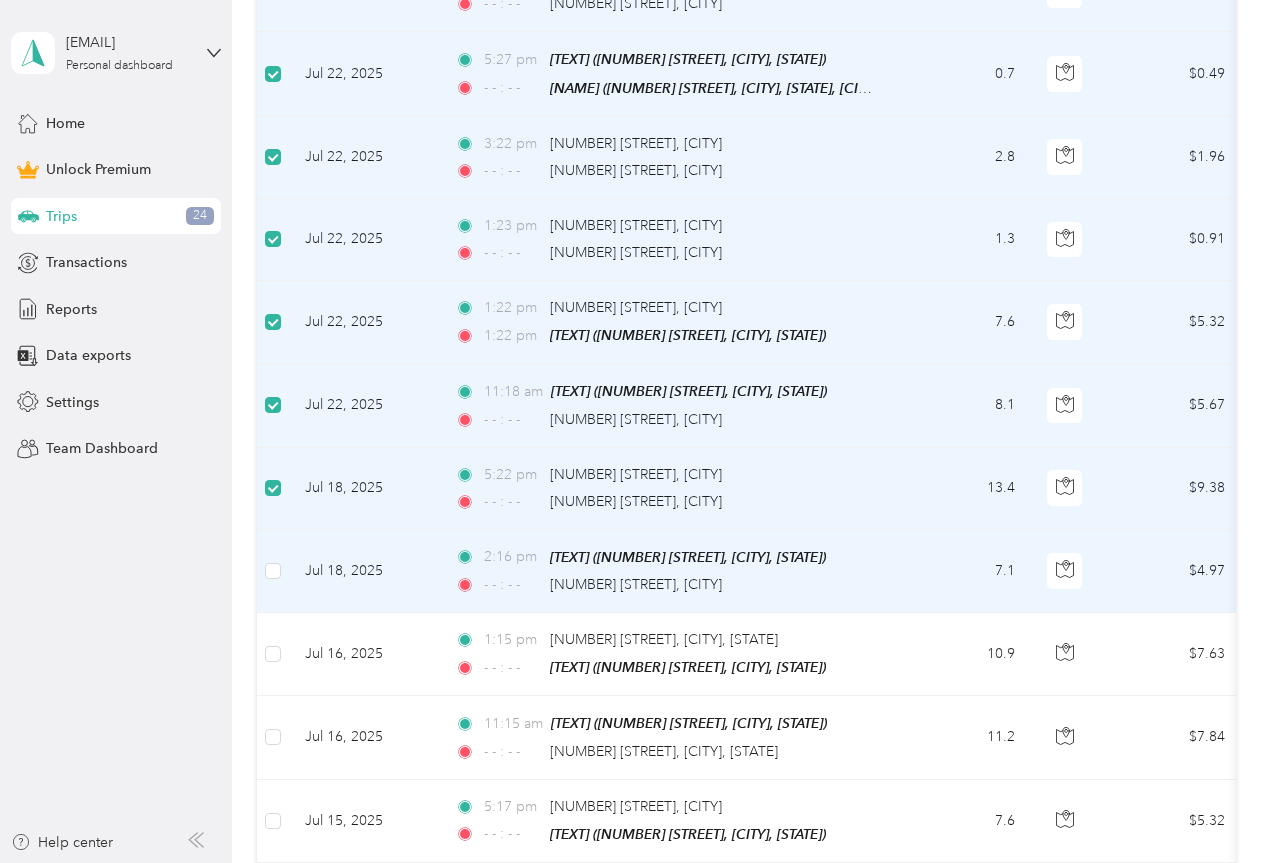 click at bounding box center [273, 571] 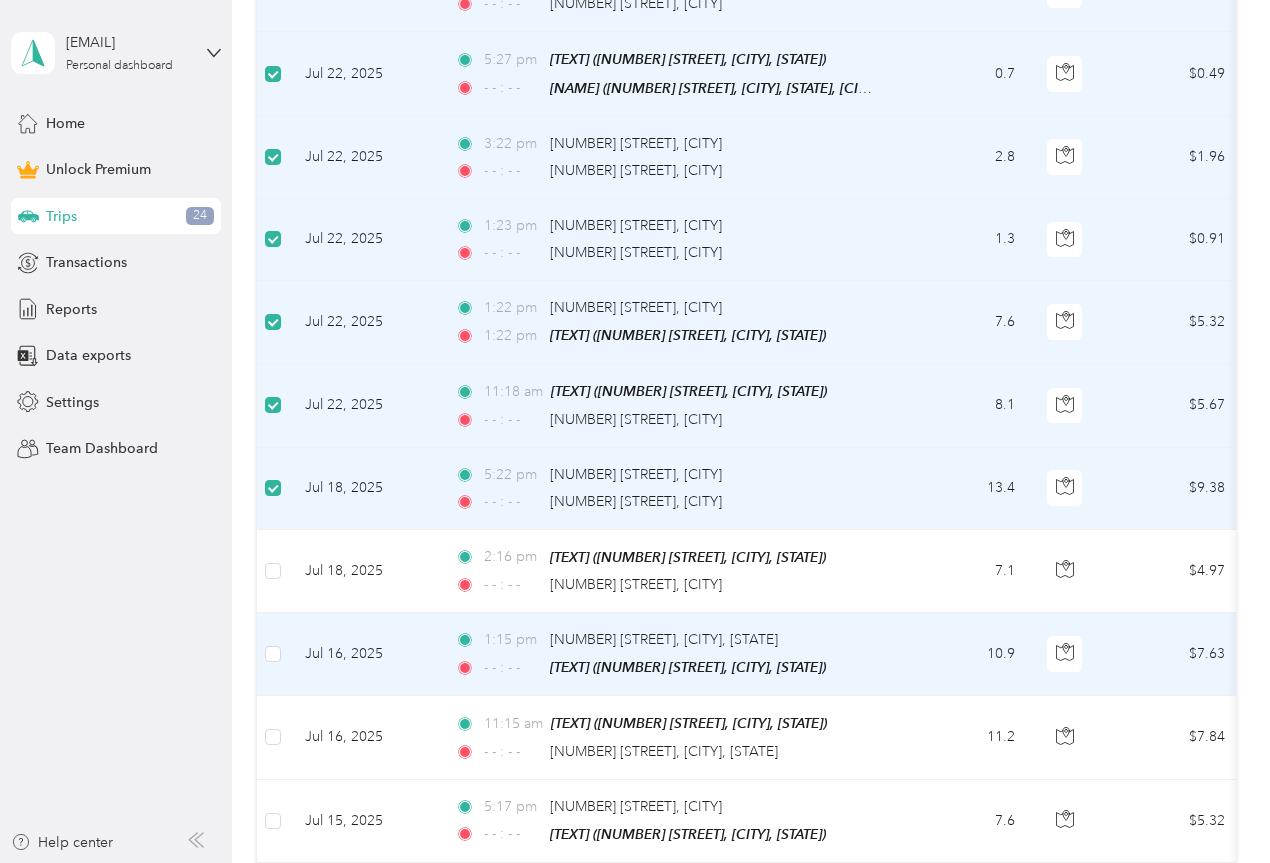 click at bounding box center [273, 654] 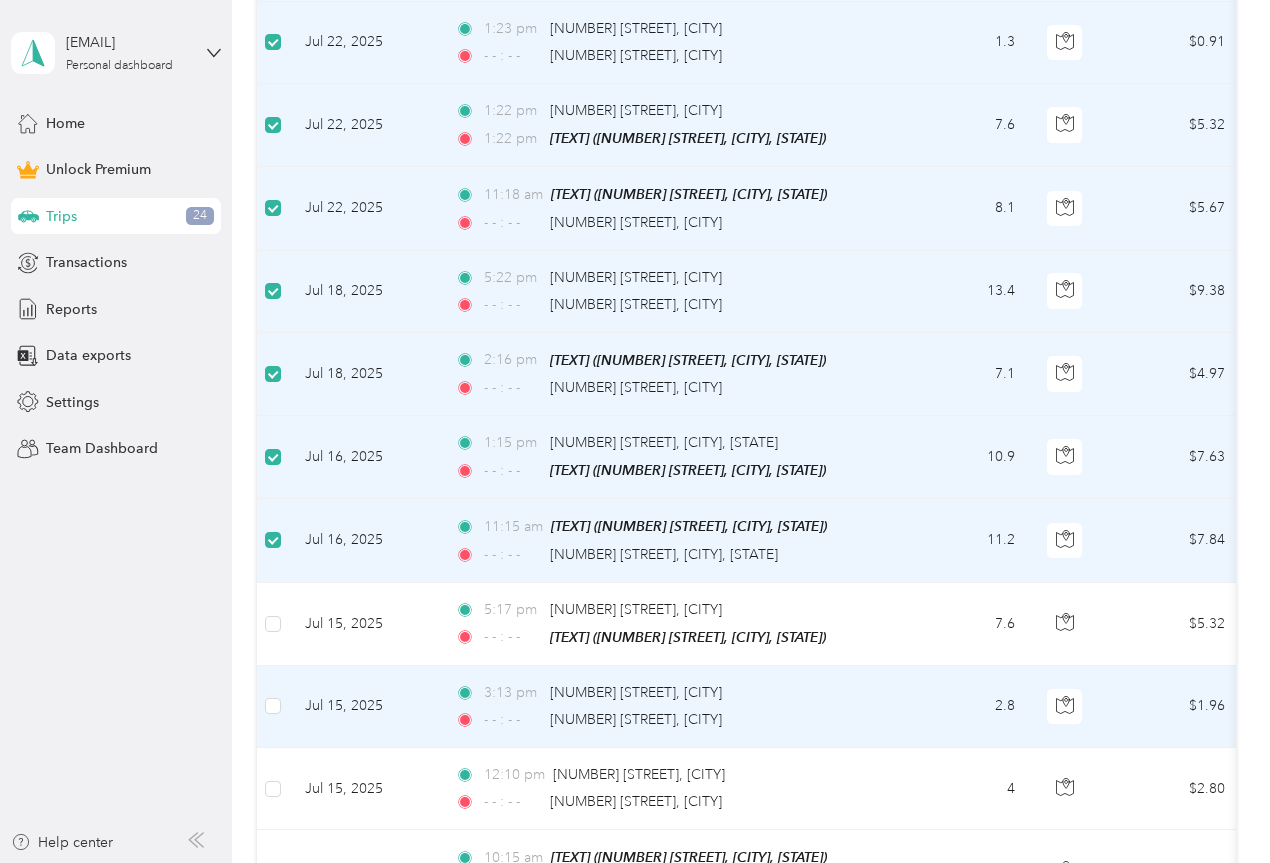 scroll, scrollTop: 1600, scrollLeft: 0, axis: vertical 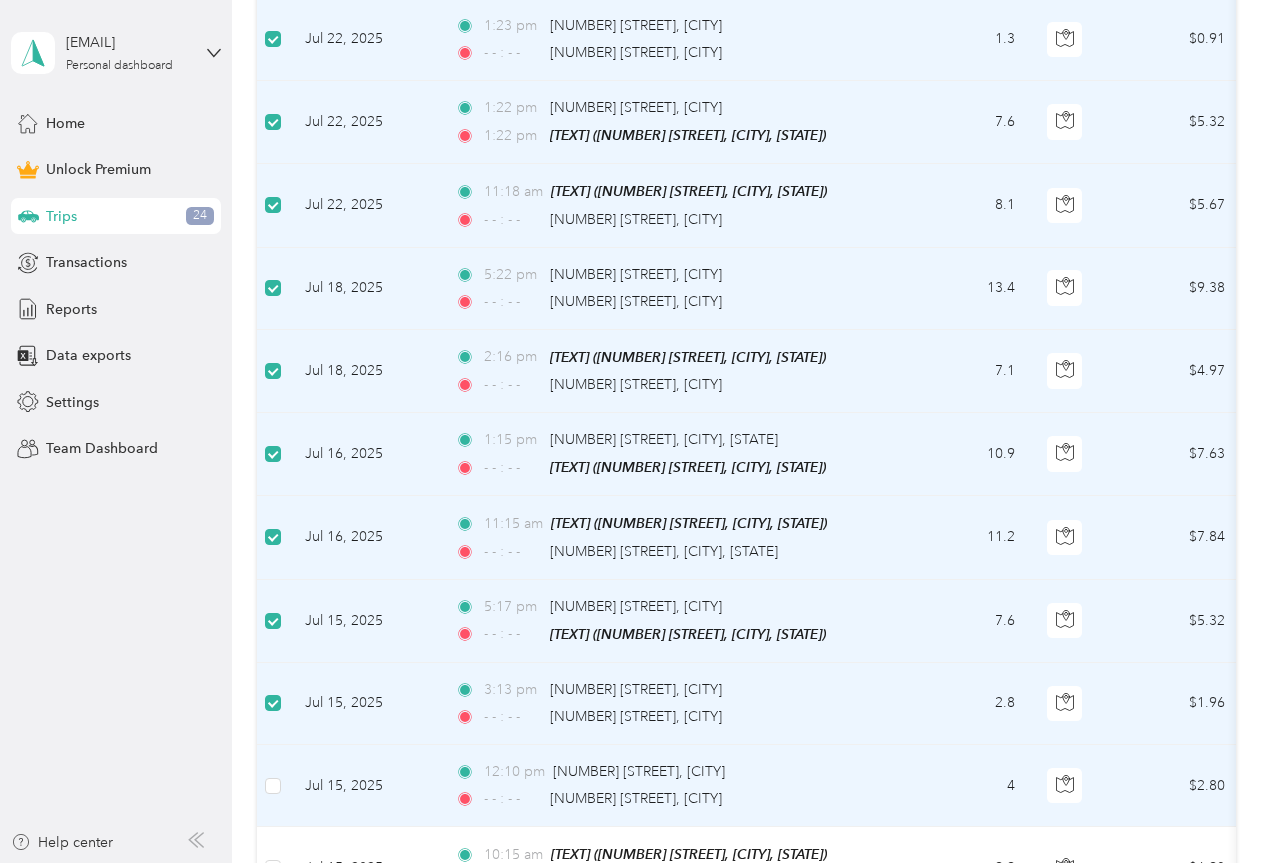 click at bounding box center (273, 786) 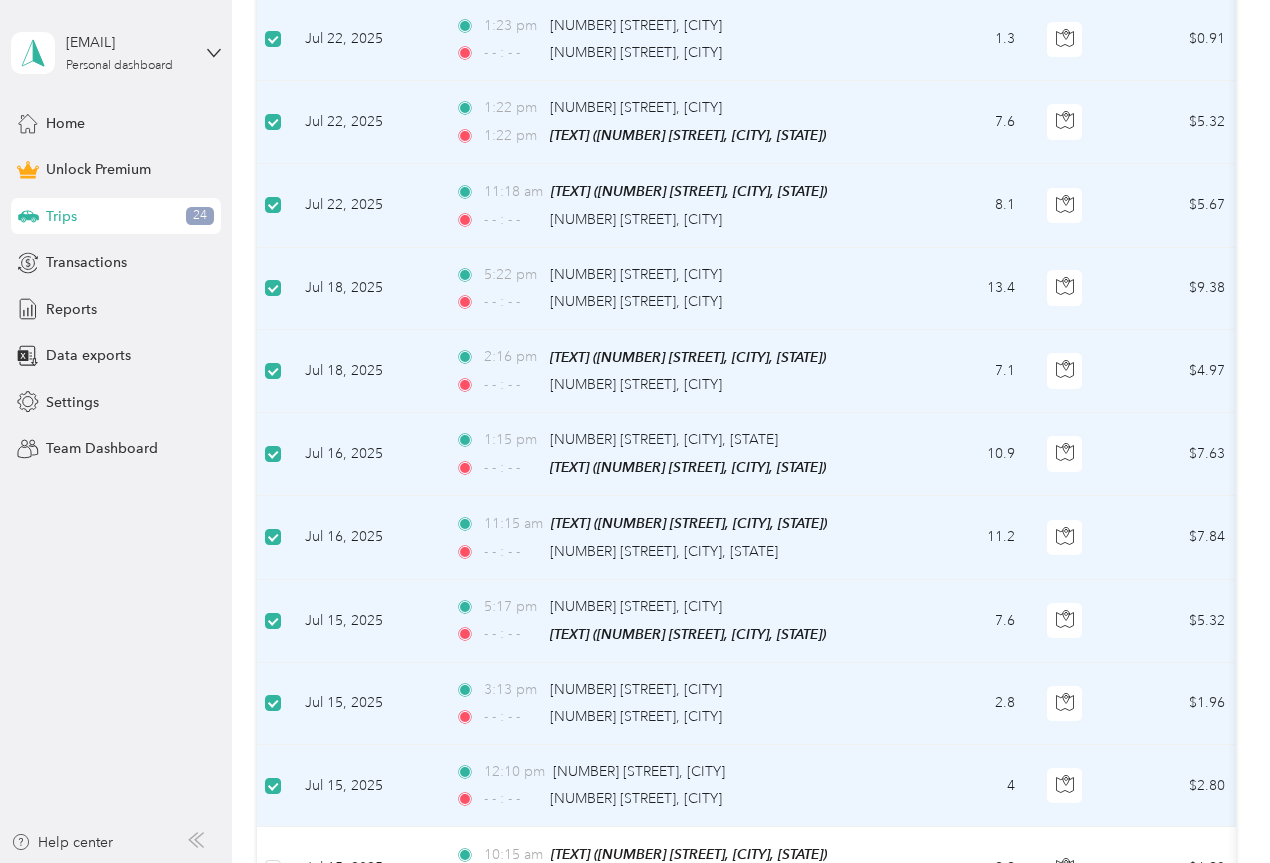 scroll, scrollTop: 1800, scrollLeft: 0, axis: vertical 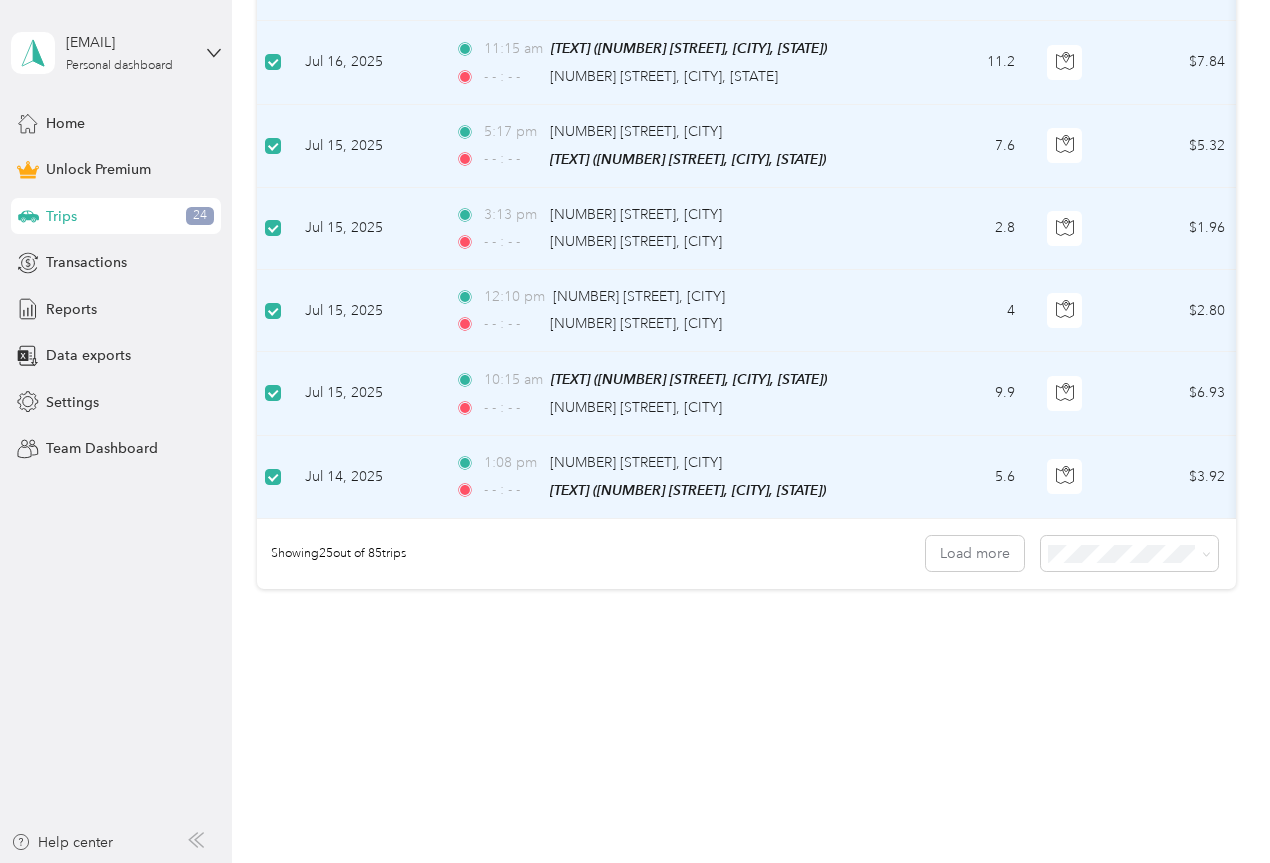click on "50 per load" at bounding box center [1087, 614] 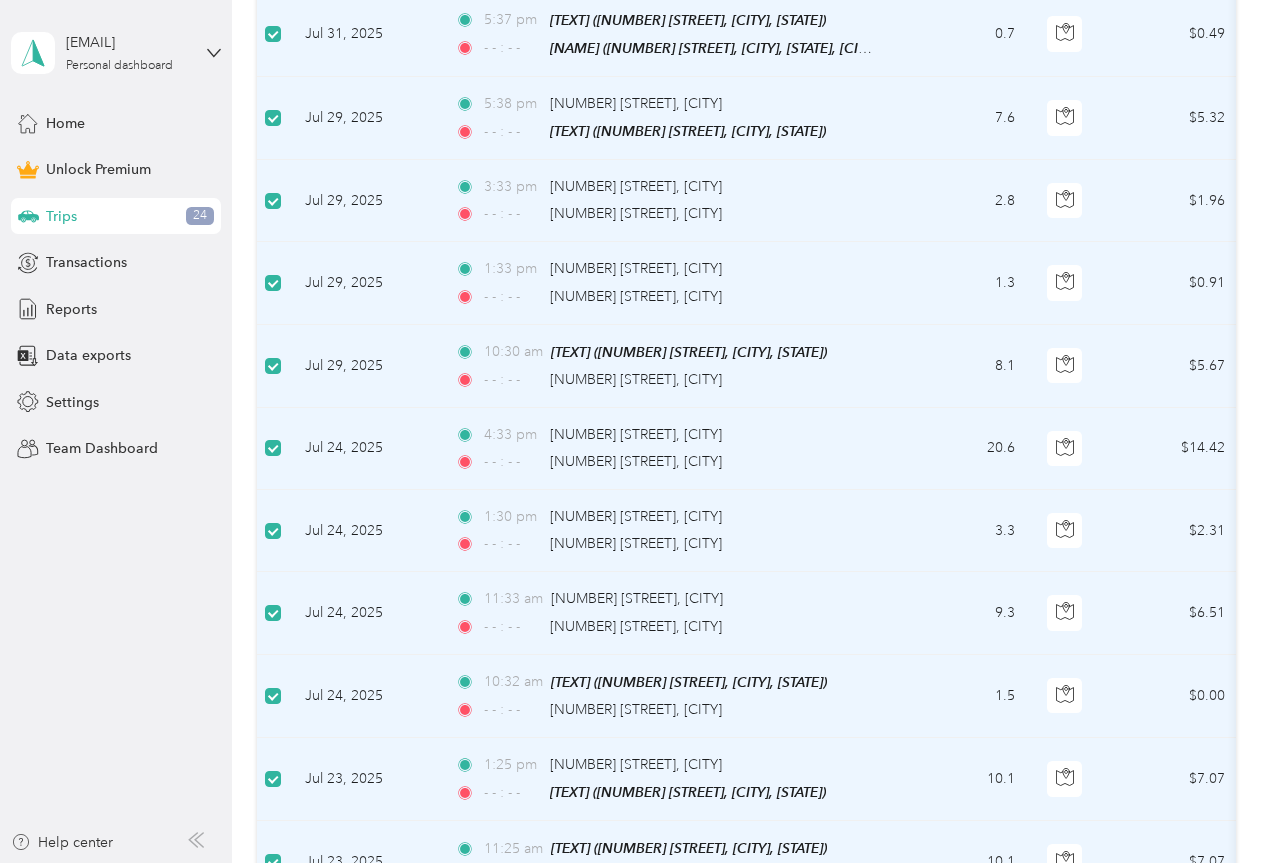 scroll, scrollTop: 2075, scrollLeft: 0, axis: vertical 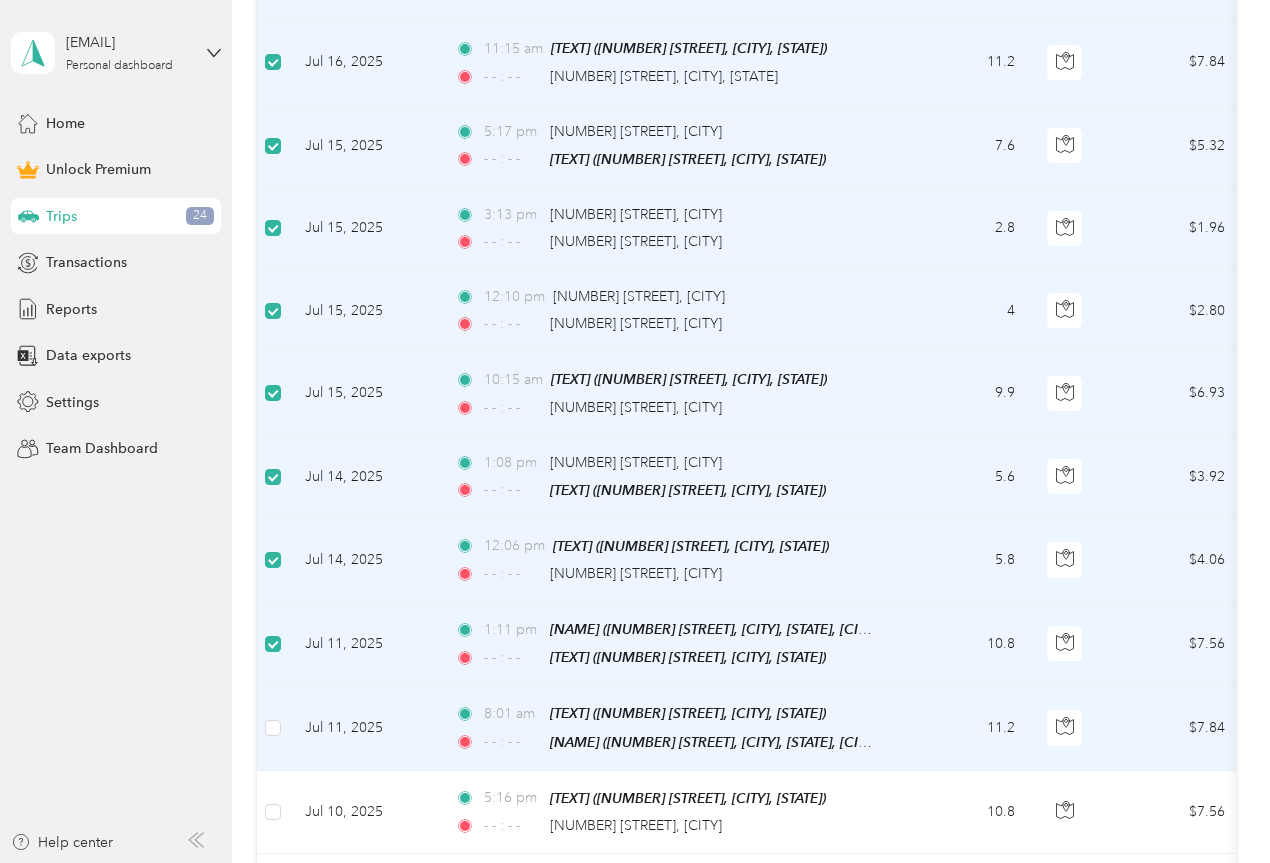 click at bounding box center [273, 728] 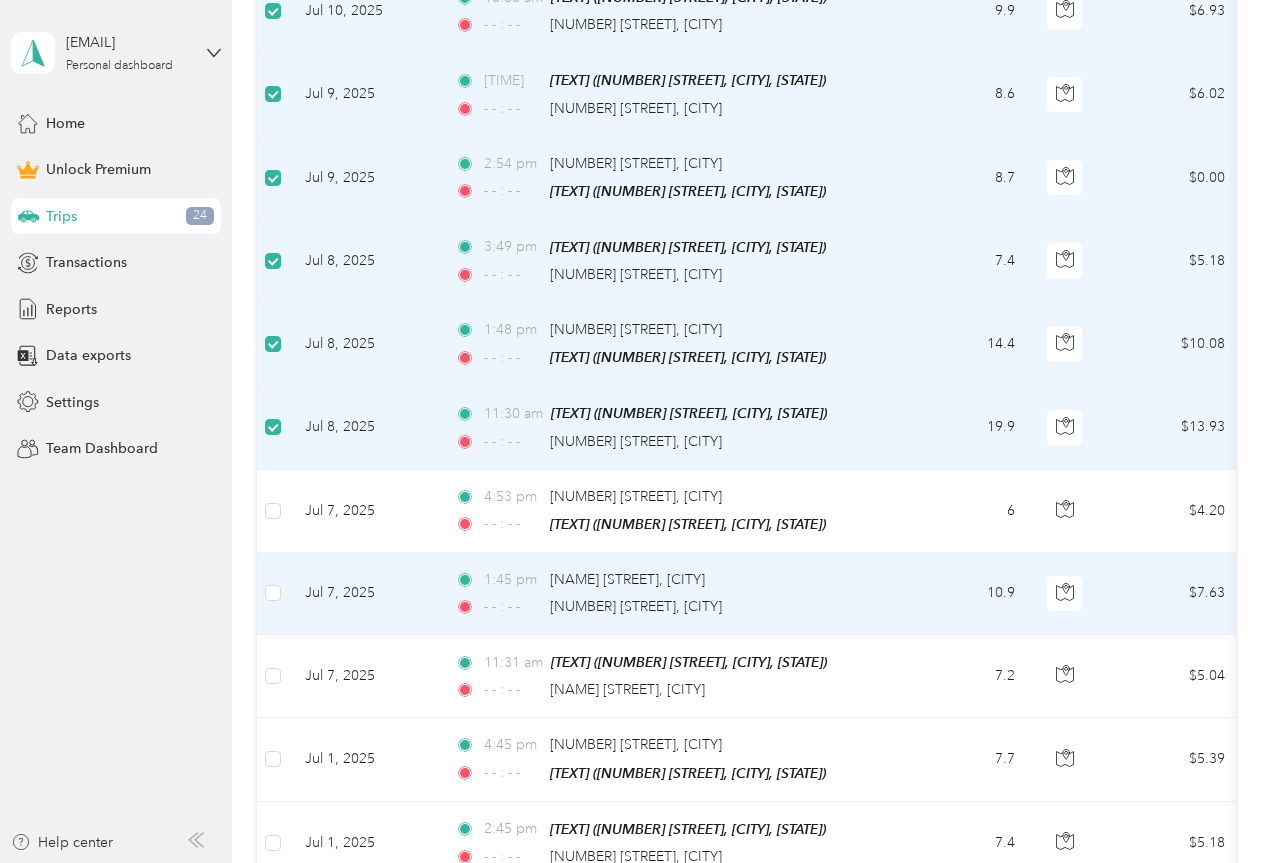 scroll, scrollTop: 3075, scrollLeft: 0, axis: vertical 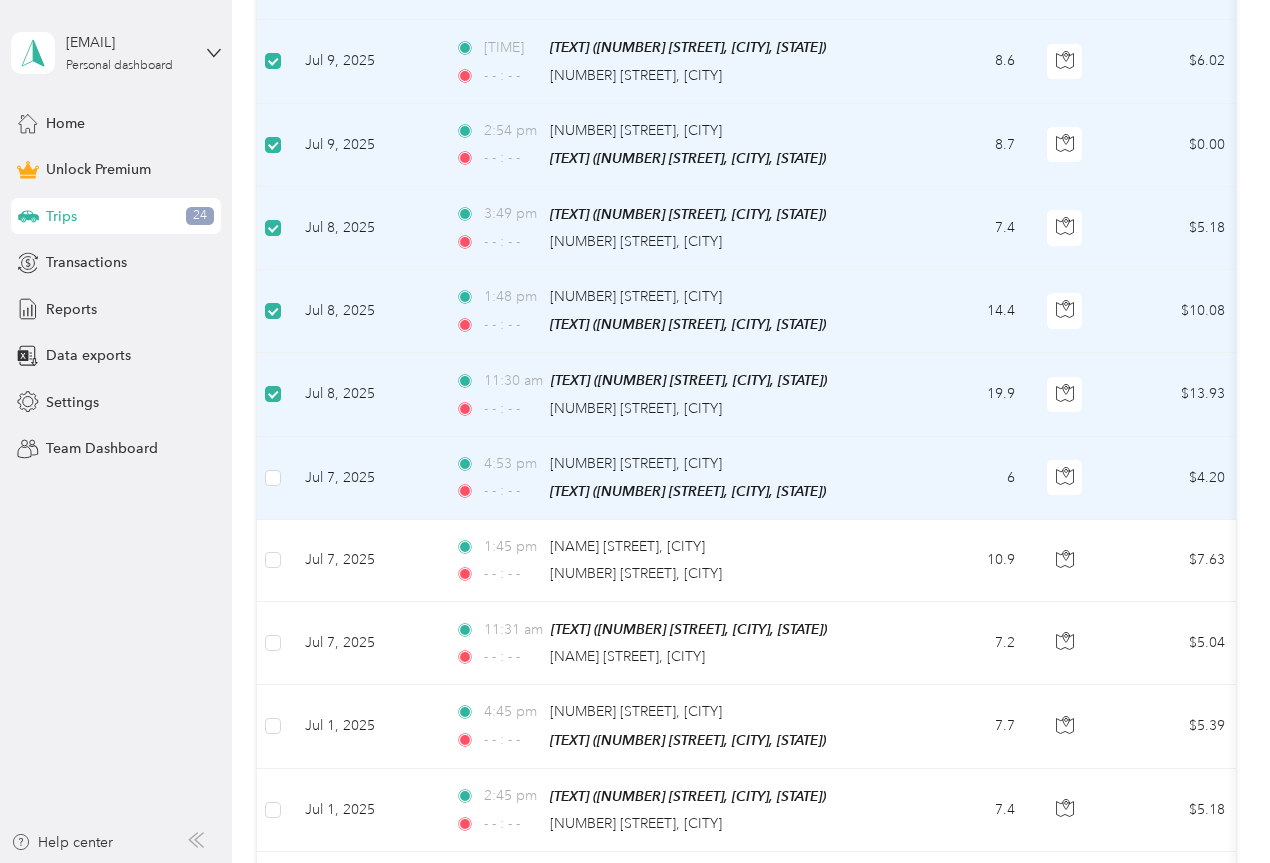 click at bounding box center [273, 478] 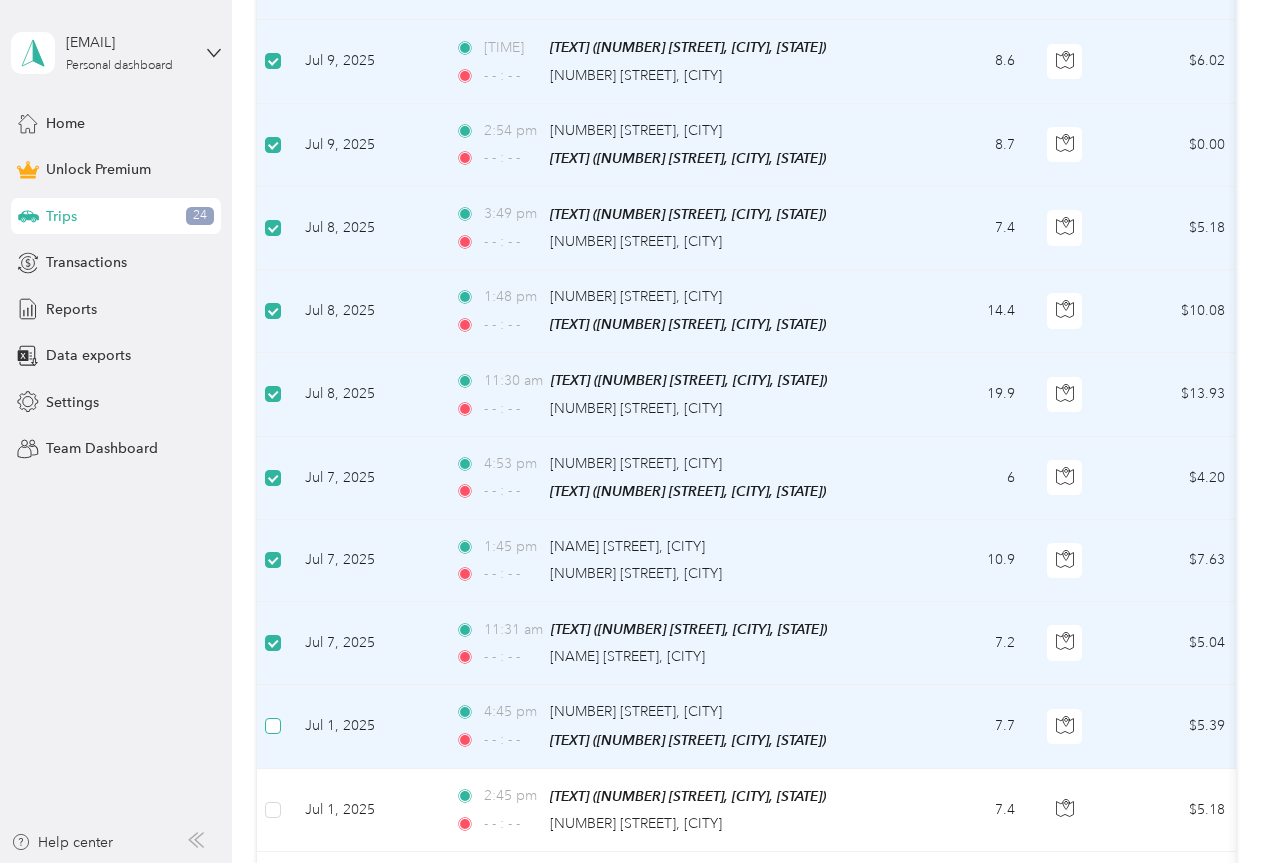 click at bounding box center (273, 726) 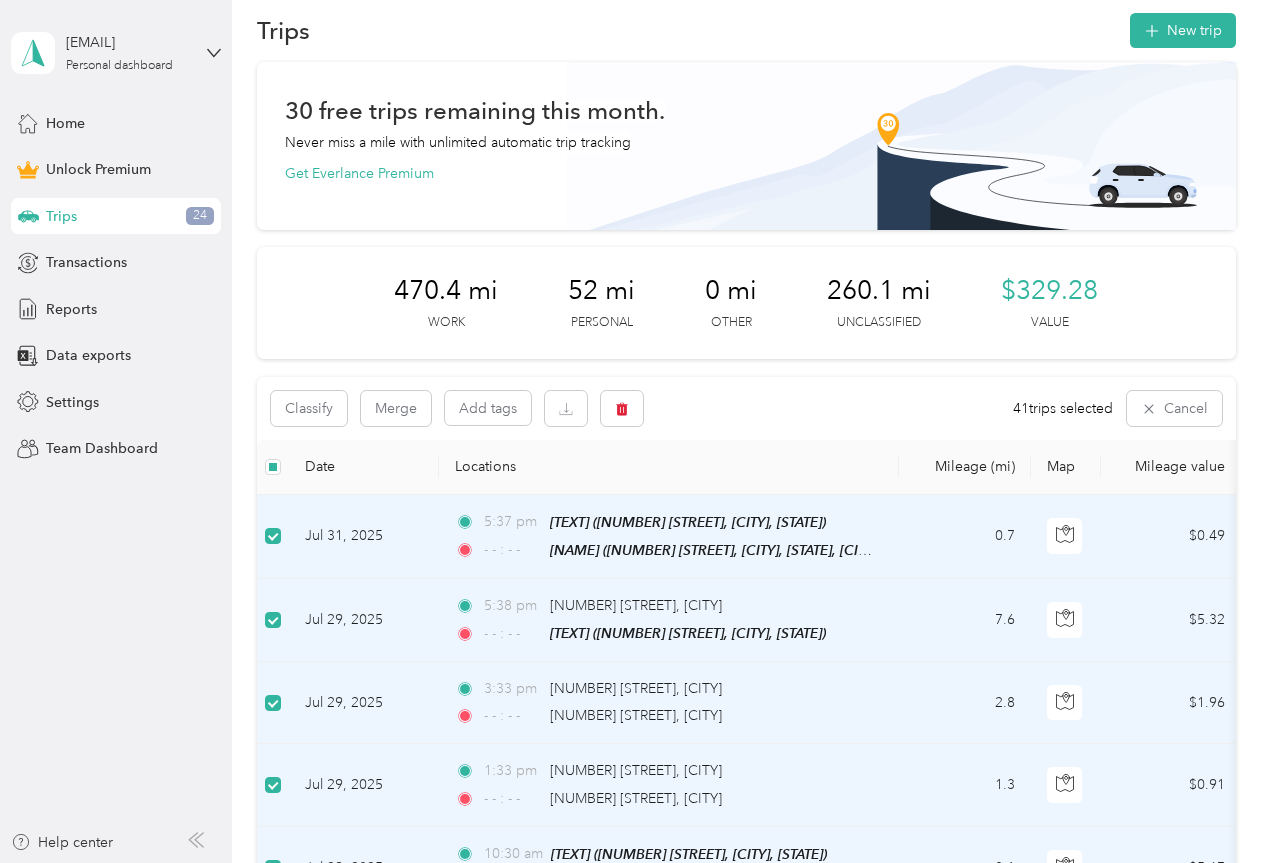 scroll, scrollTop: 0, scrollLeft: 0, axis: both 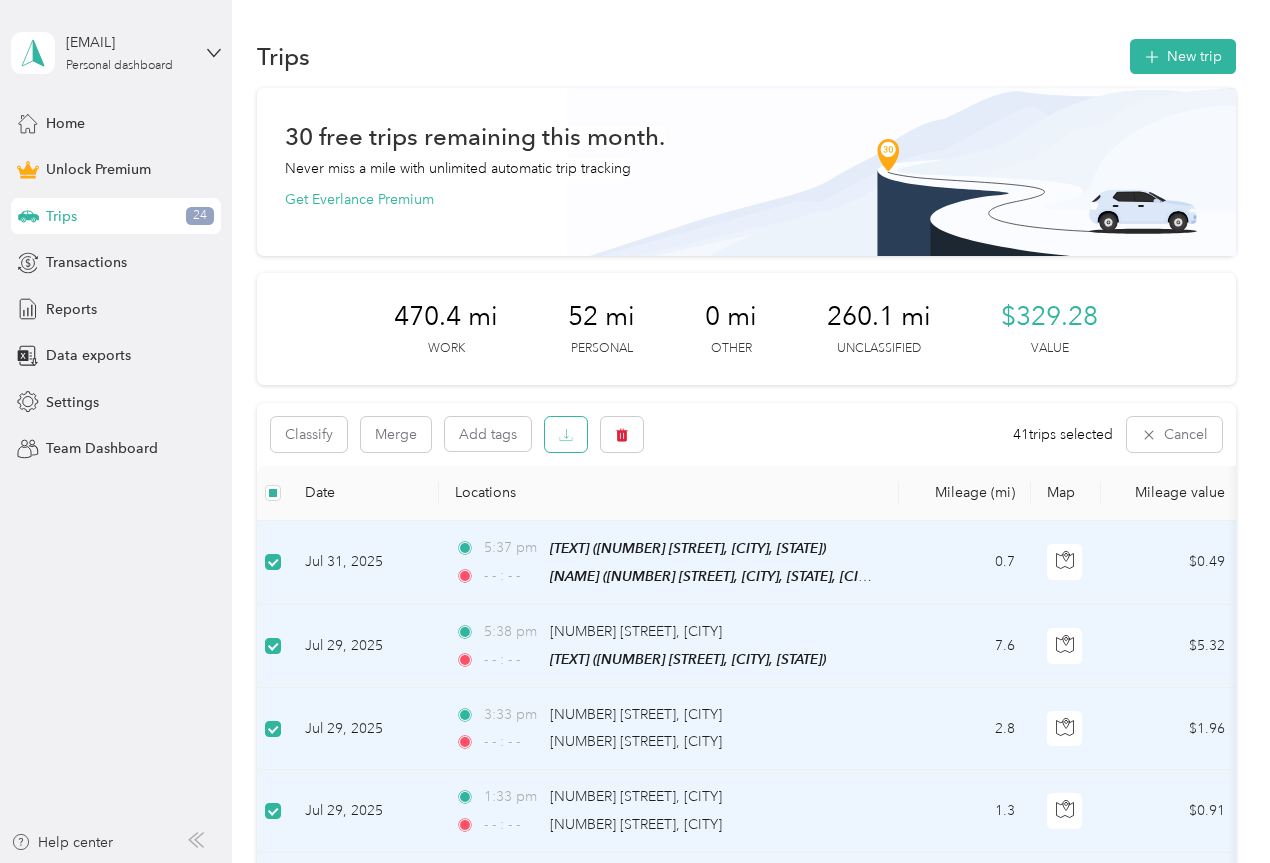 click 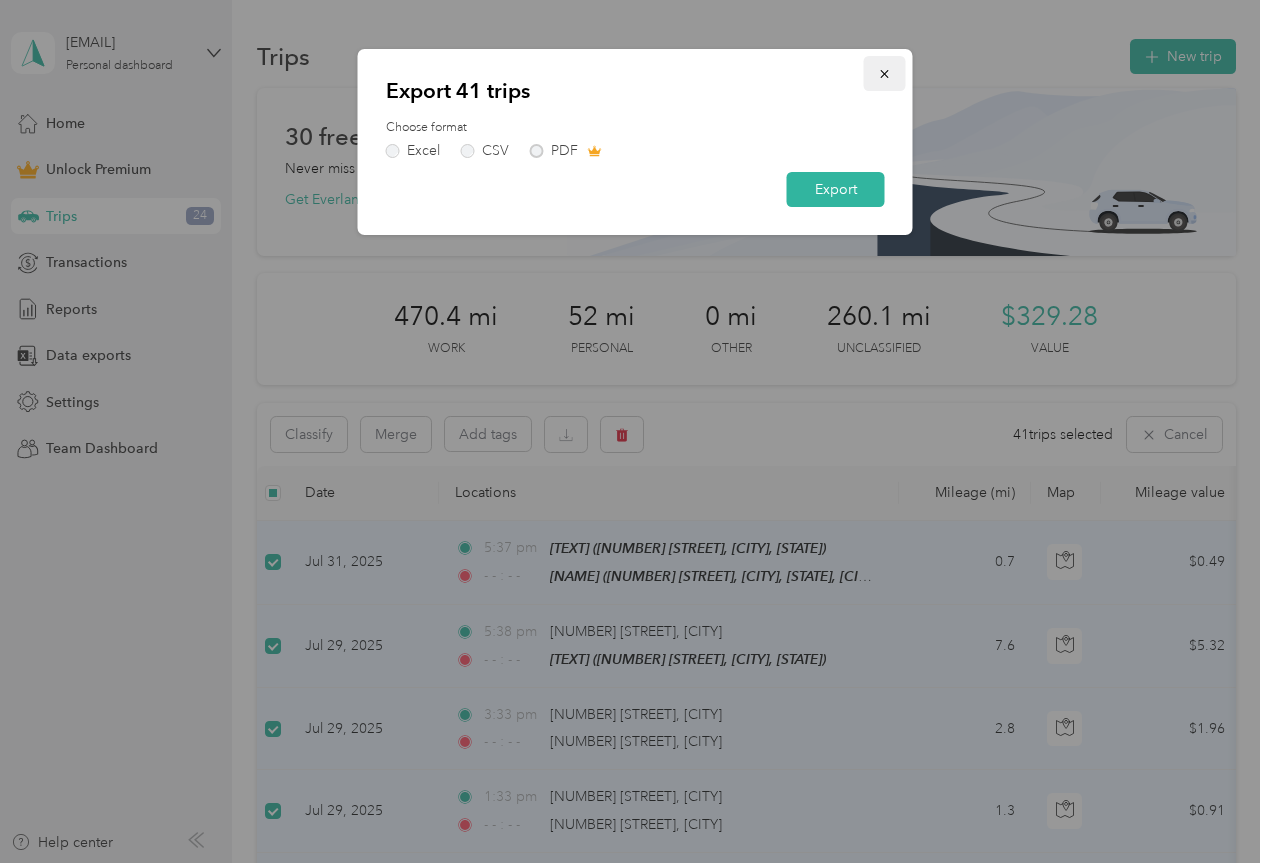 click 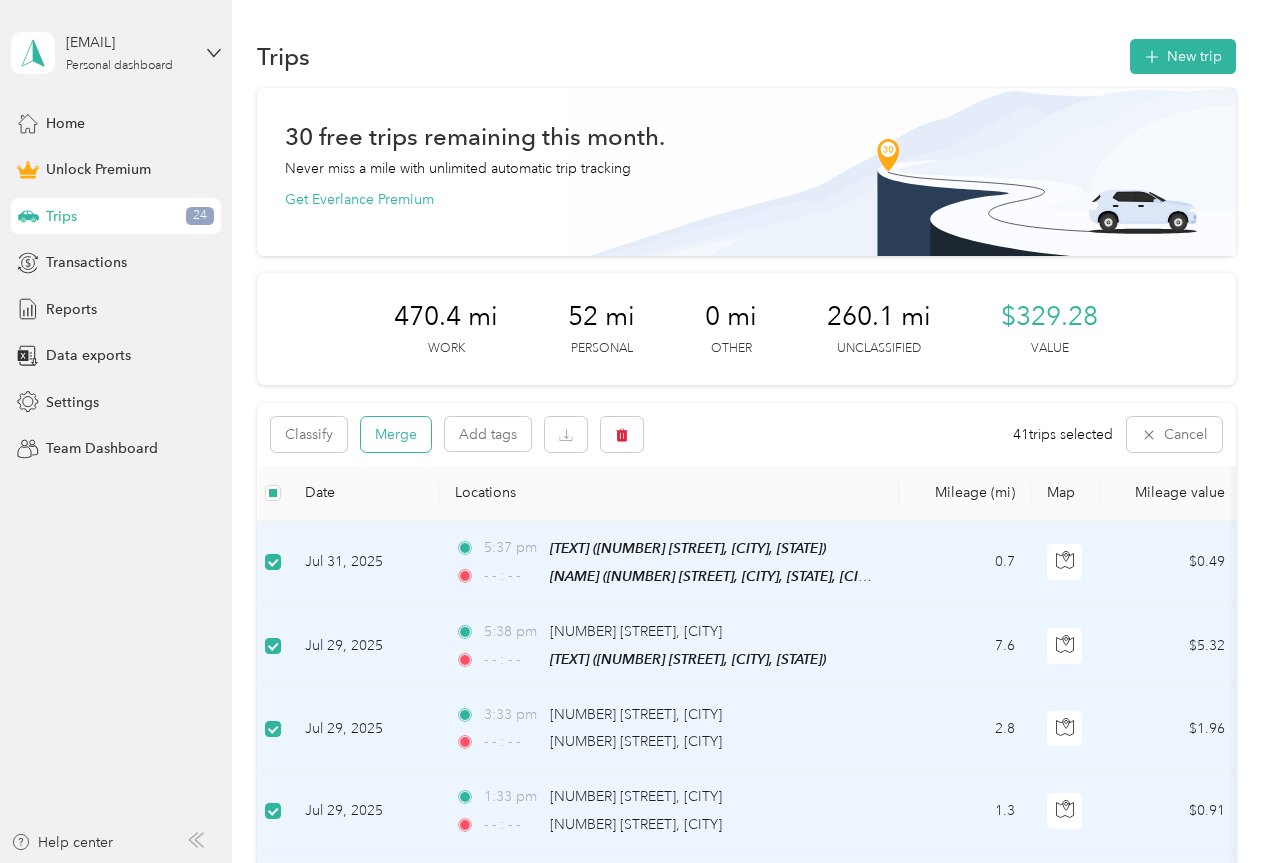 click on "Merge" at bounding box center [396, 434] 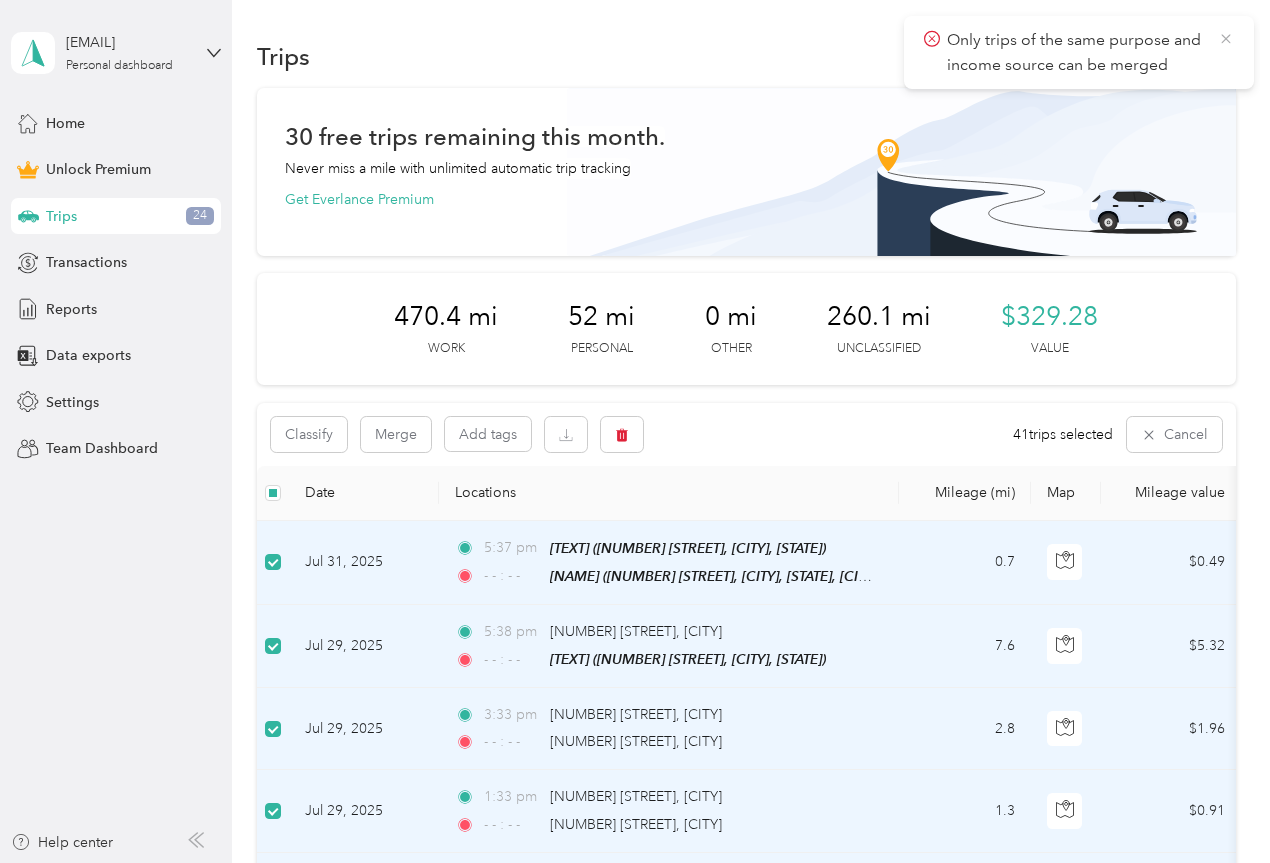 click 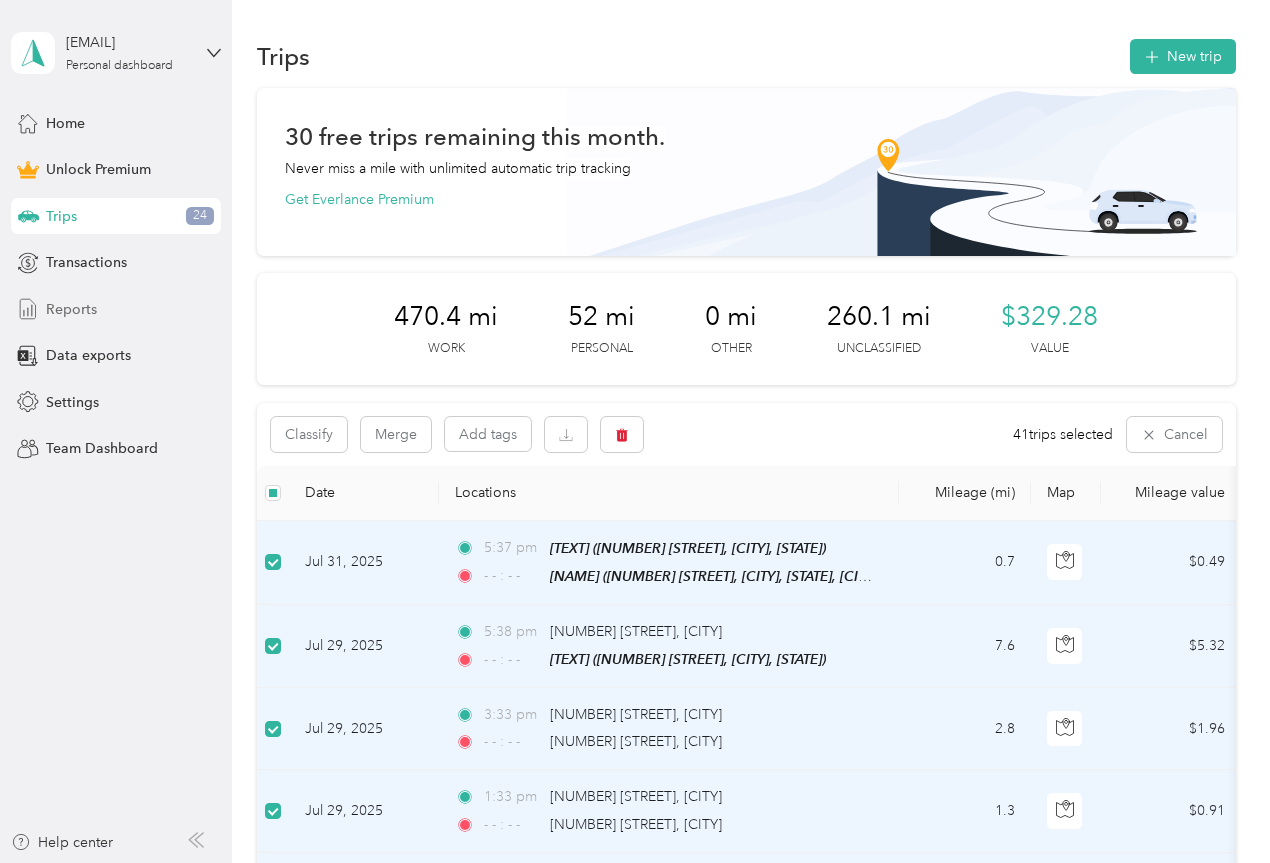 click on "Reports" at bounding box center (71, 309) 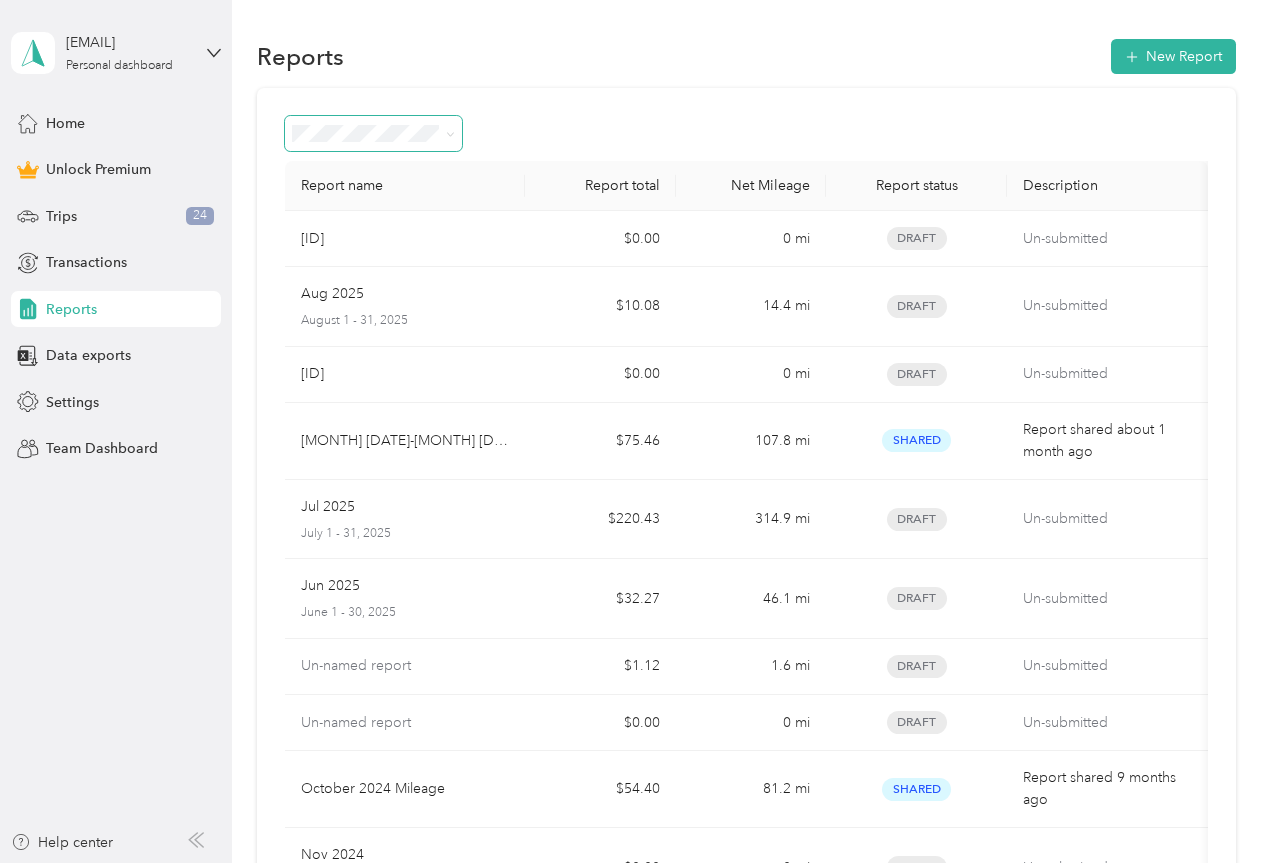 click at bounding box center (373, 133) 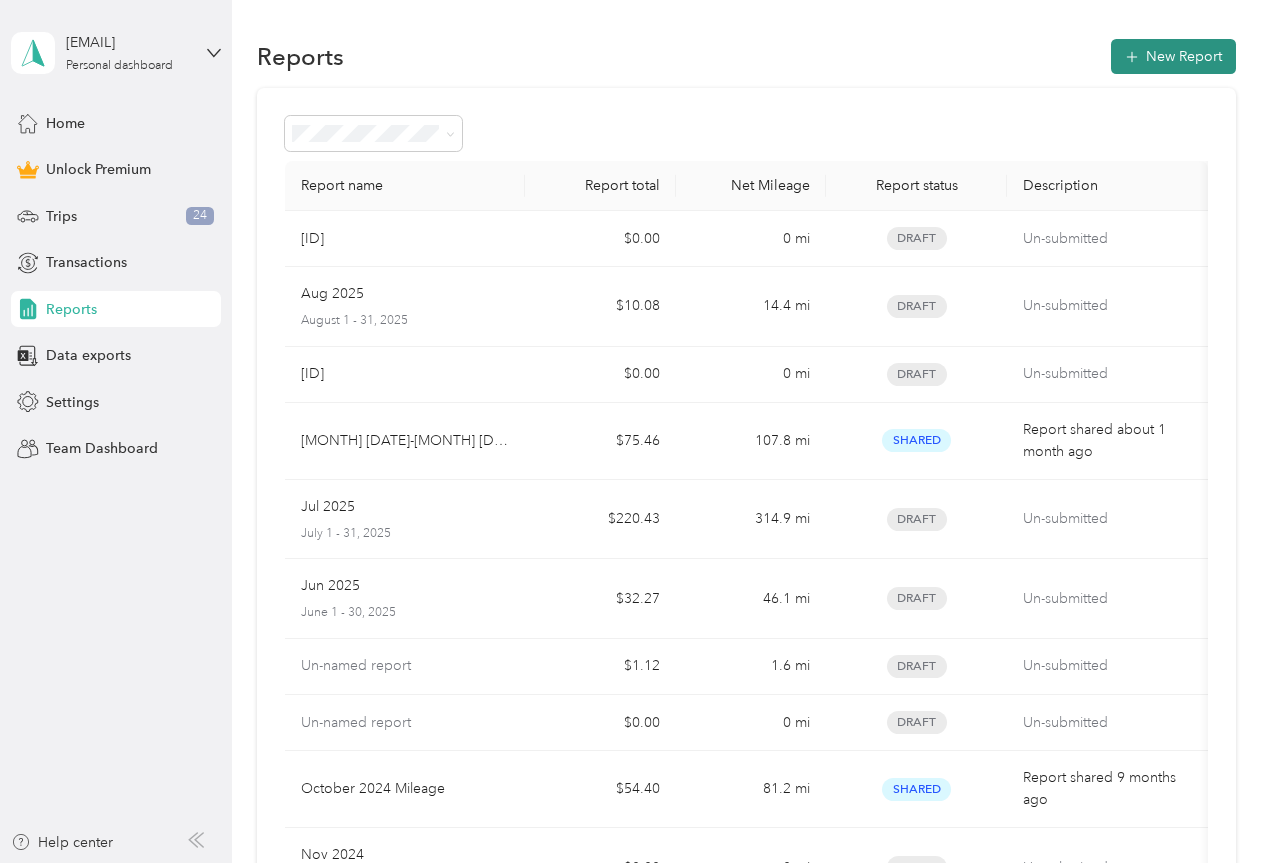 click on "New Report" at bounding box center [1173, 56] 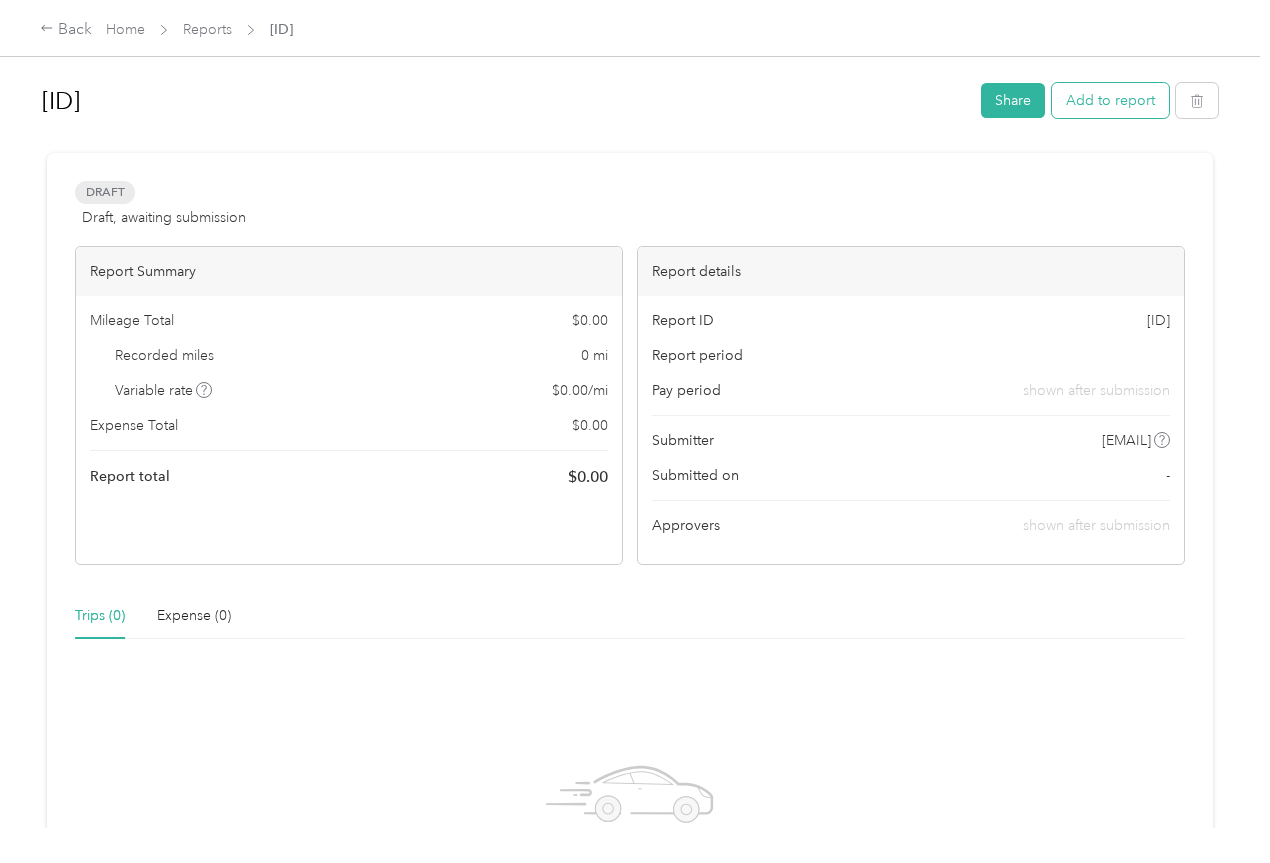 click on "Add to report" at bounding box center (1110, 100) 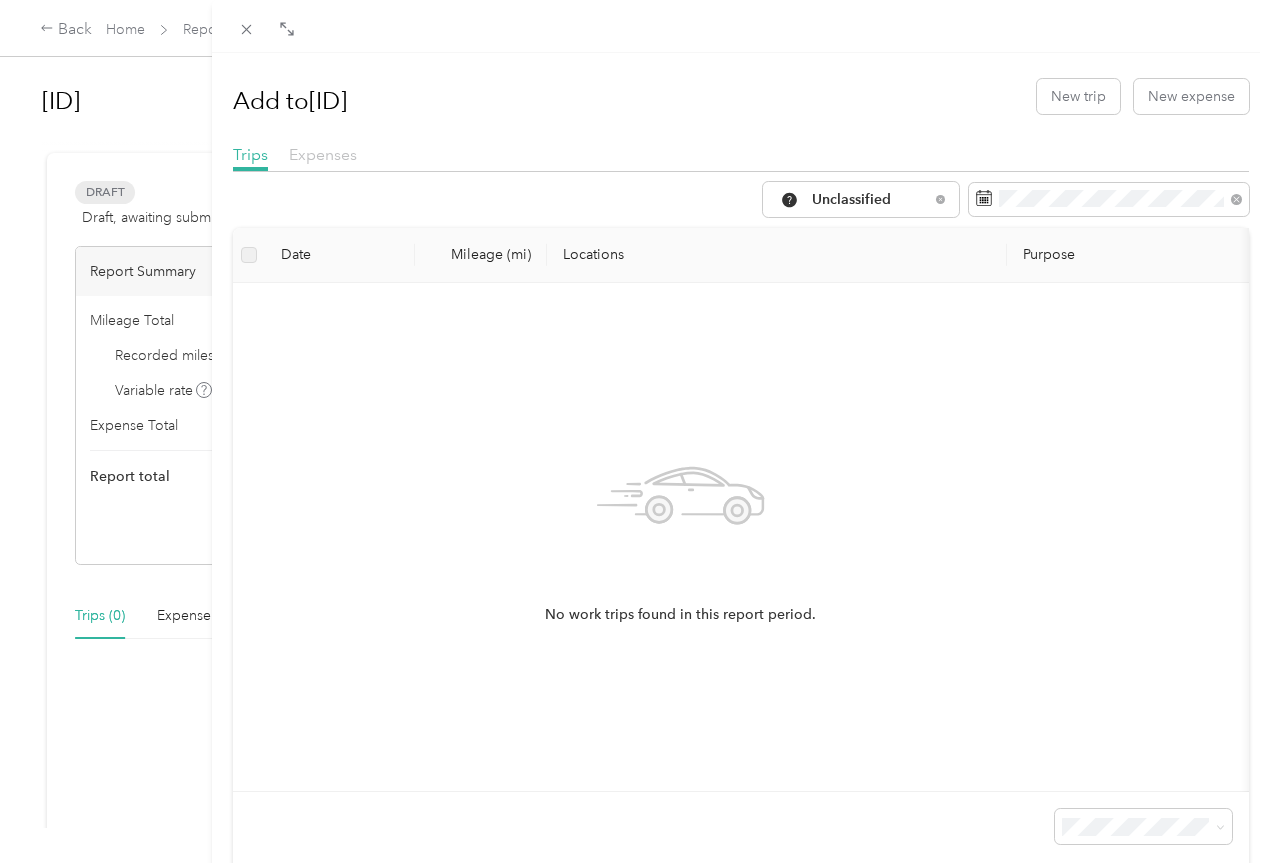 click on "Expenses" at bounding box center [323, 154] 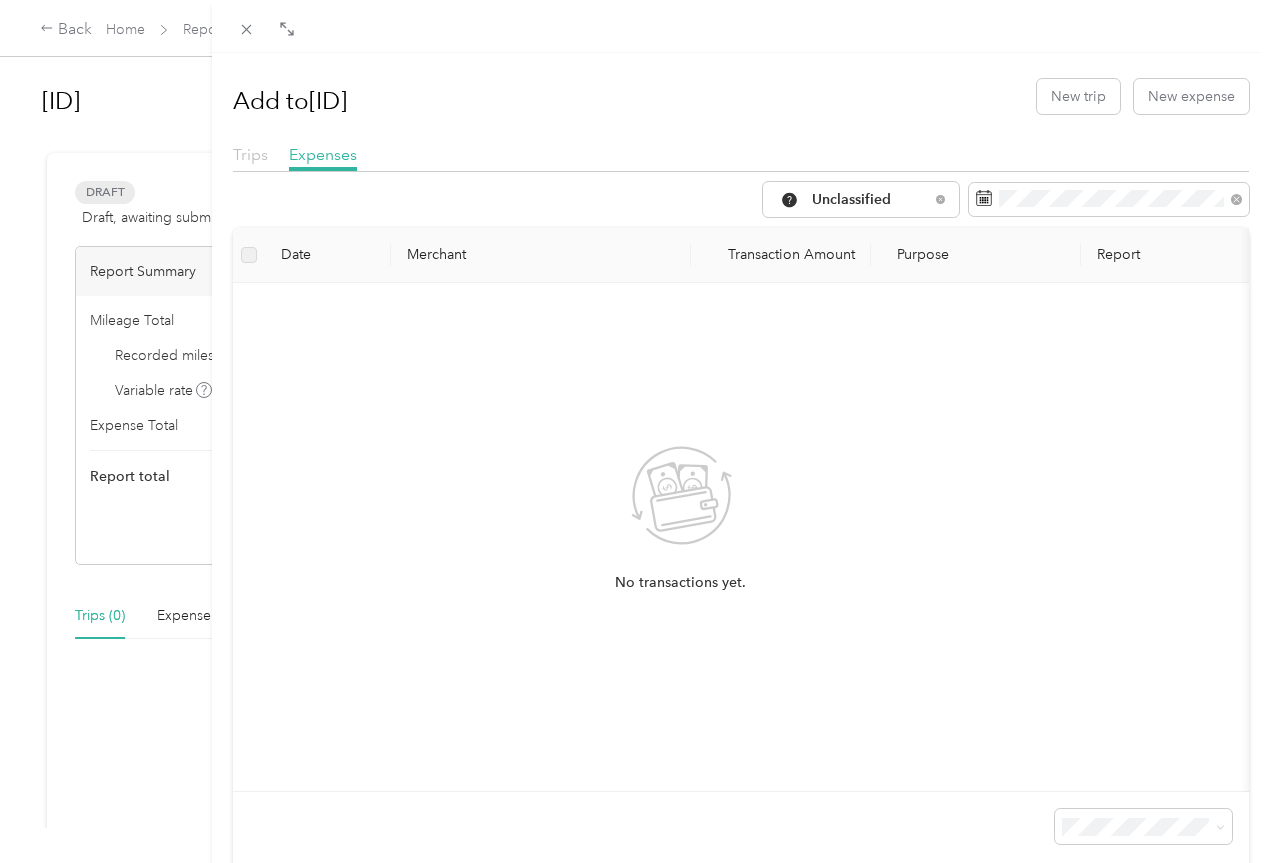 click on "Trips" at bounding box center [250, 154] 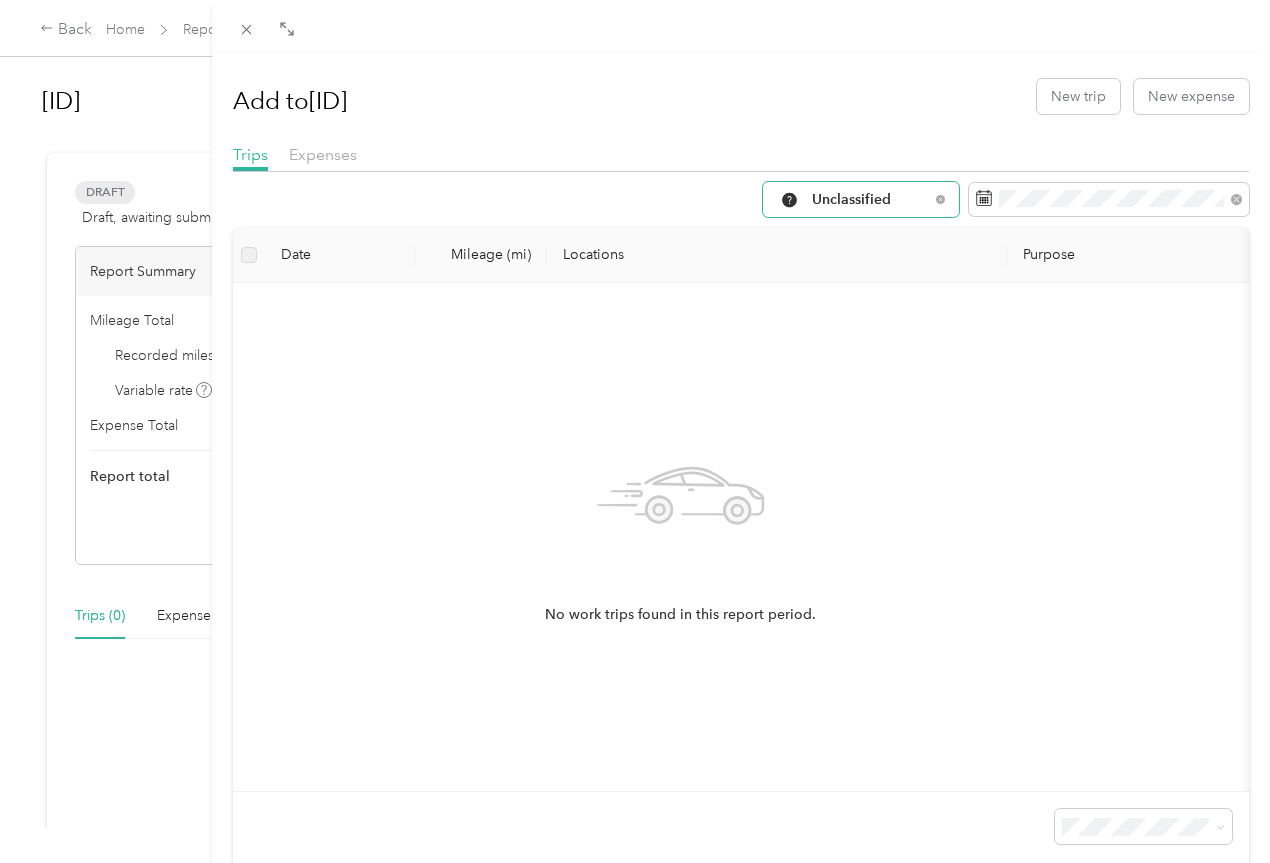 click on "Unclassified" at bounding box center (870, 200) 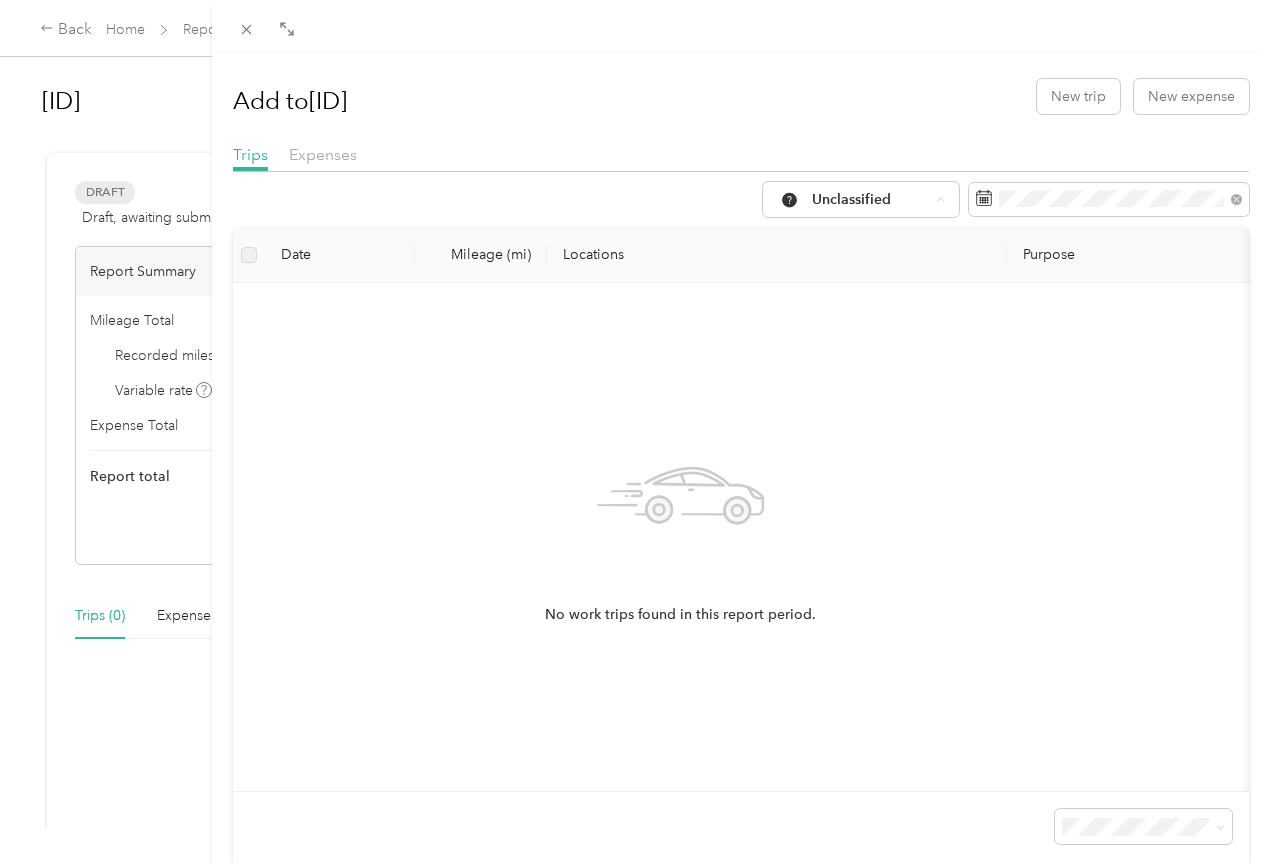 click on "Work" at bounding box center (863, 306) 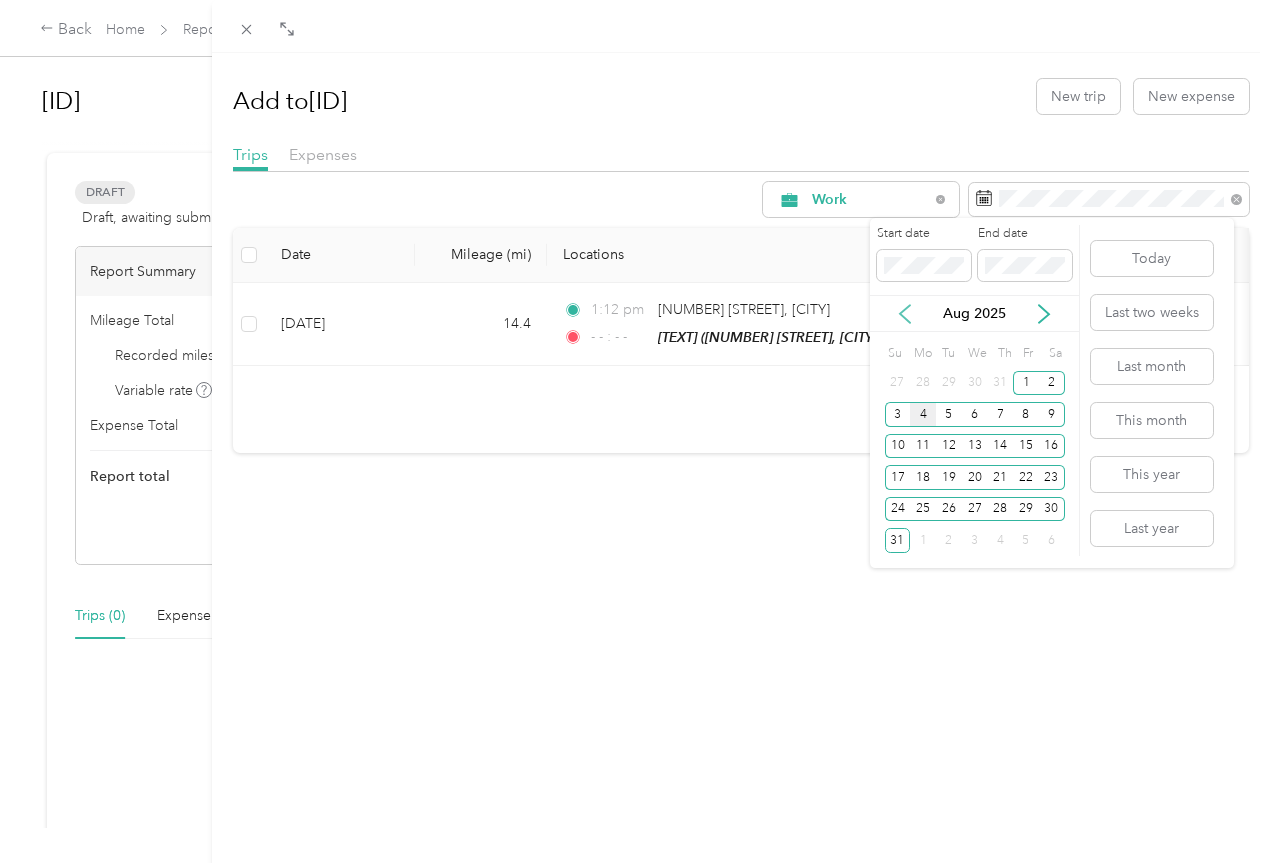 click 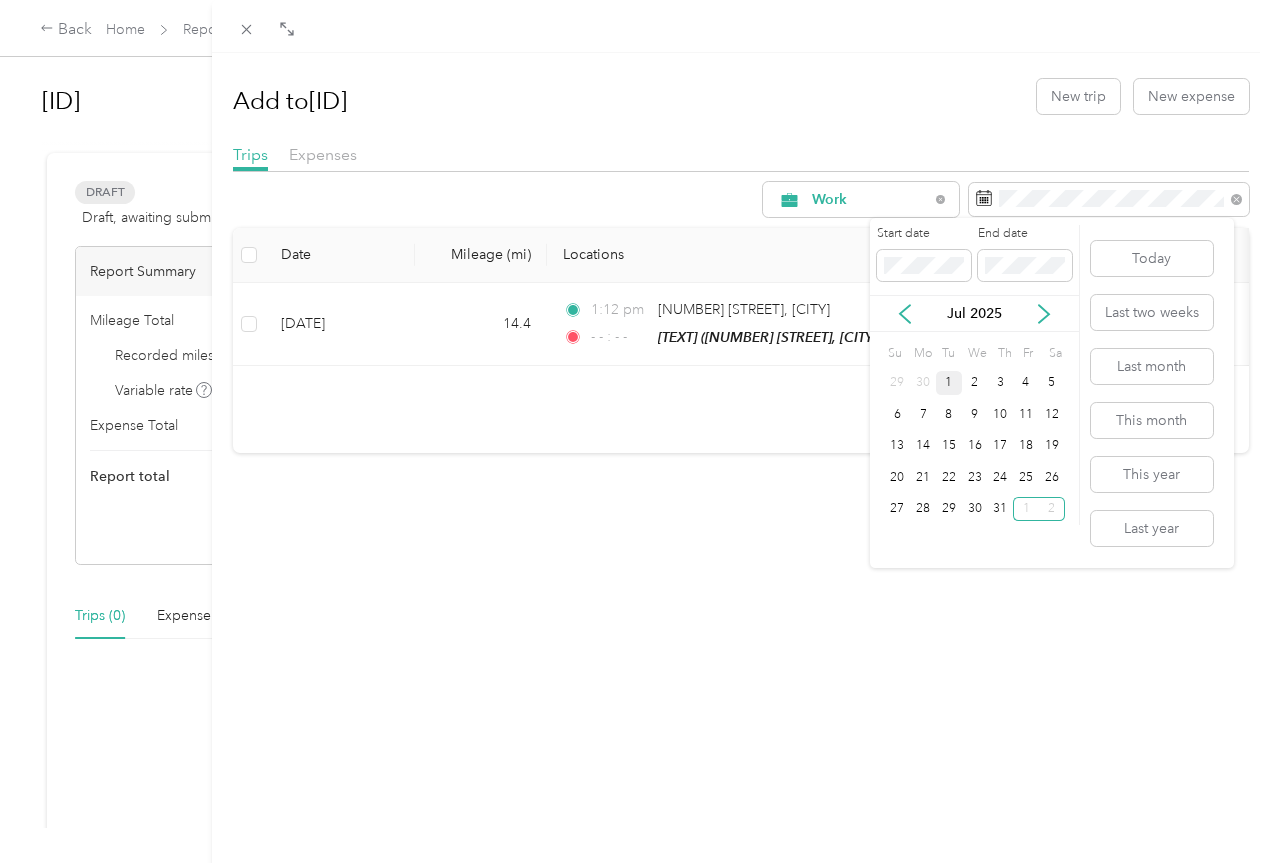 click on "1" at bounding box center (949, 383) 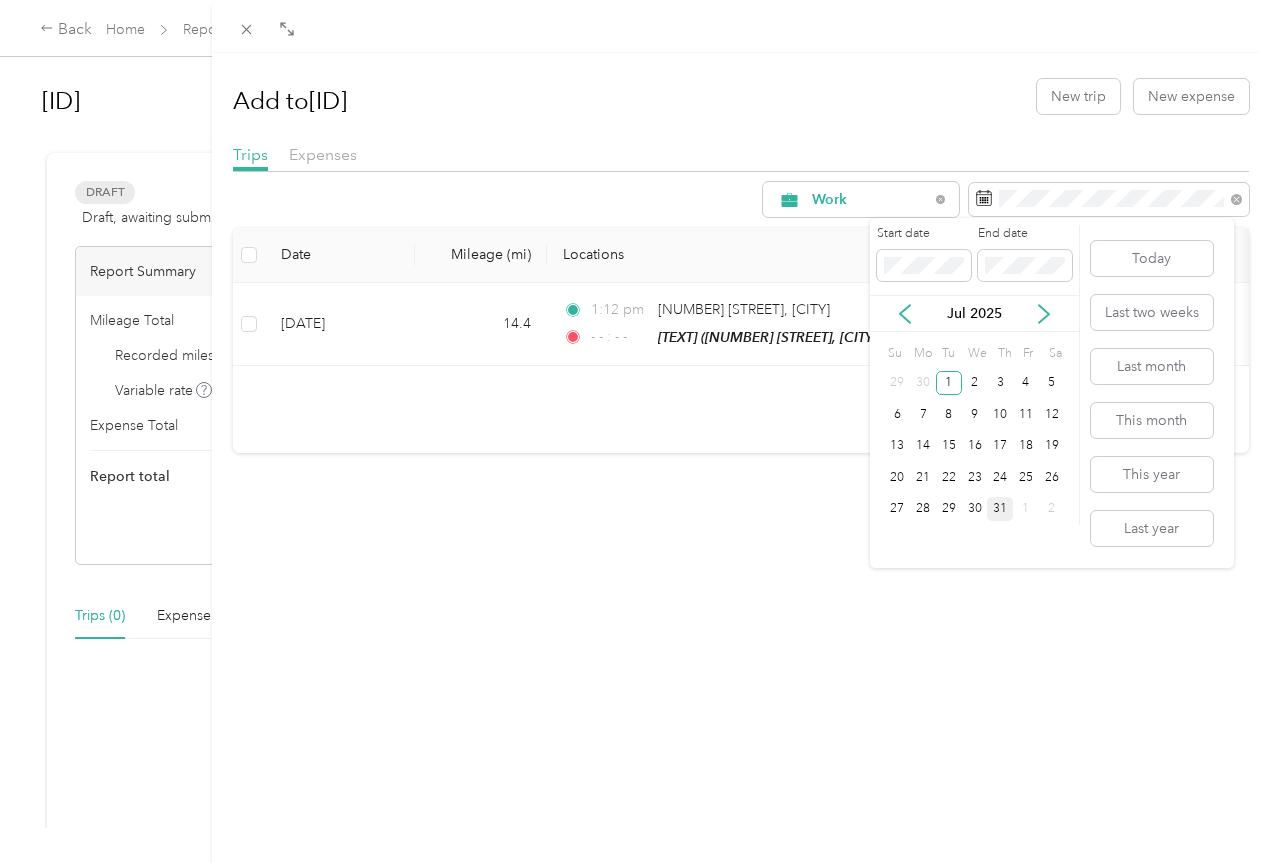 click on "31" at bounding box center (1000, 509) 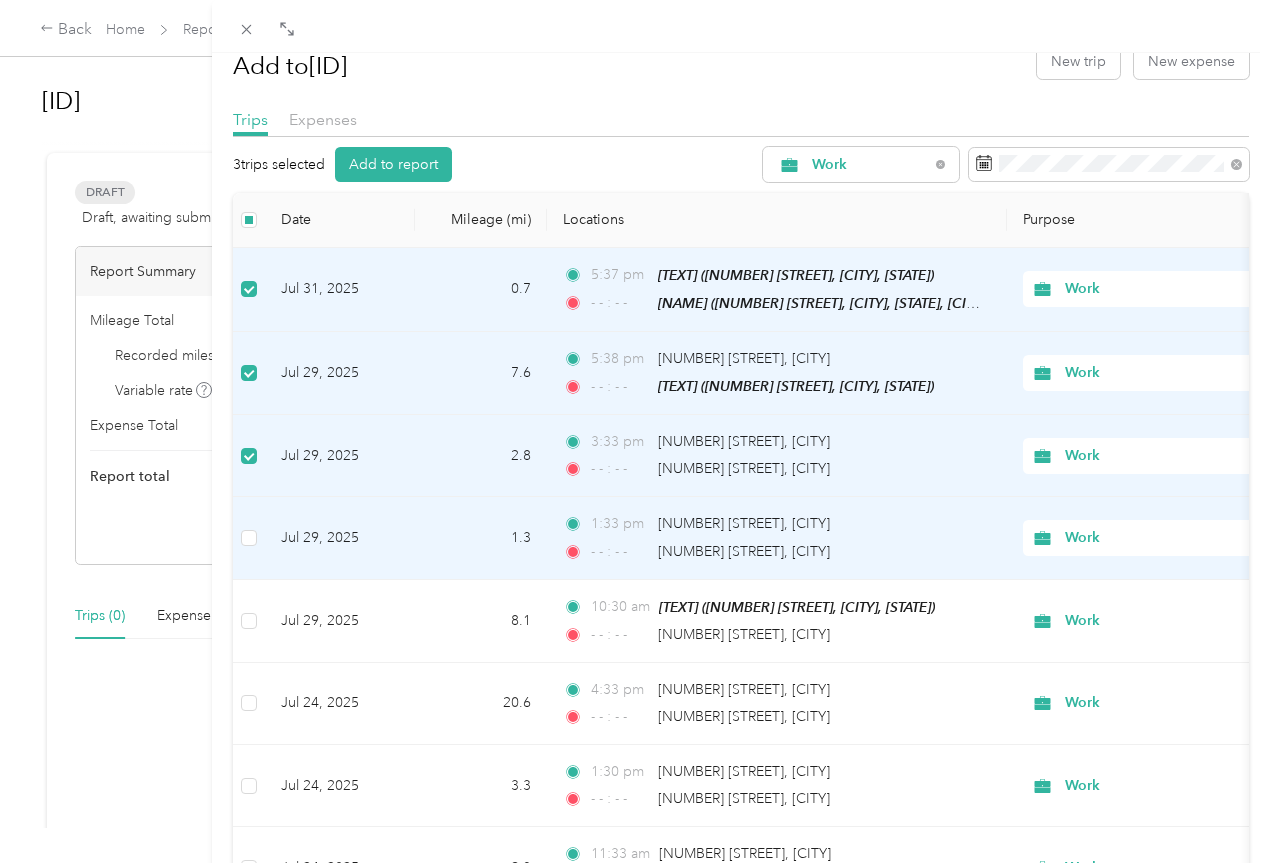 scroll, scrollTop: 0, scrollLeft: 0, axis: both 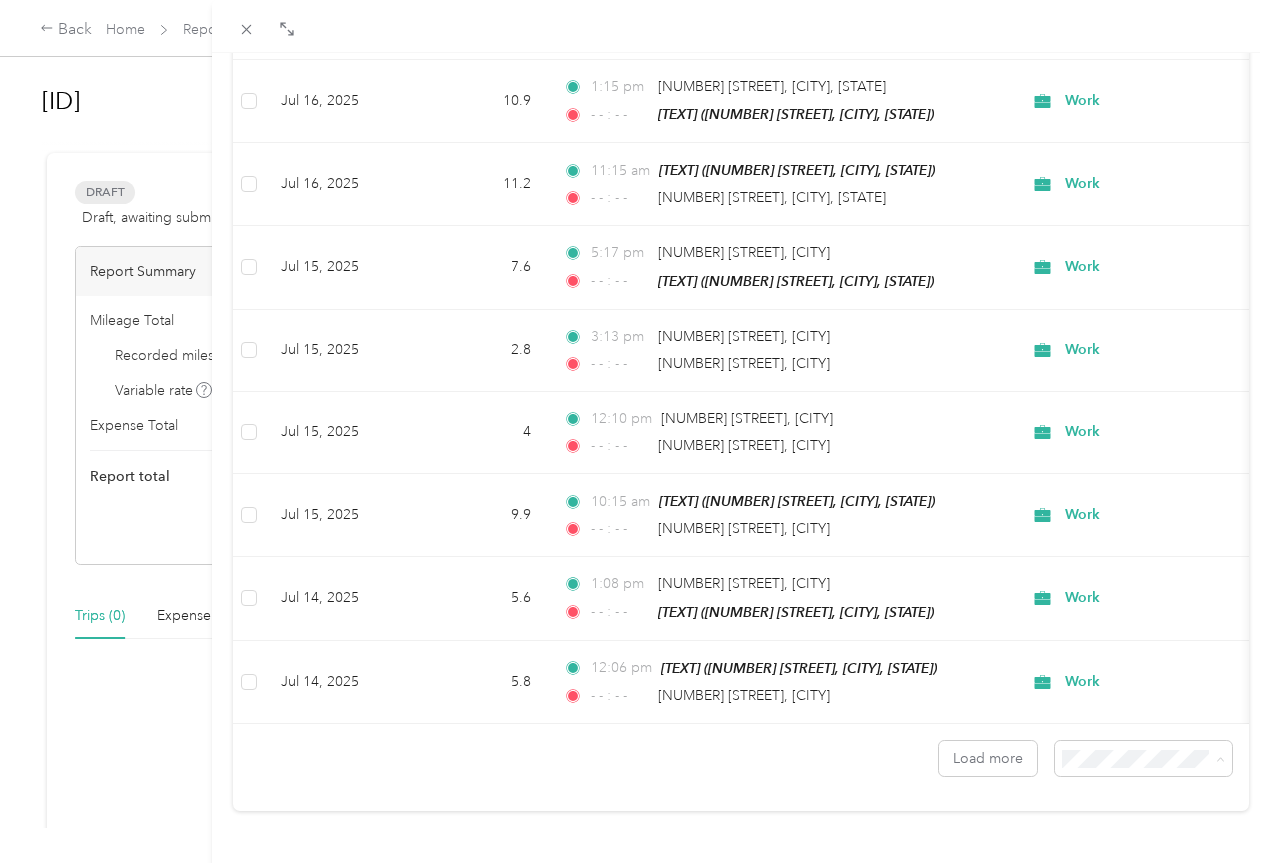 click on "50 per load" at bounding box center (1091, 671) 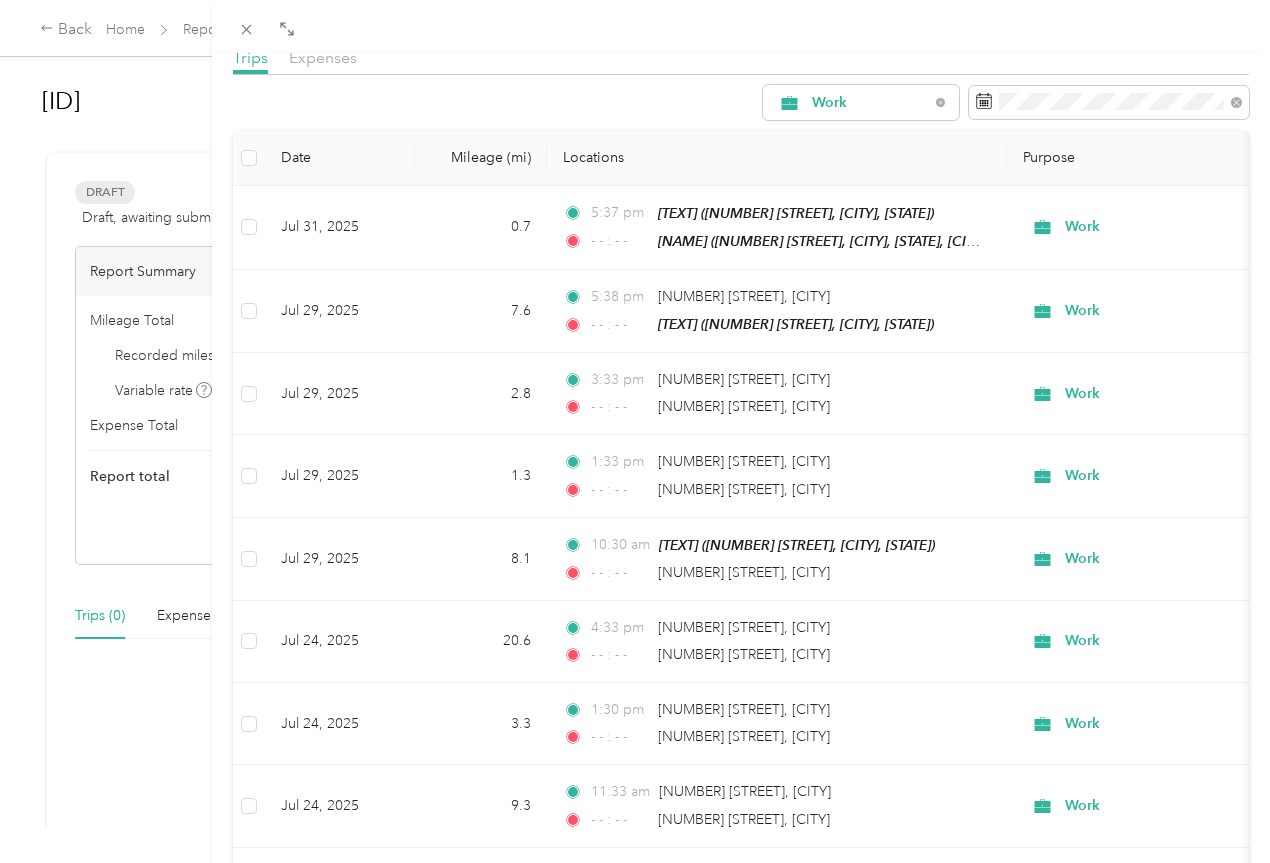 scroll, scrollTop: 0, scrollLeft: 0, axis: both 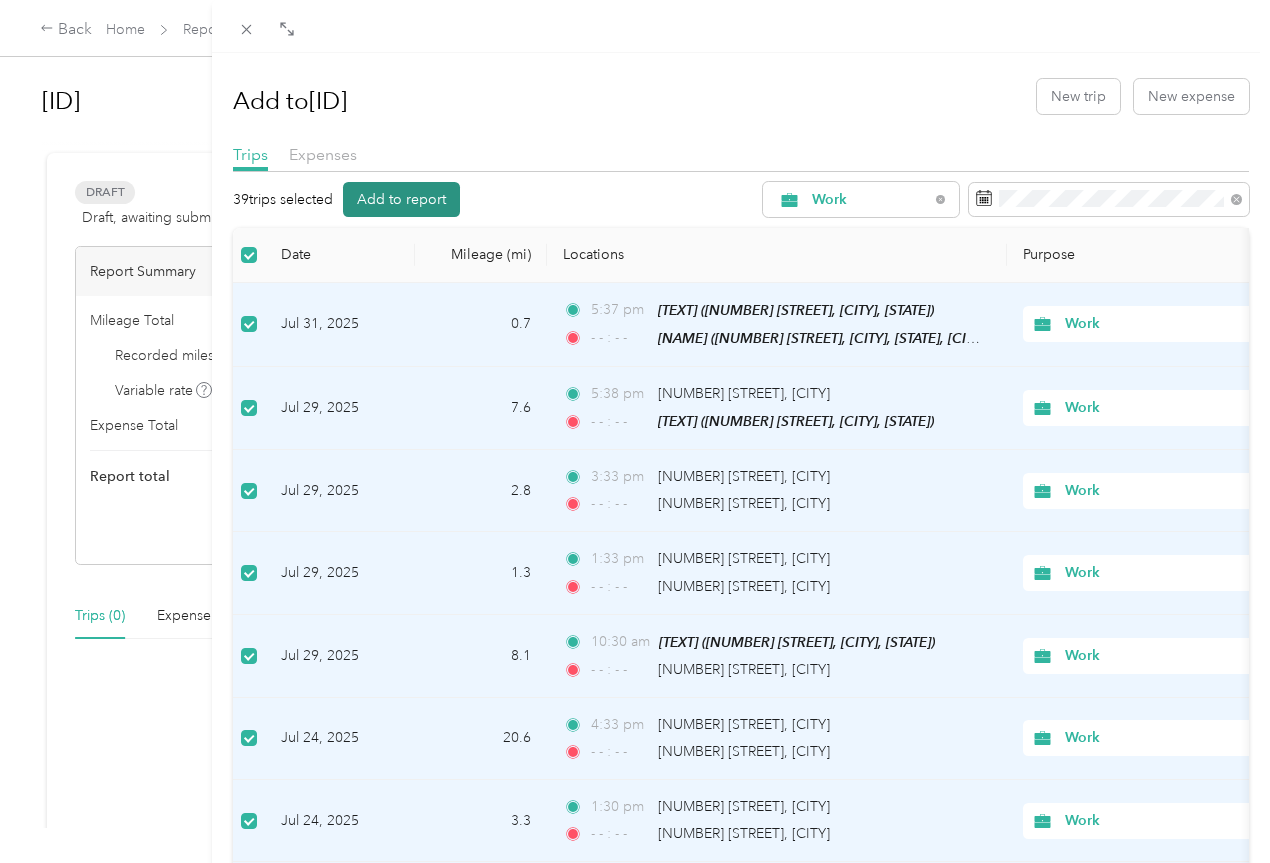 click on "Add to report" at bounding box center [401, 199] 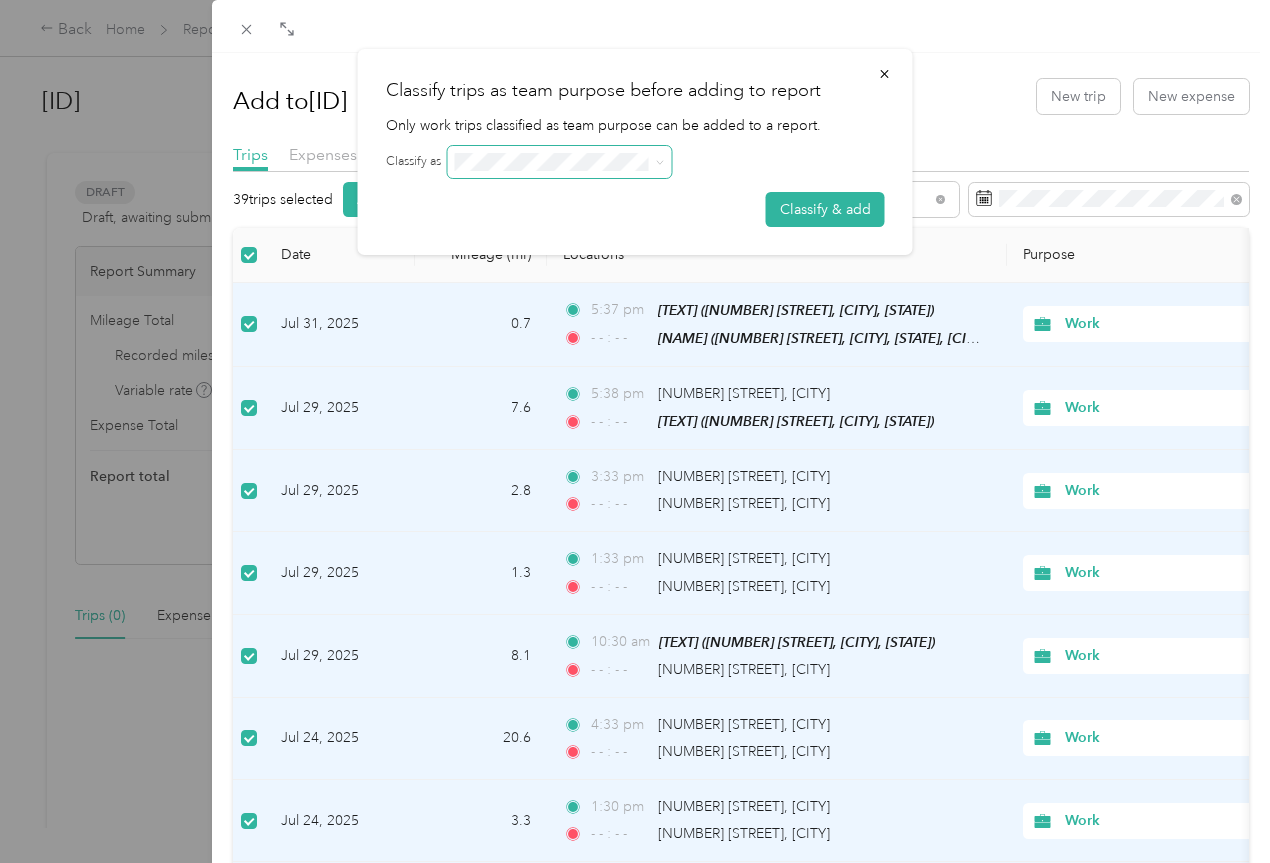 click 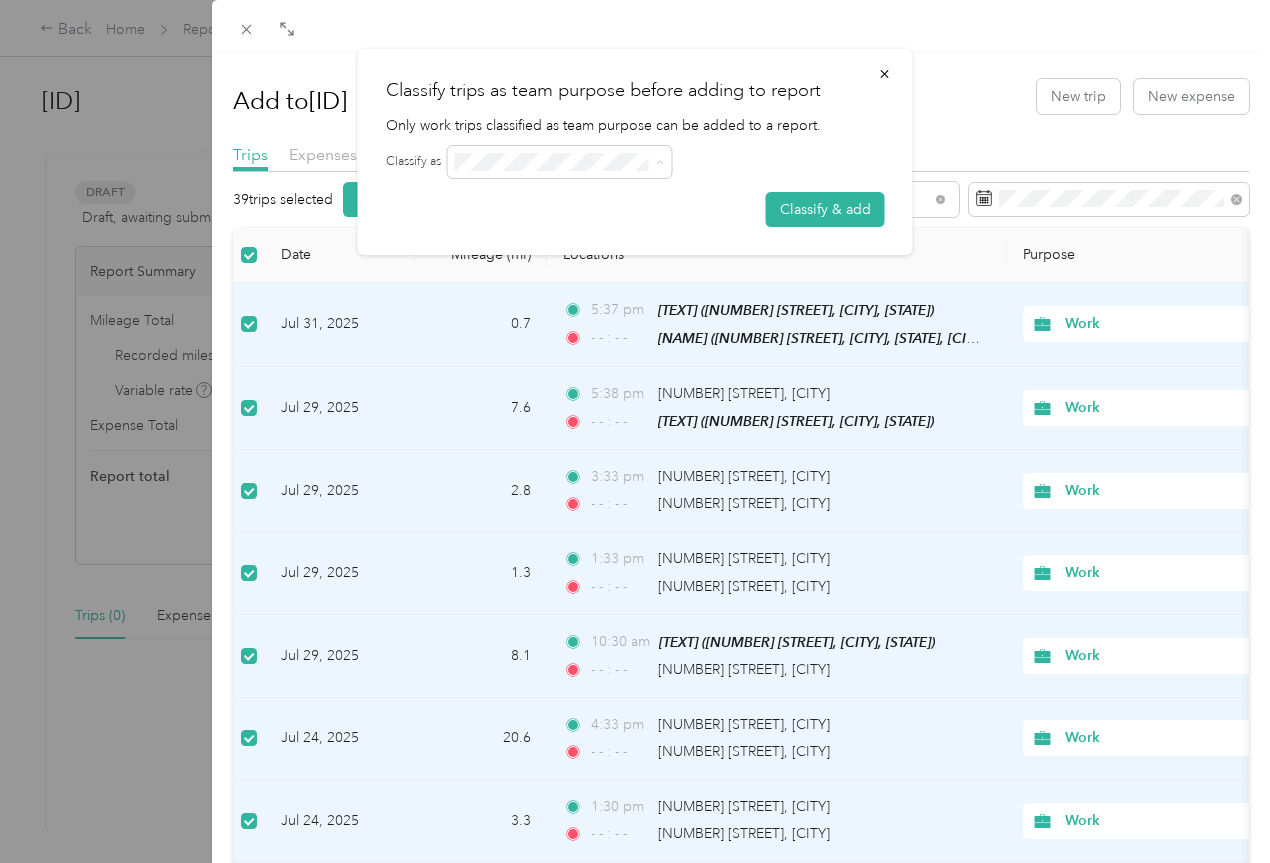 click at bounding box center (560, 162) 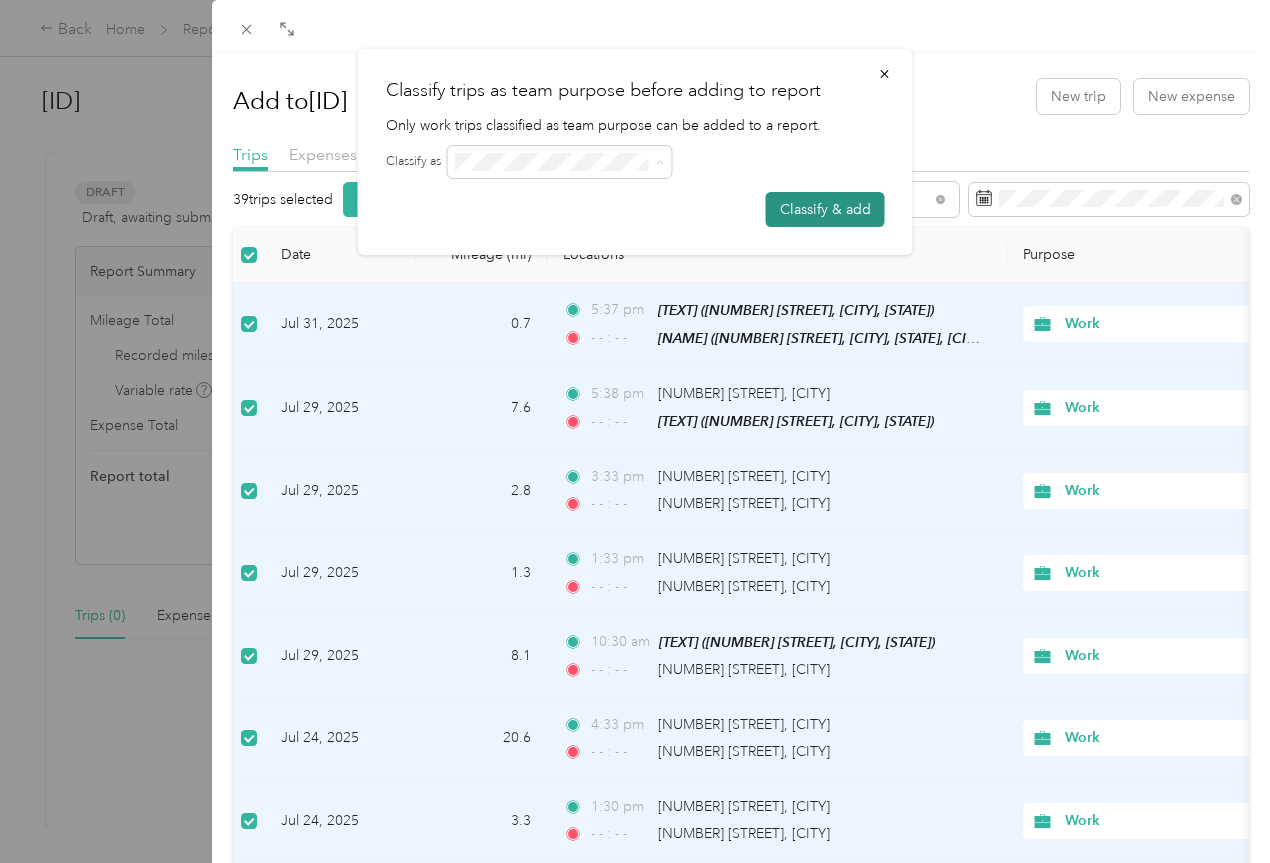 click on "Classify & add" at bounding box center (825, 209) 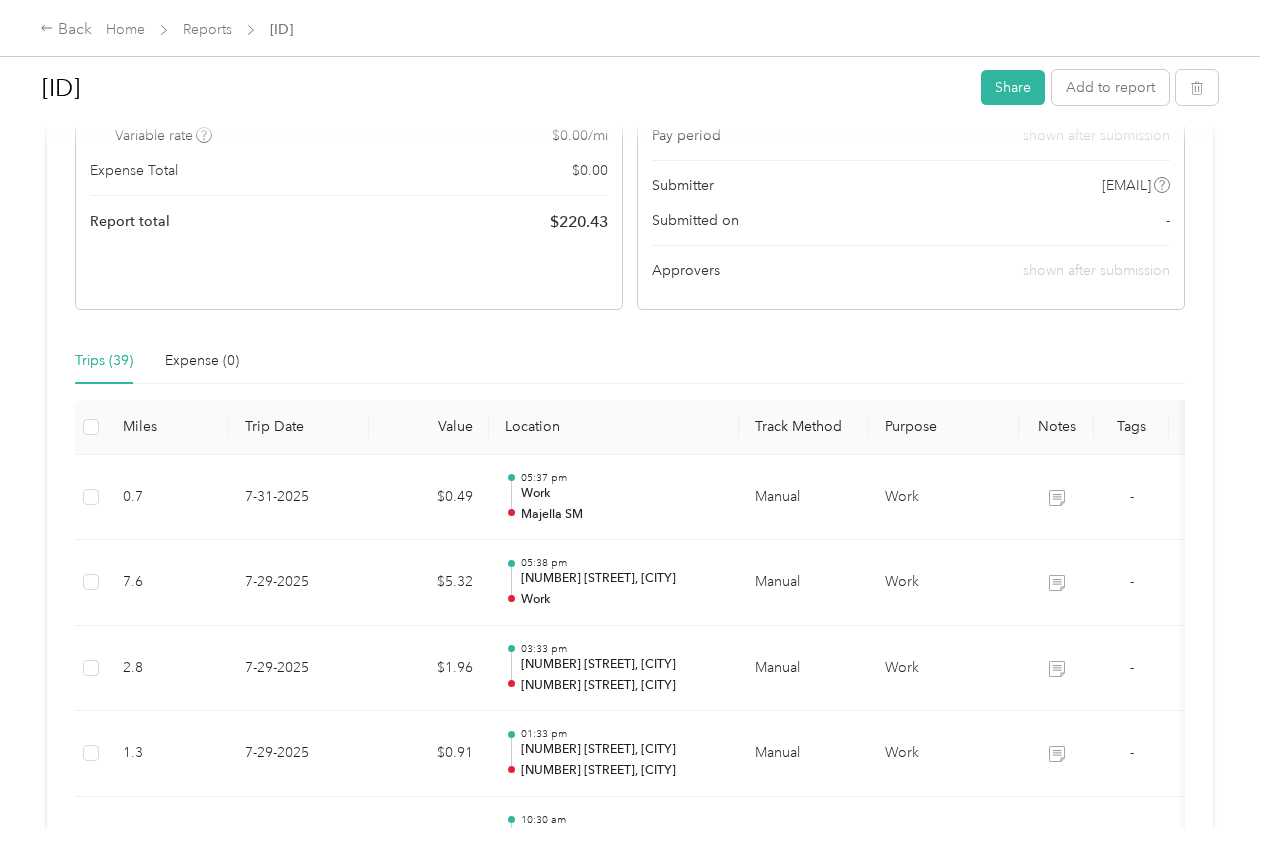 scroll, scrollTop: 0, scrollLeft: 0, axis: both 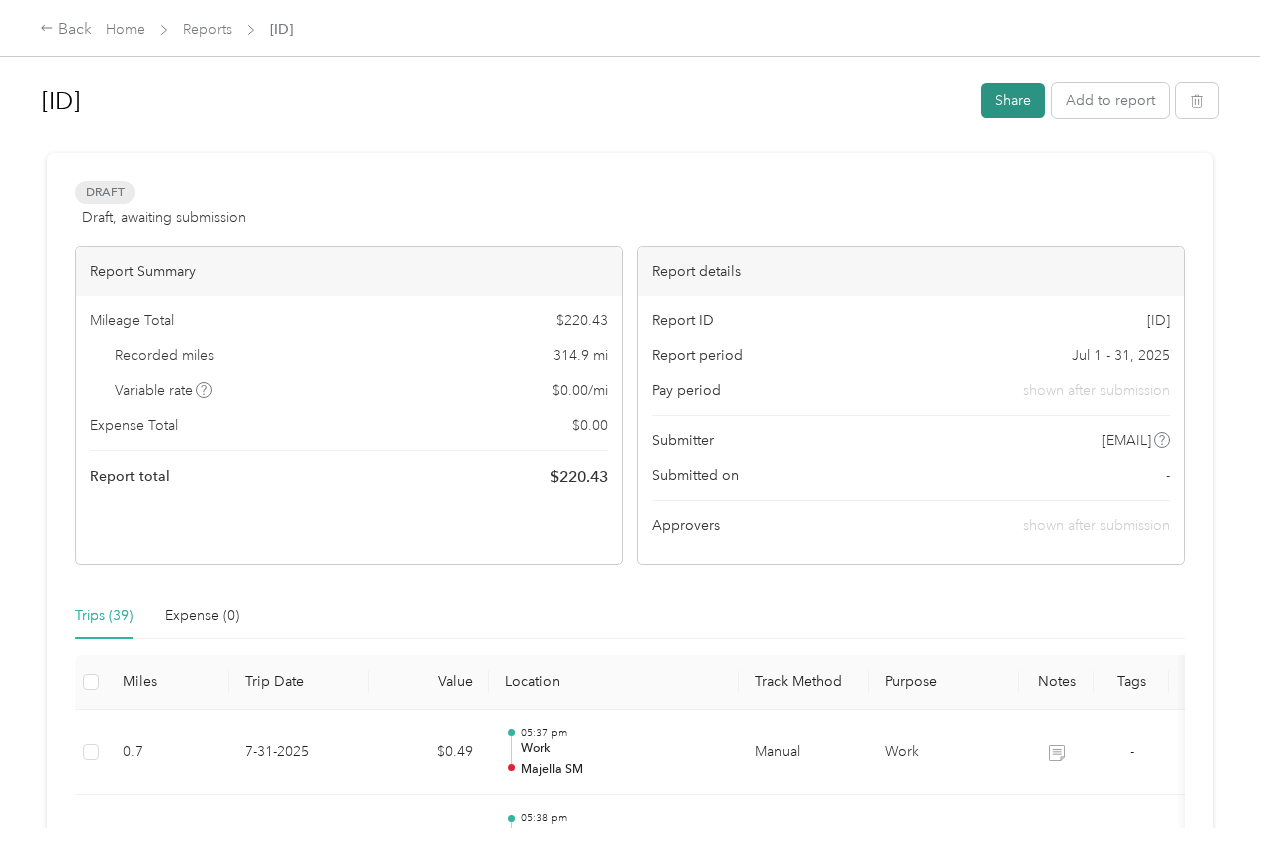 click on "Share" at bounding box center (1013, 100) 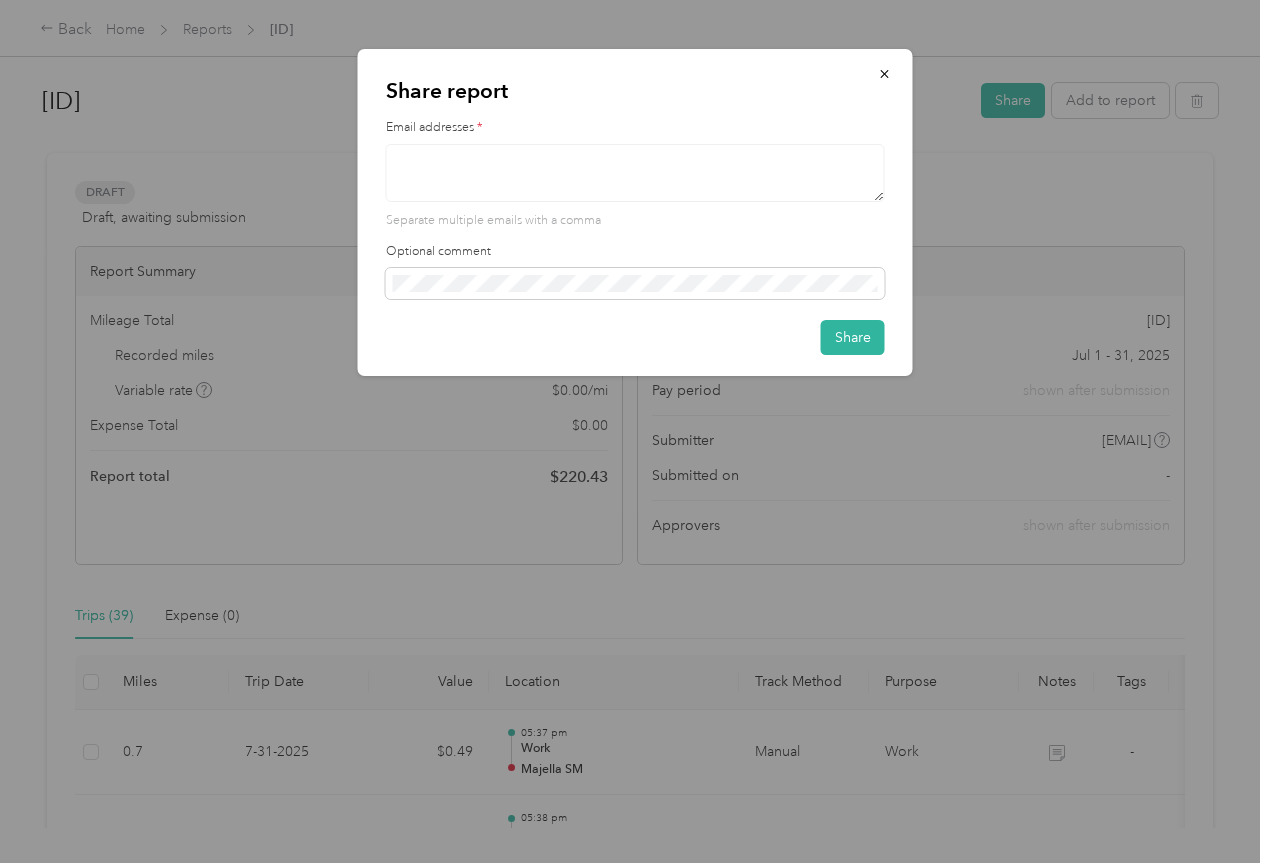 click at bounding box center [635, 173] 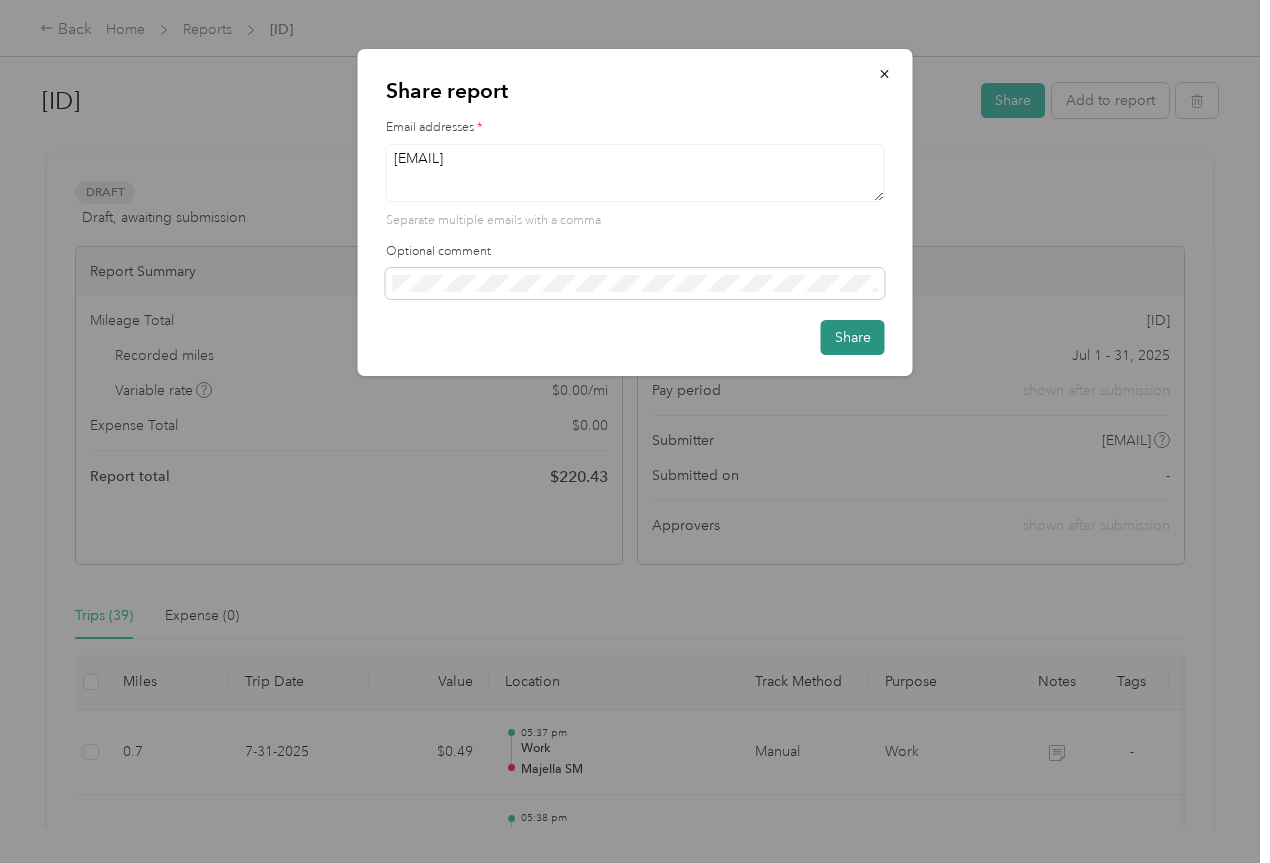 click on "Share" at bounding box center [853, 337] 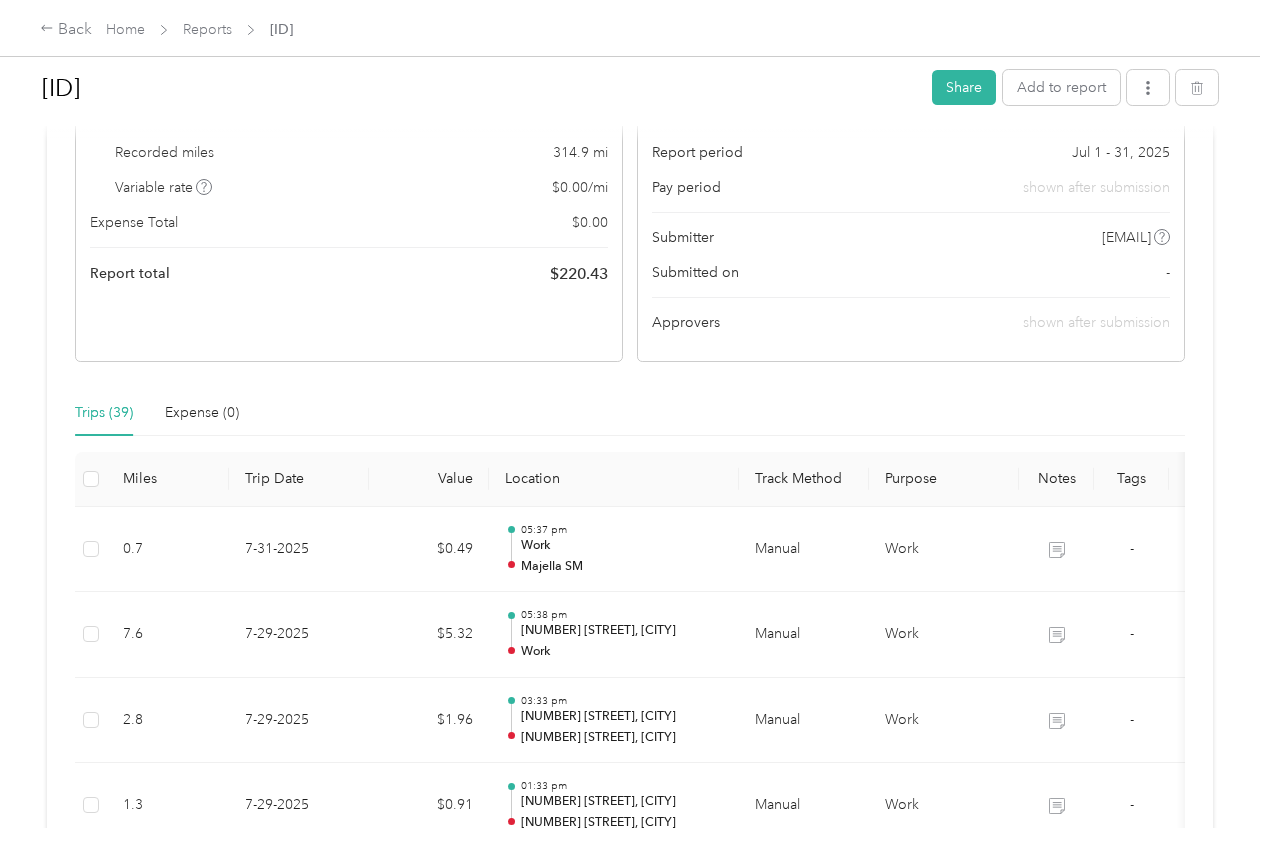 scroll, scrollTop: 0, scrollLeft: 0, axis: both 